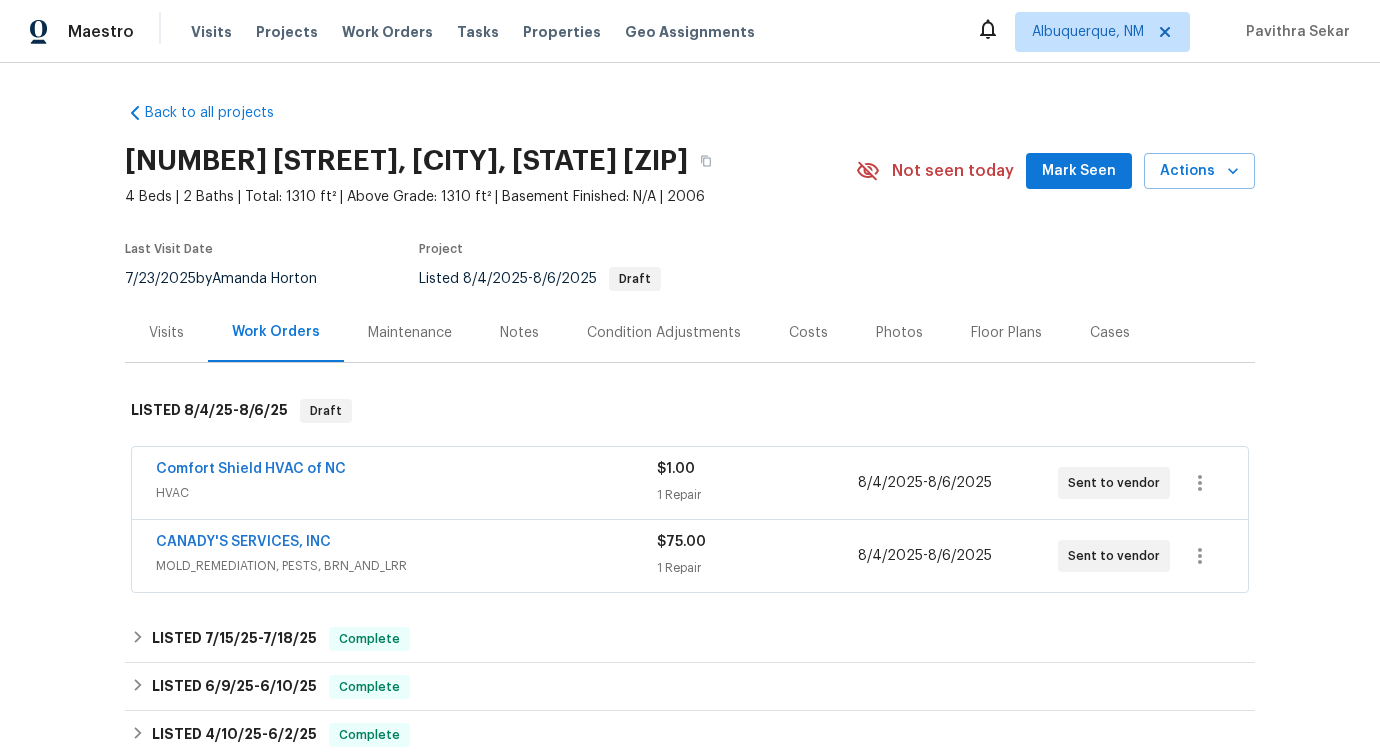 scroll, scrollTop: 0, scrollLeft: 0, axis: both 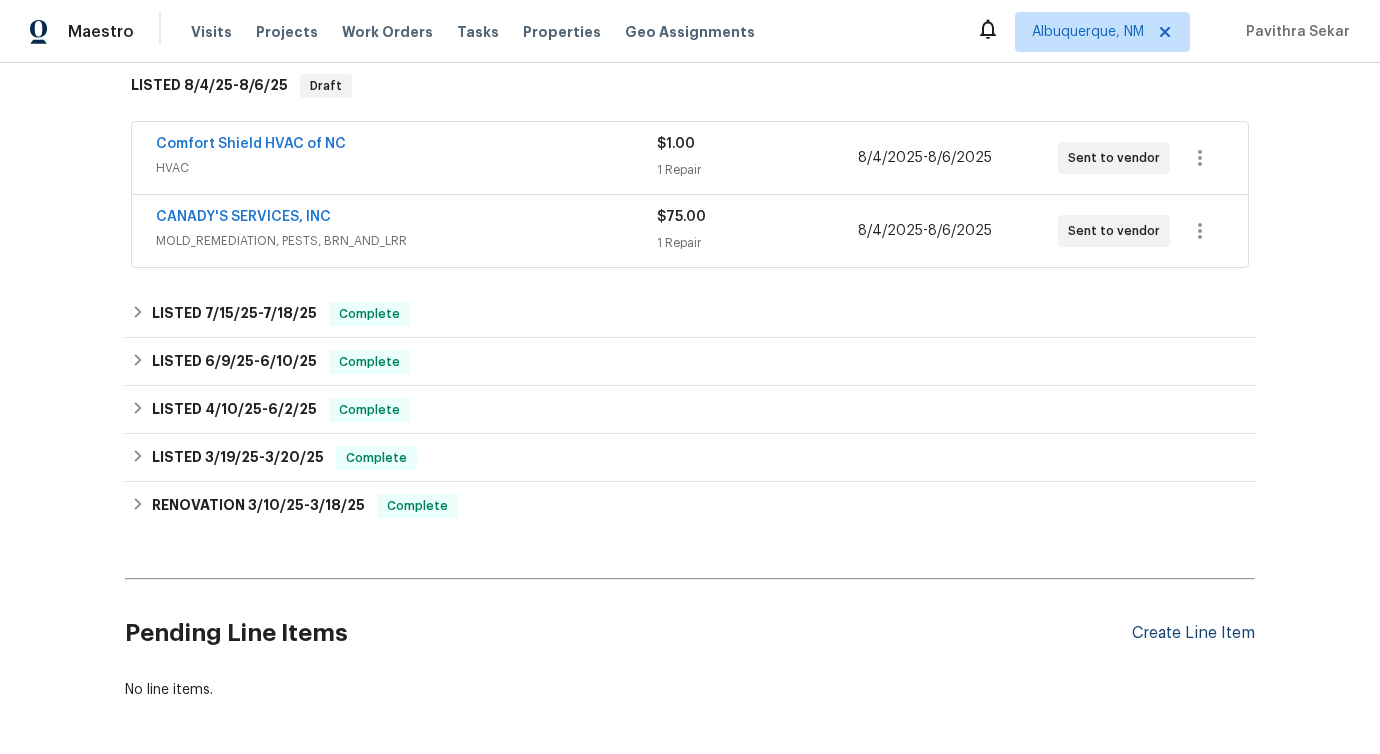 click on "Create Line Item" at bounding box center (1193, 633) 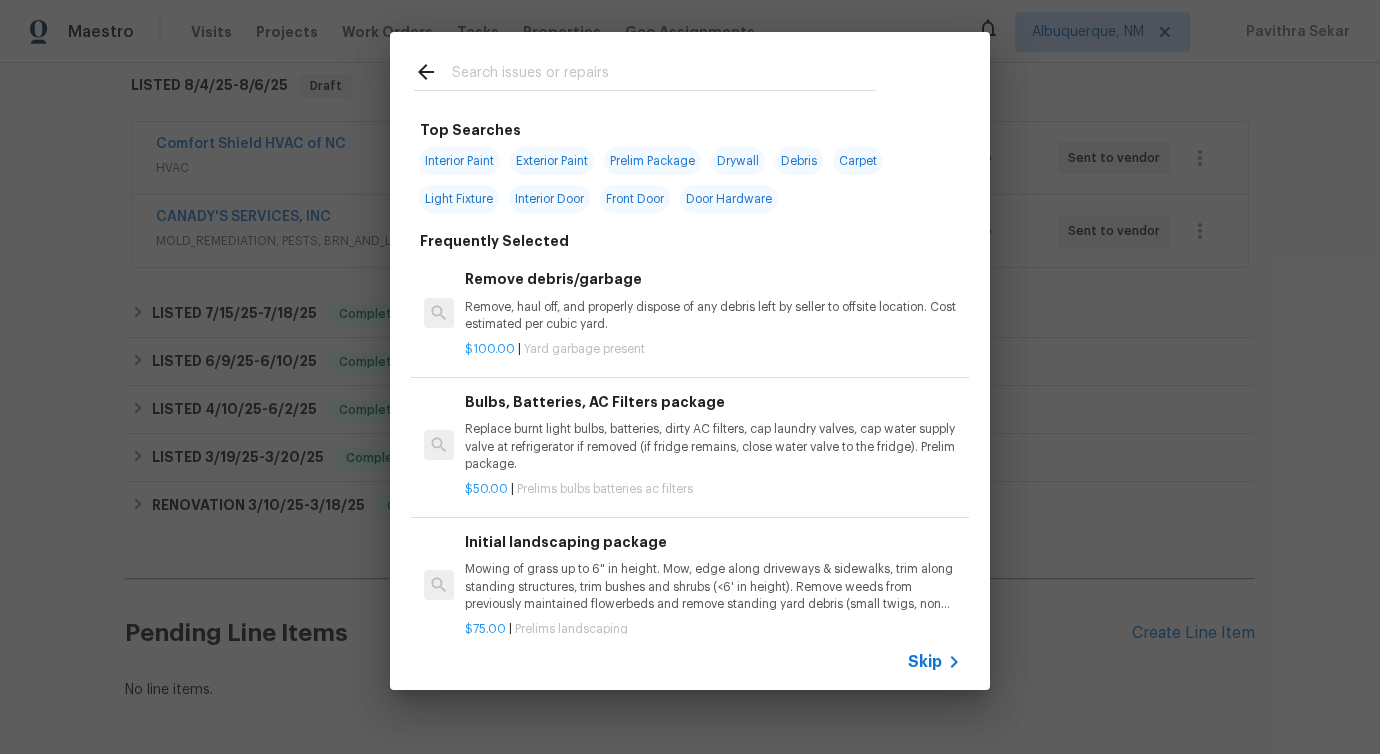 click at bounding box center (664, 75) 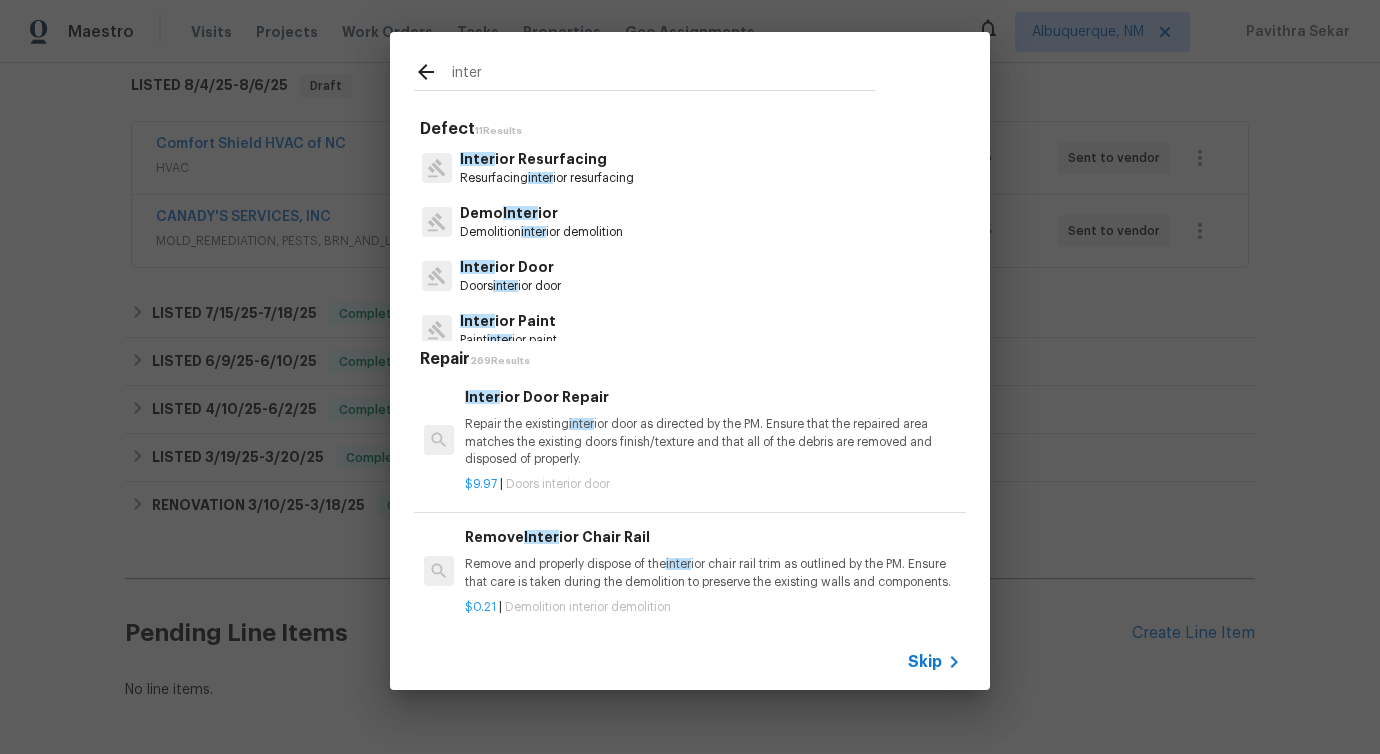 type on "inter" 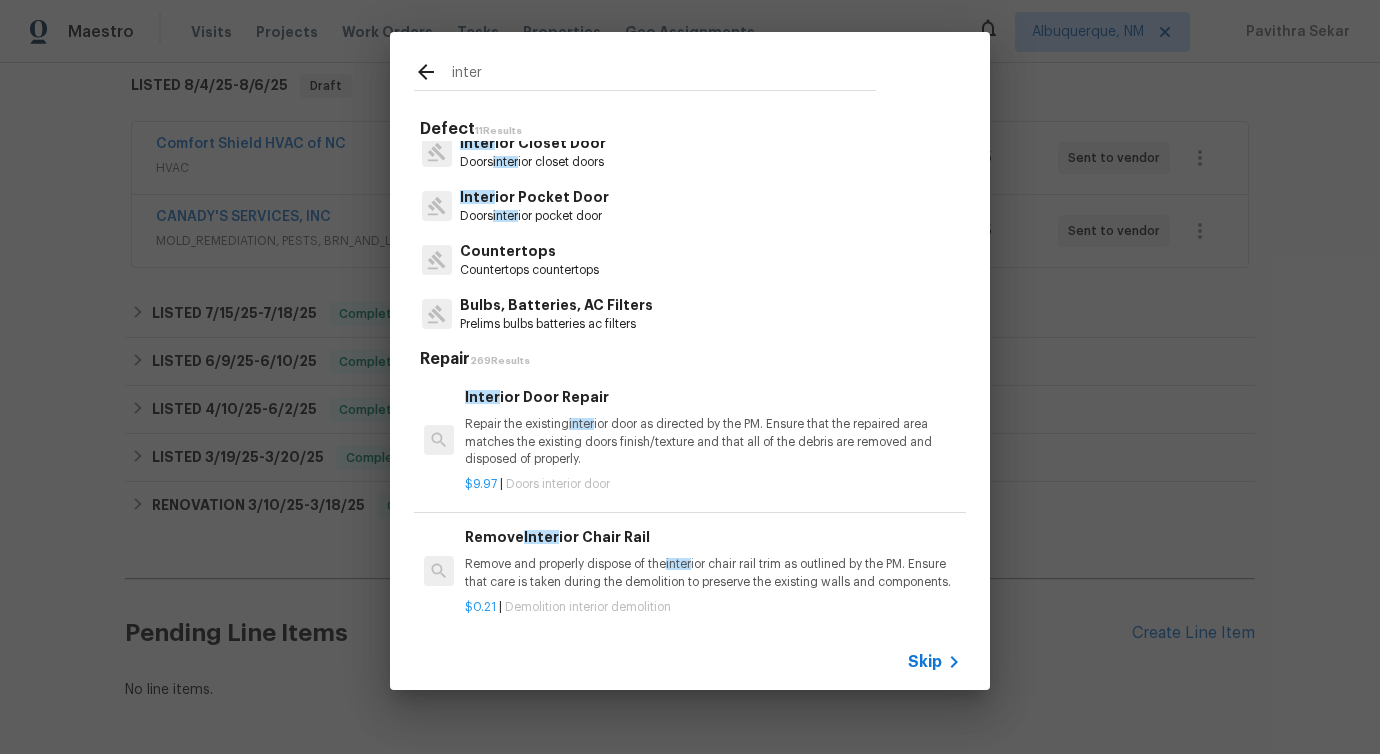 scroll, scrollTop: 0, scrollLeft: 0, axis: both 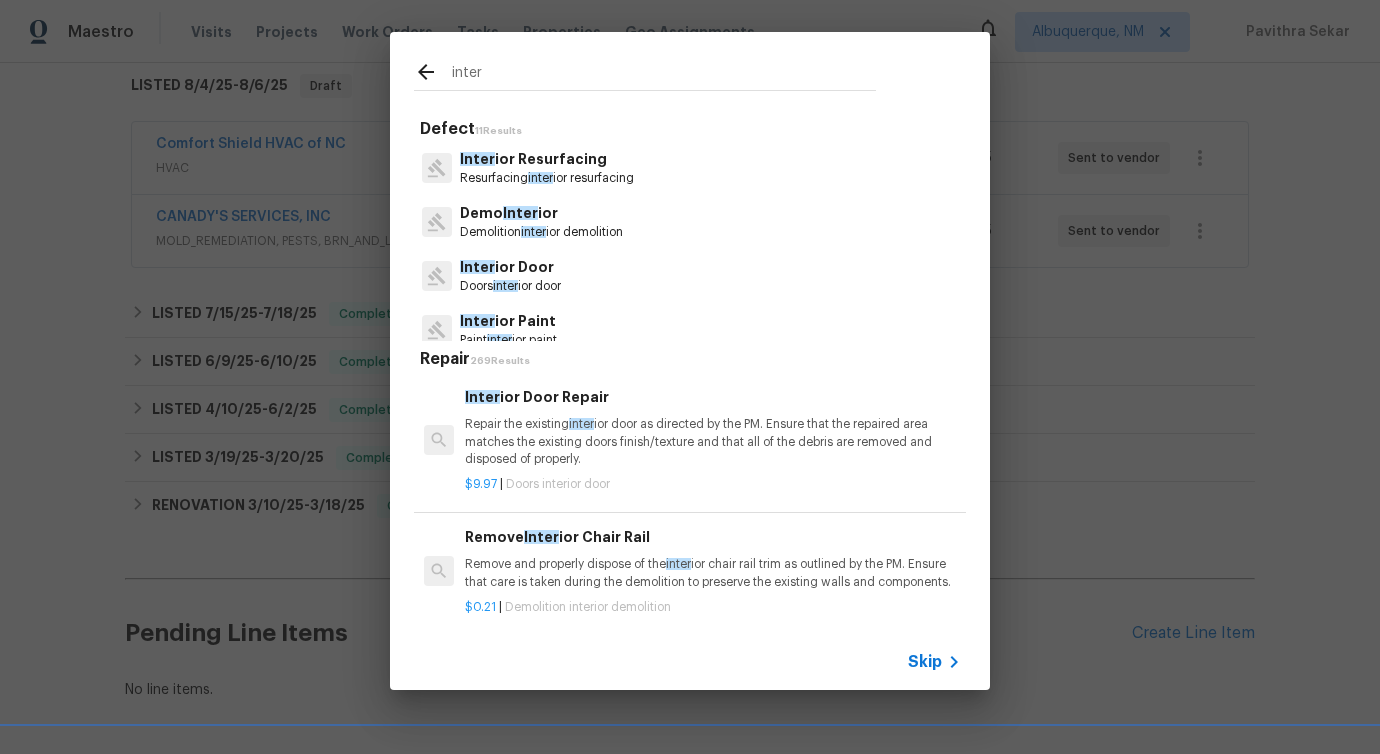 click on "Resurfacing  inter ior resurfacing" at bounding box center (547, 178) 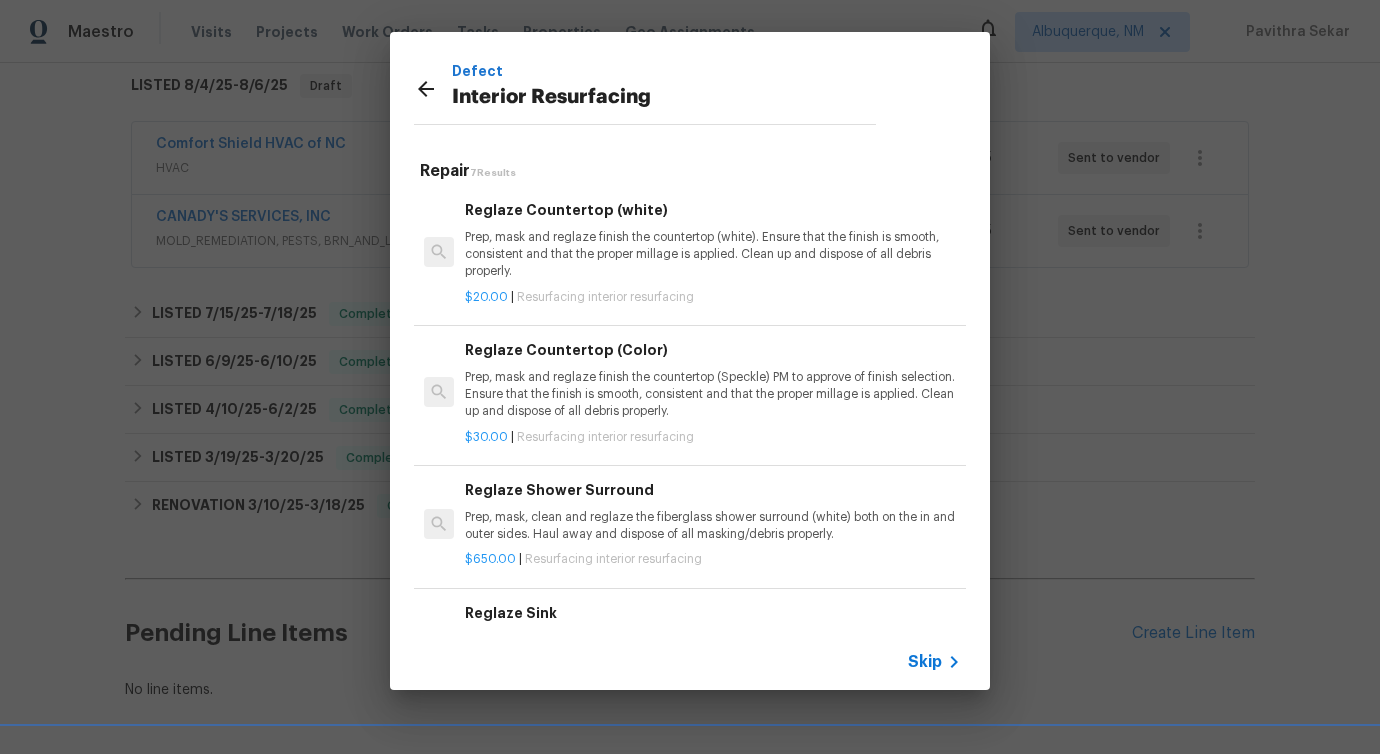 click on "Prep, mask and reglaze finish the countertop (white). Ensure that the finish is smooth, consistent and that the proper millage is applied. Clean up and dispose of all debris properly." at bounding box center (713, 254) 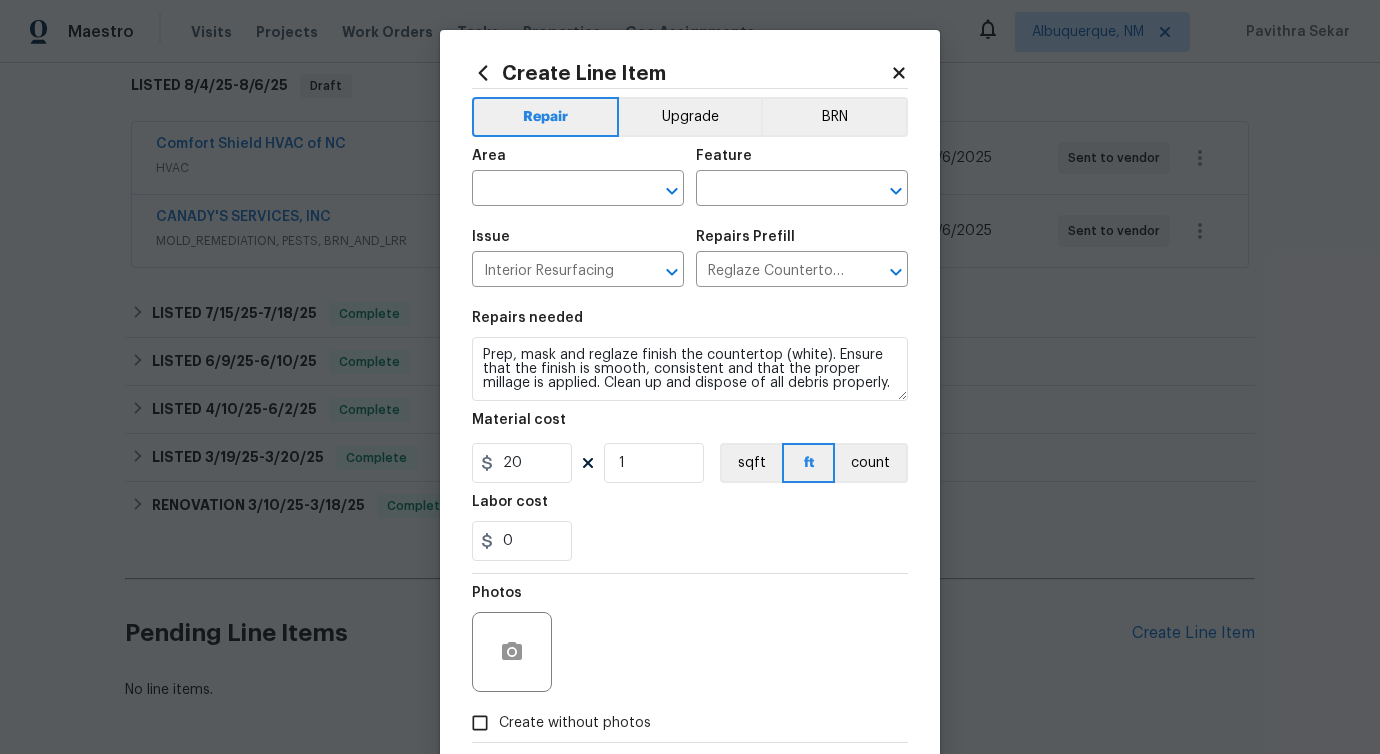 click on "Area ​" at bounding box center [578, 177] 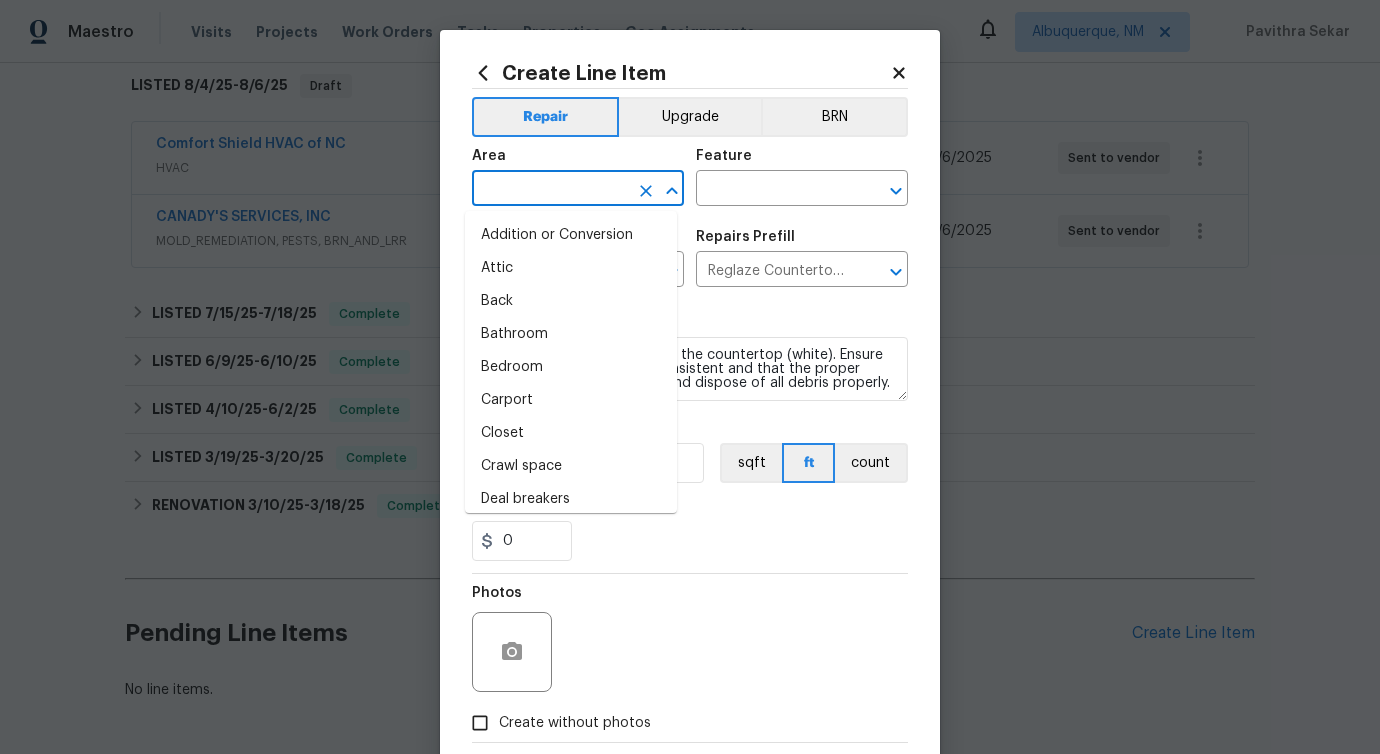 click at bounding box center [550, 190] 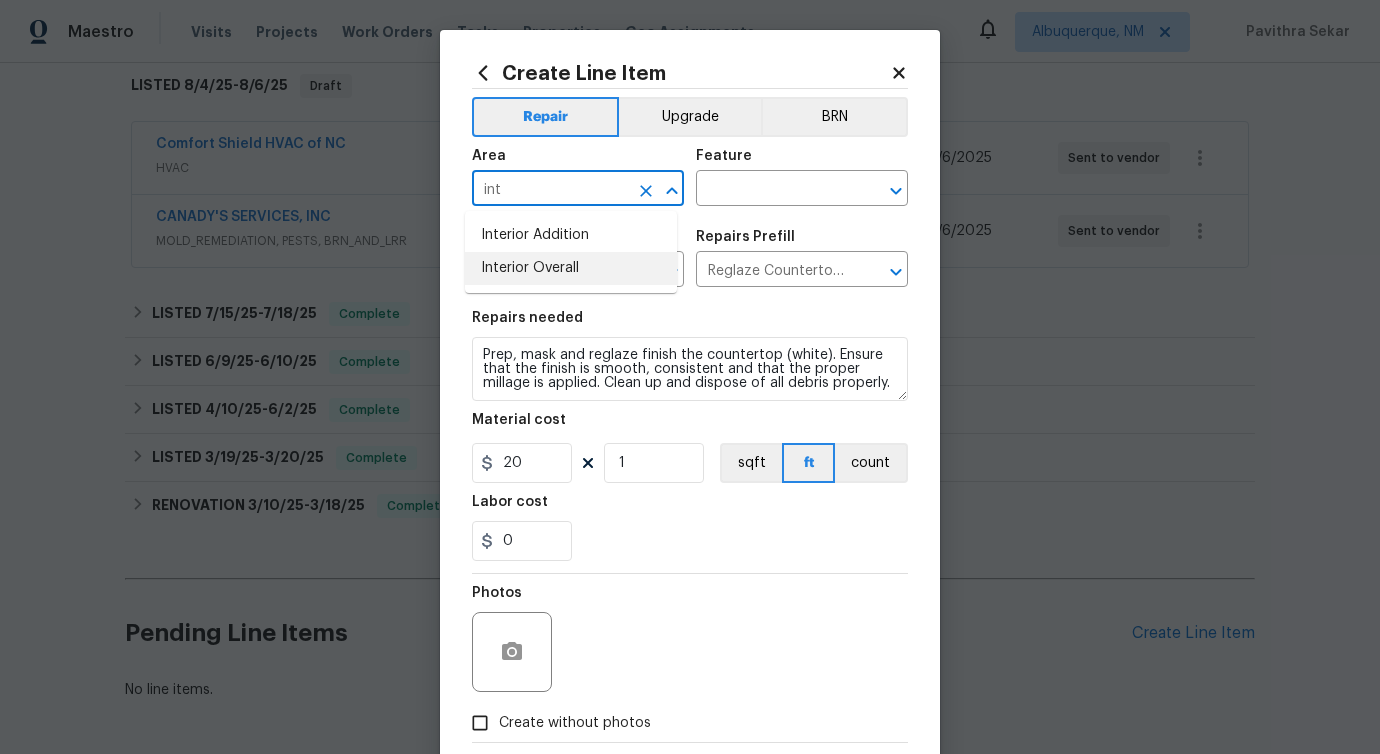 click on "Interior Overall" at bounding box center [571, 268] 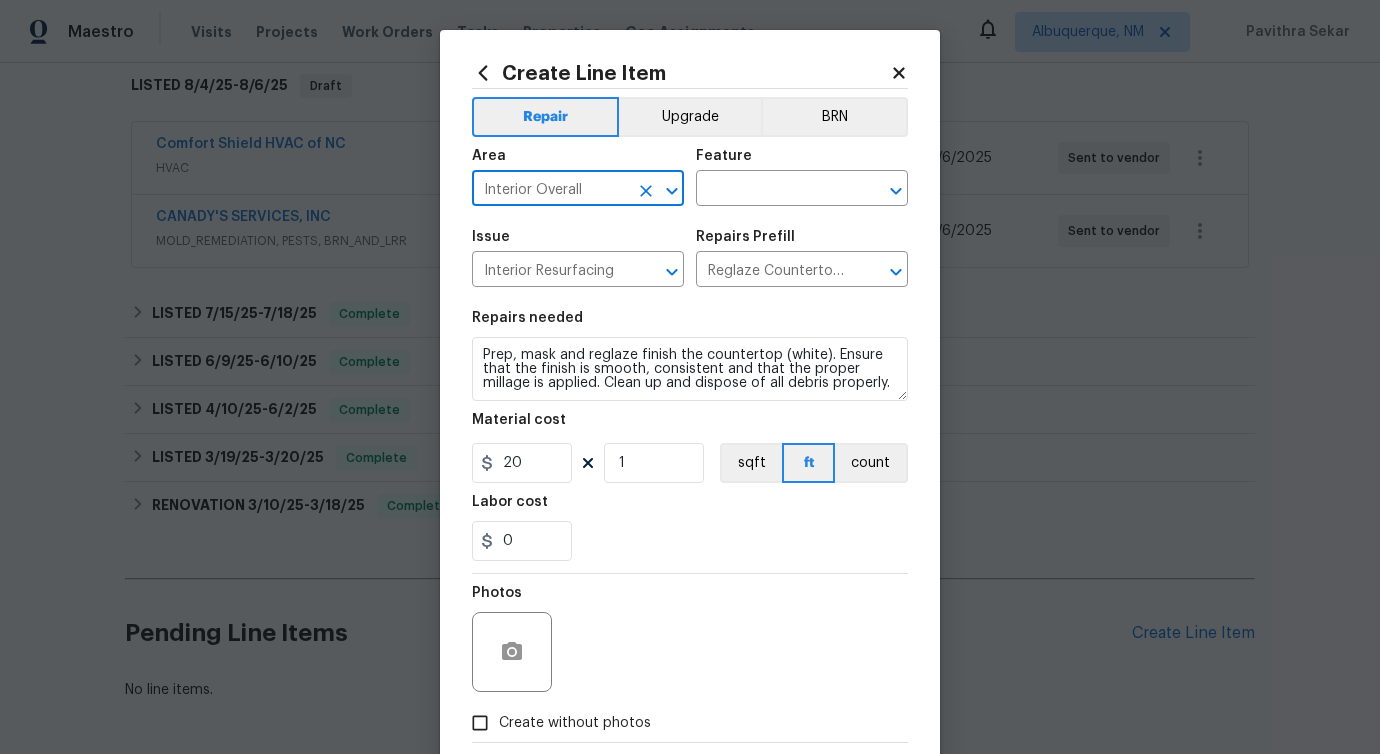 type on "Interior Overall" 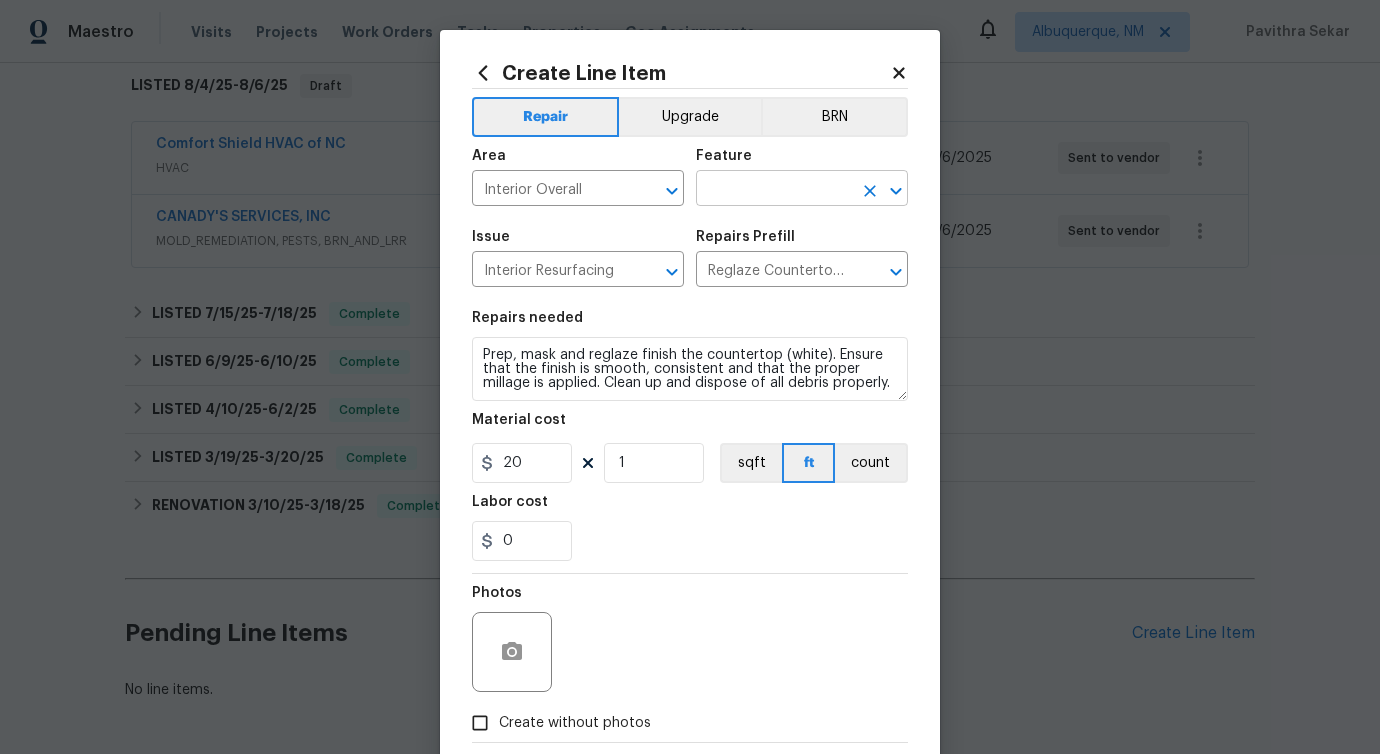 click at bounding box center [774, 190] 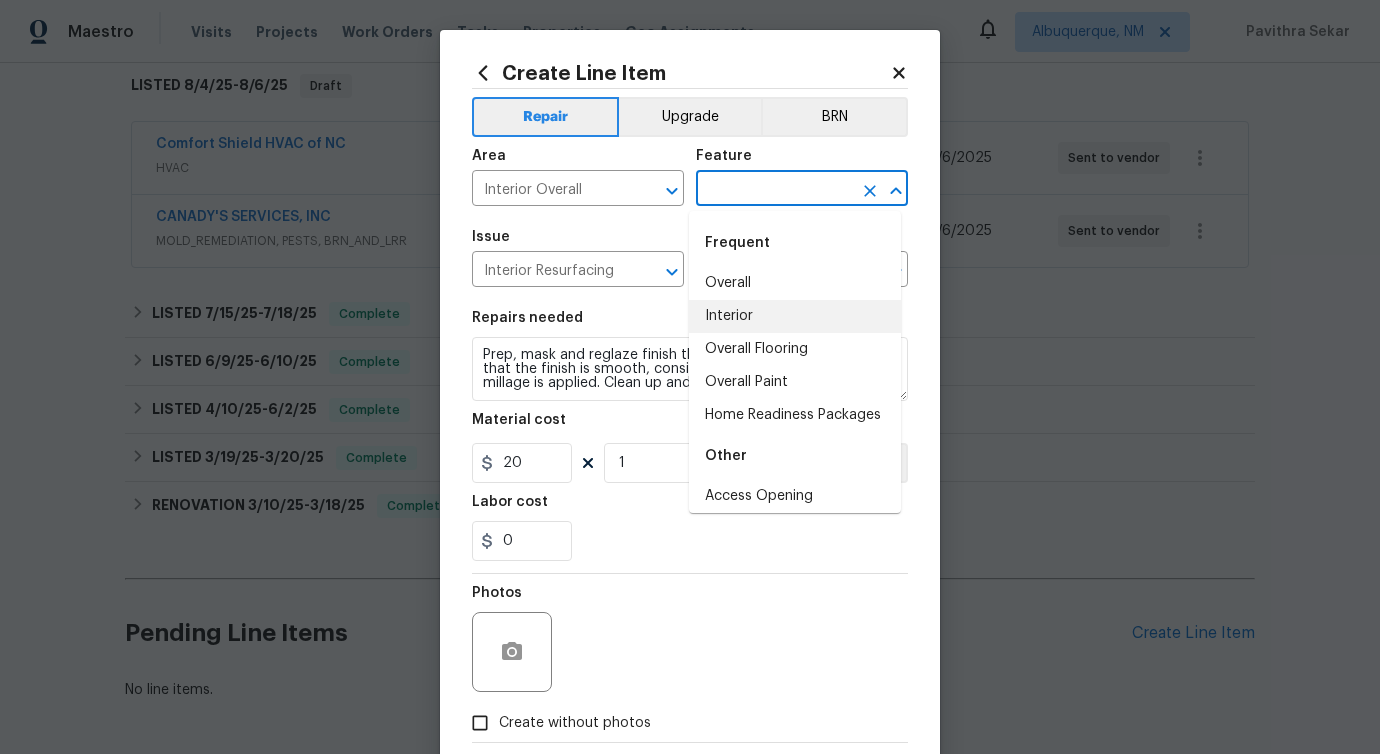 click on "Interior" at bounding box center (795, 316) 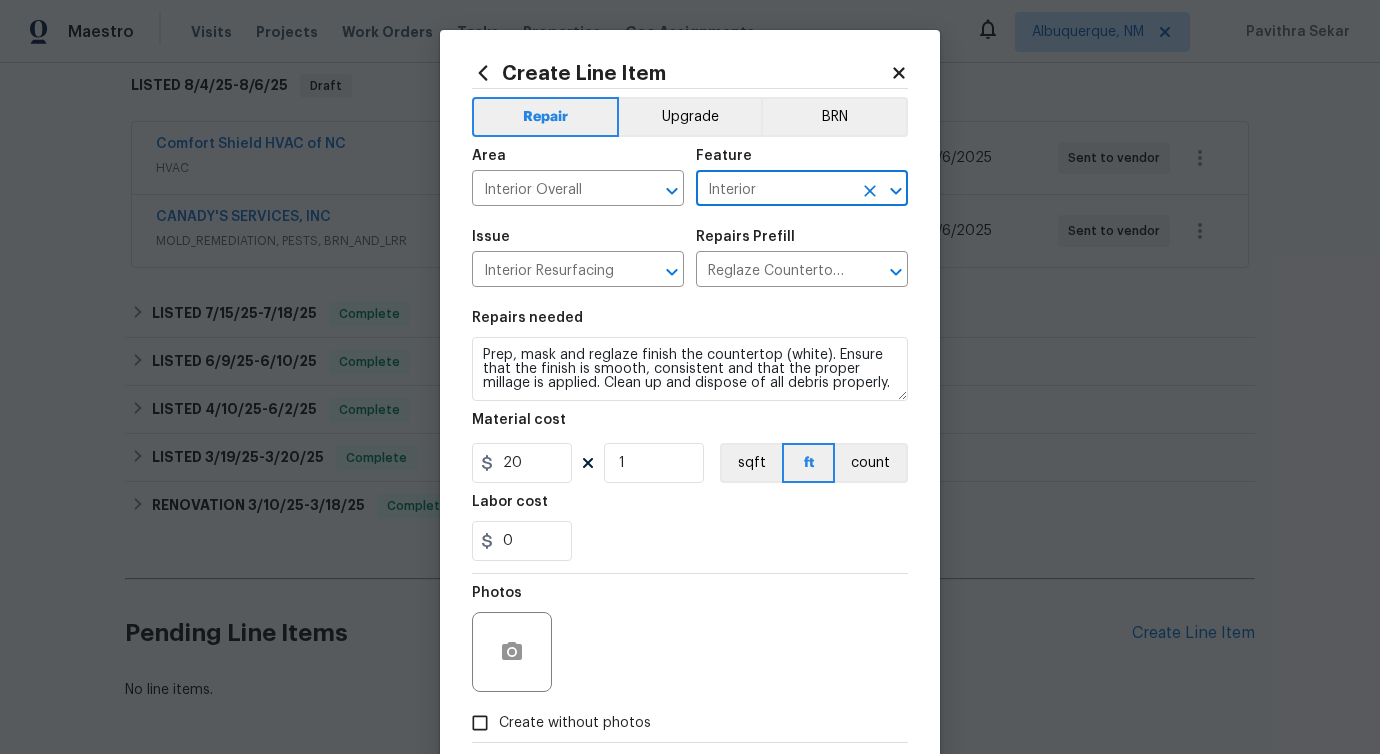 click on "Repairs needed Prep, mask and reglaze finish the countertop (white). Ensure that the finish is smooth, consistent and that the proper millage is applied. Clean up and dispose of all debris properly. Material cost 20 1 sqft ft count Labor cost 0" at bounding box center (690, 436) 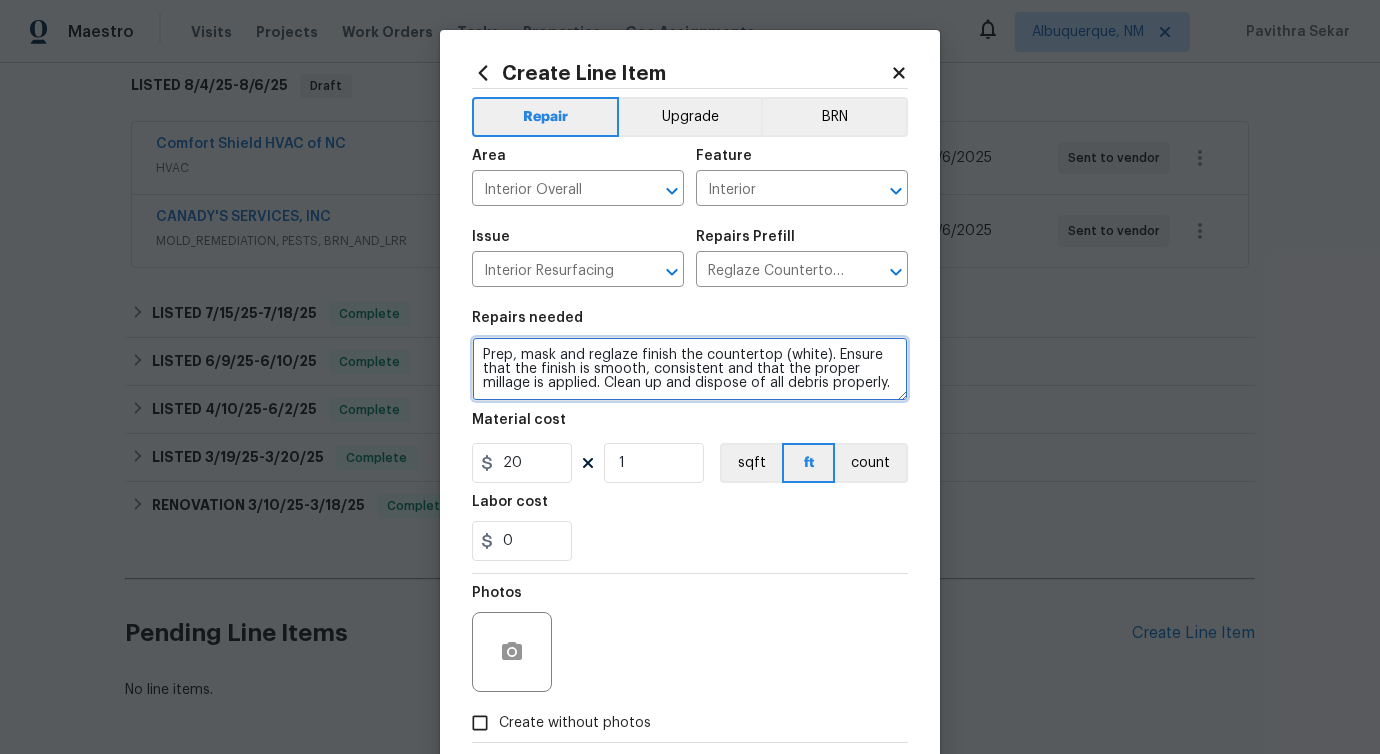 click on "Prep, mask and reglaze finish the countertop (white). Ensure that the finish is smooth, consistent and that the proper millage is applied. Clean up and dispose of all debris properly." at bounding box center [690, 369] 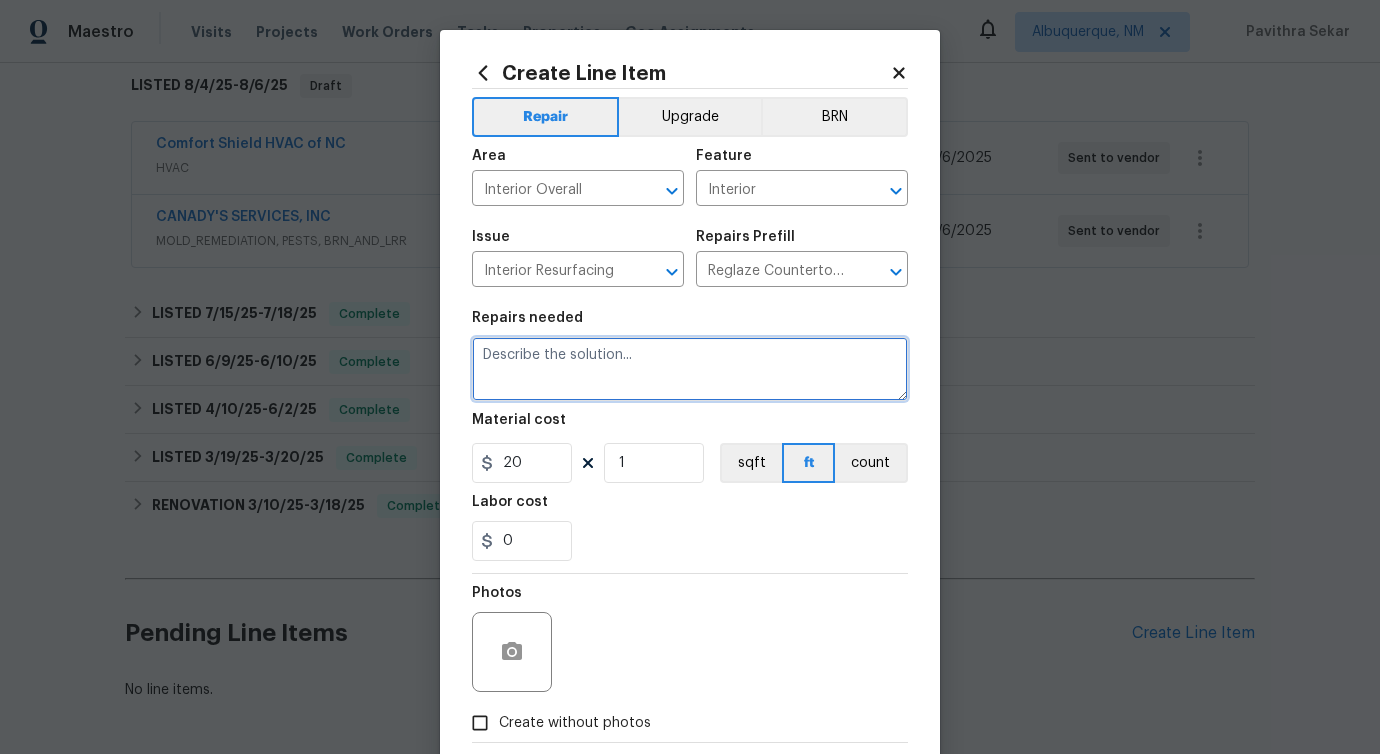 paste on "Received feedback that there is evident cracking on wall and ceiling. Please provide photos of damages and estimates for repairs." 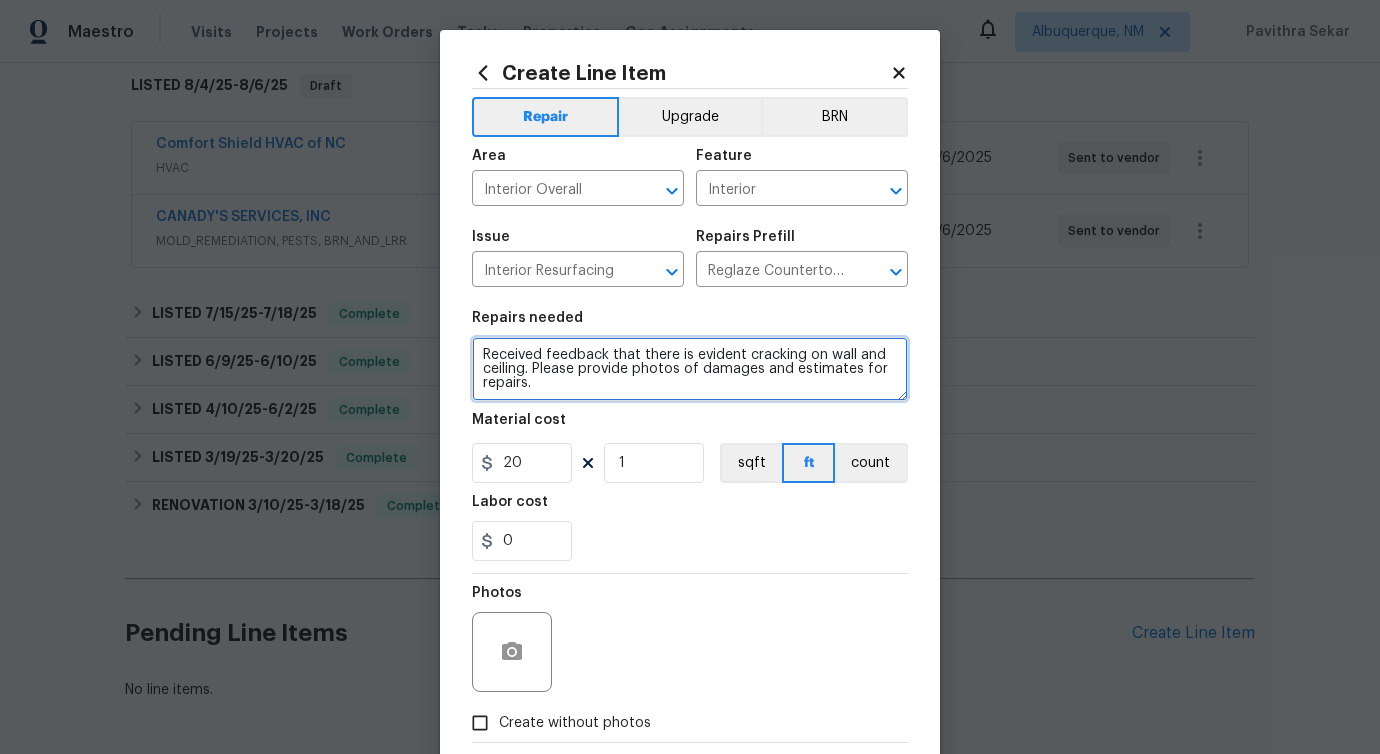 type on "Received feedback that there is evident cracking on wall and ceiling. Please provide photos of damages and estimates for repairs." 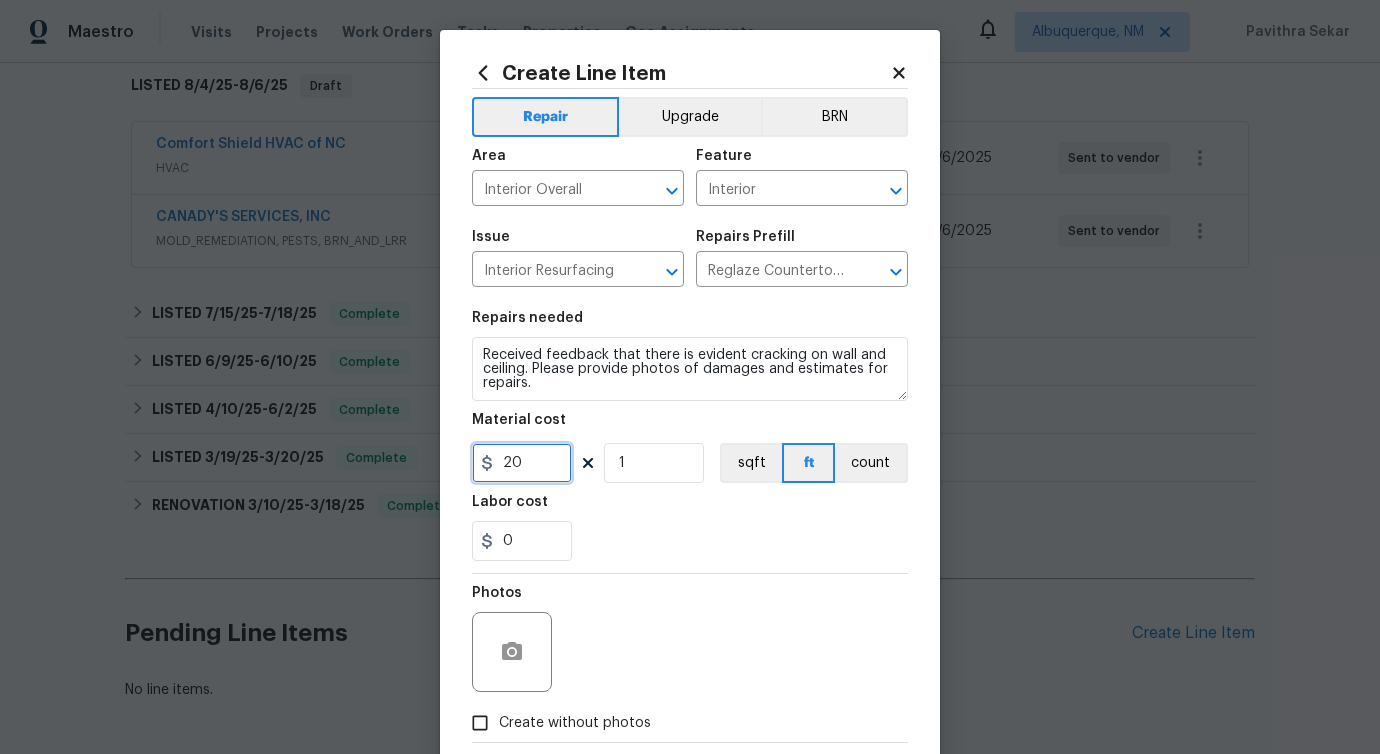 click on "20" at bounding box center (522, 463) 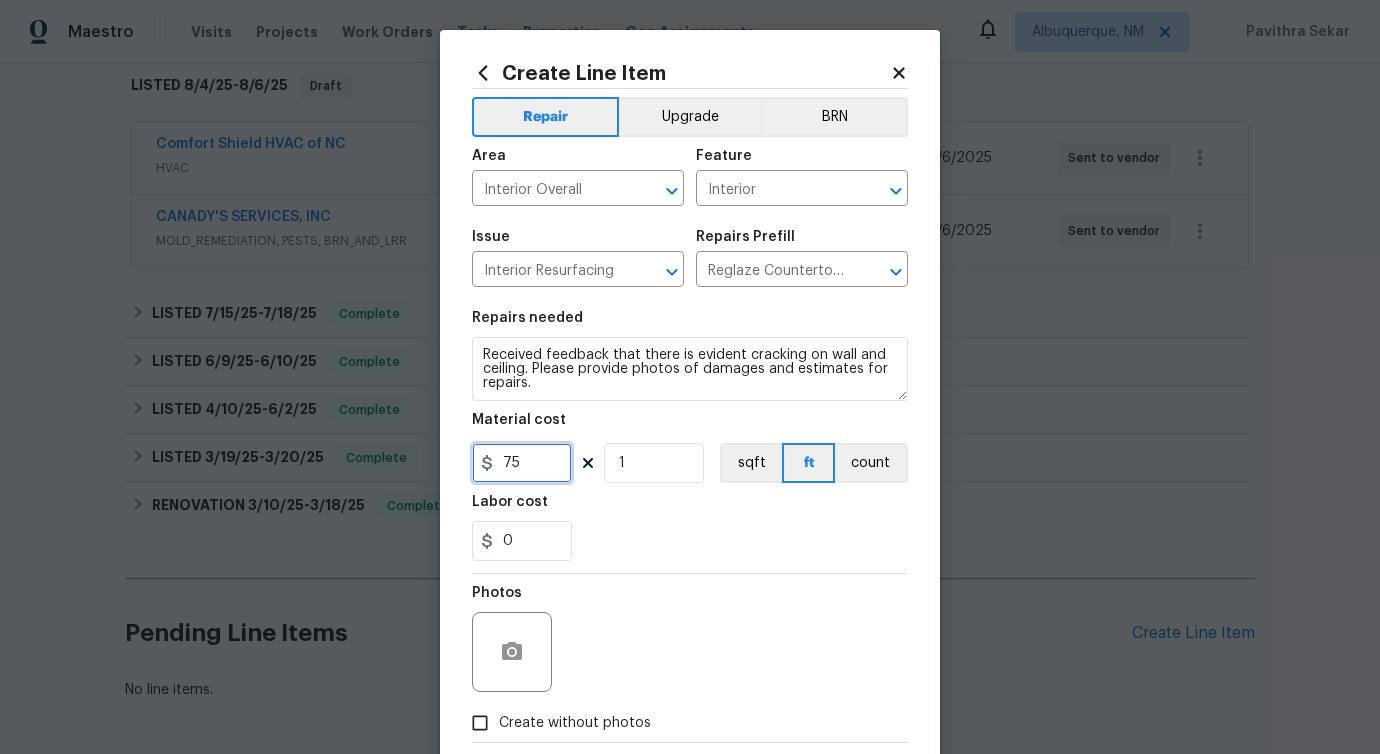 scroll, scrollTop: 108, scrollLeft: 0, axis: vertical 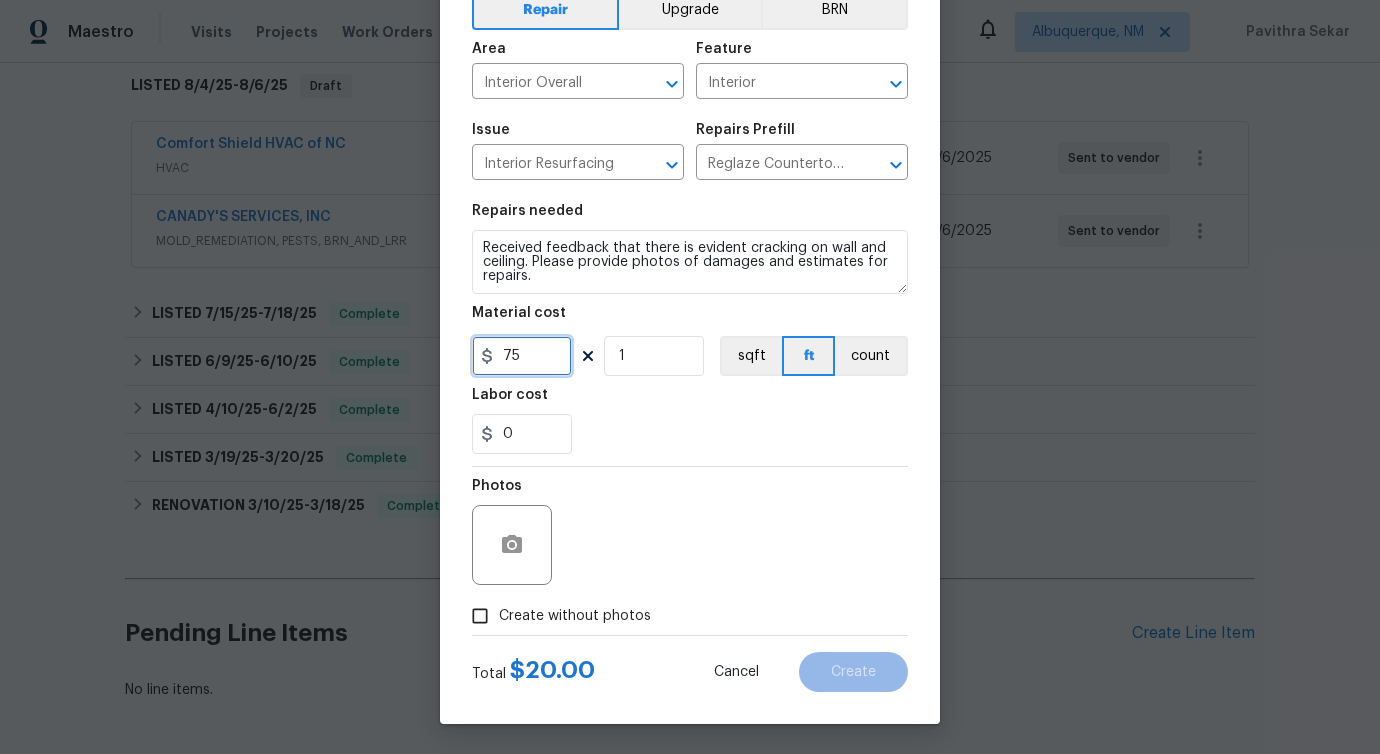 type on "75" 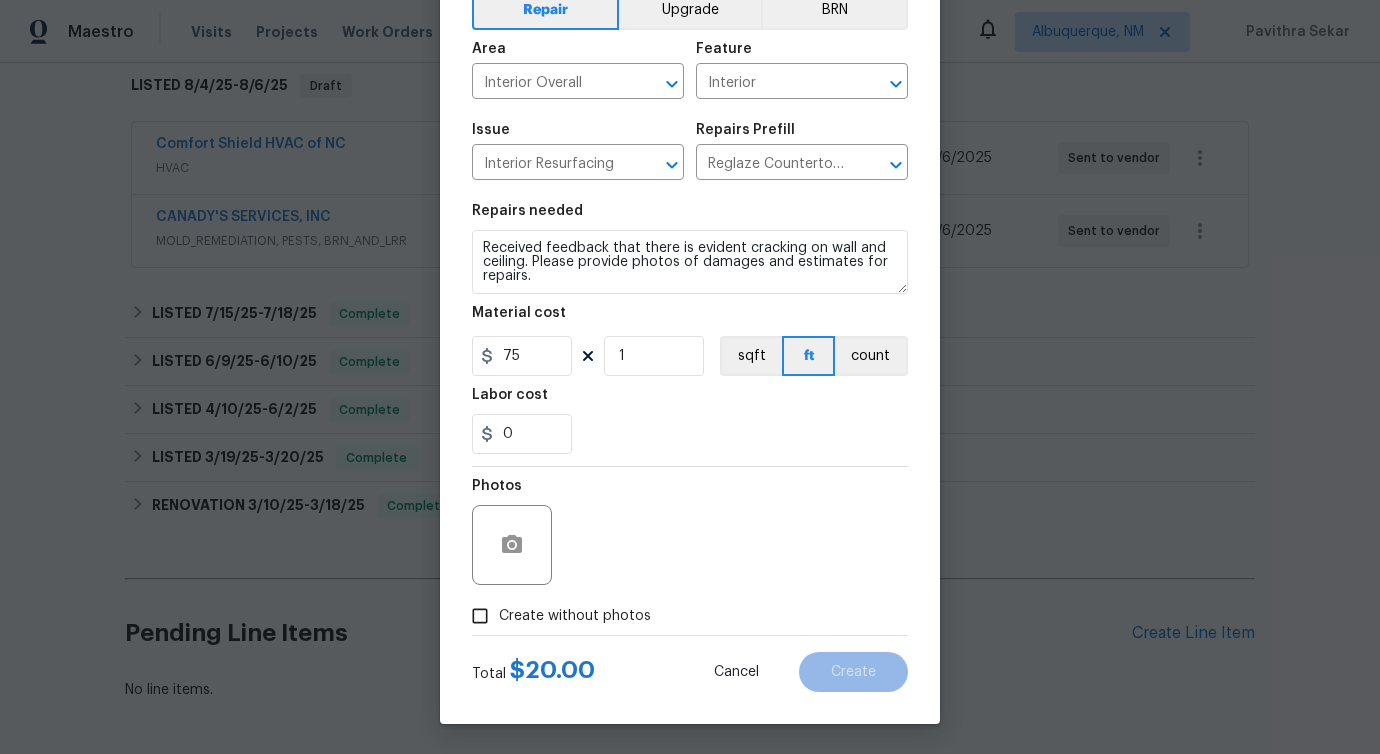 click on "Create without photos" at bounding box center (575, 616) 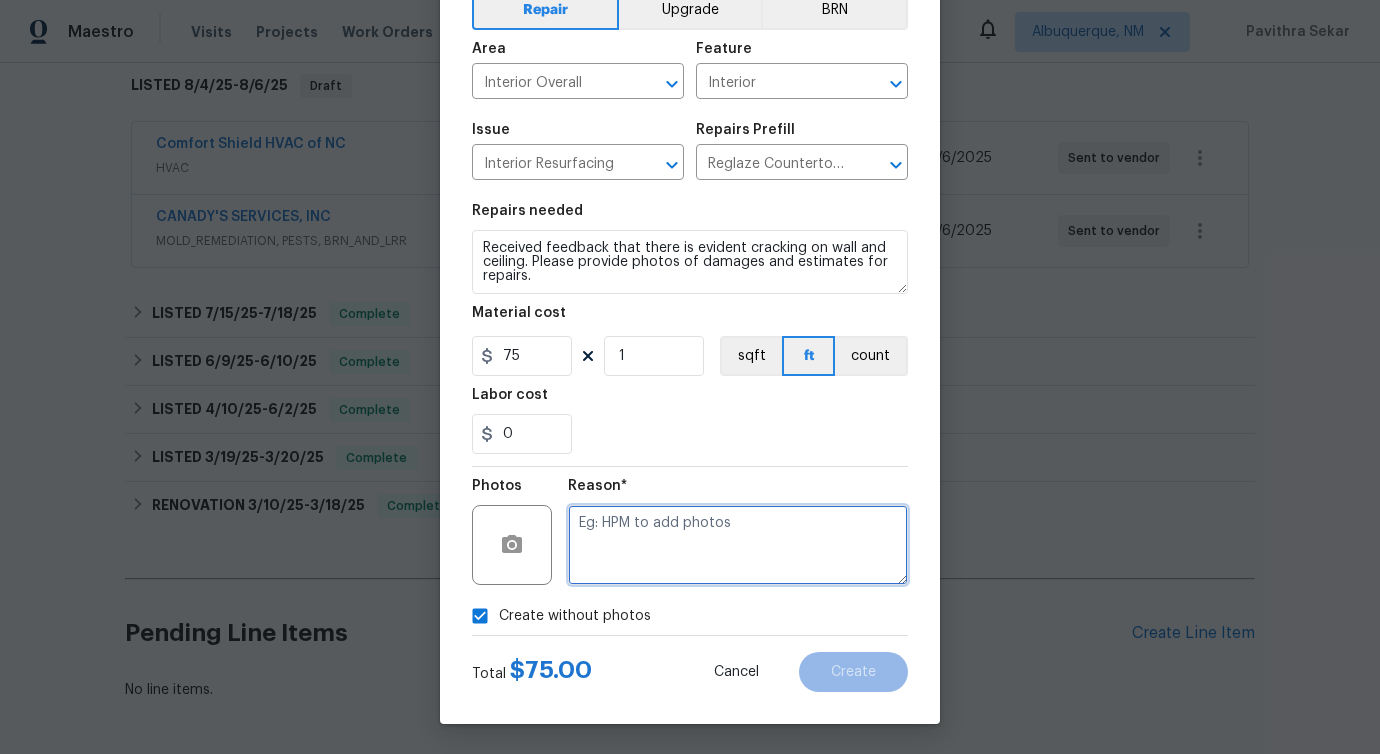 click at bounding box center [738, 545] 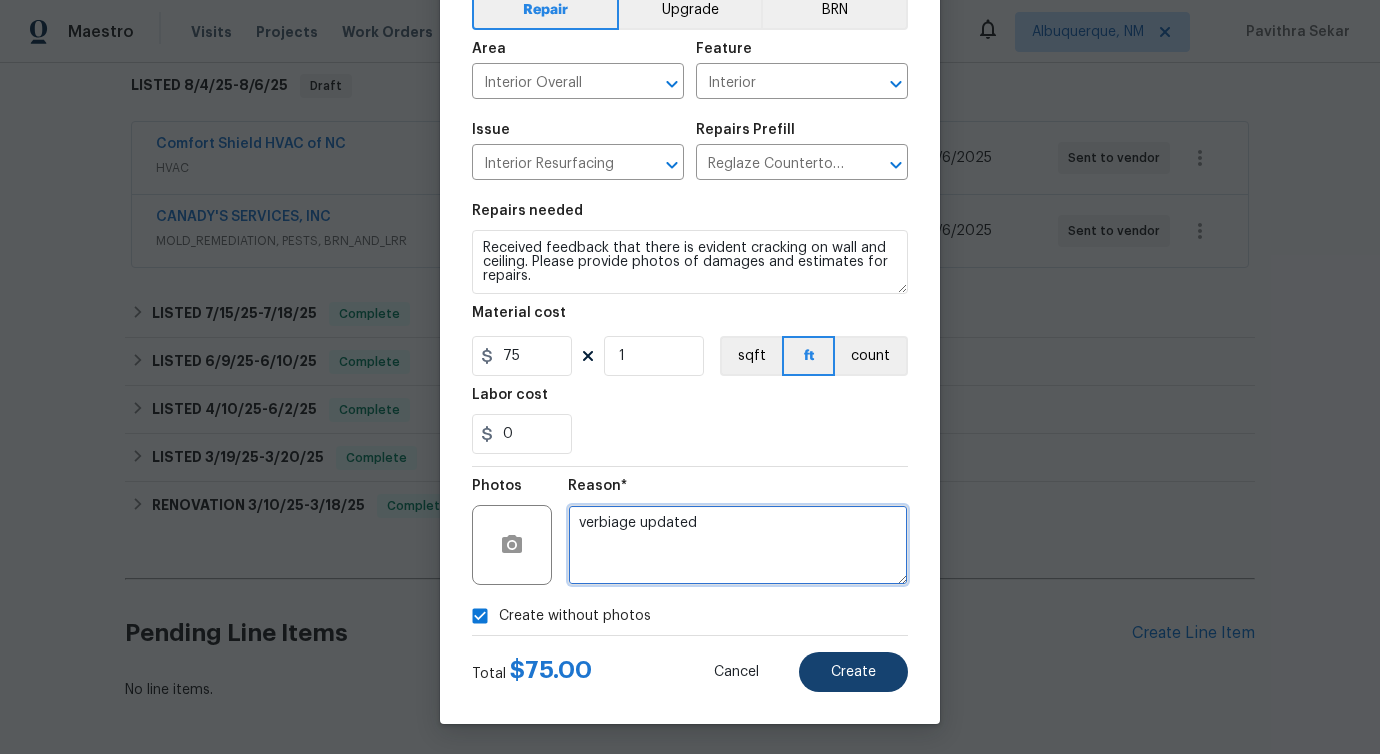 type on "verbiage updated" 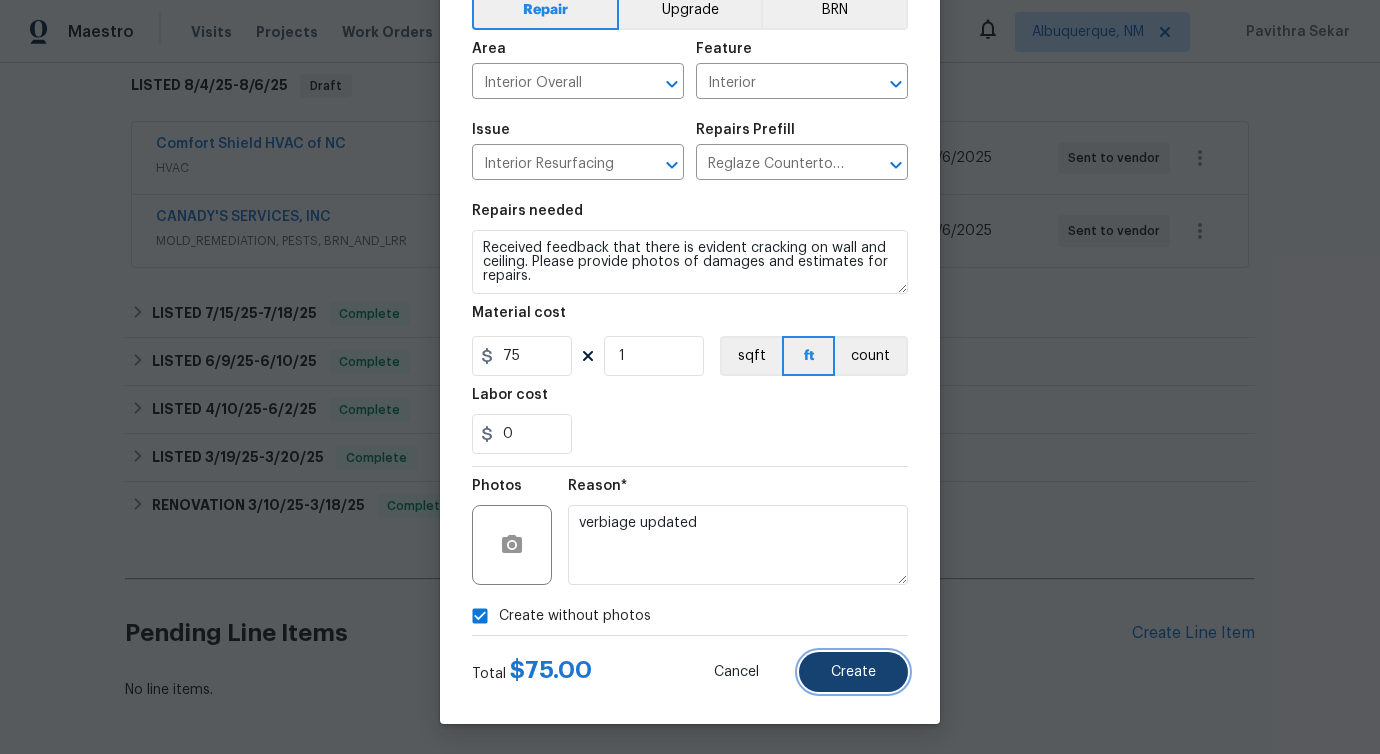 click on "Create" at bounding box center (853, 672) 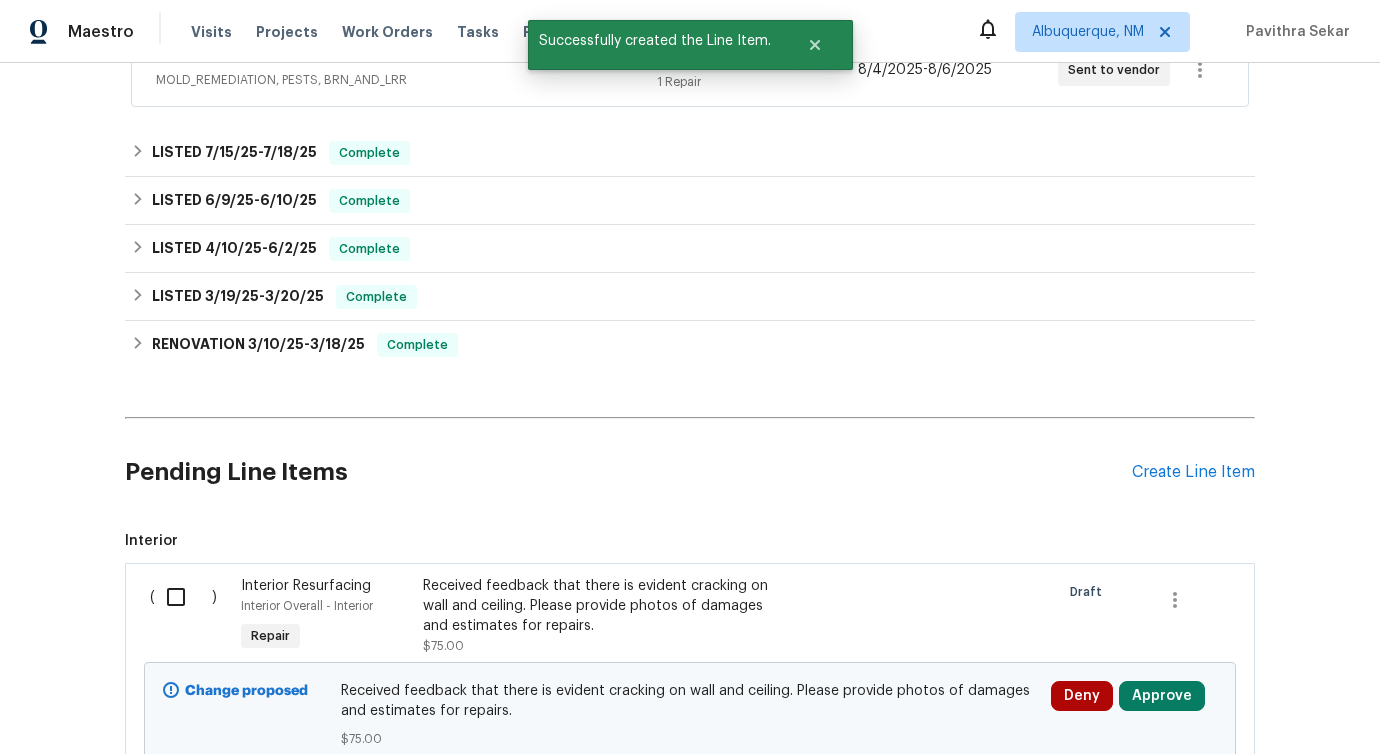 scroll, scrollTop: 670, scrollLeft: 0, axis: vertical 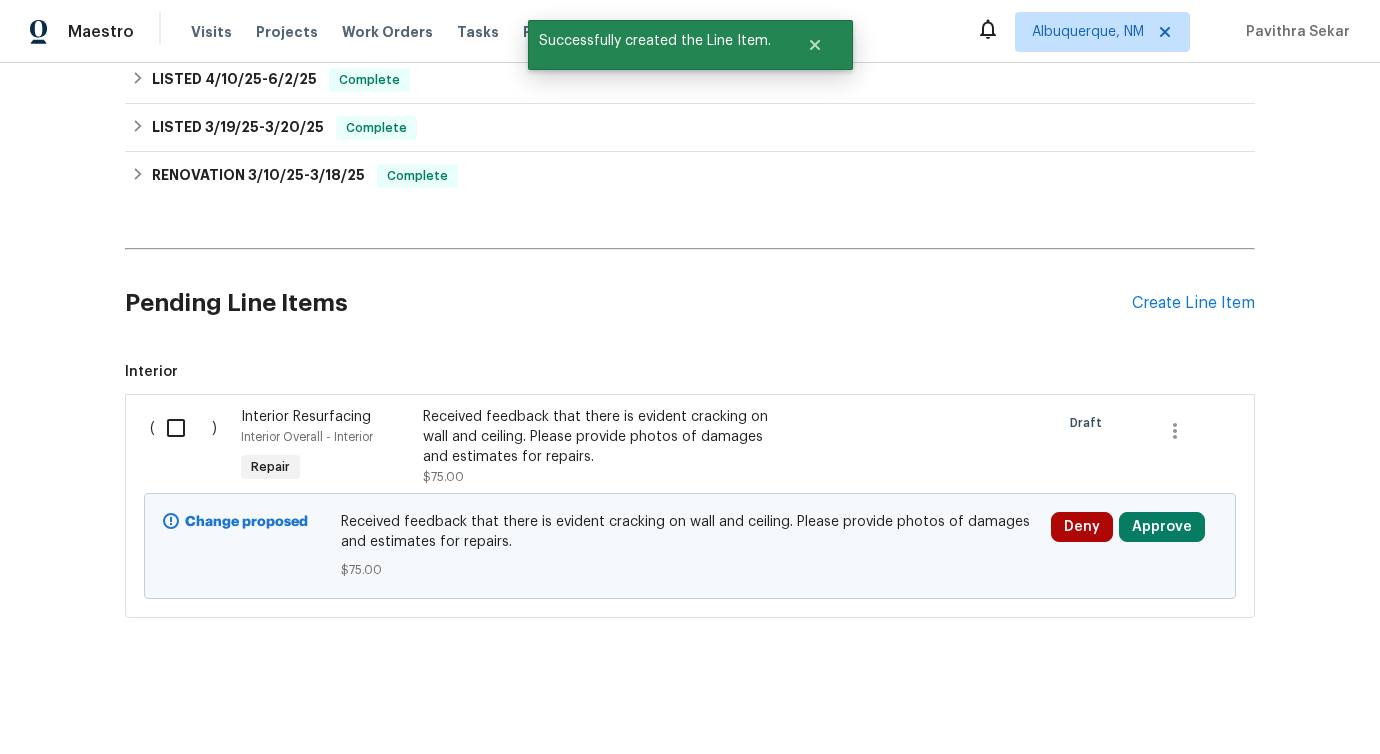click at bounding box center (183, 428) 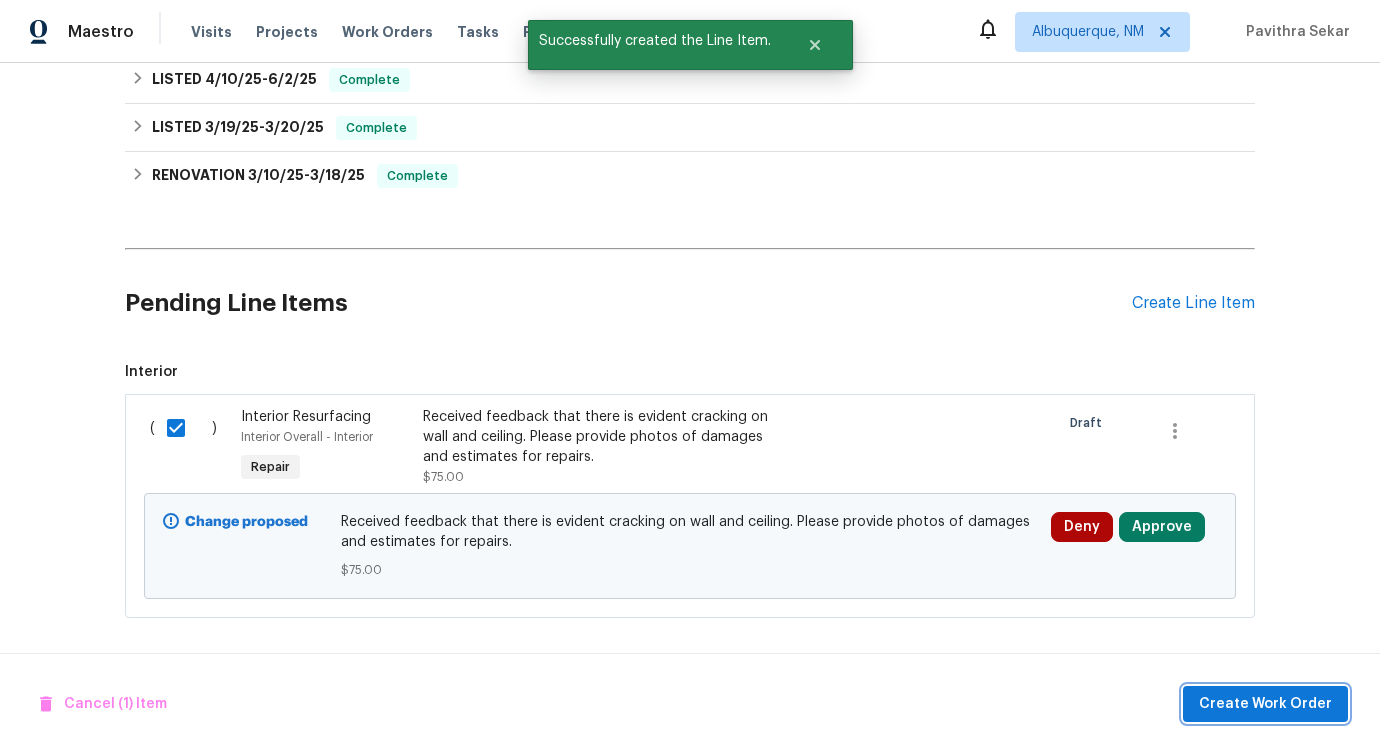 click on "Create Work Order" at bounding box center (1265, 704) 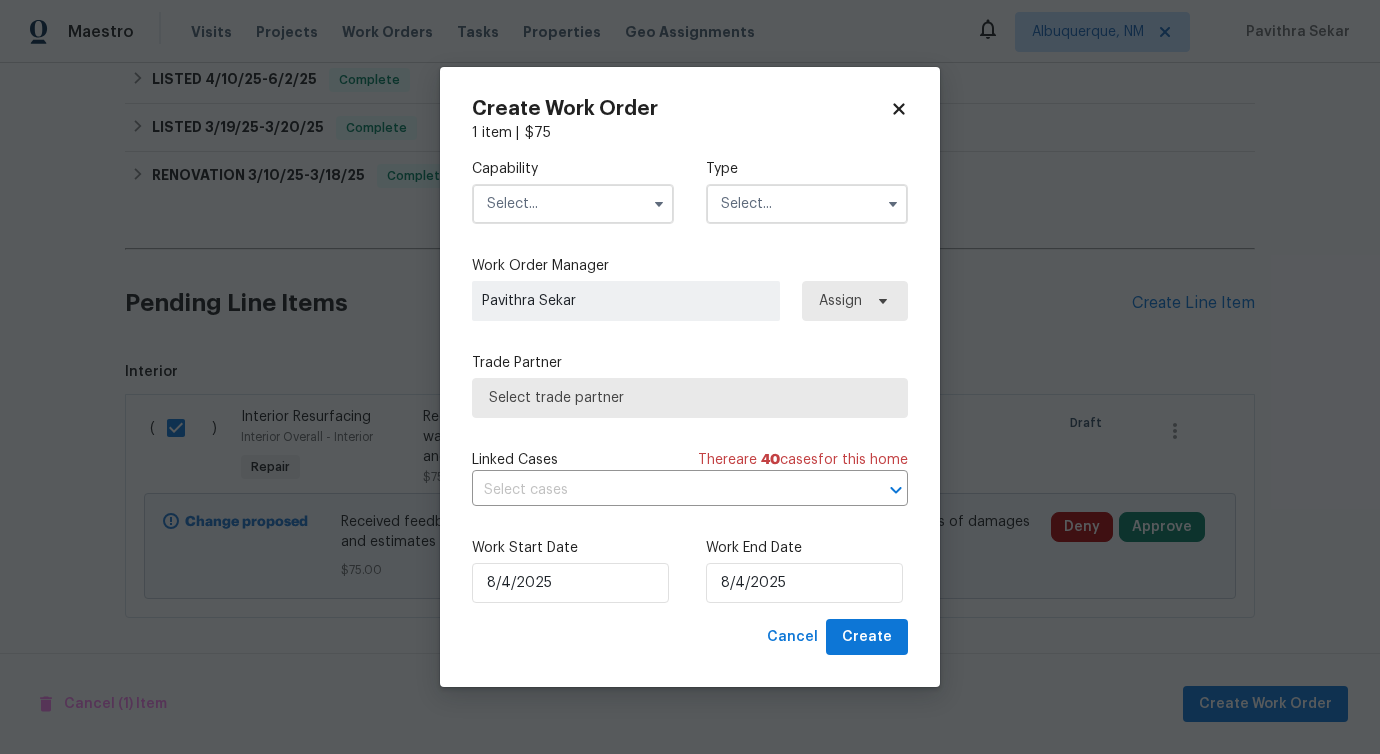 click at bounding box center (573, 204) 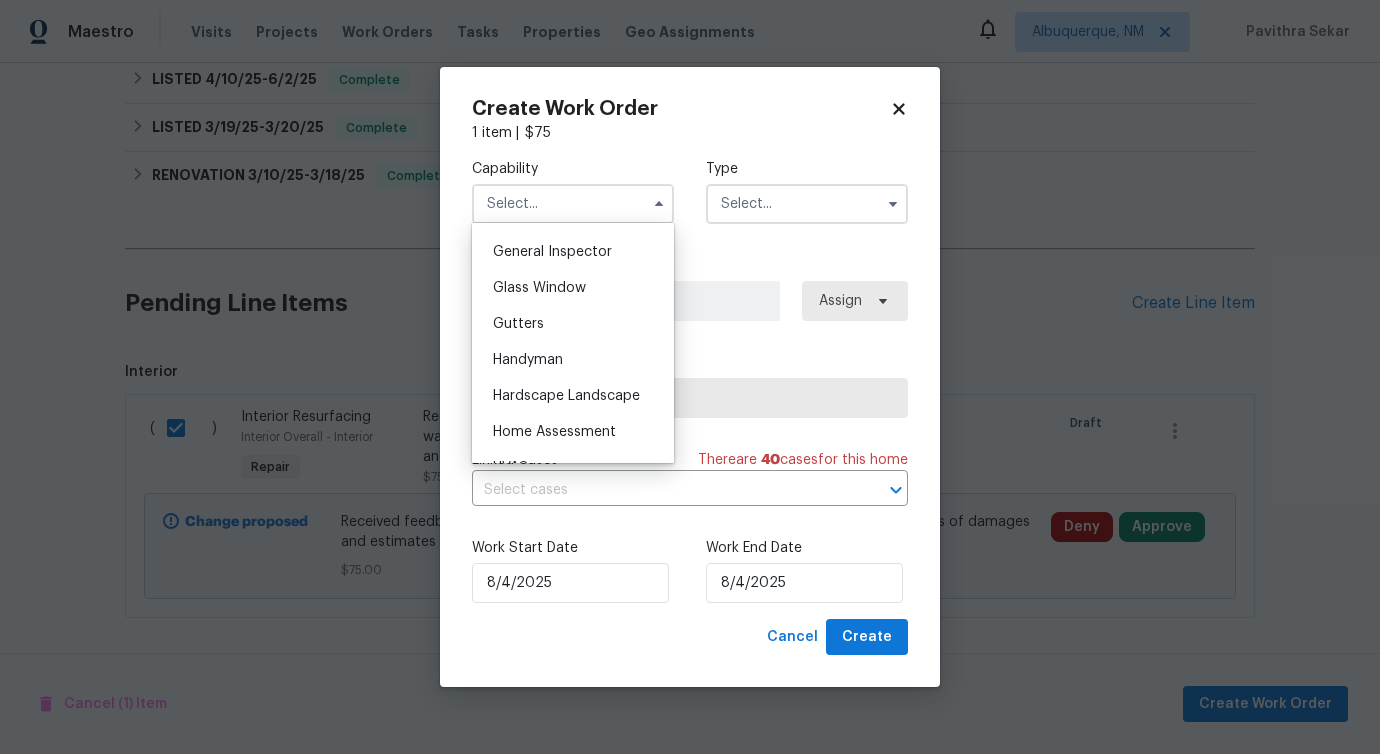 scroll, scrollTop: 1019, scrollLeft: 0, axis: vertical 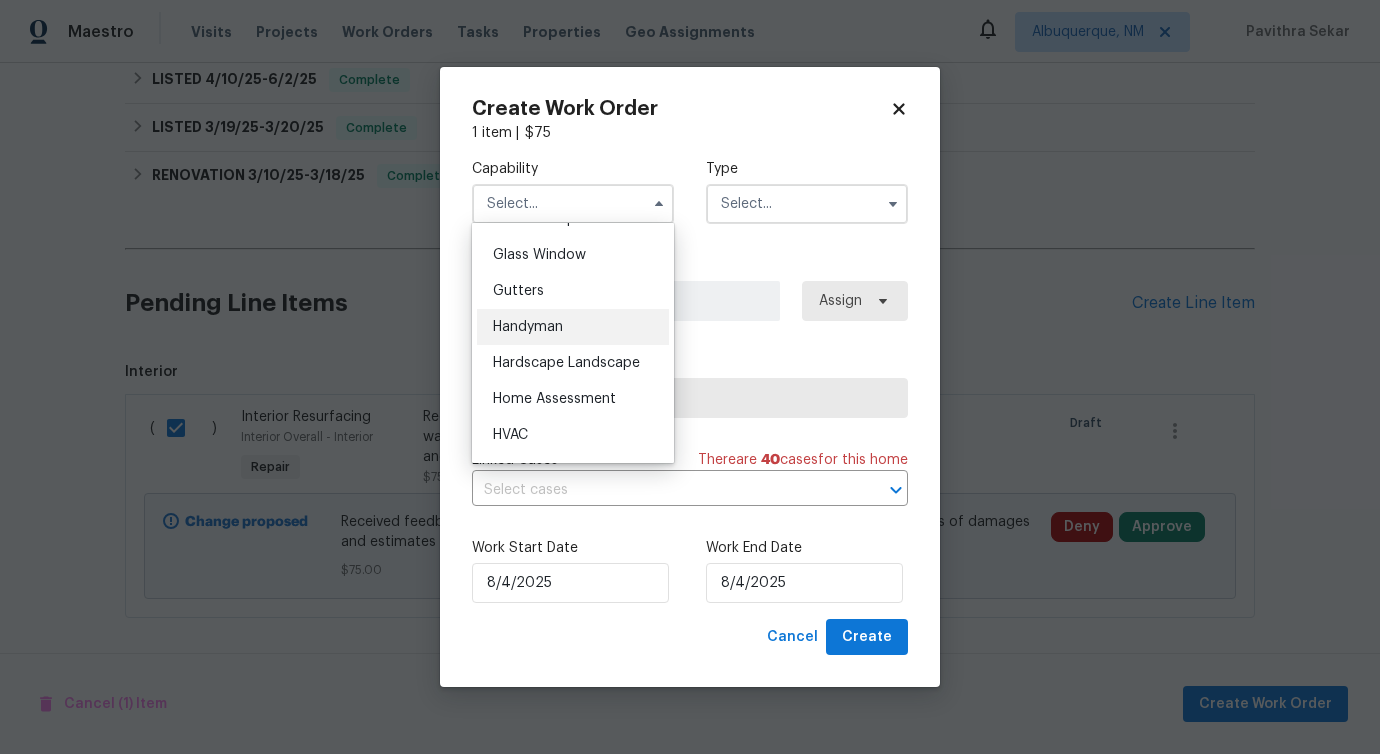 click on "Handyman" at bounding box center [528, 327] 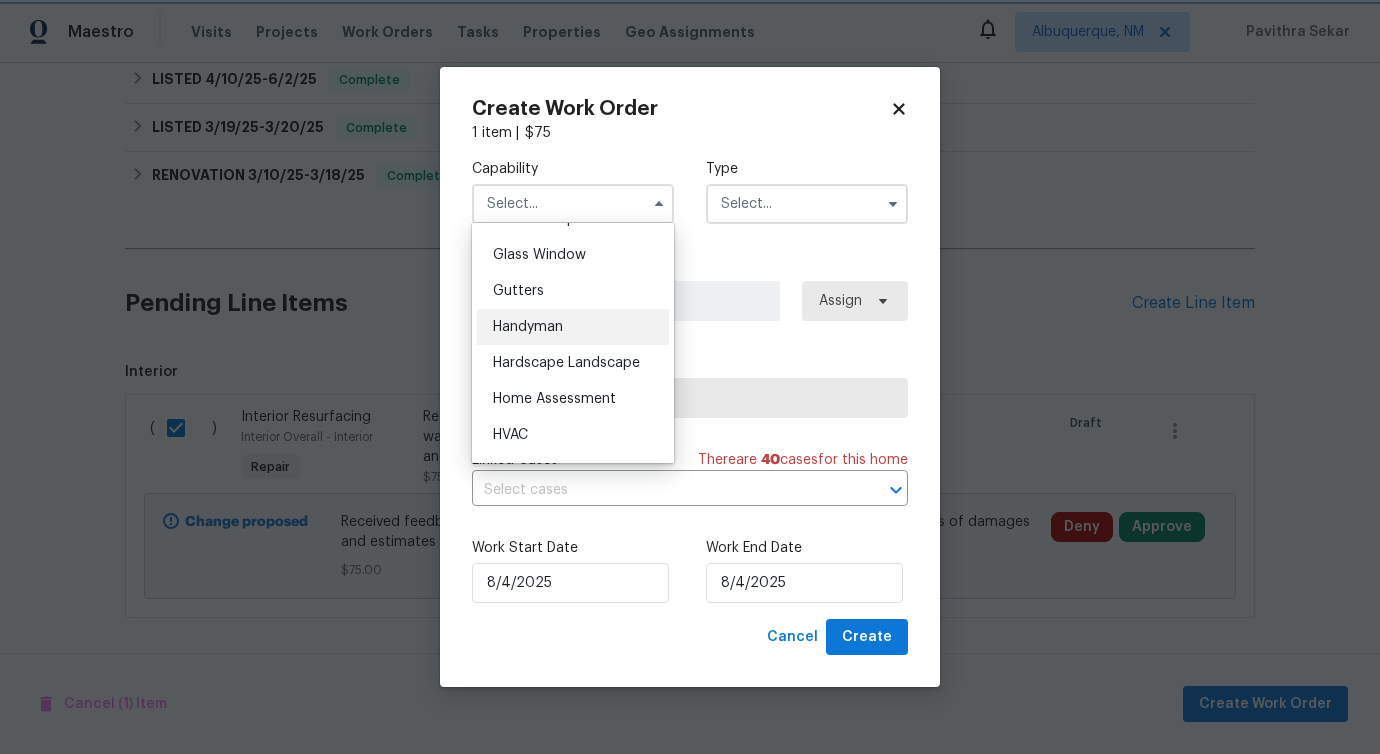 type on "Handyman" 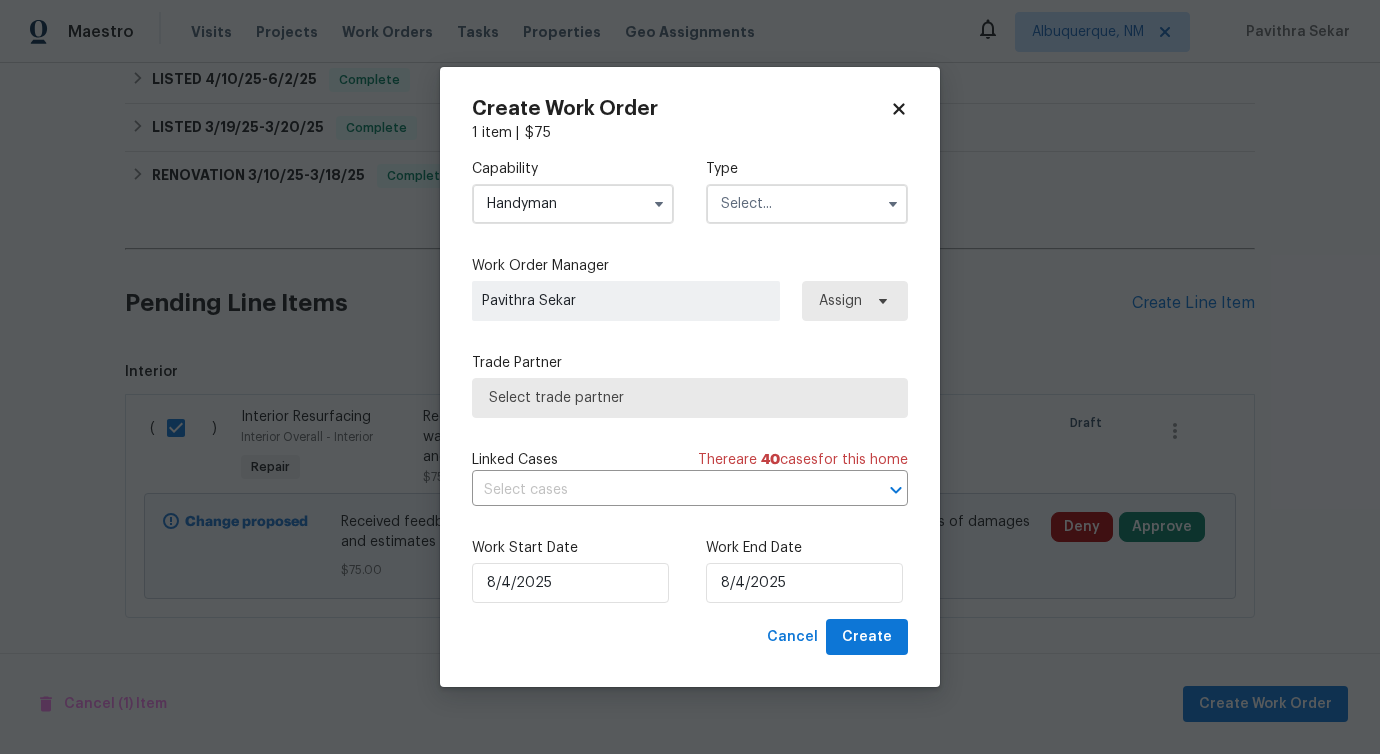 click at bounding box center [807, 204] 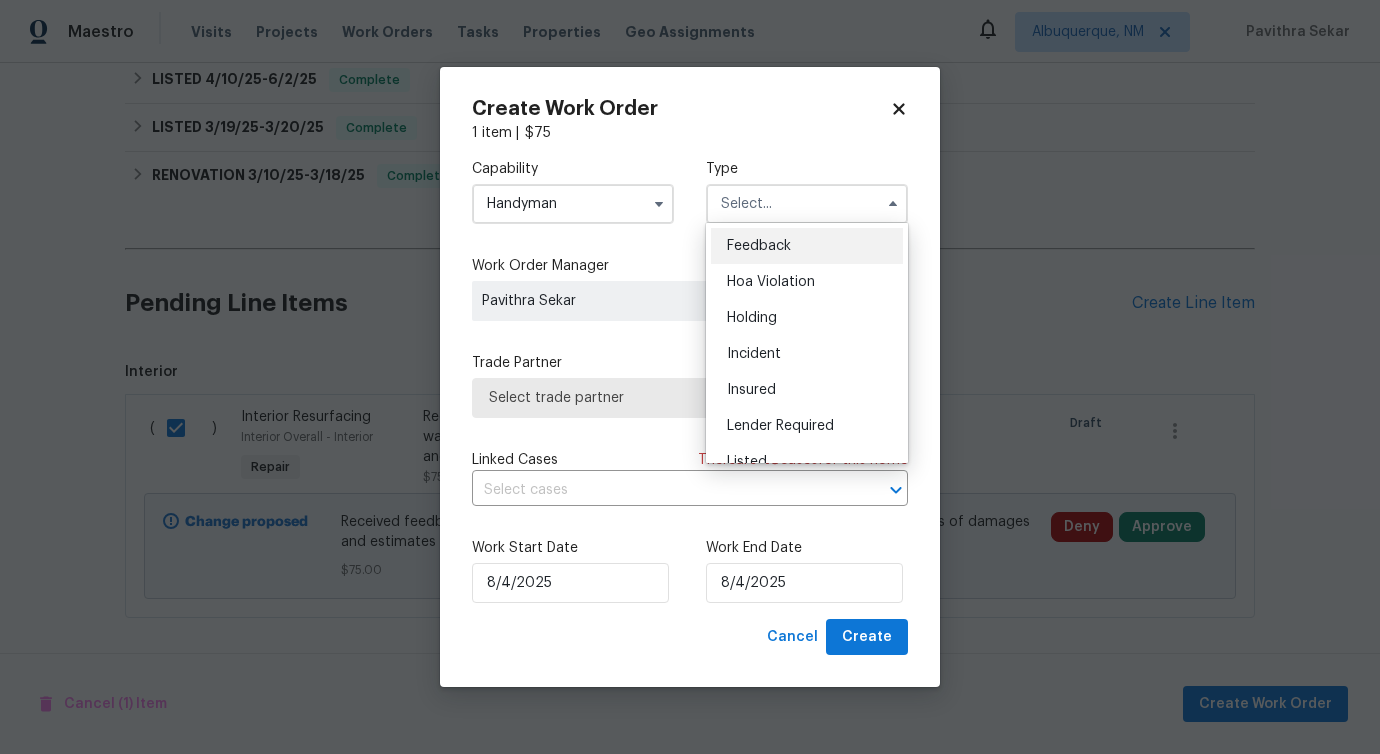 click on "Feedback" at bounding box center (759, 246) 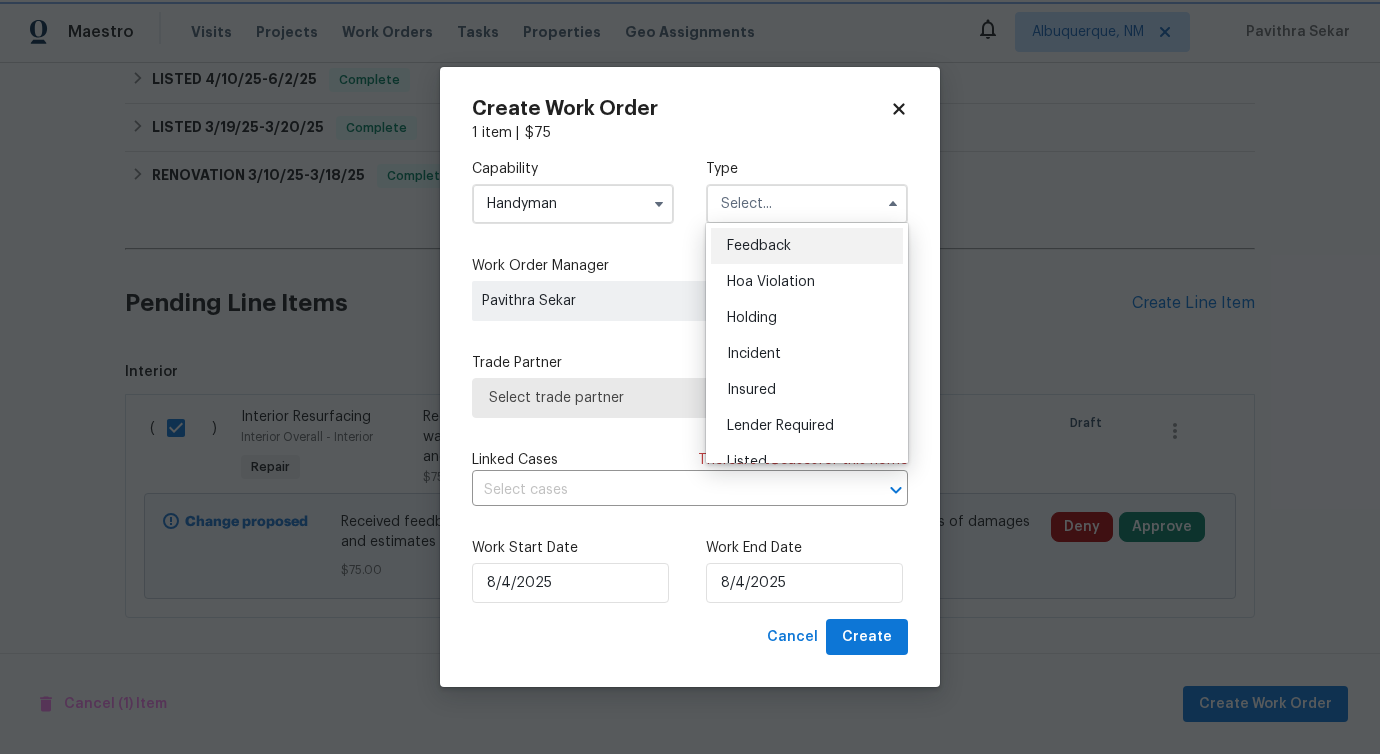 type on "Feedback" 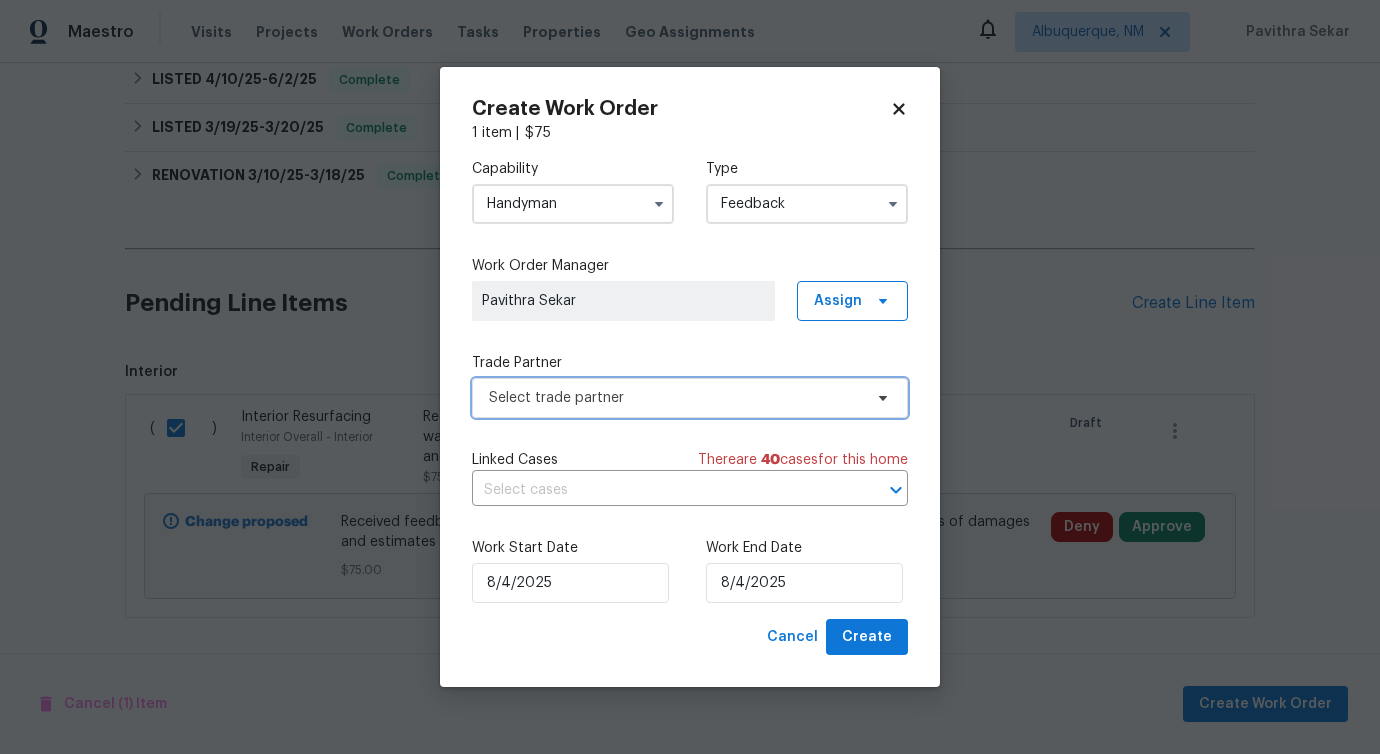 click on "Select trade partner" at bounding box center (675, 398) 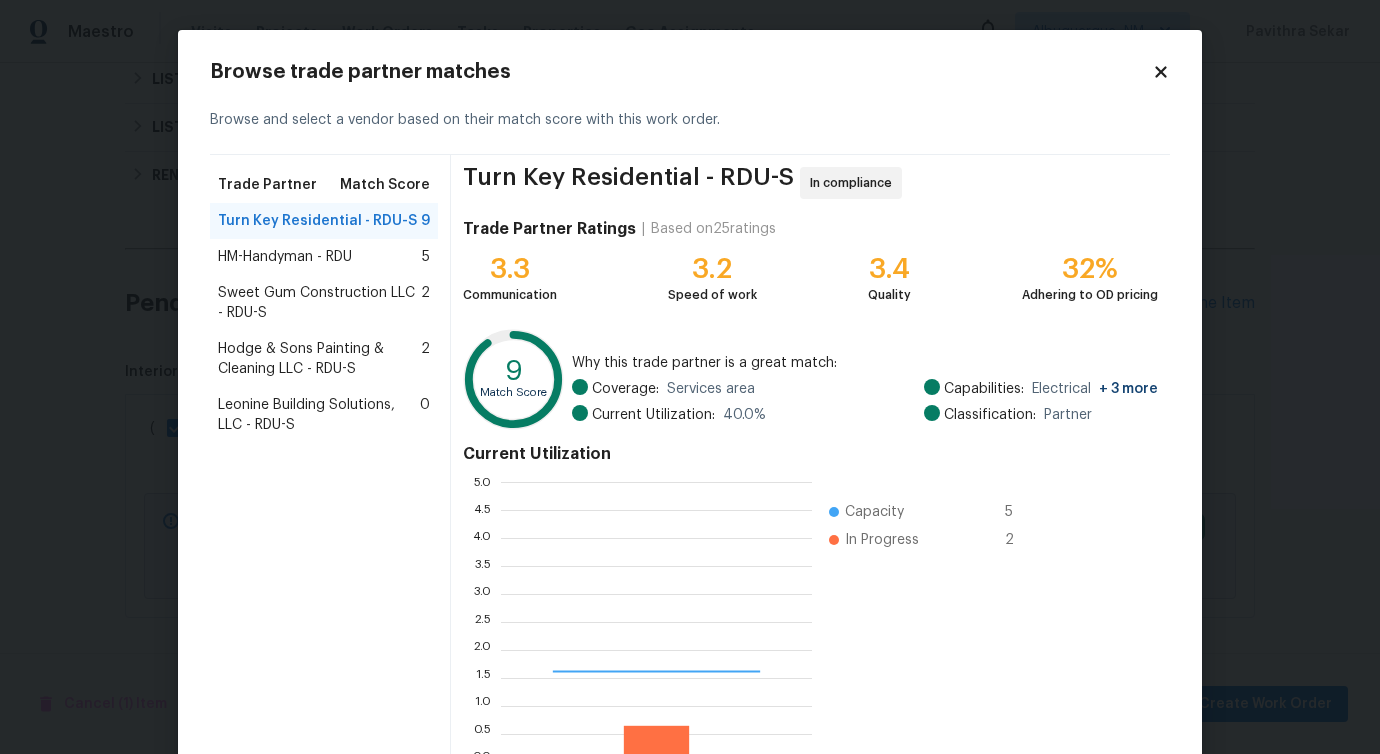 scroll, scrollTop: 2, scrollLeft: 2, axis: both 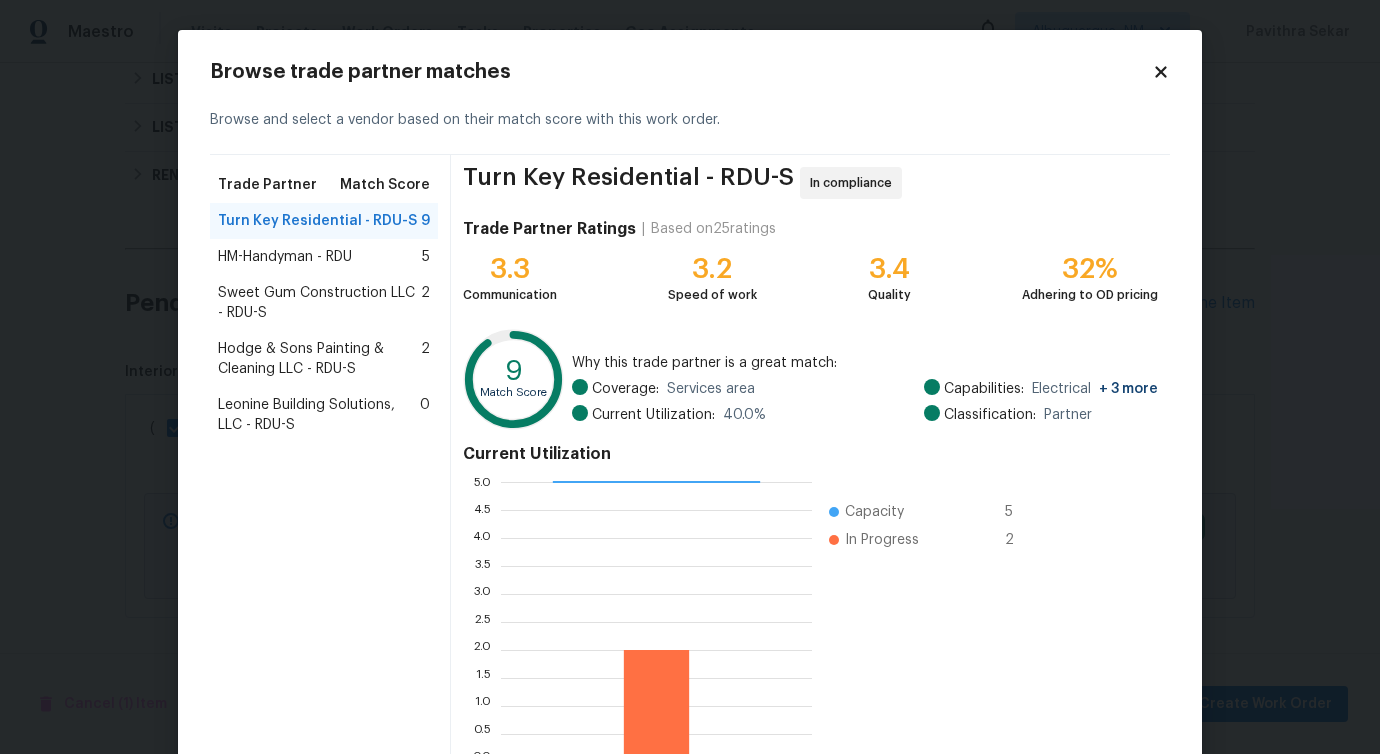 click on "HM-Handyman - RDU" at bounding box center (285, 257) 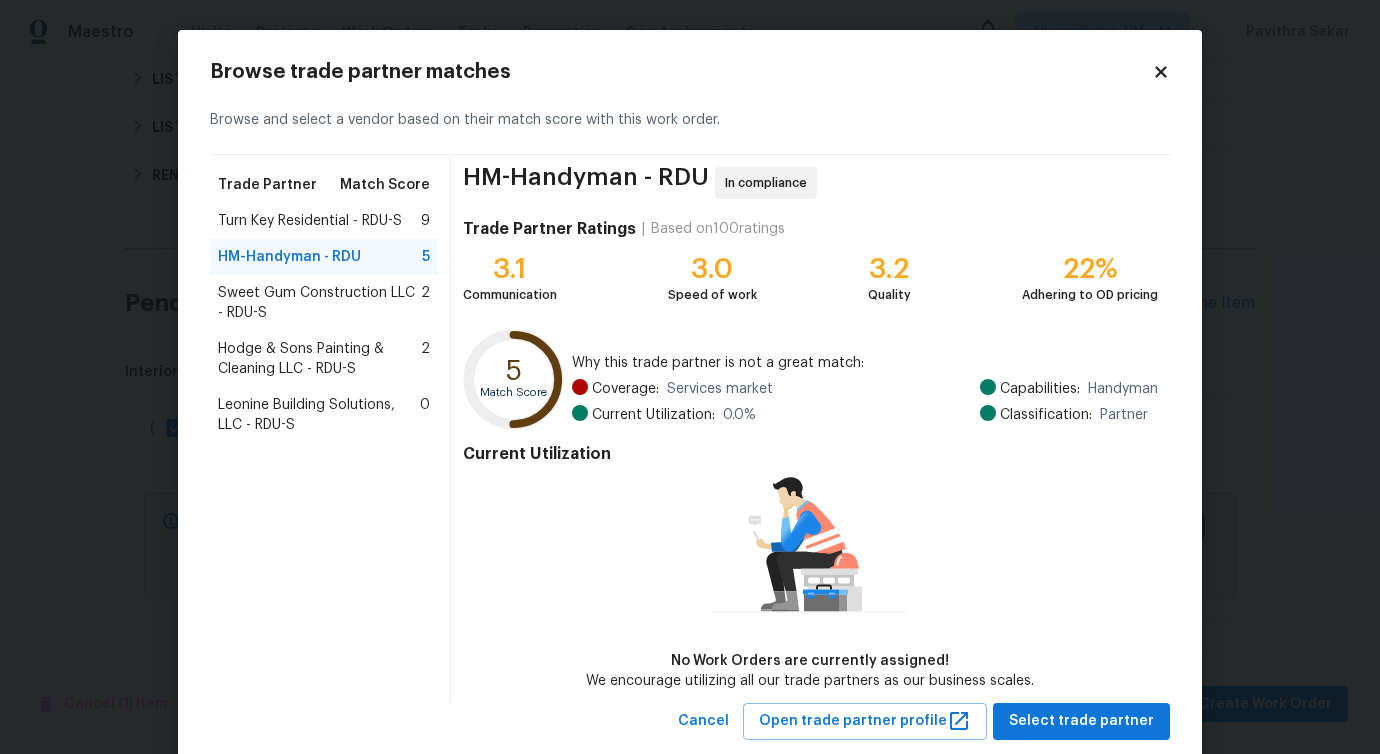 click on "Sweet Gum Construction LLC - RDU-S" at bounding box center (319, 303) 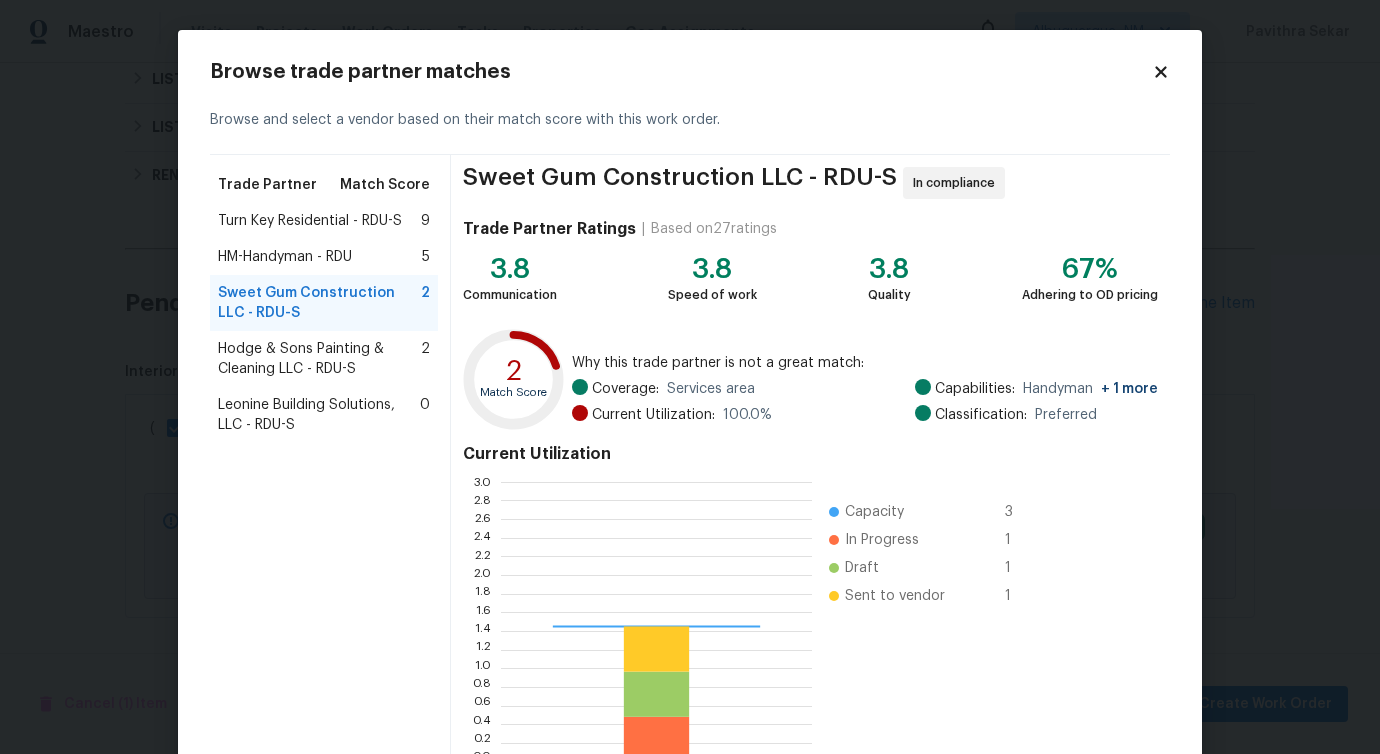 scroll, scrollTop: 2, scrollLeft: 2, axis: both 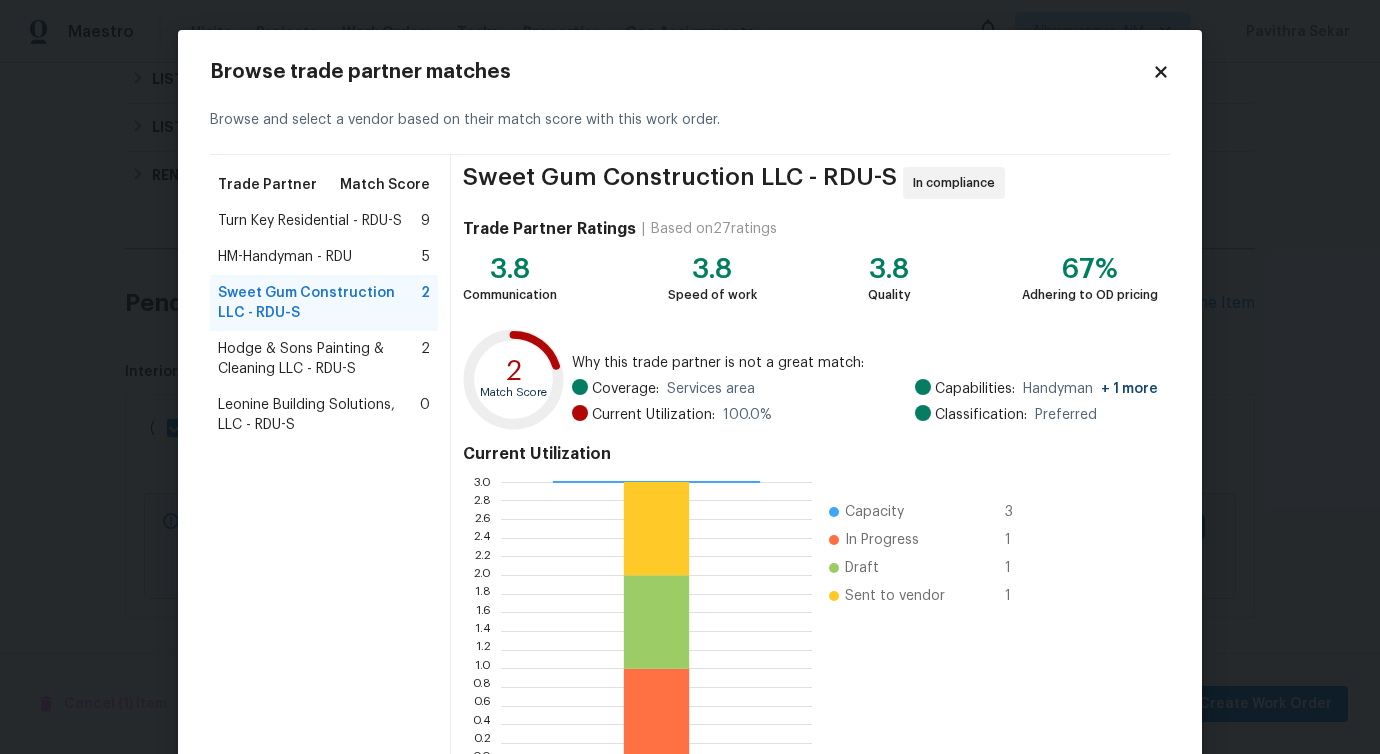 click on "HM-Handyman - RDU 5" at bounding box center [324, 257] 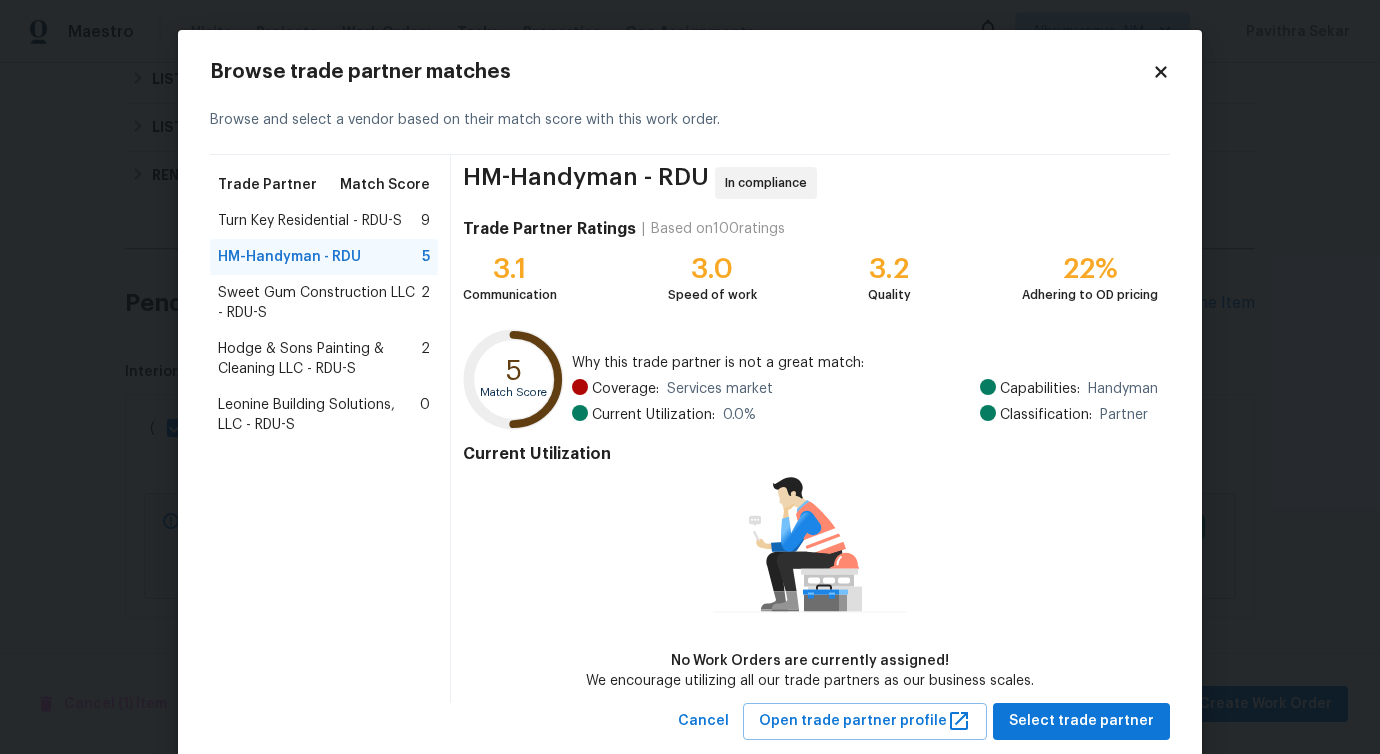 click on "Turn Key Residential - RDU-S 9" at bounding box center (324, 221) 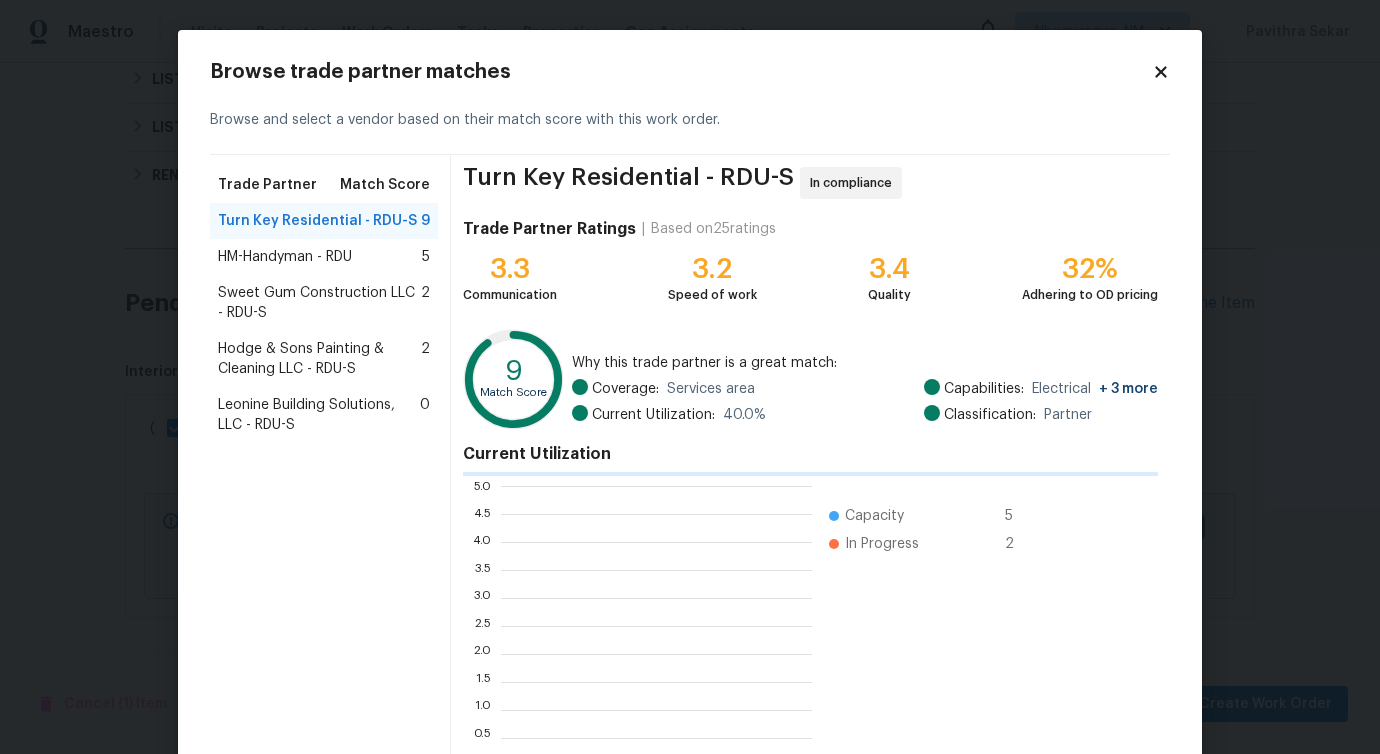 scroll, scrollTop: 2, scrollLeft: 2, axis: both 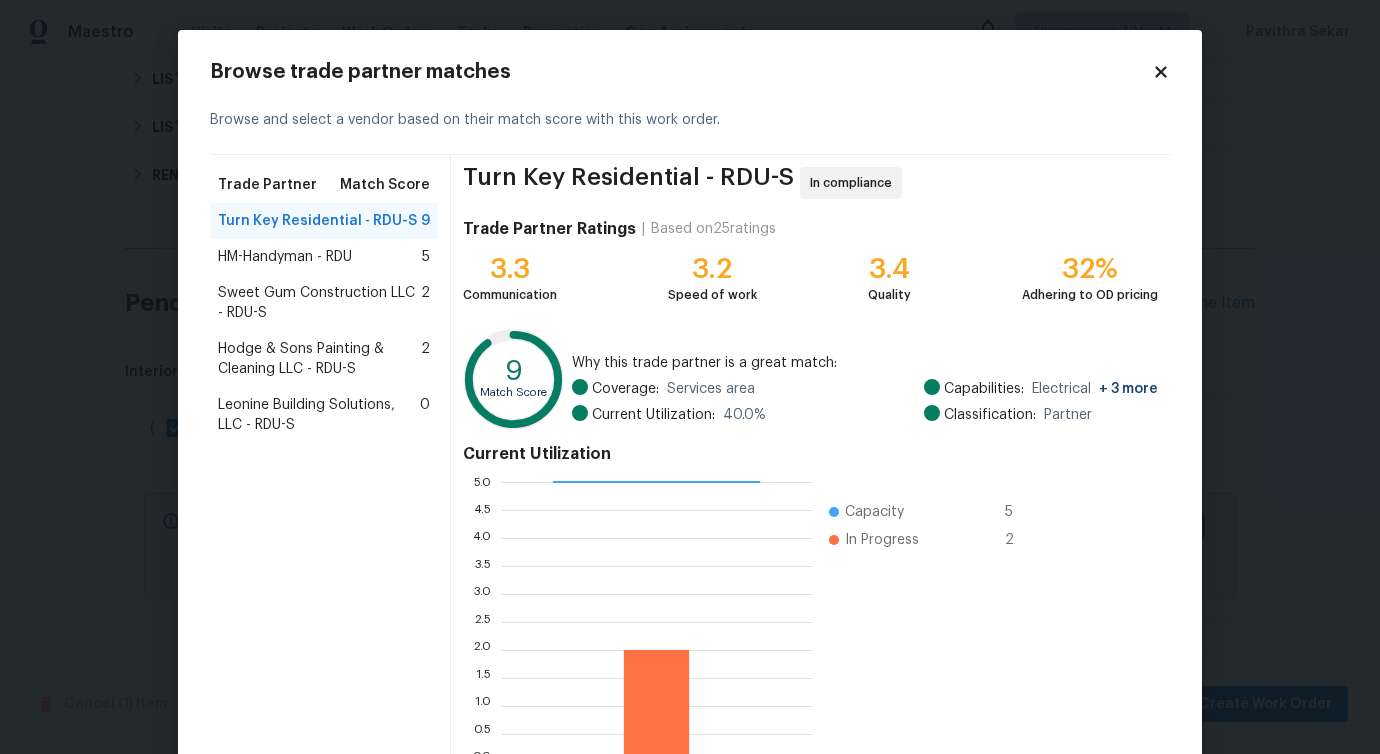 click on "HM-Handyman - RDU" at bounding box center (285, 257) 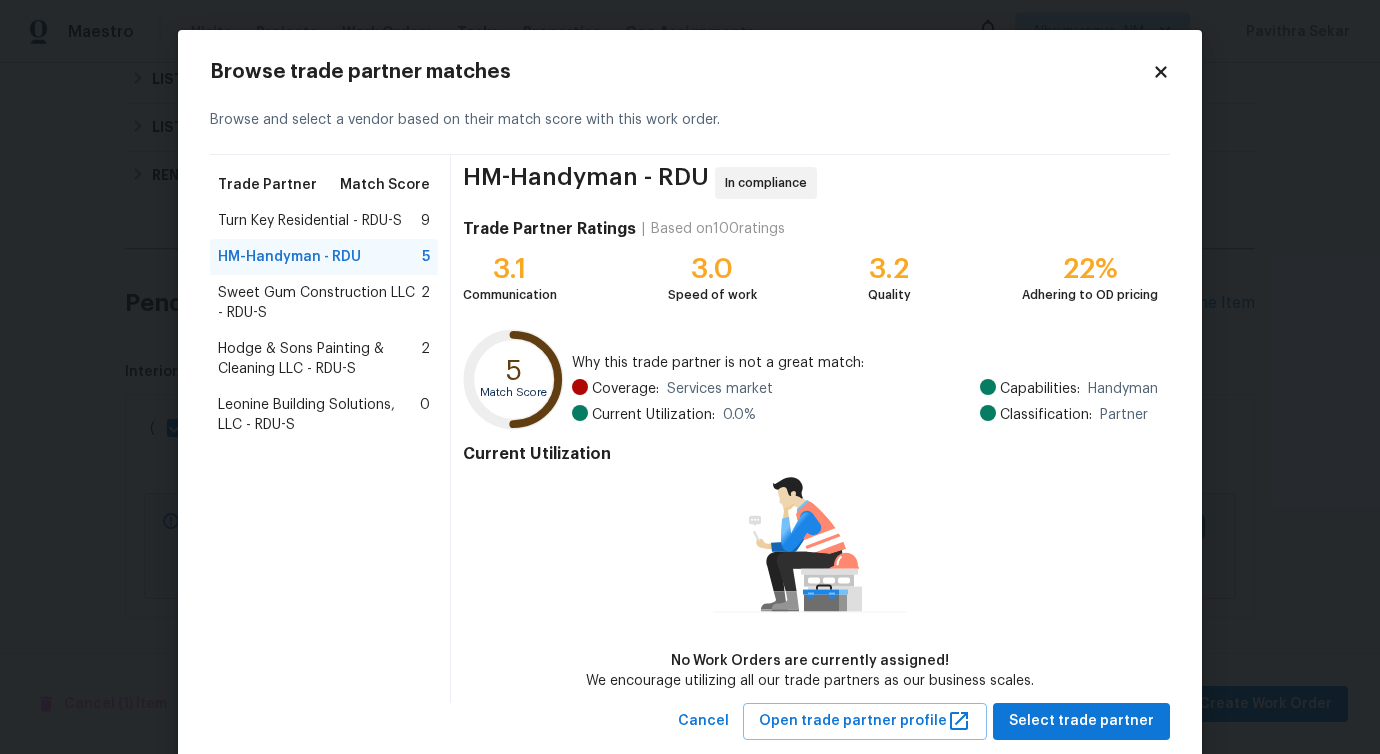 click on "Sweet Gum Construction LLC - RDU-S" at bounding box center (319, 303) 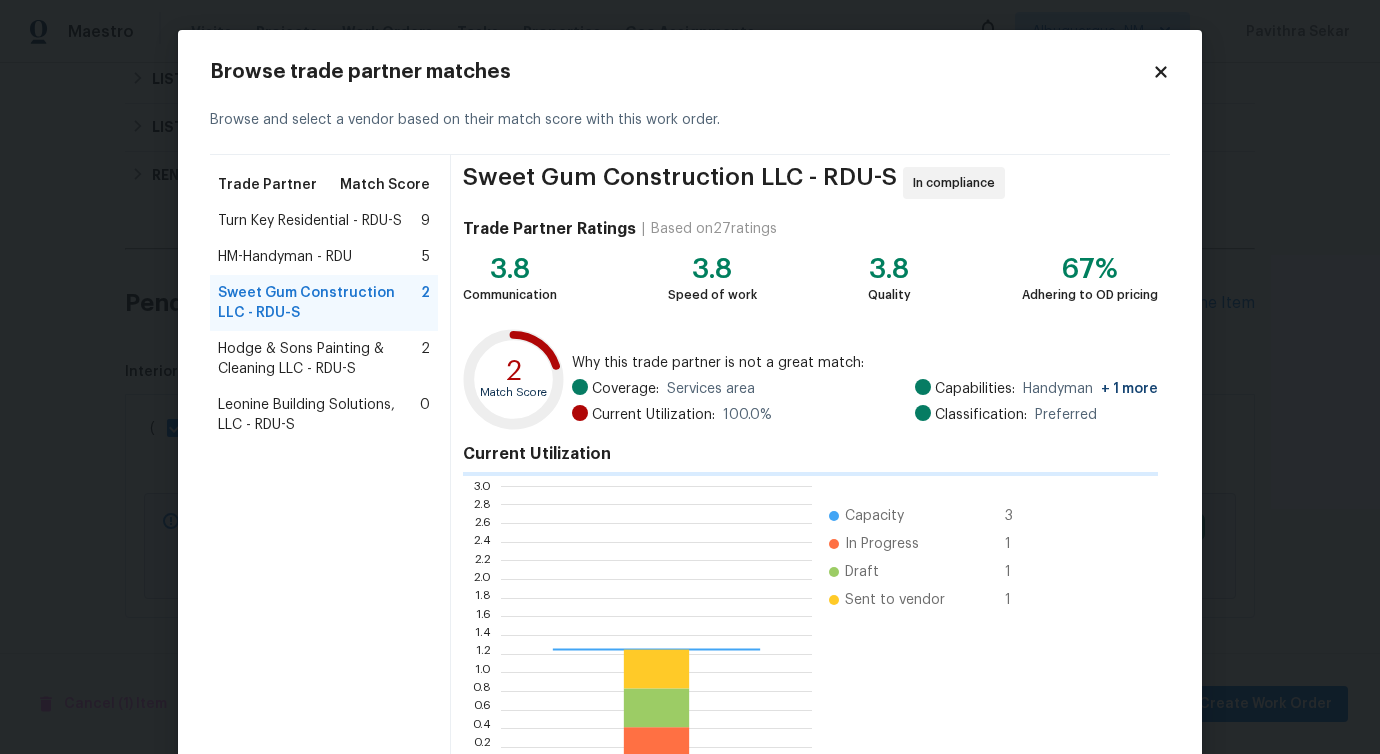 scroll, scrollTop: 2, scrollLeft: 2, axis: both 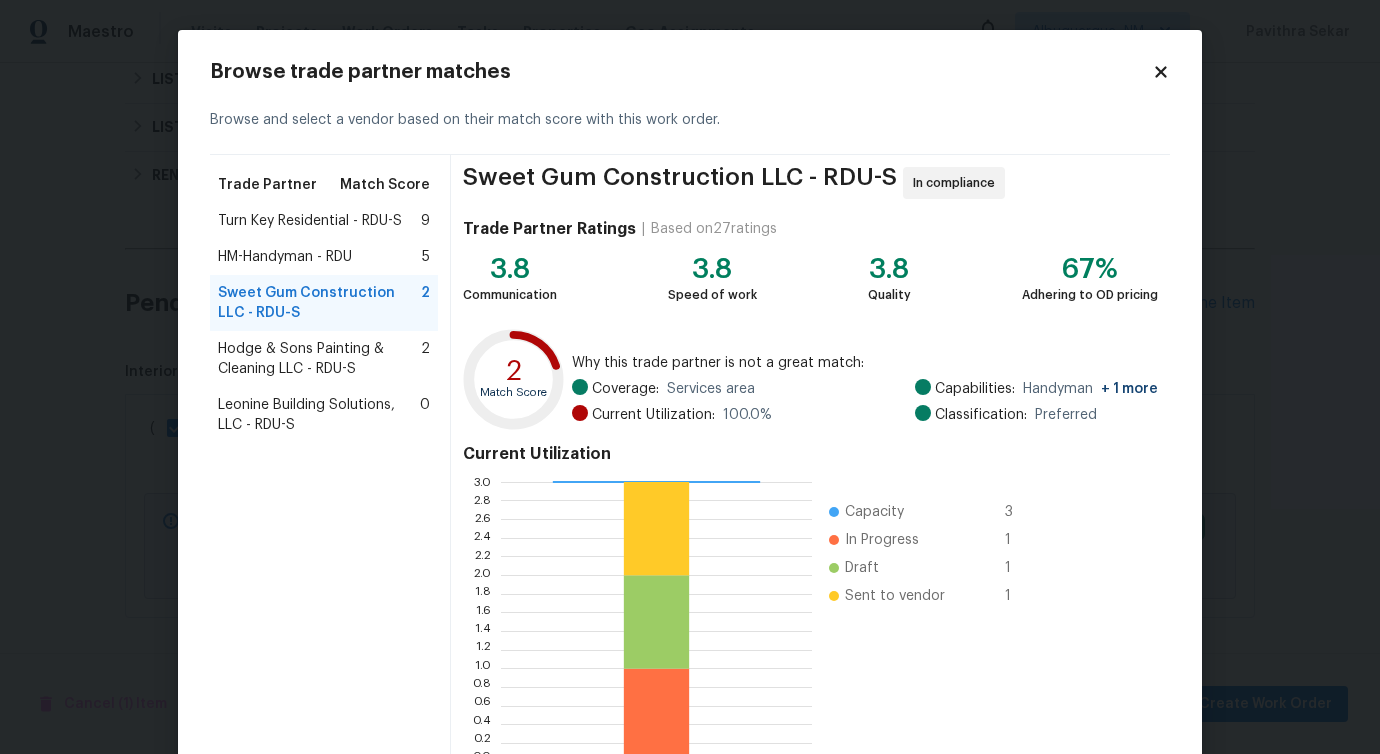 click on "Hodge & Sons Painting & Cleaning LLC - RDU-S" at bounding box center [319, 359] 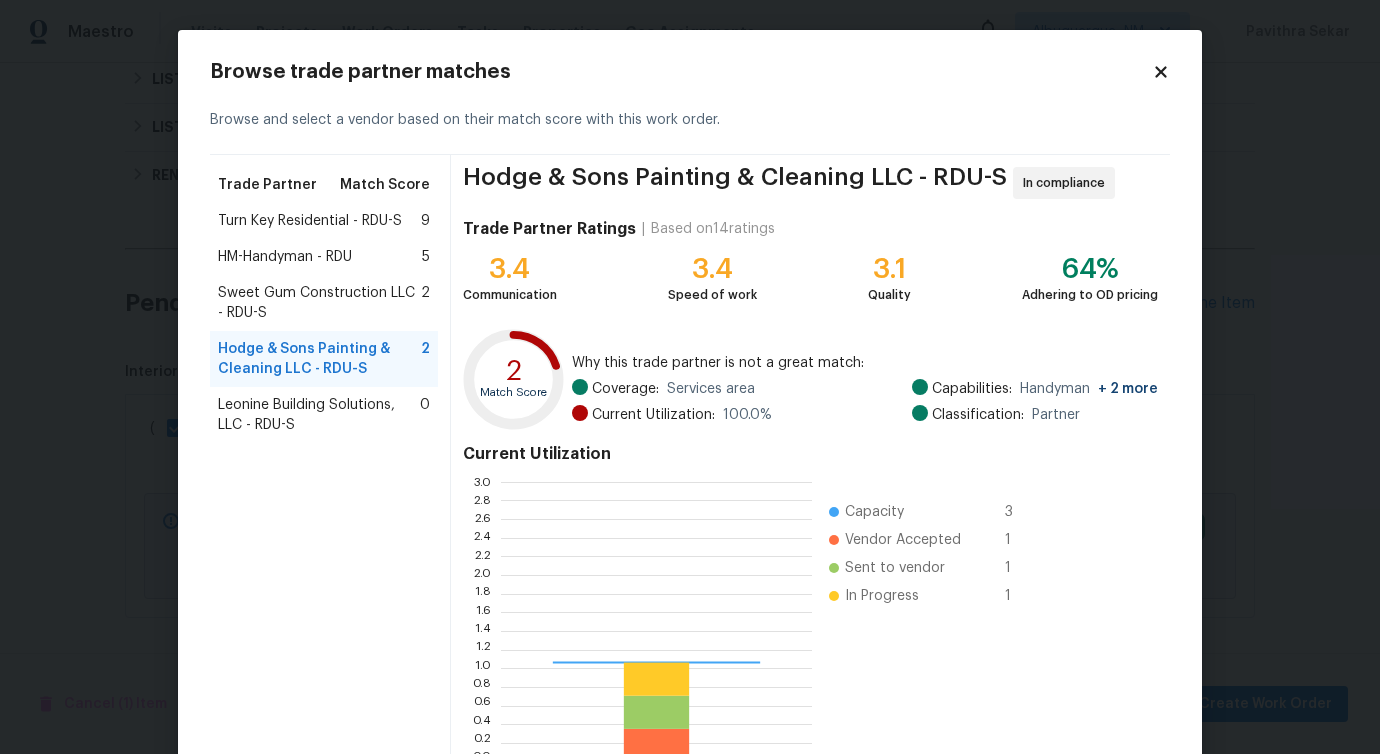 scroll, scrollTop: 2, scrollLeft: 2, axis: both 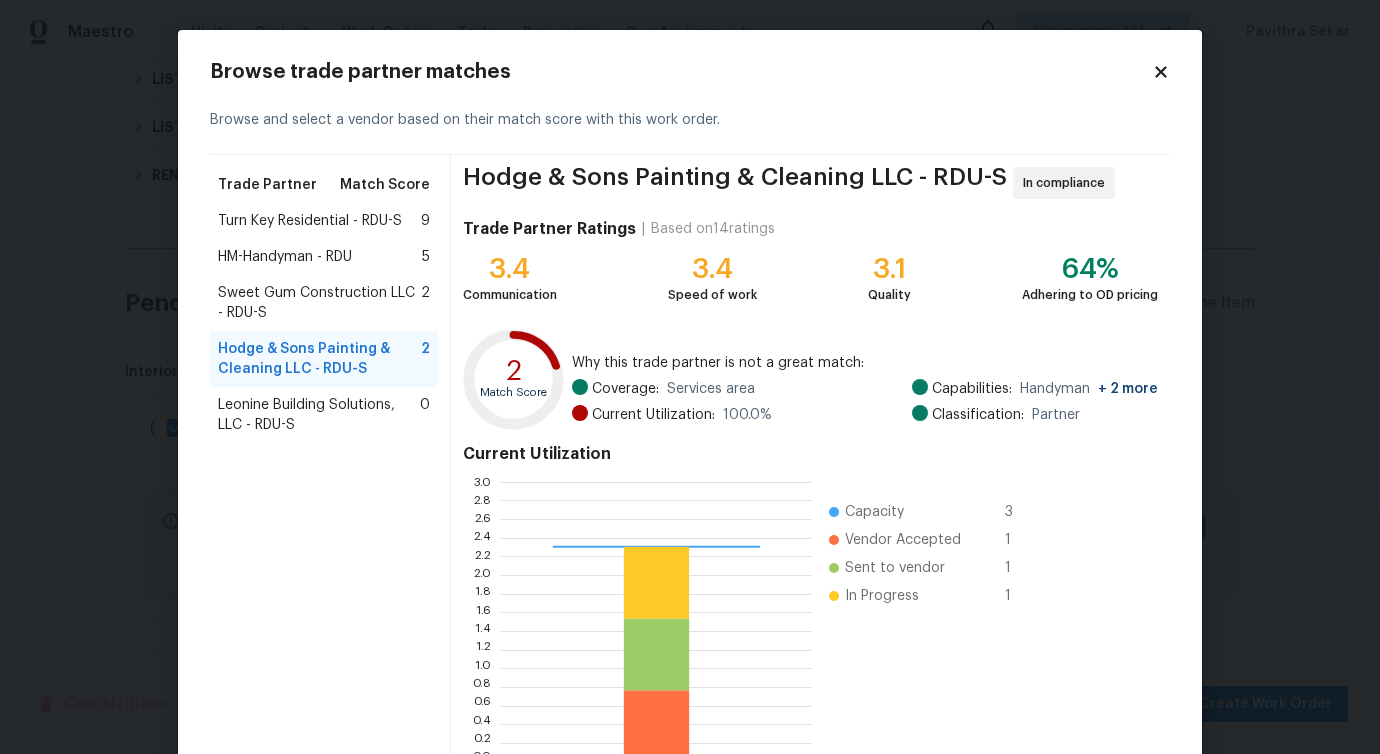 click on "Trade Partner Match Score Turn Key Residential - RDU-S 9 HM-Handyman - RDU 5 Sweet Gum Construction LLC - RDU-S 2 Hodge & Sons Painting & Cleaning LLC - RDU-S 2 Leonine Building Solutions, LLC - RDU-S 0" at bounding box center (330, 469) 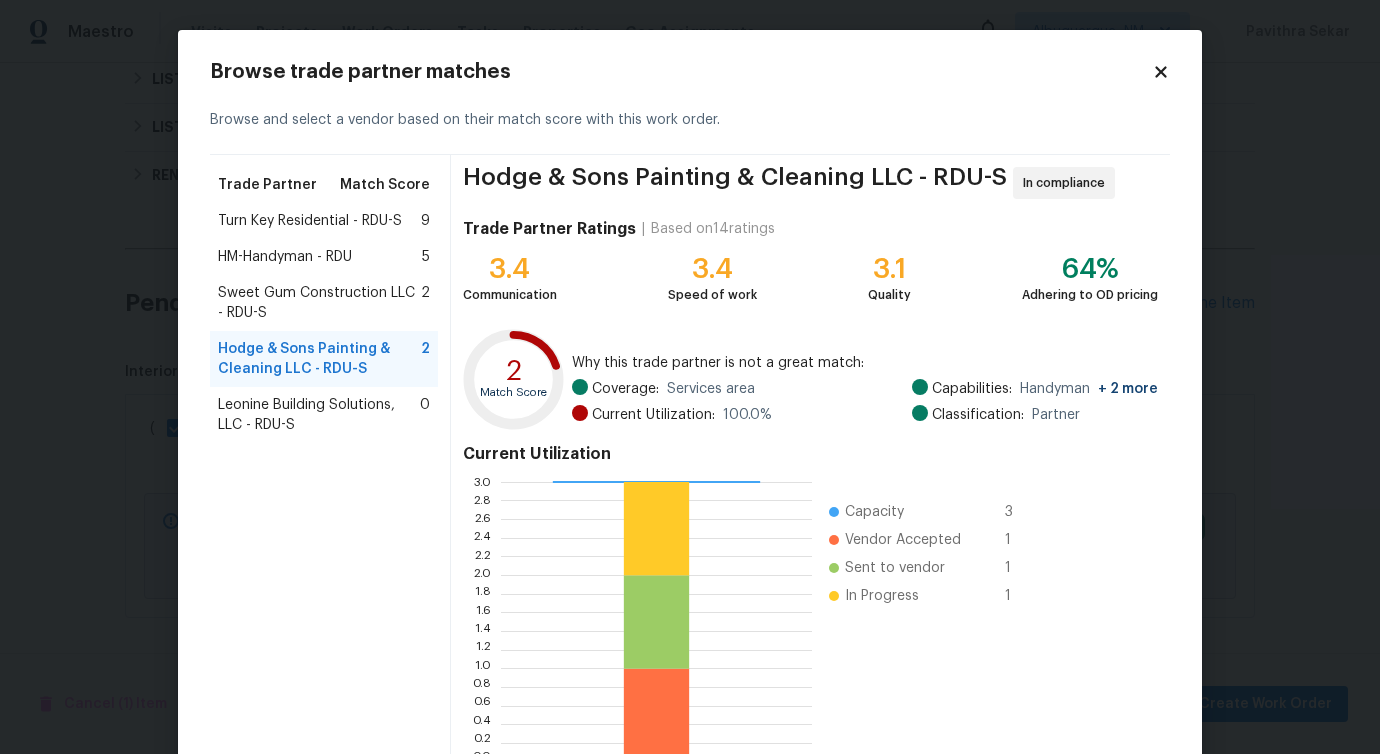 click on "Leonine Building Solutions, LLC - RDU-S" at bounding box center (319, 415) 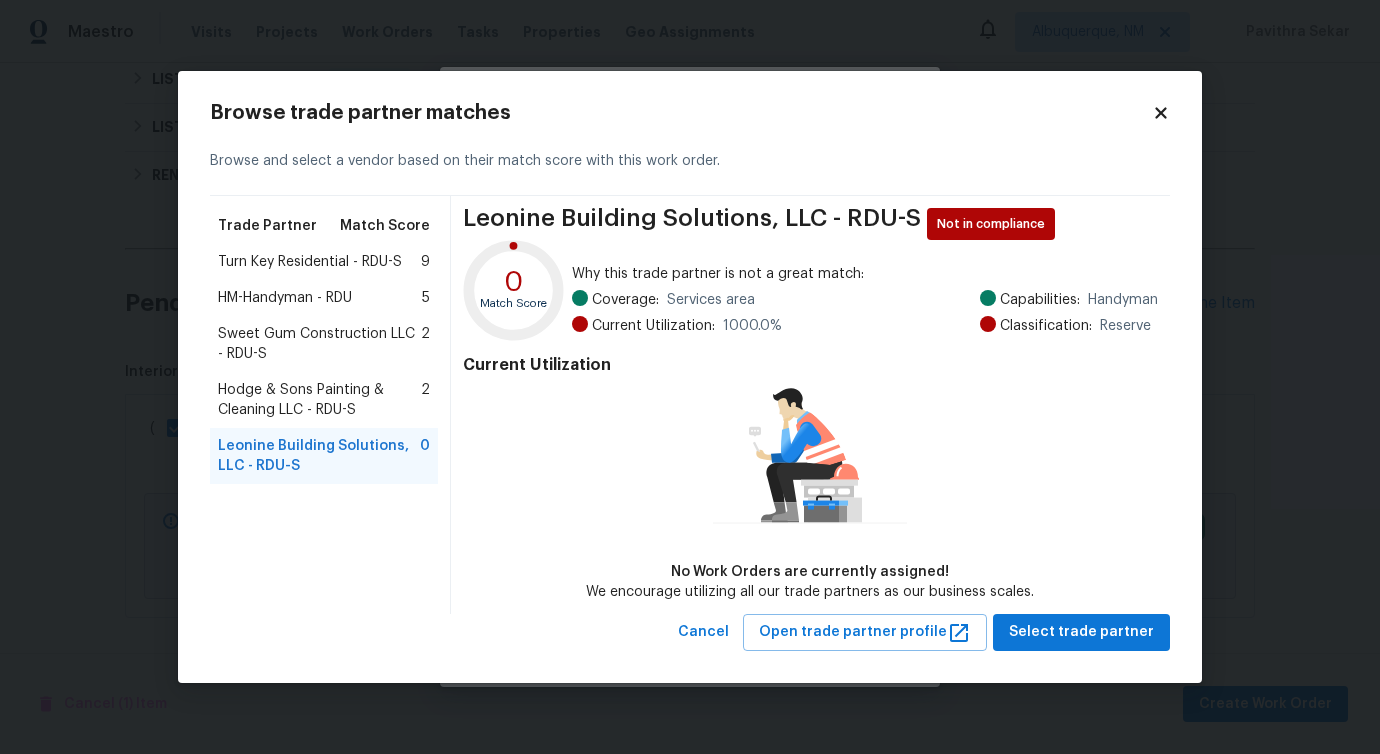 click on "HM-Handyman - RDU 5" at bounding box center [324, 298] 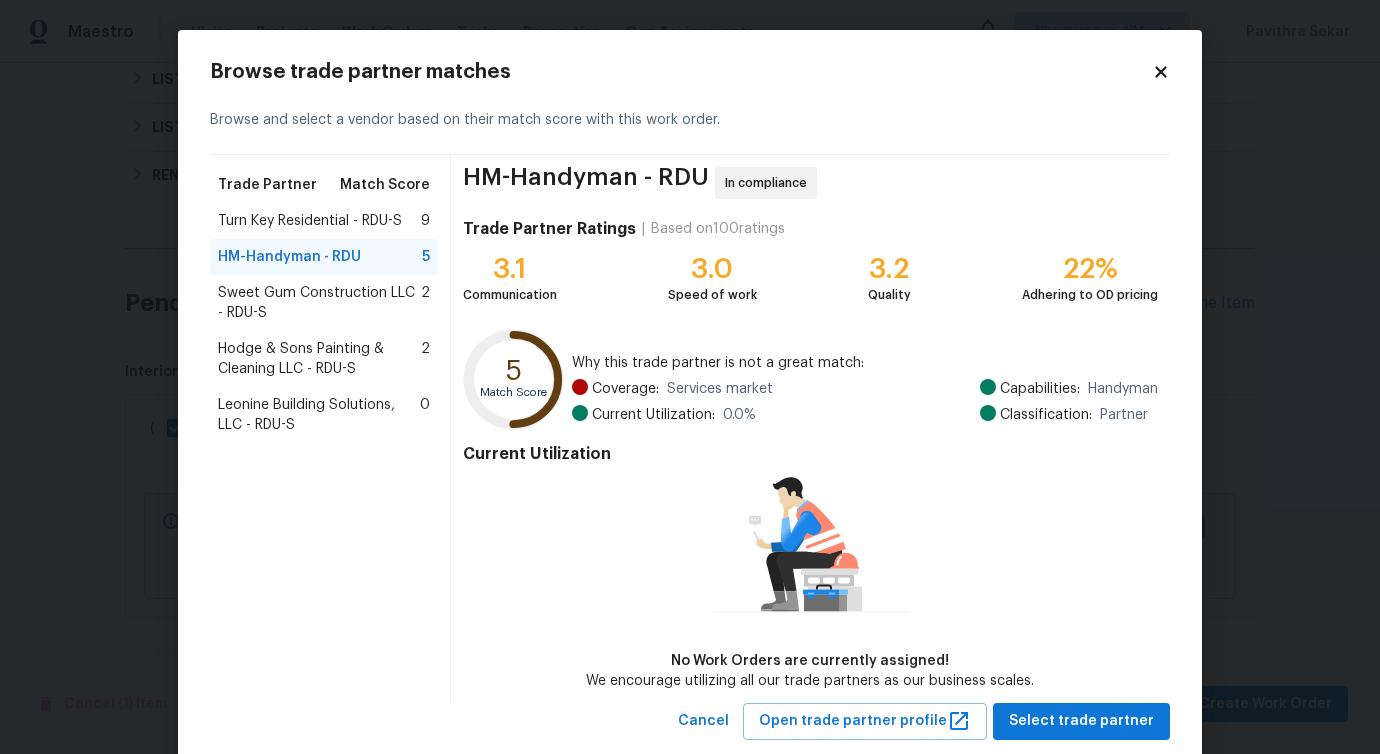click on "Turn Key Residential - RDU-S" at bounding box center [310, 221] 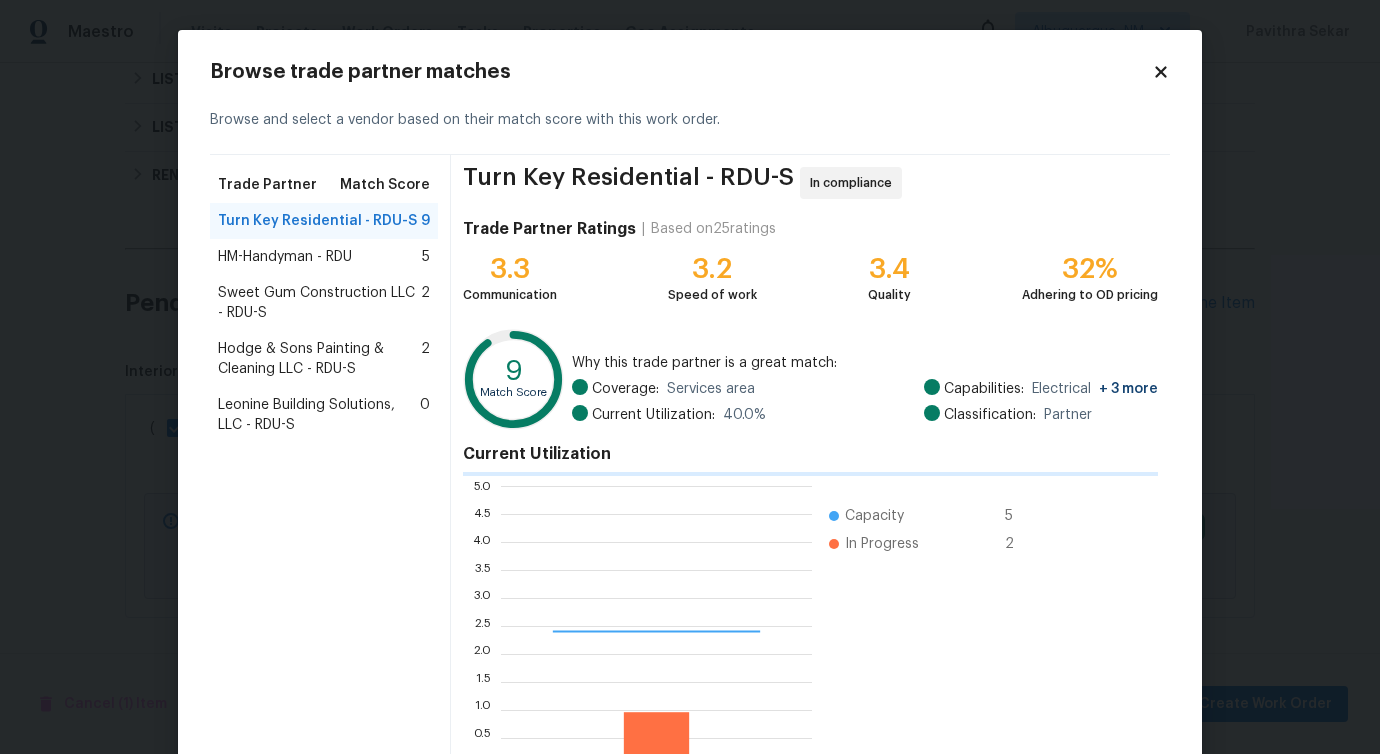 scroll, scrollTop: 2, scrollLeft: 2, axis: both 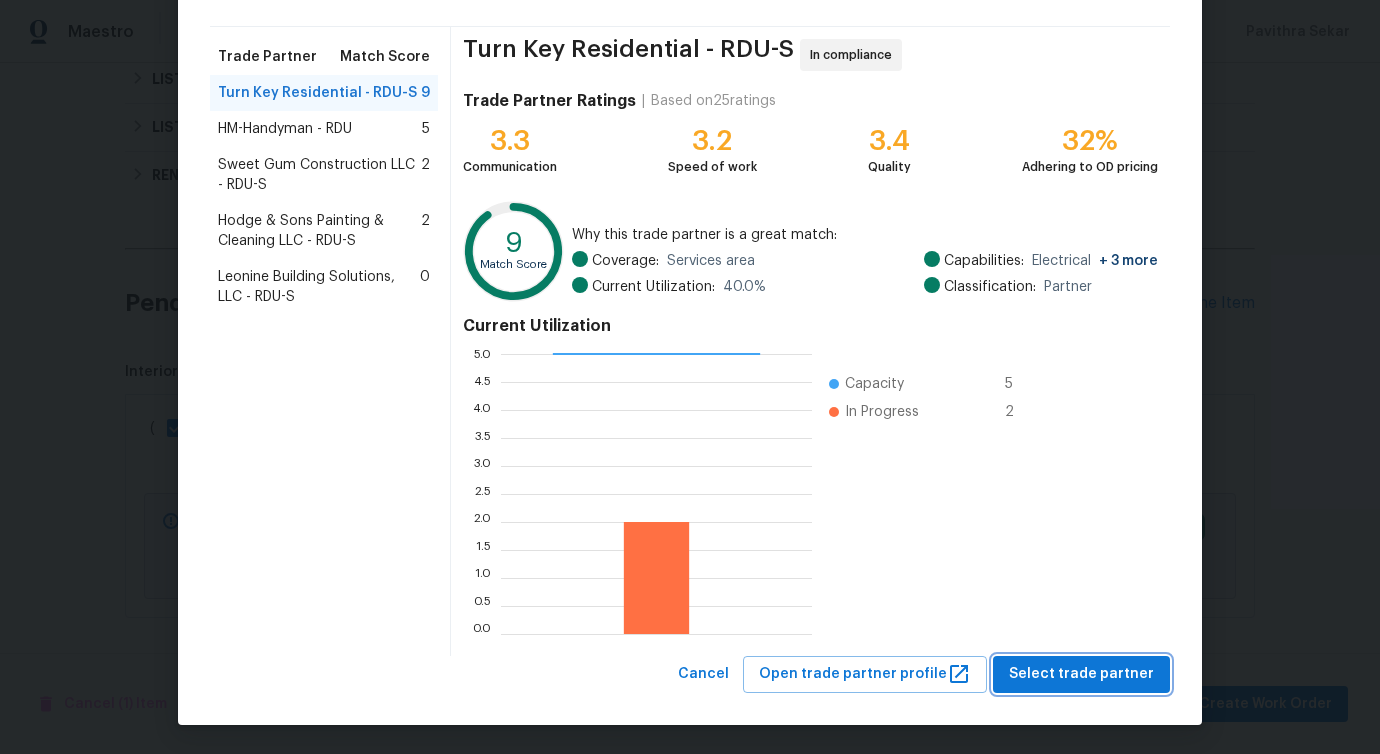click on "Select trade partner" at bounding box center [1081, 674] 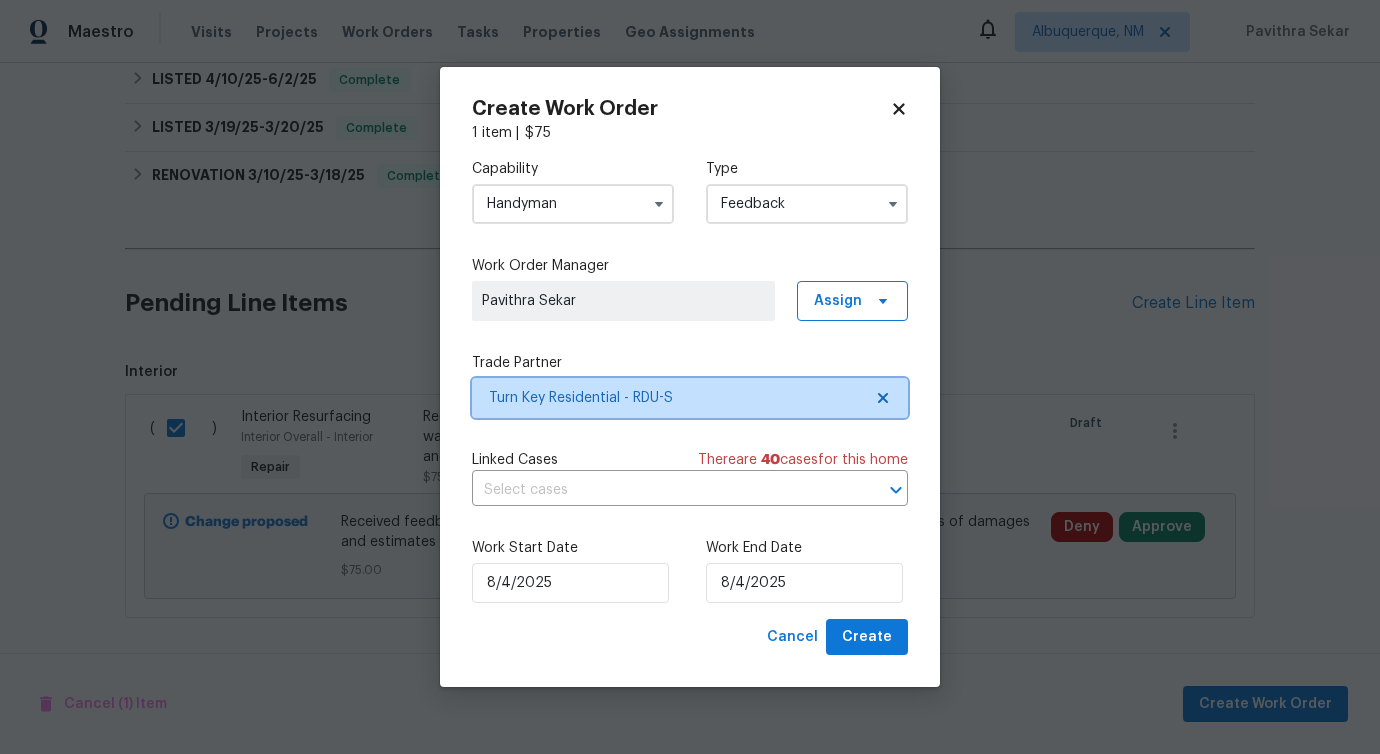 scroll, scrollTop: 0, scrollLeft: 0, axis: both 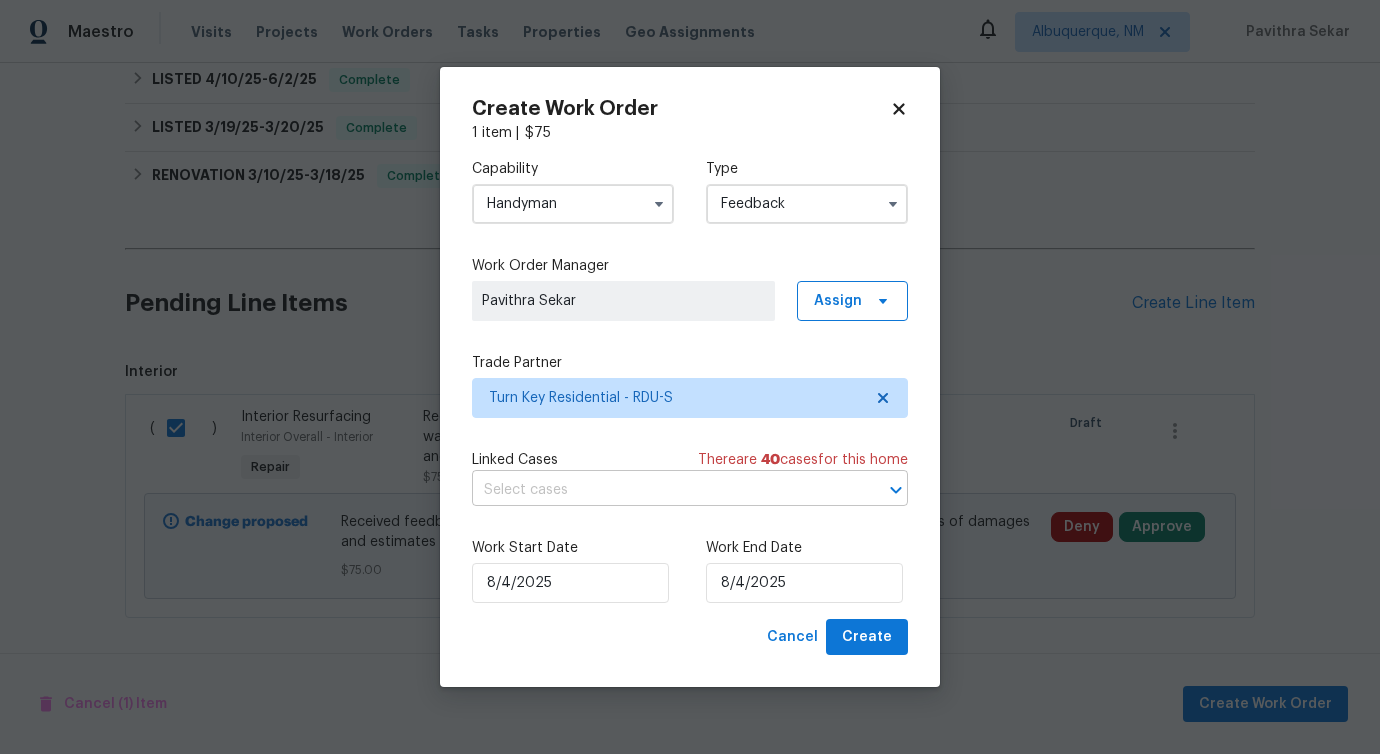 click at bounding box center (662, 490) 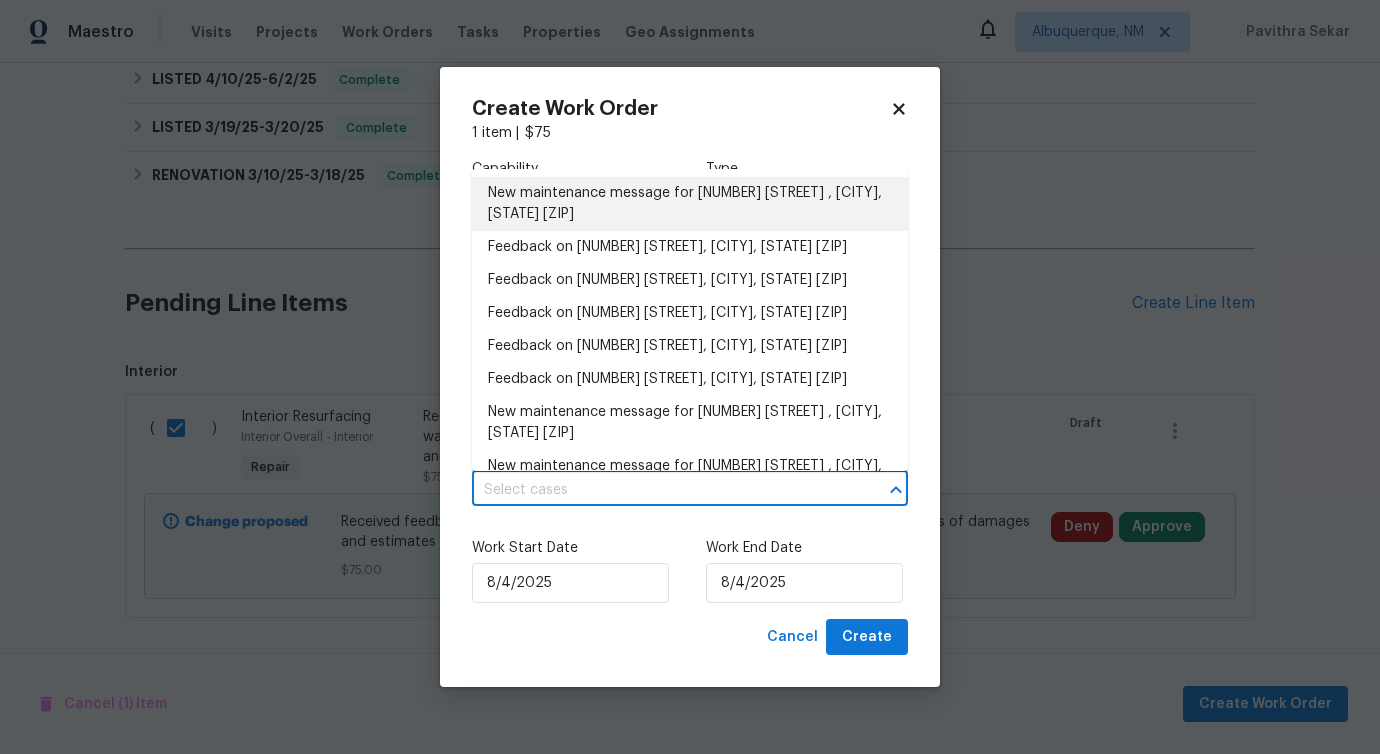 click on "New maintenance message for 13 Herndon Ct , Clayton, NC 27520" at bounding box center [690, 204] 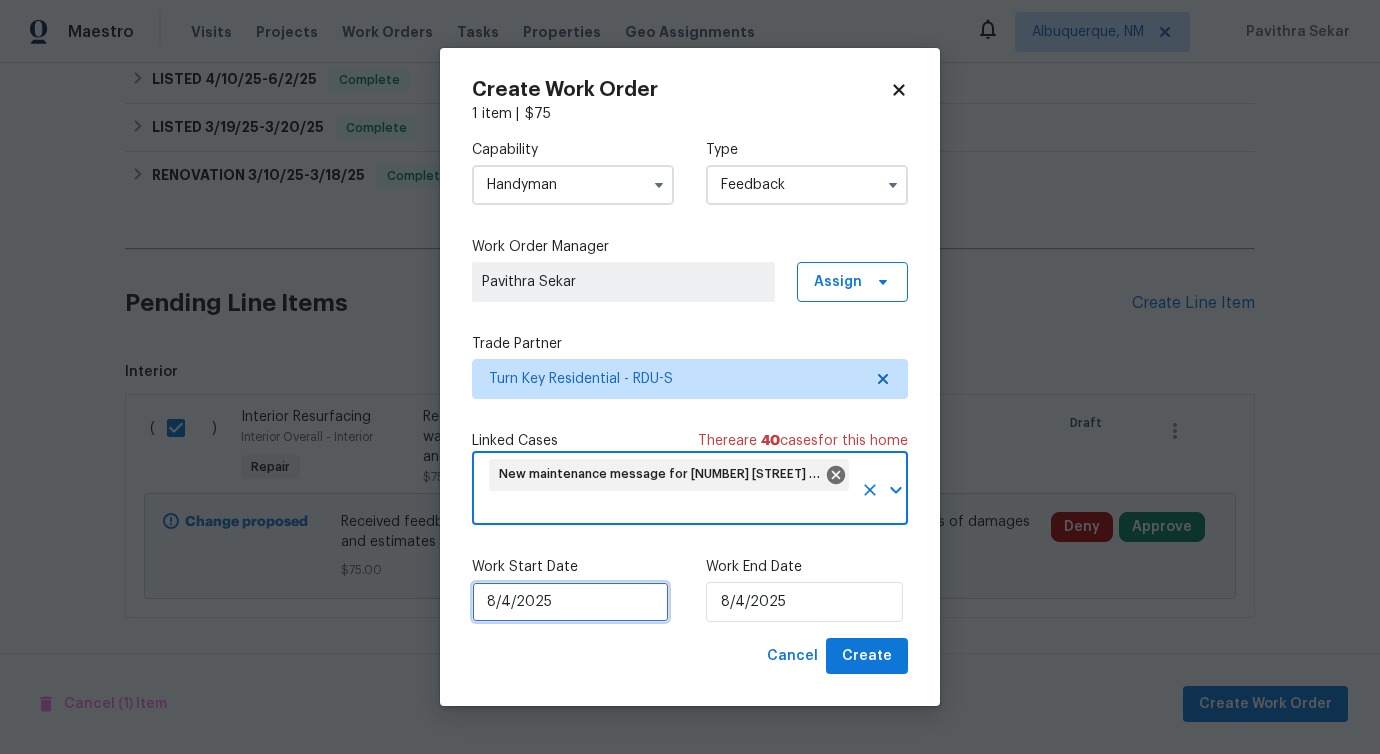 click on "8/4/2025" at bounding box center (570, 602) 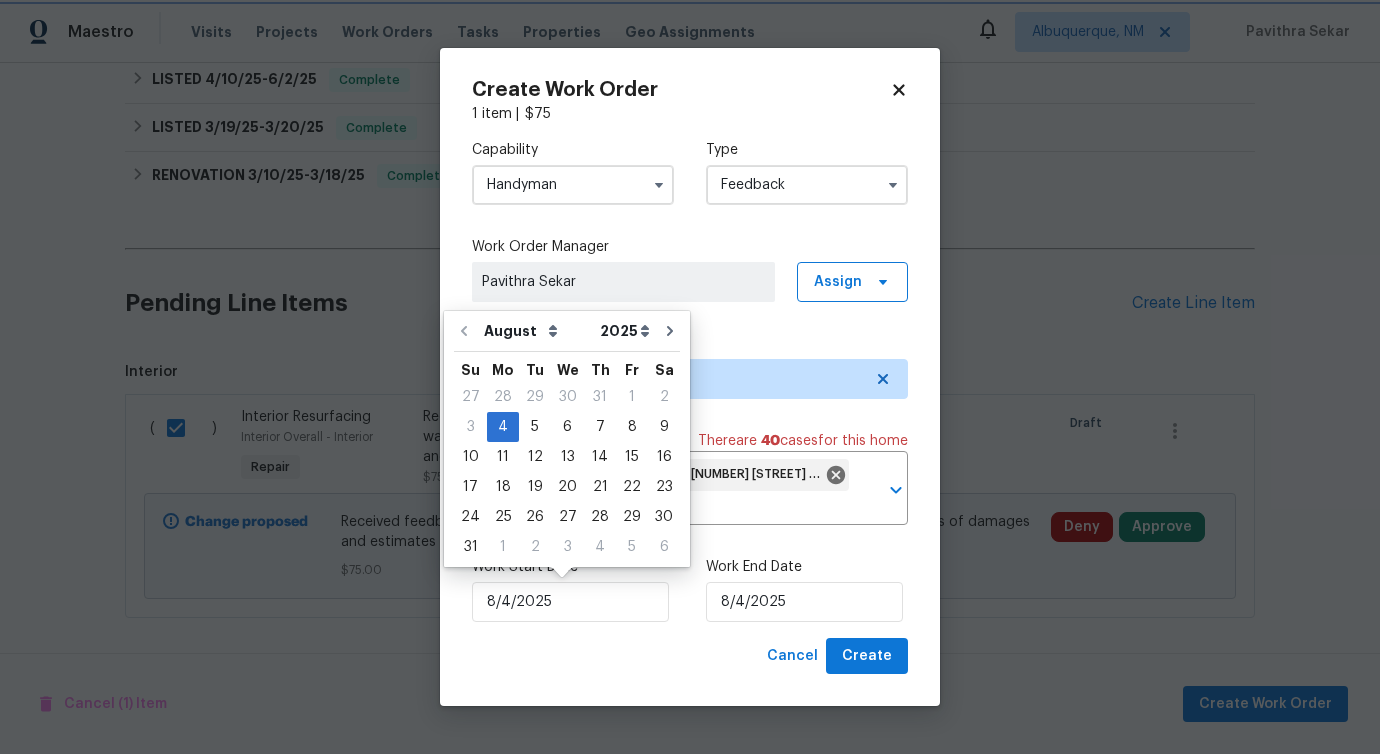 click on "Work Start Date   8/4/2025 Work End Date   8/4/2025" at bounding box center (690, 589) 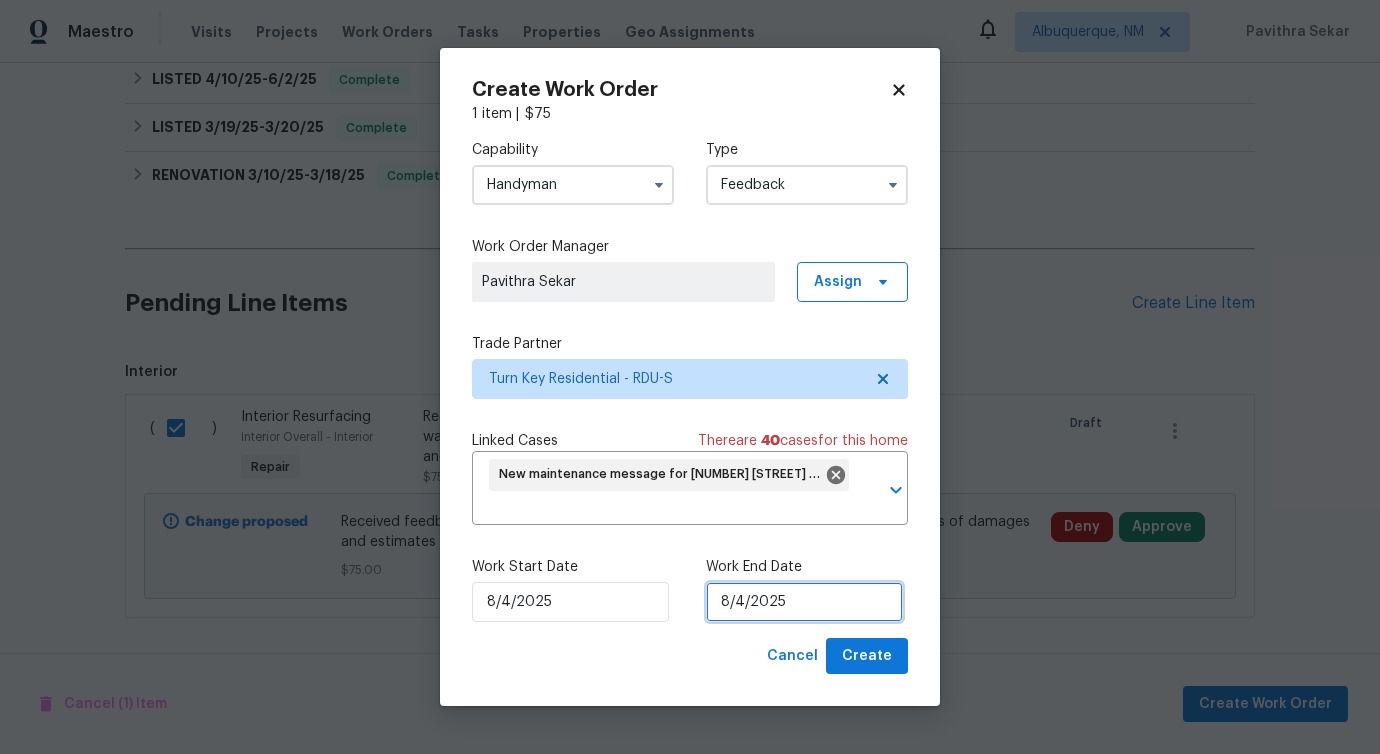 drag, startPoint x: 769, startPoint y: 597, endPoint x: 774, endPoint y: 586, distance: 12.083046 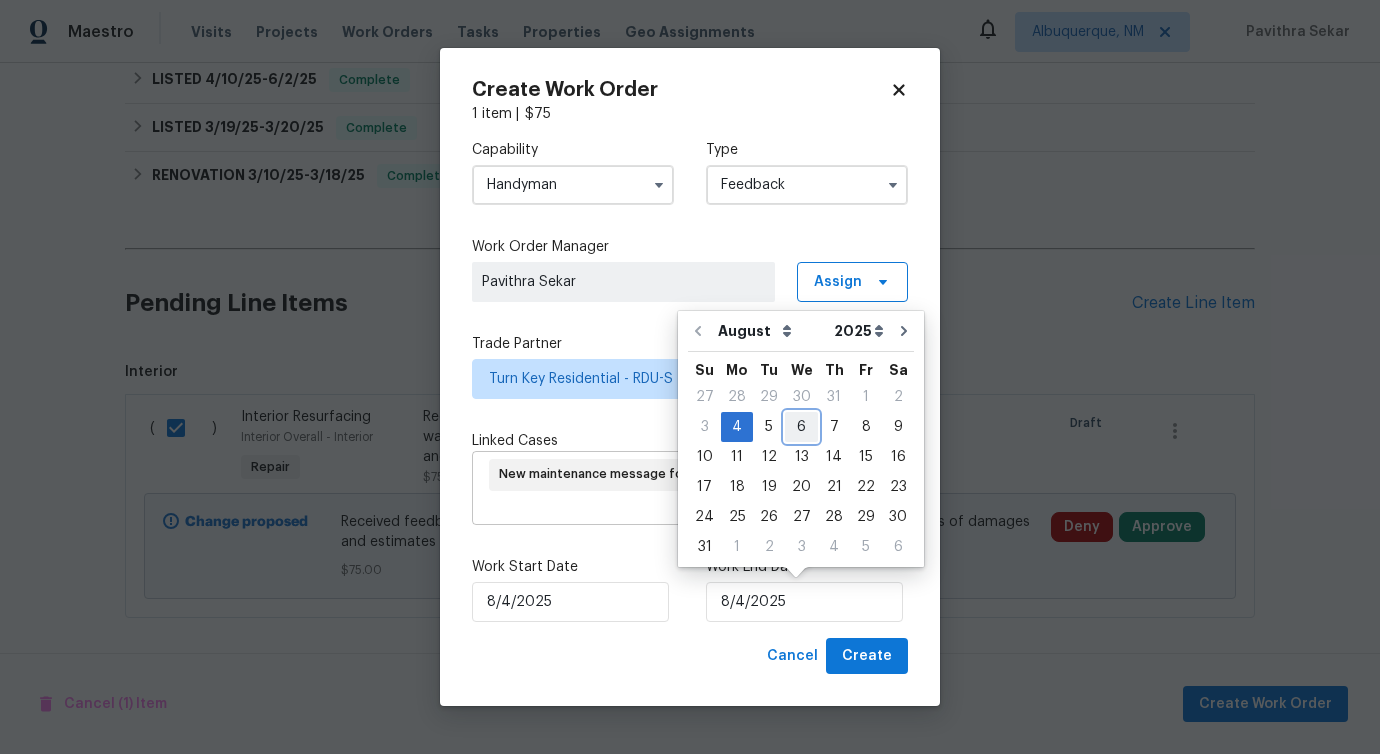 drag, startPoint x: 787, startPoint y: 419, endPoint x: 795, endPoint y: 477, distance: 58.549126 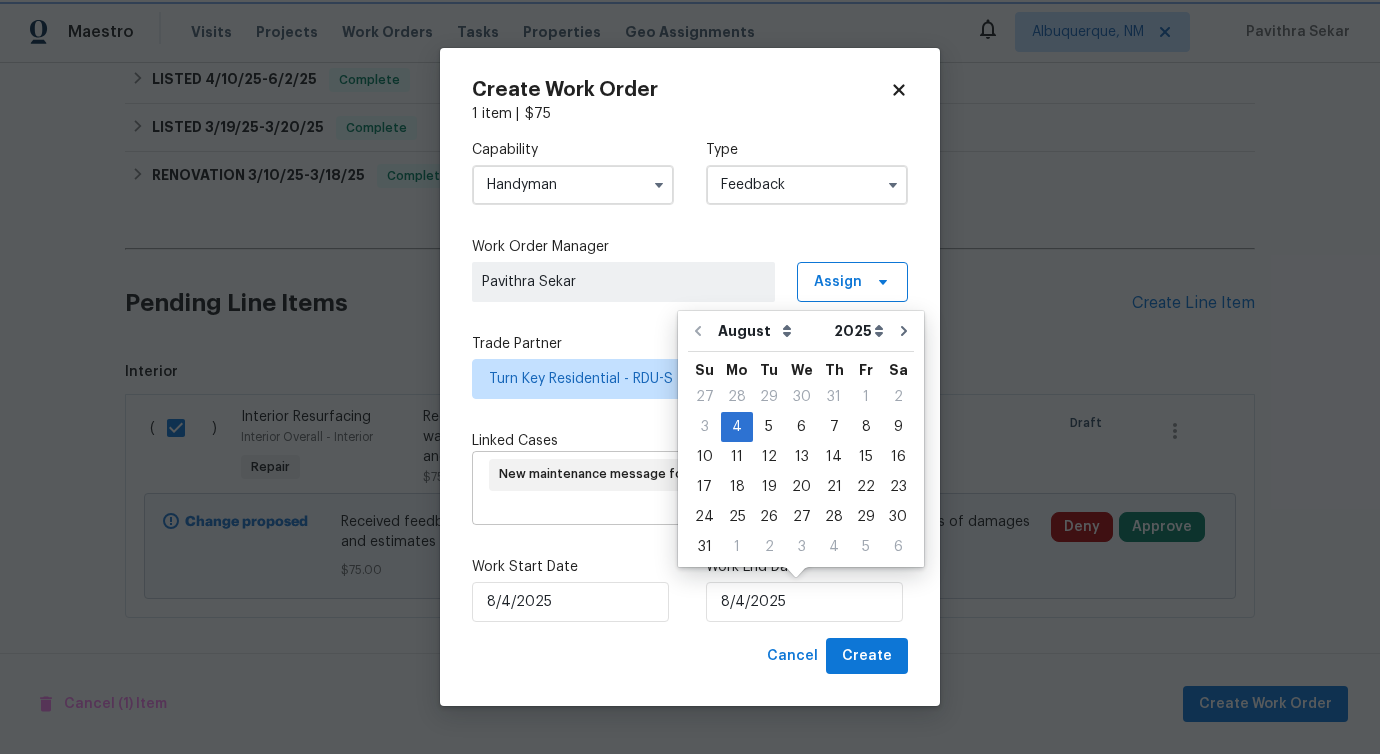 type on "8/6/2025" 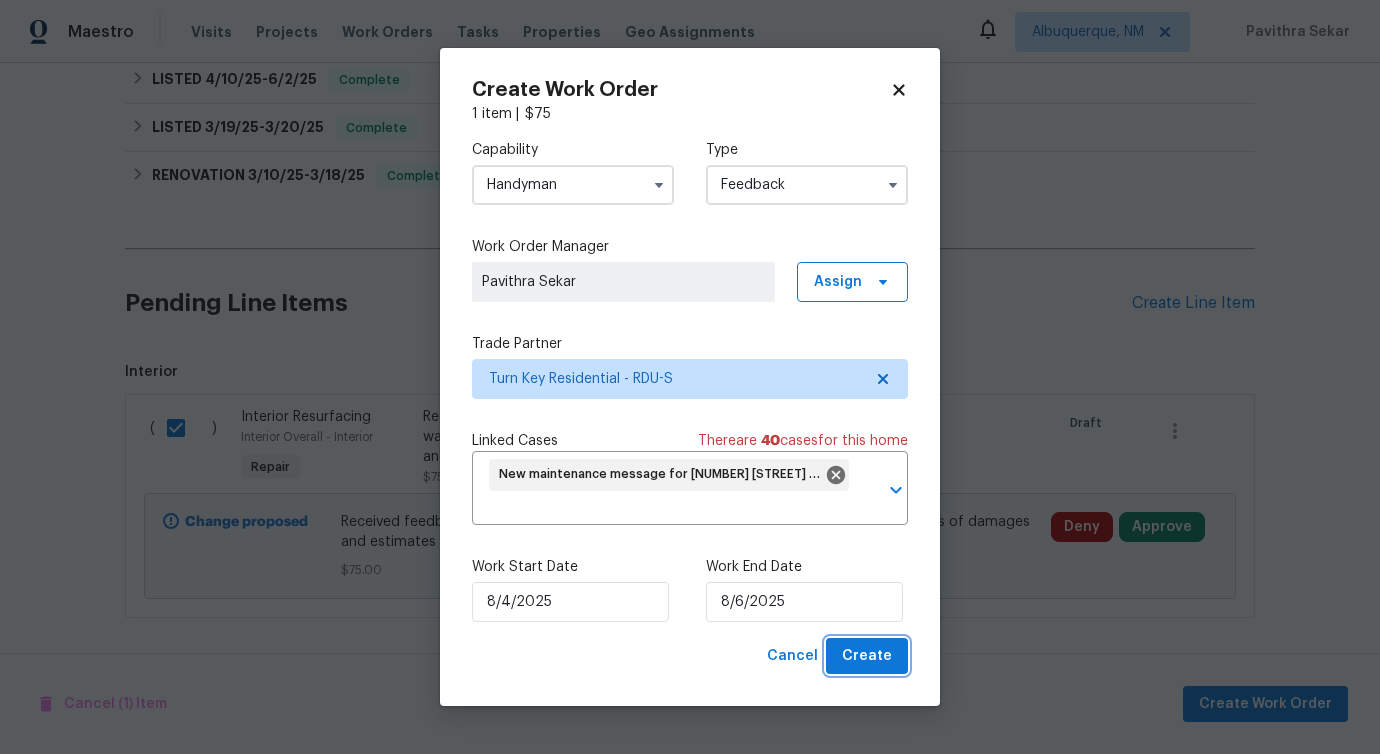 click on "Create" at bounding box center (867, 656) 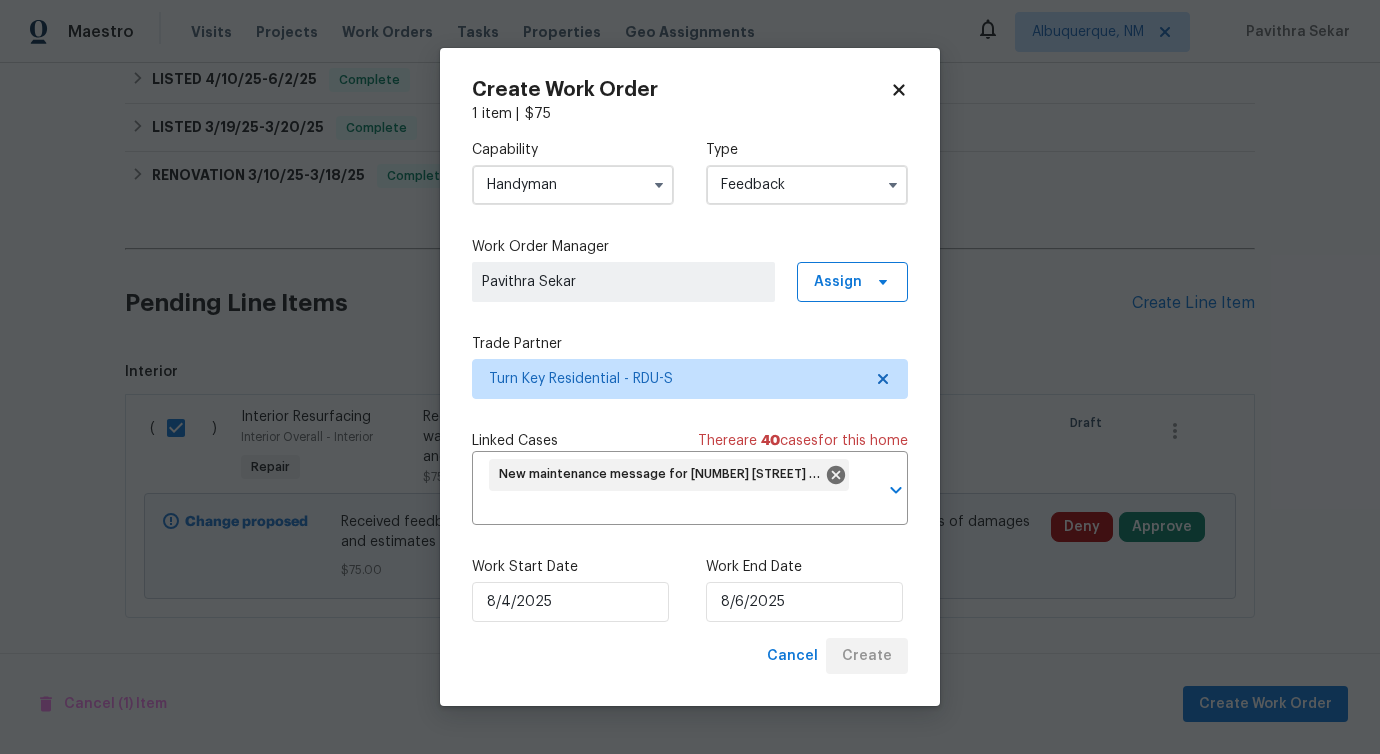 checkbox on "false" 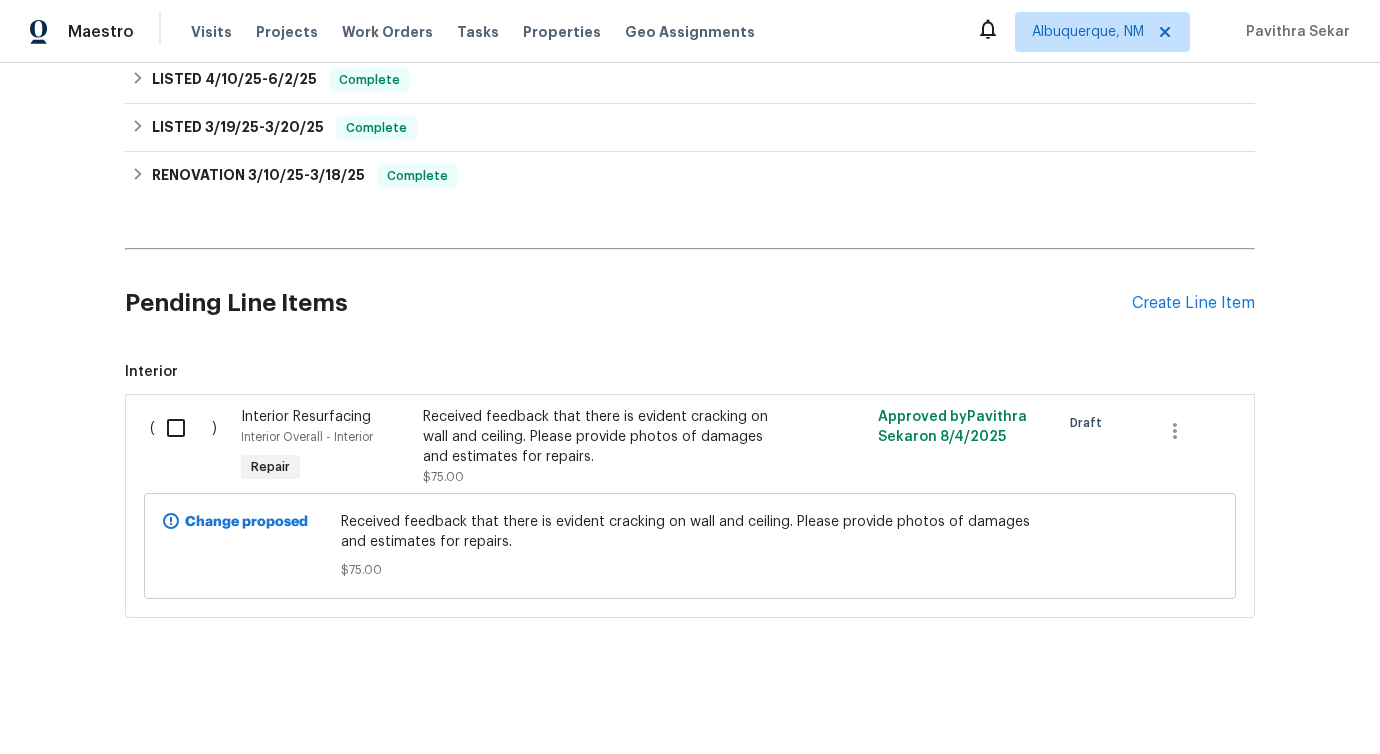 scroll, scrollTop: 0, scrollLeft: 0, axis: both 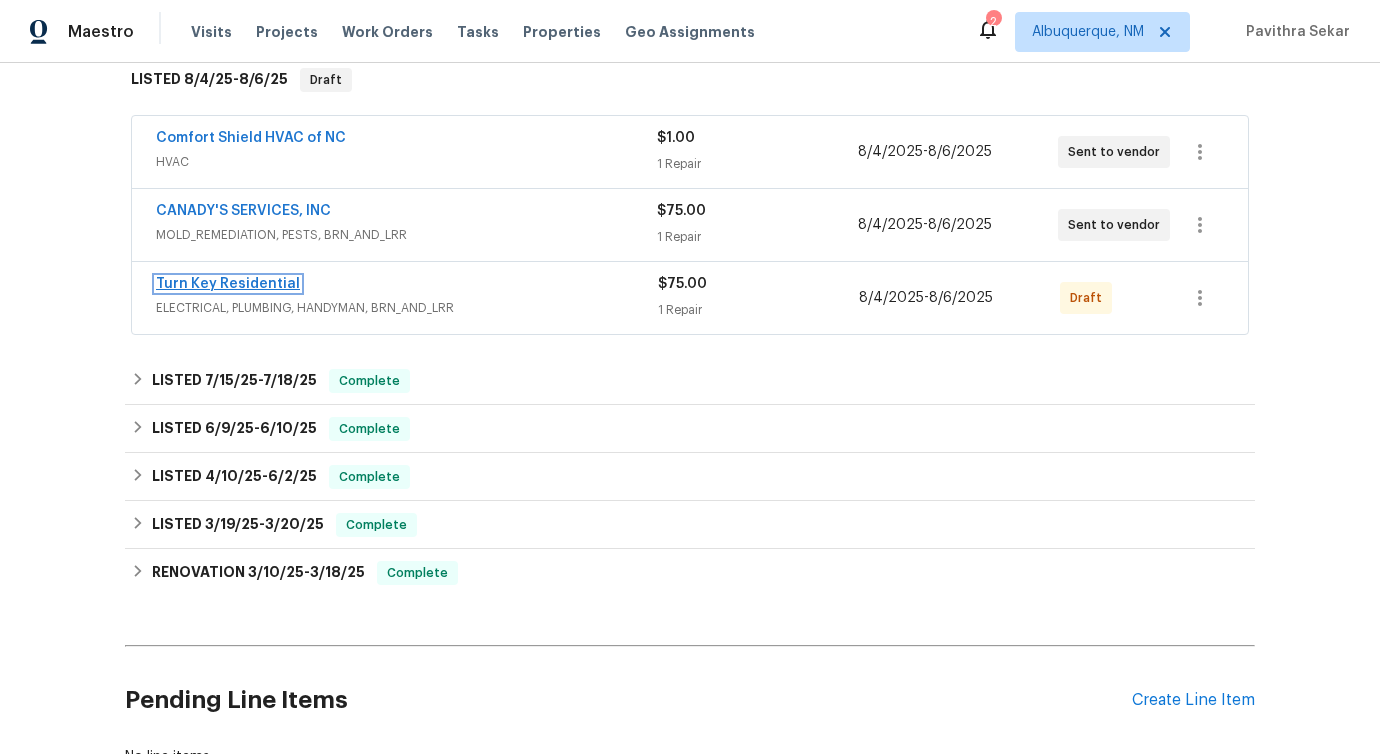 click on "Turn Key Residential" at bounding box center [228, 284] 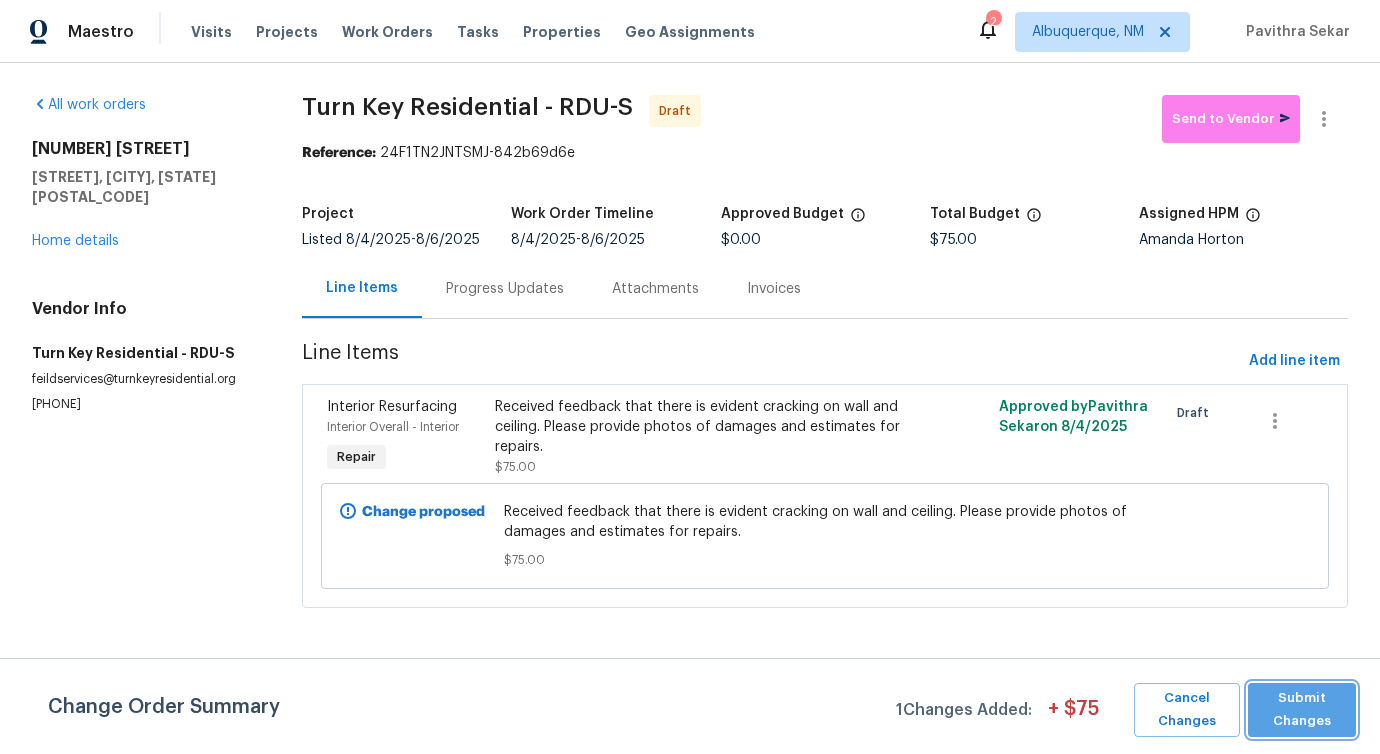 click on "Submit Changes" at bounding box center [1302, 710] 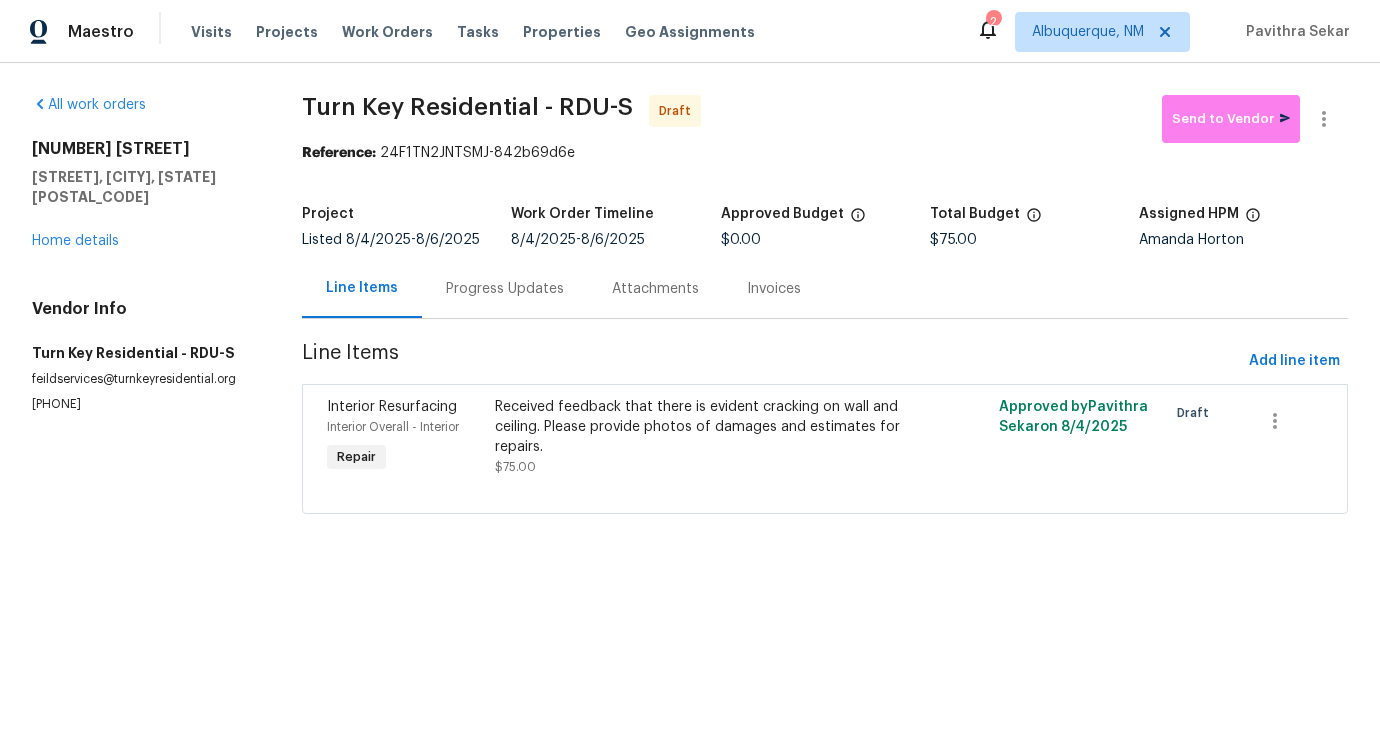 click on "Progress Updates" at bounding box center (505, 289) 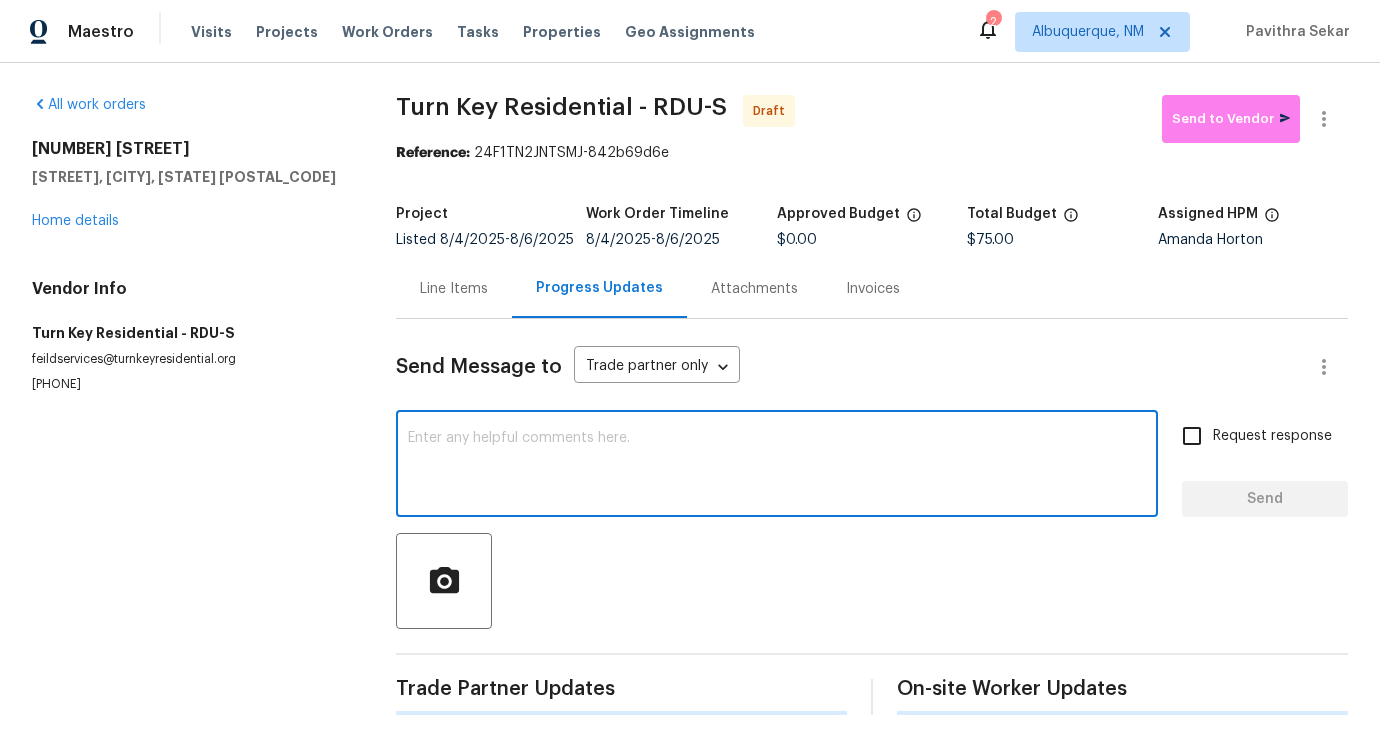 click at bounding box center (777, 466) 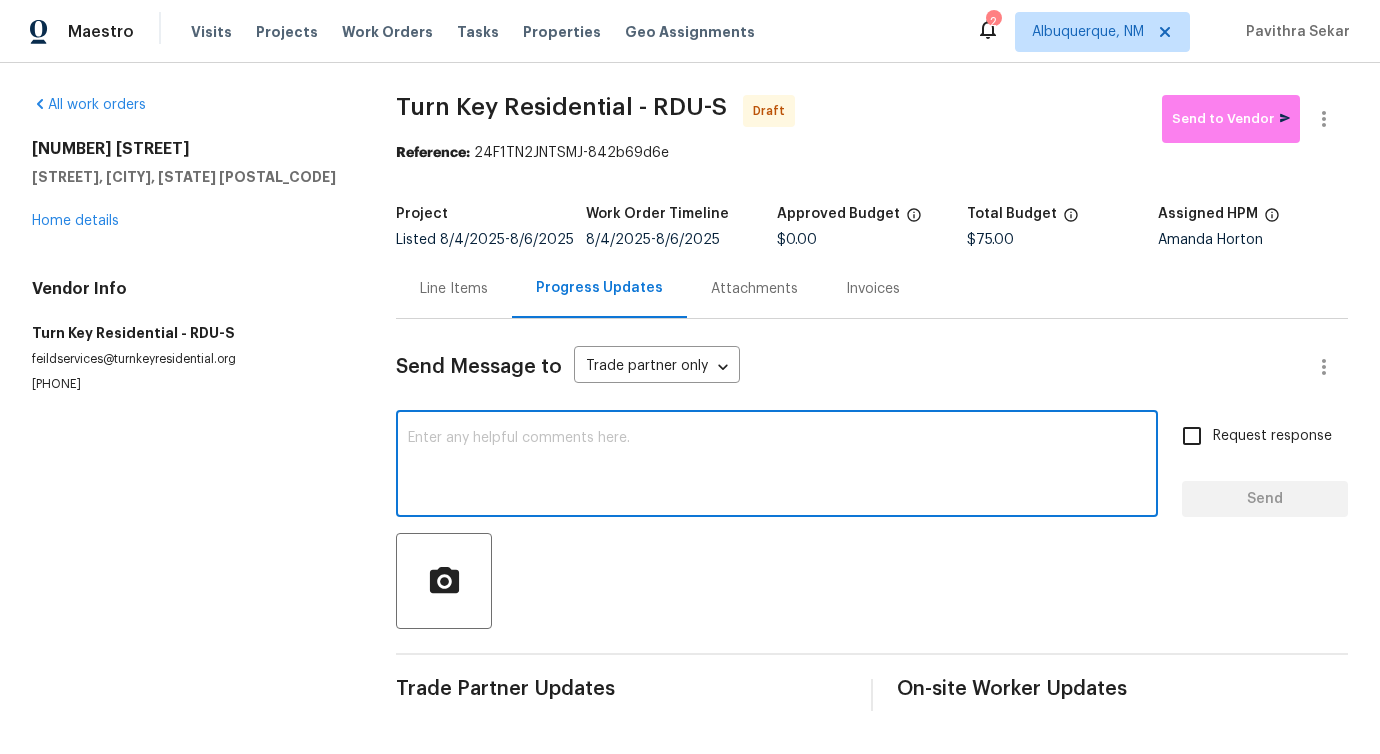 click at bounding box center [777, 466] 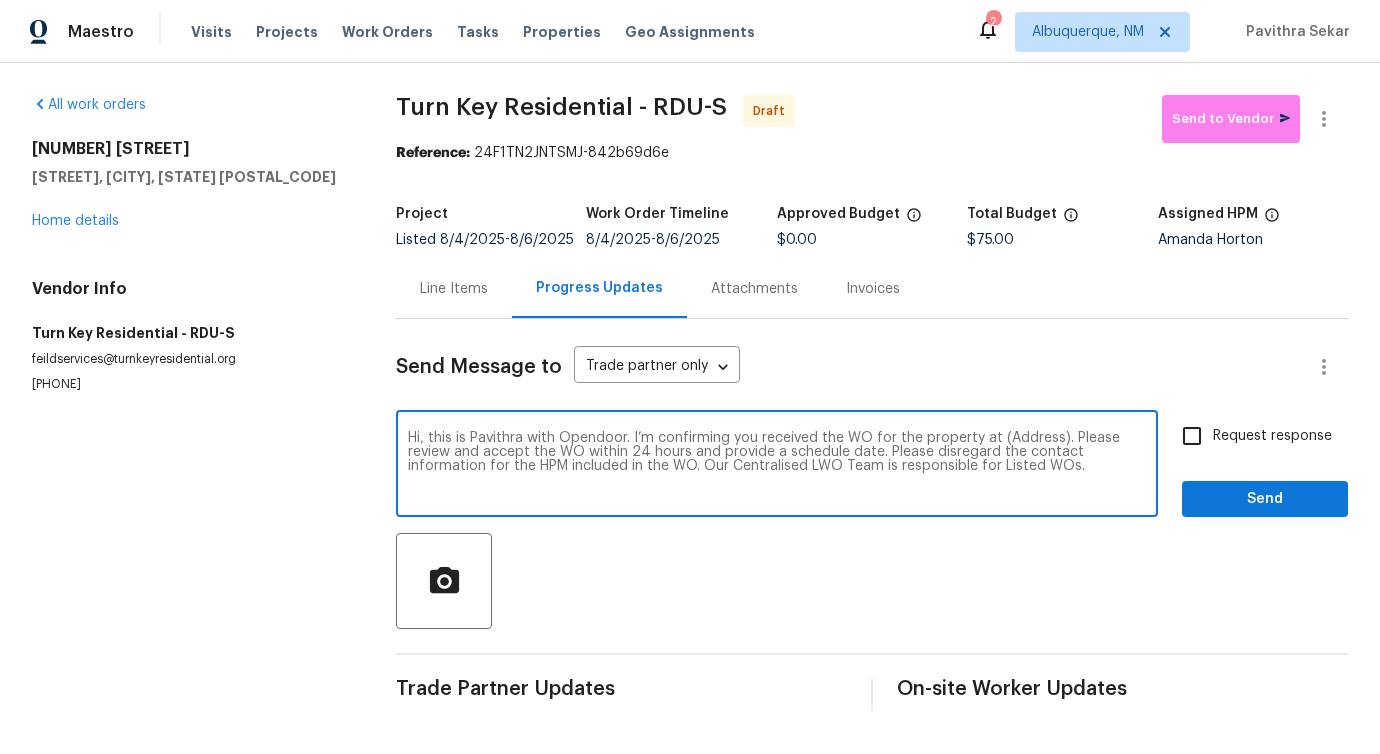 click on "Hi, this is Pavithra with Opendoor. I’m confirming you received the WO for the property at (Address). Please review and accept the WO within 24 hours and provide a schedule date. Please disregard the contact information for the HPM included in the WO. Our Centralised LWO Team is responsible for Listed WOs." at bounding box center (777, 466) 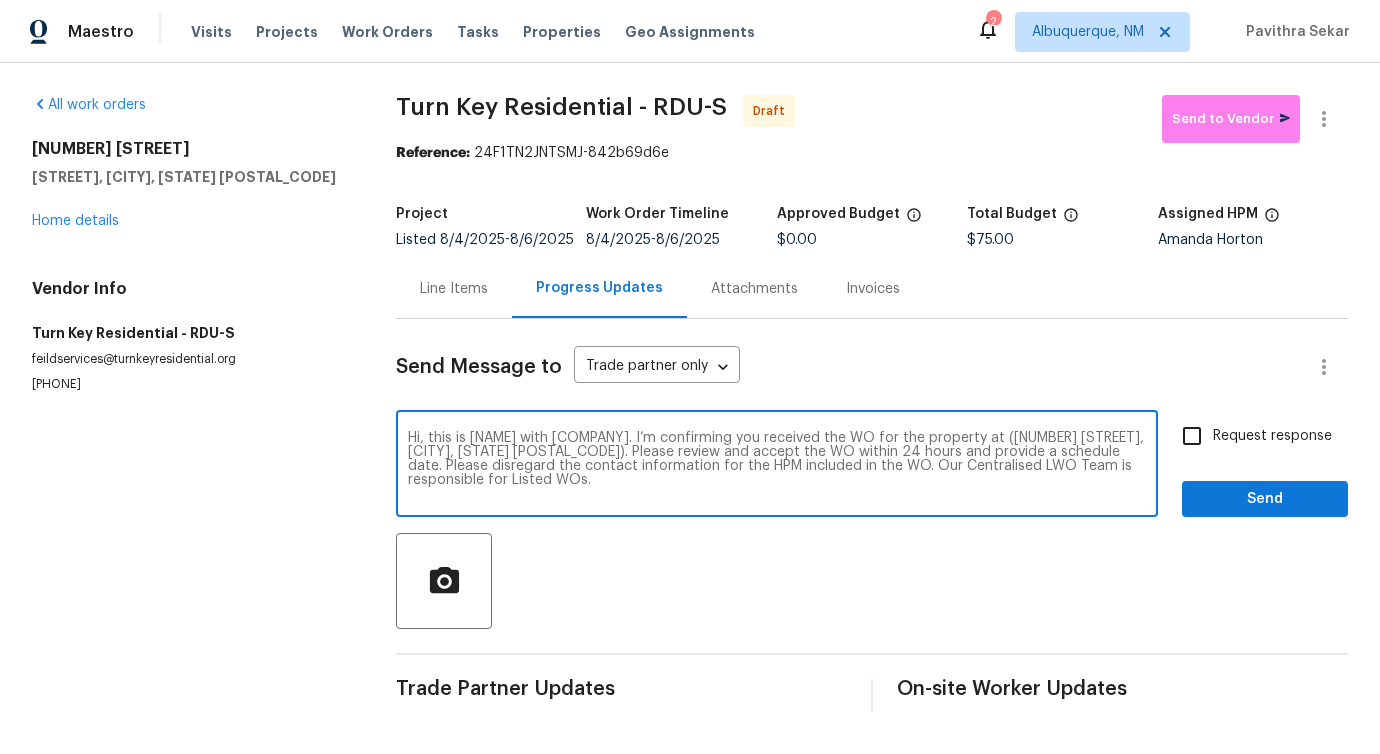 type on "Hi, this is Pavithra with Opendoor. I’m confirming you received the WO for the property at (13 Herndon Ct, Clayton, NC 27520). Please review and accept the WO within 24 hours and provide a schedule date. Please disregard the contact information for the HPM included in the WO. Our Centralised LWO Team is responsible for Listed WOs." 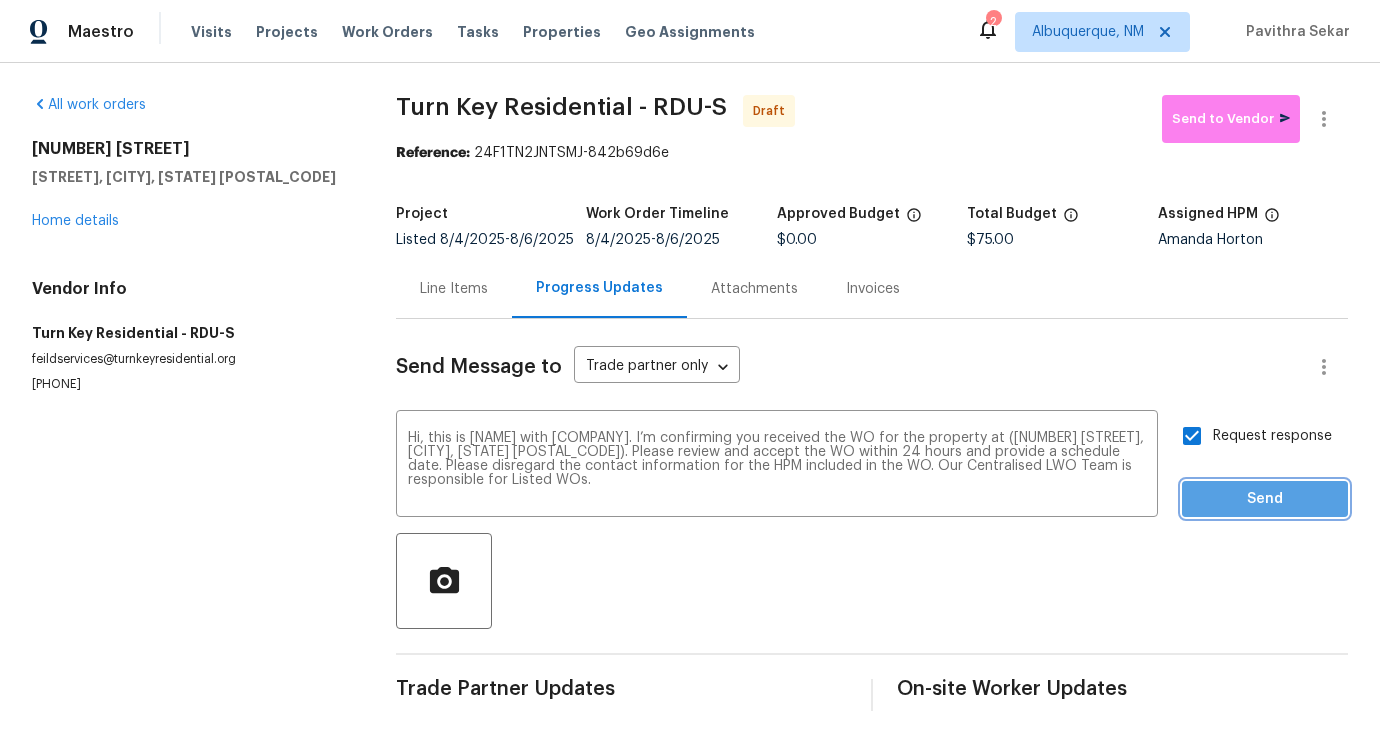 click on "Send" at bounding box center [1265, 499] 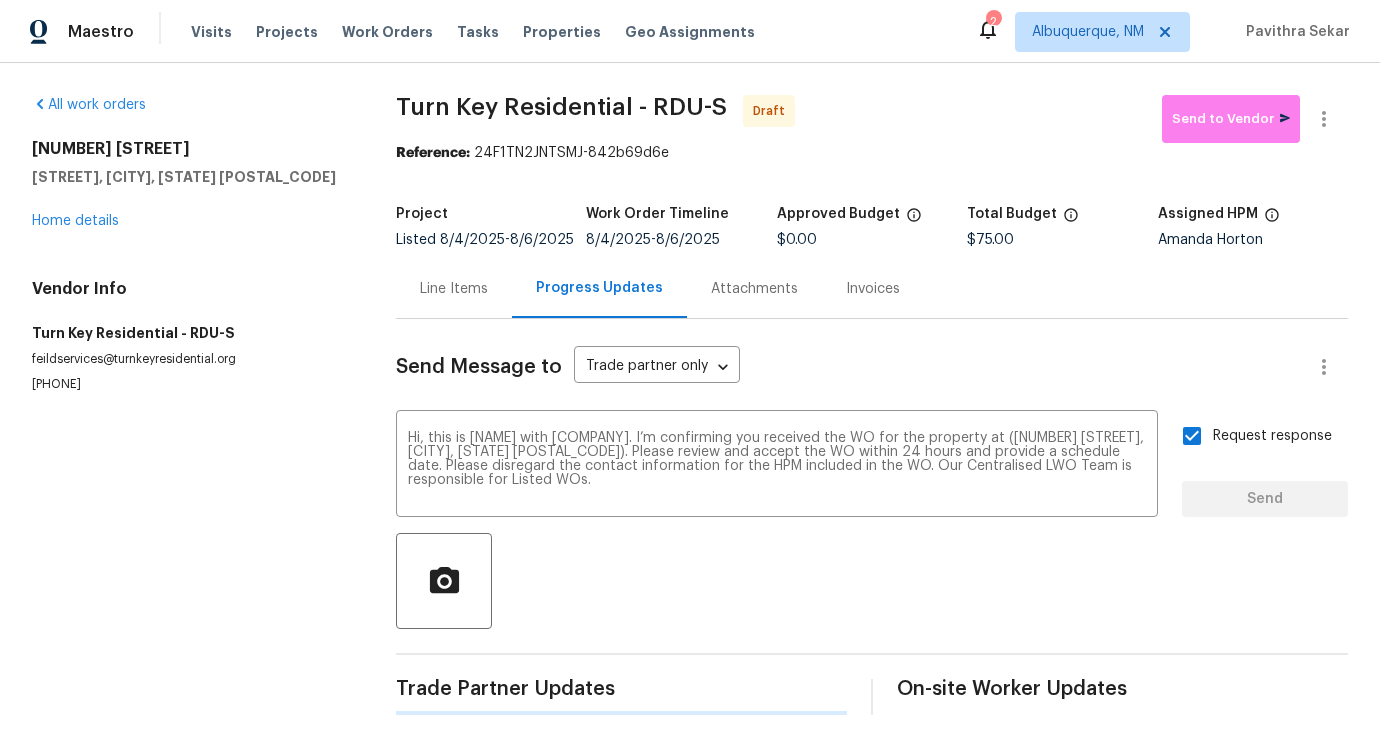 type 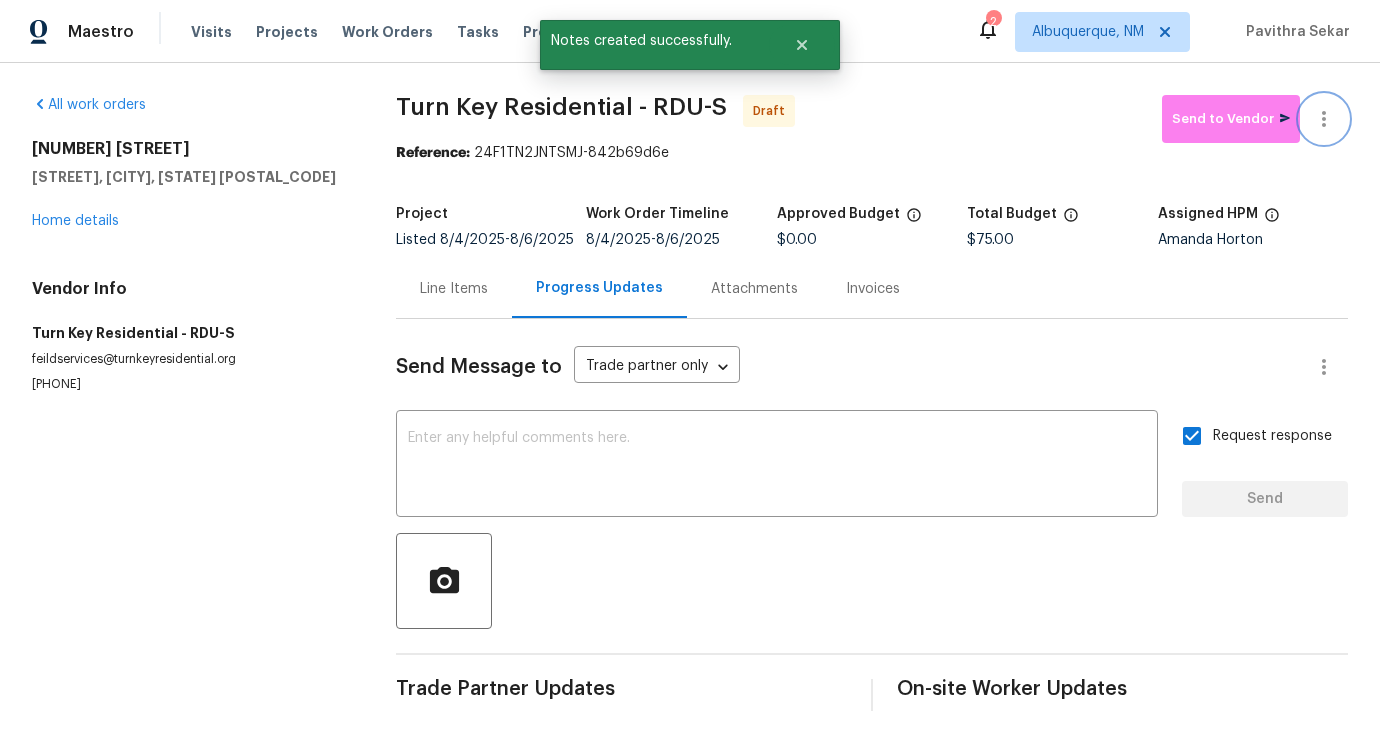 click 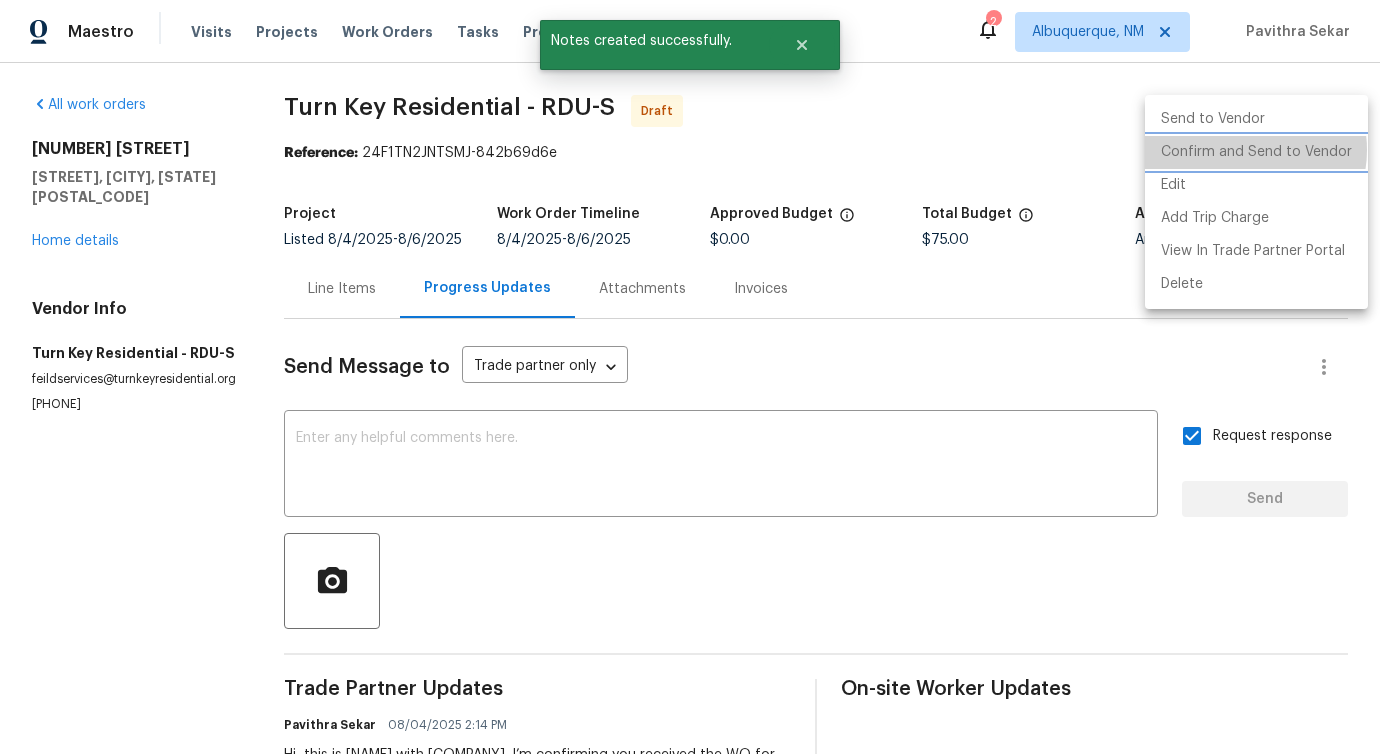 click on "Confirm and Send to Vendor" at bounding box center (1256, 152) 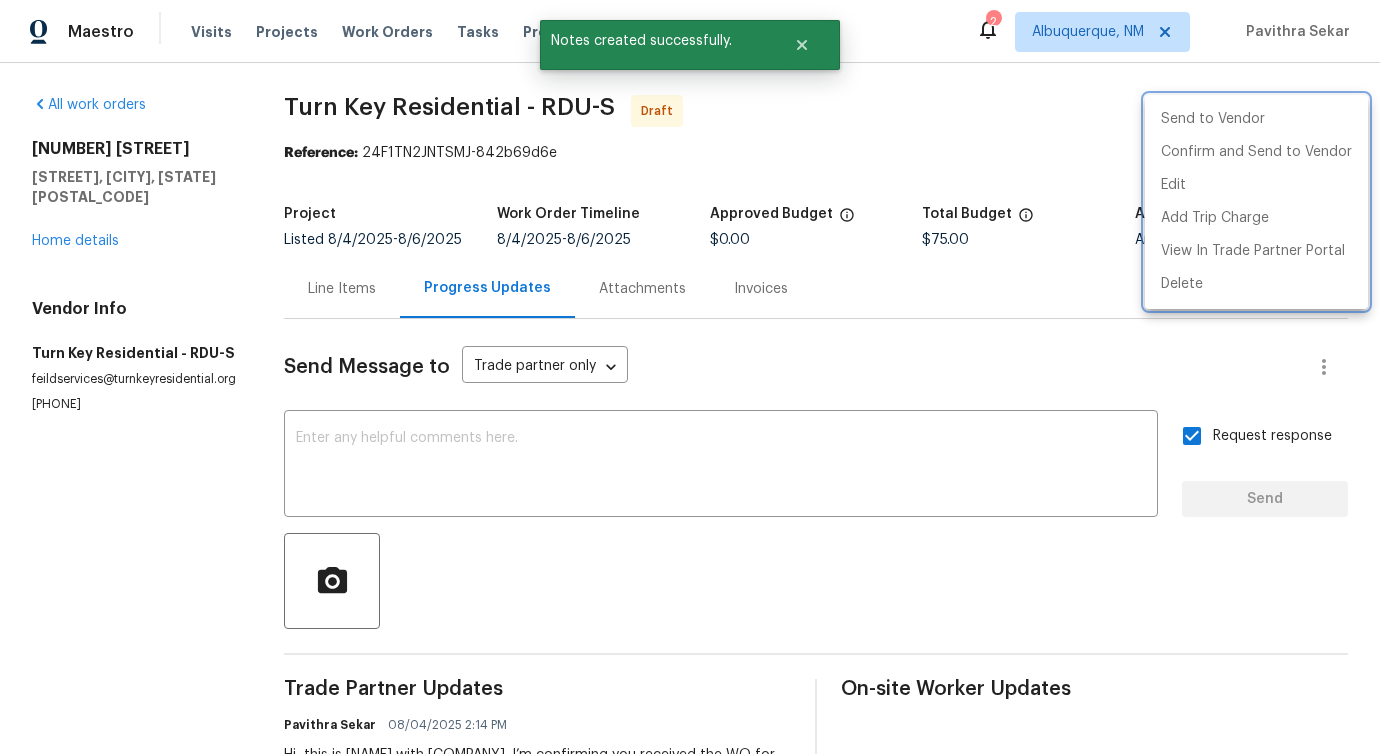 click at bounding box center (690, 377) 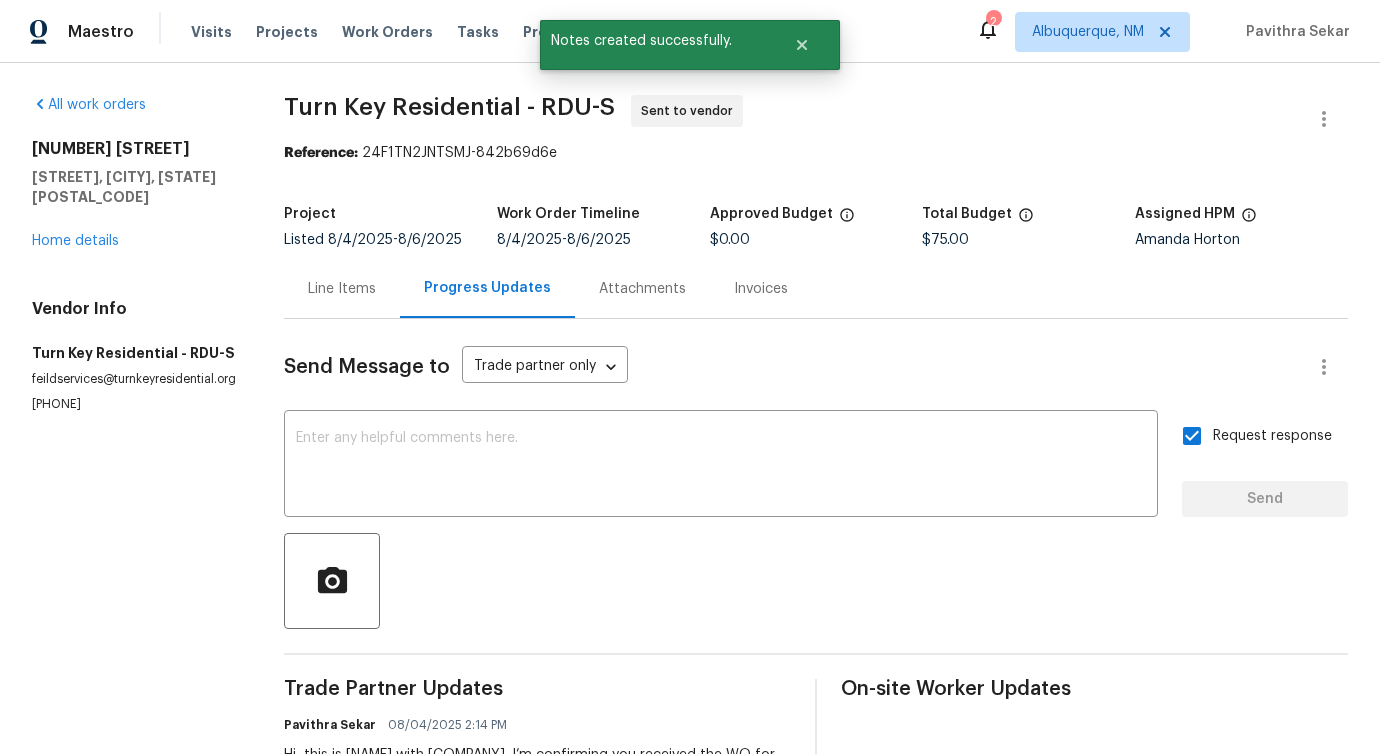 click on "Line Items" at bounding box center (342, 288) 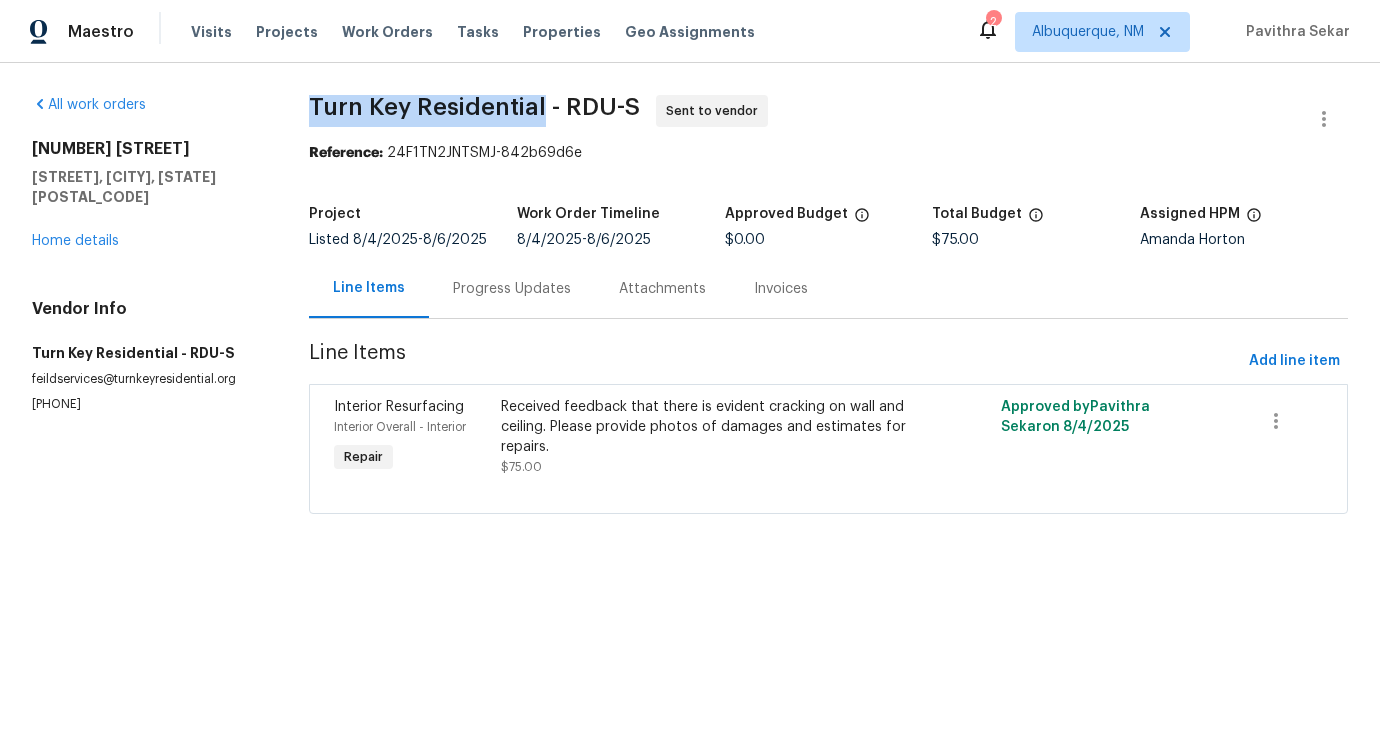 drag, startPoint x: 301, startPoint y: 98, endPoint x: 539, endPoint y: 105, distance: 238.10292 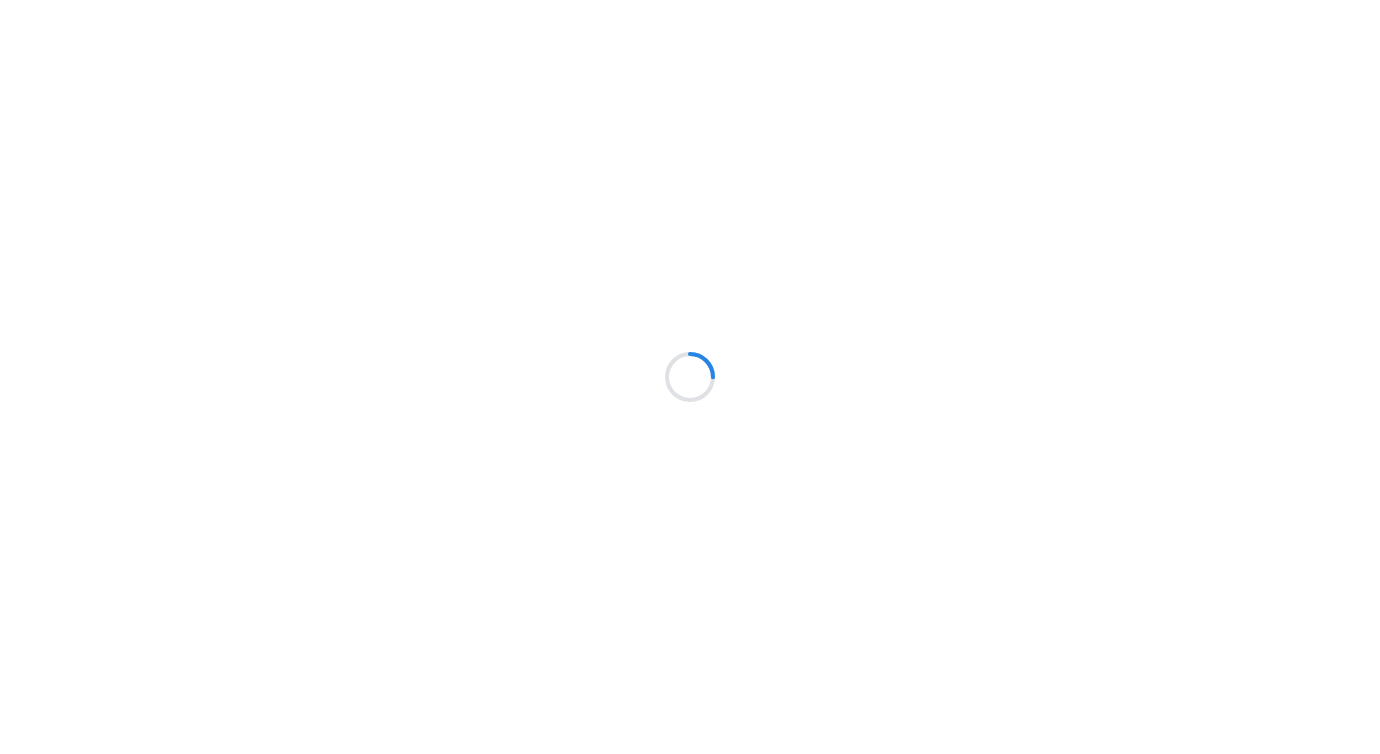 scroll, scrollTop: 0, scrollLeft: 0, axis: both 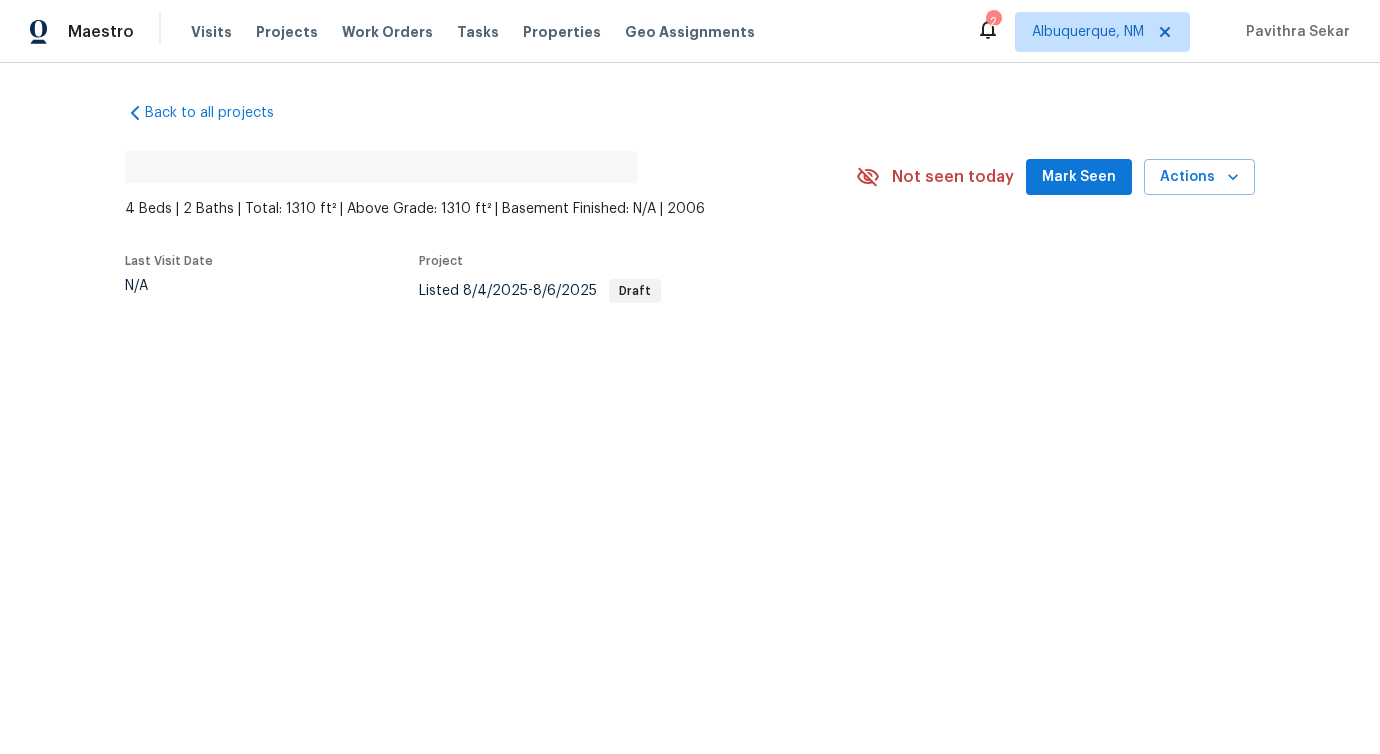 click on "Back to all projects No address found 4 Beds | 2 Baths | Total: 1310 ft² | Above Grade: 1310 ft² | Basement Finished: N/A | 2006 Not seen today Mark Seen Actions Last Visit Date N/A Project Listed   8/4/2025  -  8/6/2025 Draft" at bounding box center (690, 249) 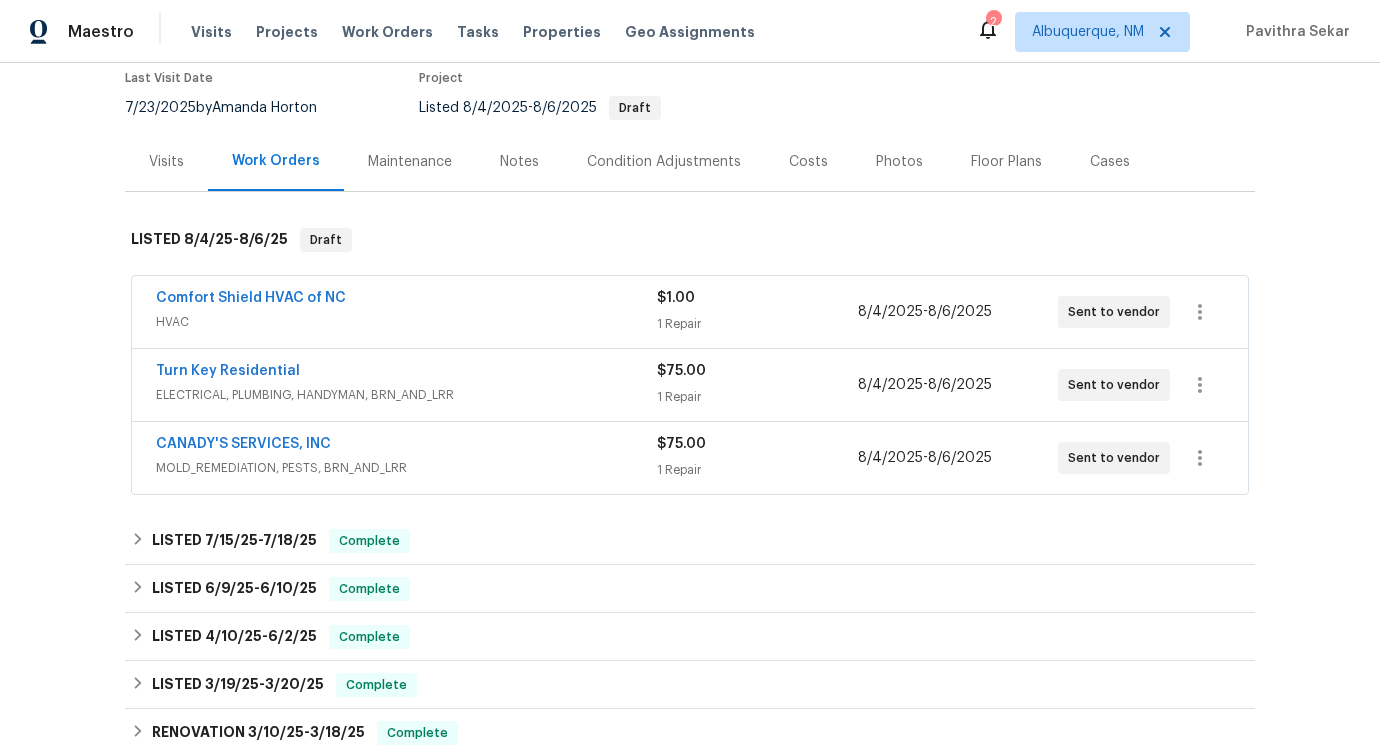 scroll, scrollTop: 211, scrollLeft: 0, axis: vertical 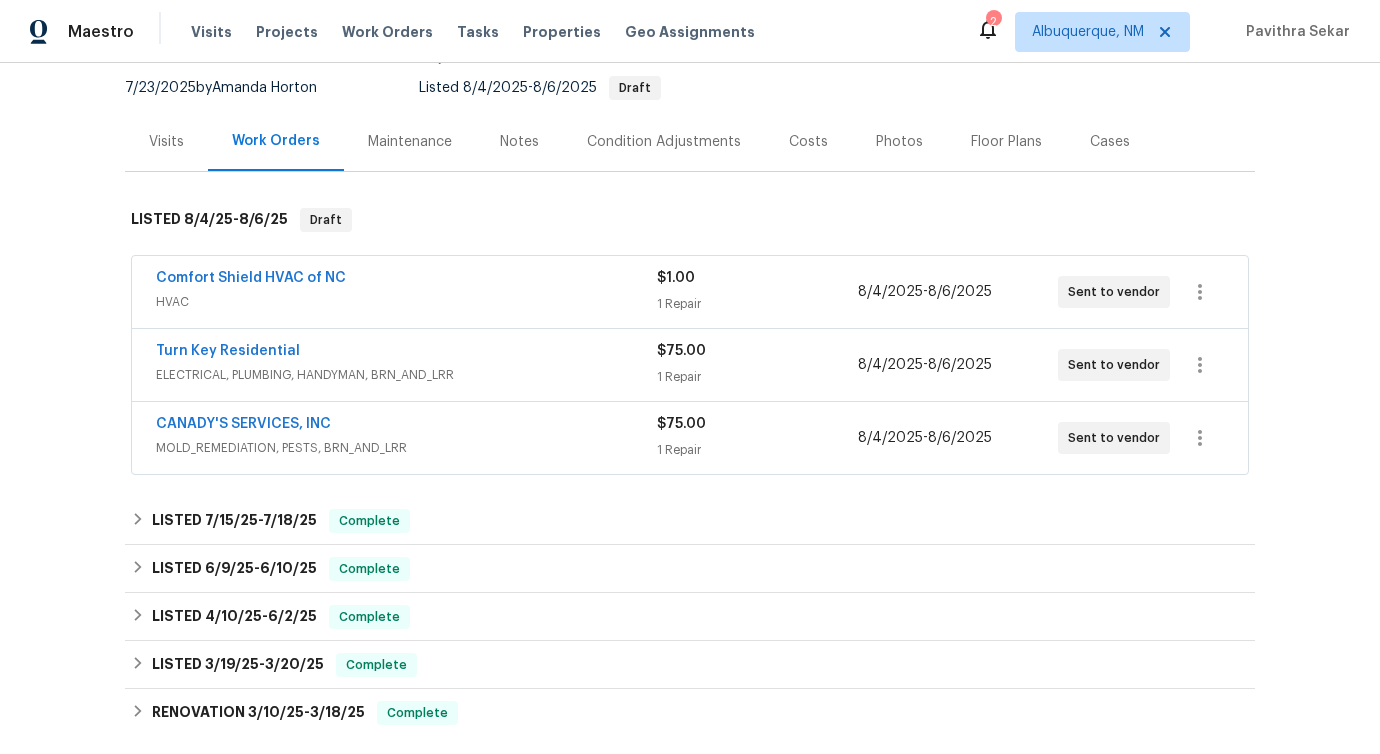 click on "Turn Key Residential" at bounding box center (406, 353) 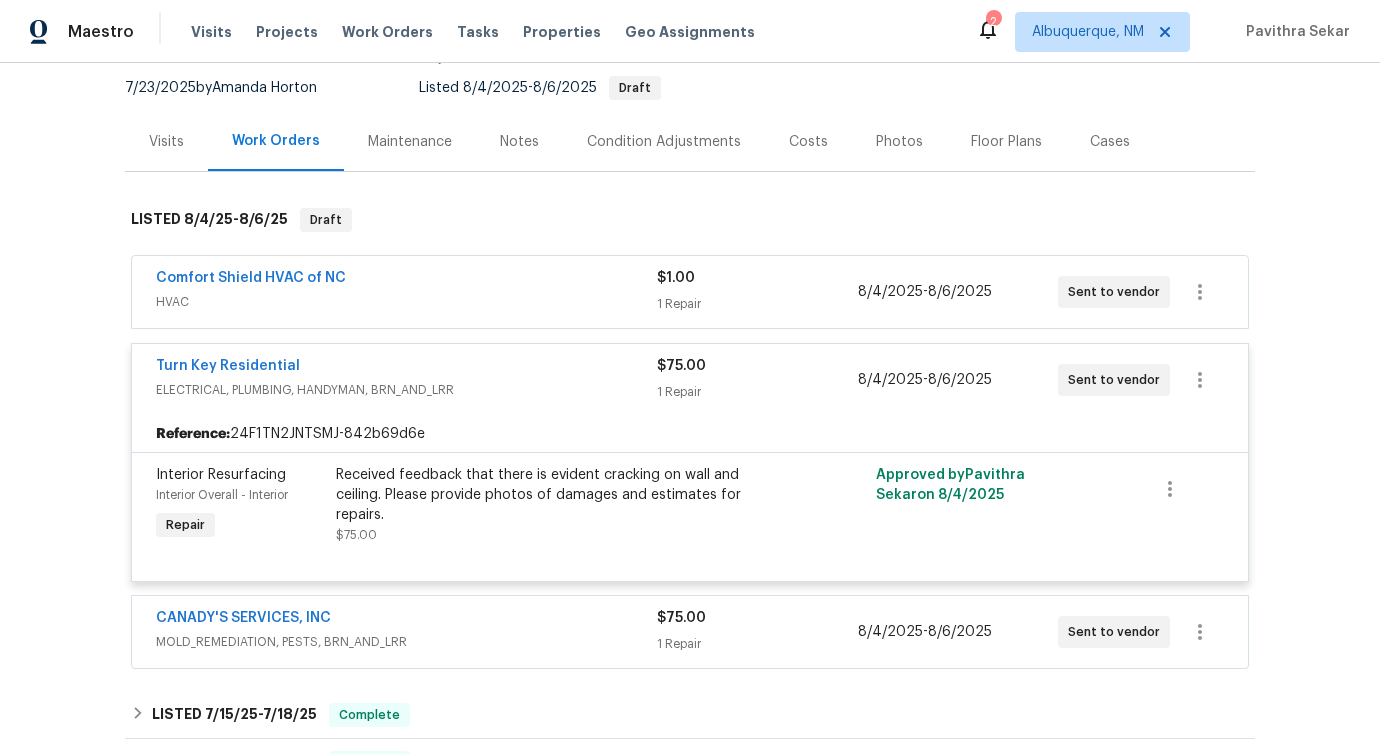 scroll, scrollTop: 590, scrollLeft: 0, axis: vertical 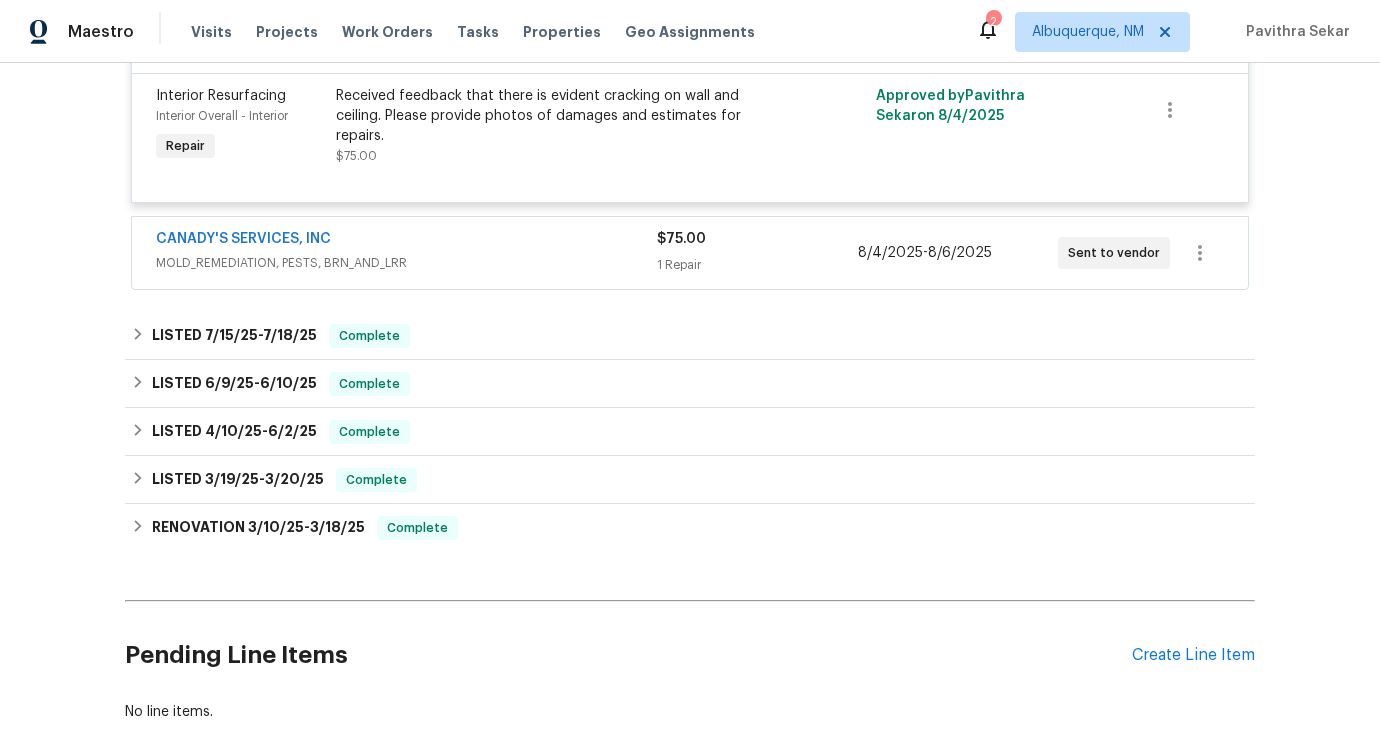 click on "CANADY'S SERVICES, INC" at bounding box center (406, 241) 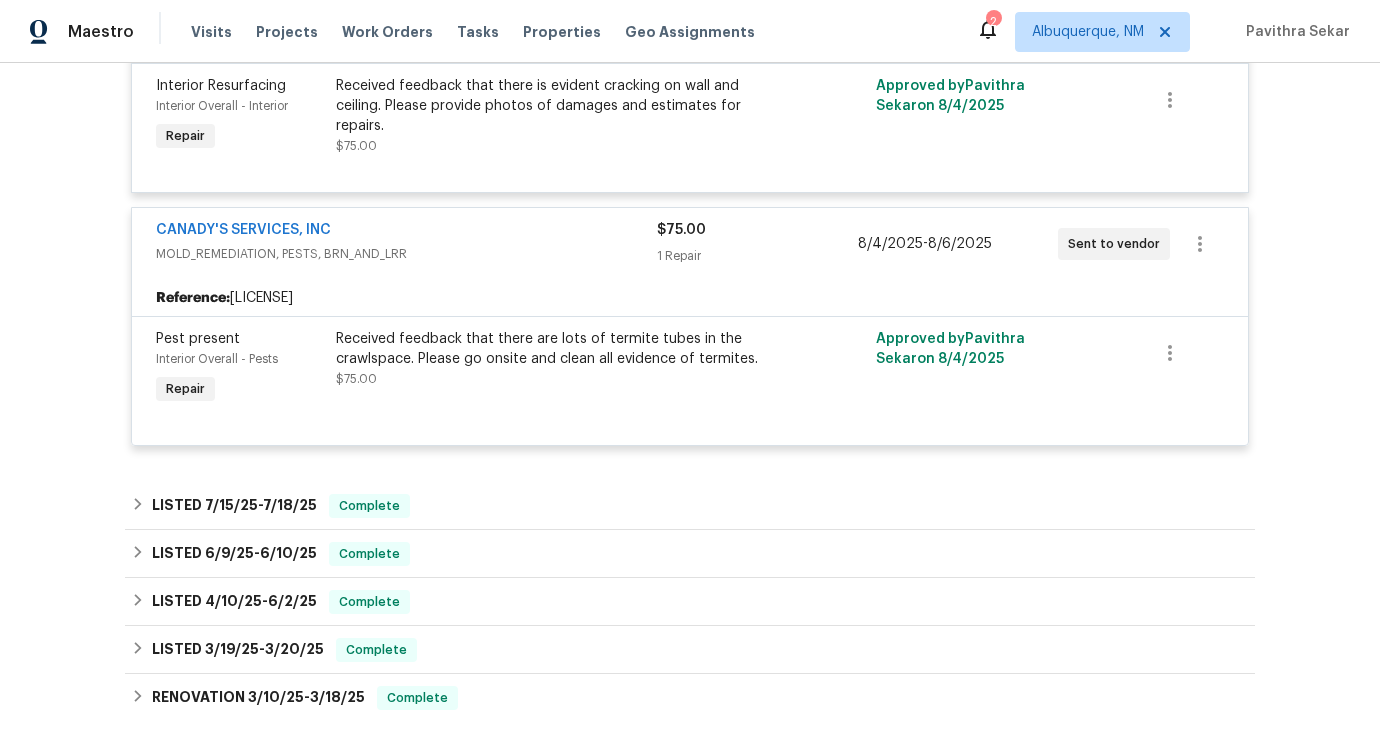 scroll, scrollTop: 870, scrollLeft: 0, axis: vertical 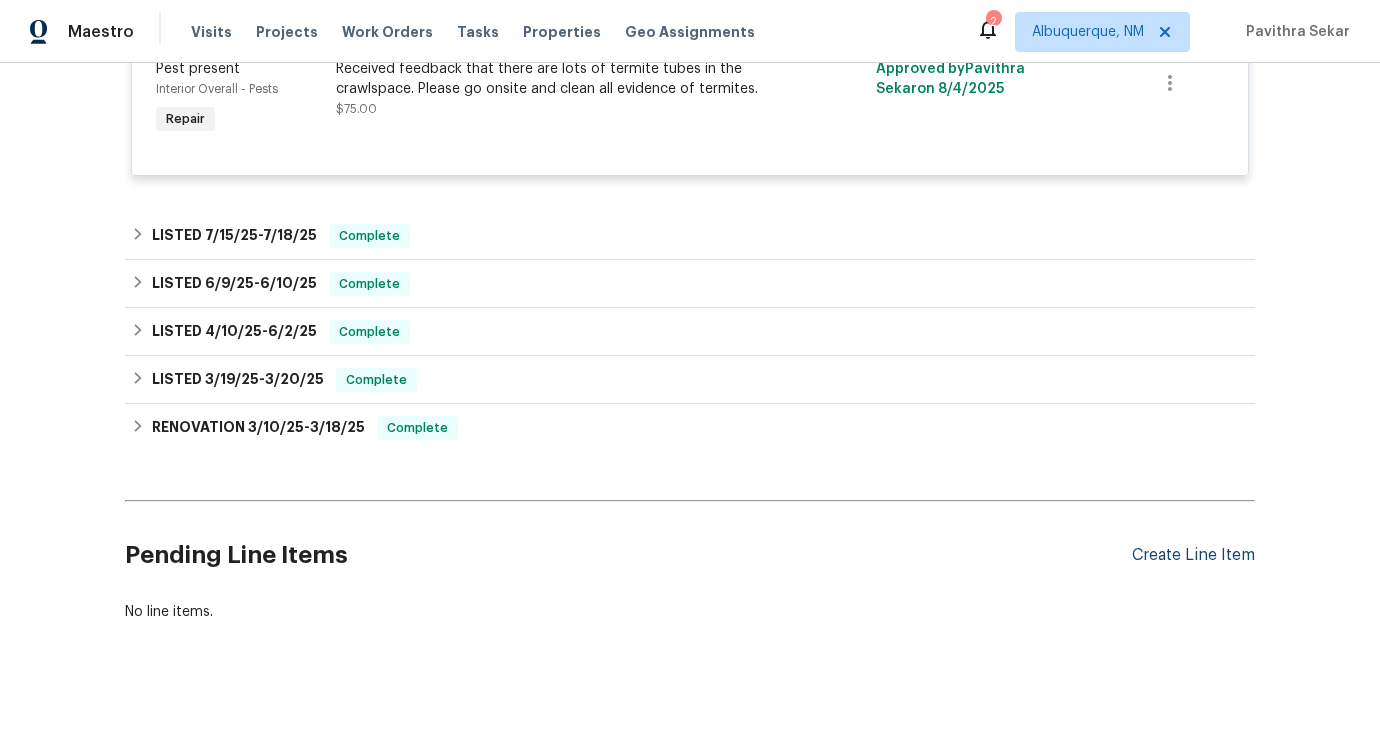 click on "Create Line Item" at bounding box center [1193, 555] 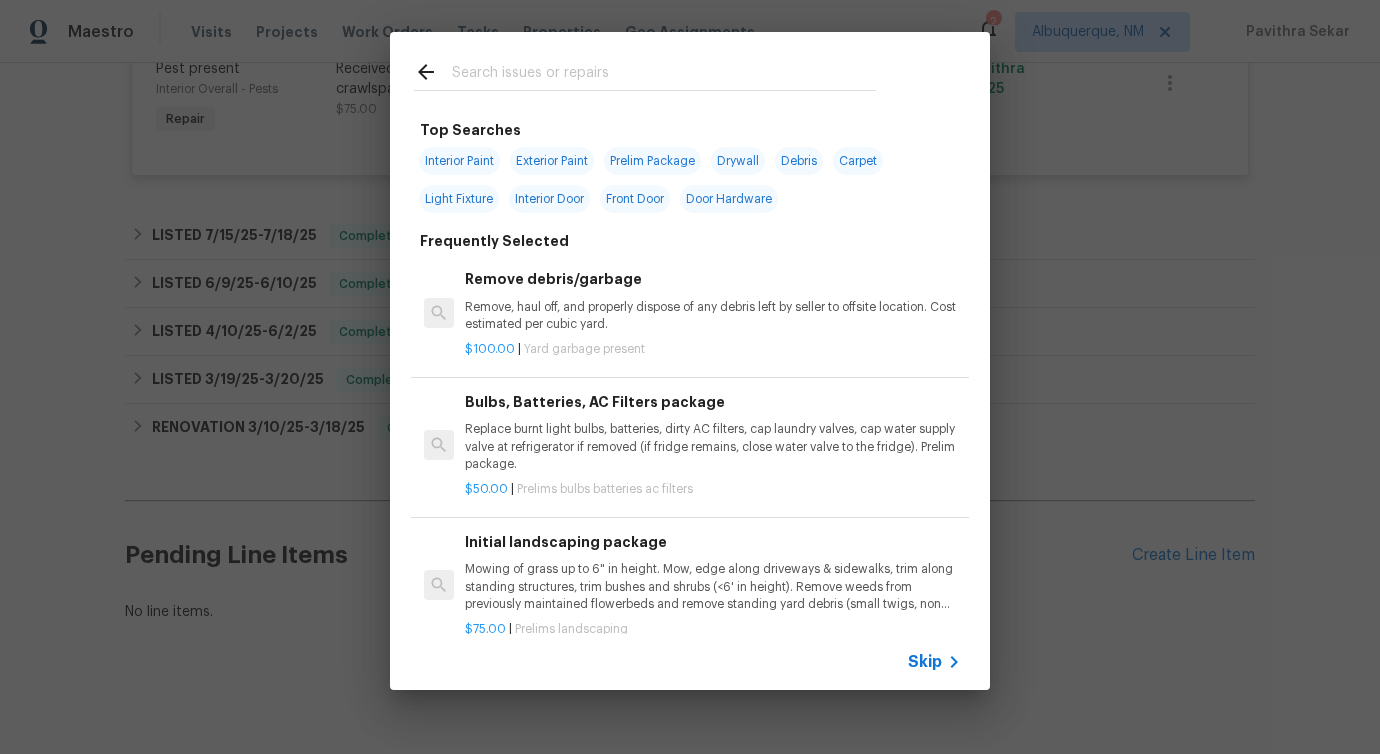 click 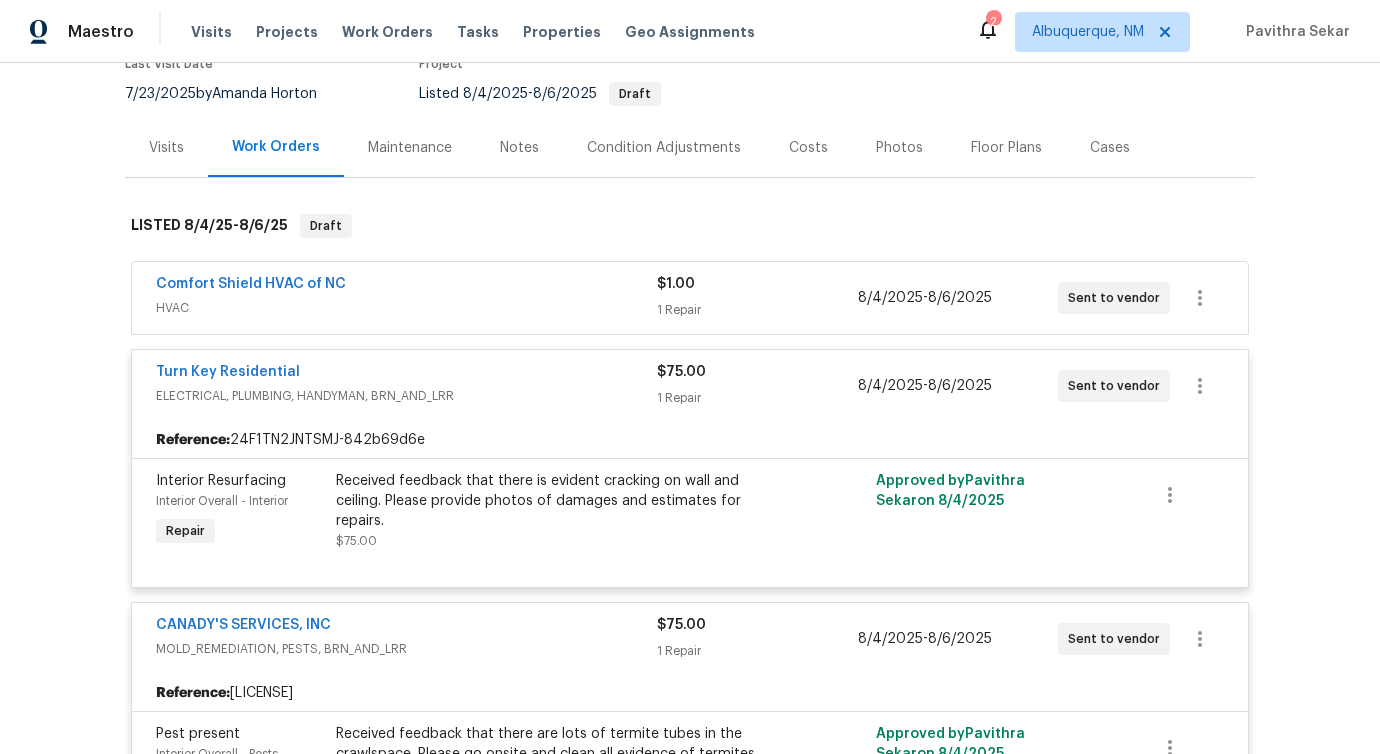 scroll, scrollTop: 201, scrollLeft: 0, axis: vertical 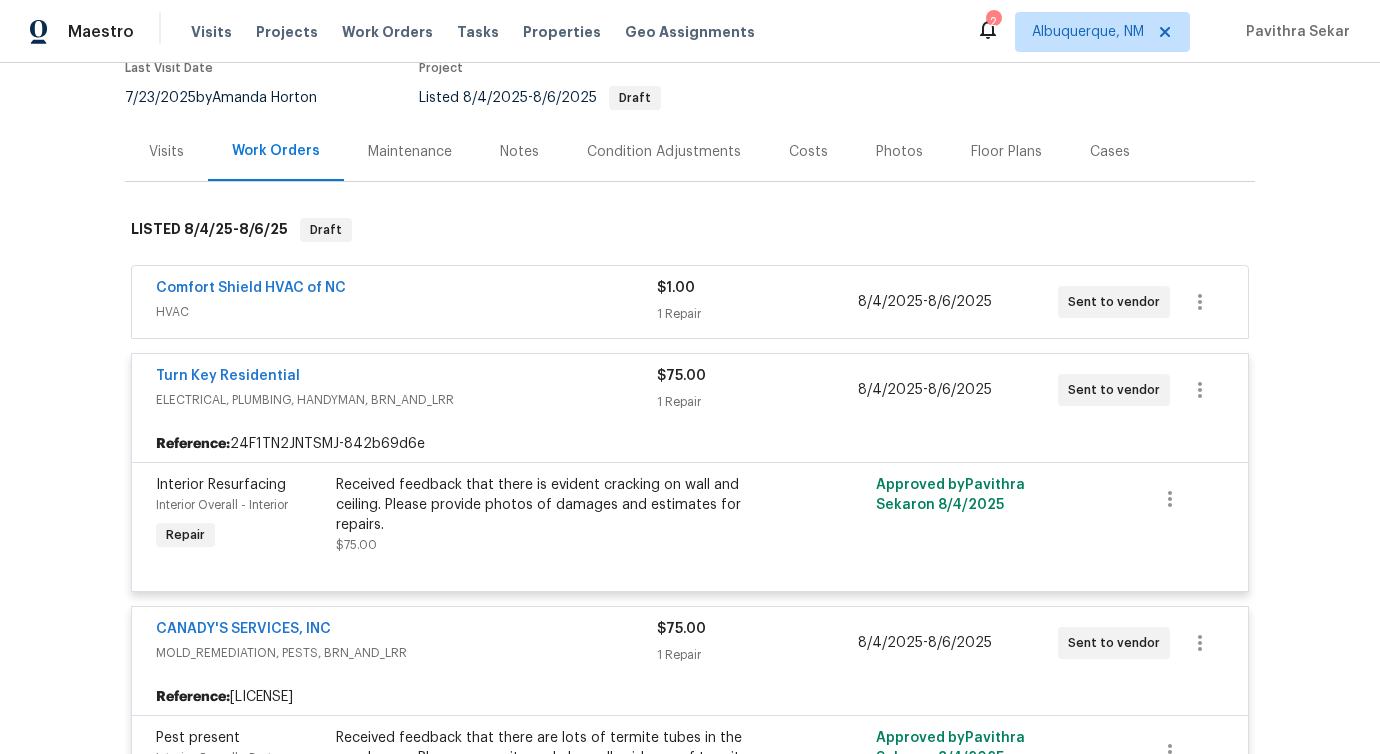 click on "Turn Key Residential" at bounding box center [406, 378] 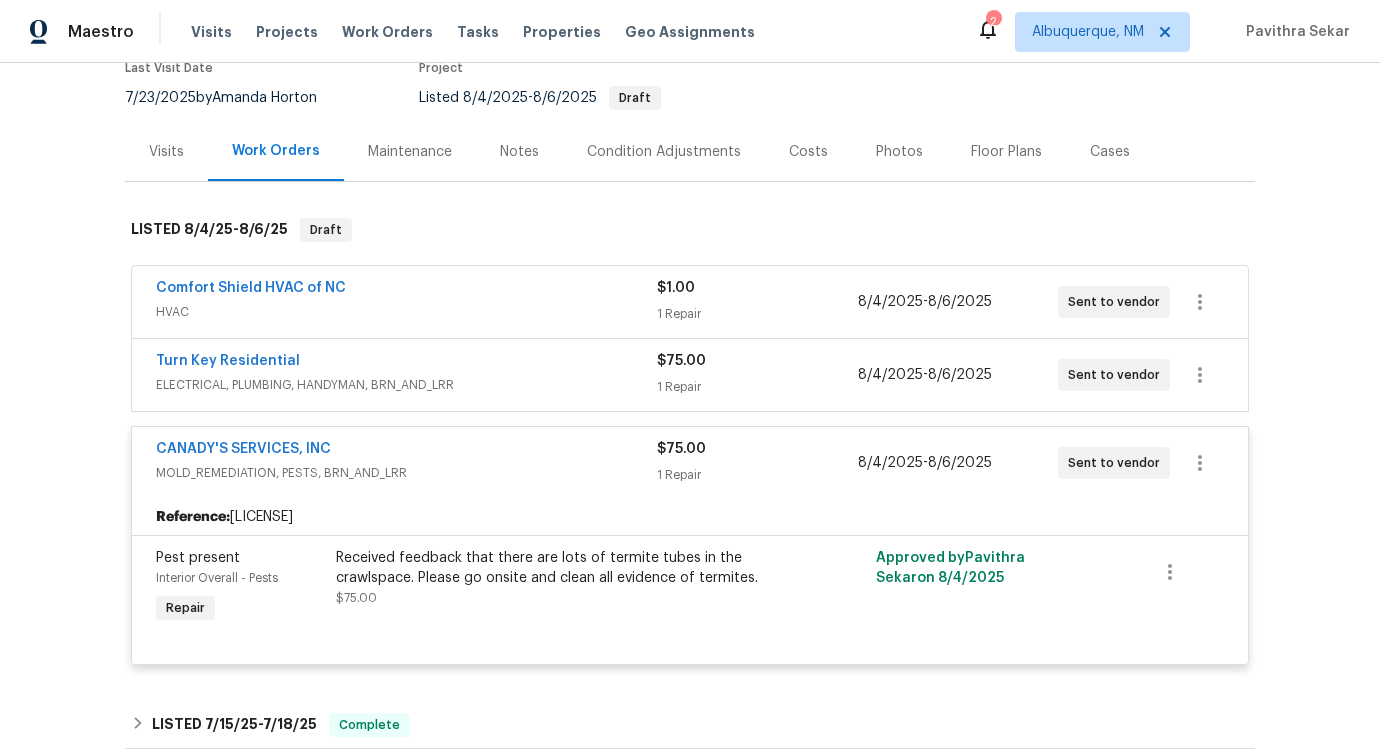 click on "MOLD_REMEDIATION, PESTS, BRN_AND_LRR" at bounding box center (406, 473) 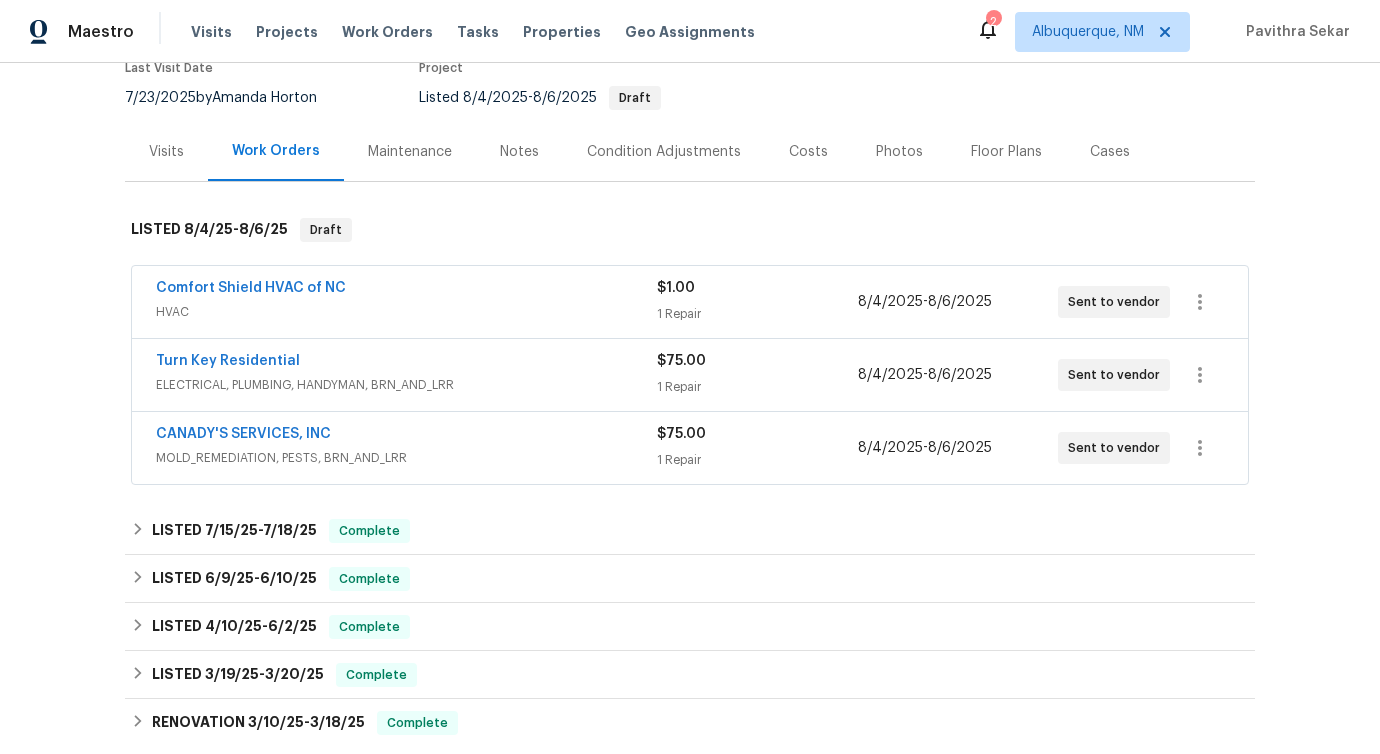 click on "Turn Key Residential" at bounding box center [406, 363] 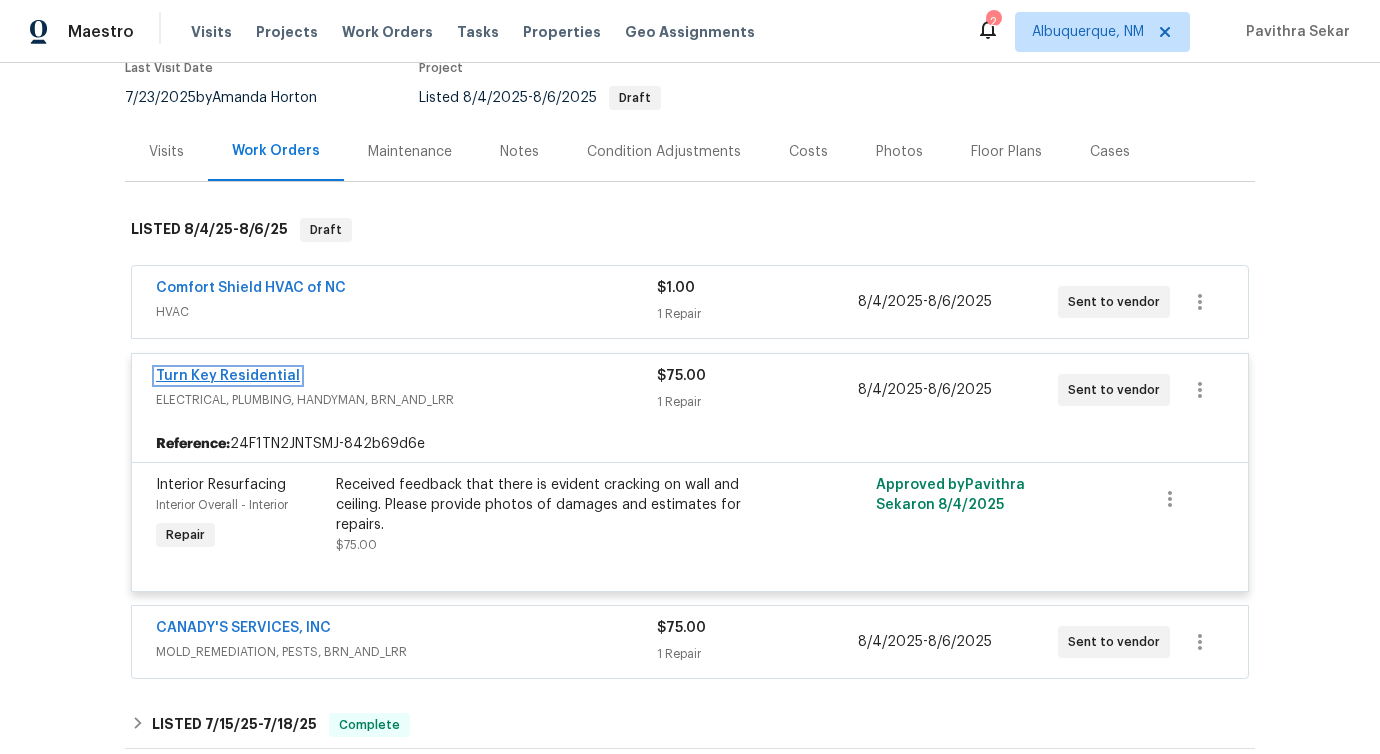 click on "Turn Key Residential" at bounding box center (228, 376) 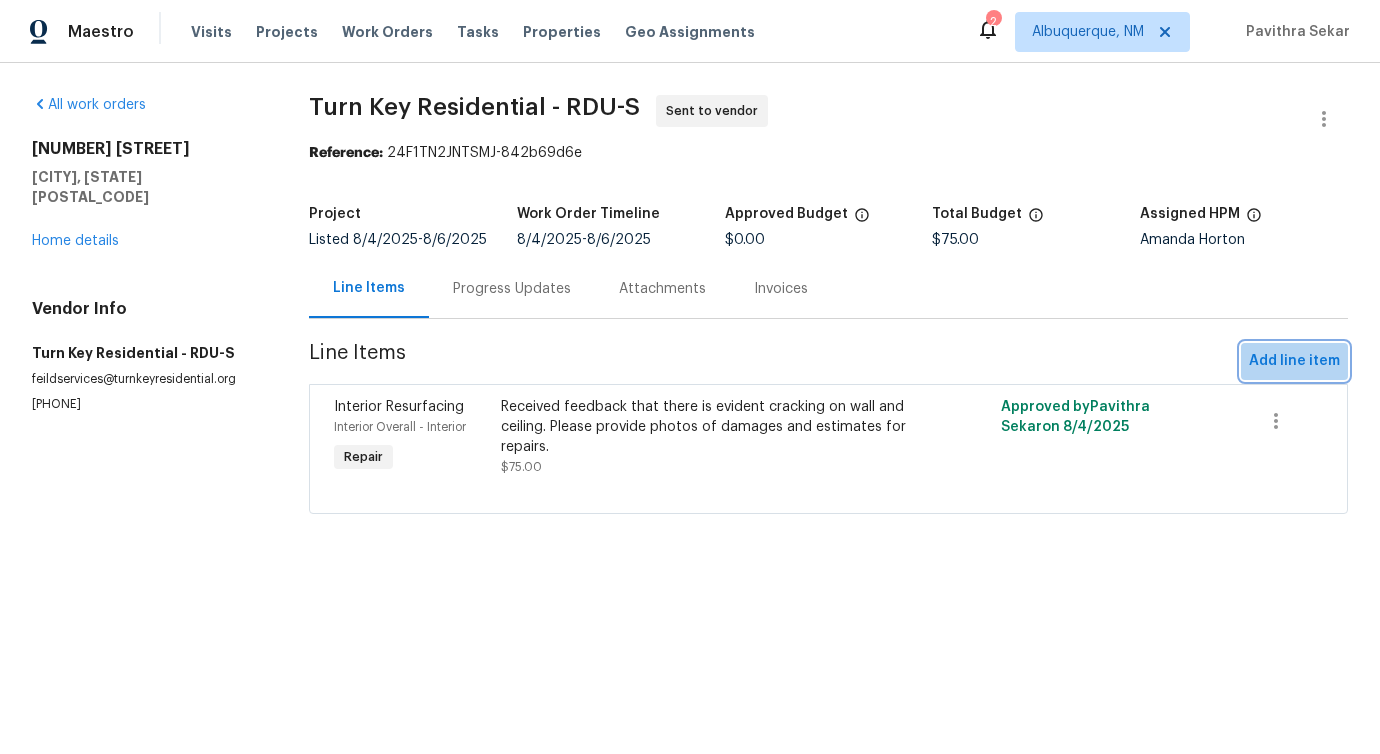 click on "Add line item" at bounding box center [1294, 361] 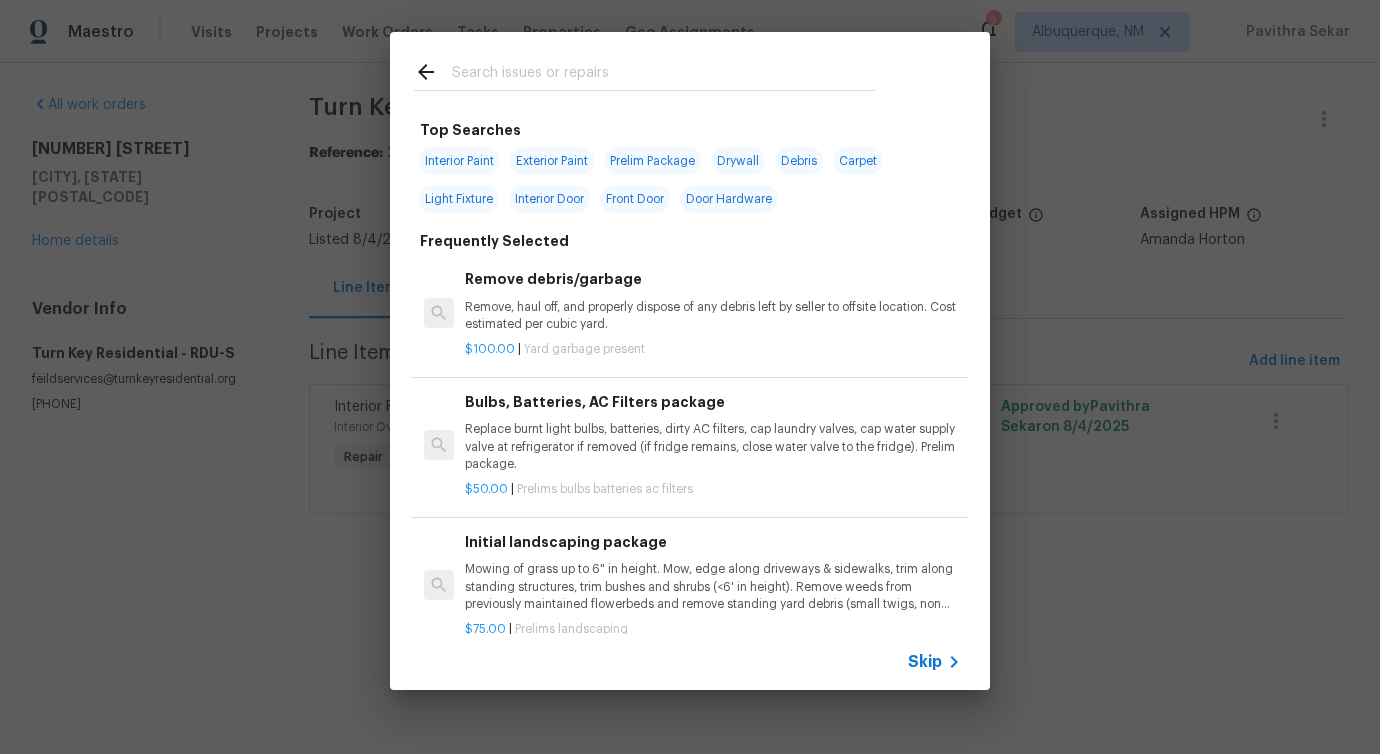 click at bounding box center [664, 75] 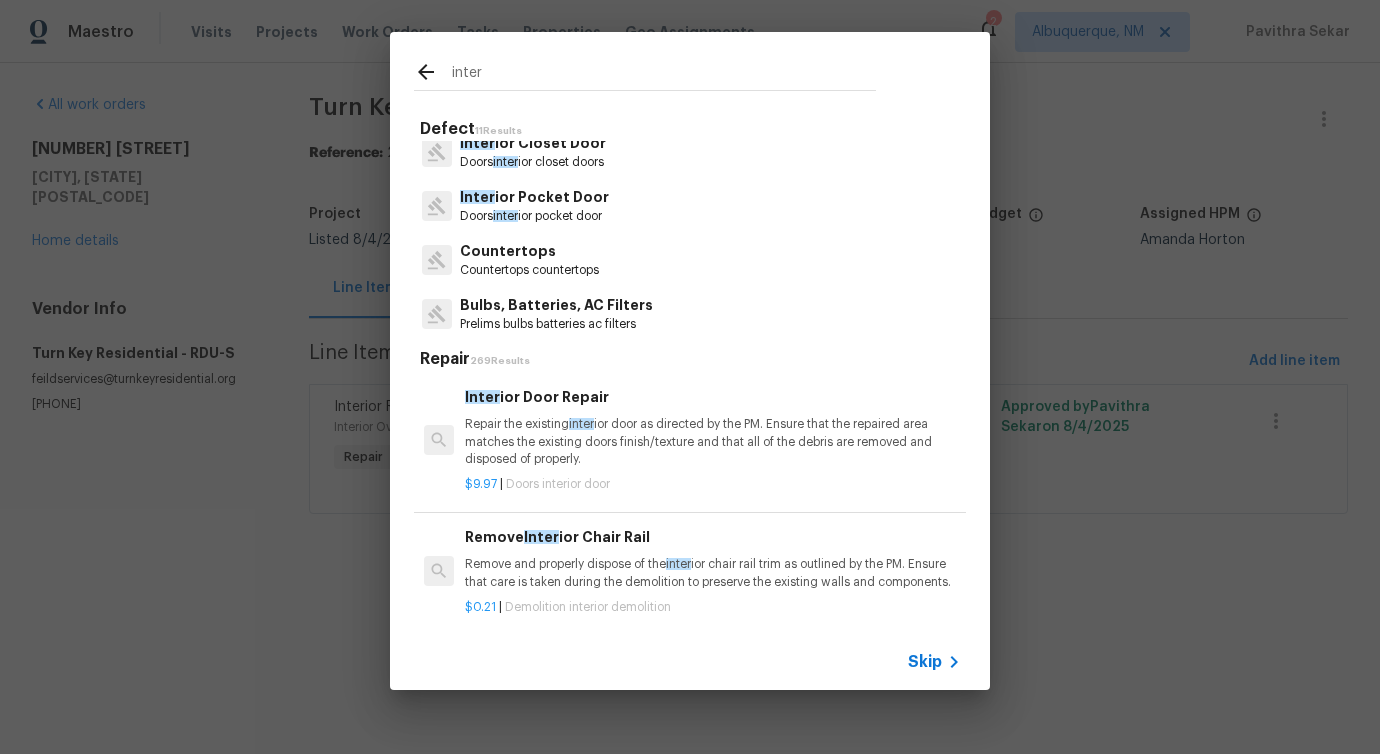 scroll, scrollTop: 0, scrollLeft: 0, axis: both 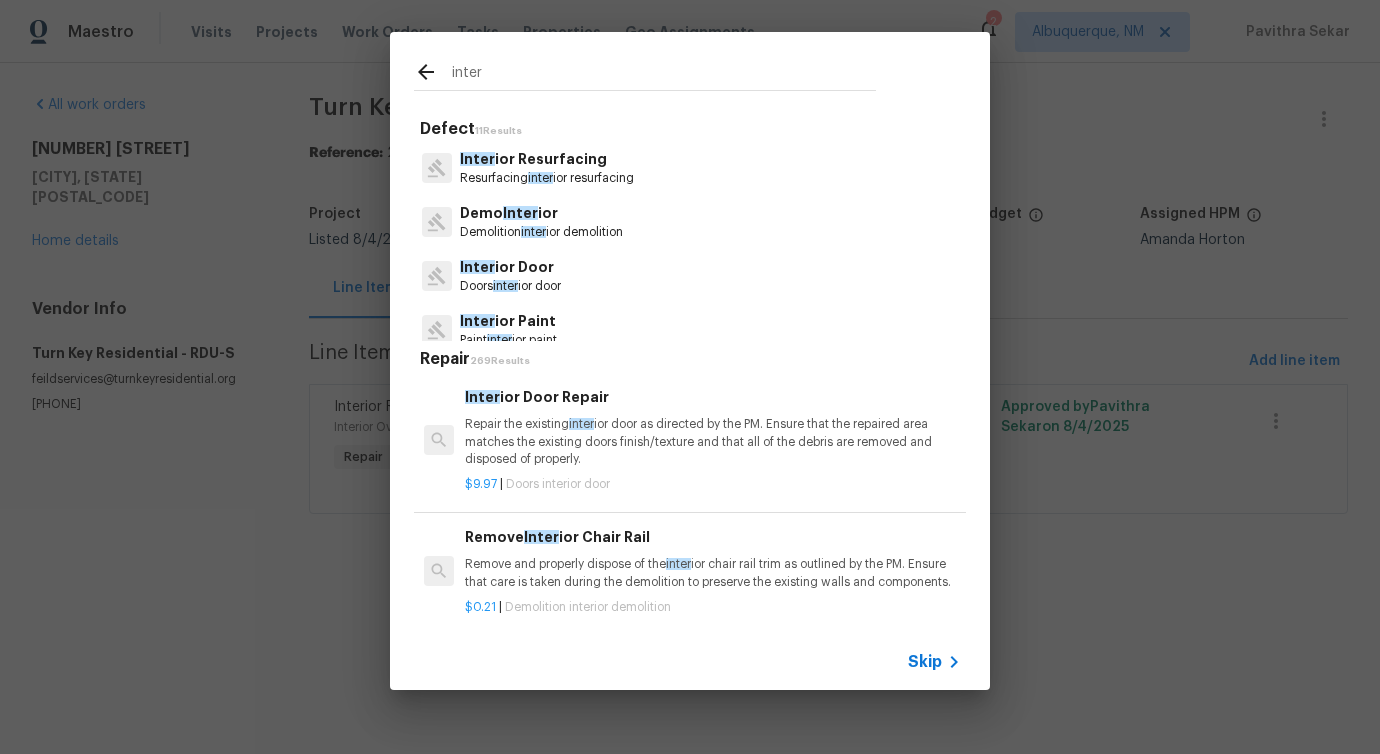 type on "inter" 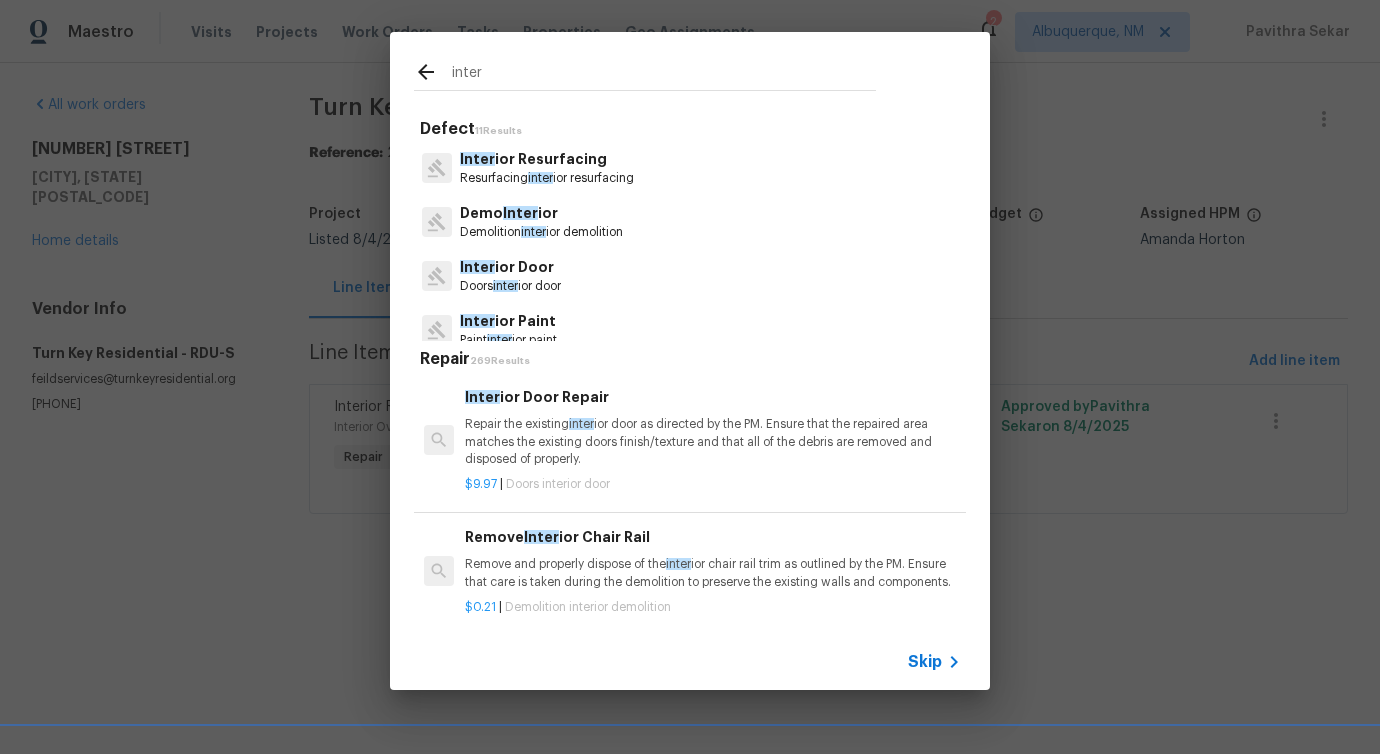 click on "Resurfacing  inter ior resurfacing" at bounding box center (547, 178) 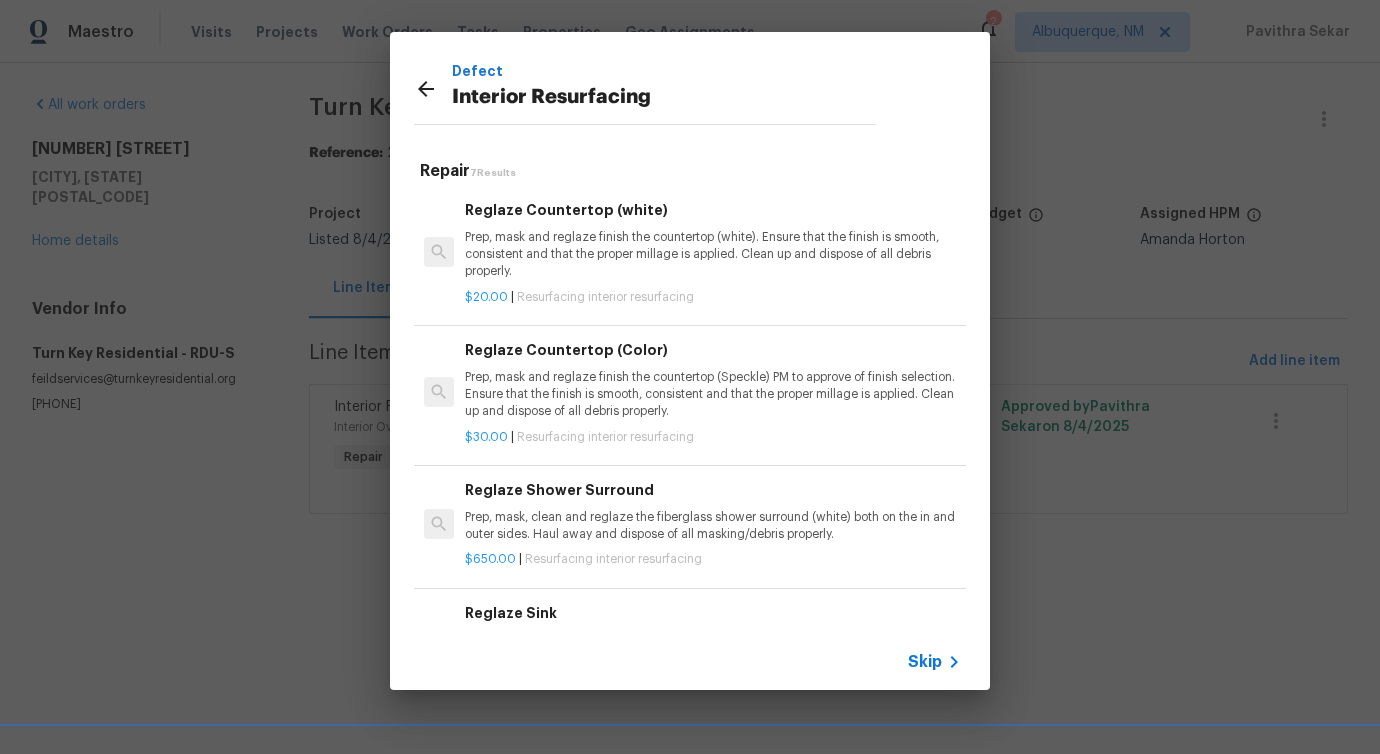 click on "Prep, mask and reglaze finish the countertop (white). Ensure that the finish is smooth, consistent and that the proper millage is applied. Clean up and dispose of all debris properly." at bounding box center (713, 254) 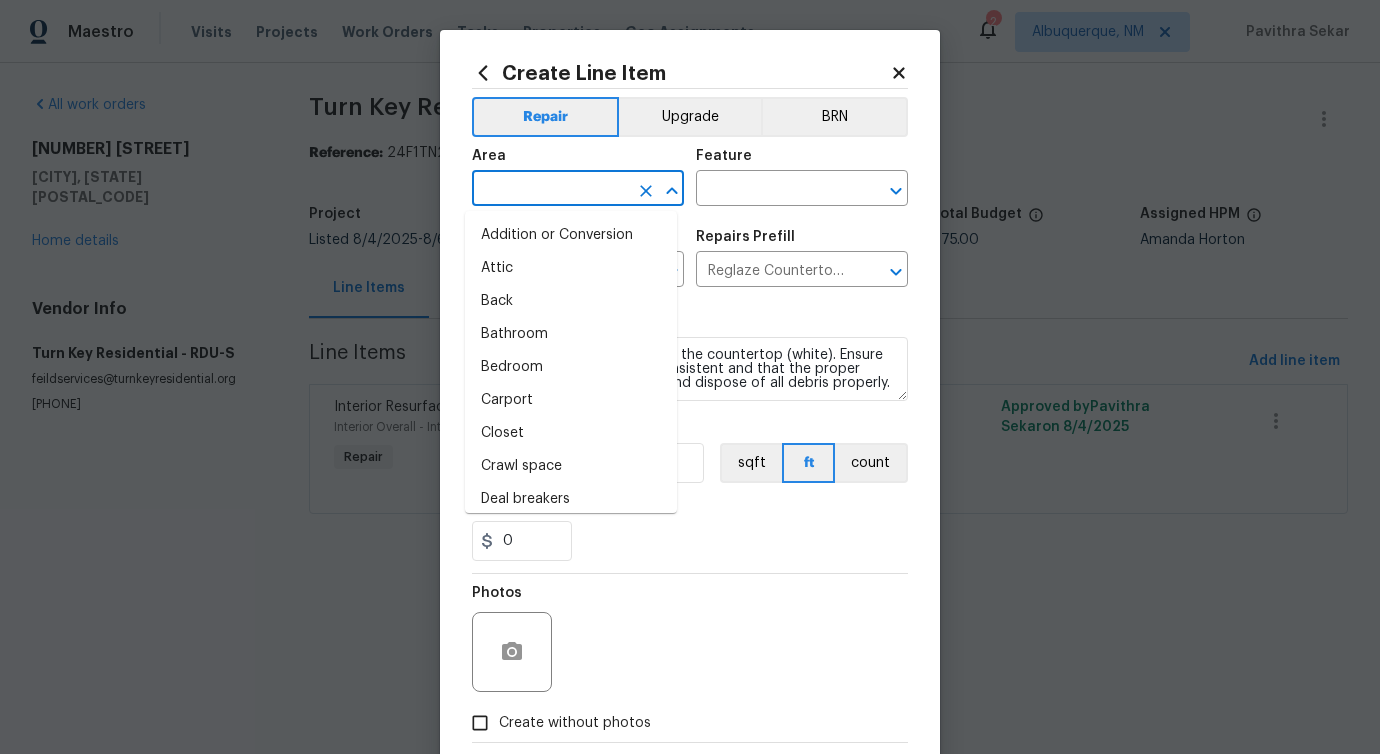 click at bounding box center (550, 190) 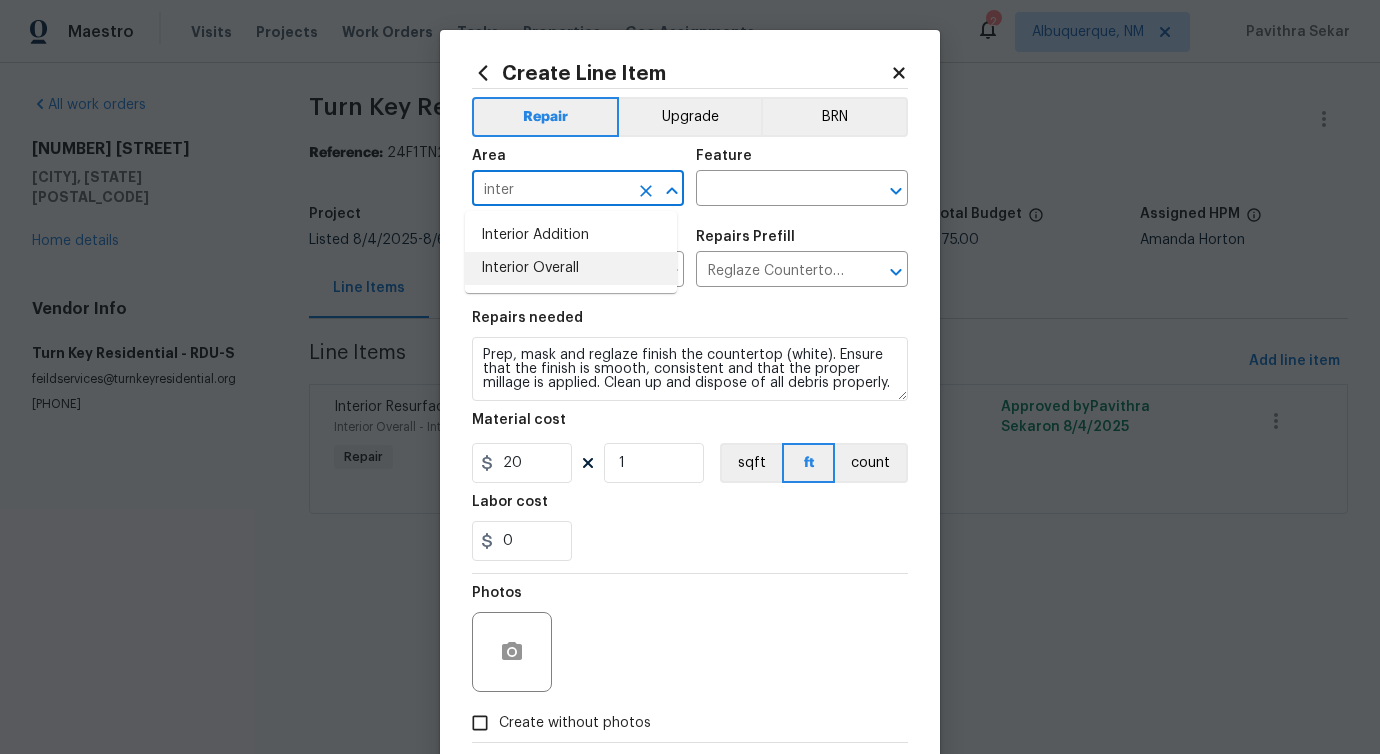click on "Interior Overall" at bounding box center [571, 268] 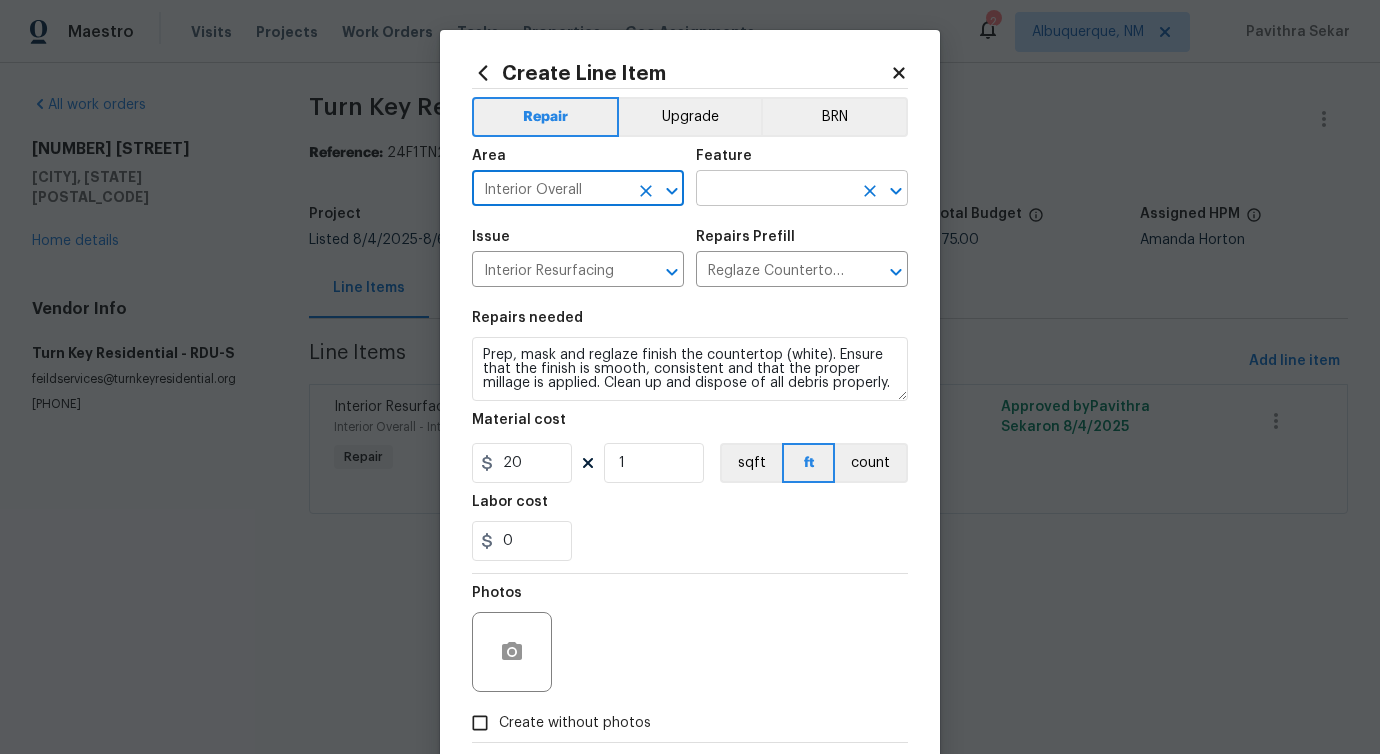 type on "Interior Overall" 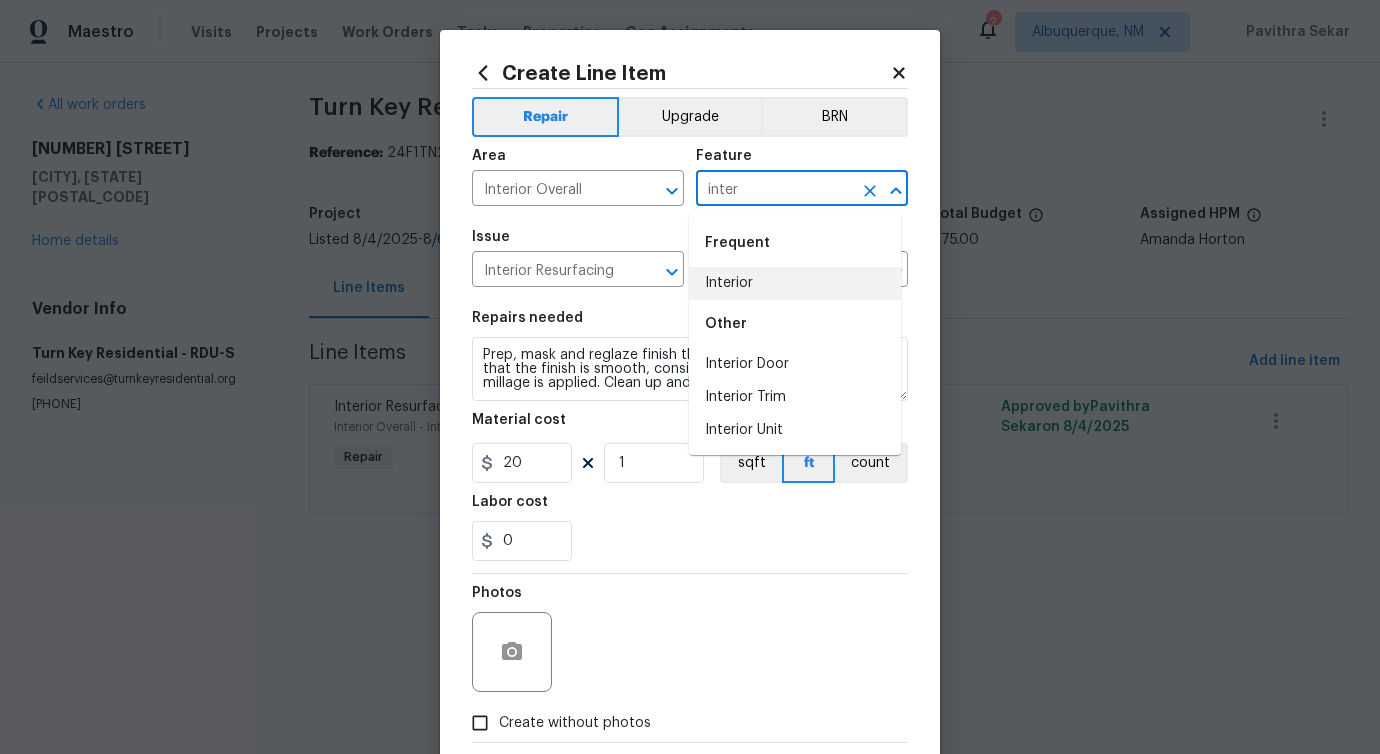 click on "Interior" at bounding box center (795, 283) 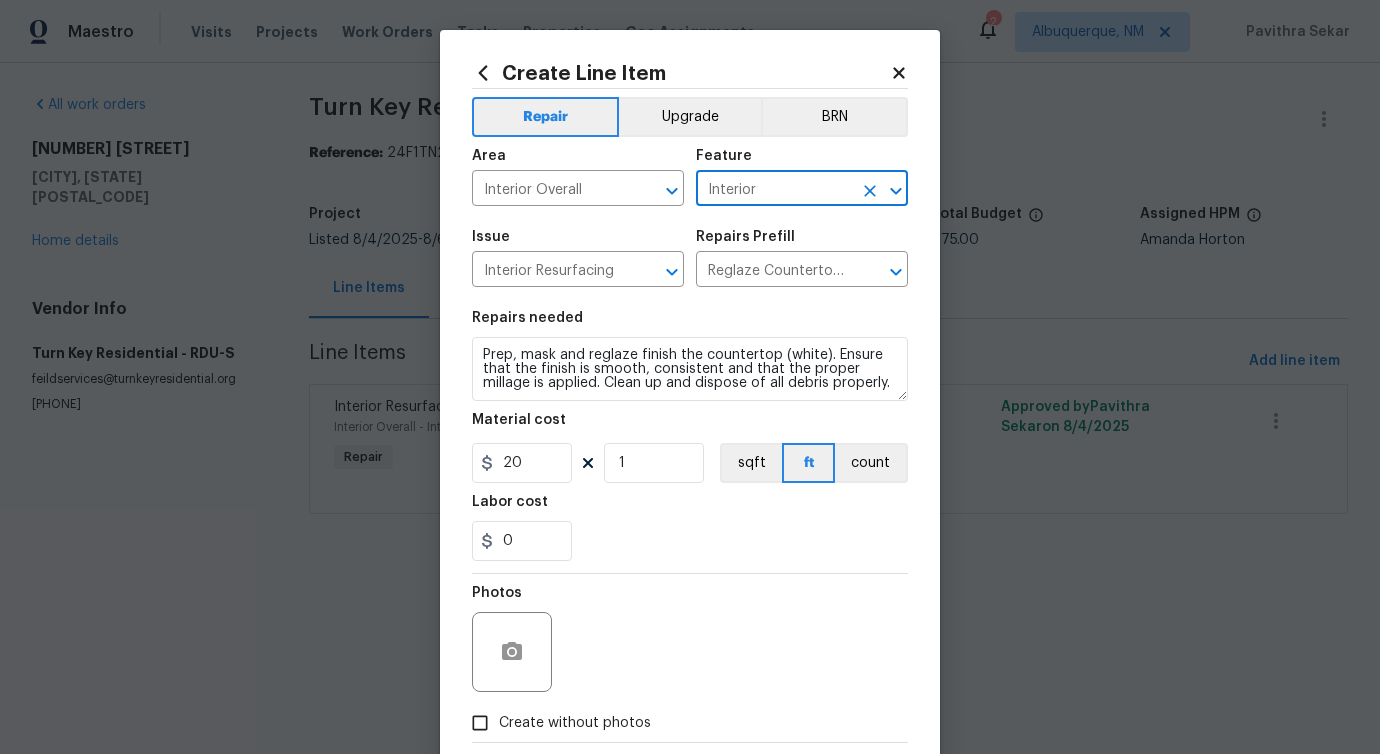 type on "Interior" 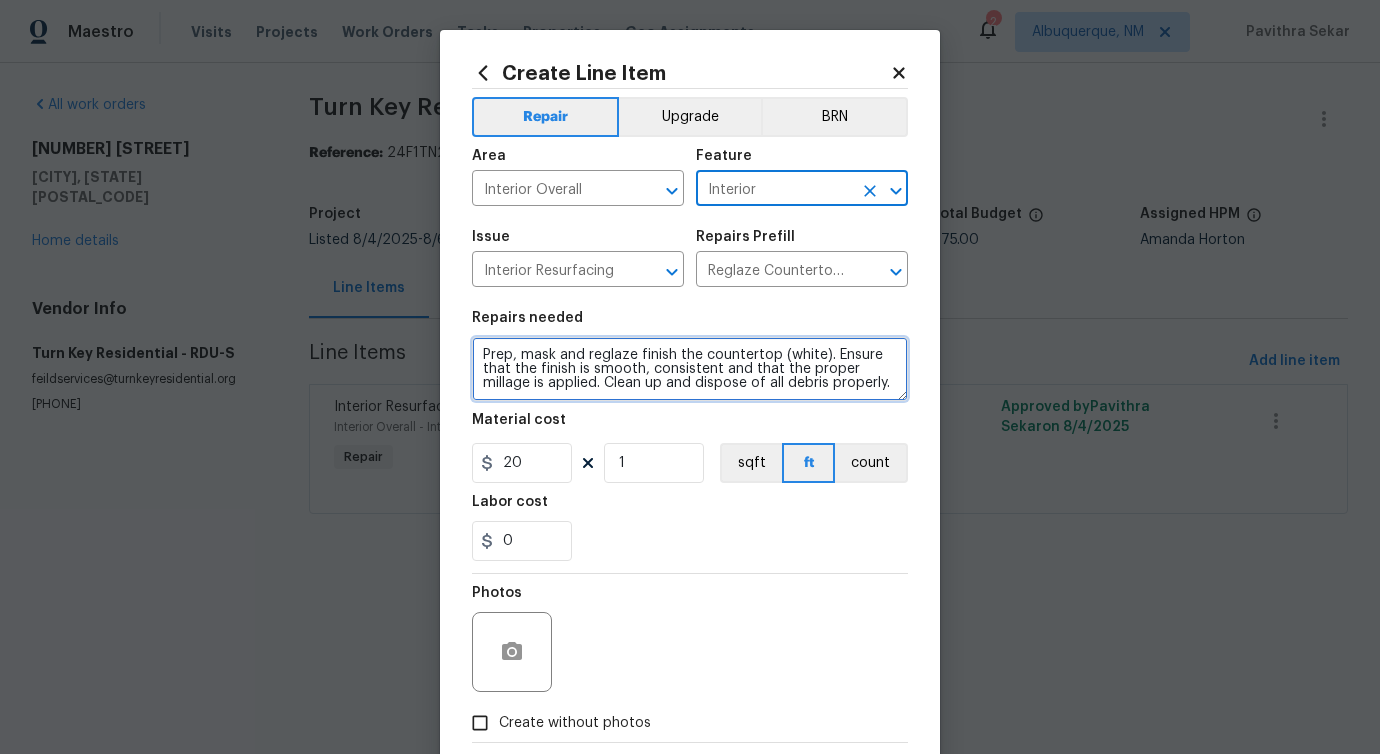 click on "Prep, mask and reglaze finish the countertop (white). Ensure that the finish is smooth, consistent and that the proper millage is applied. Clean up and dispose of all debris properly." at bounding box center (690, 369) 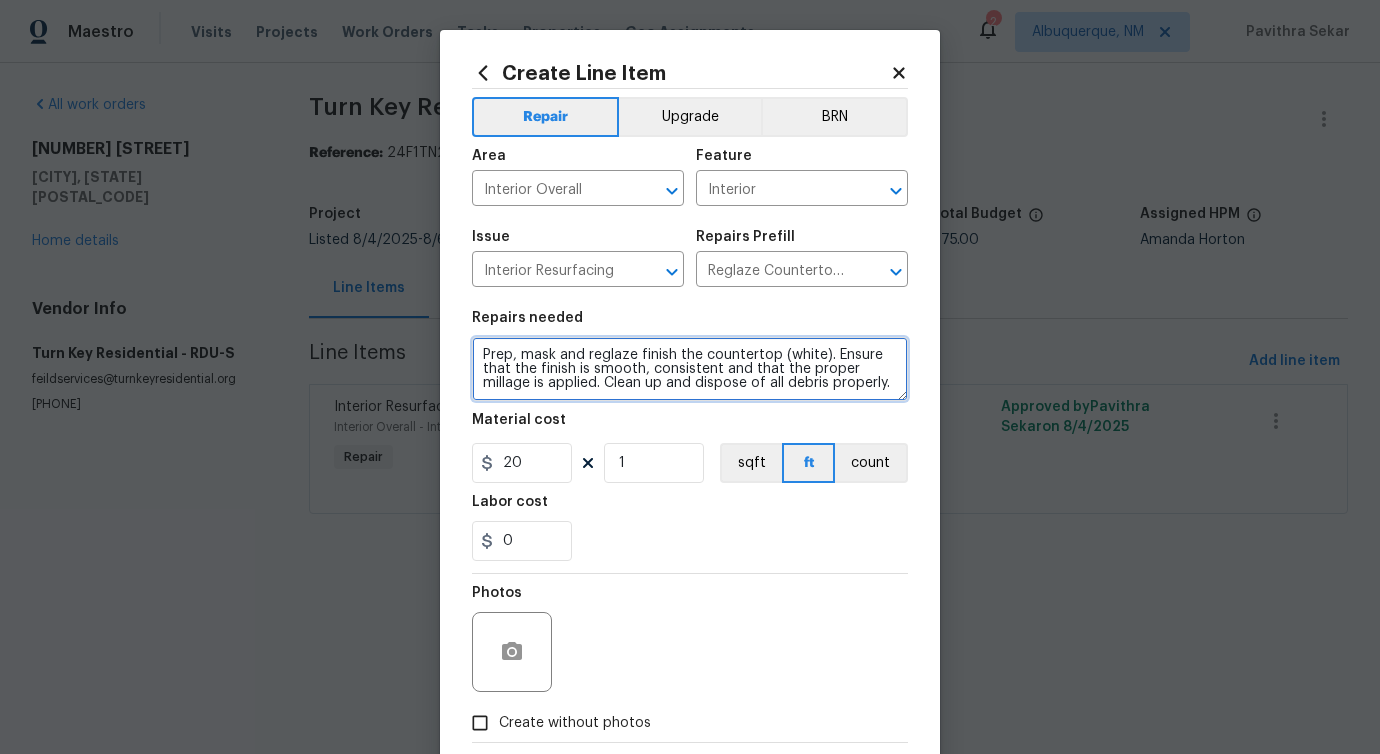 click on "Prep, mask and reglaze finish the countertop (white). Ensure that the finish is smooth, consistent and that the proper millage is applied. Clean up and dispose of all debris properly." at bounding box center [690, 369] 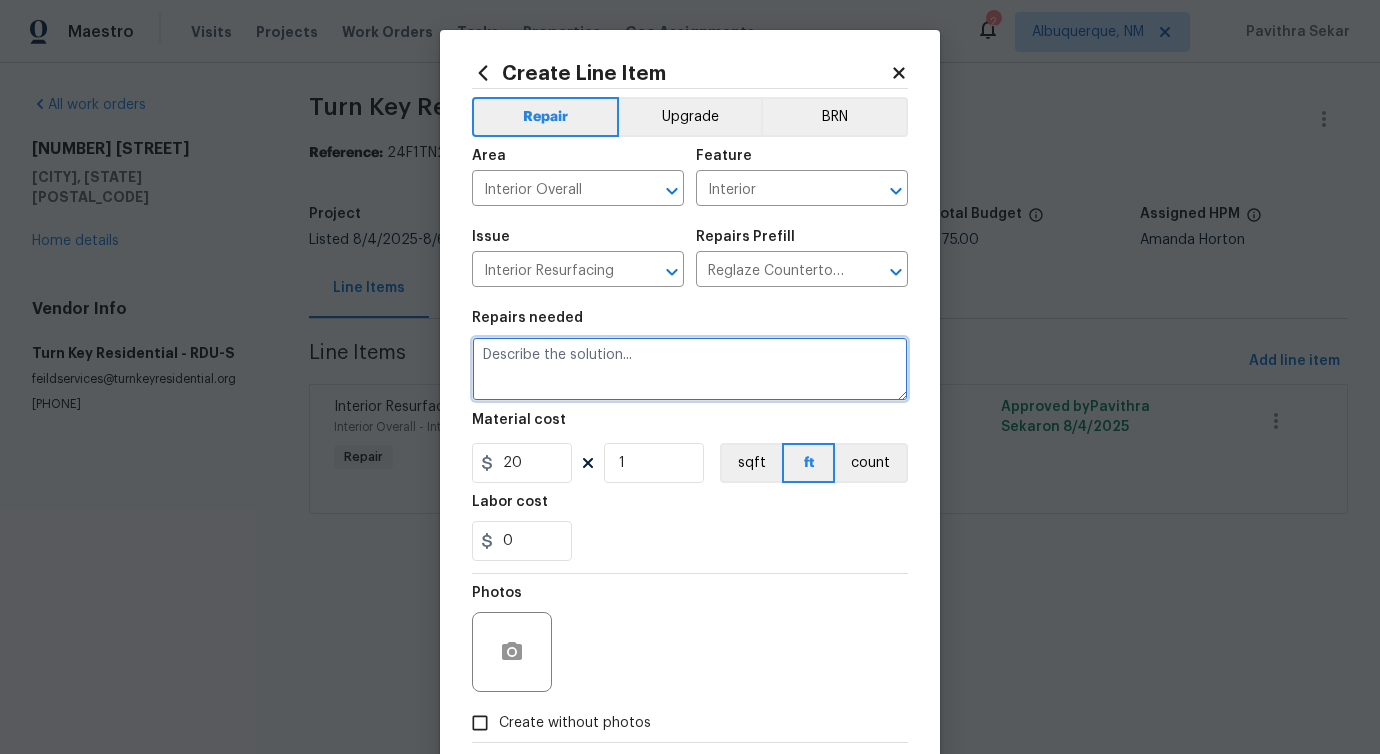 paste on "Kindly send someone to the property to TURN OFF all the Water valves and taps inside and ouside of the property." 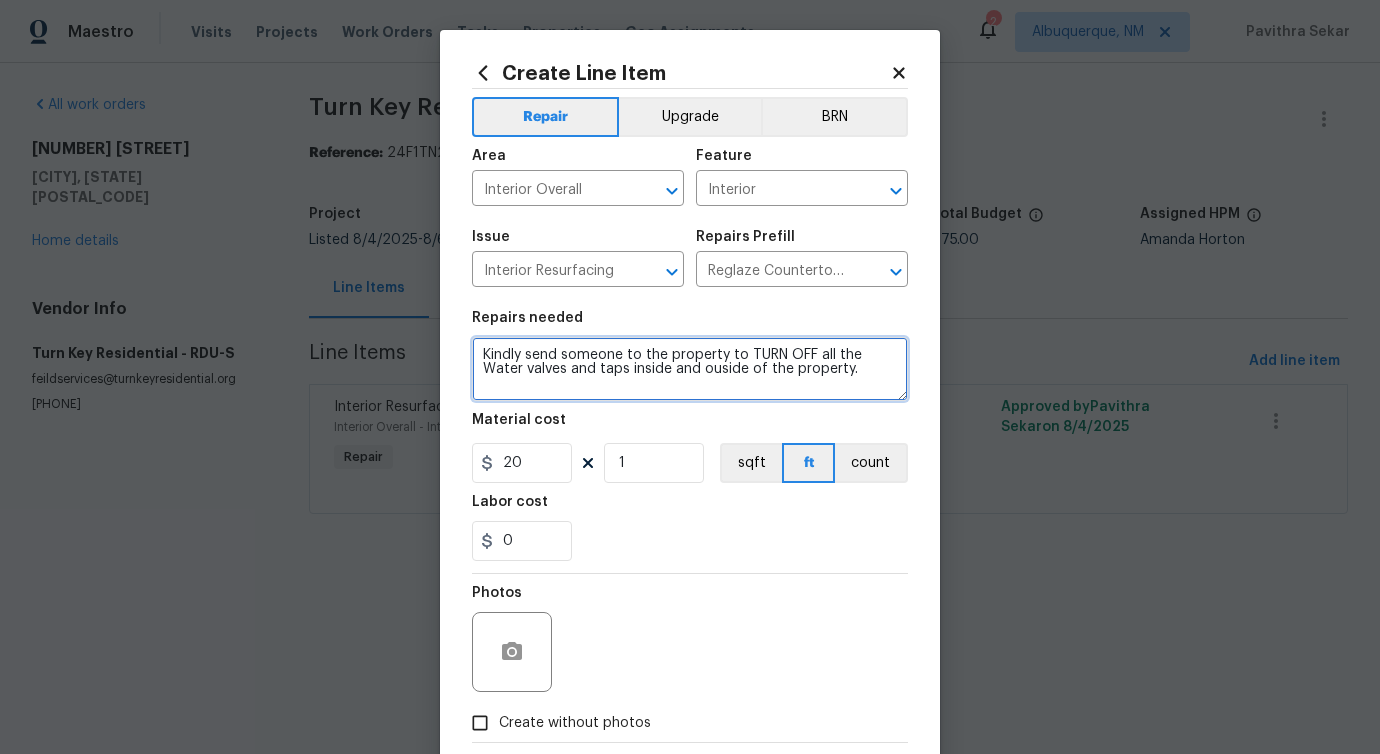 type on "Kindly send someone to the property to TURN OFF all the Water valves and taps inside and ouside of the property." 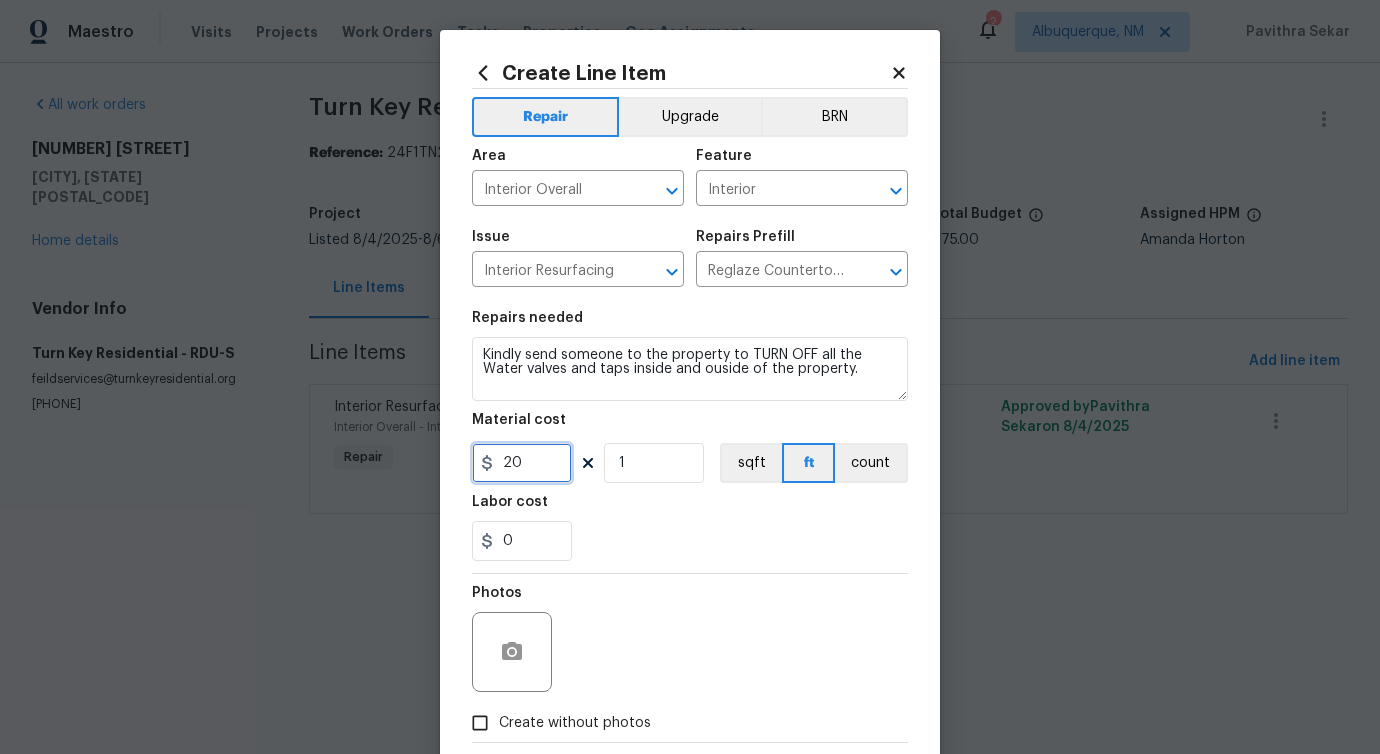 click on "20" at bounding box center (522, 463) 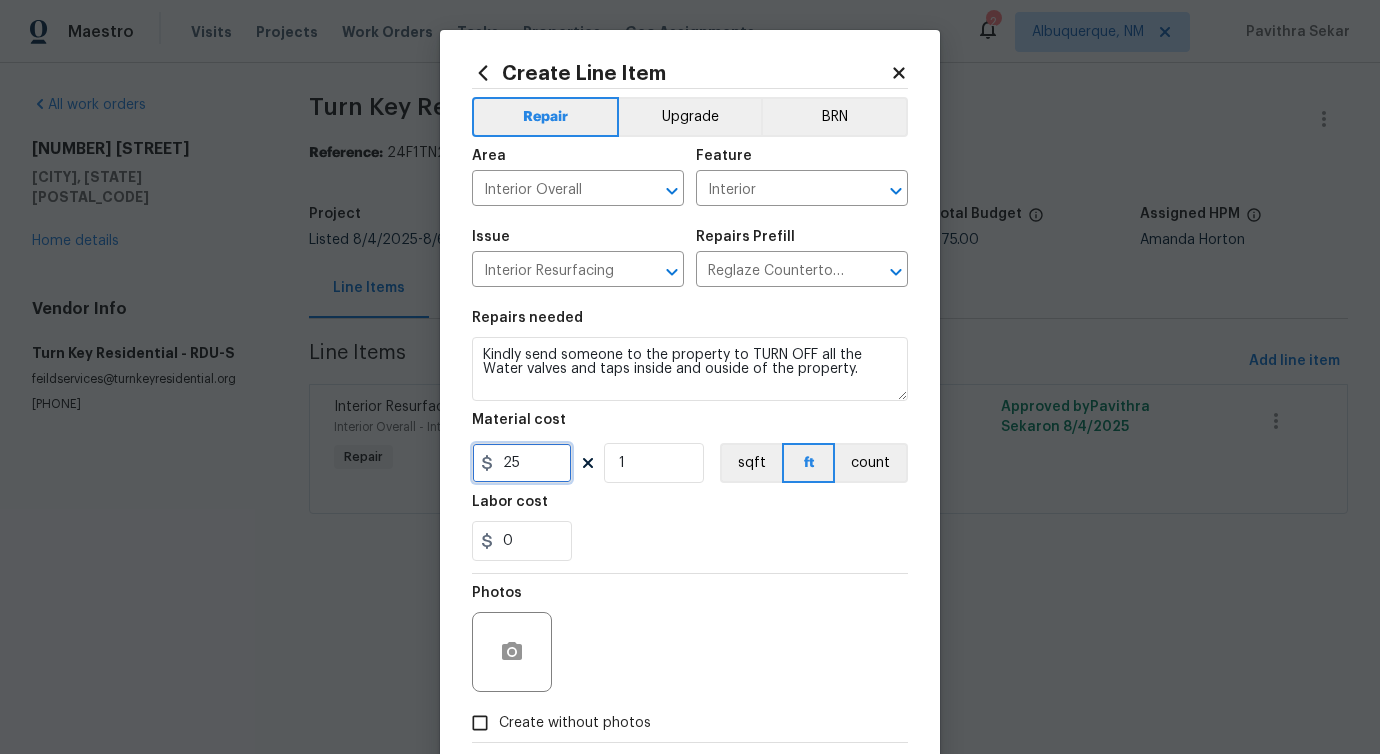 type on "25" 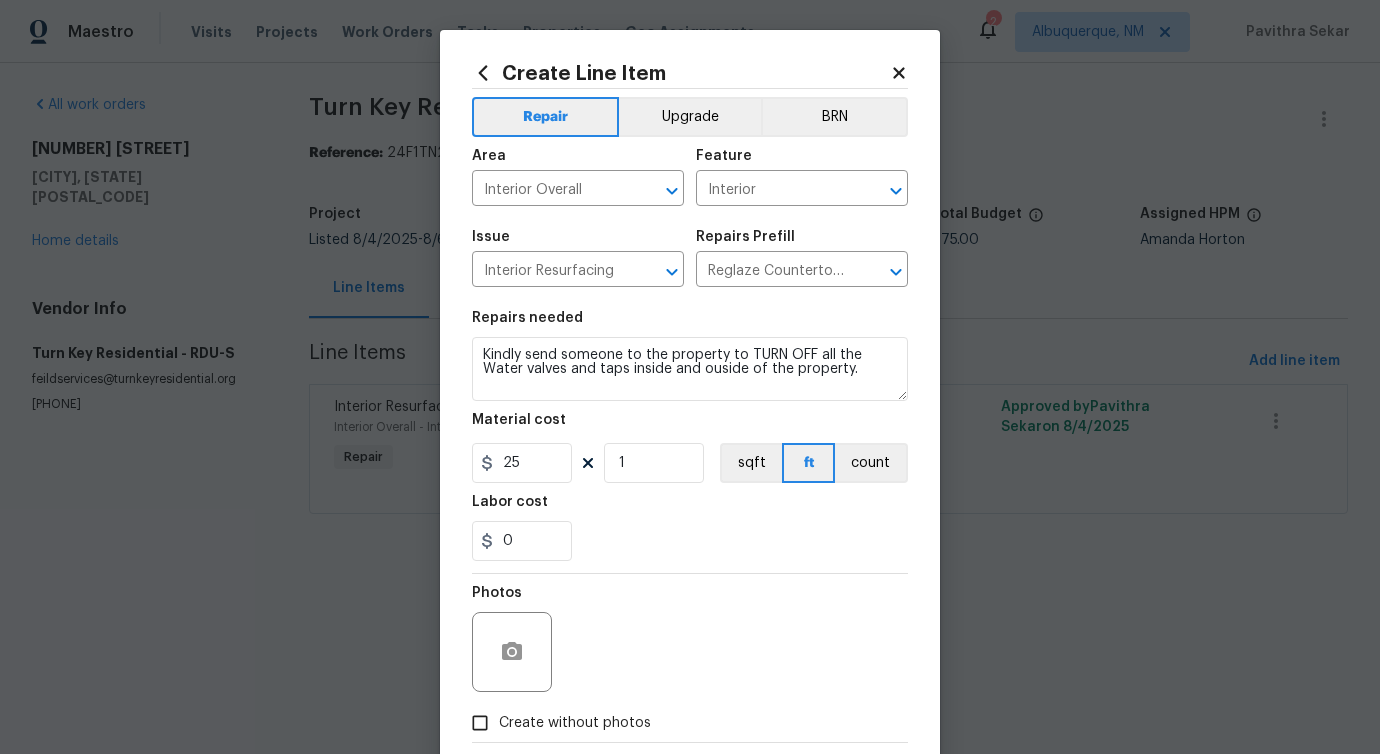 click on "Photos" at bounding box center (690, 639) 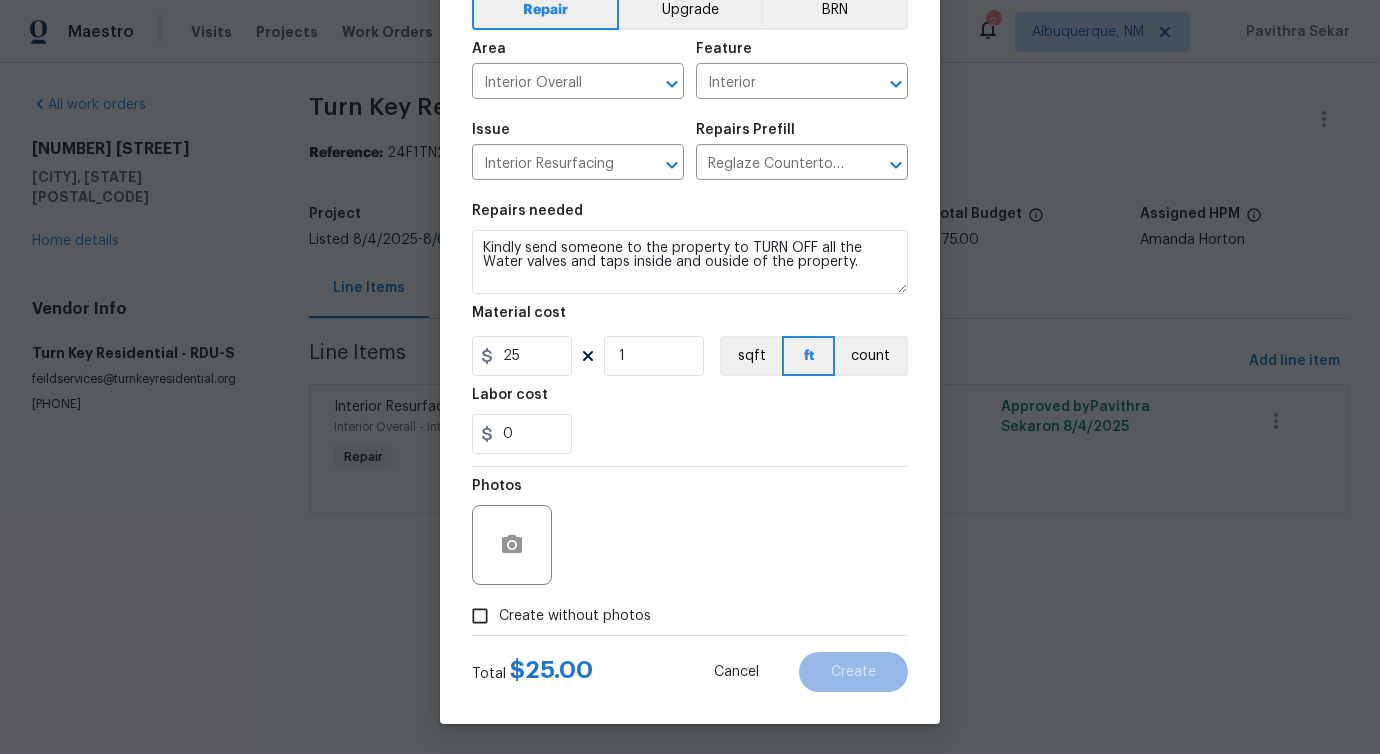 click on "Create without photos" at bounding box center [556, 616] 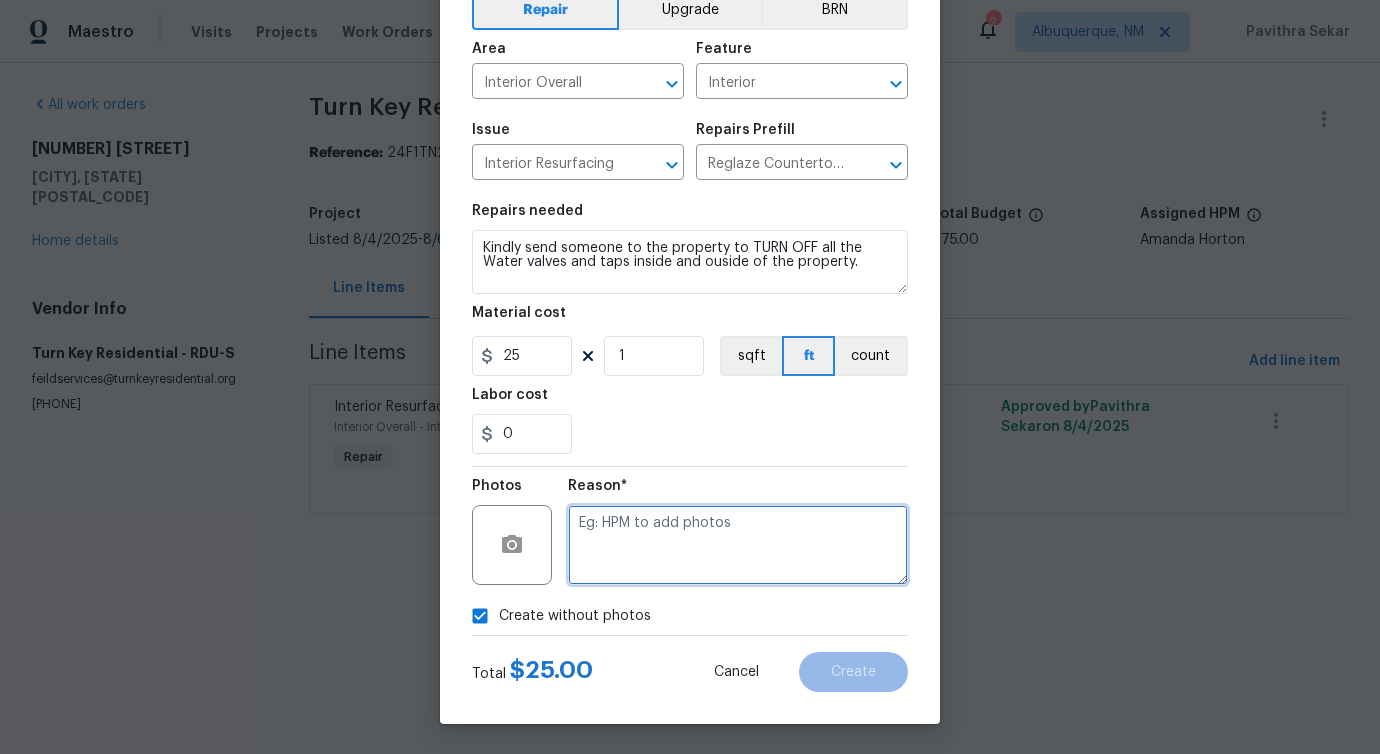 click at bounding box center (738, 545) 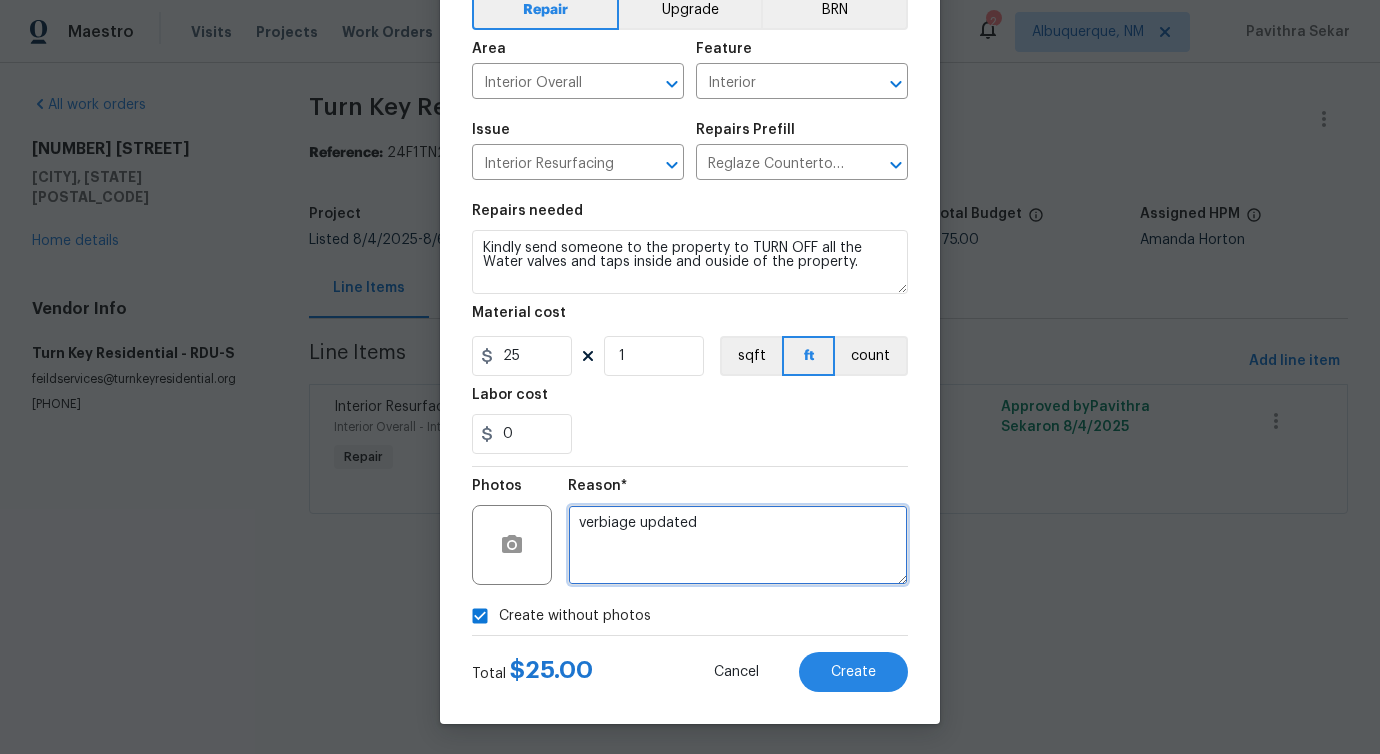 click on "Verbiage" at bounding box center [0, 0] 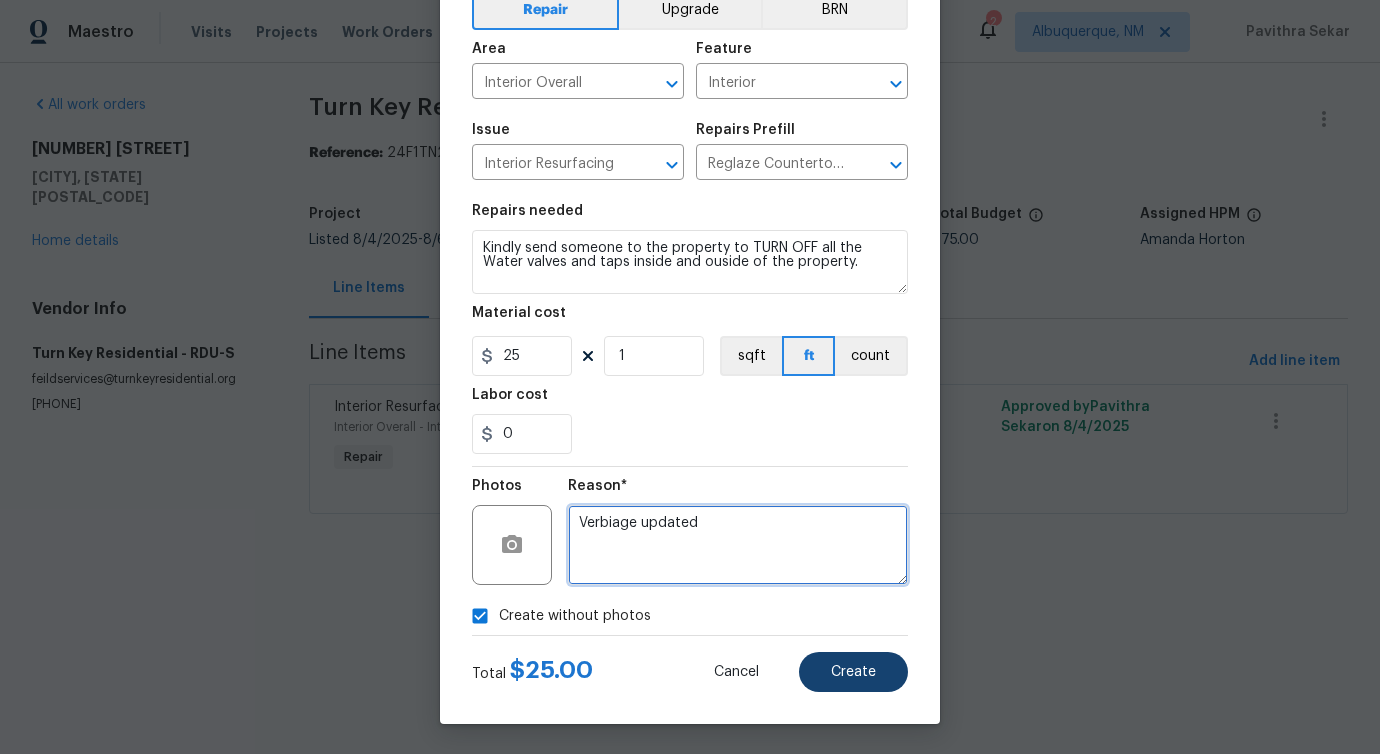 type on "Verbiage updated" 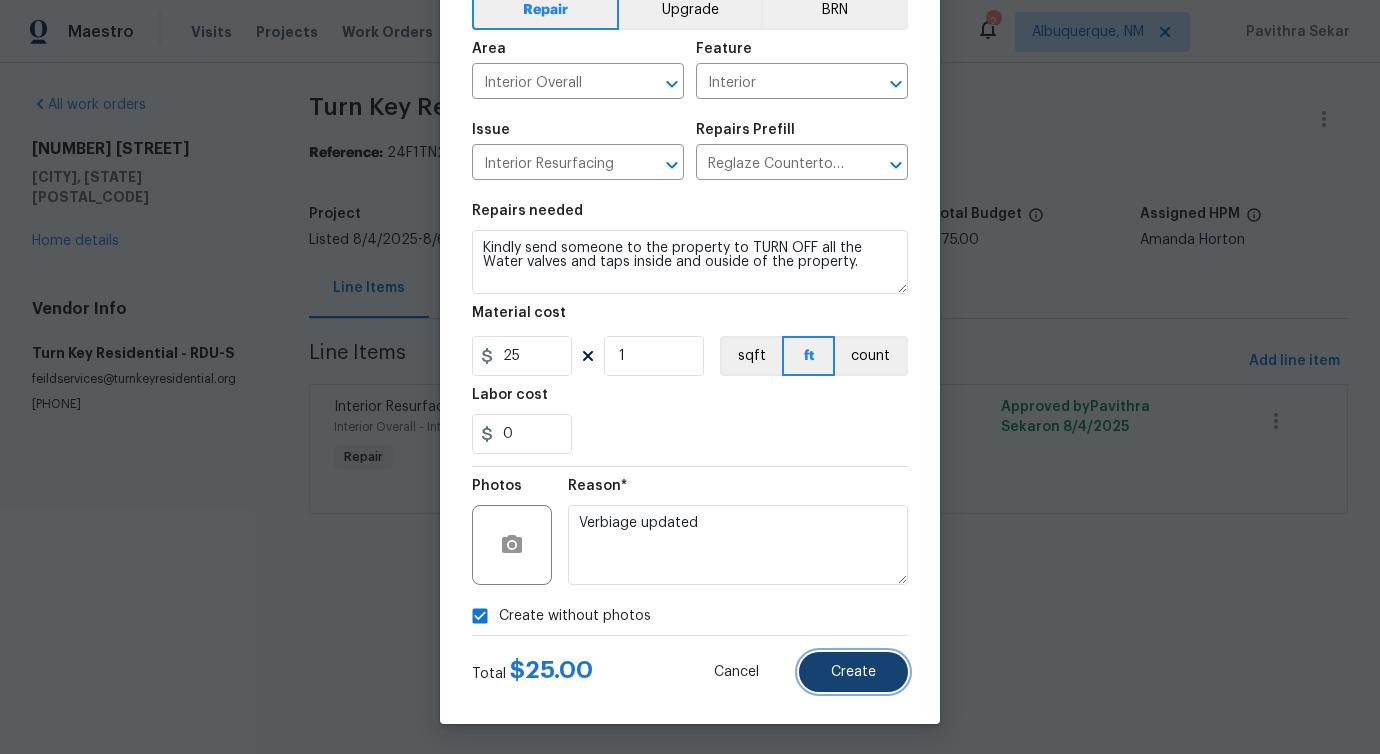 click on "Create" at bounding box center (853, 672) 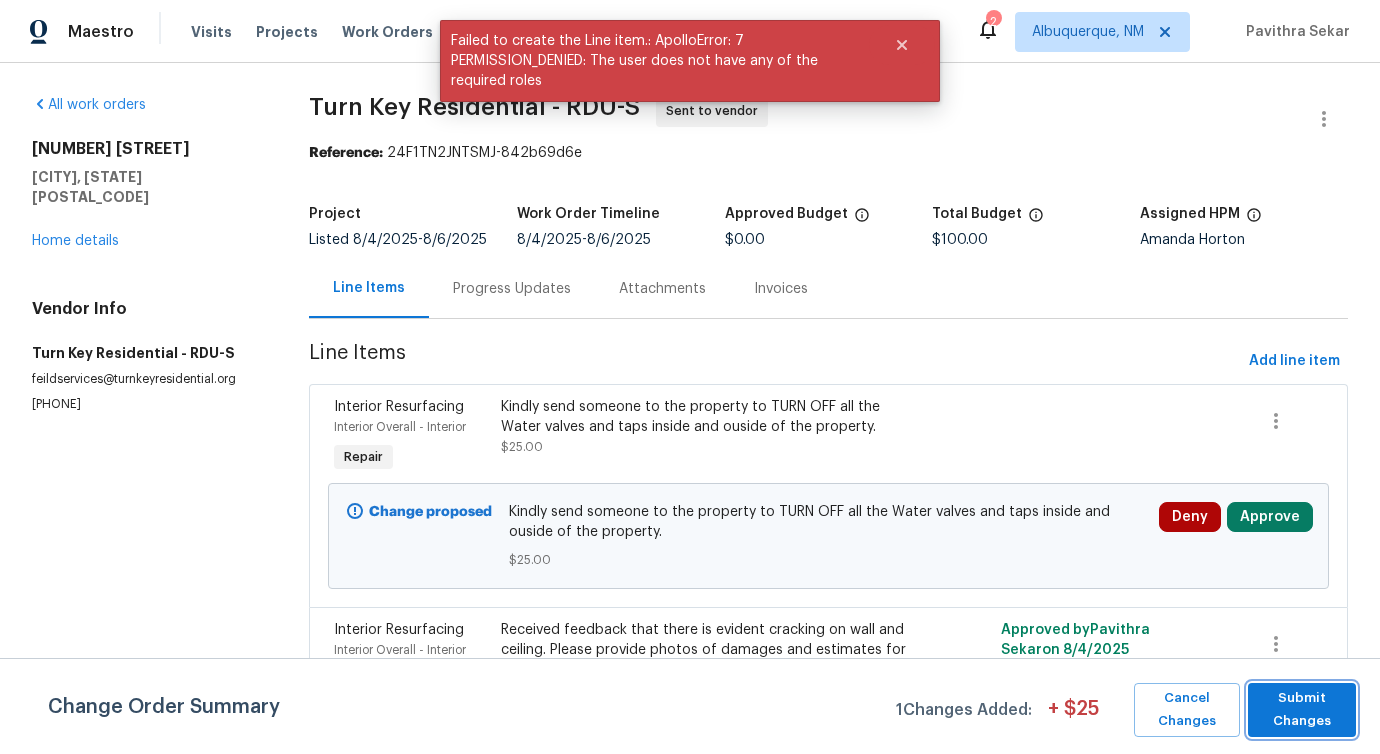 click on "Submit Changes" at bounding box center (1302, 710) 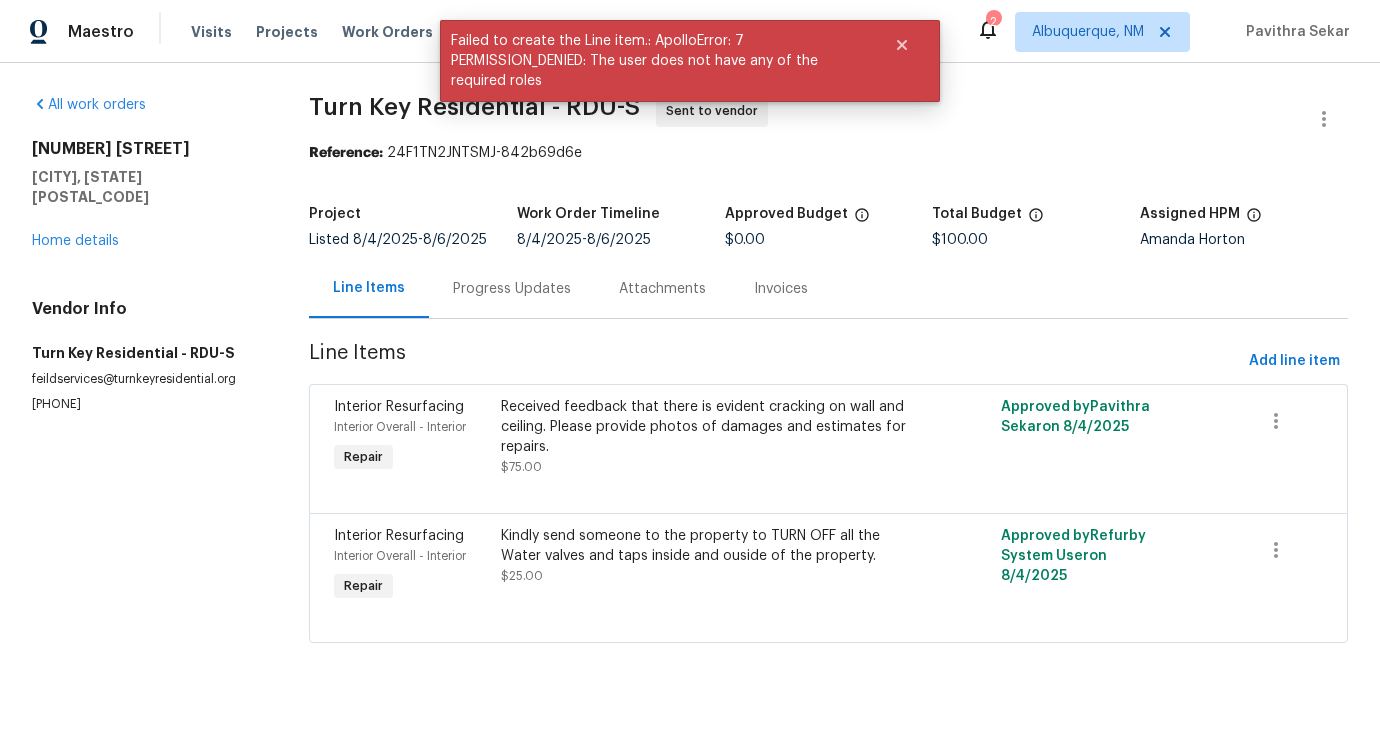 click on "Progress Updates" at bounding box center (512, 288) 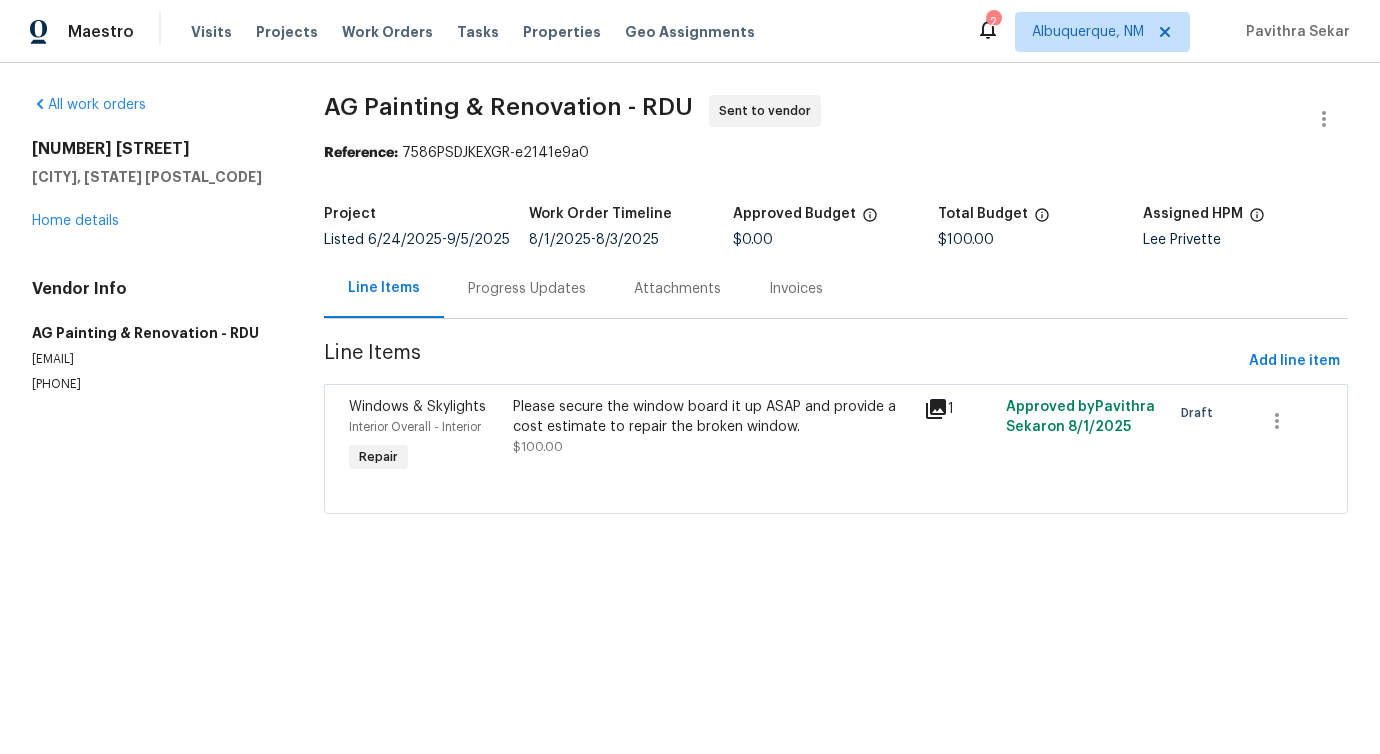 scroll, scrollTop: 0, scrollLeft: 0, axis: both 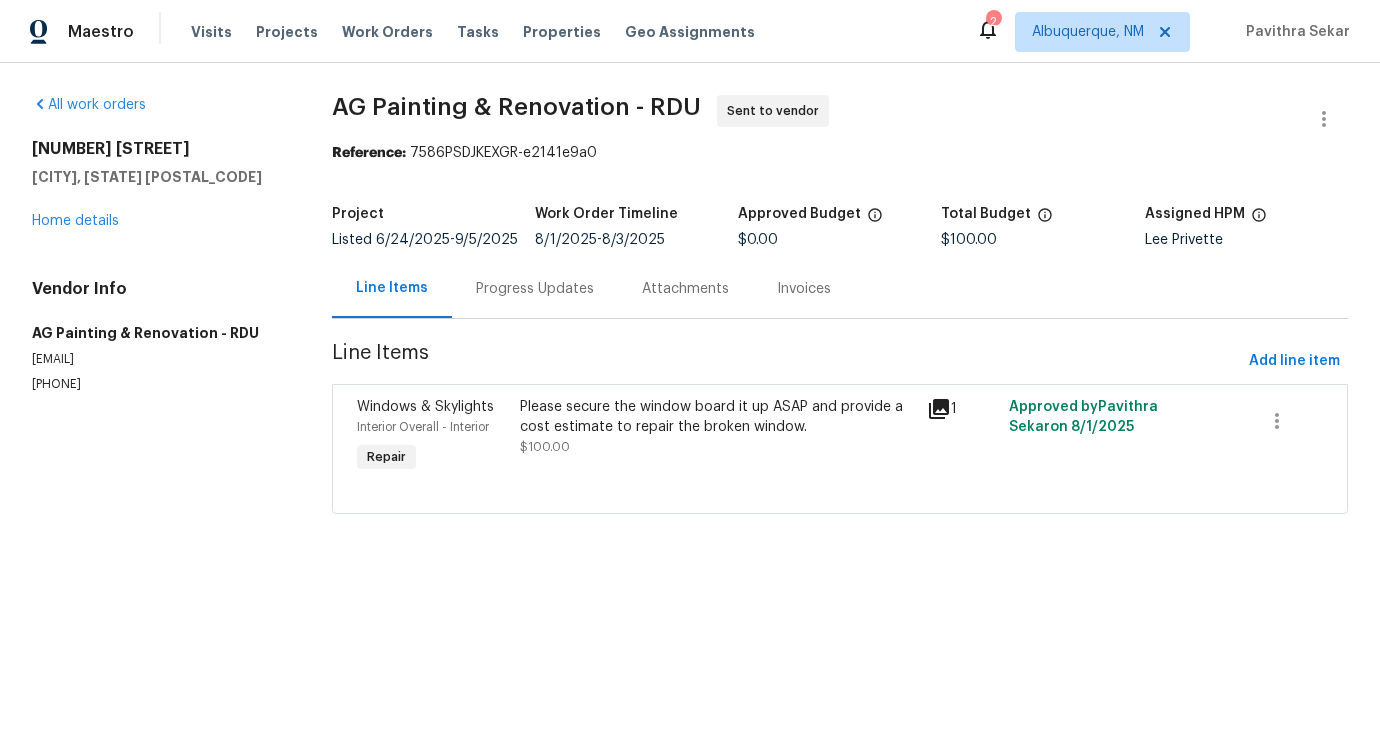 click on "Progress Updates" at bounding box center [535, 289] 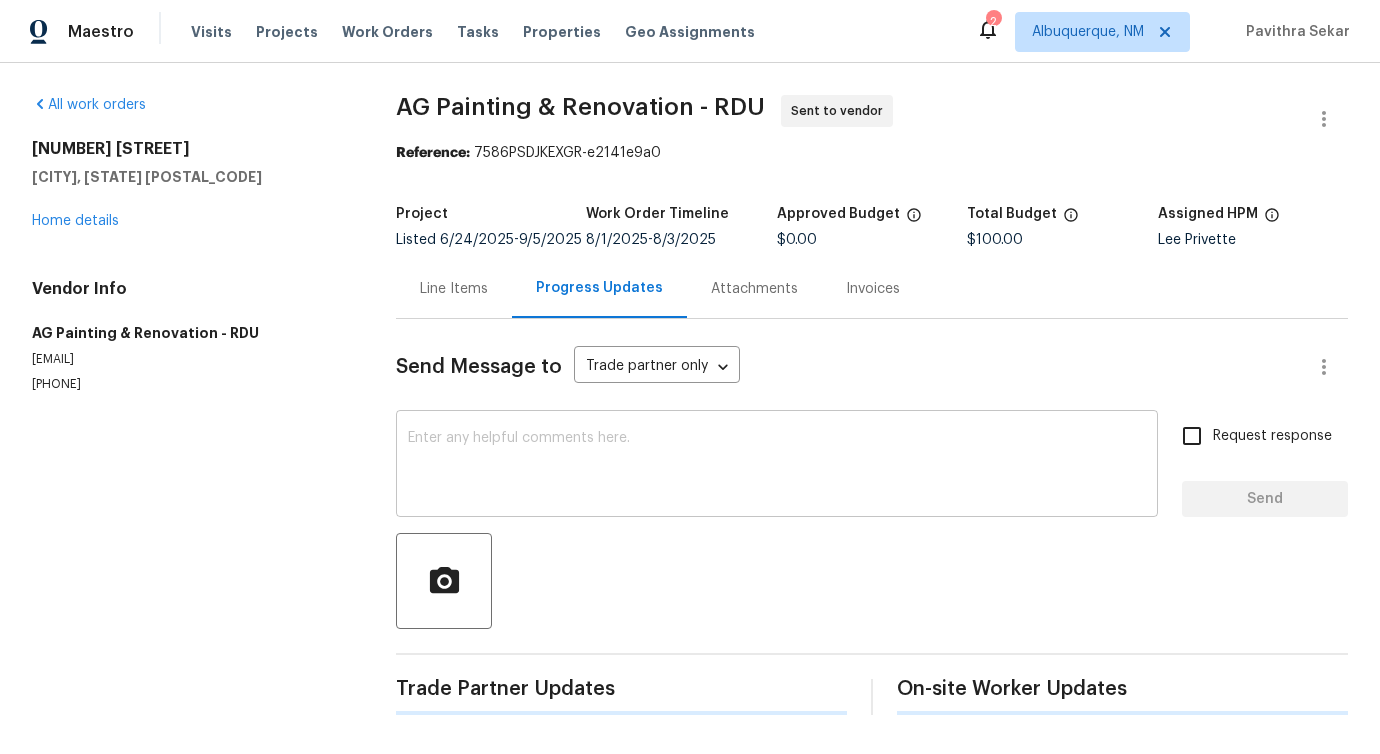 click at bounding box center [777, 466] 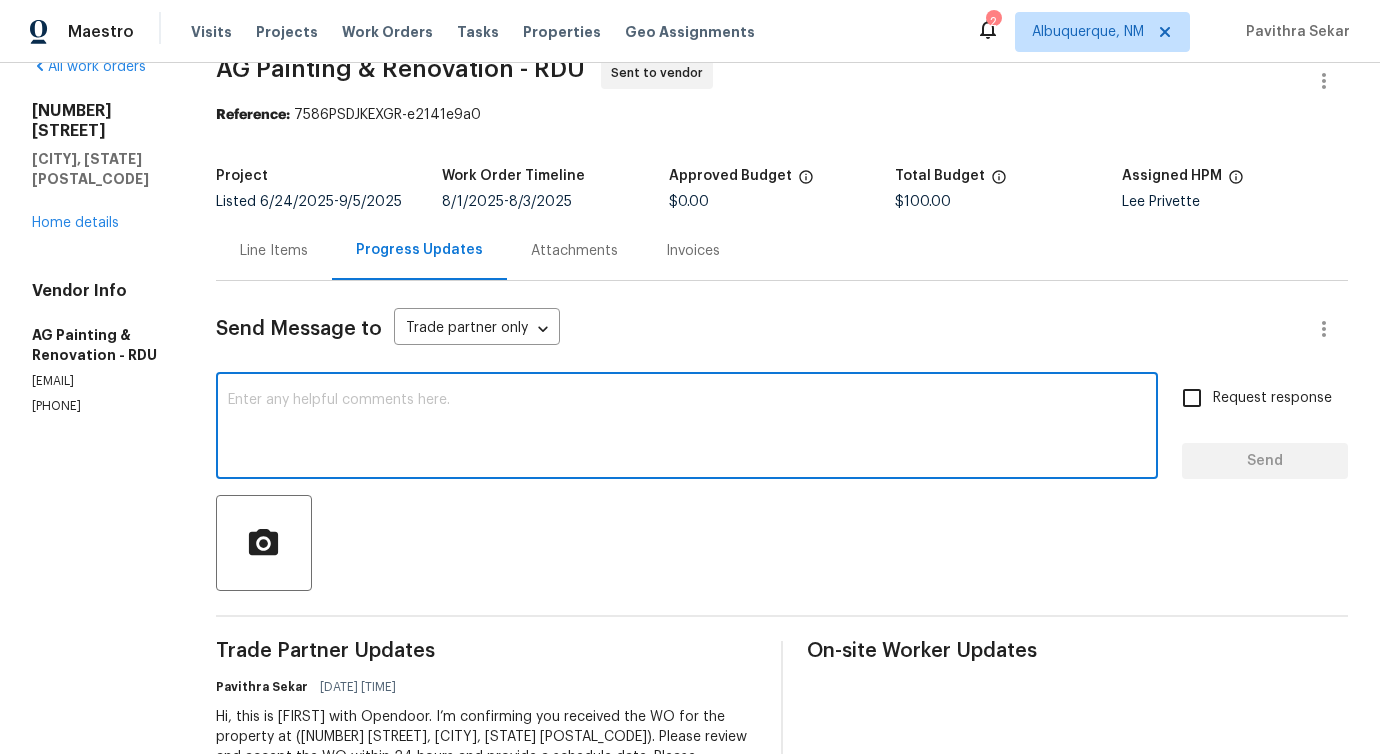scroll, scrollTop: 0, scrollLeft: 0, axis: both 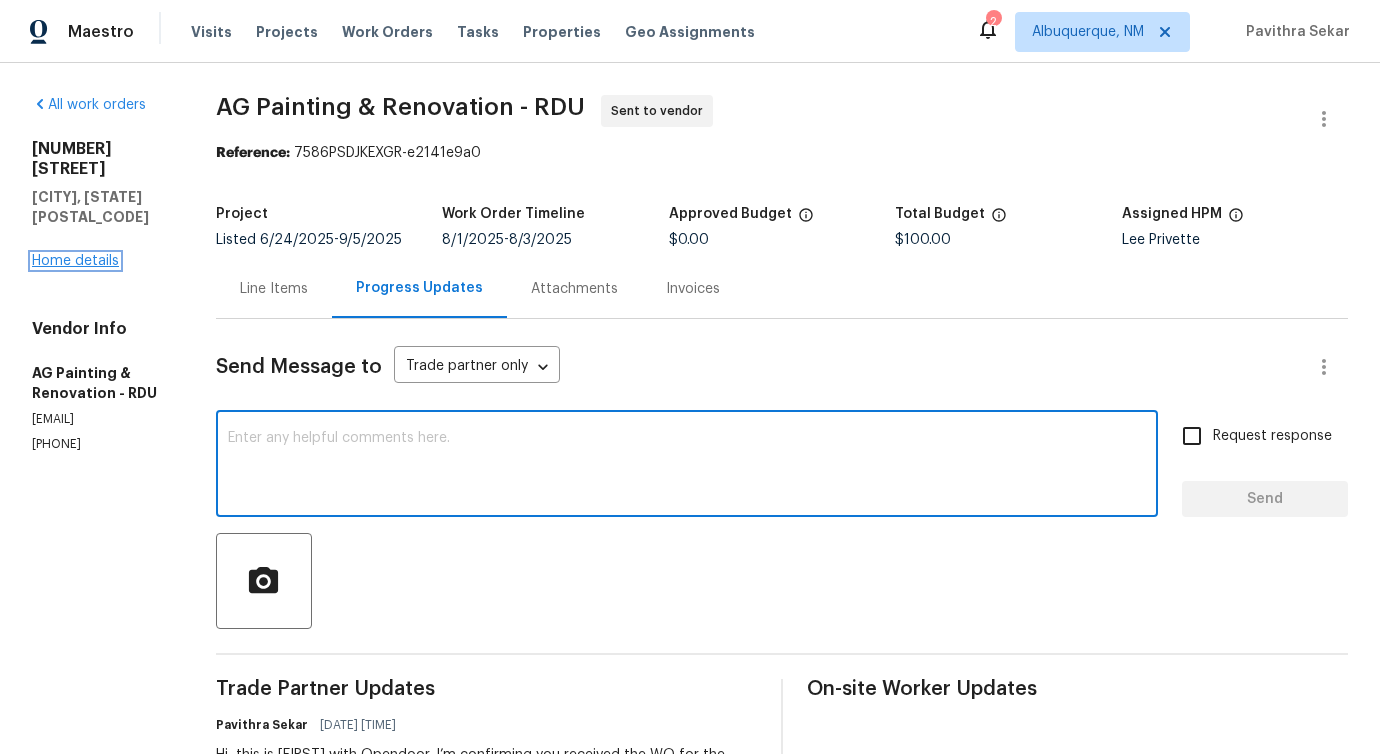 click on "Home details" at bounding box center [75, 261] 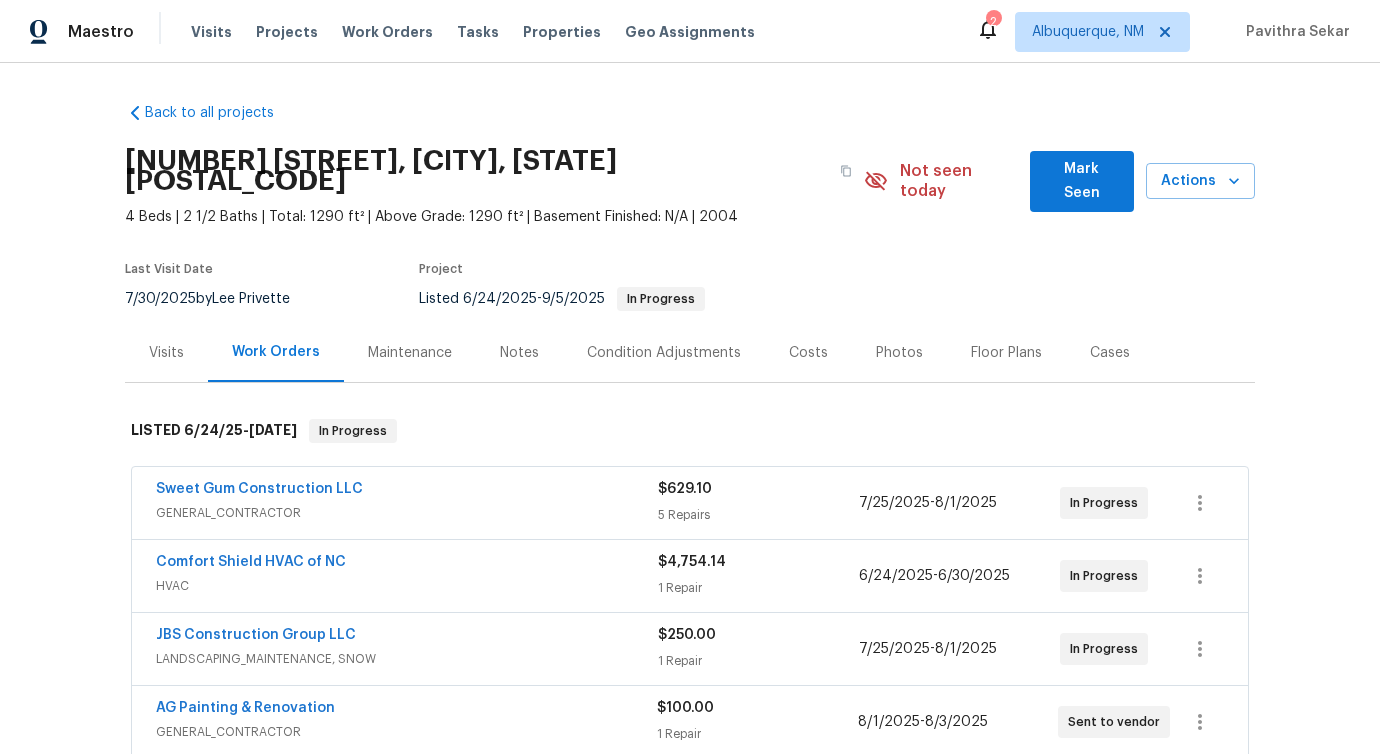 scroll, scrollTop: 149, scrollLeft: 0, axis: vertical 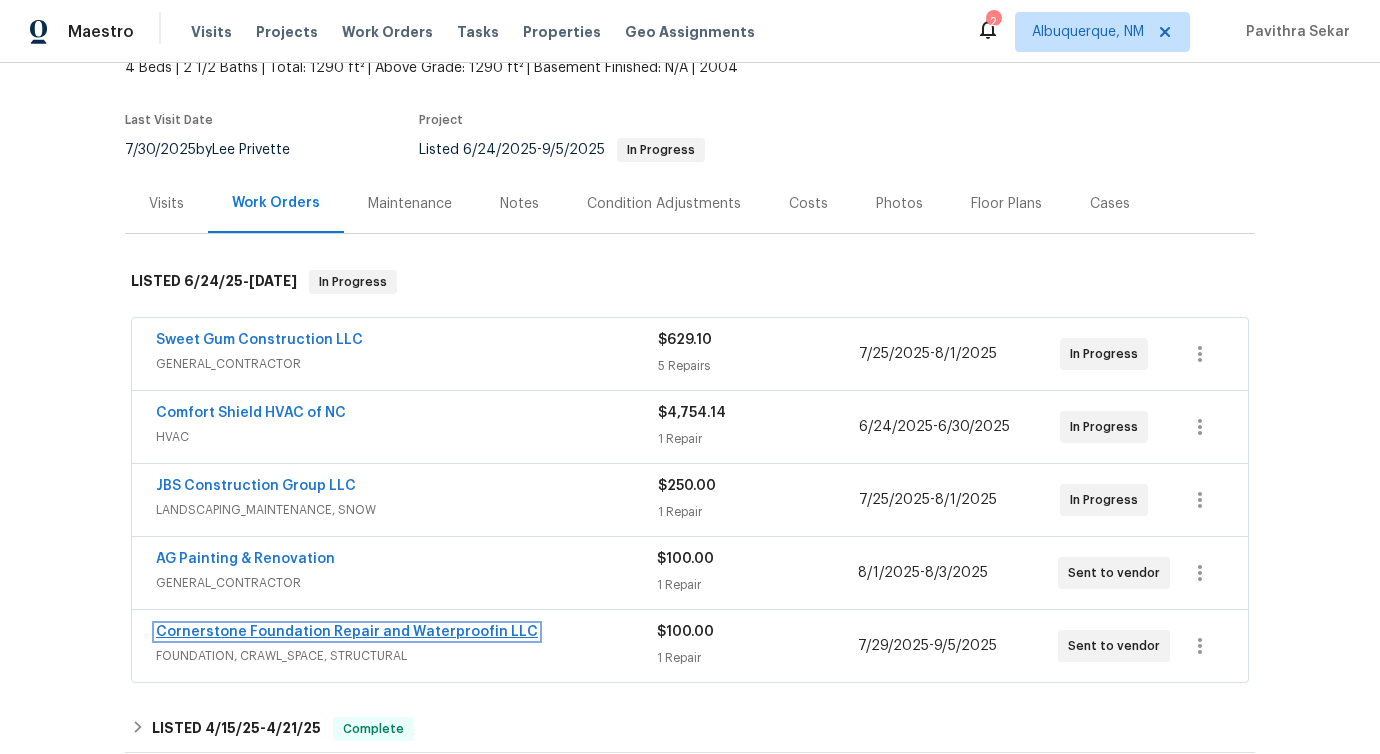 click on "Cornerstone Foundation Repair and Waterproofin LLC" at bounding box center [347, 632] 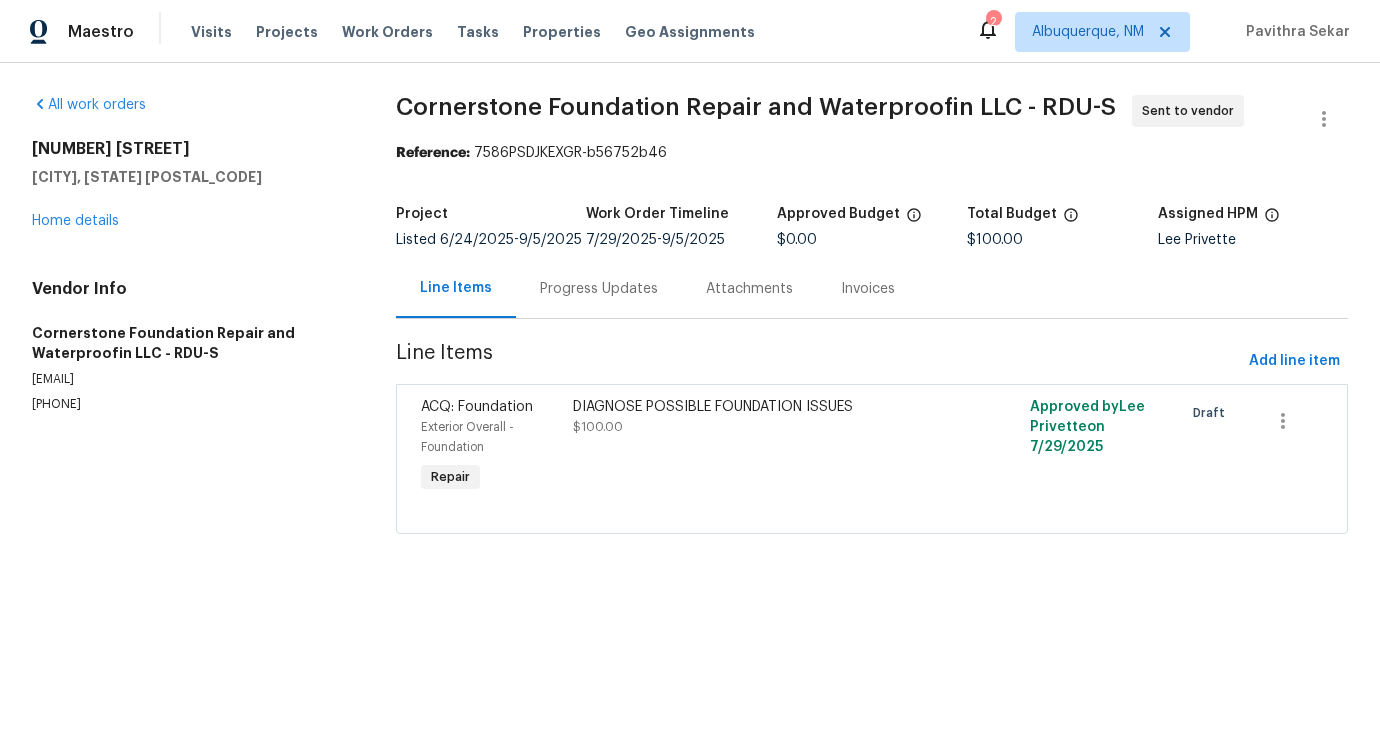click on "Progress Updates" at bounding box center [599, 289] 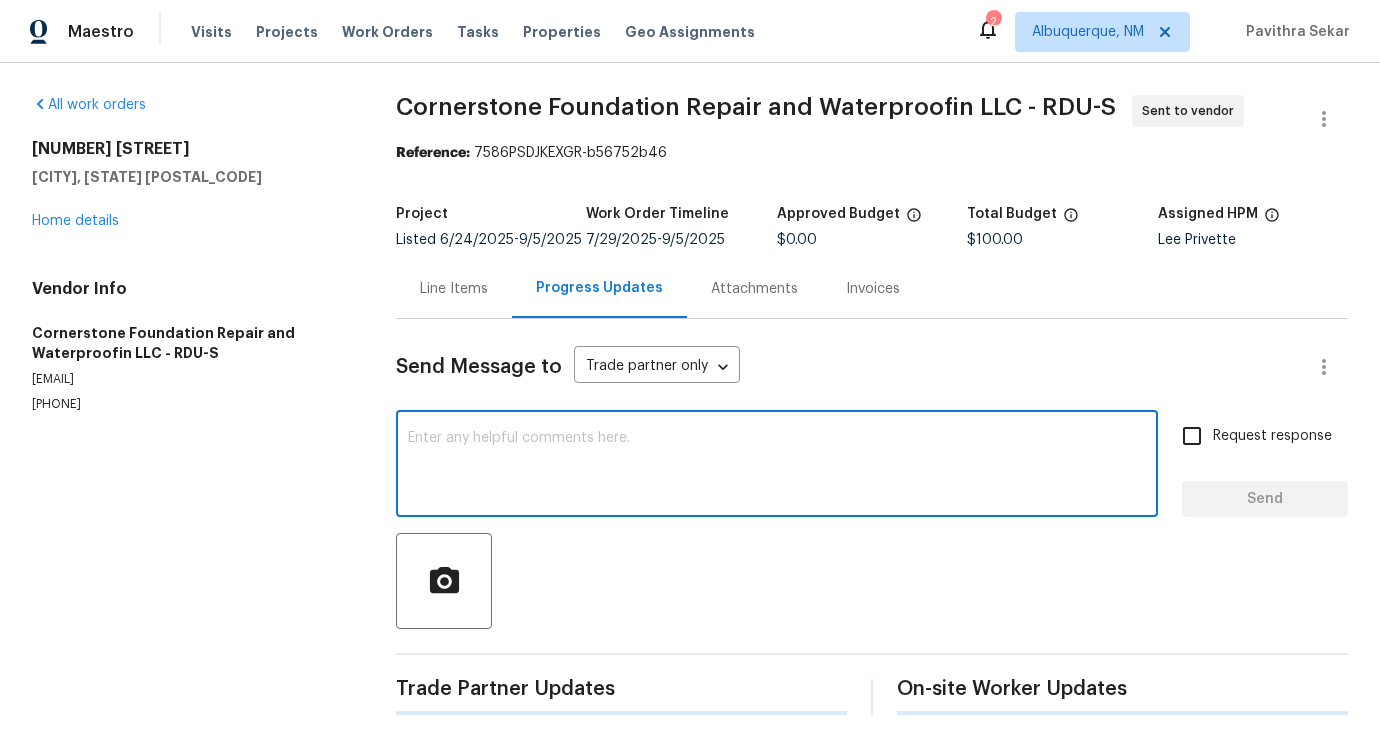 click at bounding box center [777, 466] 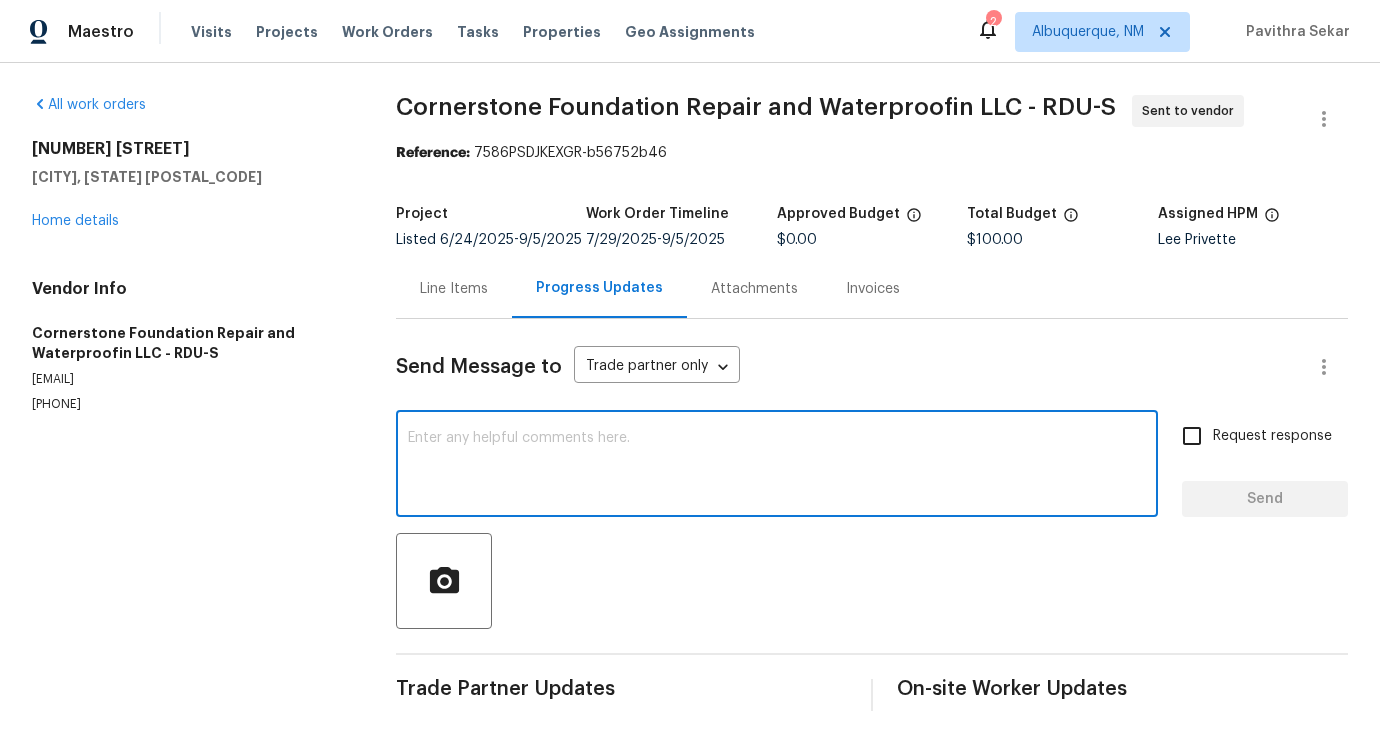 scroll, scrollTop: 4, scrollLeft: 0, axis: vertical 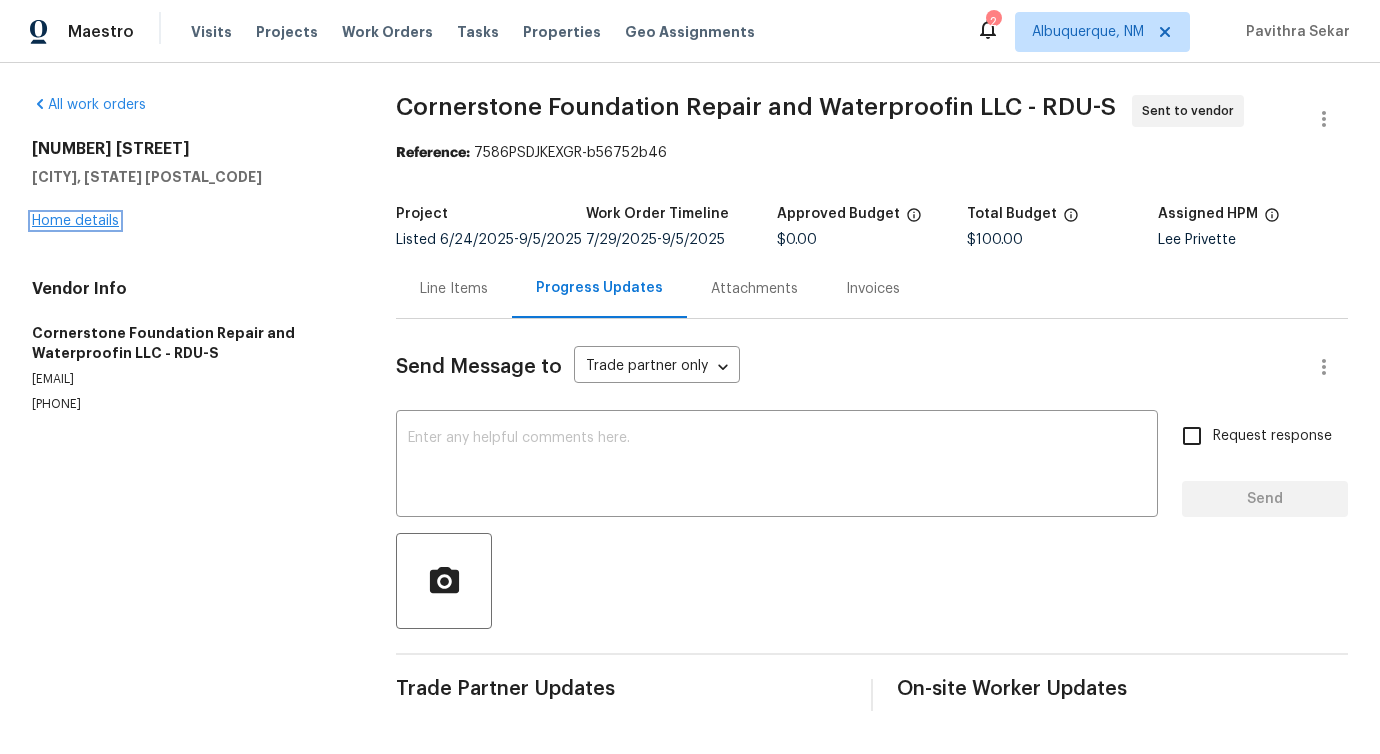 click on "Home details" at bounding box center (75, 221) 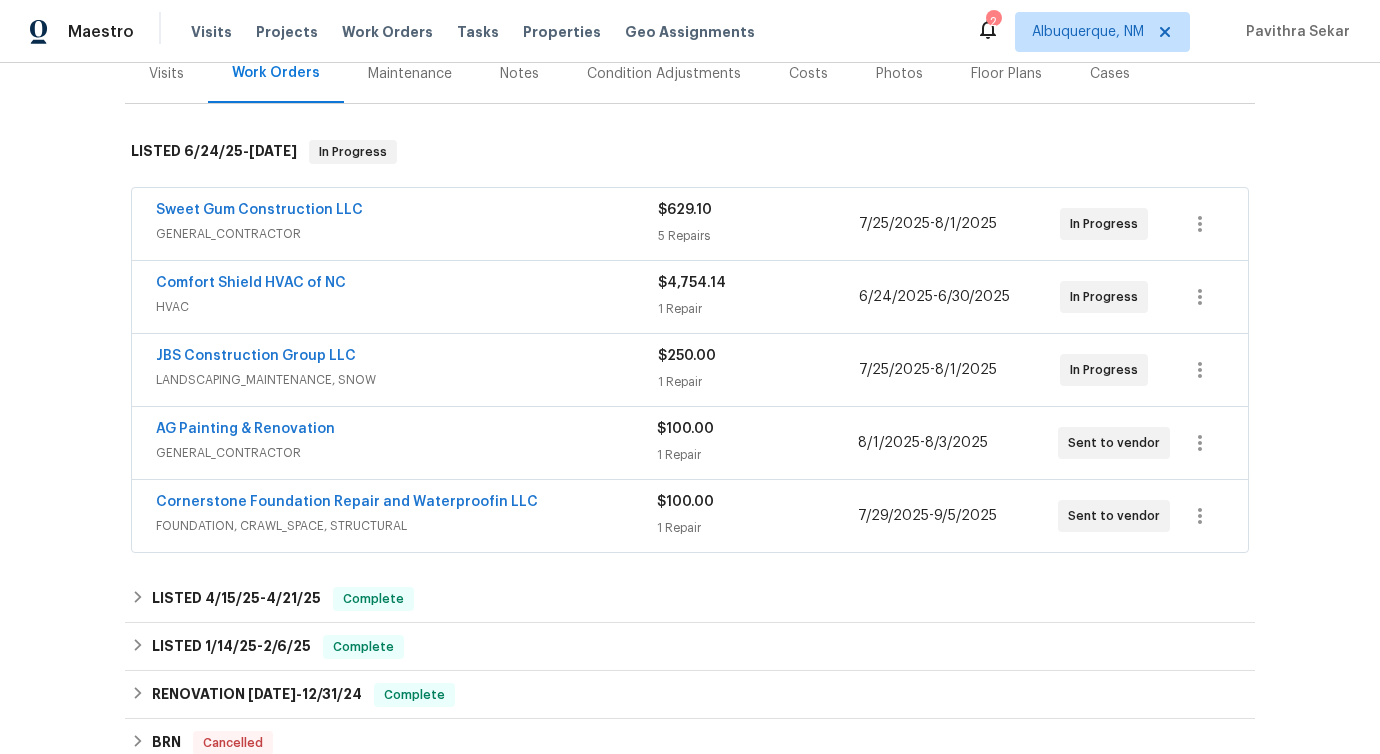 scroll, scrollTop: 265, scrollLeft: 0, axis: vertical 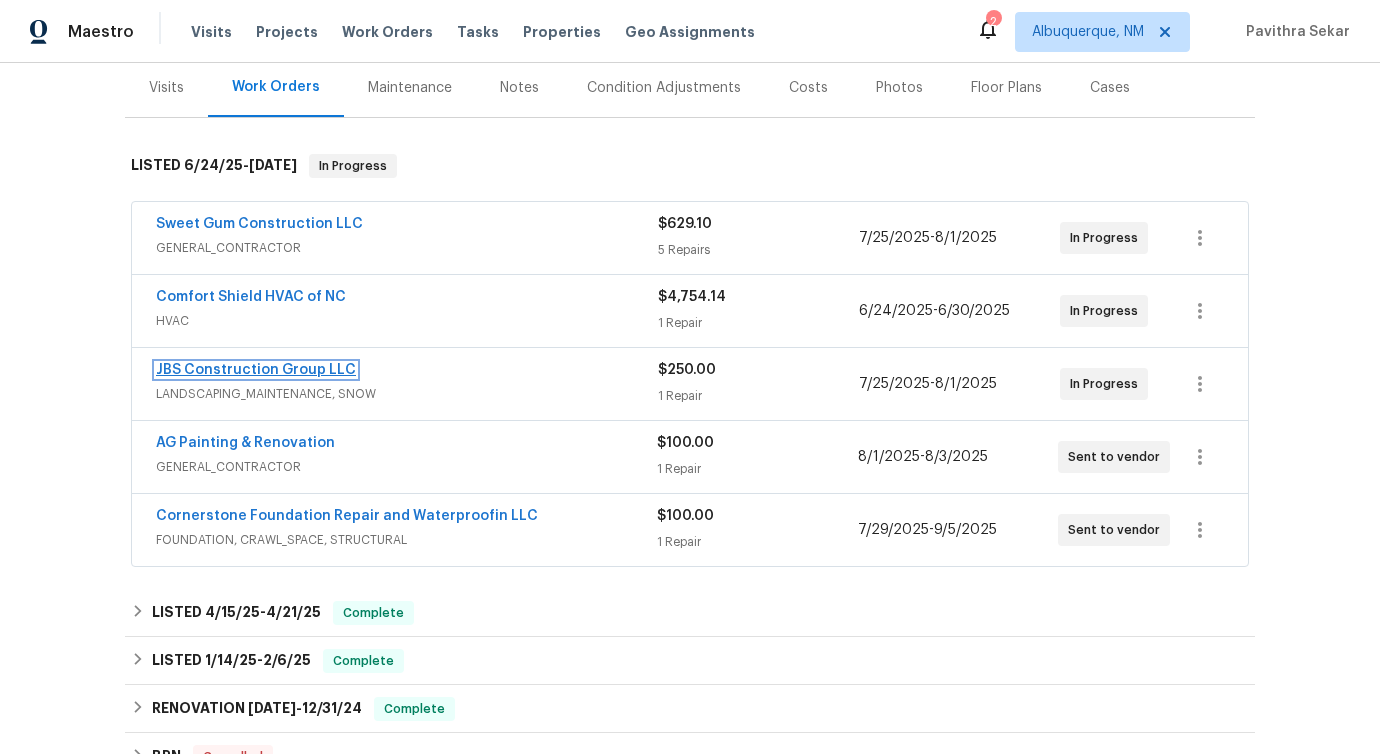 click on "JBS Construction Group LLC" at bounding box center (256, 370) 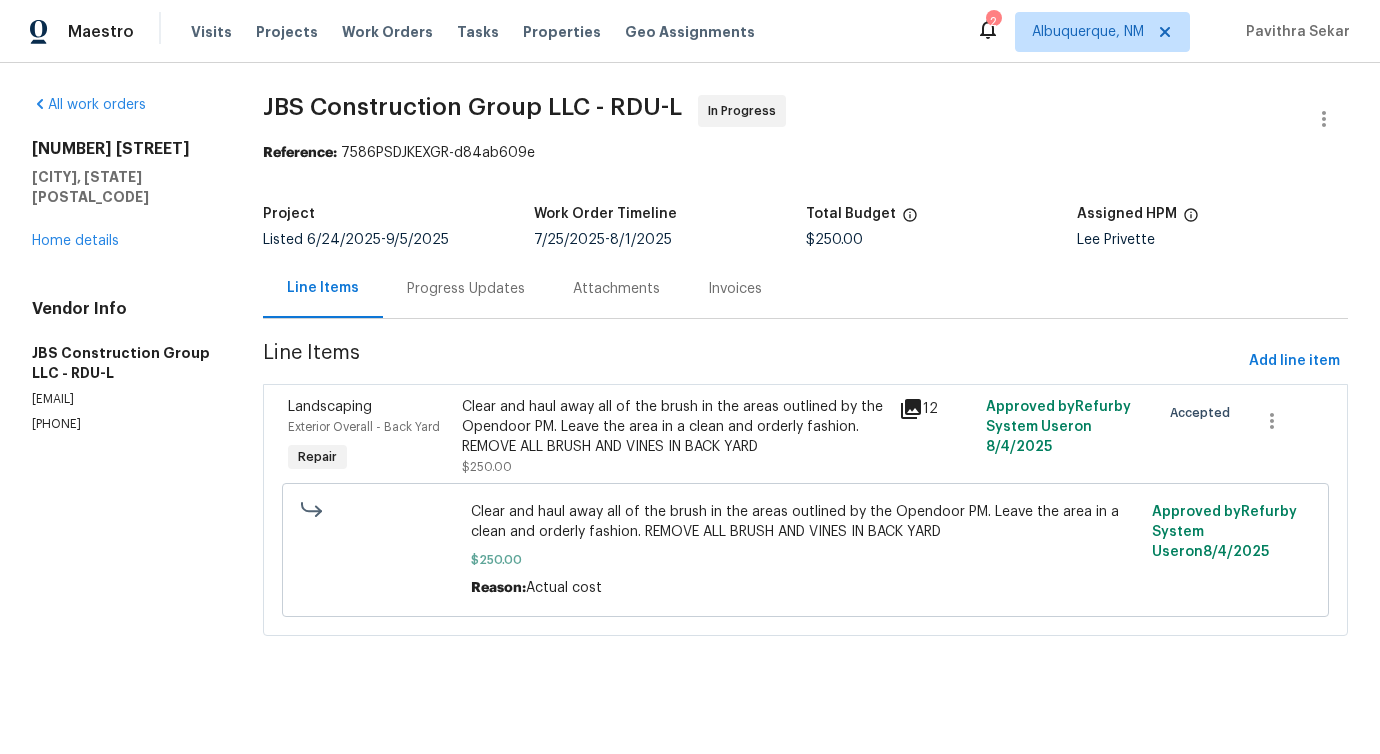 click on "Progress Updates" at bounding box center (466, 289) 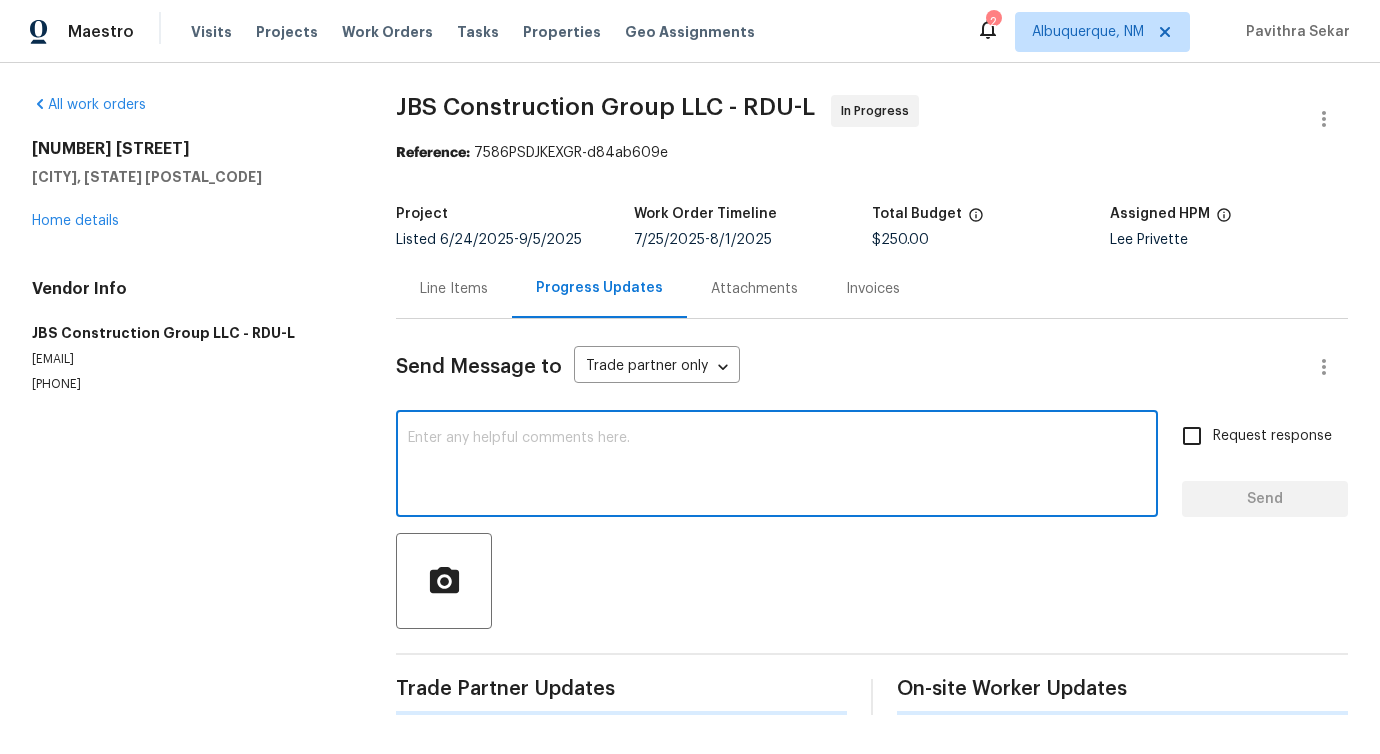 click at bounding box center [777, 466] 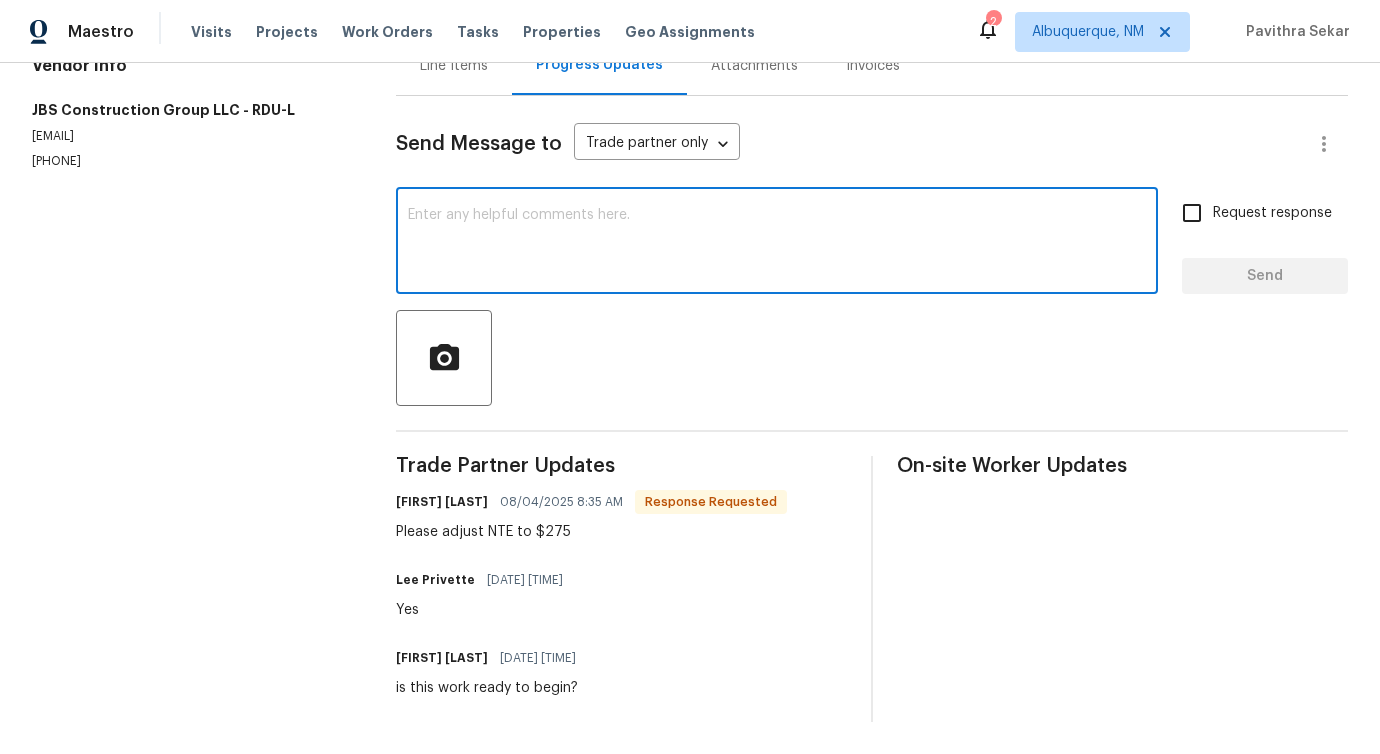 scroll, scrollTop: 0, scrollLeft: 0, axis: both 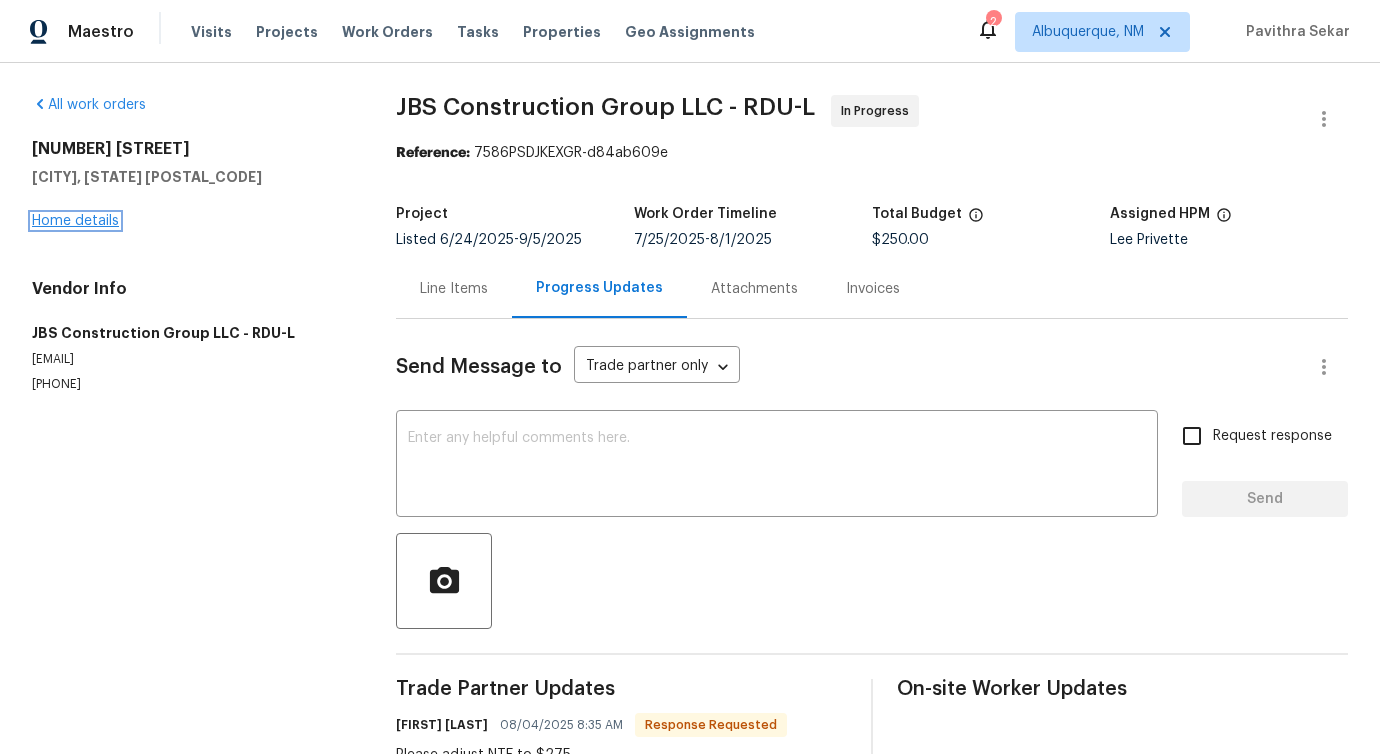 click on "Home details" at bounding box center [75, 221] 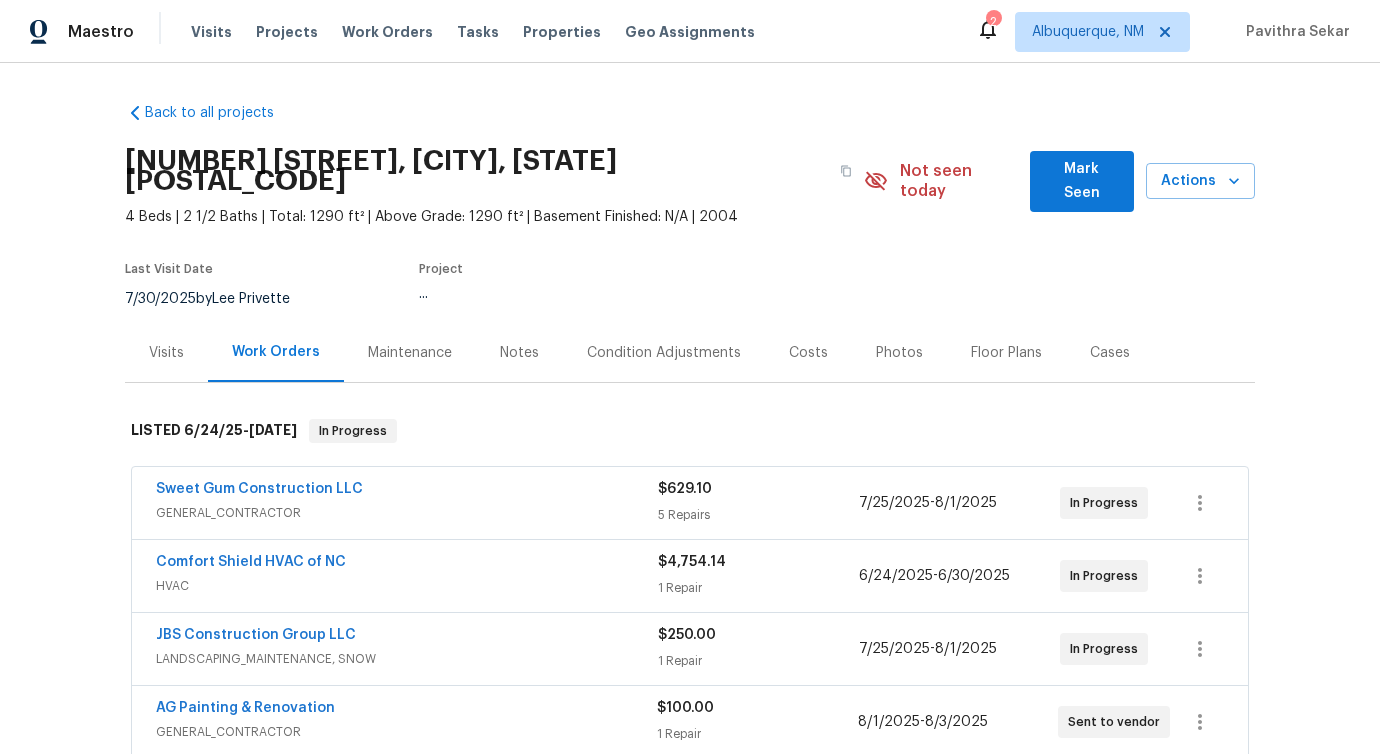scroll, scrollTop: 169, scrollLeft: 0, axis: vertical 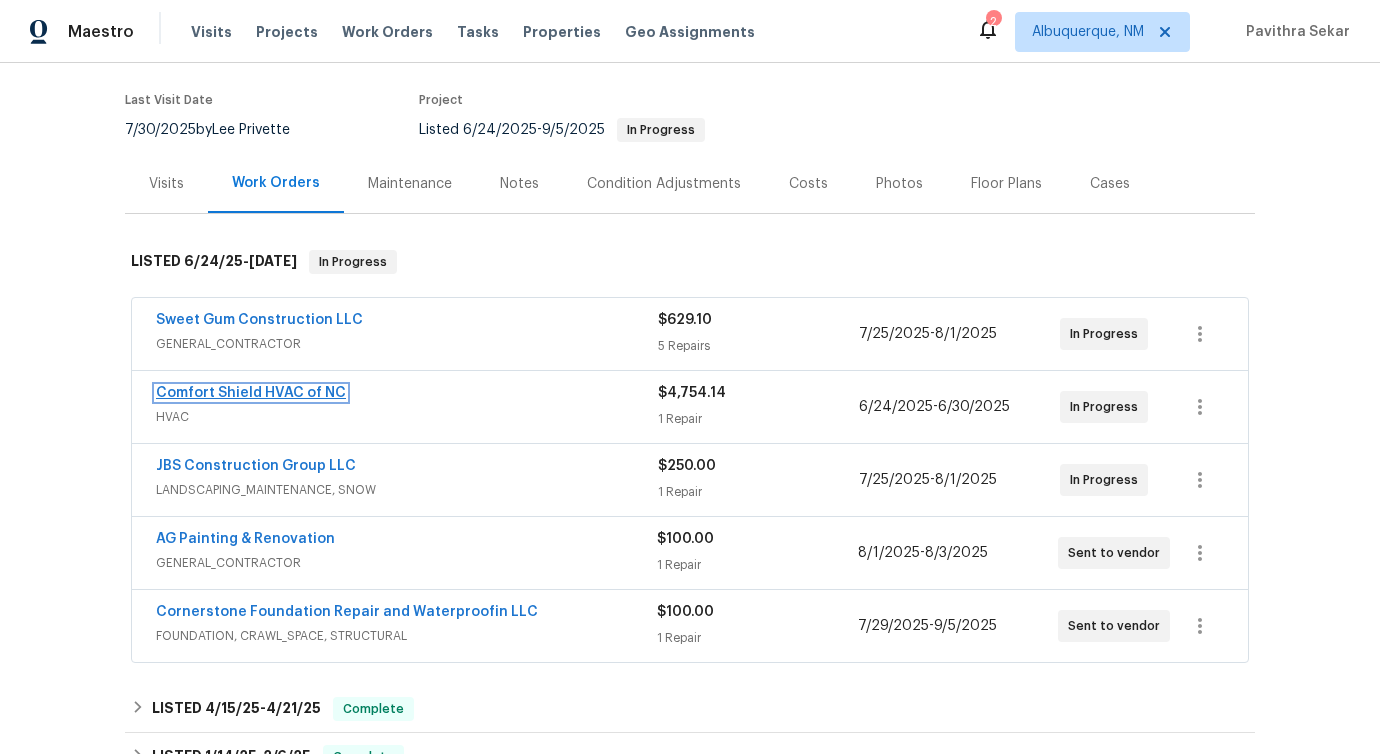 click on "Comfort Shield HVAC of NC" at bounding box center [251, 393] 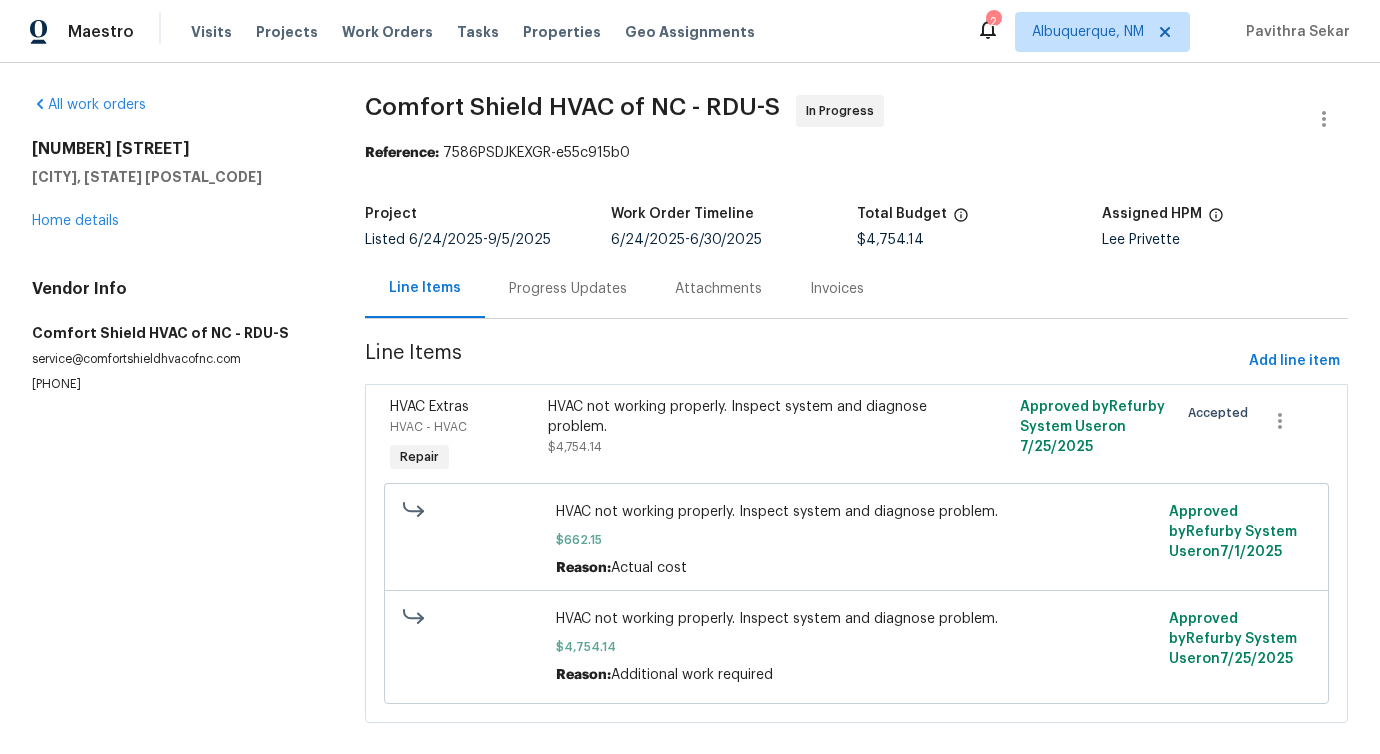 click on "Progress Updates" at bounding box center (568, 288) 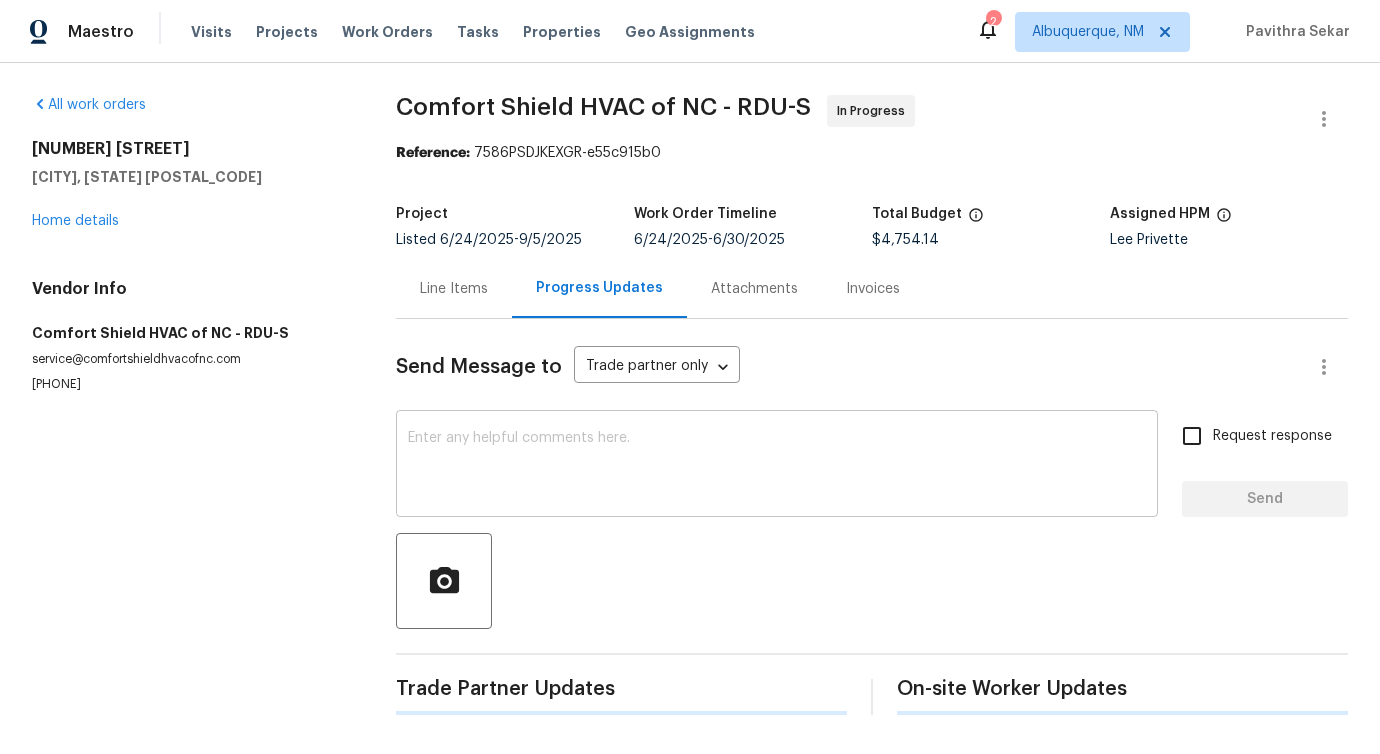 click at bounding box center [777, 466] 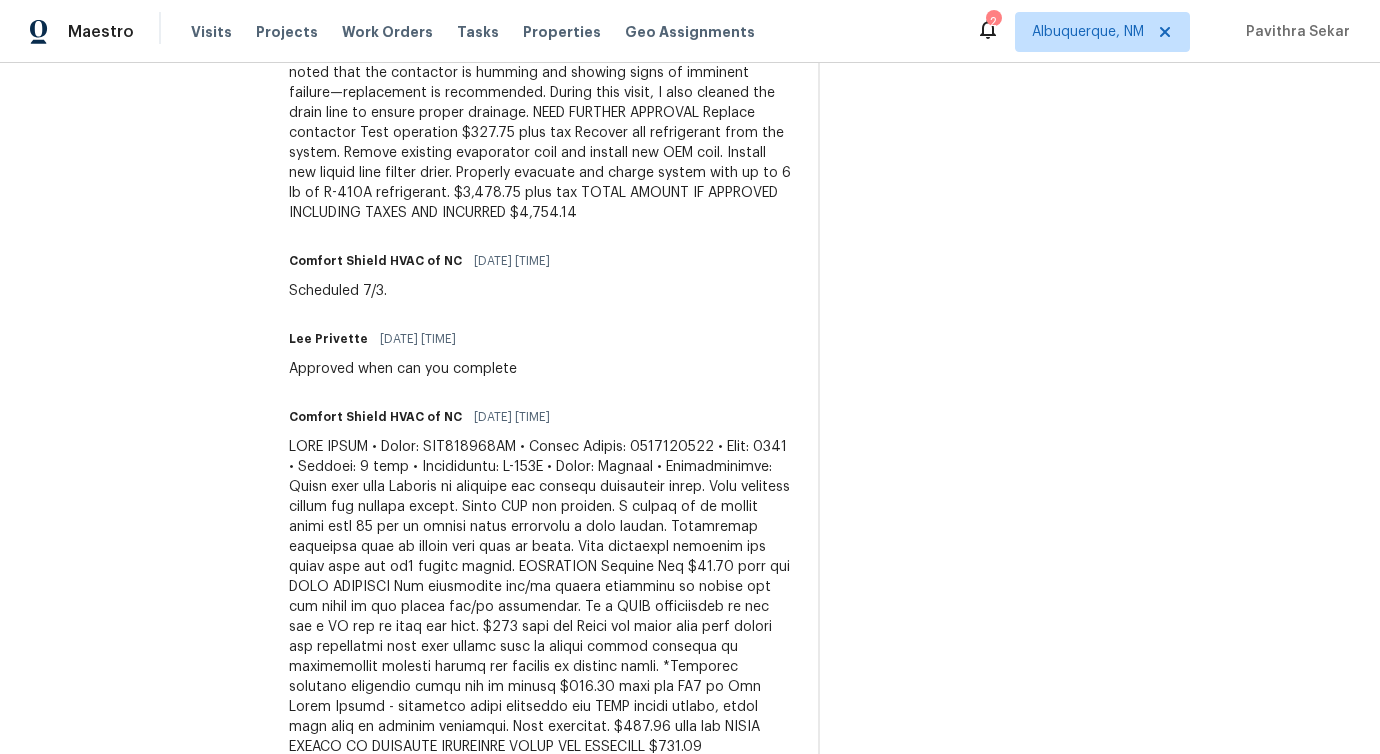 scroll, scrollTop: 0, scrollLeft: 0, axis: both 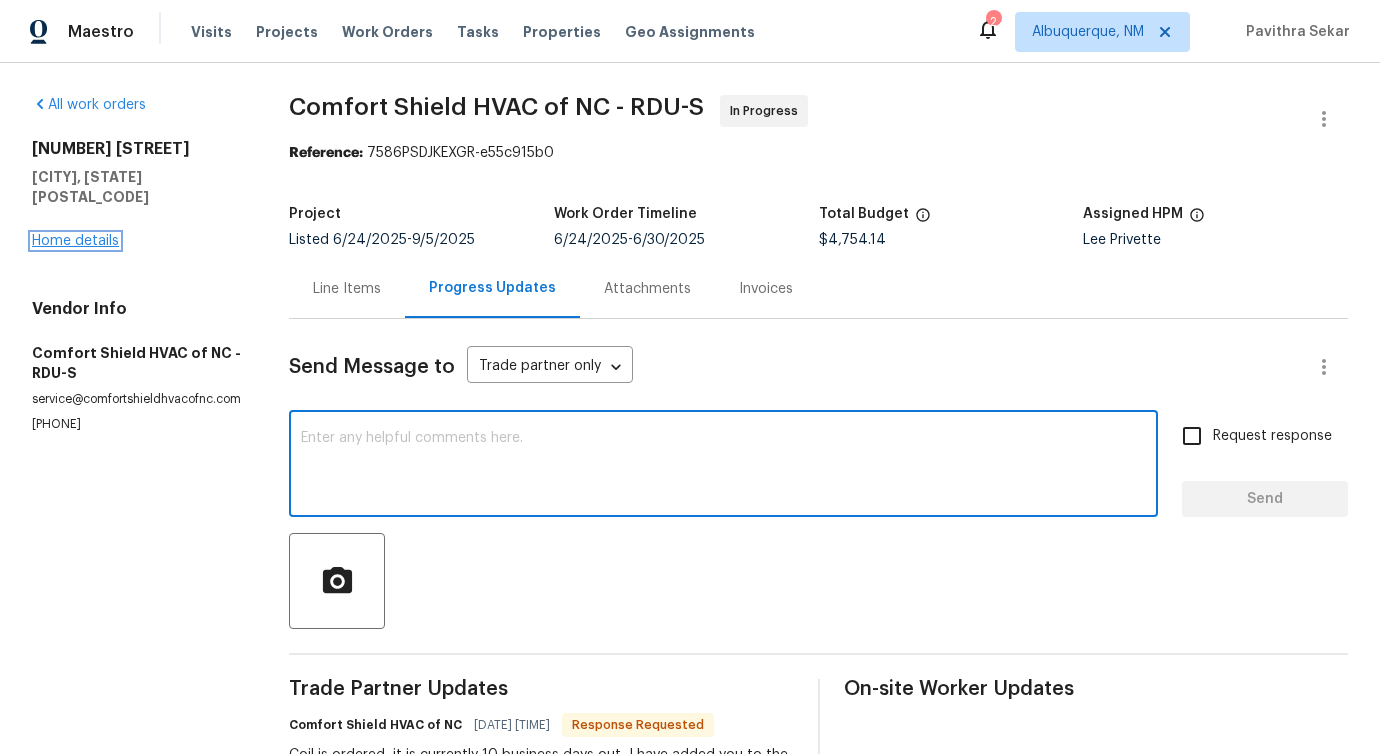 click on "Home details" at bounding box center [75, 241] 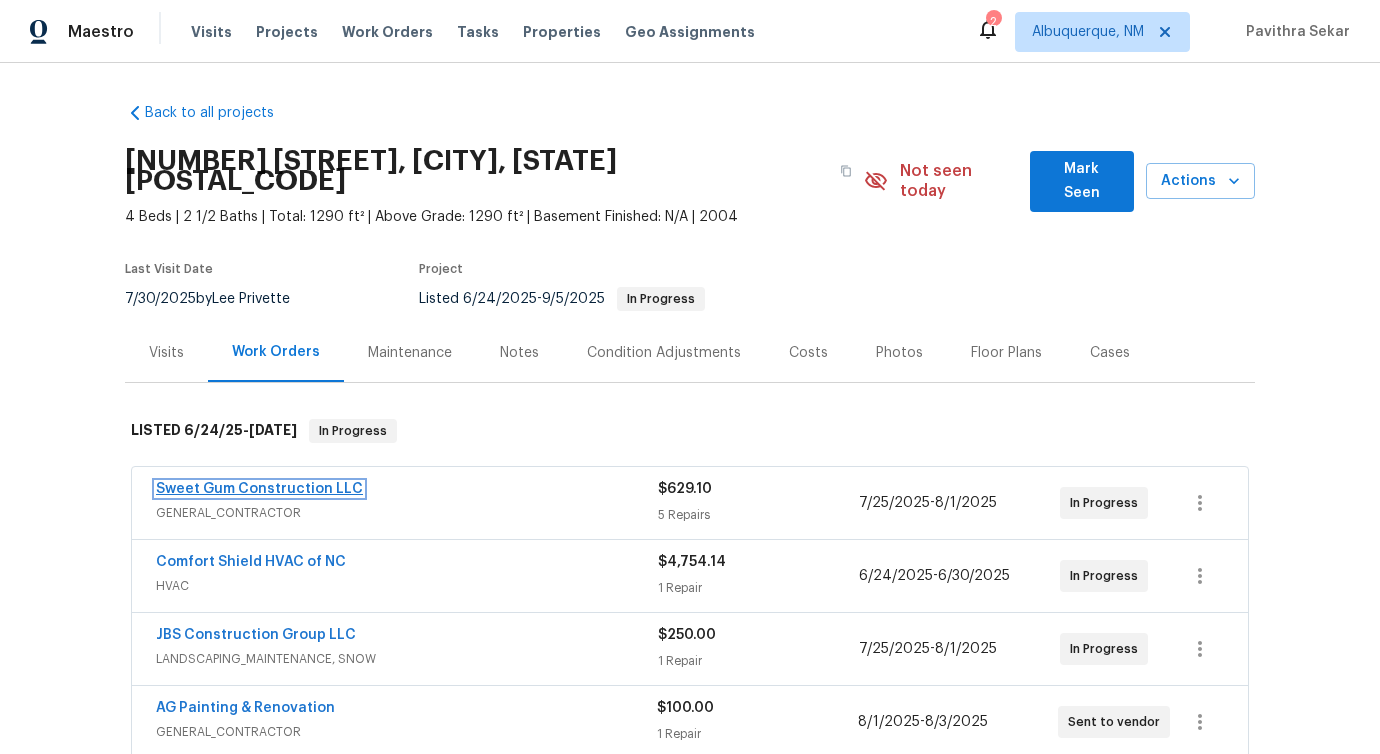 click on "Sweet Gum Construction LLC" at bounding box center (259, 489) 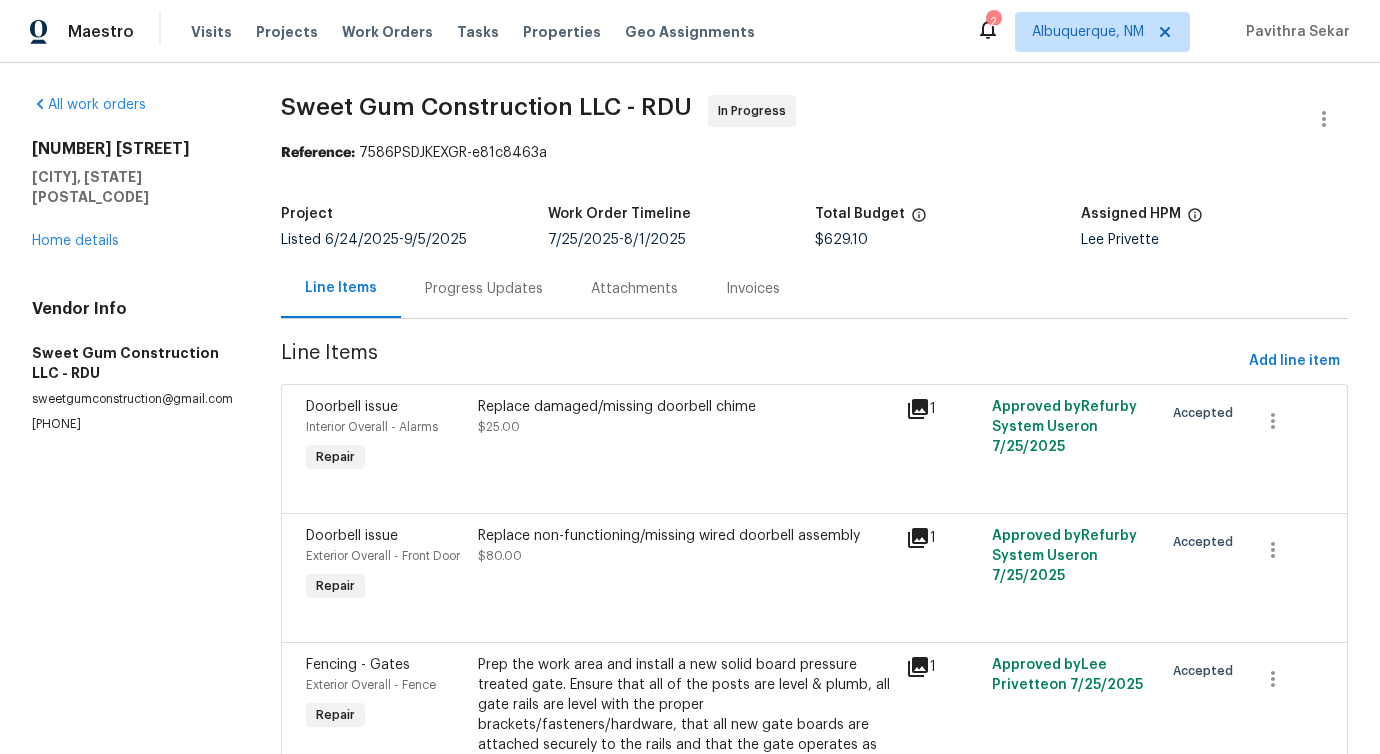 click on "Progress Updates" at bounding box center (484, 288) 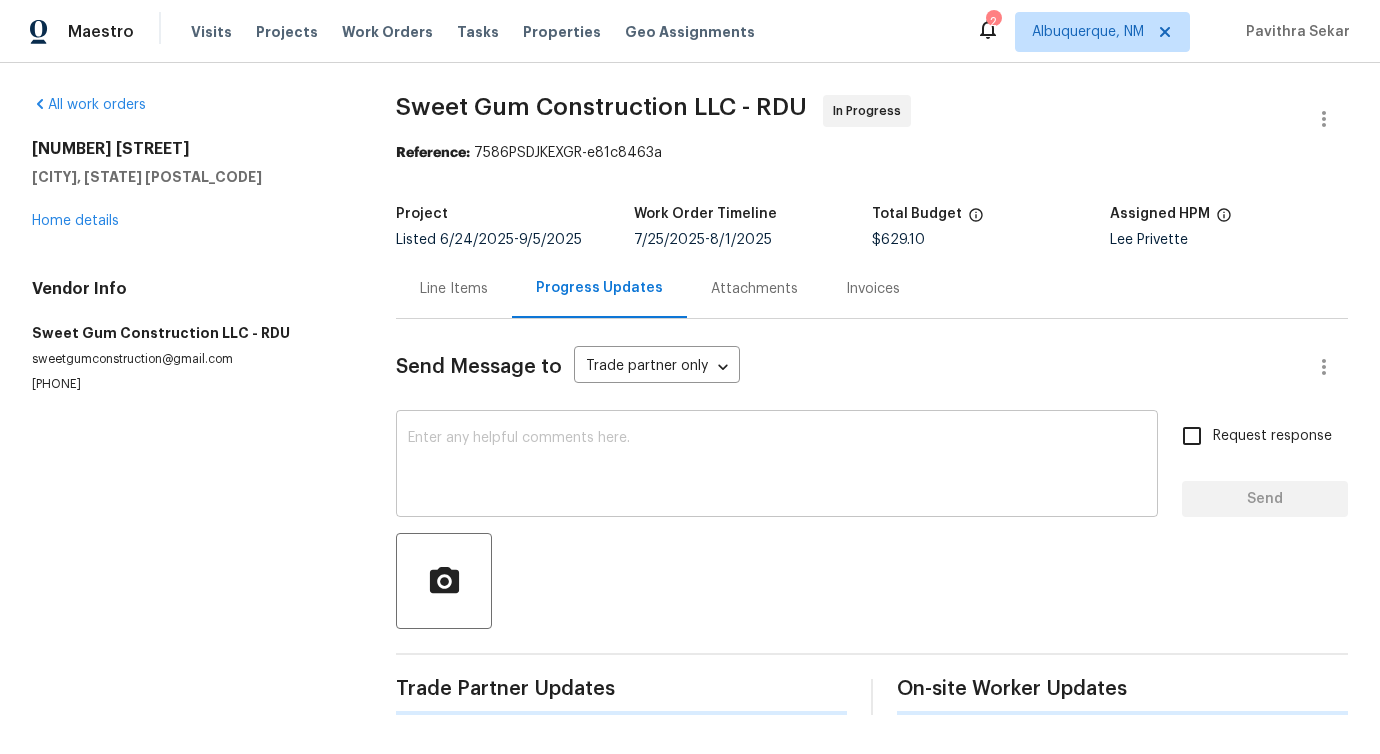 click on "x ​" at bounding box center [777, 466] 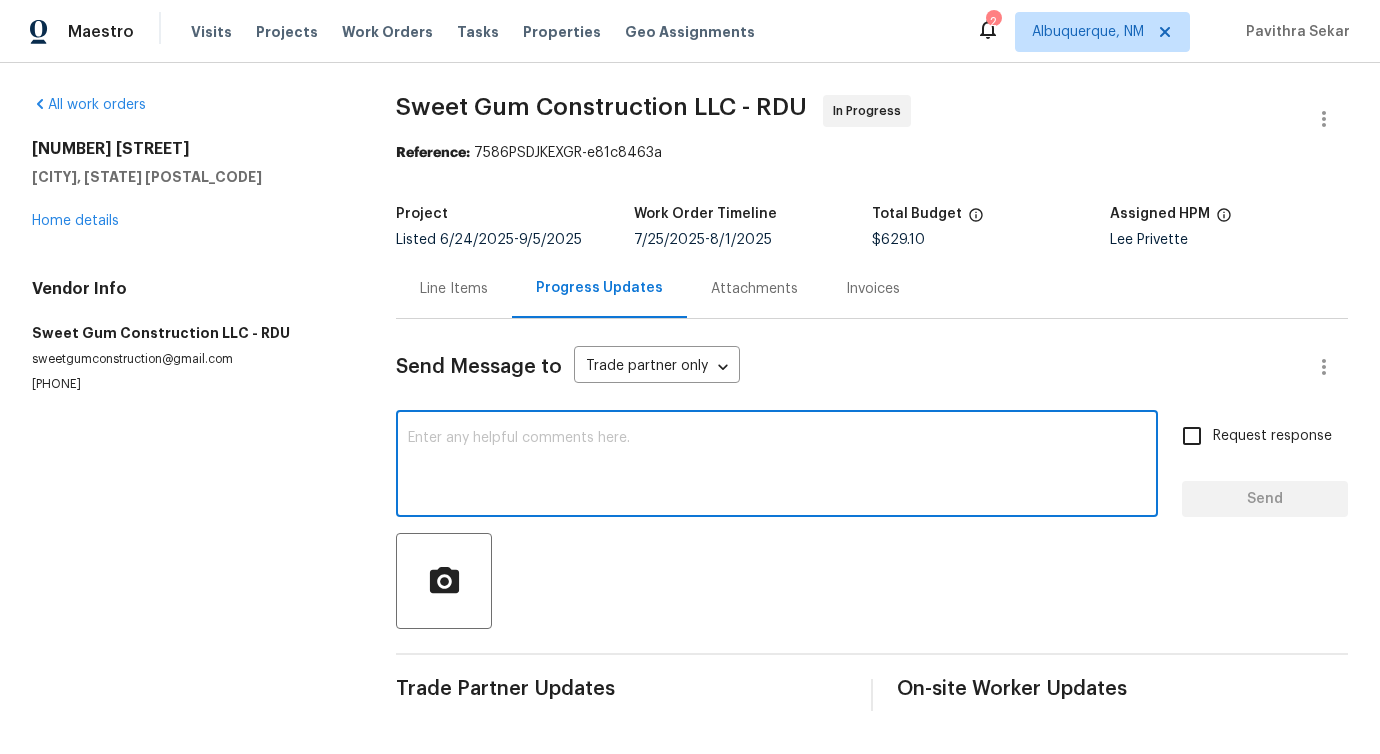 scroll, scrollTop: 4, scrollLeft: 0, axis: vertical 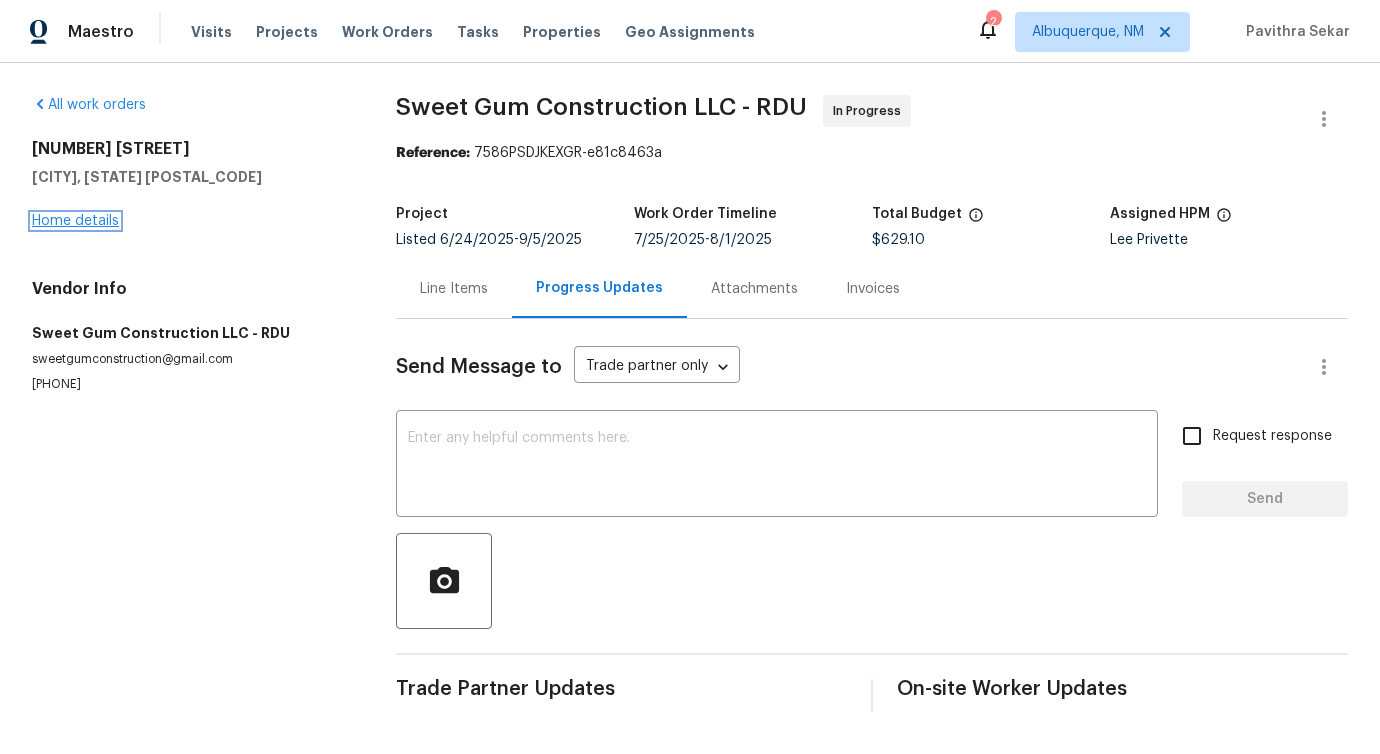 click on "Home details" at bounding box center (75, 221) 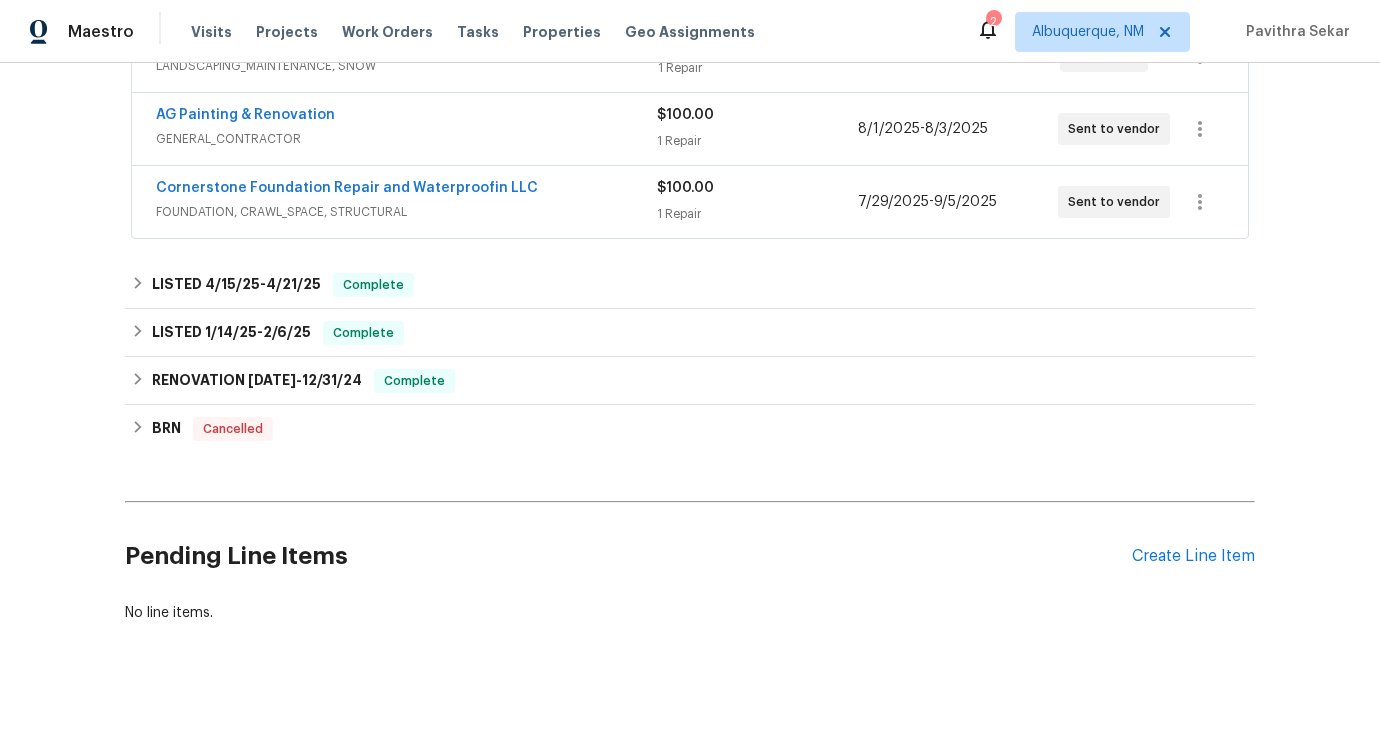 scroll, scrollTop: 234, scrollLeft: 0, axis: vertical 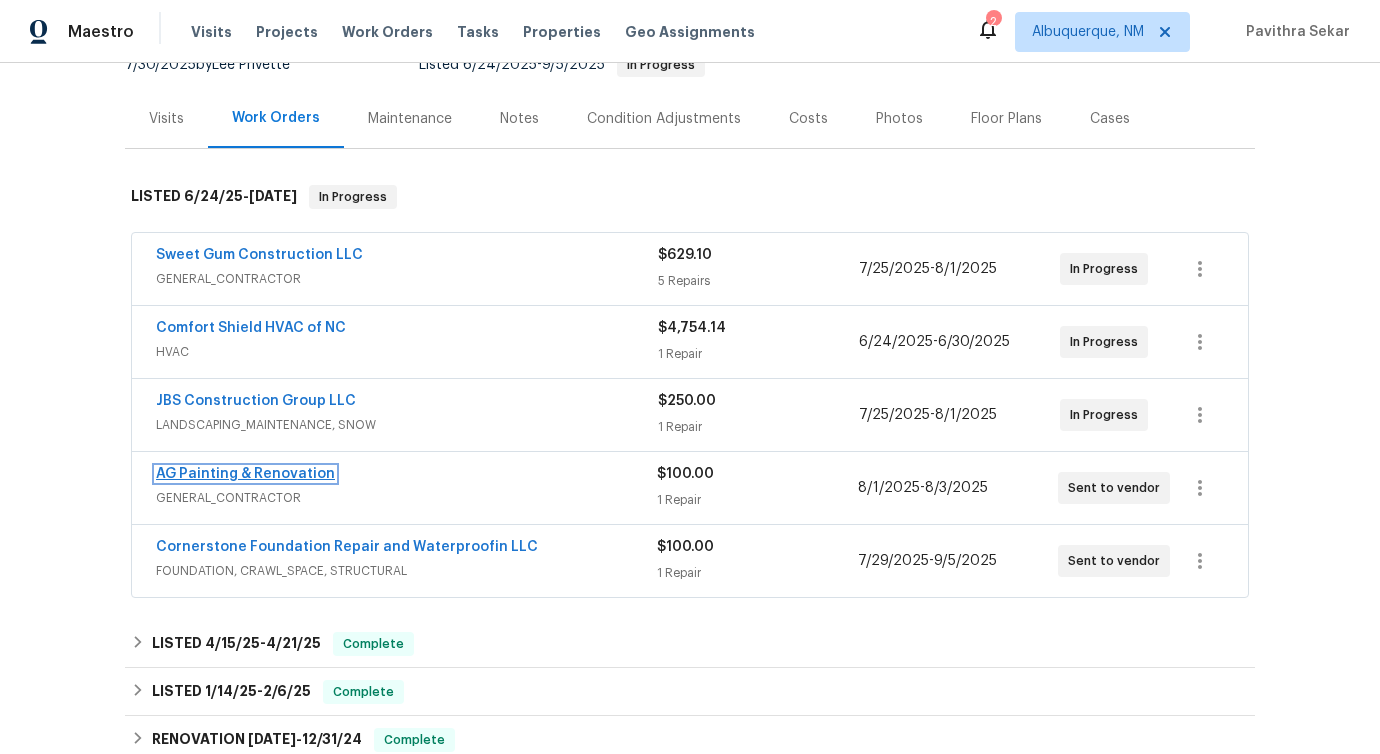 click on "AG Painting & Renovation" at bounding box center [245, 474] 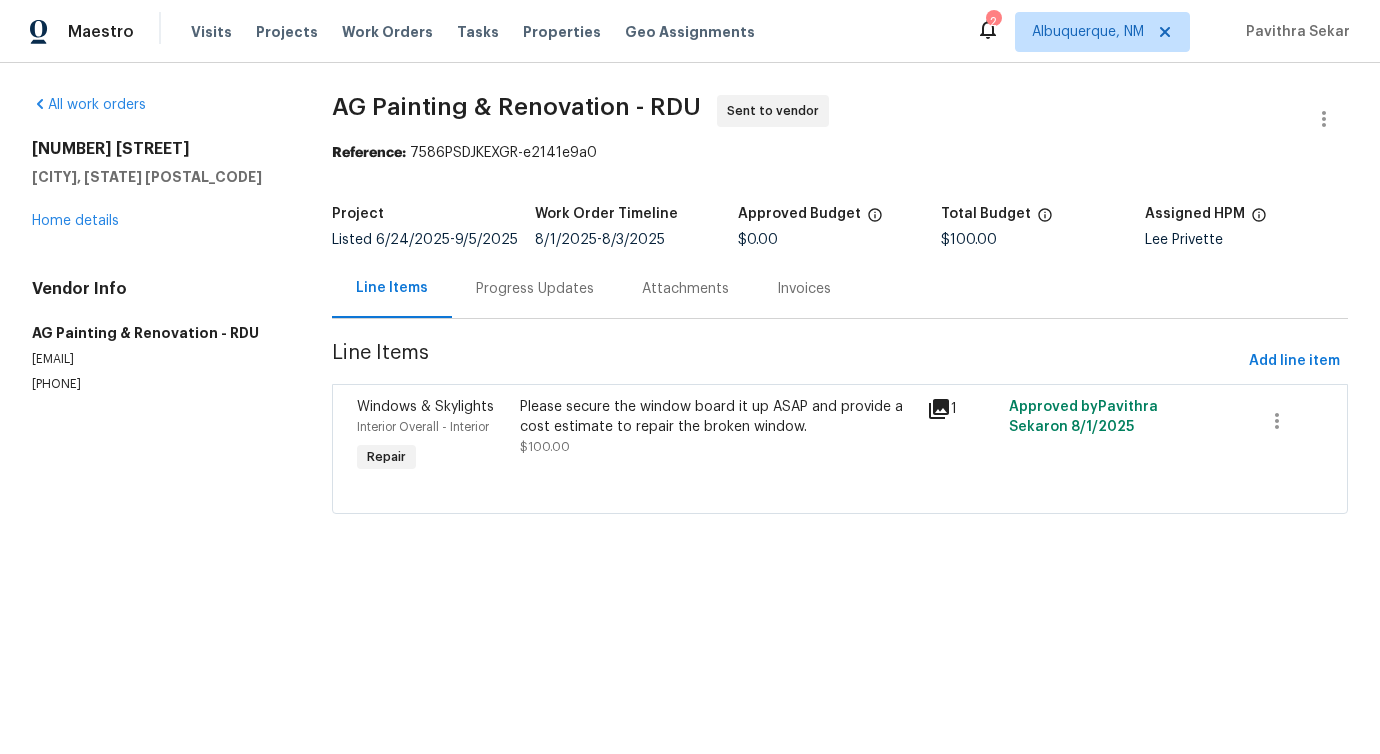 click on "Progress Updates" at bounding box center [535, 288] 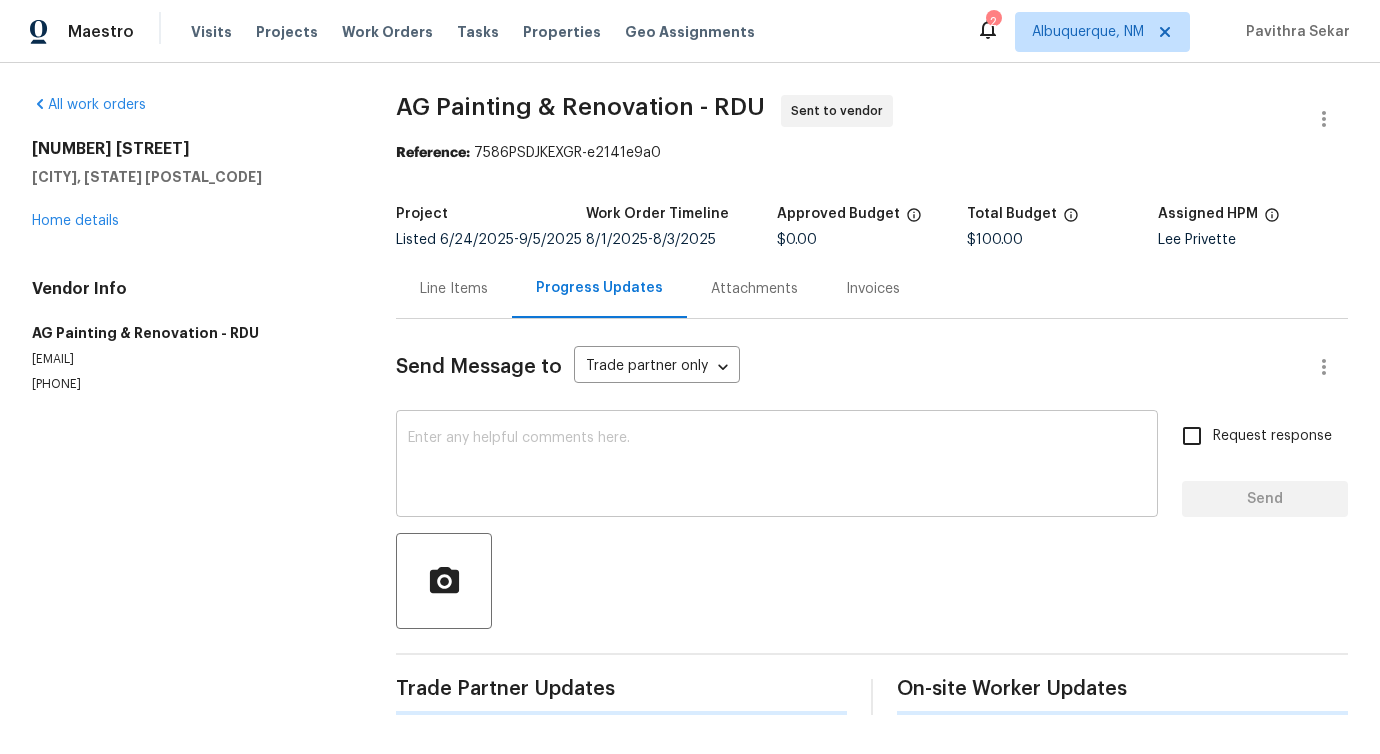 click on "x ​" at bounding box center (777, 466) 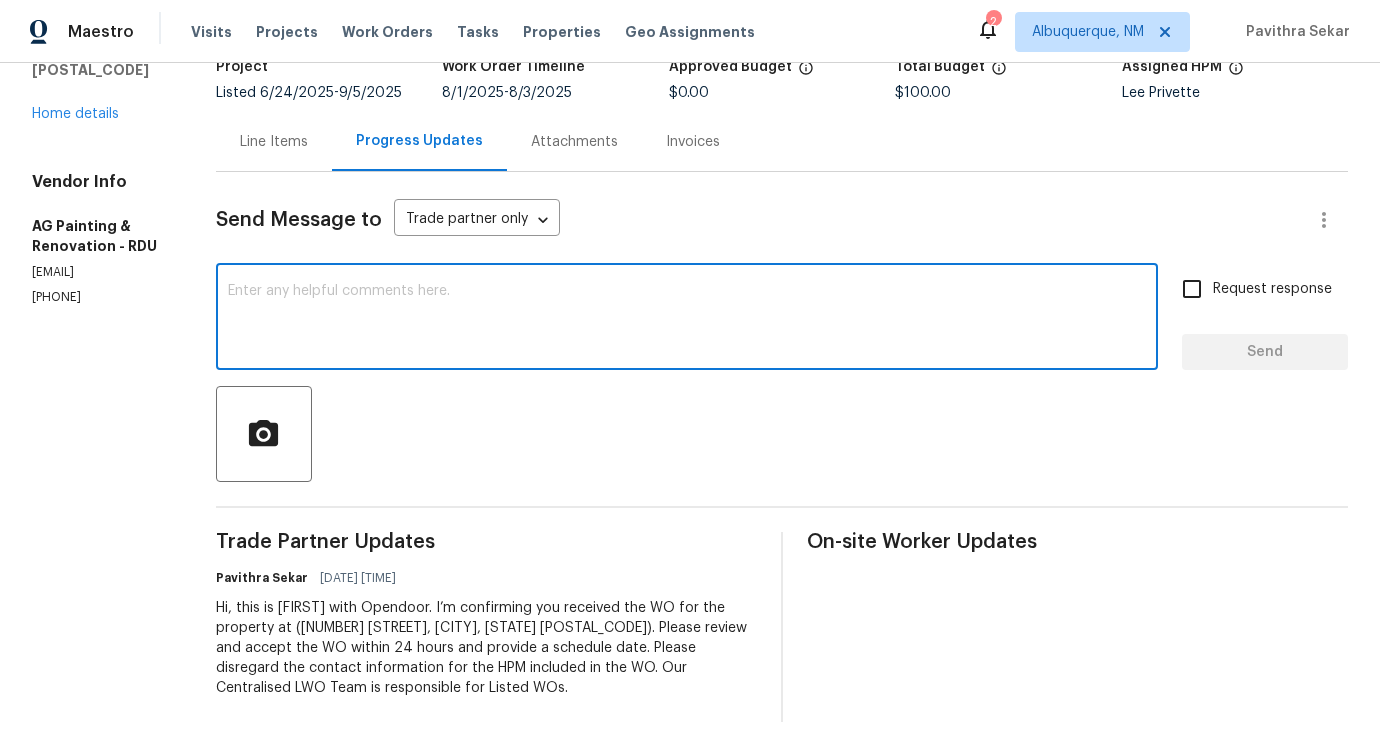 scroll, scrollTop: 0, scrollLeft: 0, axis: both 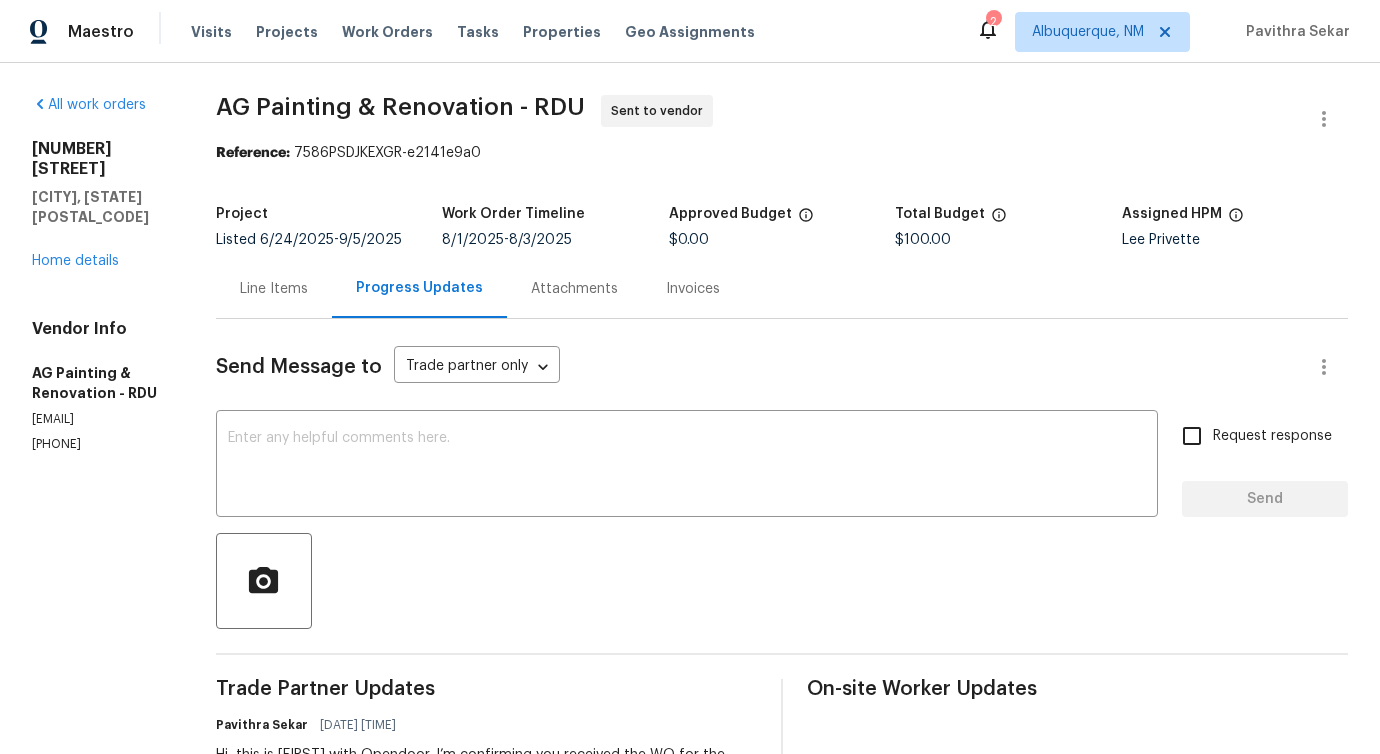 click on "Line Items" at bounding box center [274, 288] 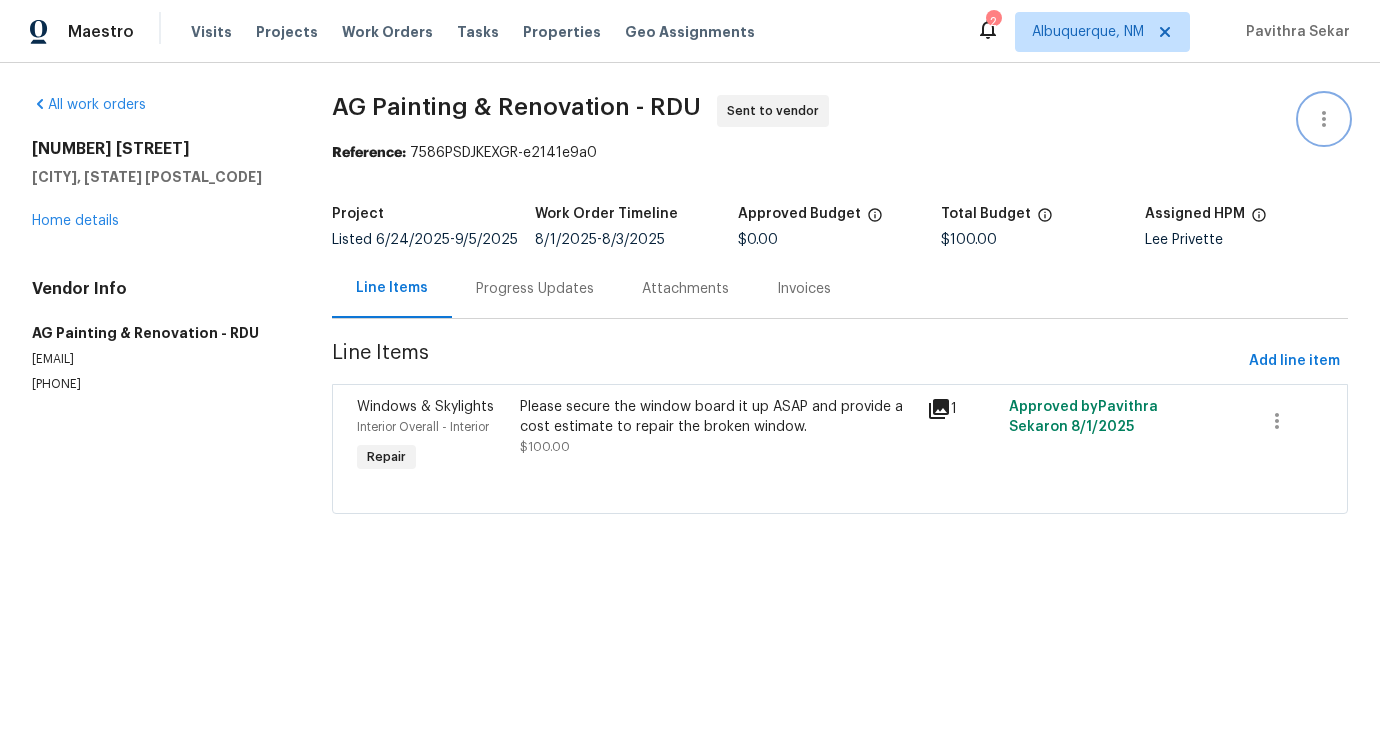 click 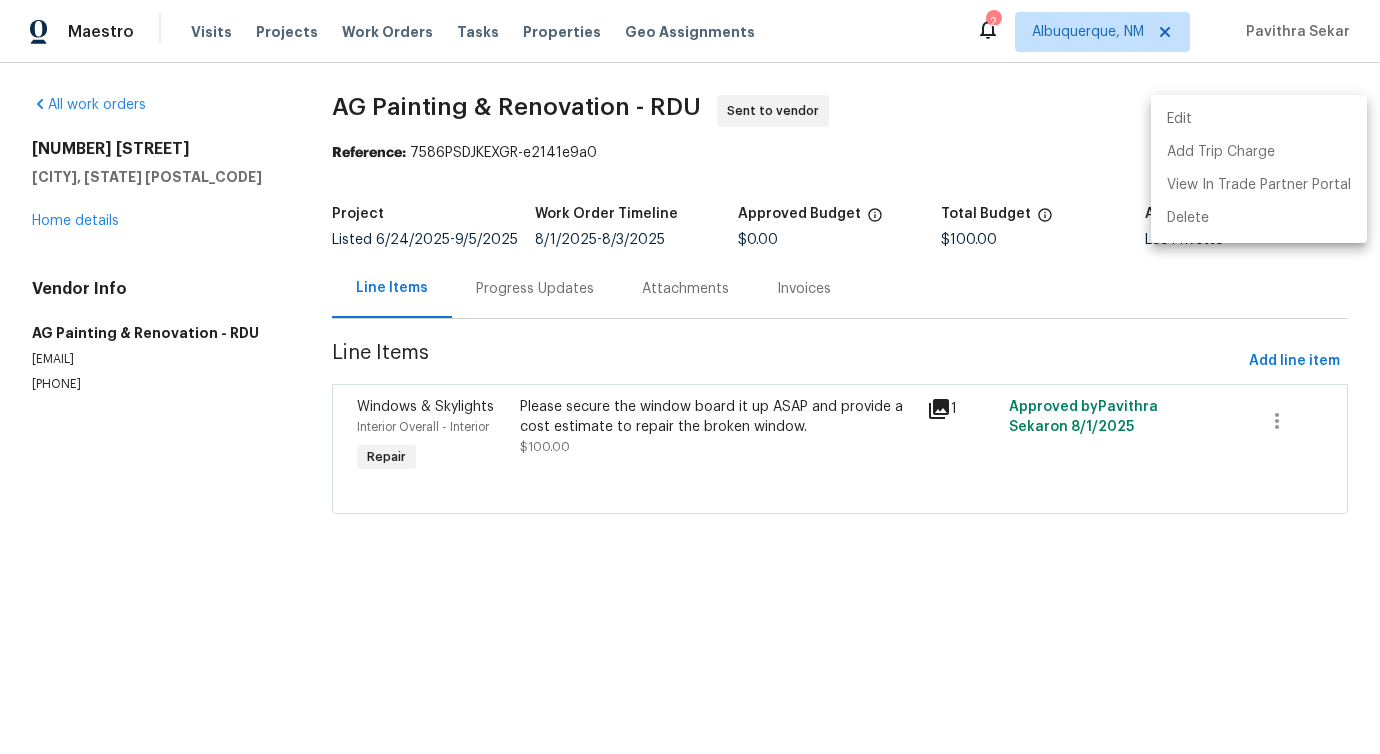 click on "Edit" at bounding box center [1259, 119] 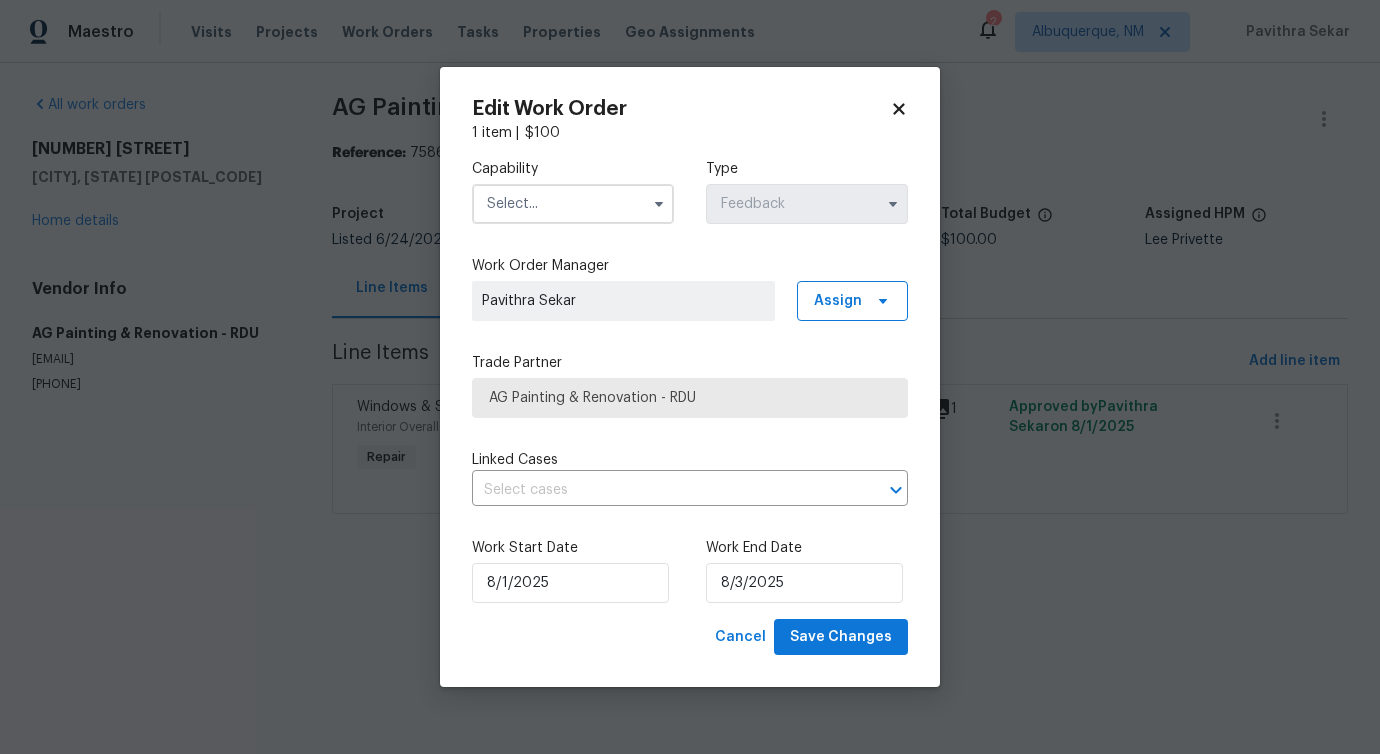 click at bounding box center (573, 204) 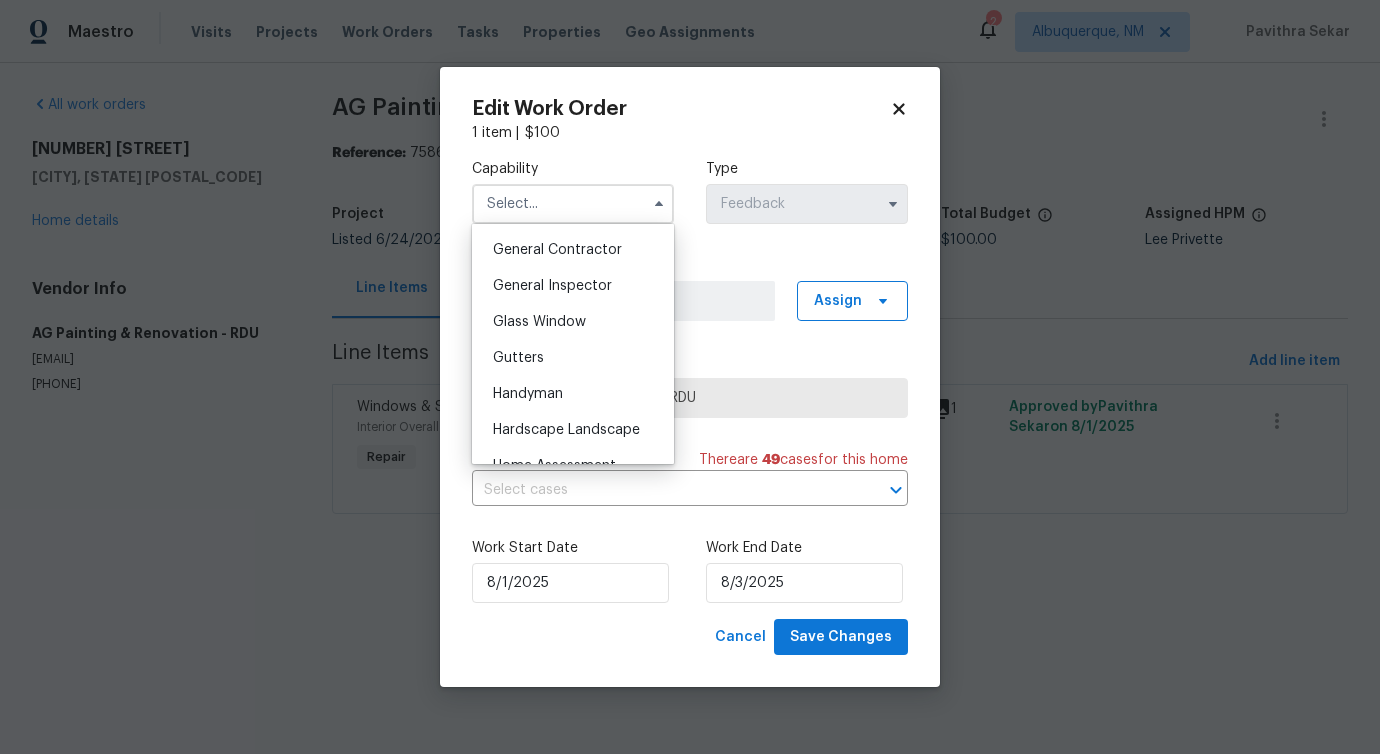 scroll, scrollTop: 933, scrollLeft: 0, axis: vertical 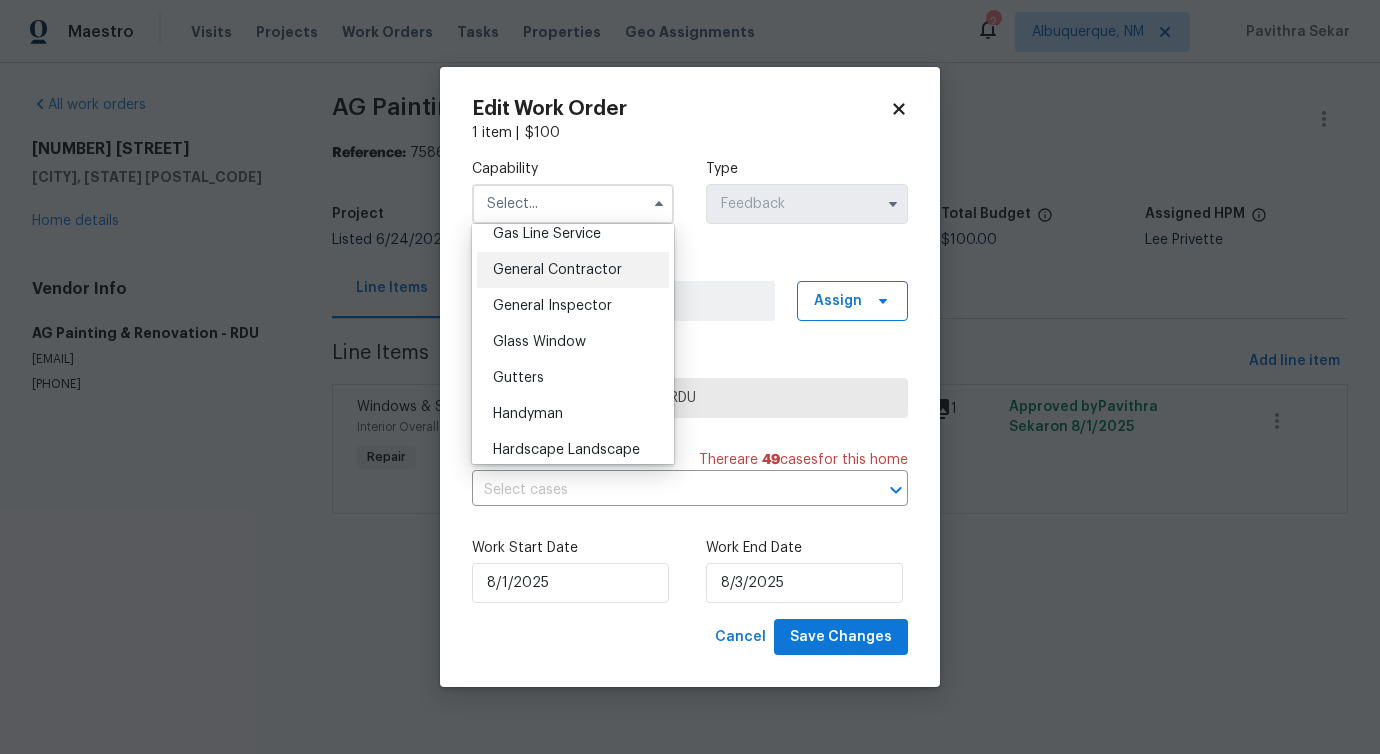 click on "General Contractor" at bounding box center (573, 270) 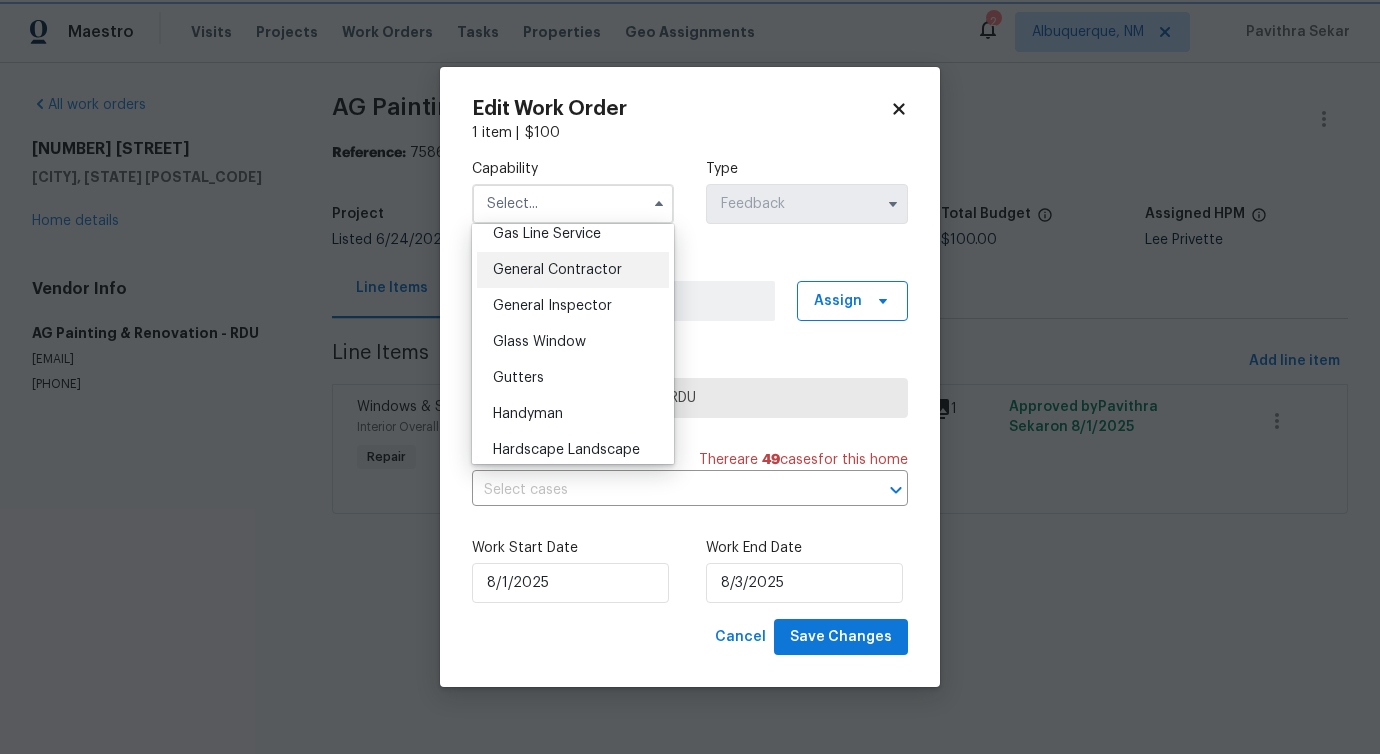 type on "General Contractor" 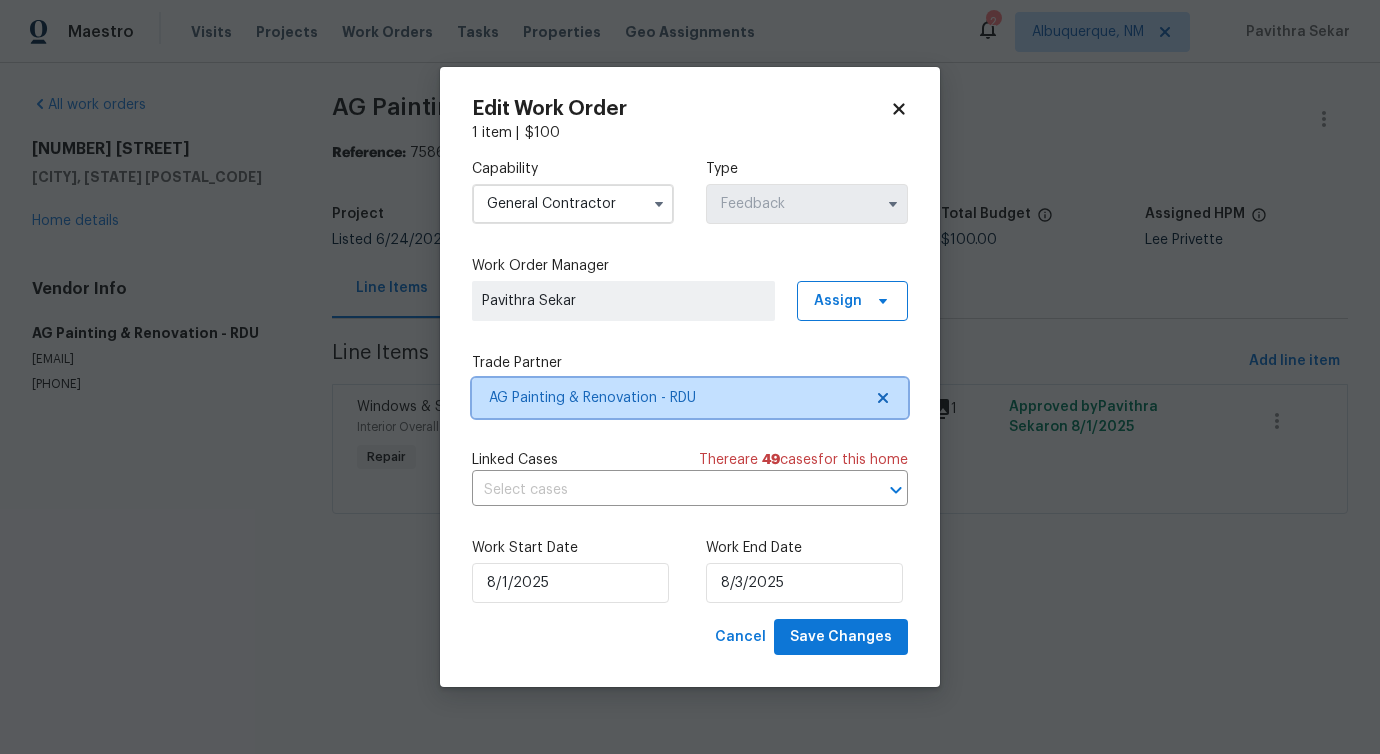 click on "AG Painting & Renovation - RDU" at bounding box center (675, 398) 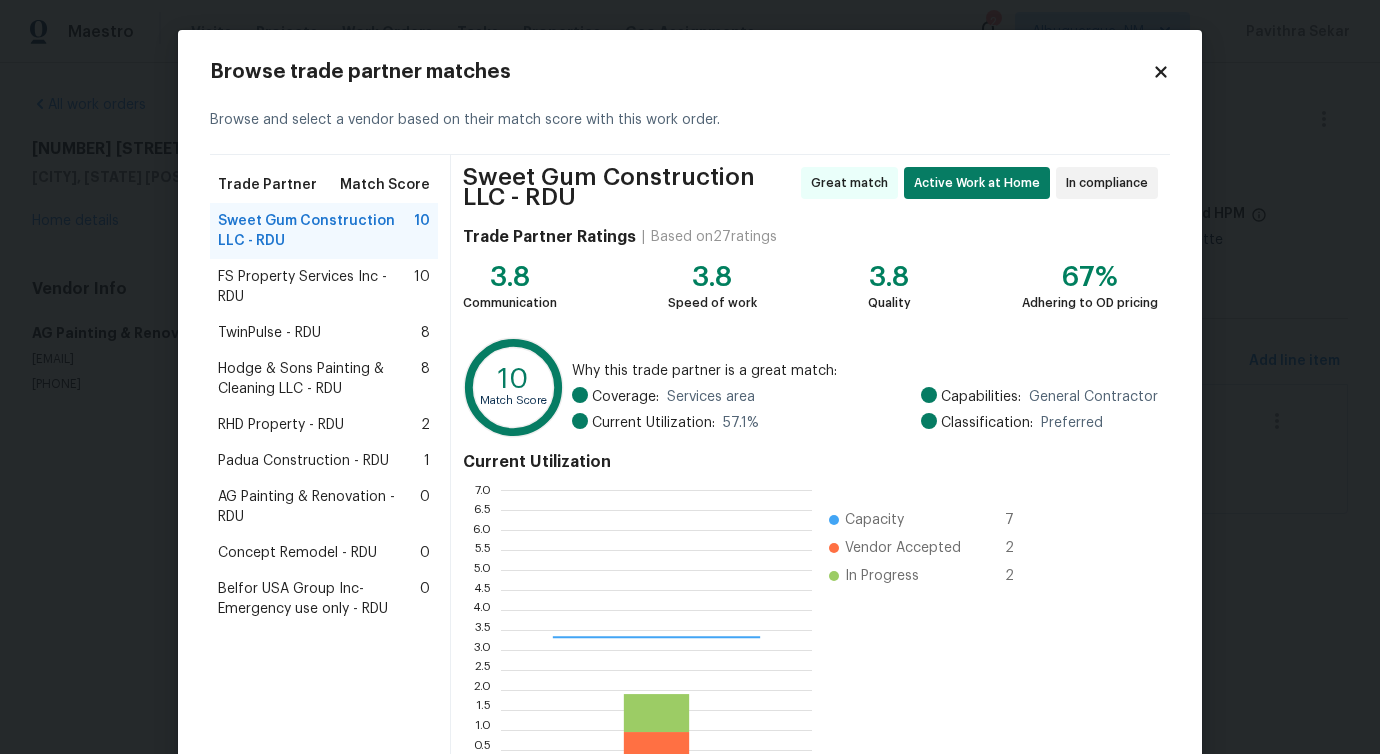 scroll, scrollTop: 2, scrollLeft: 2, axis: both 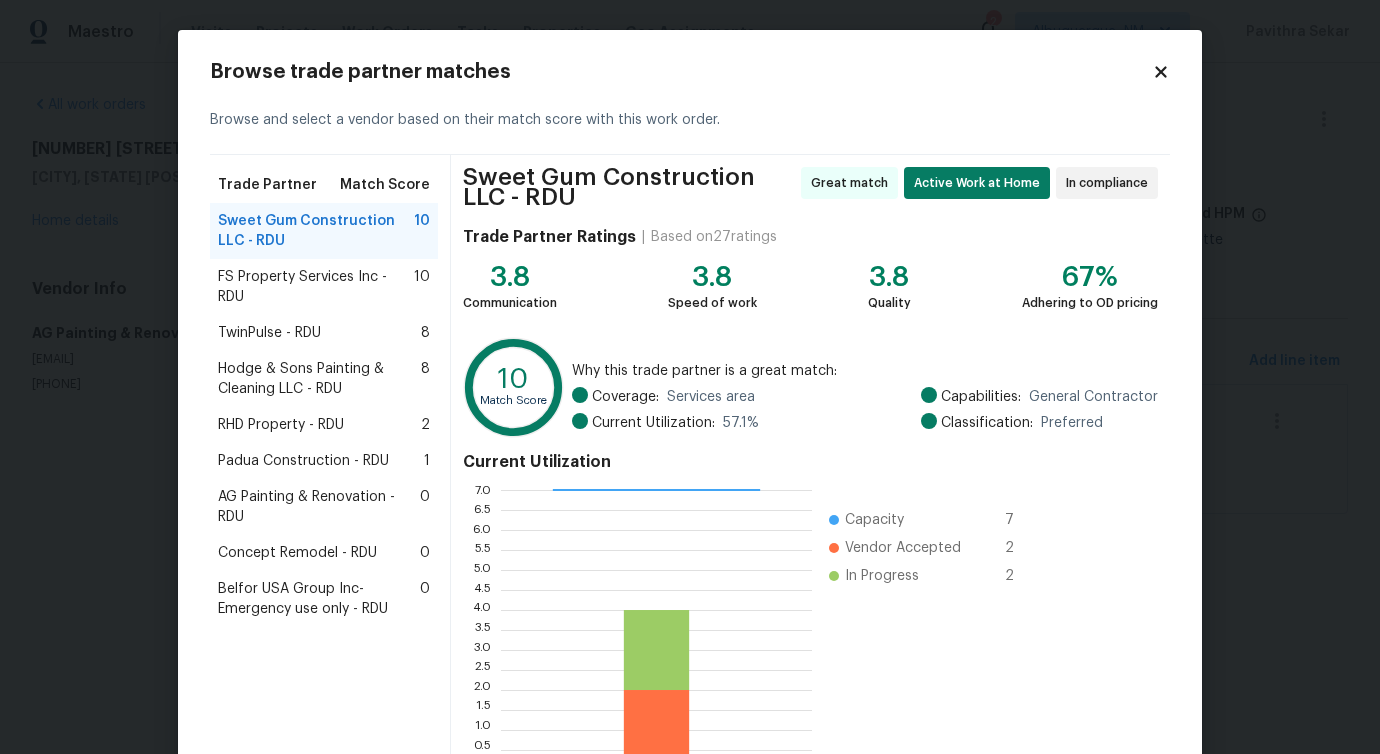 click on "FS Property Services Inc - RDU" at bounding box center (316, 287) 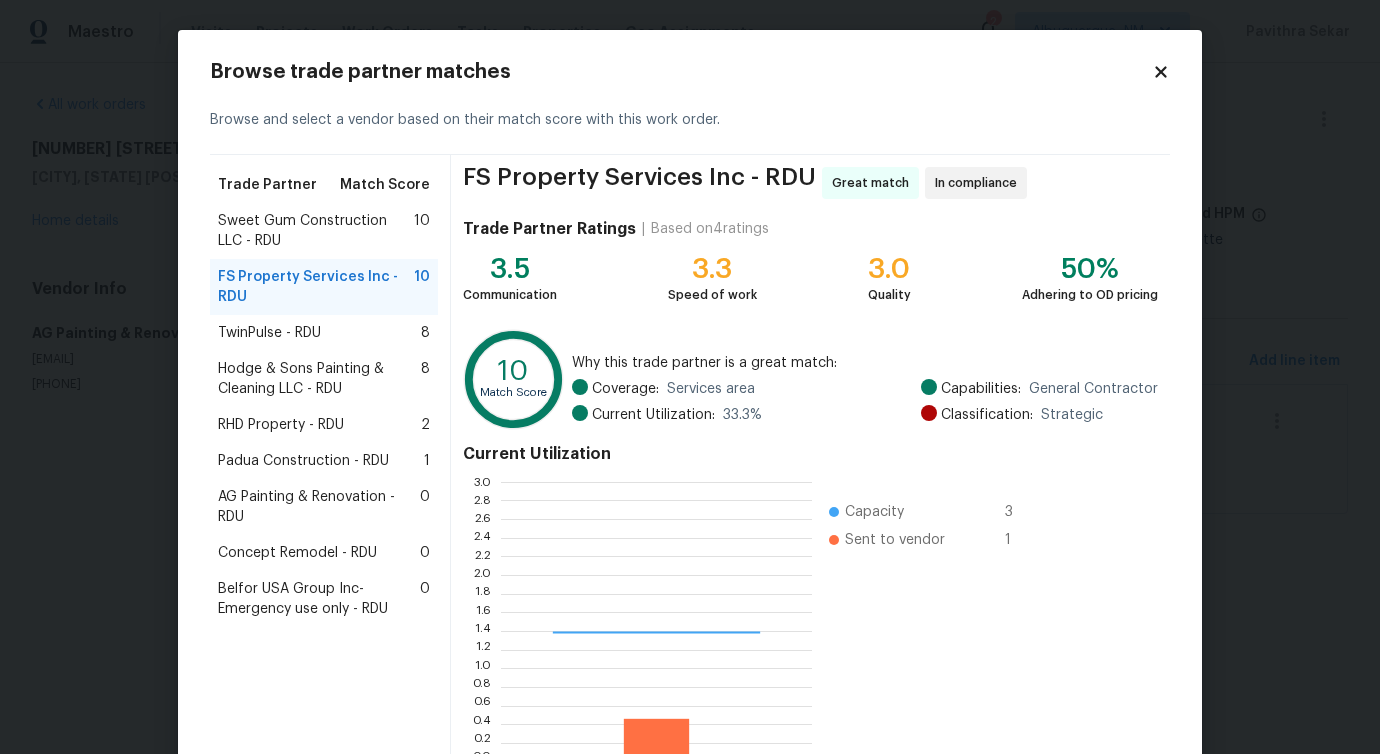scroll, scrollTop: 2, scrollLeft: 2, axis: both 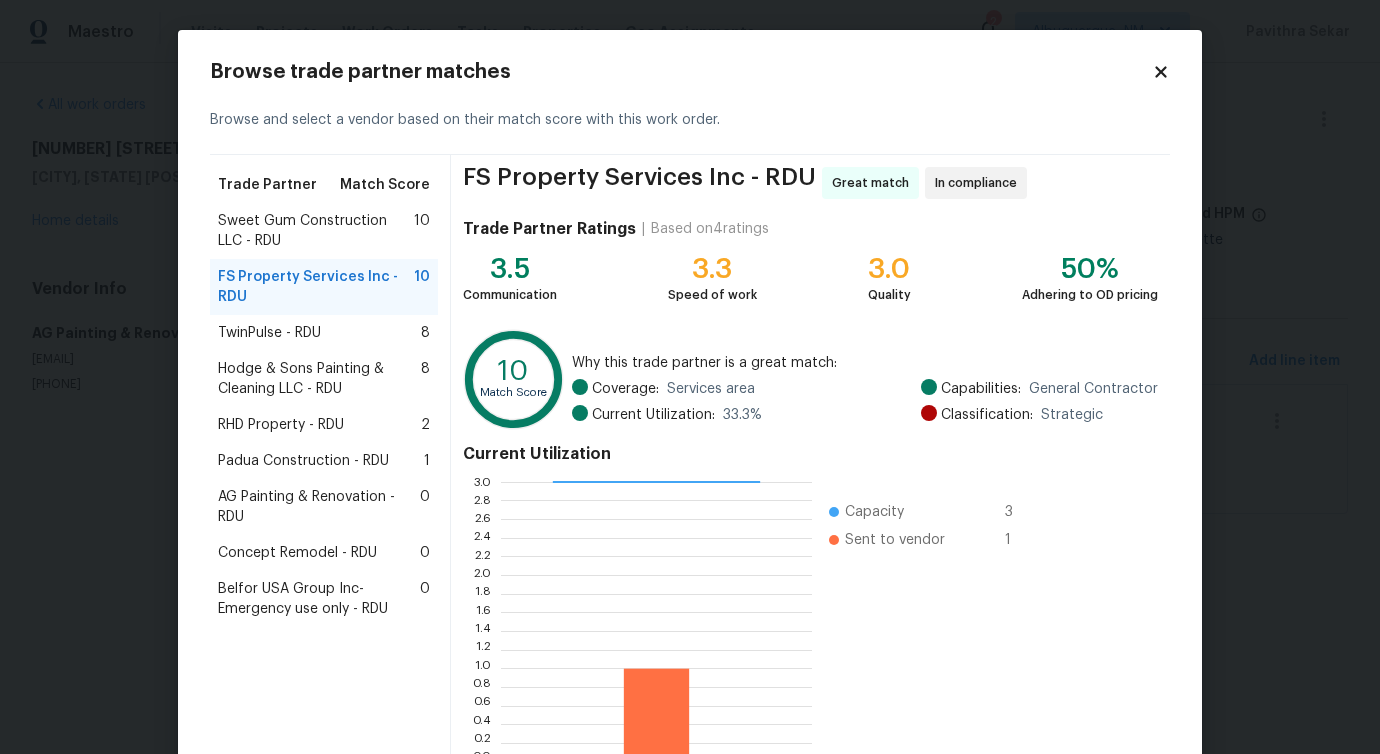click on "TwinPulse - RDU" at bounding box center [269, 333] 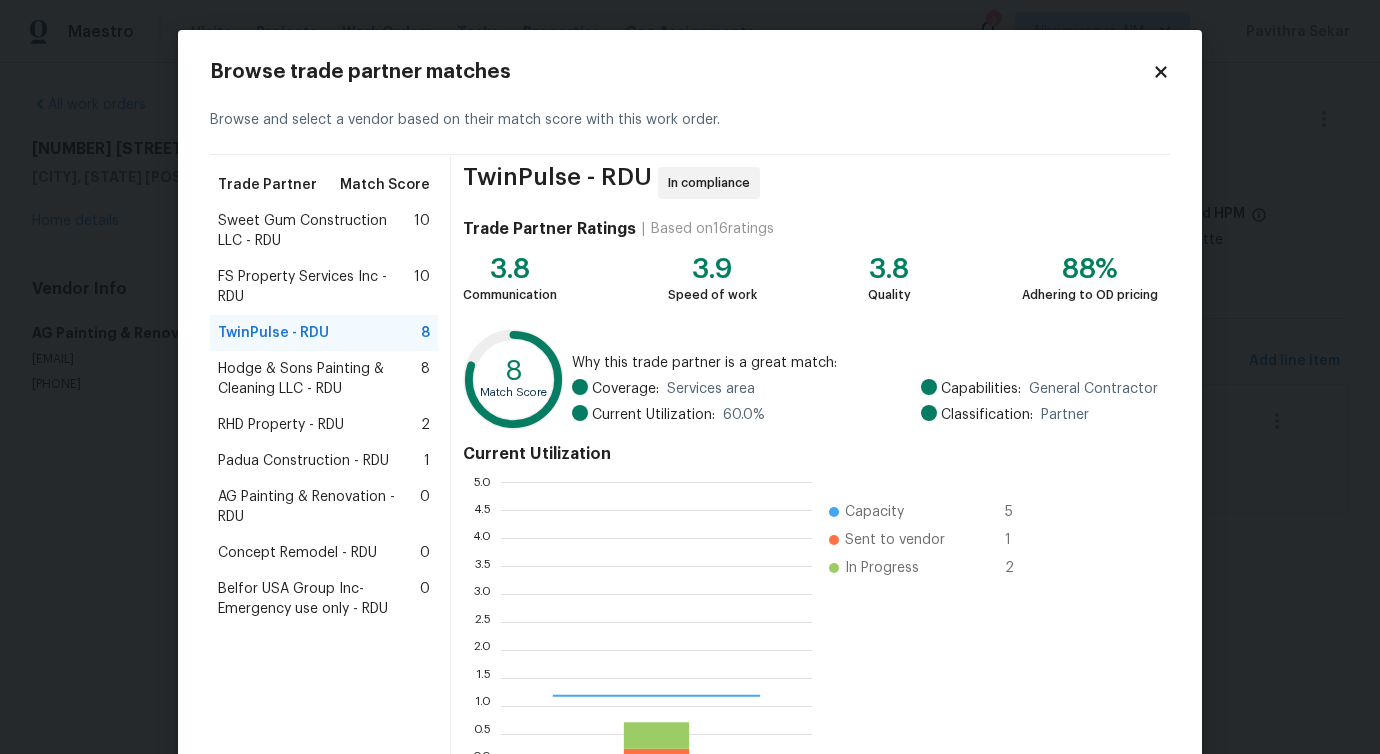 scroll, scrollTop: 2, scrollLeft: 2, axis: both 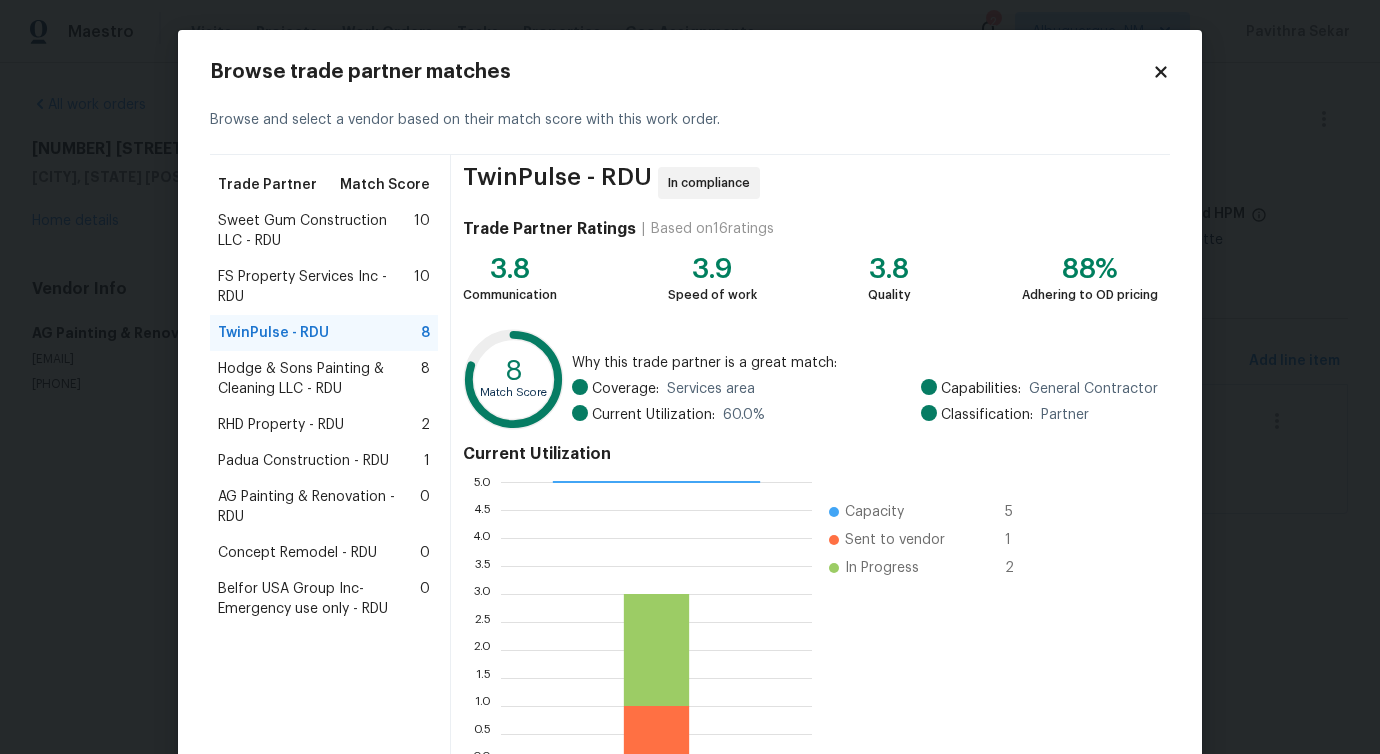 click on "Hodge & Sons Painting & Cleaning LLC - RDU" at bounding box center [319, 379] 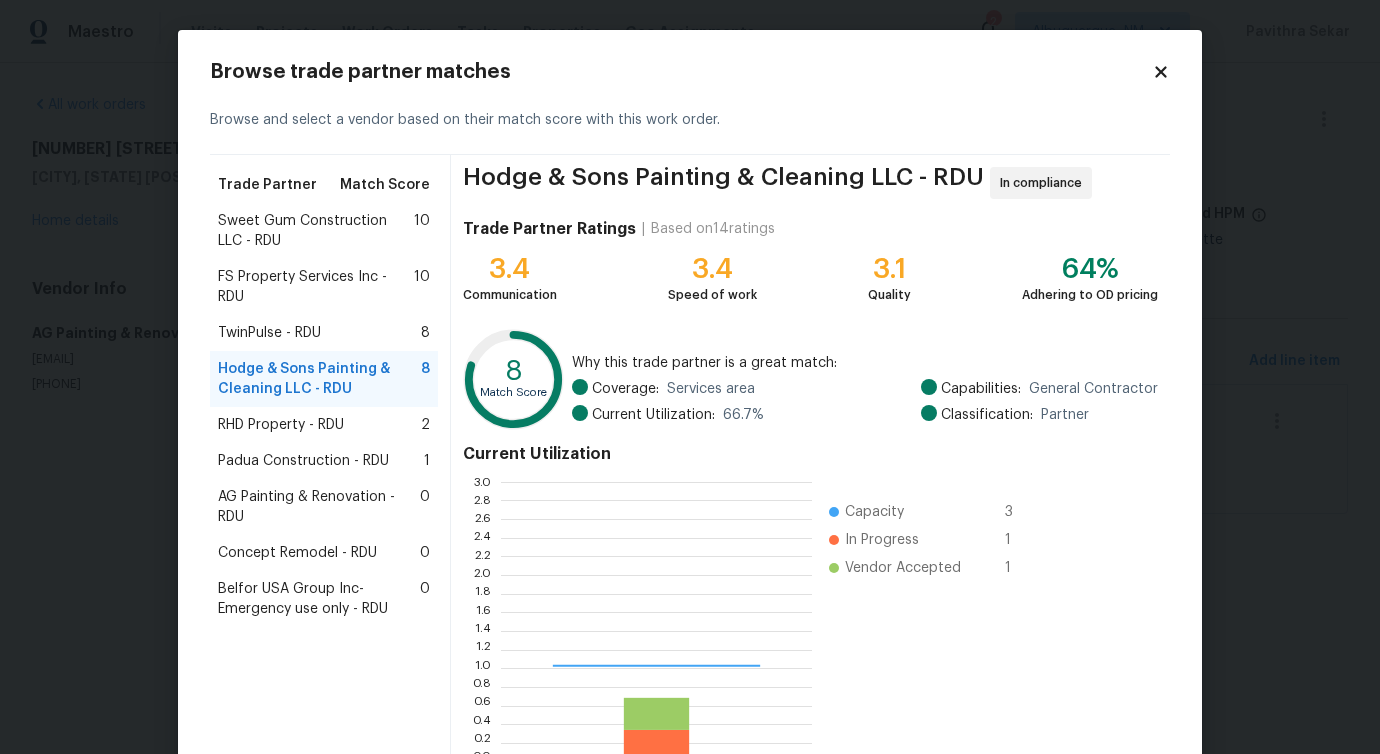 scroll, scrollTop: 2, scrollLeft: 2, axis: both 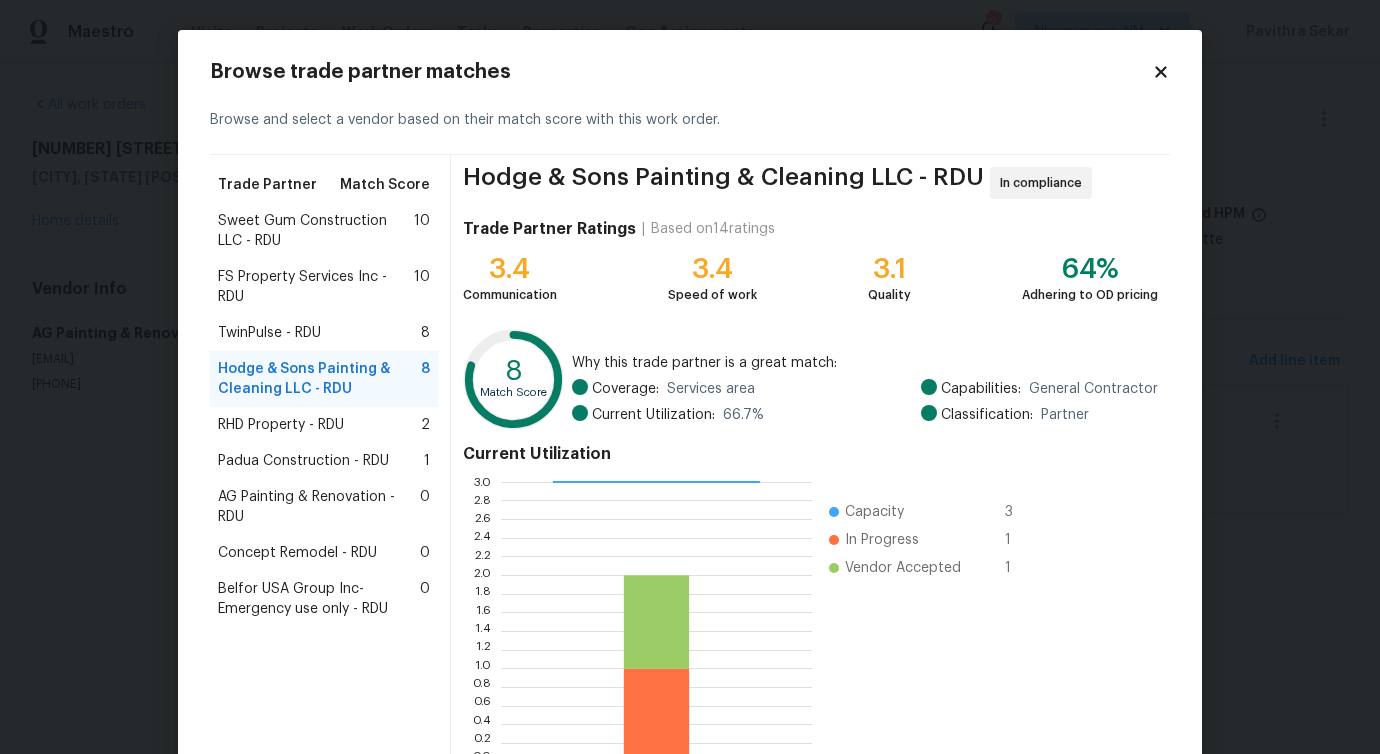 click on "RHD Property - RDU" at bounding box center (281, 425) 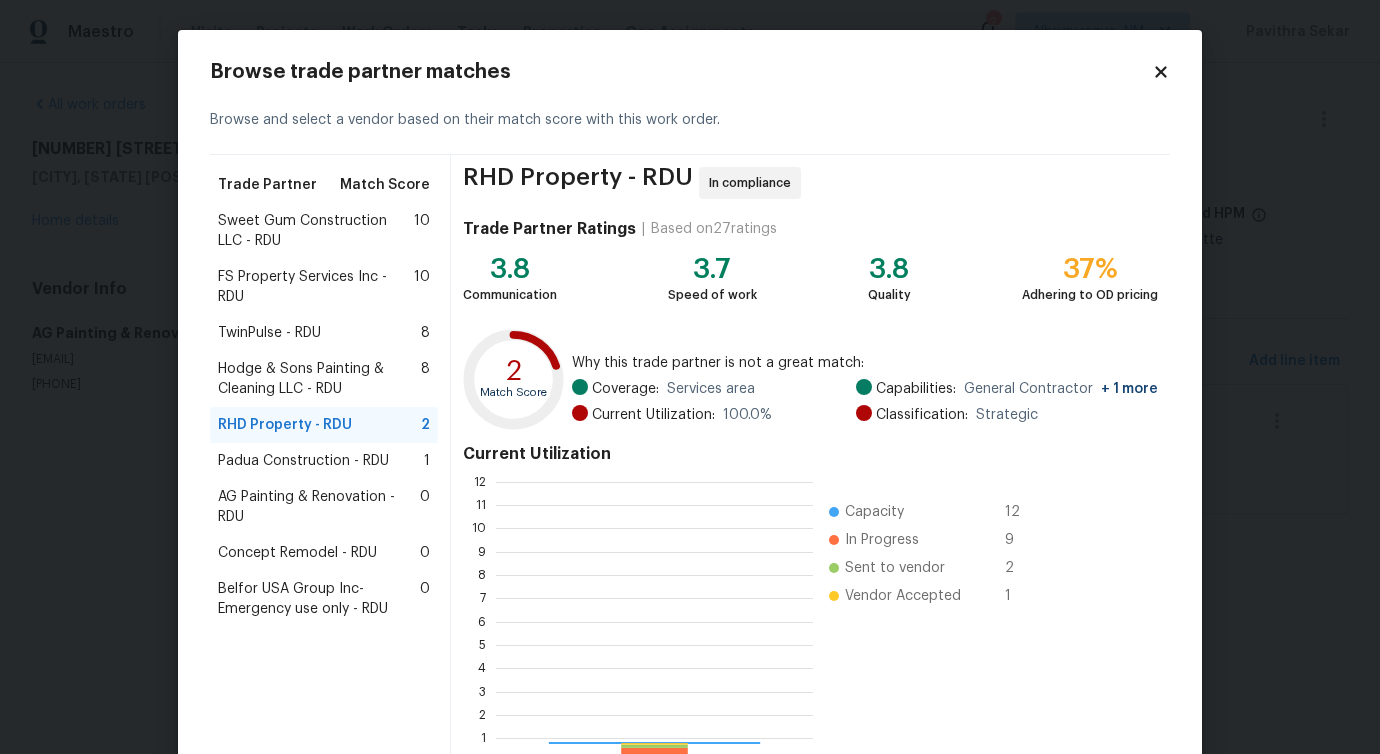 scroll, scrollTop: 2, scrollLeft: 2, axis: both 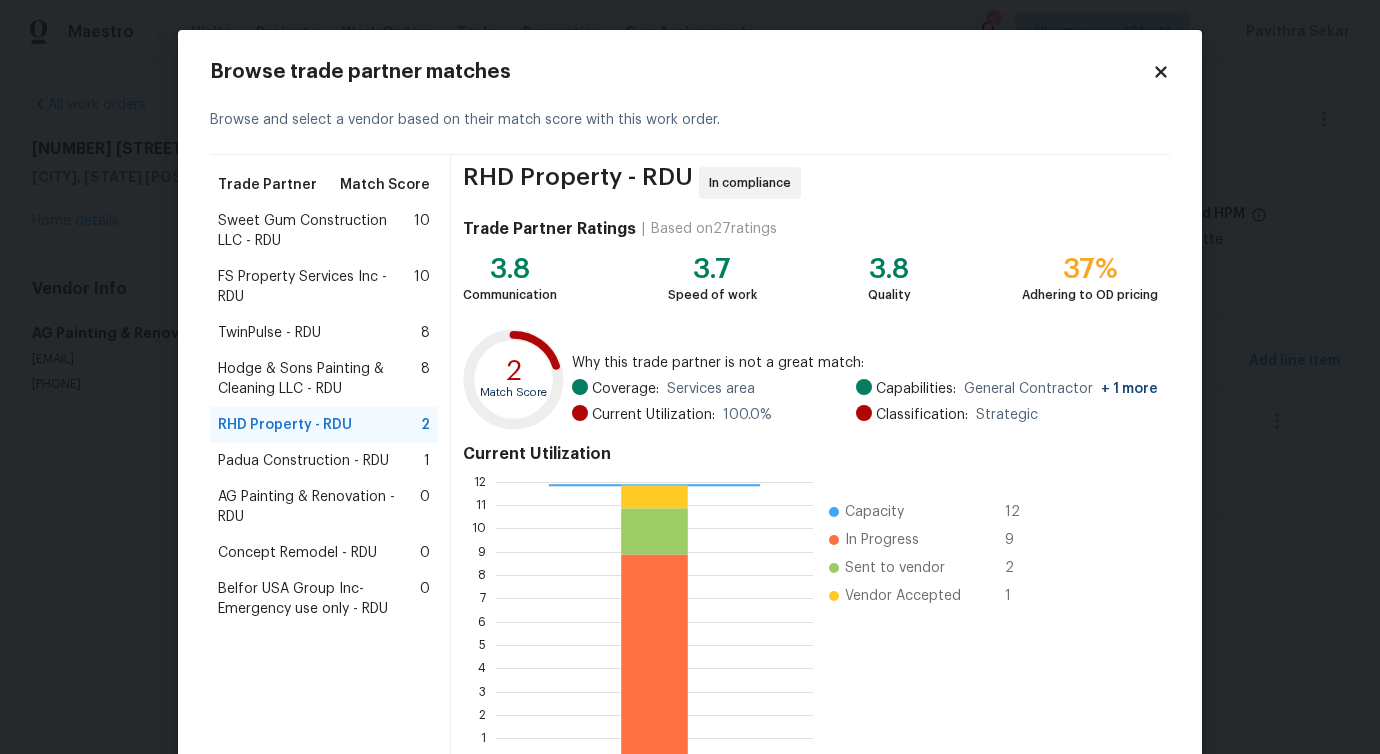click on "Padua Construction - RDU" at bounding box center [303, 461] 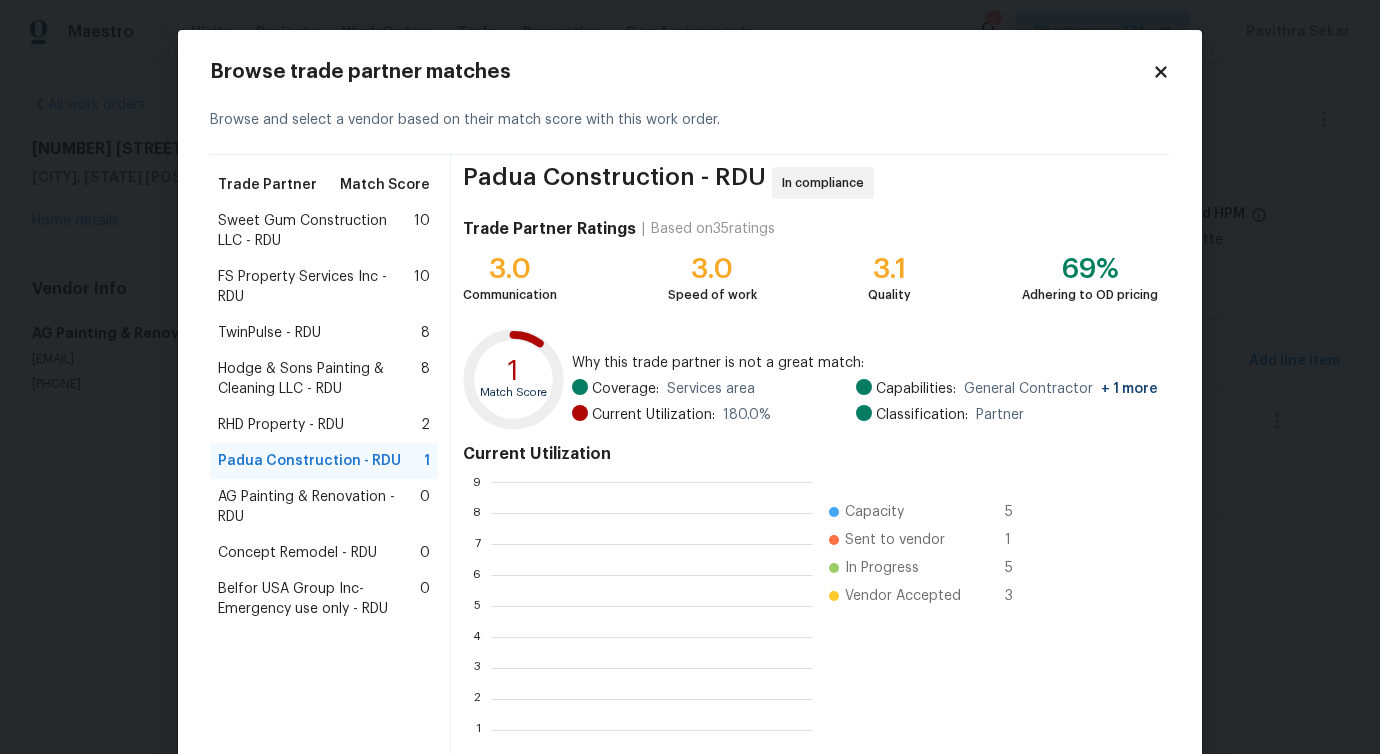 scroll, scrollTop: 2, scrollLeft: 2, axis: both 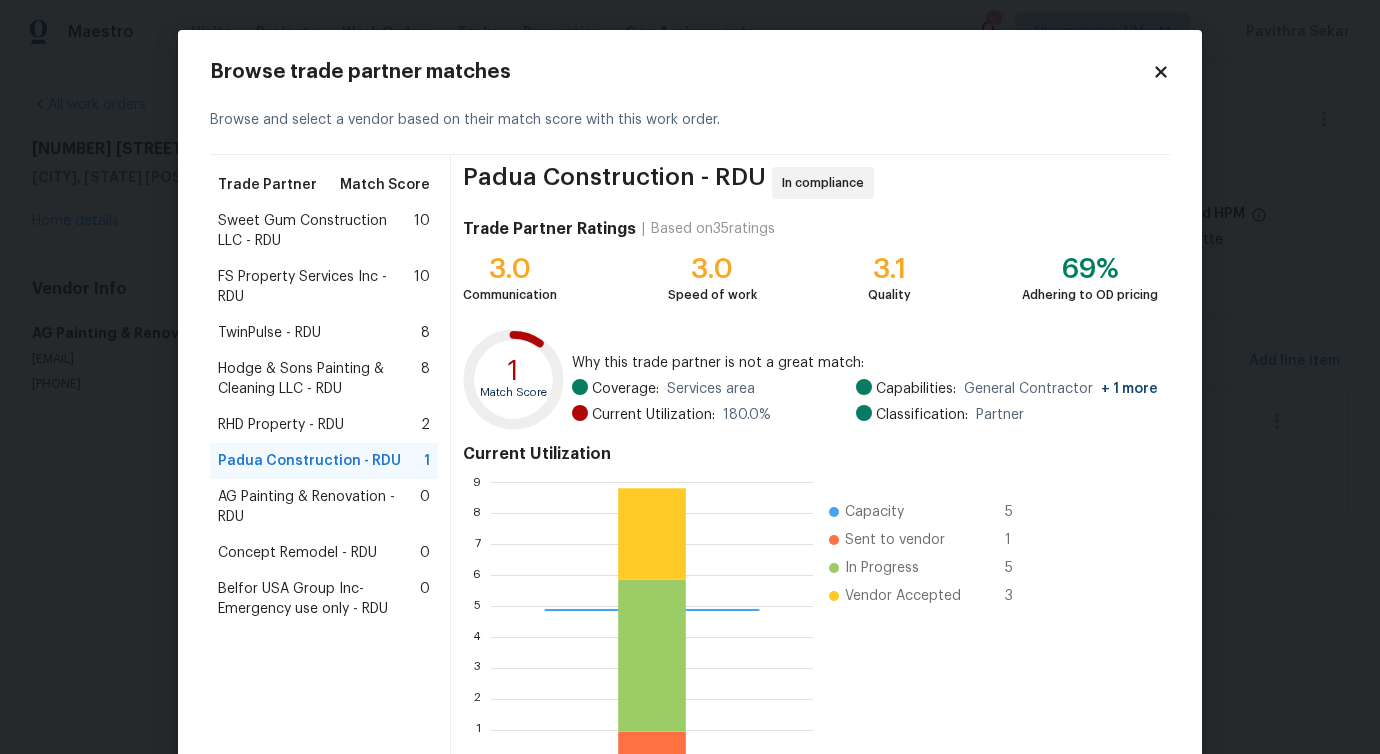 click on "AG Painting & Renovation - RDU" at bounding box center [319, 507] 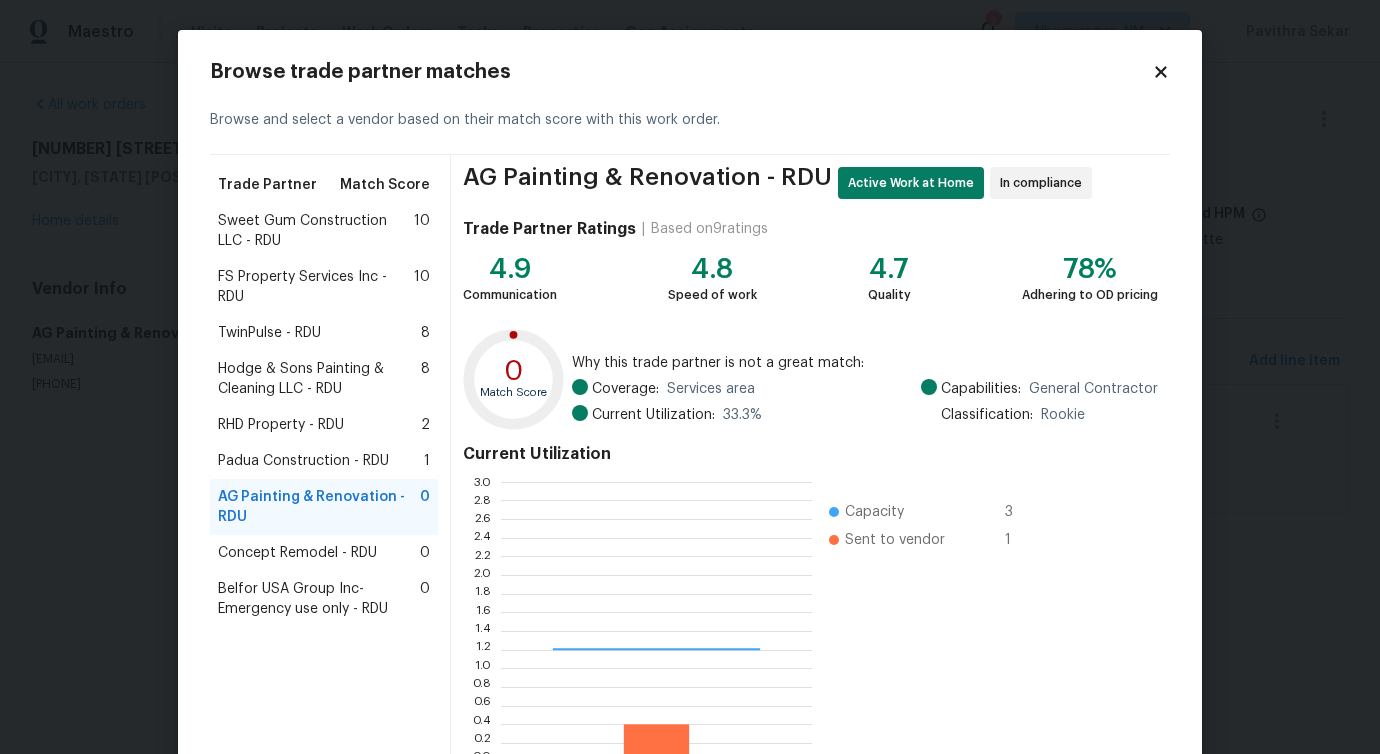 scroll, scrollTop: 2, scrollLeft: 2, axis: both 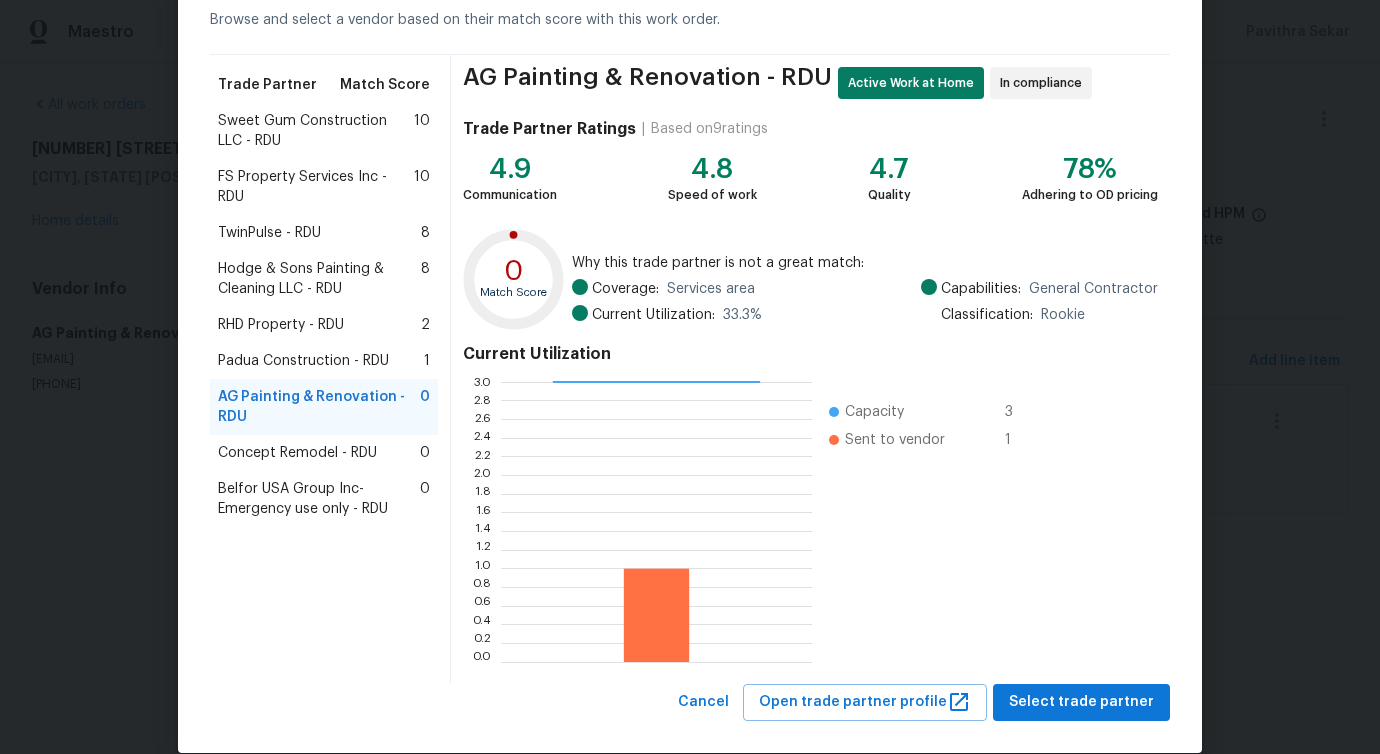 click on "Concept Remodel - RDU 0" at bounding box center (324, 453) 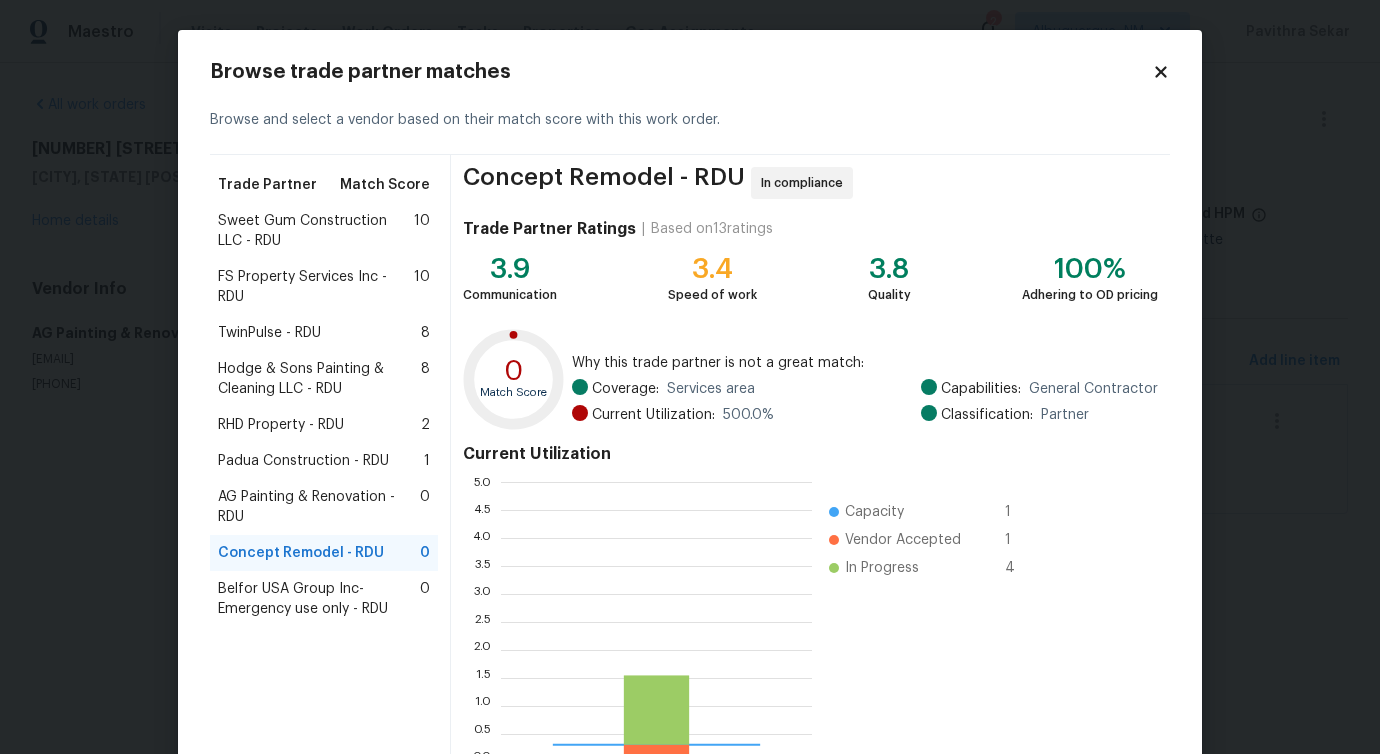 scroll, scrollTop: 2, scrollLeft: 2, axis: both 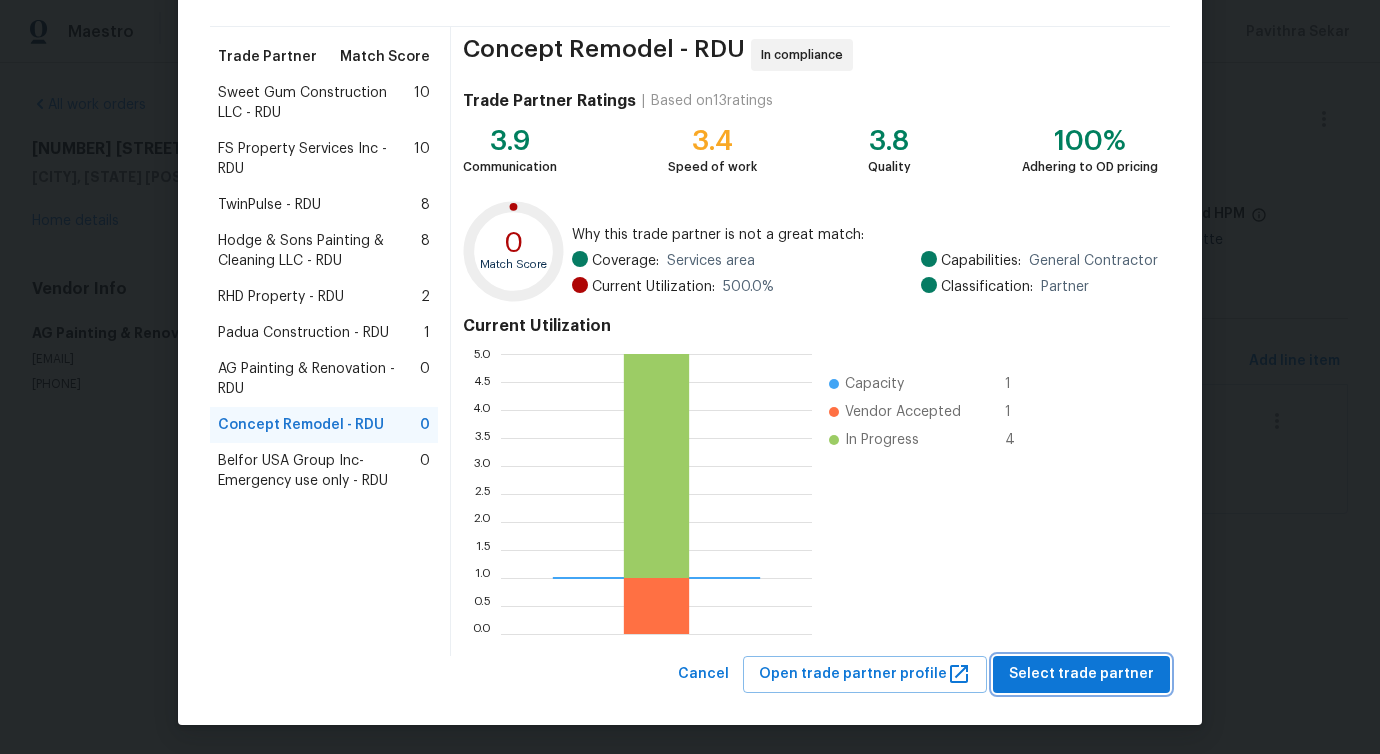 click on "Select trade partner" at bounding box center [1081, 674] 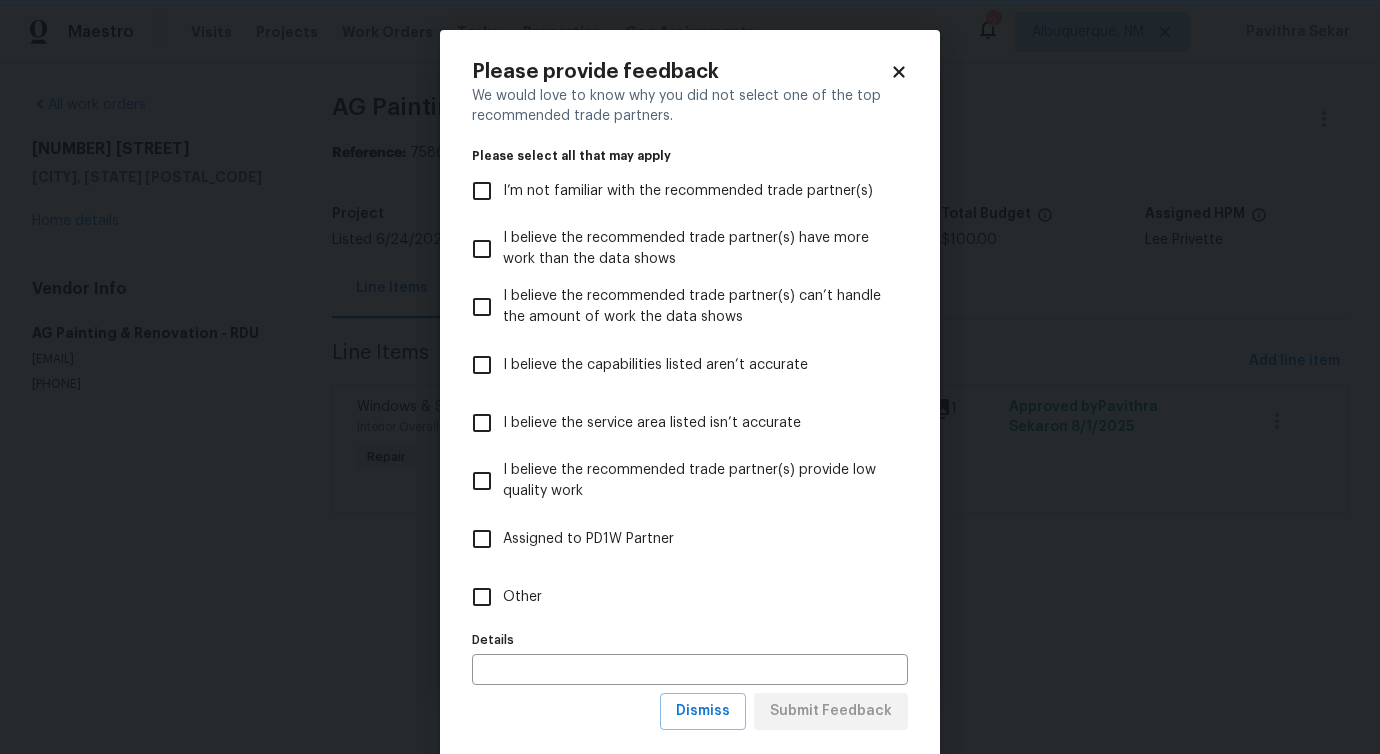 scroll, scrollTop: 0, scrollLeft: 0, axis: both 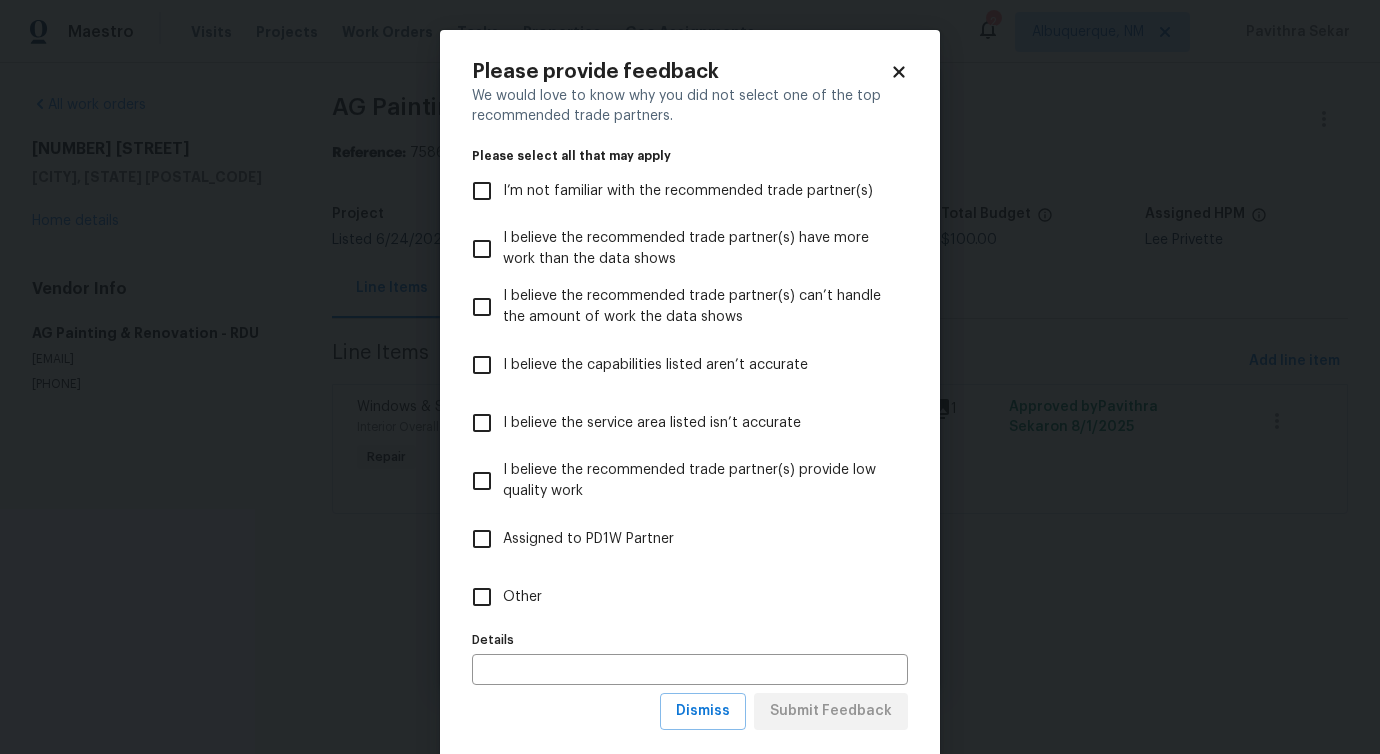 click on "Other" at bounding box center (522, 597) 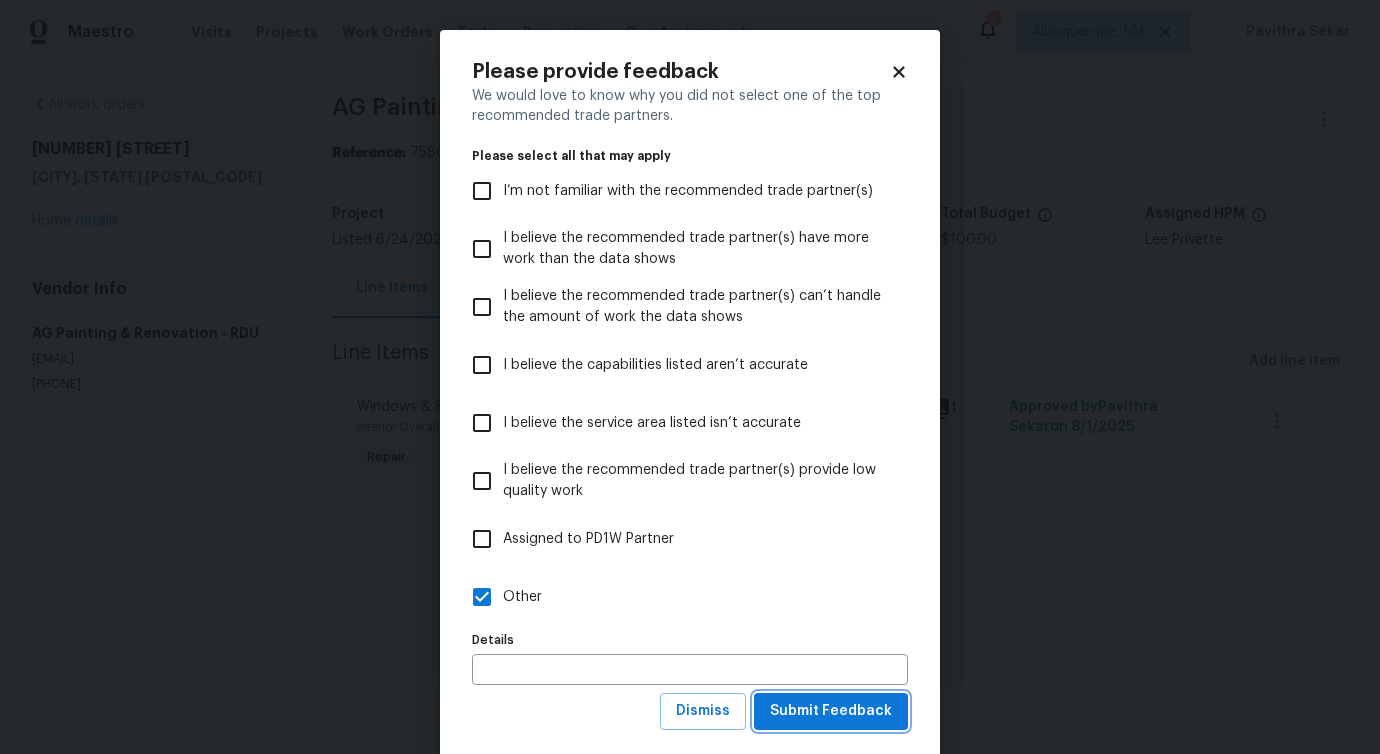 click on "Submit Feedback" at bounding box center [831, 711] 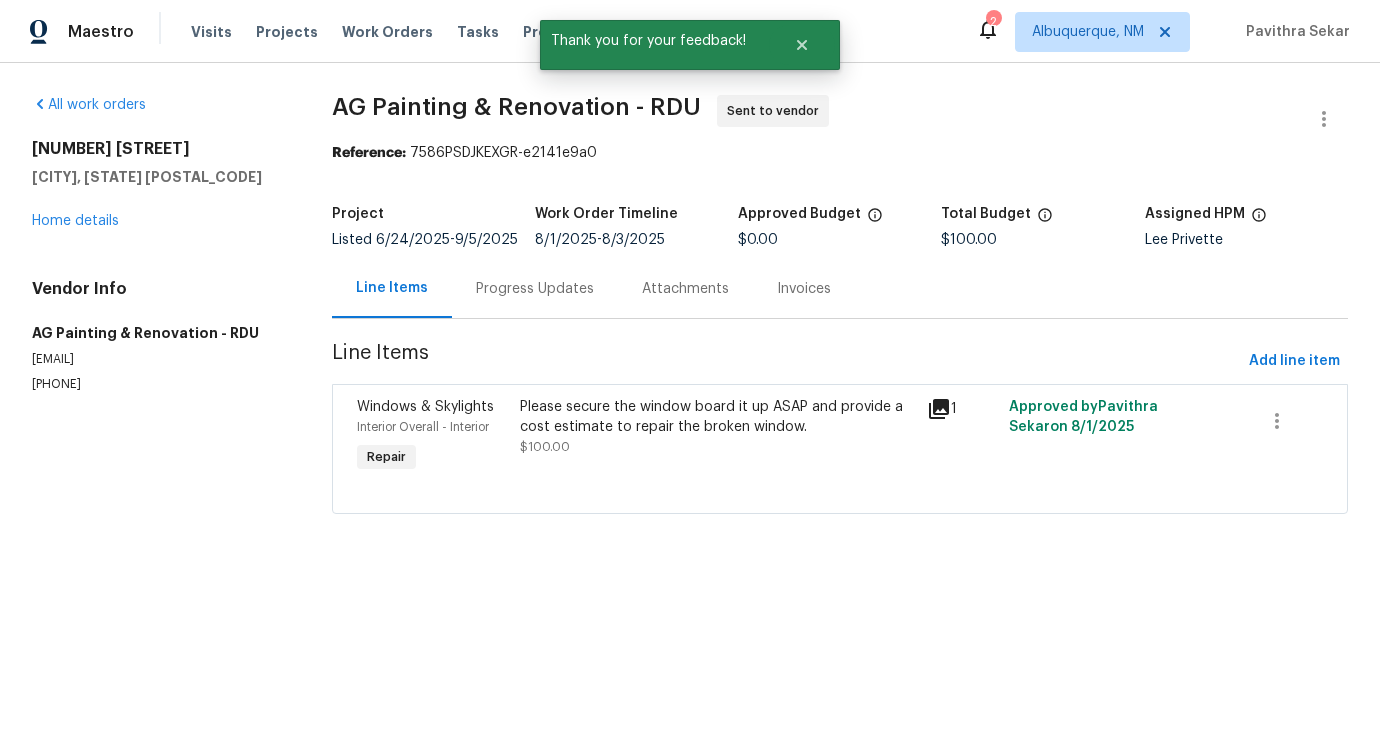 click on "Maestro Visits Projects Work Orders Tasks Properties Geo Assignments 2 Albuquerque, NM Pavithra Sekar All work orders 311 Burnette St Durham, NC 27707 Home details Vendor Info AG Painting & Renovation - RDU agpaintingandrenovation@gmail.com (919) 827-2151 AG Painting & Renovation - RDU Sent to vendor Reference:   7586PSDJKEXGR-e2141e9a0 Project Listed   6/24/2025  -  9/5/2025 Work Order Timeline 8/1/2025  -  8/3/2025 Approved Budget $0.00 Total Budget $100.00 Assigned HPM Lee Privette Line Items Progress Updates Attachments Invoices Line Items Add line item Windows & Skylights Interior Overall - Interior Repair Please secure the window board it up ASAP and provide a cost estimate to repair the broken window. $100.00   1 Approved by  Pavithra Sekar  on   8/1/2025 Thank you for your feedback!
Edit Work Order 1 item | $ 100 Capability   General Contractor Type   Feedback Work Order Manager   Pavithra Sekar Assign Trade Partner   Concept Remodel - RDU Linked Cases There  are   49  case s  for this home" at bounding box center (690, 285) 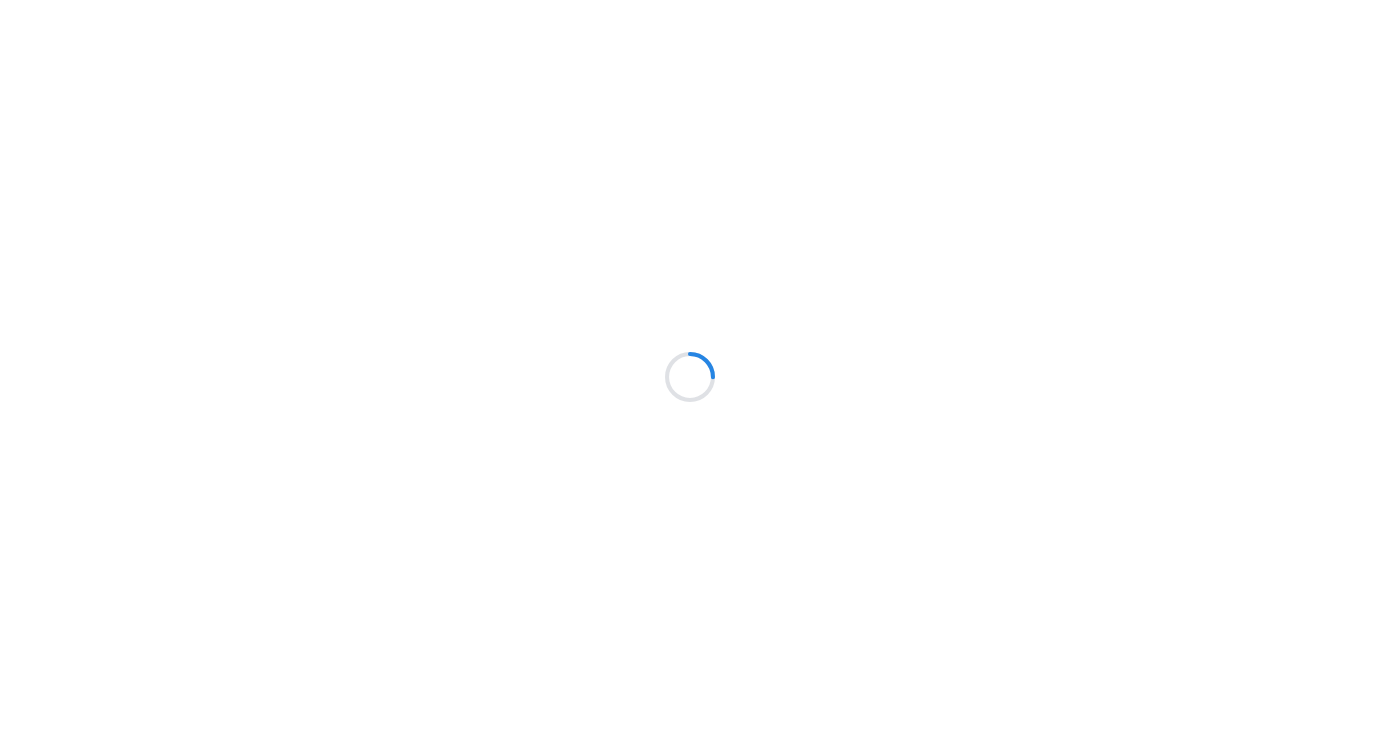 scroll, scrollTop: 0, scrollLeft: 0, axis: both 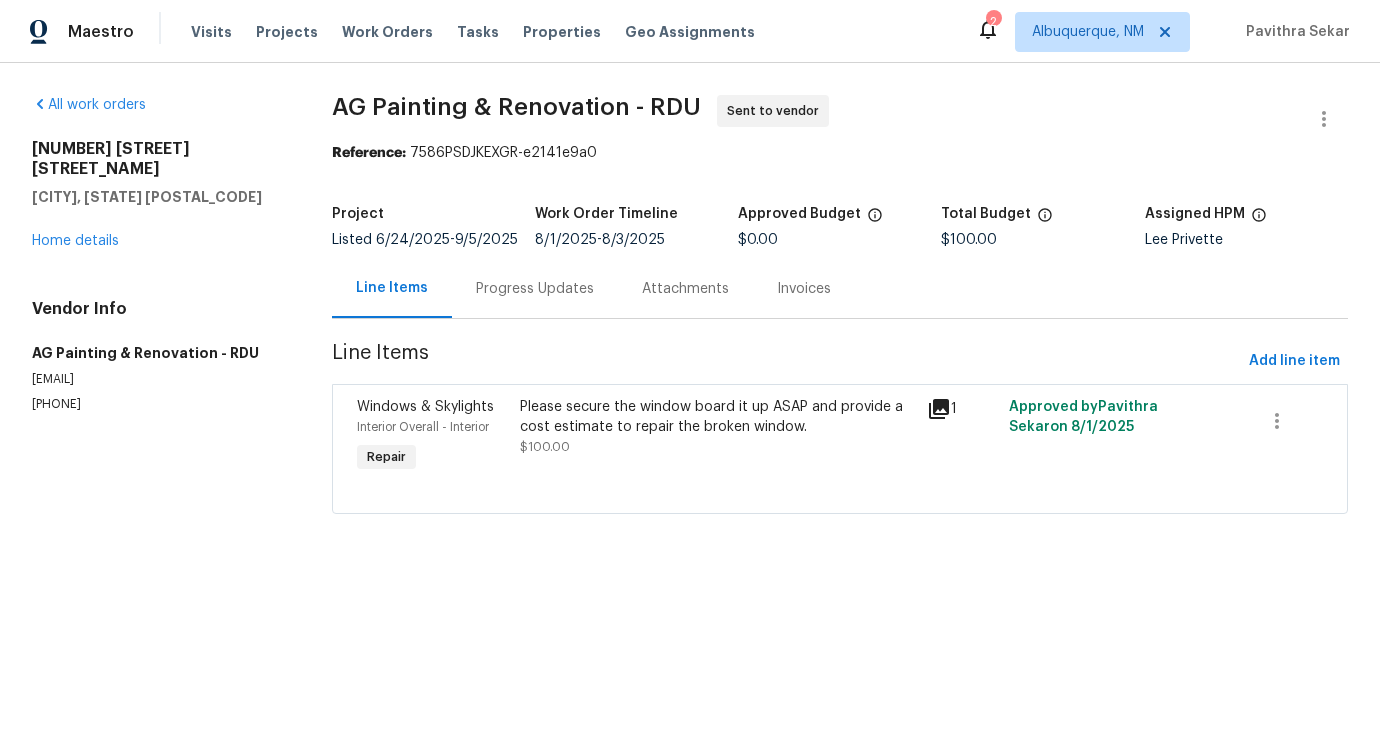 click on "Progress Updates" at bounding box center (535, 288) 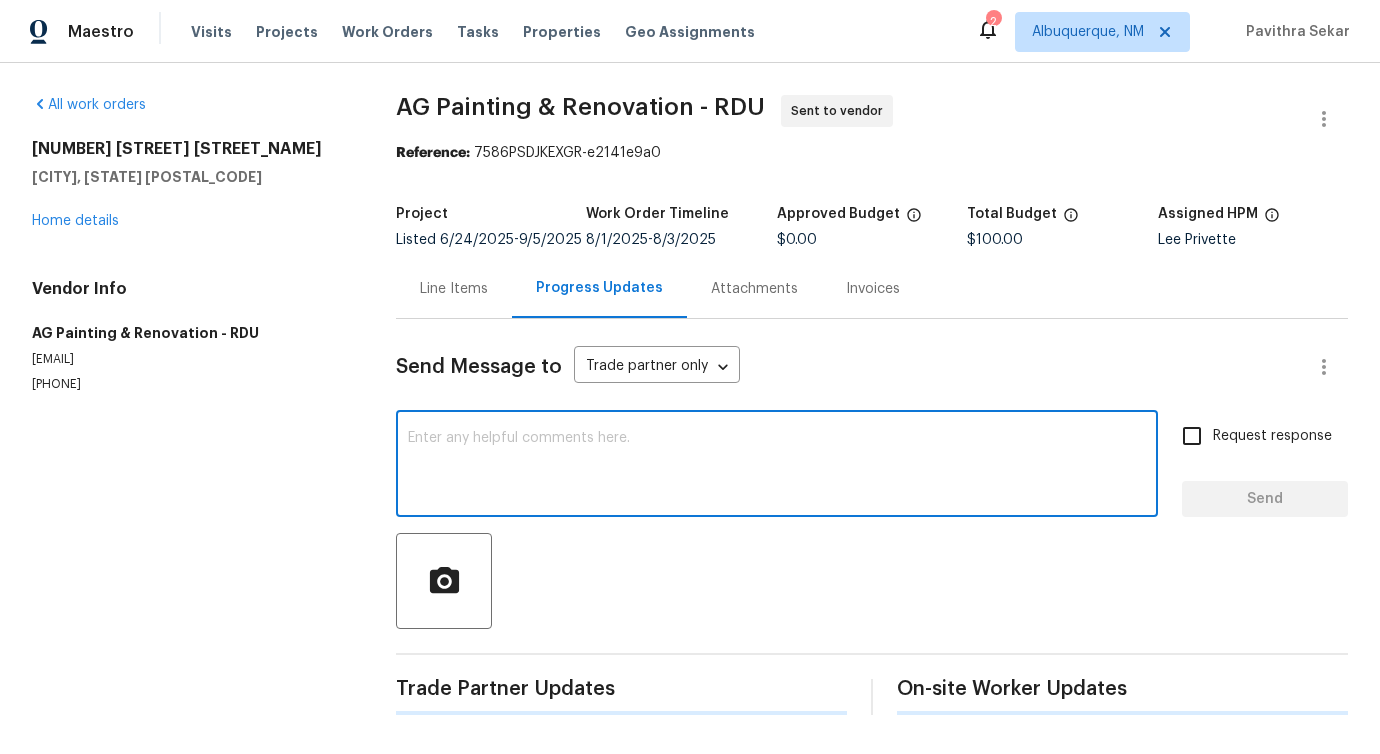 click at bounding box center [777, 466] 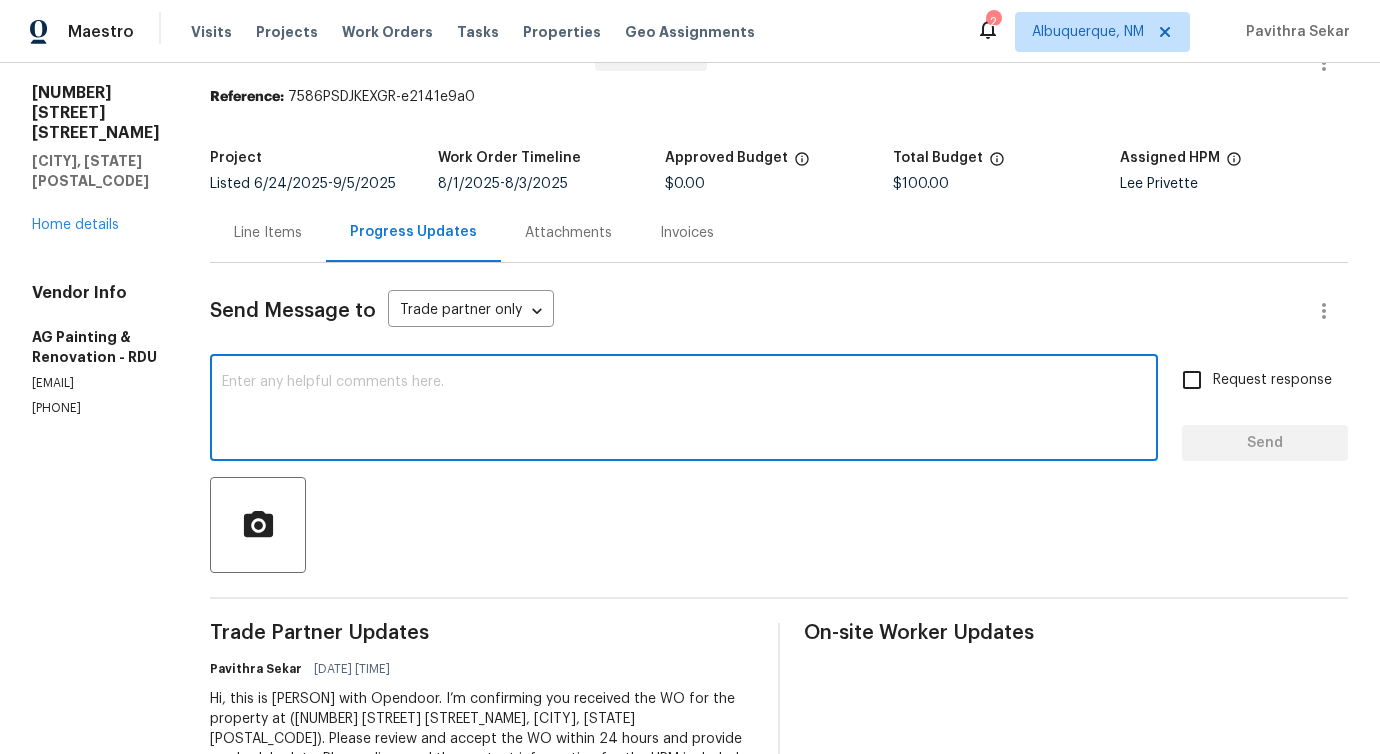 scroll, scrollTop: 0, scrollLeft: 0, axis: both 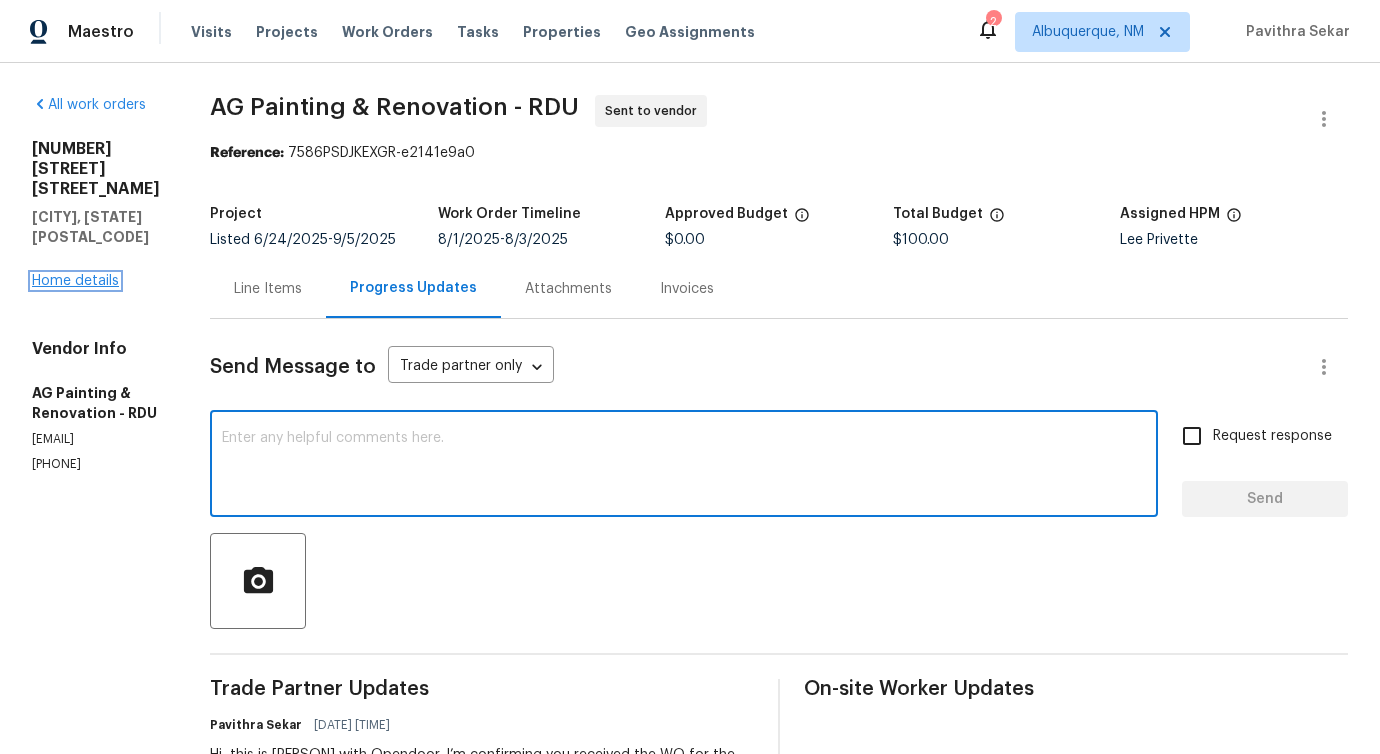 click on "Home details" at bounding box center [75, 281] 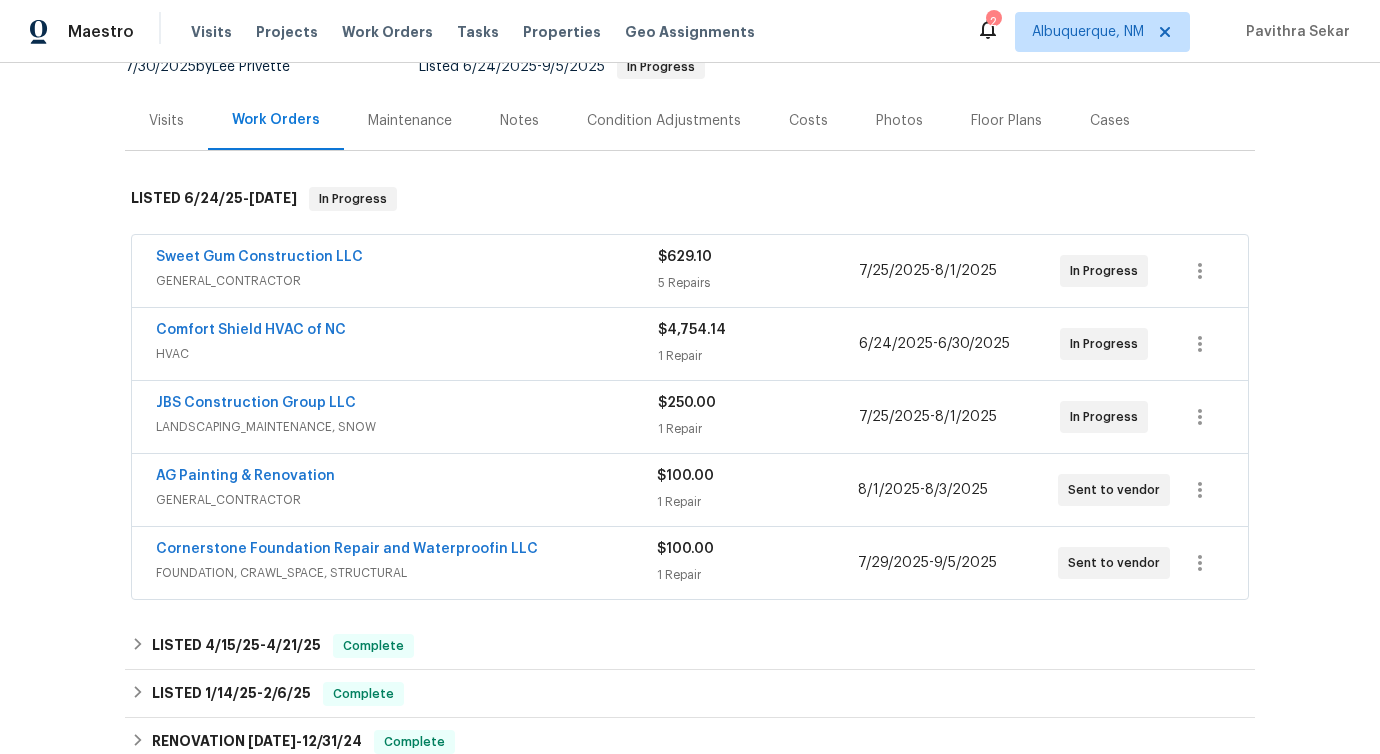 scroll, scrollTop: 230, scrollLeft: 0, axis: vertical 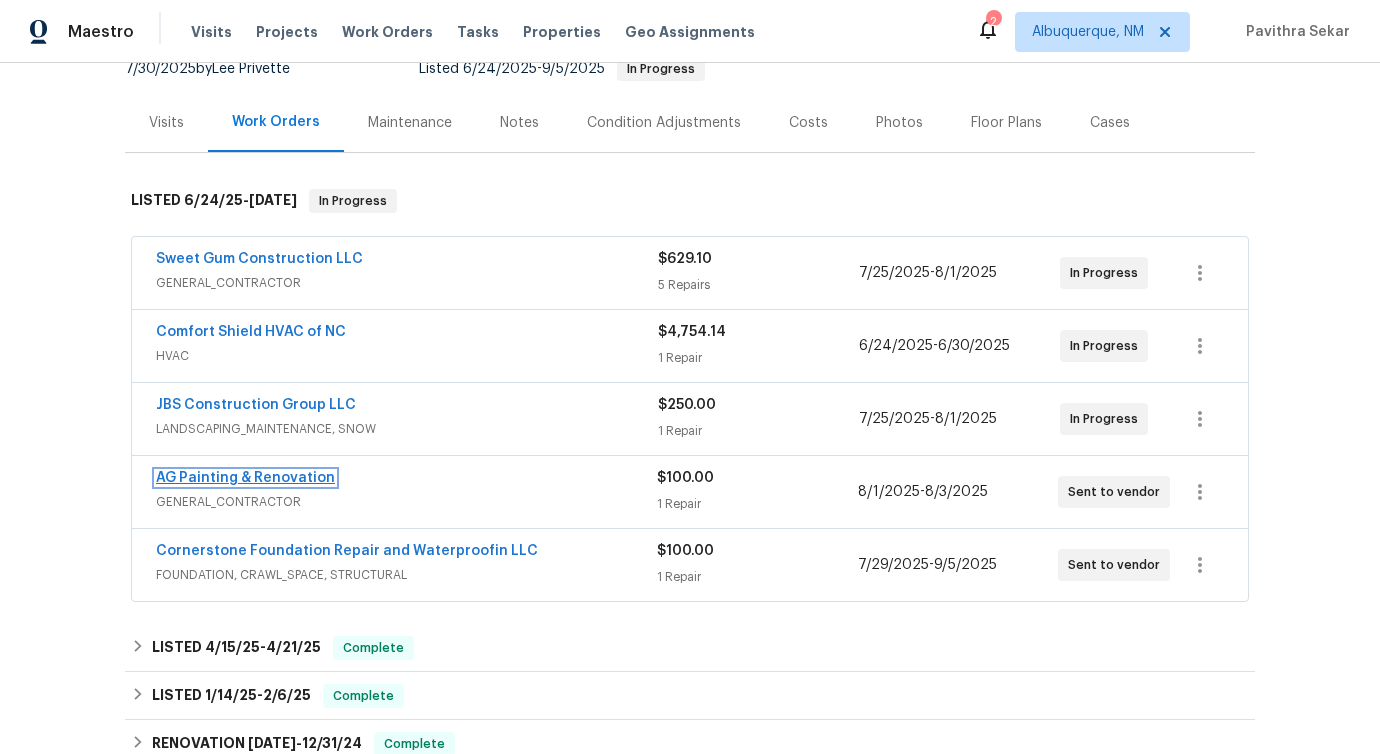 click on "AG Painting & Renovation" at bounding box center [245, 478] 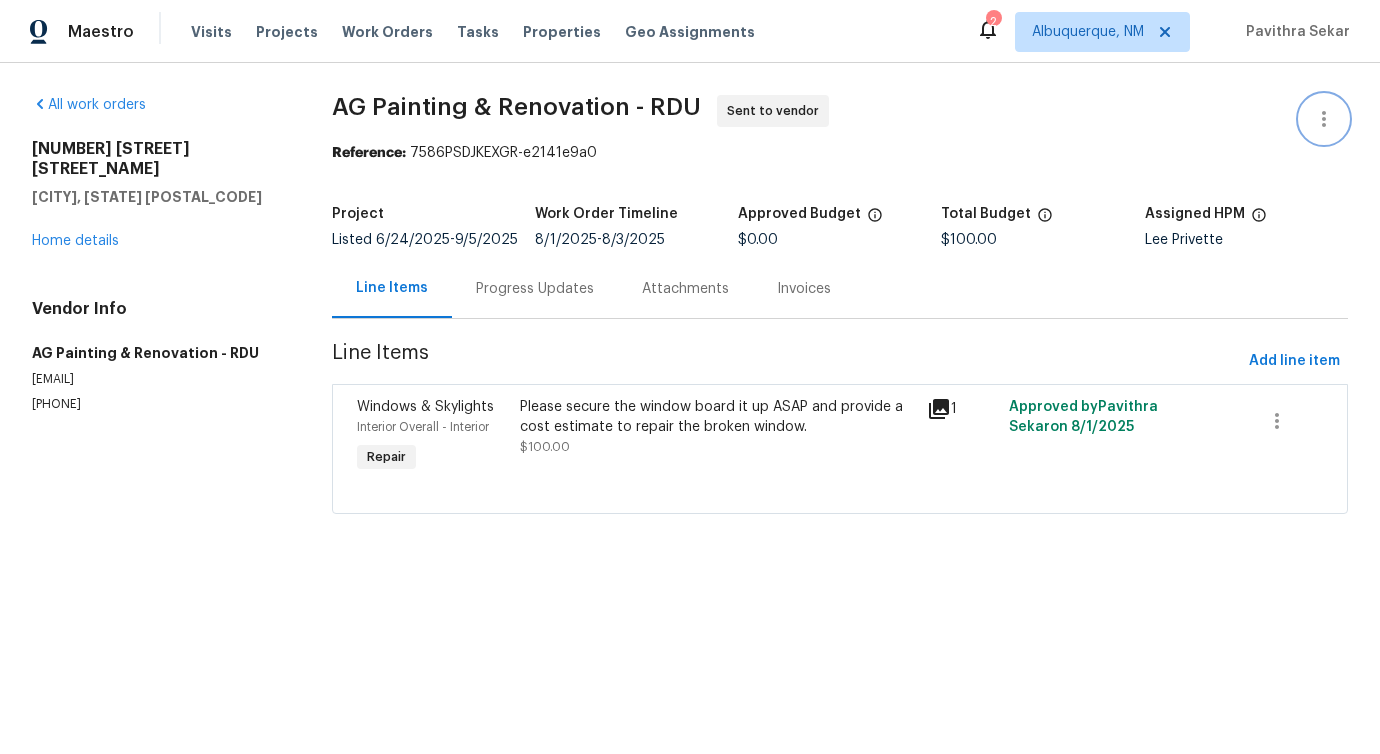 click 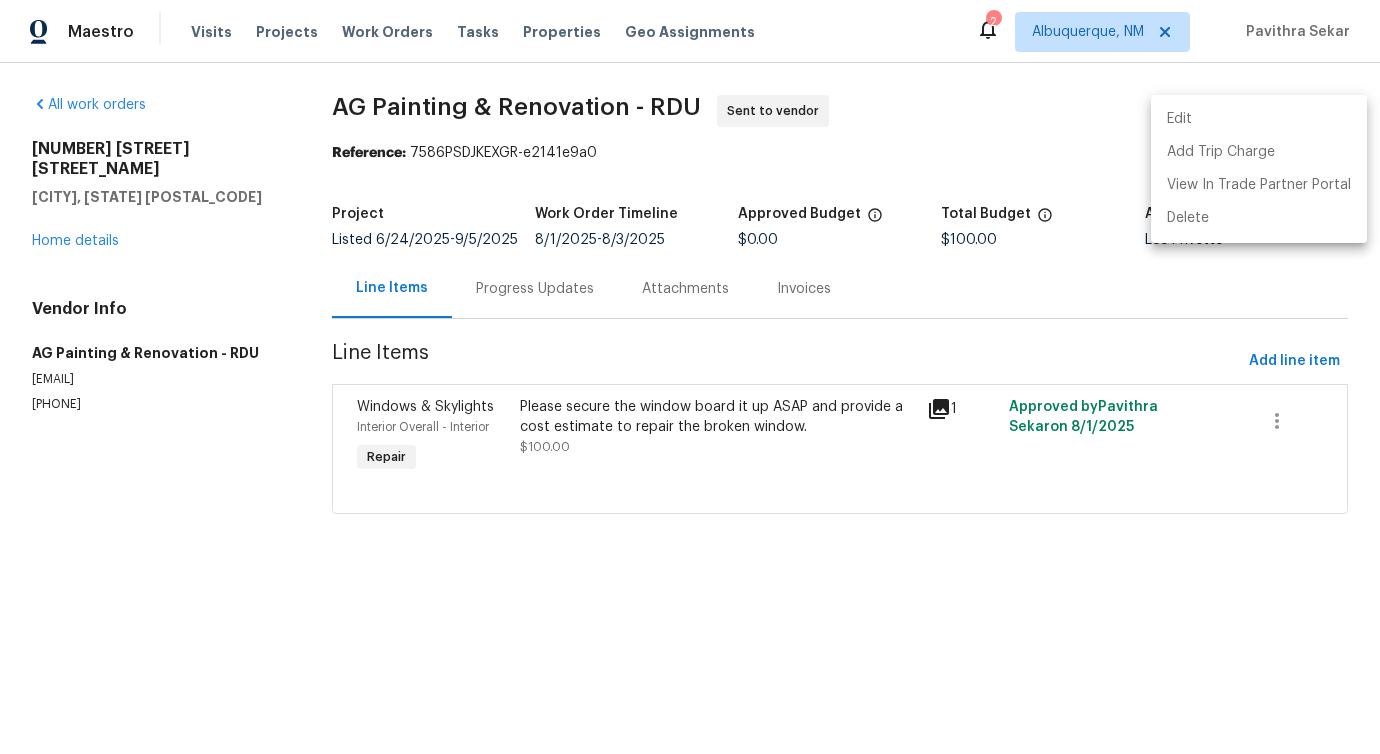 click on "Edit" at bounding box center [1259, 119] 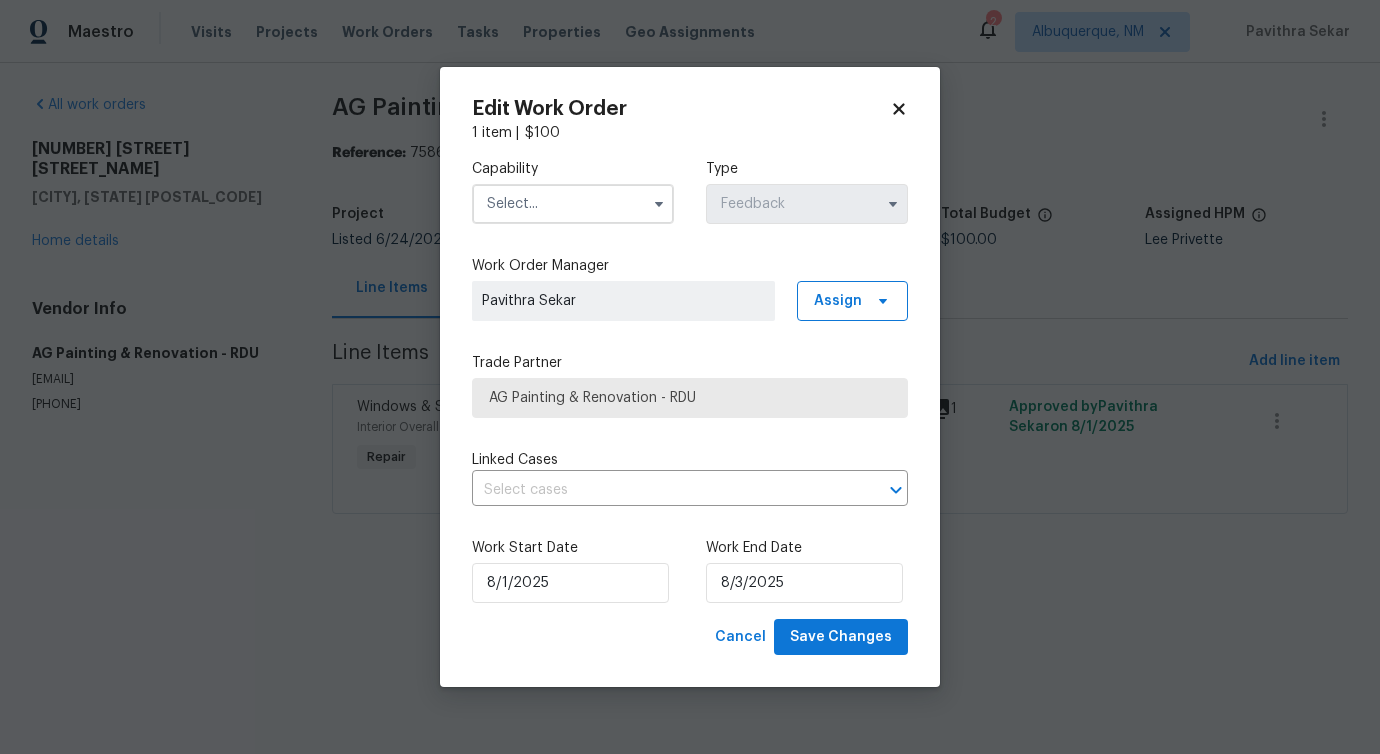 drag, startPoint x: 632, startPoint y: 205, endPoint x: 627, endPoint y: 215, distance: 11.18034 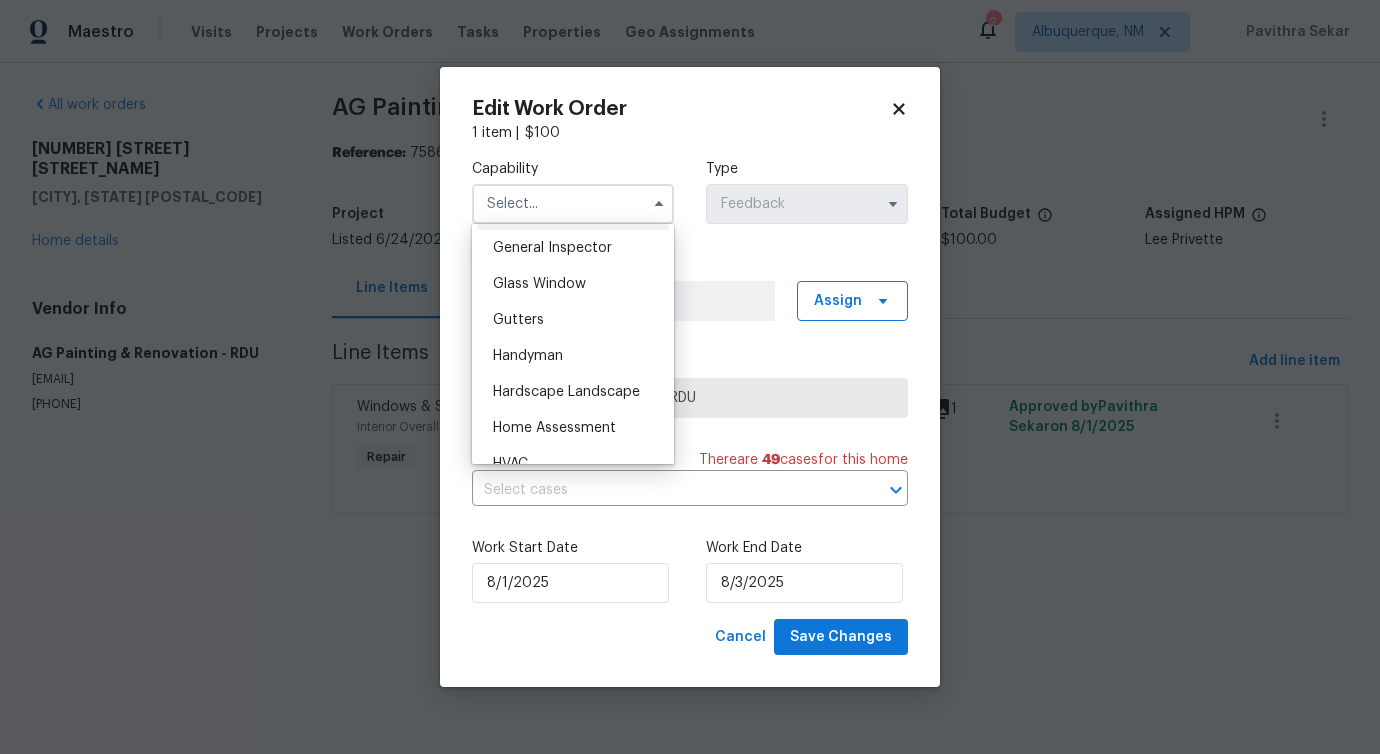 click on "General Contractor" at bounding box center [573, 212] 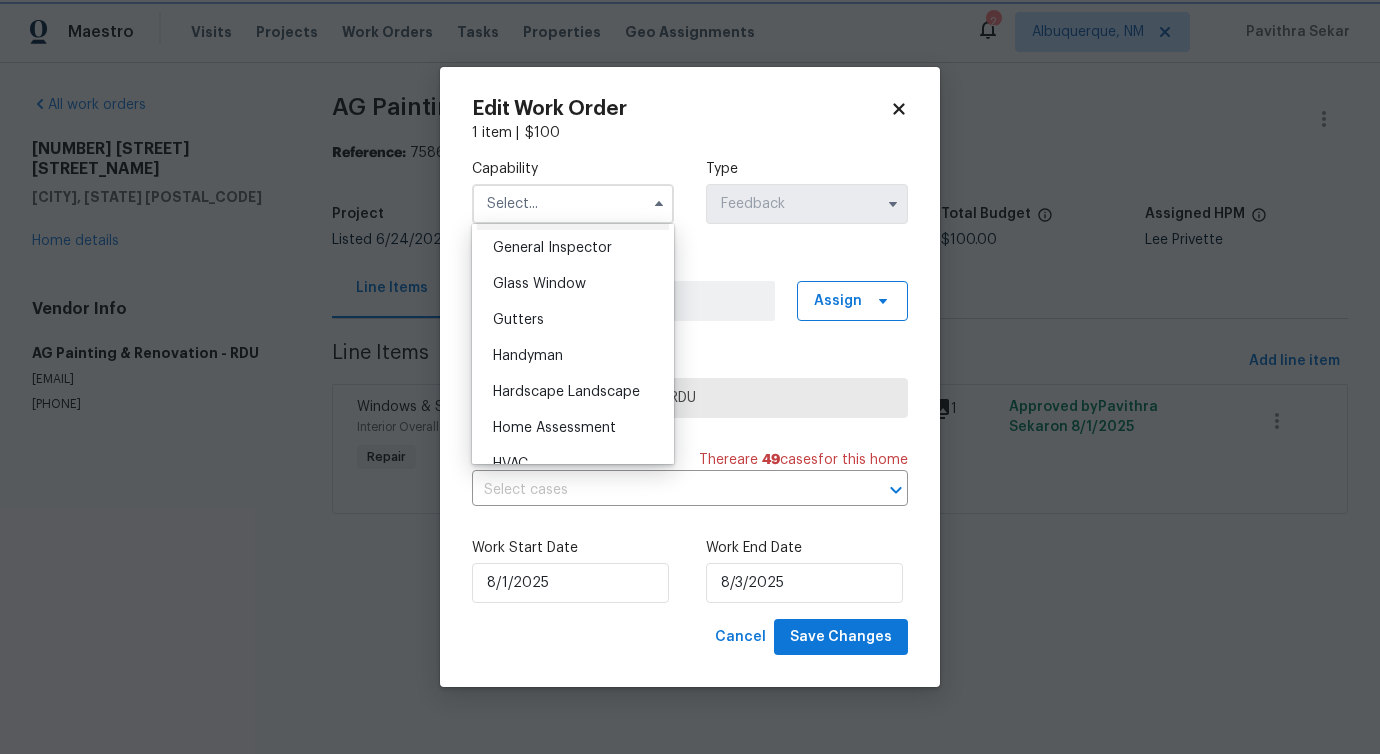 type on "General Contractor" 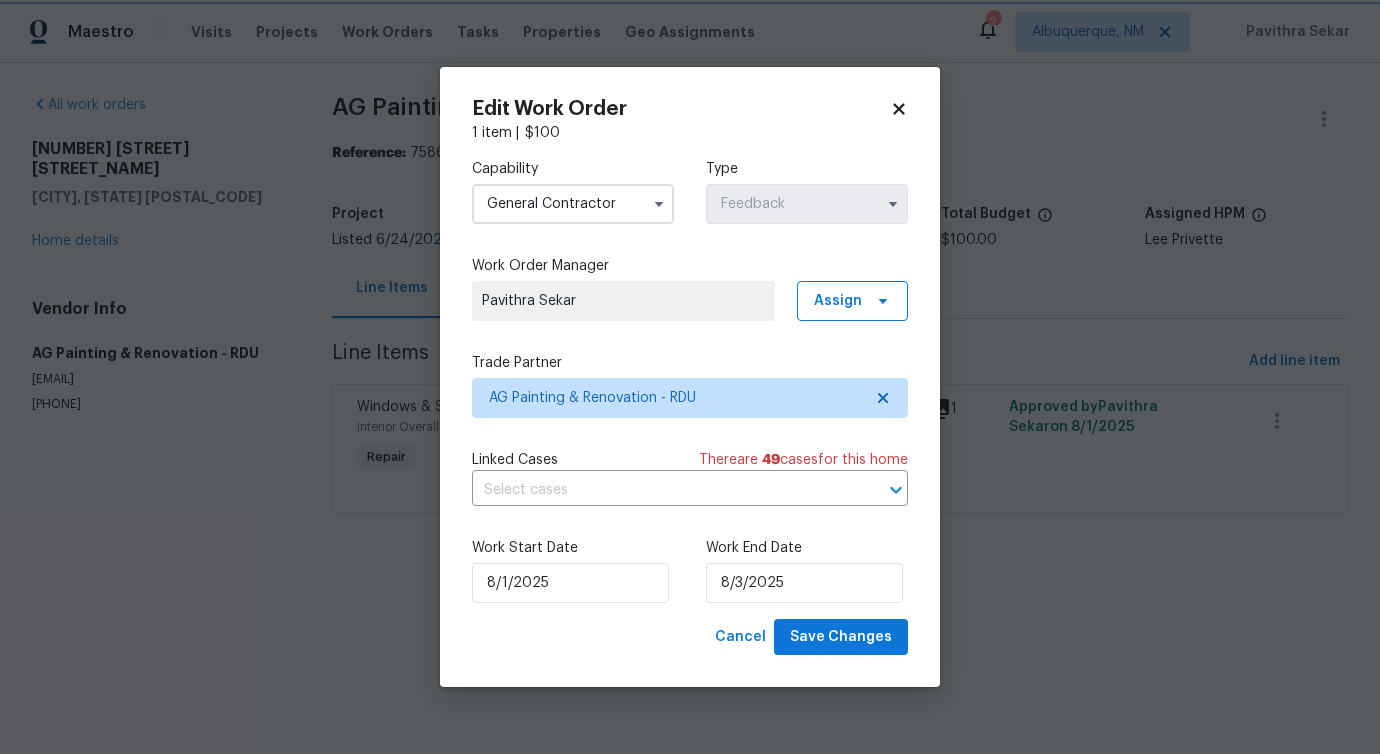 scroll, scrollTop: 940, scrollLeft: 0, axis: vertical 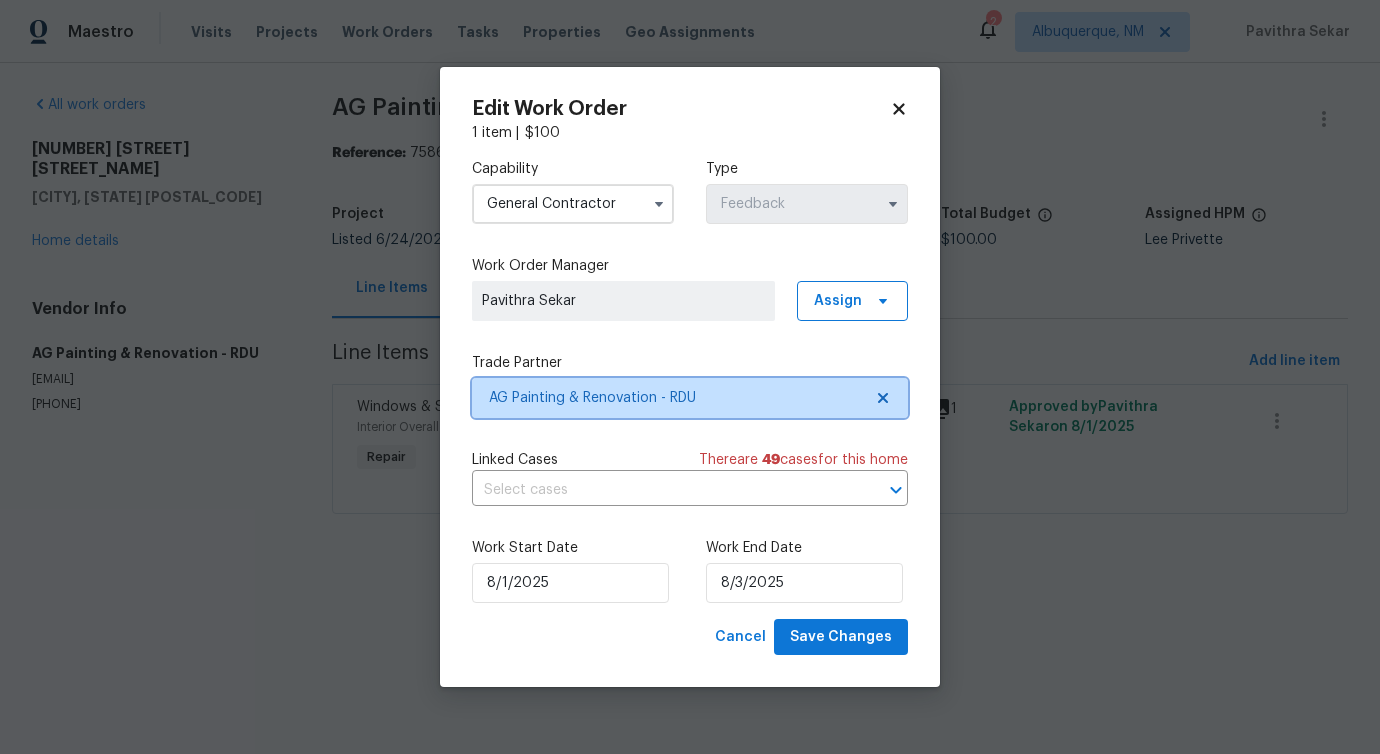 click on "AG Painting & Renovation - RDU" at bounding box center (690, 398) 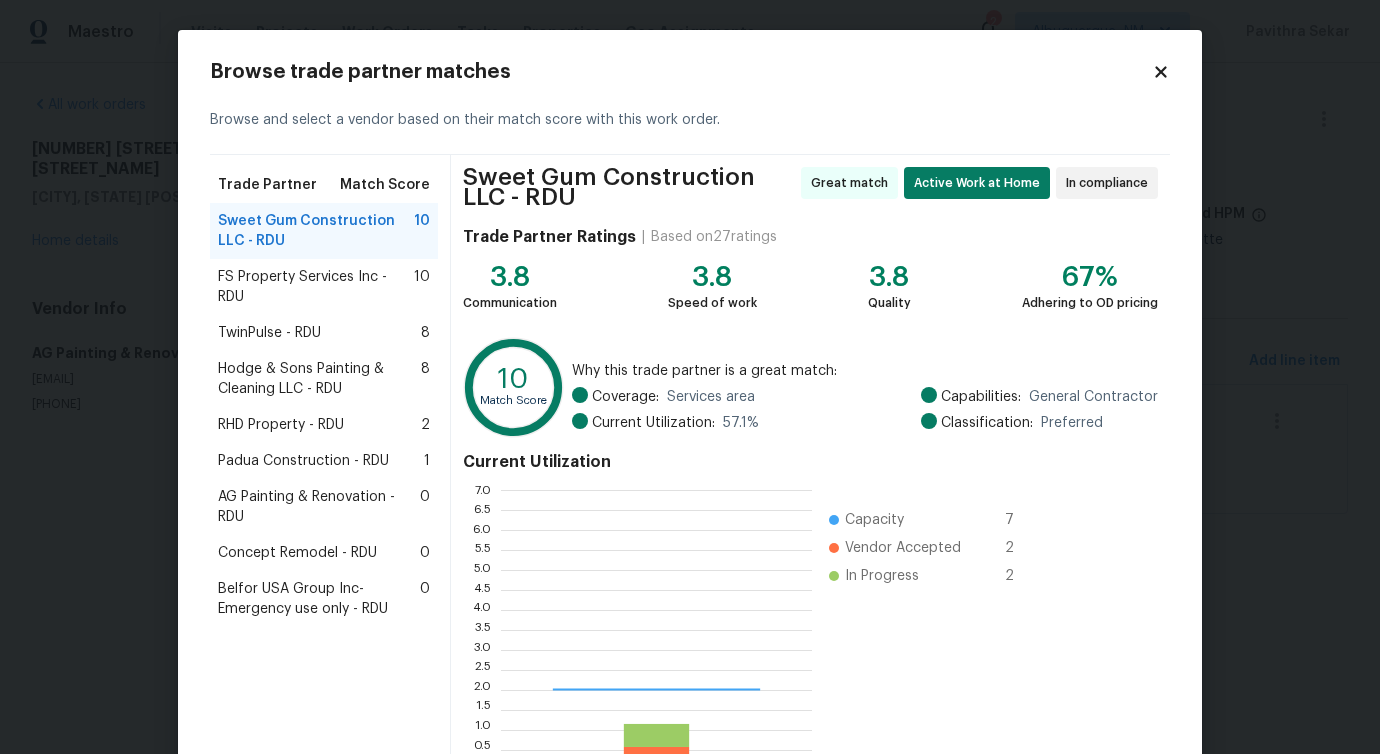 scroll, scrollTop: 2, scrollLeft: 2, axis: both 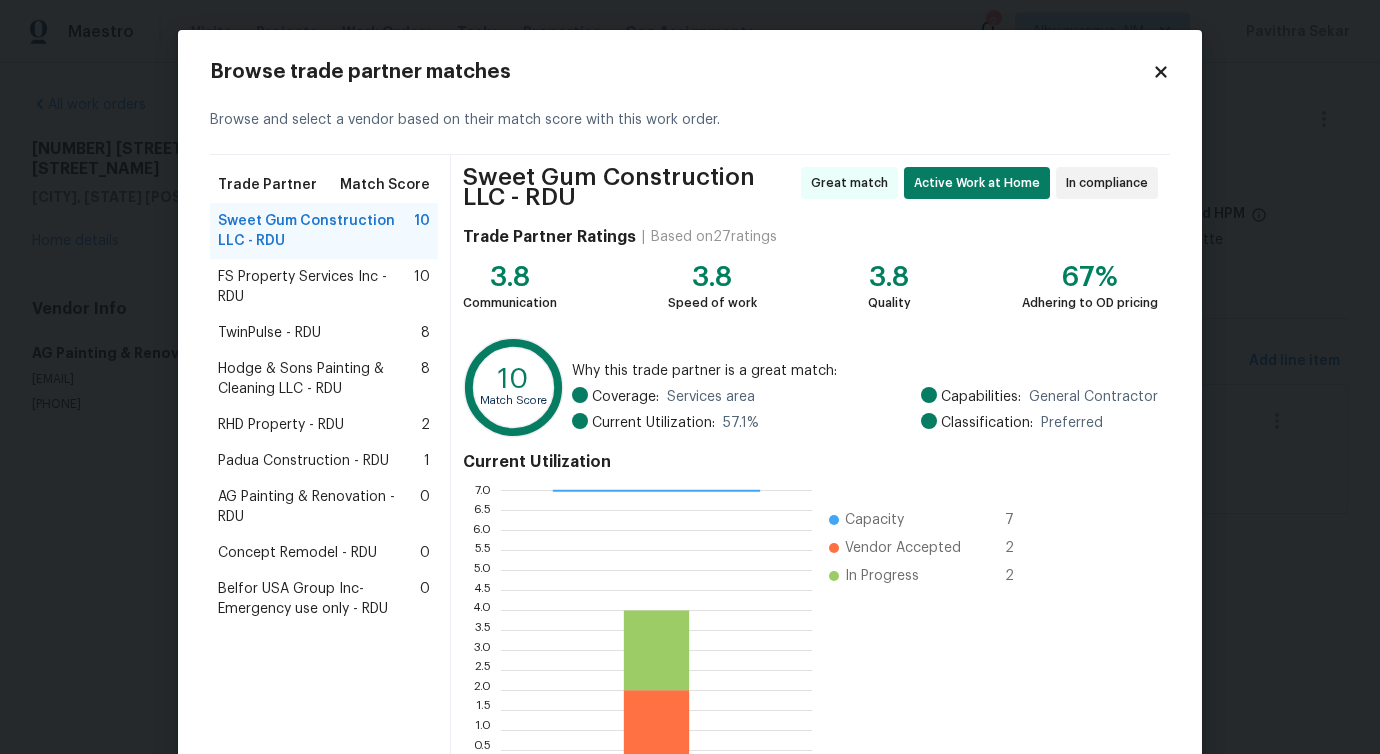 click on "Concept Remodel - RDU" at bounding box center (297, 553) 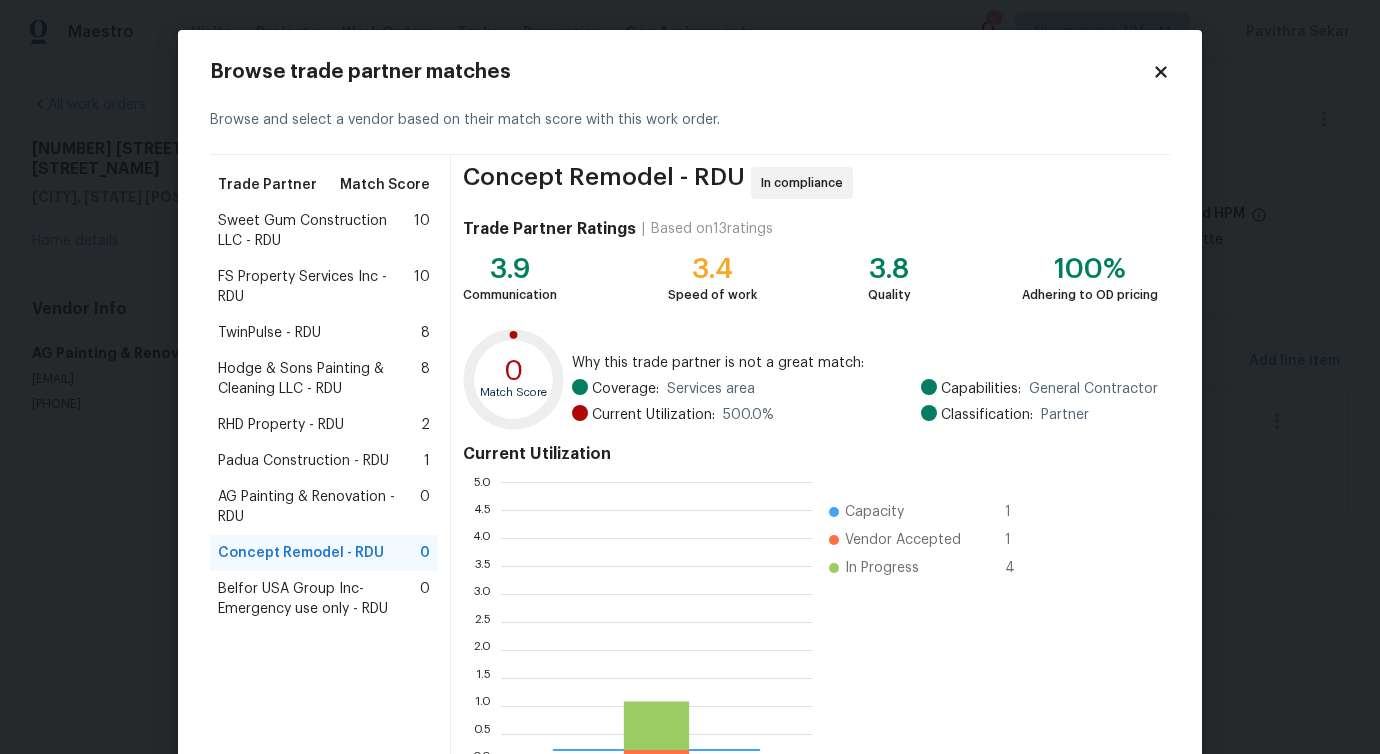 scroll, scrollTop: 2, scrollLeft: 2, axis: both 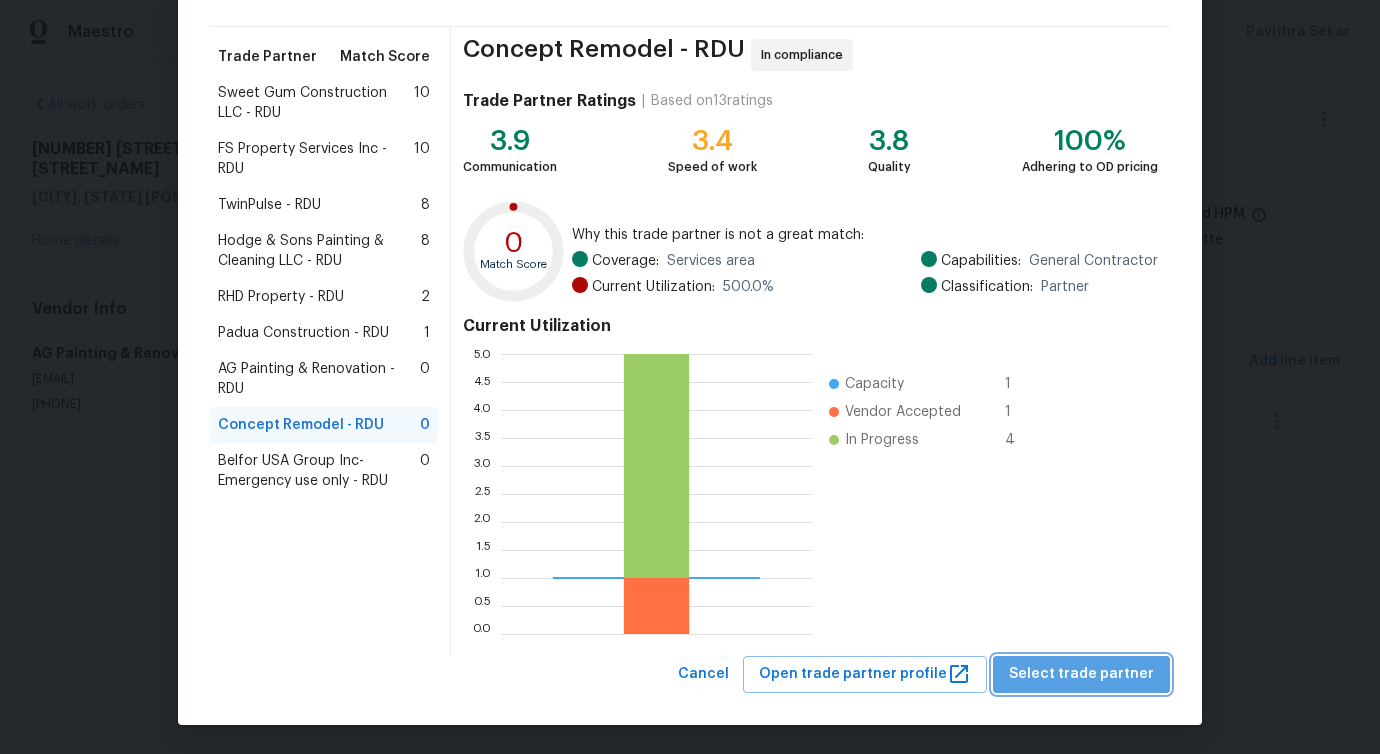 click on "Select trade partner" at bounding box center (1081, 674) 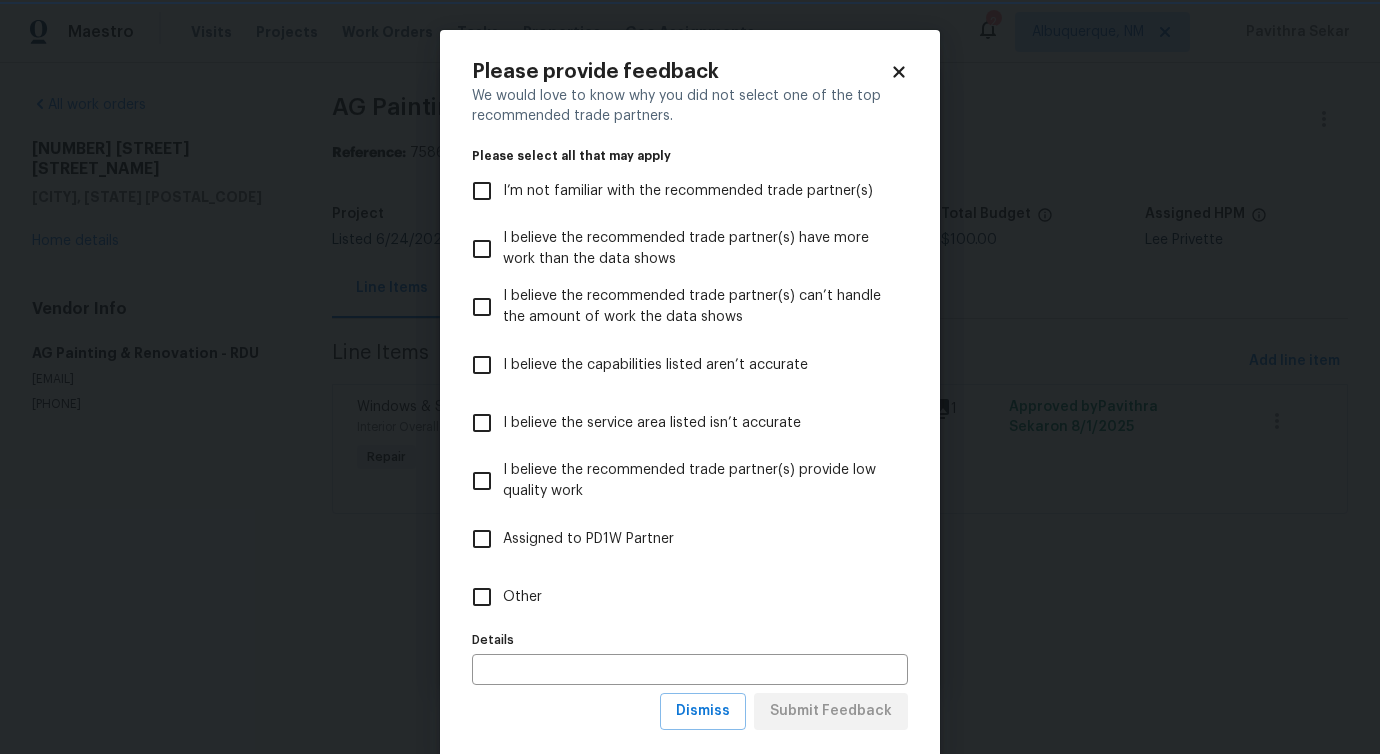 scroll, scrollTop: 0, scrollLeft: 0, axis: both 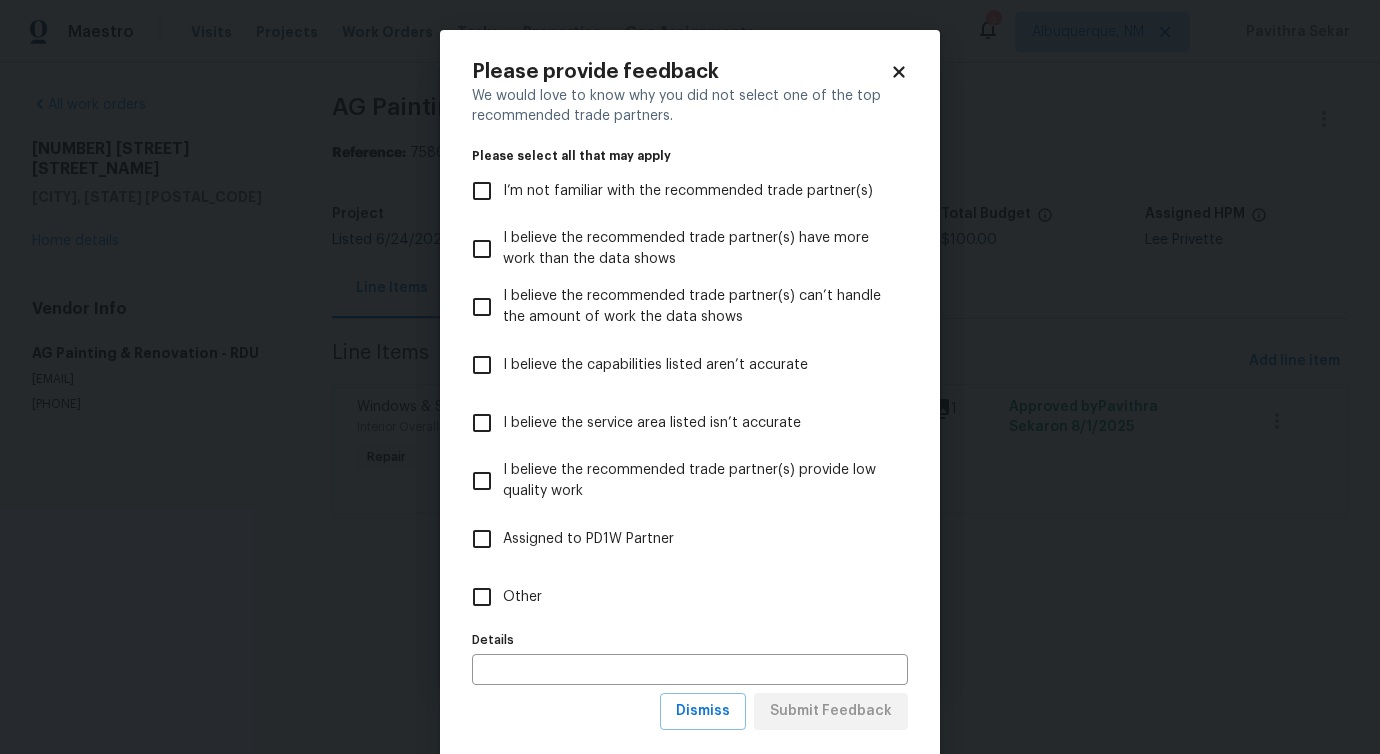 click on "Other" at bounding box center [522, 597] 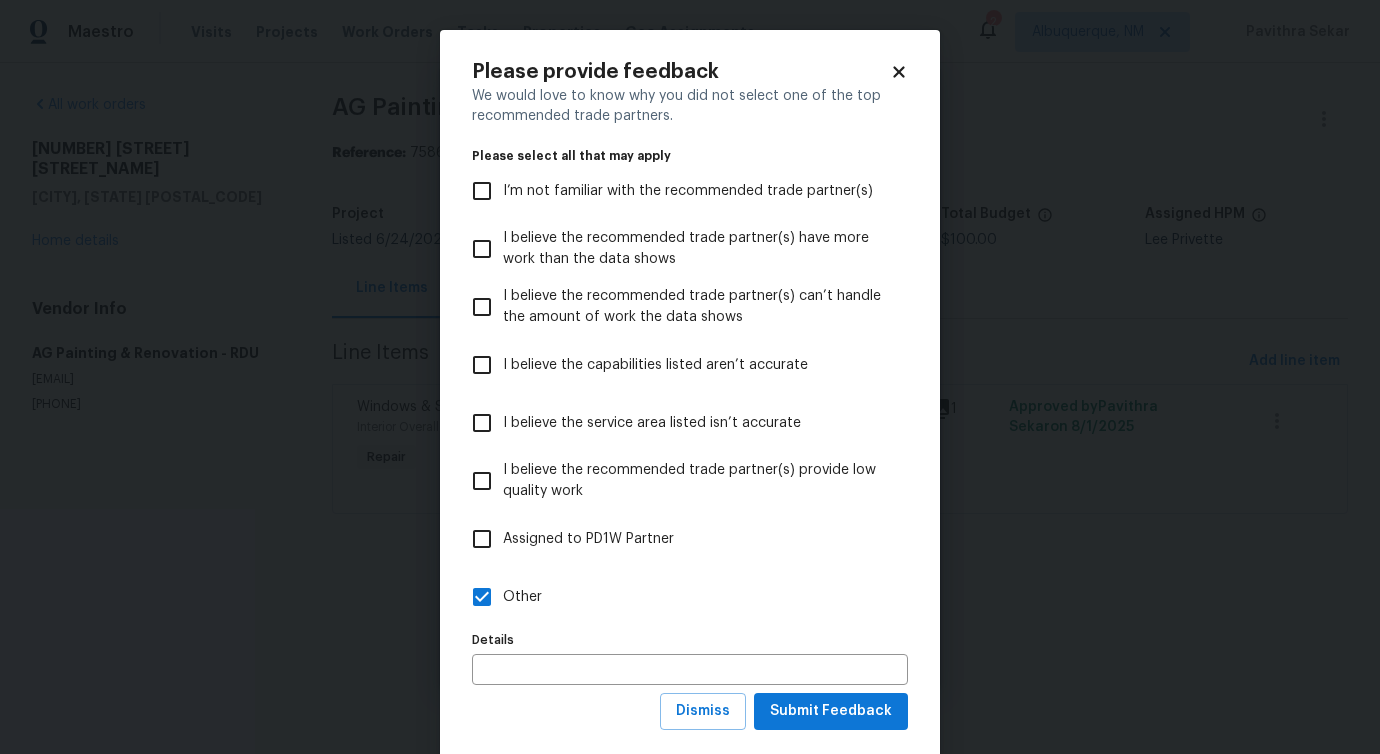 scroll, scrollTop: 38, scrollLeft: 0, axis: vertical 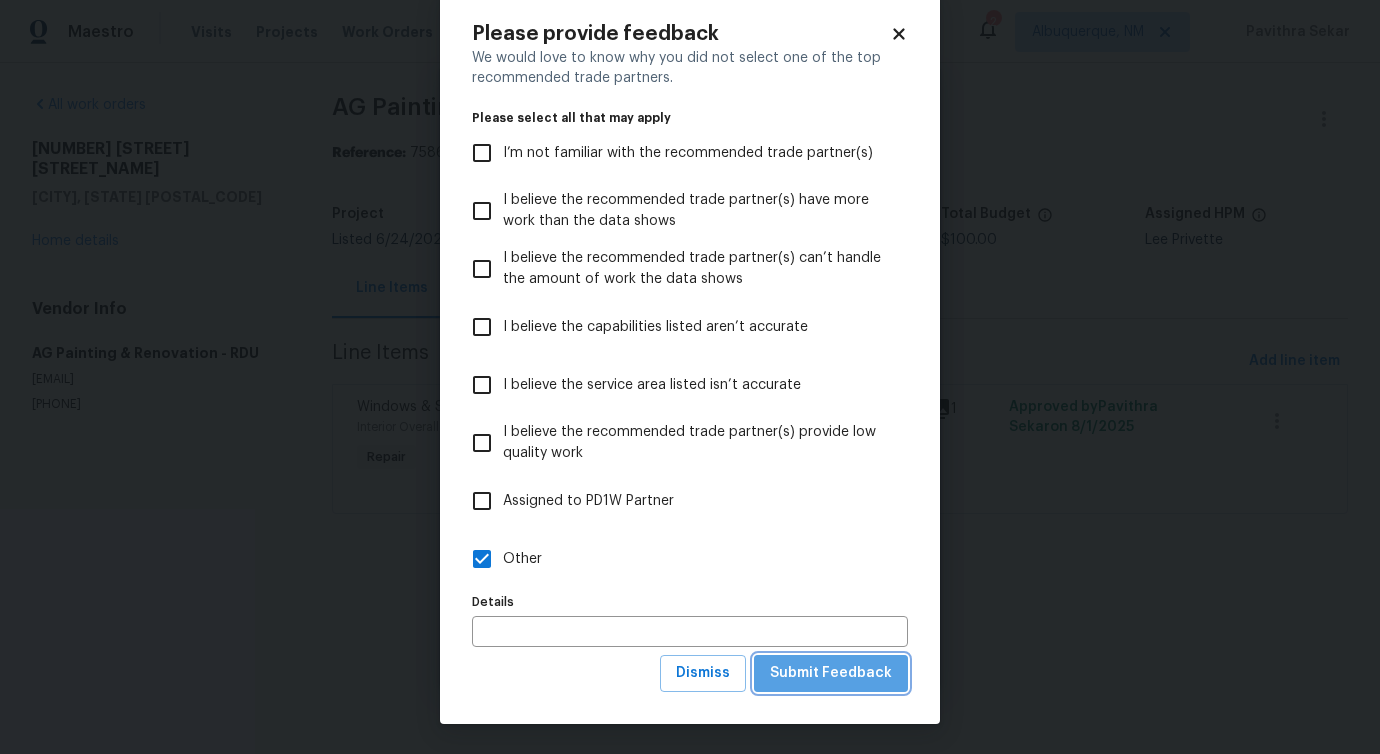 click on "Submit Feedback" at bounding box center [831, 673] 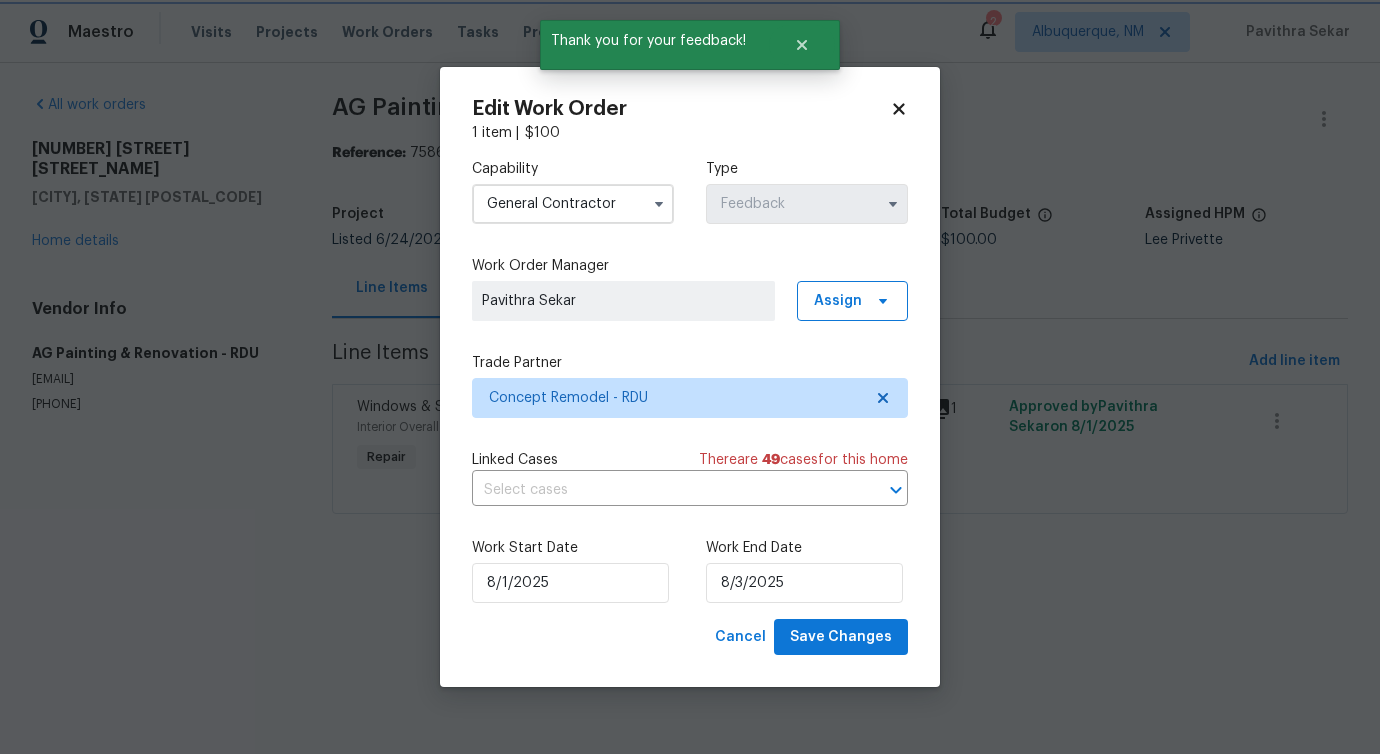 scroll, scrollTop: 0, scrollLeft: 0, axis: both 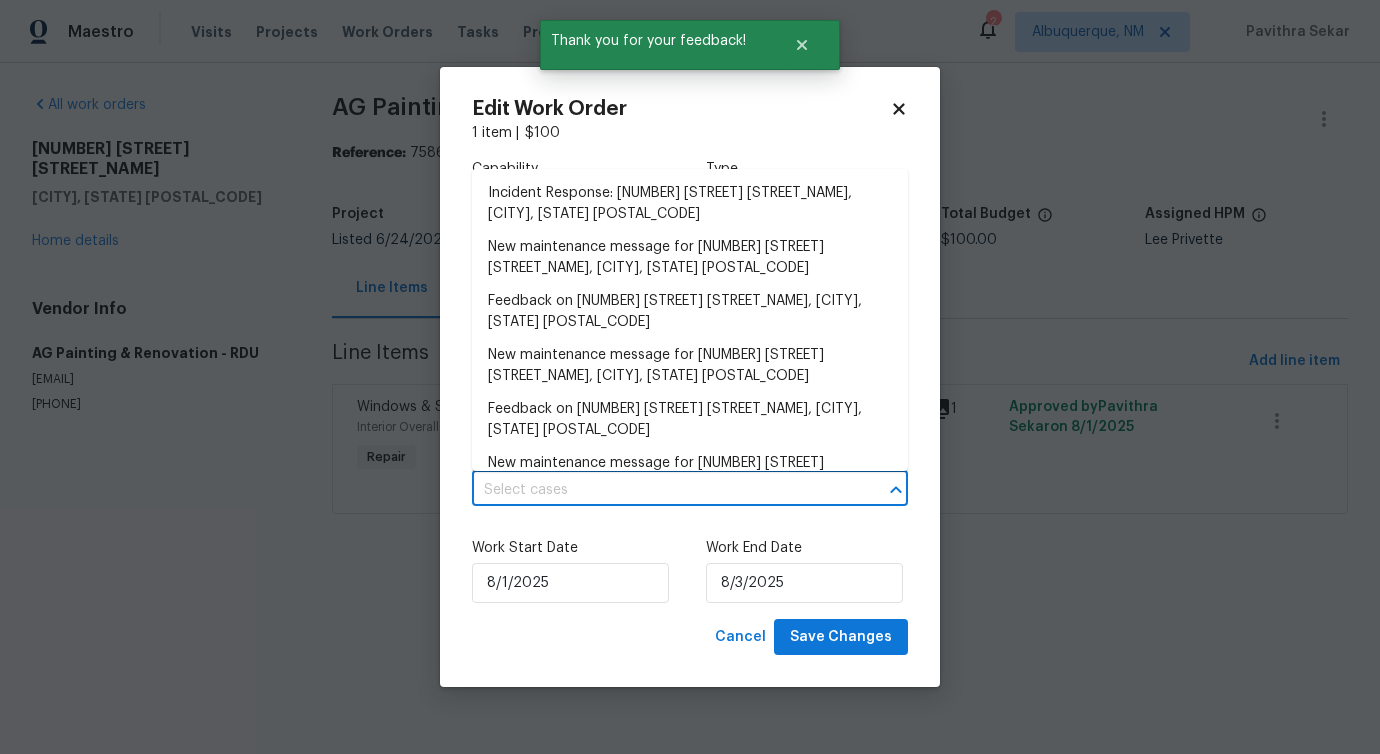 click at bounding box center [662, 490] 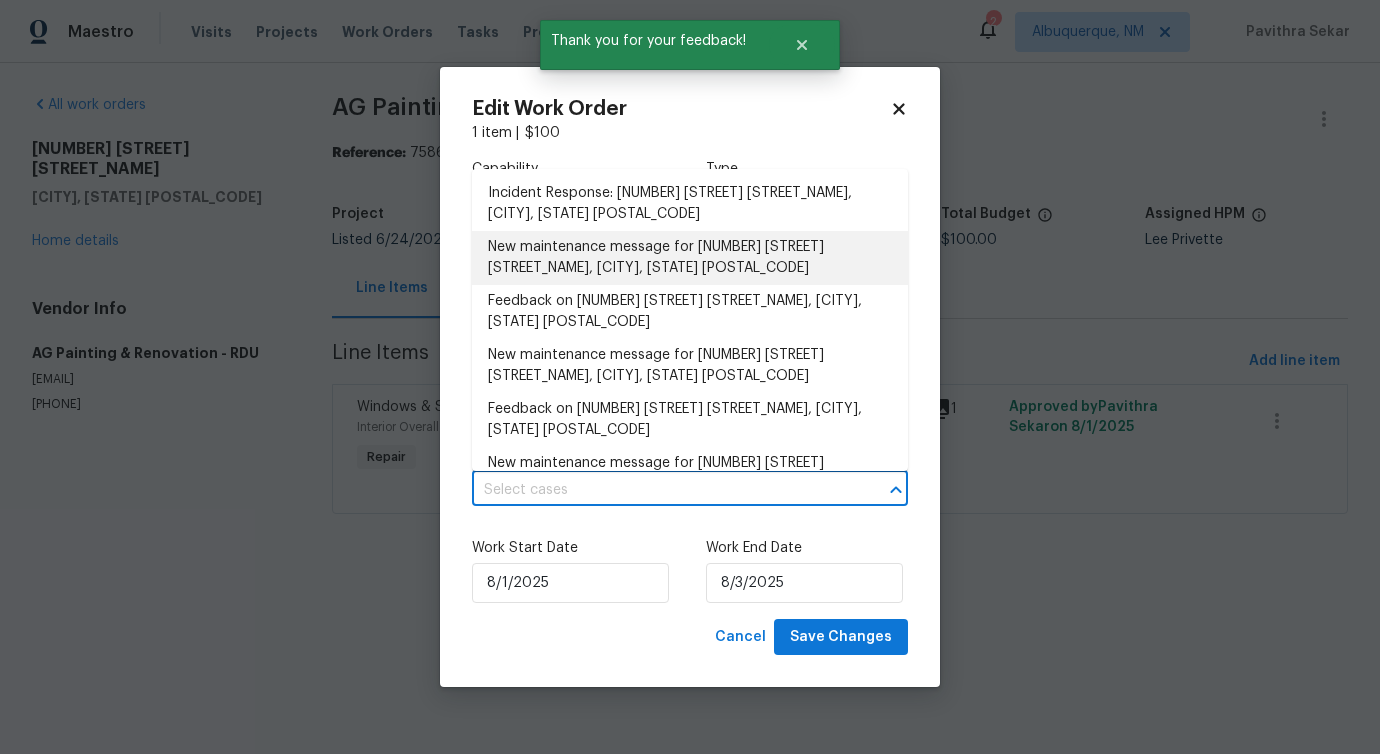 click on "New maintenance message for 311 Burnette St , Durham, NC 27707" at bounding box center [690, 258] 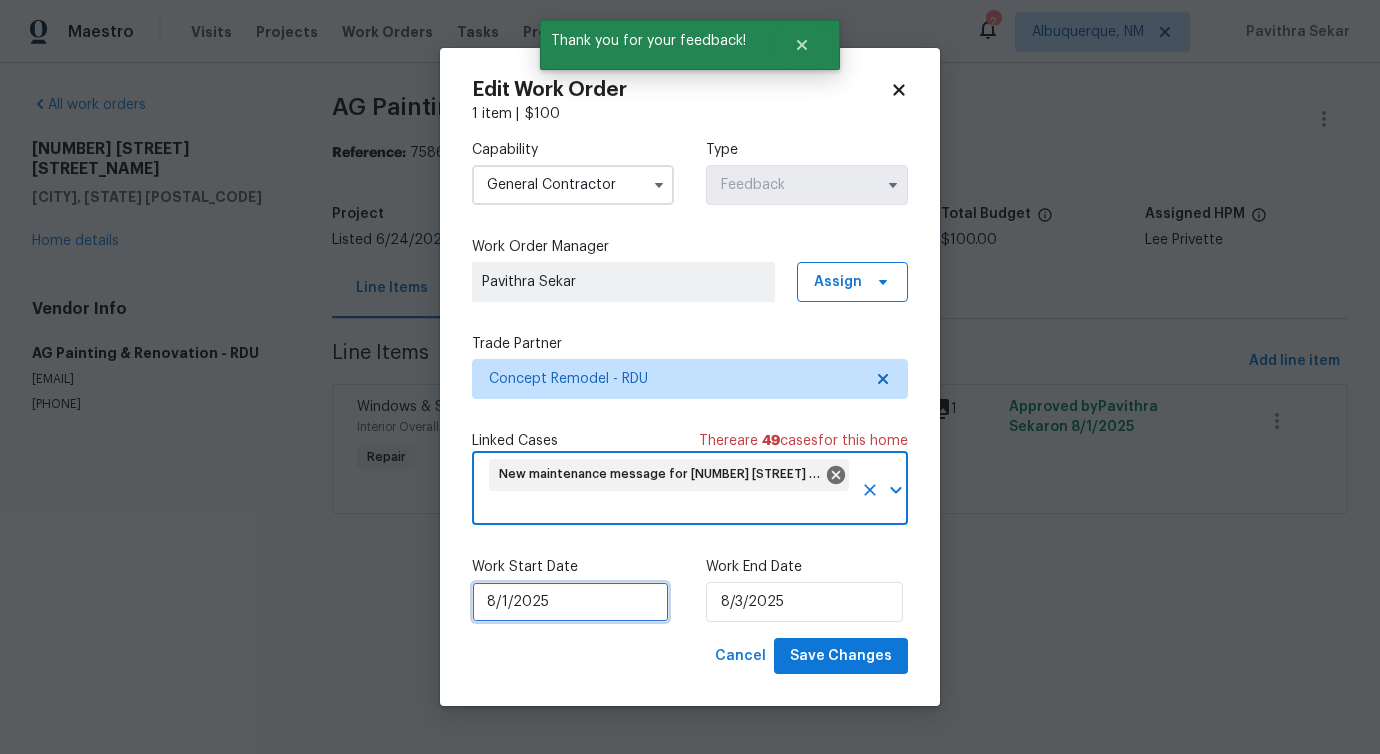 click on "8/1/2025" at bounding box center (570, 602) 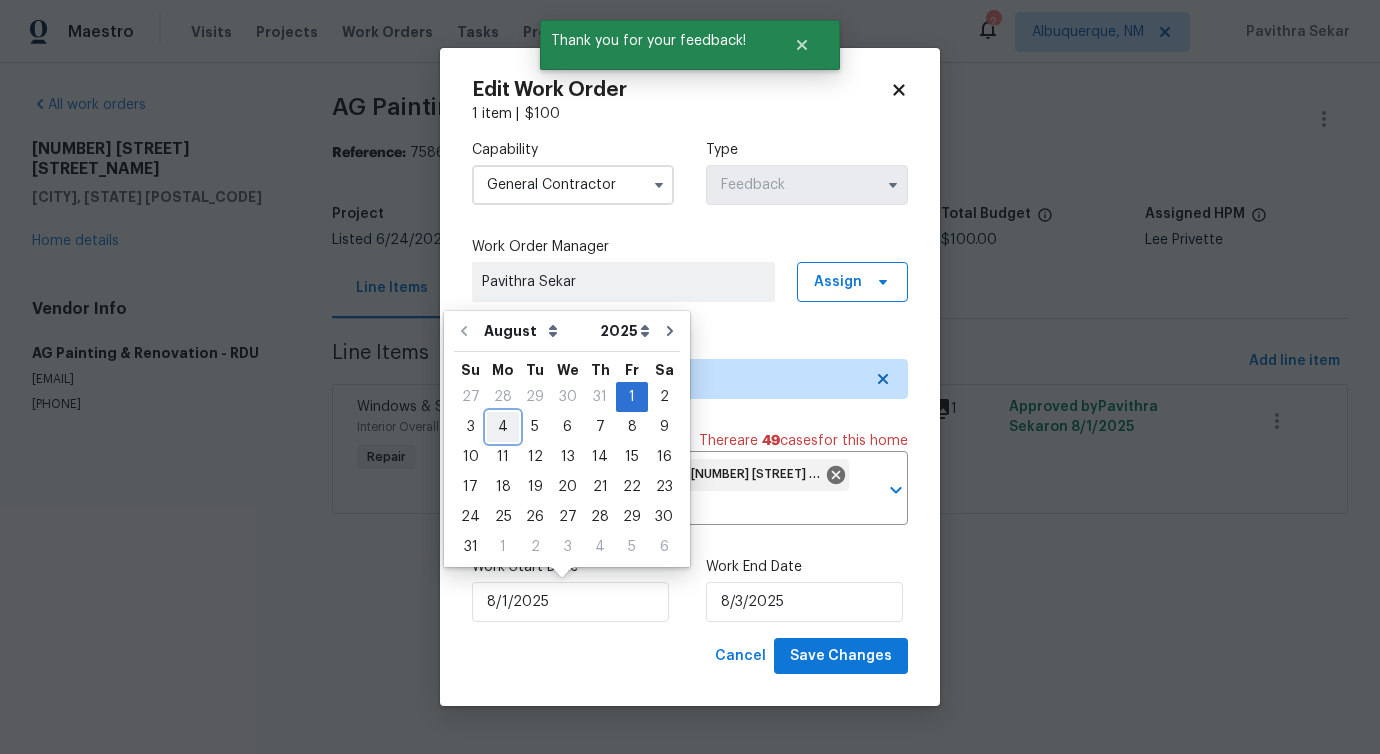 click on "4" at bounding box center [503, 427] 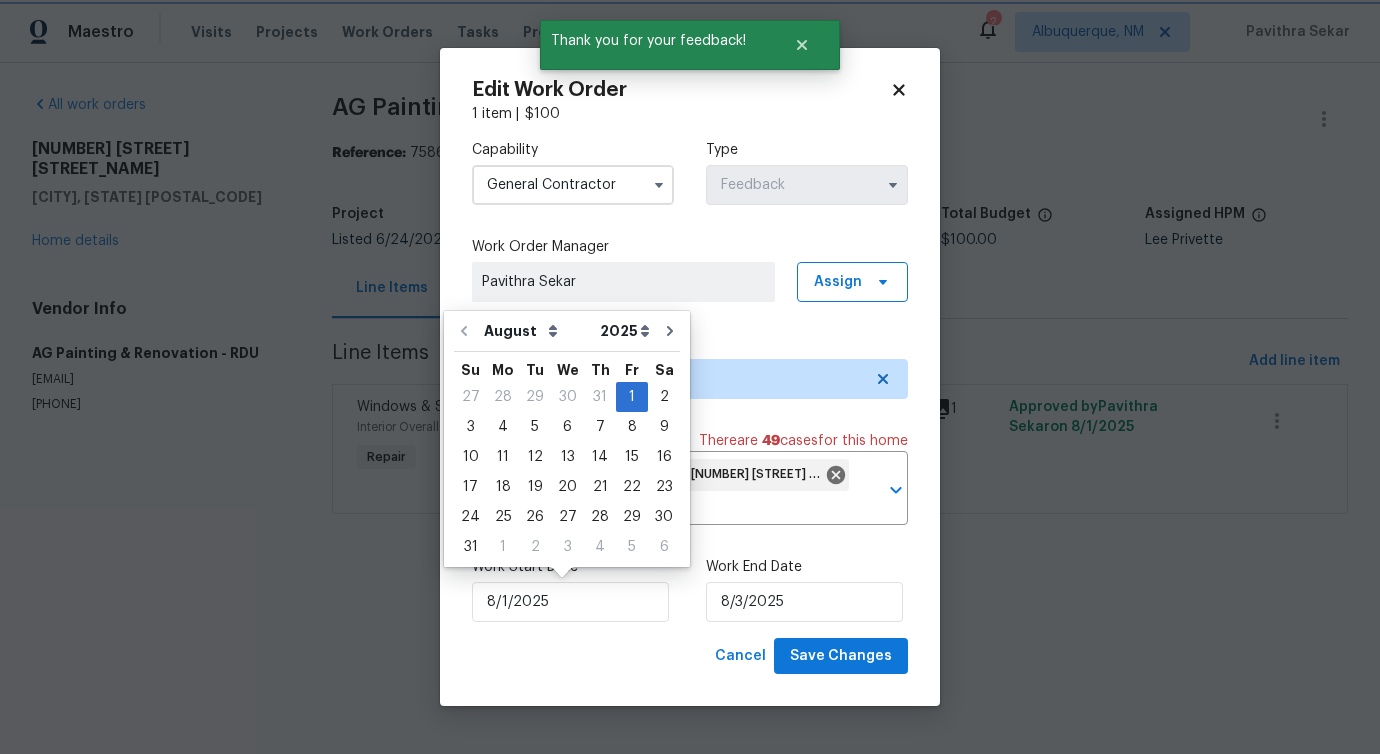 type on "8/4/2025" 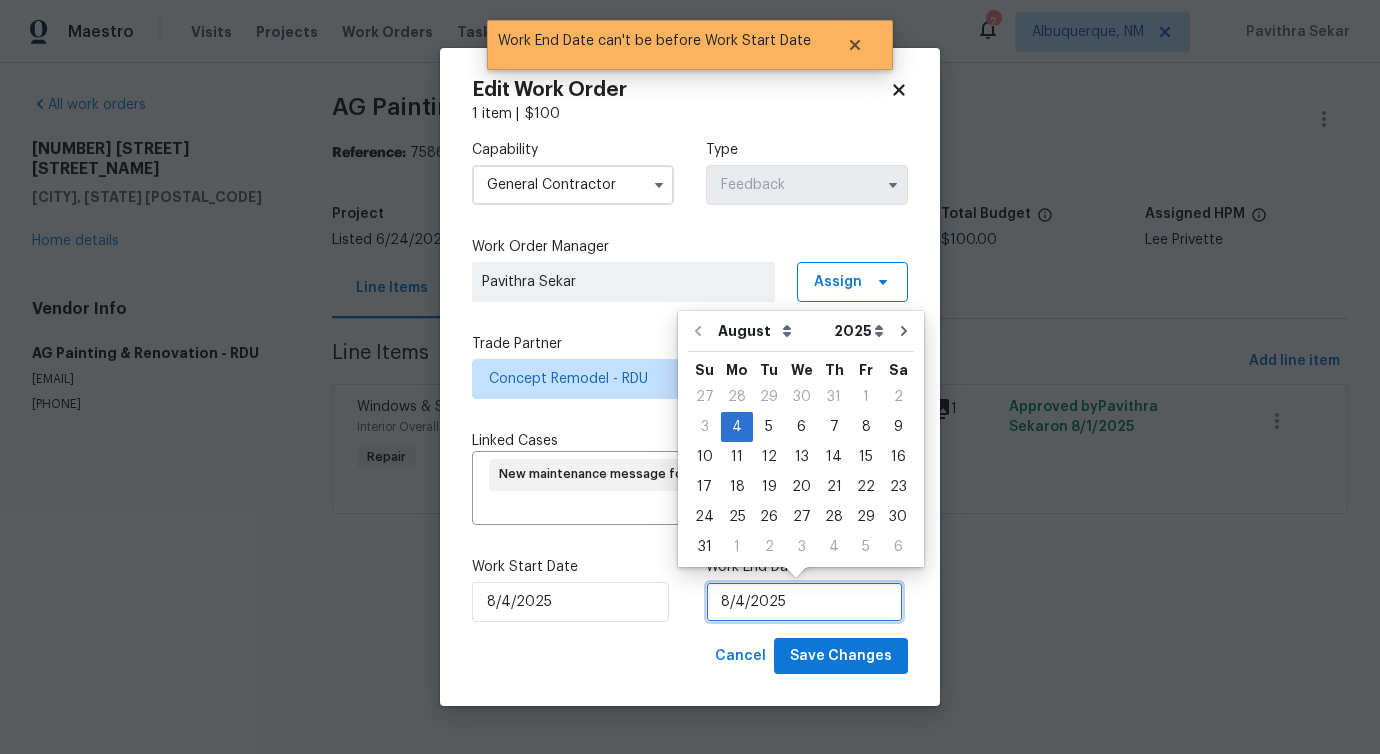 click on "8/4/2025" at bounding box center (804, 602) 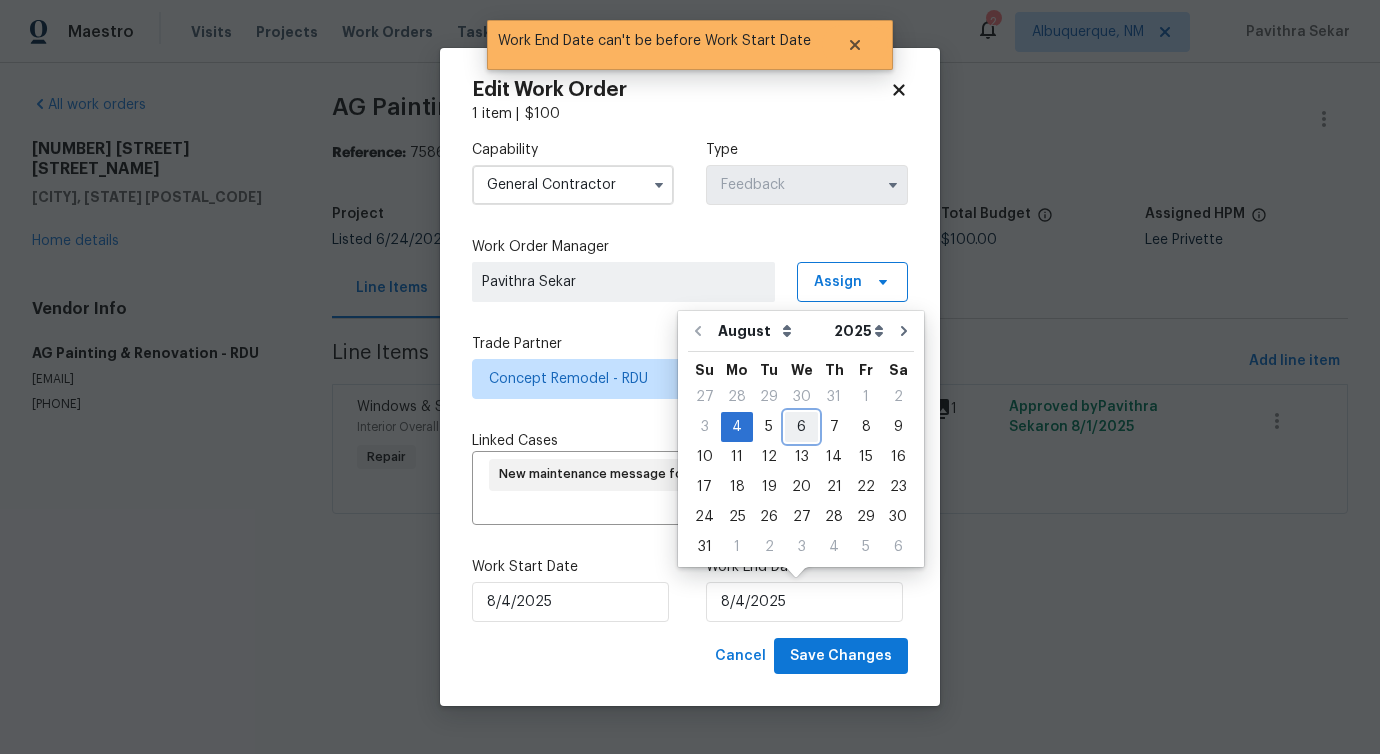 click on "6" at bounding box center (801, 427) 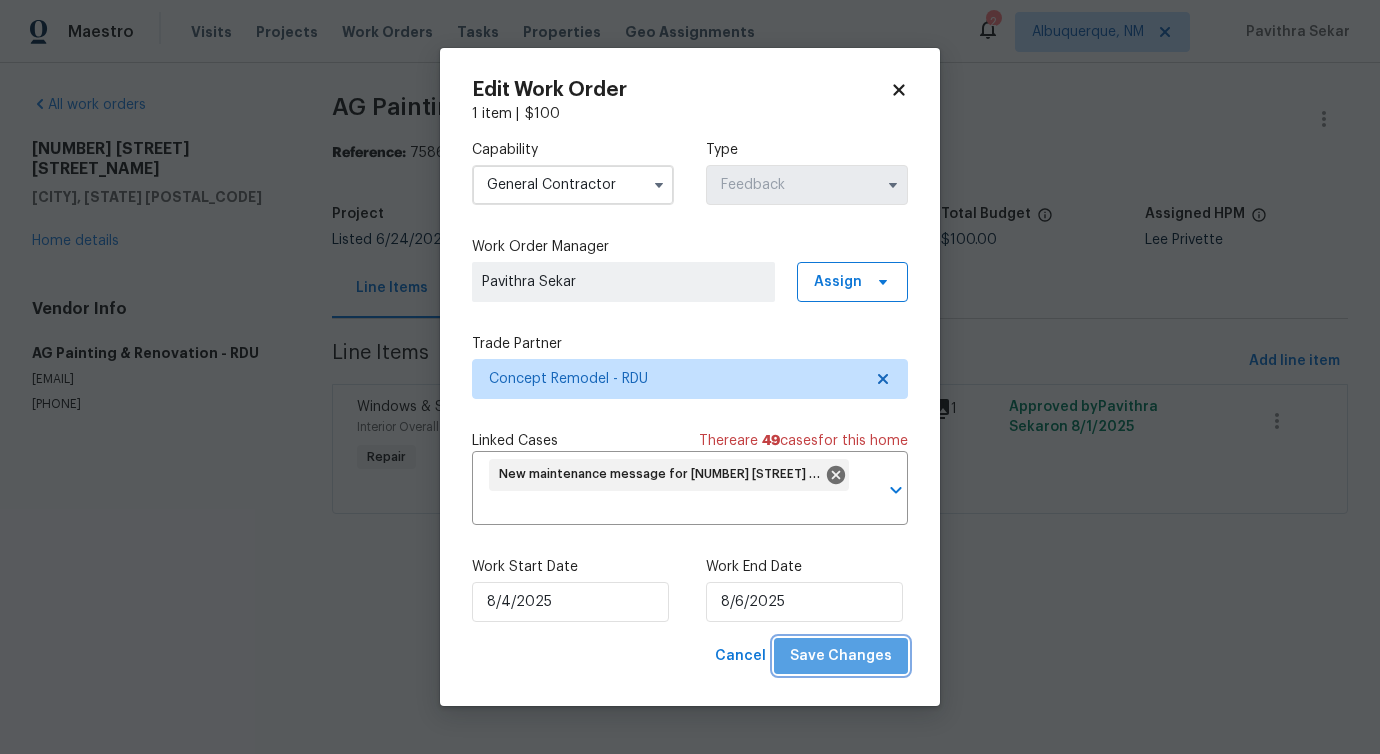 click on "Save Changes" at bounding box center [841, 656] 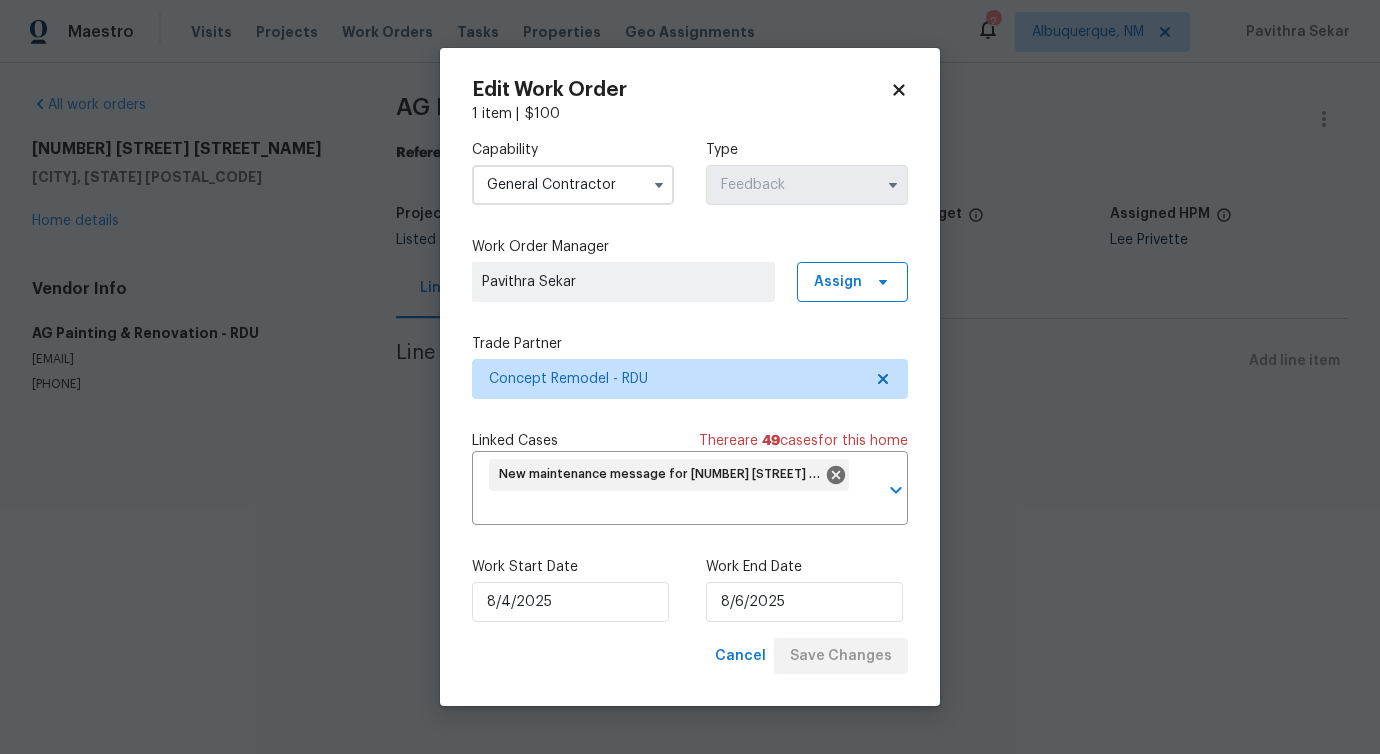drag, startPoint x: 99, startPoint y: 508, endPoint x: 114, endPoint y: 504, distance: 15.524175 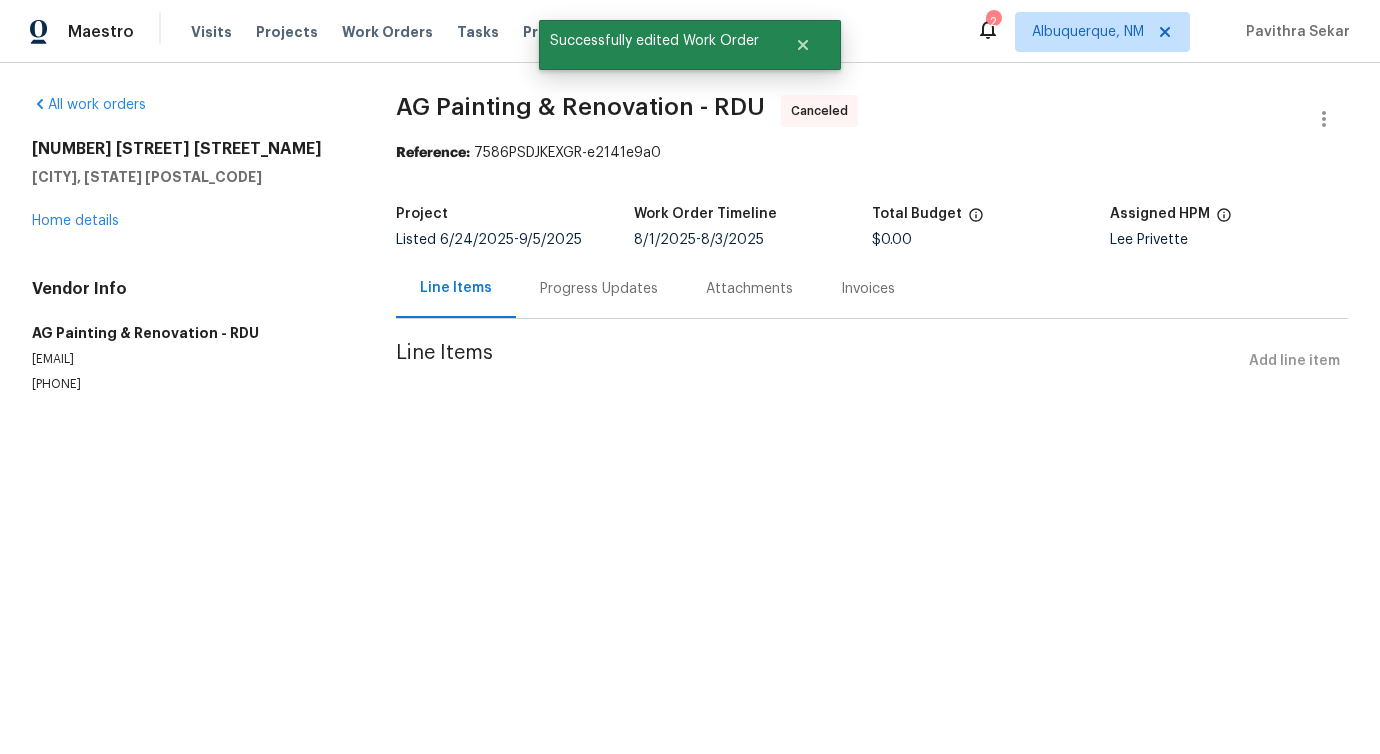 click on "311 Burnette St Durham, NC 27707 Home details" at bounding box center [190, 185] 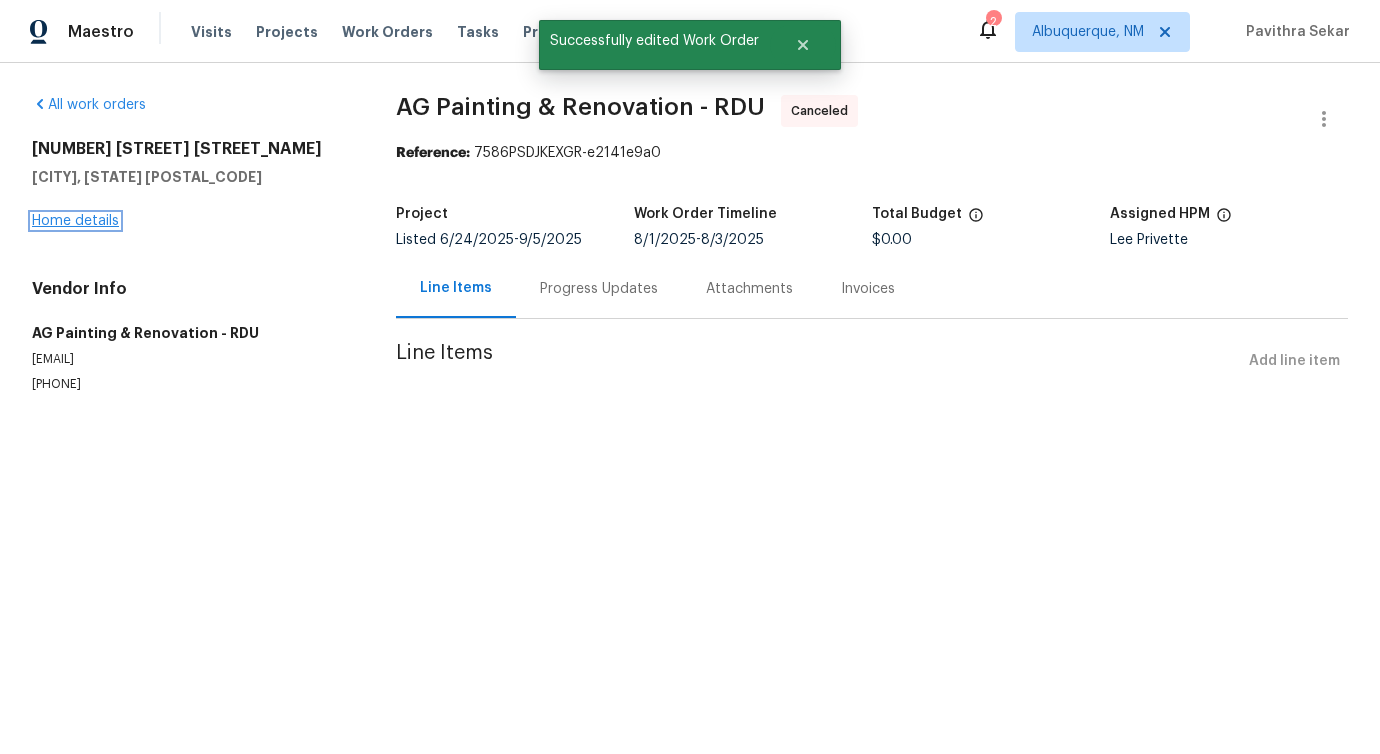 click on "Home details" at bounding box center [75, 221] 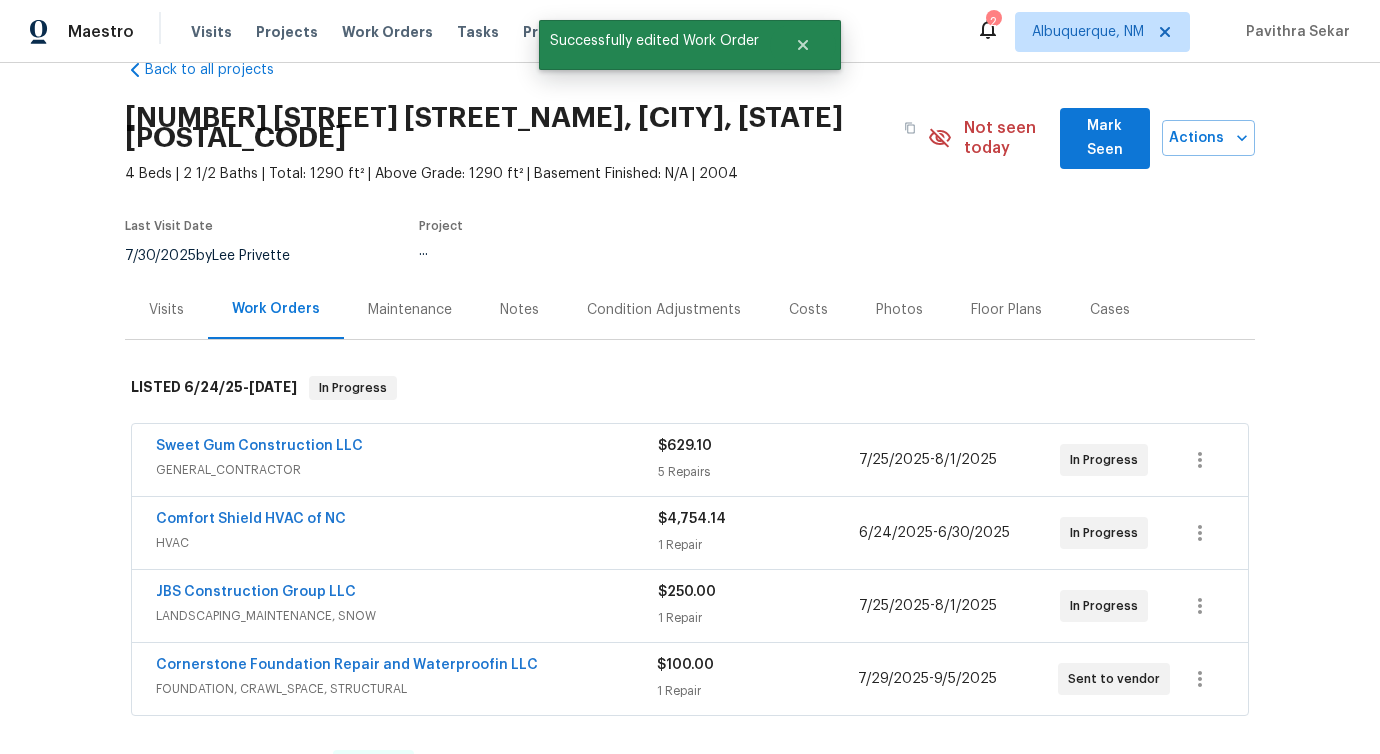 scroll, scrollTop: 148, scrollLeft: 0, axis: vertical 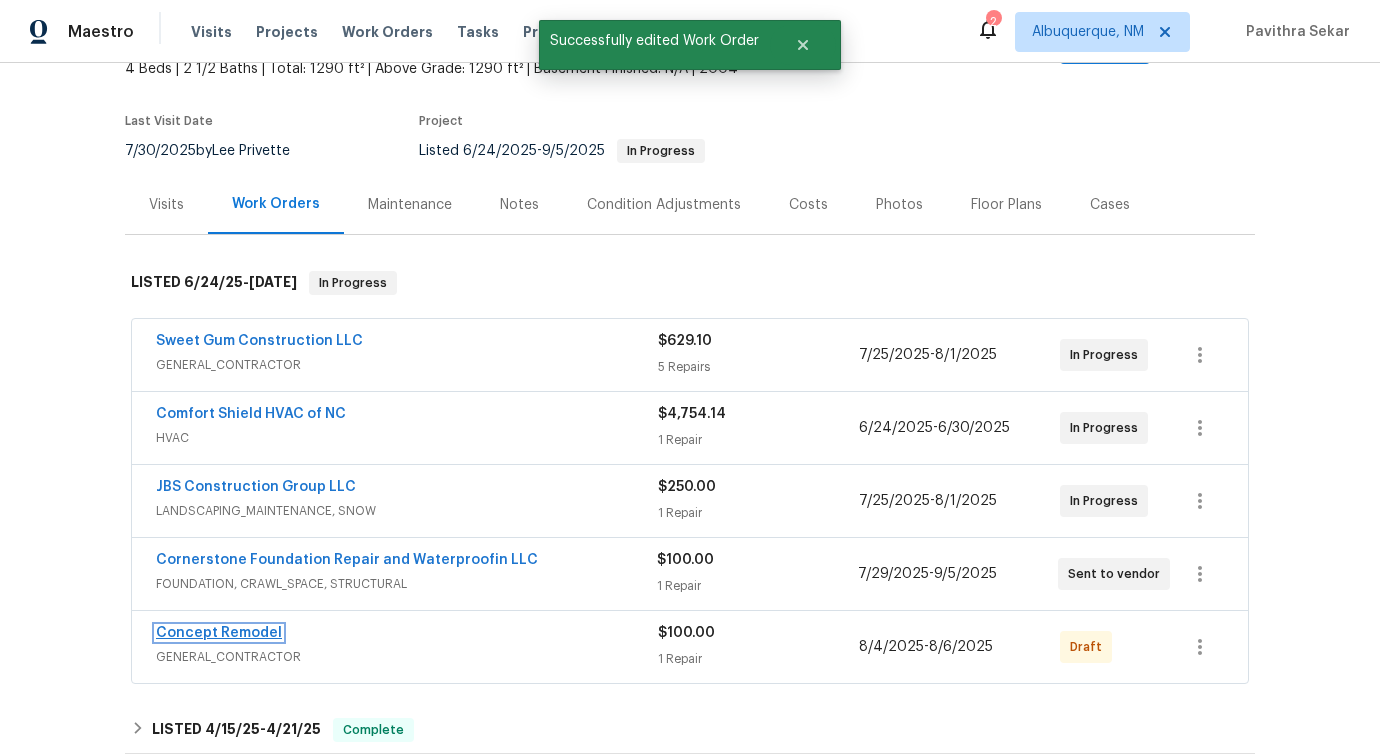 click on "Concept Remodel" at bounding box center (219, 633) 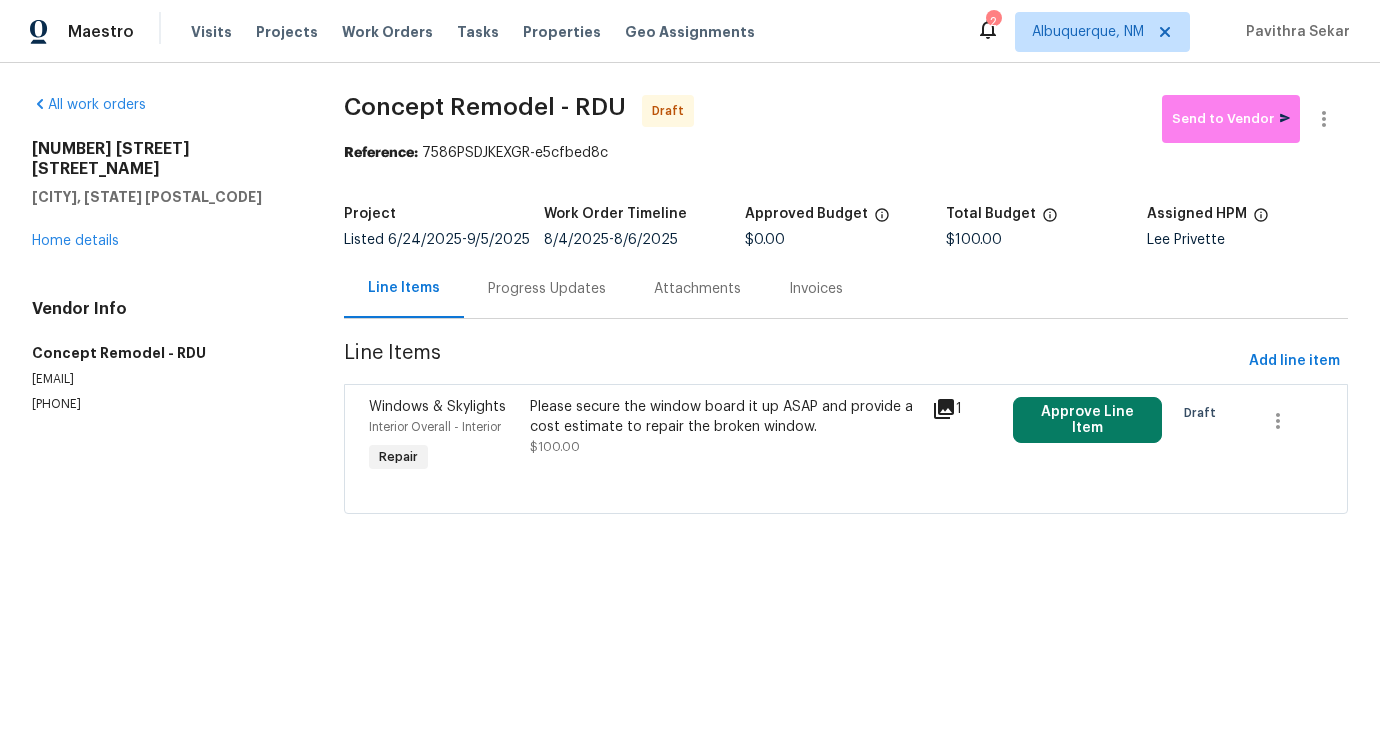 click on "Please secure the window board it up ASAP and provide a cost estimate to repair the broken window. $100.00" at bounding box center (725, 427) 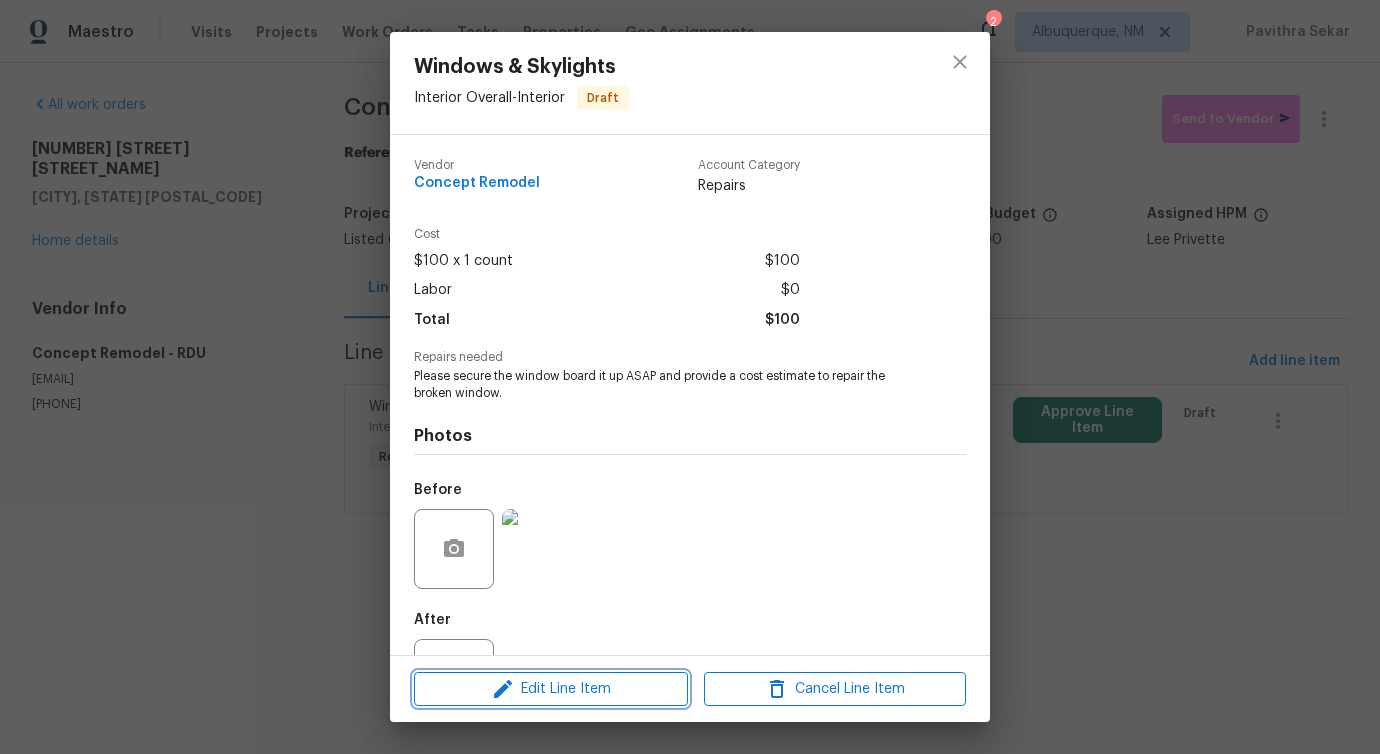 click on "Edit Line Item" at bounding box center [551, 689] 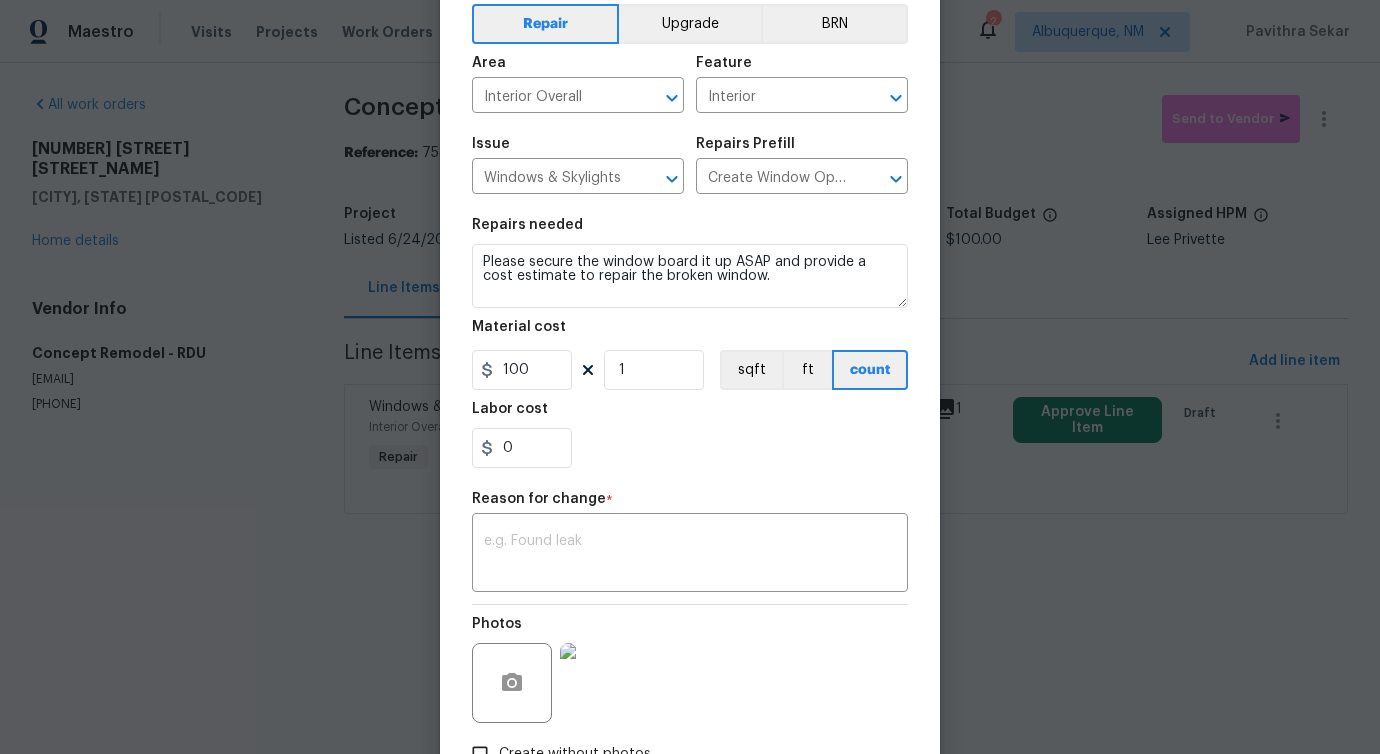 scroll, scrollTop: 232, scrollLeft: 0, axis: vertical 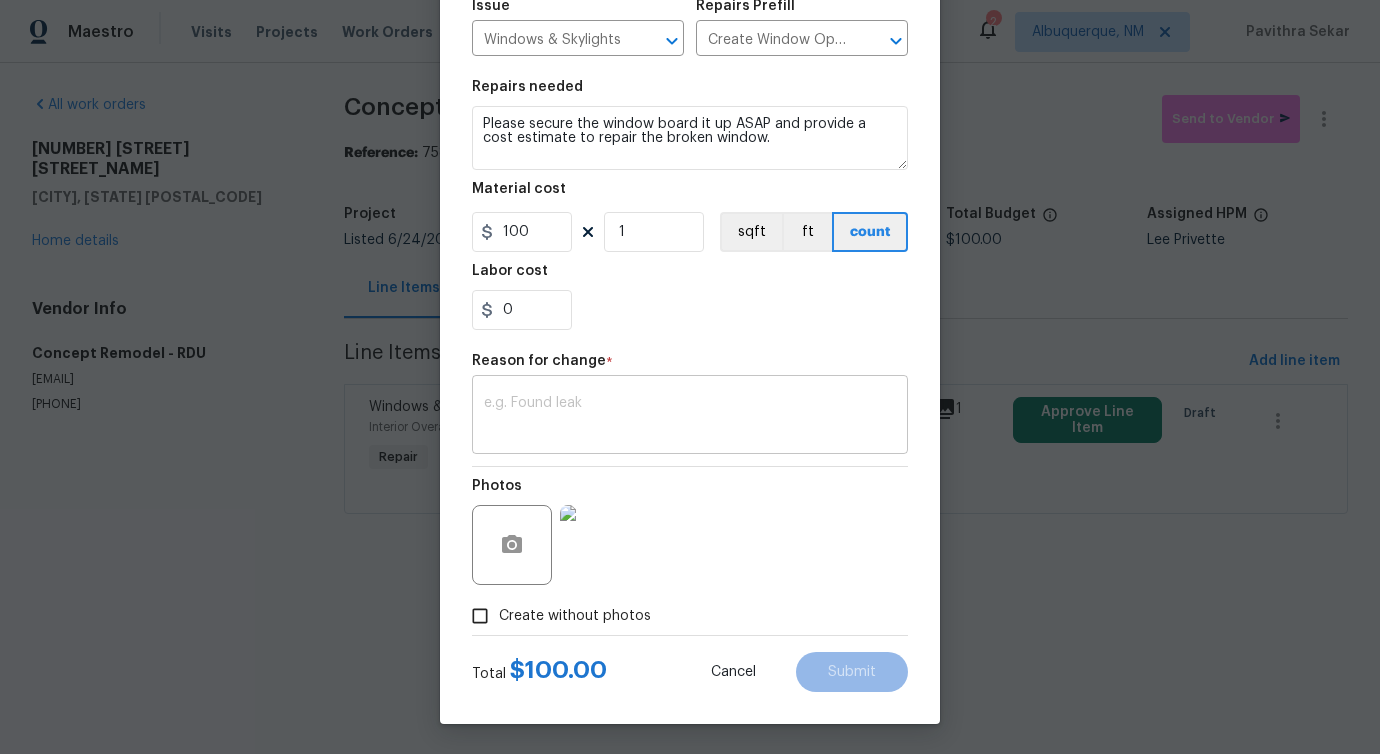 click at bounding box center [690, 417] 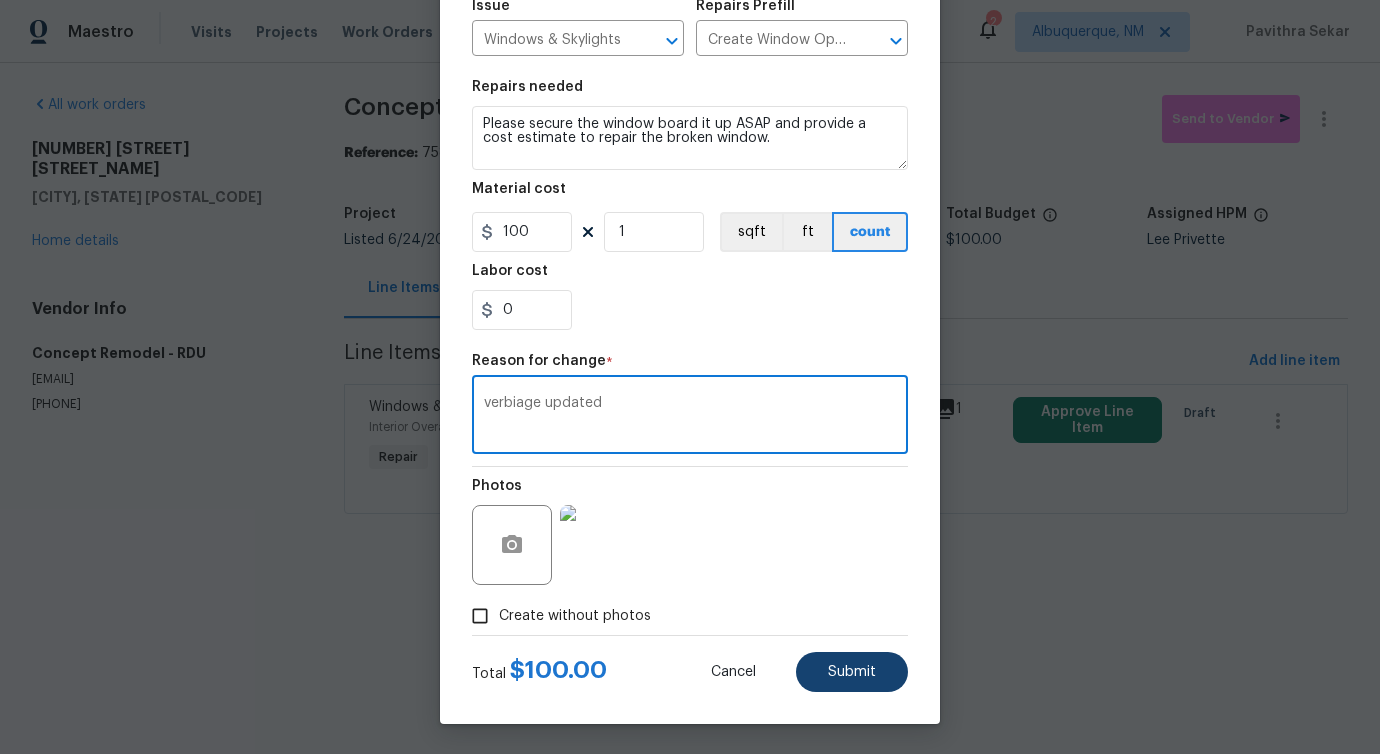 type on "verbiage updated" 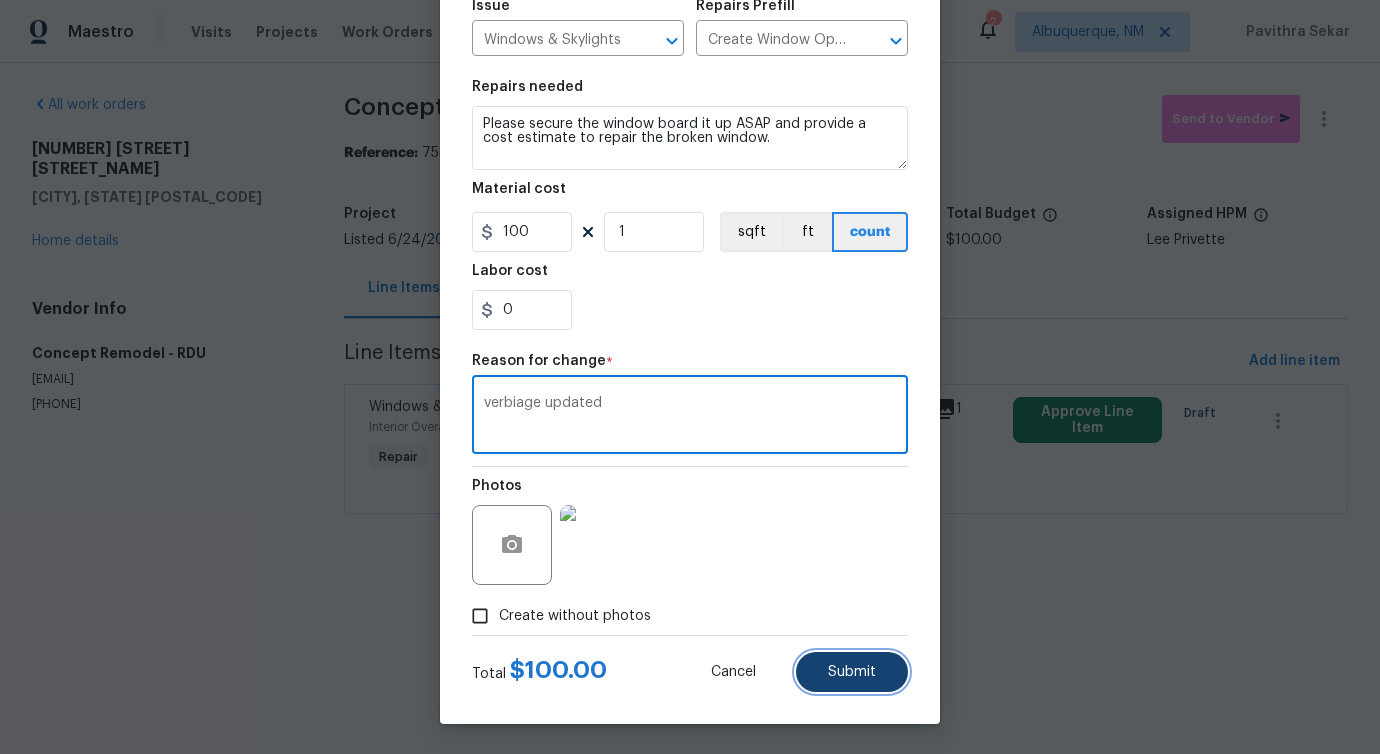click on "Submit" at bounding box center (852, 672) 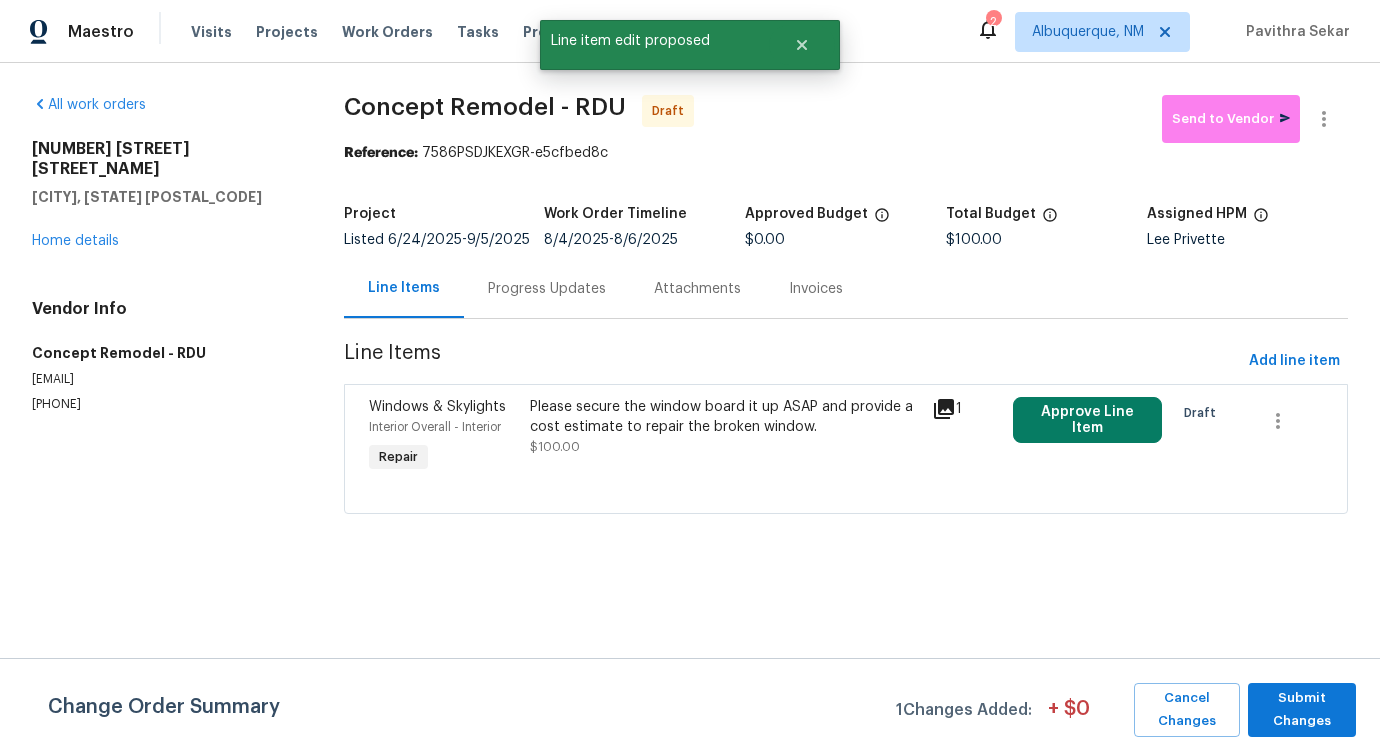 scroll, scrollTop: 0, scrollLeft: 0, axis: both 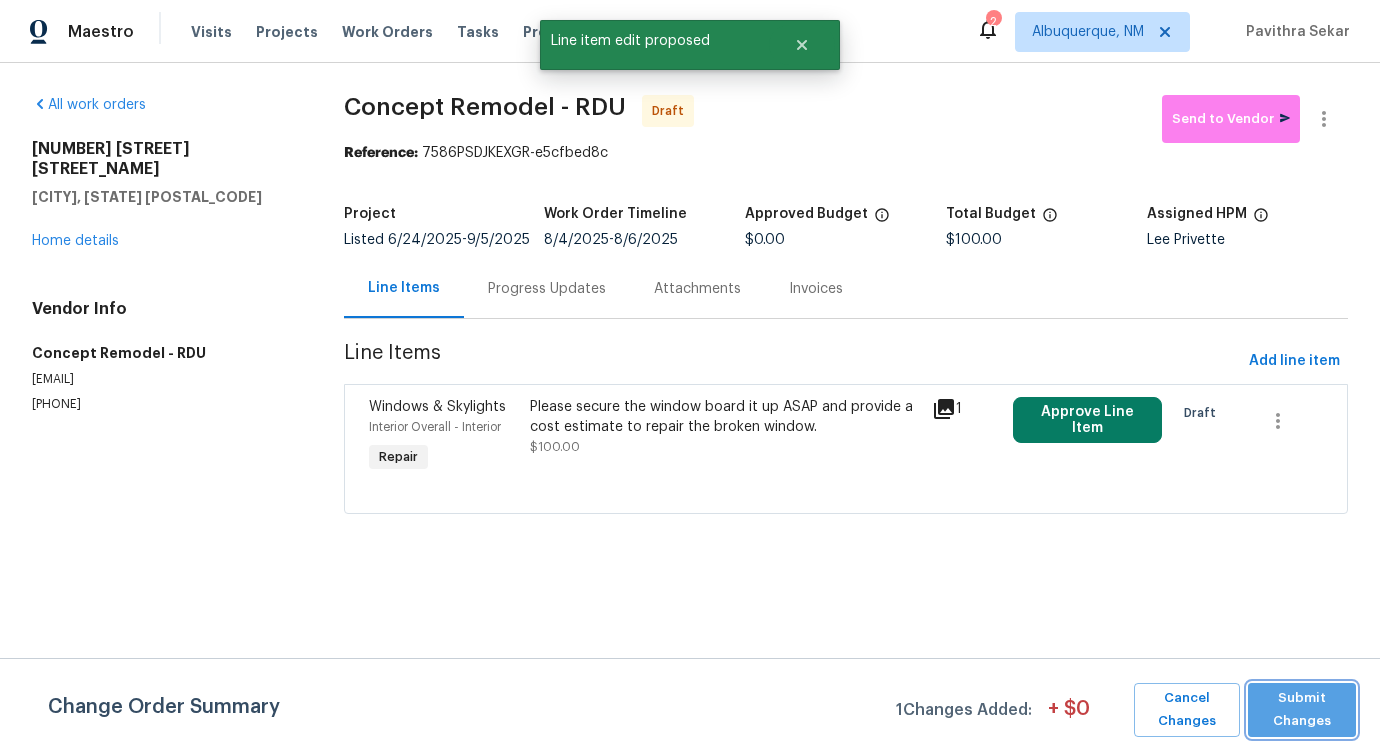 click on "Submit Changes" at bounding box center (1302, 710) 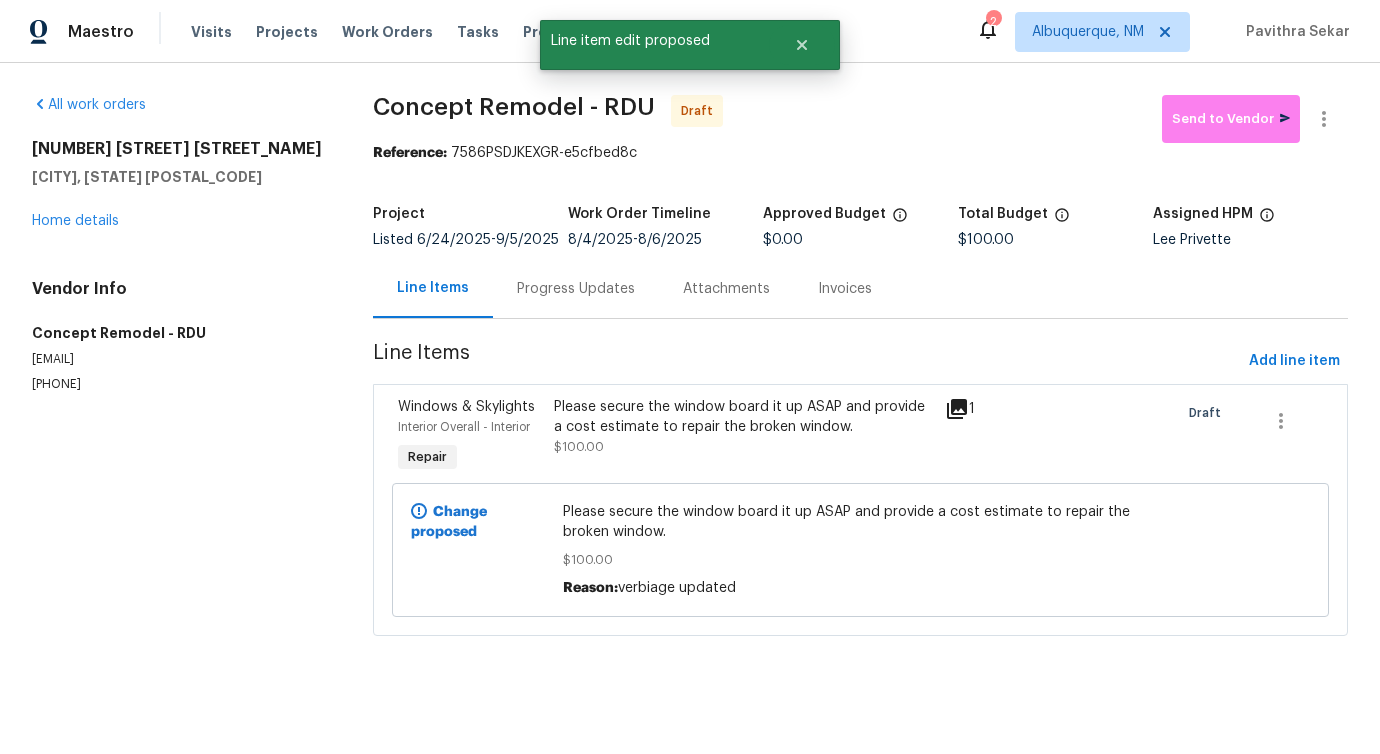 click on "Progress Updates" at bounding box center [576, 288] 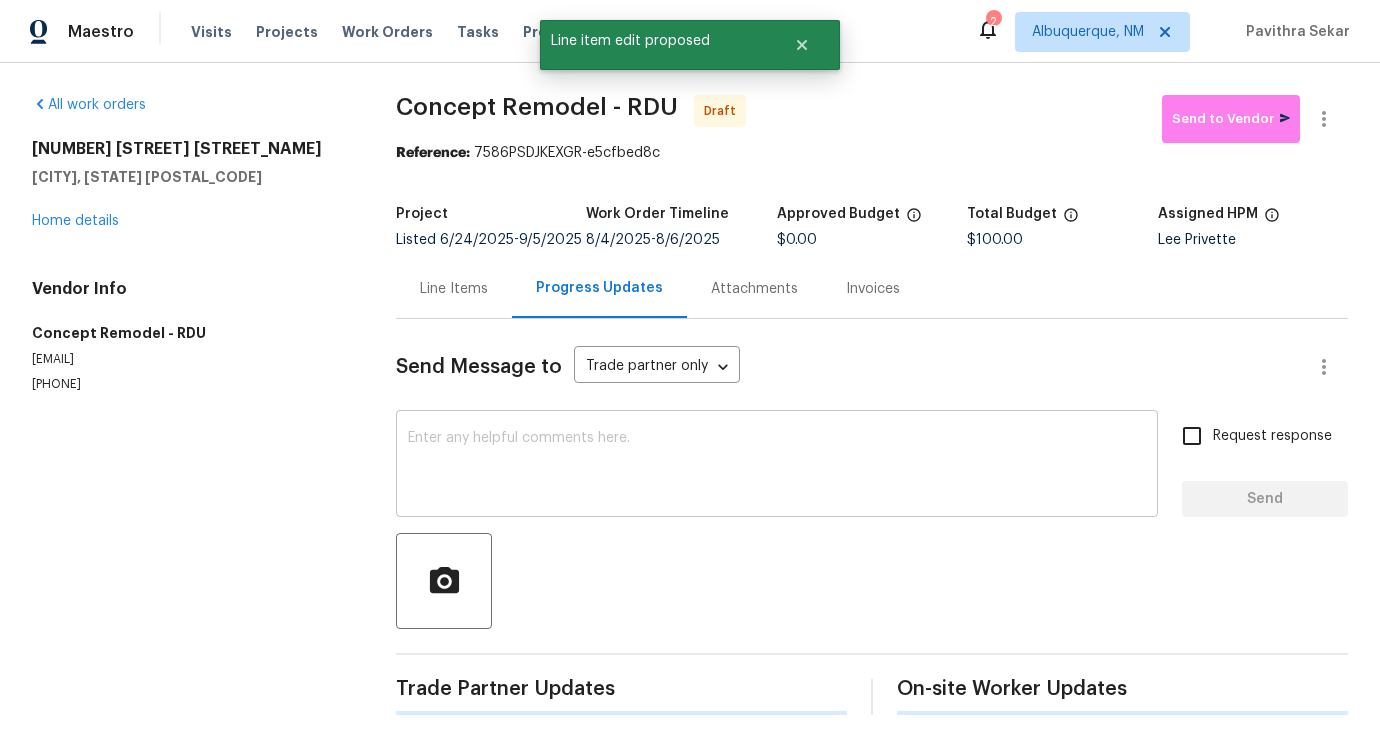 click at bounding box center [777, 466] 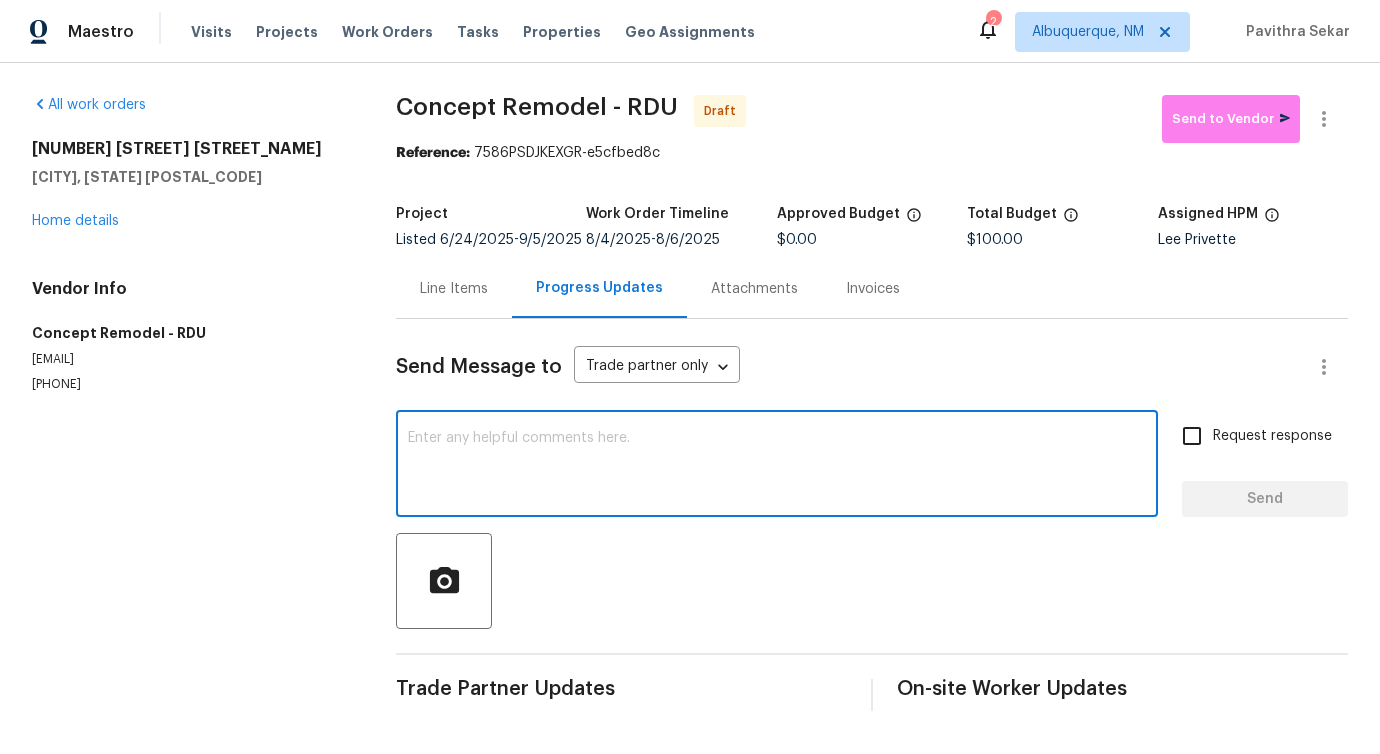 click at bounding box center [777, 466] 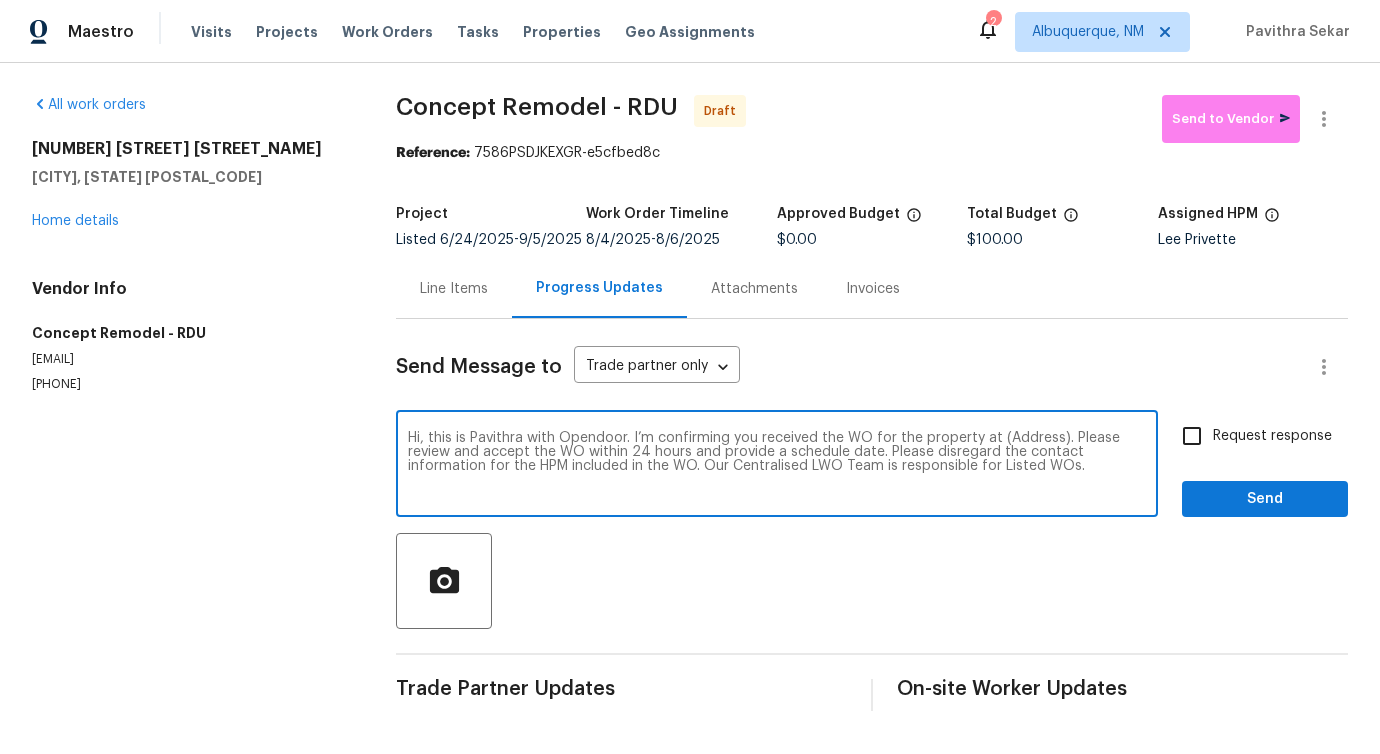 click on "Hi, this is Pavithra with Opendoor. I’m confirming you received the WO for the property at (Address). Please review and accept the WO within 24 hours and provide a schedule date. Please disregard the contact information for the HPM included in the WO. Our Centralised LWO Team is responsible for Listed WOs." at bounding box center [777, 466] 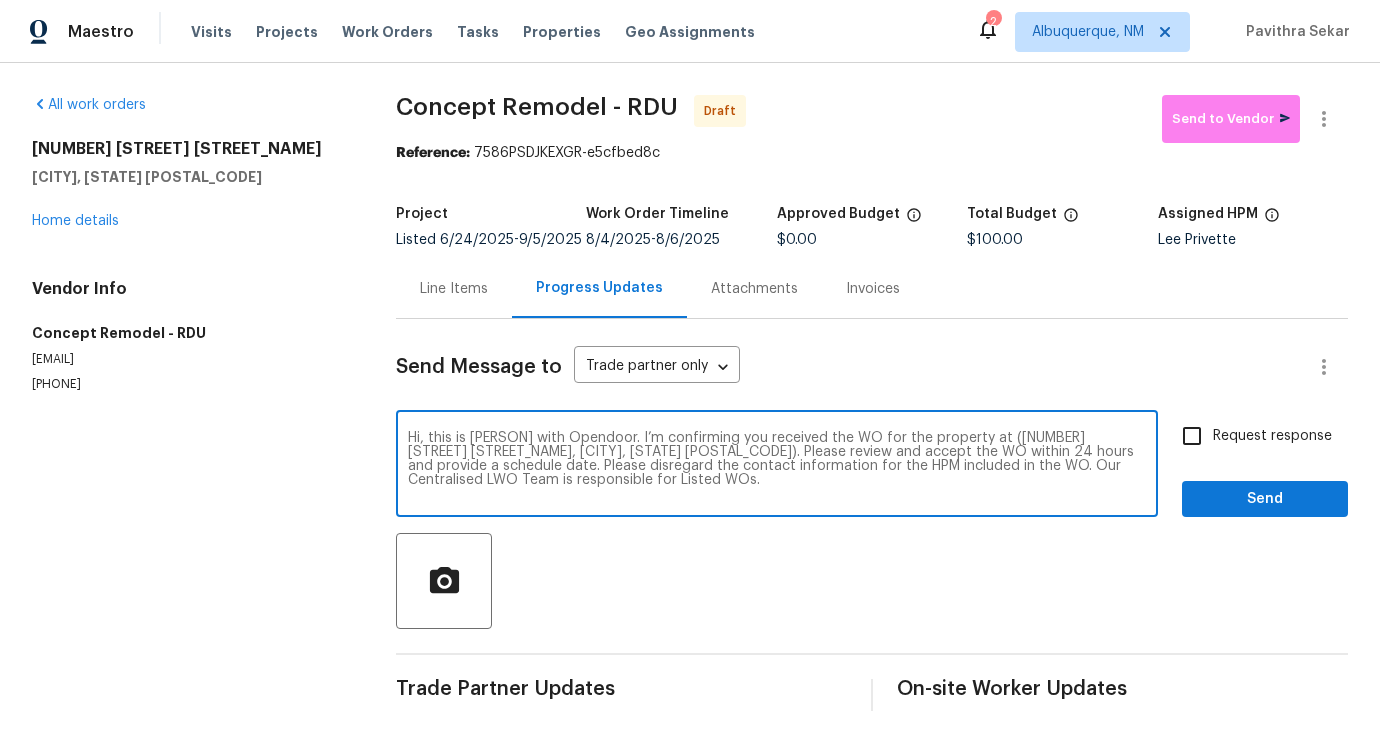 type on "Hi, this is Pavithra with Opendoor. I’m confirming you received the WO for the property at (311 Burnette St, Durham, NC 27707). Please review and accept the WO within 24 hours and provide a schedule date. Please disregard the contact information for the HPM included in the WO. Our Centralised LWO Team is responsible for Listed WOs." 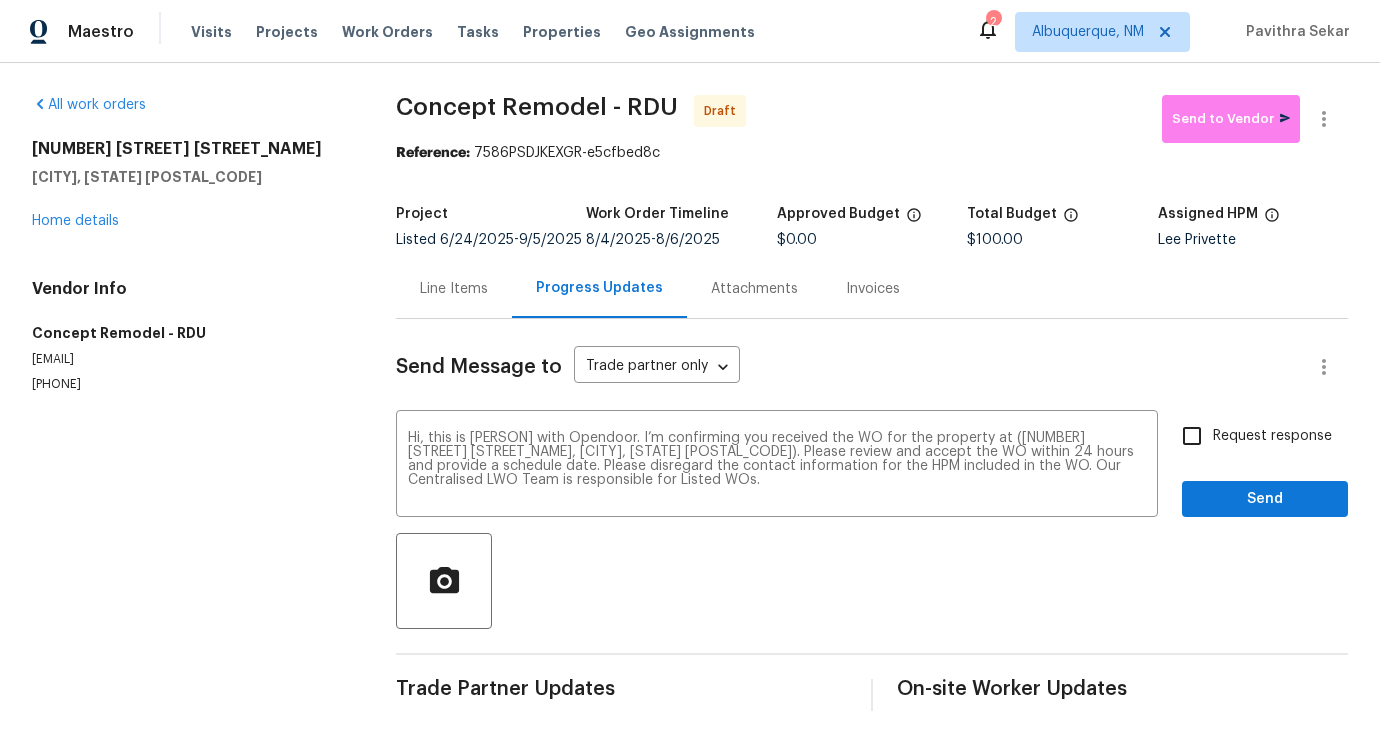 click on "Request response" at bounding box center (1251, 436) 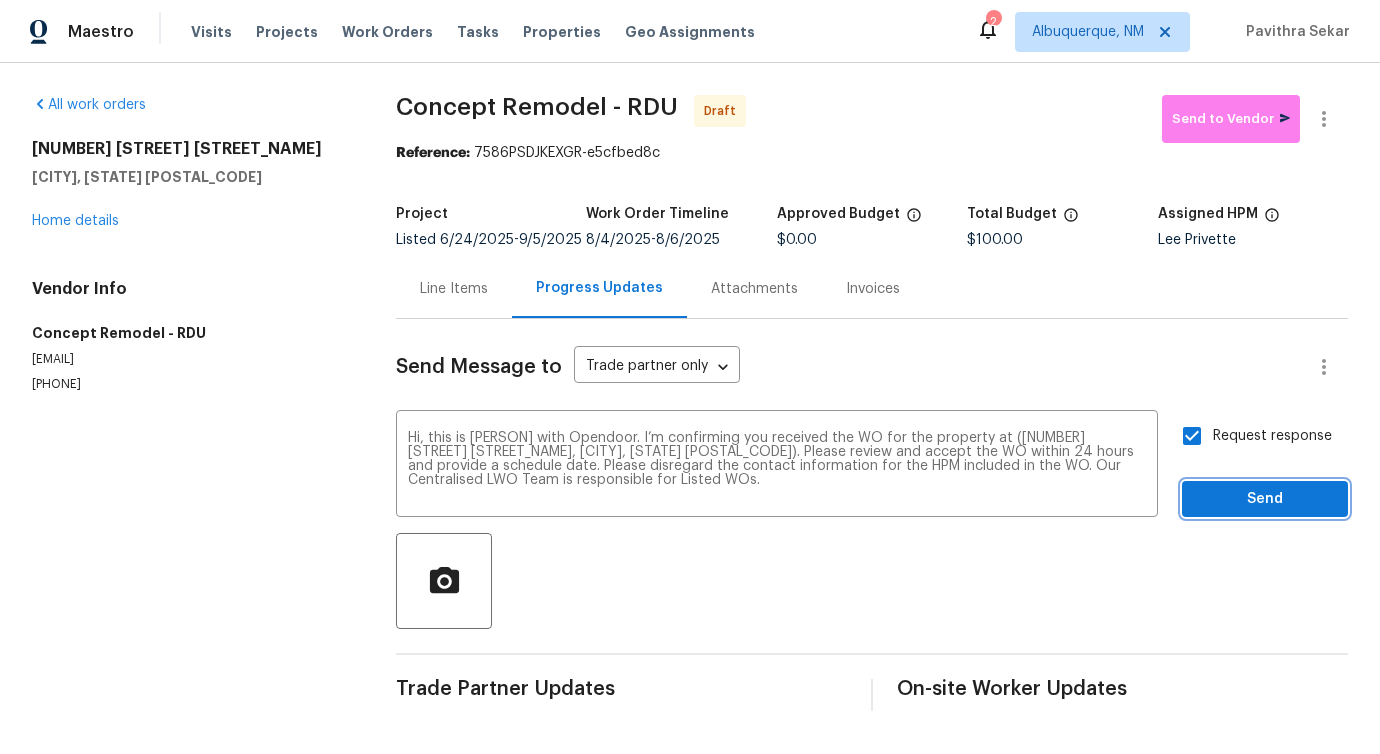 click on "Send" at bounding box center [1265, 499] 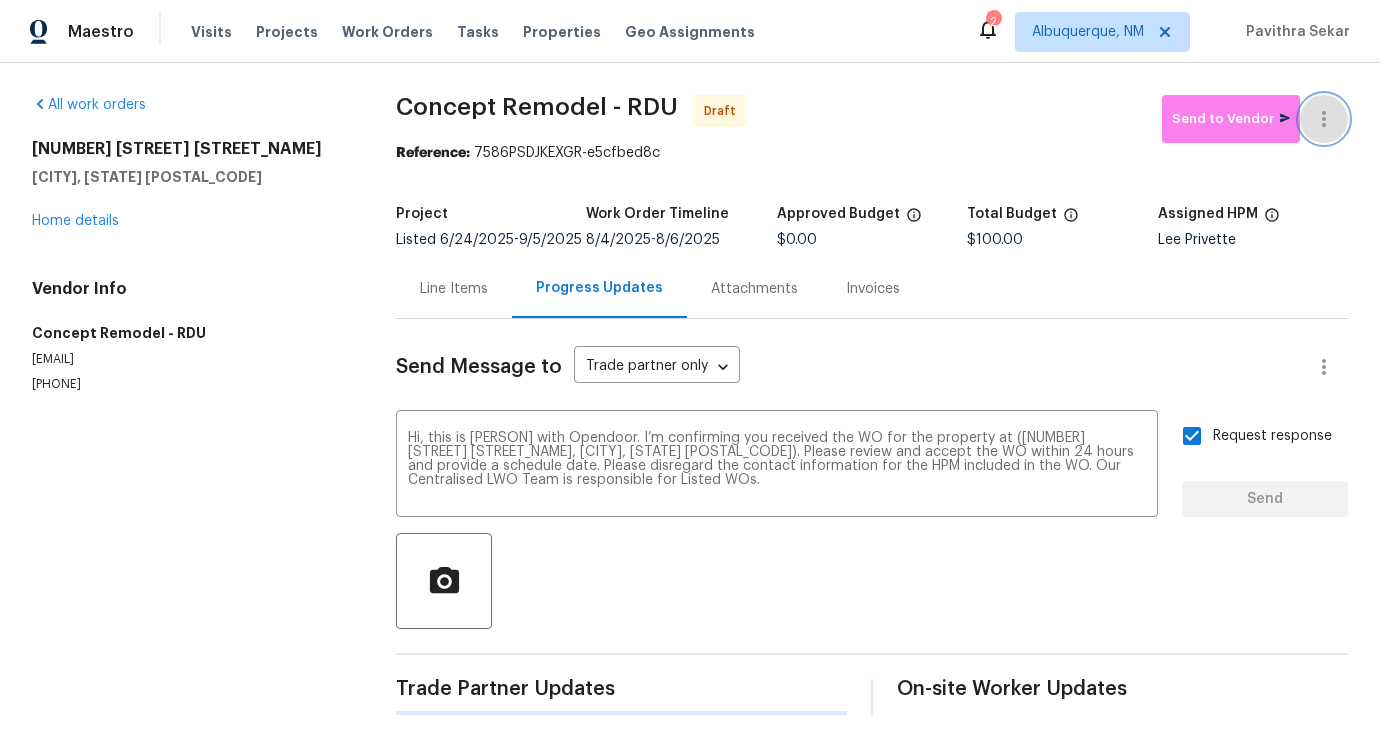 click 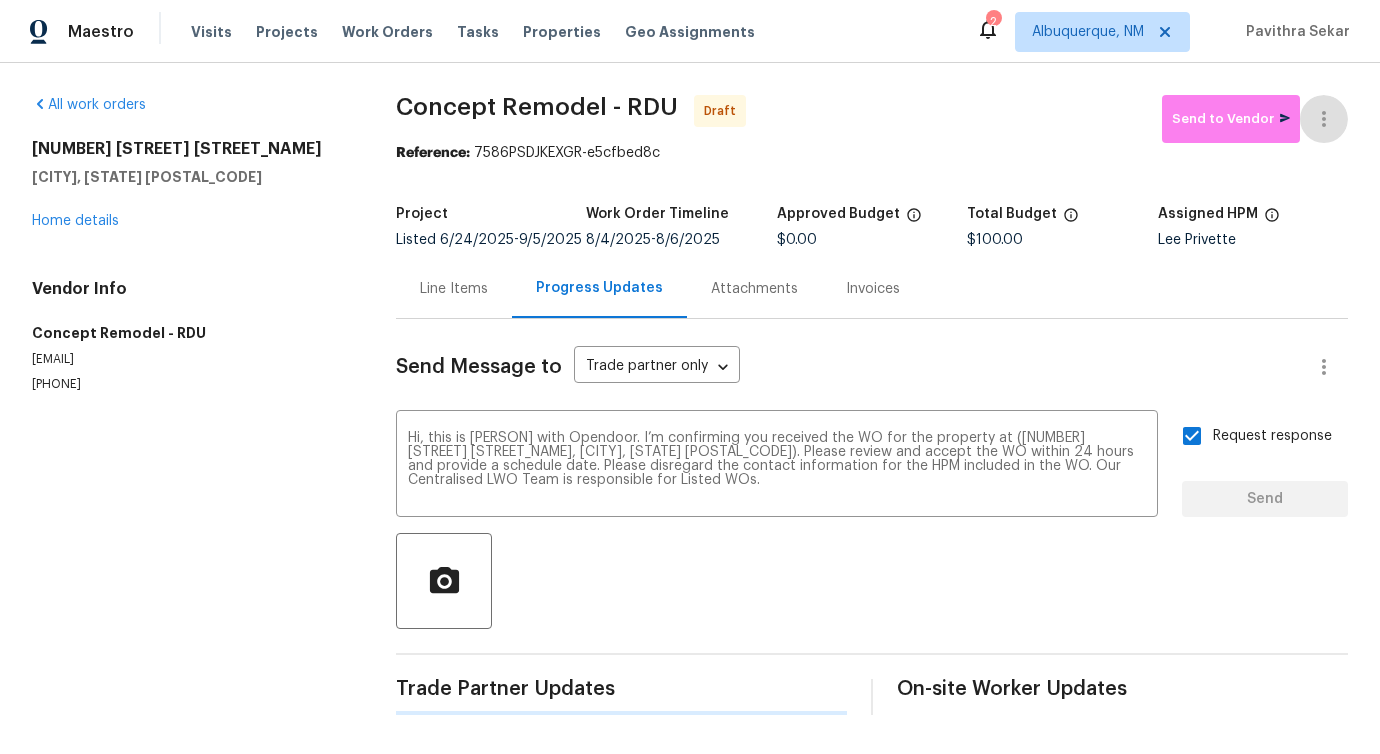 type 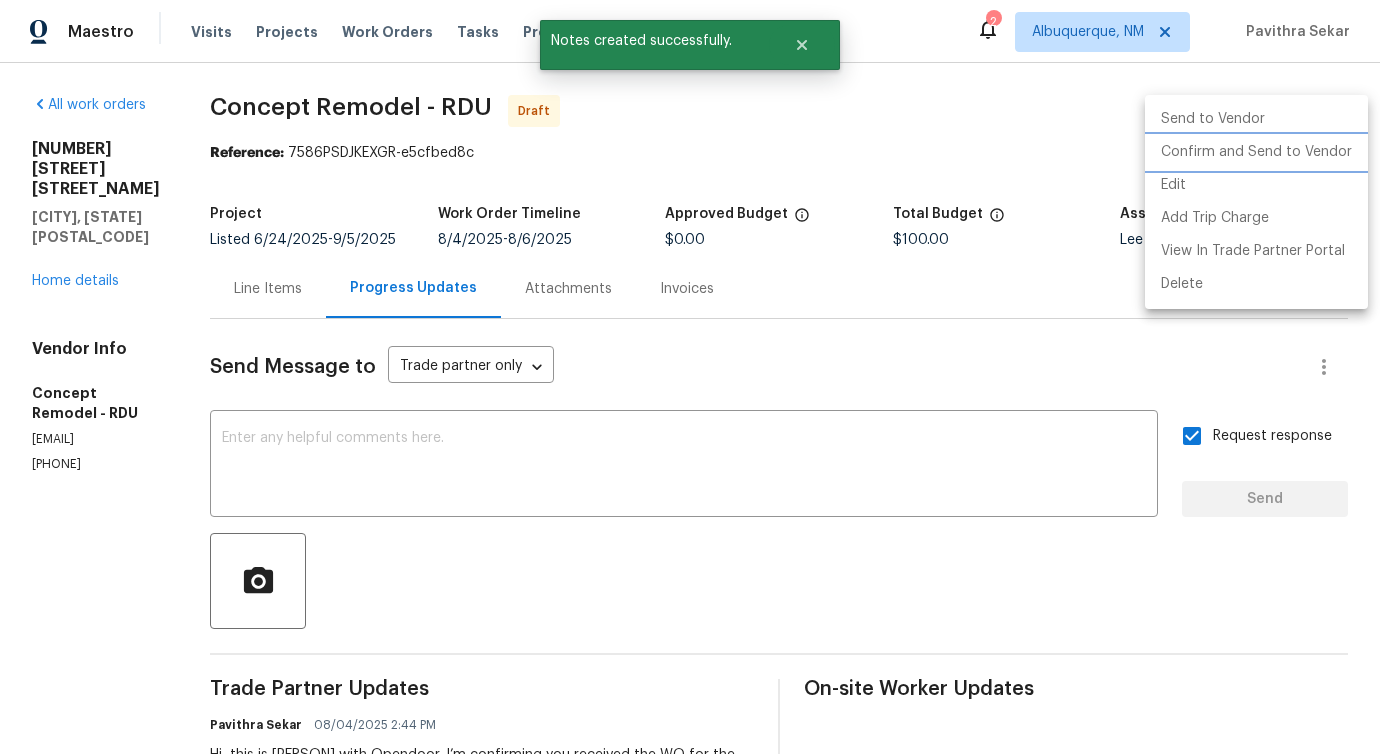 click on "Confirm and Send to Vendor" at bounding box center (1256, 152) 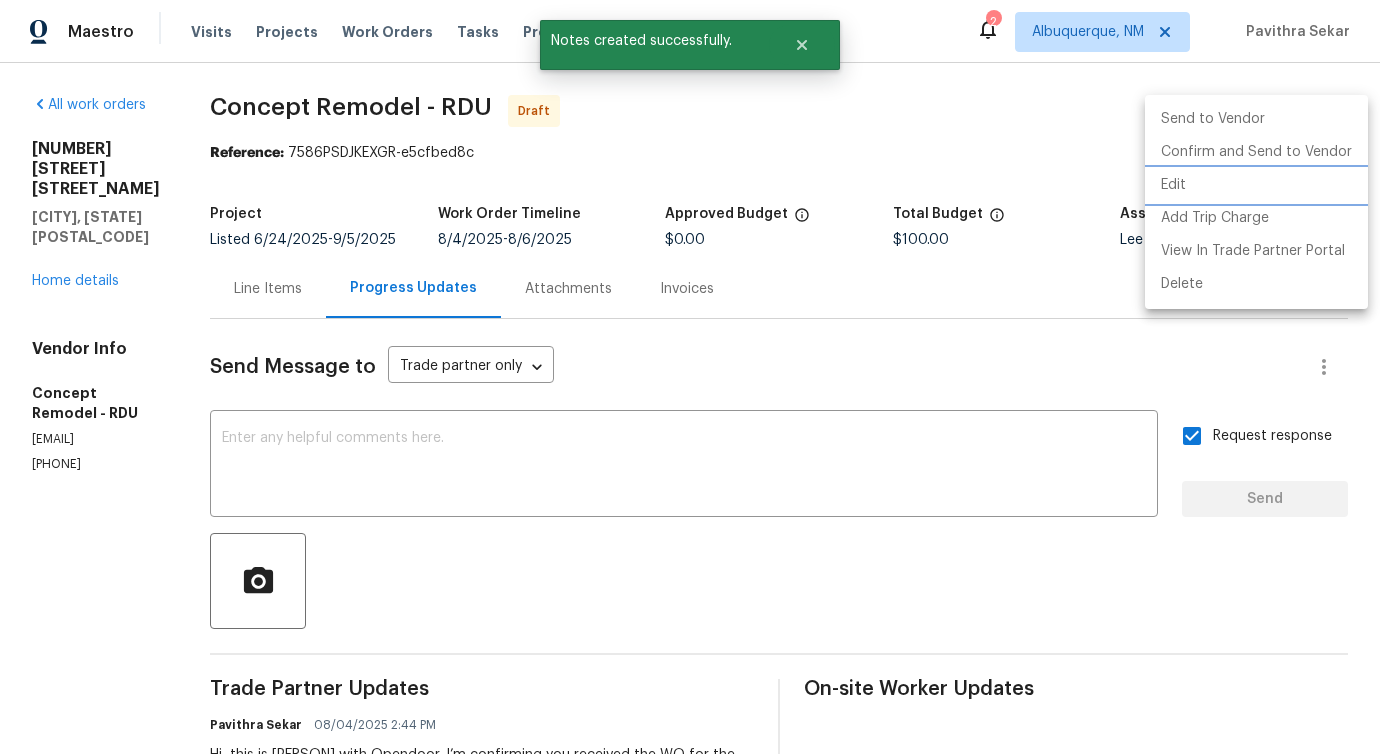 click at bounding box center [690, 377] 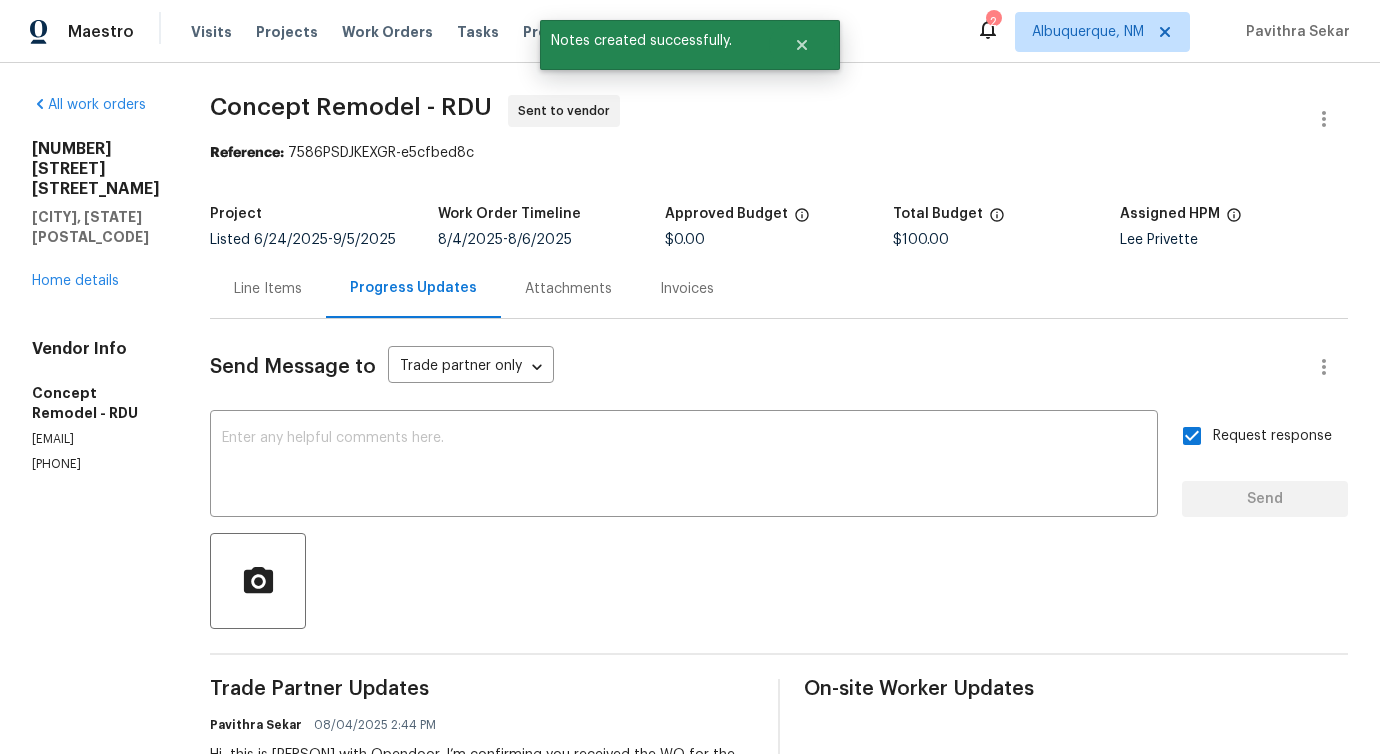 click on "Line Items" at bounding box center [268, 289] 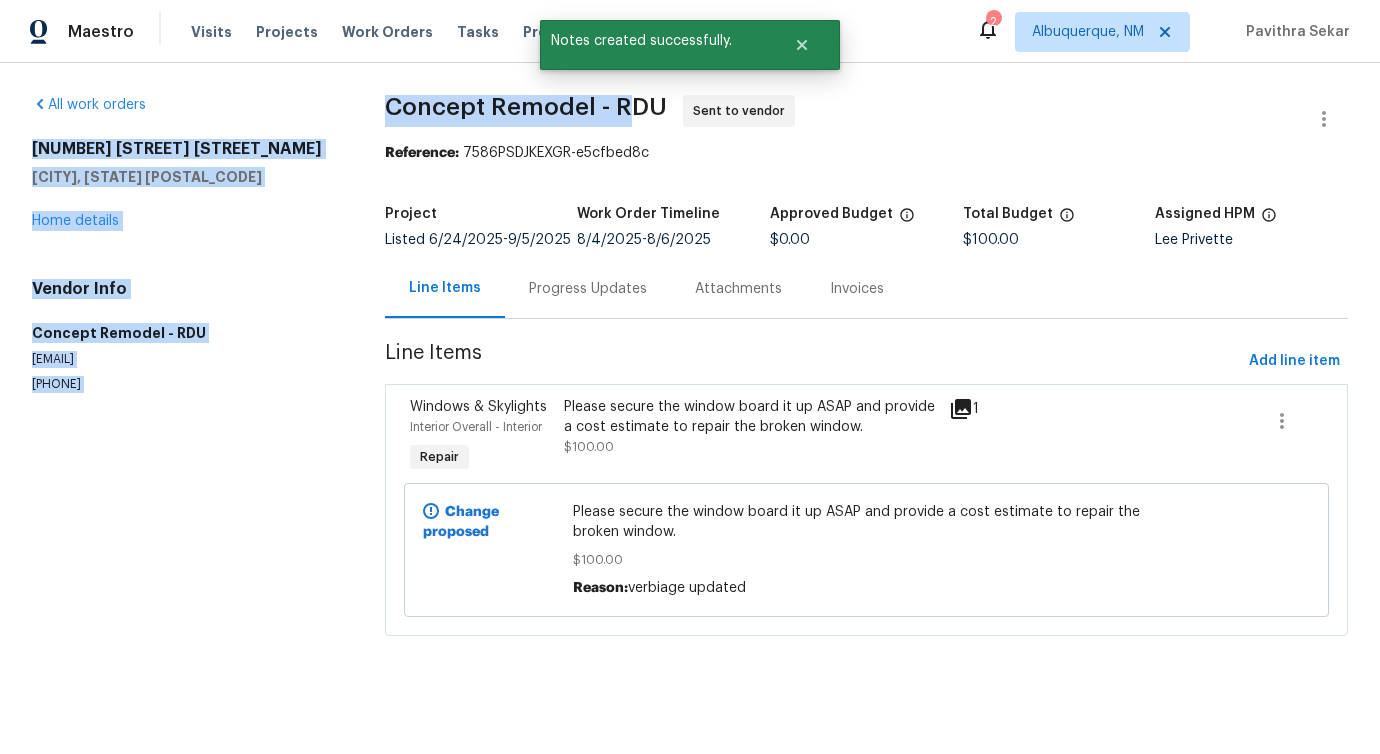 drag, startPoint x: 354, startPoint y: 114, endPoint x: 628, endPoint y: 112, distance: 274.0073 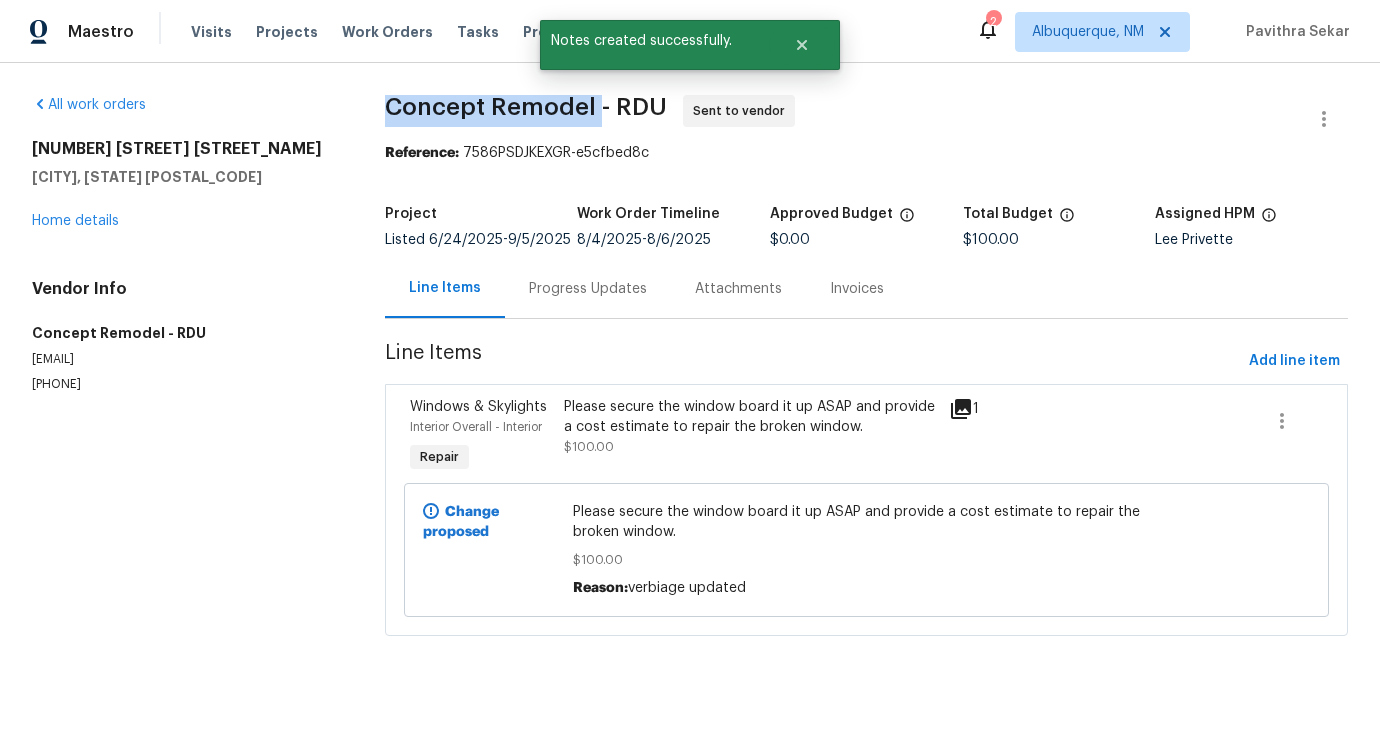 drag, startPoint x: 404, startPoint y: 107, endPoint x: 599, endPoint y: 107, distance: 195 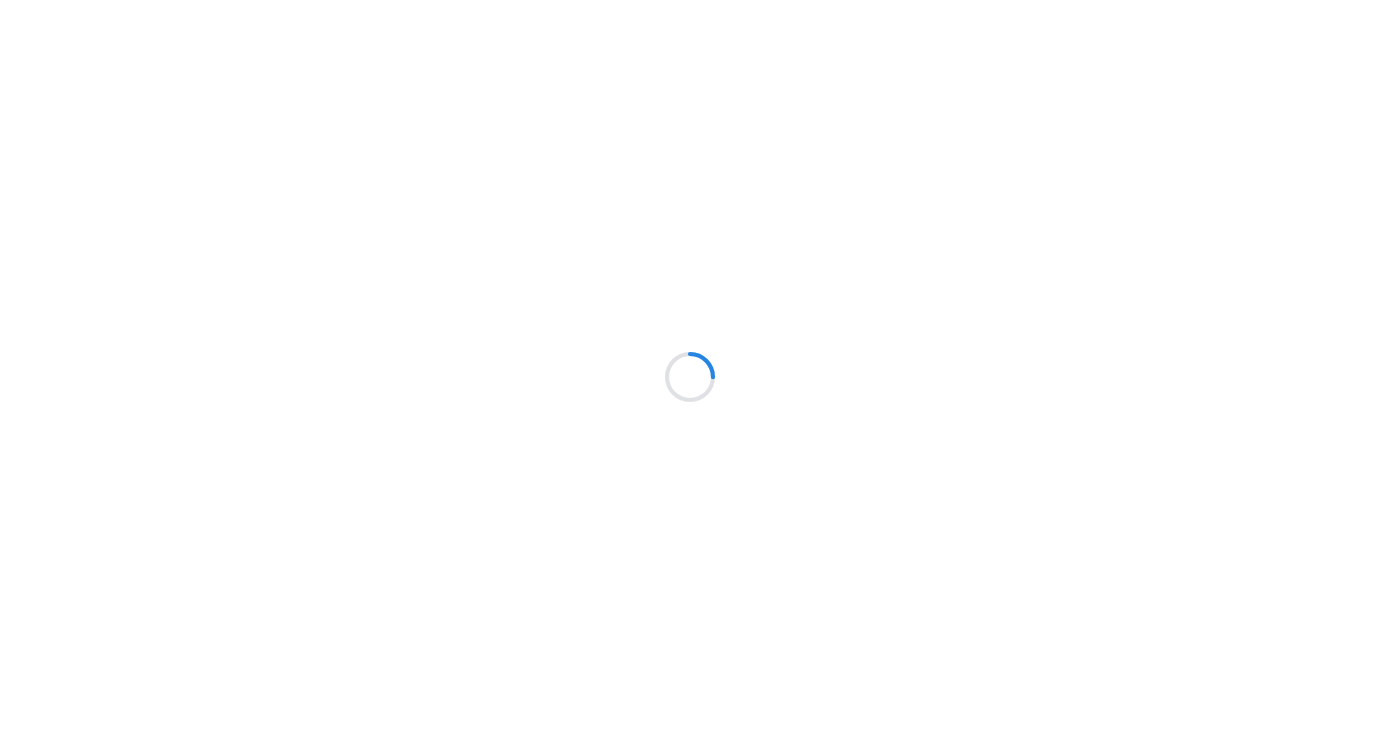 scroll, scrollTop: 0, scrollLeft: 0, axis: both 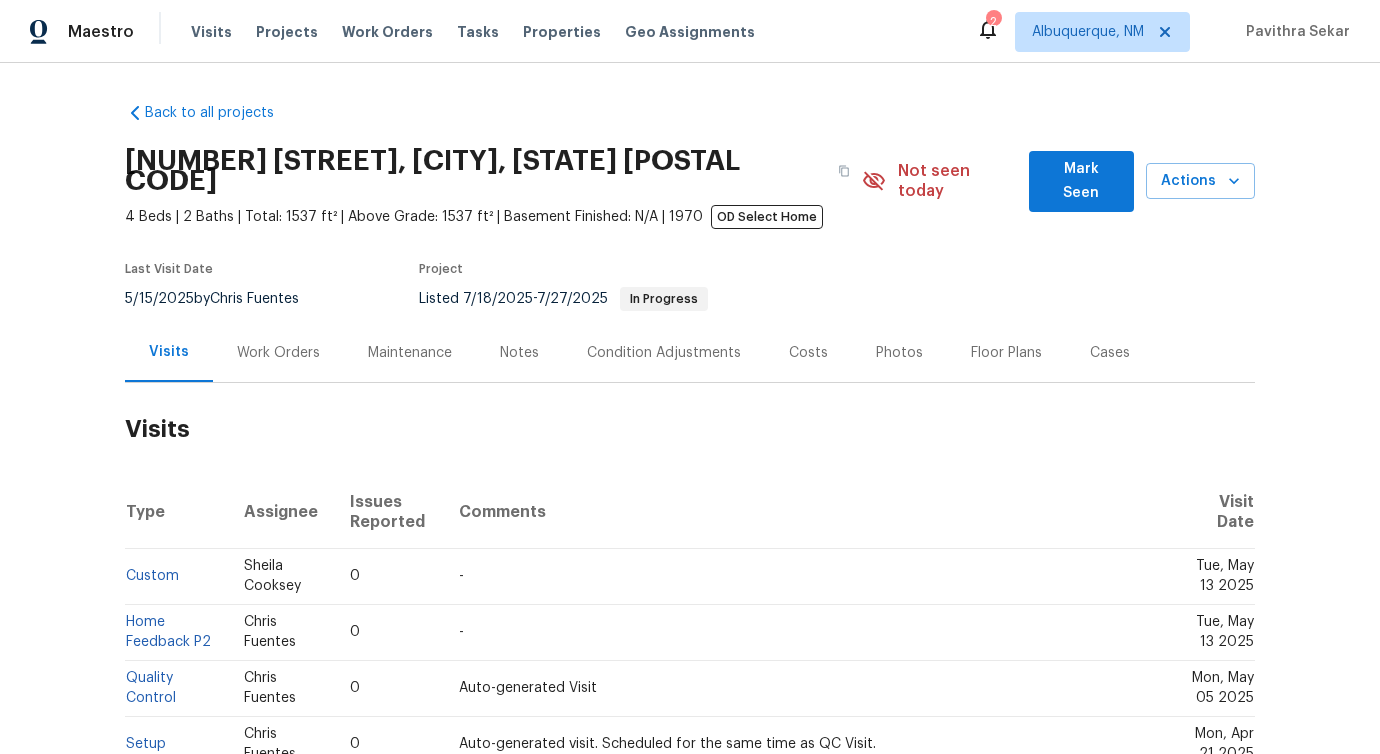 click on "Work Orders" at bounding box center [278, 353] 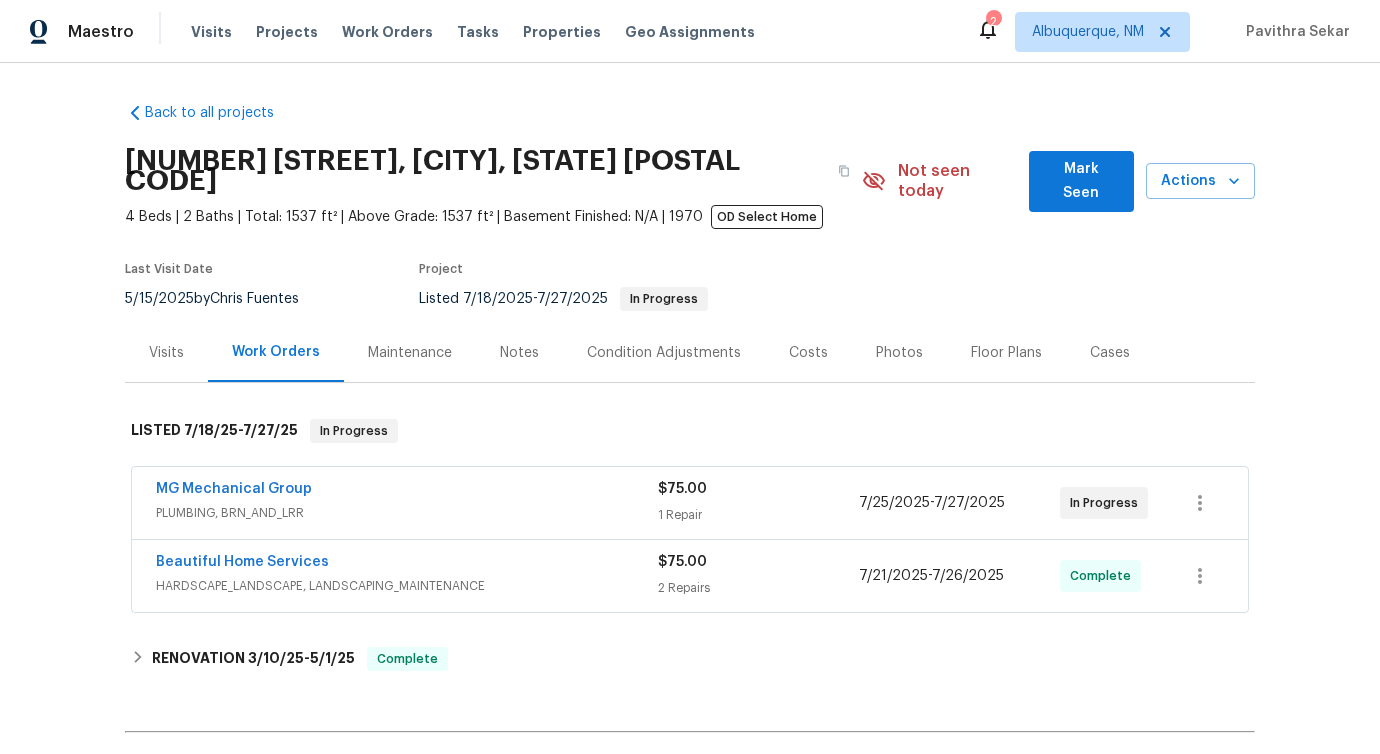 scroll, scrollTop: 135, scrollLeft: 0, axis: vertical 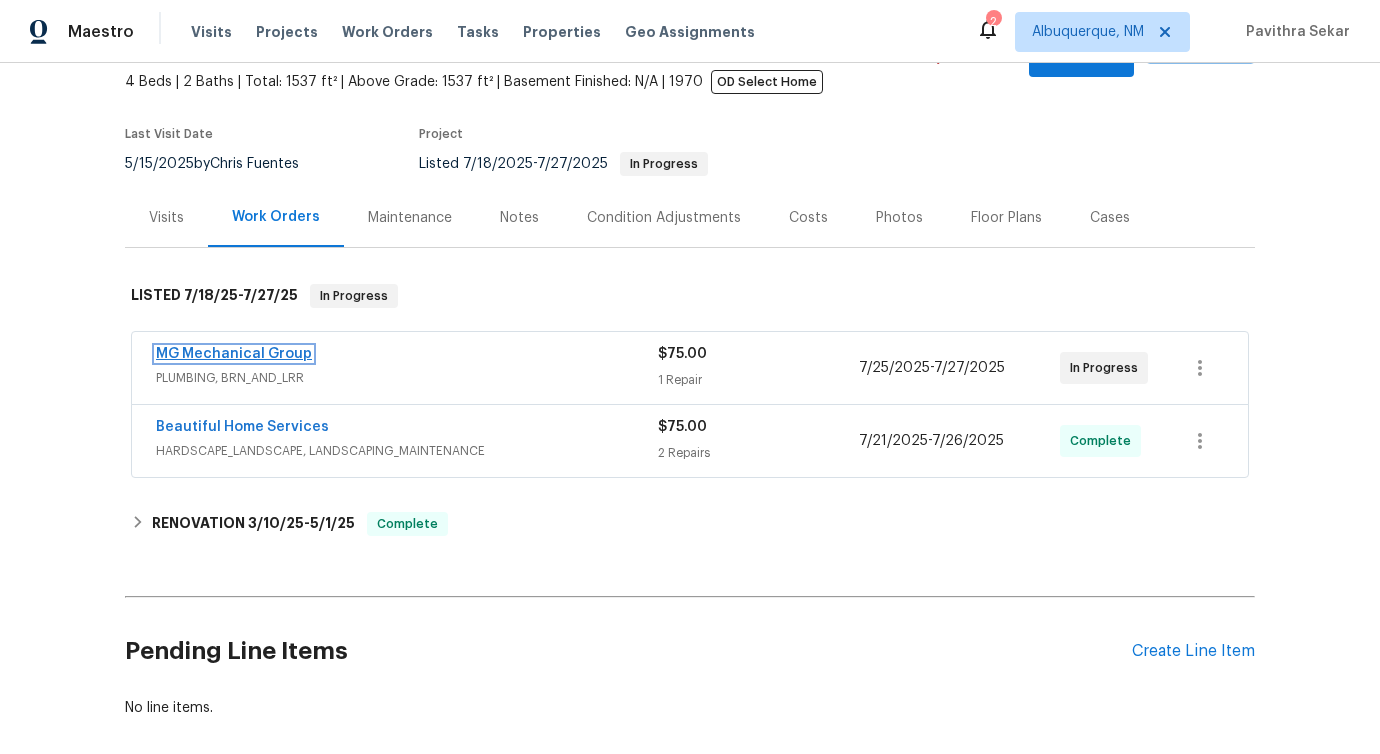 click on "MG Mechanical Group" at bounding box center (234, 354) 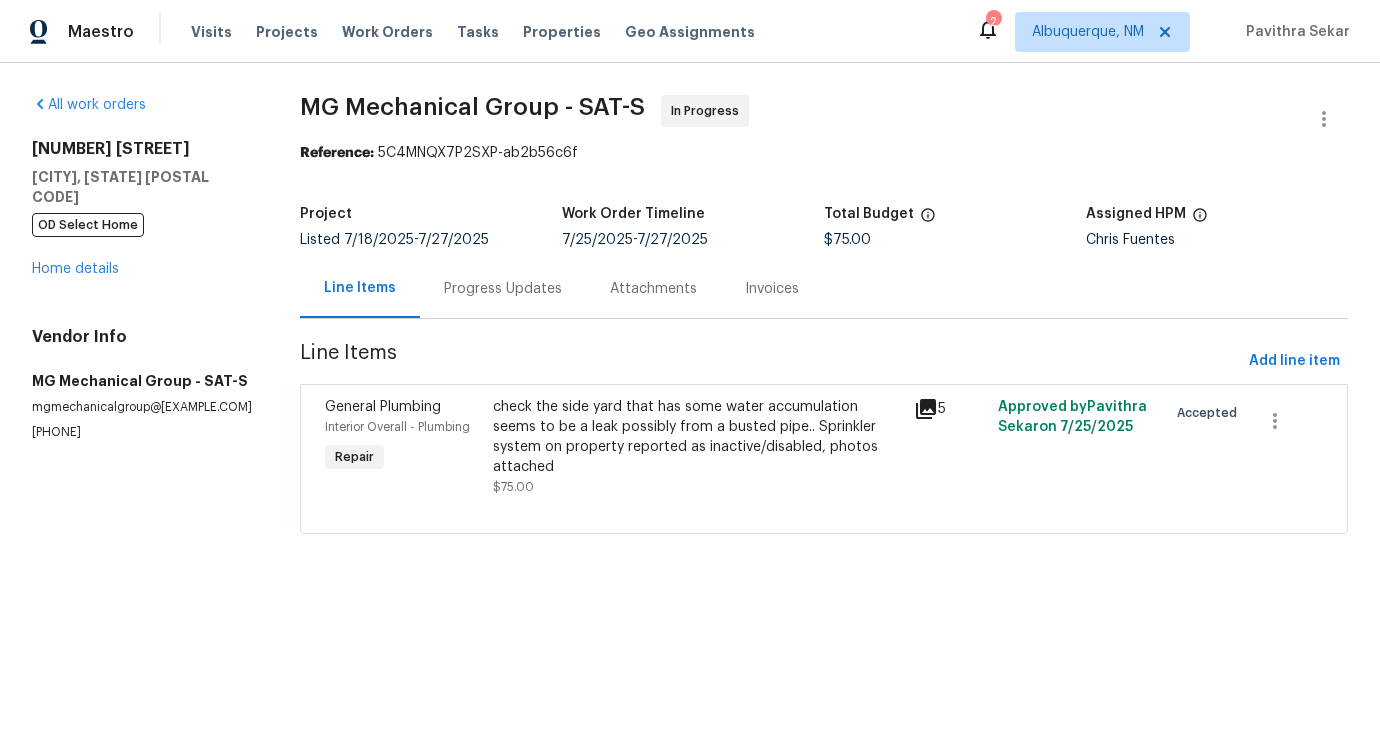 click on "Progress Updates" at bounding box center [503, 289] 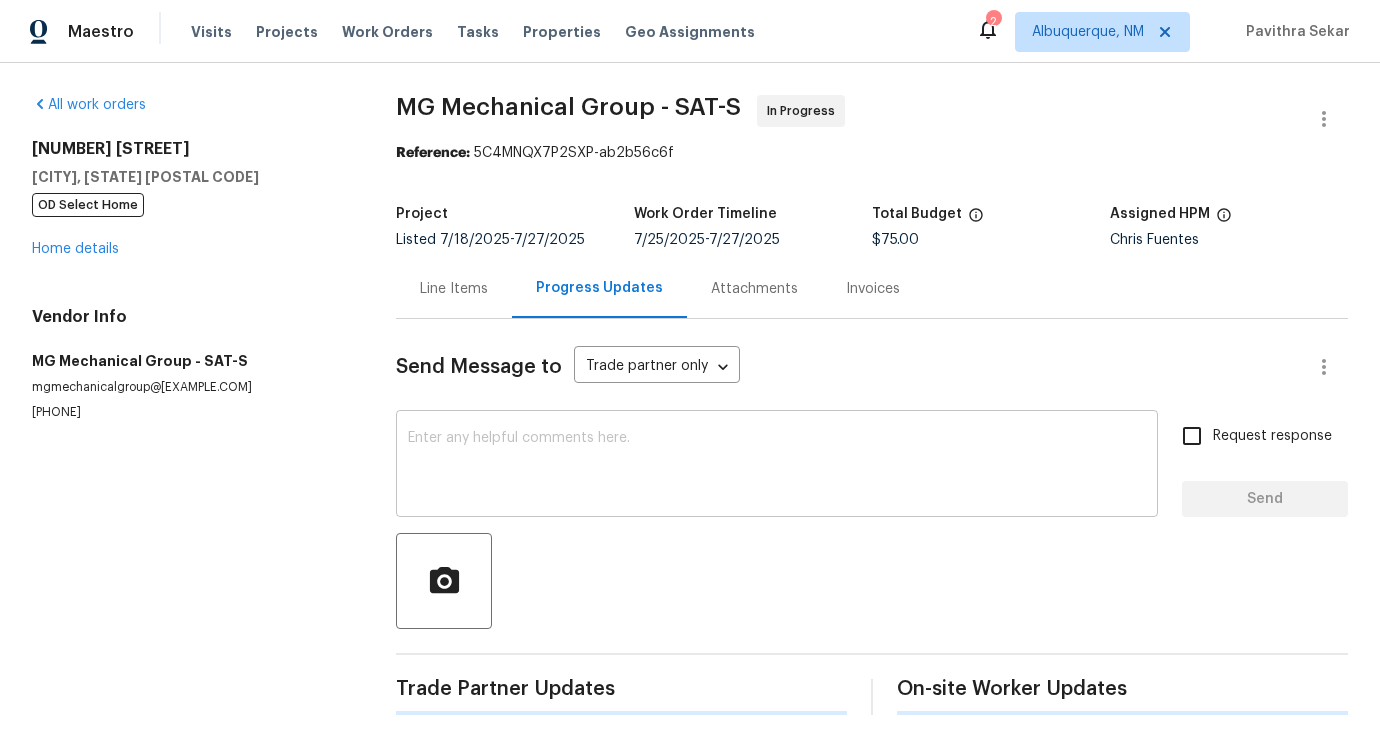 click at bounding box center (777, 466) 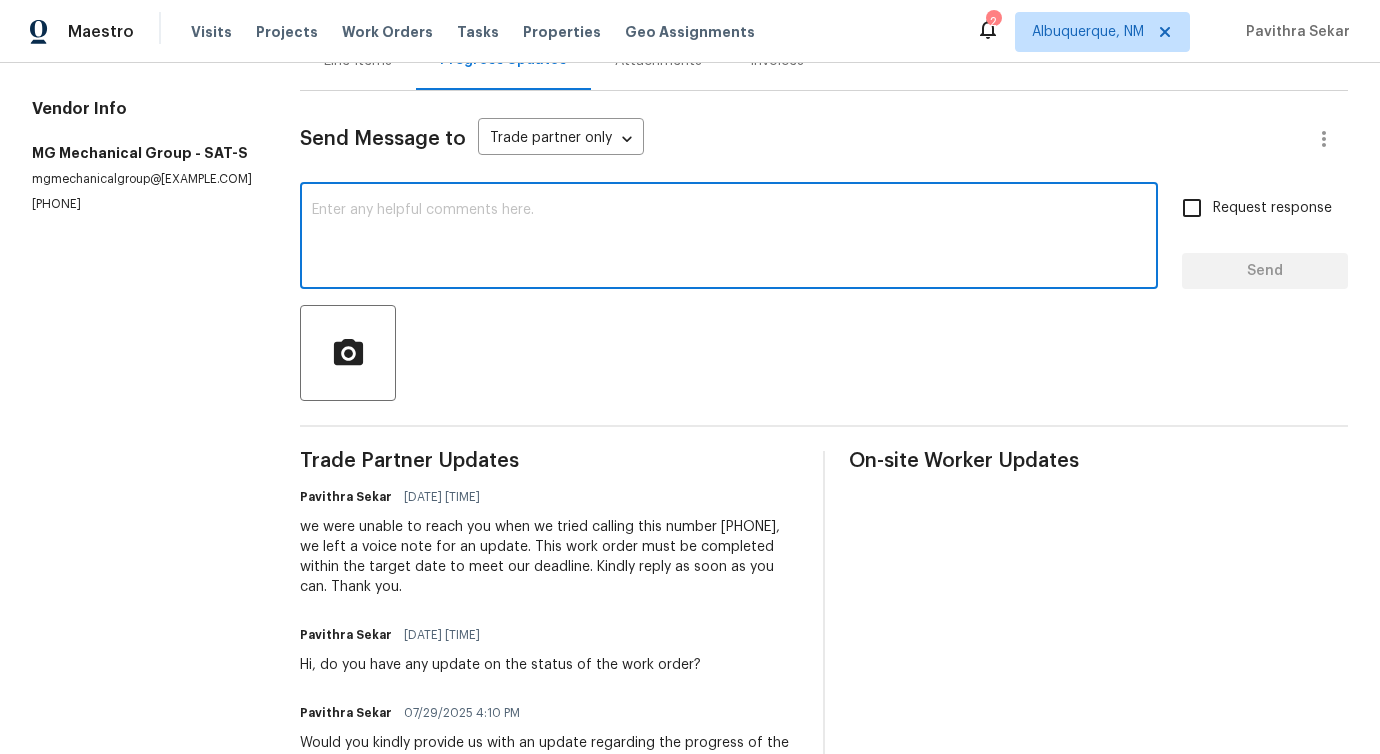 scroll, scrollTop: 0, scrollLeft: 0, axis: both 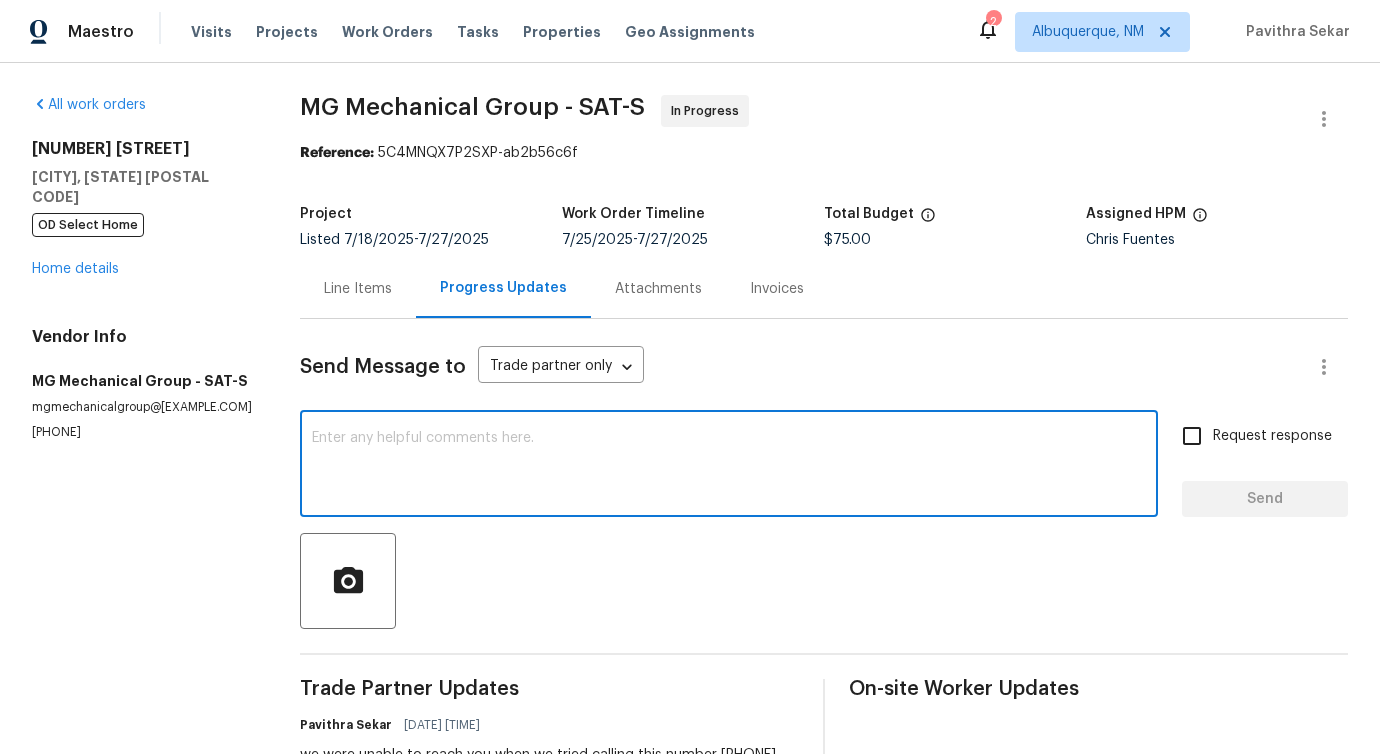 click at bounding box center (729, 466) 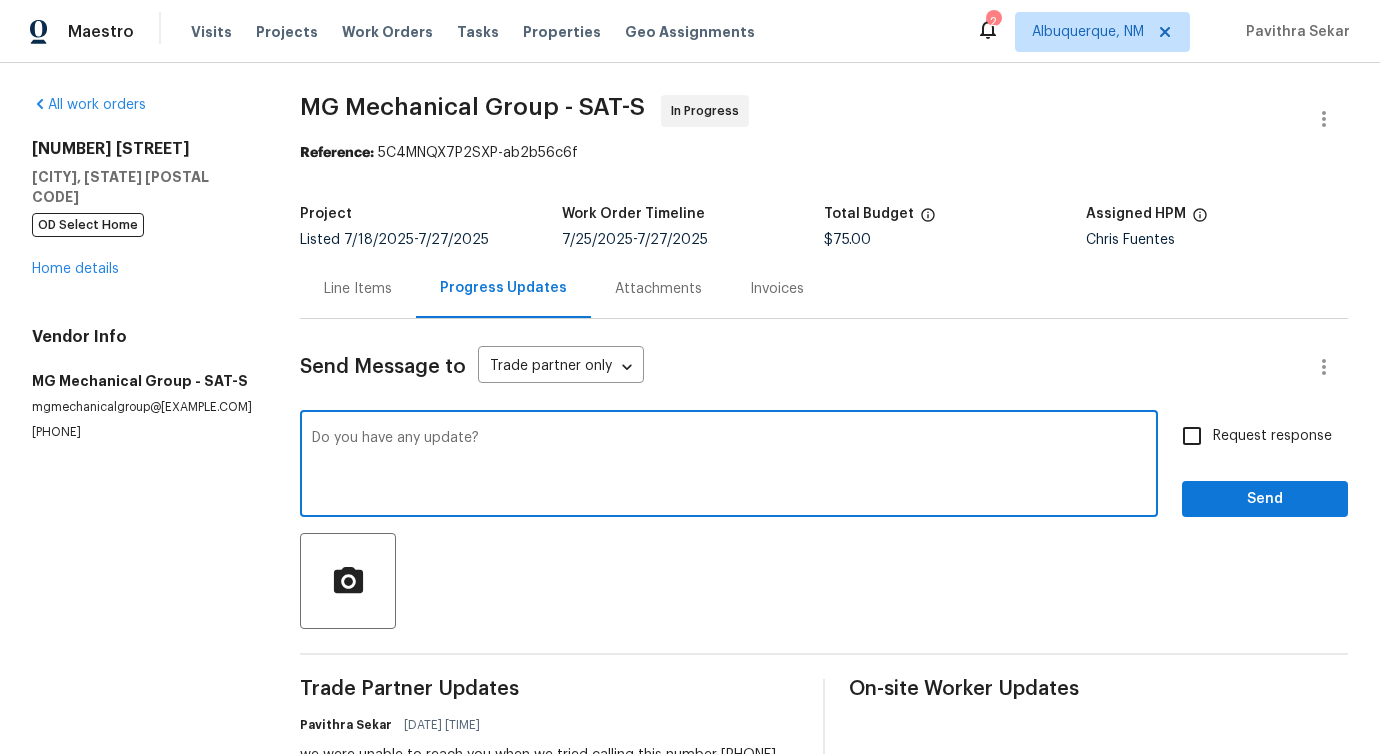 type on "Do you have any update?" 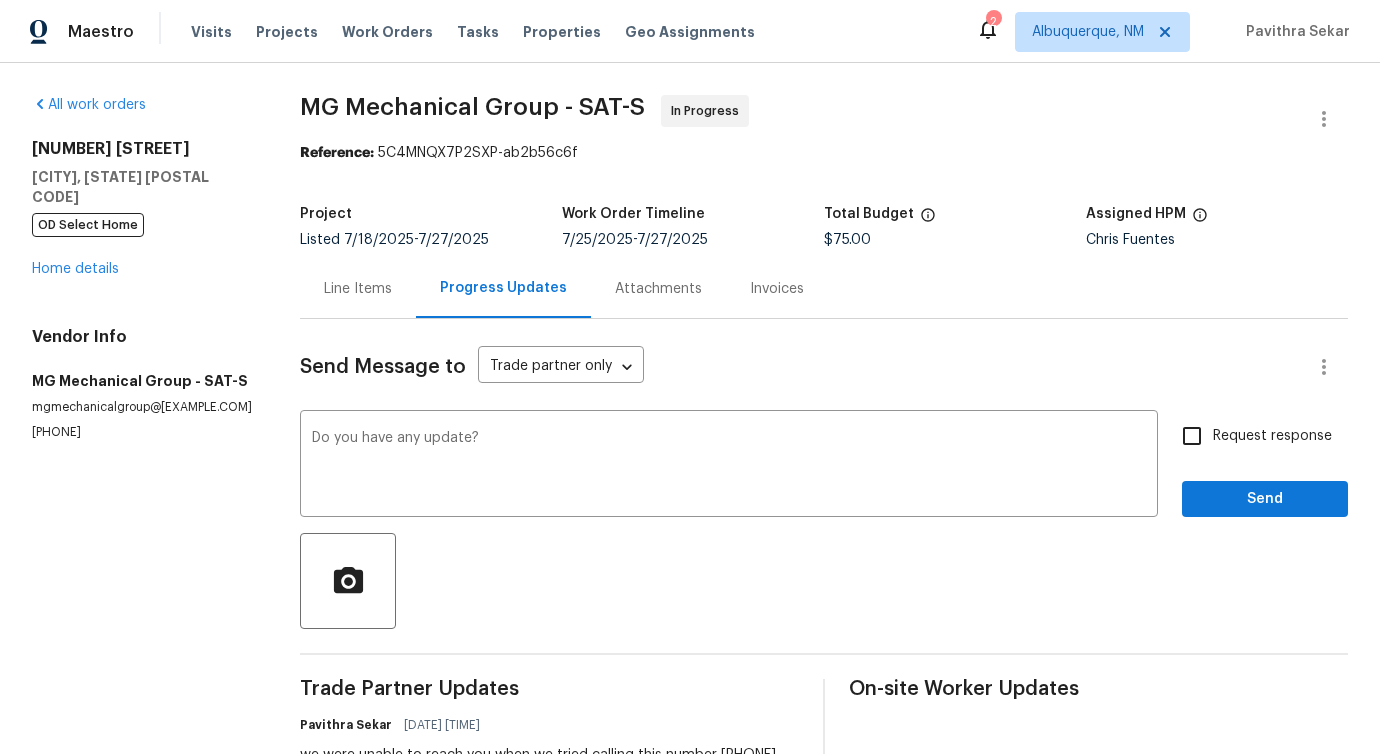 click on "Request response" at bounding box center (1251, 436) 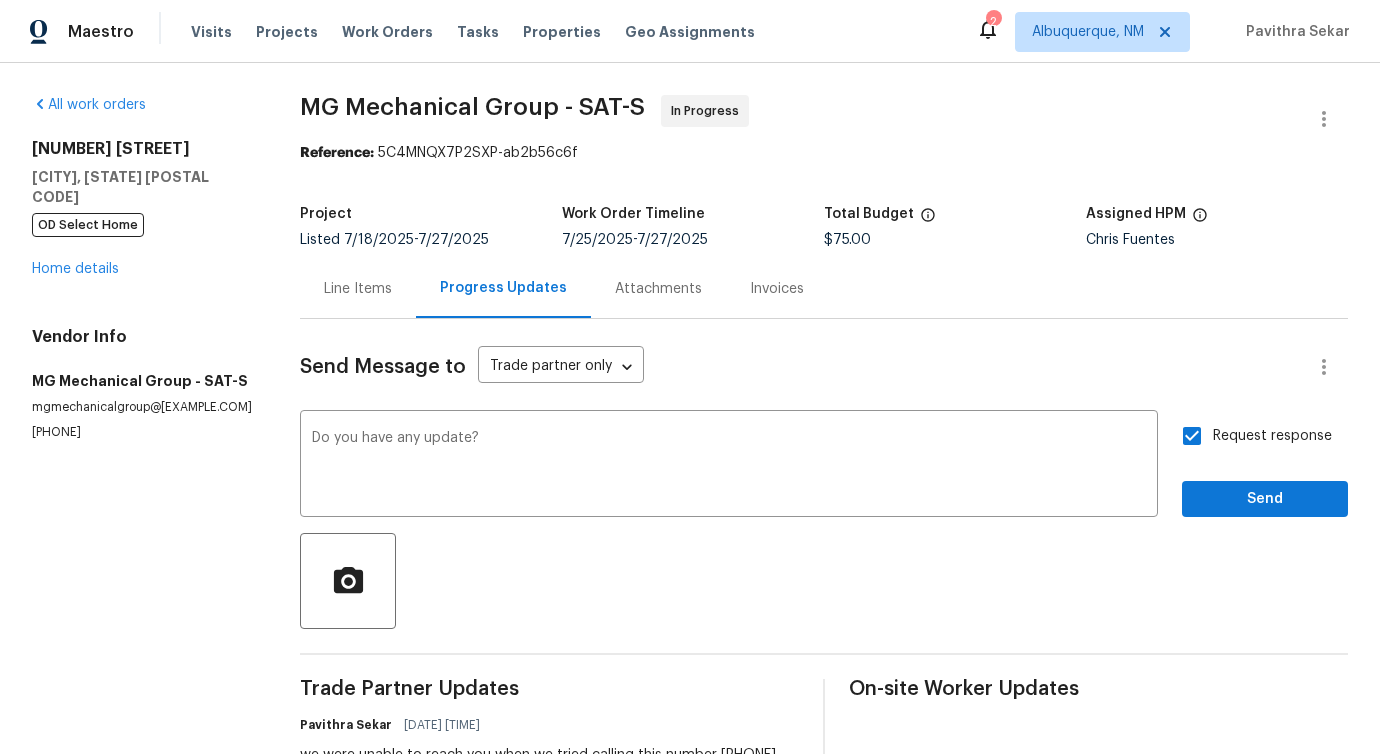 click on "Send Message to Trade partner only Trade partner only ​ Do you have any update? x ​ Request response Send Trade Partner Updates Pavithra Sekar 08/01/2025 3:09 PM we were unable to reach you when we tried calling this number (847) 226-0050, we left a voice note for an update. This work order must be completed within the target date to meet our
deadline. Kindly reply as soon as you can. Thank you. Pavithra Sekar 07/30/2025 4:21 PM Hi, do you have any update on the status of the work order? Pavithra Sekar 07/29/2025 4:10 PM Would you kindly provide us with an update regarding the progress of the work order? Pavithra Sekar 07/28/2025 9:06 AM Hi, do you have any update on the status of the work order? Pavithra Sekar 07/25/2025 10:51 AM On-site Worker Updates" at bounding box center [824, 790] 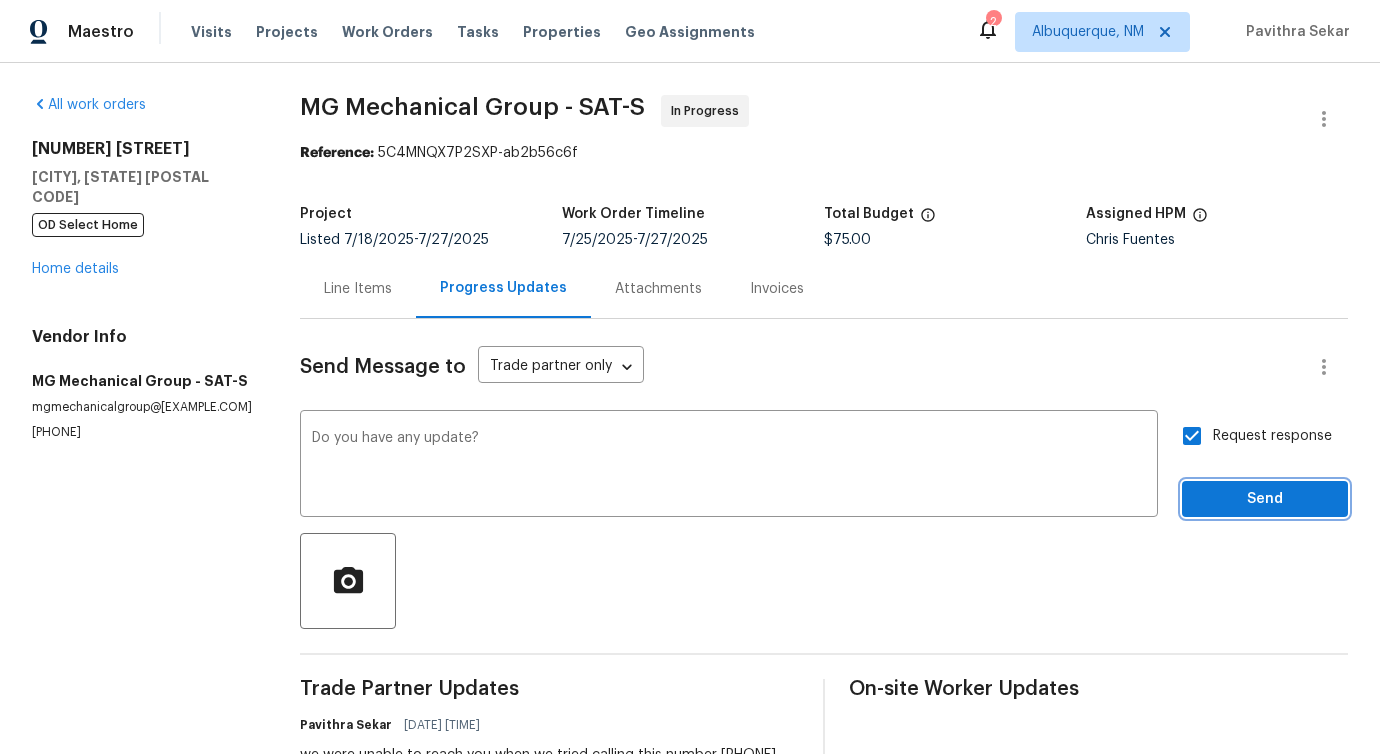 click on "Send" at bounding box center [1265, 499] 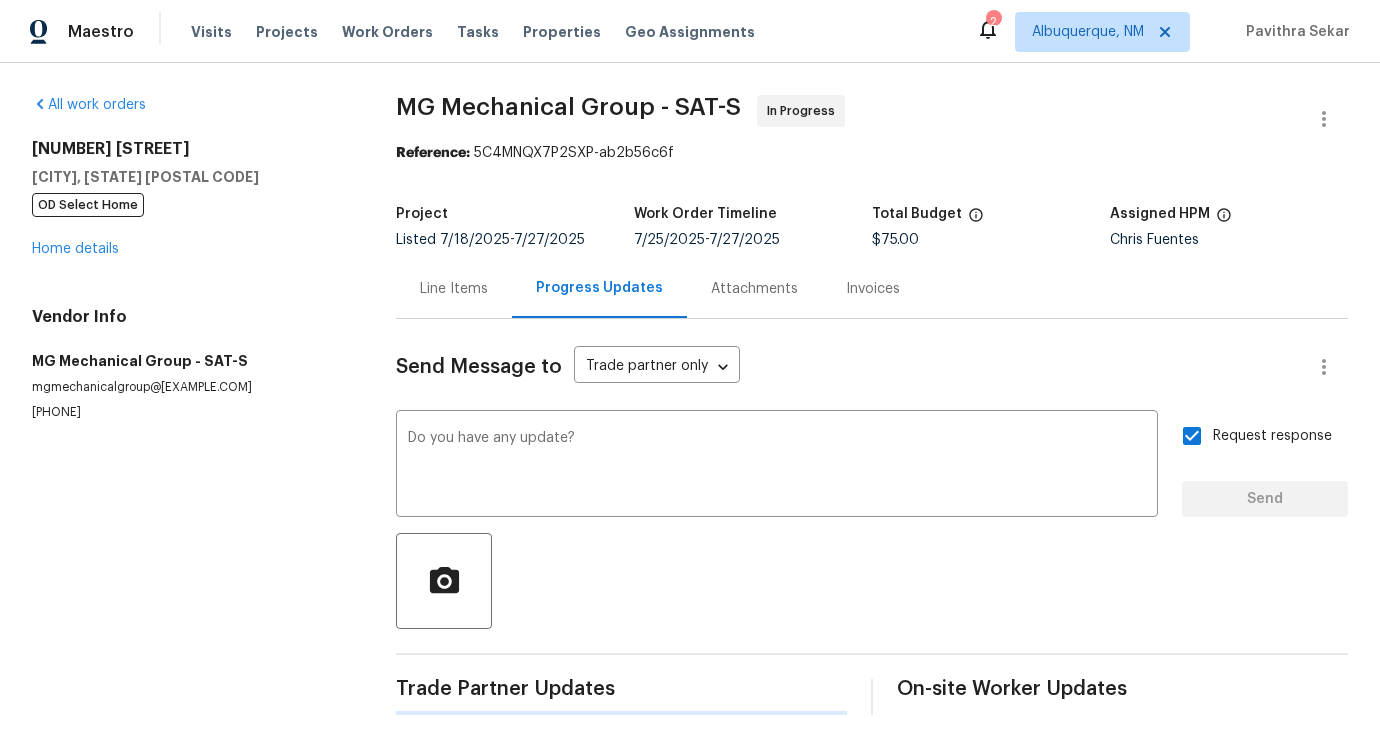 type 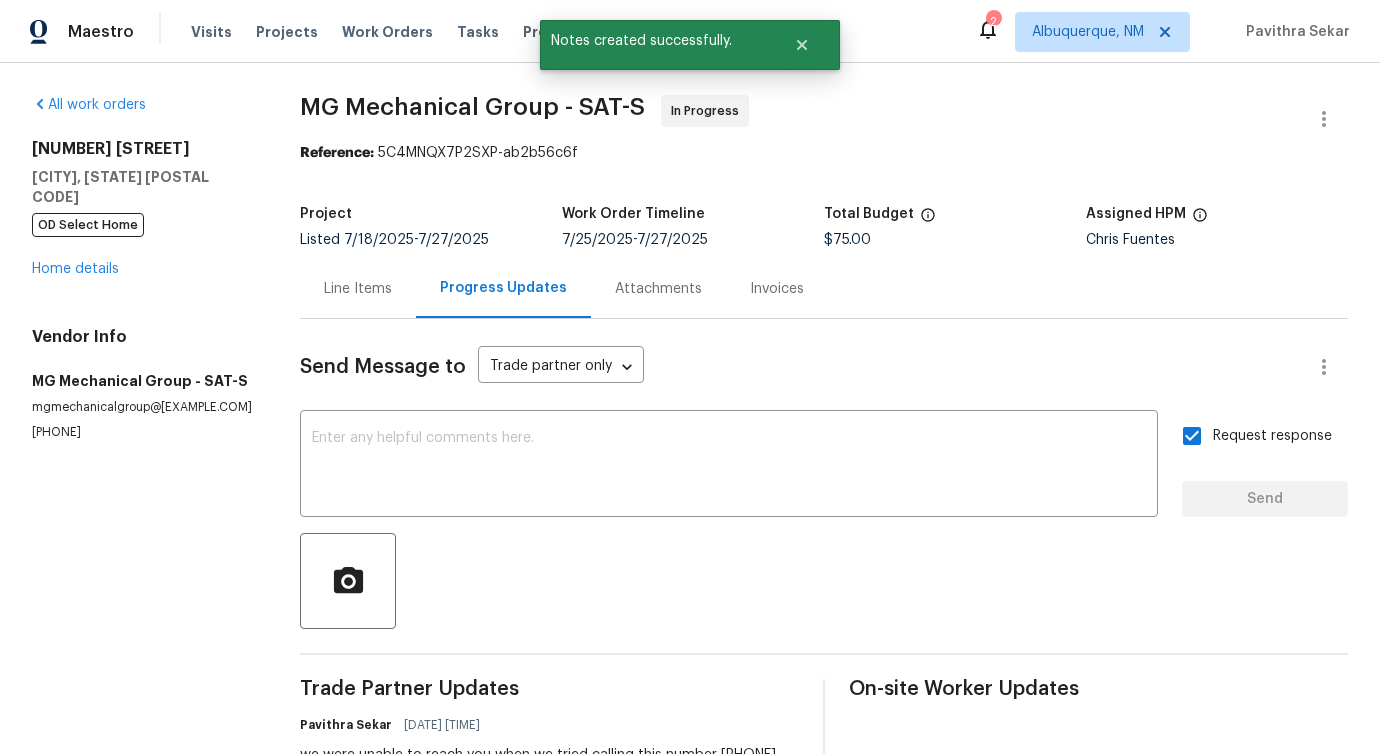 click on "mgmechanicalgroup@gmail.com" at bounding box center (142, 407) 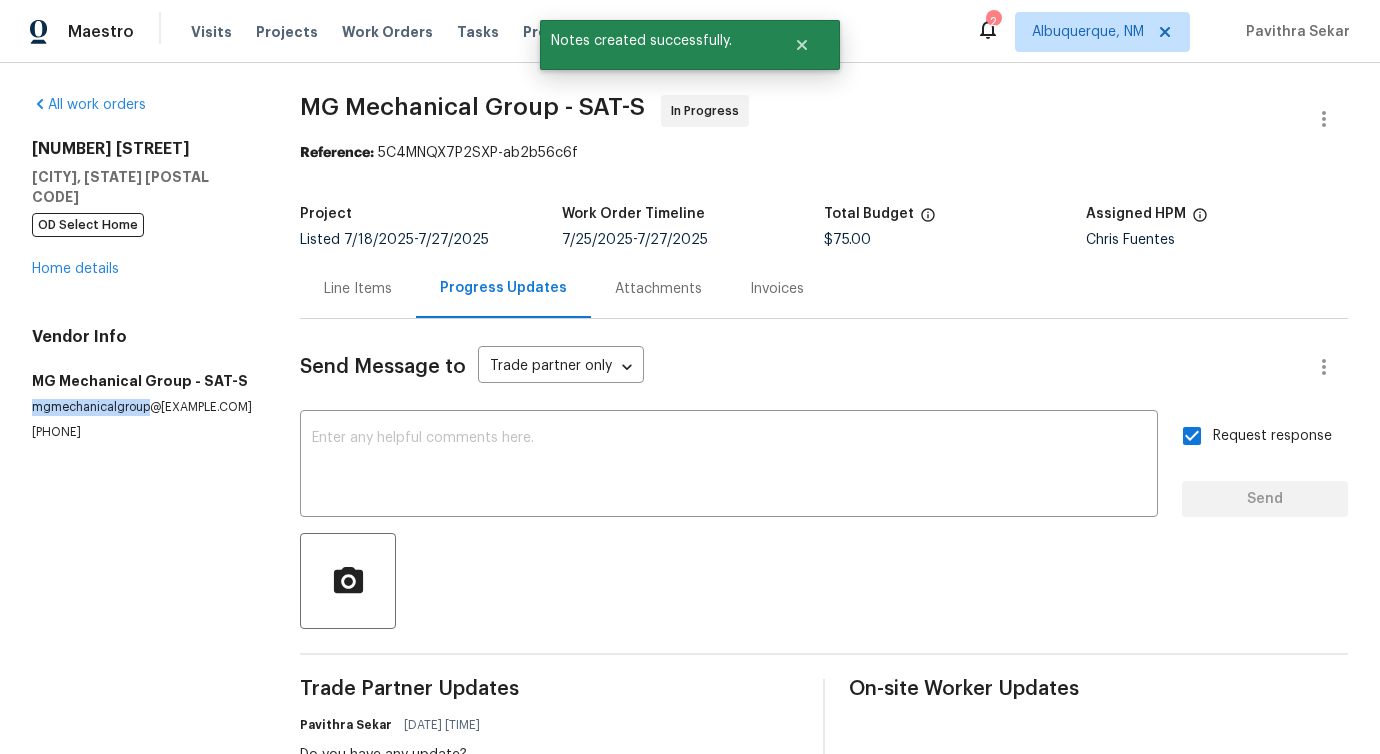 click on "mgmechanicalgroup@gmail.com" at bounding box center (142, 407) 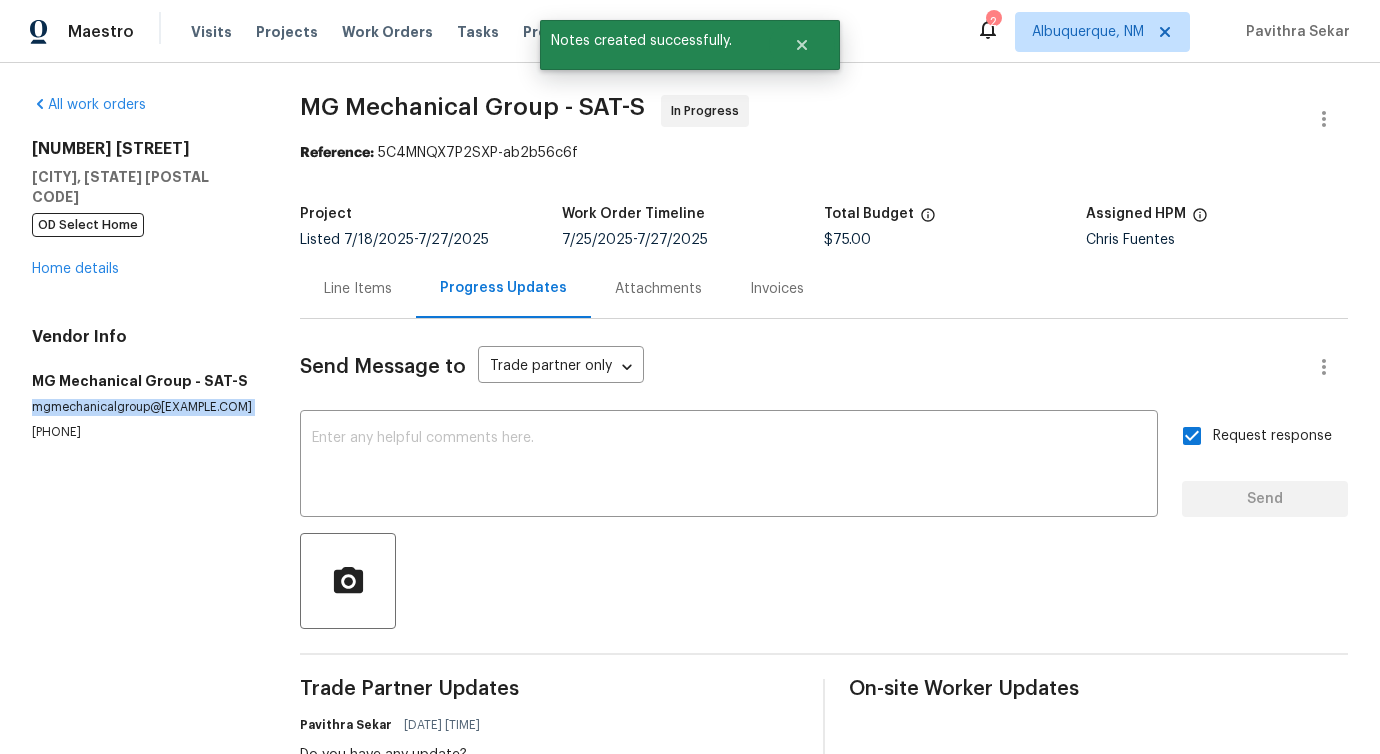 click on "mgmechanicalgroup@gmail.com" at bounding box center [142, 407] 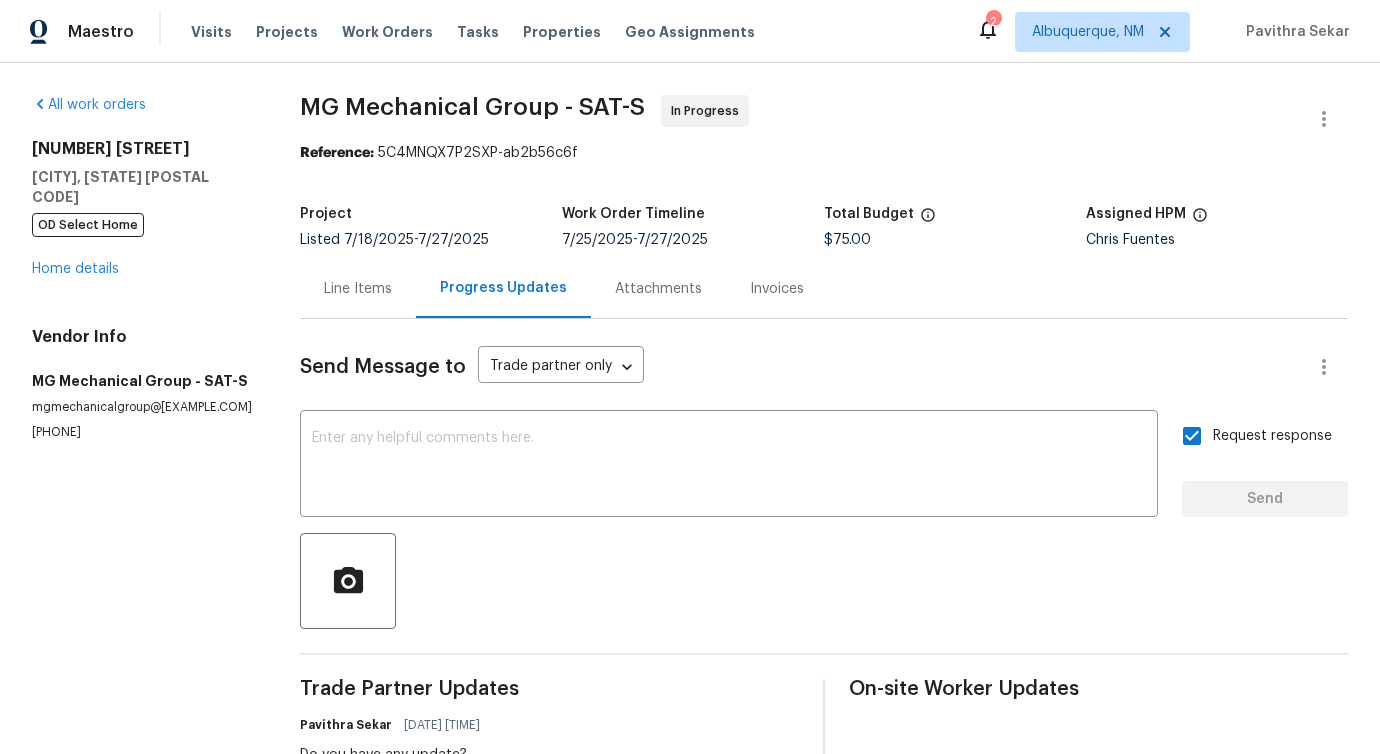 click on "Send Message to Trade partner only Trade partner only ​ x ​ Request response Send Trade Partner Updates Pavithra Sekar 08/04/2025 2:45 PM Do you have any update? Pavithra Sekar 08/01/2025 3:09 PM we were unable to reach you when we tried calling this number (847) 226-0050, we left a voice note for an update. This work order must be completed within the target date to meet our
deadline. Kindly reply as soon as you can. Thank you. Pavithra Sekar 07/30/2025 4:21 PM Hi, do you have any update on the status of the work order? Pavithra Sekar 07/29/2025 4:10 PM Would you kindly provide us with an update regarding the progress of the work order? Pavithra Sekar 07/28/2025 9:06 AM Hi, do you have any update on the status of the work order? Pavithra Sekar 07/25/2025 10:51 AM On-site Worker Updates" at bounding box center (824, 829) 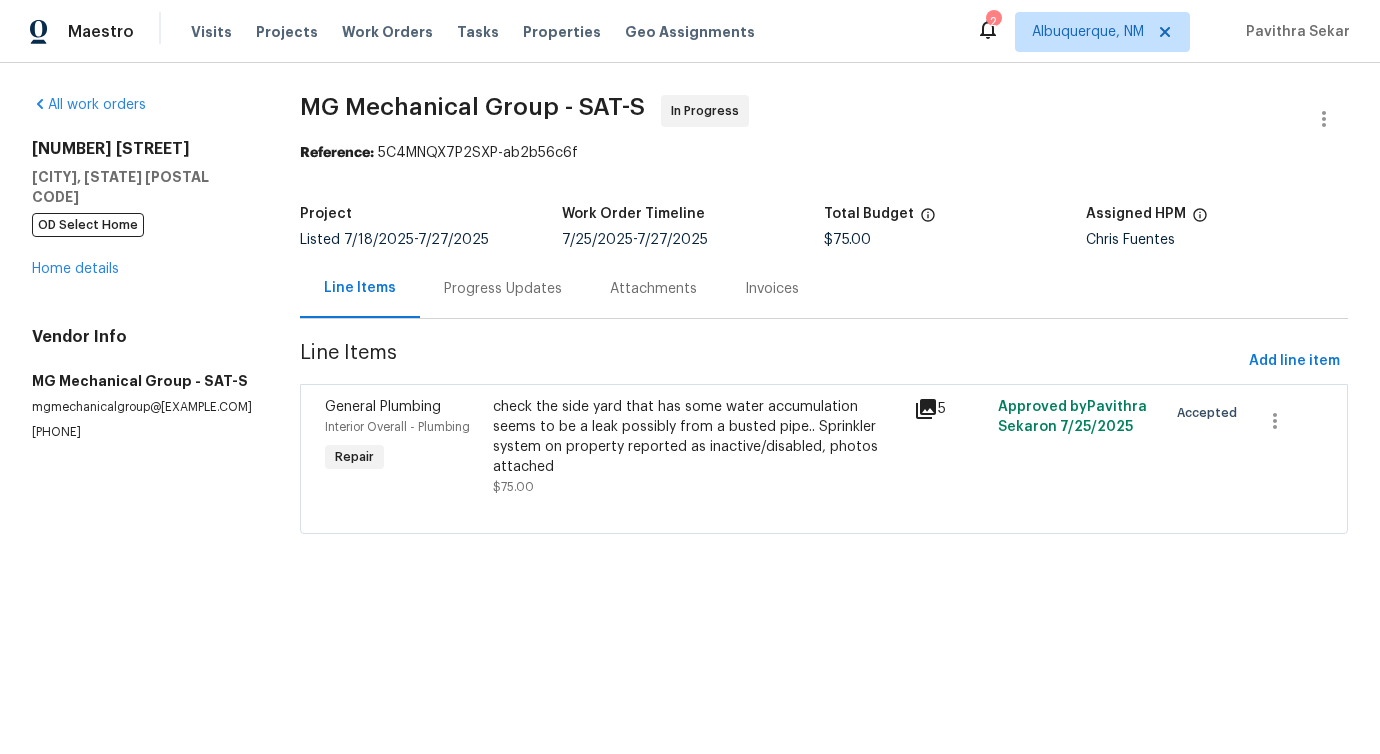 click at bounding box center (824, 509) 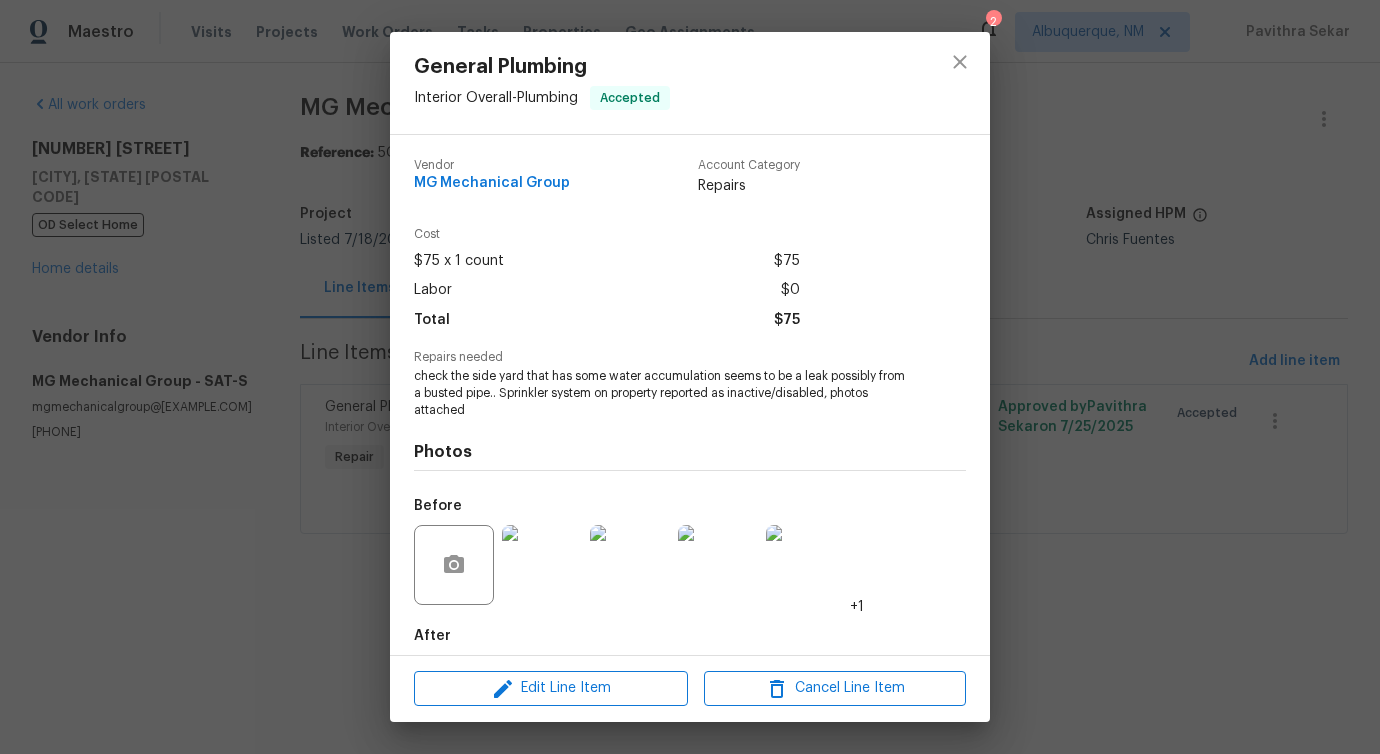 click on "check the side yard that has some water accumulation seems to be a leak possibly from a busted pipe.. Sprinkler system on property reported as inactive/disabled,  photos attached" at bounding box center (662, 393) 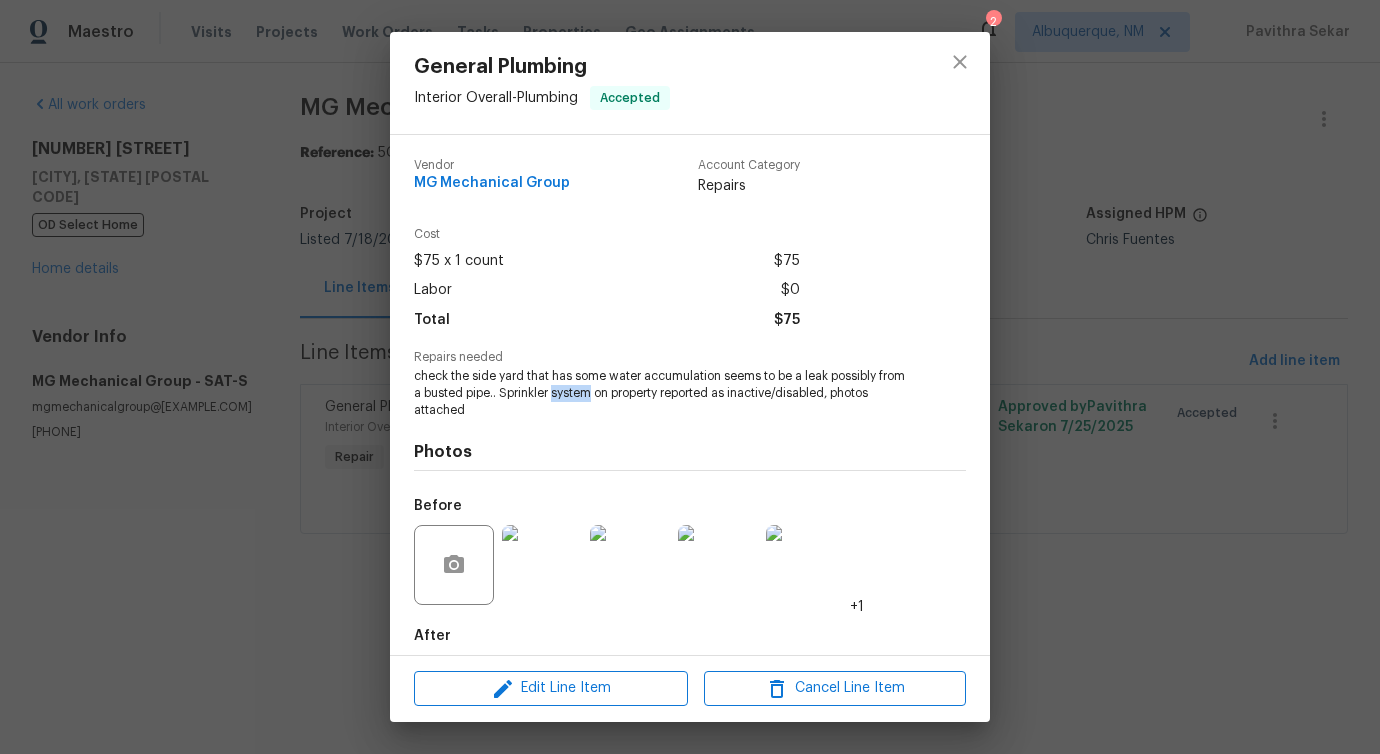 click on "check the side yard that has some water accumulation seems to be a leak possibly from a busted pipe.. Sprinkler system on property reported as inactive/disabled,  photos attached" at bounding box center [662, 393] 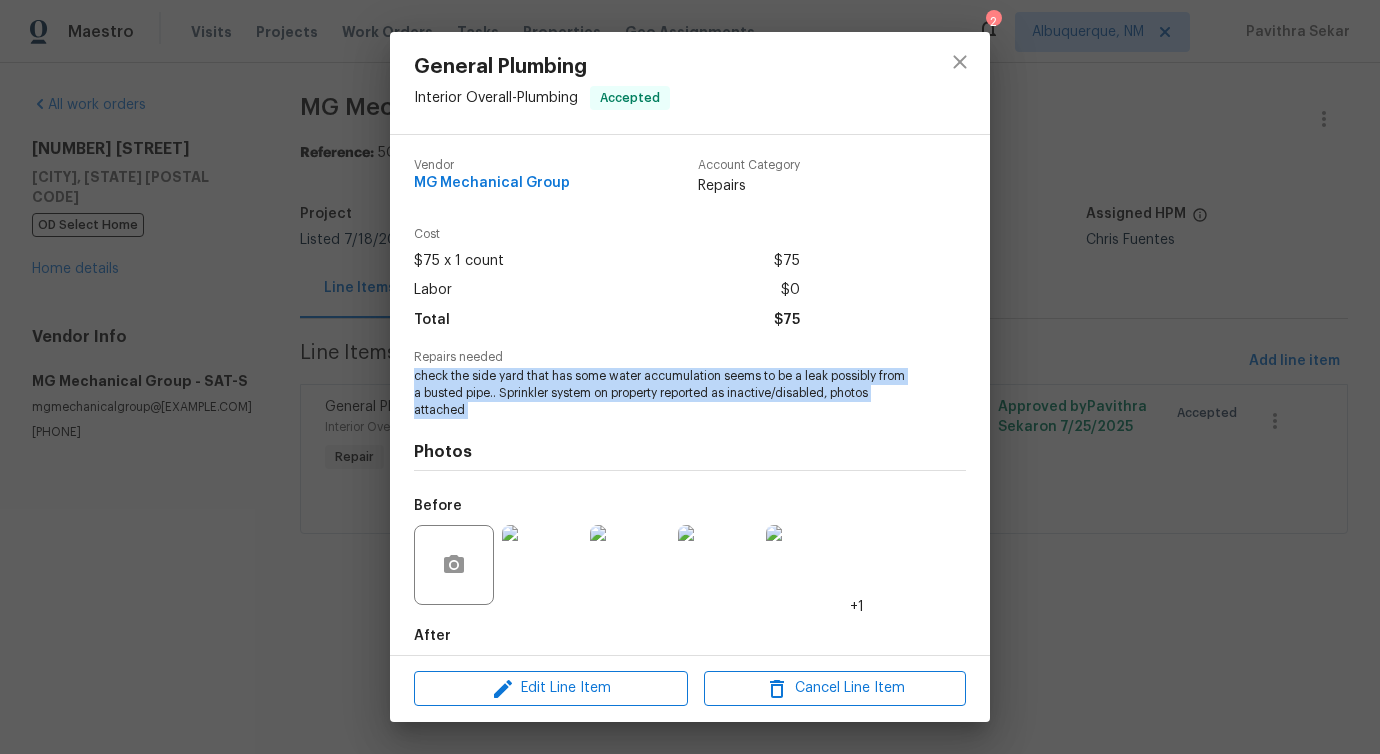 click on "check the side yard that has some water accumulation seems to be a leak possibly from a busted pipe.. Sprinkler system on property reported as inactive/disabled,  photos attached" at bounding box center [662, 393] 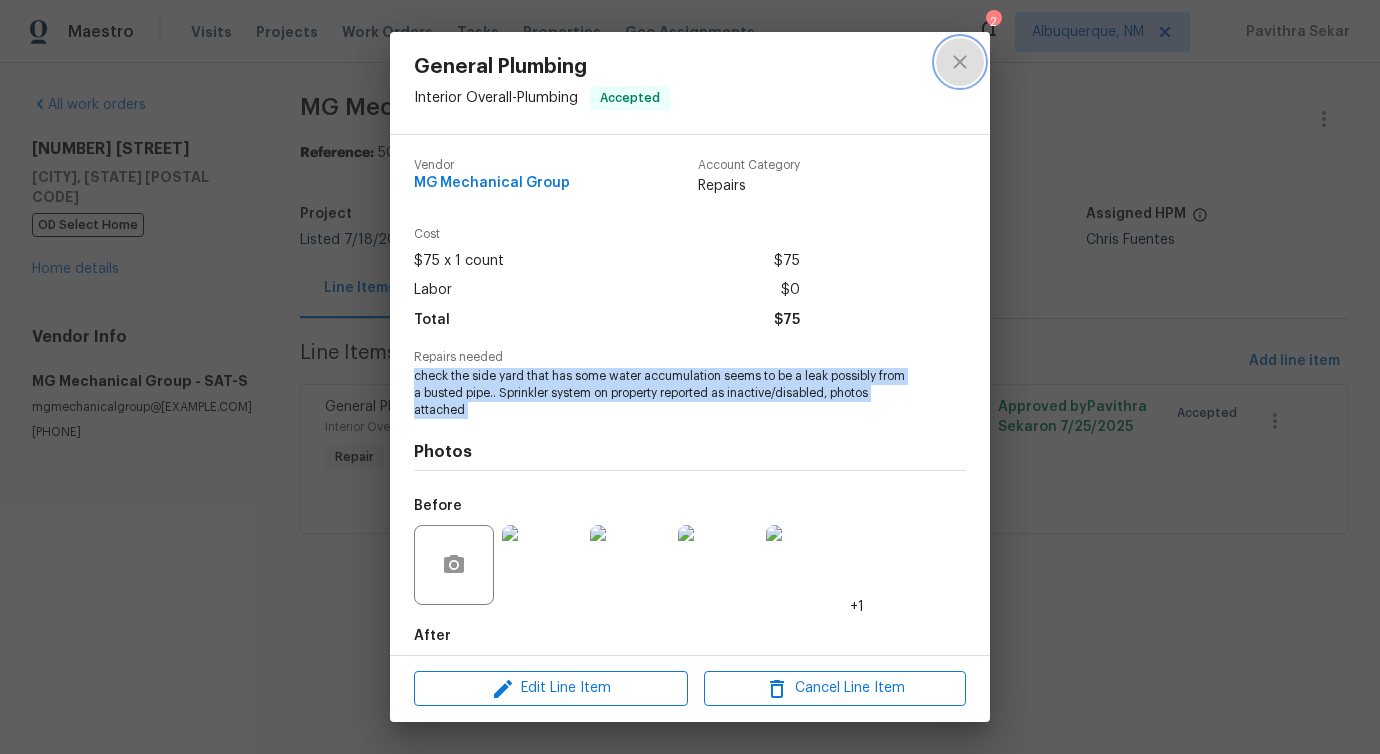 click 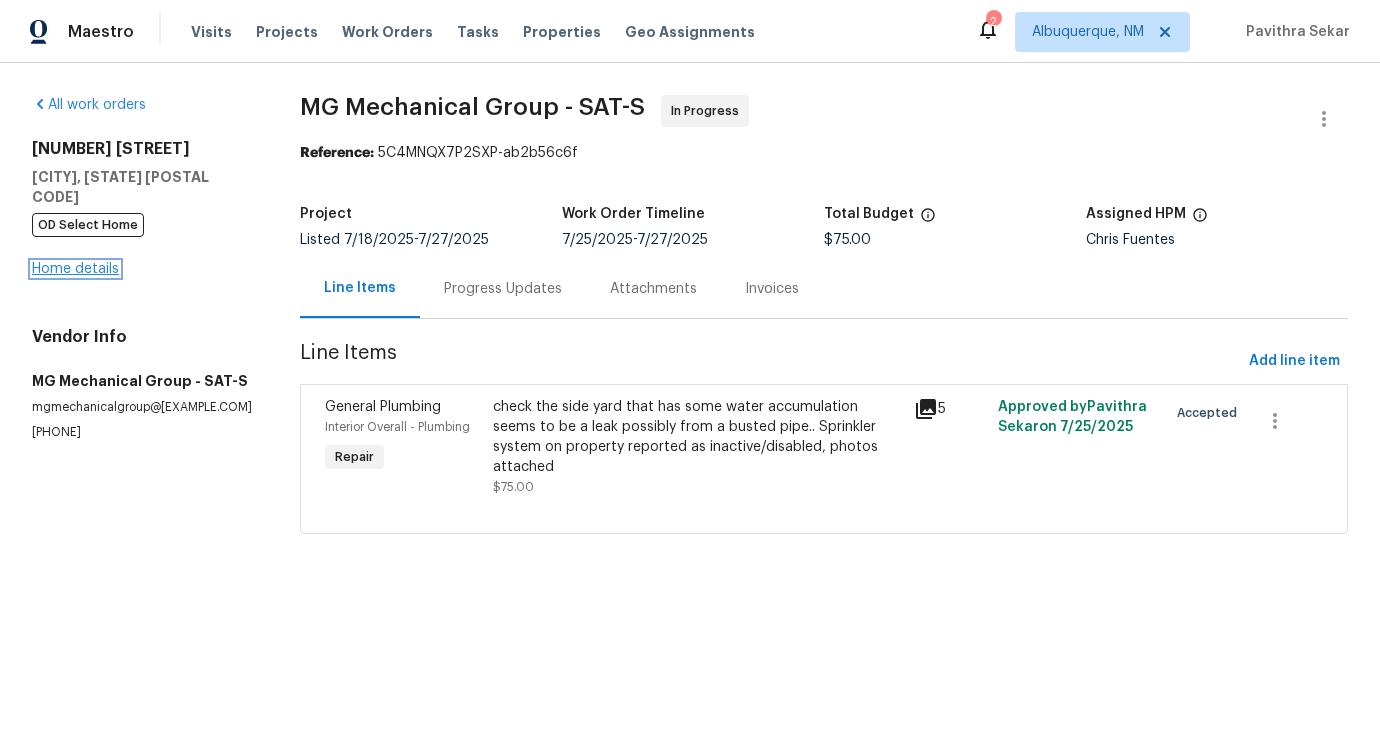 click on "Home details" at bounding box center (75, 269) 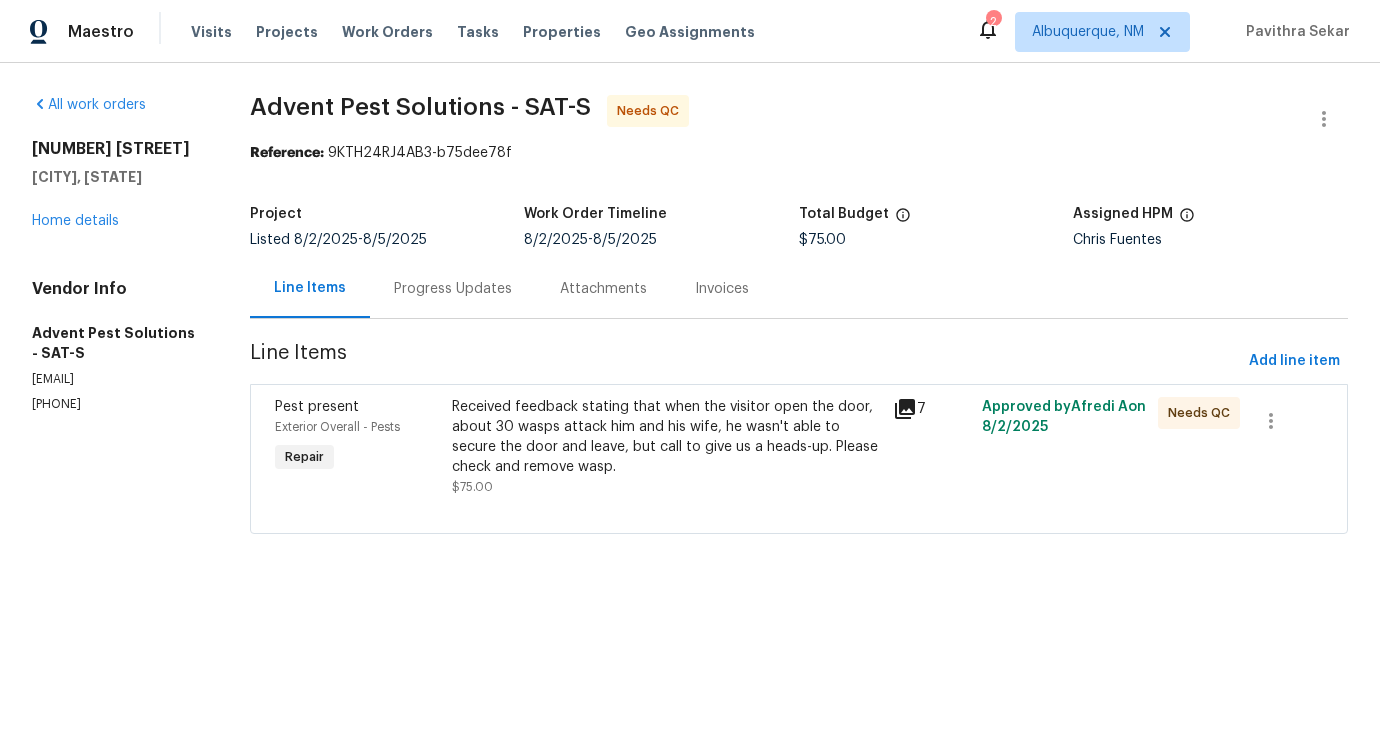 scroll, scrollTop: 0, scrollLeft: 0, axis: both 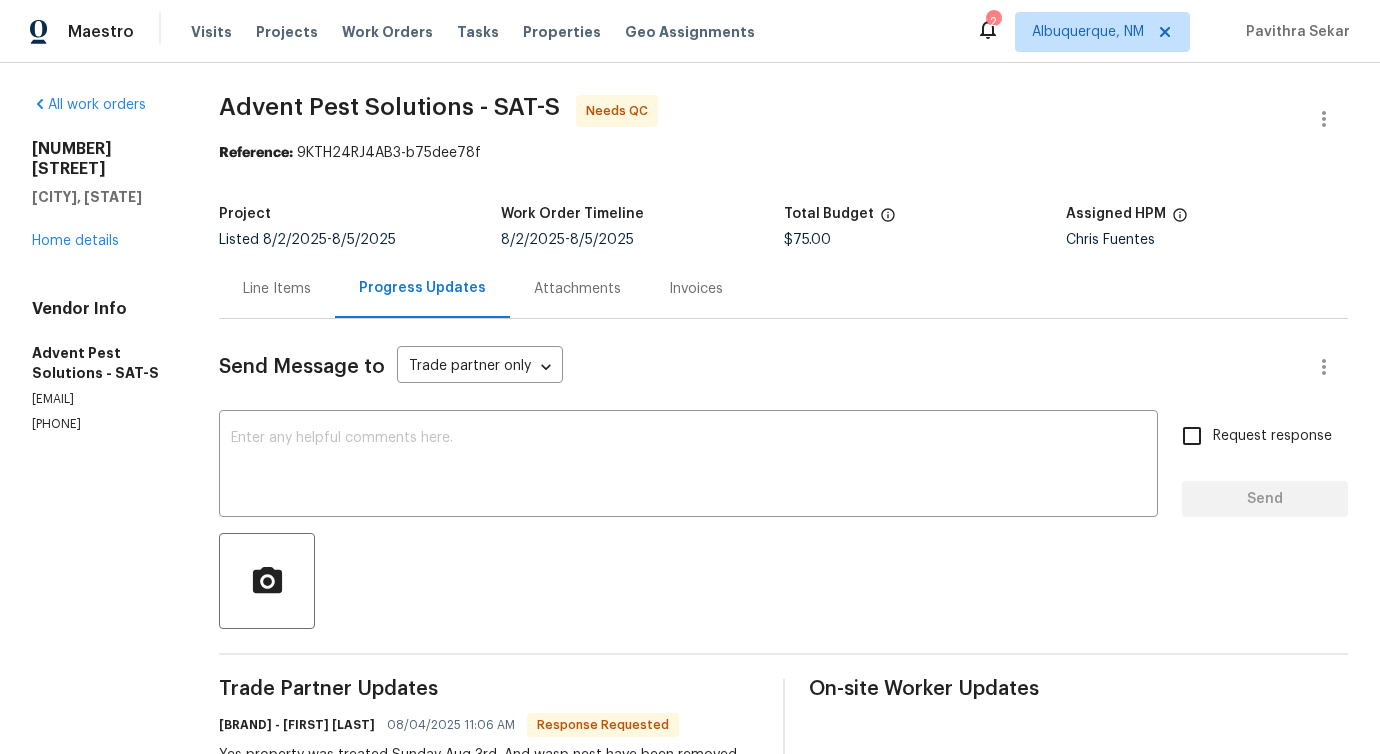 click on "Line Items" at bounding box center (277, 289) 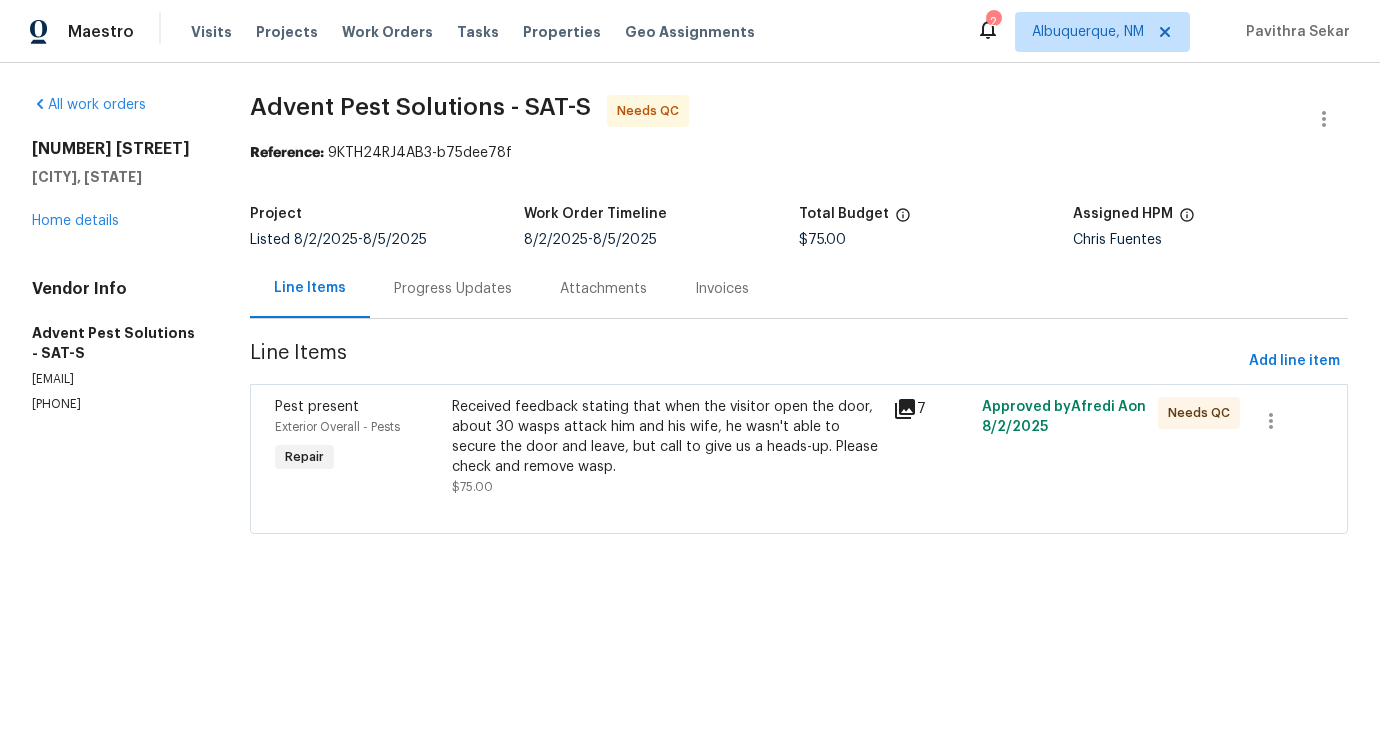 click on "Received feedback stating that when the visitor open the door, about 30 wasps attack him and his wife, he wasn't able to secure the door and leave, but call to give us a heads-up. Please check and remove wasp." at bounding box center (667, 437) 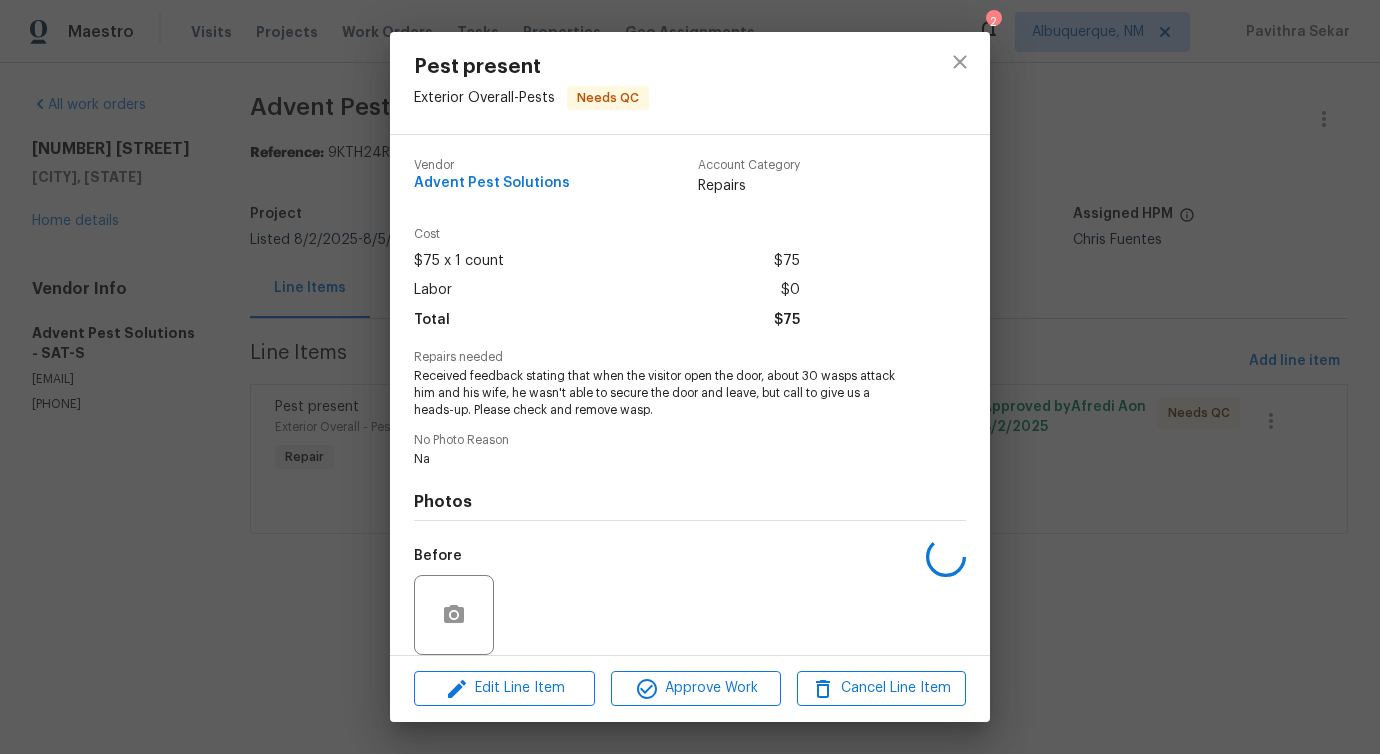scroll, scrollTop: 150, scrollLeft: 0, axis: vertical 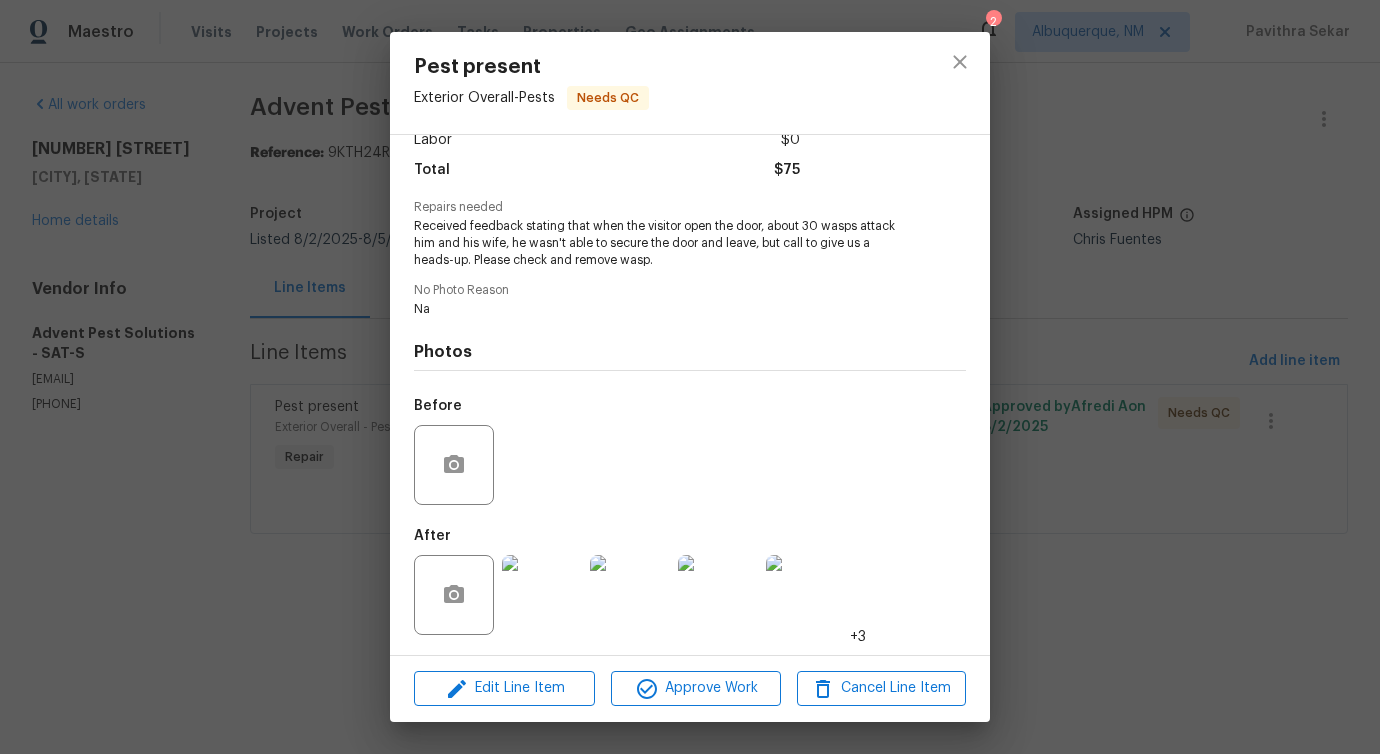 click at bounding box center (542, 595) 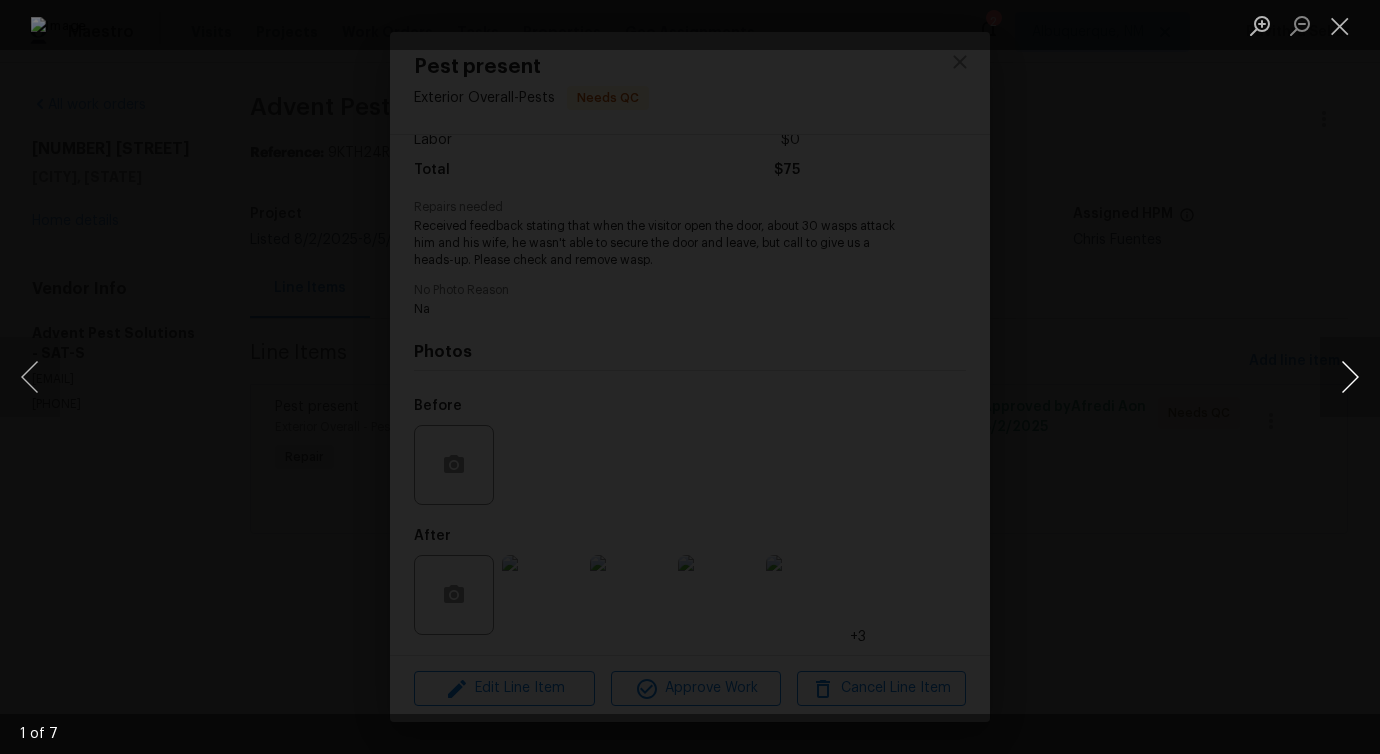 click at bounding box center [1350, 377] 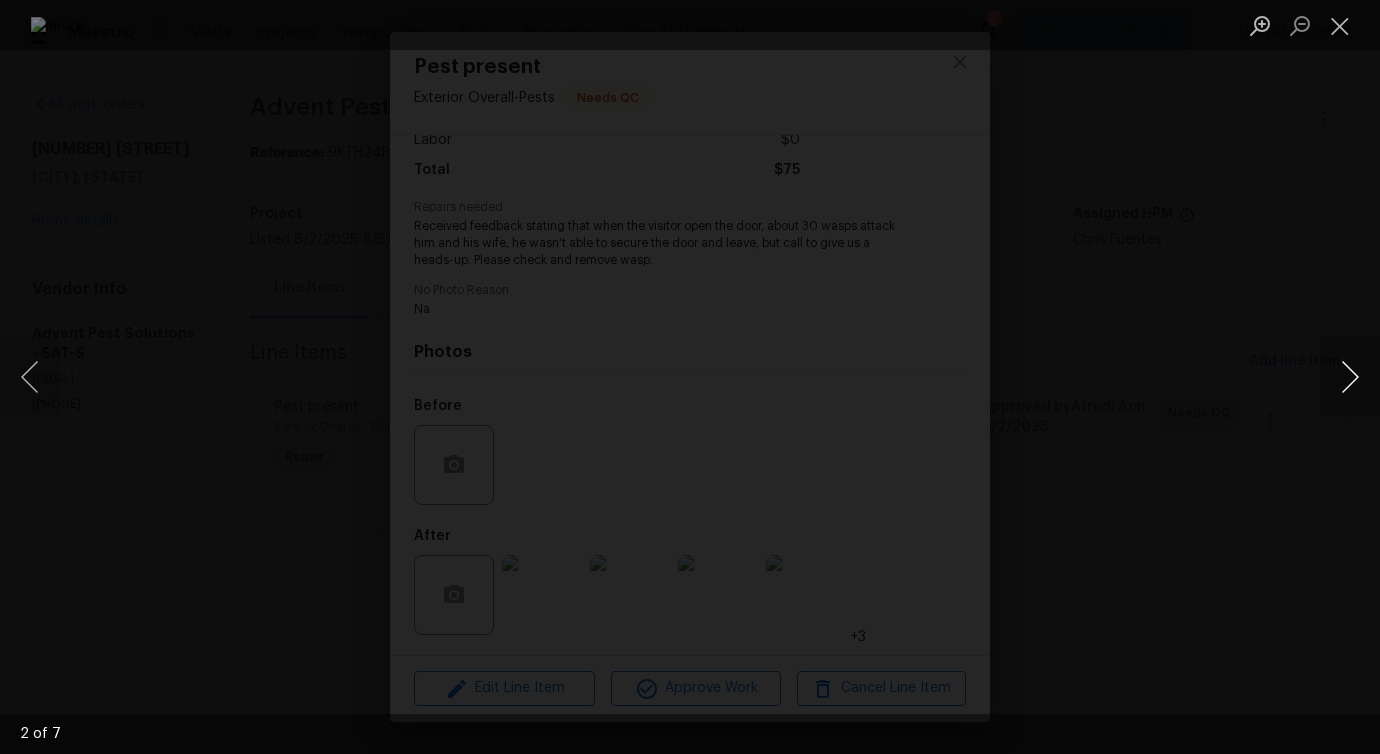 click at bounding box center [1350, 377] 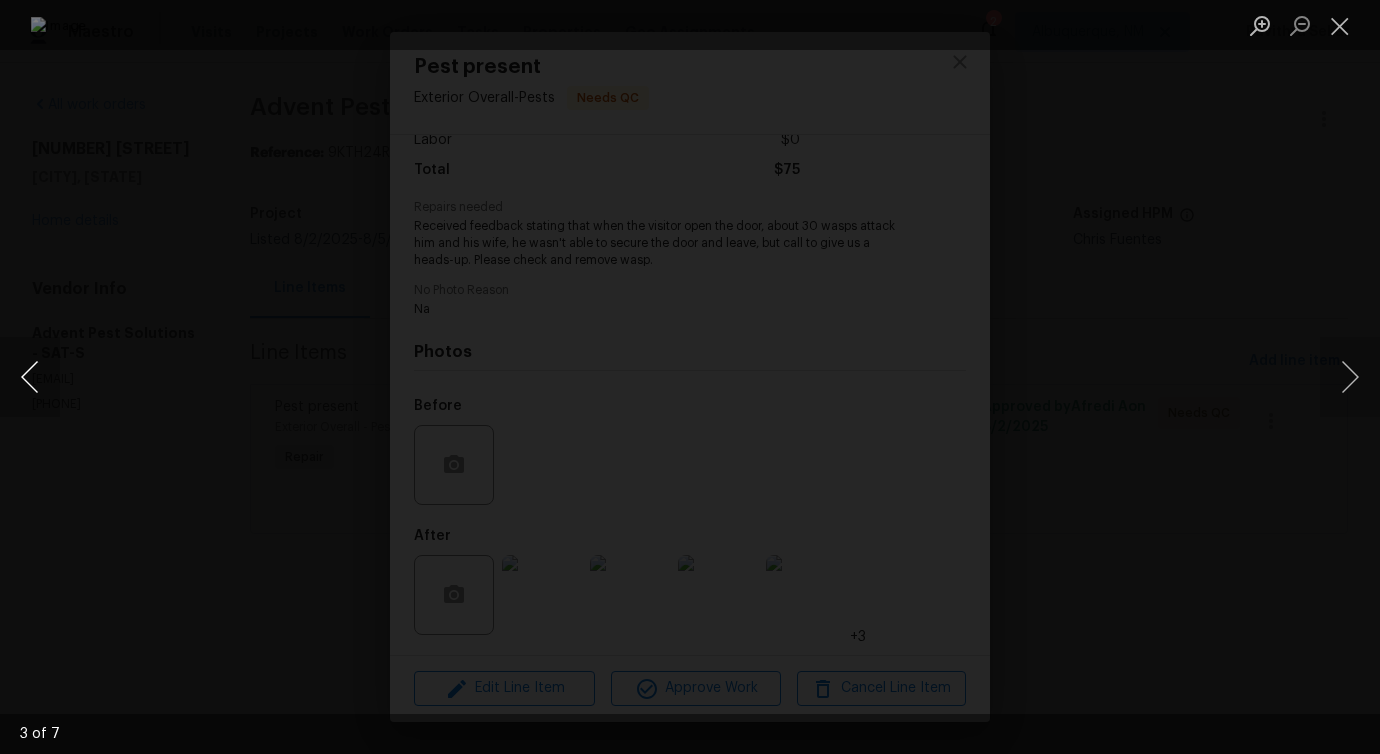 click at bounding box center [30, 377] 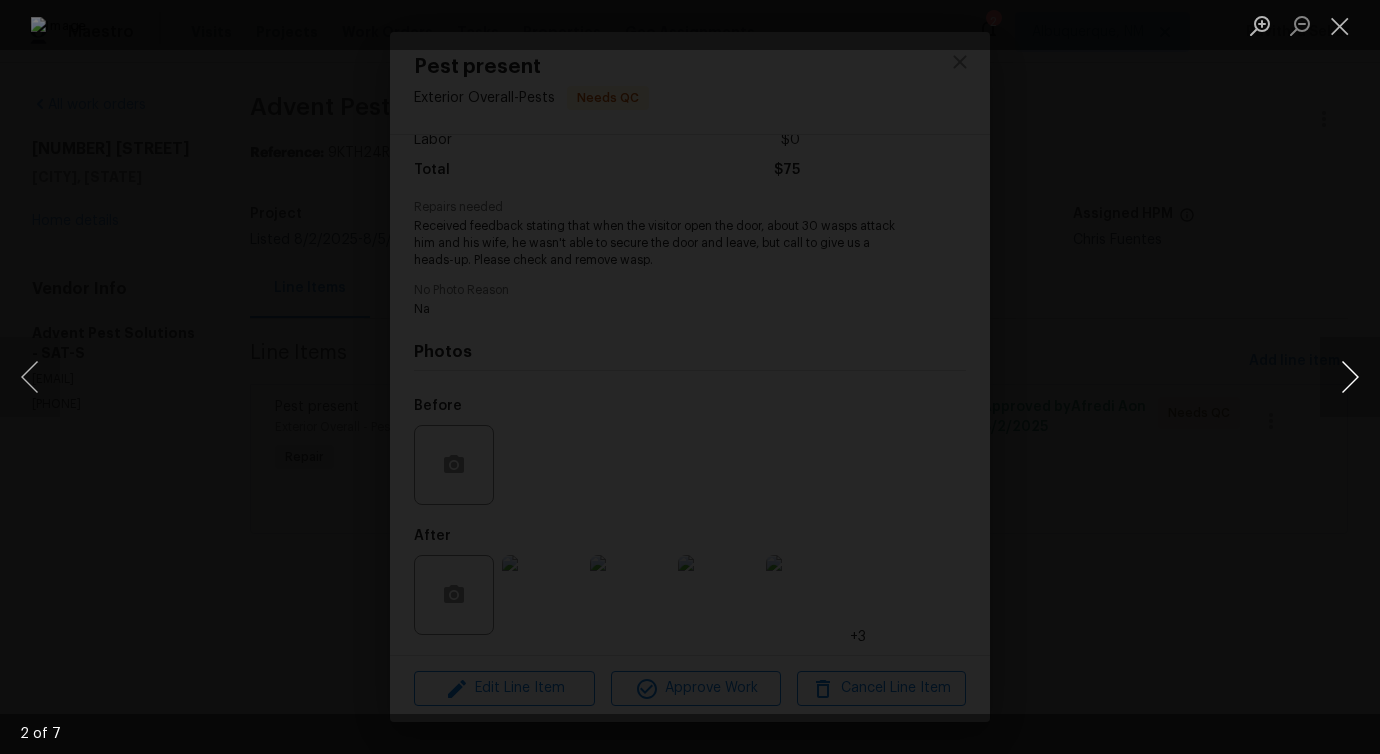 click at bounding box center (1350, 377) 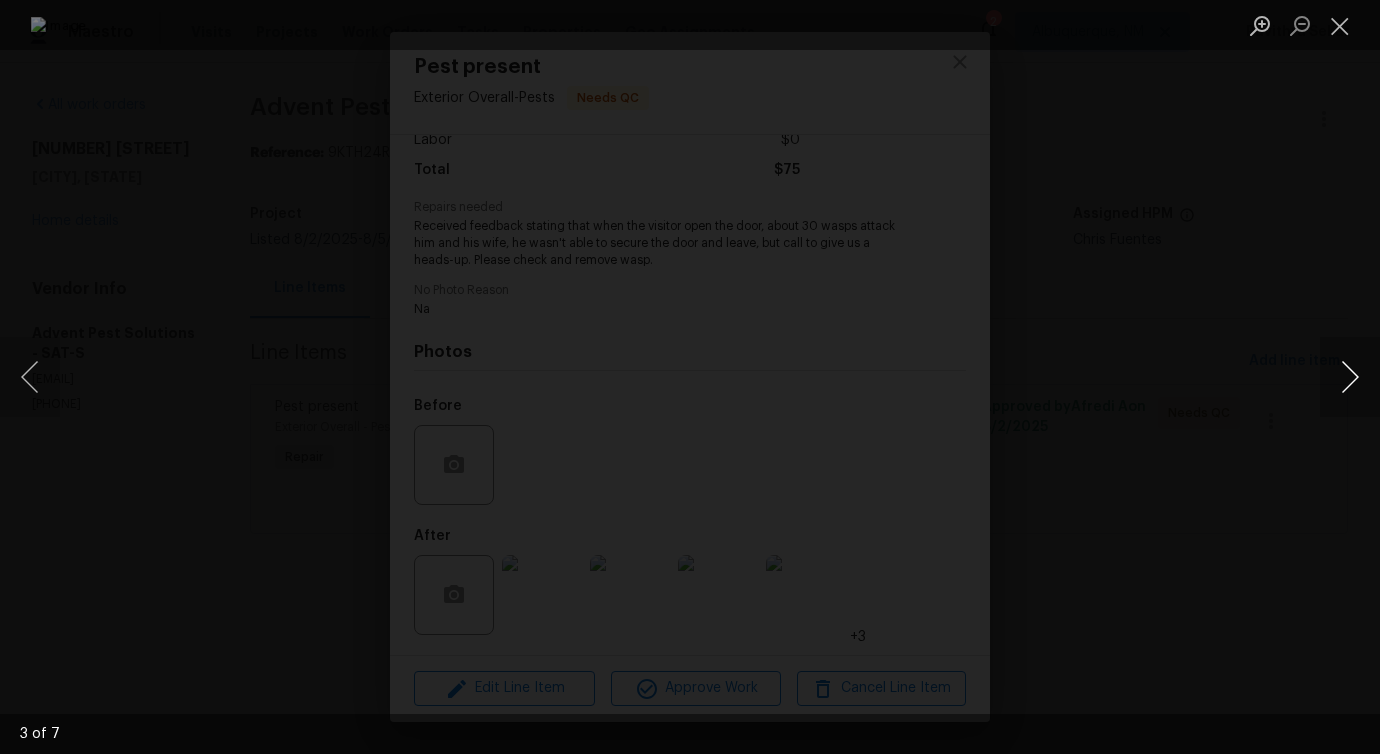 click at bounding box center [1350, 377] 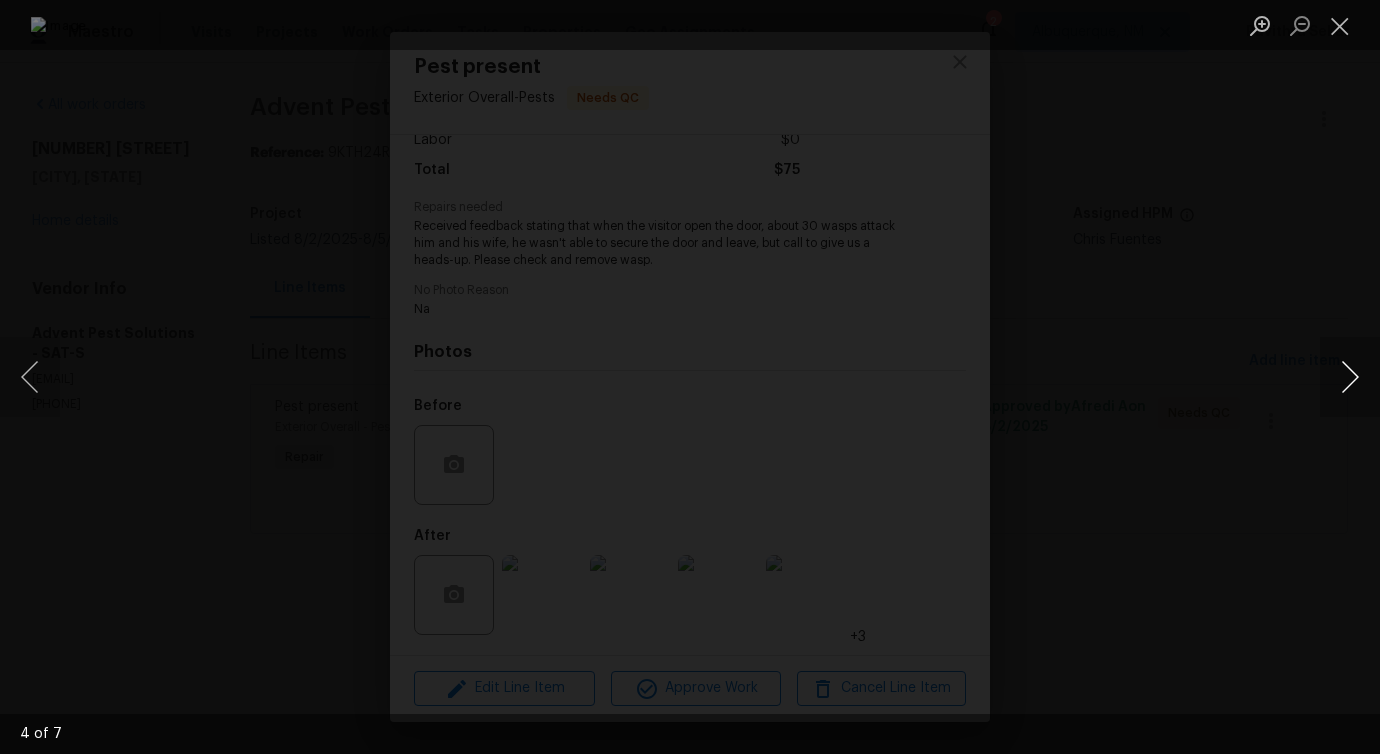 click at bounding box center (1350, 377) 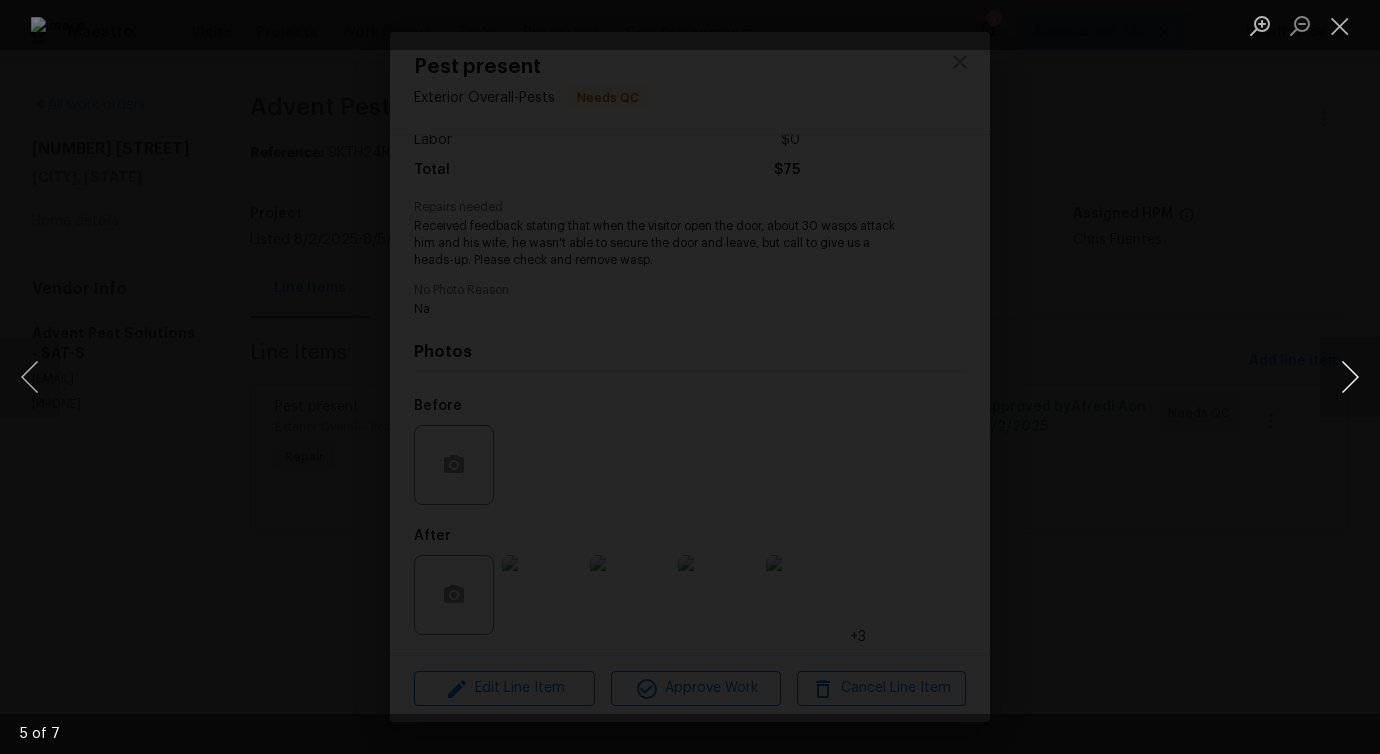 click at bounding box center (1350, 377) 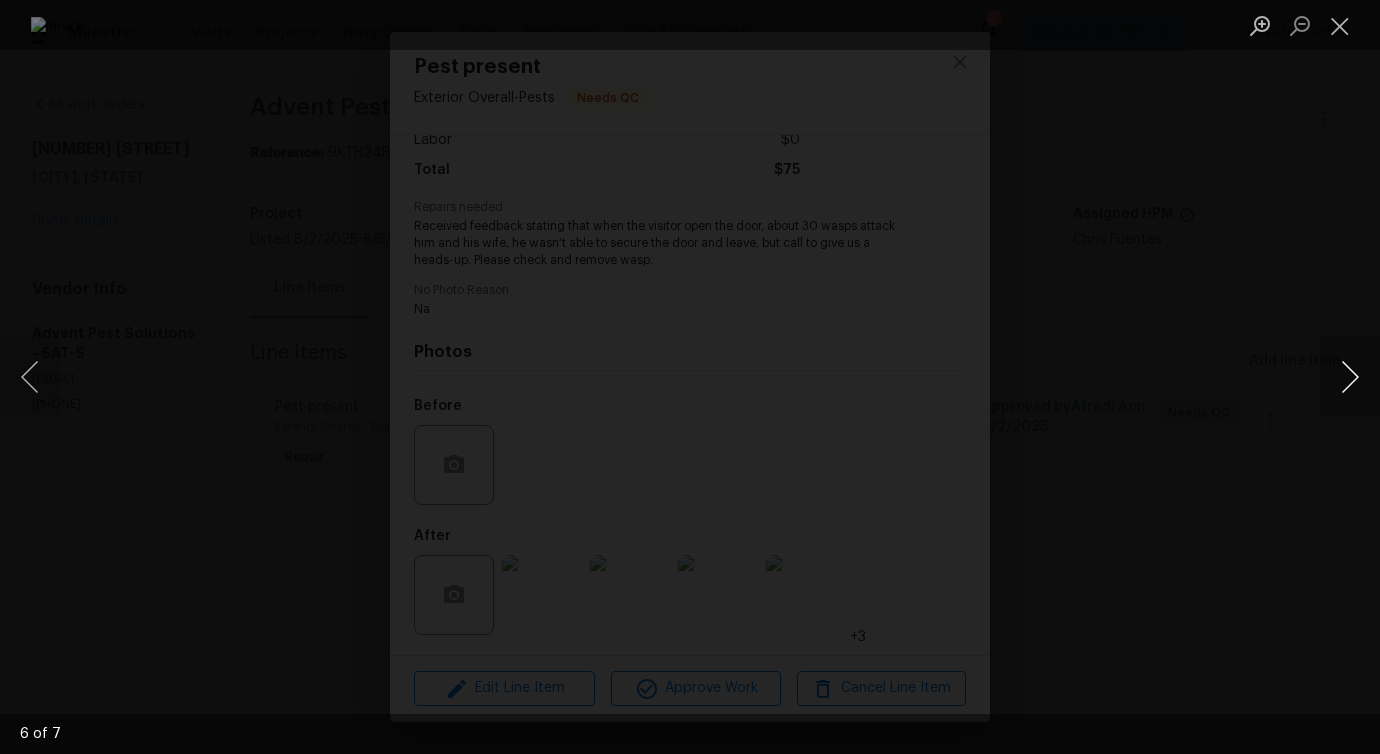 click at bounding box center (1350, 377) 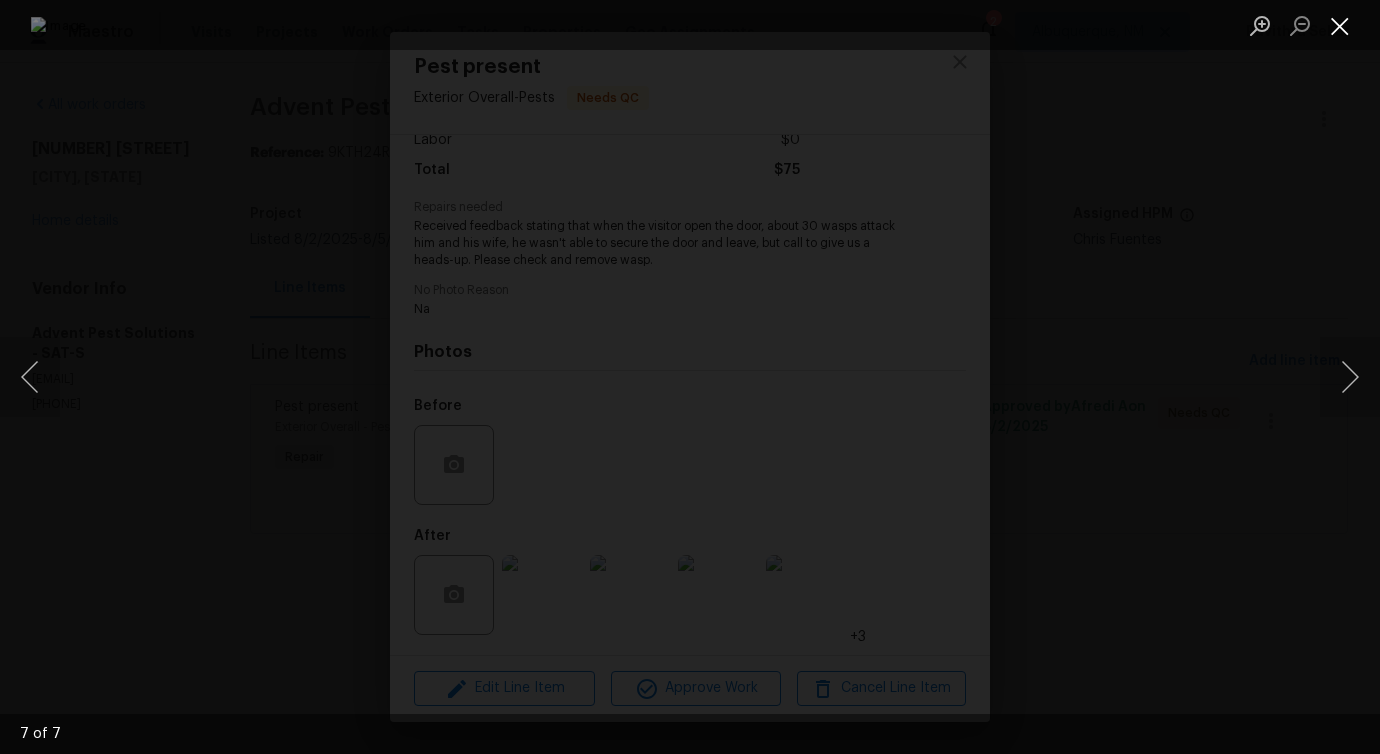 click at bounding box center (1340, 25) 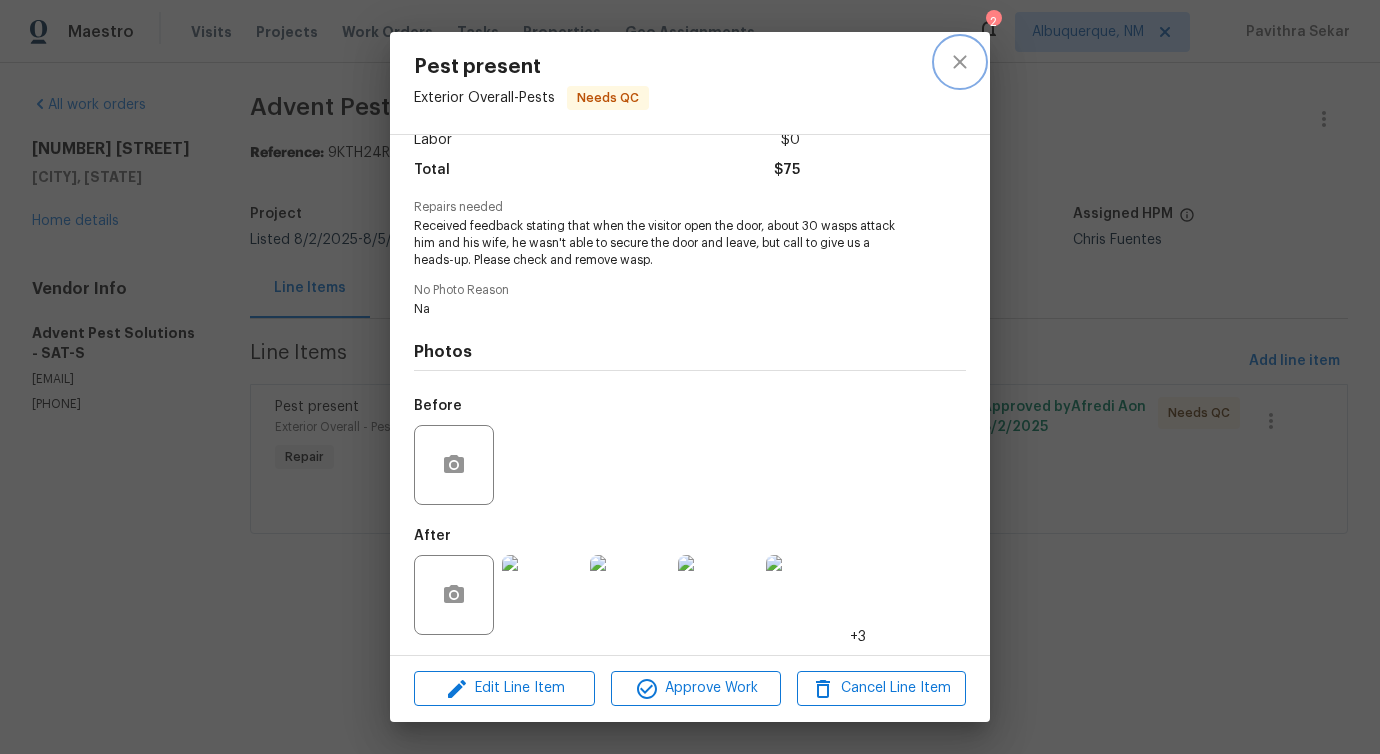 click 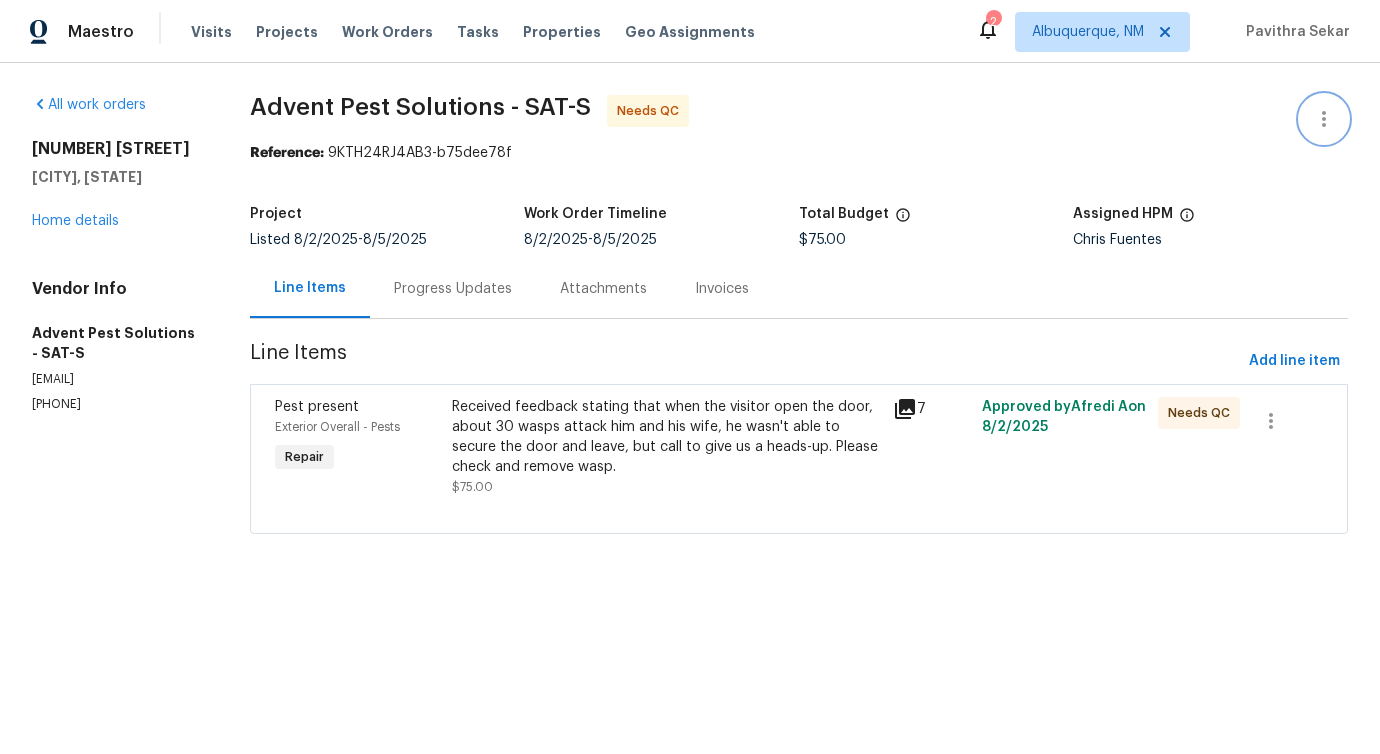 click 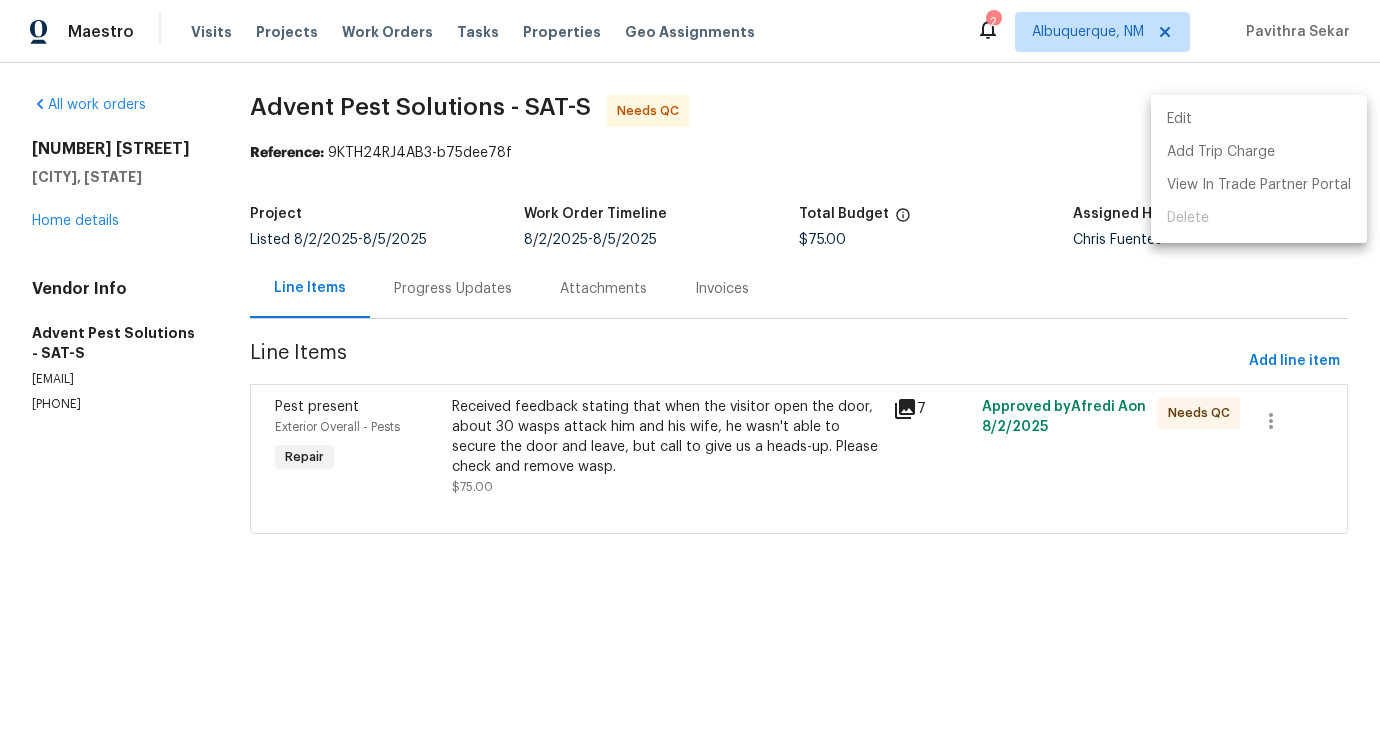 click on "Edit" at bounding box center (1259, 119) 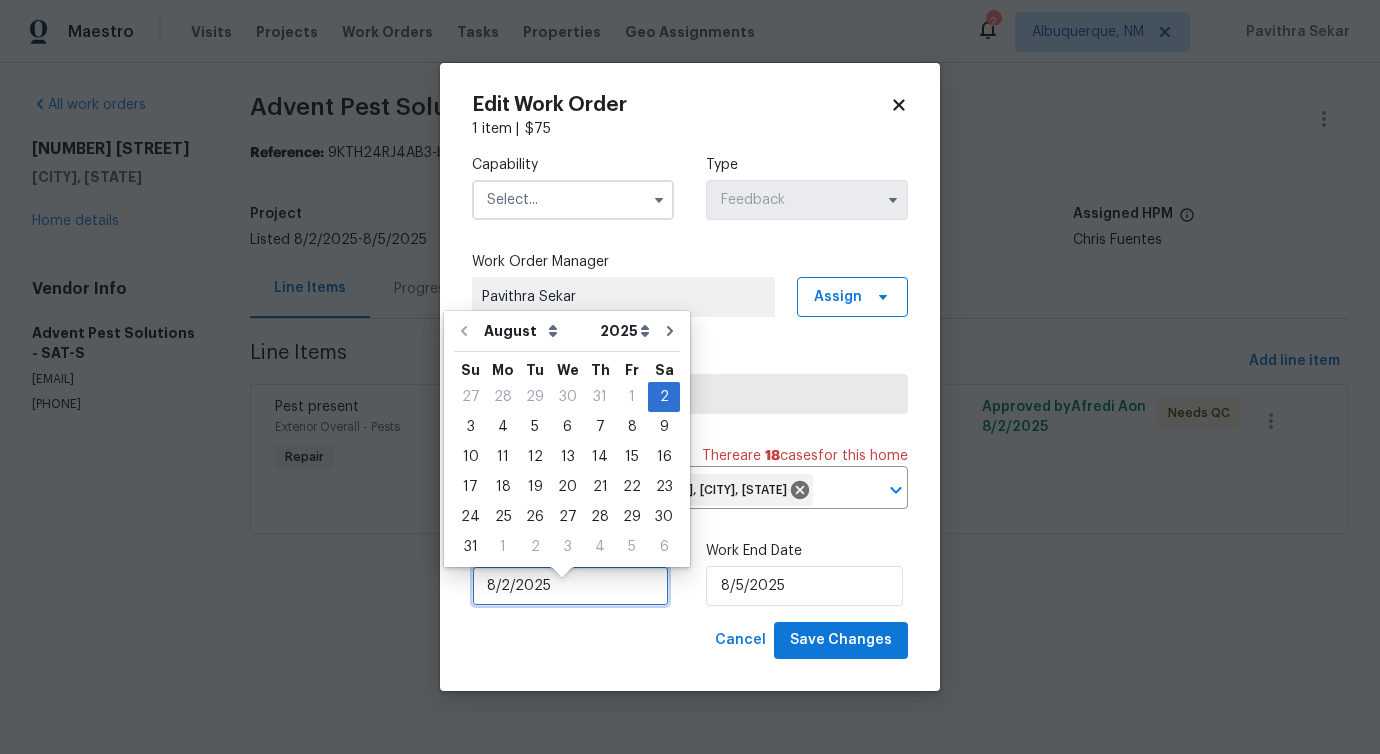 click on "8/2/2025" at bounding box center (570, 586) 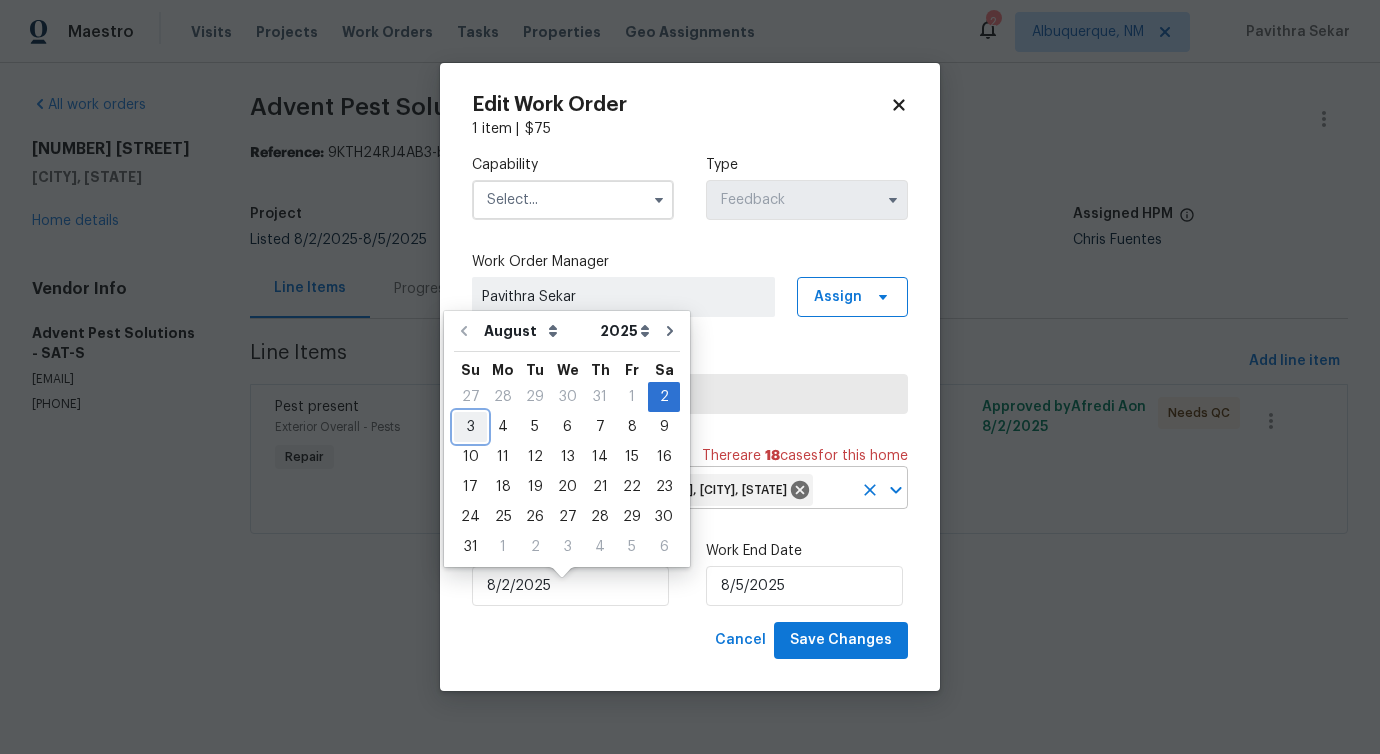 drag, startPoint x: 464, startPoint y: 426, endPoint x: 545, endPoint y: 455, distance: 86.034874 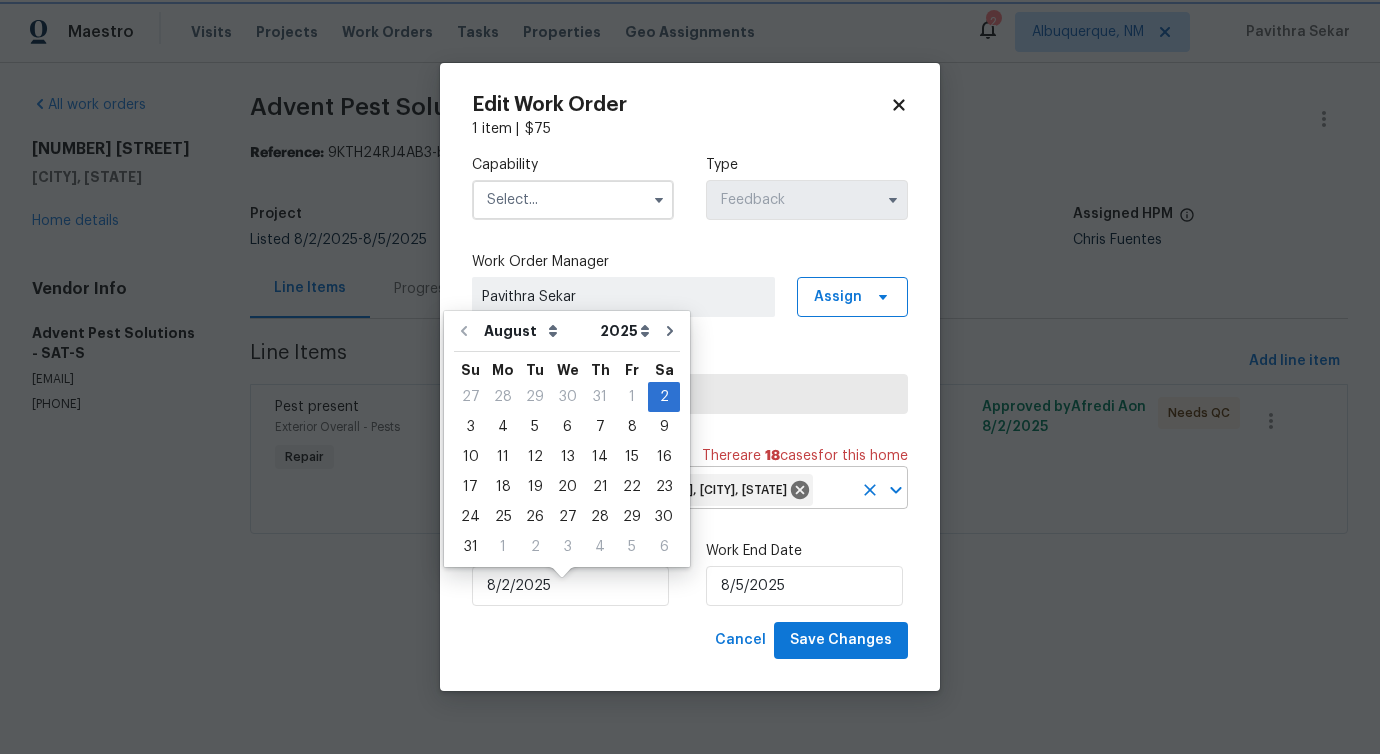 type on "8/3/2025" 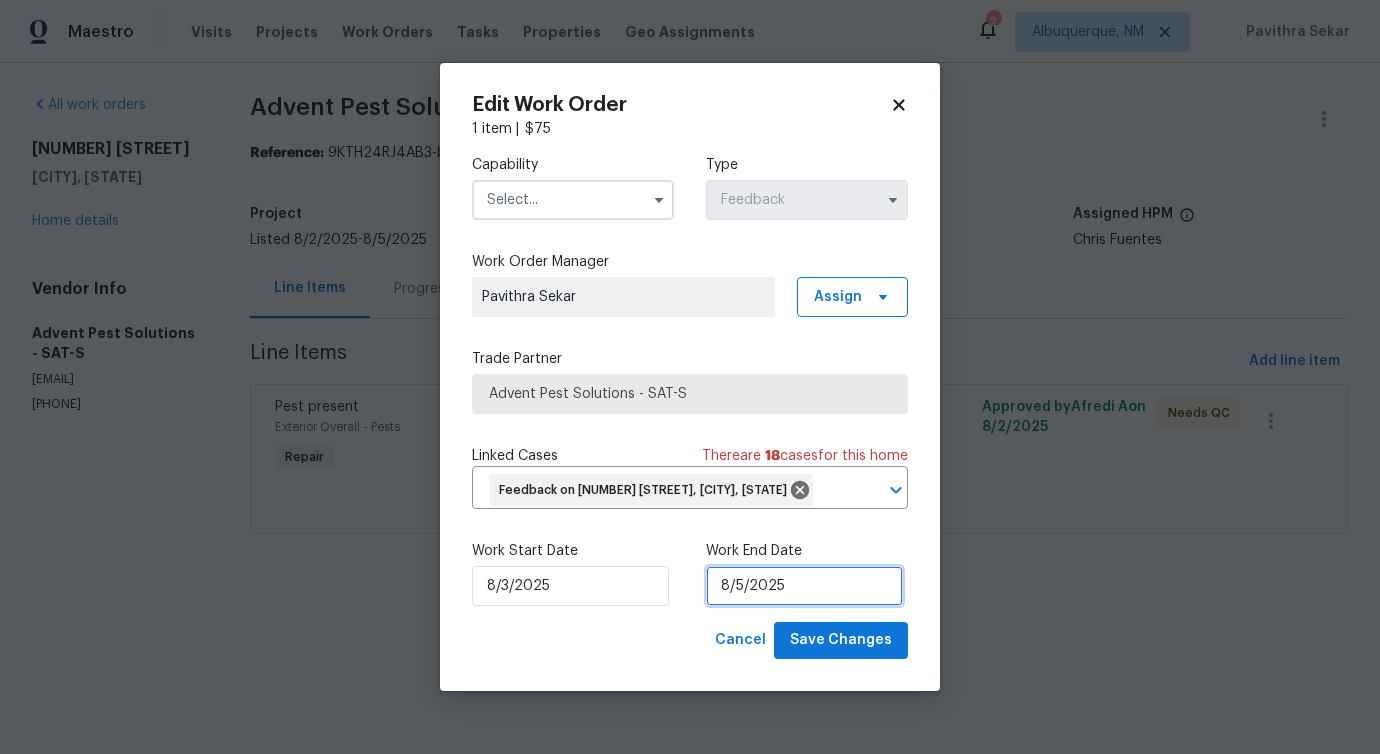 drag, startPoint x: 743, startPoint y: 599, endPoint x: 743, endPoint y: 573, distance: 26 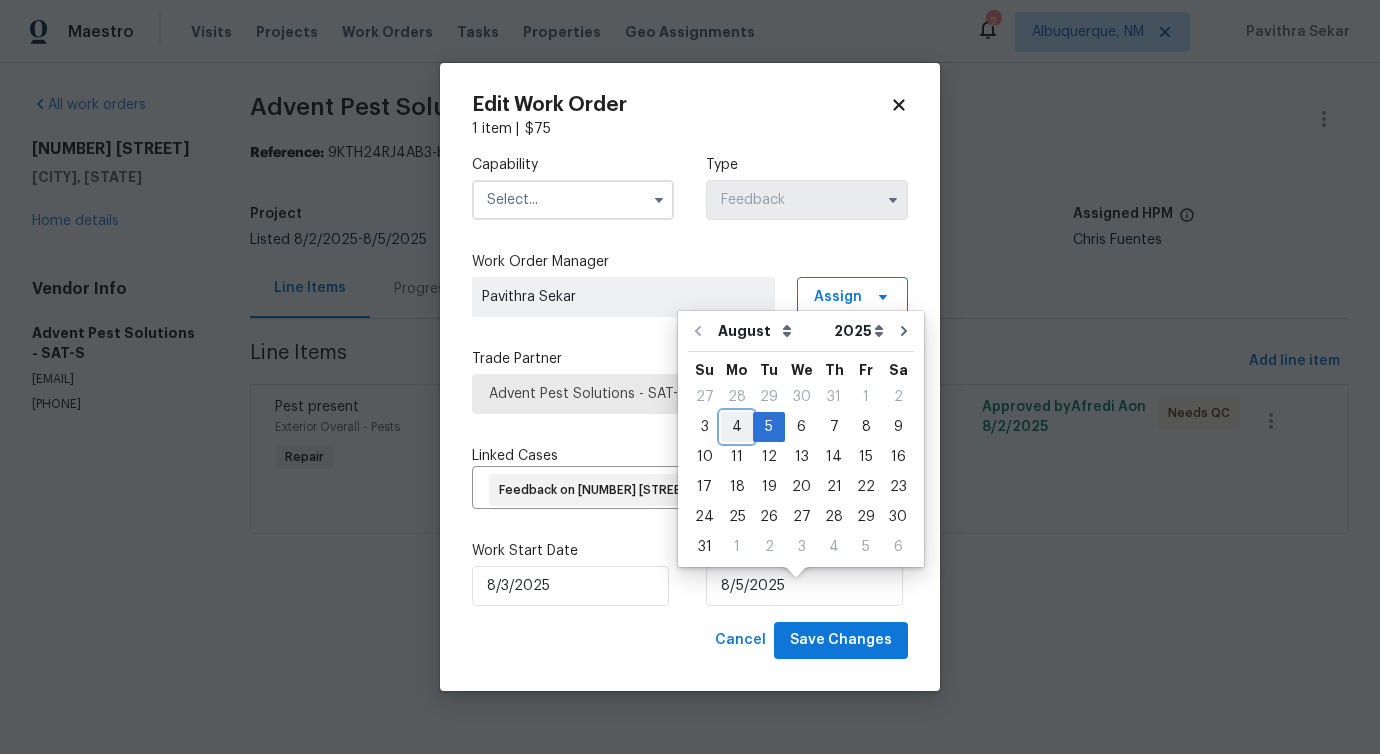 click on "4" at bounding box center (737, 427) 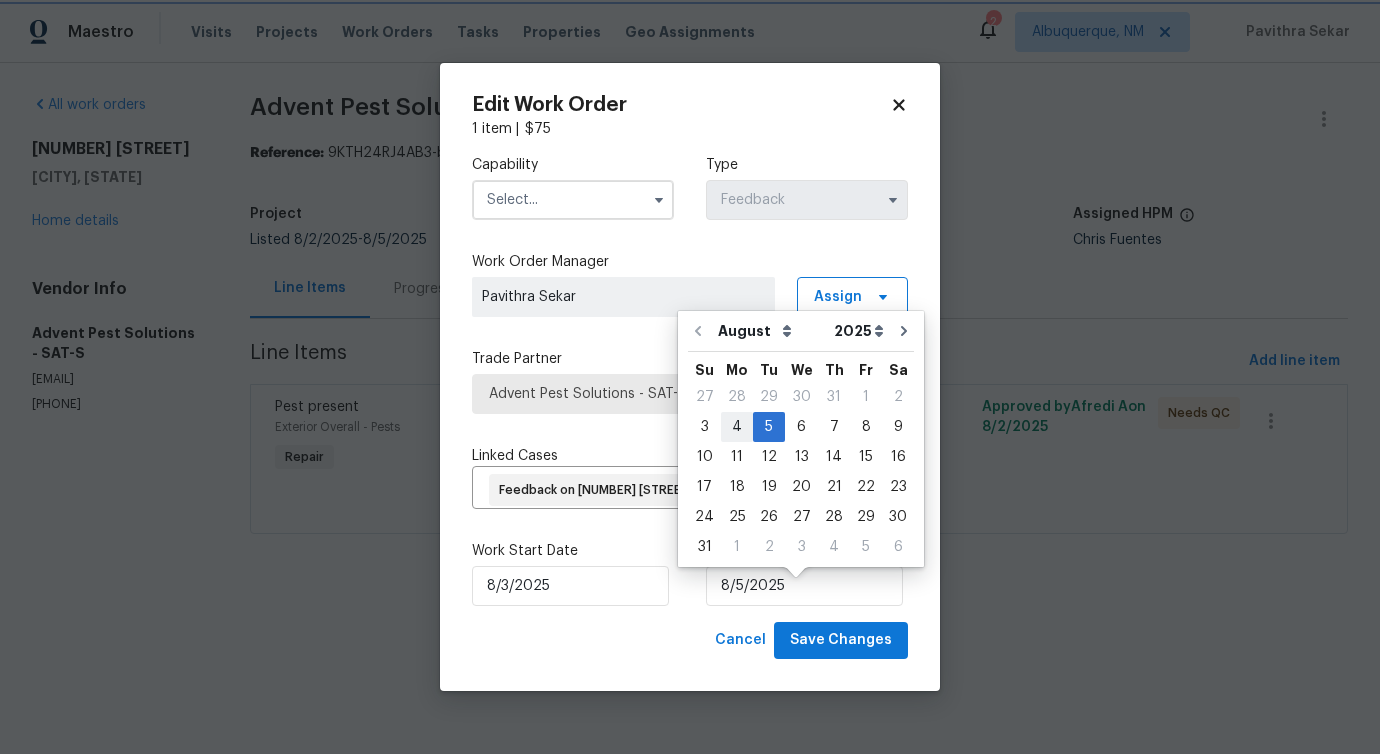 type on "8/4/2025" 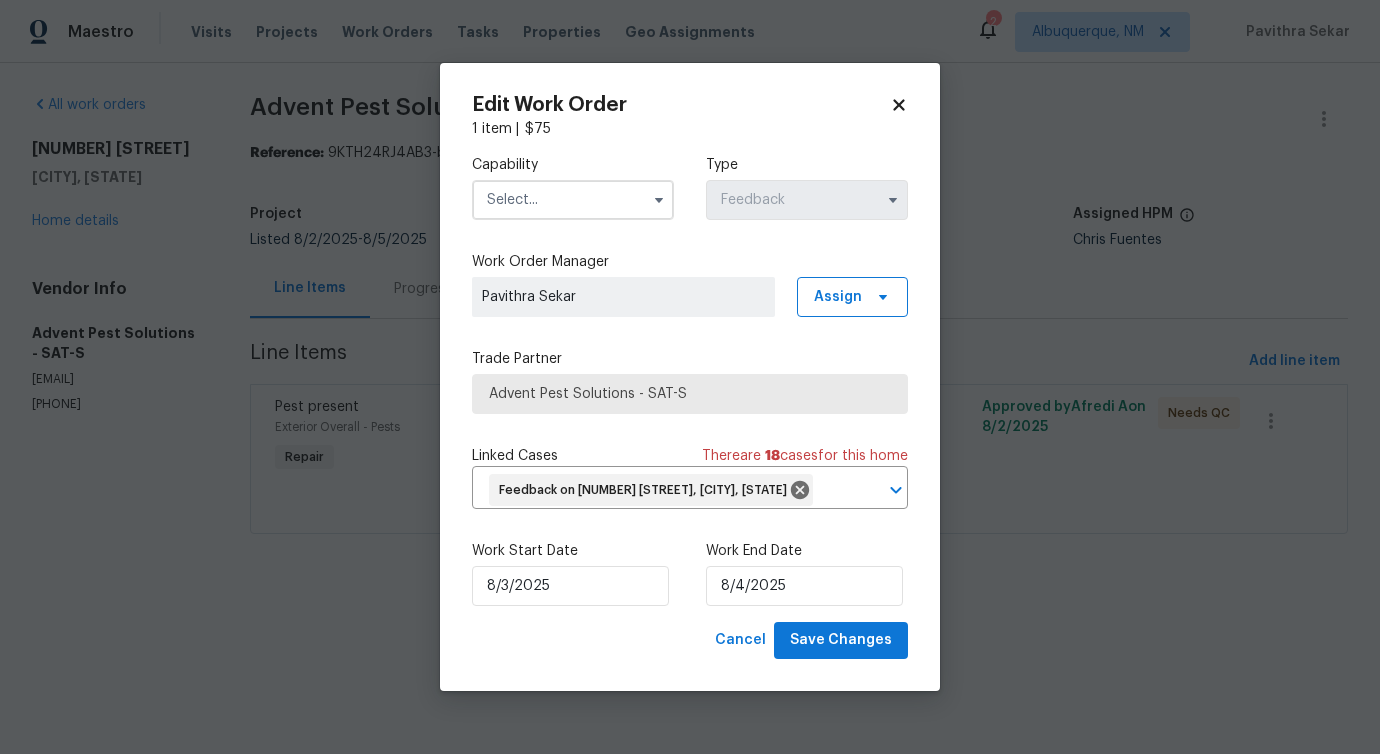 click at bounding box center [573, 200] 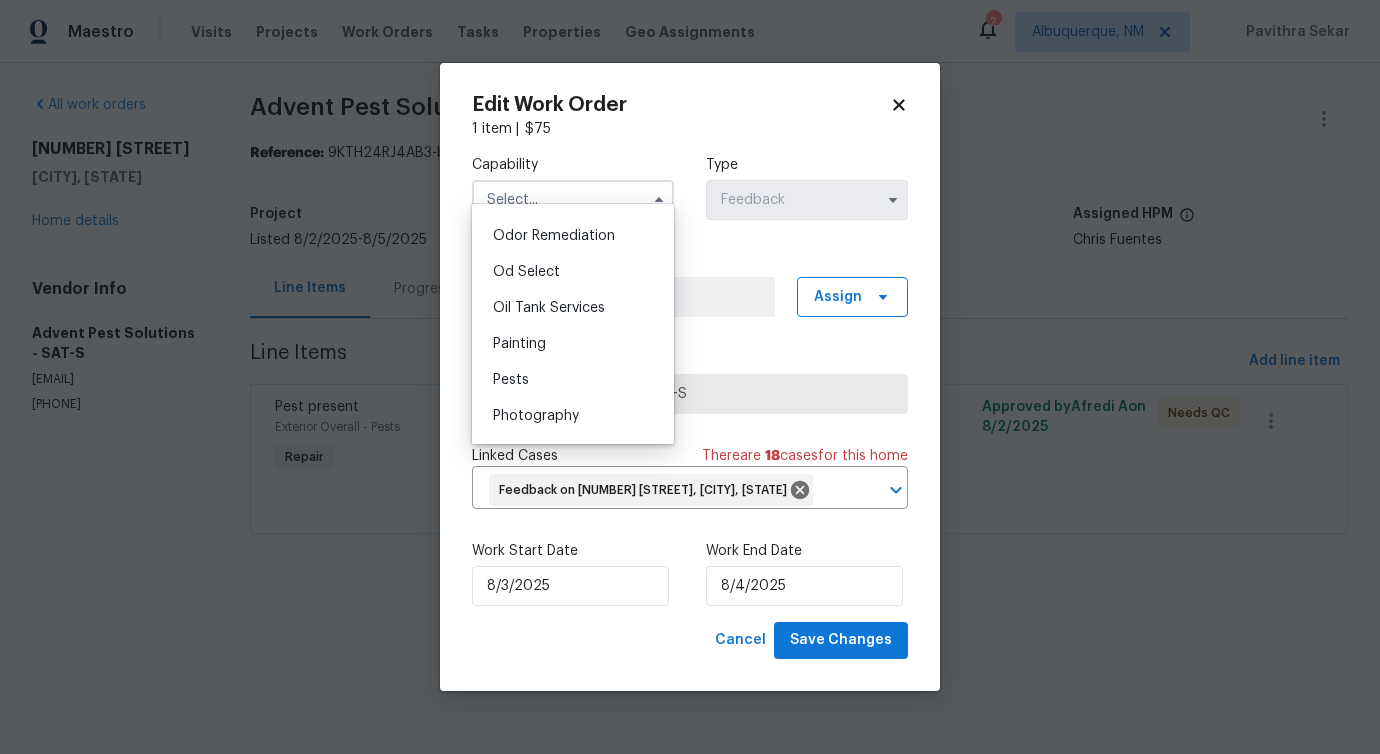 scroll, scrollTop: 1668, scrollLeft: 0, axis: vertical 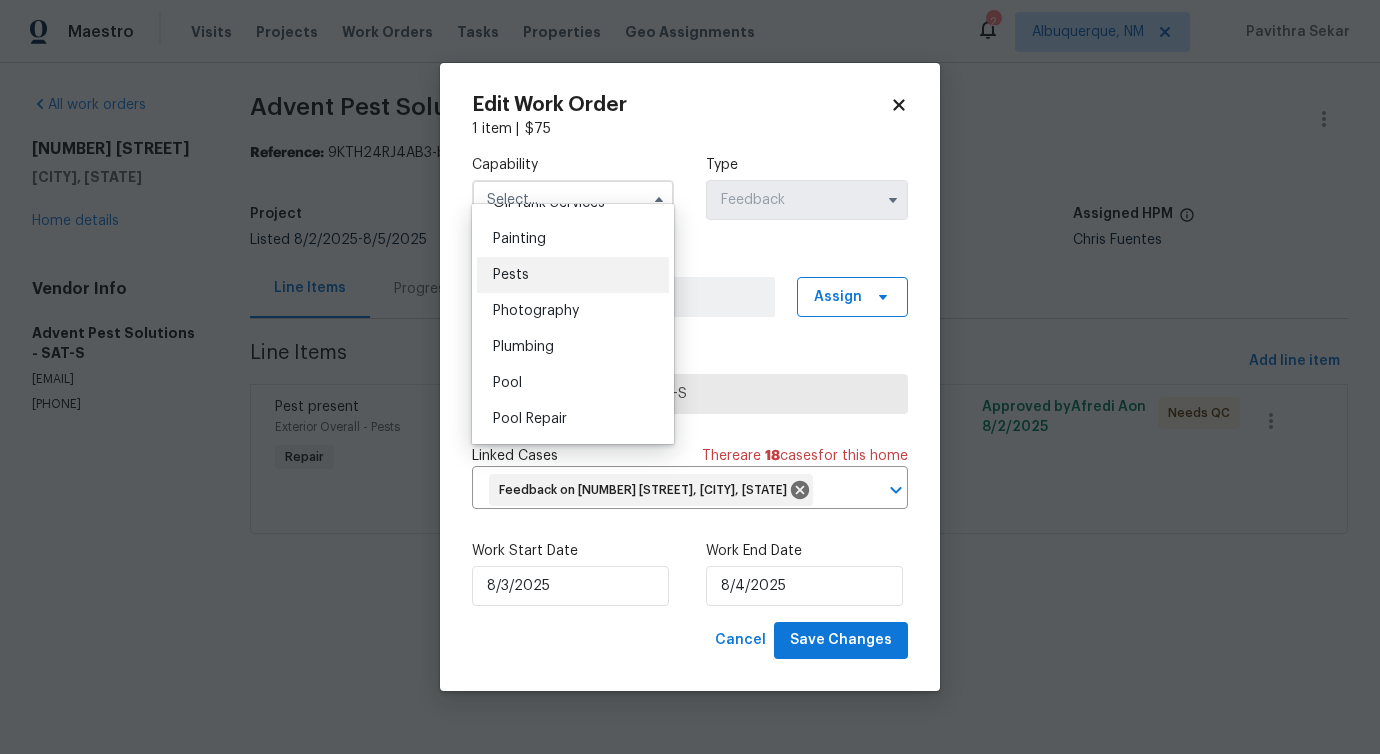 click on "Pests" at bounding box center [573, 275] 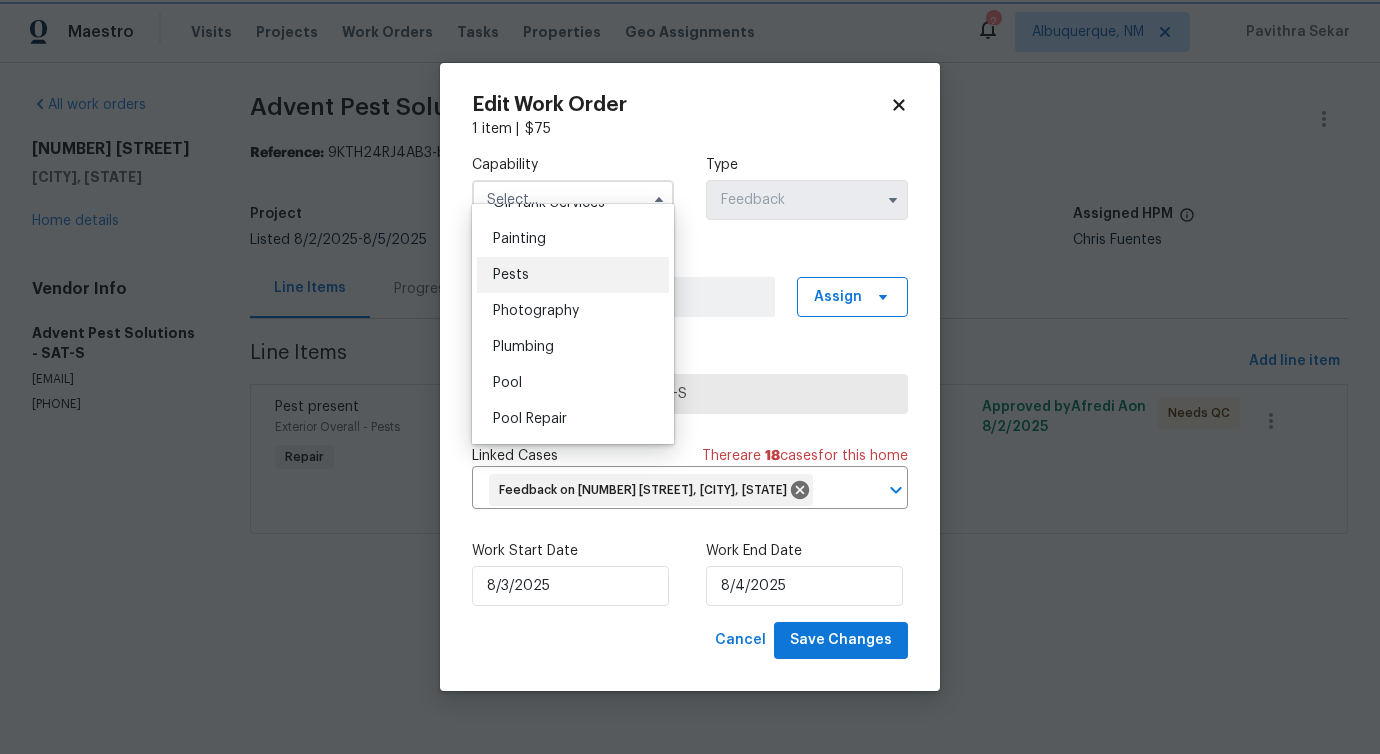 type on "Pests" 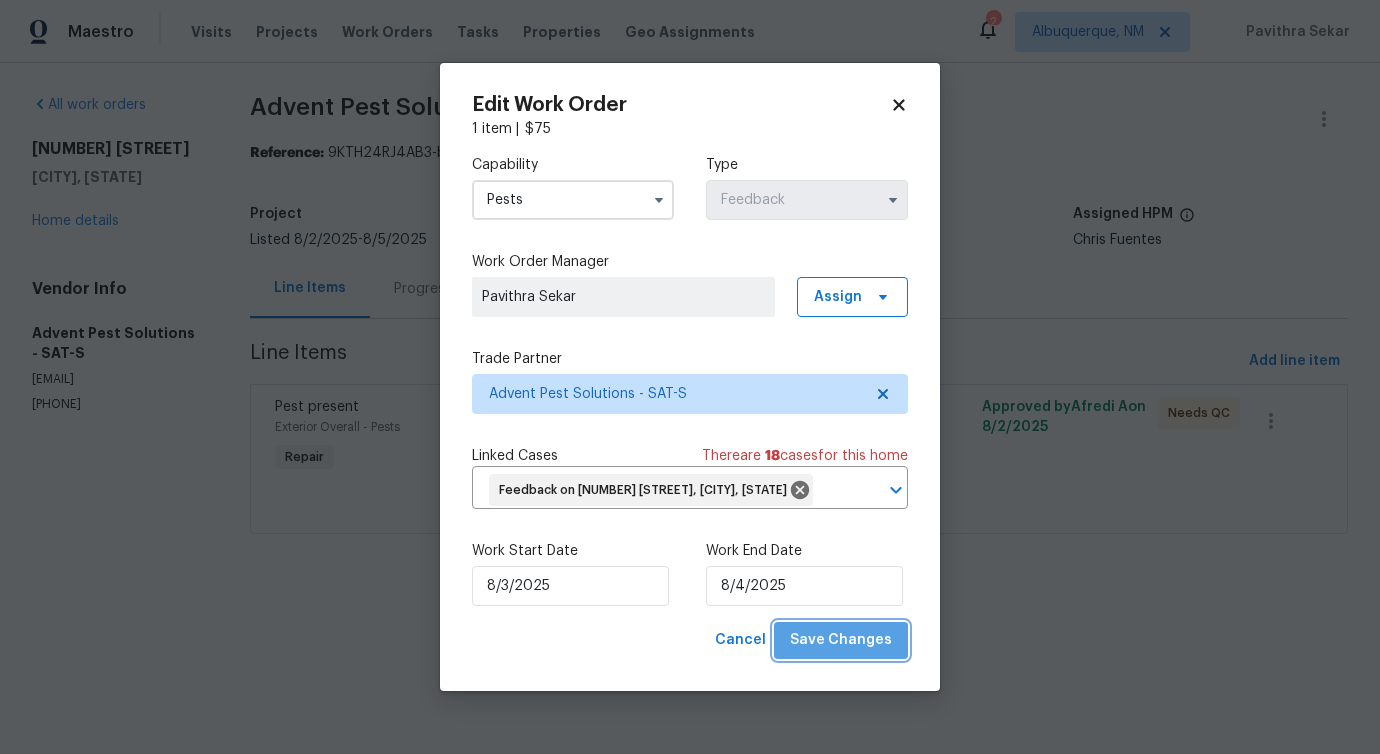click on "Save Changes" at bounding box center [841, 640] 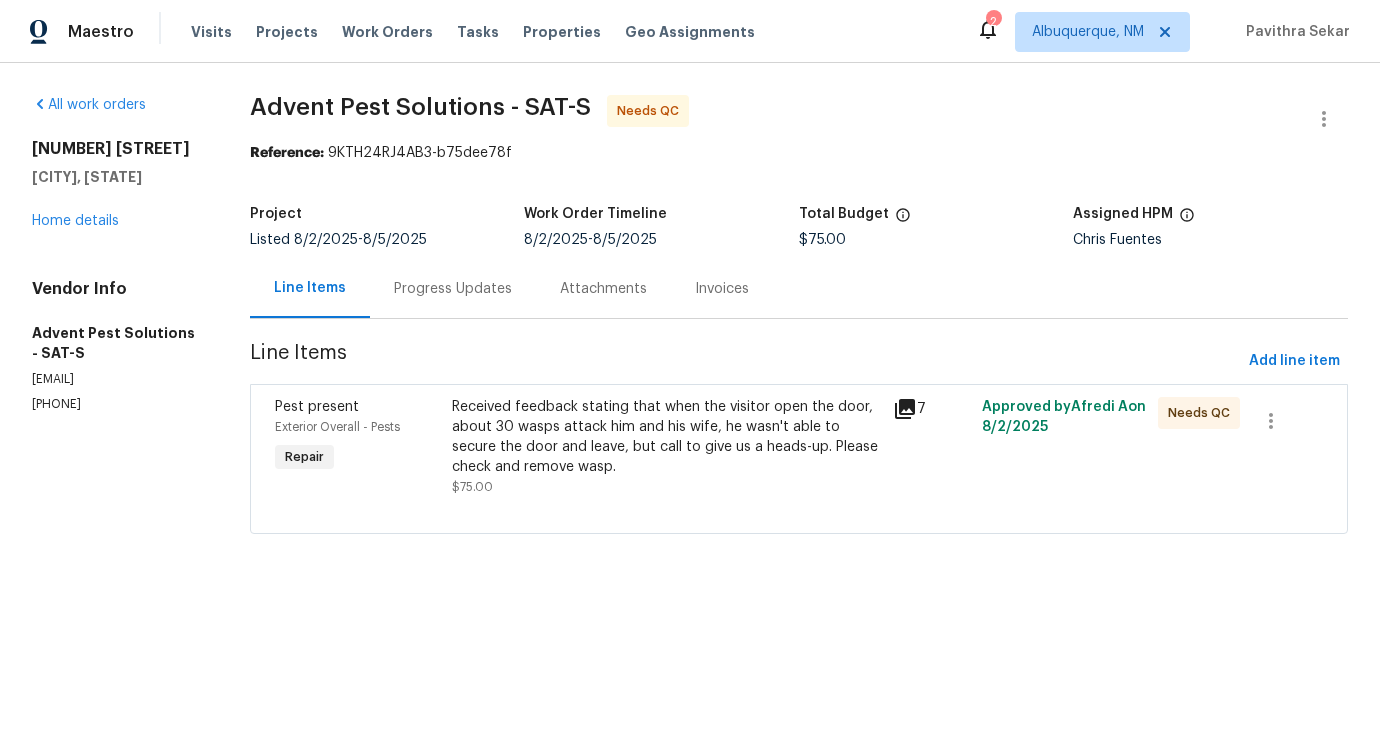 click on "Maestro Visits Projects Work Orders Tasks Properties Geo Assignments 2 Albuquerque, NM Pavithra Sekar All work orders 18006 Green Knl San Antonio, TX 78258 Home details Vendor Info Advent Pest Solutions - SAT-S driojas.pestsolutions@yahoo.com (210) 410-2448 Advent Pest Solutions - SAT-S Needs QC Reference:   9KTH24RJ4AB3-b75dee78f Project Listed   8/2/2025  -  8/5/2025 Work Order Timeline 8/2/2025  -  8/5/2025 Total Budget $75.00 Assigned HPM Chris Fuentes Line Items Progress Updates Attachments Invoices Line Items Add line item Pest present Exterior Overall - Pests Repair Received feedback stating that when the visitor open the door, about 30 wasps attack him and his wife, he wasn't able to secure the door and leave, but call to give us a heads-up. Please check and remove wasp. $75.00   7 Approved by  Afredi A  on   8/2/2025 Needs QC
Edit Work Order 1 item | $ 75 Capability   Pests Type   Feedback Work Order Manager   Pavithra Sekar Assign Trade Partner   Advent Pest Solutions - SAT-S Linked Cases are" at bounding box center (690, 295) 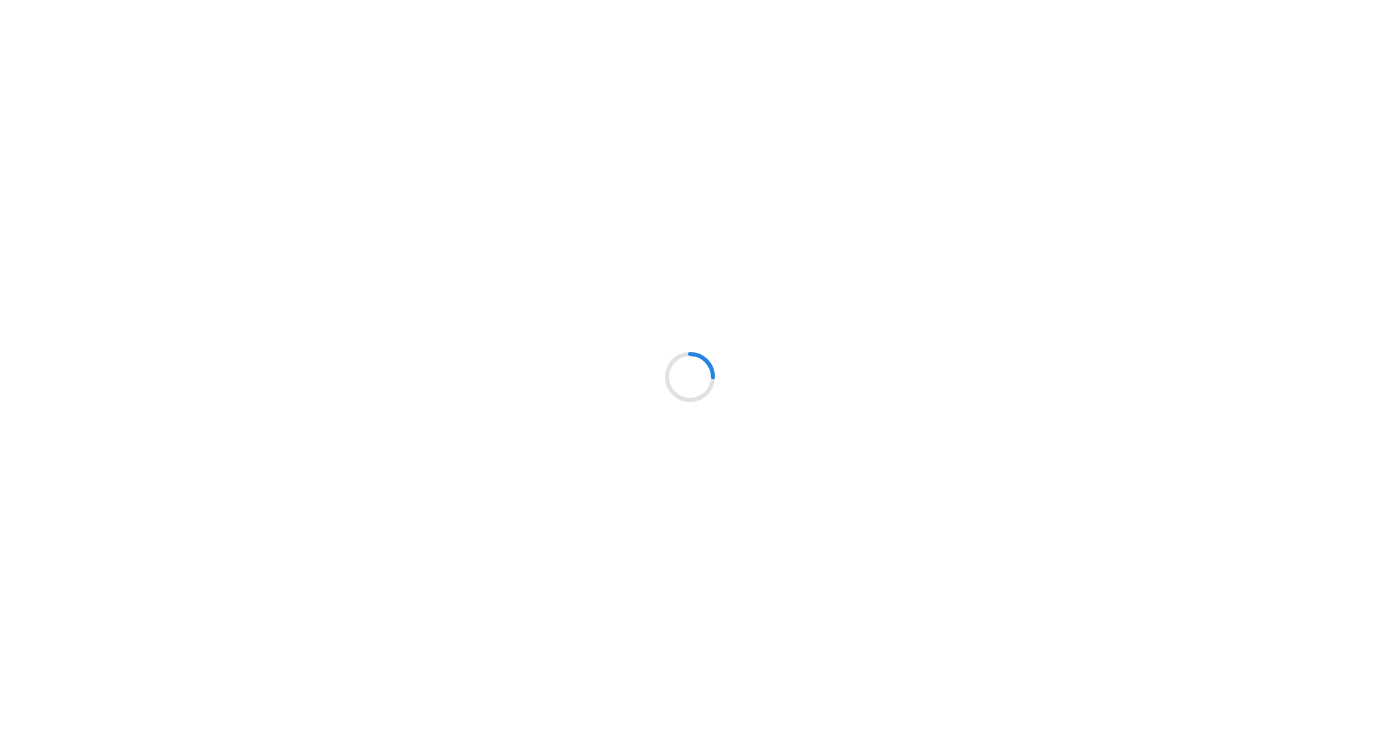 scroll, scrollTop: 0, scrollLeft: 0, axis: both 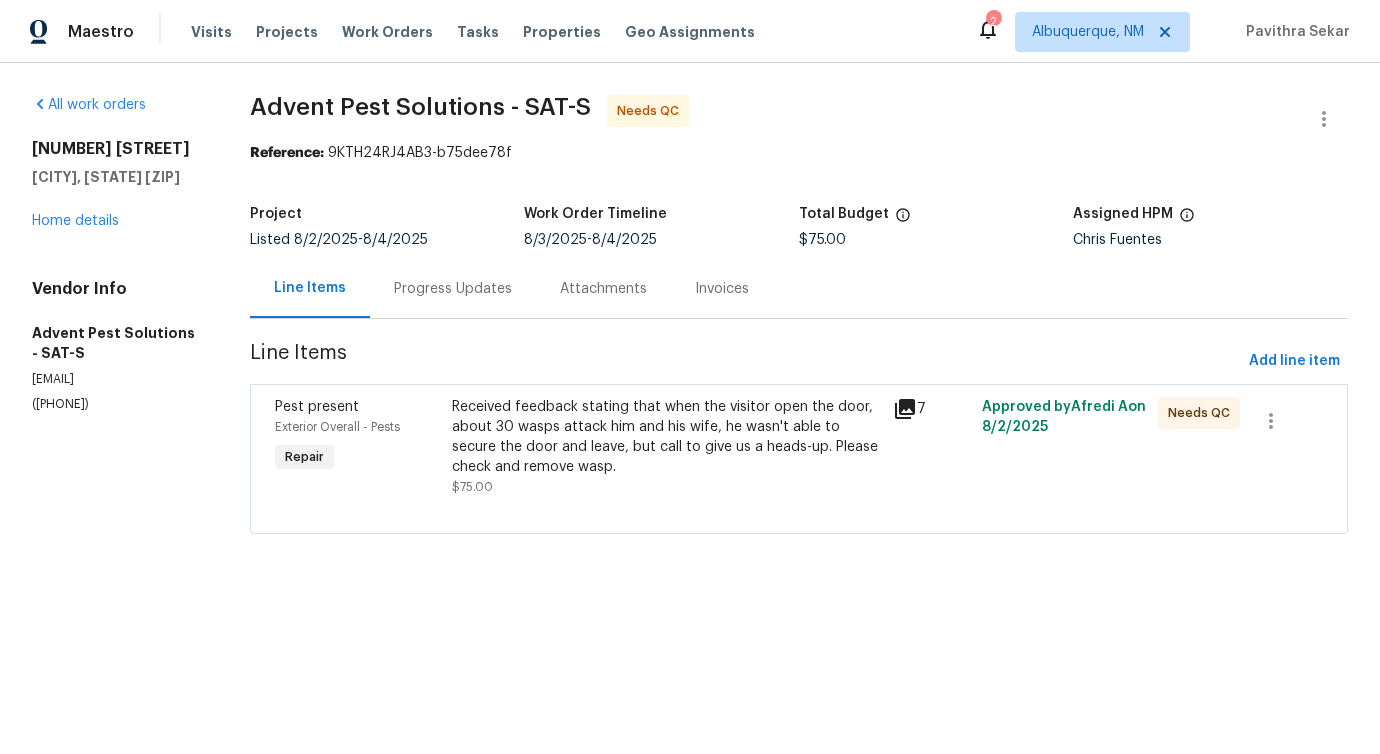 click on "Received feedback stating that when the visitor open the door, about 30 wasps attack him and his wife, he wasn't able to secure the door and leave, but call to give us a heads-up. Please check and remove wasp." at bounding box center (667, 437) 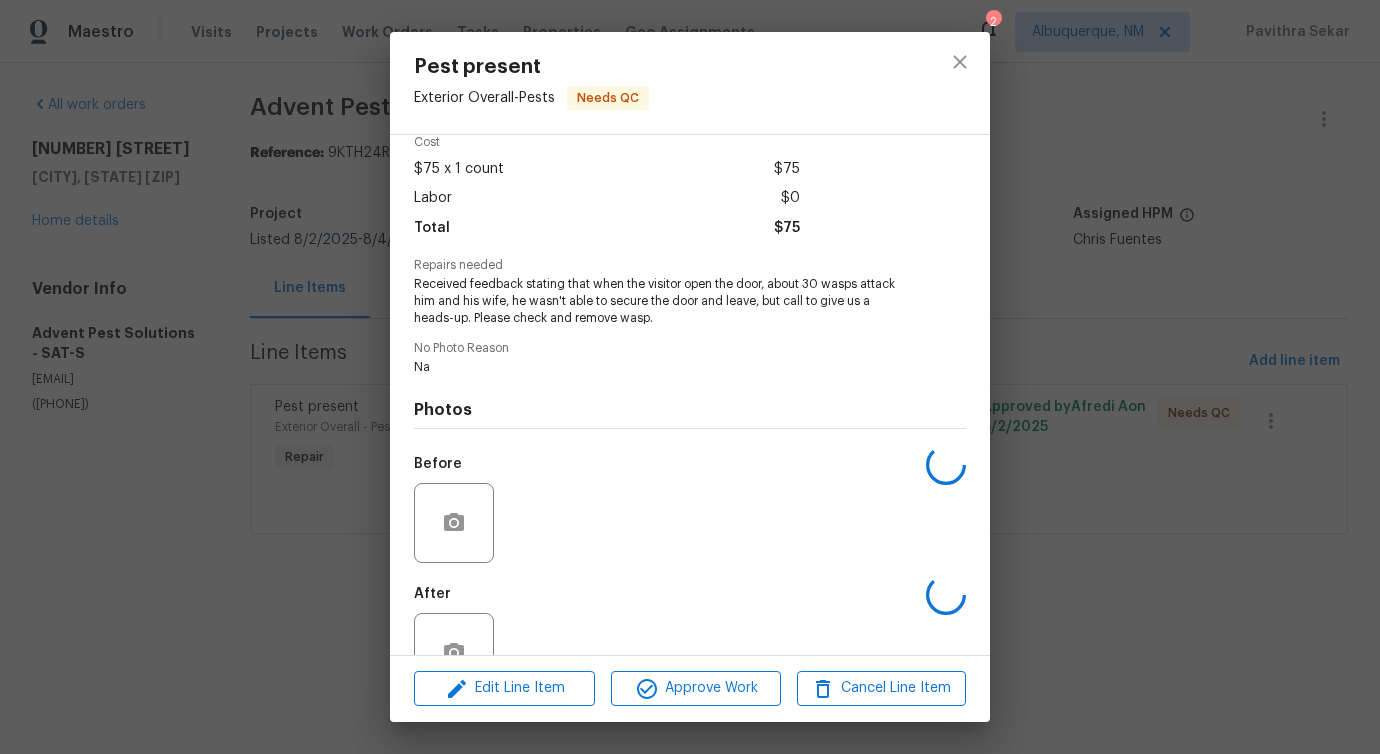 scroll, scrollTop: 150, scrollLeft: 0, axis: vertical 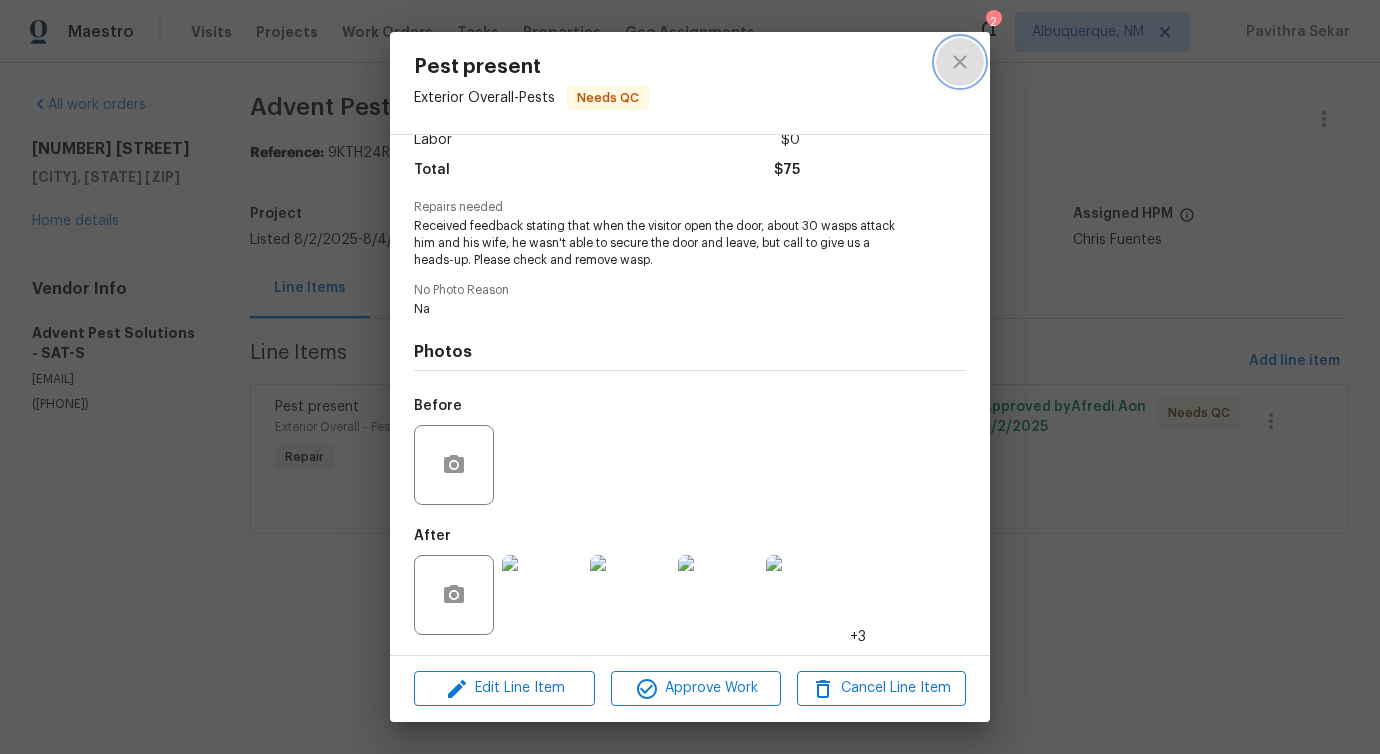 click 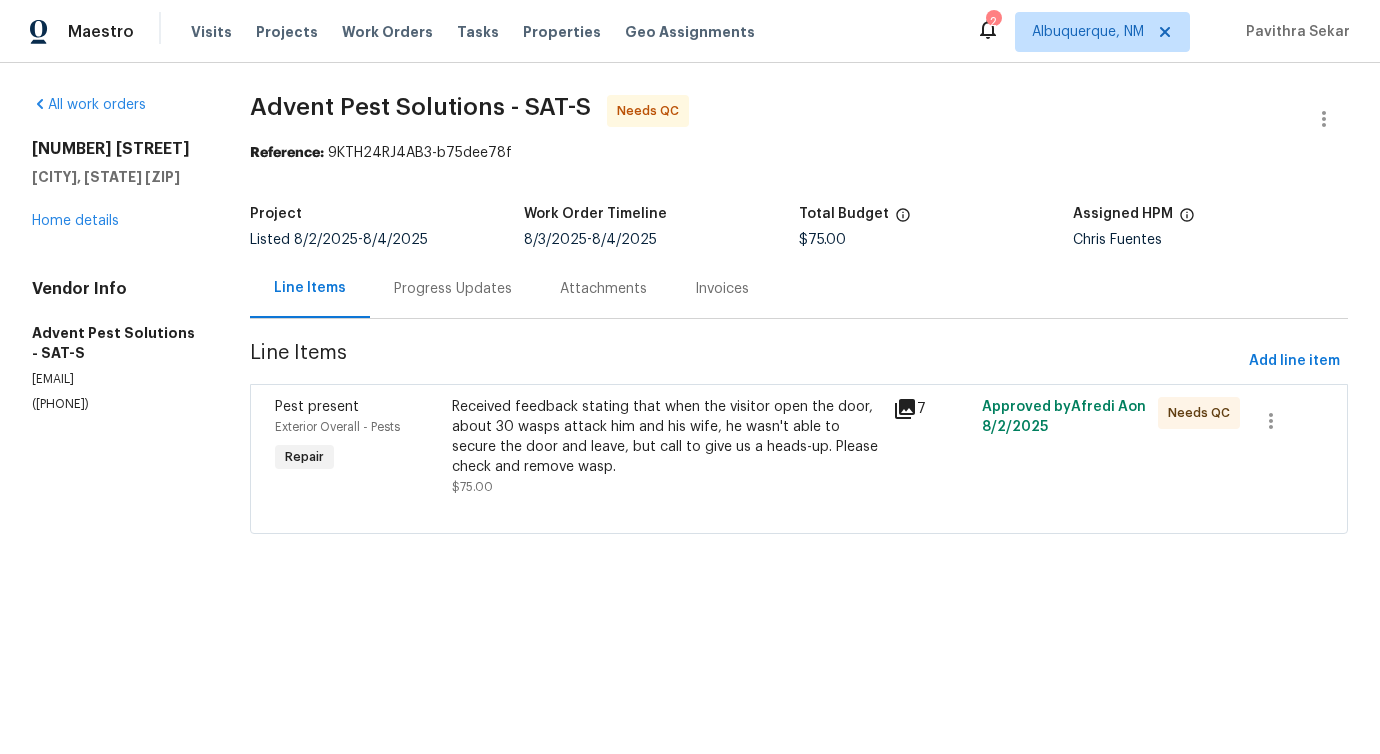click on "Progress Updates" at bounding box center [453, 288] 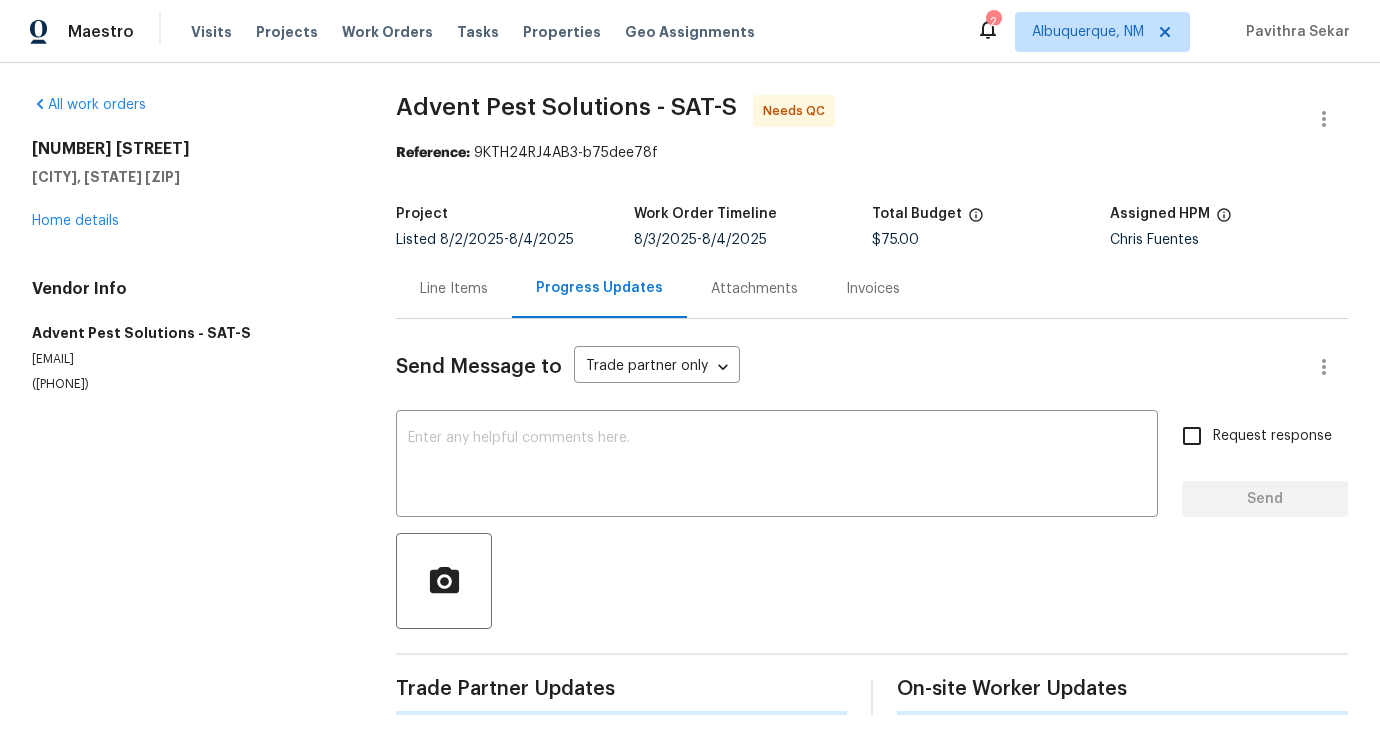 click on "Send Message to Trade partner only Trade partner only ​ x ​ Request response Send Trade Partner Updates On-site Worker Updates" at bounding box center [872, 517] 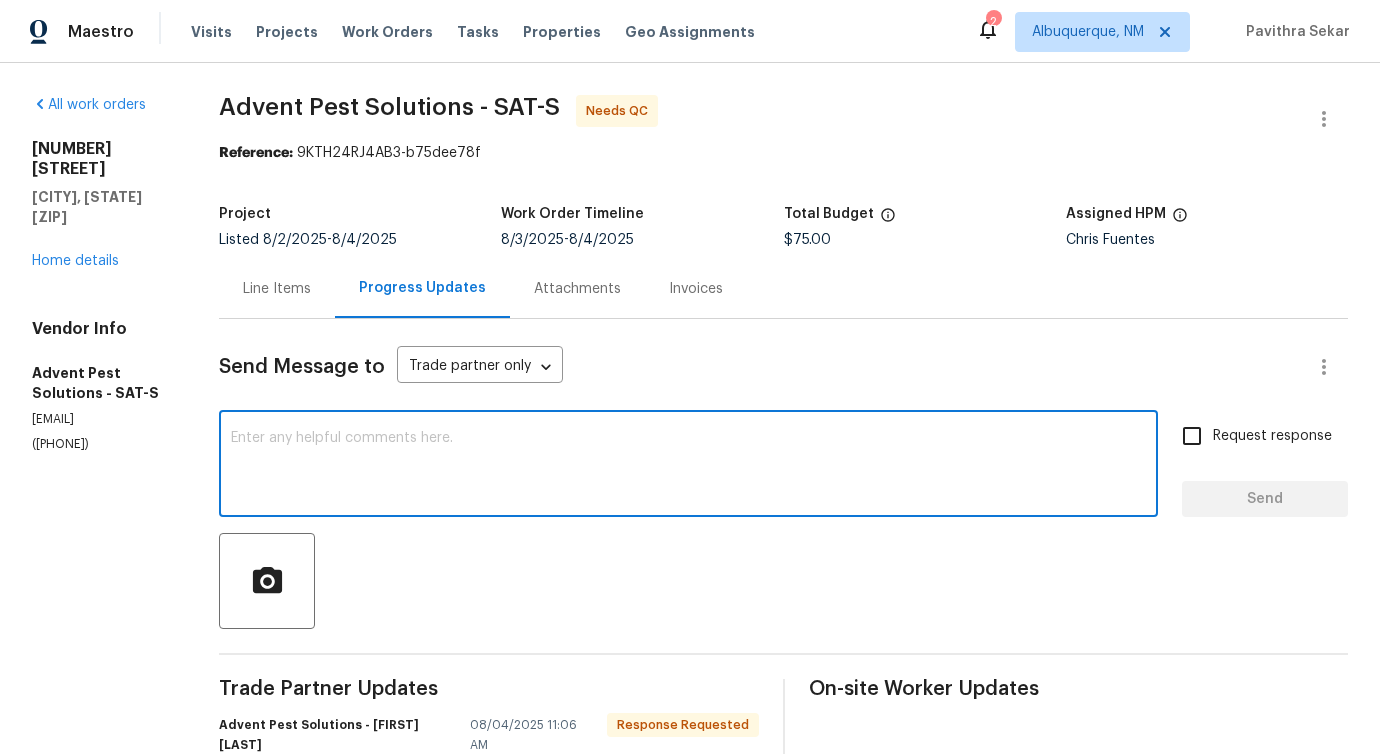 click at bounding box center (688, 466) 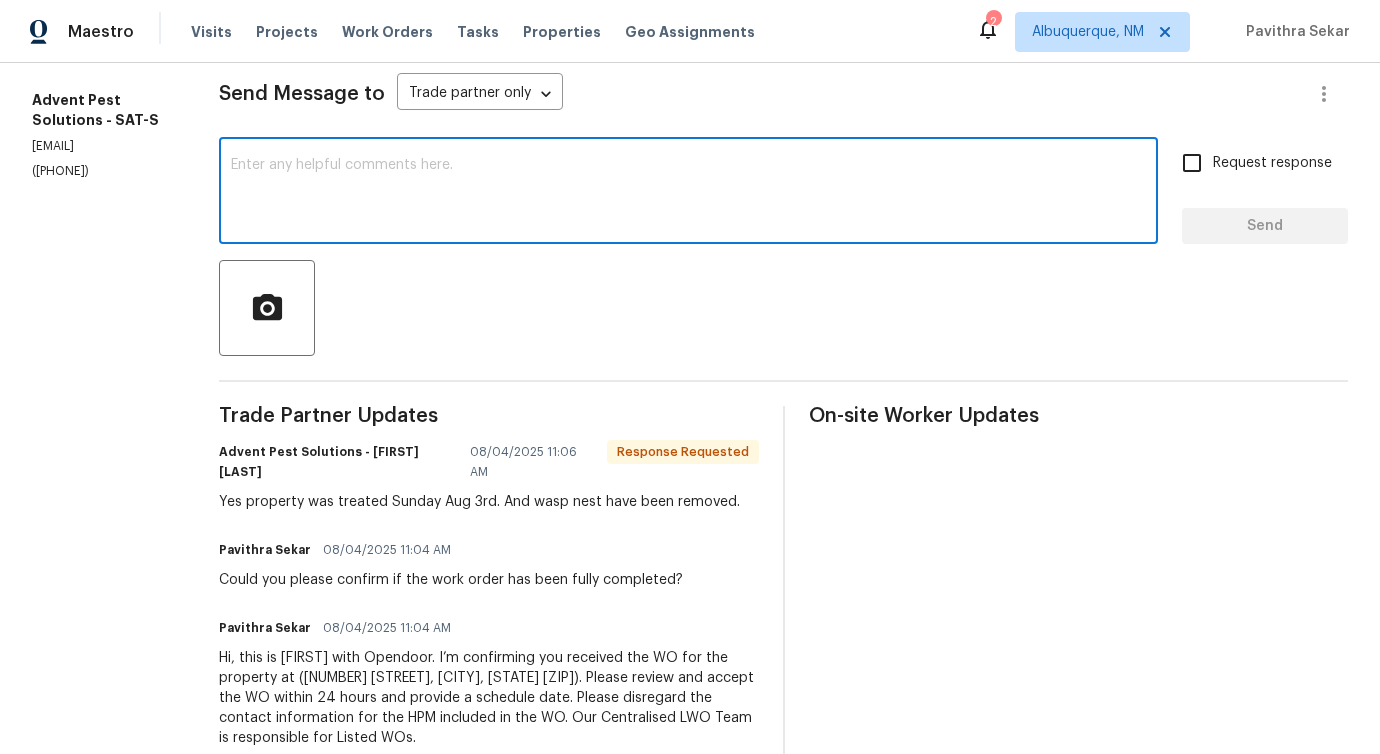 scroll, scrollTop: 416, scrollLeft: 0, axis: vertical 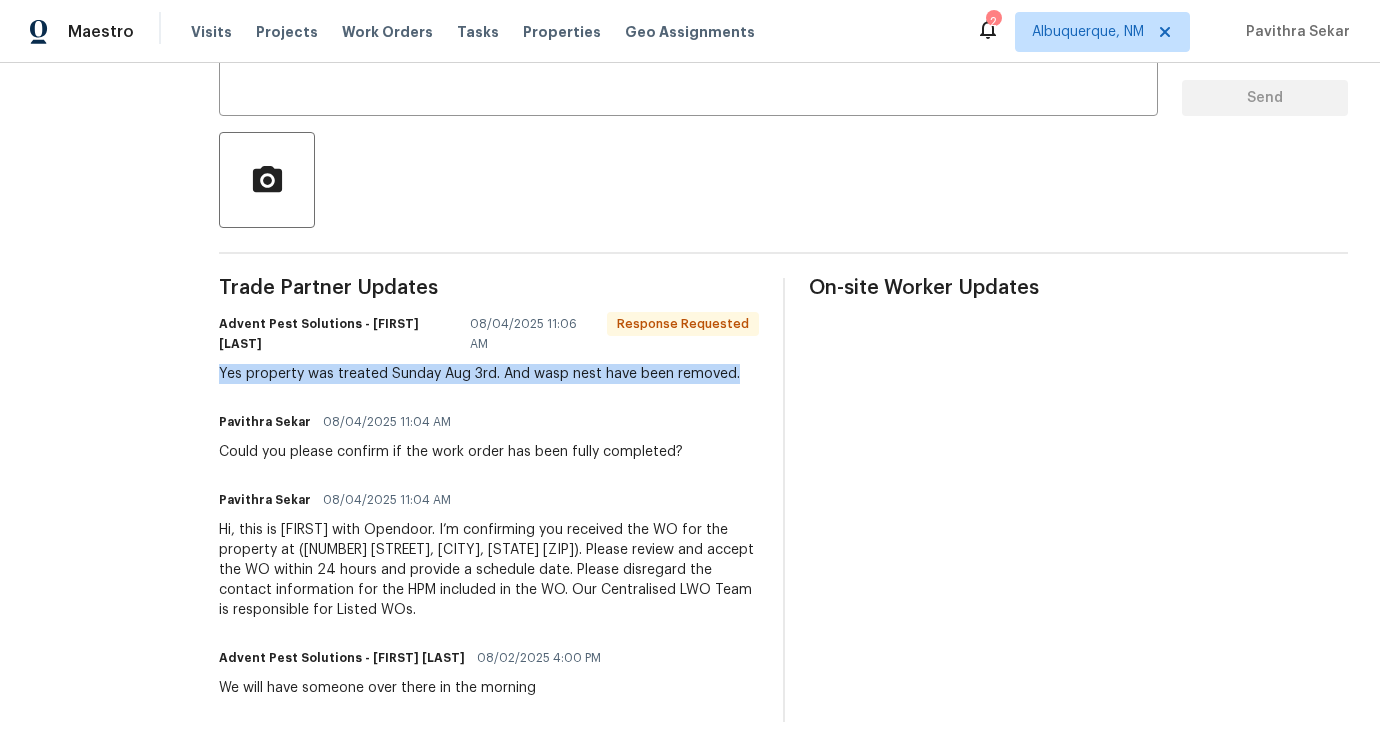 drag, startPoint x: 262, startPoint y: 344, endPoint x: 407, endPoint y: 381, distance: 149.64626 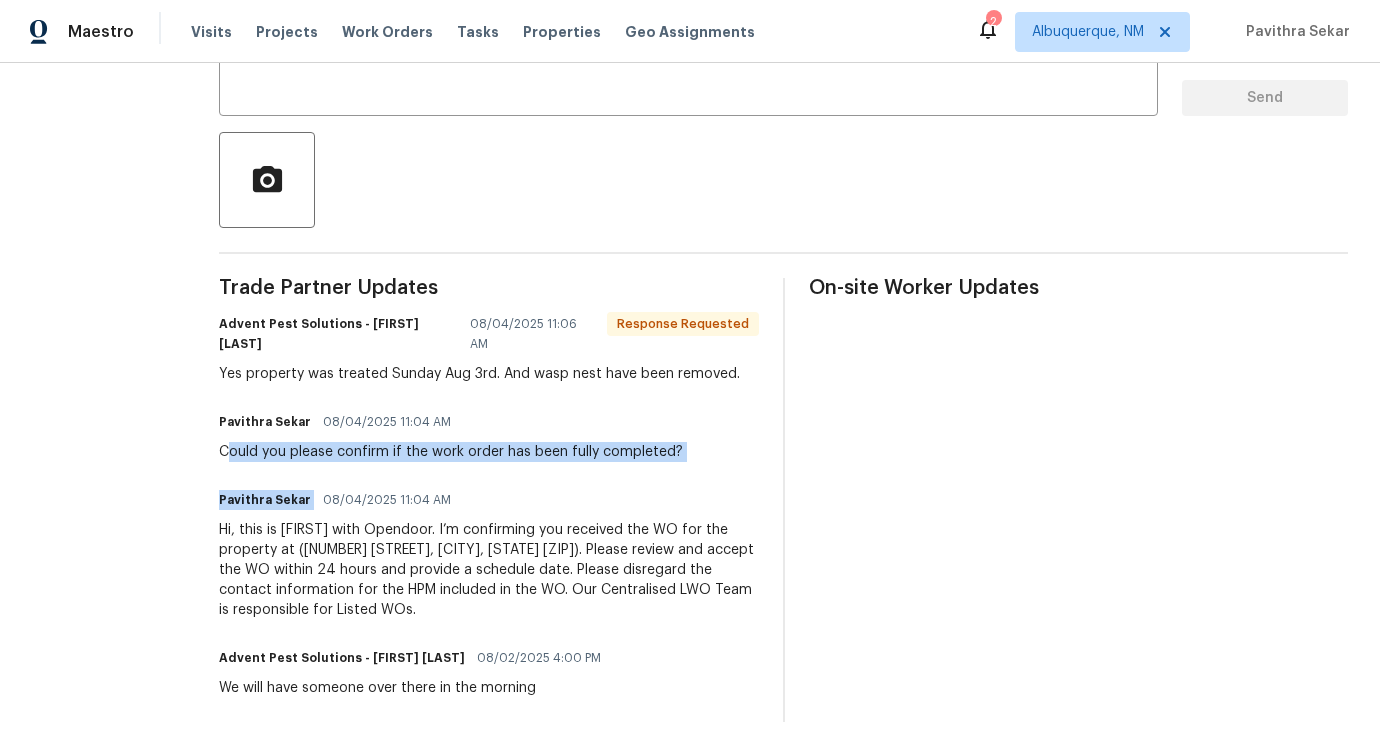 drag, startPoint x: 282, startPoint y: 430, endPoint x: 430, endPoint y: 532, distance: 179.74426 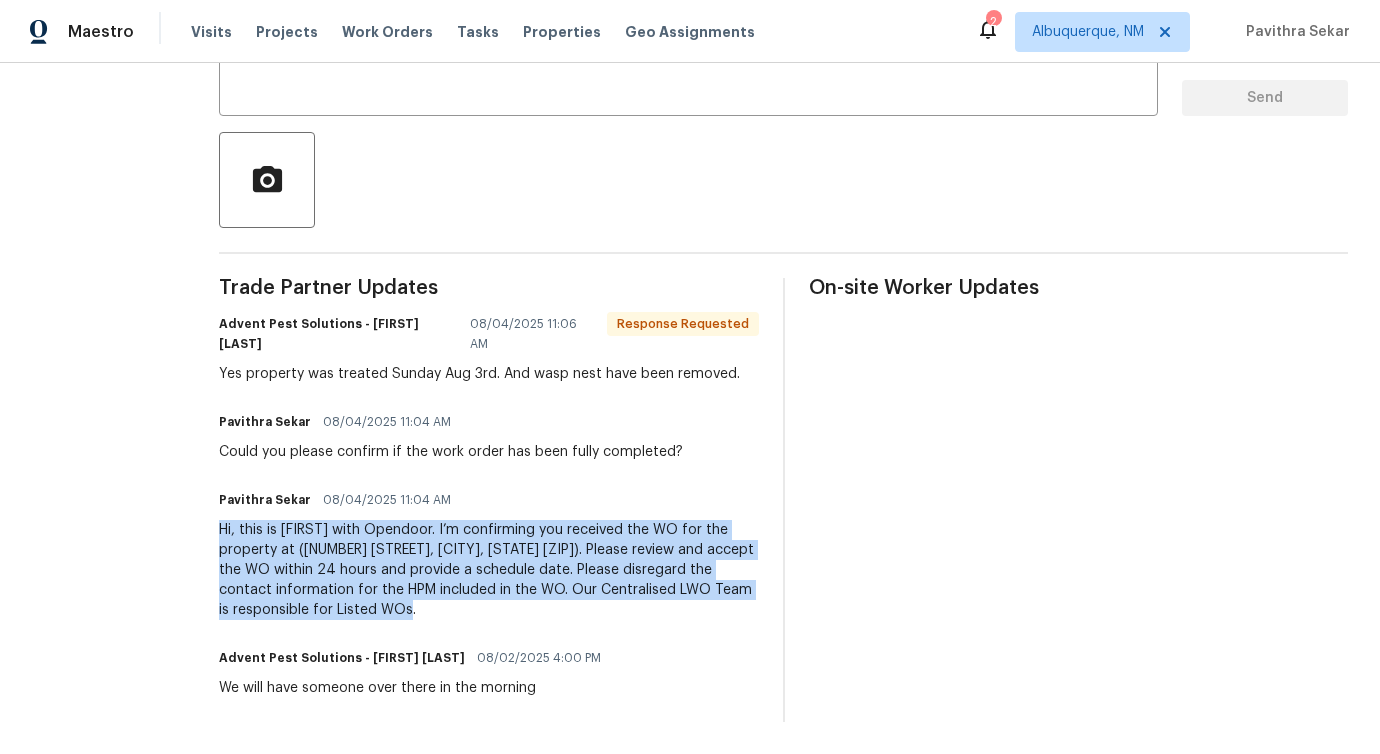 drag, startPoint x: 266, startPoint y: 514, endPoint x: 558, endPoint y: 619, distance: 310.3047 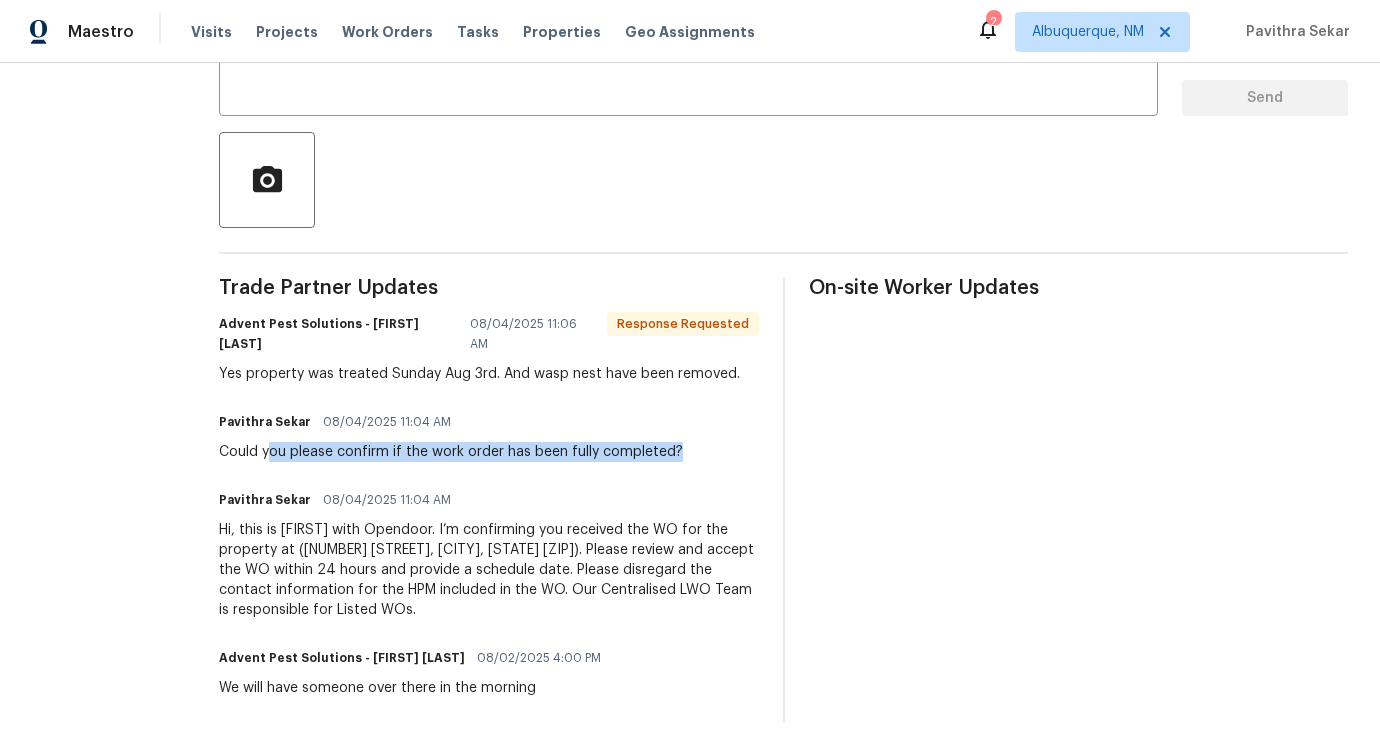 drag, startPoint x: 316, startPoint y: 440, endPoint x: 513, endPoint y: 448, distance: 197.16237 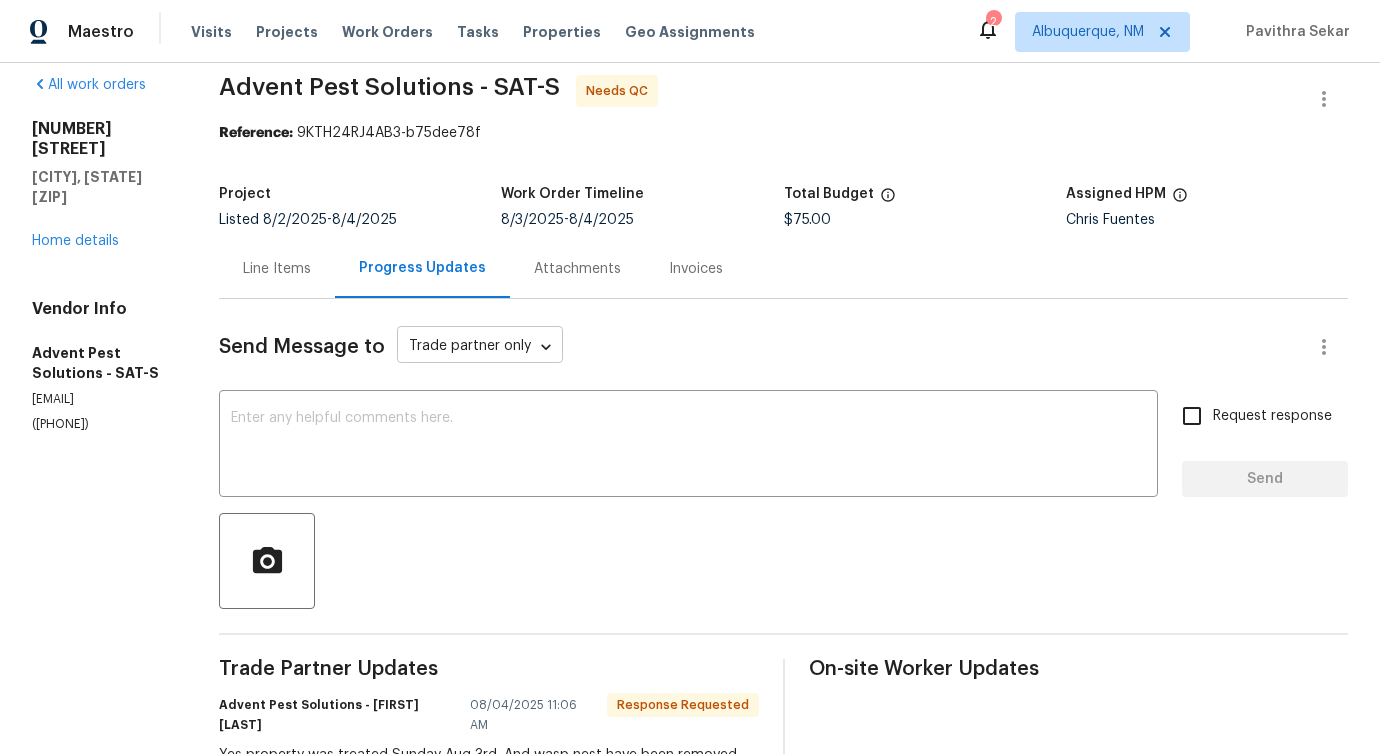 scroll, scrollTop: 0, scrollLeft: 0, axis: both 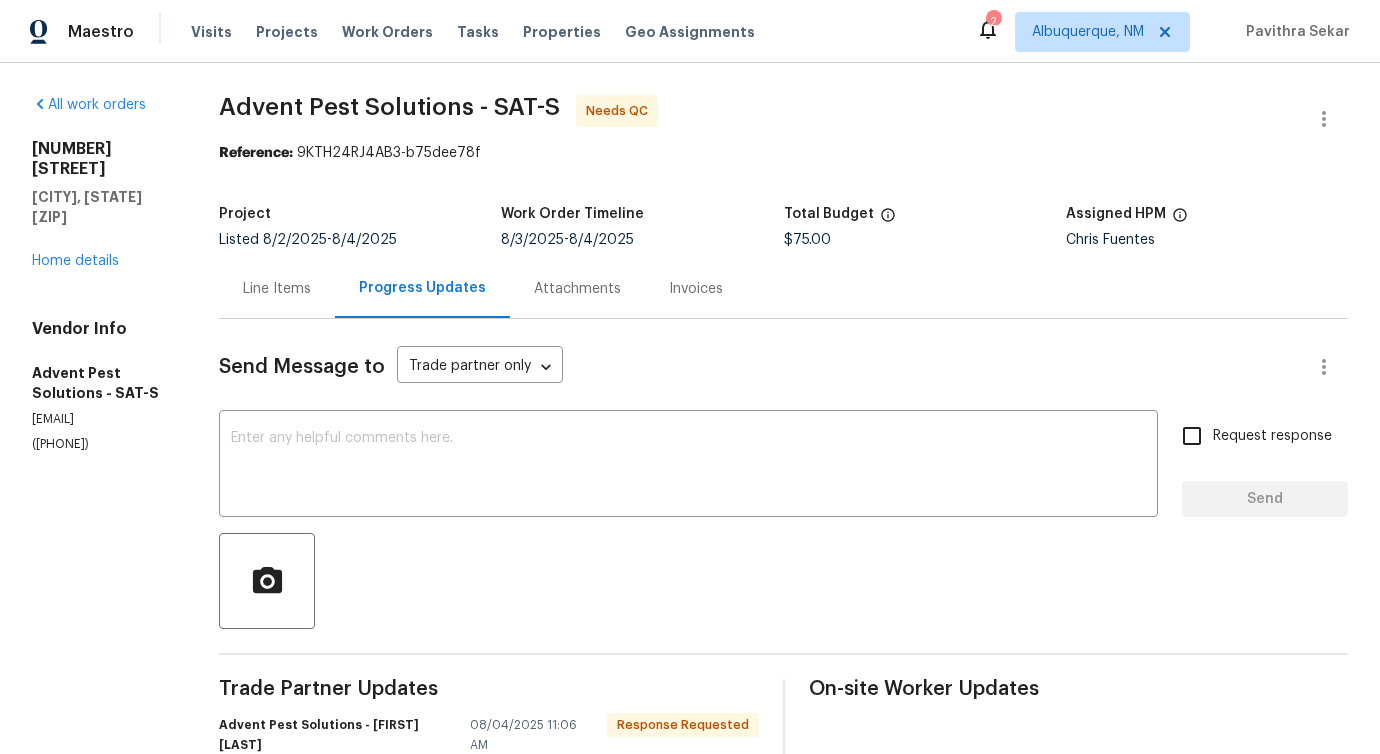 click on "Line Items" at bounding box center [277, 289] 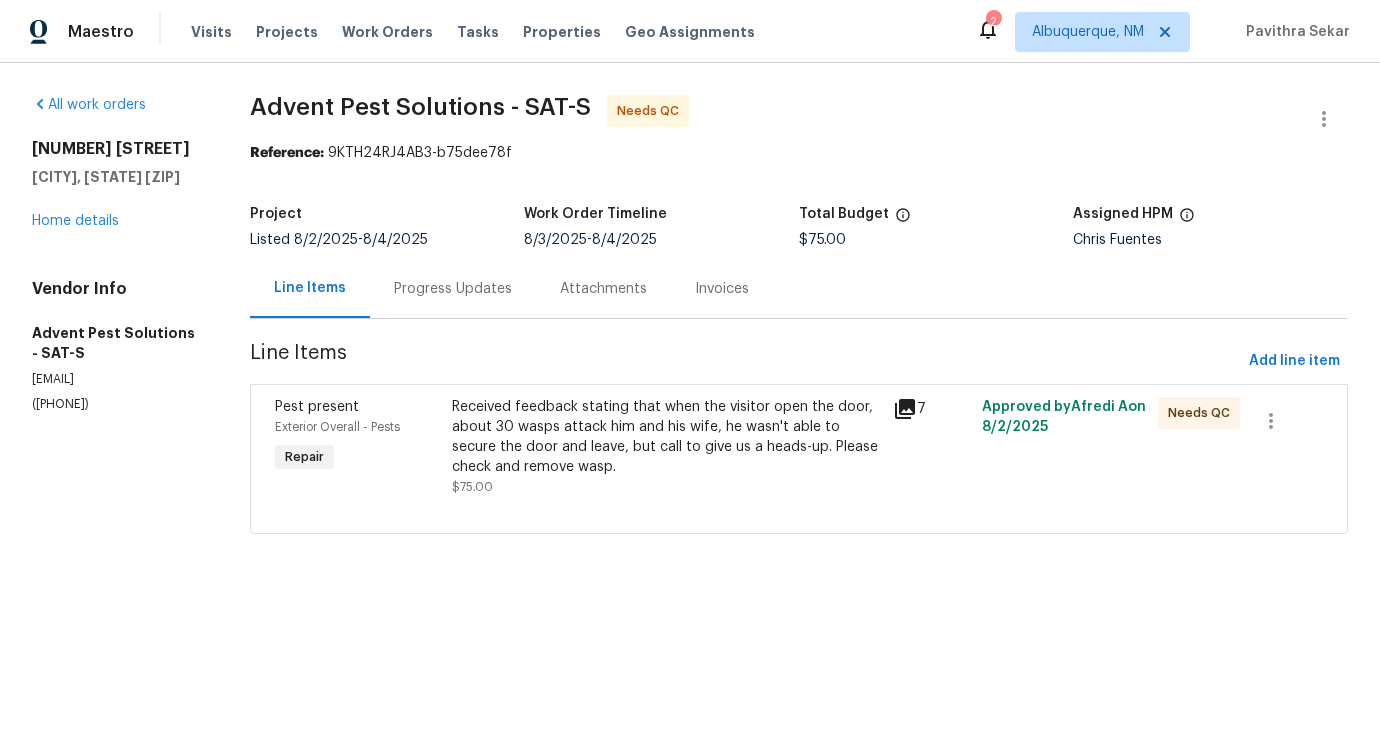click on "Received feedback stating that when the visitor open the door, about 30 wasps attack him and his wife, he wasn't able to secure the door and leave, but call to give us a heads-up. Please check and remove wasp." at bounding box center (667, 437) 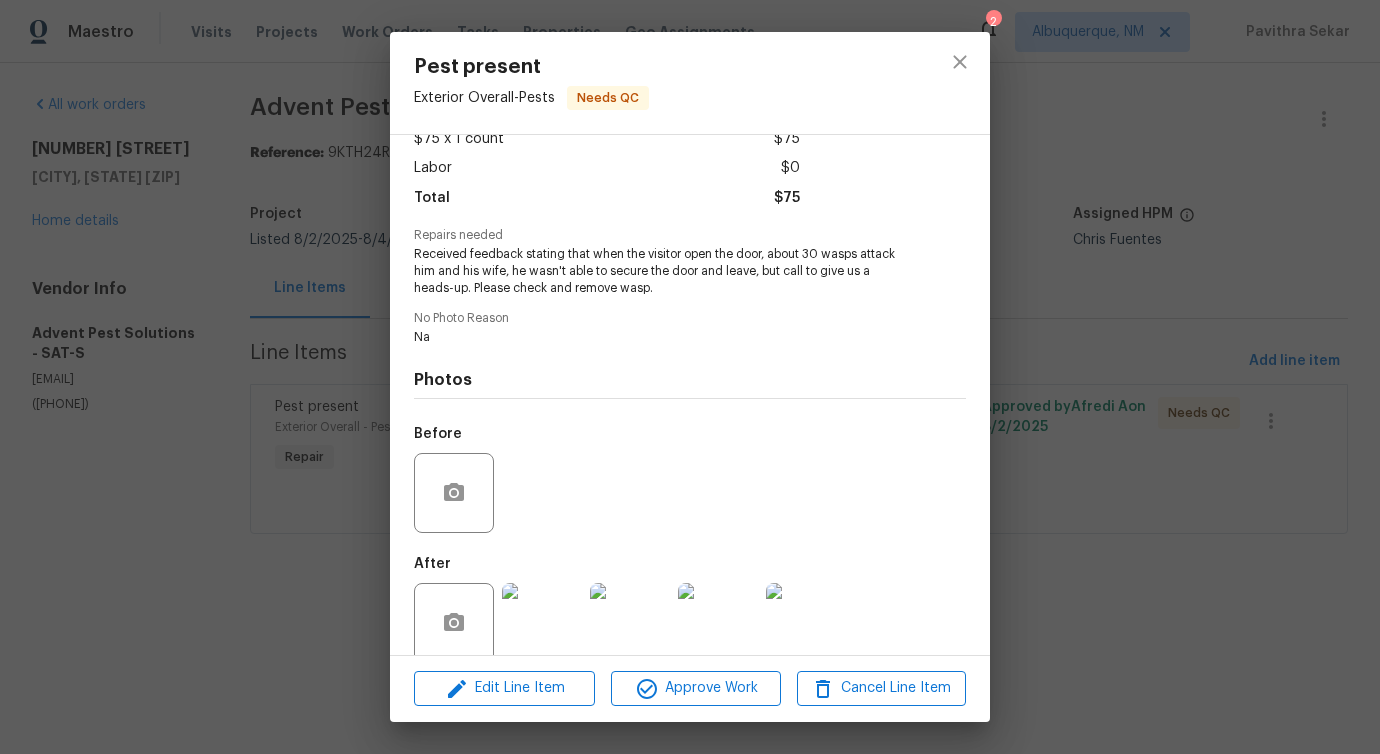 scroll, scrollTop: 150, scrollLeft: 0, axis: vertical 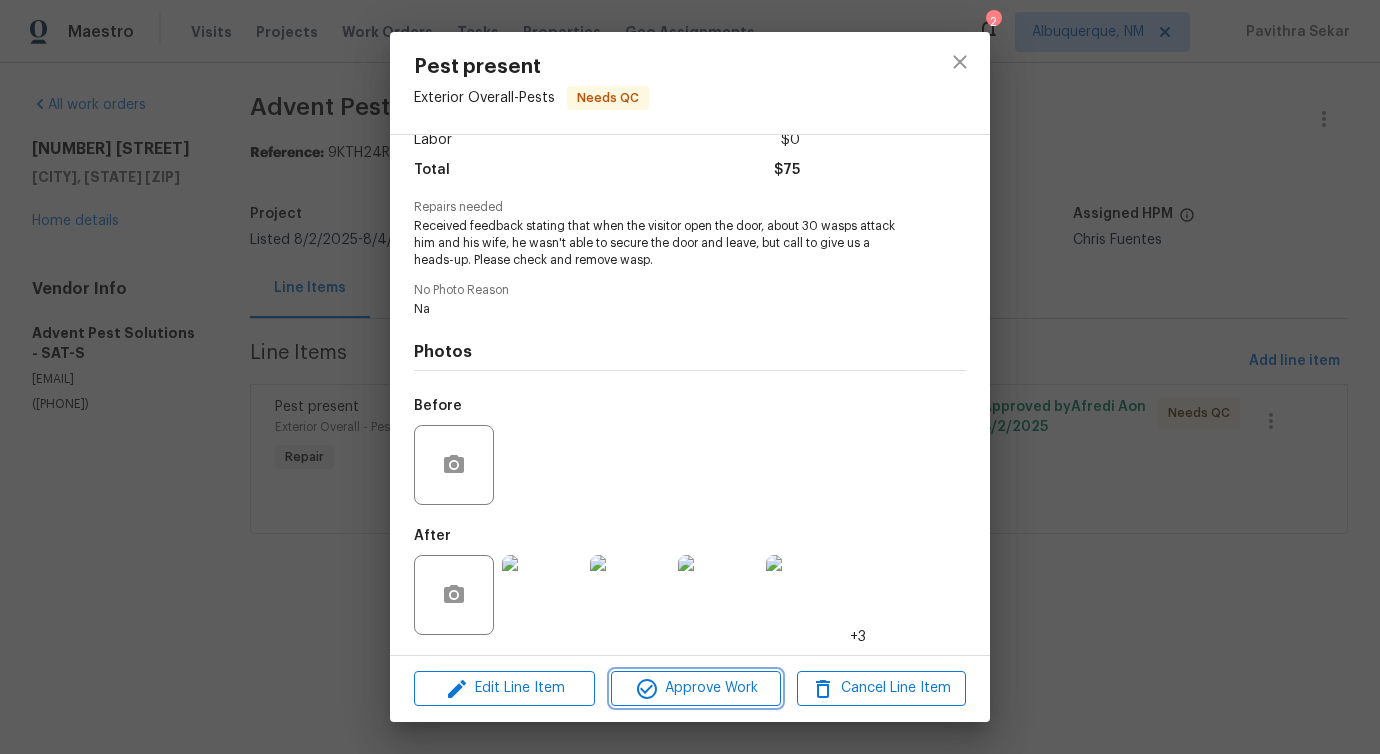 click on "Approve Work" at bounding box center (695, 688) 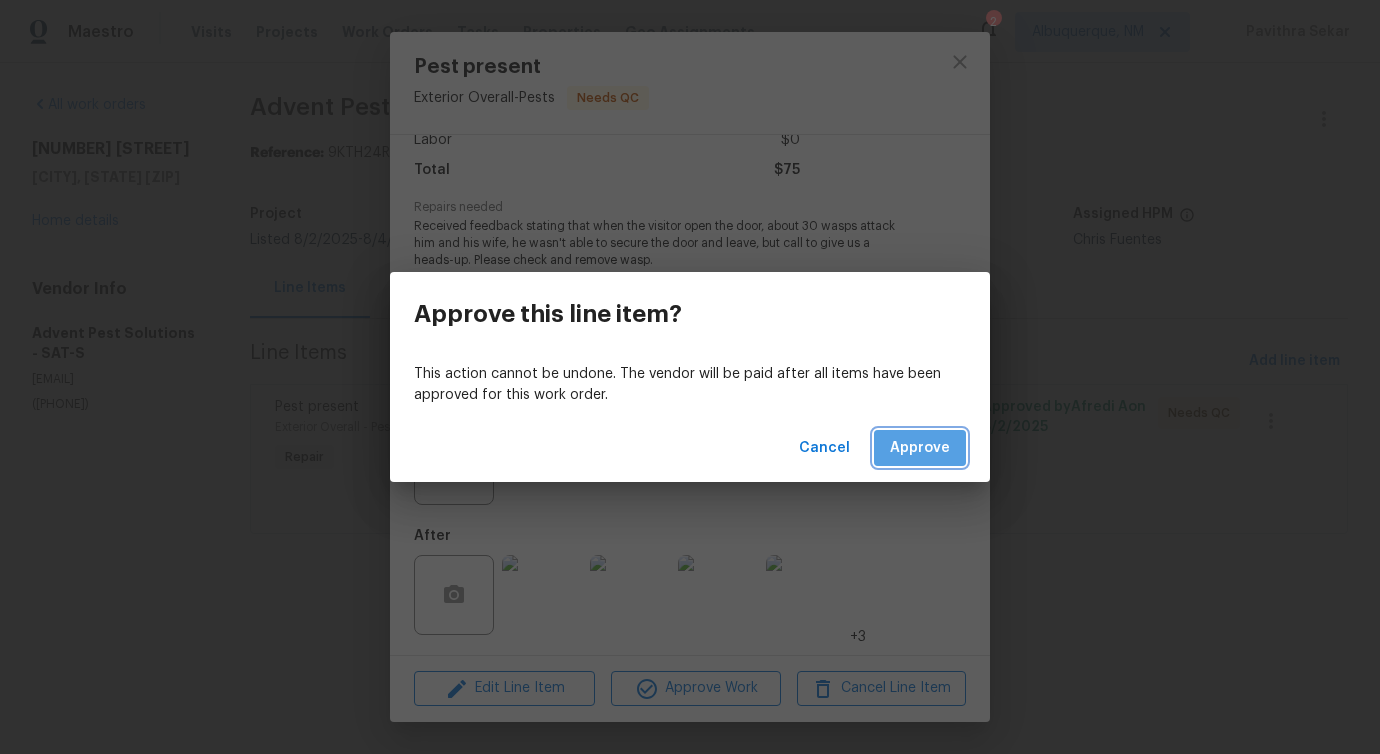 click on "Approve" at bounding box center (920, 448) 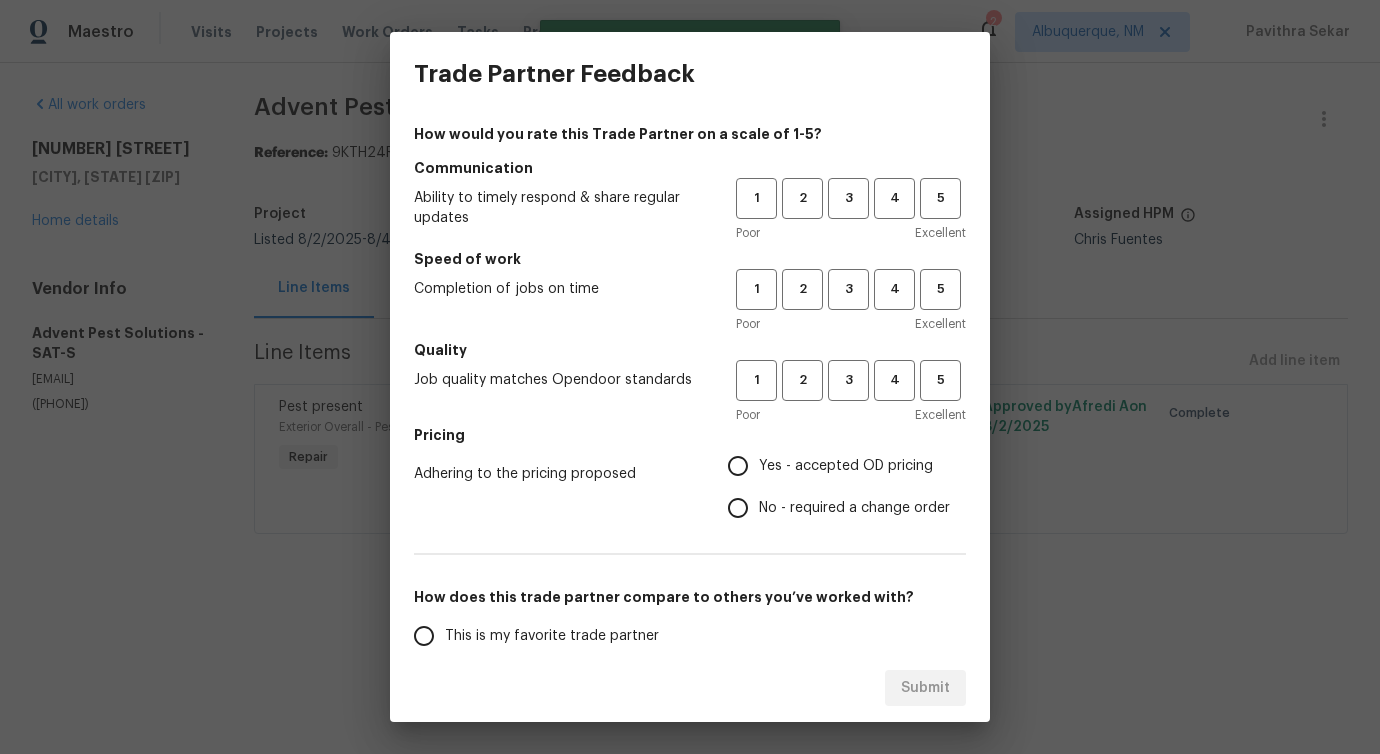 click on "1 2 3 4 5" at bounding box center (851, 198) 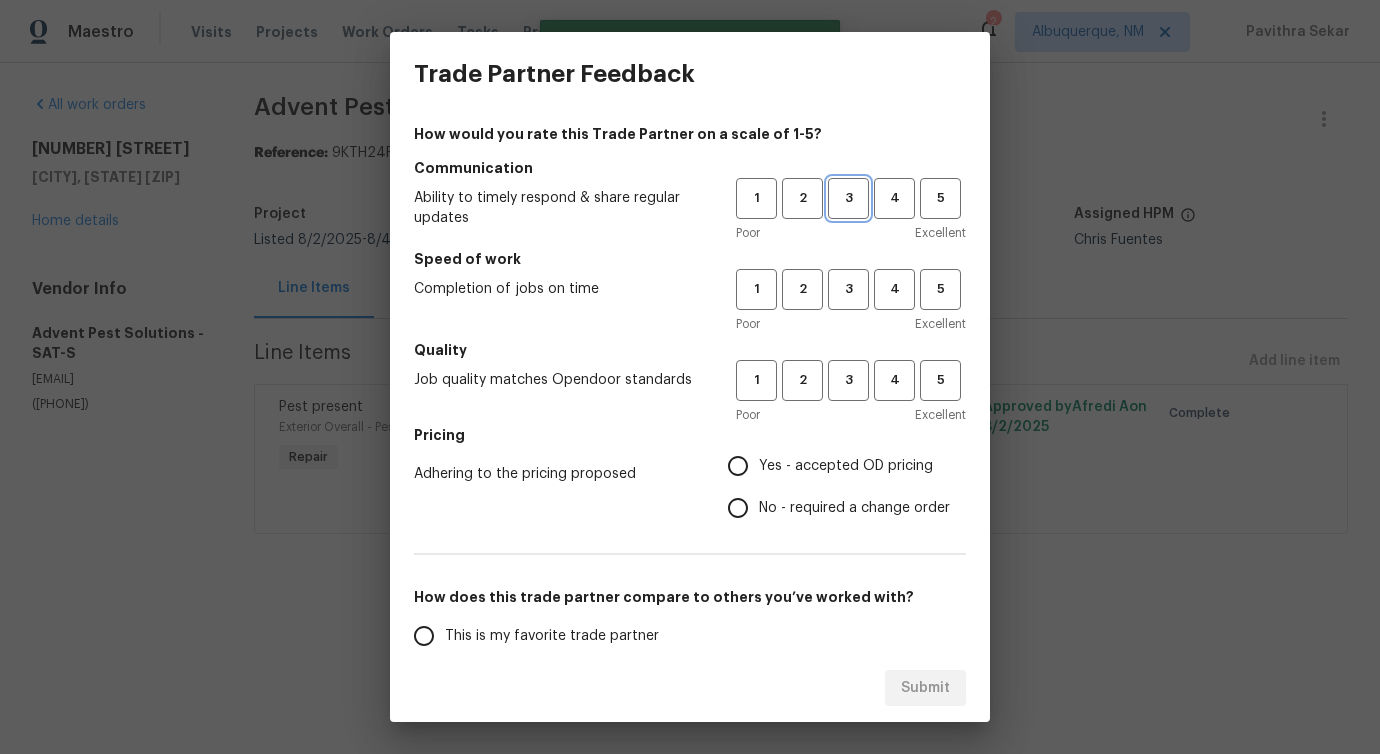 click on "3" at bounding box center [848, 198] 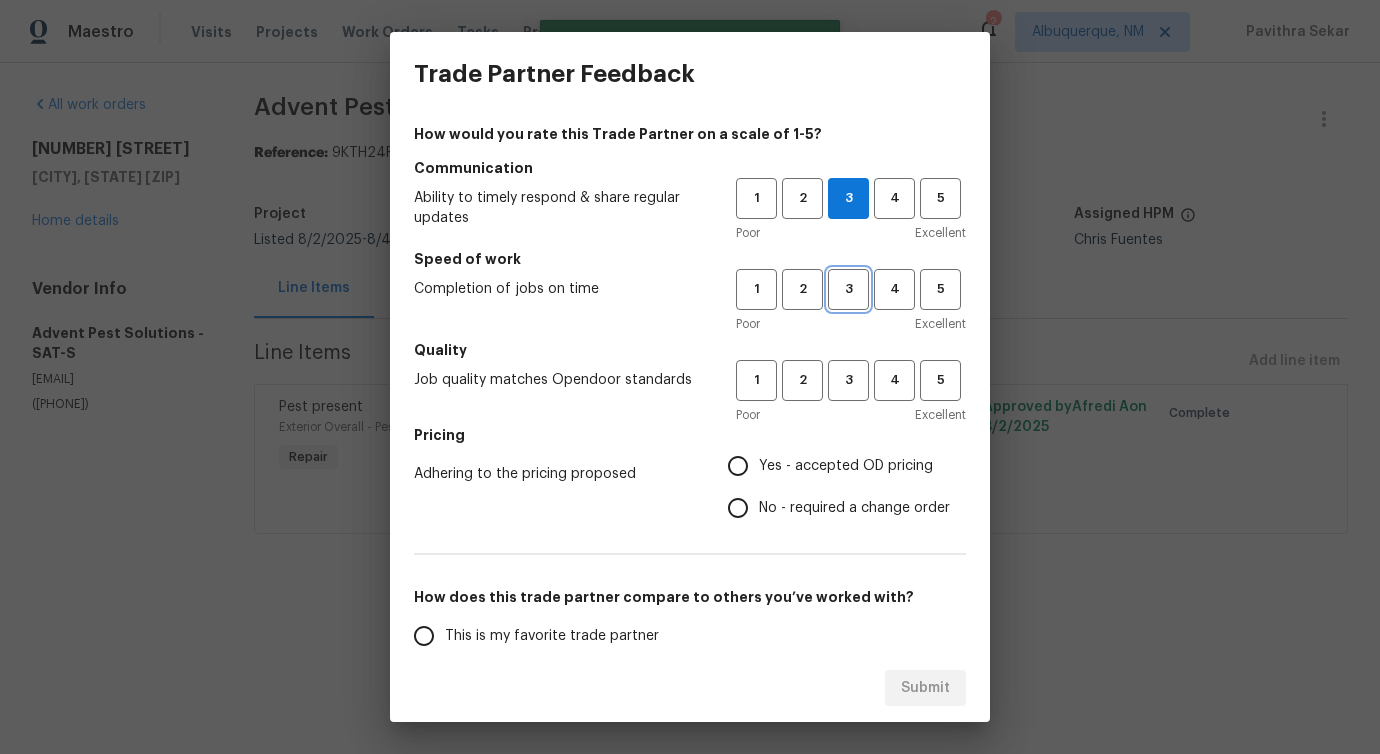click on "3" at bounding box center (848, 289) 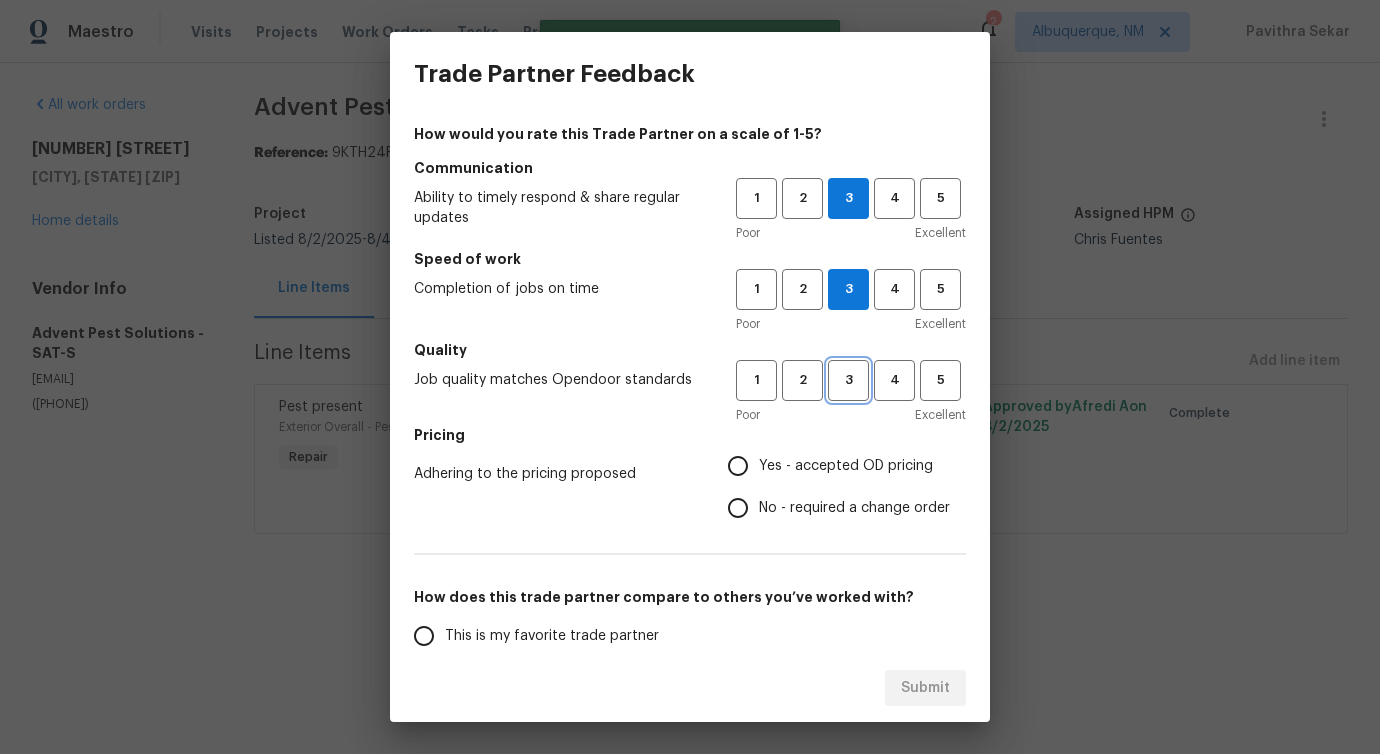 click on "3" at bounding box center (848, 380) 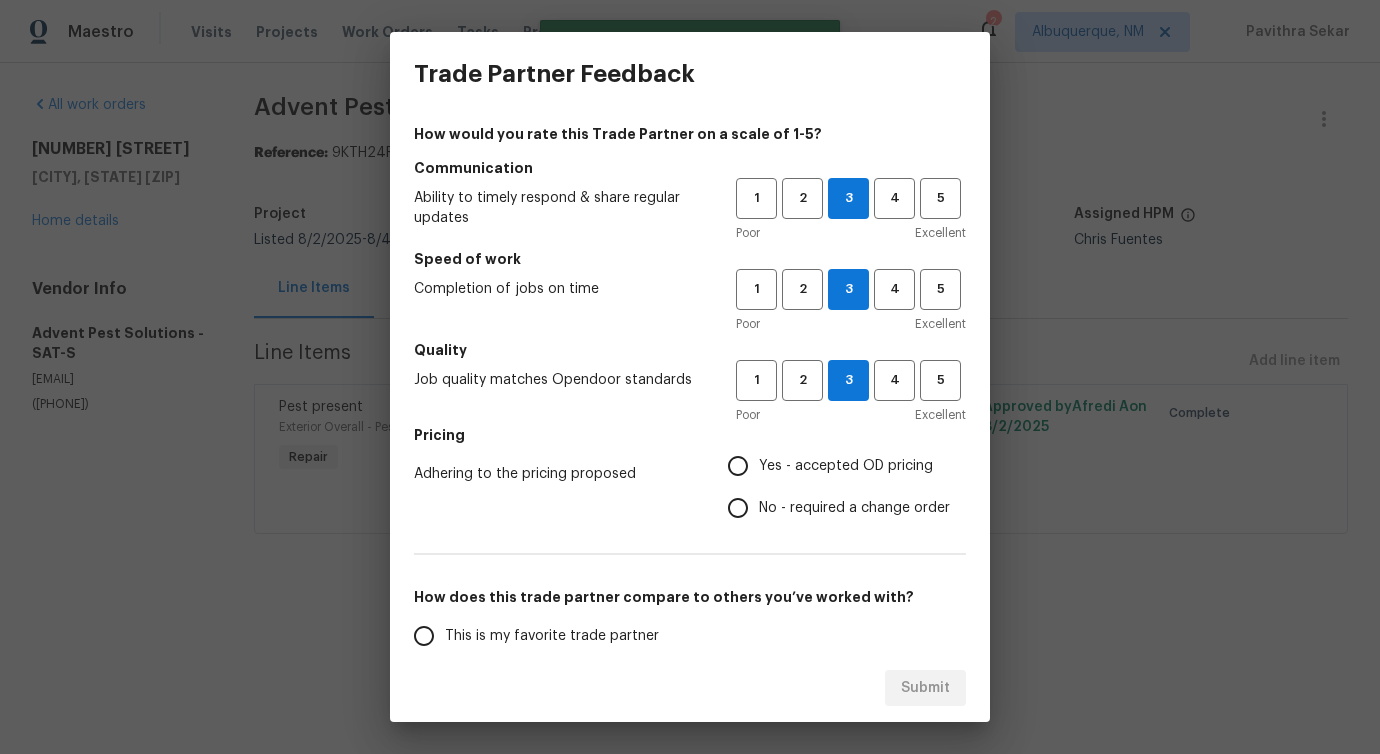 click on "No - required a change order" at bounding box center (854, 508) 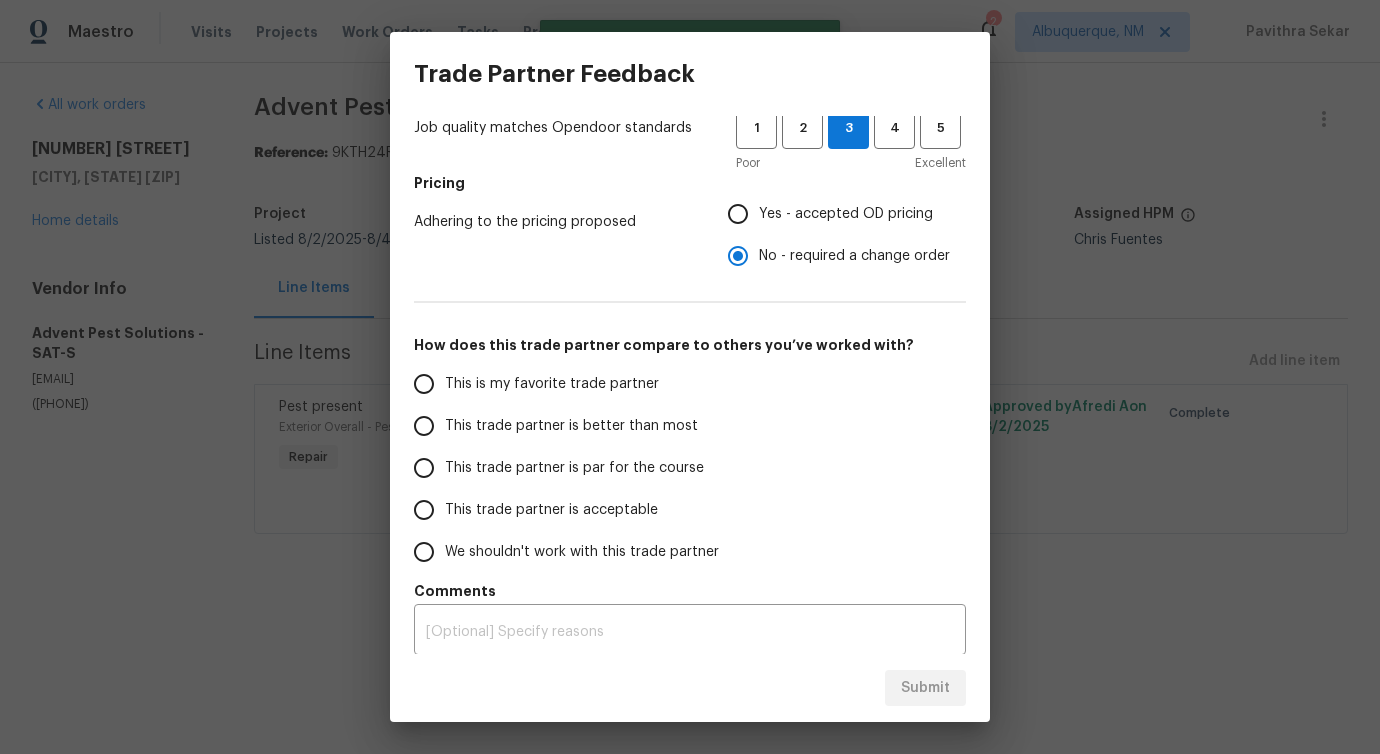 scroll, scrollTop: 261, scrollLeft: 0, axis: vertical 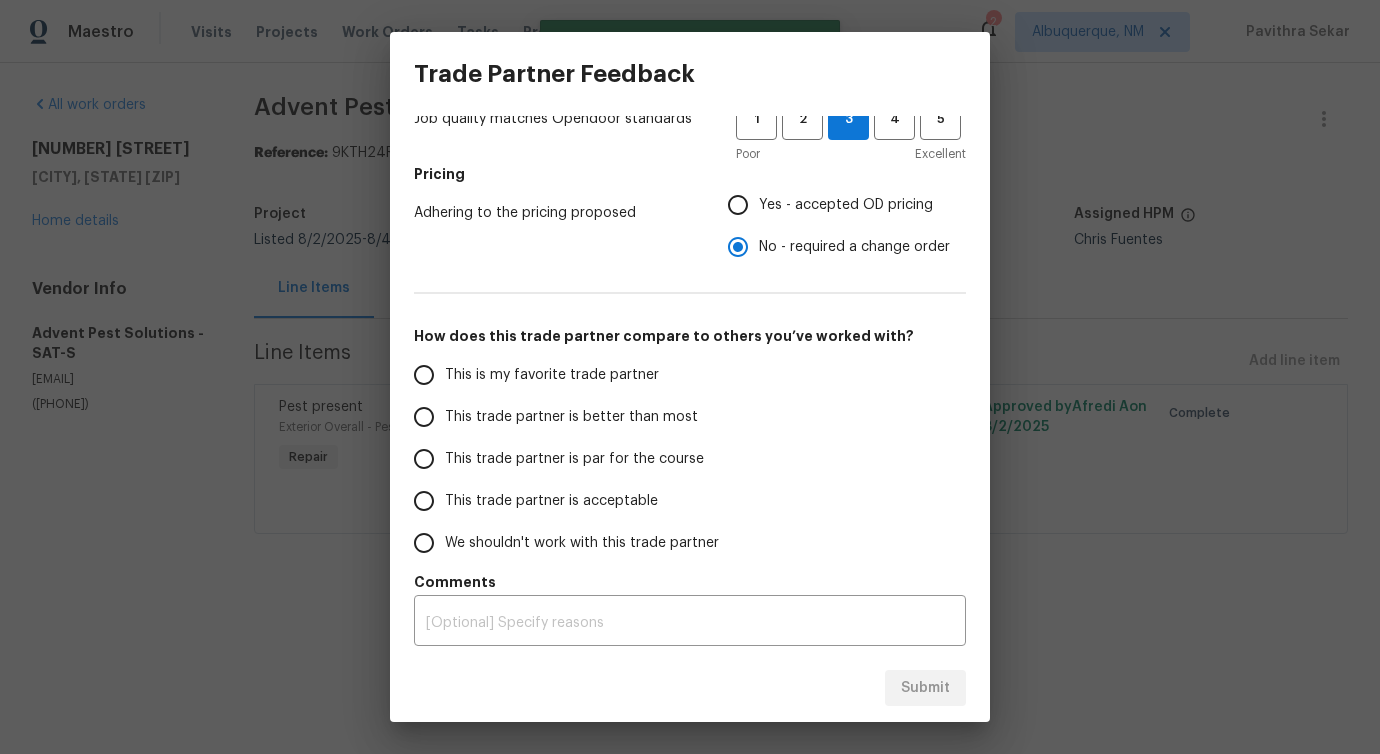 click on "This trade partner is better than most" at bounding box center [571, 417] 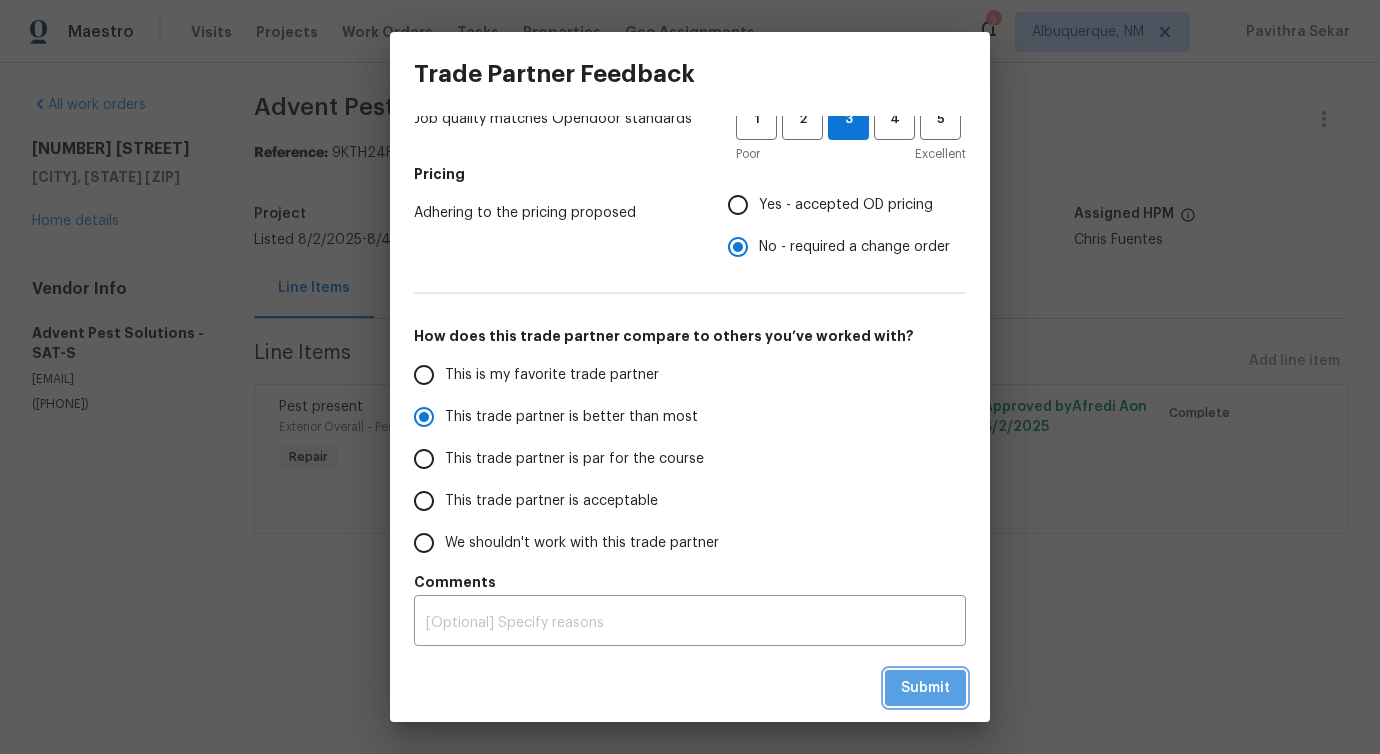 click on "Submit" at bounding box center [925, 688] 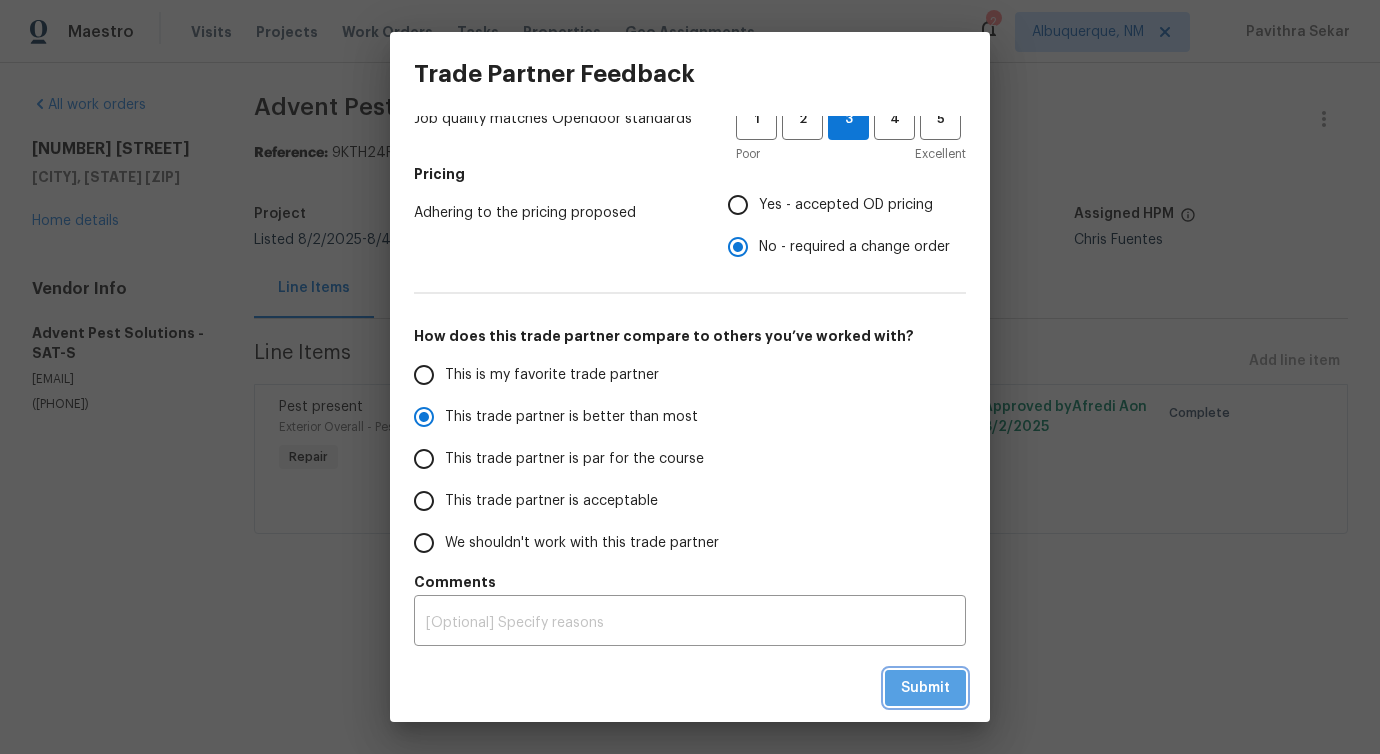 radio on "true" 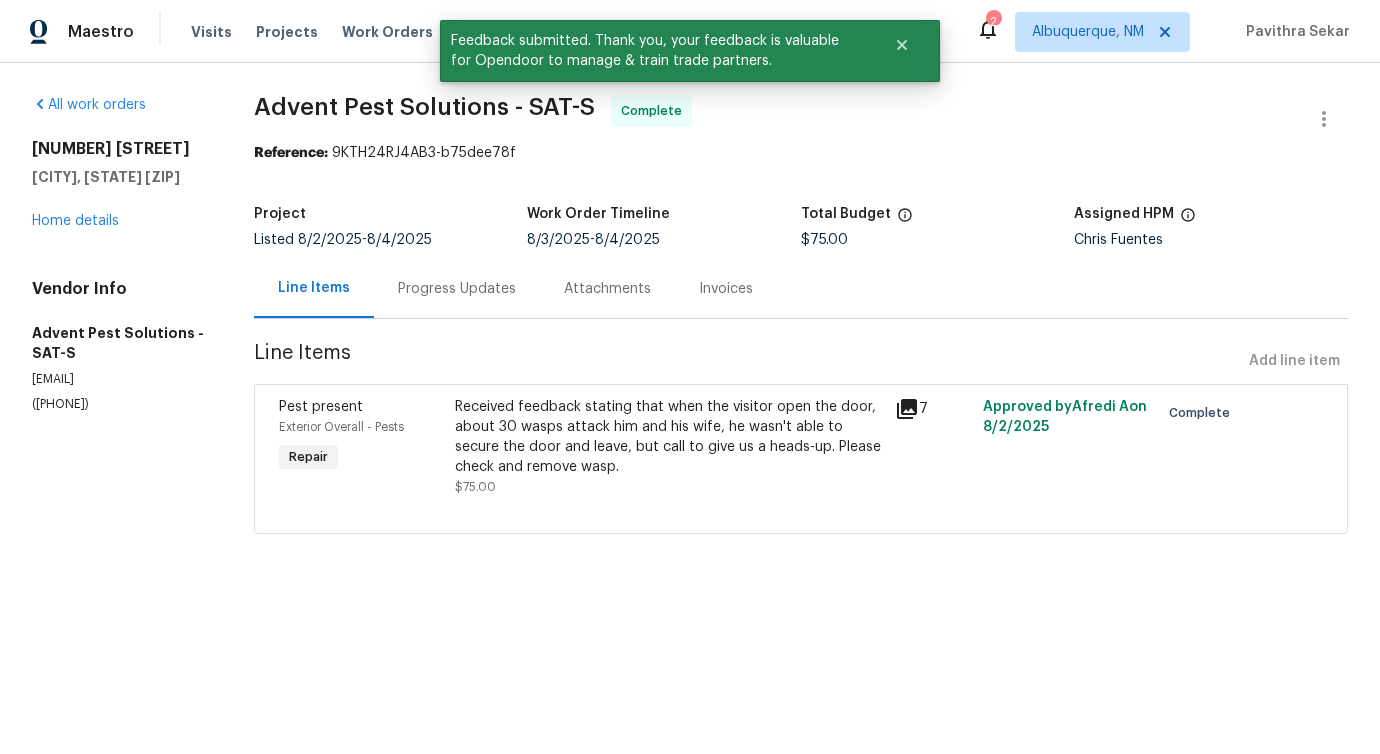click on "Advent Pest Solutions - SAT-S Complete Reference:   9KTH24RJ4AB3-b75dee78f Project Listed   8/2/2025  -  8/4/2025 Work Order Timeline 8/3/2025  -  8/4/2025 Total Budget $75.00 Assigned HPM Chris Fuentes Line Items Progress Updates Attachments Invoices Line Items Add line item Pest present Exterior Overall - Pests Repair Received feedback stating that when the visitor open the door, about 30 wasps attack him and his wife, he wasn't able to secure the door and leave, but call to give us a heads-up. Please check and remove wasp. $75.00   7 Approved by  Afredi A  on   8/2/2025 Complete" at bounding box center (801, 326) 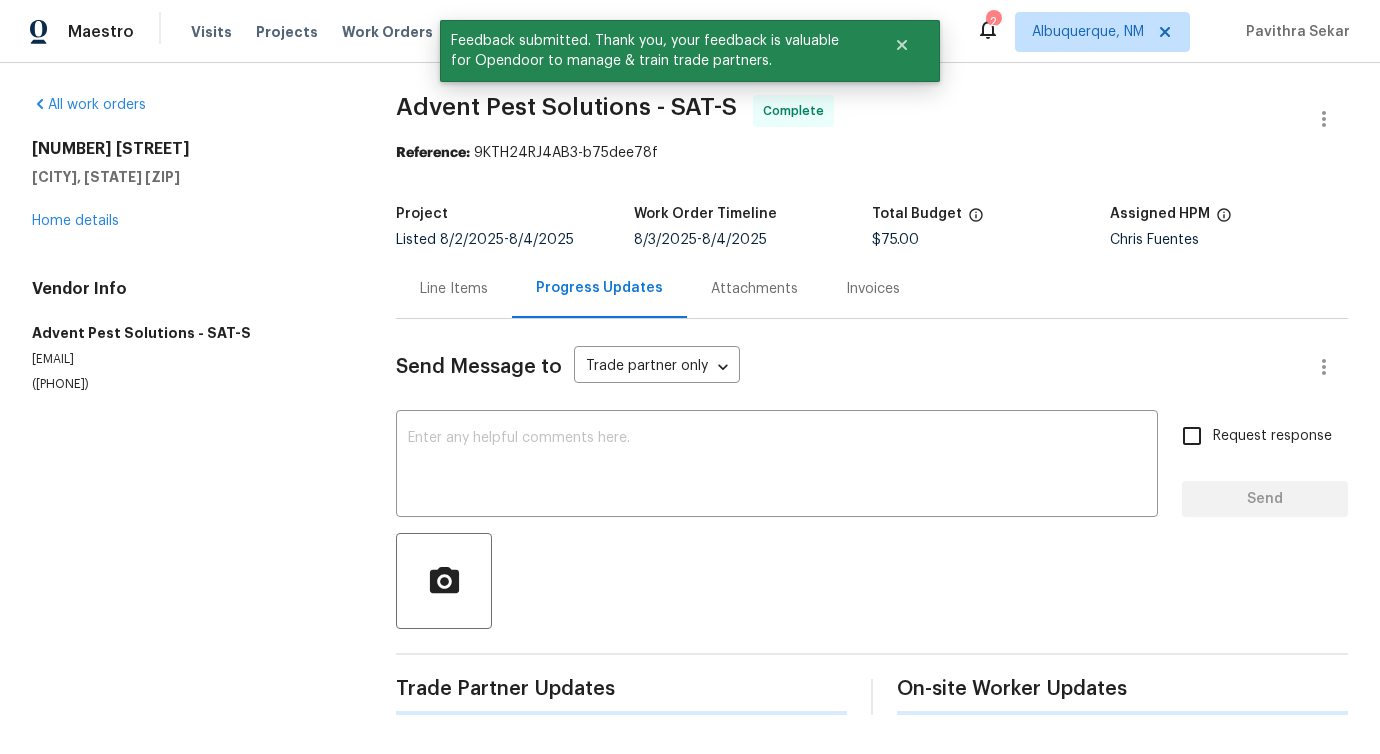 click on "Send Message to Trade partner only Trade partner only ​ x ​ Request response Send Trade Partner Updates On-site Worker Updates" at bounding box center (872, 517) 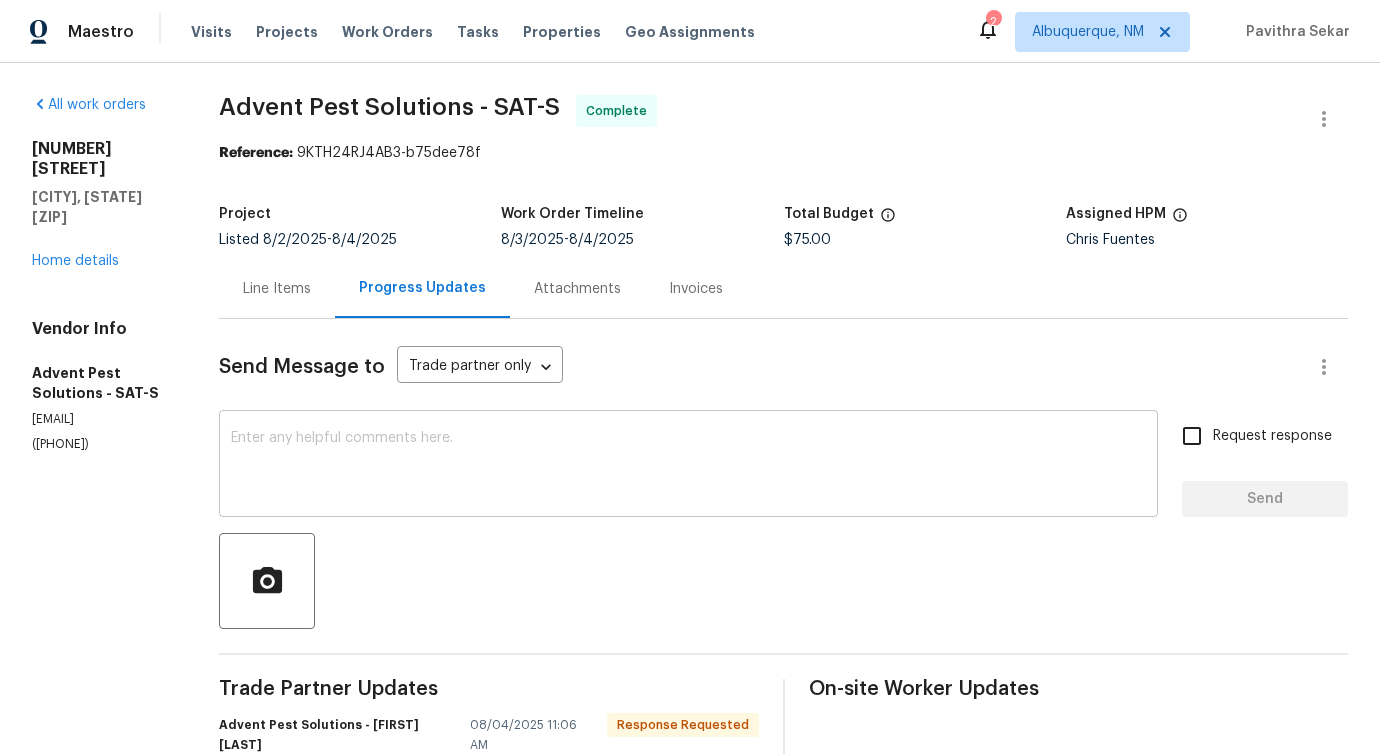 click on "x ​" at bounding box center (688, 466) 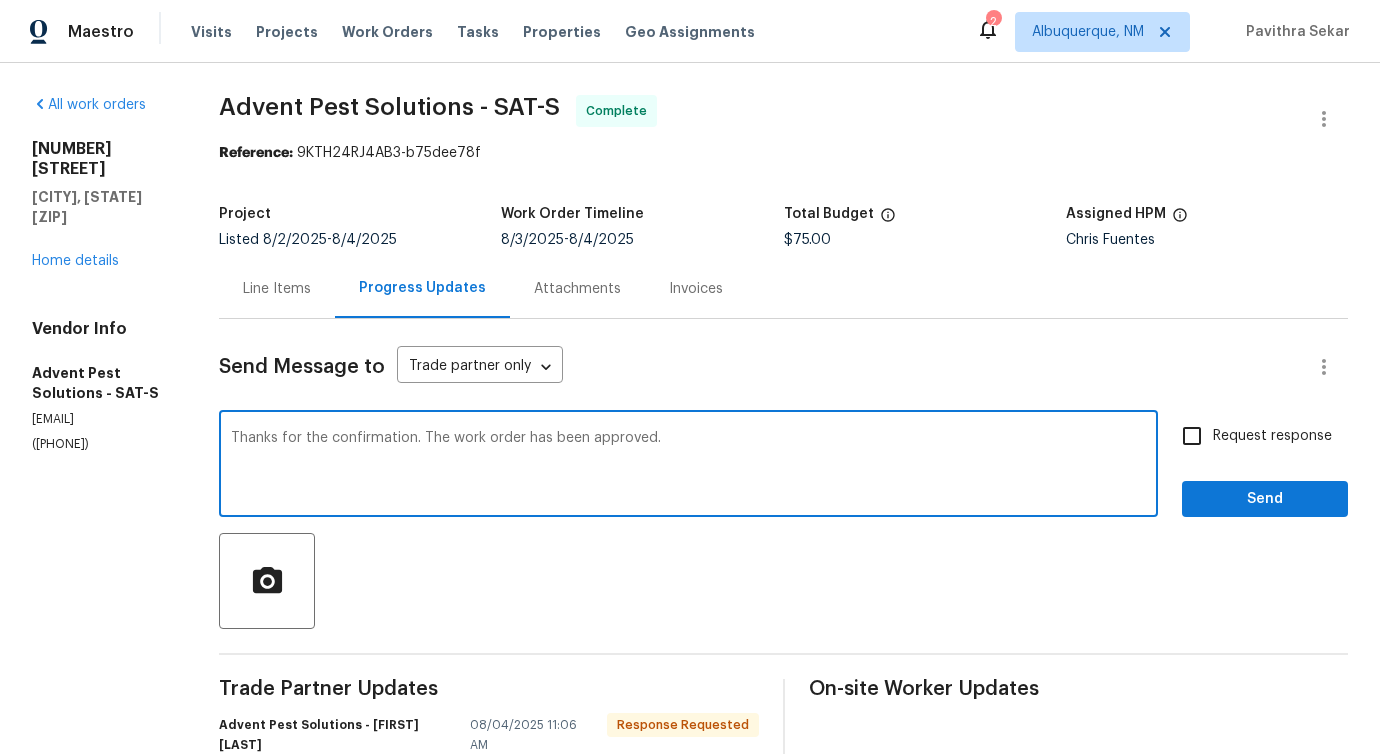 type on "Thanks for the confirmation. The work order has been approved." 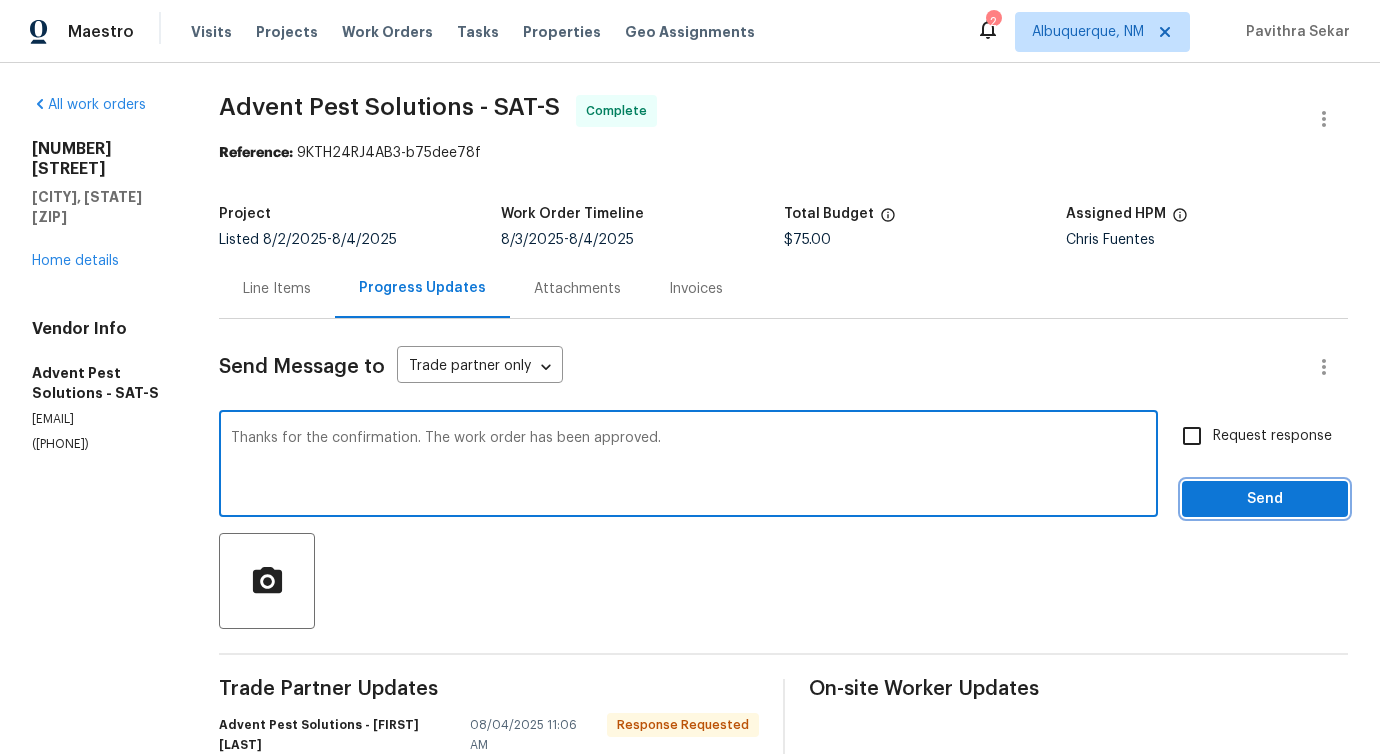 click on "Send" at bounding box center (1265, 499) 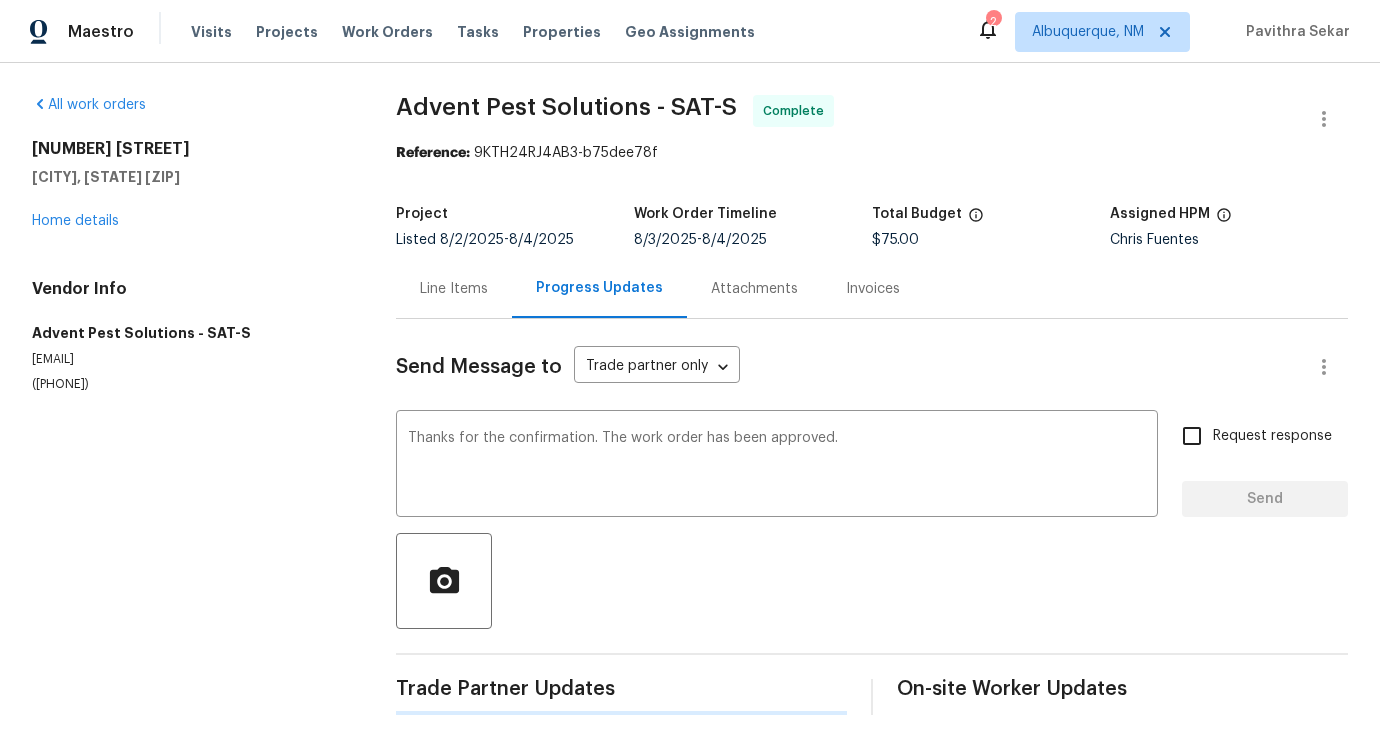 type 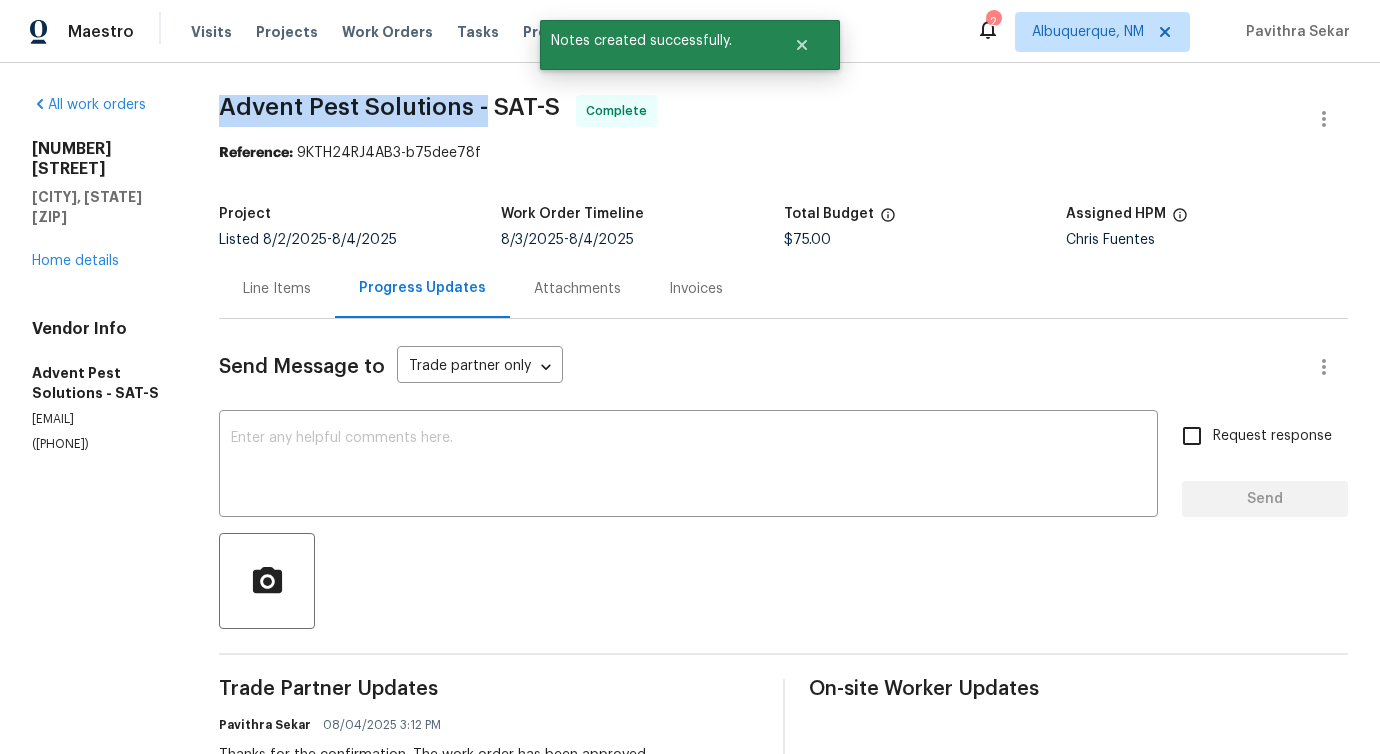 drag, startPoint x: 261, startPoint y: 105, endPoint x: 530, endPoint y: 114, distance: 269.1505 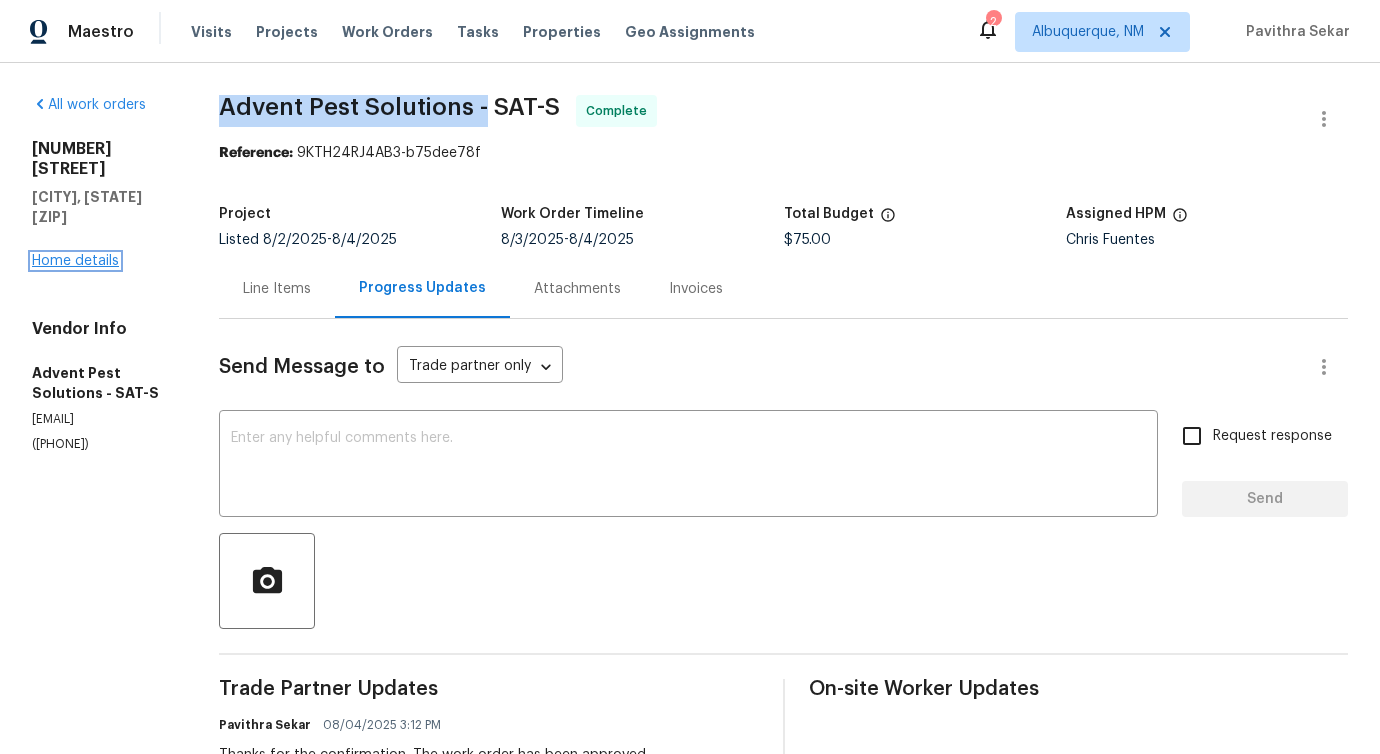 click on "Home details" at bounding box center (75, 261) 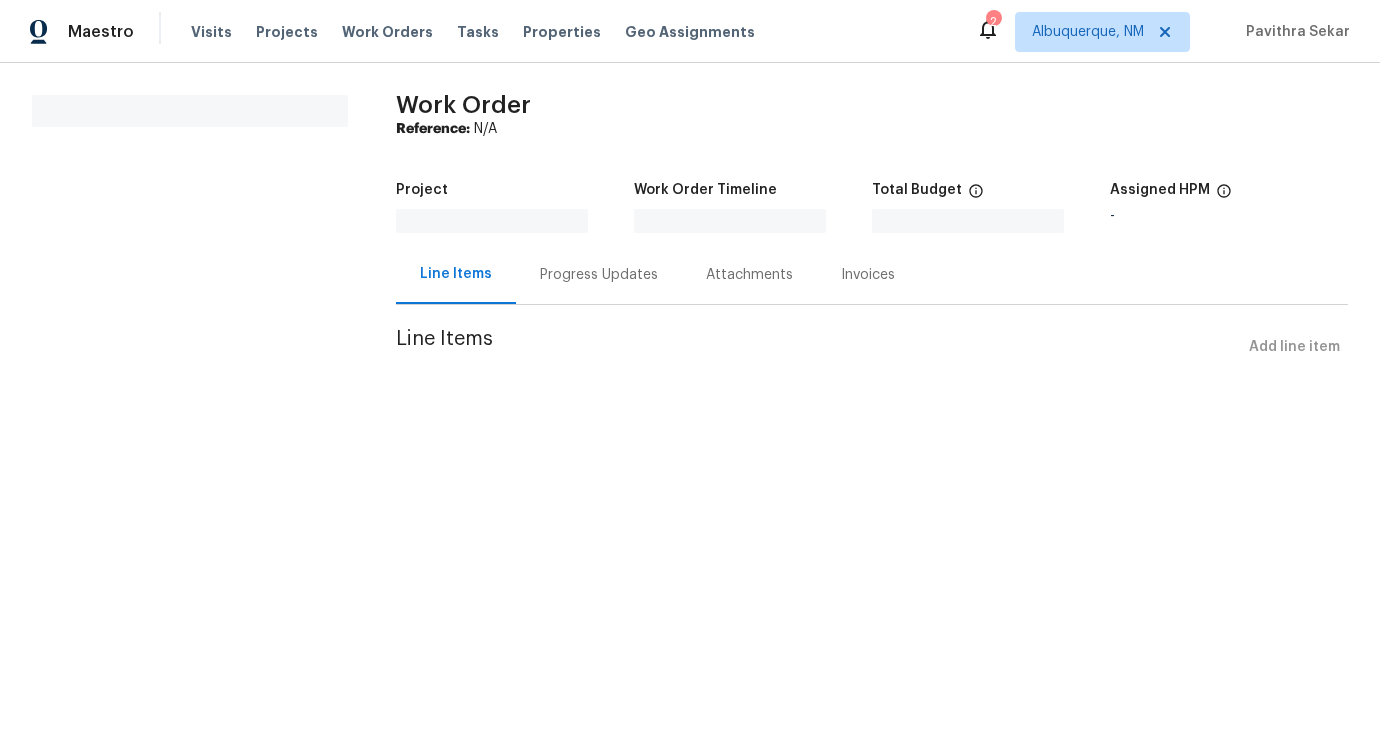 scroll, scrollTop: 0, scrollLeft: 0, axis: both 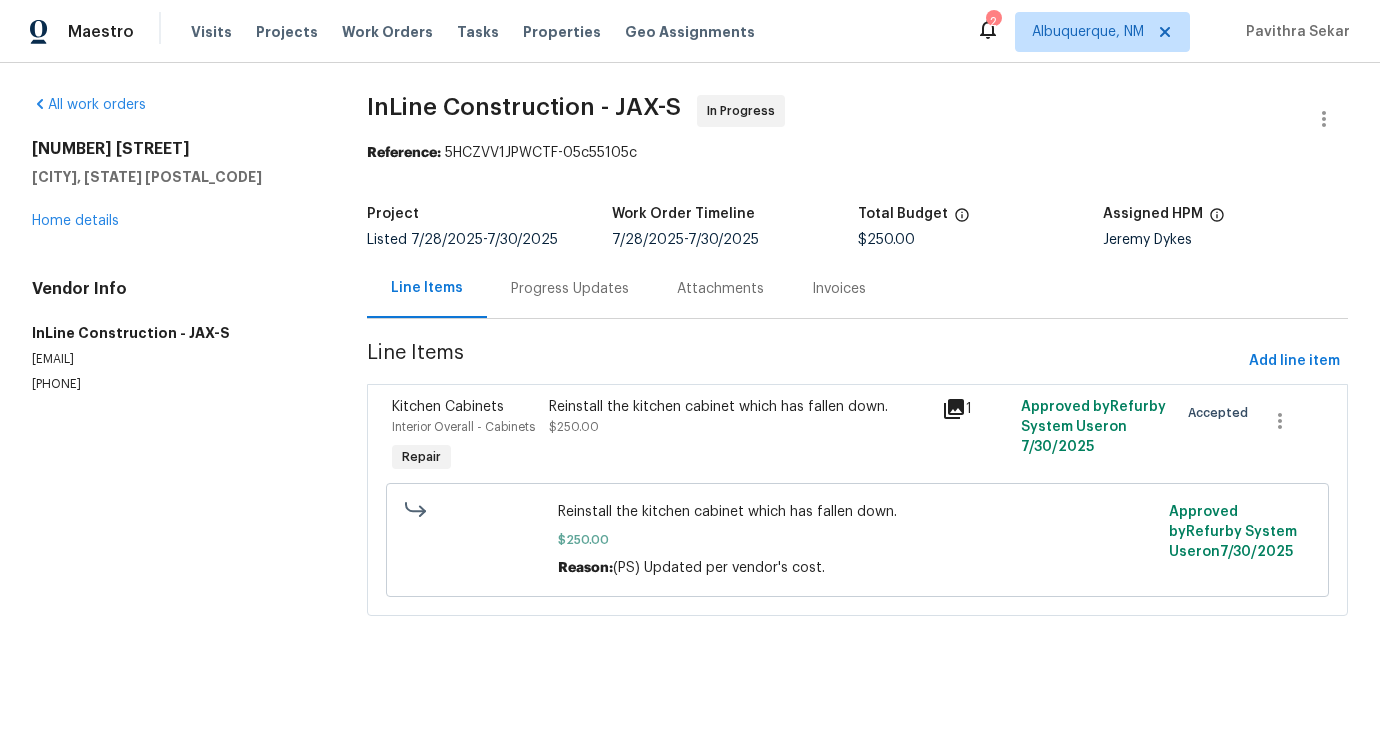 click on "Progress Updates" at bounding box center (570, 288) 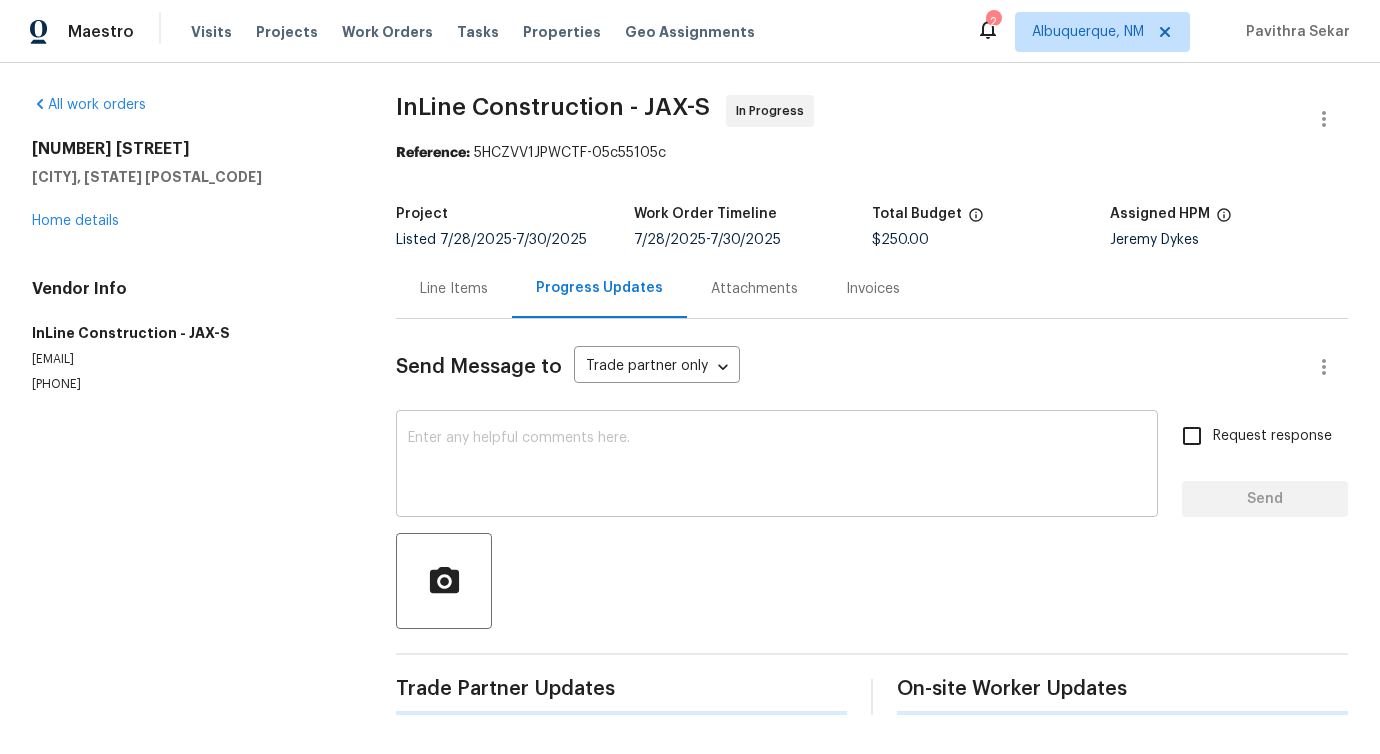 click at bounding box center [777, 466] 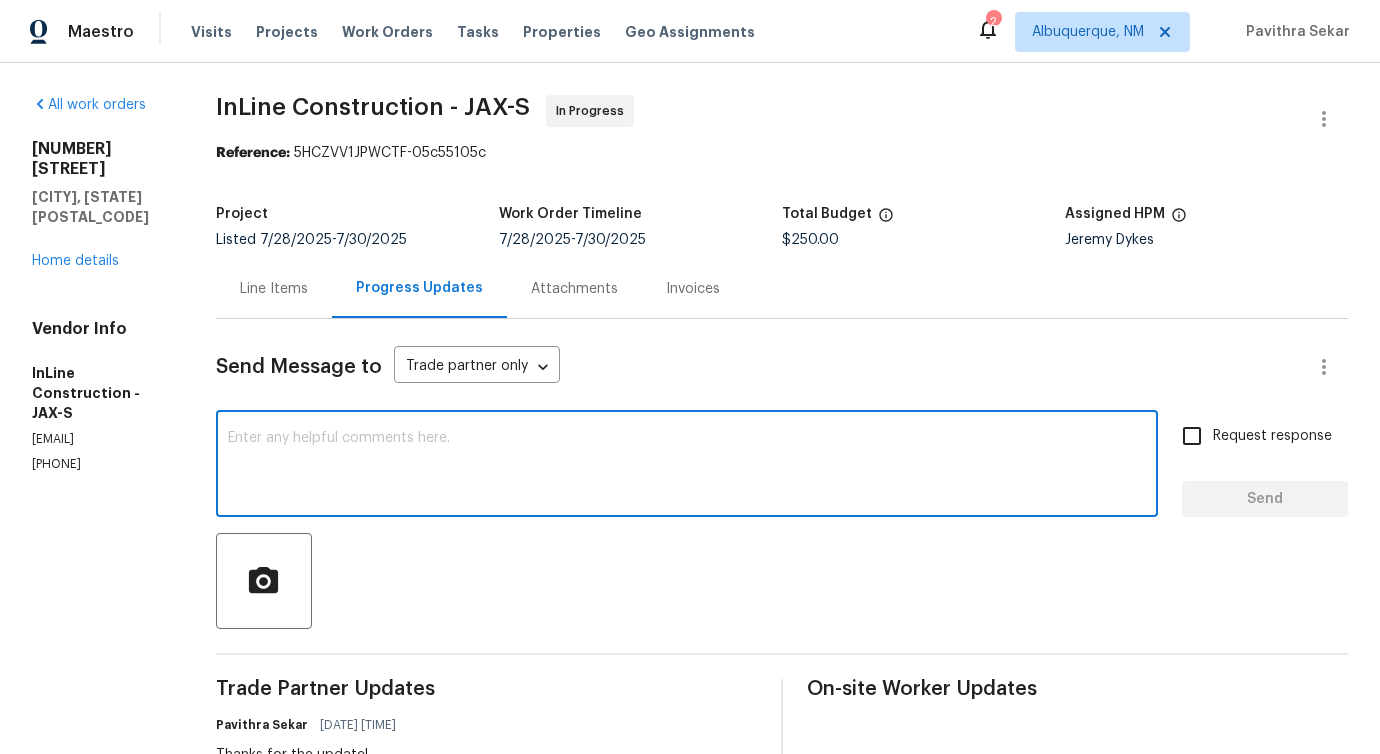 scroll, scrollTop: 392, scrollLeft: 0, axis: vertical 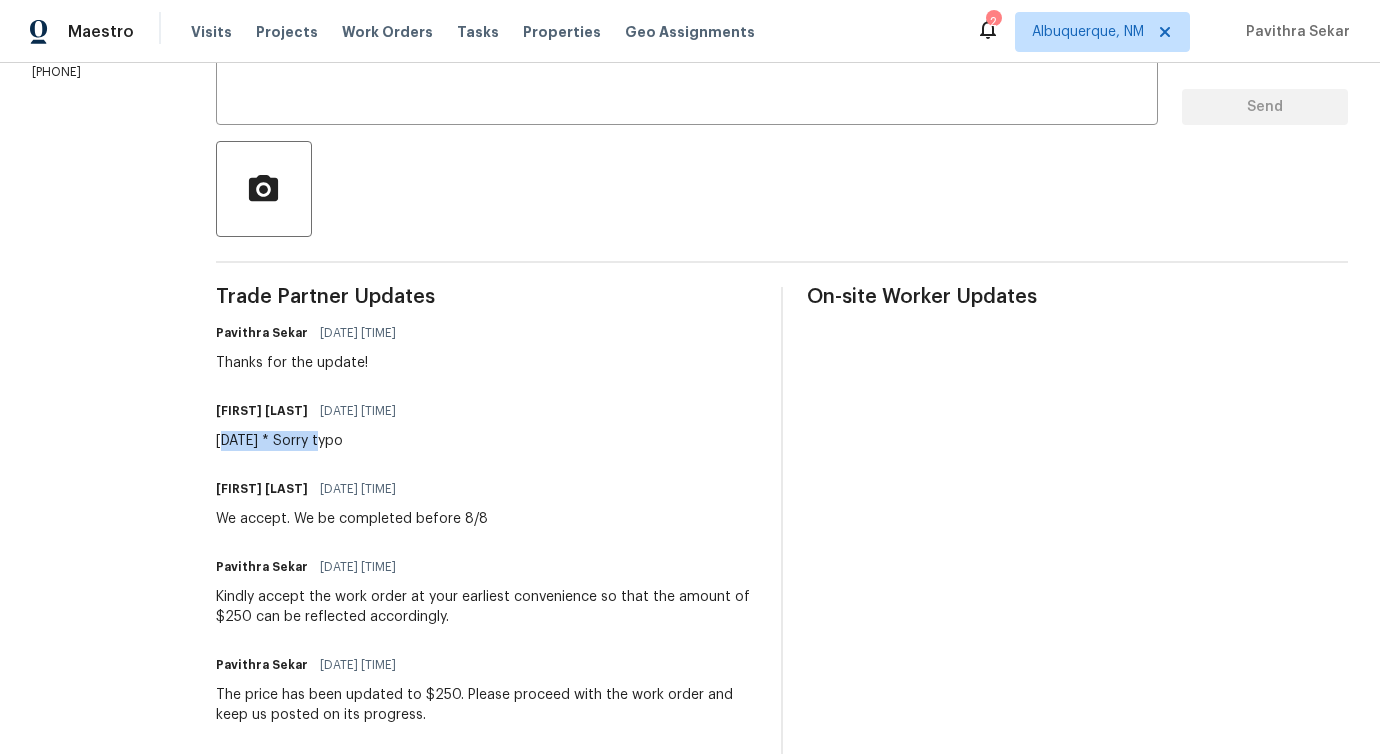 drag, startPoint x: 247, startPoint y: 439, endPoint x: 379, endPoint y: 441, distance: 132.01515 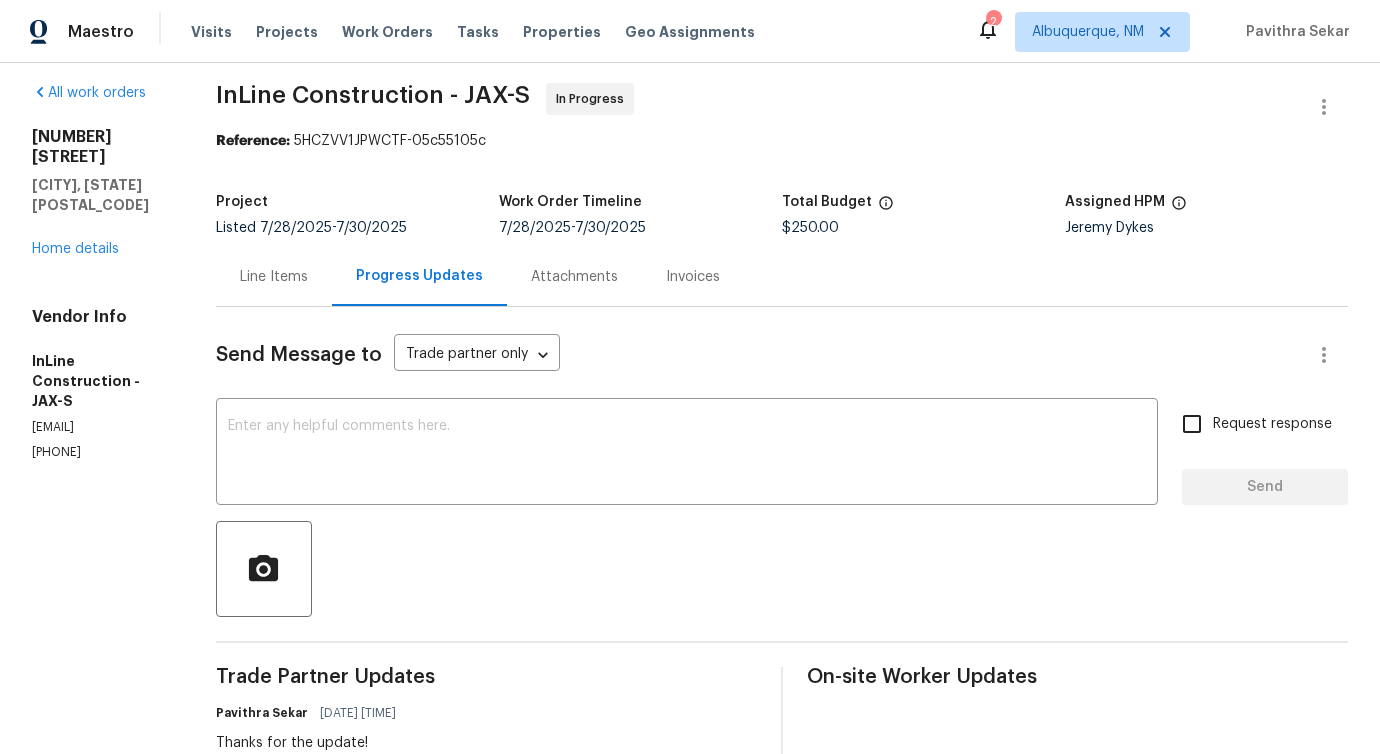 scroll, scrollTop: 0, scrollLeft: 0, axis: both 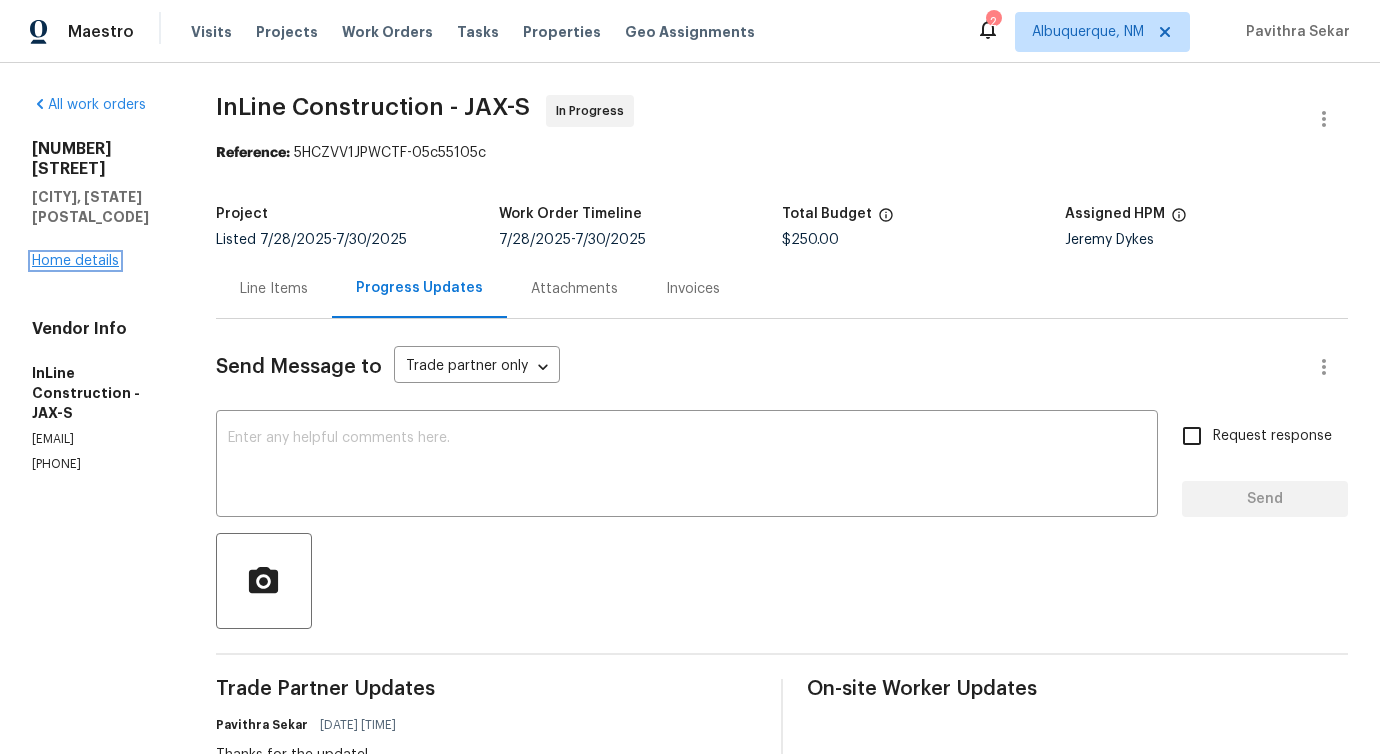 click on "Home details" at bounding box center (75, 261) 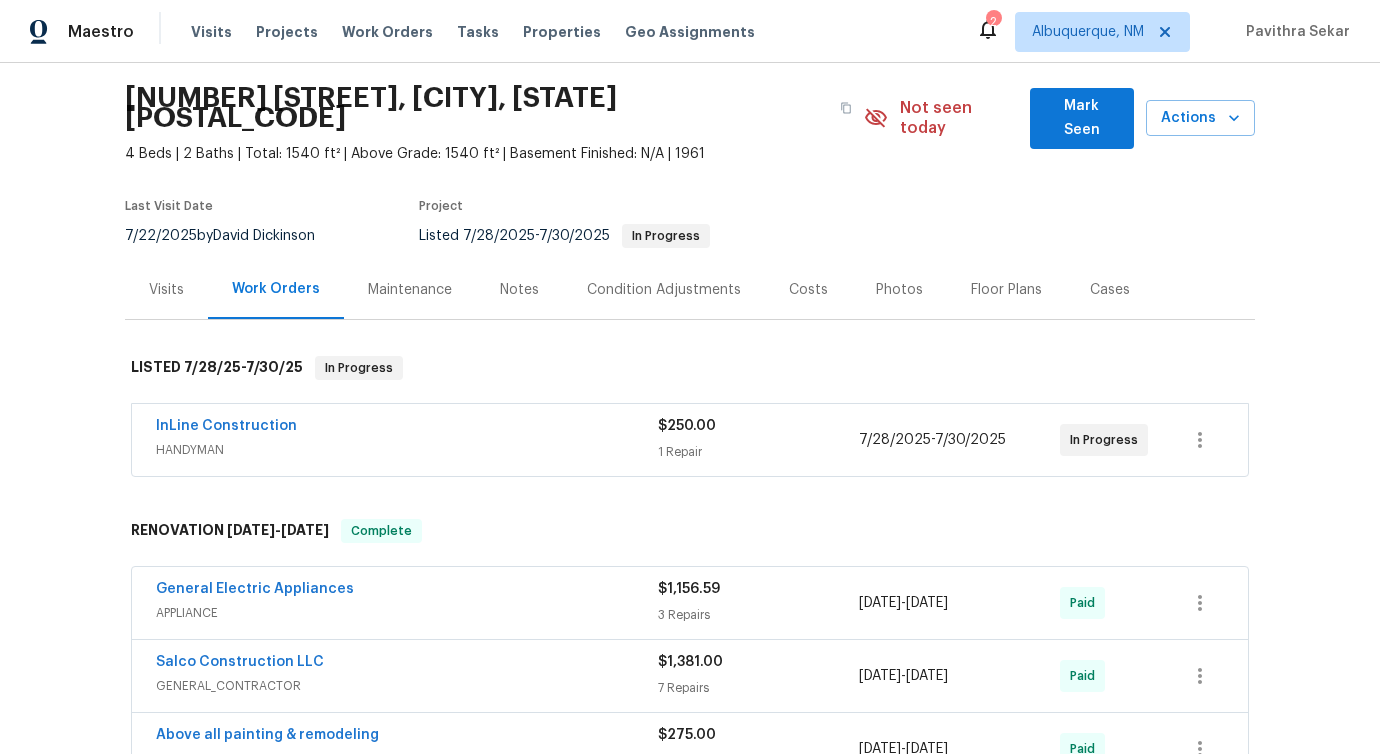 scroll, scrollTop: 0, scrollLeft: 0, axis: both 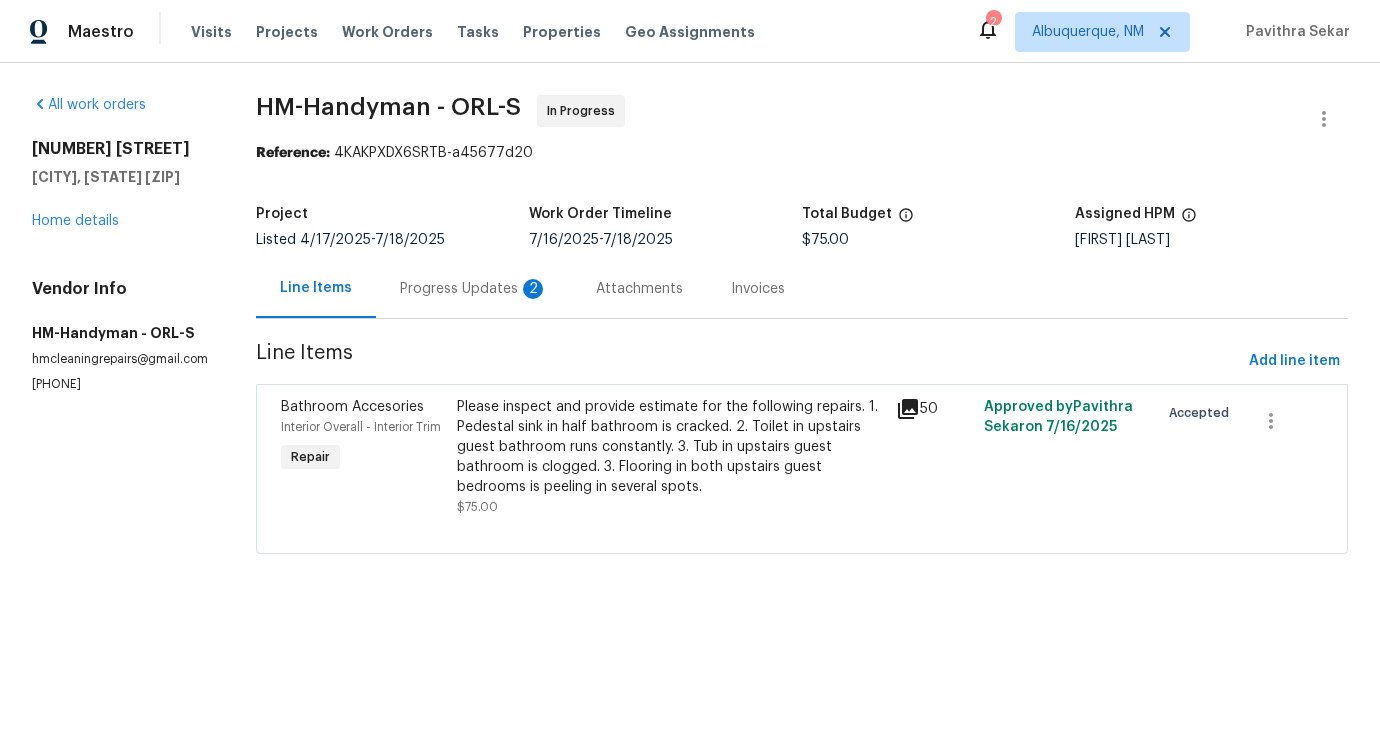 click on "Progress Updates 2" at bounding box center [474, 289] 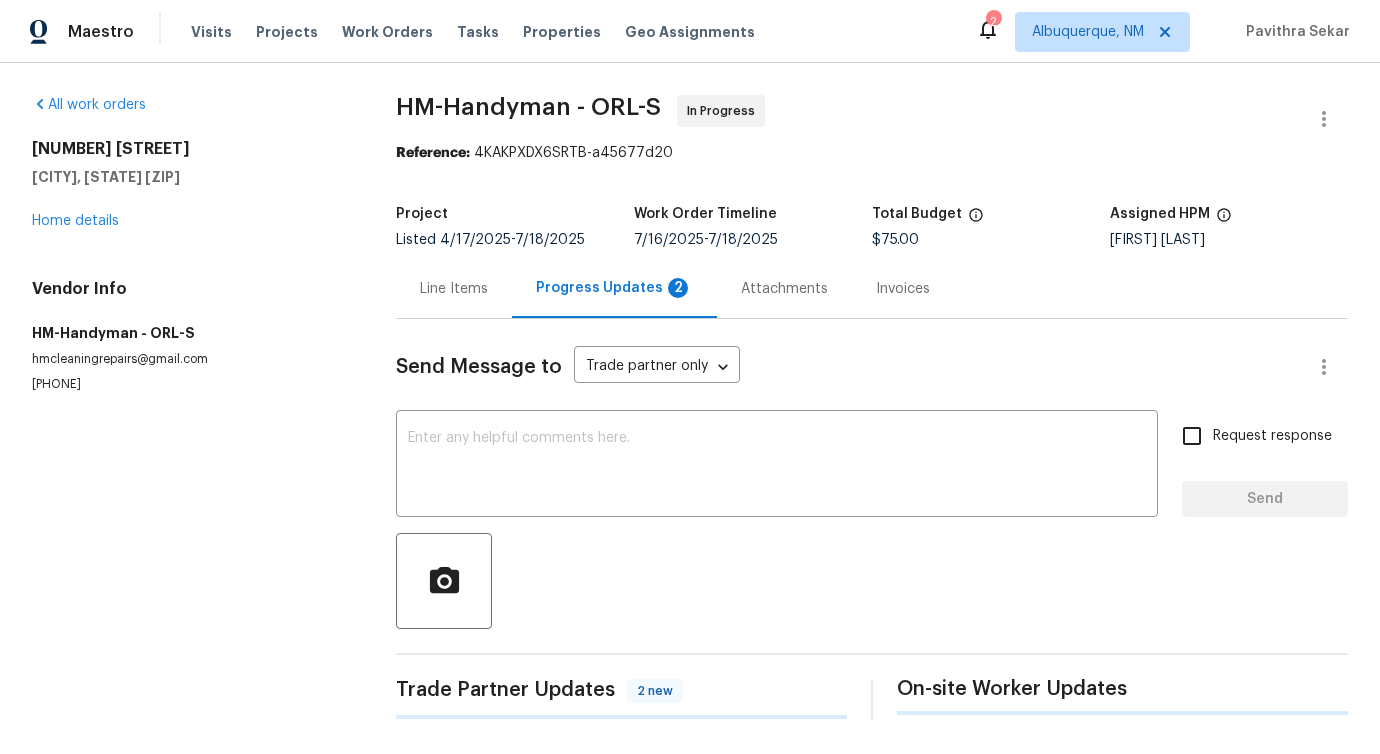 click at bounding box center [872, 581] 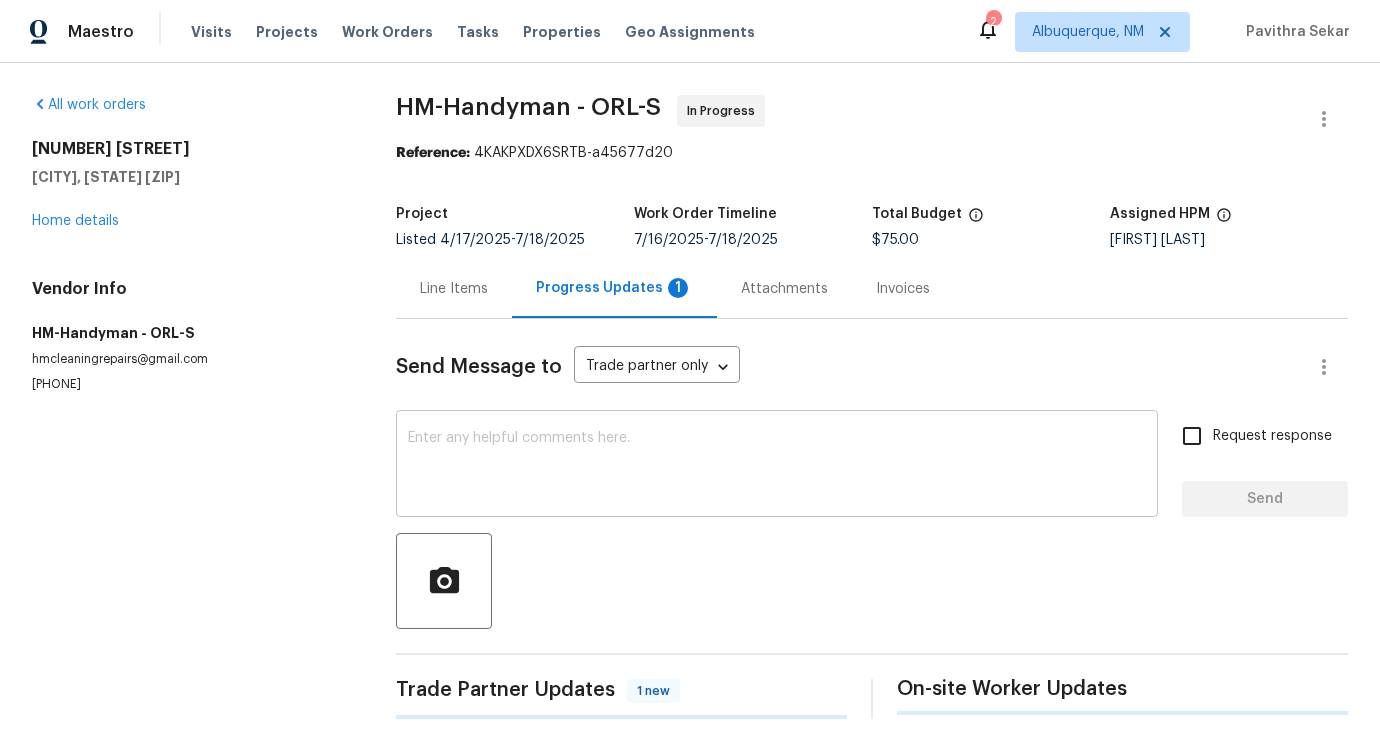 click at bounding box center [777, 466] 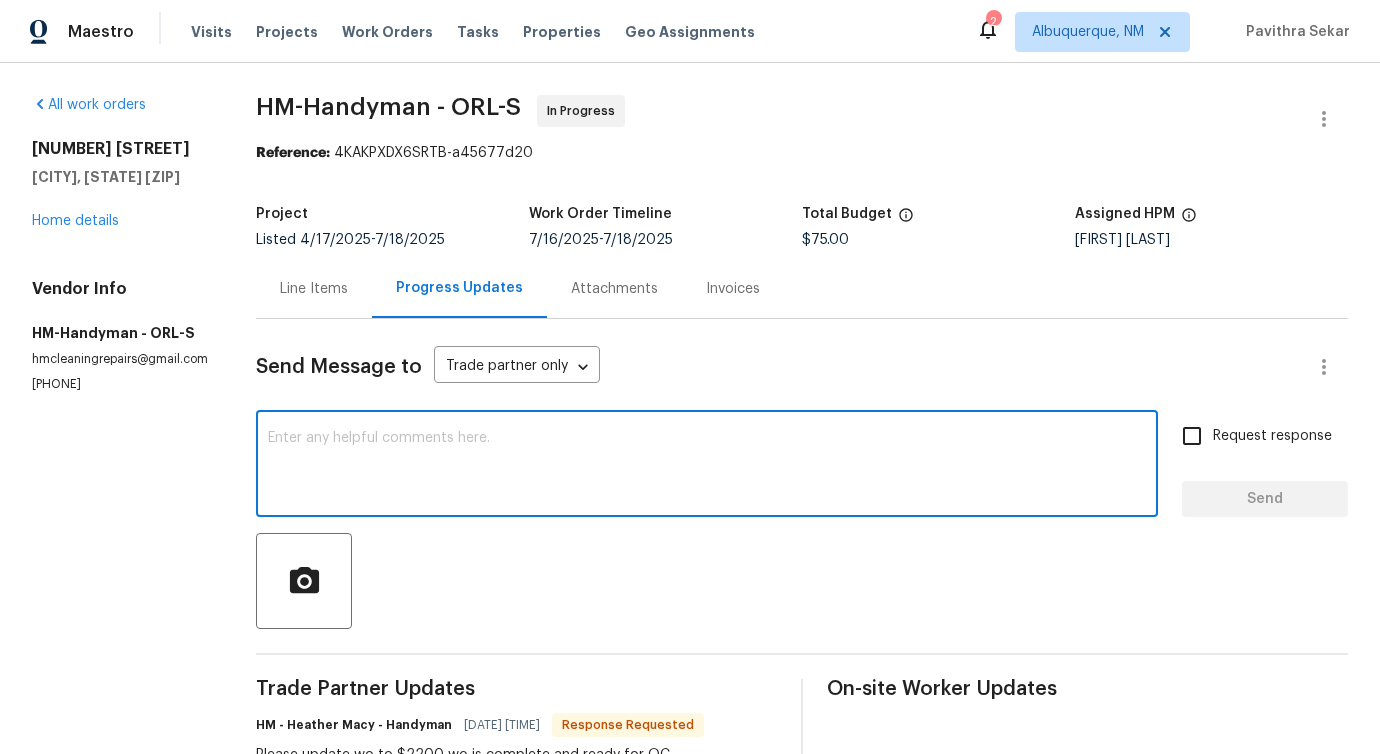scroll, scrollTop: 371, scrollLeft: 0, axis: vertical 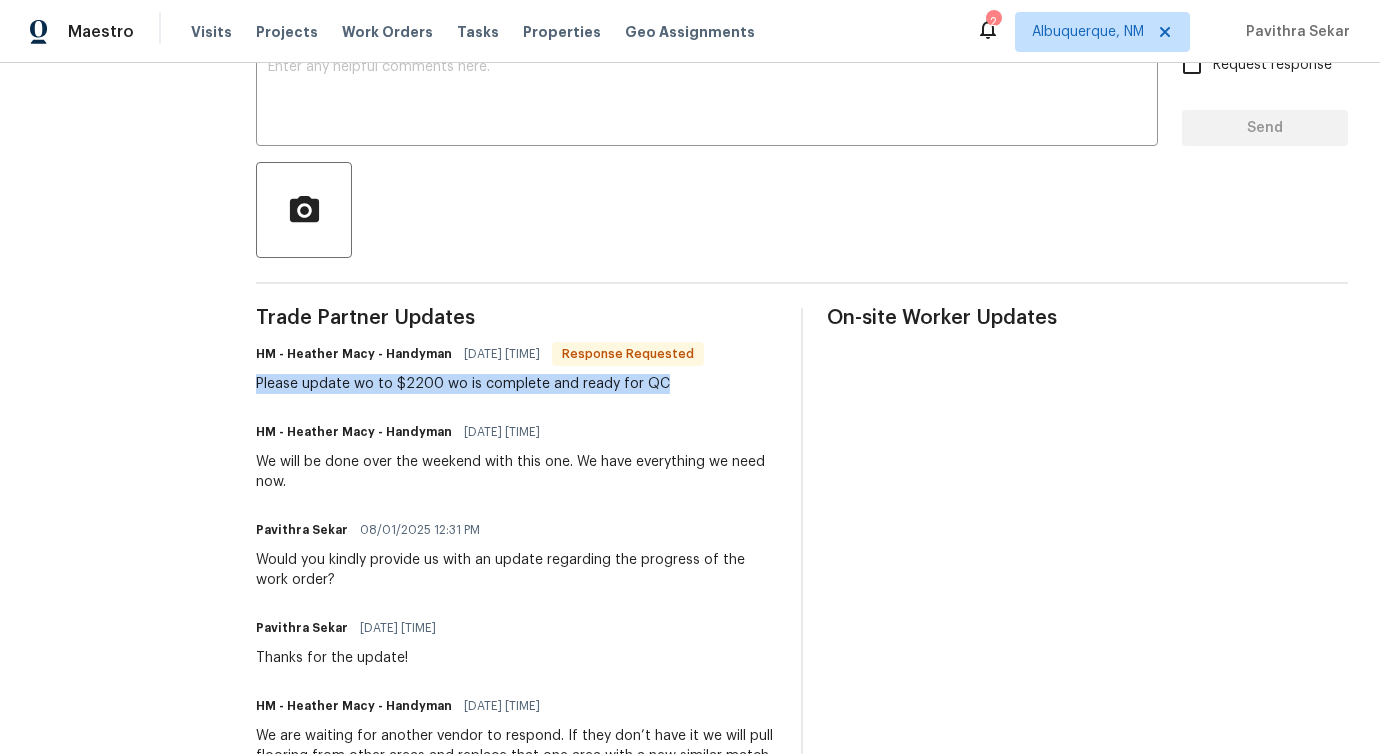 drag, startPoint x: 255, startPoint y: 389, endPoint x: 700, endPoint y: 389, distance: 445 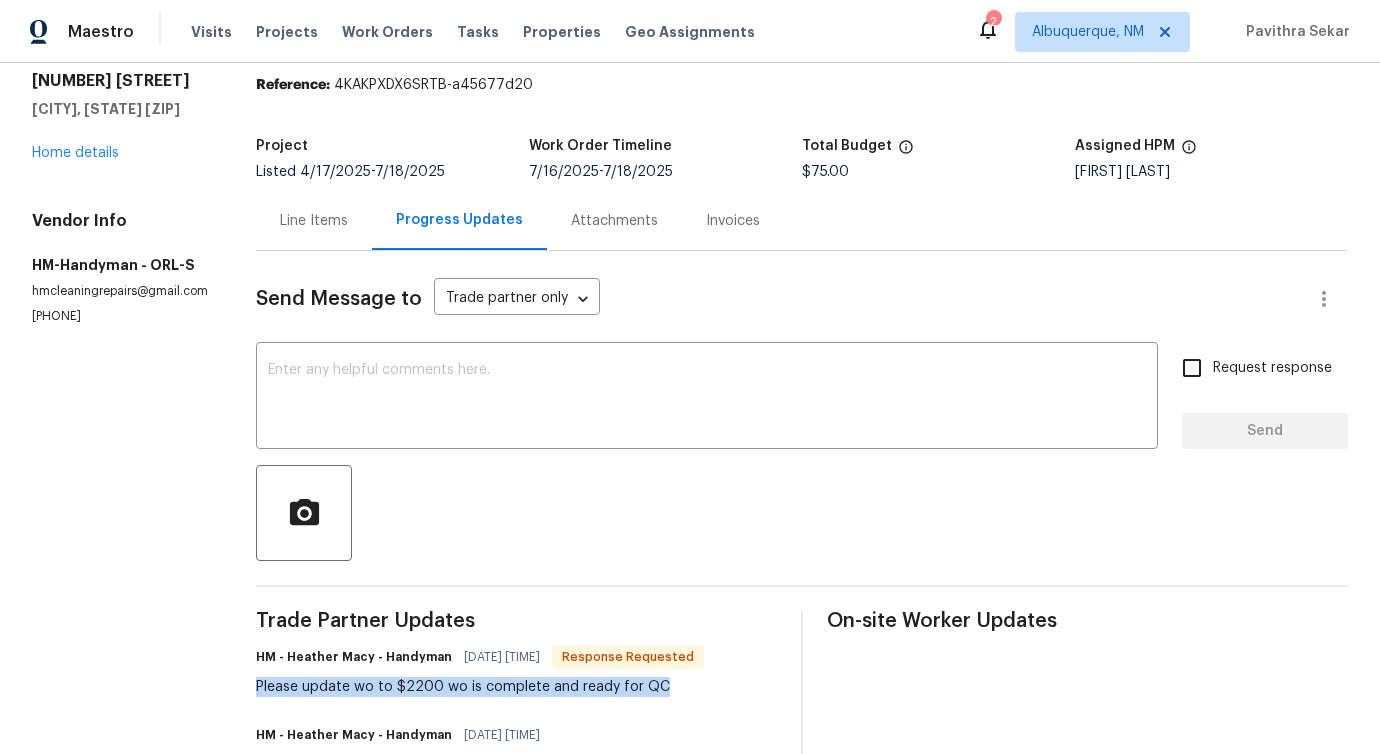 scroll, scrollTop: 0, scrollLeft: 0, axis: both 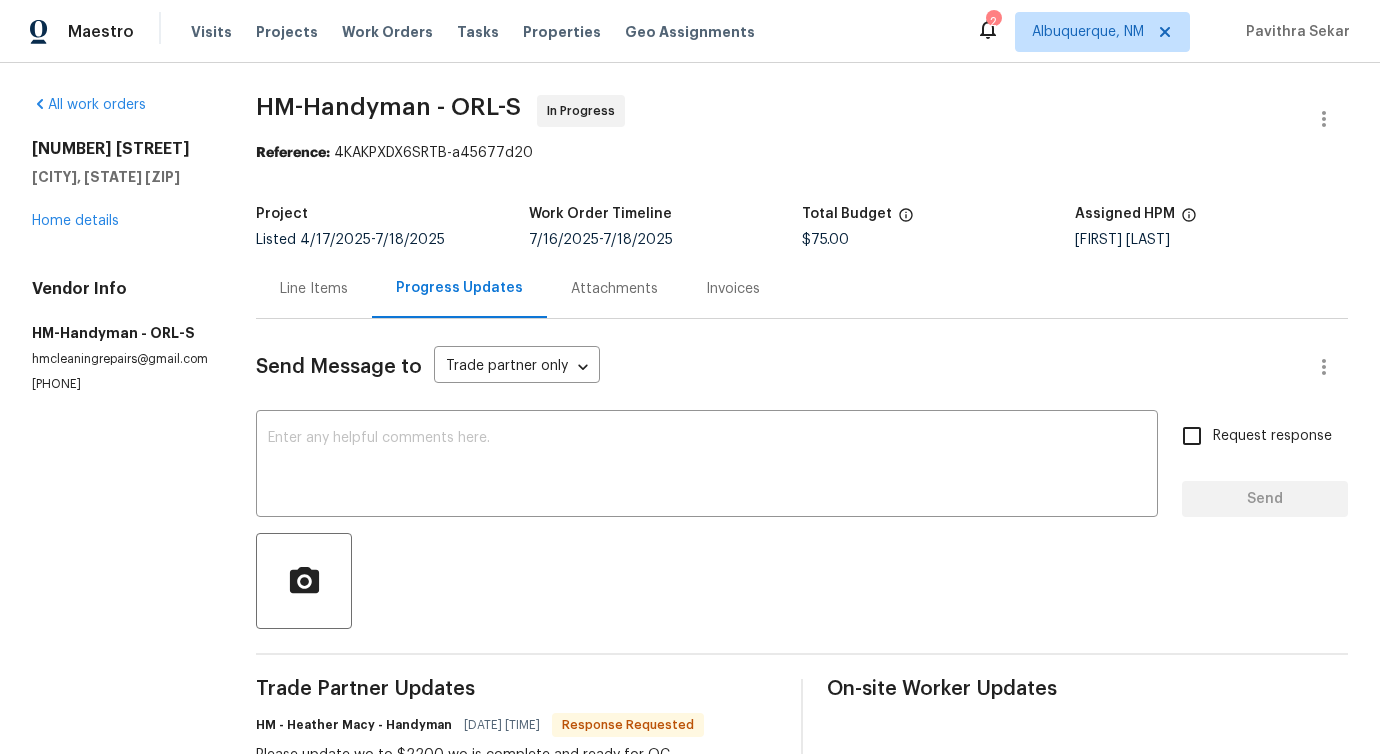 click on "Line Items" at bounding box center (314, 289) 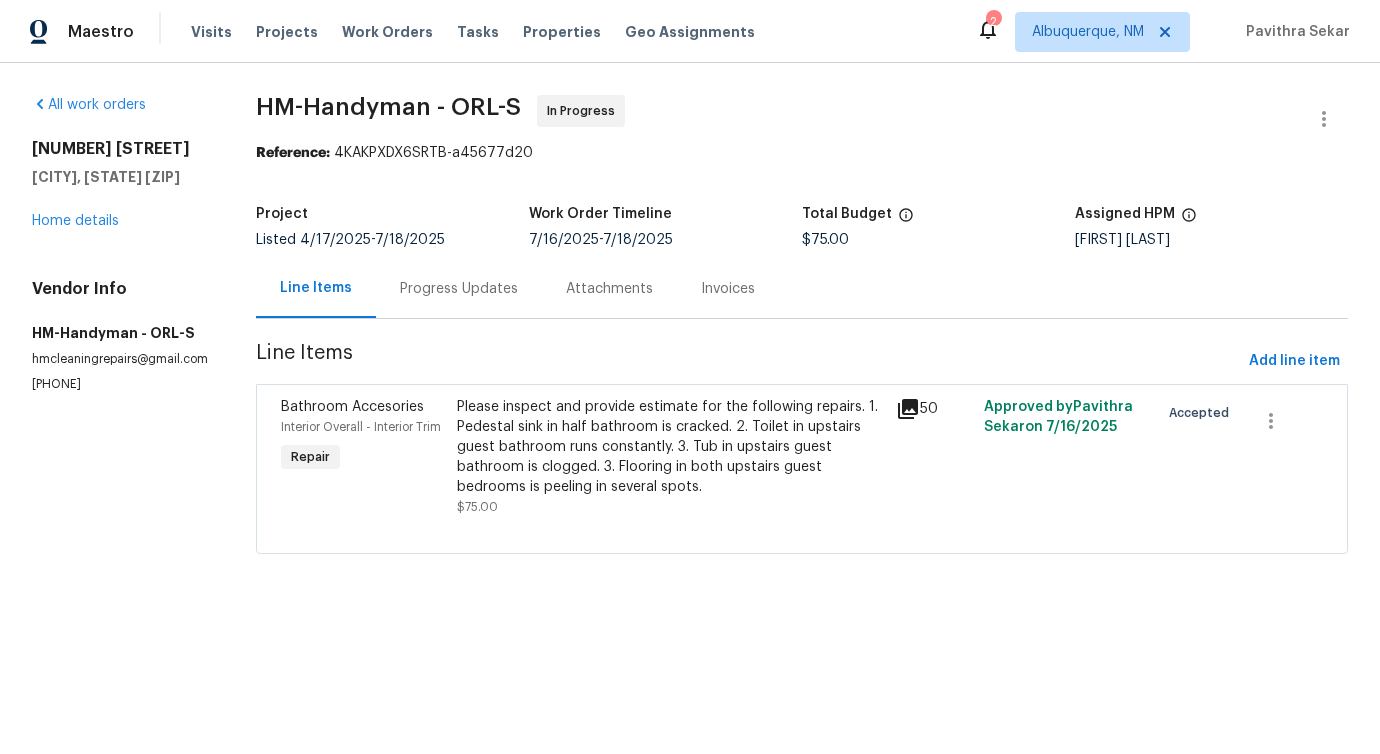 click on "Please inspect and provide estimate for the following repairs. 1. Pedestal sink in half bathroom is cracked. 2. Toilet in upstairs guest bathroom runs constantly. 3. Tub in upstairs guest bathroom is clogged. 3. Flooring in both upstairs guest bedrooms is peeling in several spots." at bounding box center (670, 447) 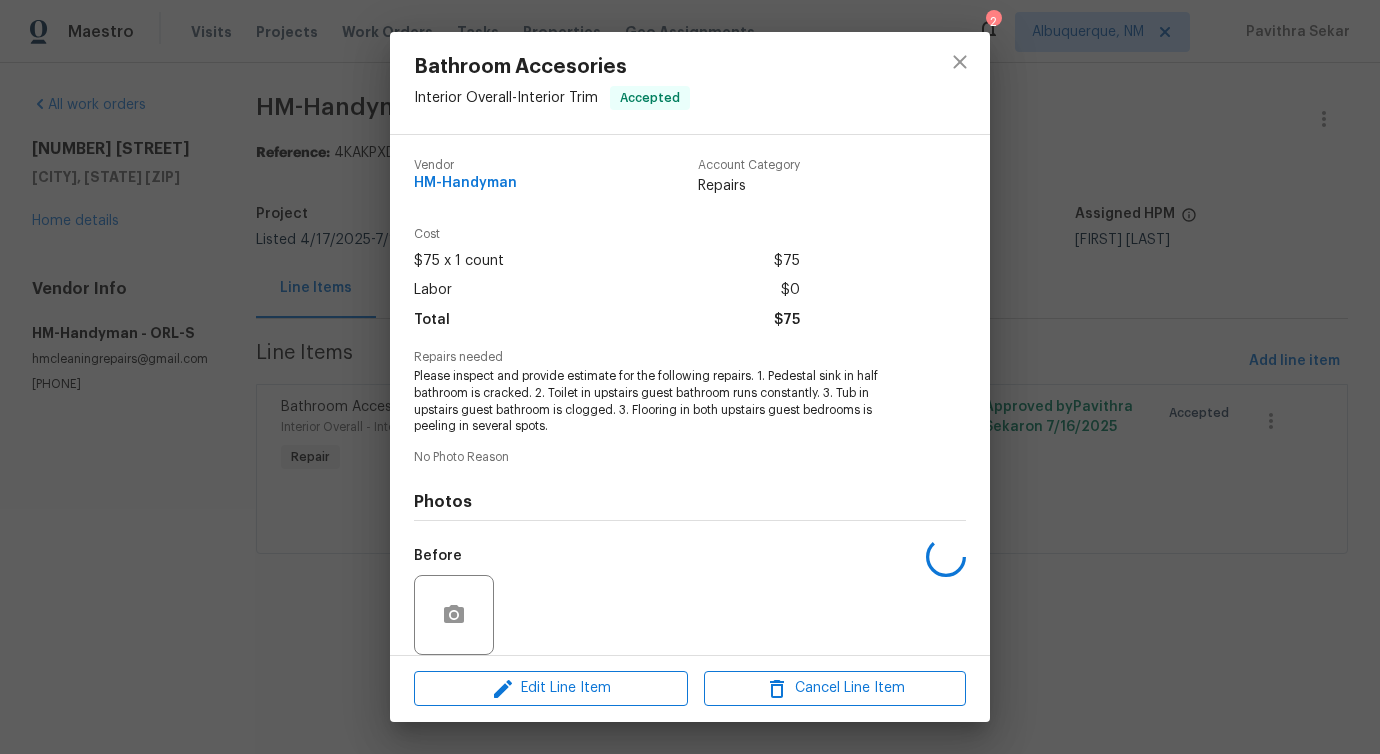scroll, scrollTop: 150, scrollLeft: 0, axis: vertical 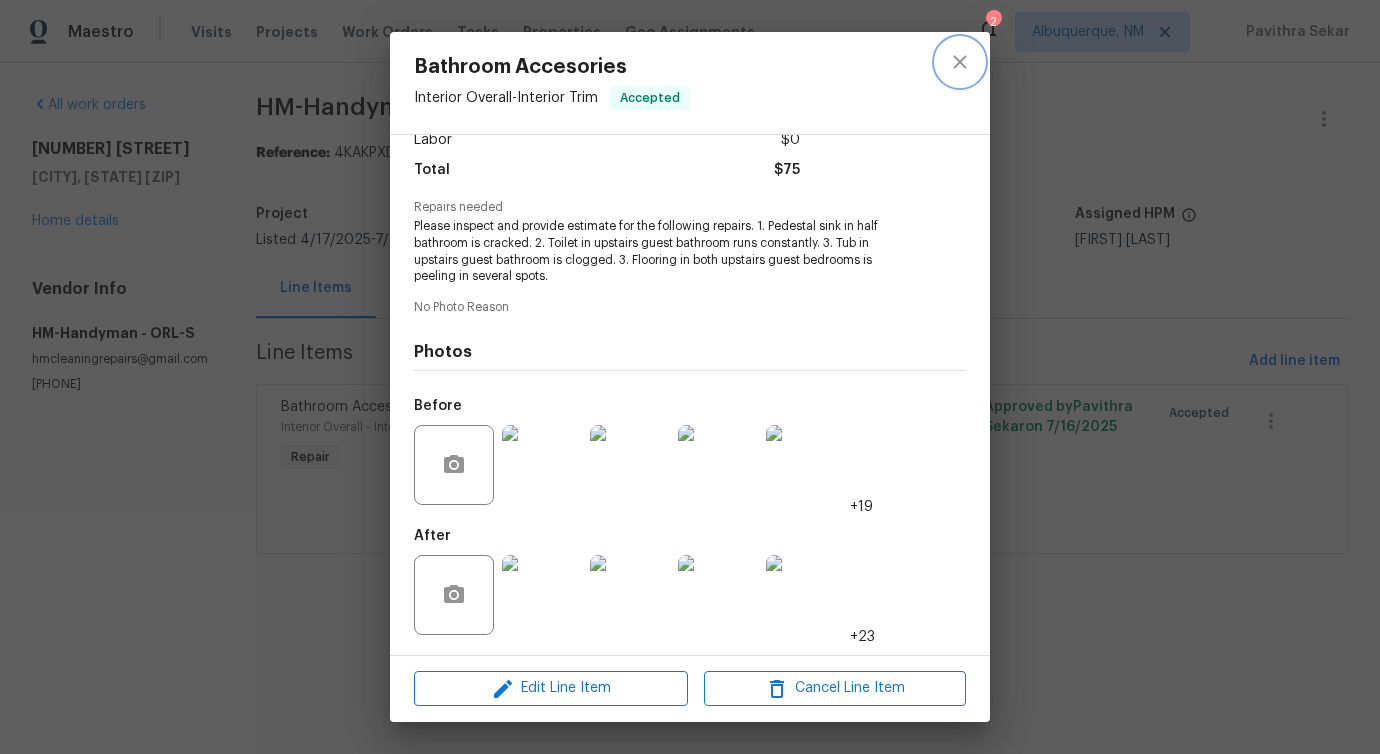 click 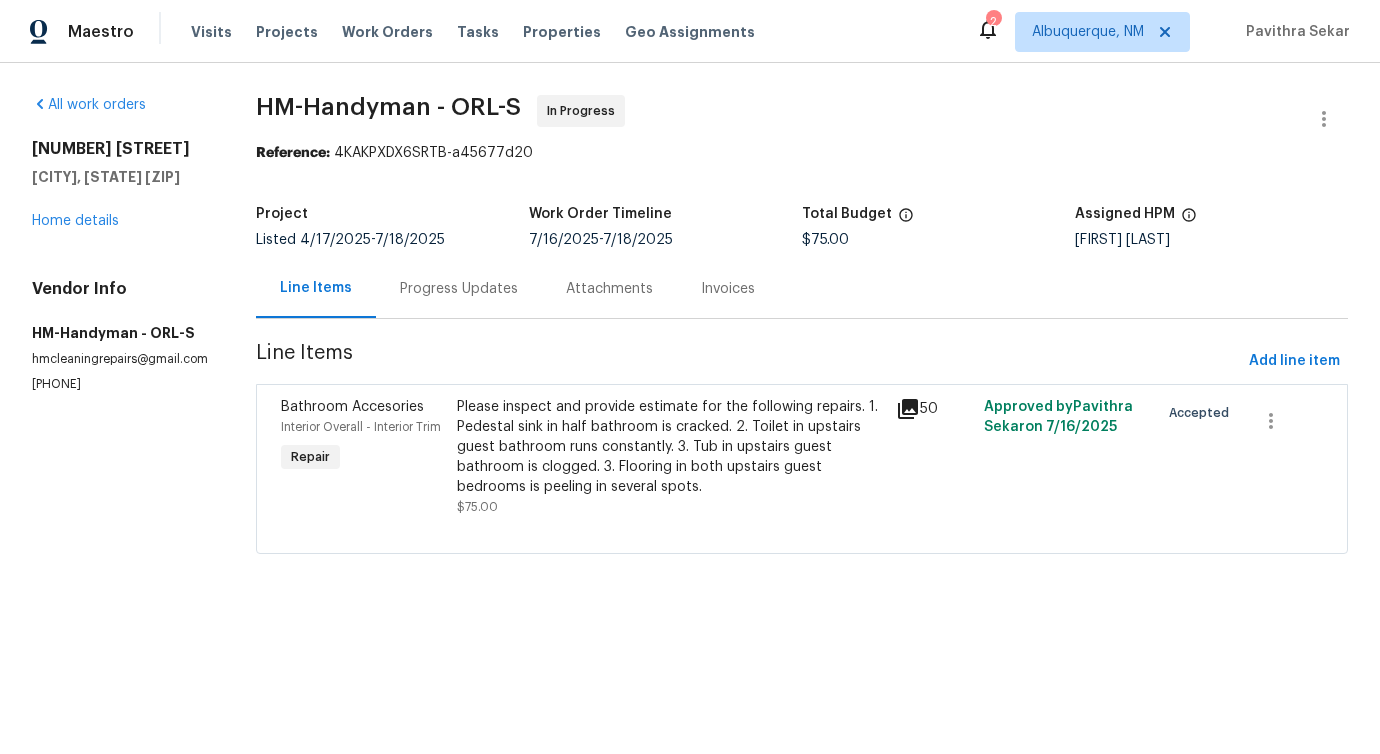 click on "Progress Updates" at bounding box center (459, 289) 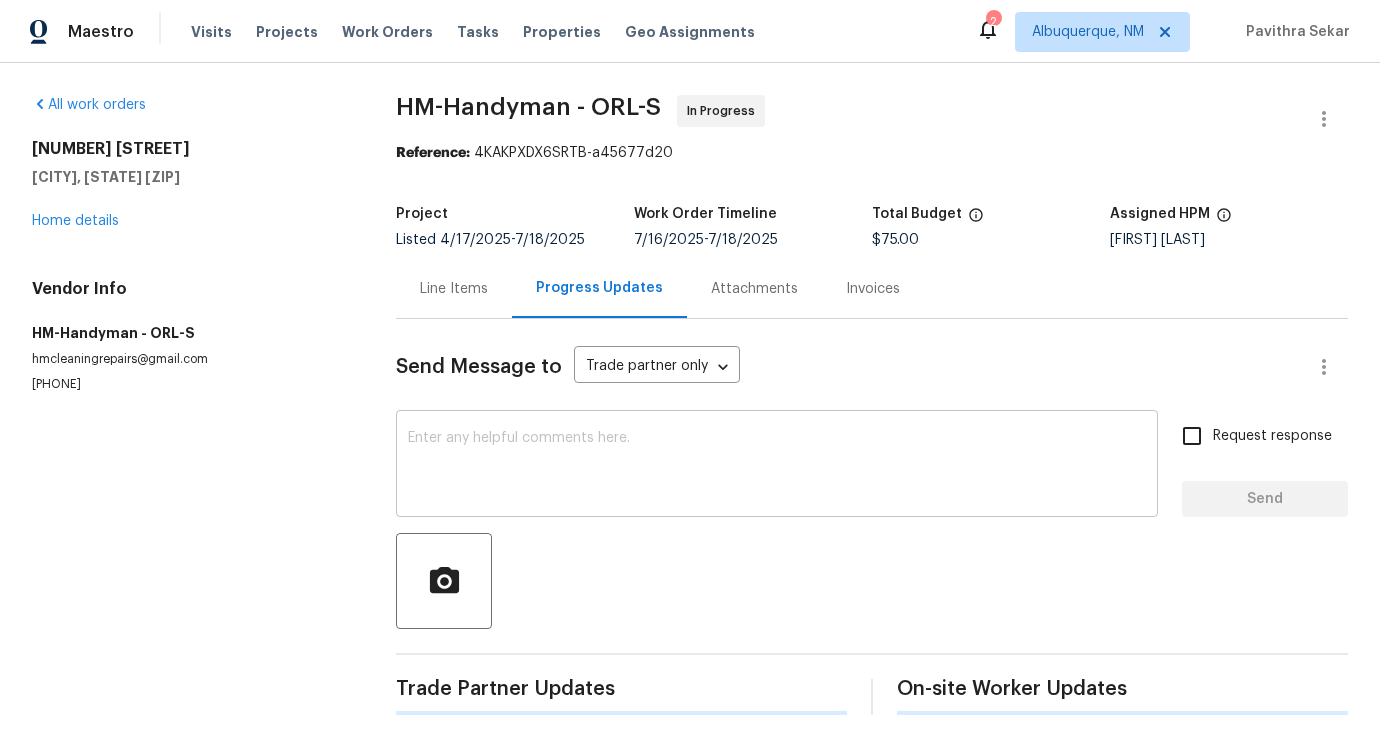 click at bounding box center [777, 466] 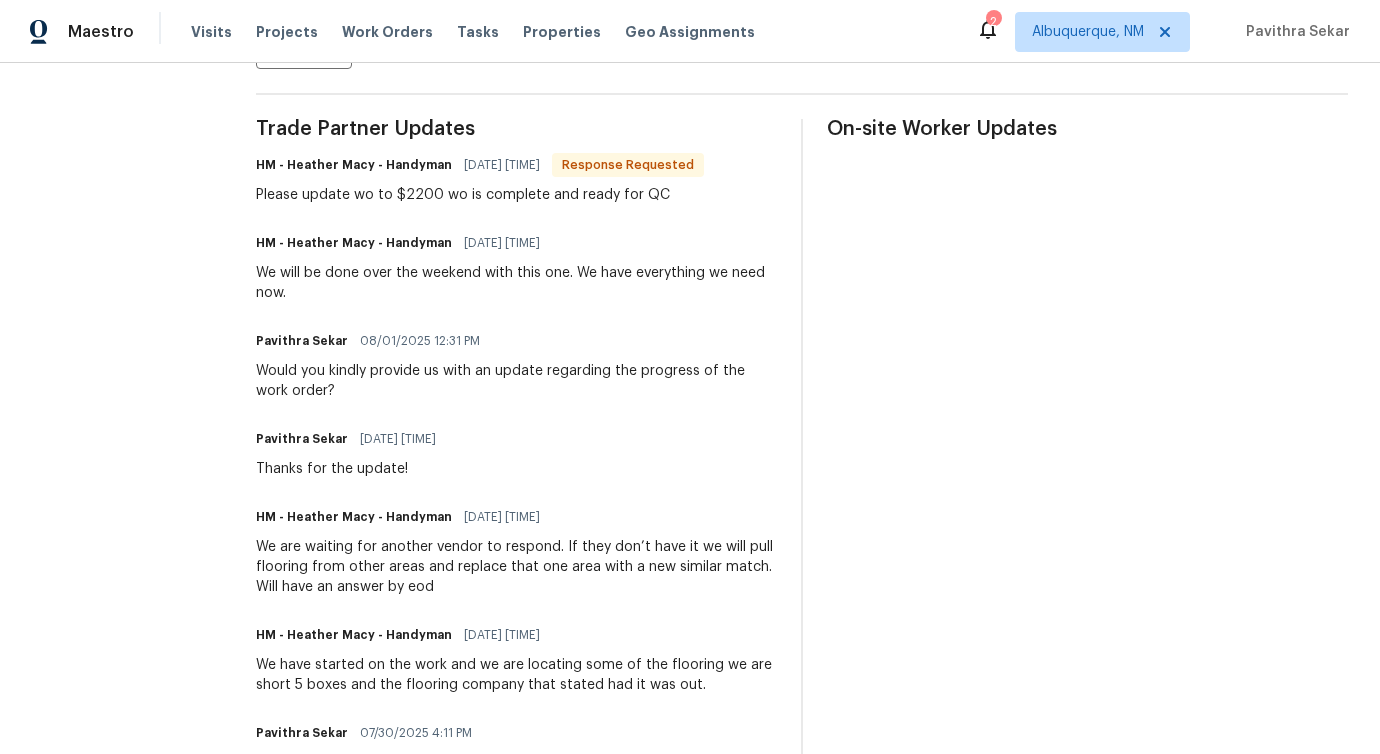 scroll, scrollTop: 0, scrollLeft: 0, axis: both 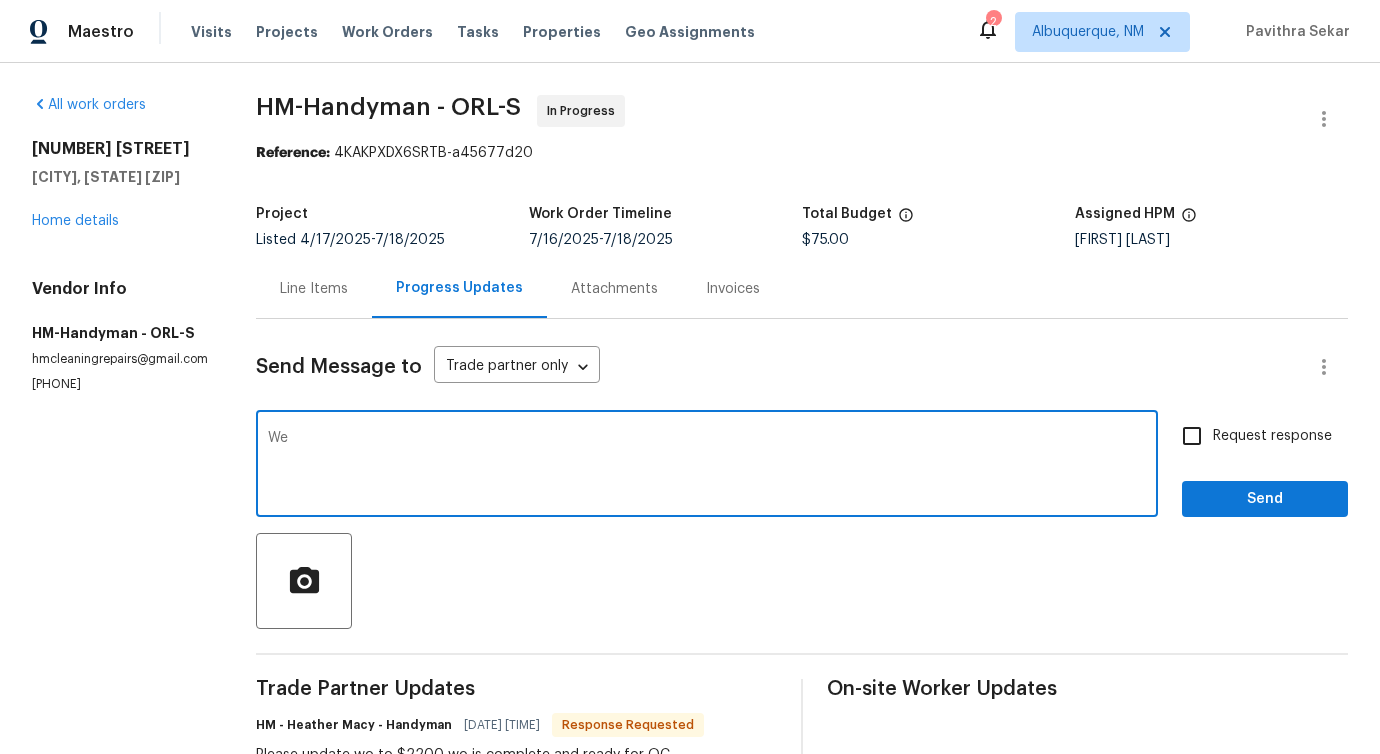 type on "We" 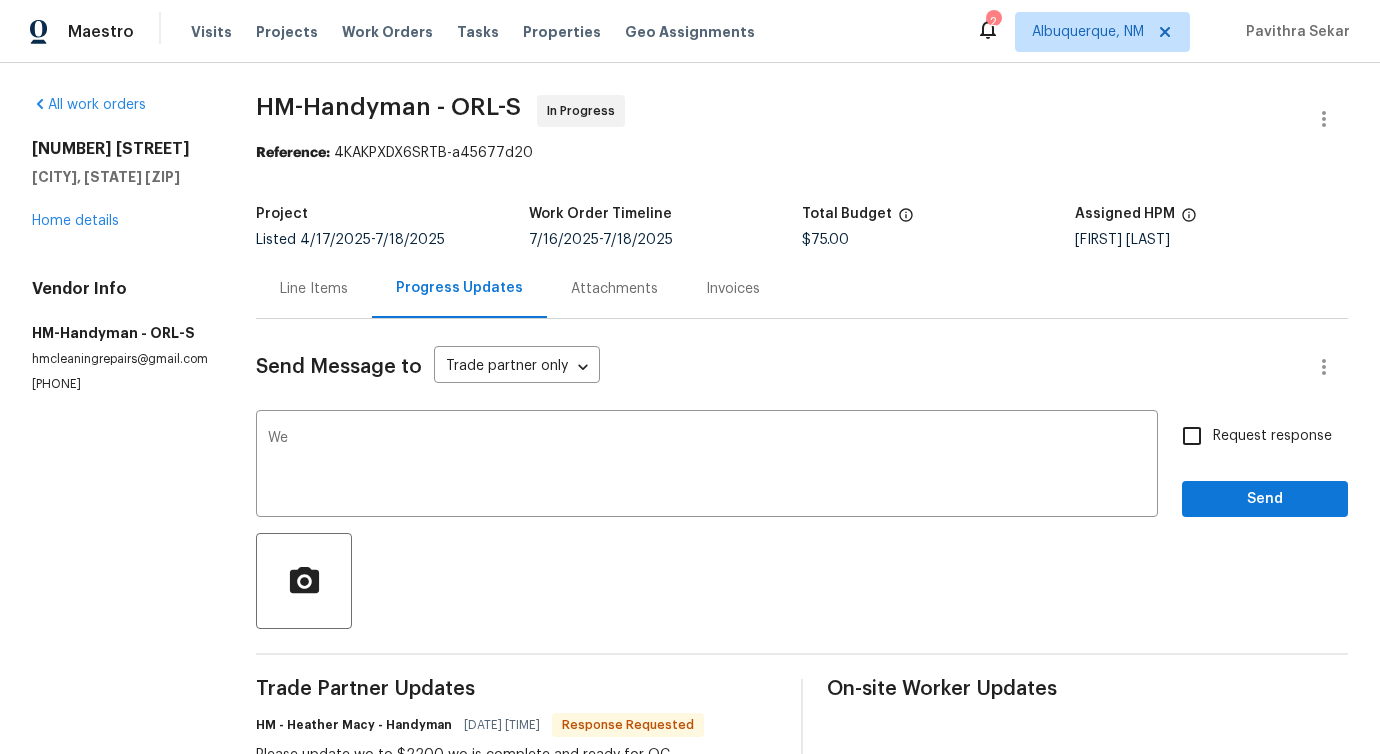 click on "Line Items" at bounding box center (314, 288) 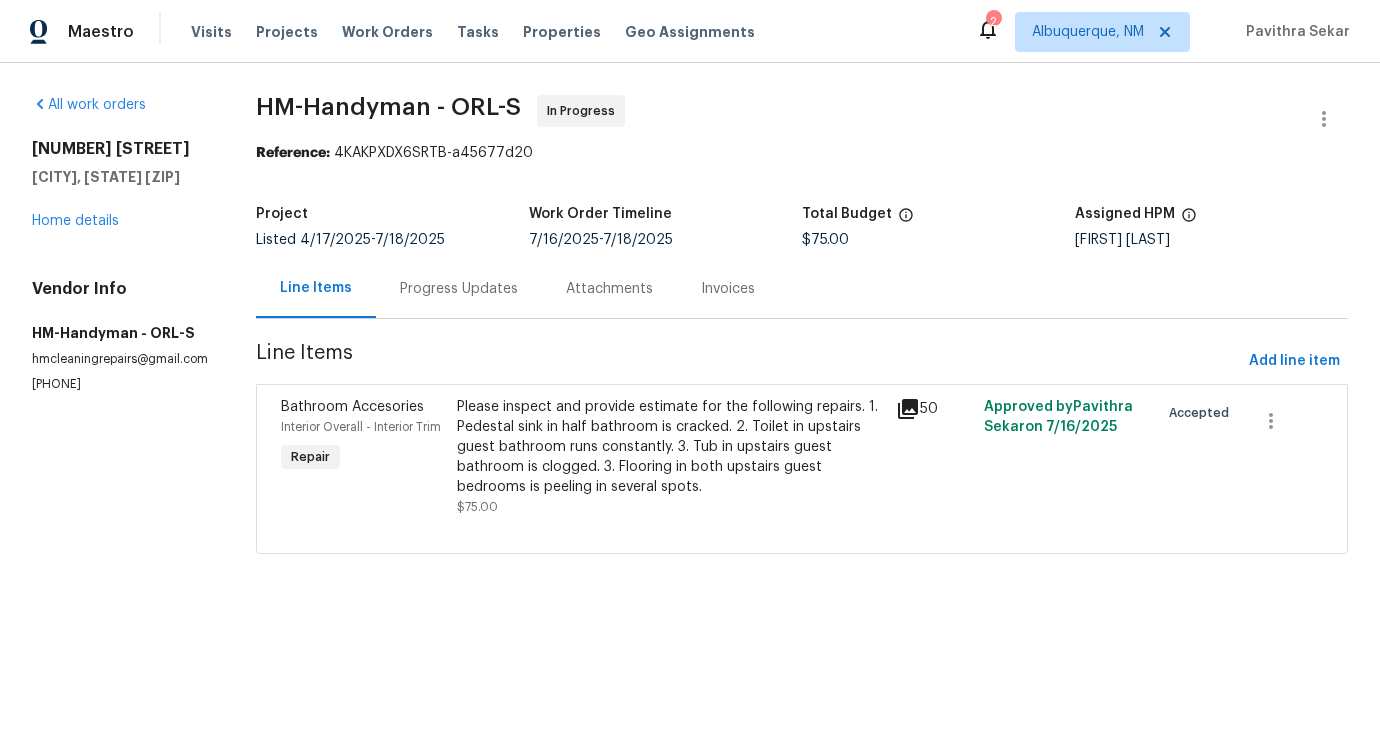 click at bounding box center [802, 529] 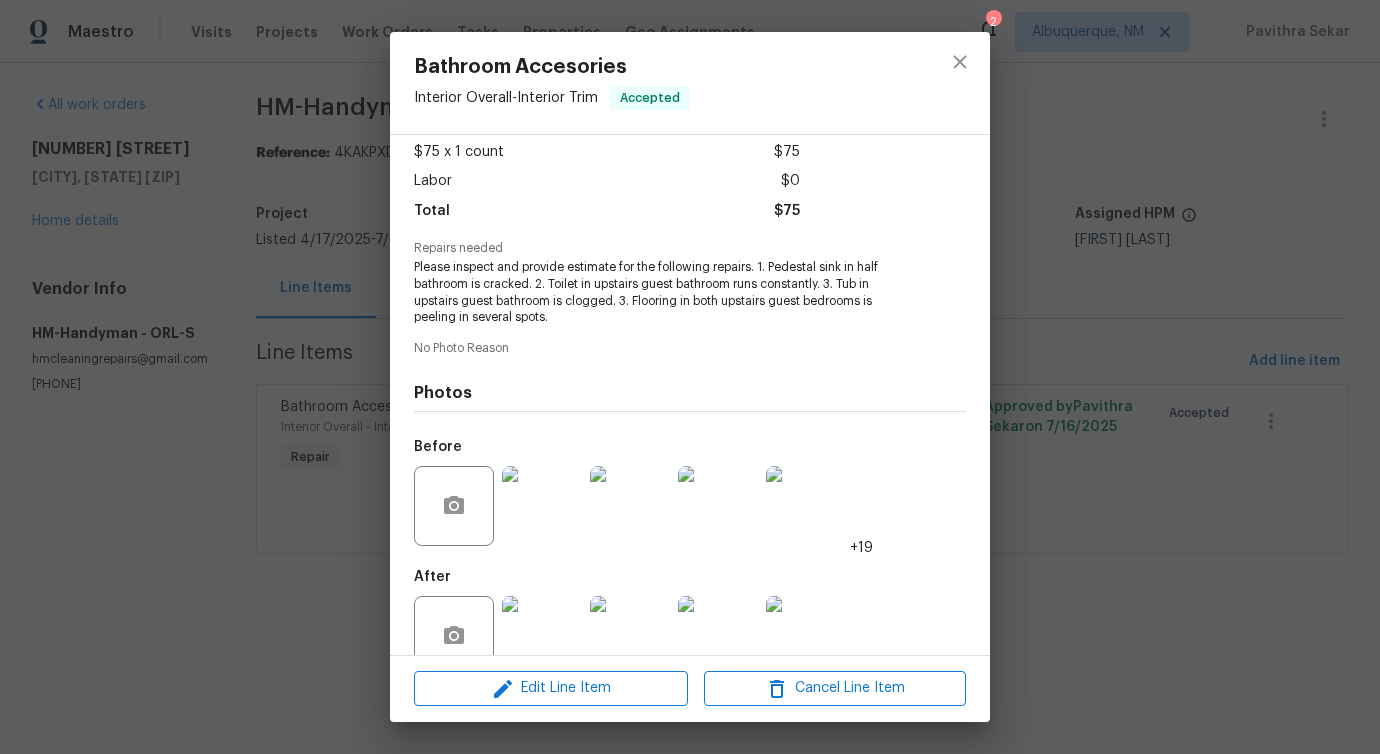 scroll, scrollTop: 150, scrollLeft: 0, axis: vertical 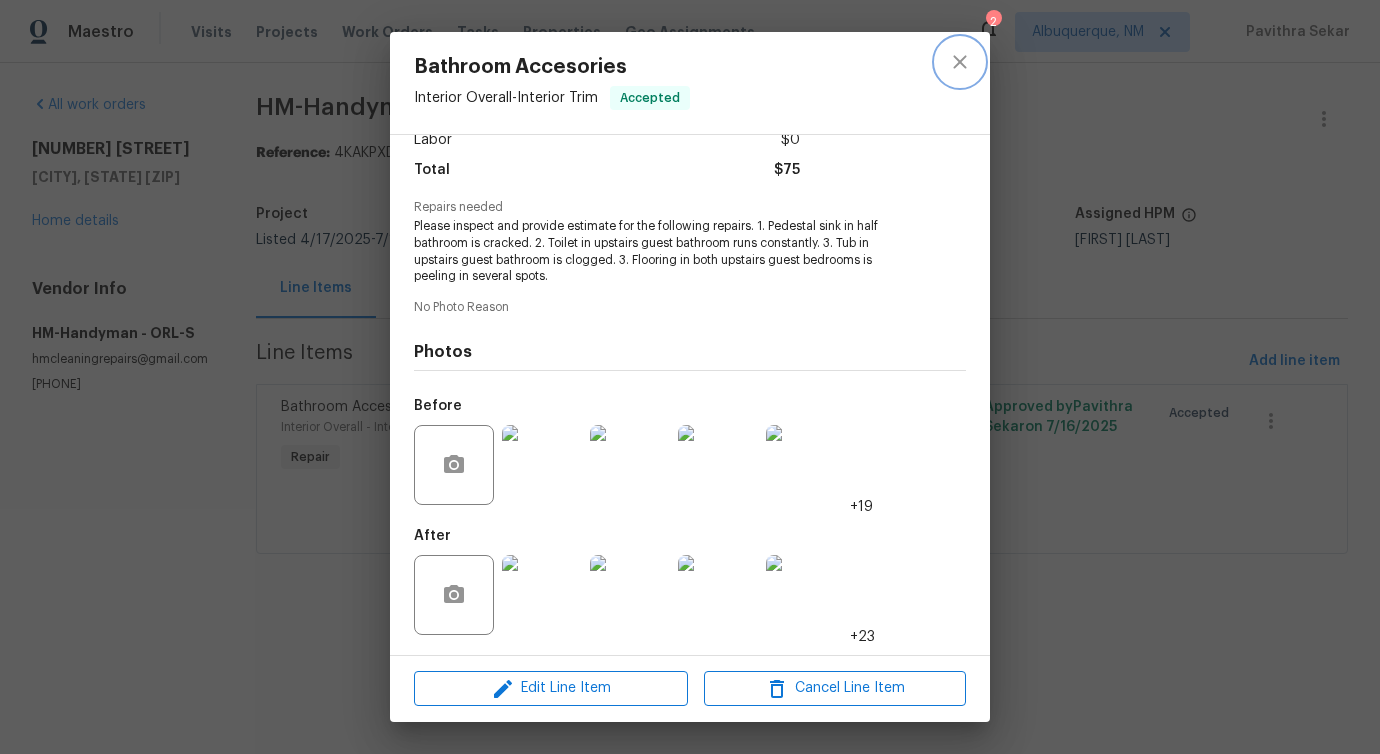 click at bounding box center (960, 62) 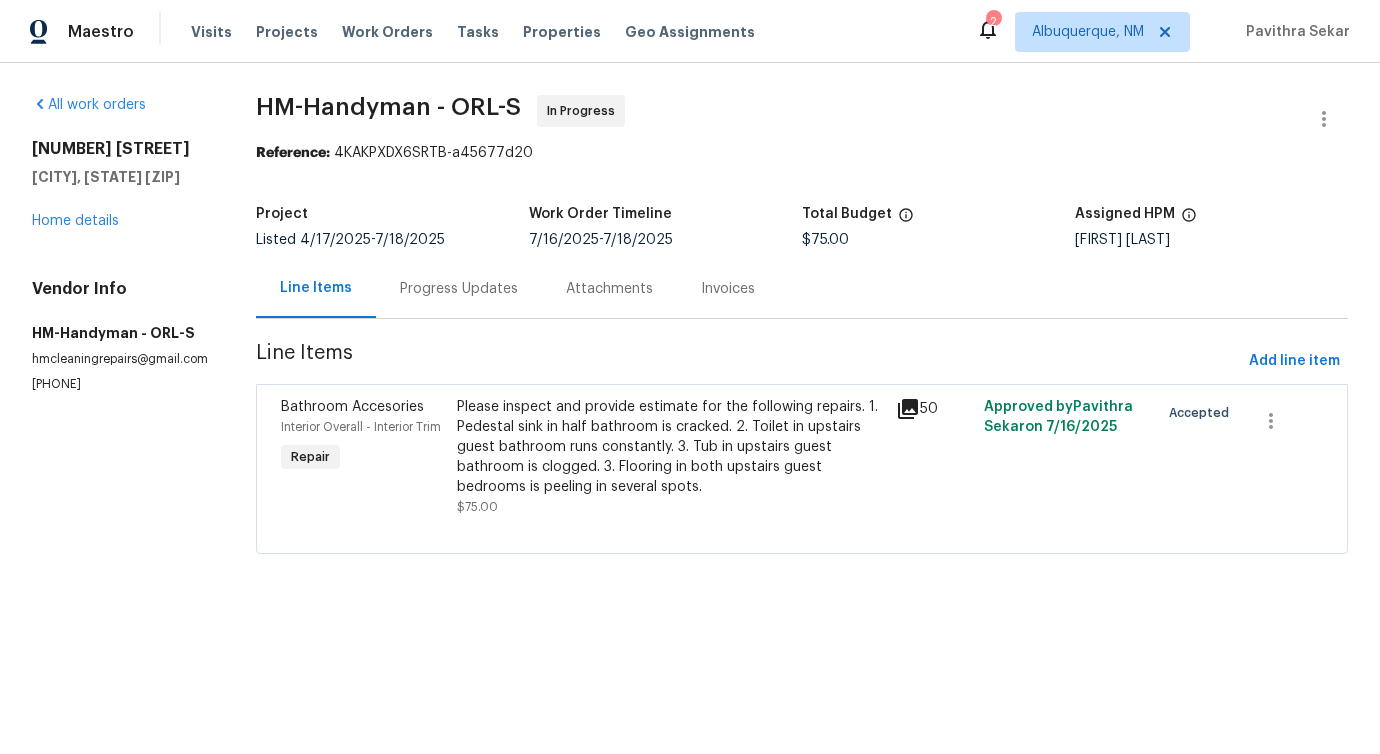 click on "Progress Updates" at bounding box center [459, 288] 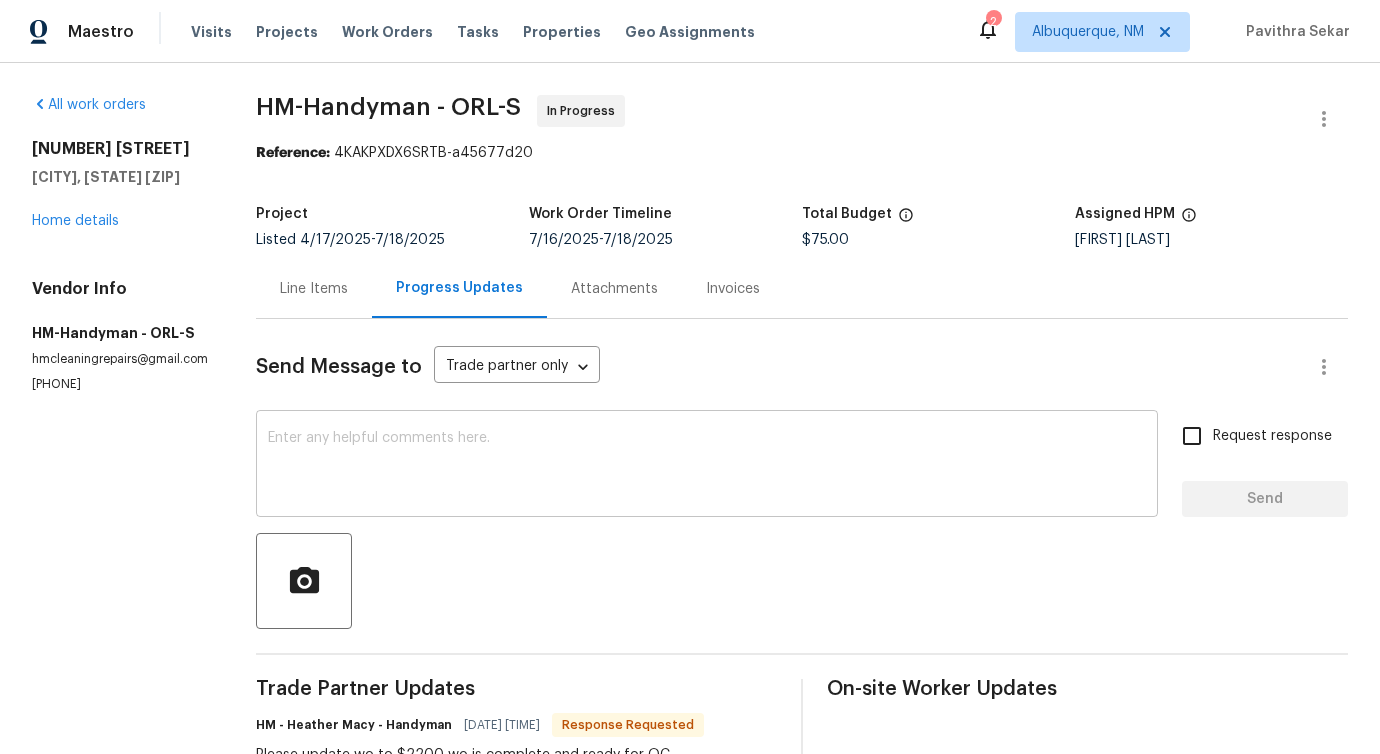 click at bounding box center [707, 466] 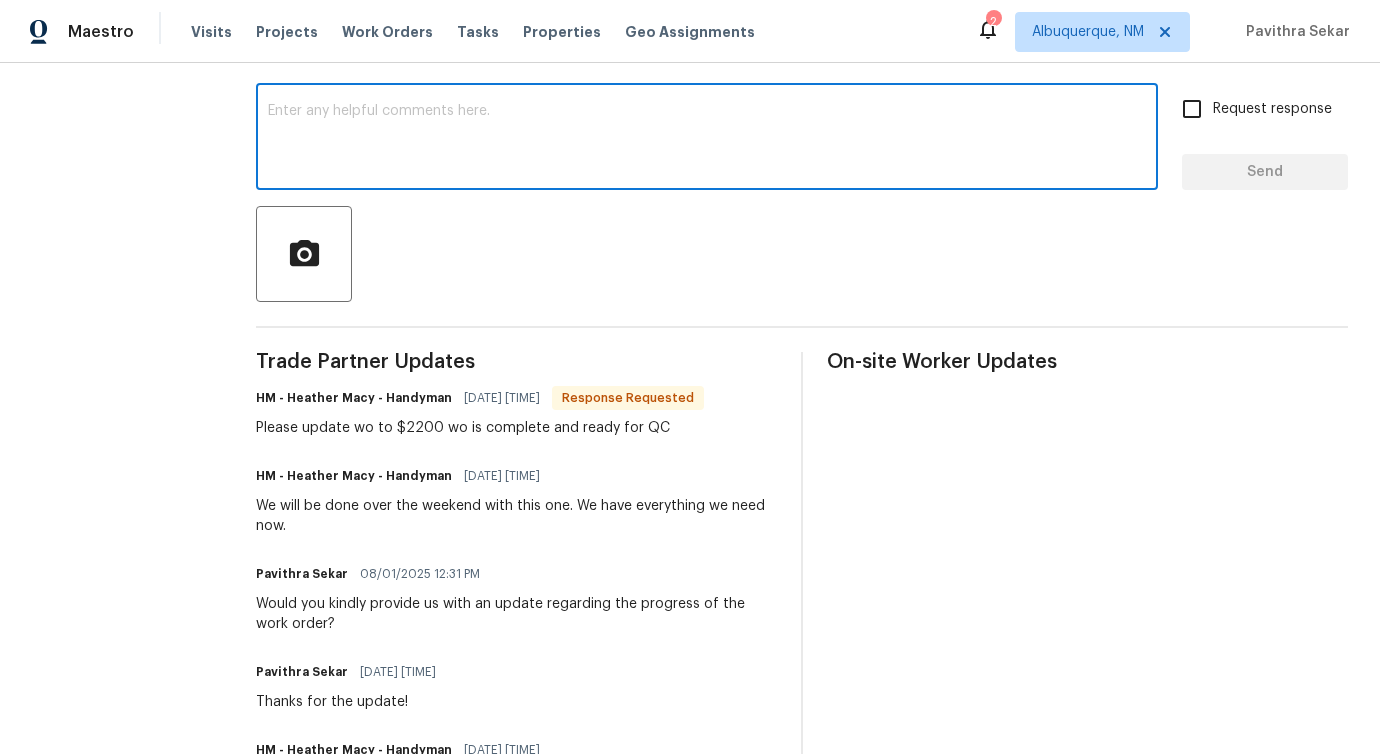 scroll, scrollTop: 331, scrollLeft: 0, axis: vertical 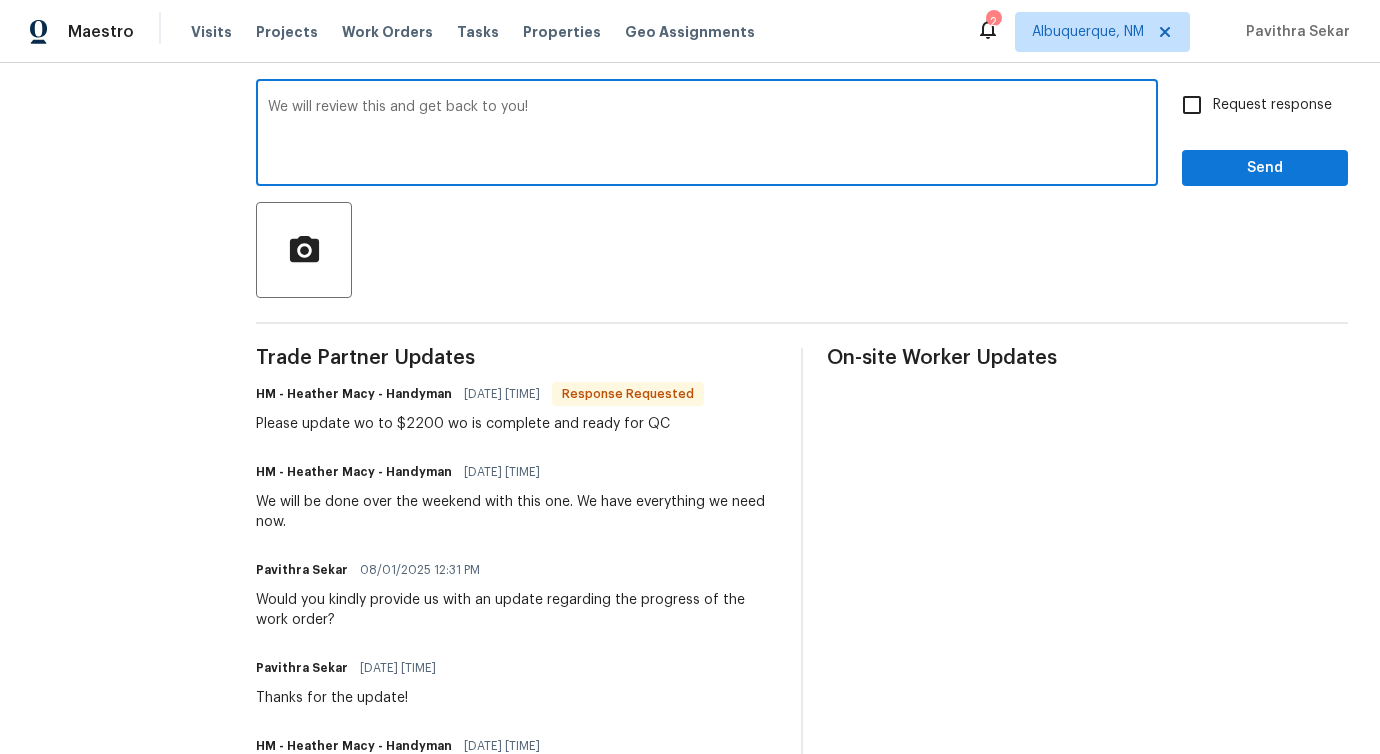 type on "We will review this and get back to you!" 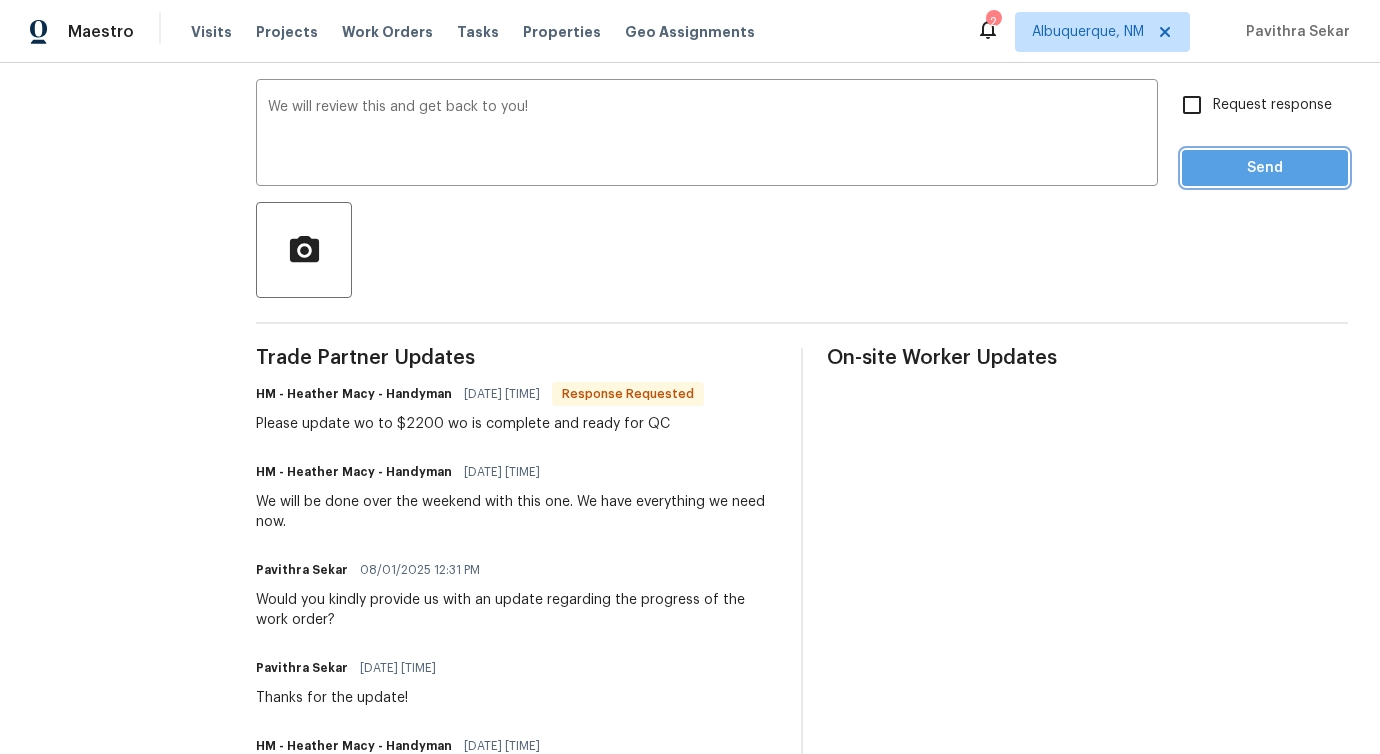 click on "Send" at bounding box center (1265, 168) 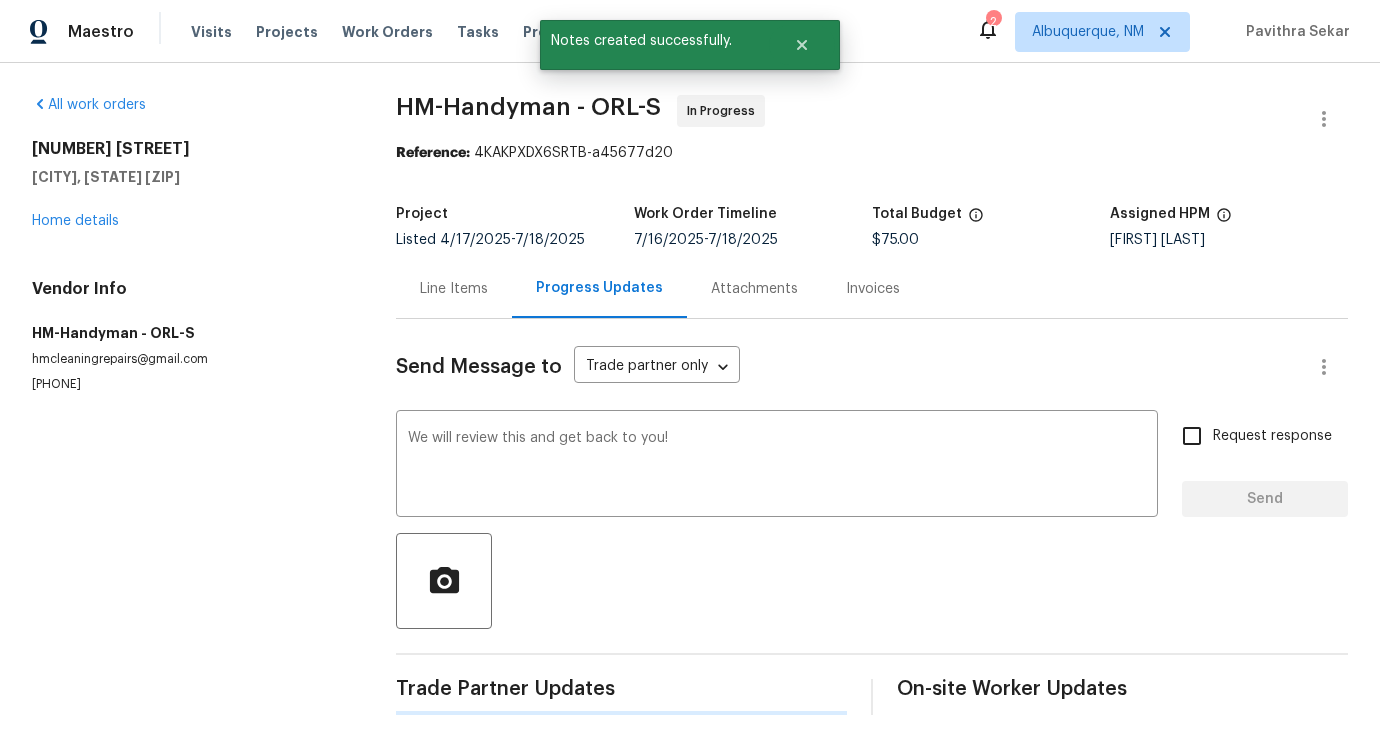type 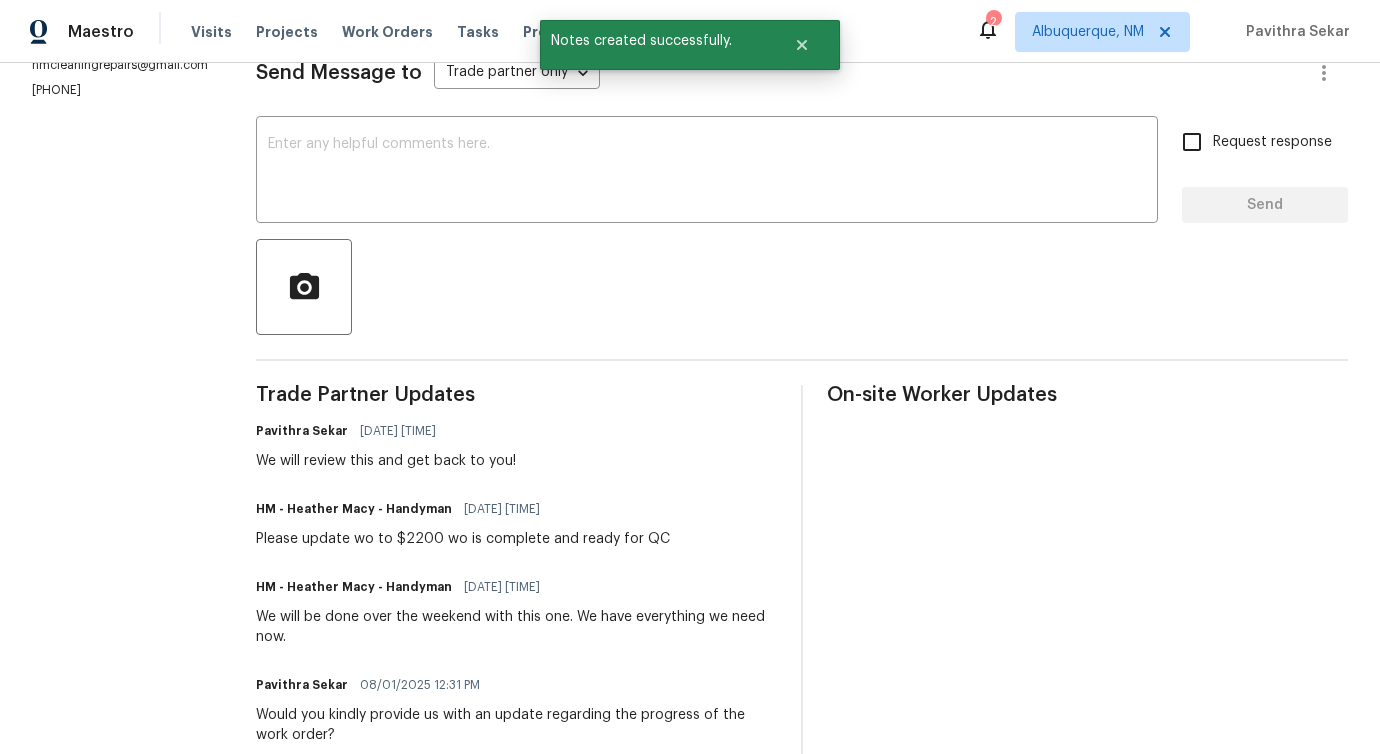 scroll, scrollTop: 0, scrollLeft: 0, axis: both 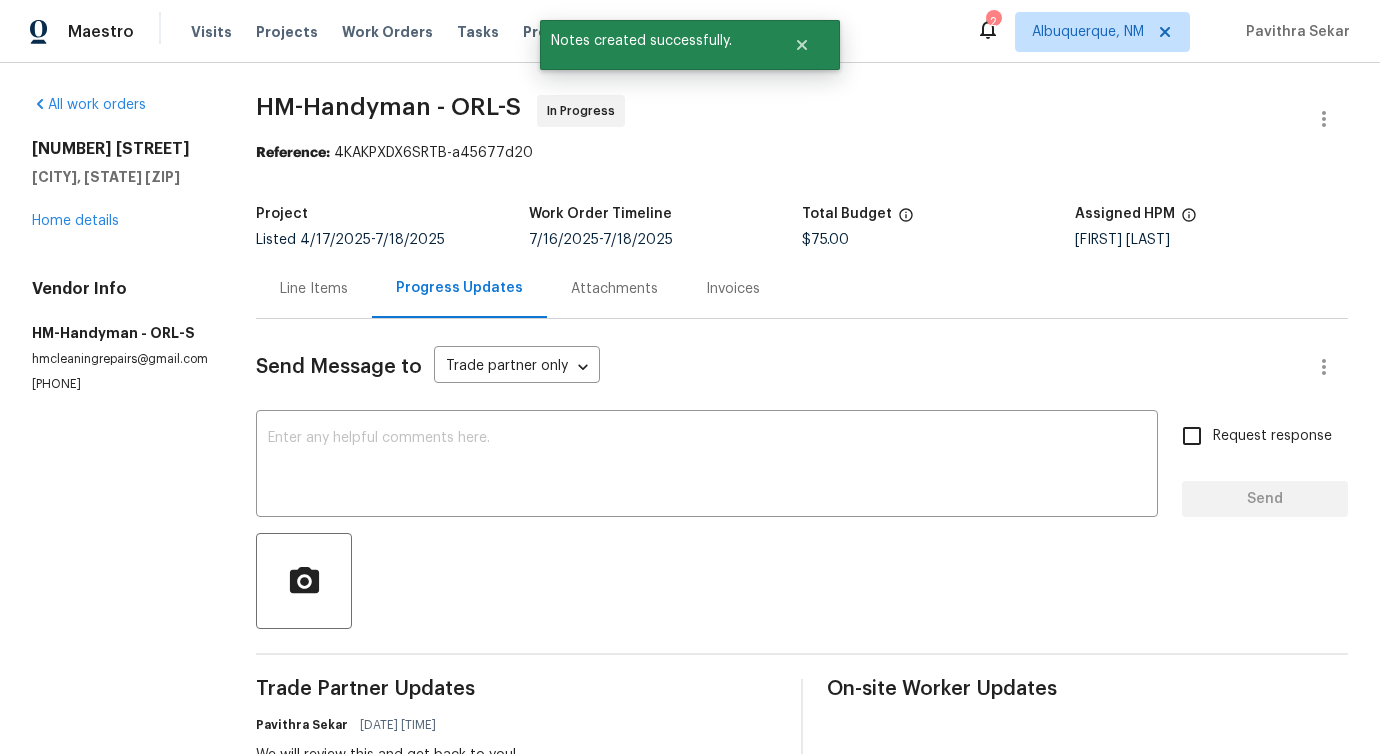 click on "Line Items" at bounding box center (314, 288) 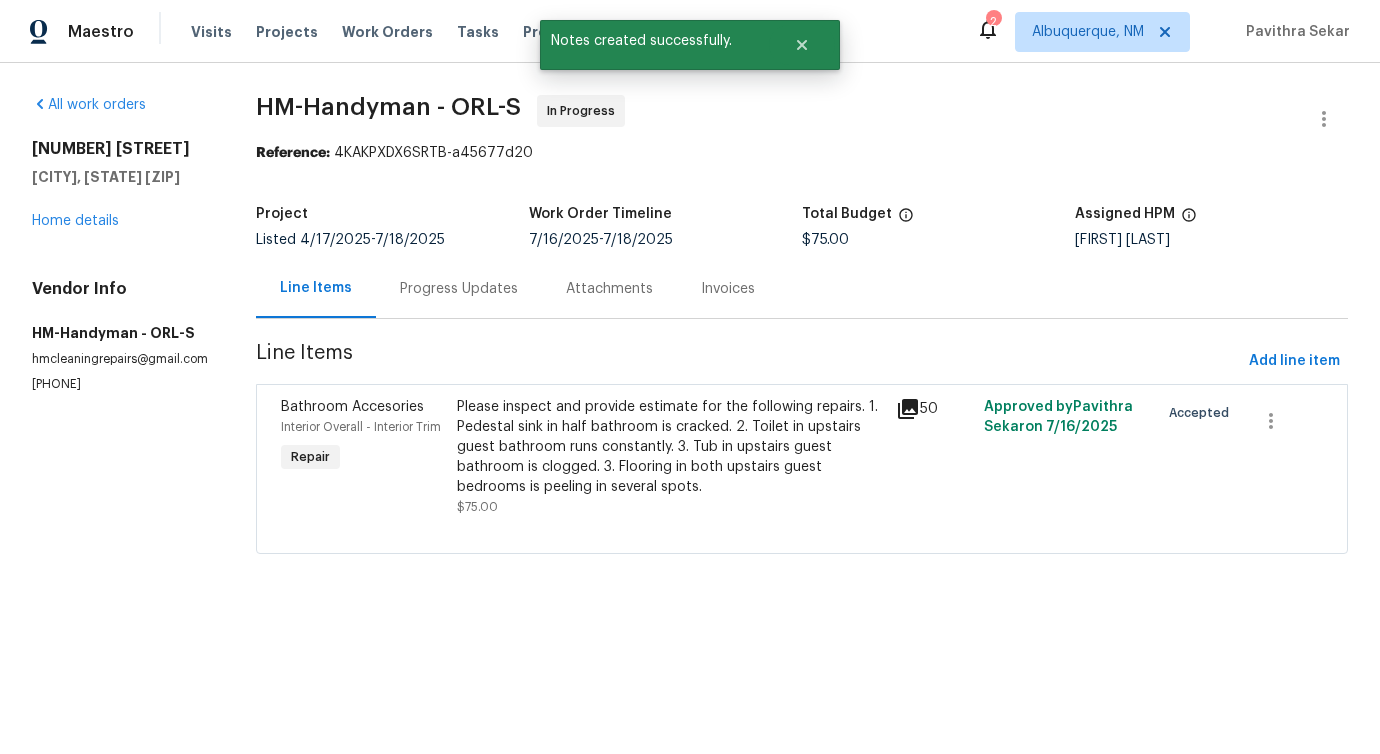 click on "Please inspect and provide estimate for the following repairs. 1. Pedestal sink in half bathroom is cracked. 2. Toilet in upstairs guest bathroom runs constantly. 3. Tub in upstairs guest bathroom is clogged. 3. Flooring in both upstairs guest bedrooms is peeling in several spots." at bounding box center [670, 447] 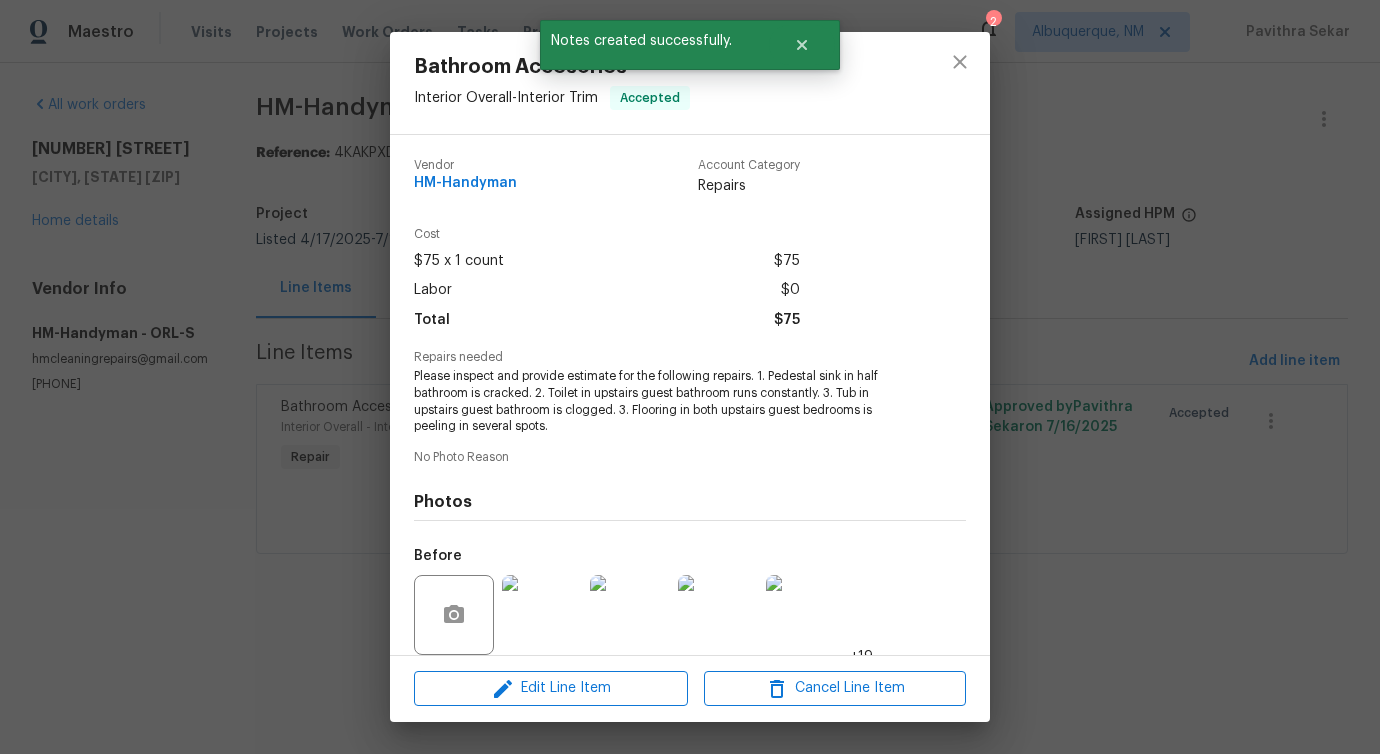 scroll, scrollTop: 150, scrollLeft: 0, axis: vertical 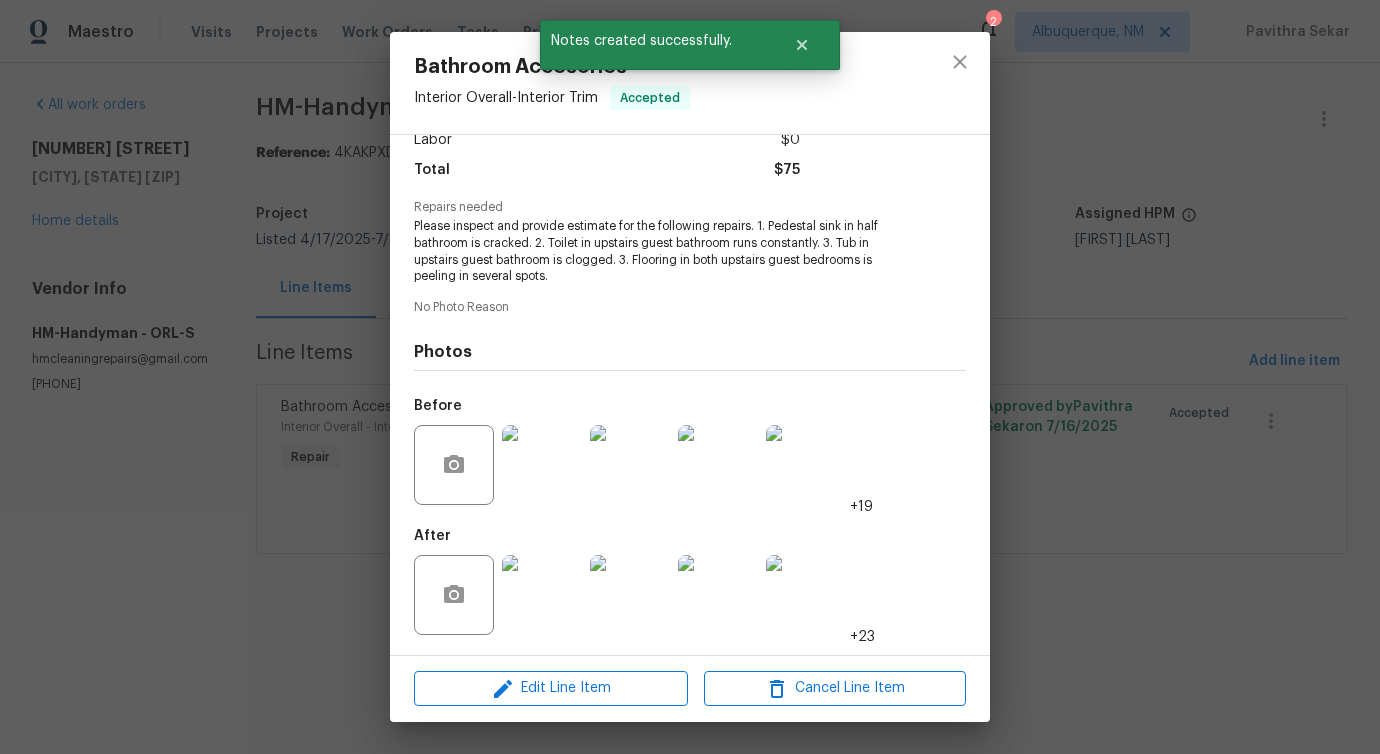 click at bounding box center (542, 595) 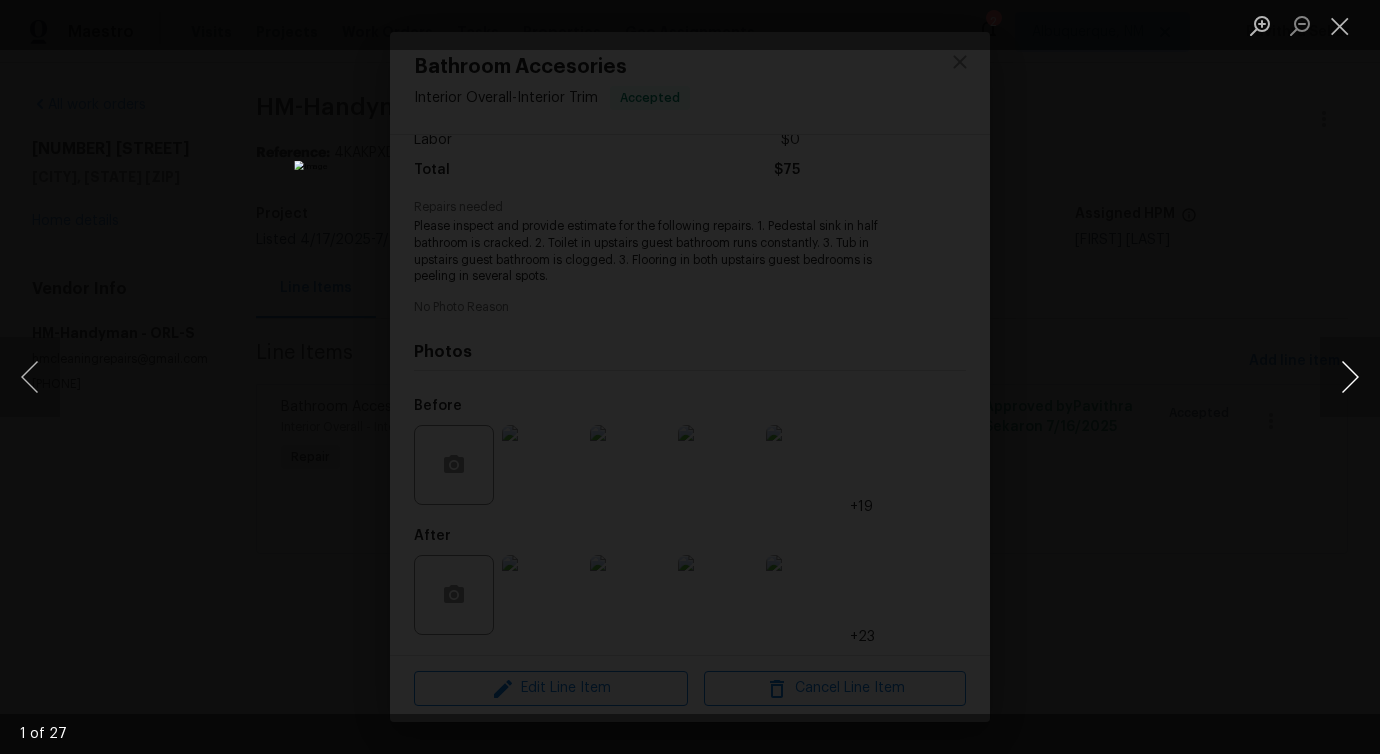 click at bounding box center (1350, 377) 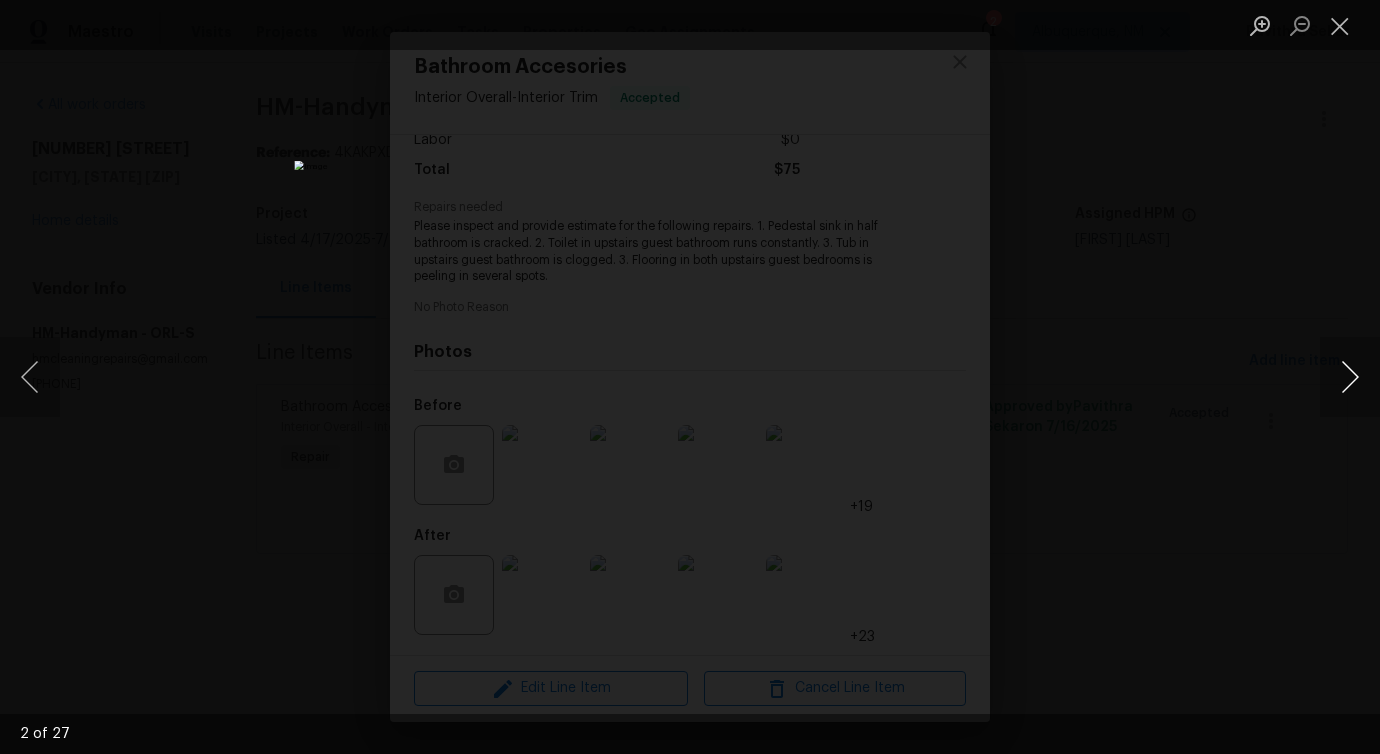 click at bounding box center [1350, 377] 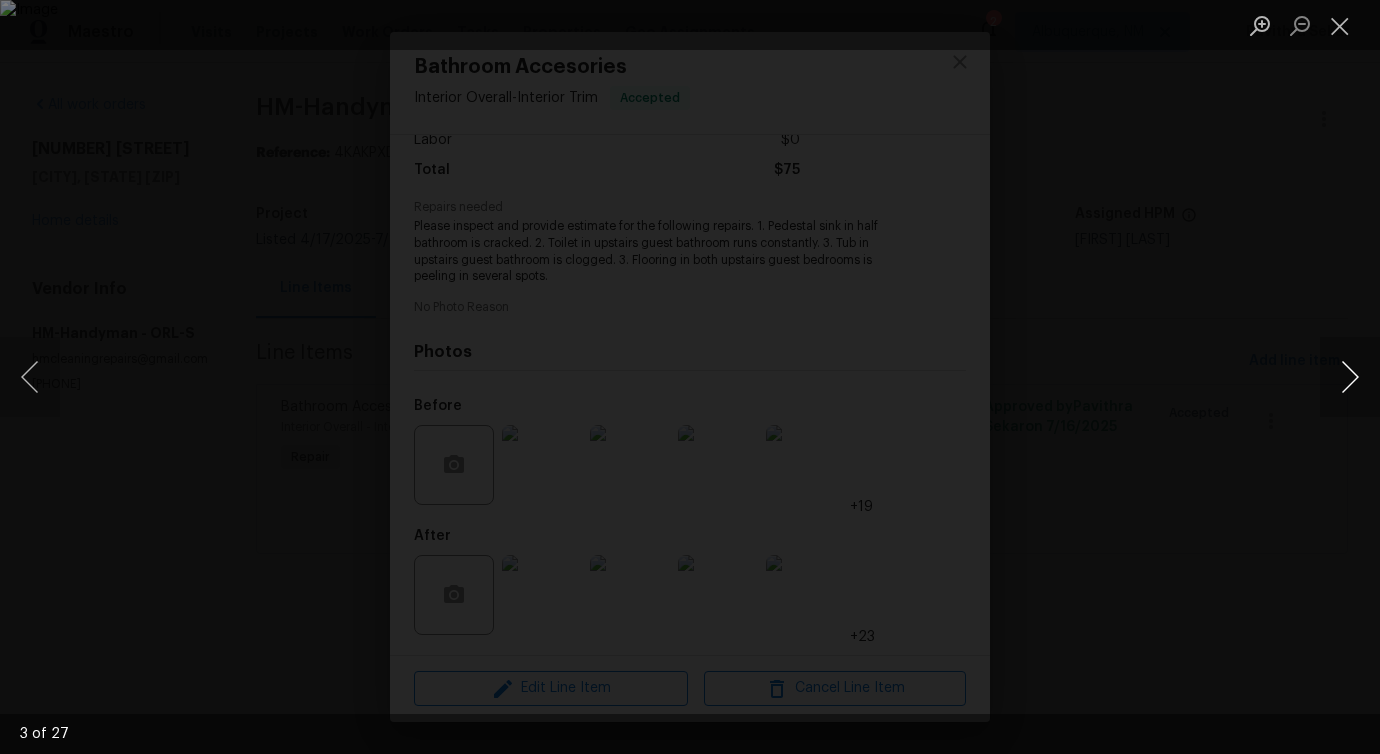 click at bounding box center [1350, 377] 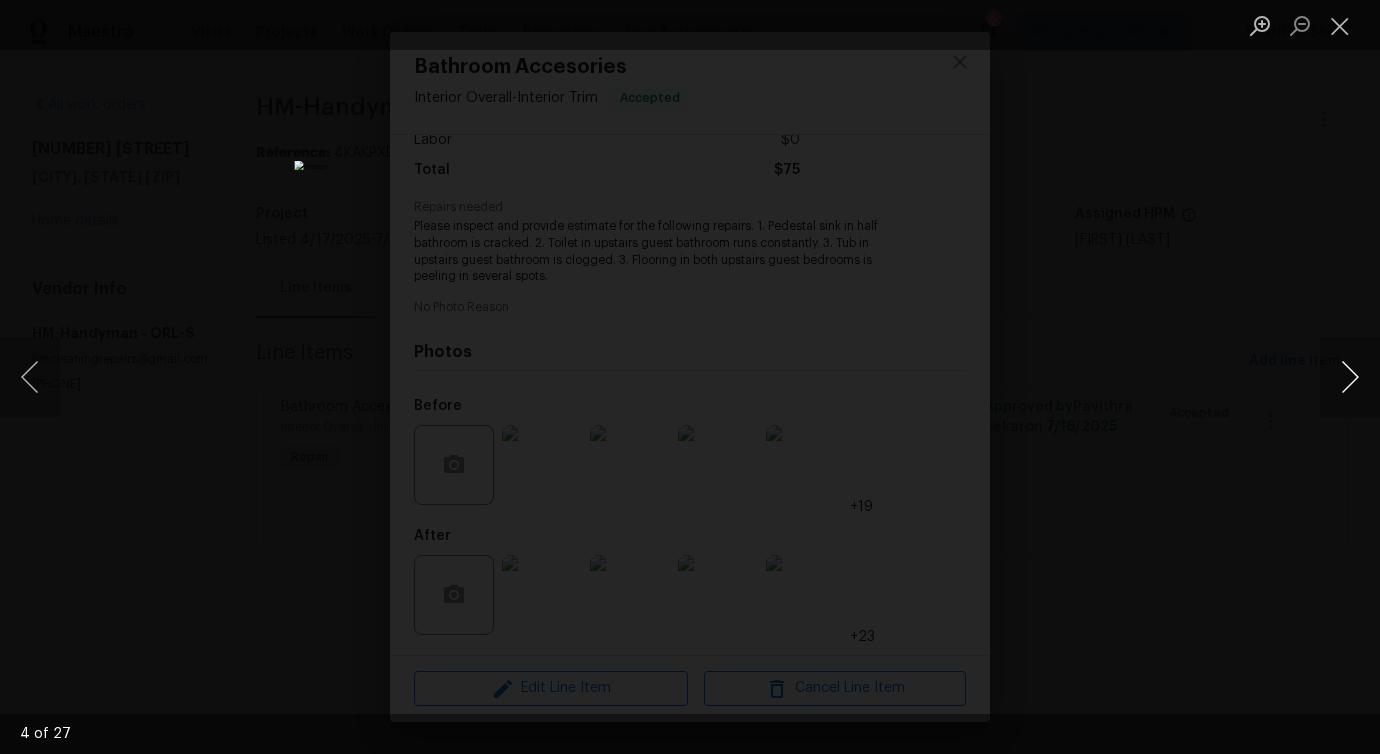 click at bounding box center [1350, 377] 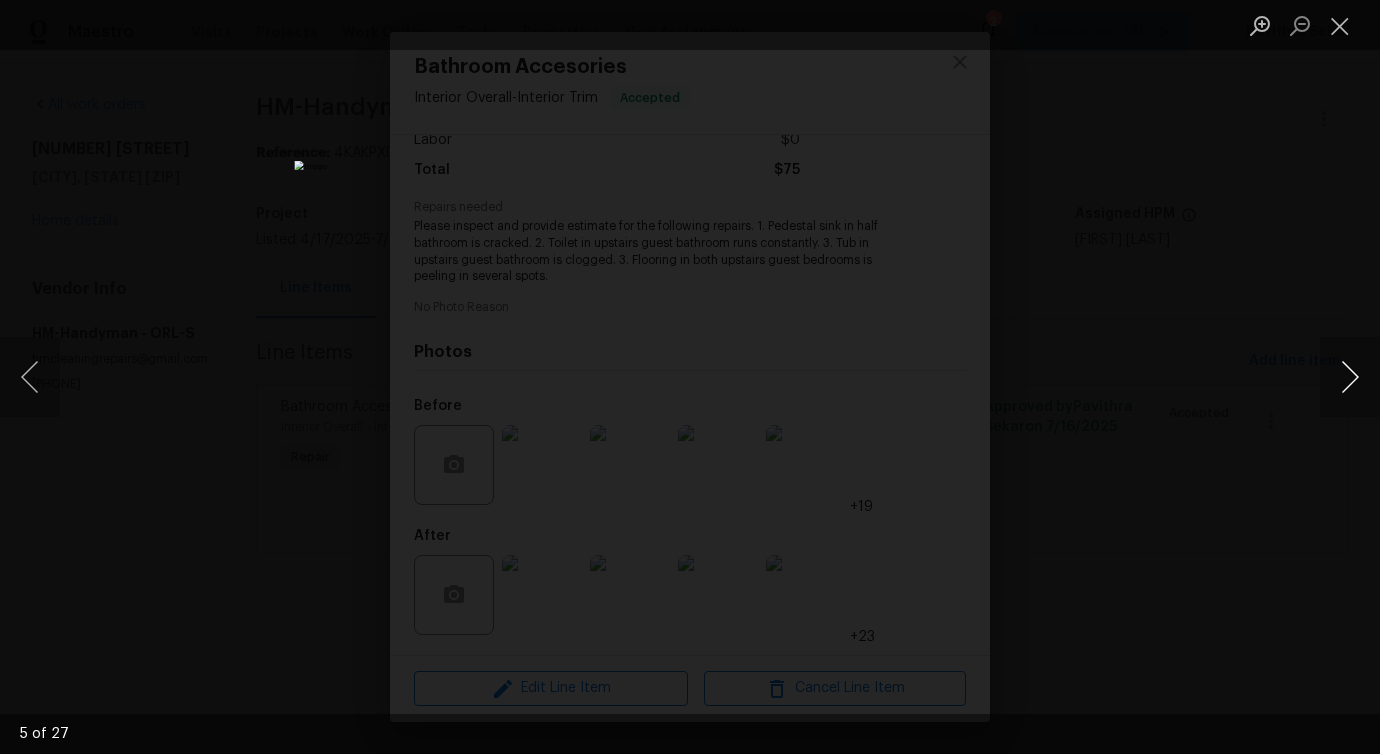 click at bounding box center (1350, 377) 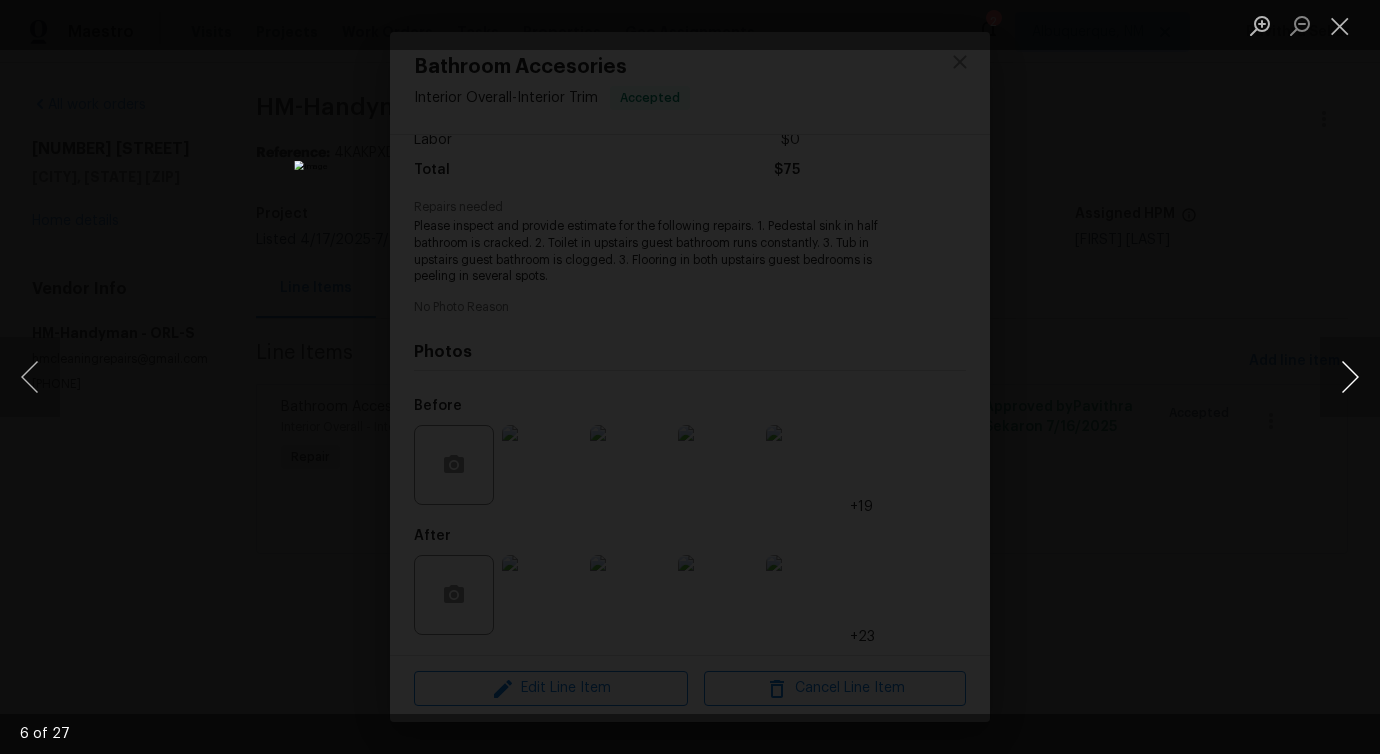click at bounding box center (1350, 377) 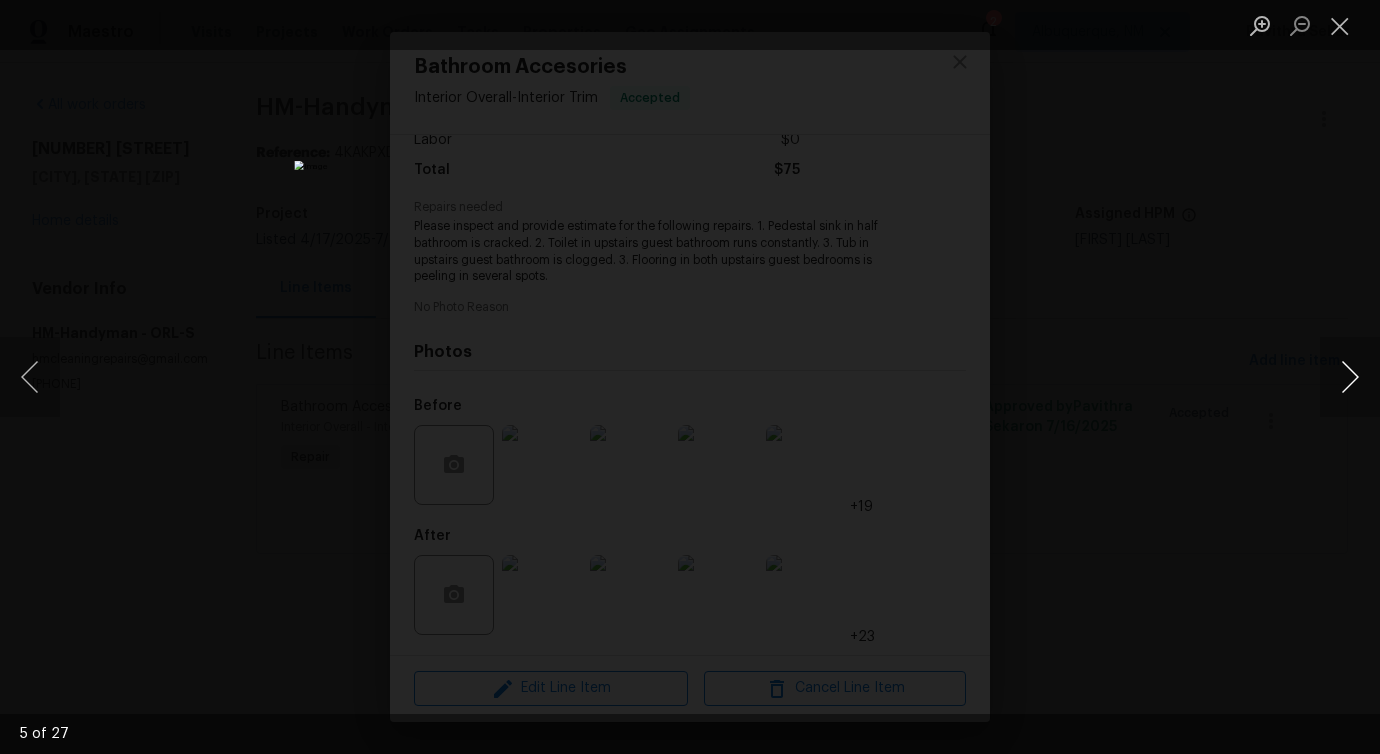 click at bounding box center (1350, 377) 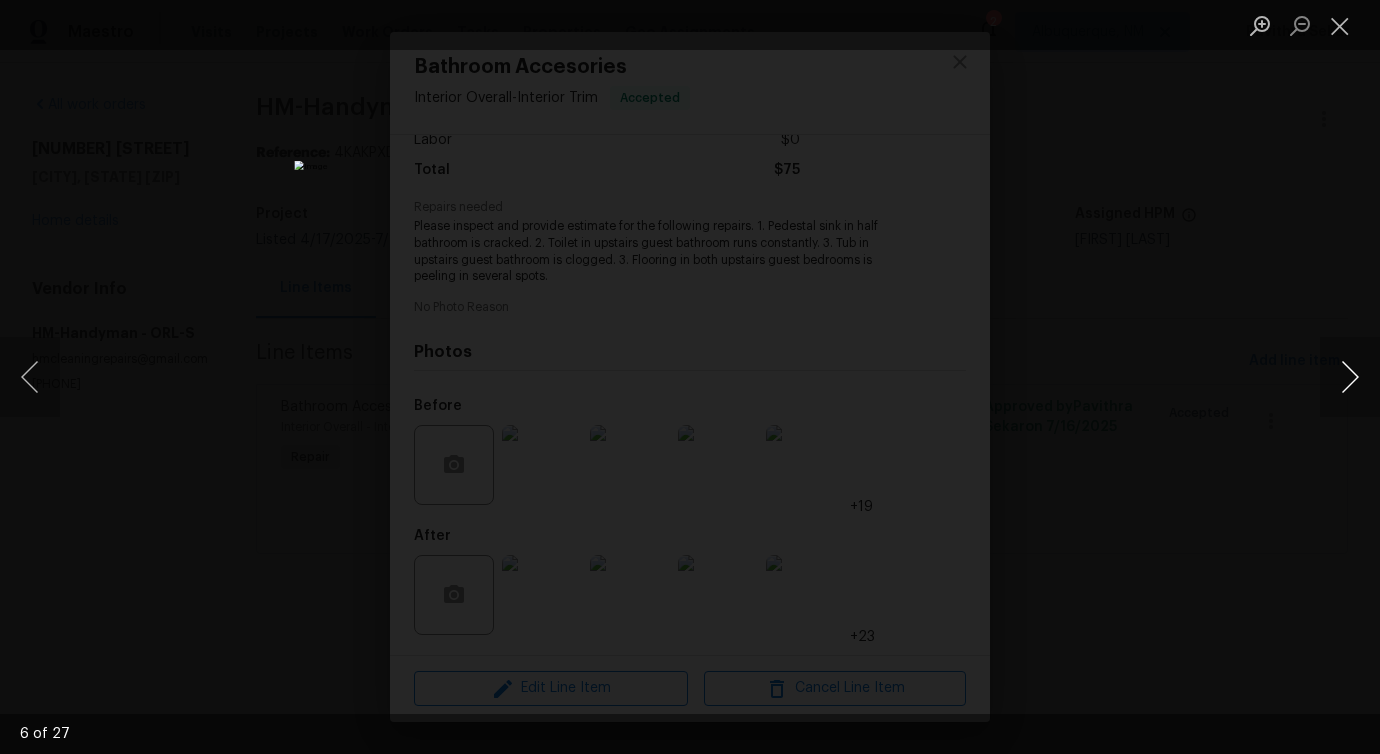 click at bounding box center [1350, 377] 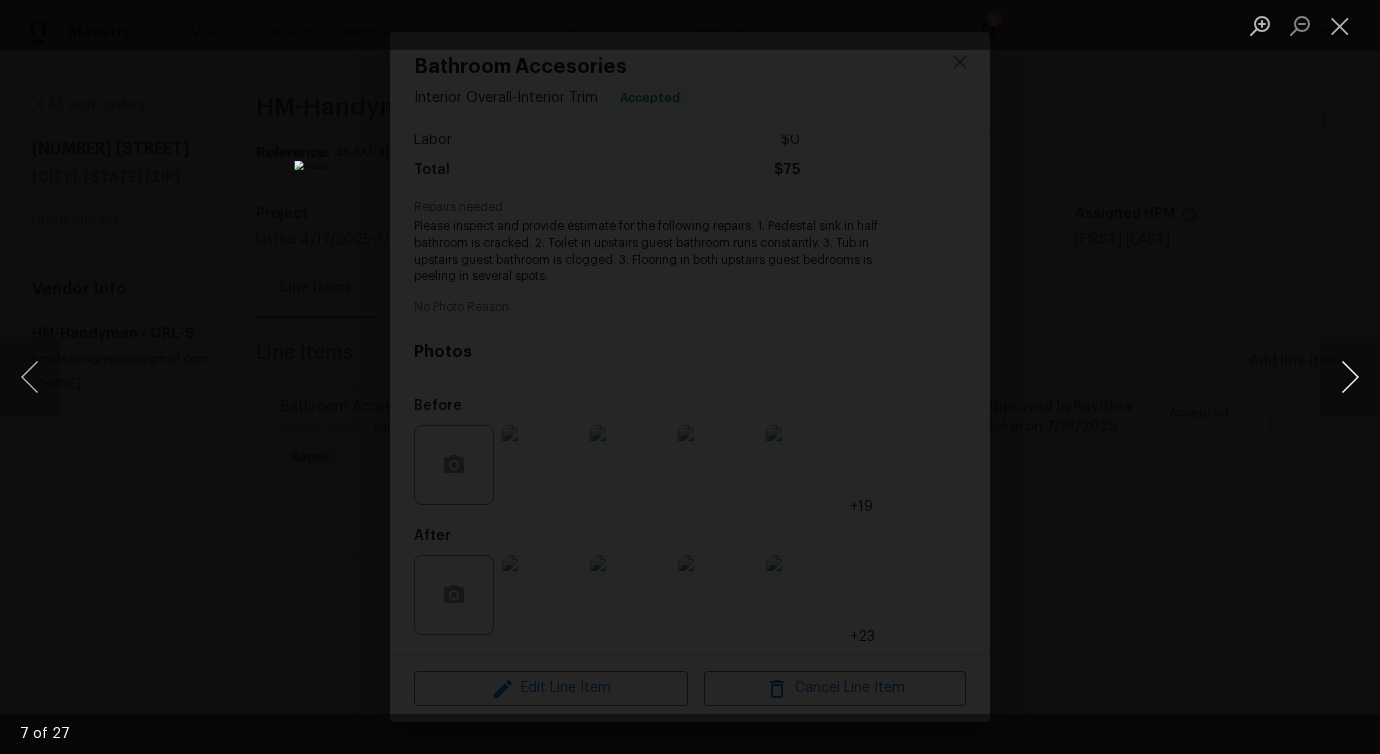 click at bounding box center [1350, 377] 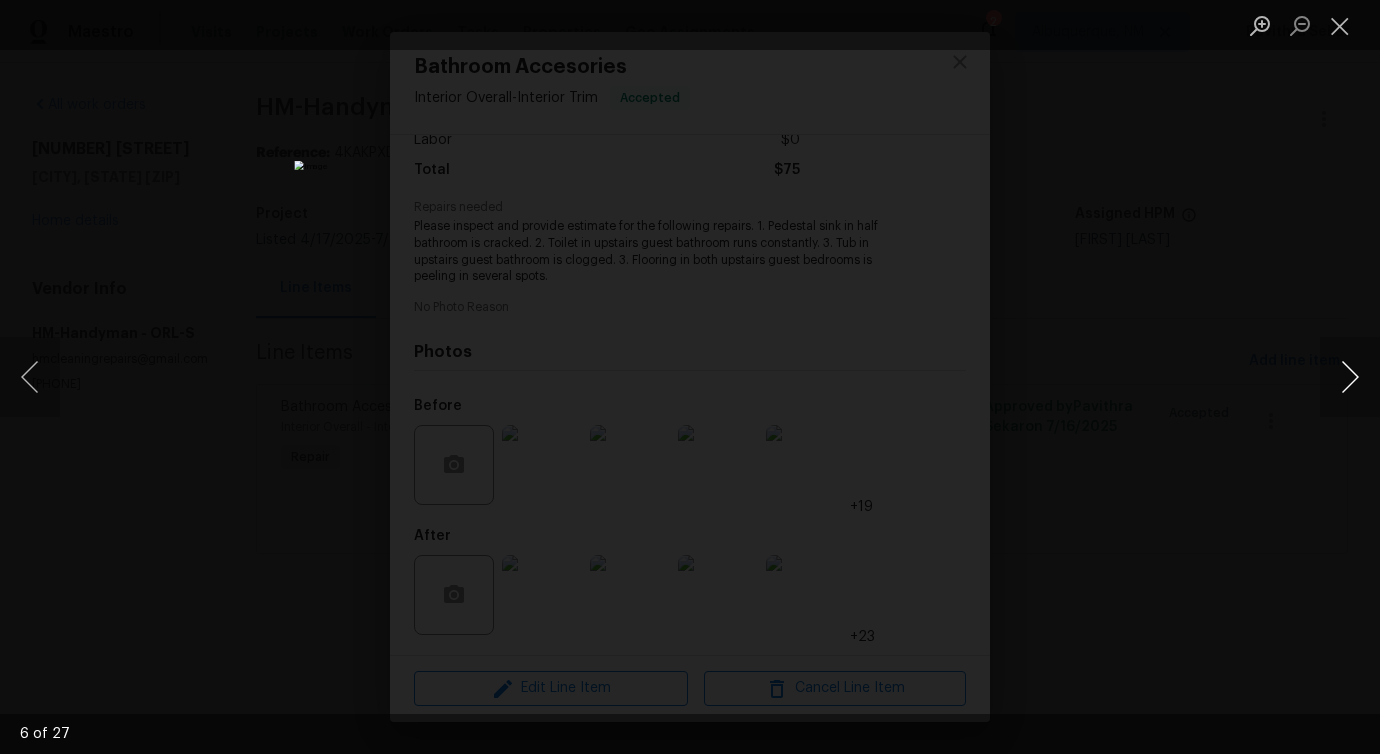 click at bounding box center [1350, 377] 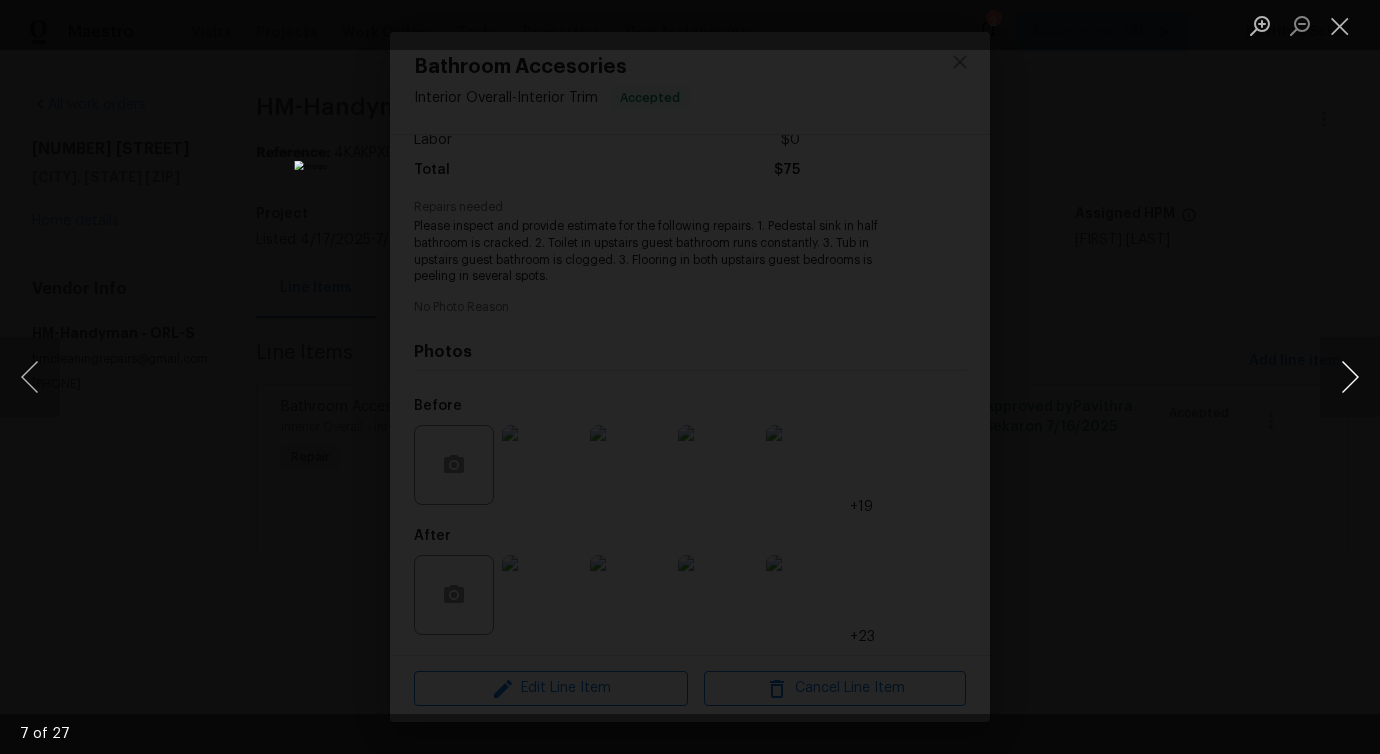 click at bounding box center (1350, 377) 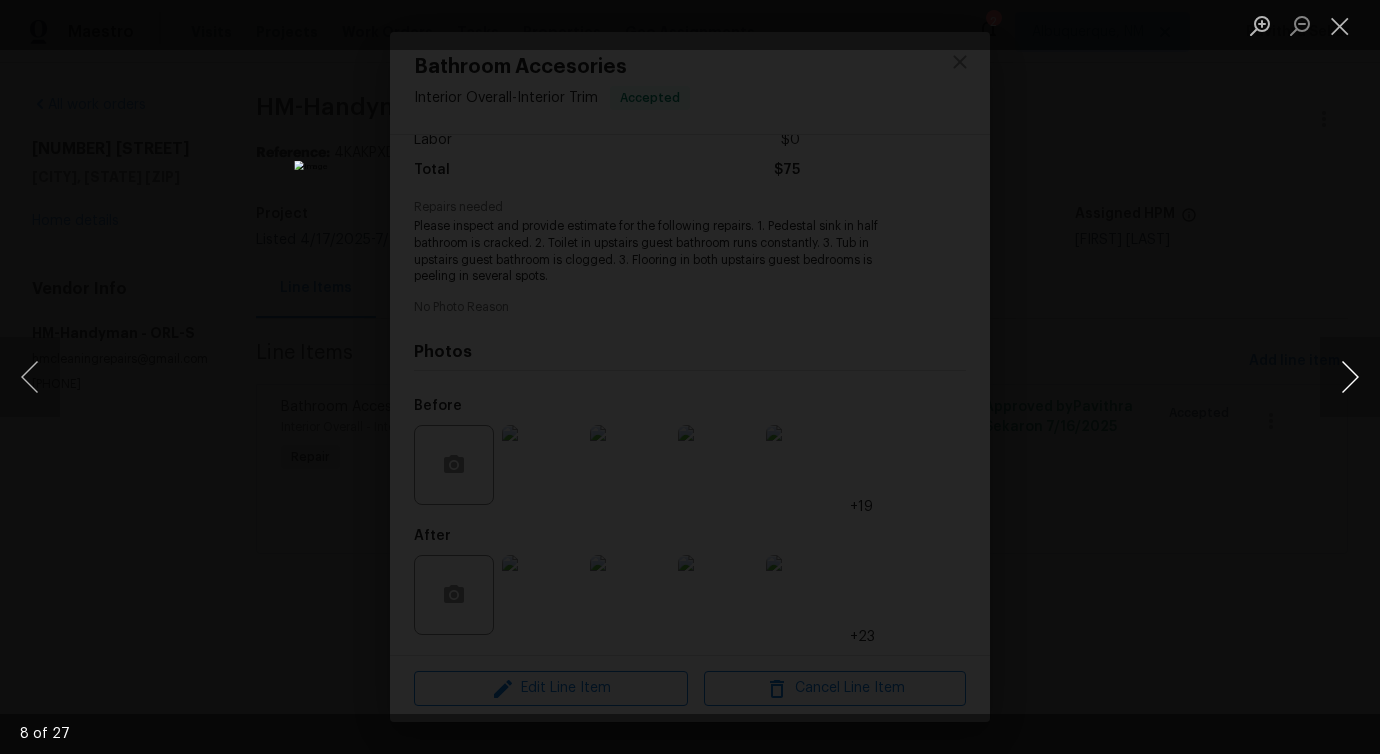 click at bounding box center (1350, 377) 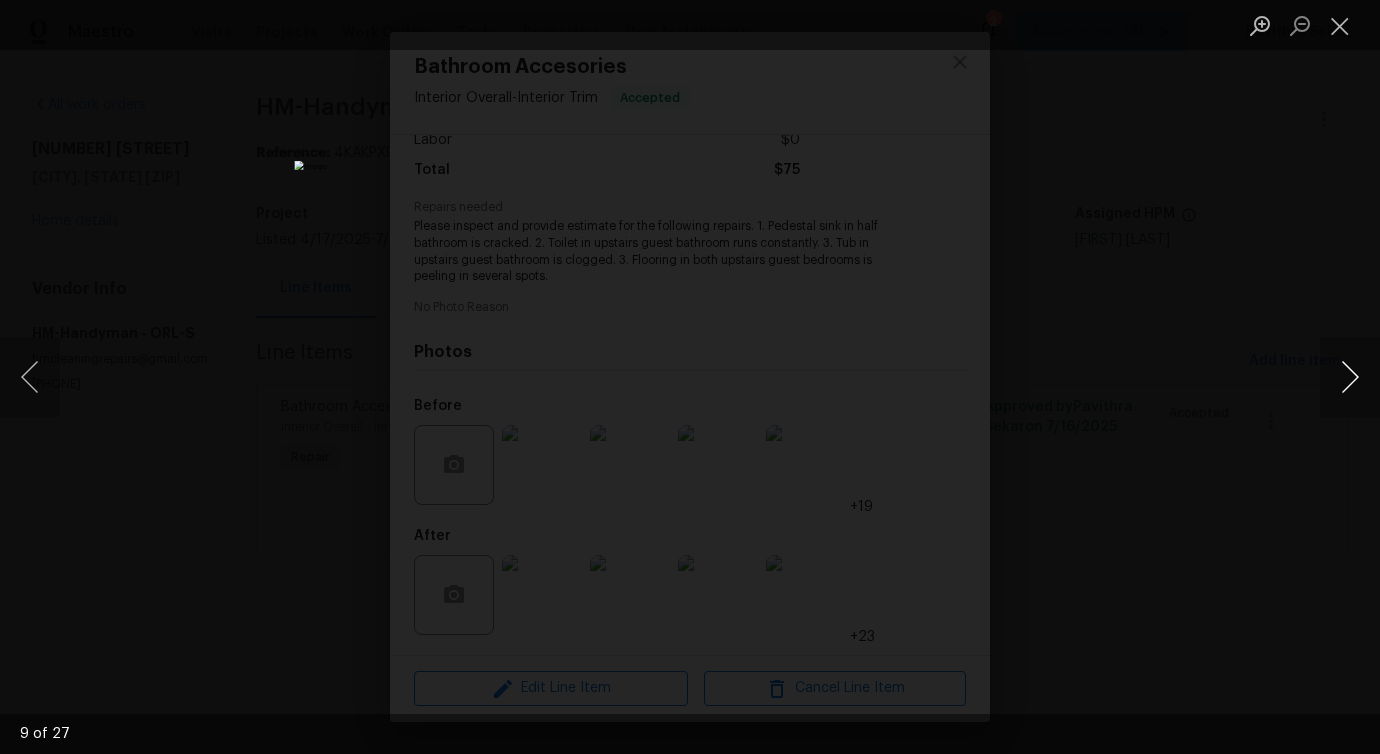 click at bounding box center [1350, 377] 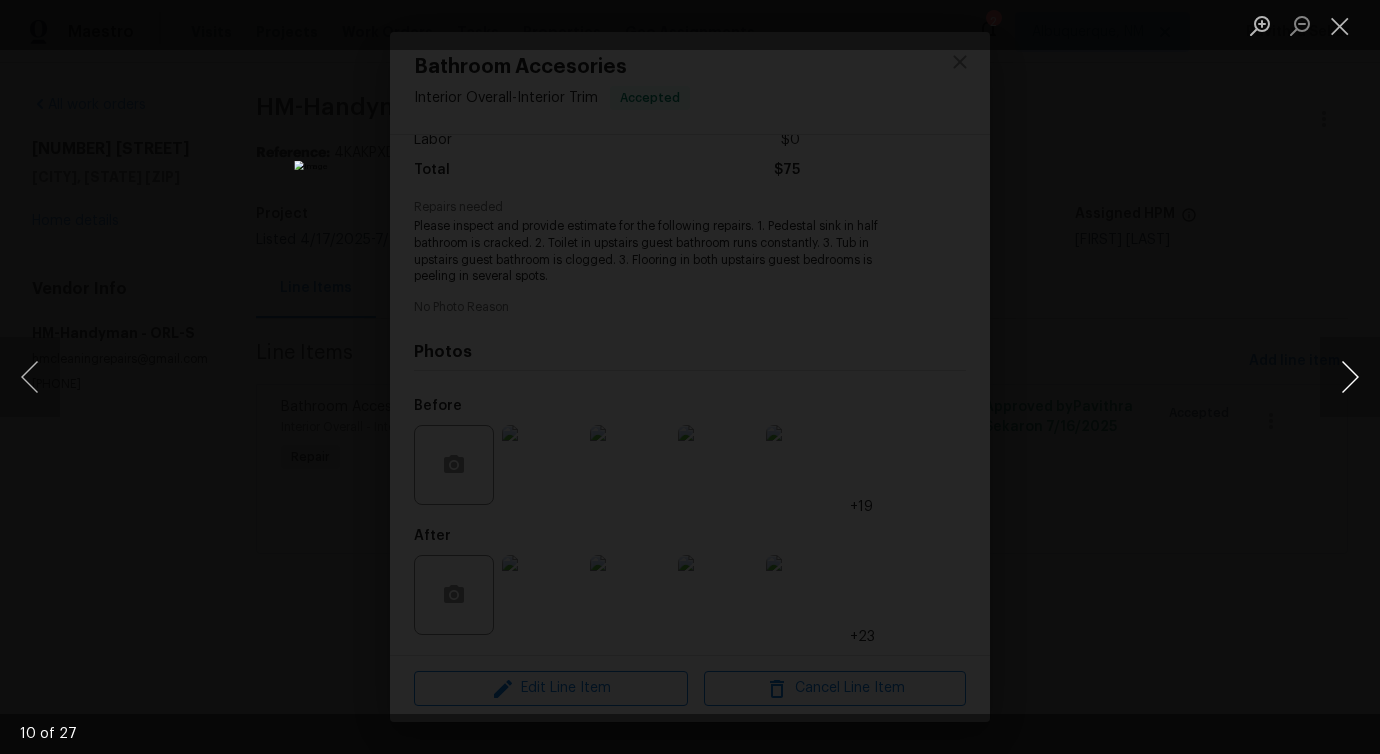 click at bounding box center [1350, 377] 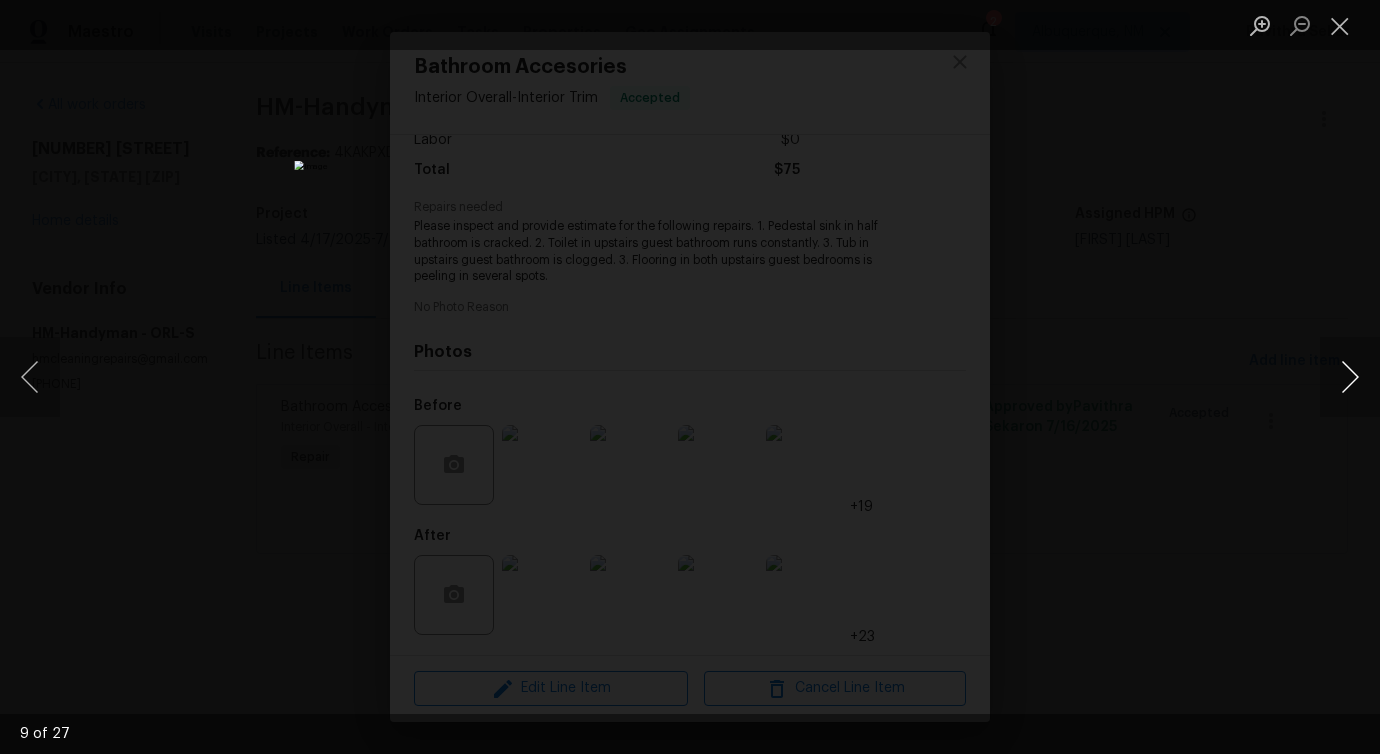 click at bounding box center (1350, 377) 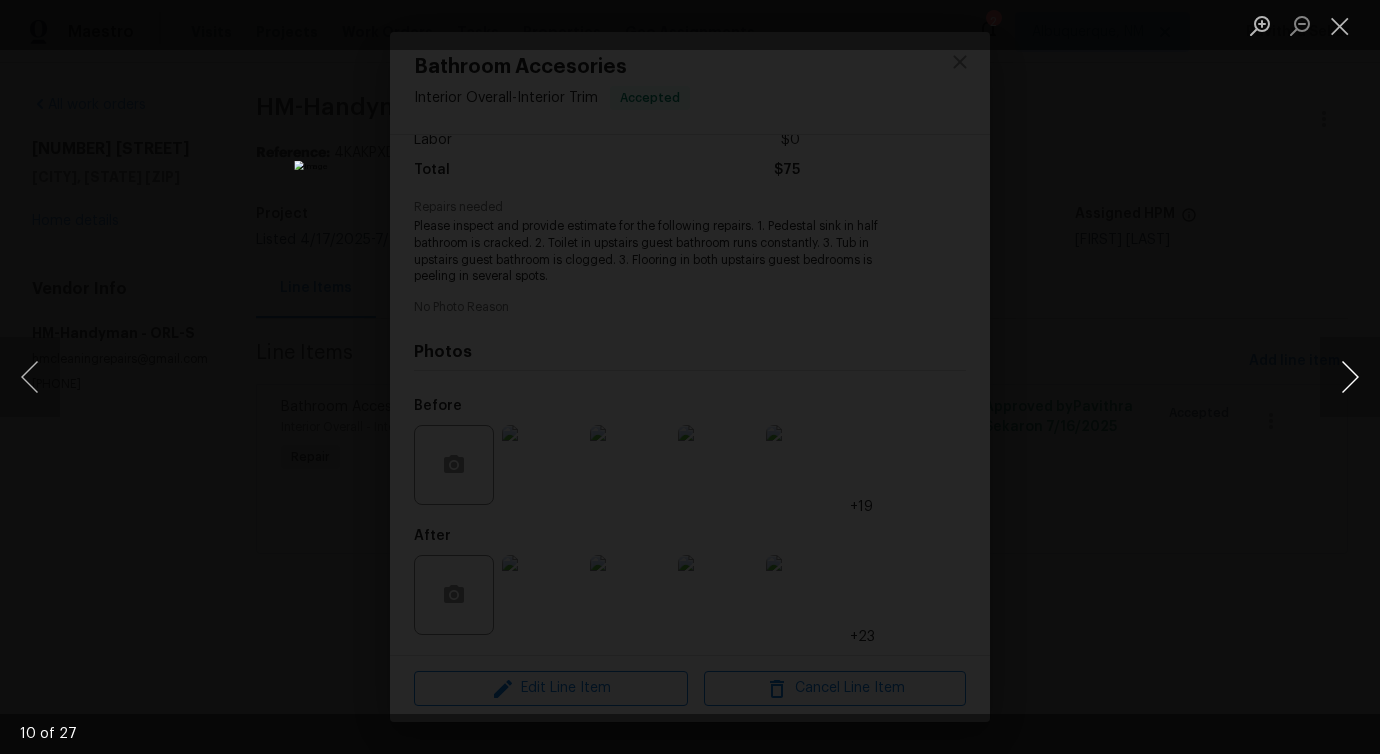 click at bounding box center (1350, 377) 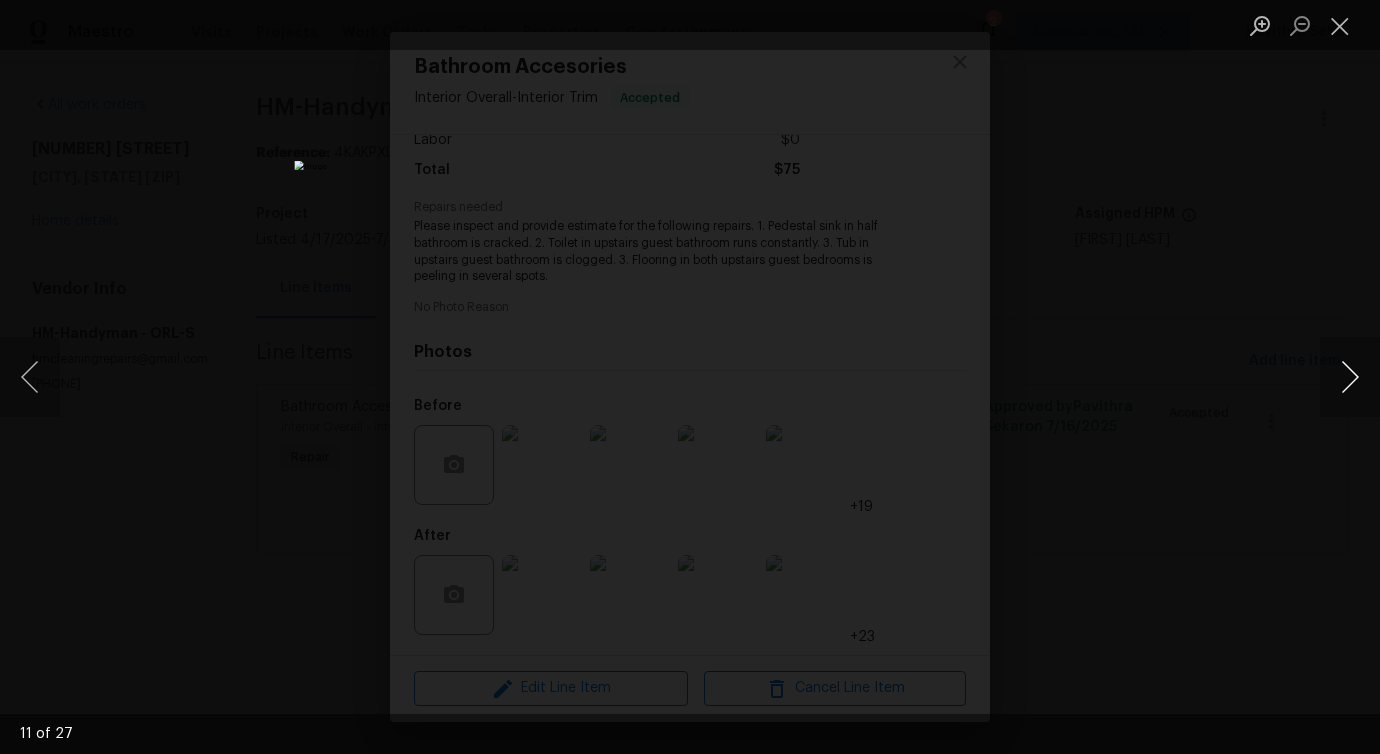 click at bounding box center [1350, 377] 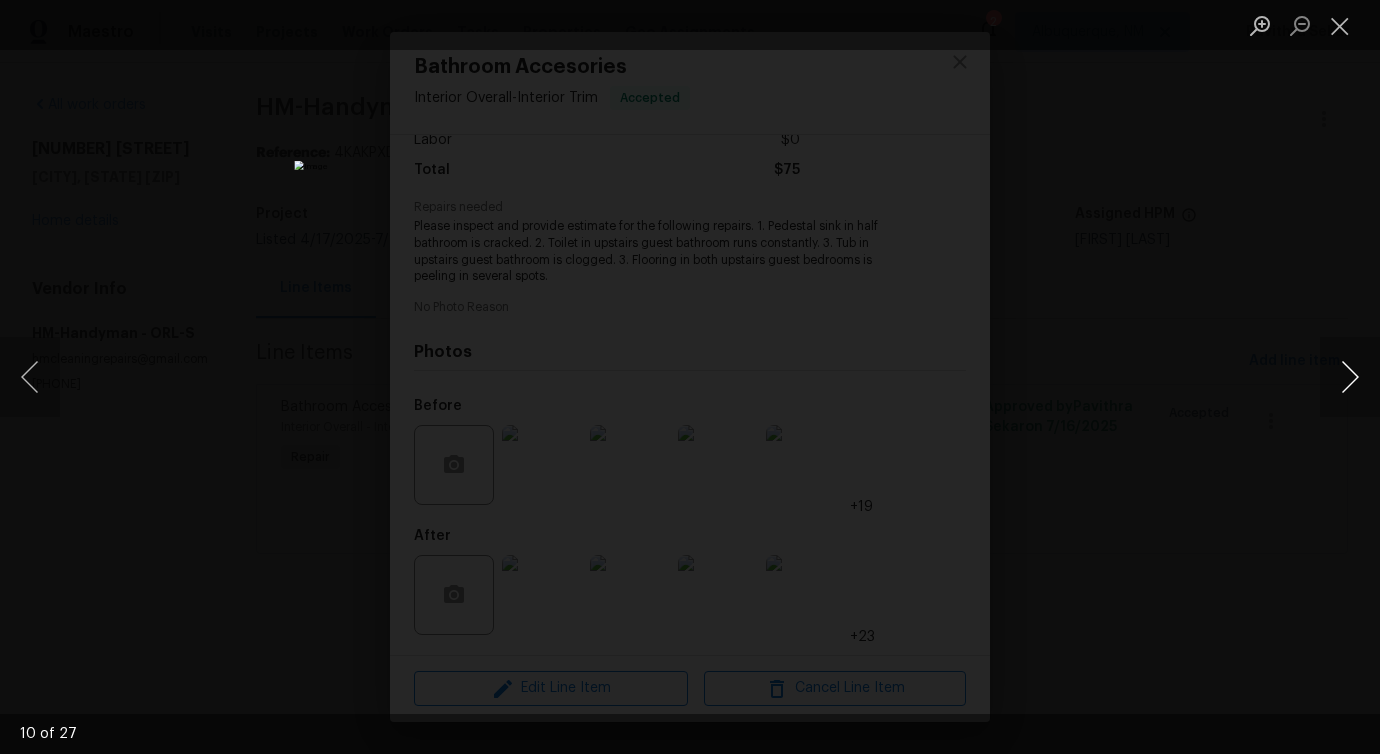 click at bounding box center [1350, 377] 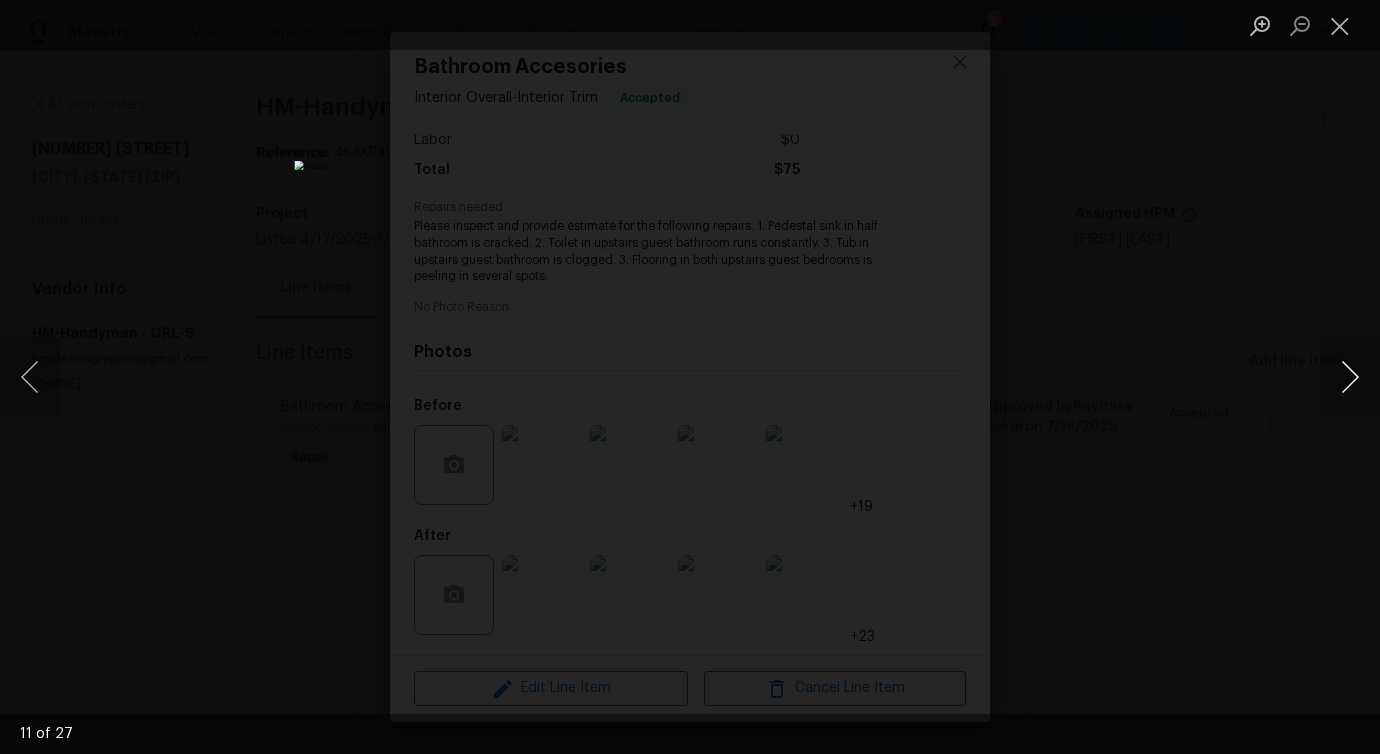 click at bounding box center [1350, 377] 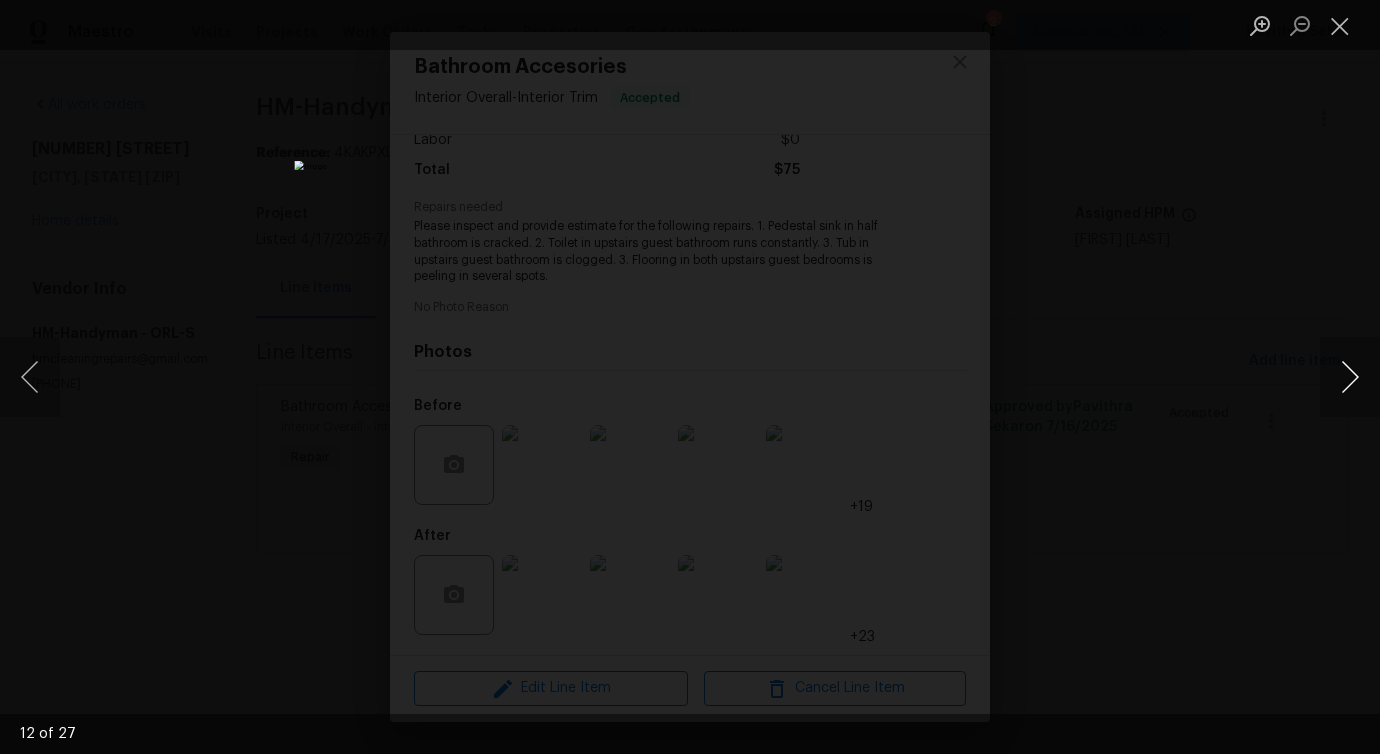 click at bounding box center [1350, 377] 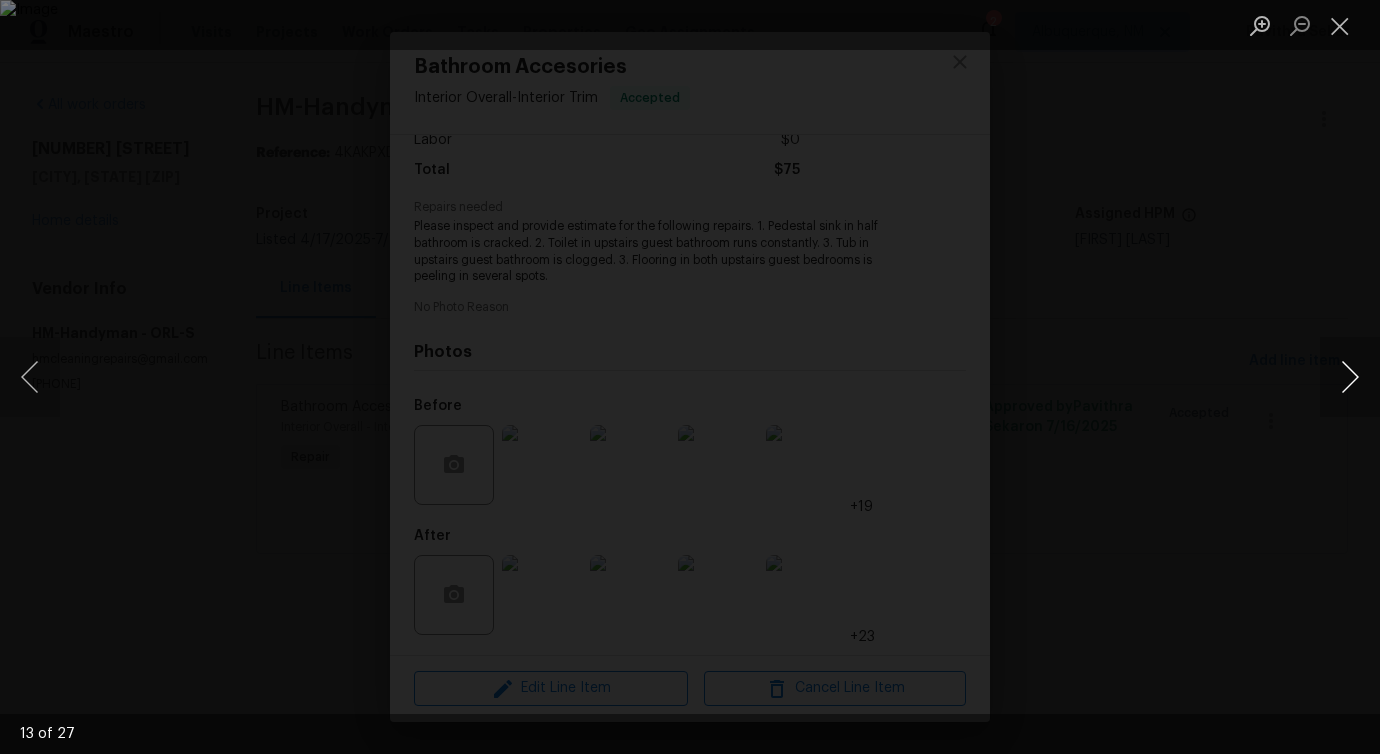 click at bounding box center [1350, 377] 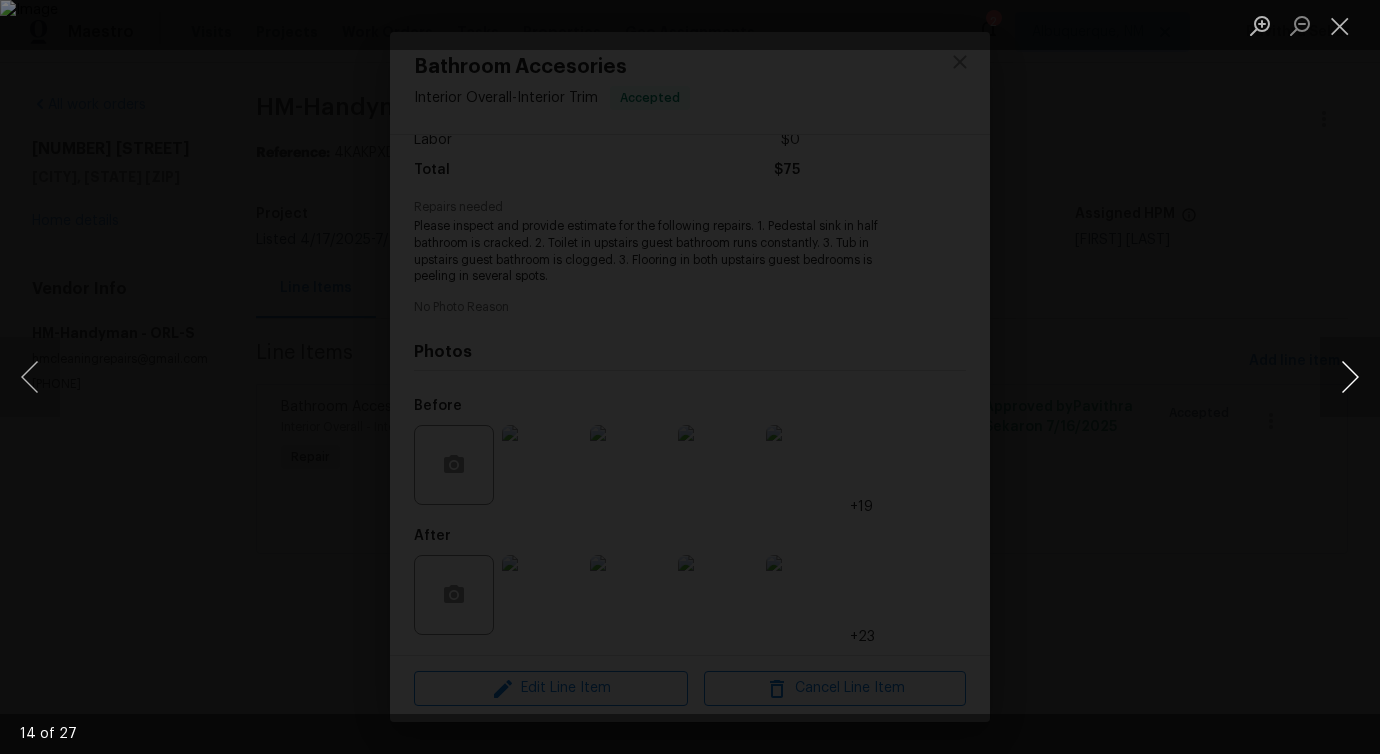 click at bounding box center [1350, 377] 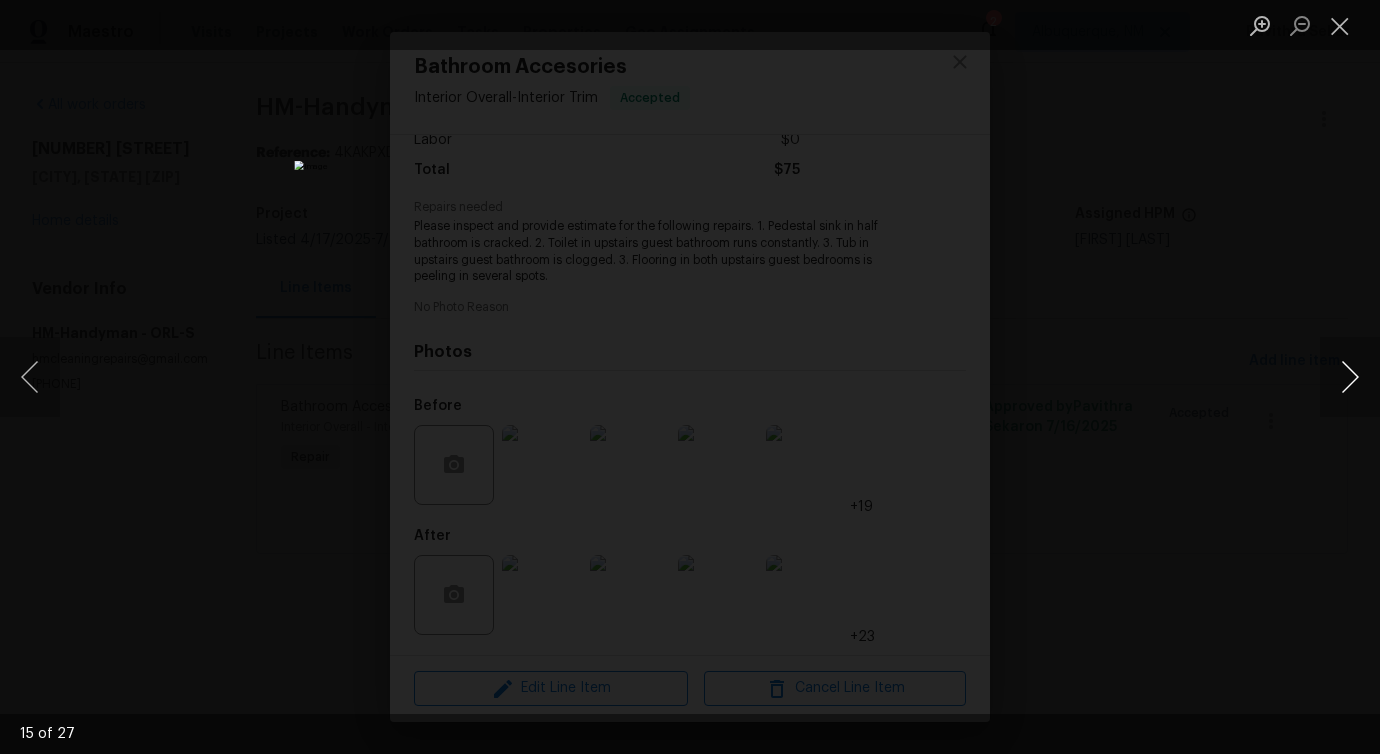 click at bounding box center [1350, 377] 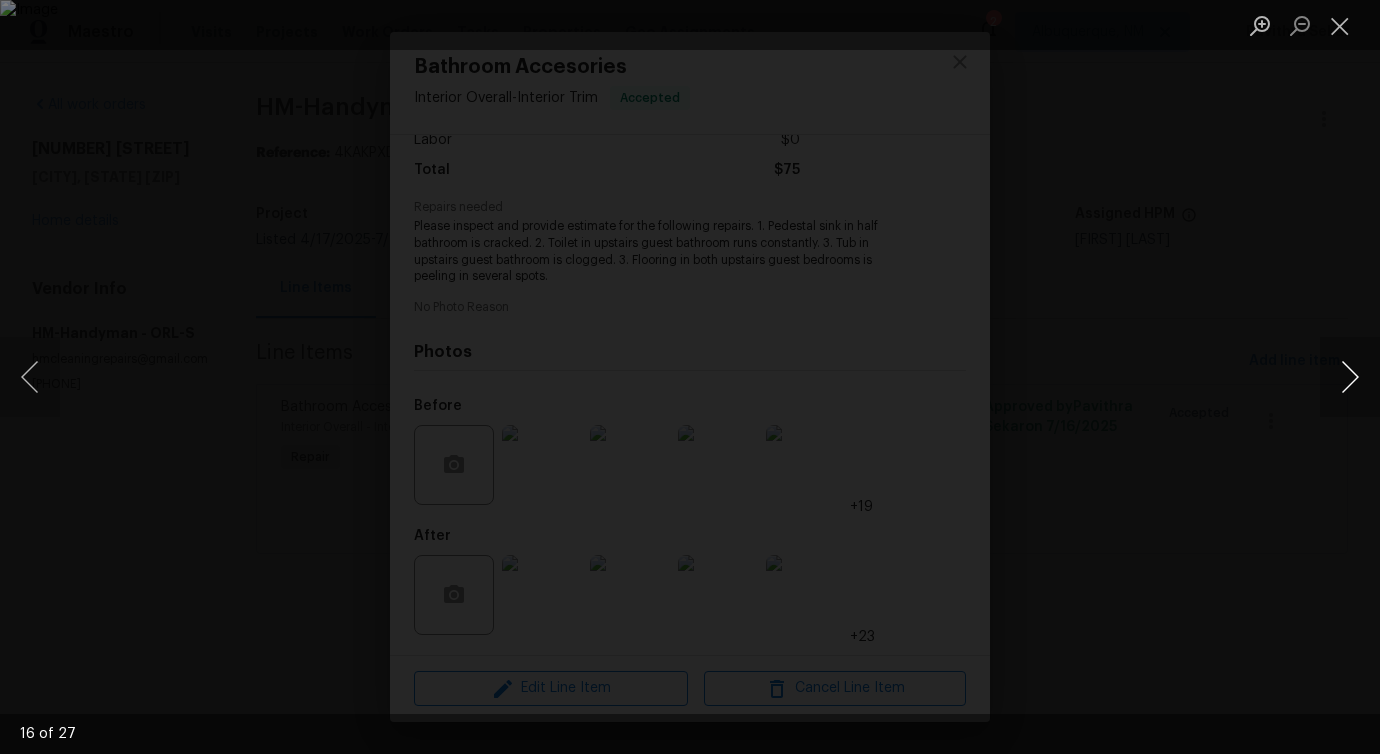 click at bounding box center (1350, 377) 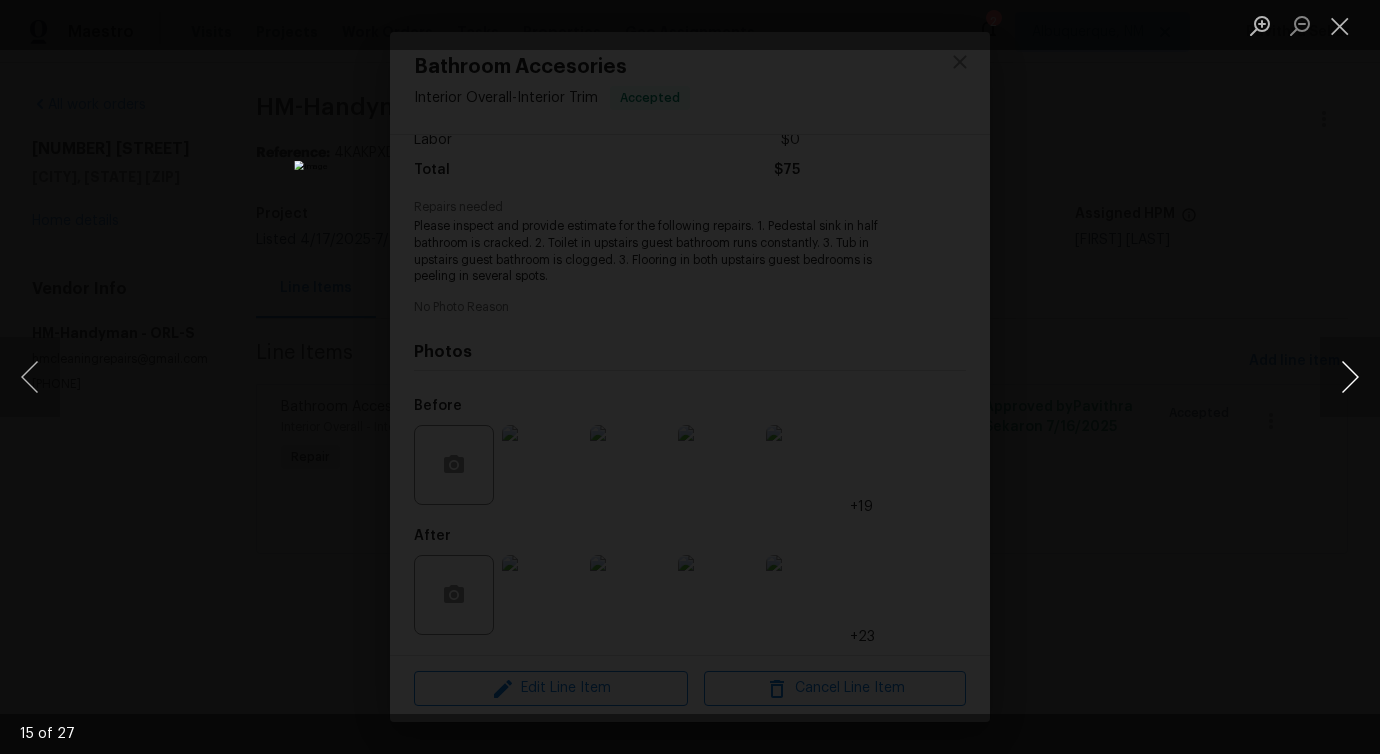 click at bounding box center [1350, 377] 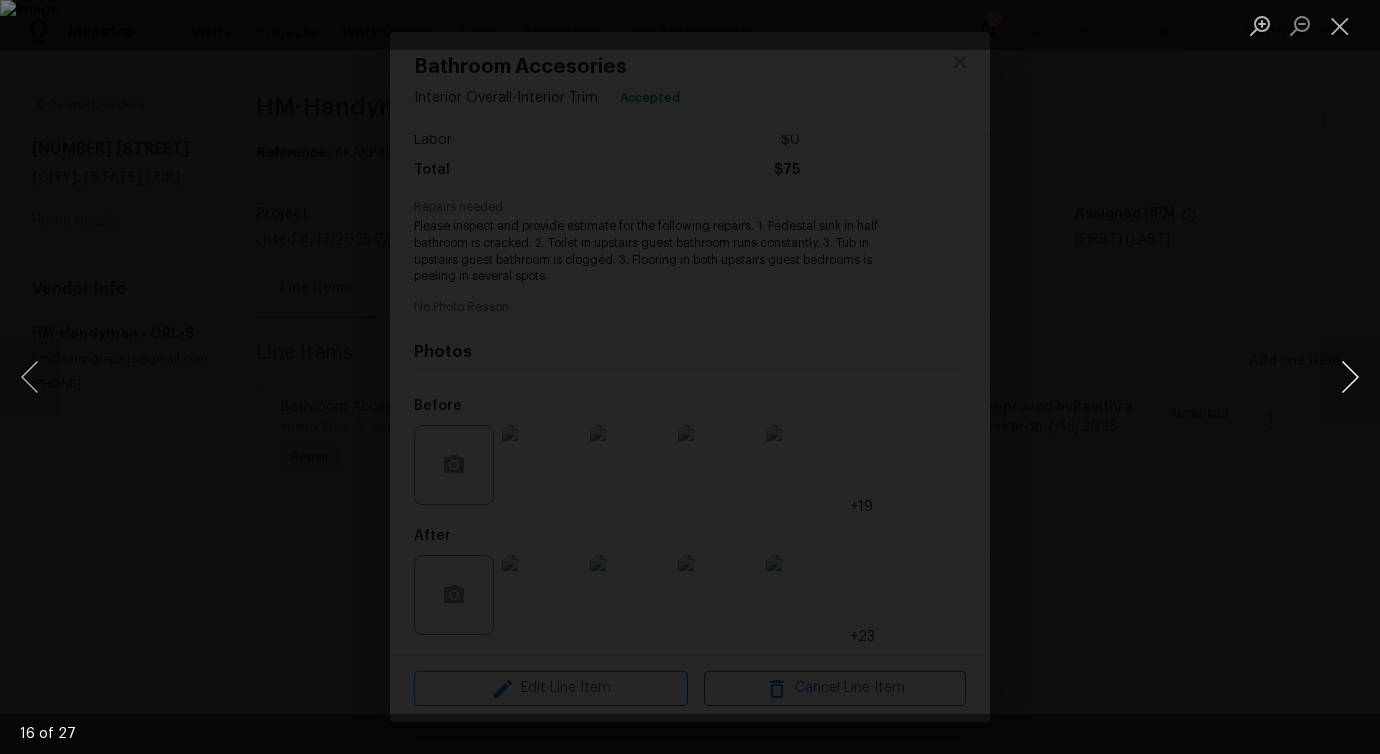 click at bounding box center (1350, 377) 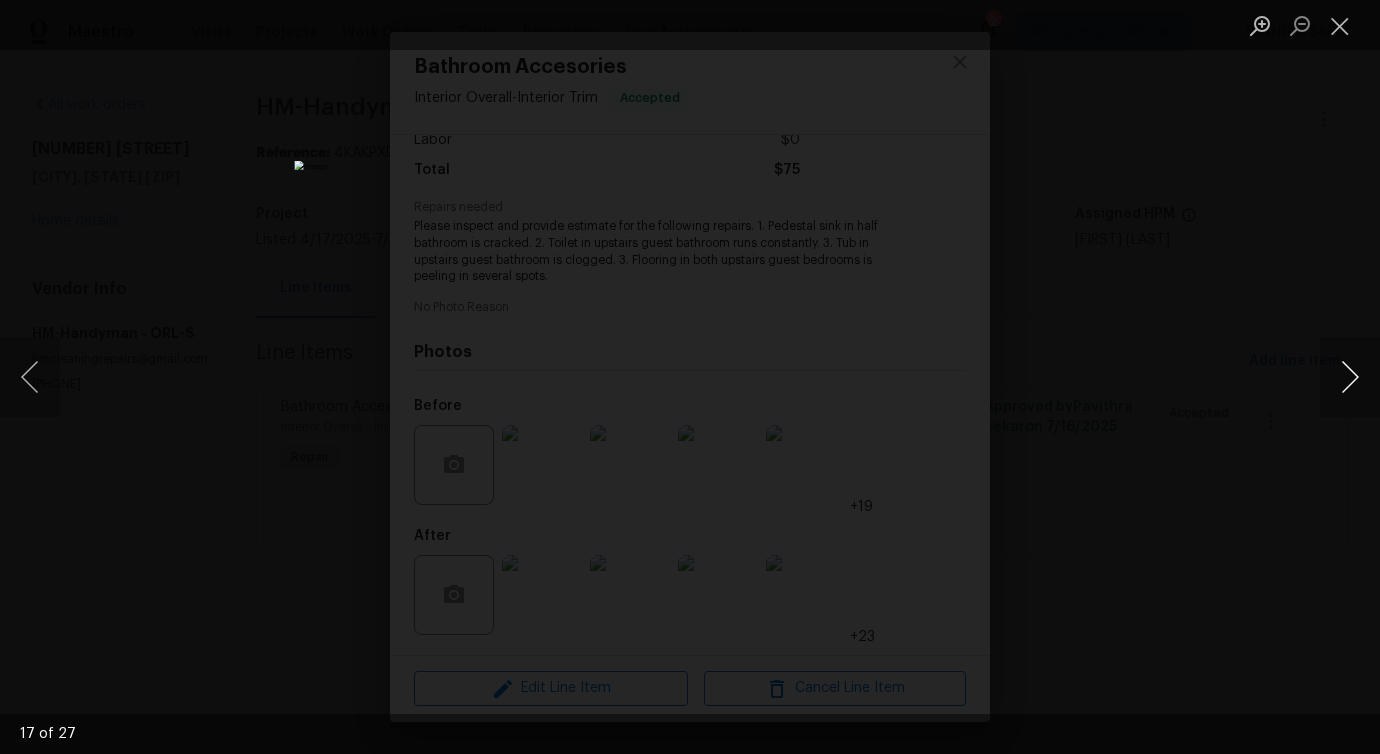 click at bounding box center [1350, 377] 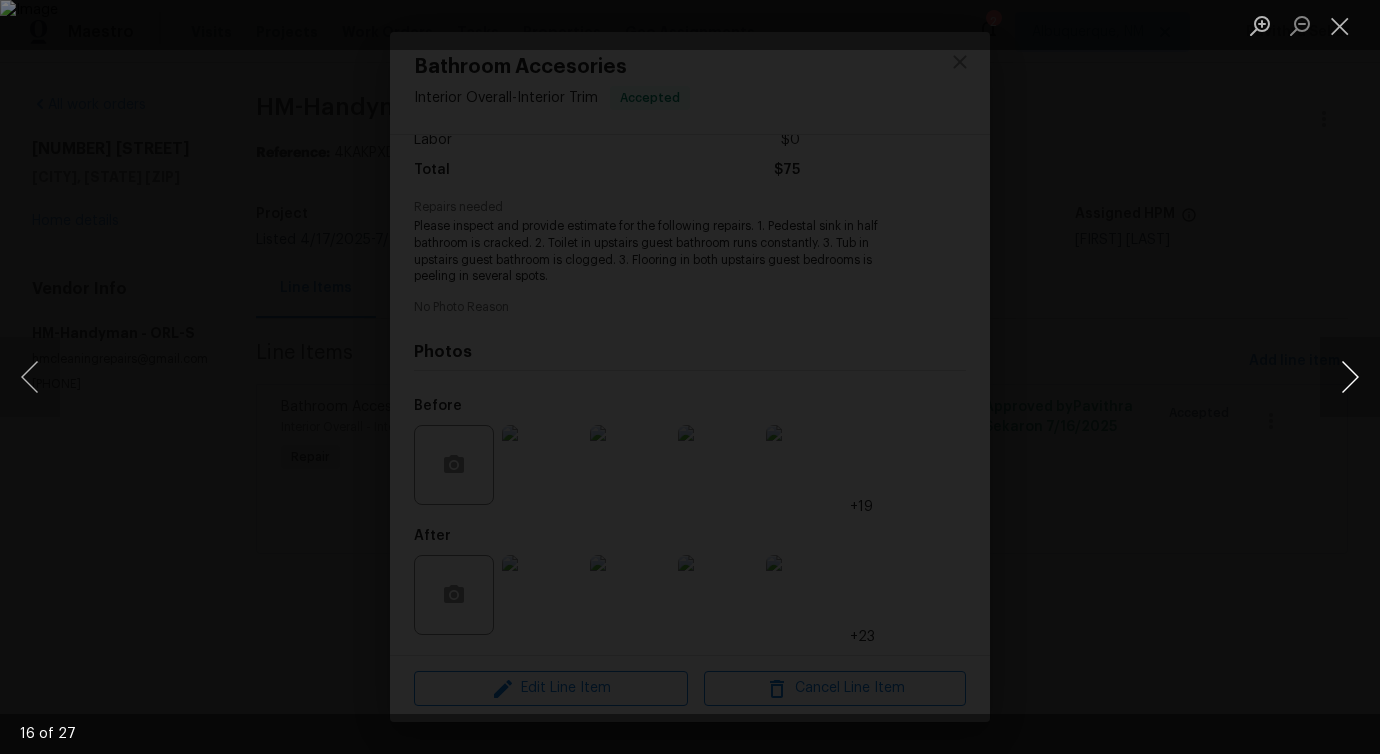 click at bounding box center [1350, 377] 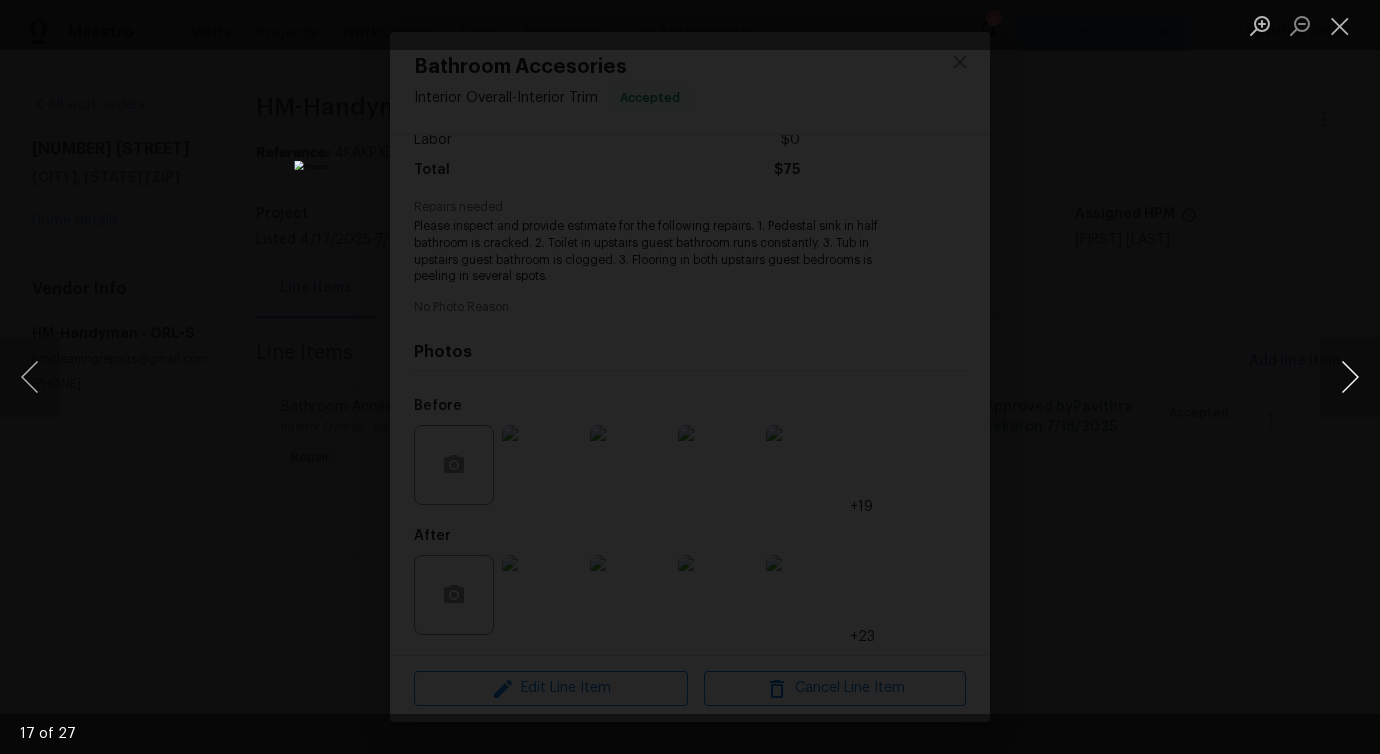 click at bounding box center (1350, 377) 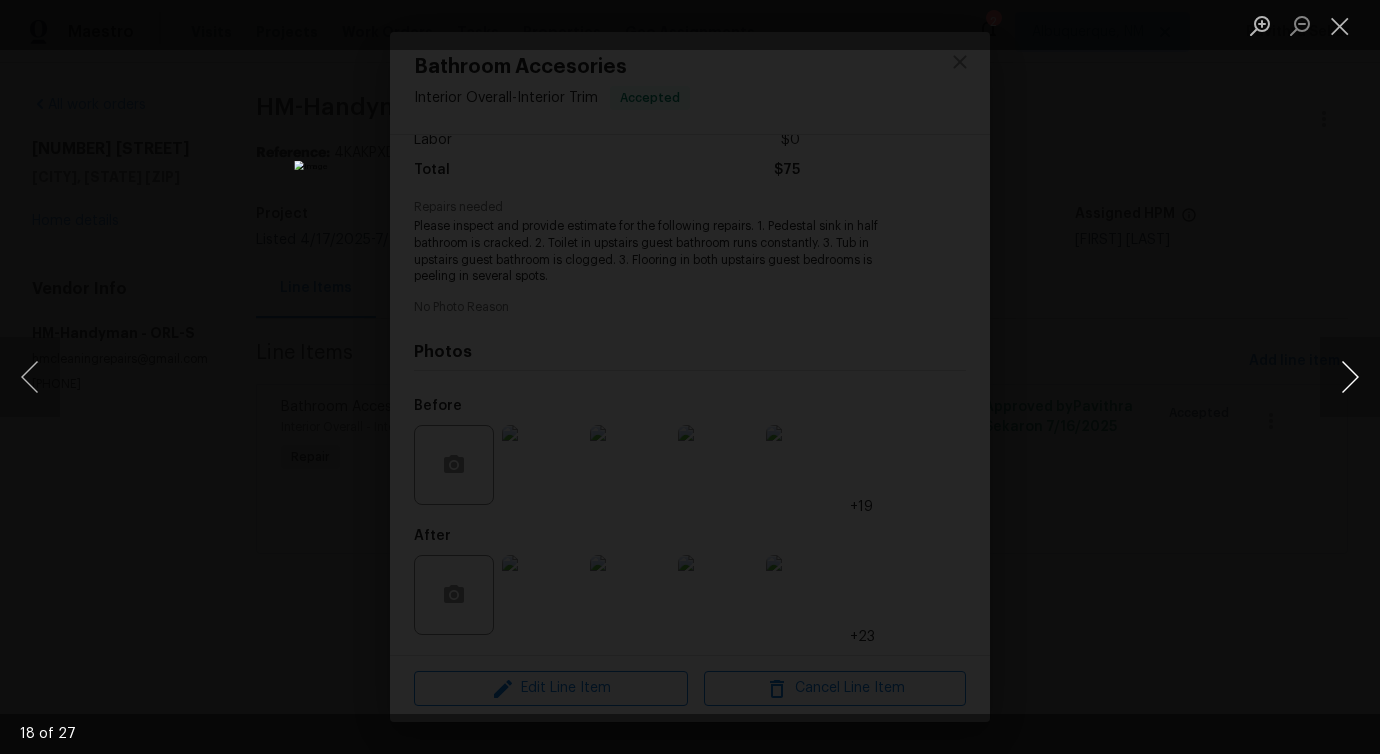 click at bounding box center (1350, 377) 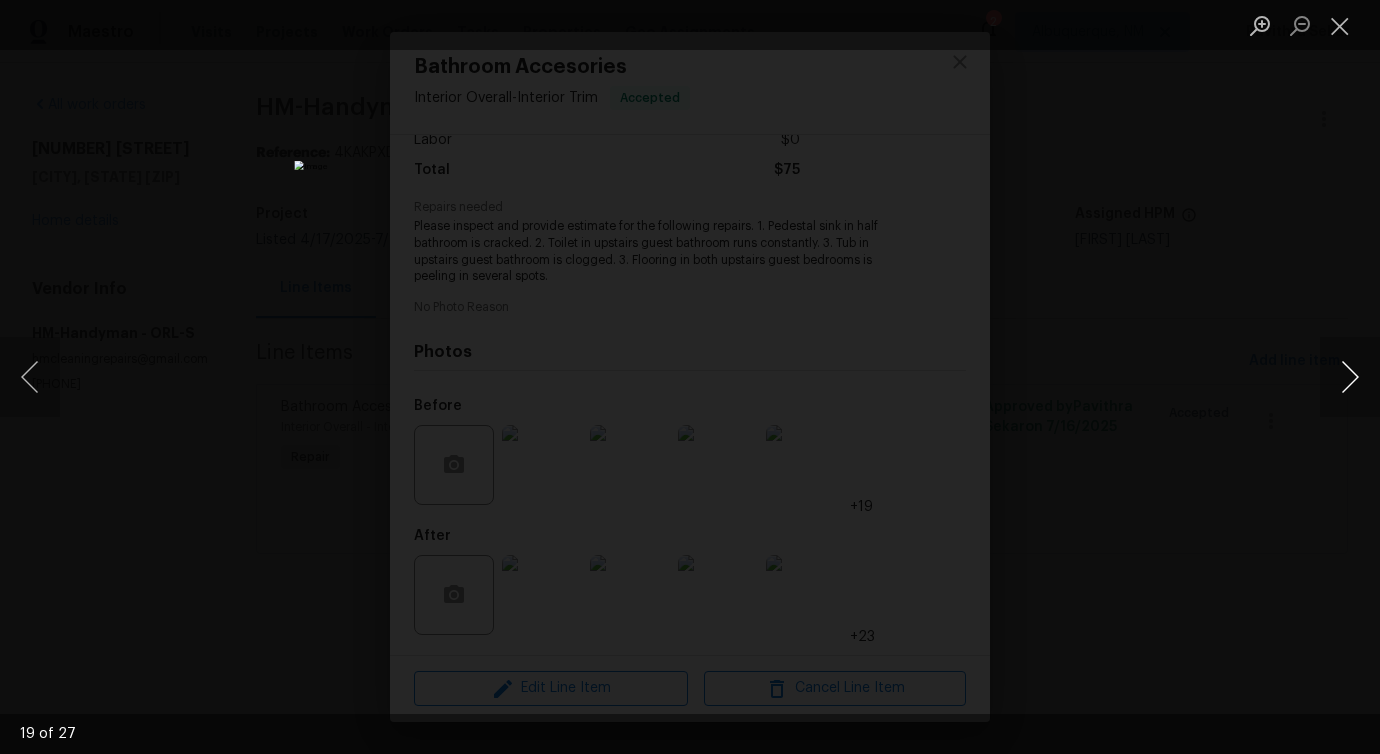 click at bounding box center (1350, 377) 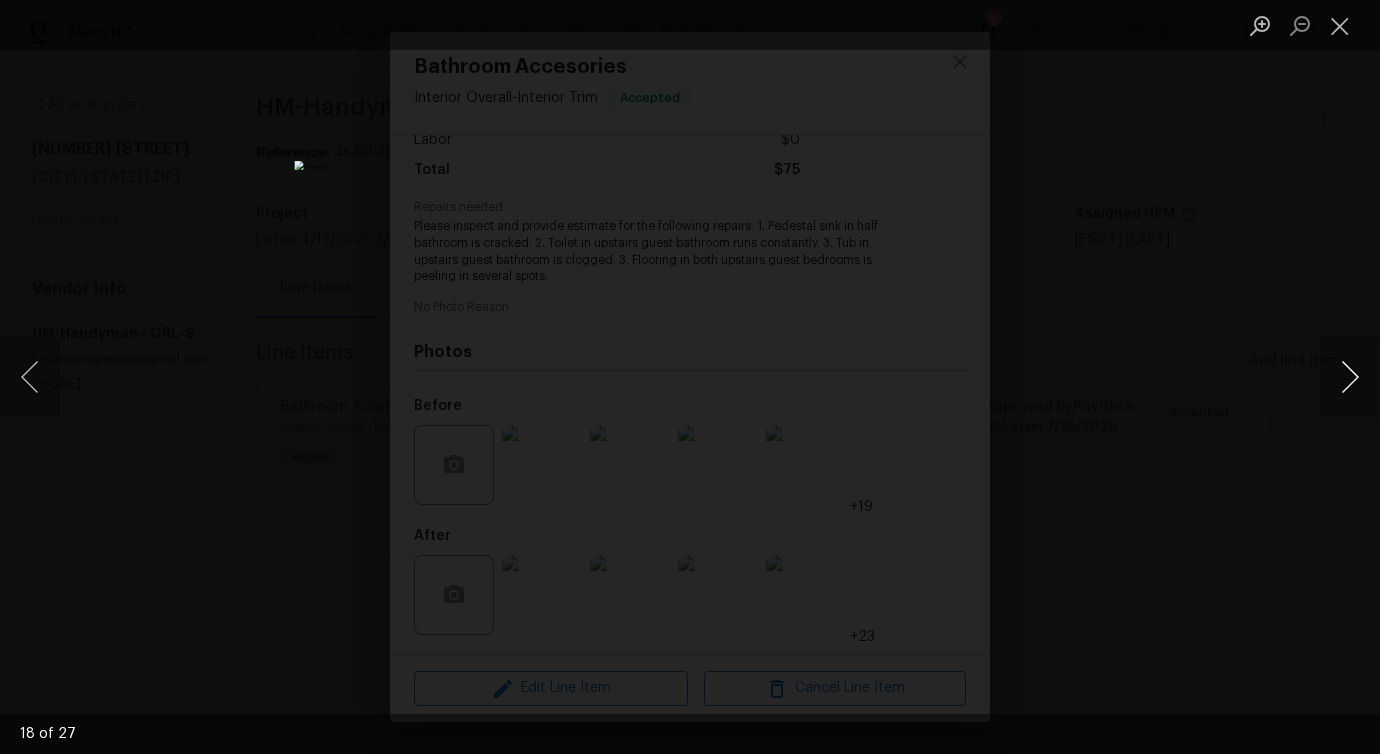 click at bounding box center (1350, 377) 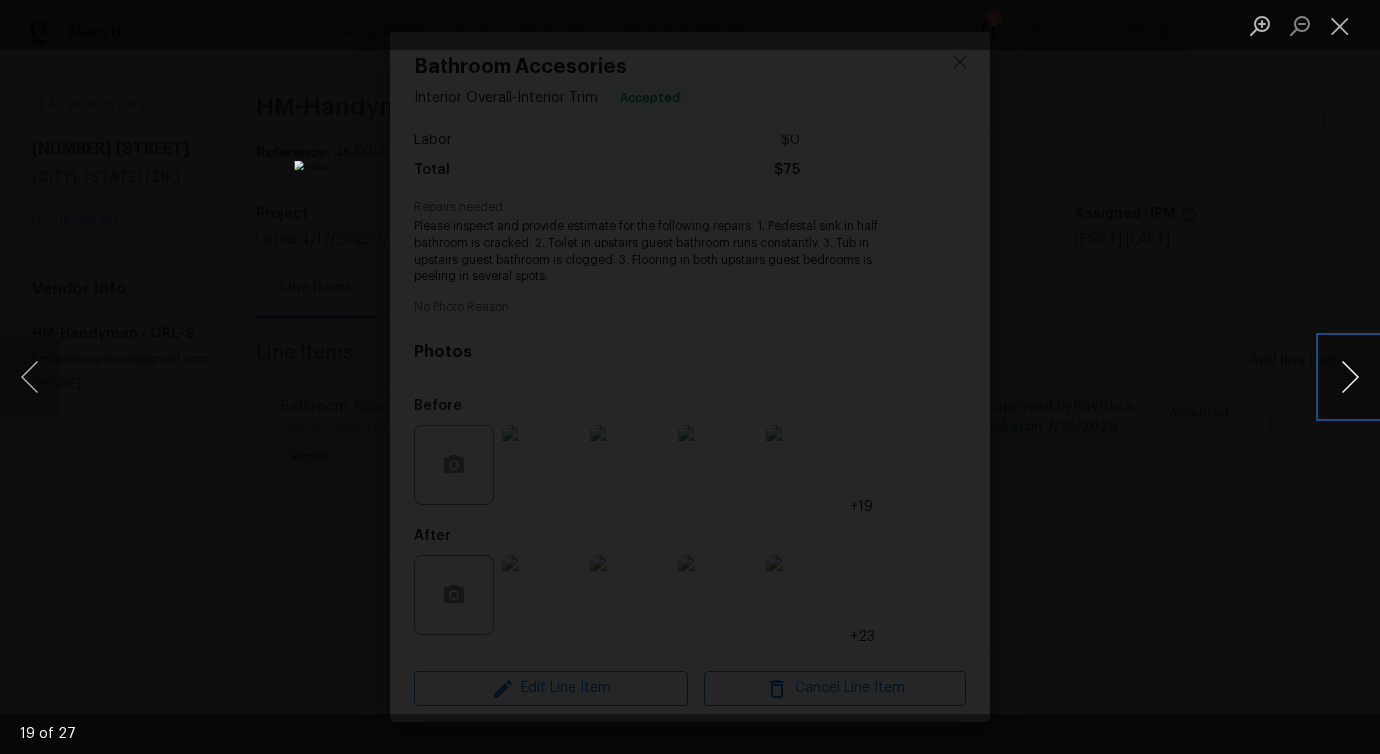 click at bounding box center (1350, 377) 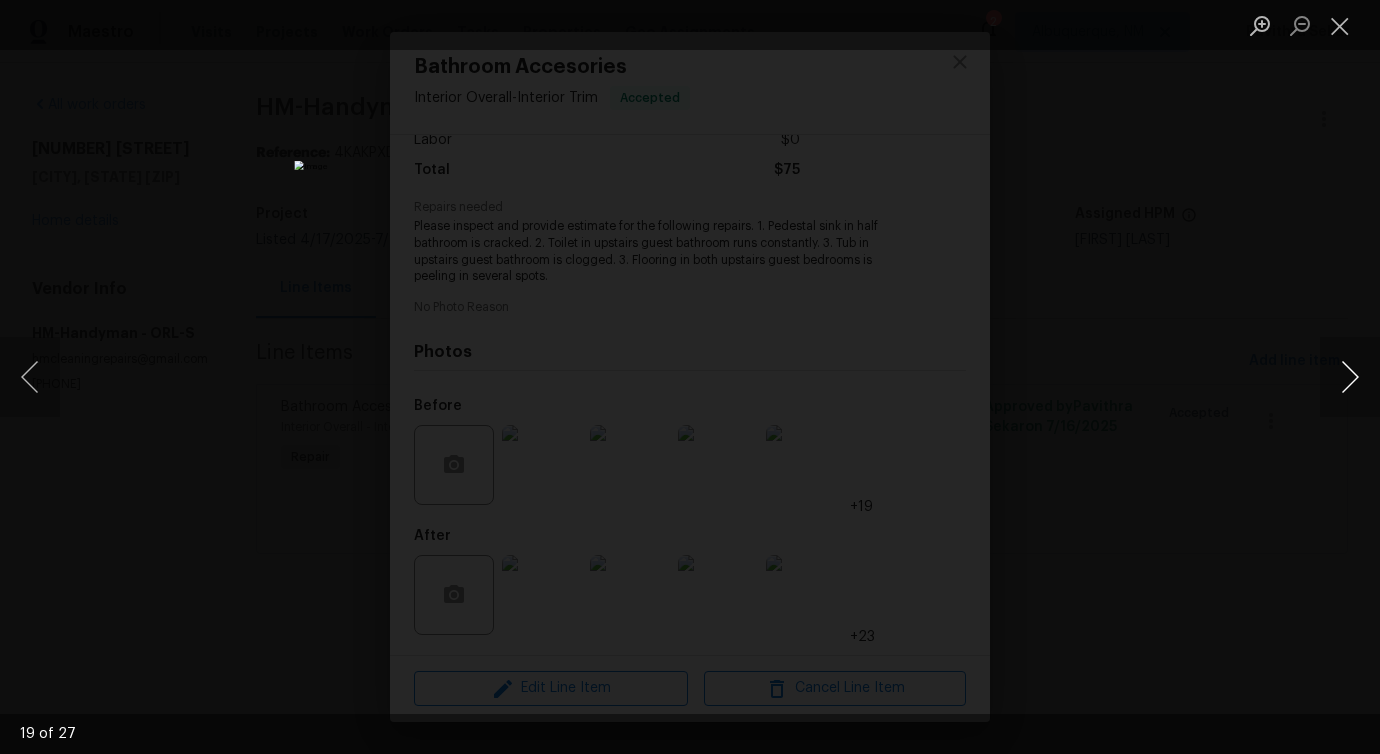 click at bounding box center [1350, 377] 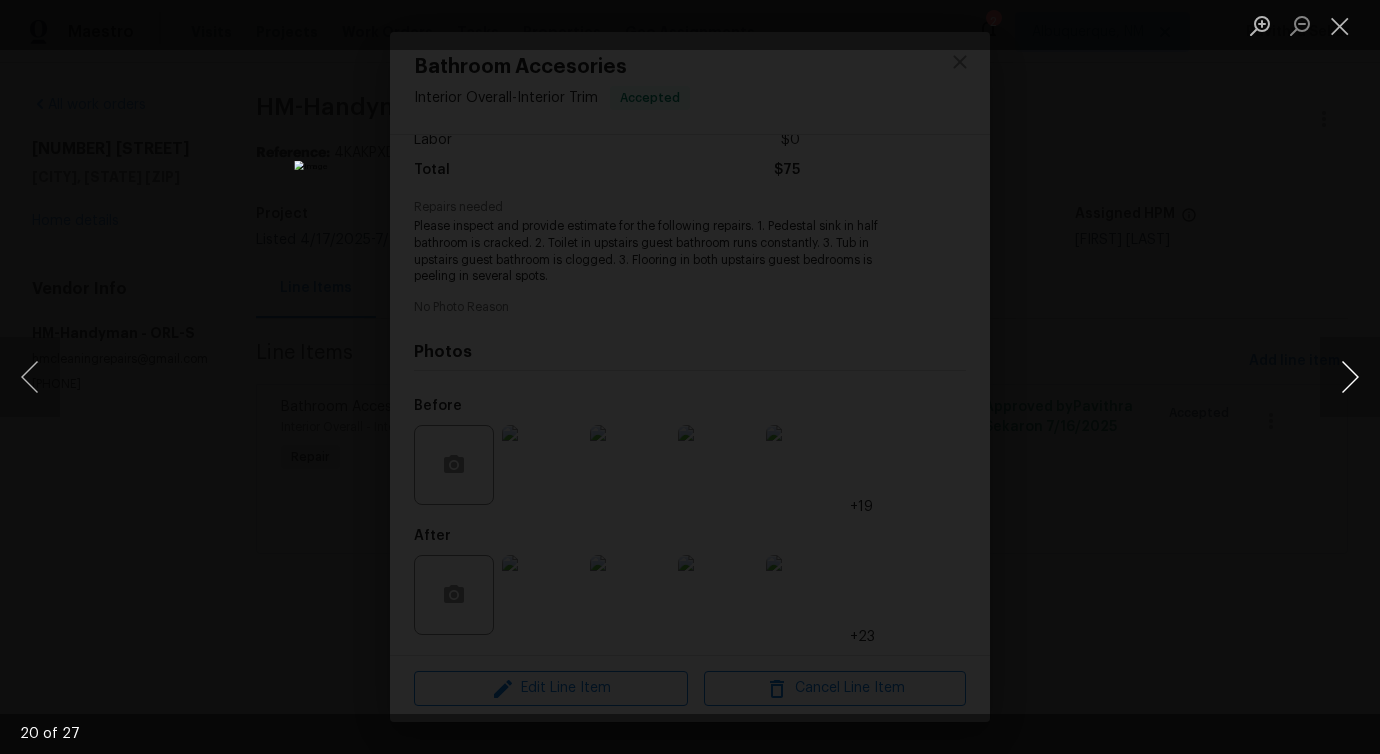 click at bounding box center [1350, 377] 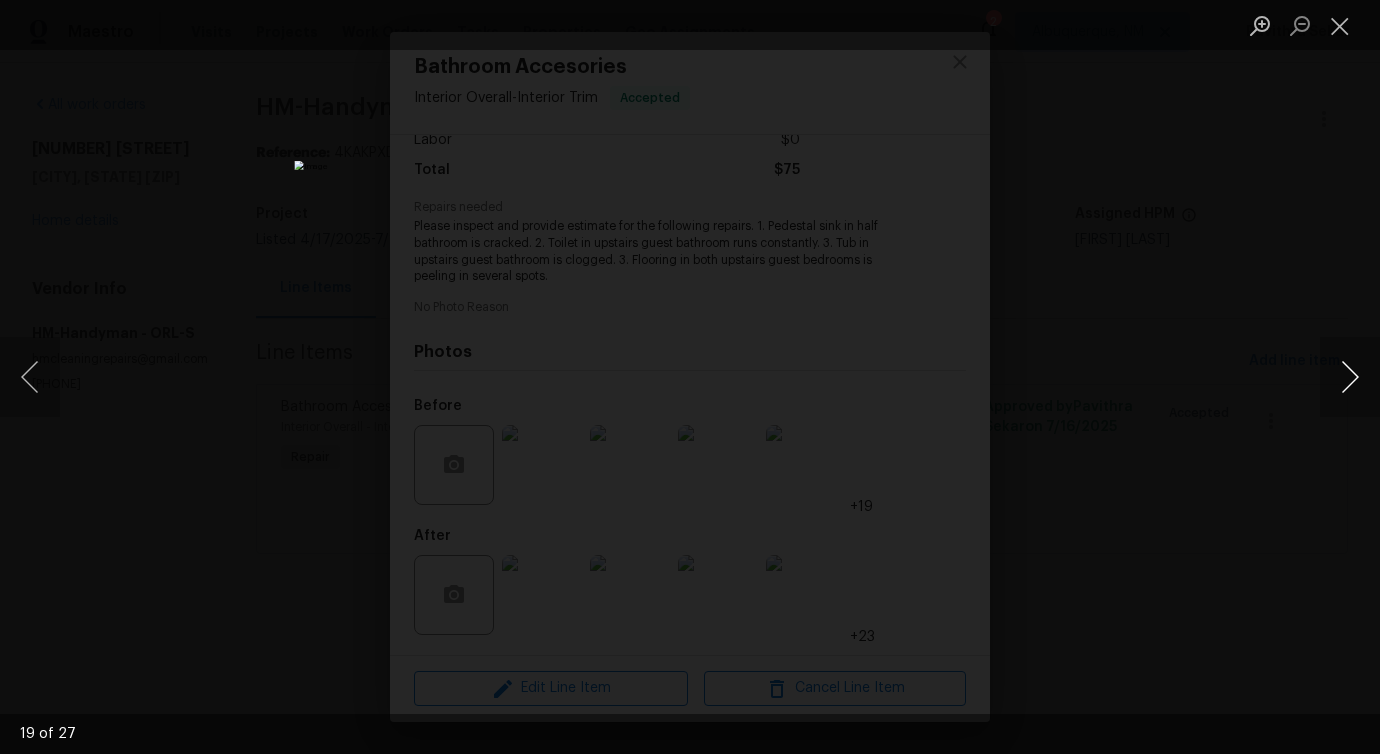 click at bounding box center (1350, 377) 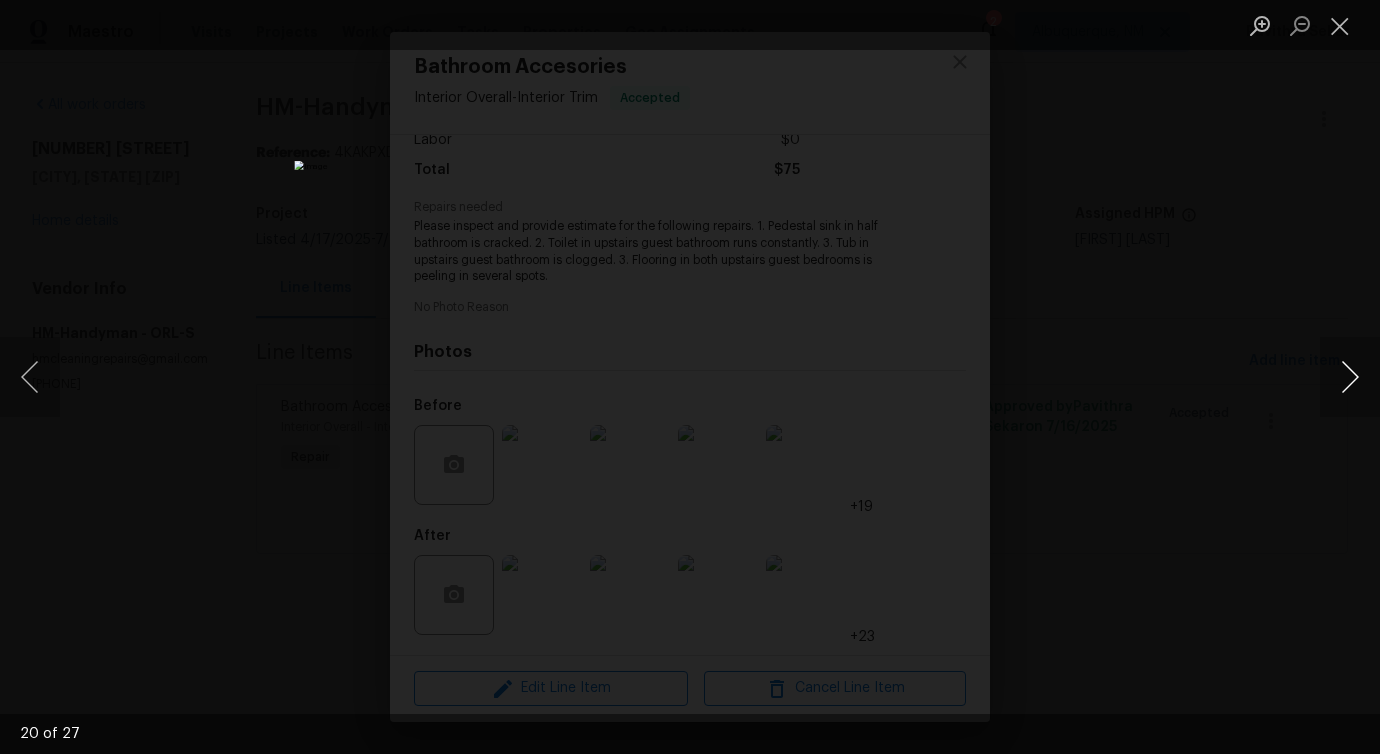 click at bounding box center [1350, 377] 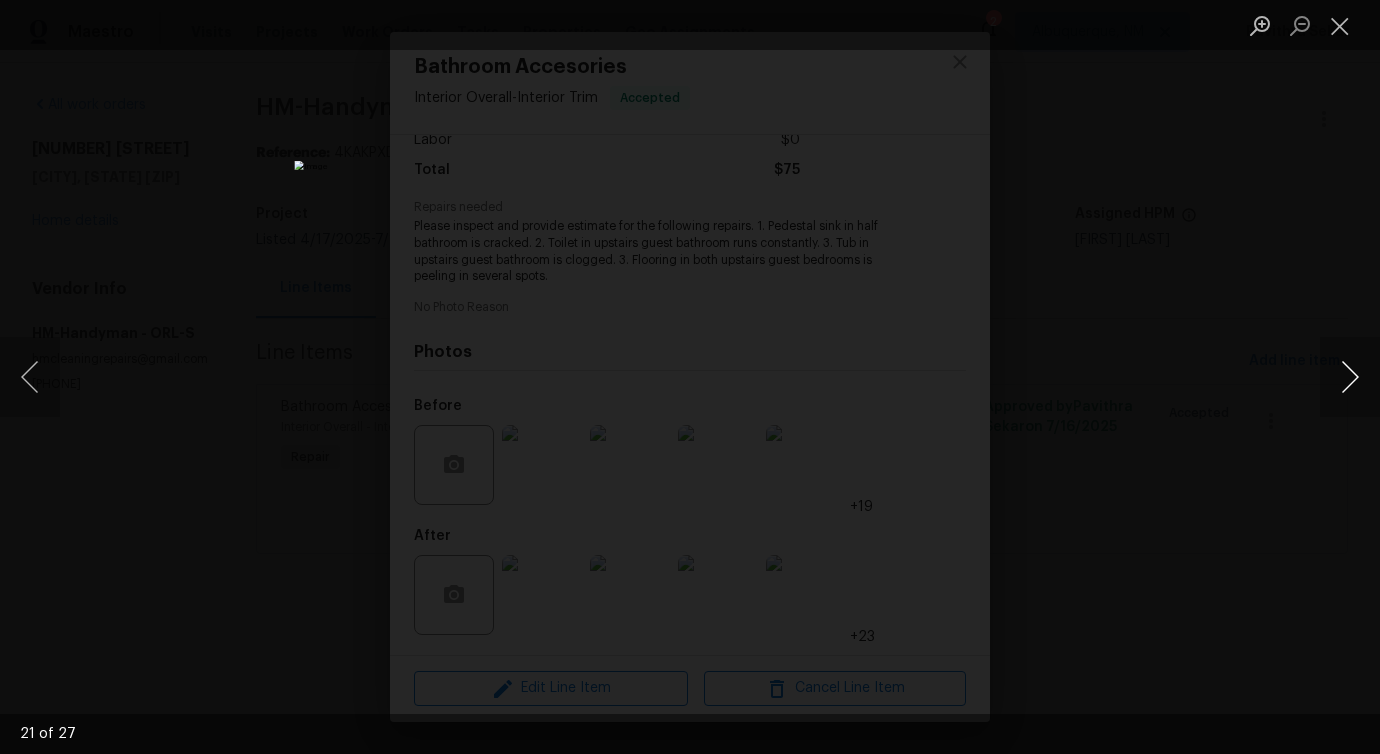 click at bounding box center (1350, 377) 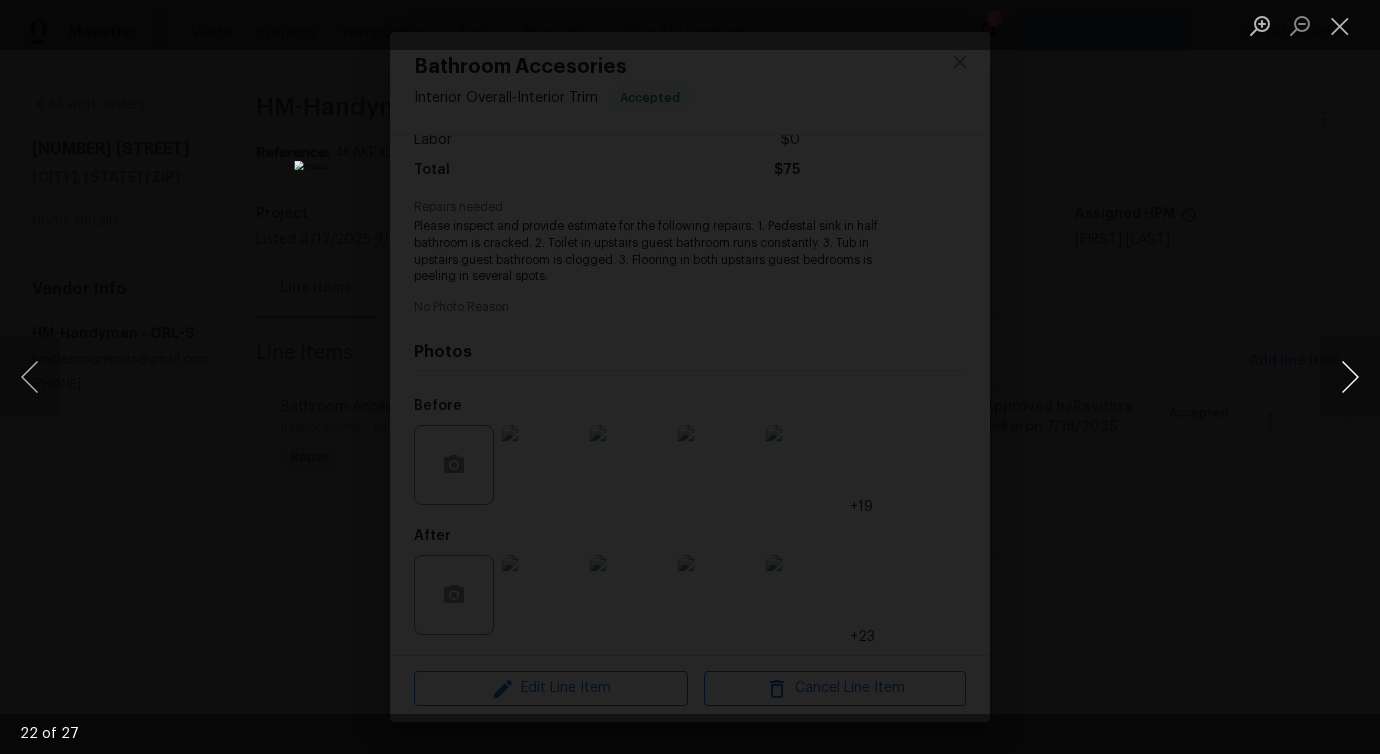 click at bounding box center (1350, 377) 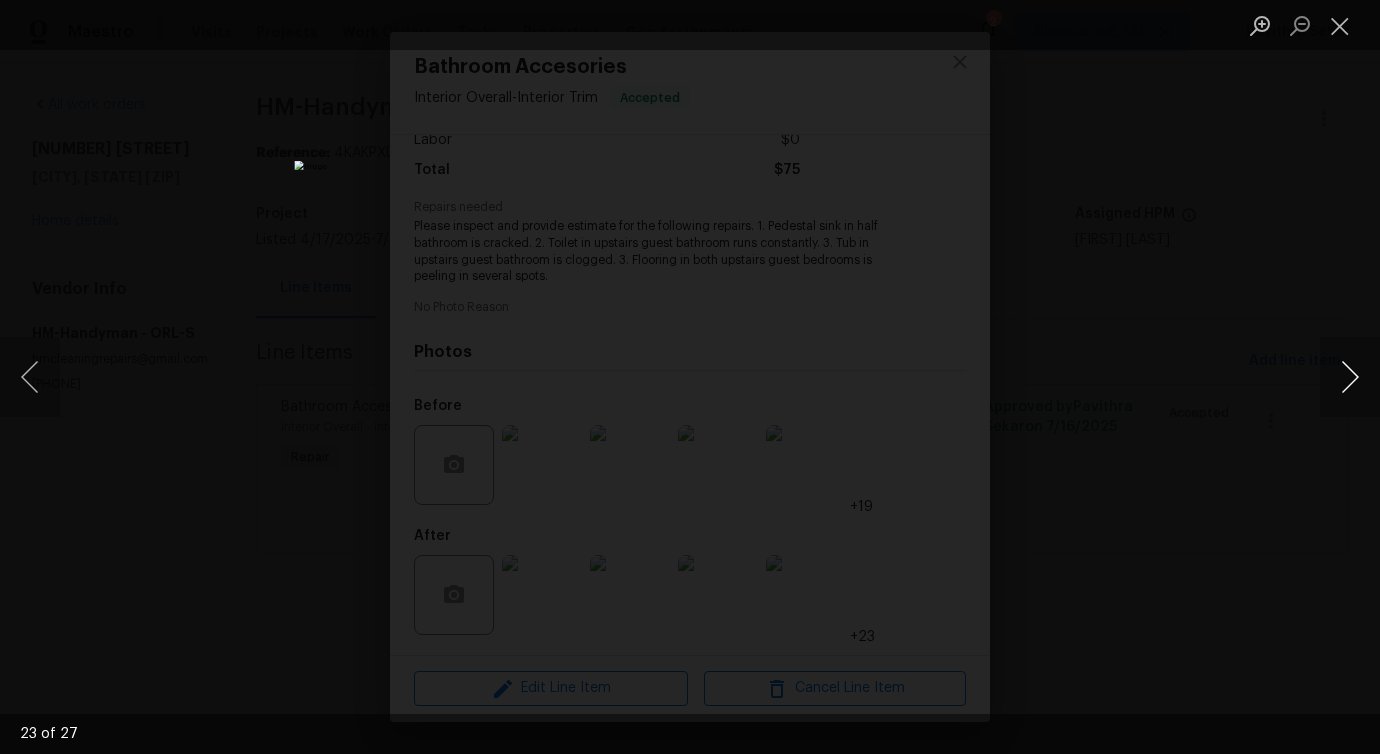 click at bounding box center (1350, 377) 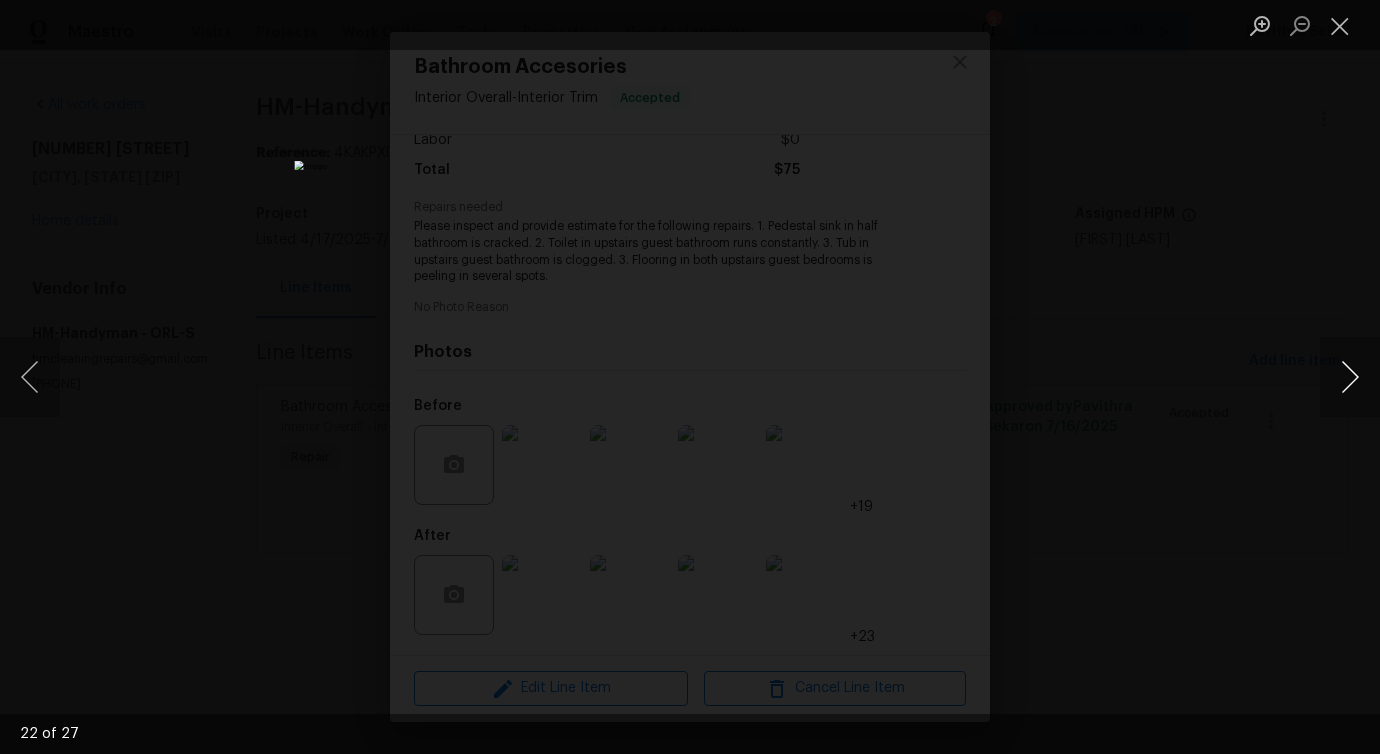 click at bounding box center (1350, 377) 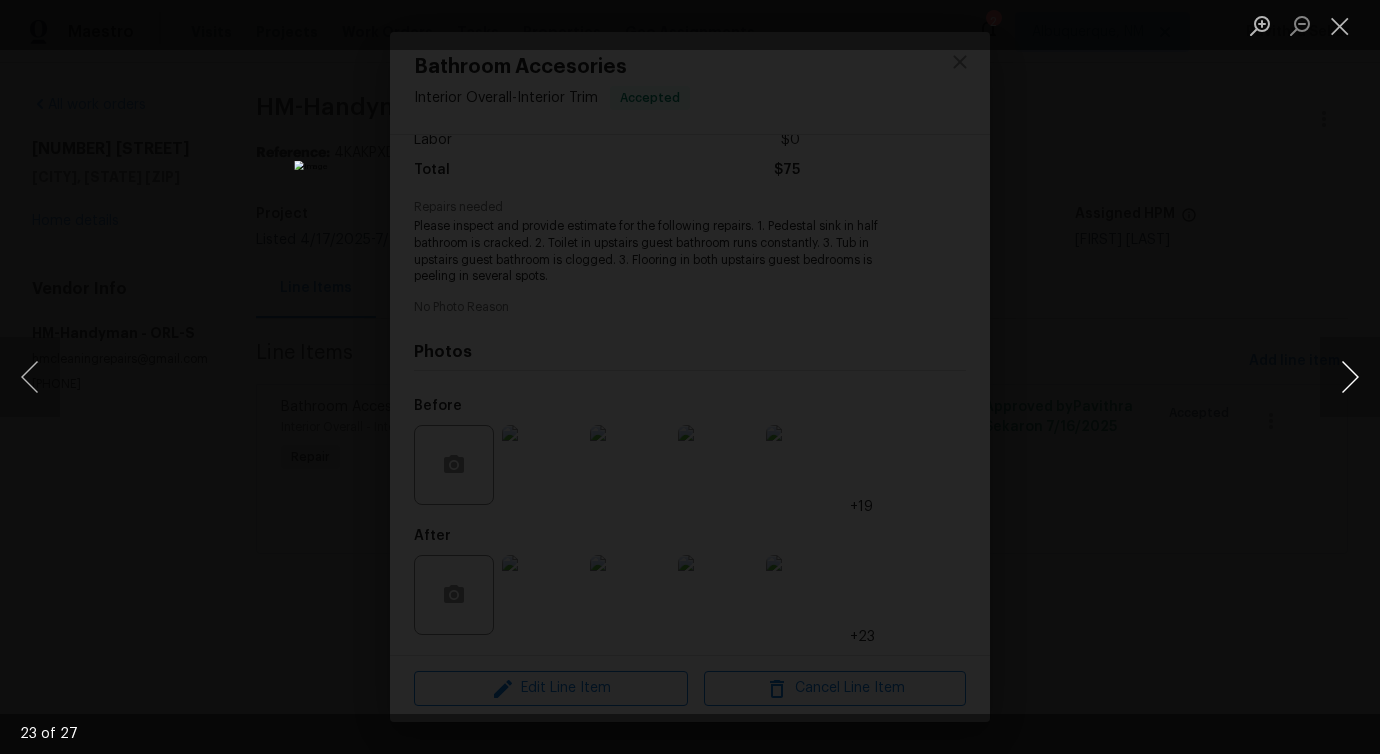 click at bounding box center (1350, 377) 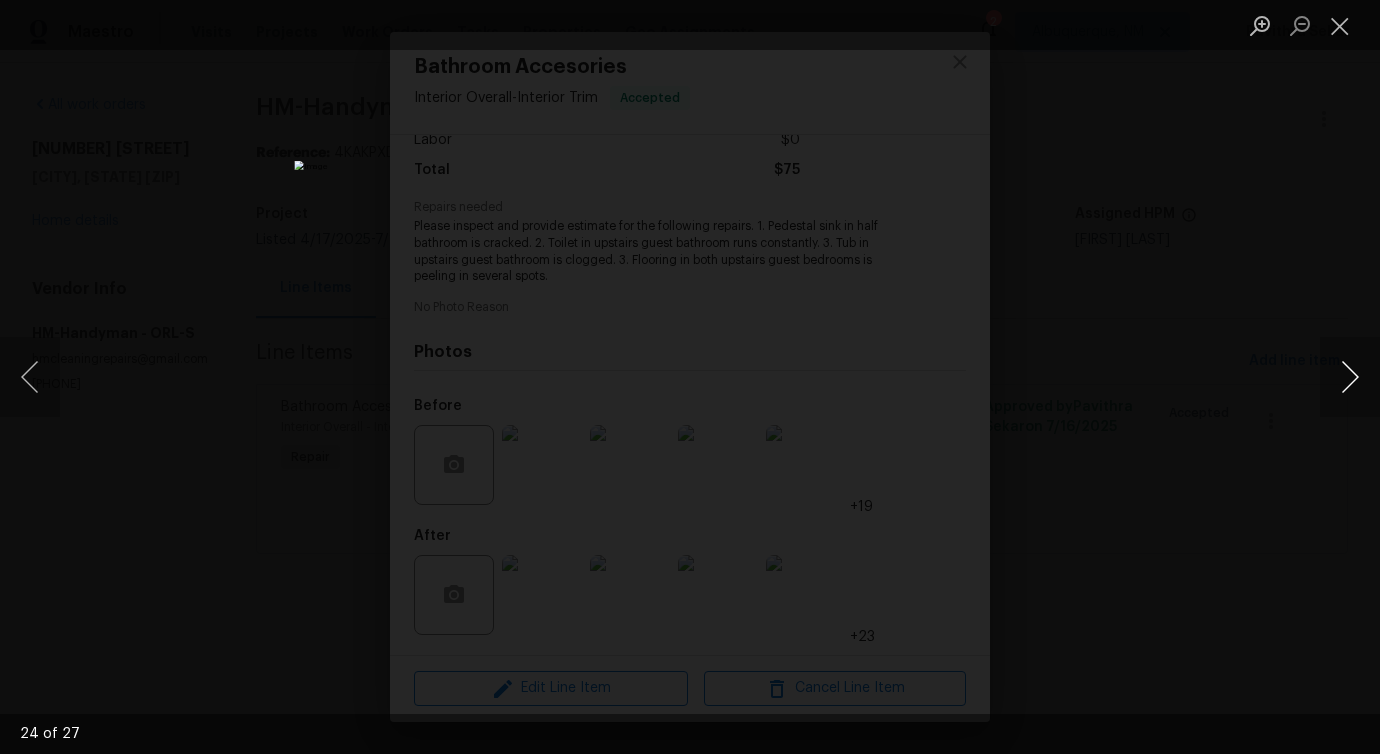 click at bounding box center [1350, 377] 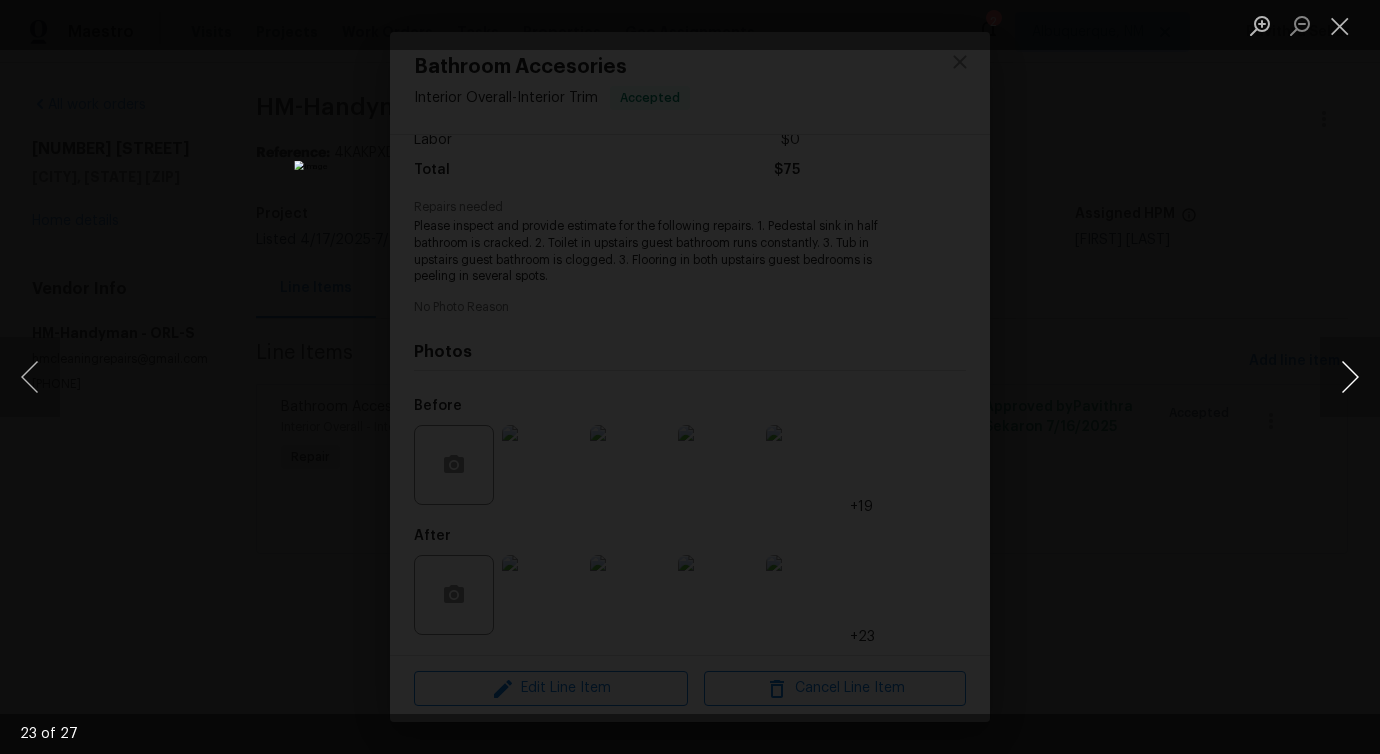 click at bounding box center [1350, 377] 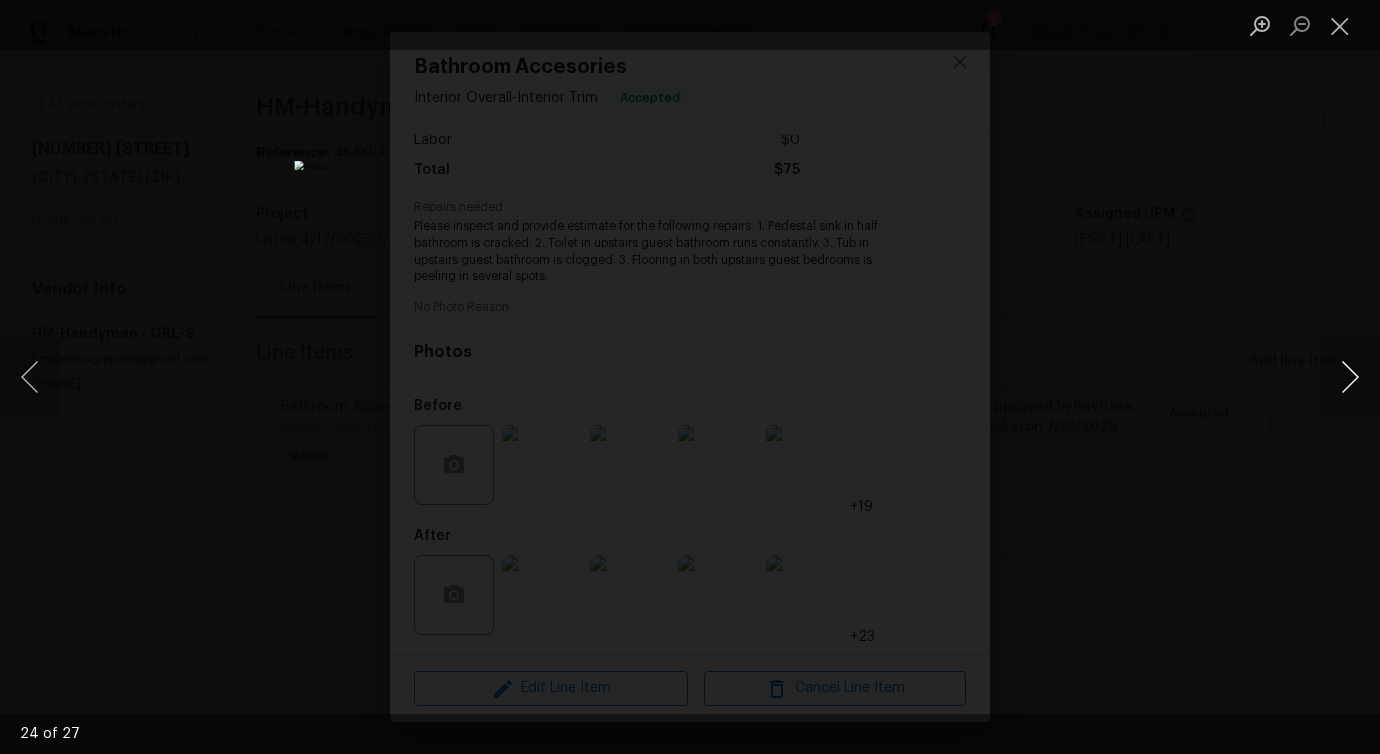 click at bounding box center [1350, 377] 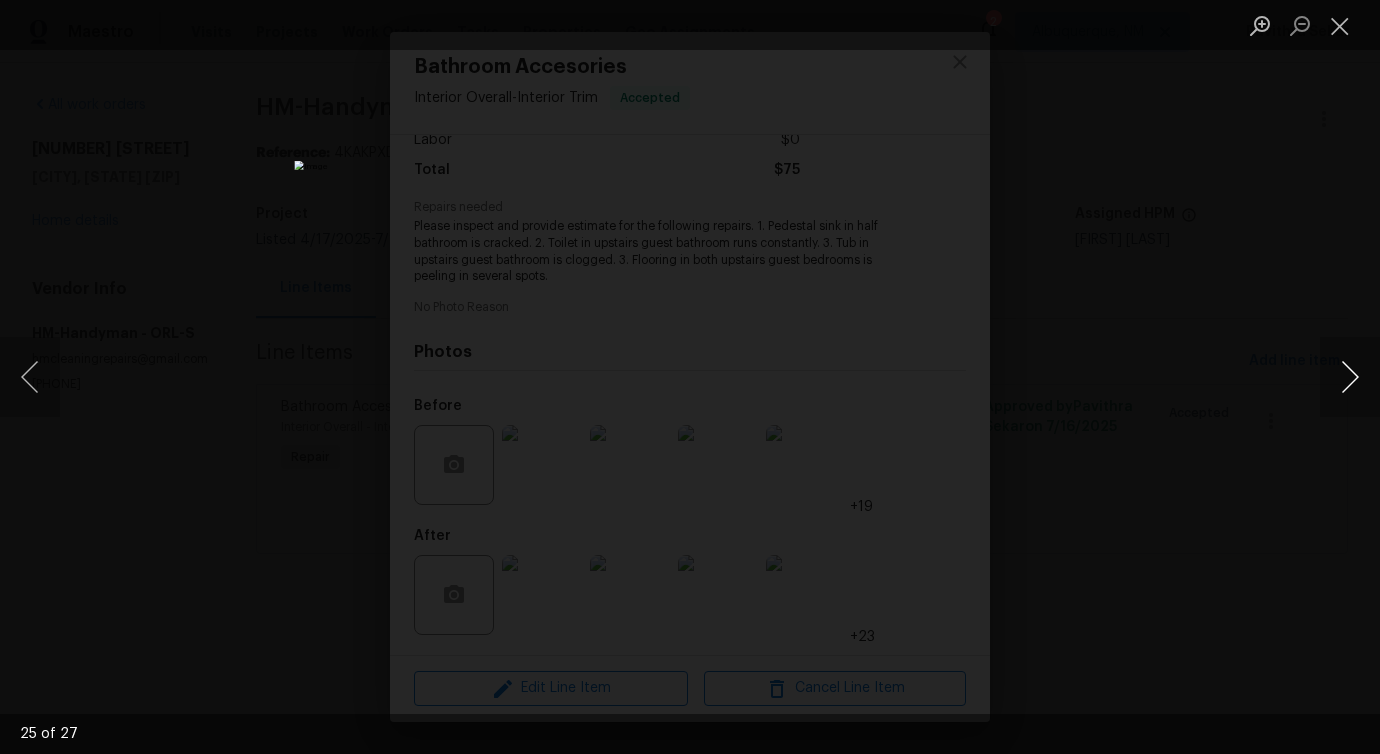 click at bounding box center (1350, 377) 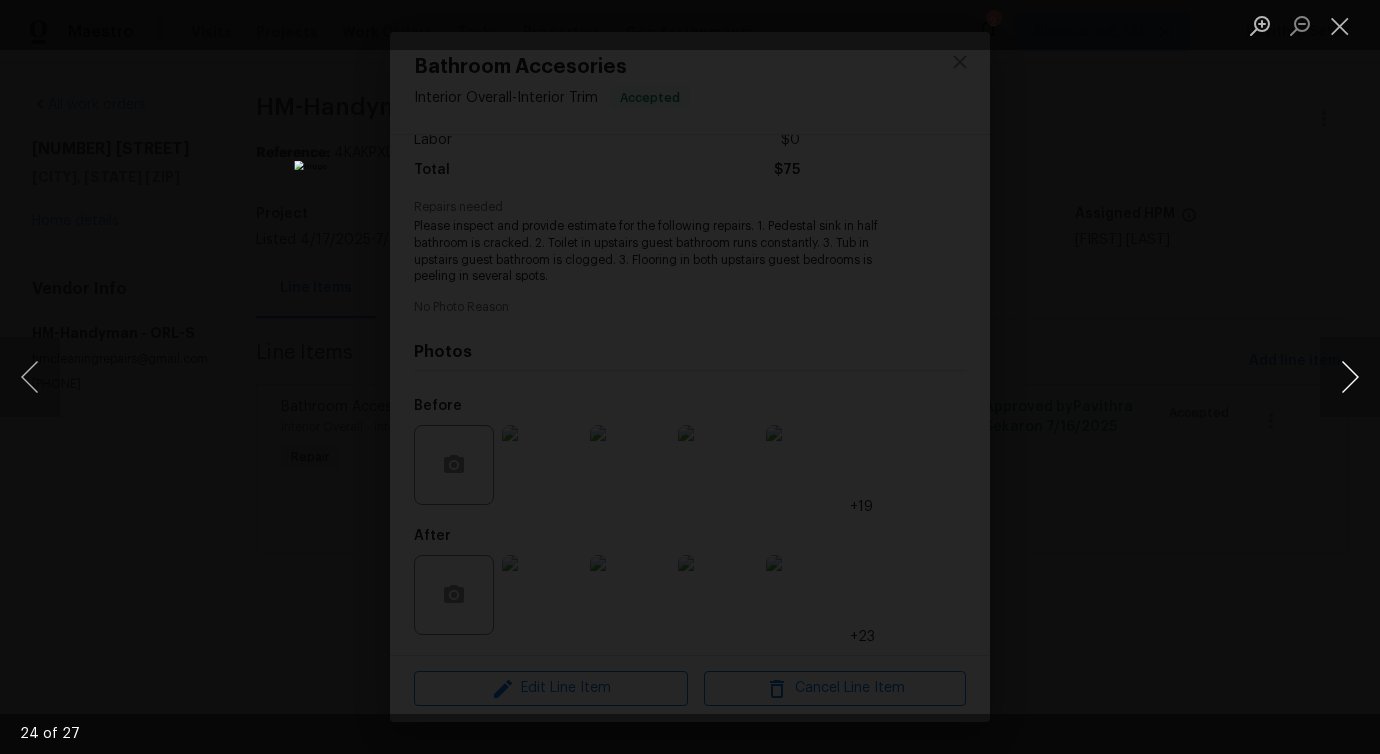 click at bounding box center (1350, 377) 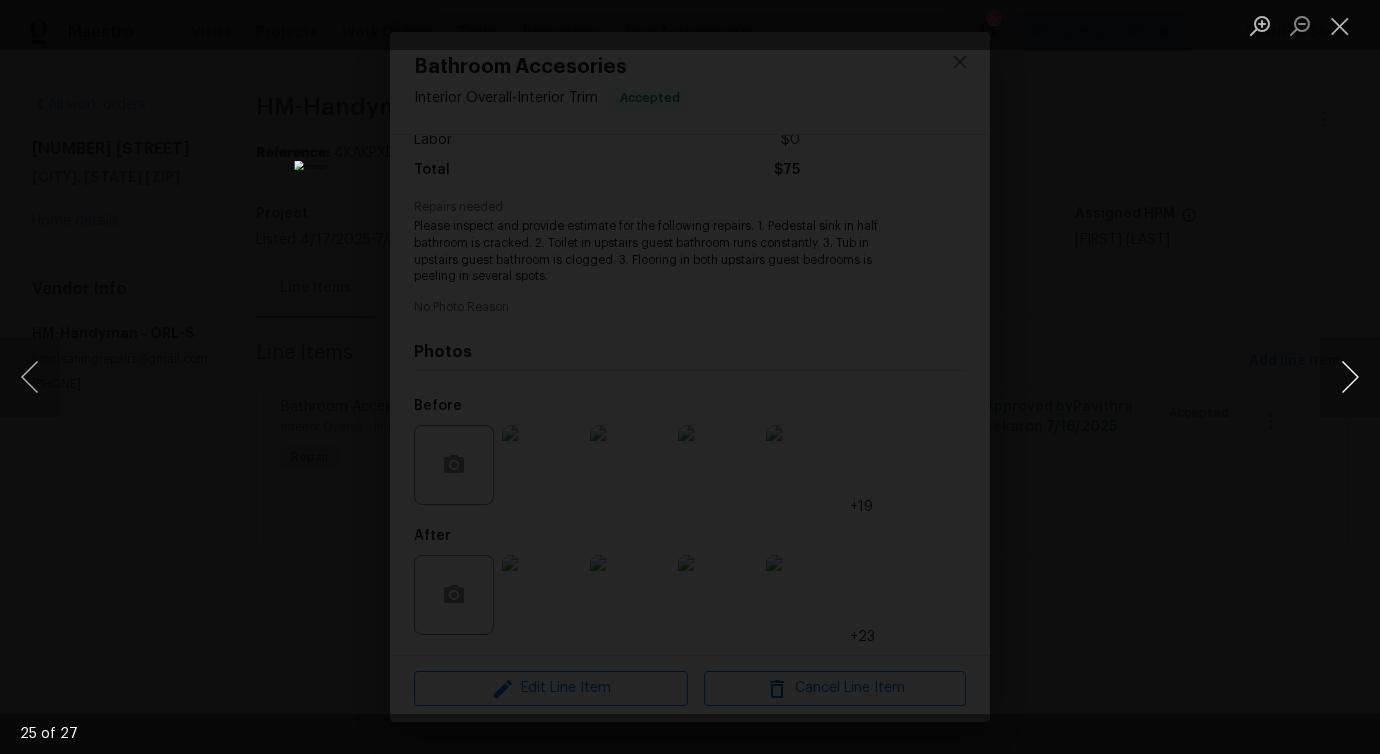 click at bounding box center [1350, 377] 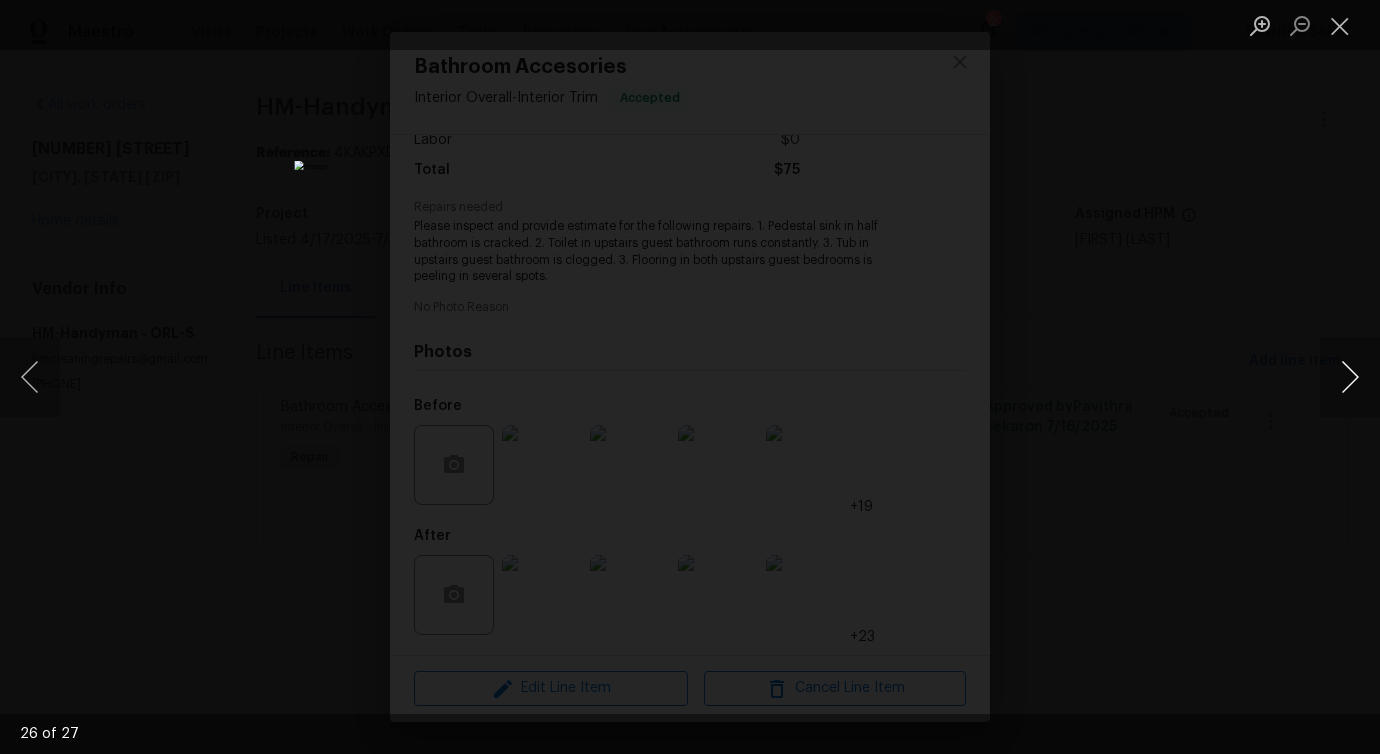click at bounding box center (1350, 377) 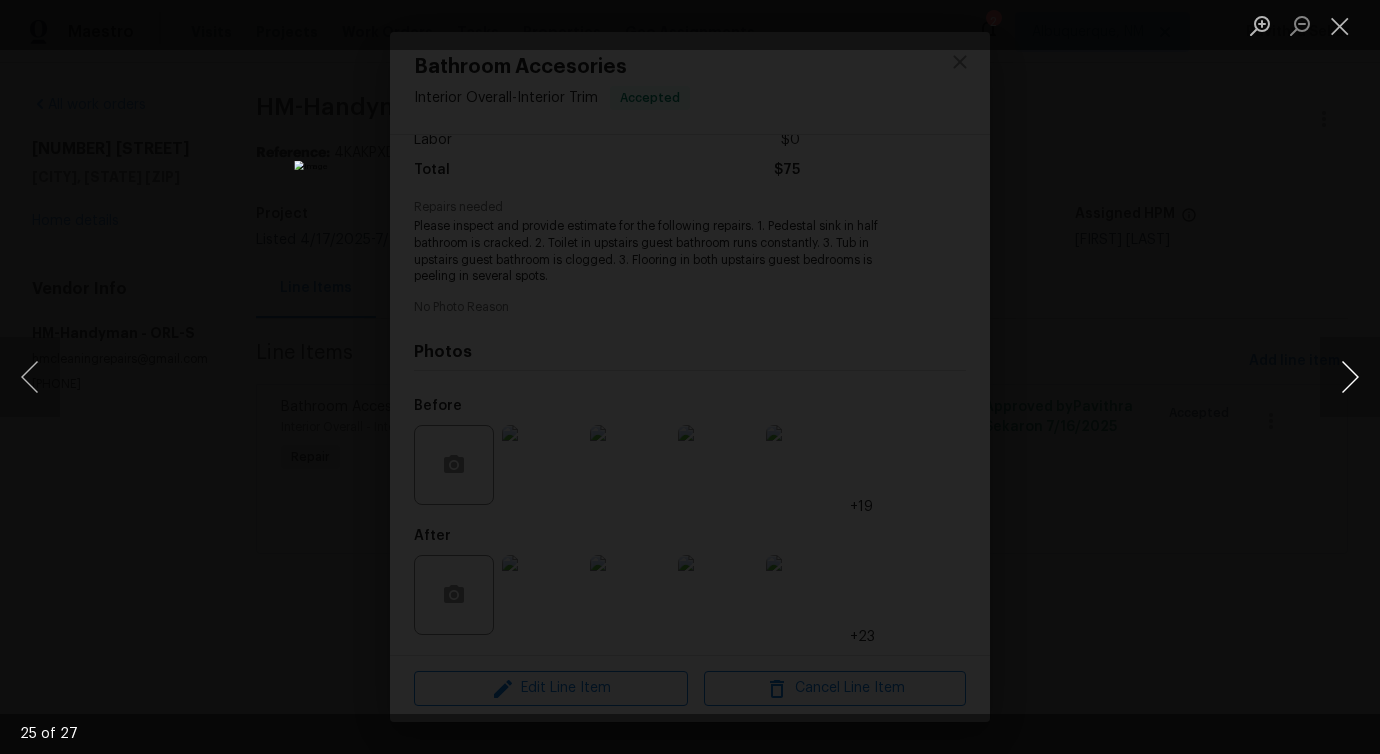 click at bounding box center [1350, 377] 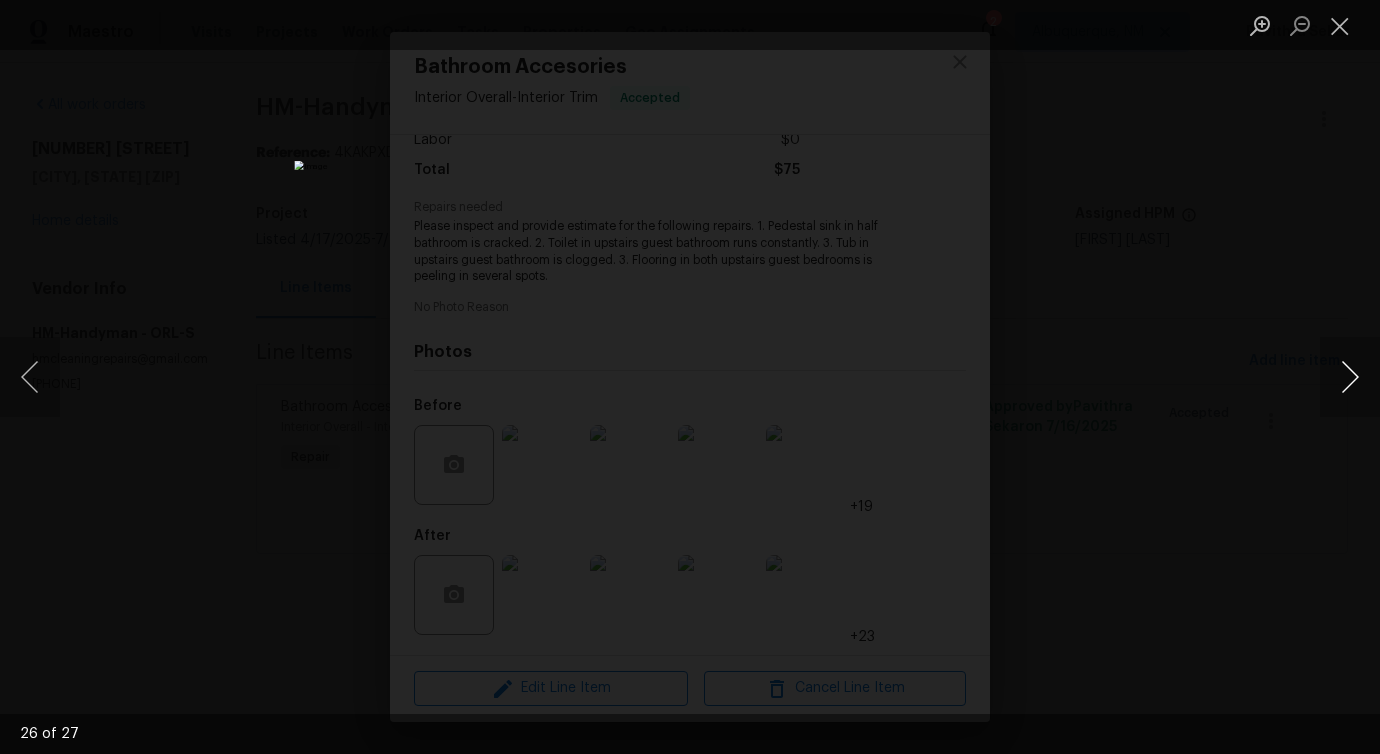 click at bounding box center (1350, 377) 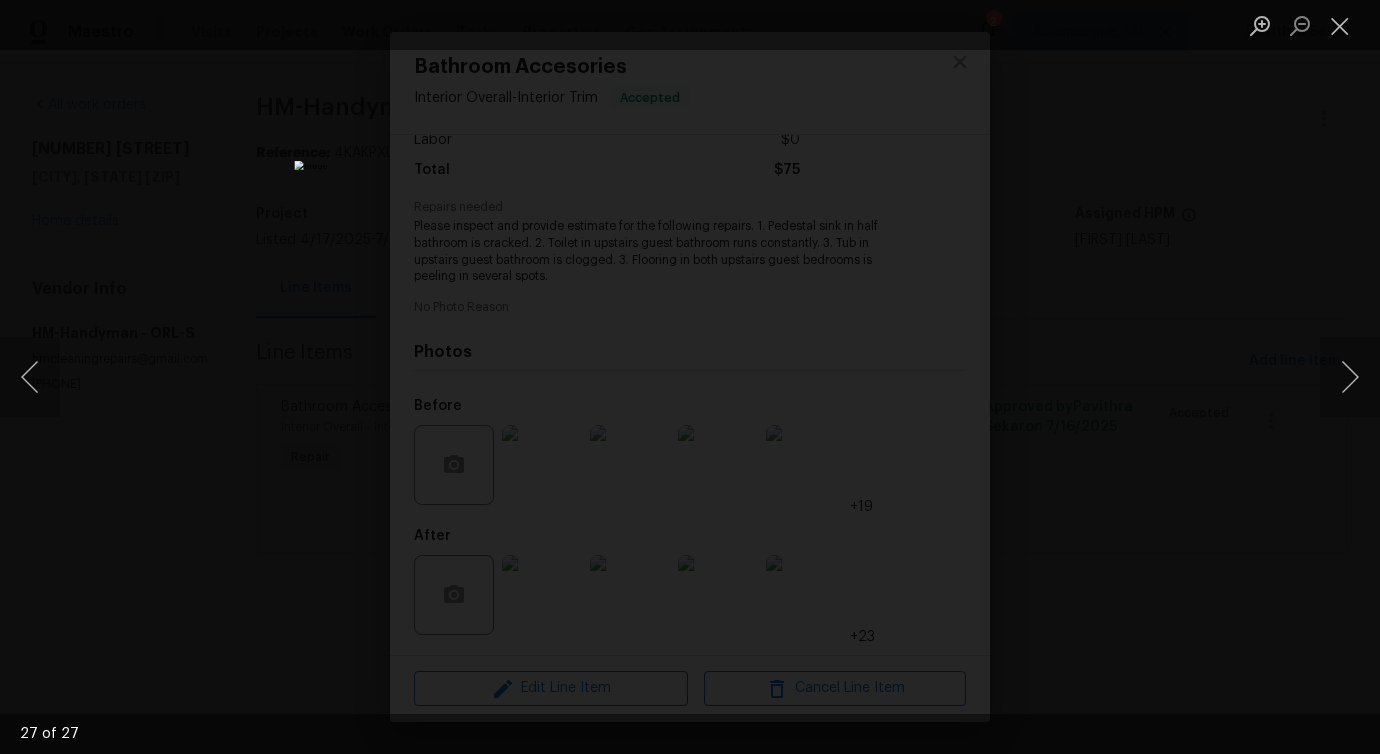 click at bounding box center [689, 377] 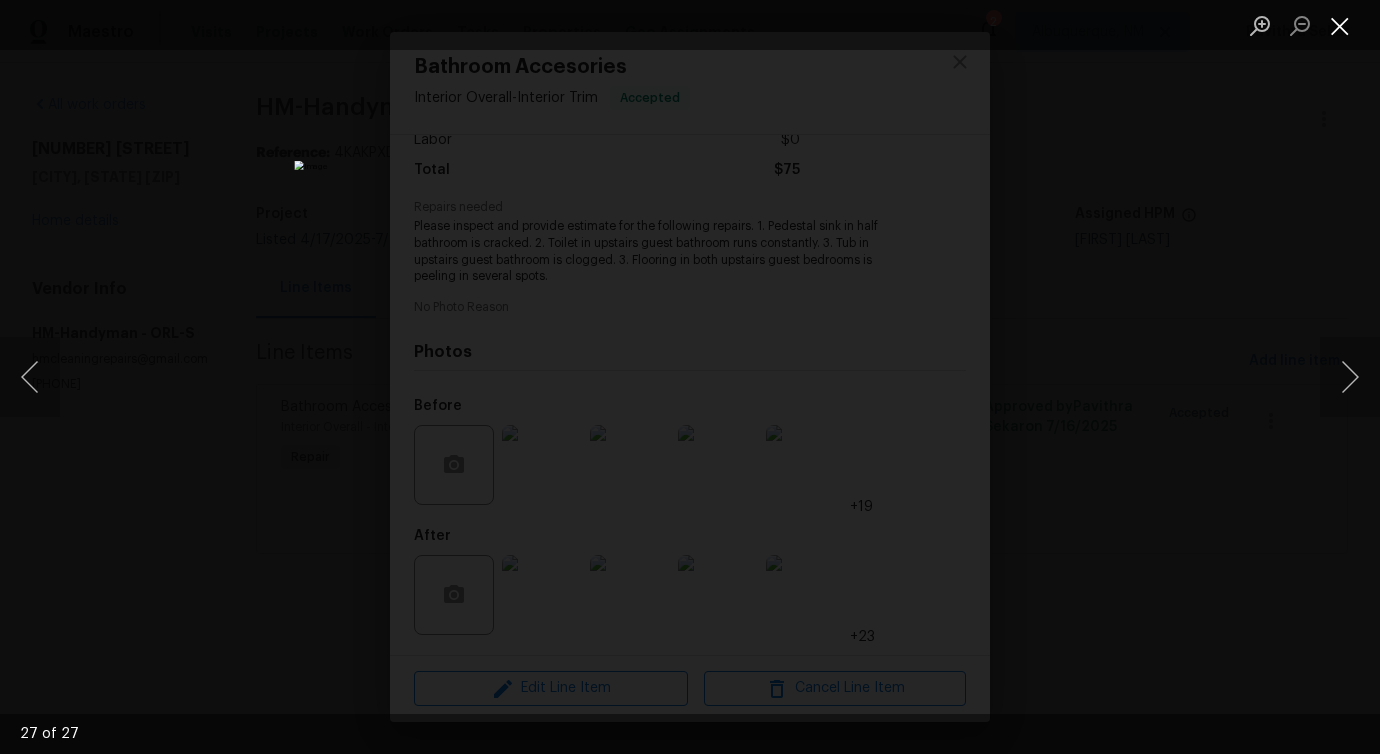 click at bounding box center [1340, 25] 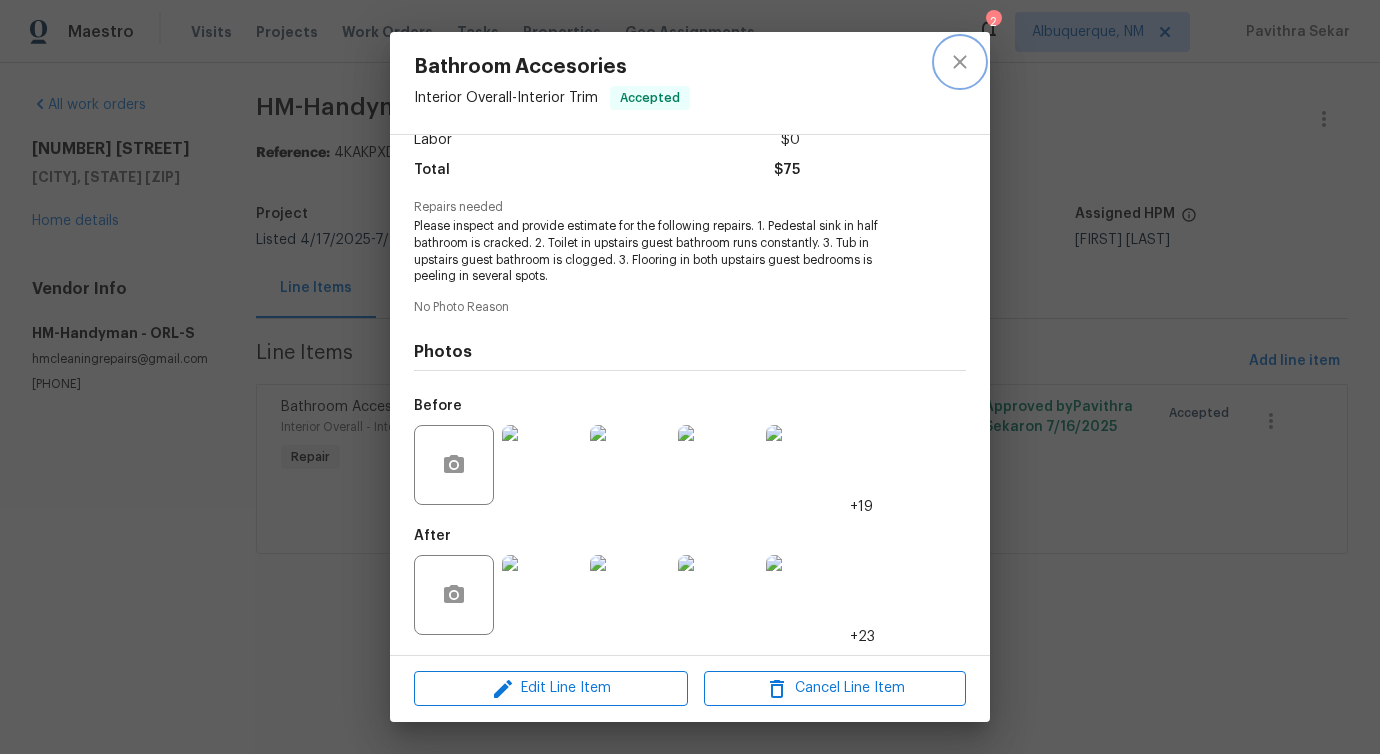 click at bounding box center [960, 62] 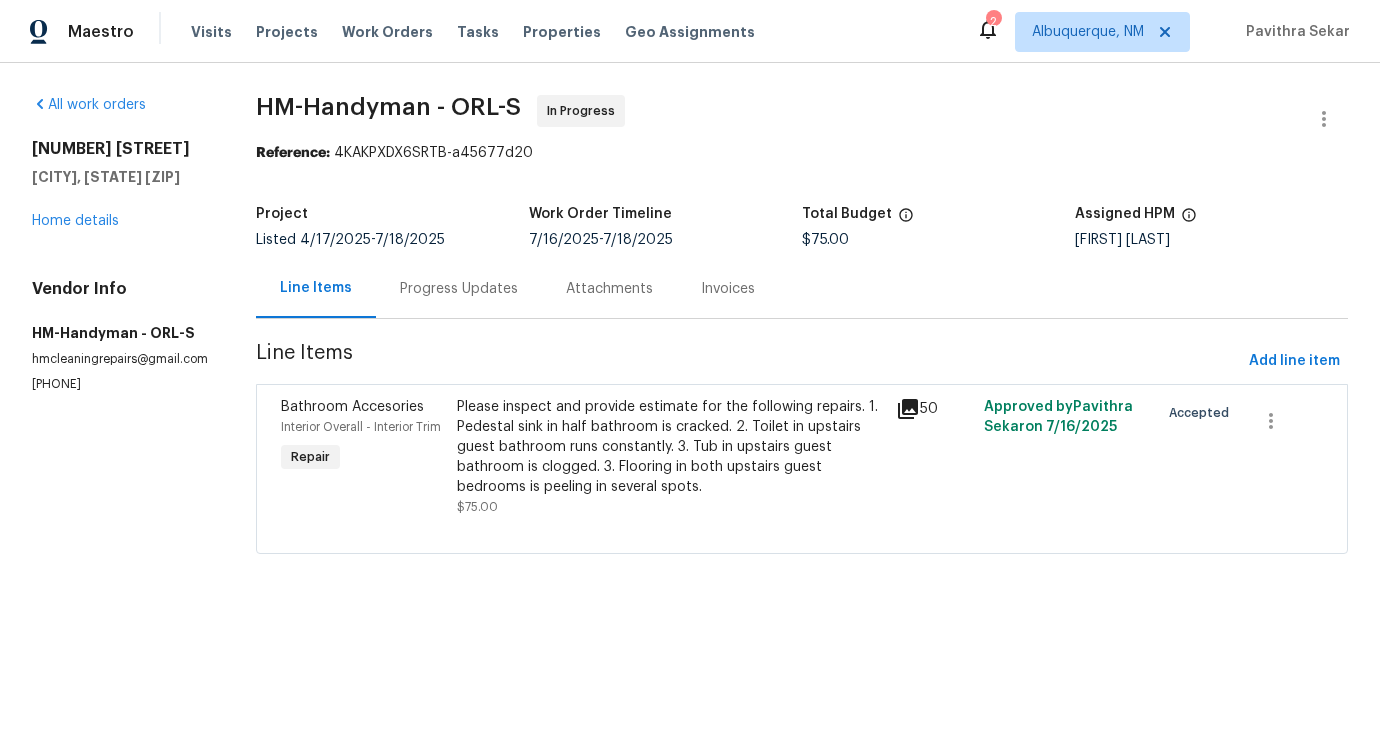 click on "Progress Updates" at bounding box center (459, 288) 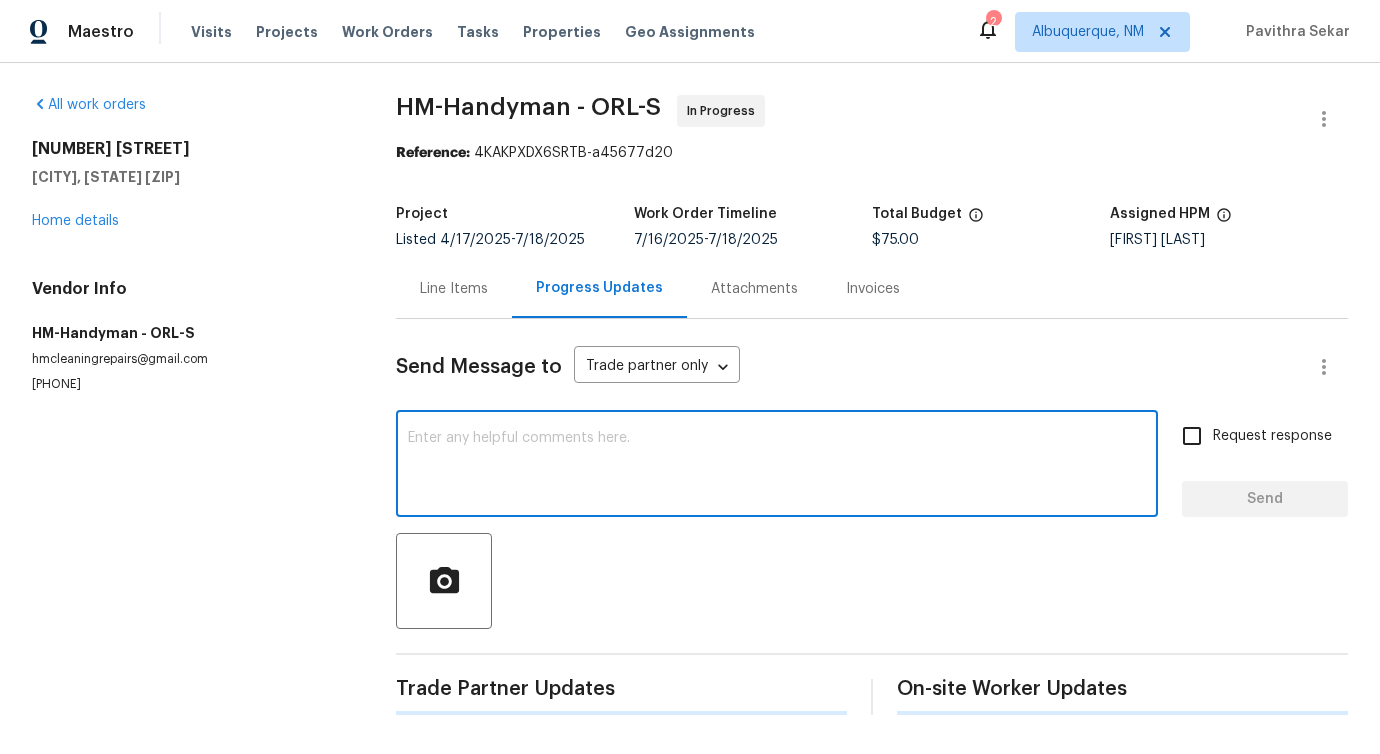 click at bounding box center [777, 466] 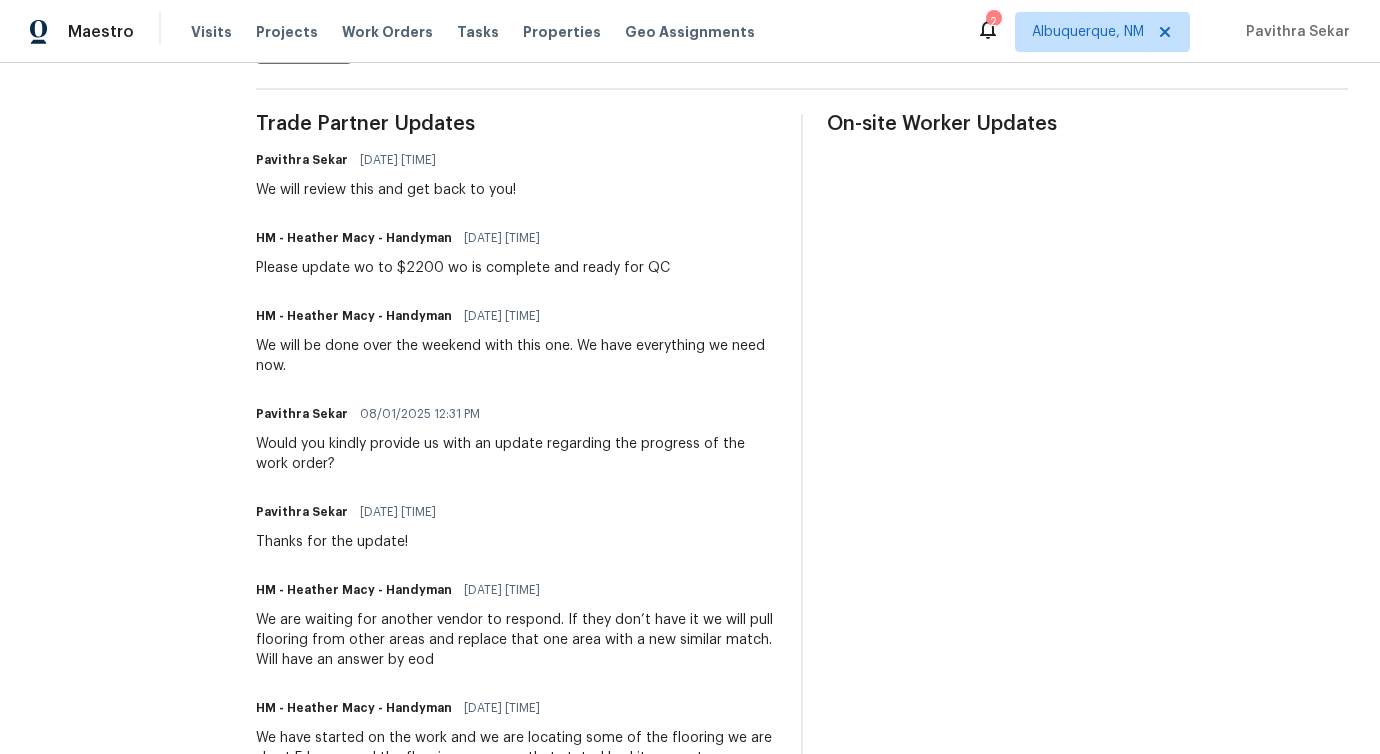 scroll, scrollTop: 564, scrollLeft: 0, axis: vertical 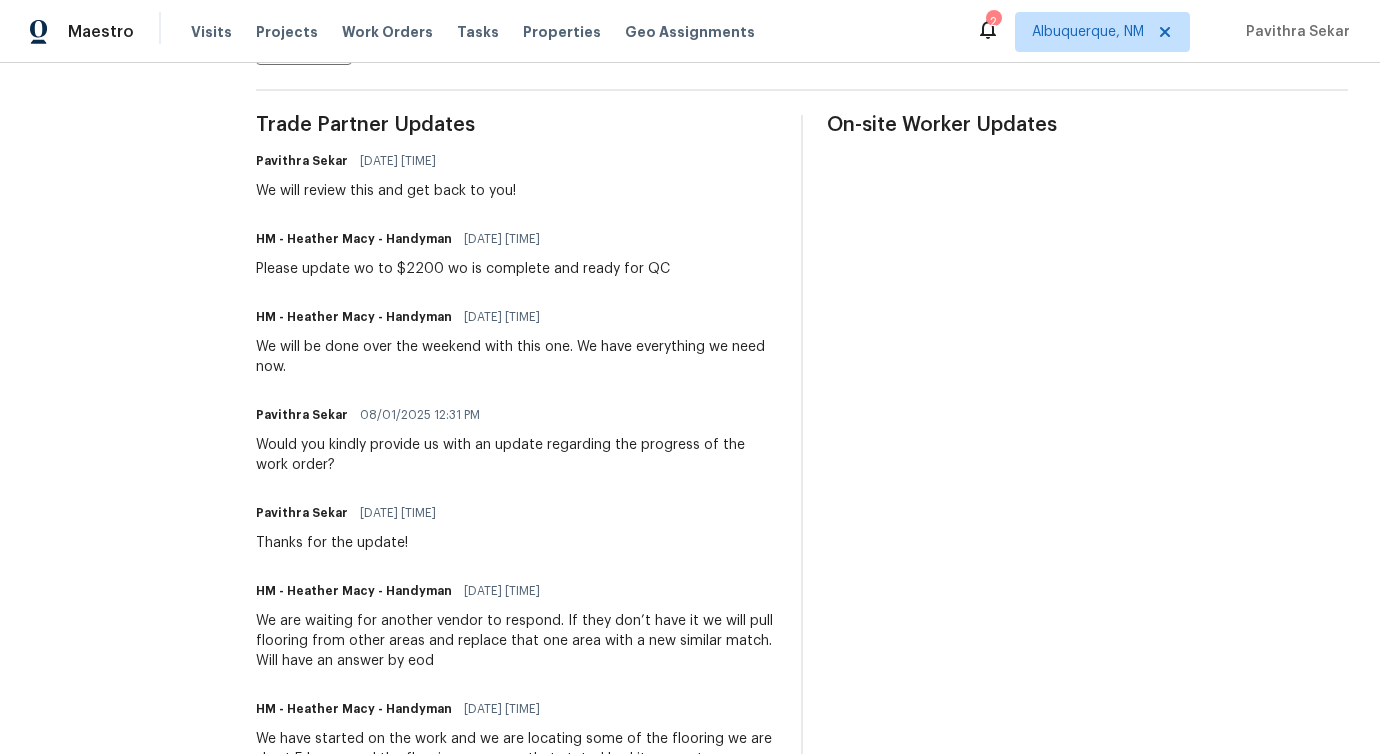 click on "Please update wo to $2200 wo is complete and ready for QC" at bounding box center [463, 269] 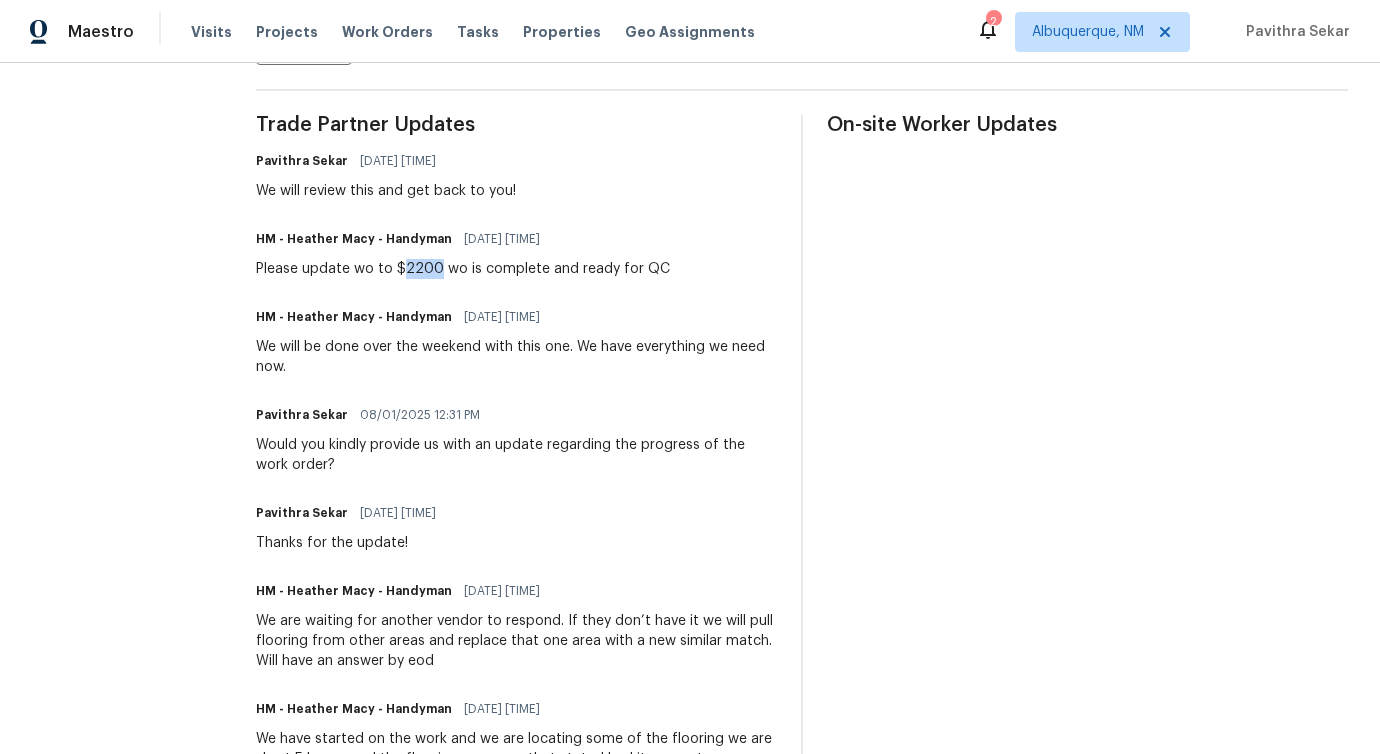 click on "Please update wo to $2200 wo is complete and ready for QC" at bounding box center (463, 269) 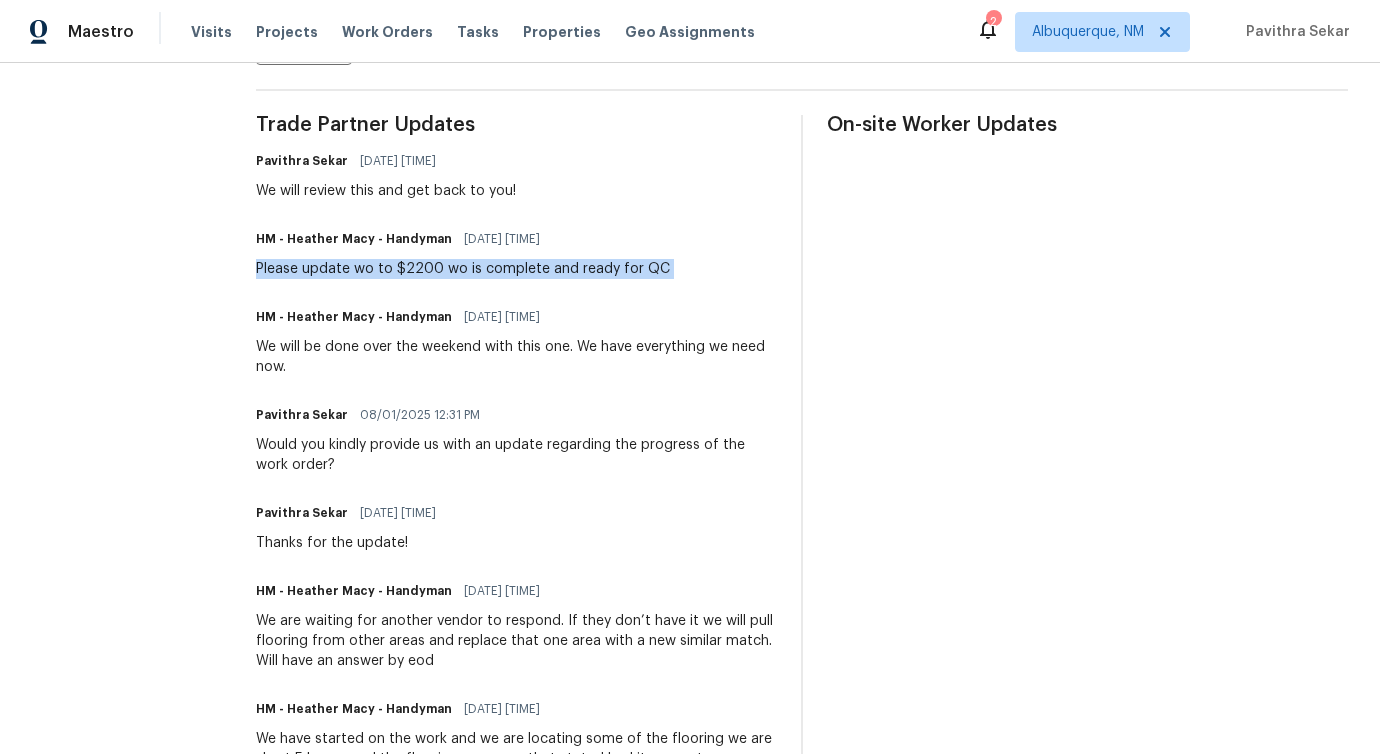 click on "Please update wo to $2200 wo is complete and ready for QC" at bounding box center [463, 269] 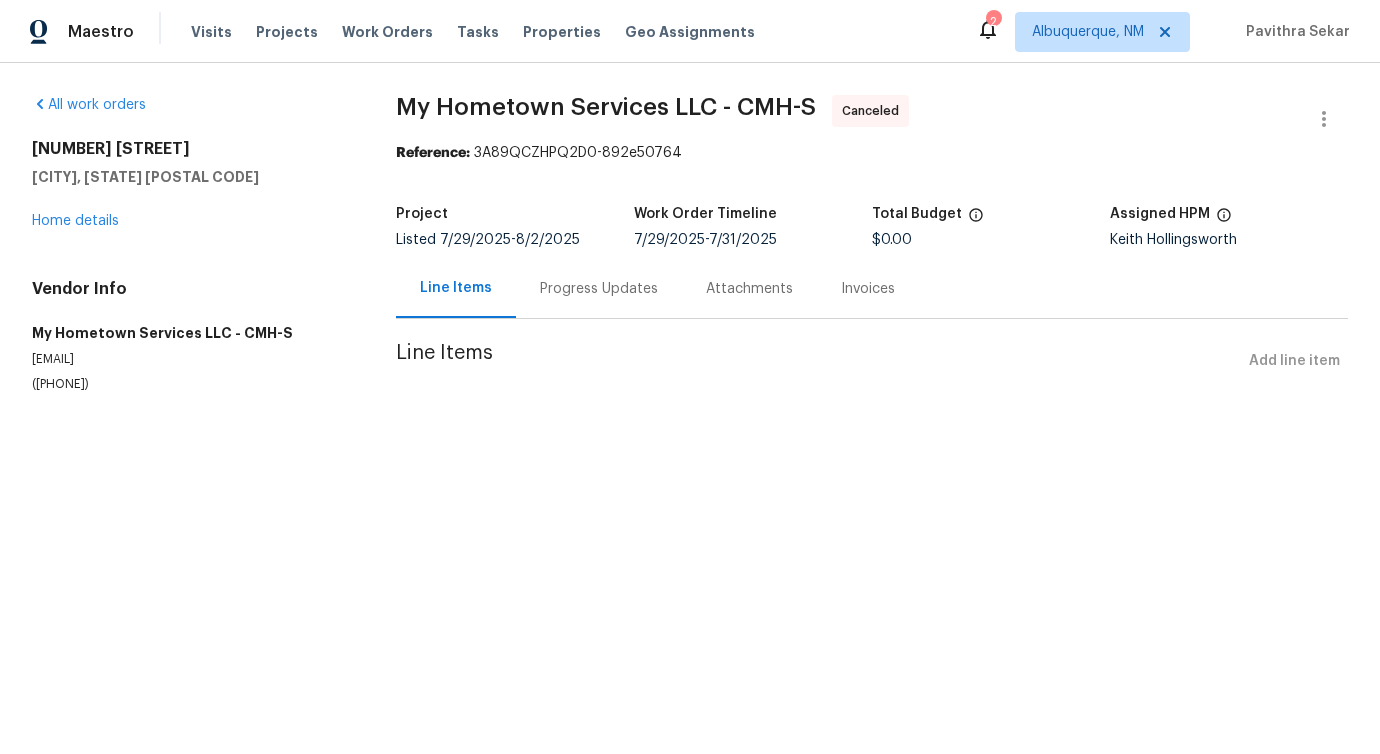 scroll, scrollTop: 0, scrollLeft: 0, axis: both 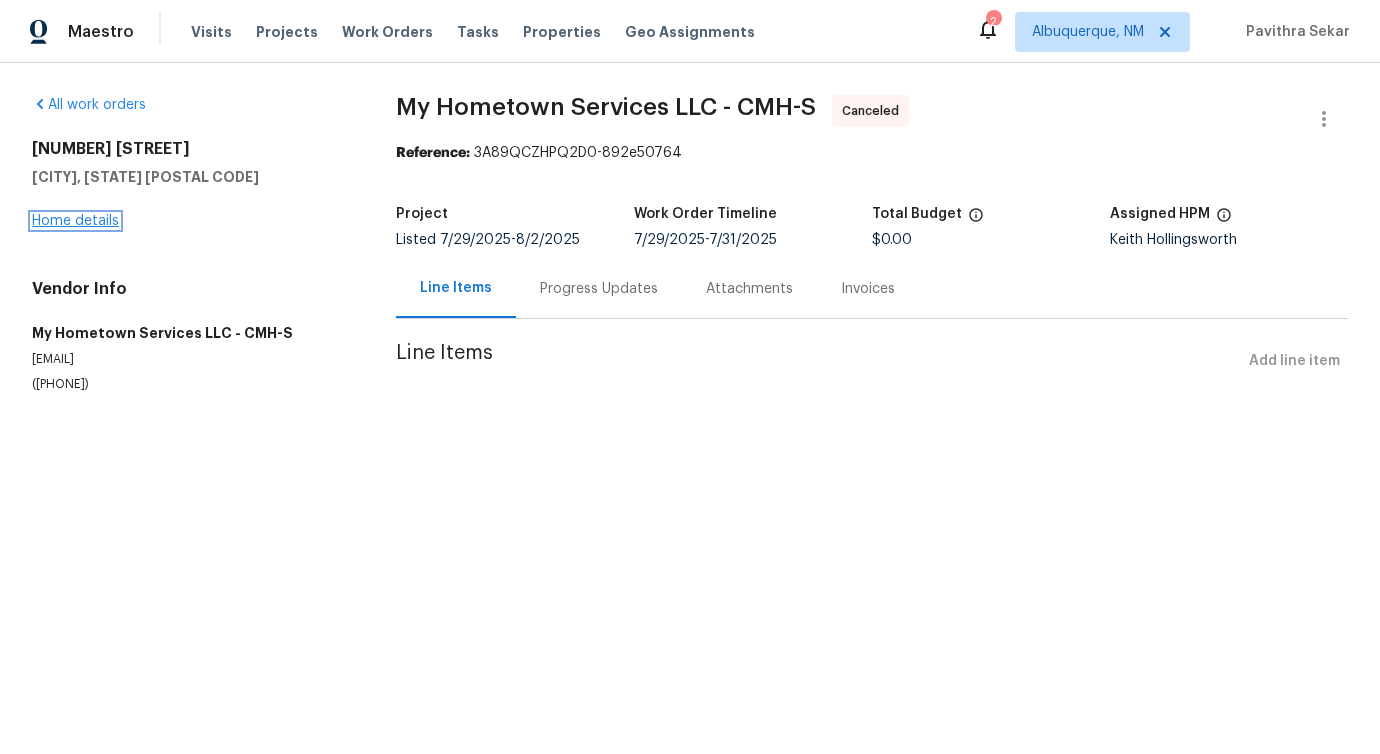 click on "Home details" at bounding box center [75, 221] 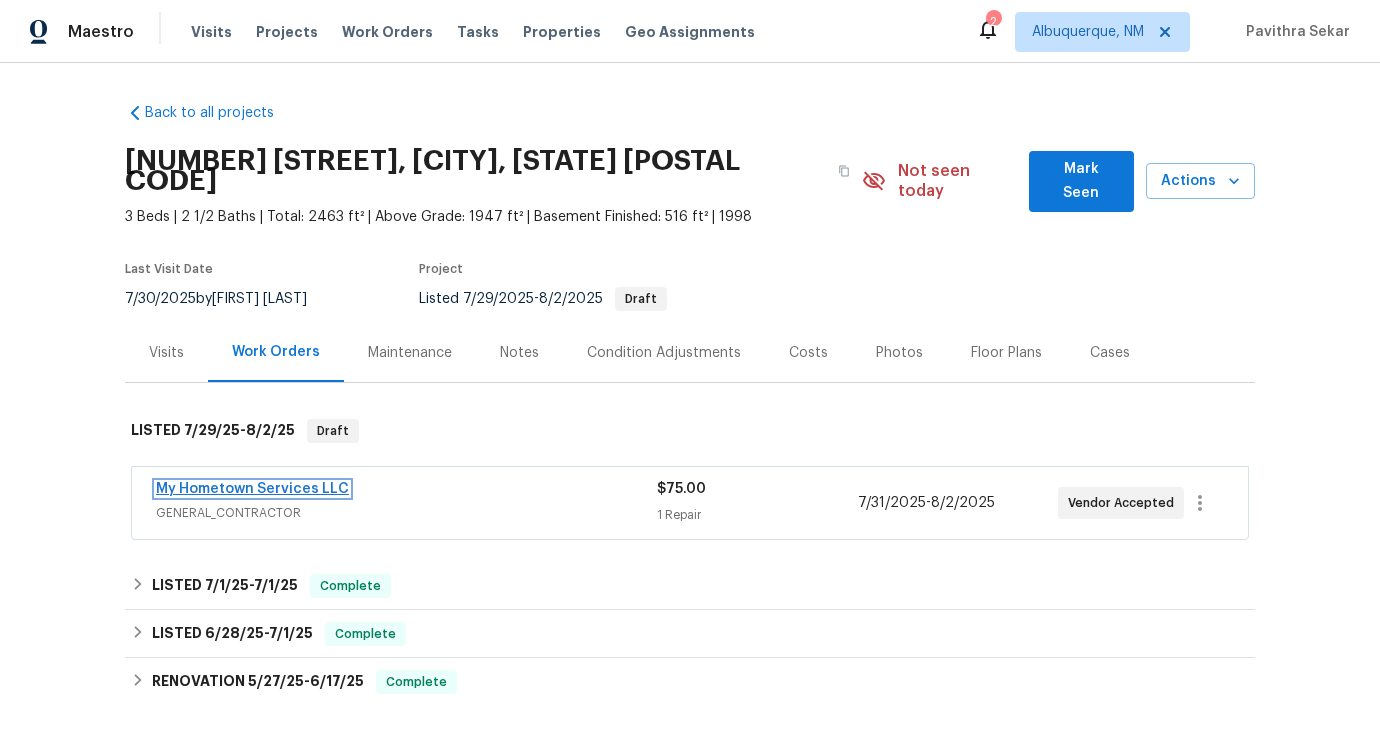 click on "My Hometown Services LLC" at bounding box center (252, 489) 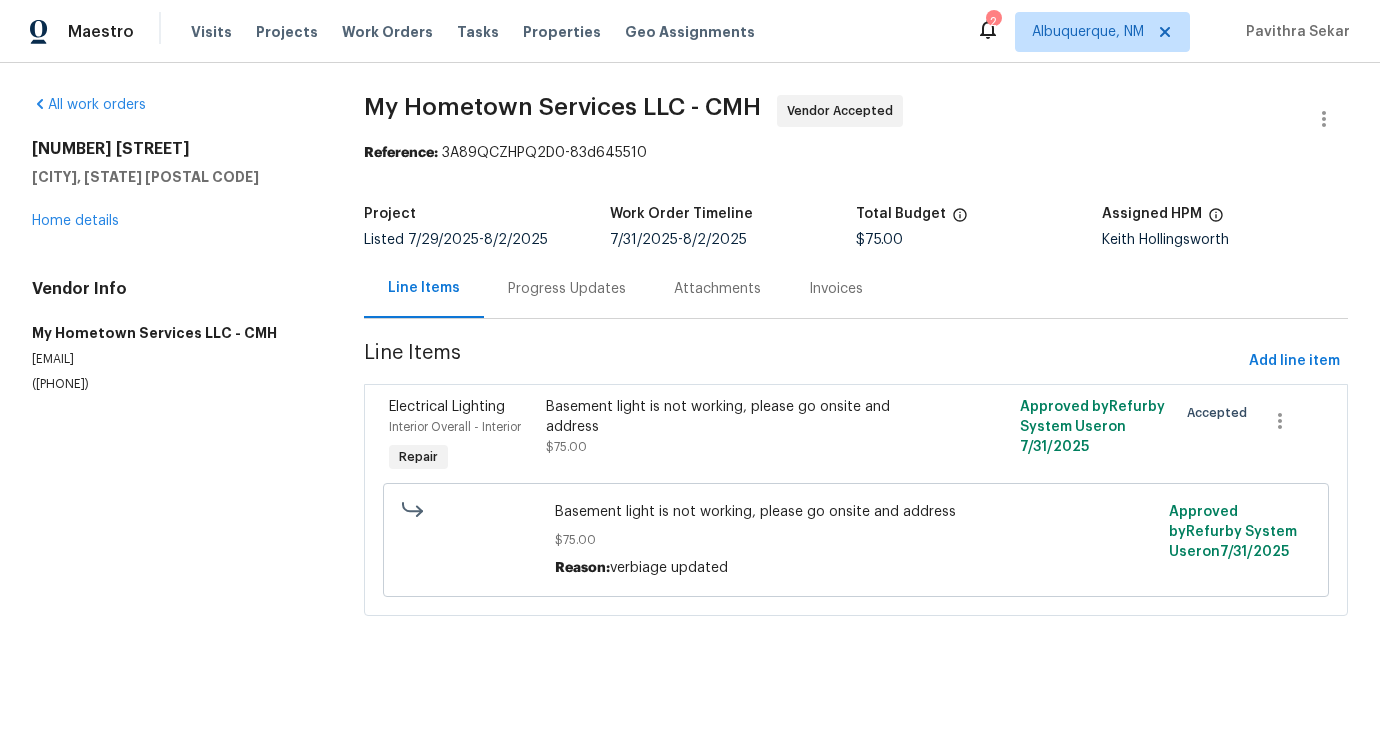 click on "Progress Updates" at bounding box center [567, 289] 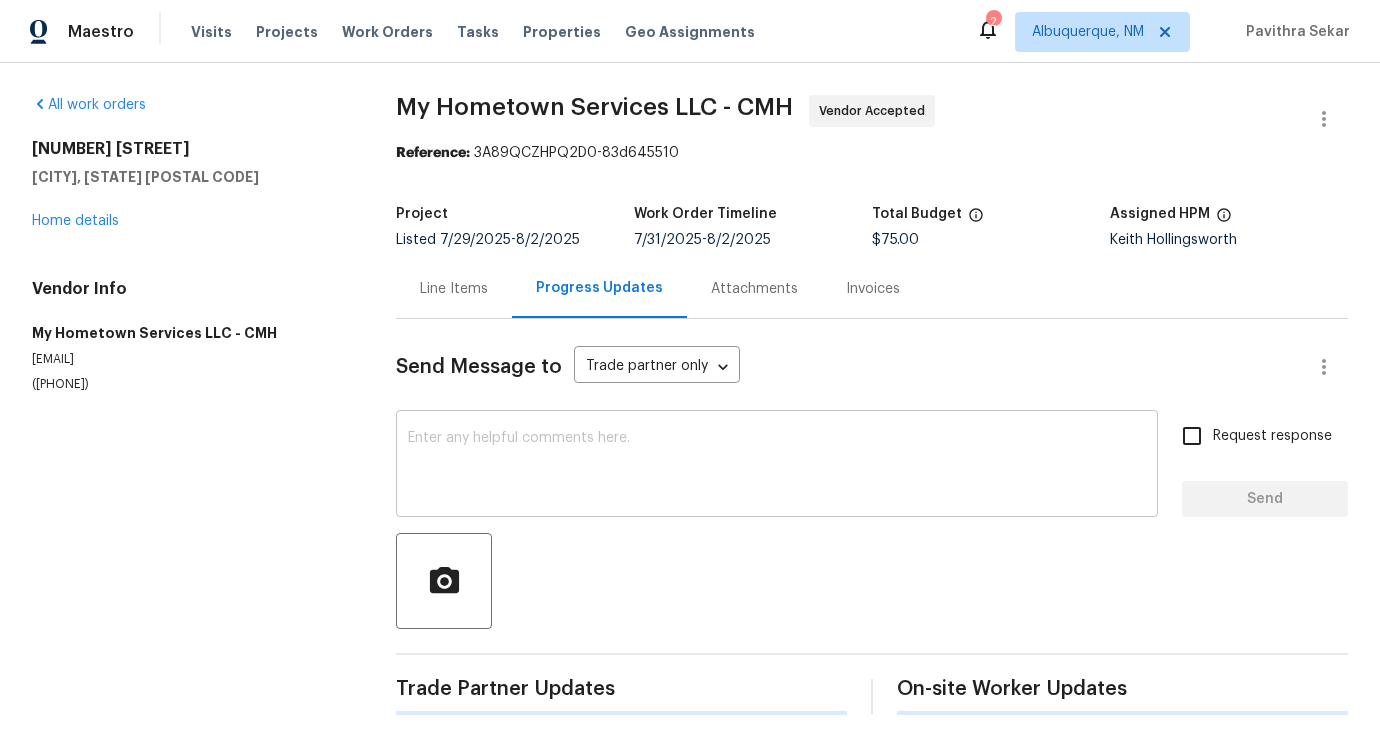 click at bounding box center (777, 466) 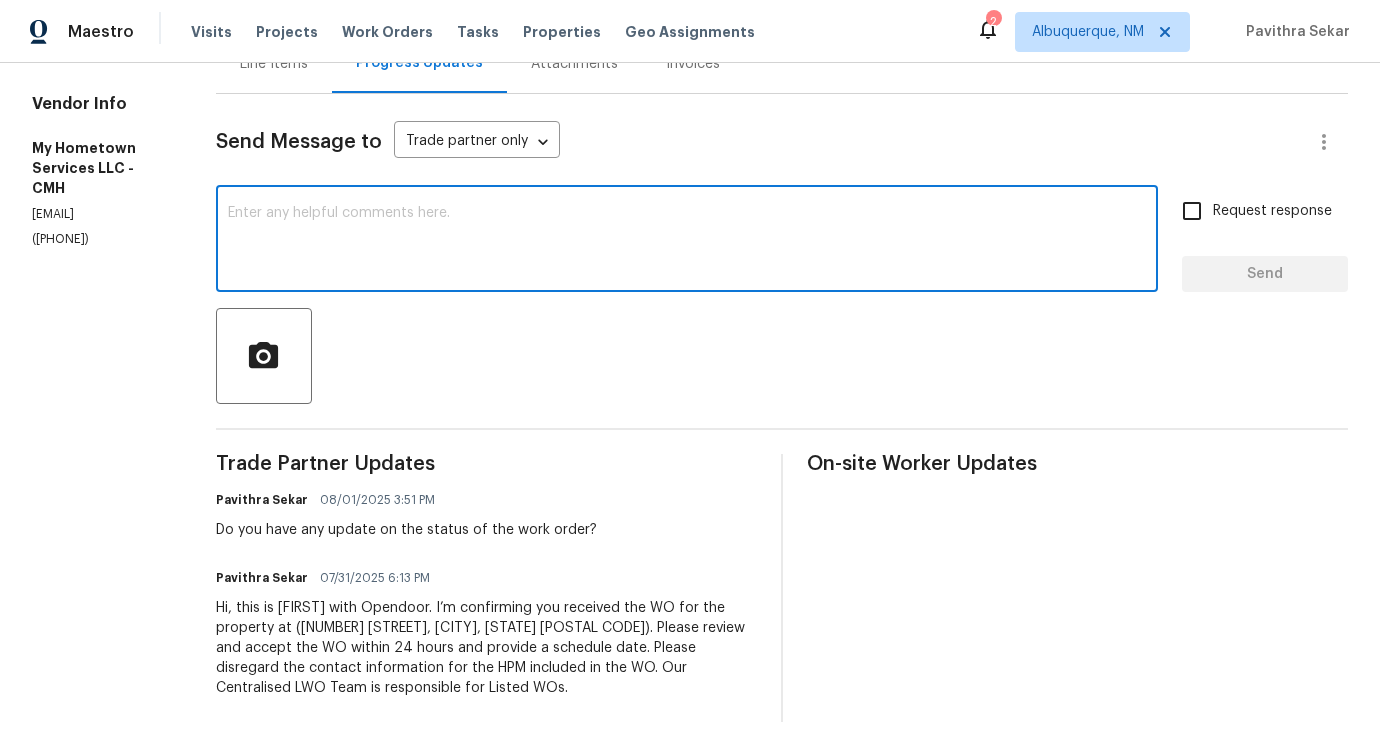 scroll, scrollTop: 240, scrollLeft: 0, axis: vertical 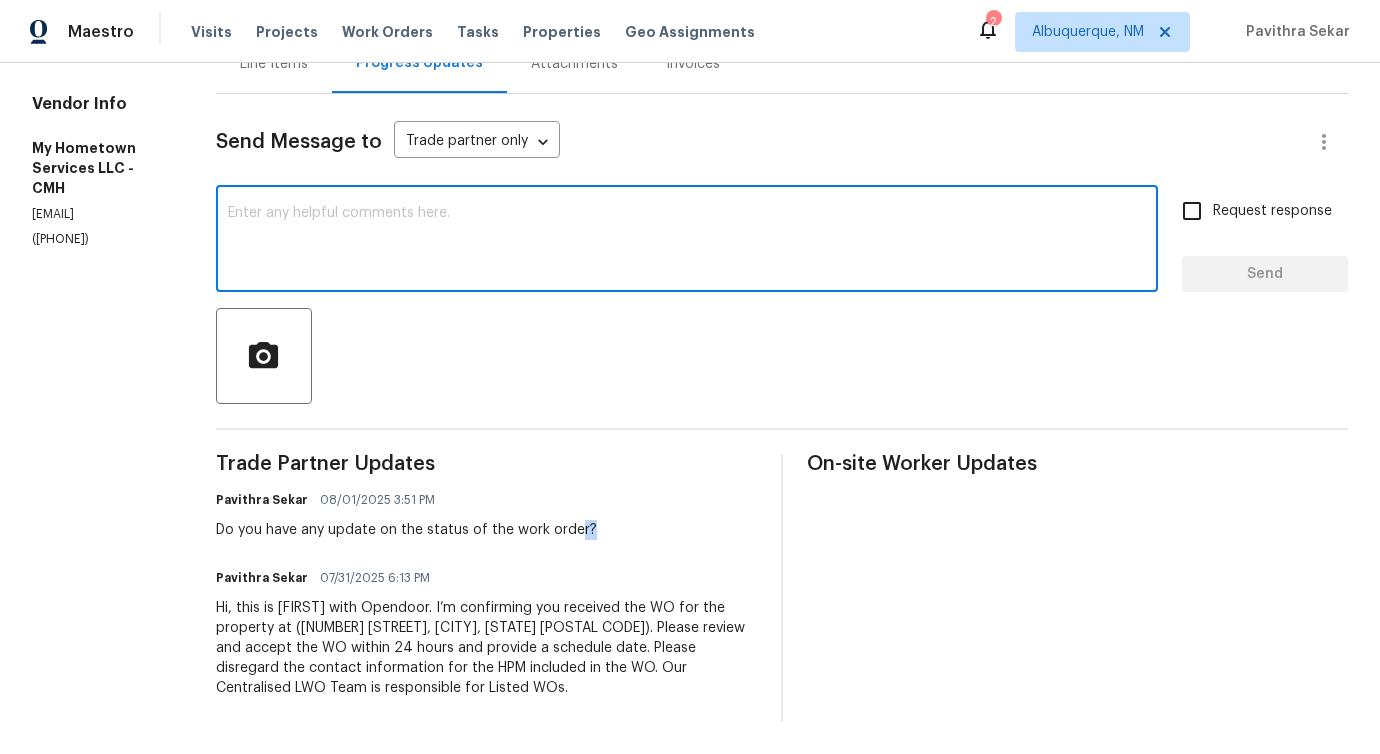 drag, startPoint x: 267, startPoint y: 527, endPoint x: 578, endPoint y: 522, distance: 311.0402 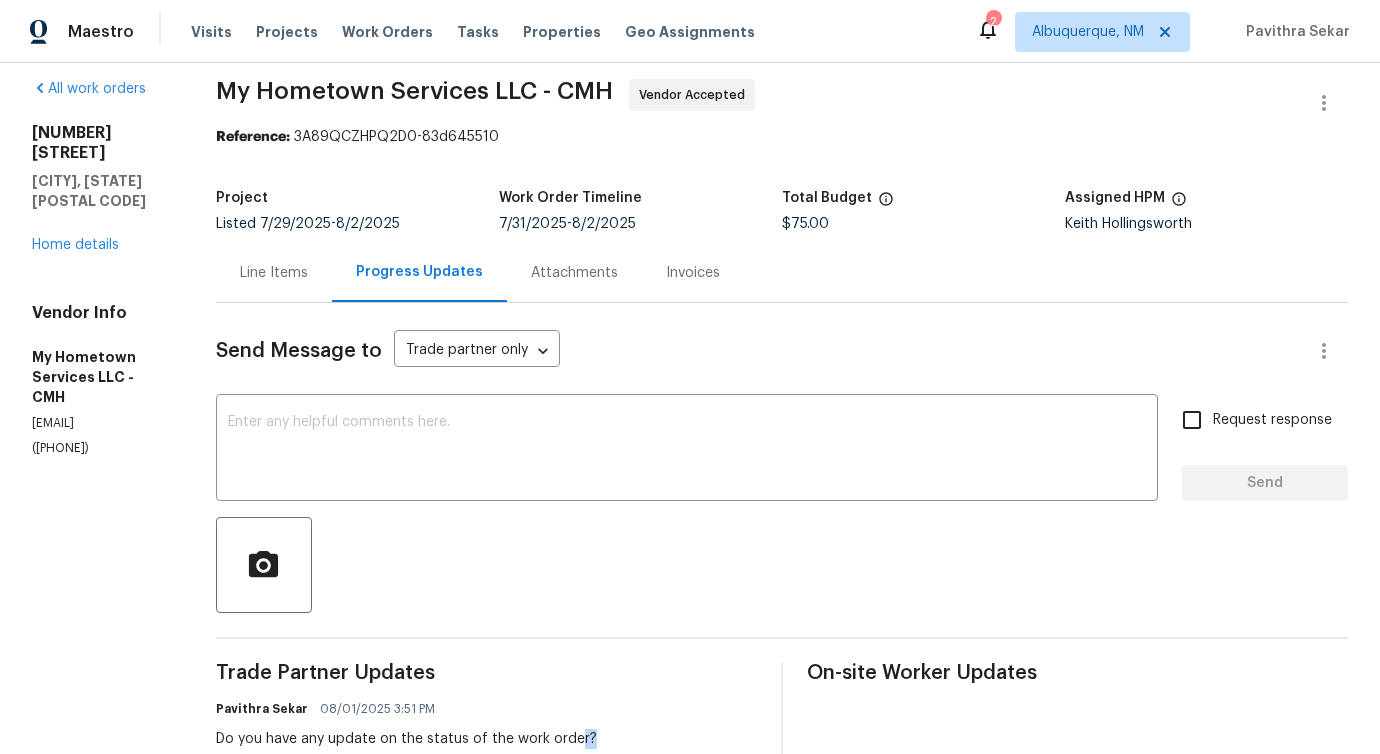 scroll, scrollTop: 0, scrollLeft: 0, axis: both 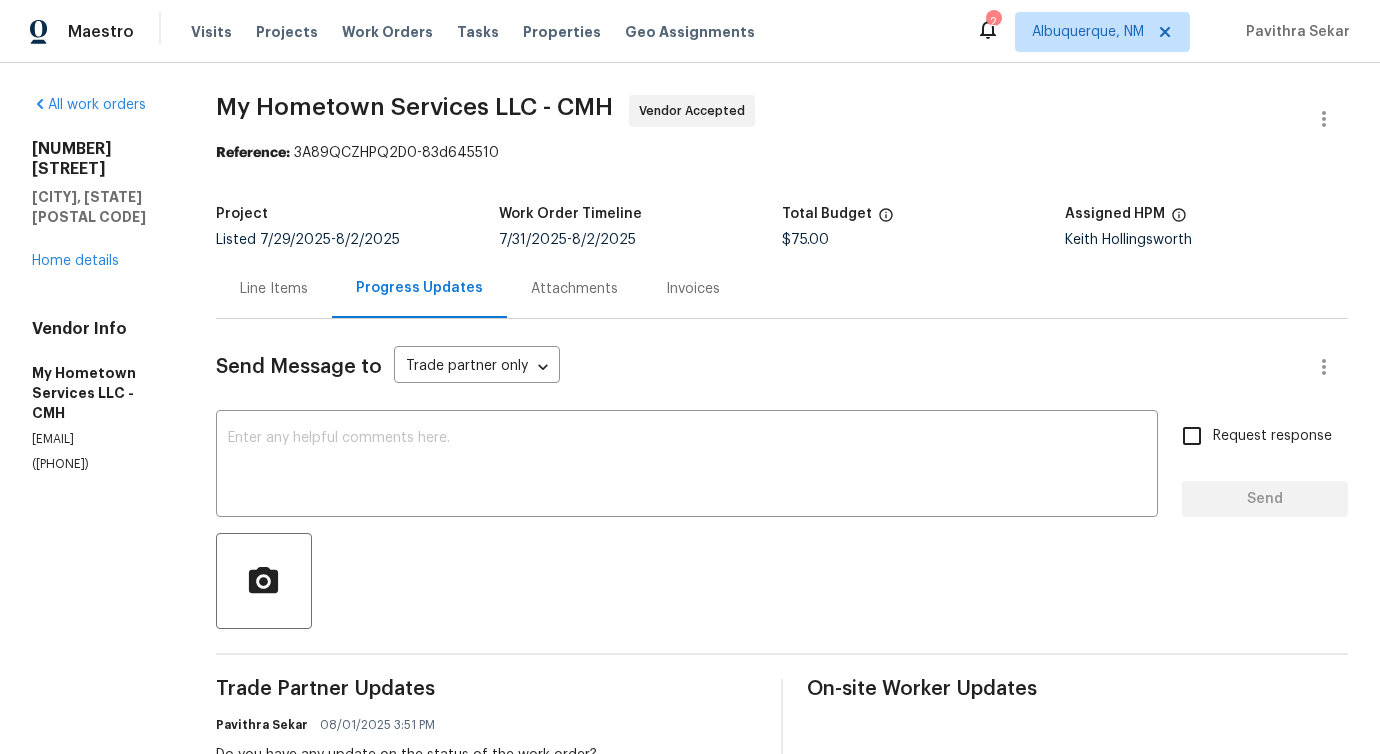 click on "Send Message to Trade partner only Trade partner only ​ ​ Request response Send Trade Partner Updates [FIRST] [LAST] 08/01/2025 3:51 PM Do you have any update on the status of the work order? [FIRST] [LAST] 07/31/2025 6:13 PM Hi, this is [FIRST] with Opendoor. I’m confirming you received the WO for the property at ([NUMBER] [STREET], [CITY], [STATE] [POSTAL CODE]). Please review and accept the WO within 24 hours and provide a schedule date. Please disregard the contact information for the HPM included in the WO. Our Centralised LWO Team is responsible for Listed WOs. On-site Worker Updates" at bounding box center [782, 633] 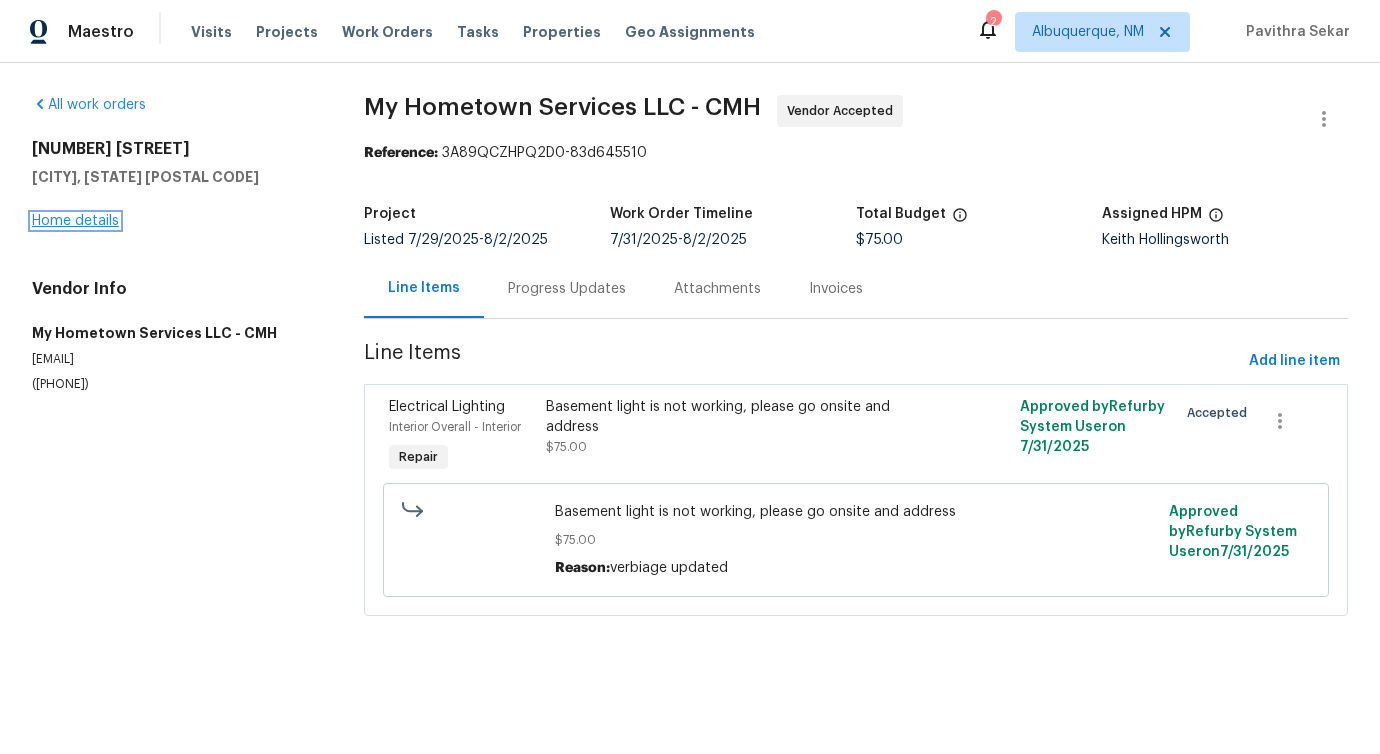 click on "Home details" at bounding box center [75, 221] 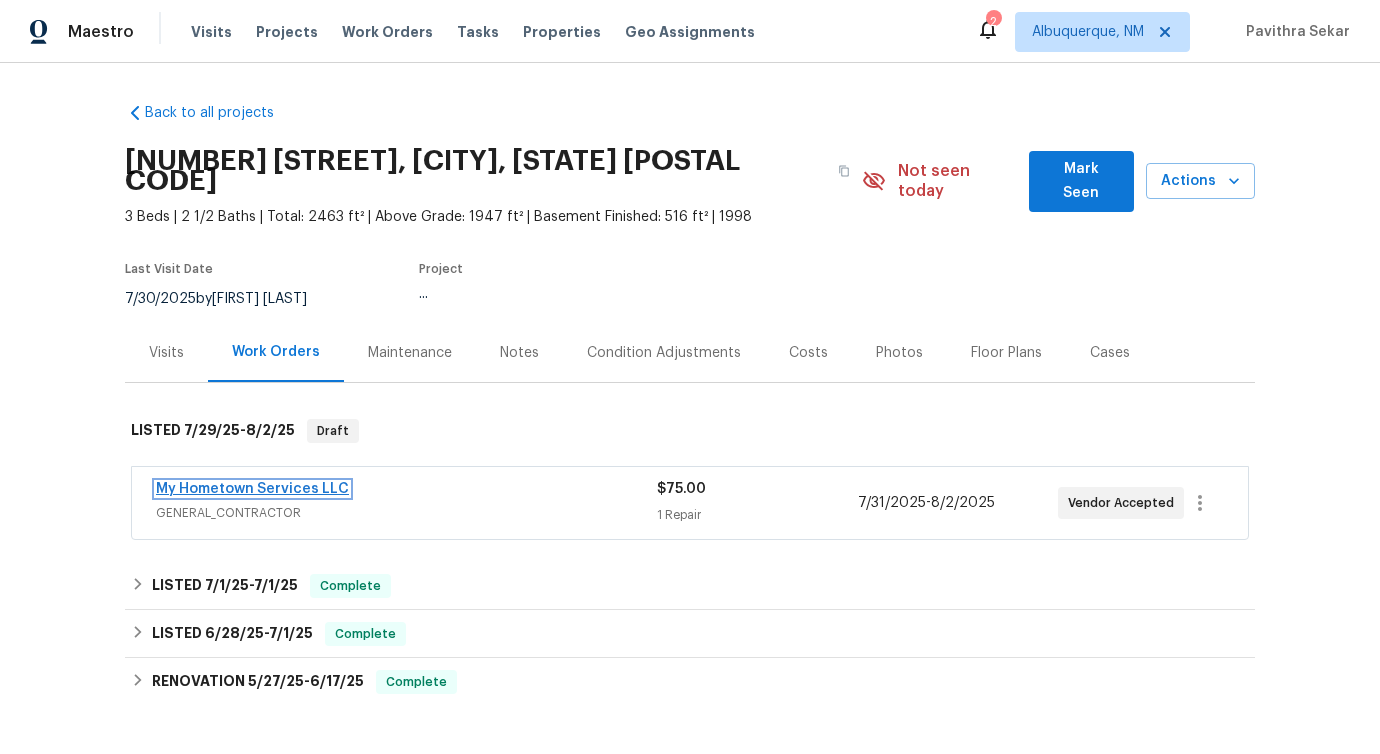 click on "My Hometown Services LLC" at bounding box center [252, 489] 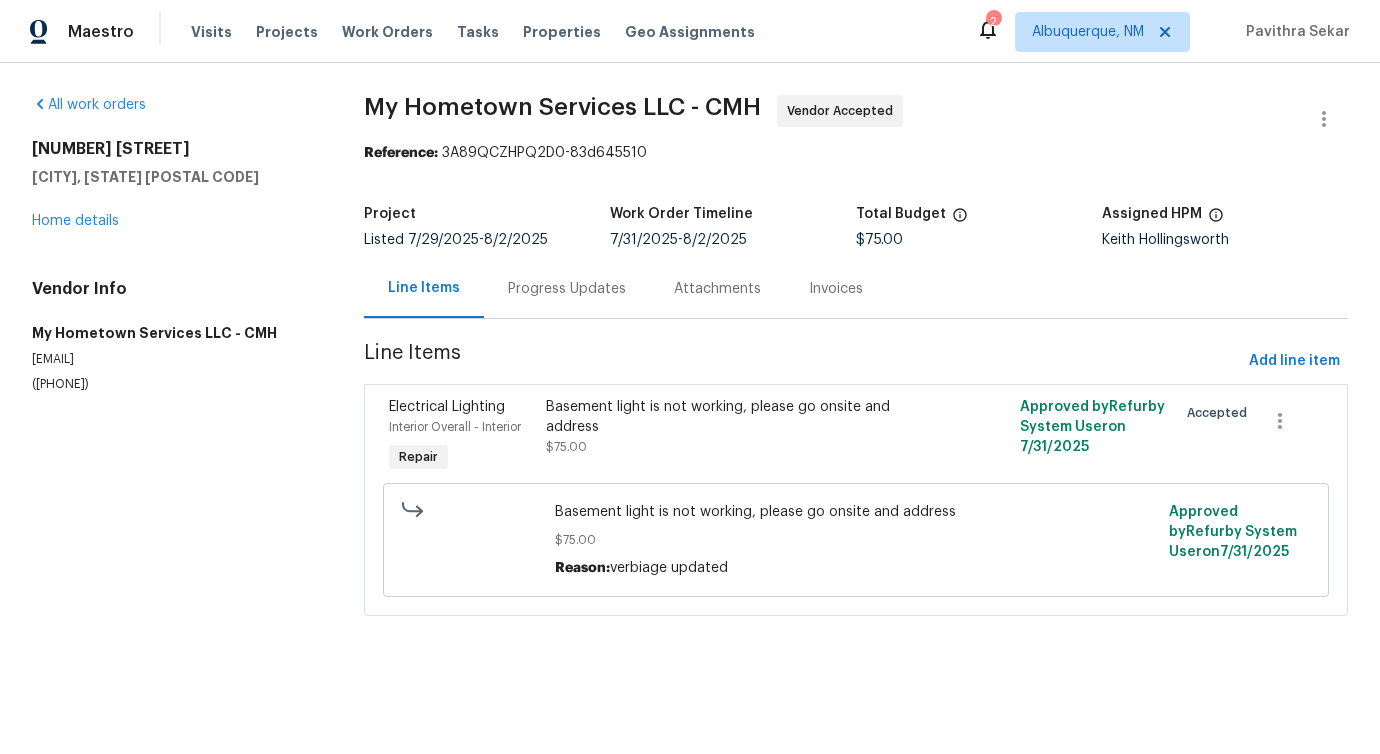 click on "Progress Updates" at bounding box center (567, 288) 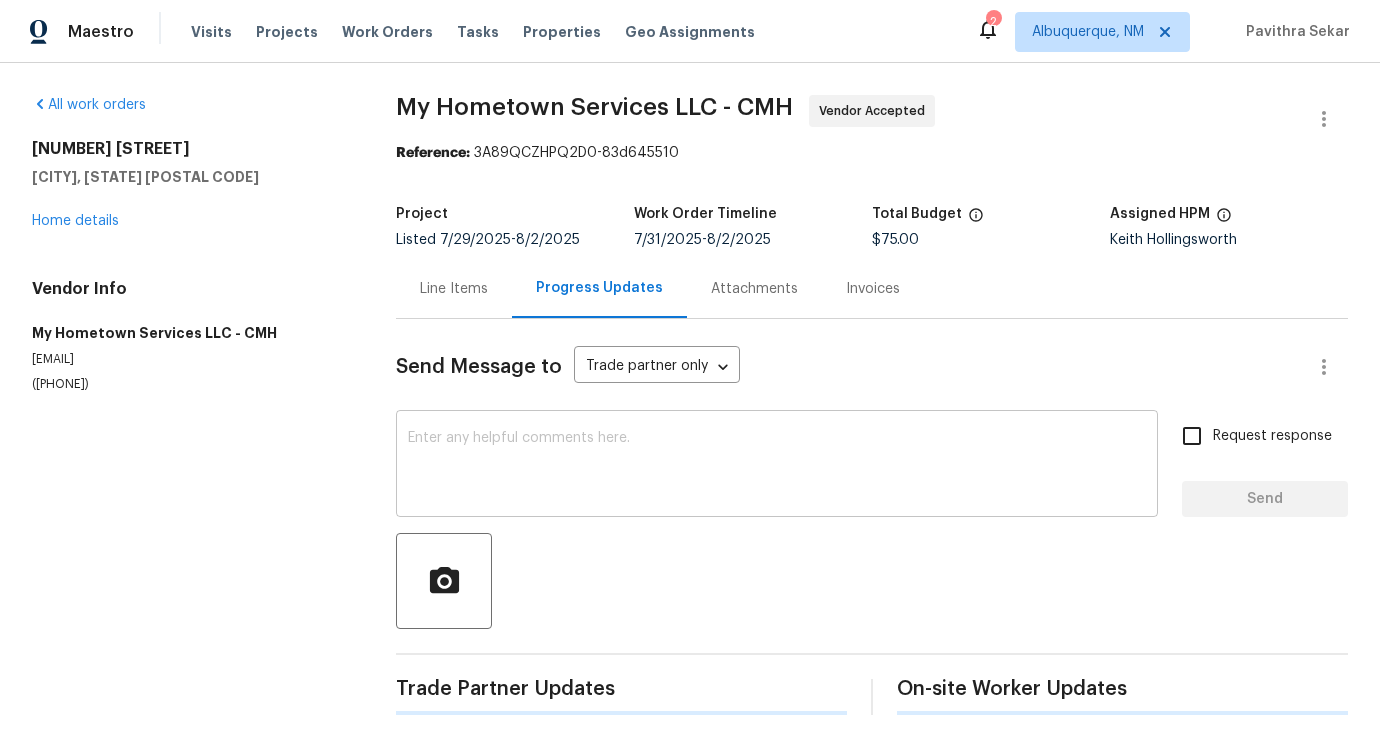 click at bounding box center [777, 466] 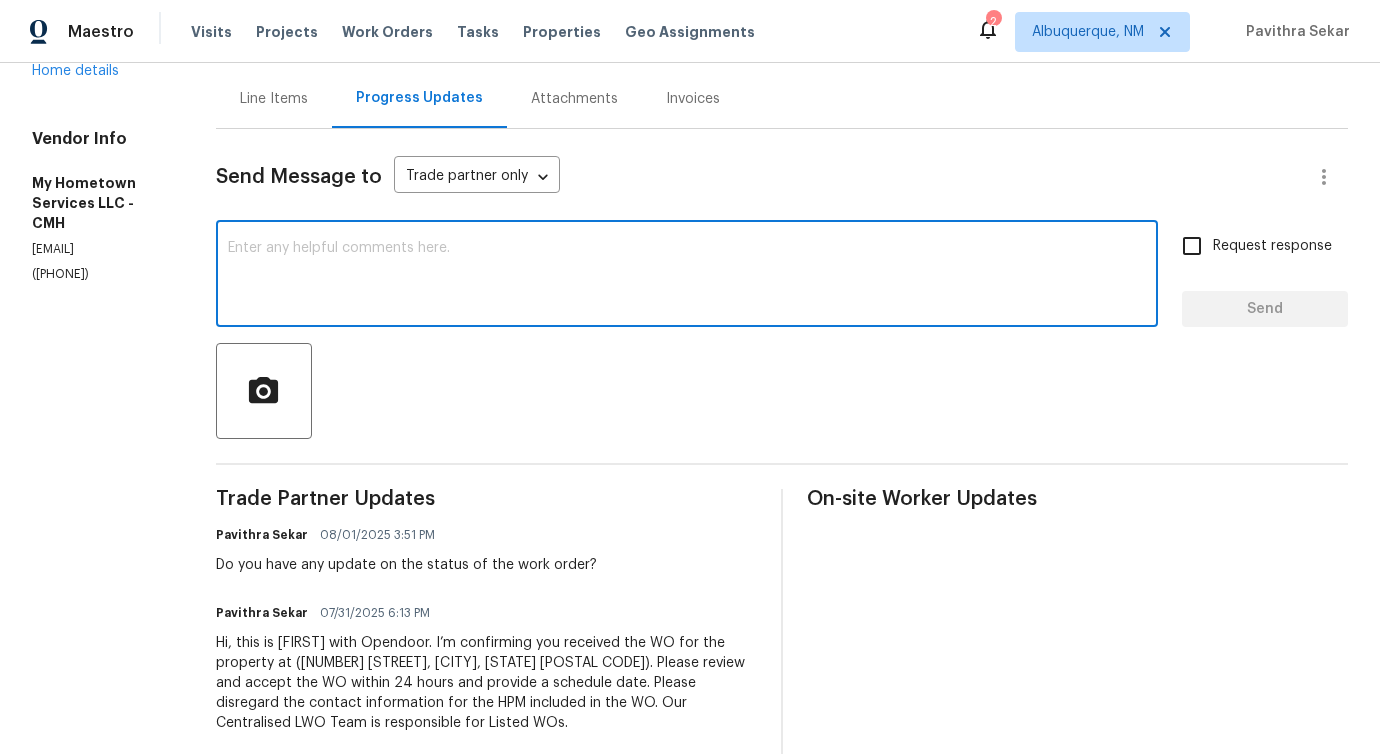 scroll, scrollTop: 0, scrollLeft: 0, axis: both 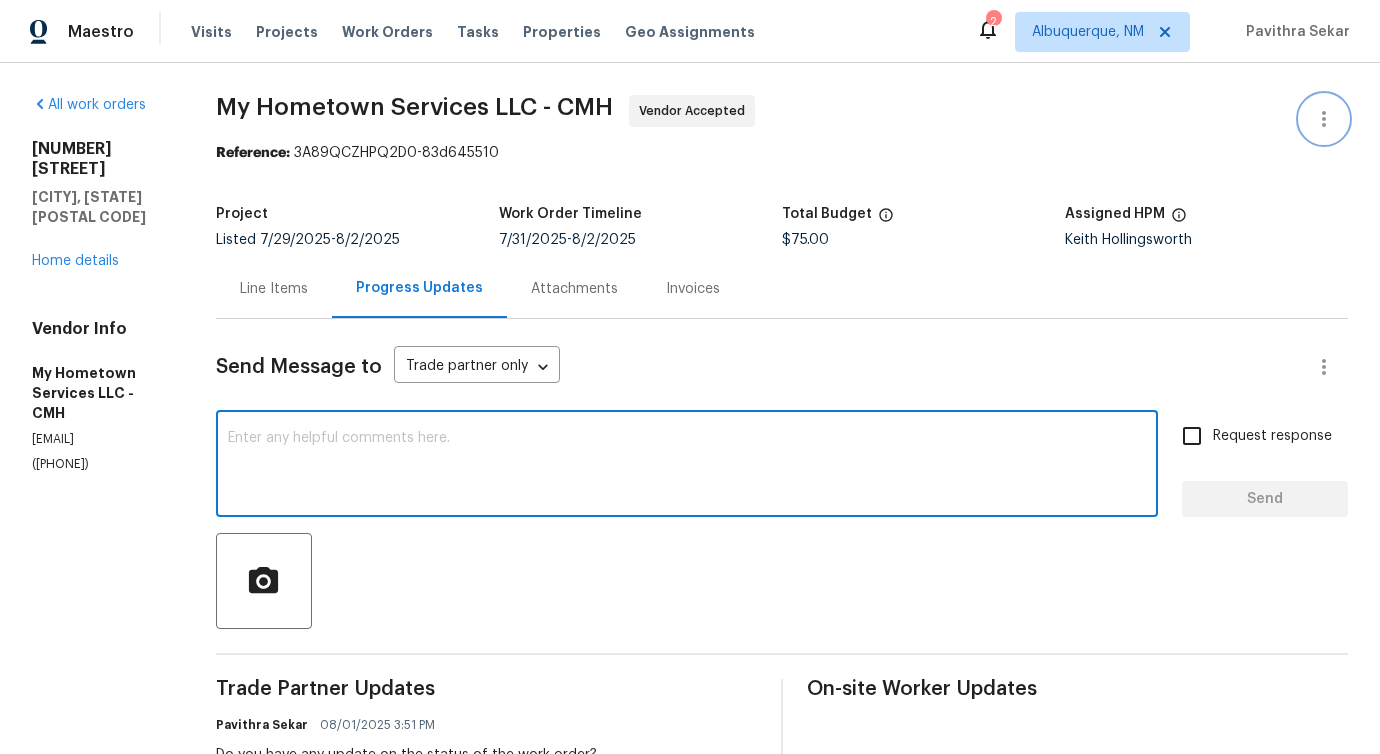 click 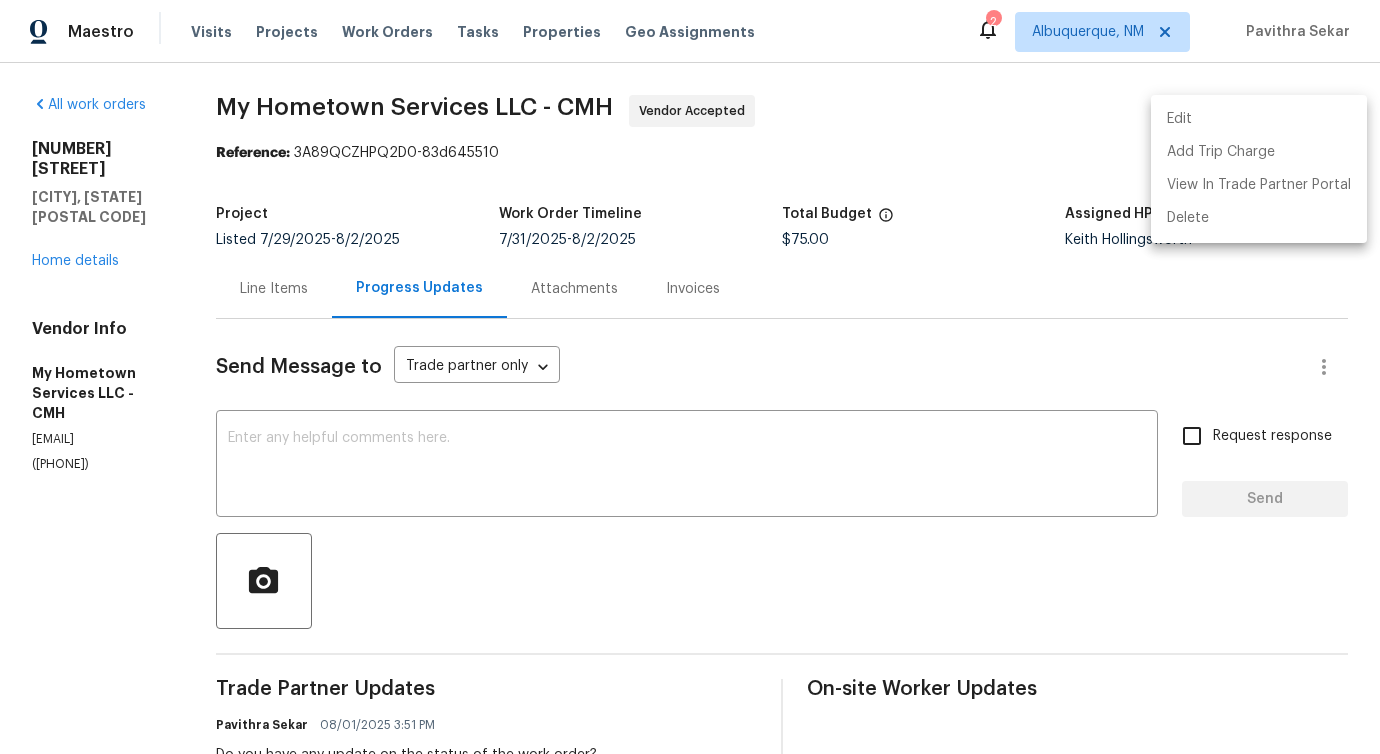 click on "Edit" at bounding box center (1259, 119) 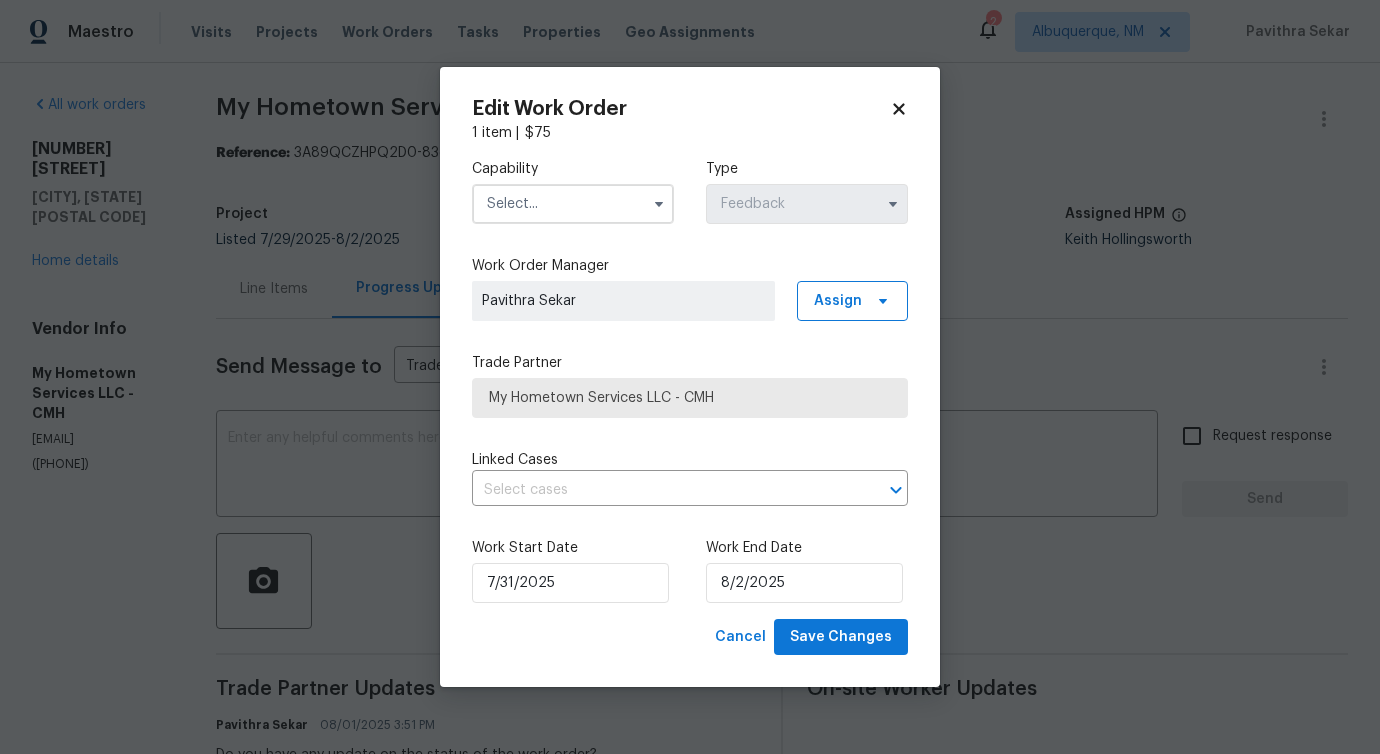 click at bounding box center (573, 204) 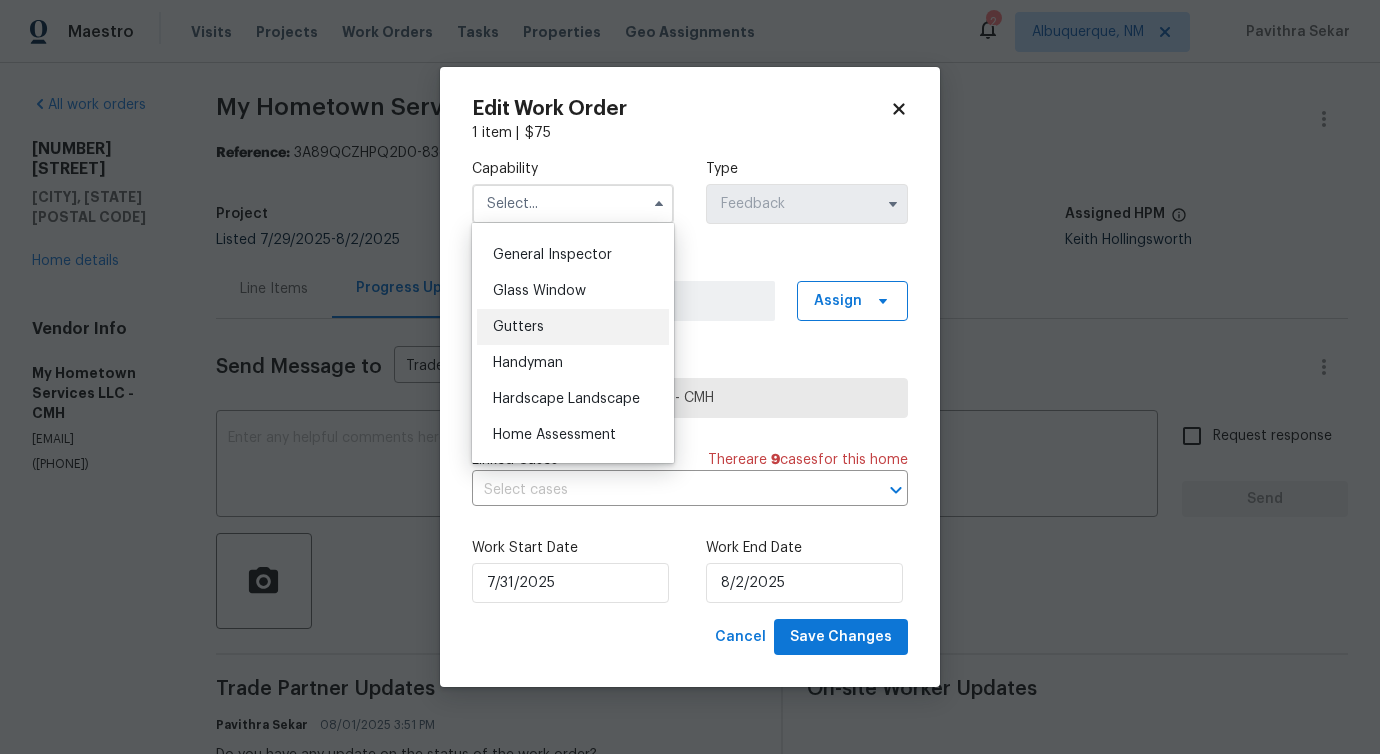 scroll, scrollTop: 950, scrollLeft: 0, axis: vertical 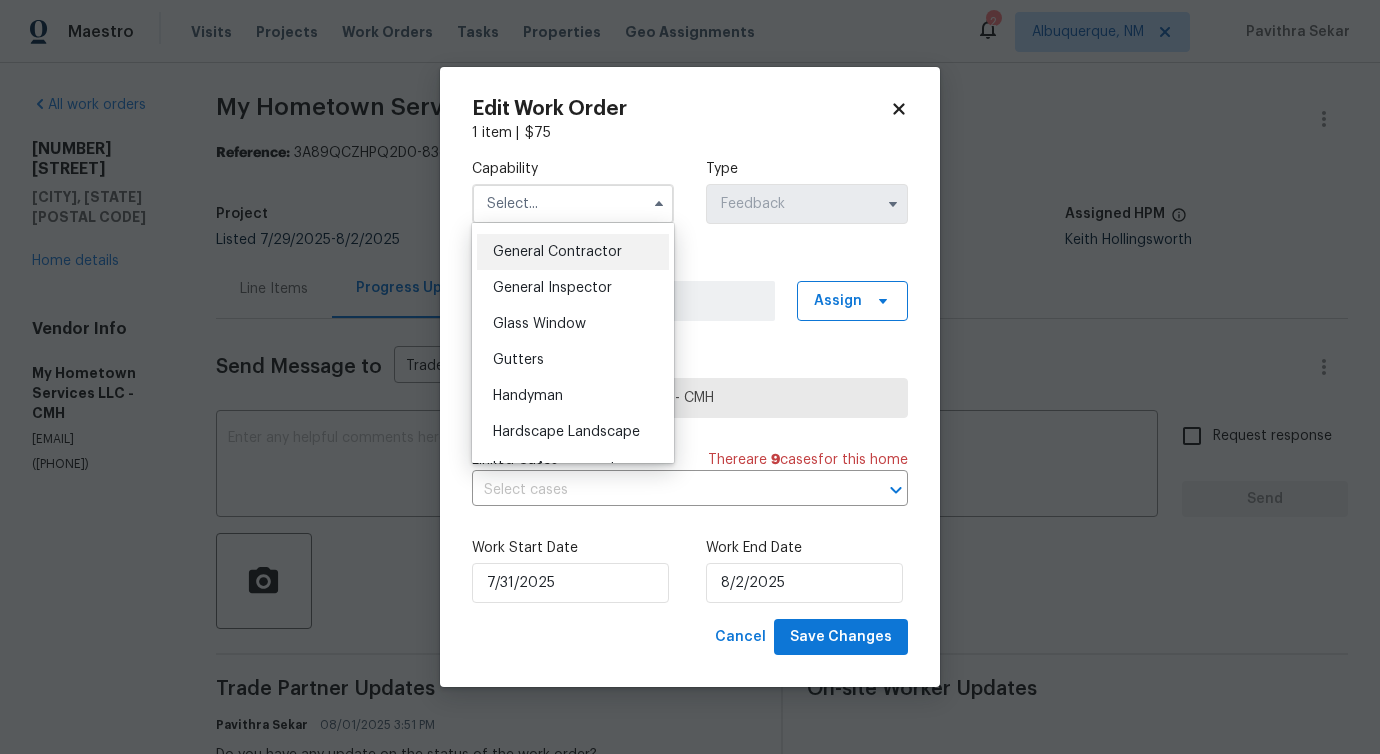 click on "General Contractor" at bounding box center (557, 252) 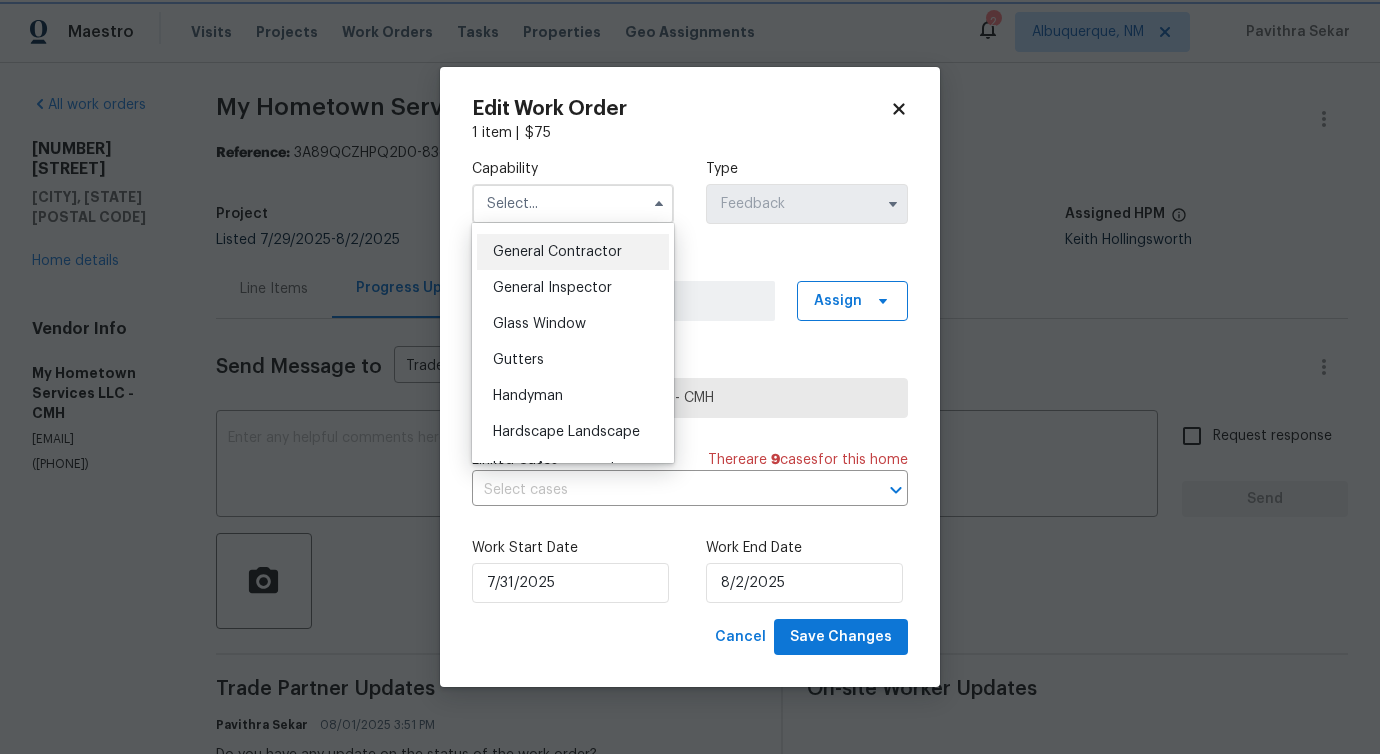 type on "General Contractor" 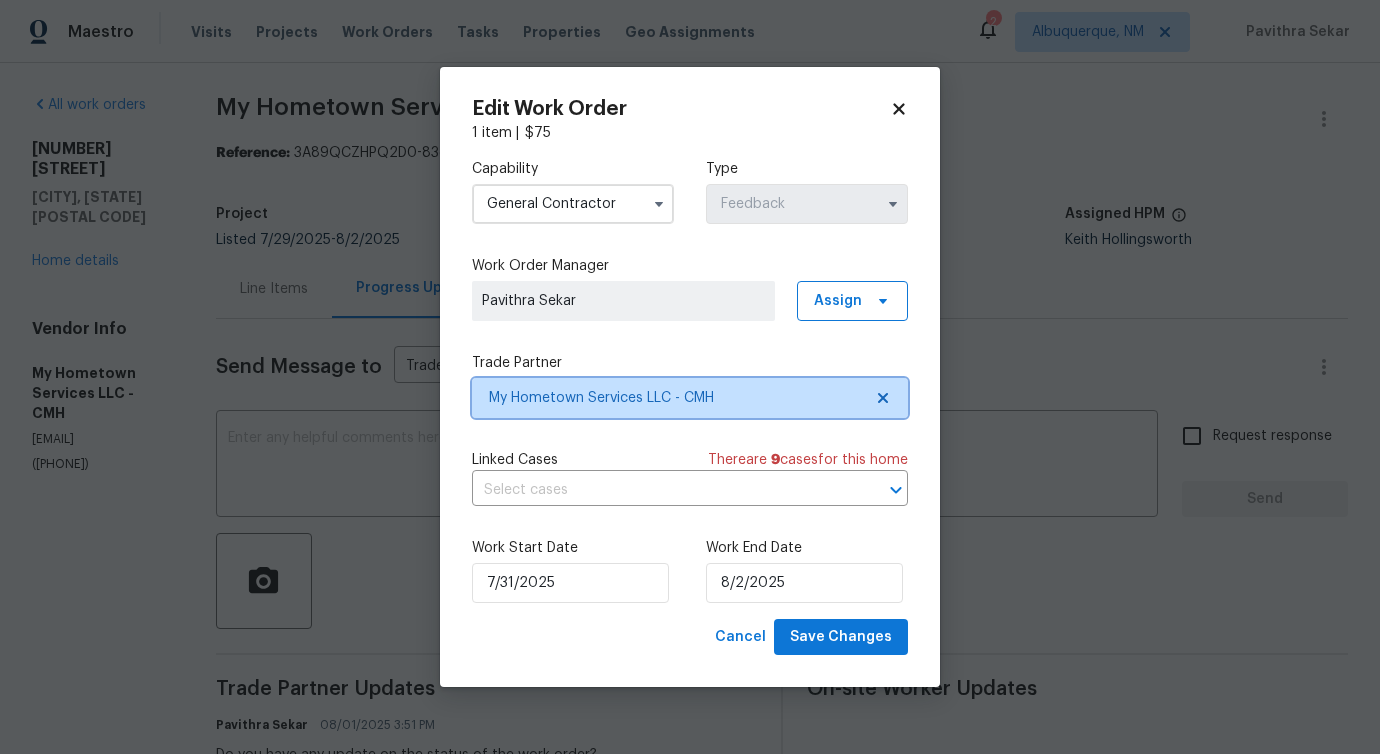 click on "My Hometown Services LLC - CMH" at bounding box center (675, 398) 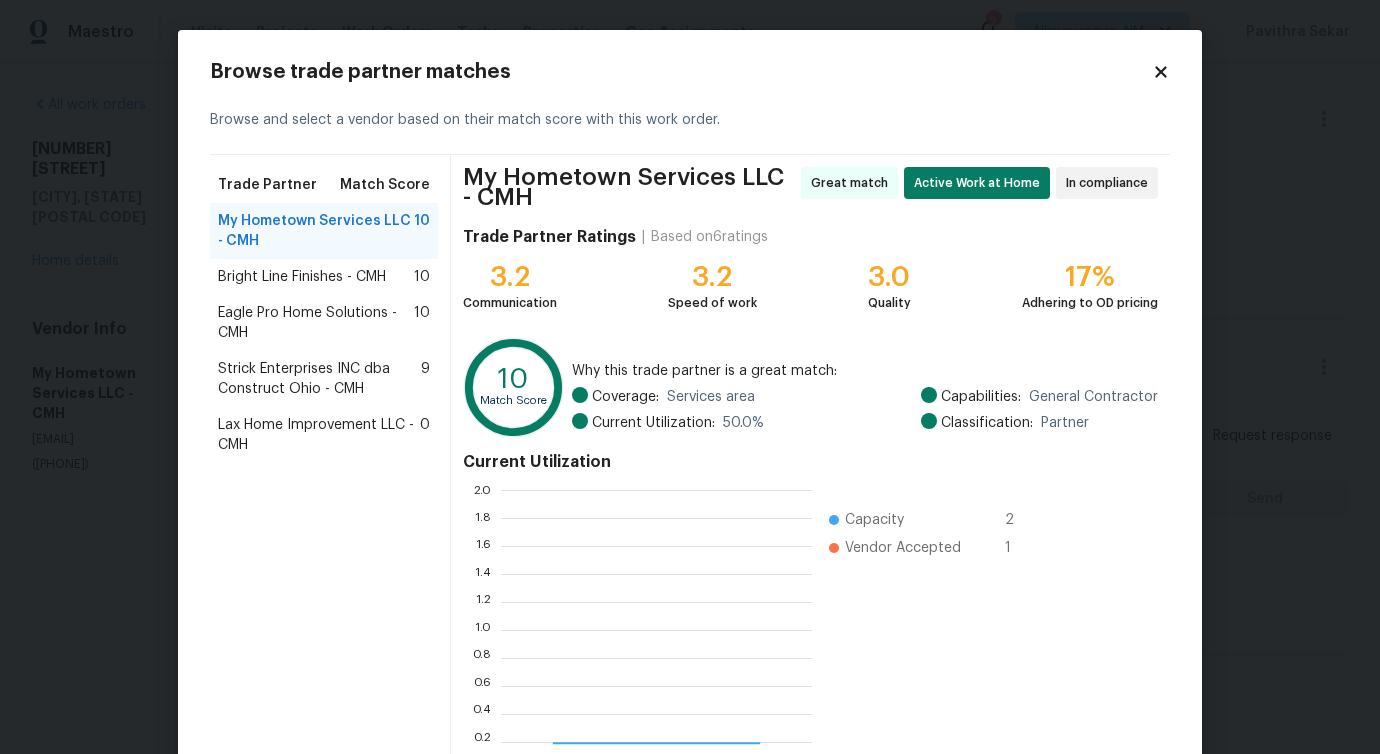 scroll, scrollTop: 2, scrollLeft: 2, axis: both 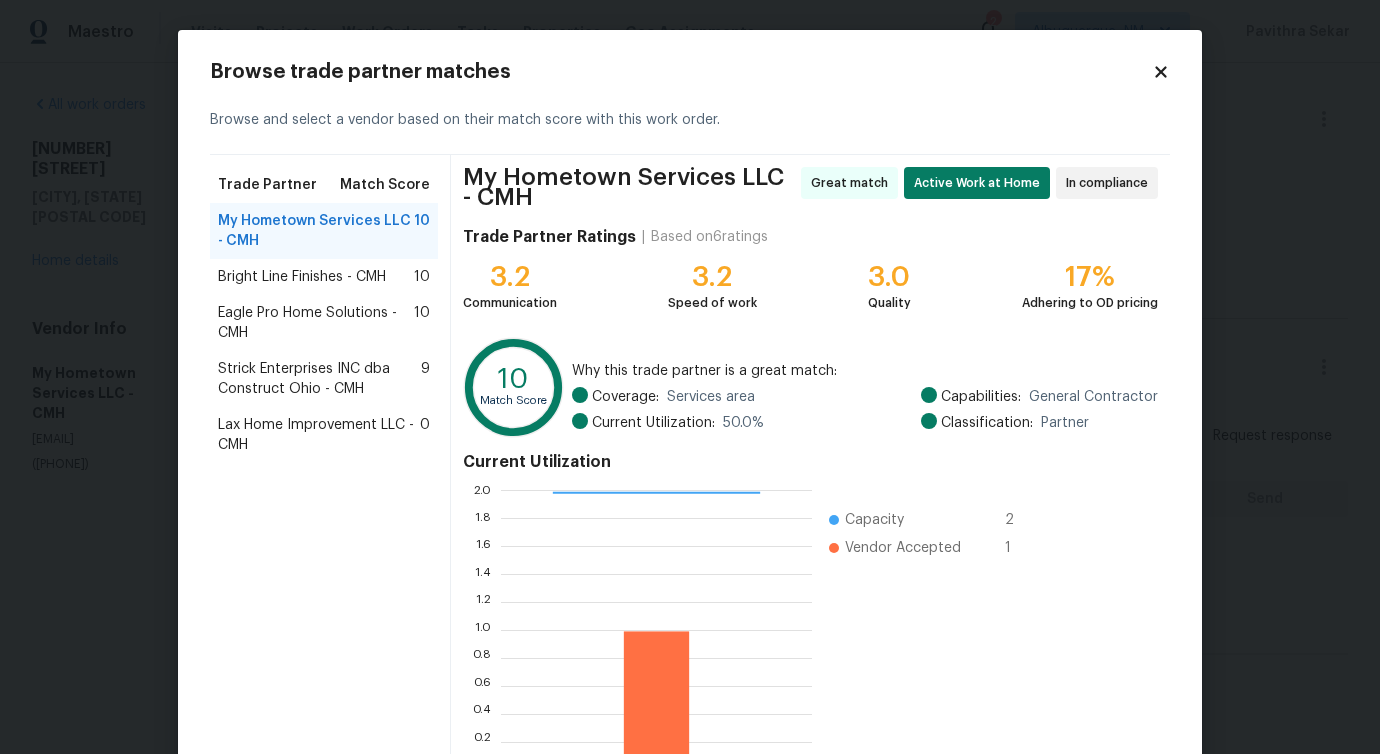 click on "Eagle Pro Home Solutions - CMH 10" at bounding box center [324, 323] 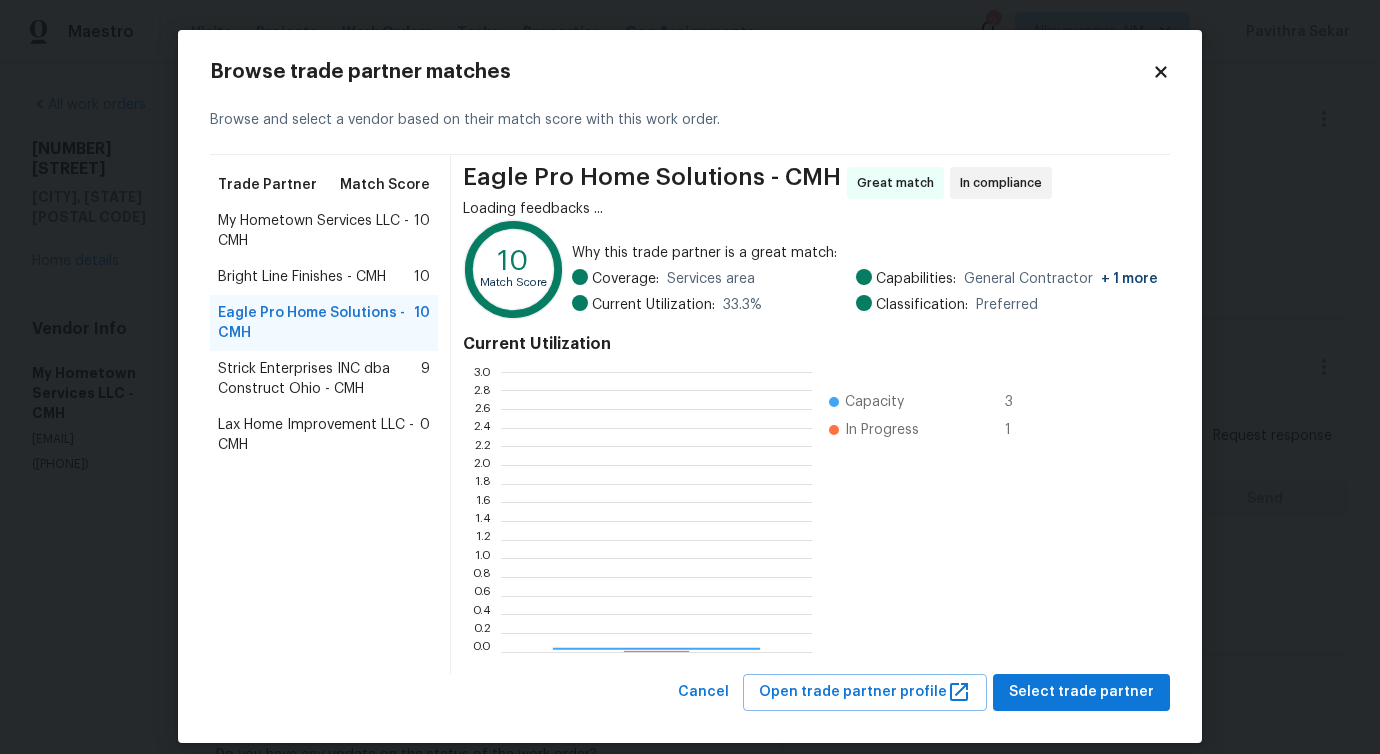 scroll, scrollTop: 2, scrollLeft: 2, axis: both 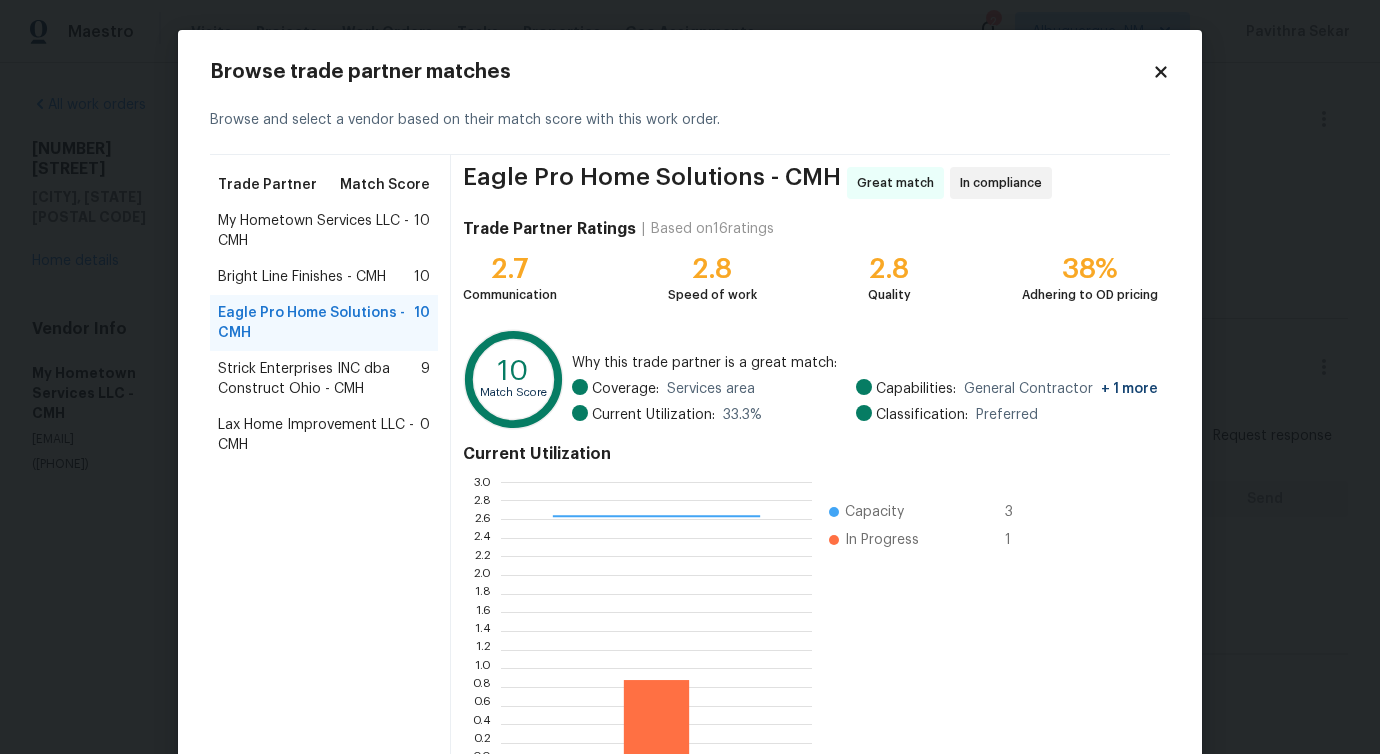 click on "Bright Line Finishes - CMH 10" at bounding box center [324, 277] 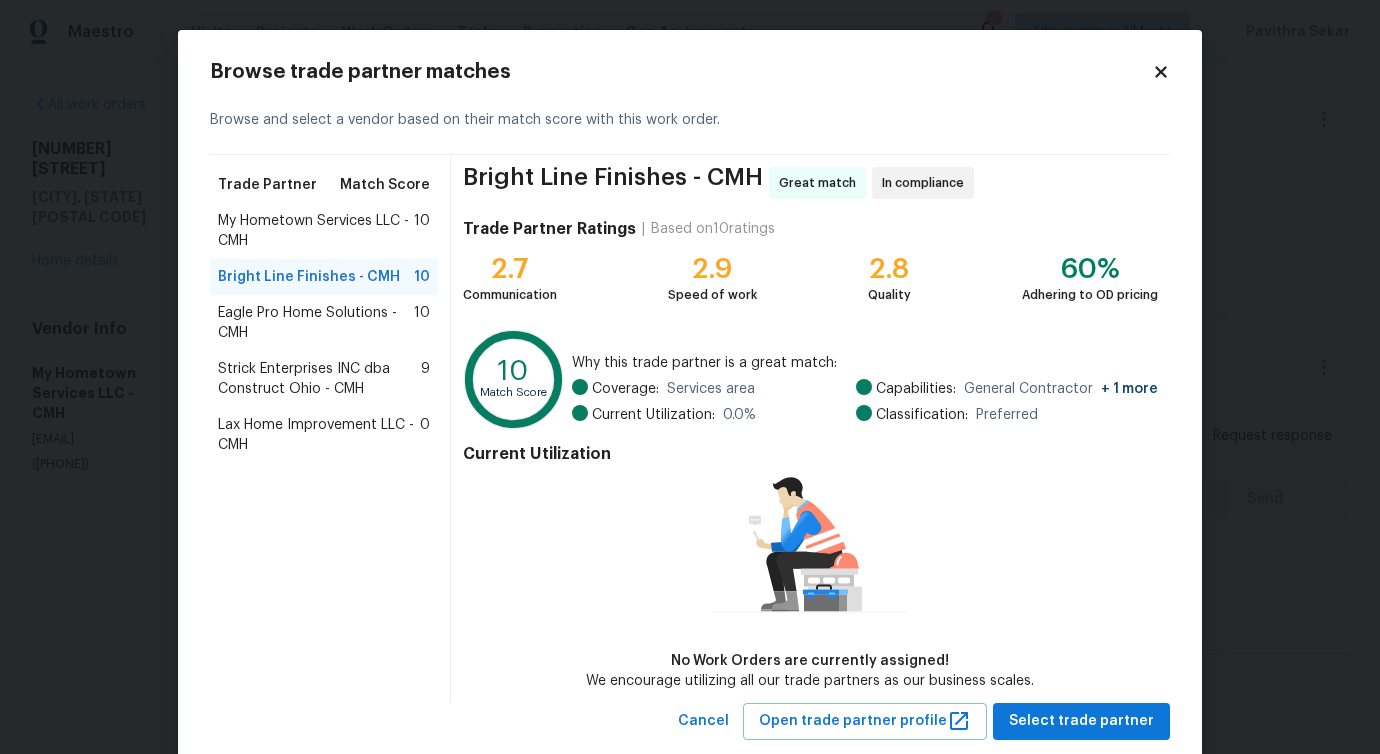 click on "Eagle Pro Home Solutions - CMH" at bounding box center (316, 323) 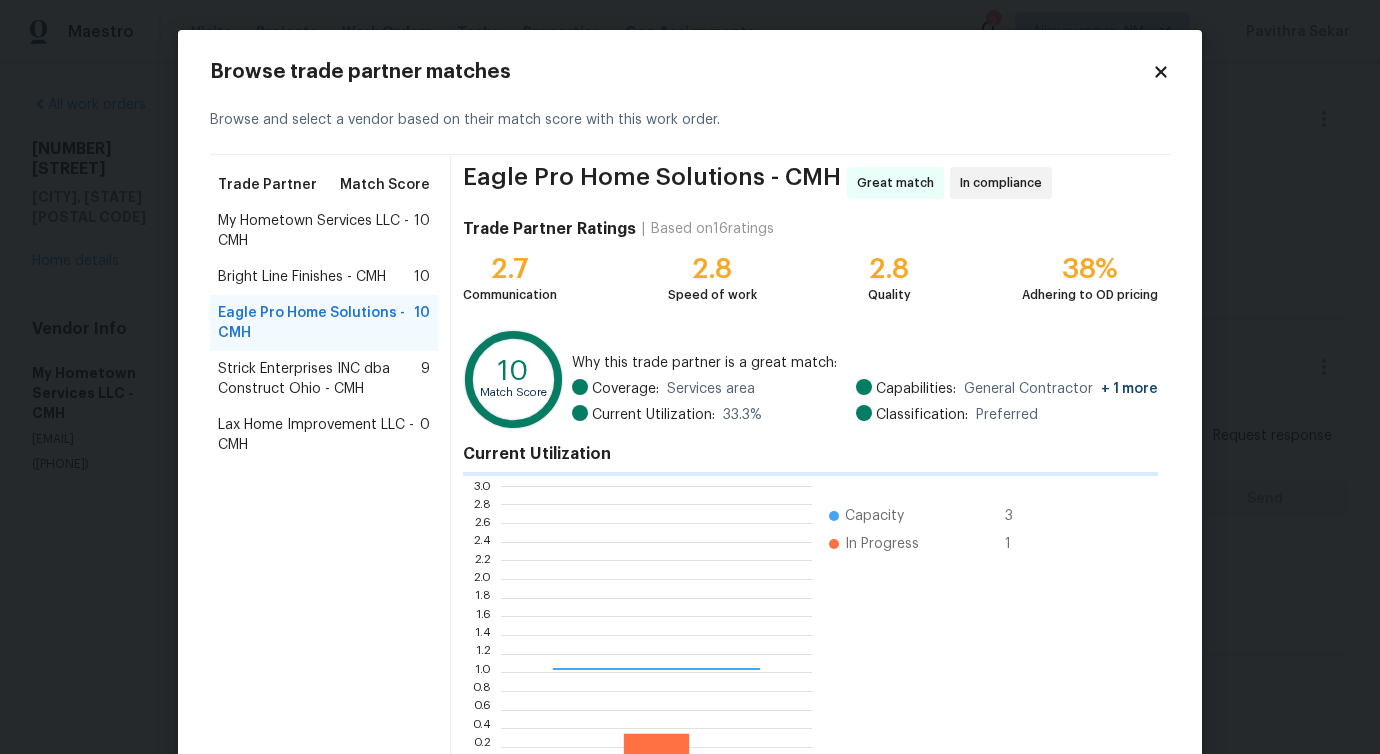 scroll, scrollTop: 2, scrollLeft: 2, axis: both 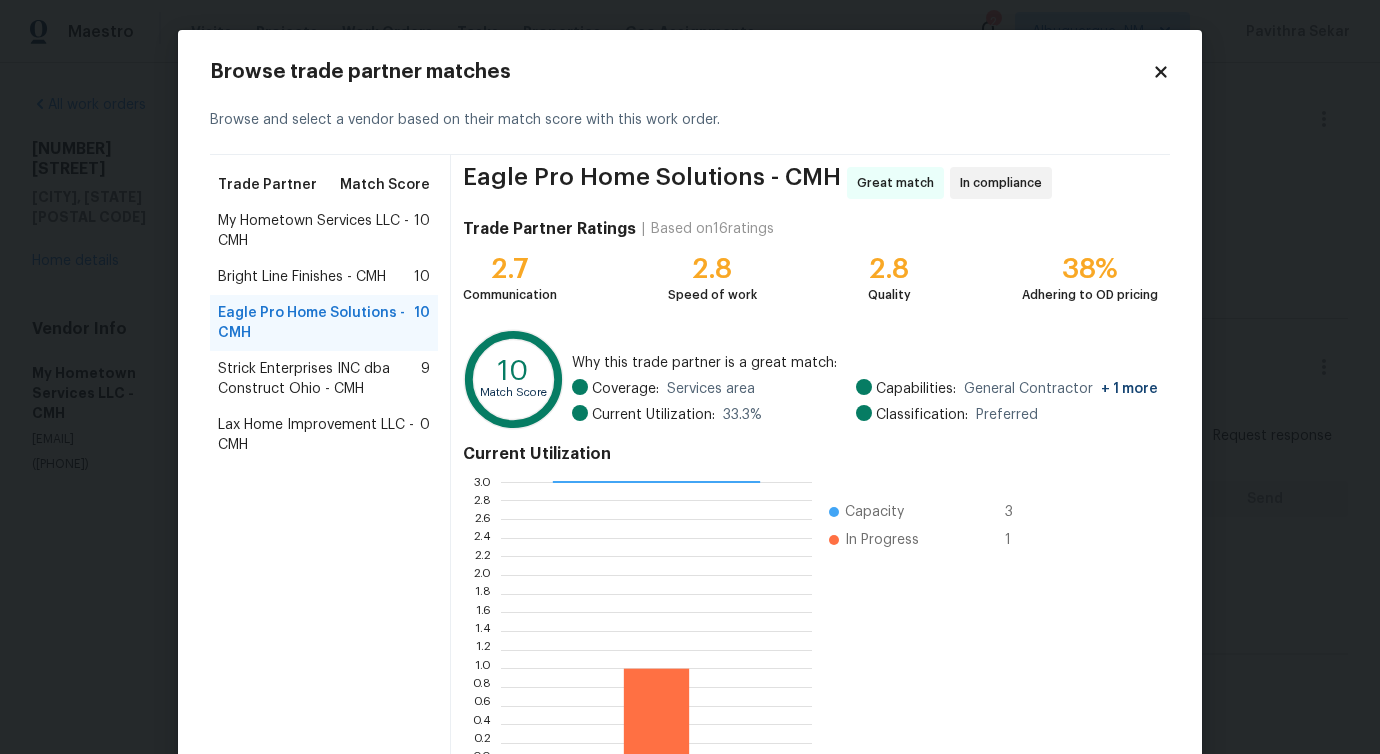 click on "Strick Enterprises INC dba Construct Ohio - CMH" at bounding box center [319, 379] 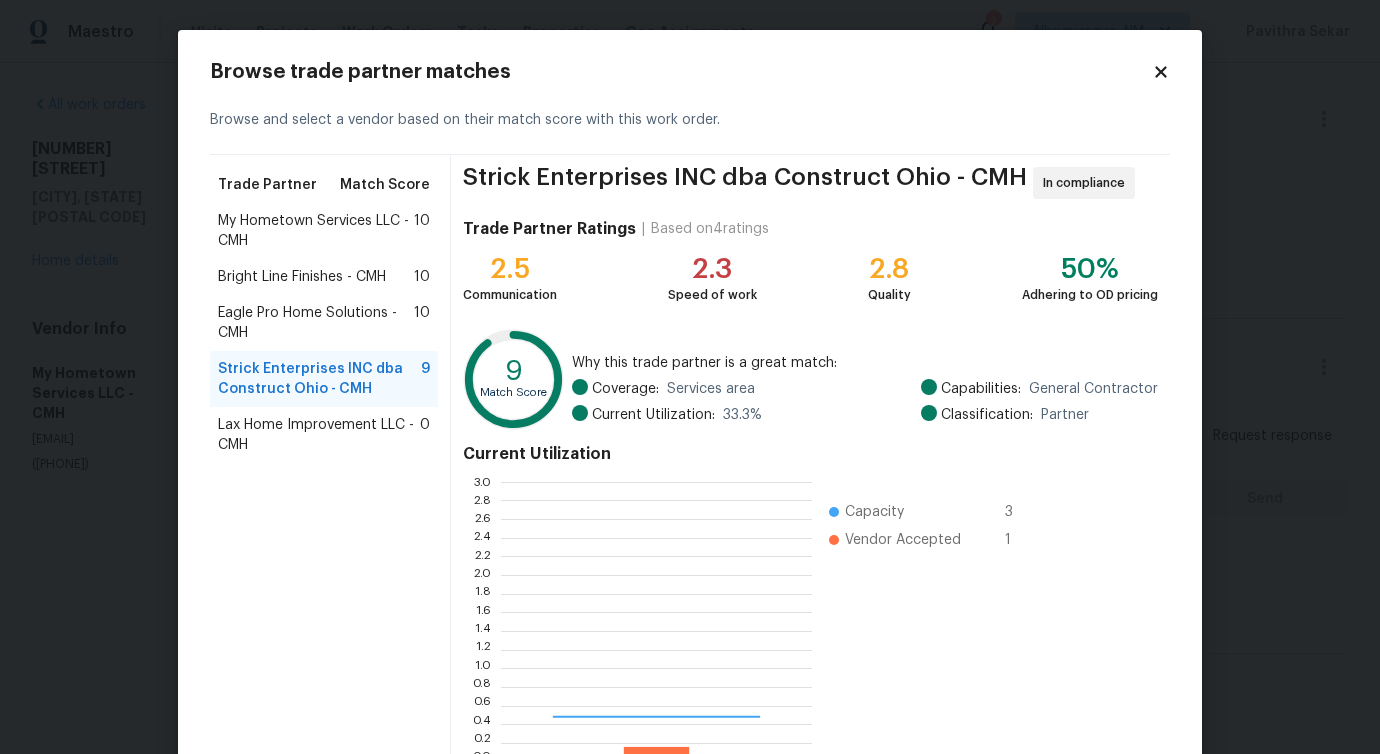 scroll, scrollTop: 2, scrollLeft: 2, axis: both 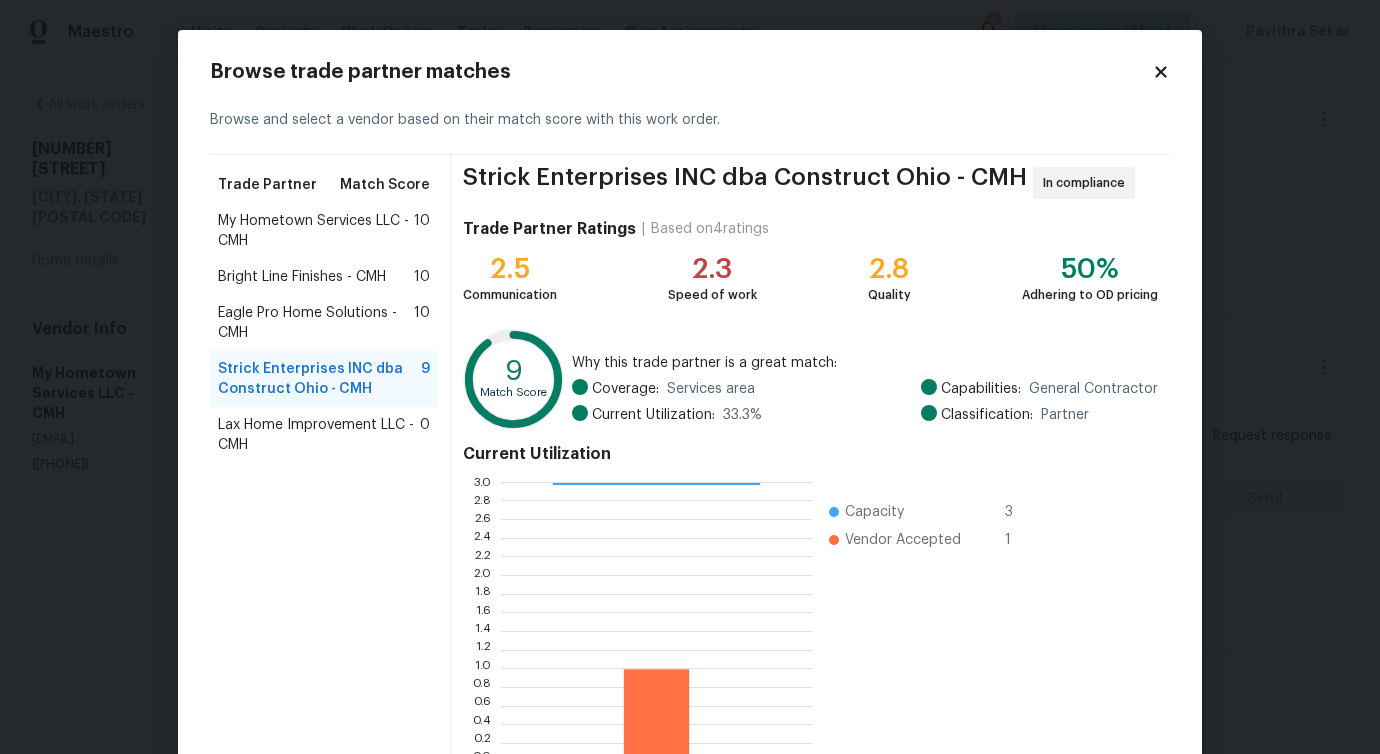 click on "Lax Home Improvement LLC - CMH" at bounding box center [319, 435] 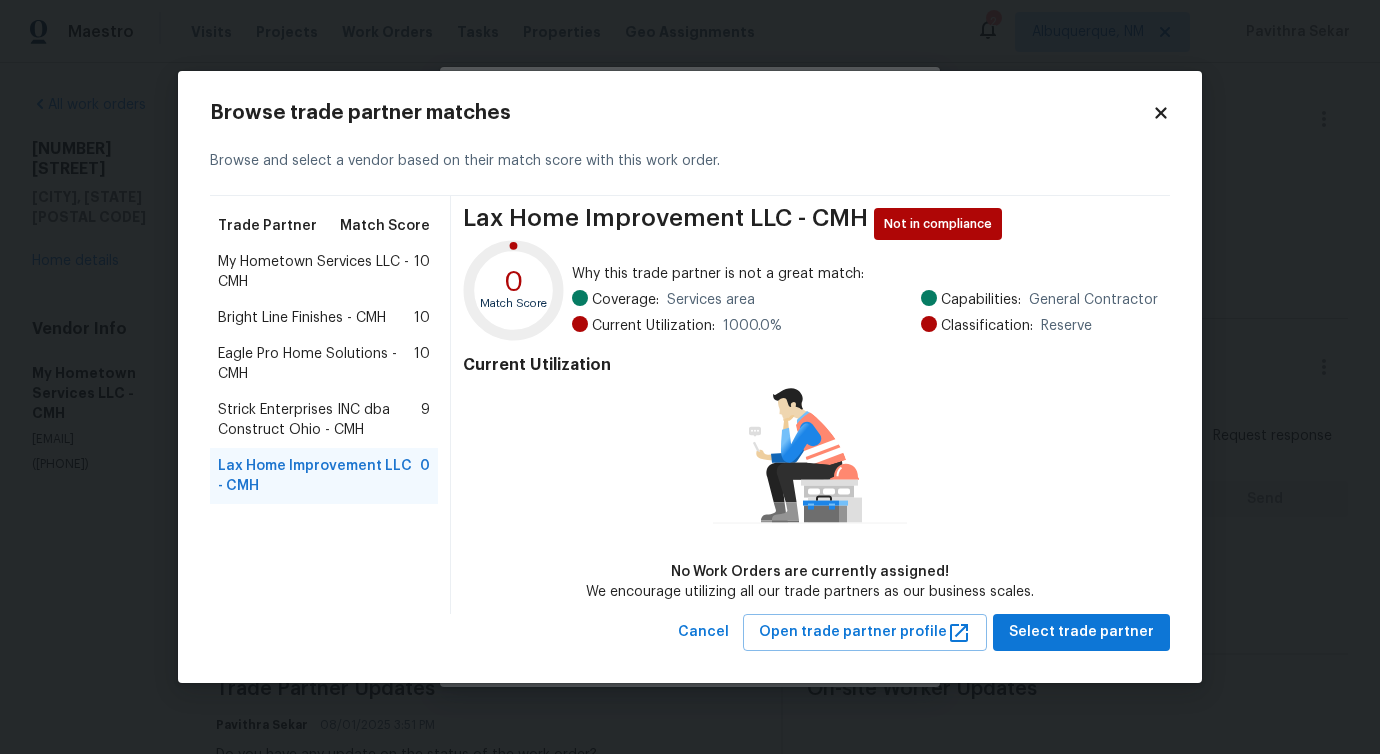 click on "Bright Line Finishes - CMH" at bounding box center [302, 318] 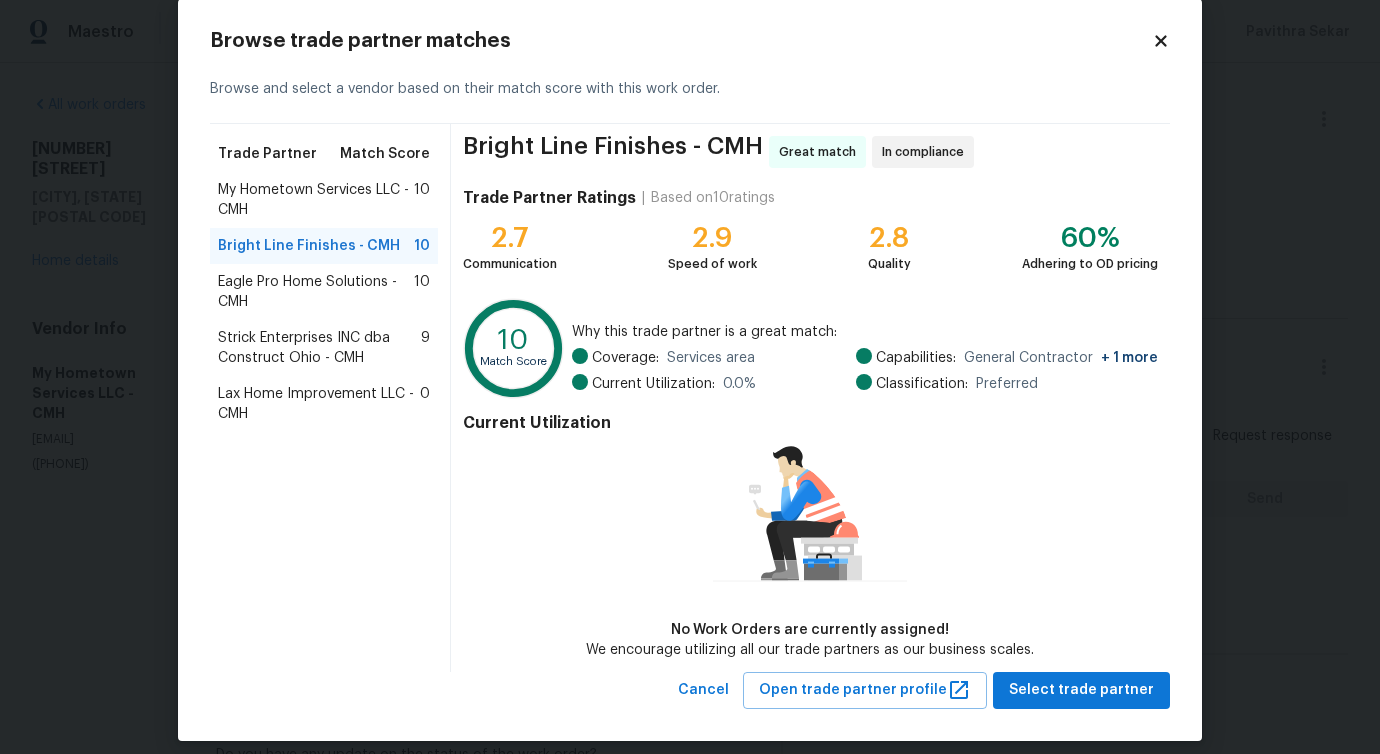 scroll, scrollTop: 46, scrollLeft: 0, axis: vertical 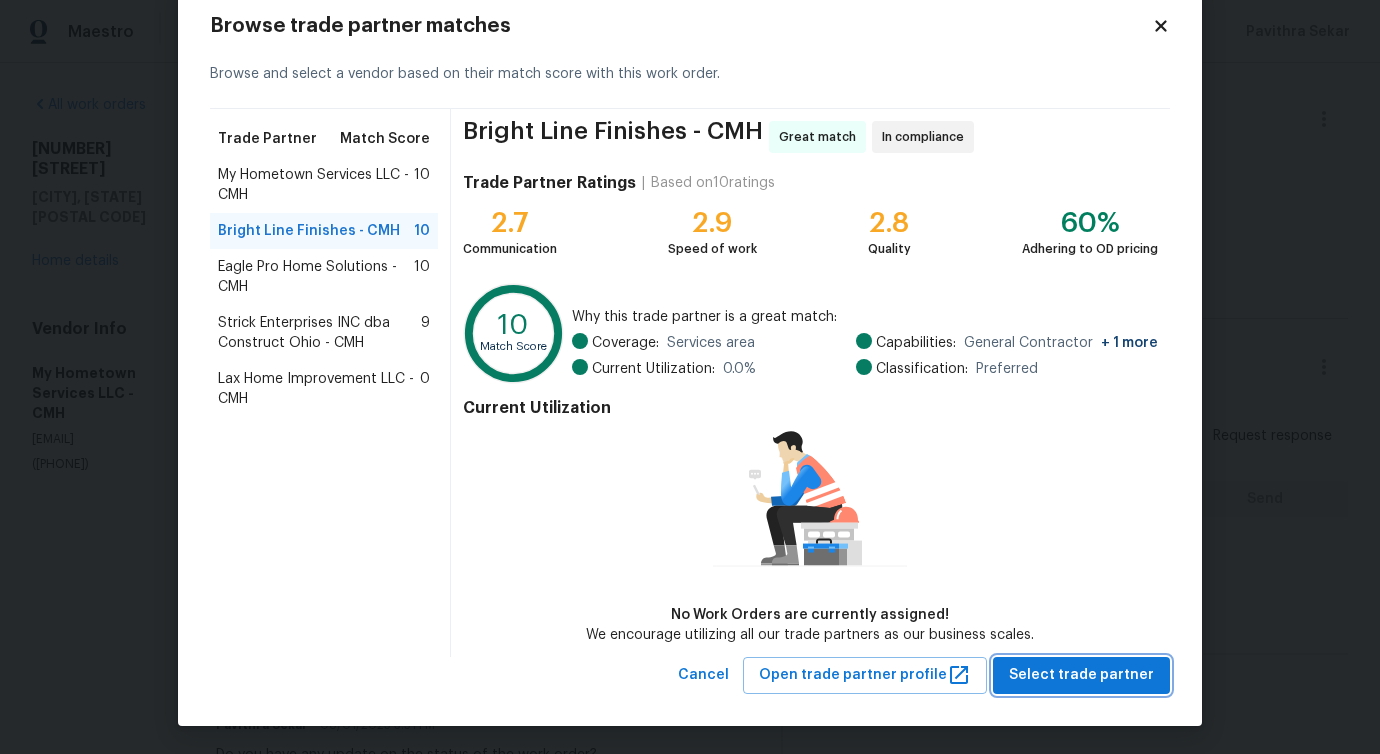click on "Select trade partner" at bounding box center (1081, 675) 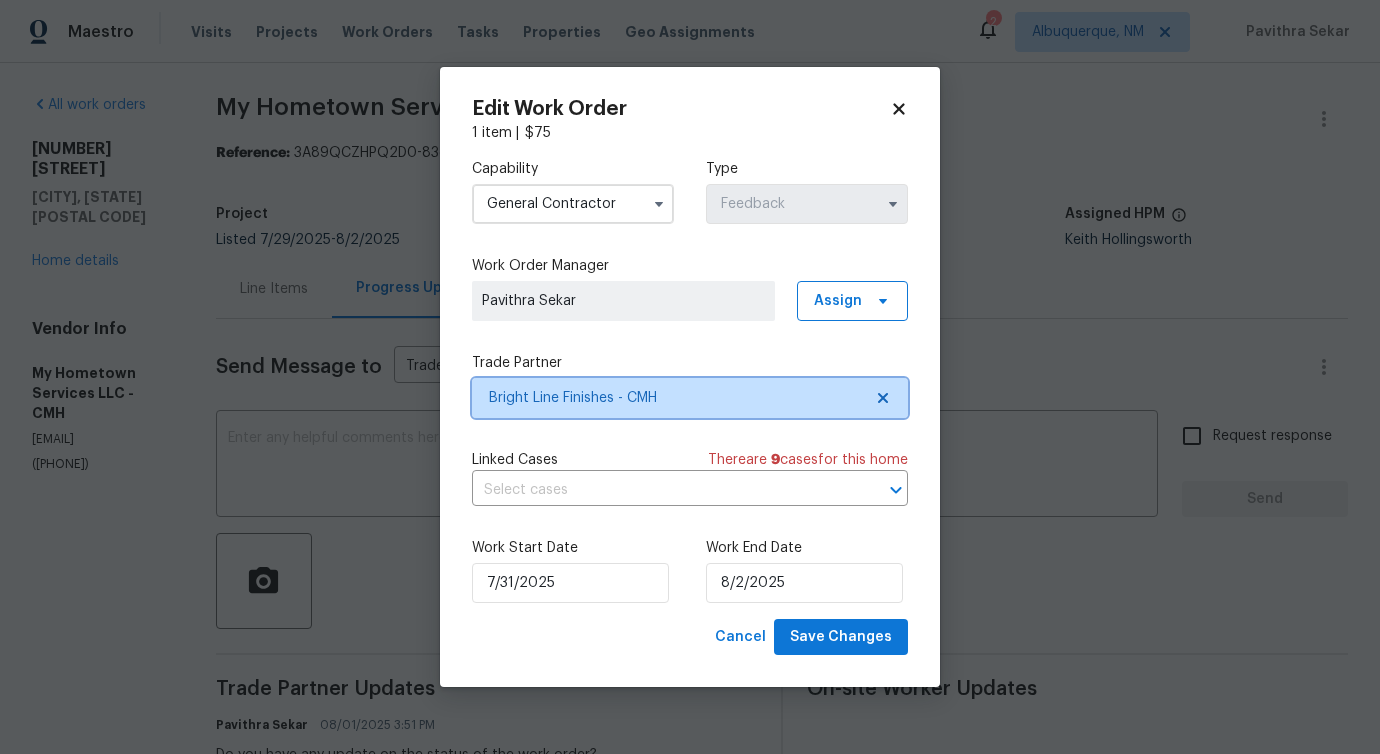 scroll, scrollTop: 0, scrollLeft: 0, axis: both 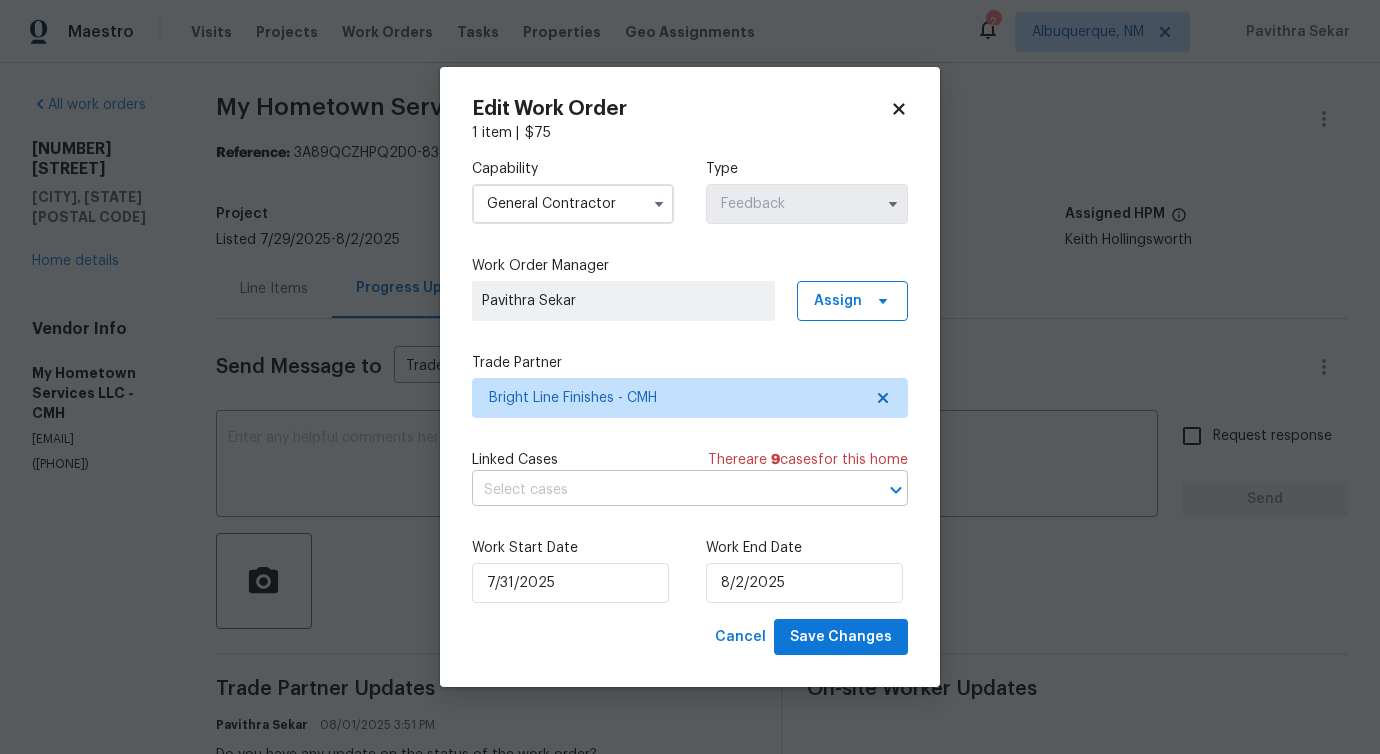 drag, startPoint x: 554, startPoint y: 496, endPoint x: 561, endPoint y: 475, distance: 22.135944 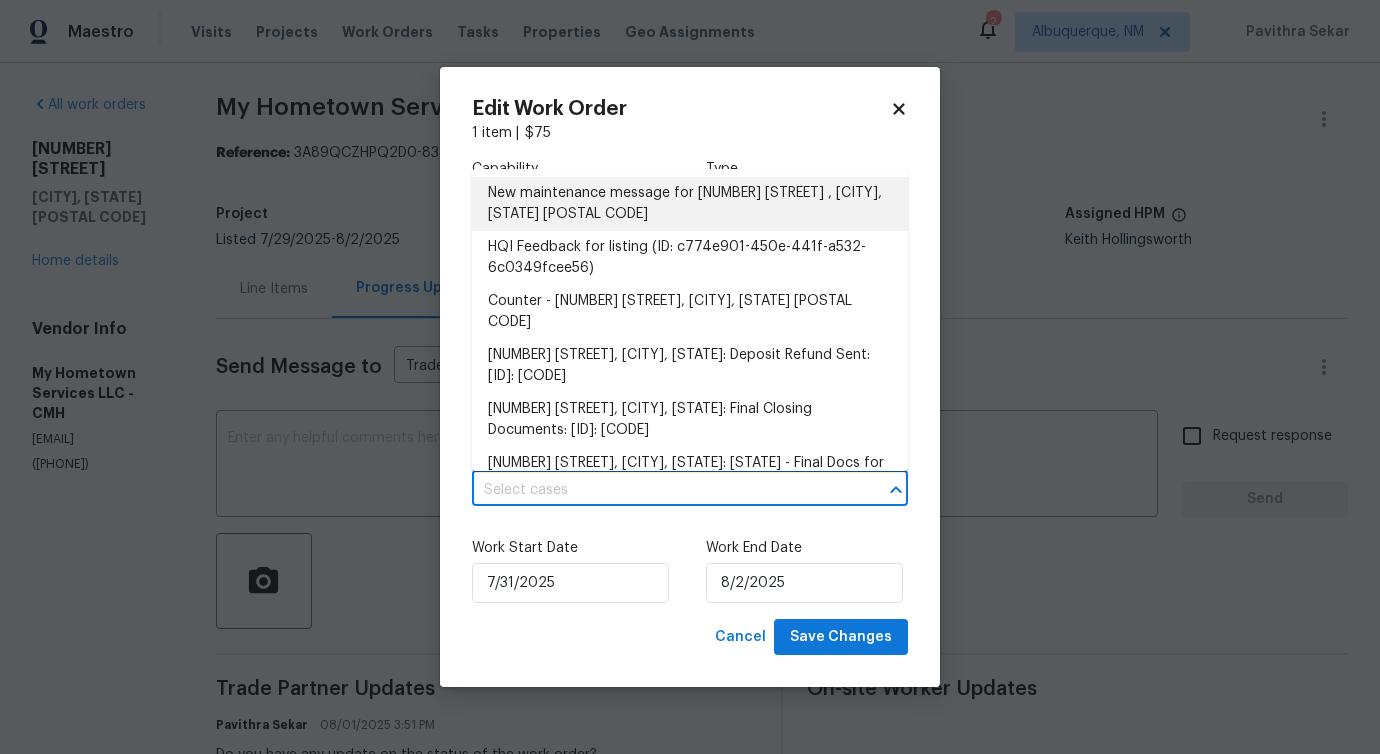 click on "New maintenance message for 67 Habersac Ave , Pataskala, OH 43062" at bounding box center (690, 204) 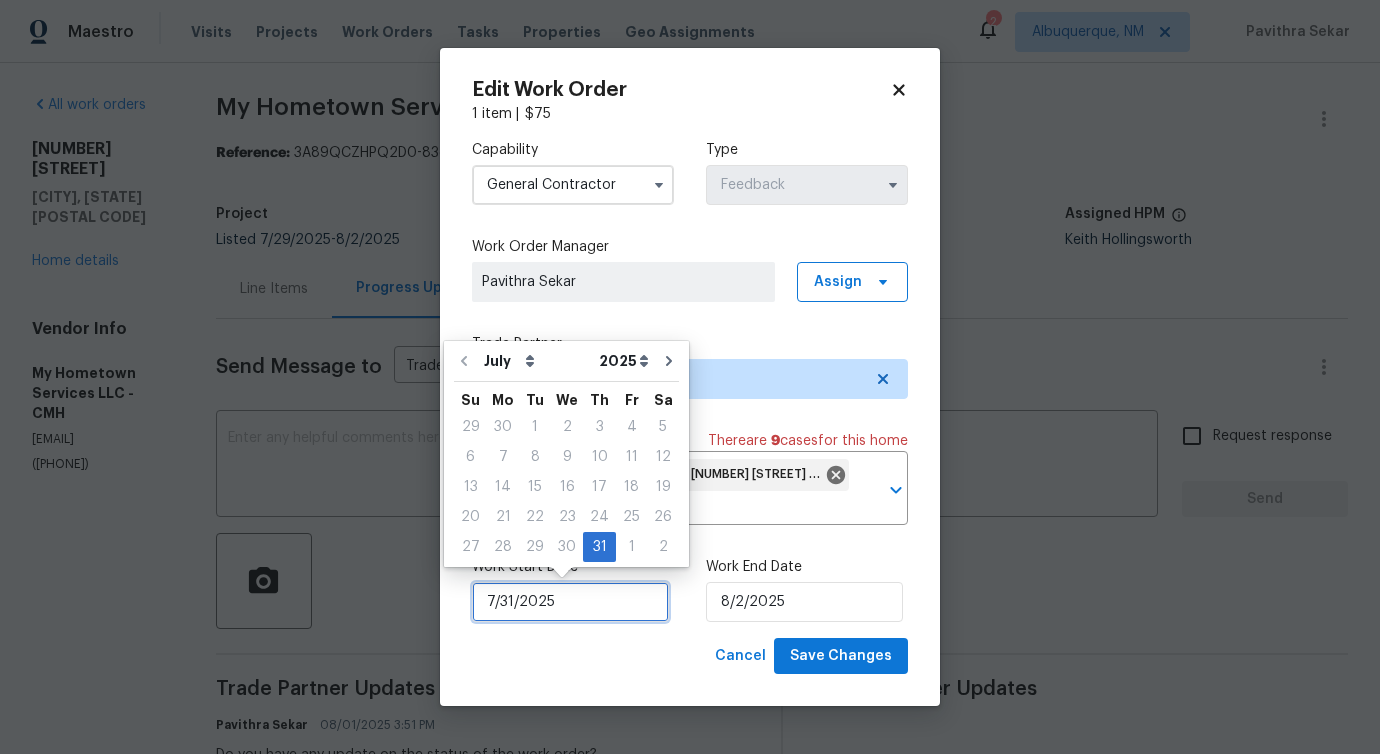 click on "7/31/2025" at bounding box center (570, 602) 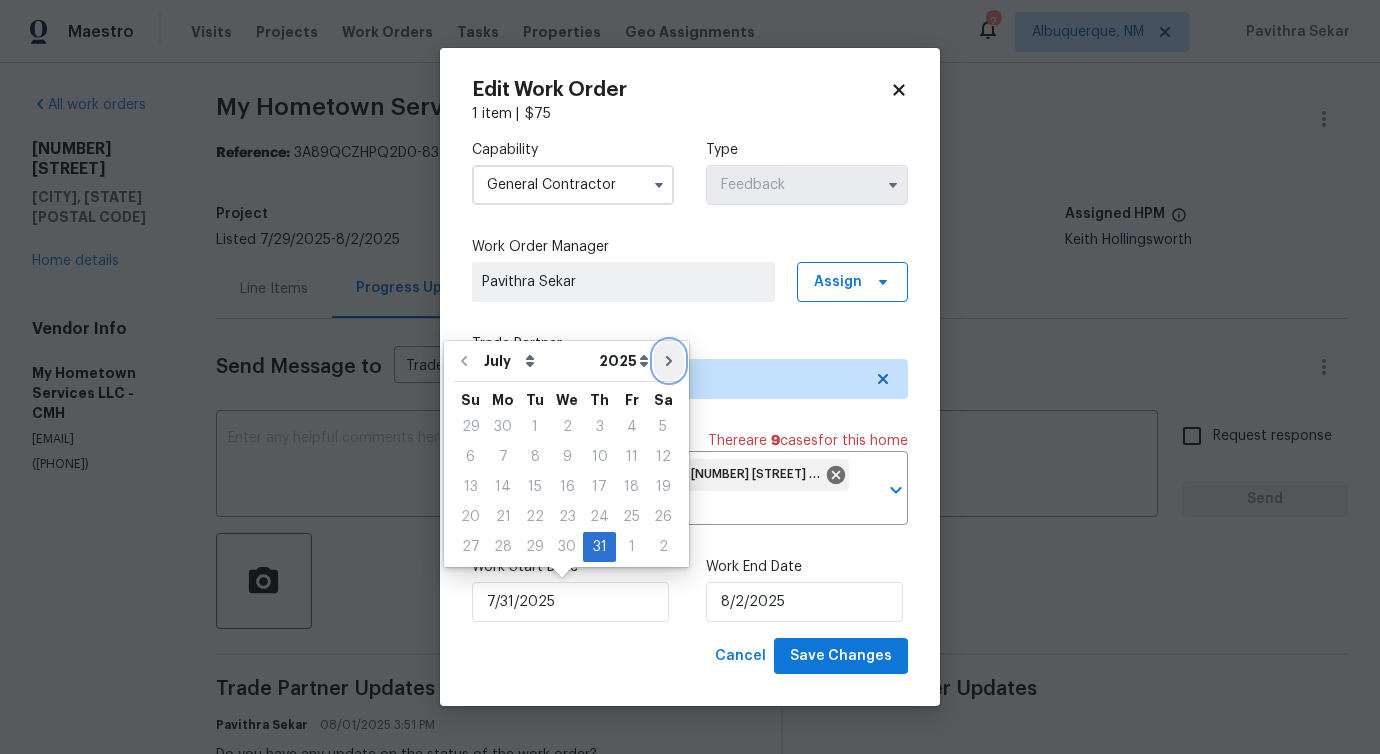 click at bounding box center [669, 361] 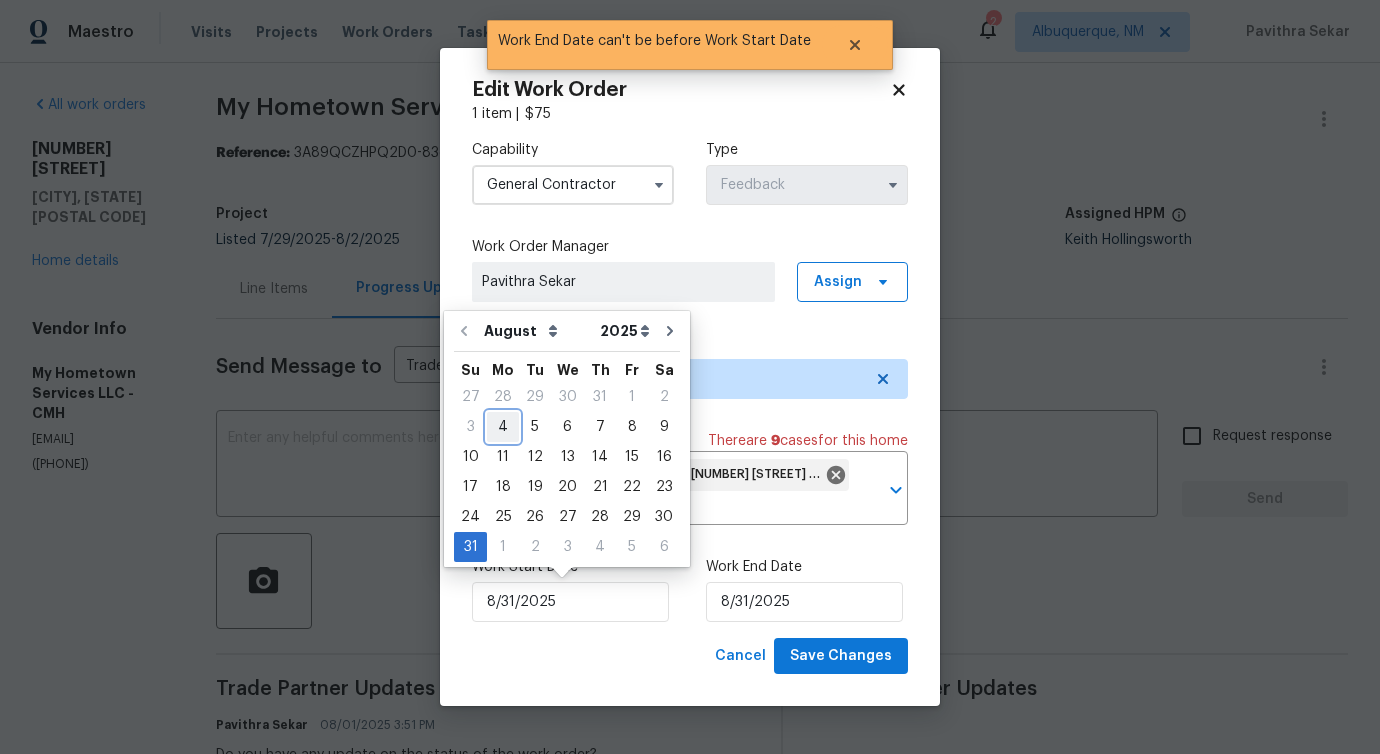 click on "4" at bounding box center [503, 427] 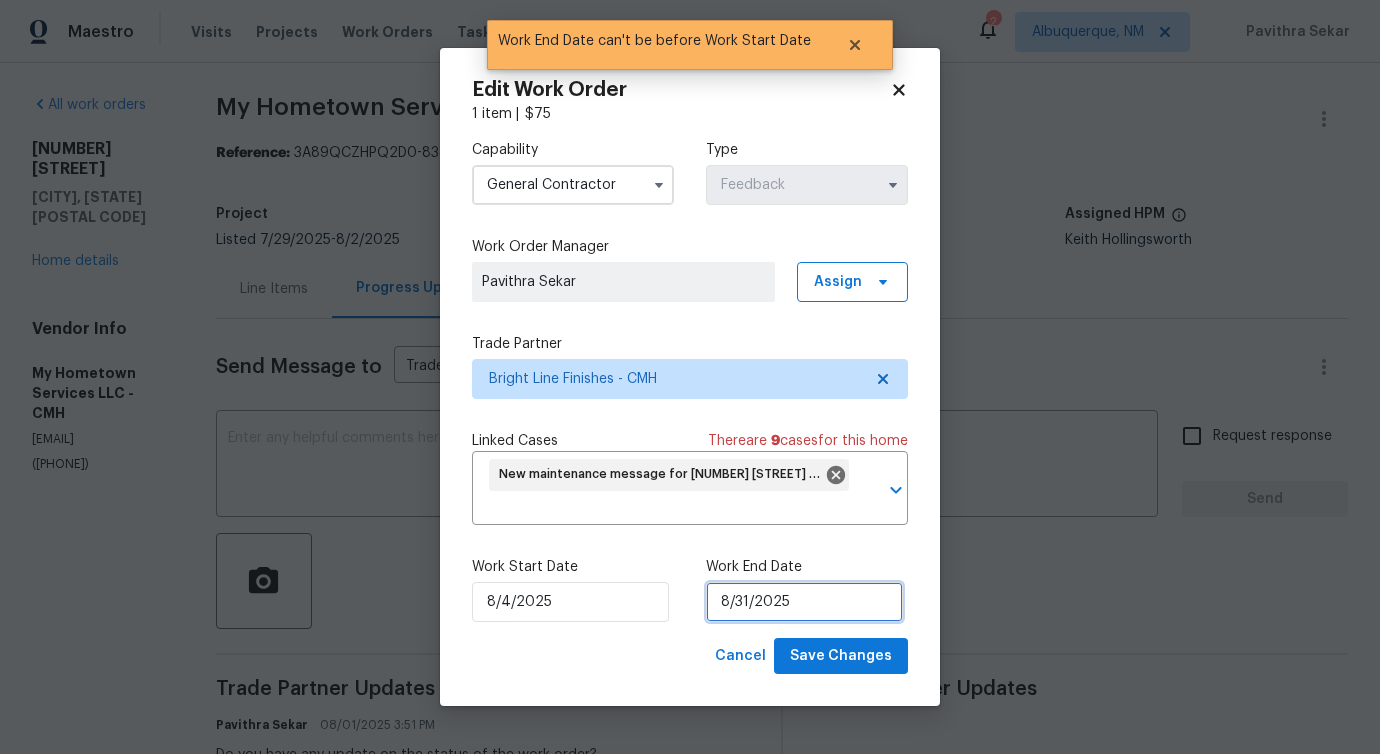 click on "8/31/2025" at bounding box center (804, 602) 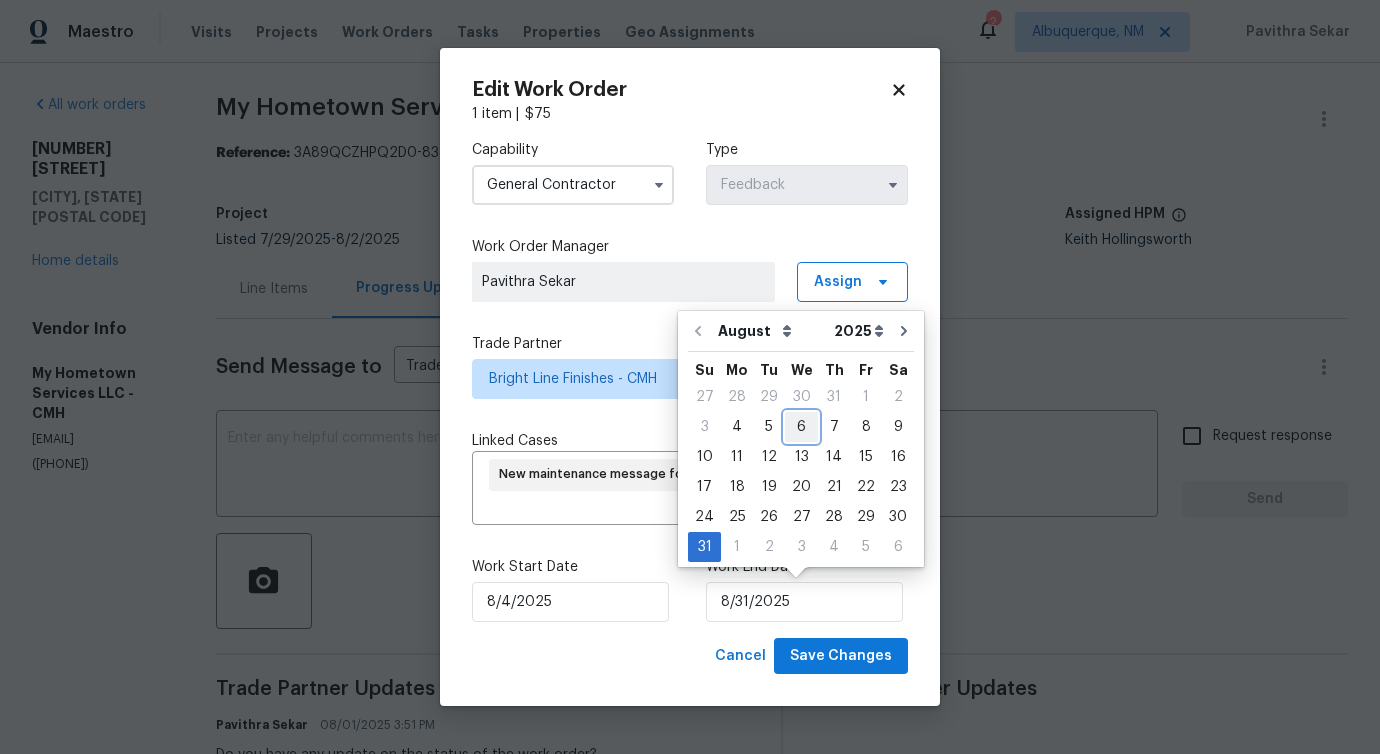 click on "6" at bounding box center [801, 427] 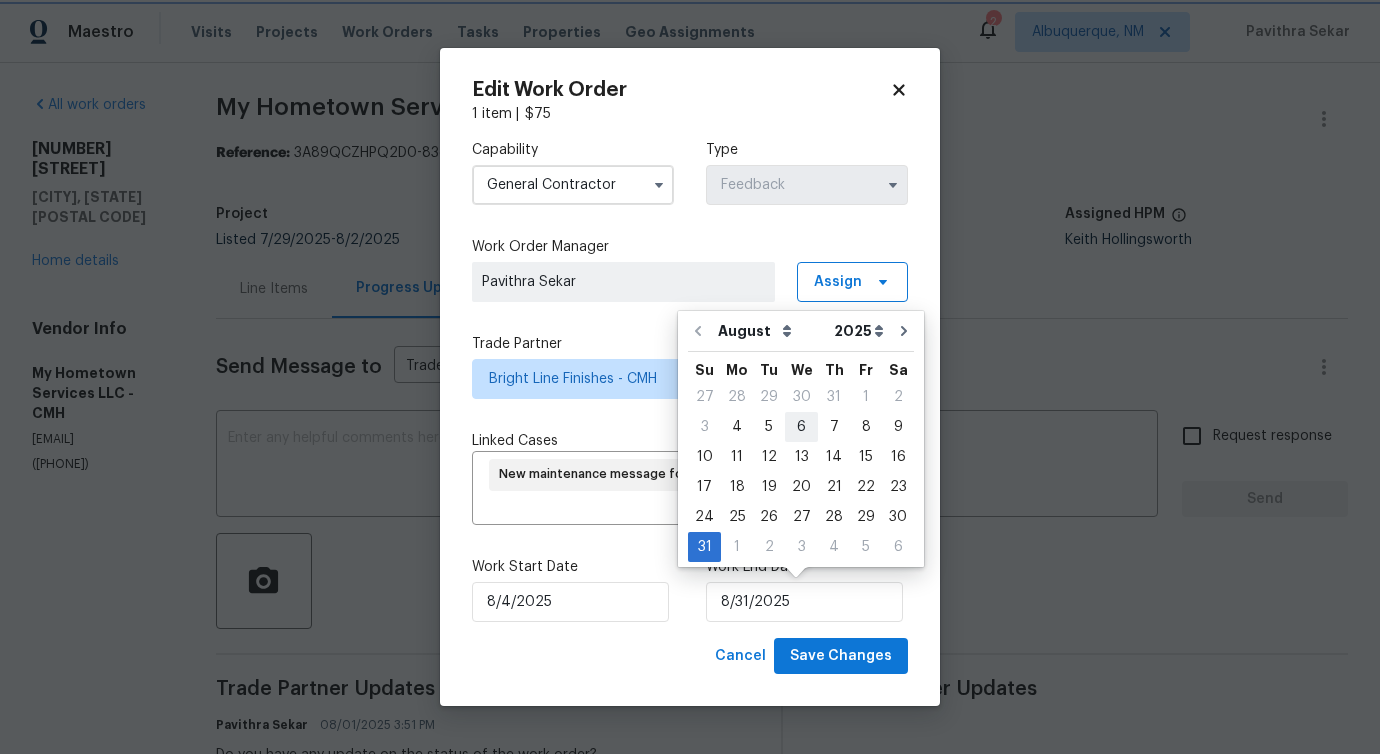 type on "8/6/2025" 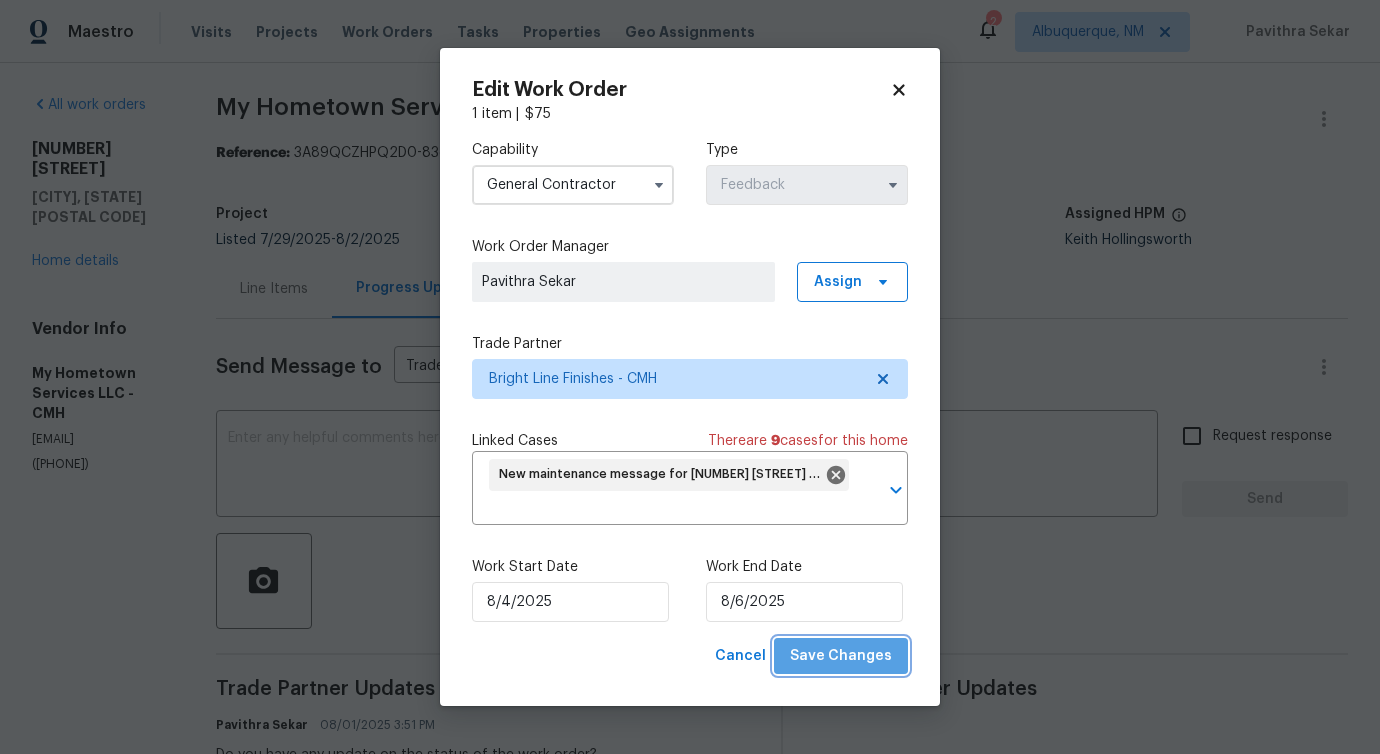 click on "Save Changes" at bounding box center [841, 656] 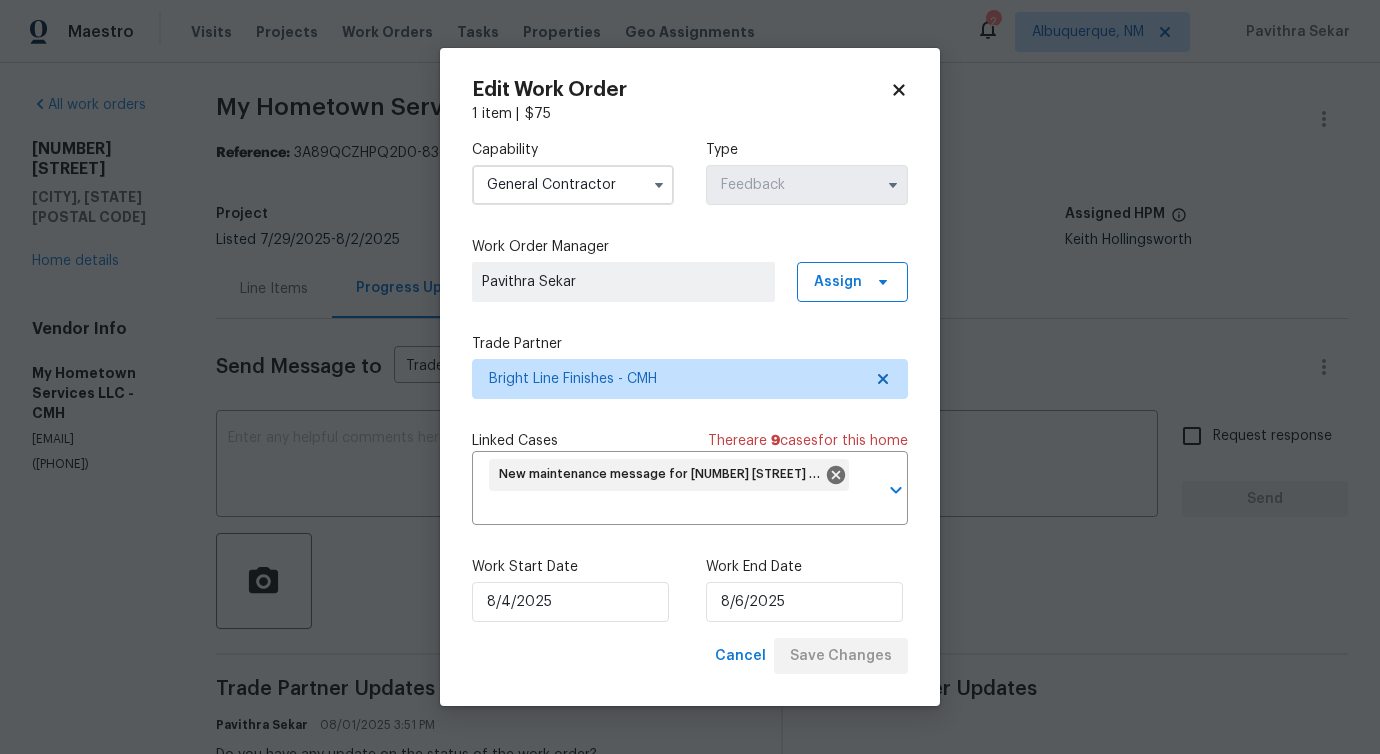 click on "Maestro Visits Projects Work Orders Tasks Properties Geo Assignments 2 Albuquerque, NM Pavithra Sekar All work orders 67 Habersac Ave Pataskala, OH 43062 Home details Vendor Info My Hometown Services LLC - CMH zach.diles@yahoo.com (740) 785-6913 My Hometown Services LLC - CMH Vendor Accepted Reference:   3A89QCZHPQ2D0-83d645510 Project Listed   7/29/2025  -  8/2/2025 Work Order Timeline 7/31/2025  -  8/2/2025 Total Budget $75.00 Assigned HPM Keith Hollingsworth Line Items Progress Updates Attachments Invoices Send Message to Trade partner only Trade partner only ​ x ​ Request response Send Trade Partner Updates Pavithra Sekar 08/01/2025 3:51 PM Do you have any update on the status of the work order? Pavithra Sekar 07/31/2025 6:13 PM On-site Worker Updates
Edit Work Order 1 item | $ 75 Capability   General Contractor Type   Feedback Work Order Manager   Pavithra Sekar Assign Trade Partner   Bright Line Finishes - CMH Linked Cases There  are   9  case s  for this home   ​ Work Start Date   8/4/2025" at bounding box center [690, 377] 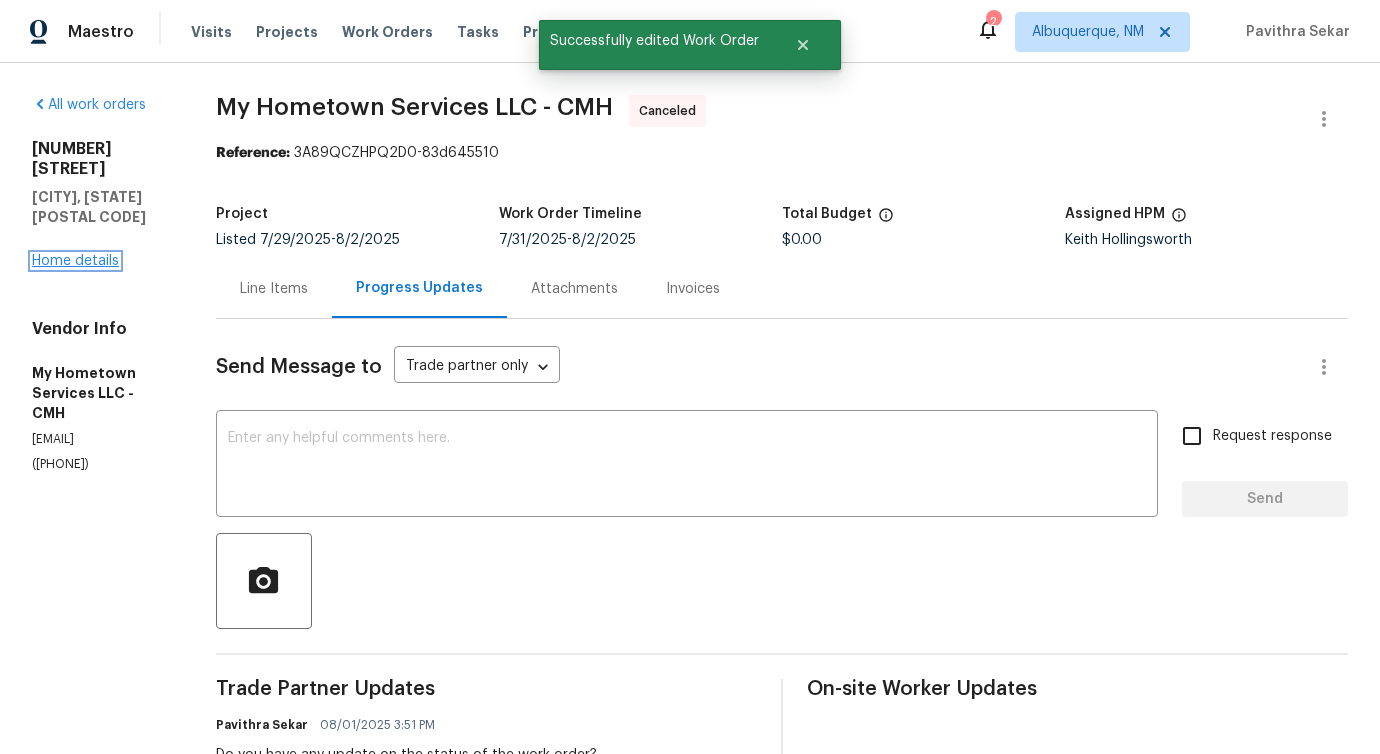 click on "Home details" at bounding box center [75, 261] 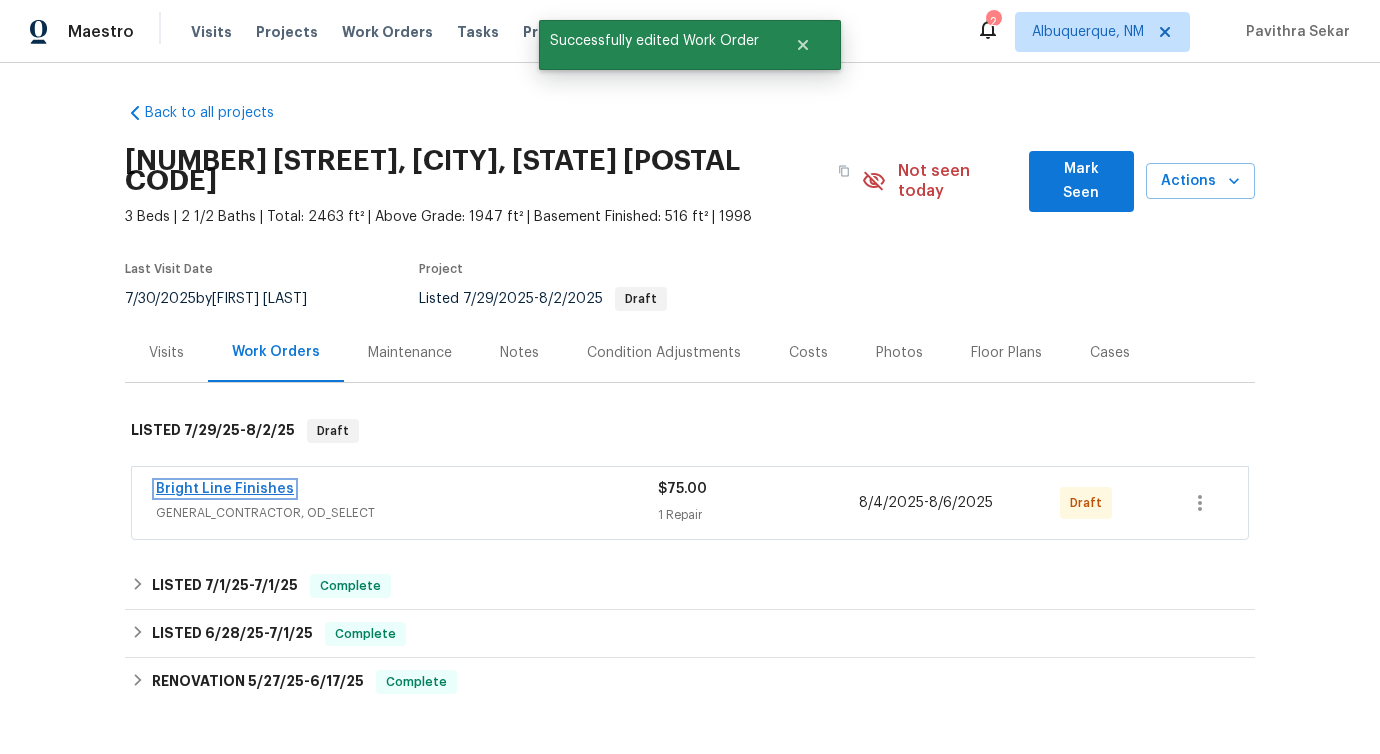 click on "Bright Line Finishes" at bounding box center [225, 489] 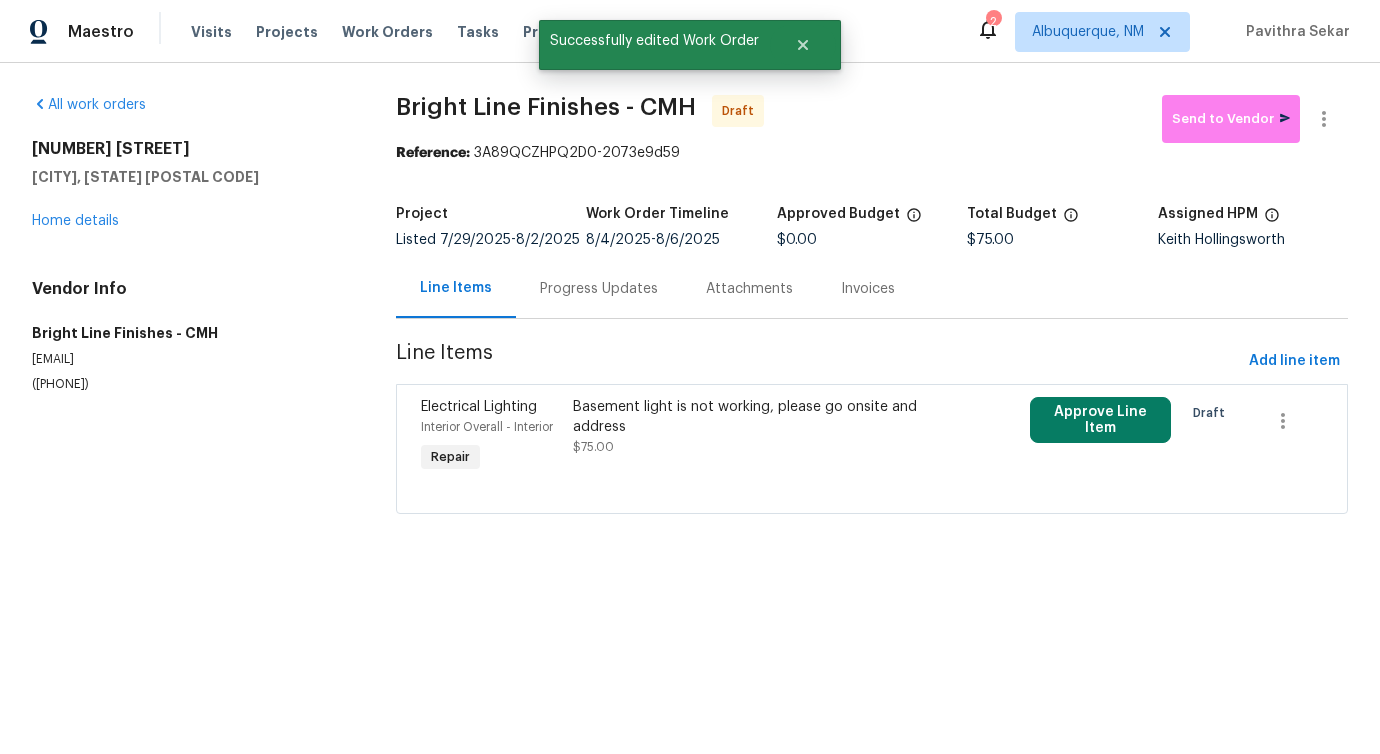 click at bounding box center [872, 489] 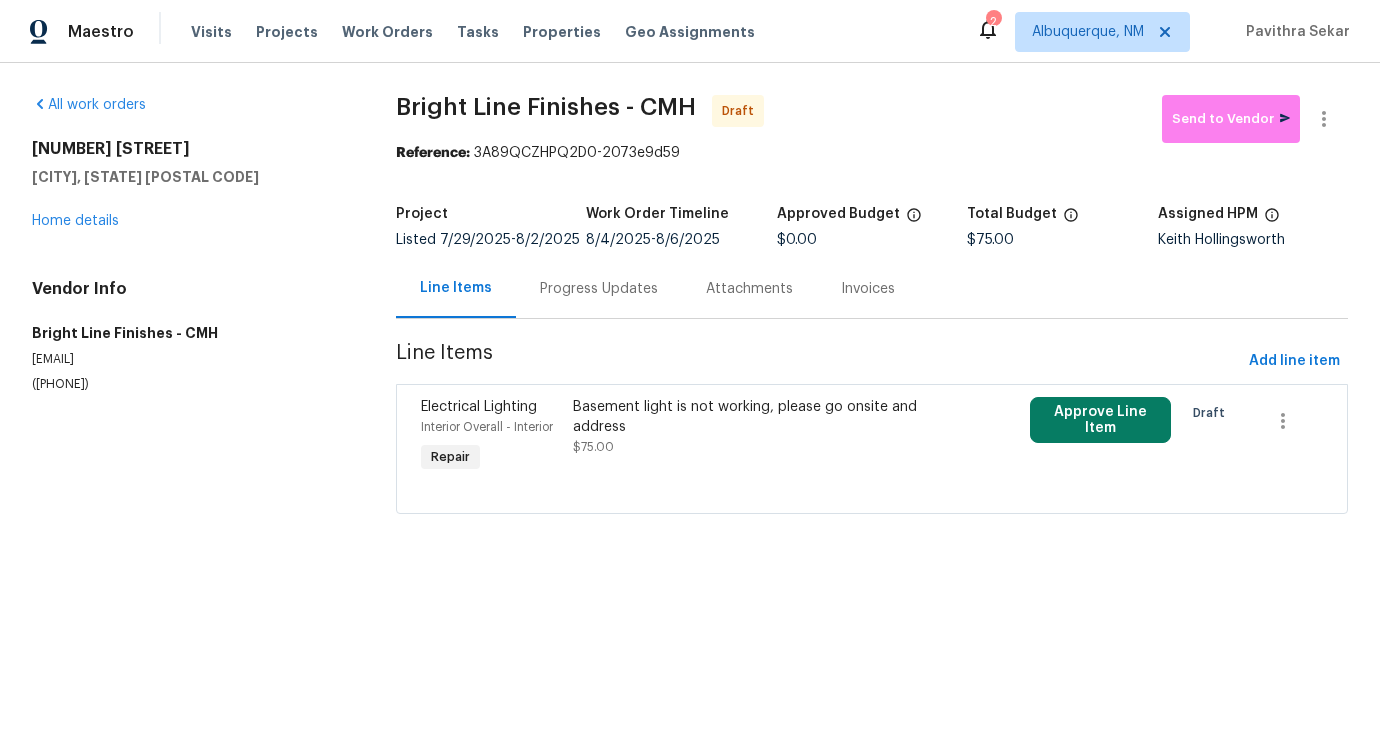 click on "Basement light is not working, please go onsite and address $75.00" at bounding box center [757, 437] 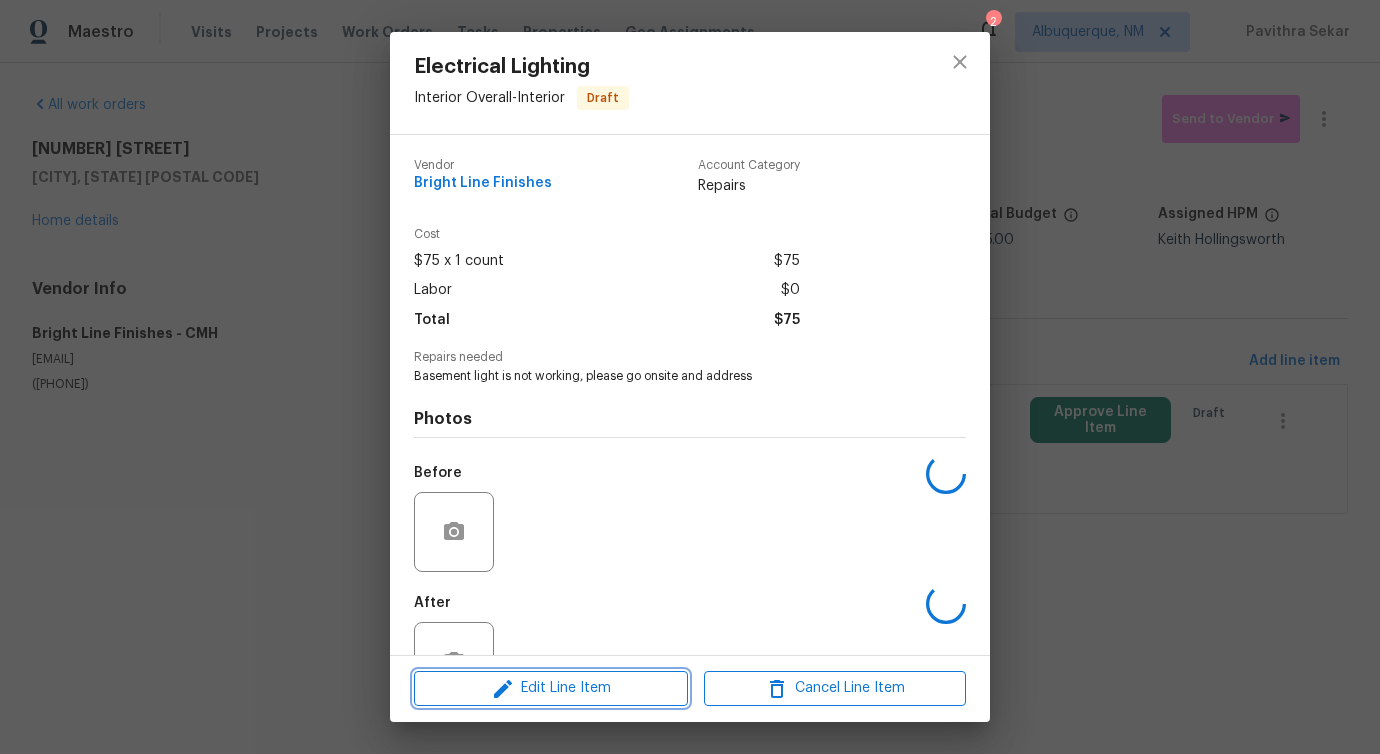 click on "Edit Line Item" at bounding box center [551, 688] 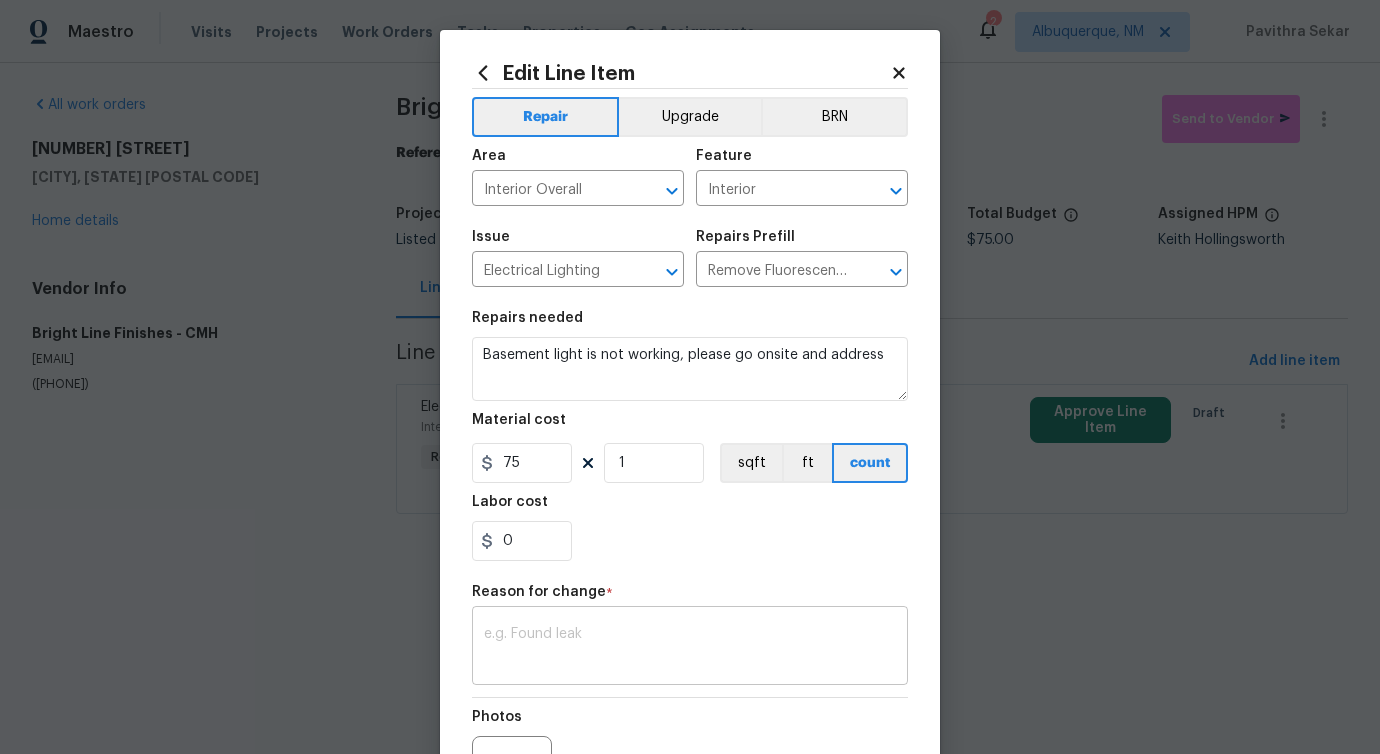 click at bounding box center (690, 648) 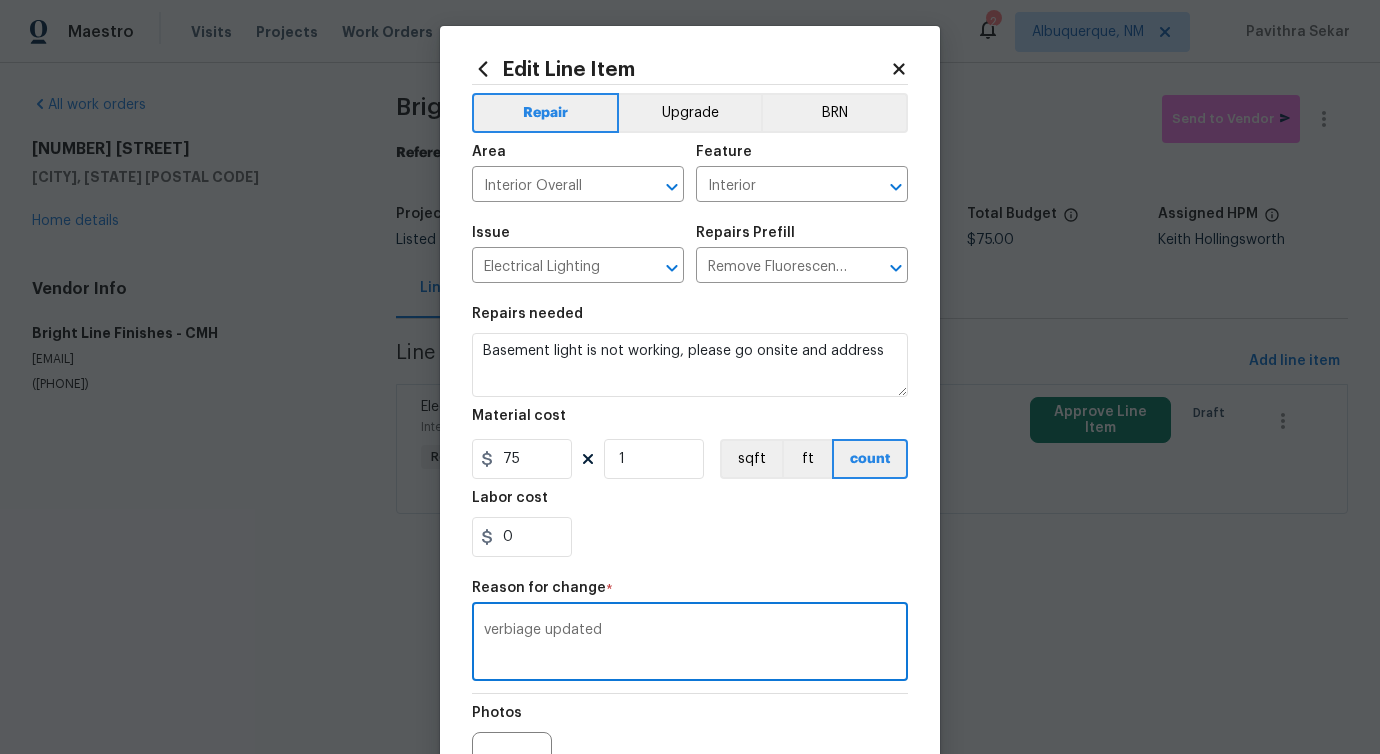 scroll, scrollTop: 232, scrollLeft: 0, axis: vertical 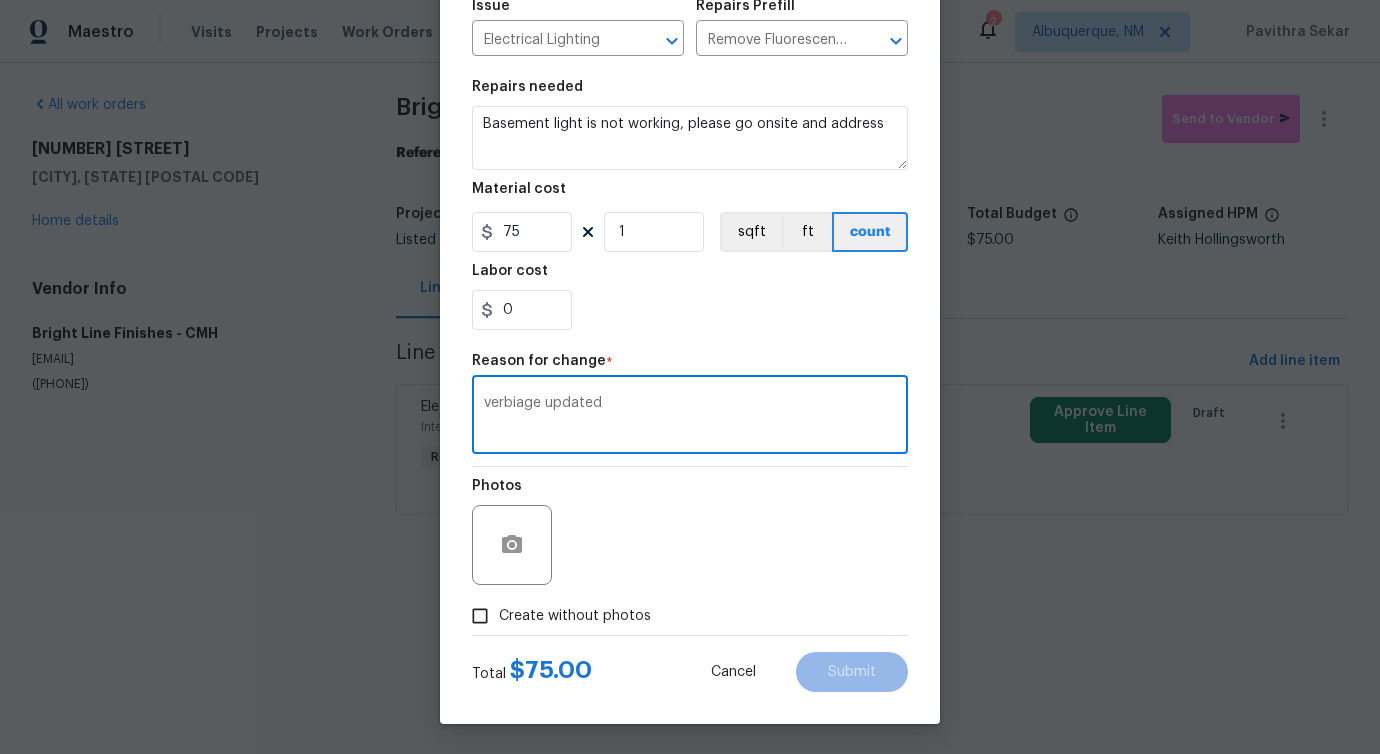 type on "verbiage updated" 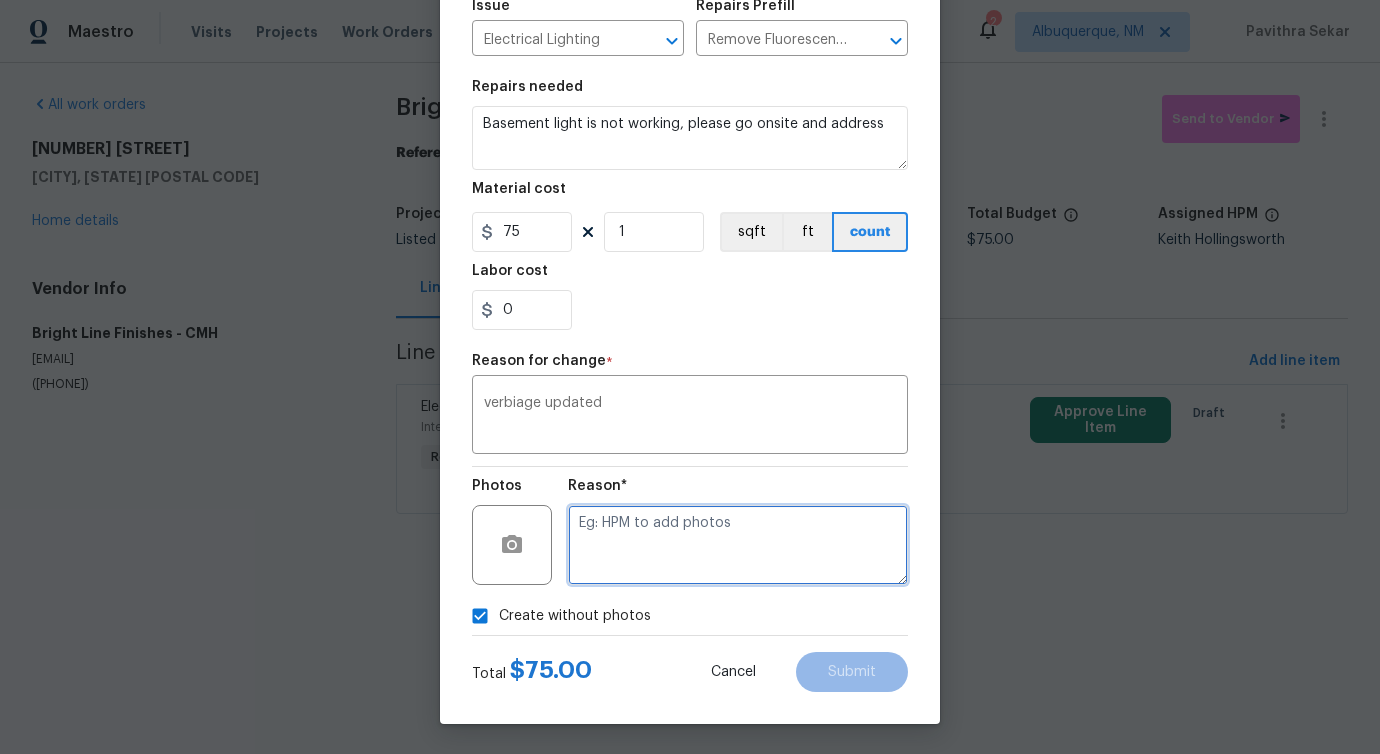 click at bounding box center [738, 545] 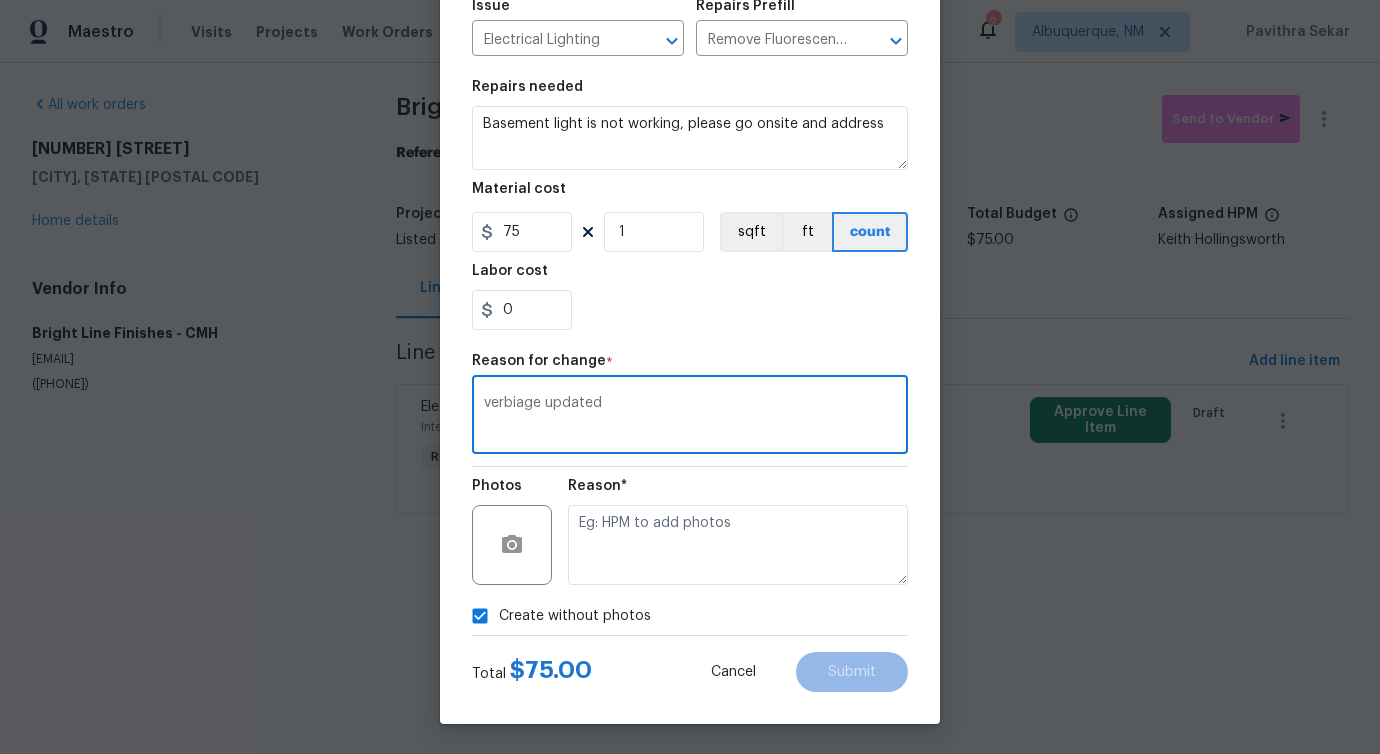 click on "verbiage updated" at bounding box center [690, 417] 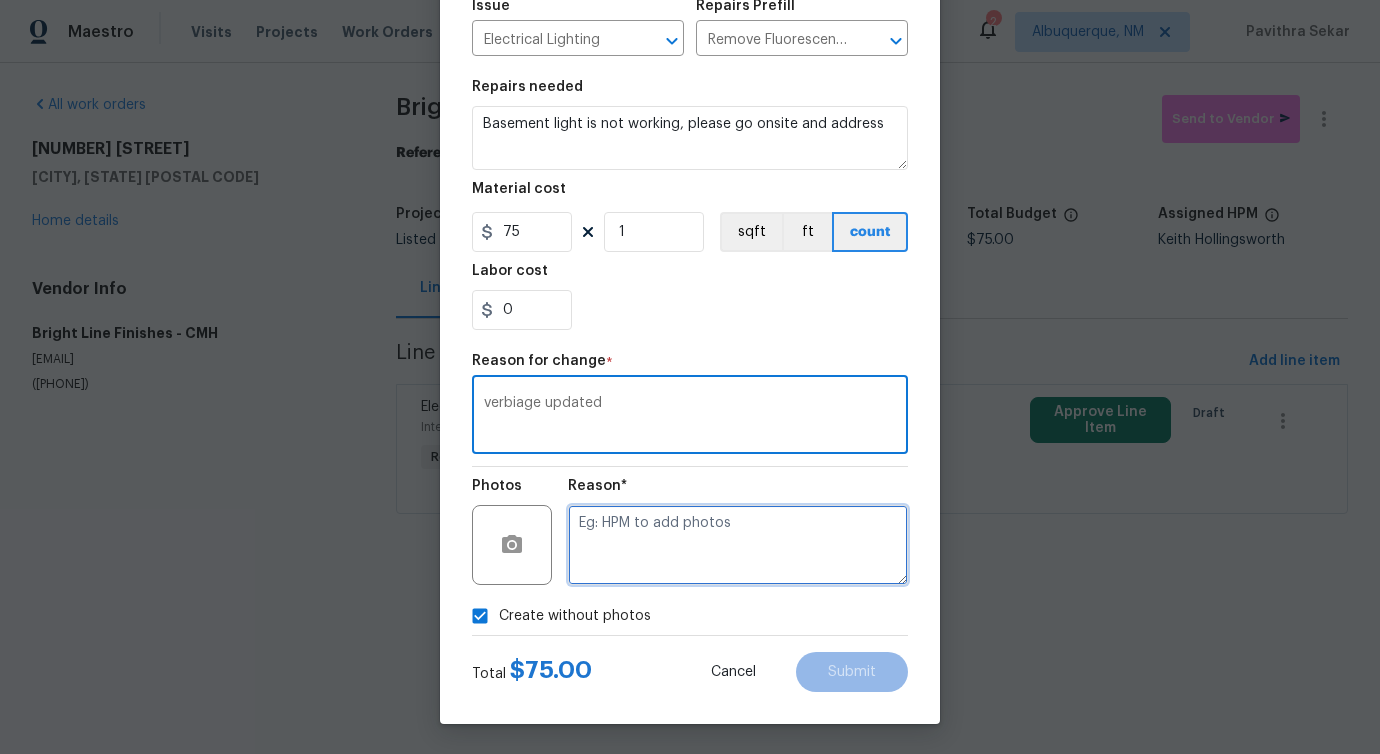 click at bounding box center (738, 545) 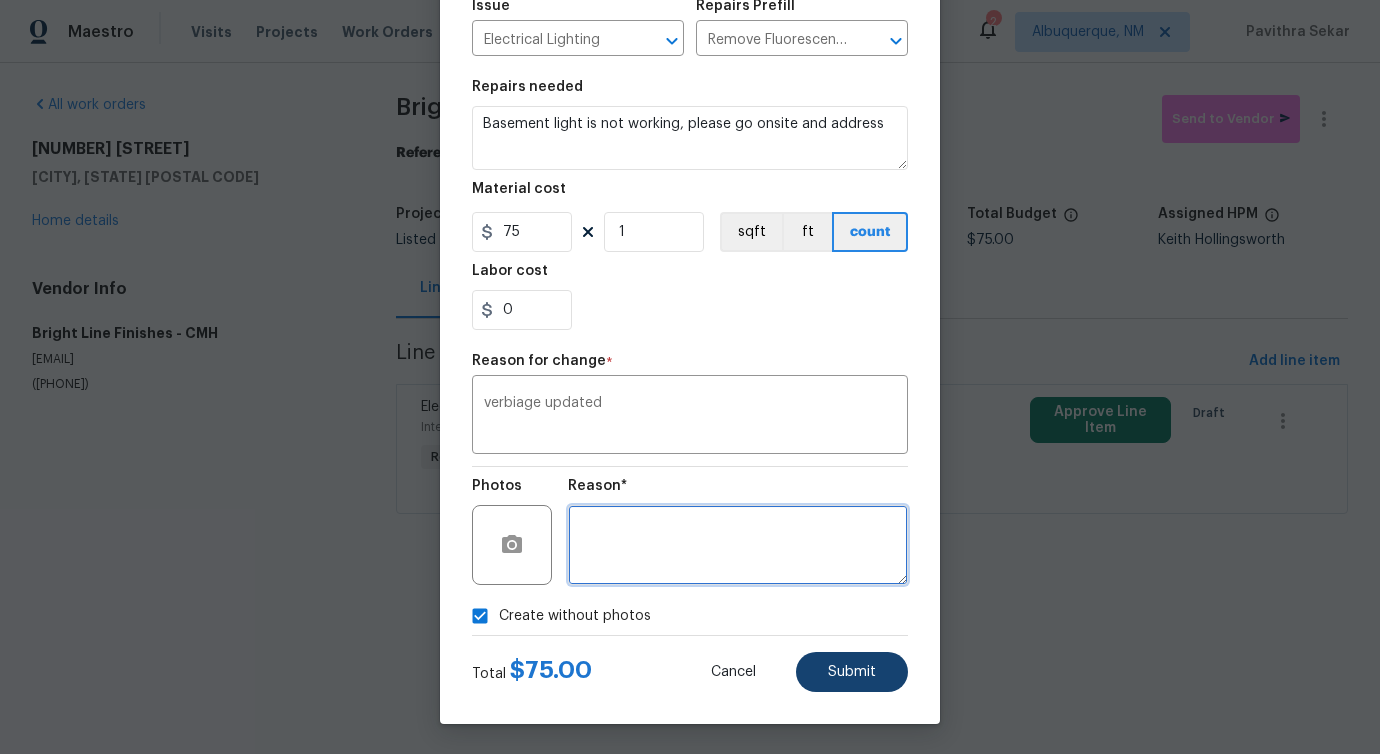 type 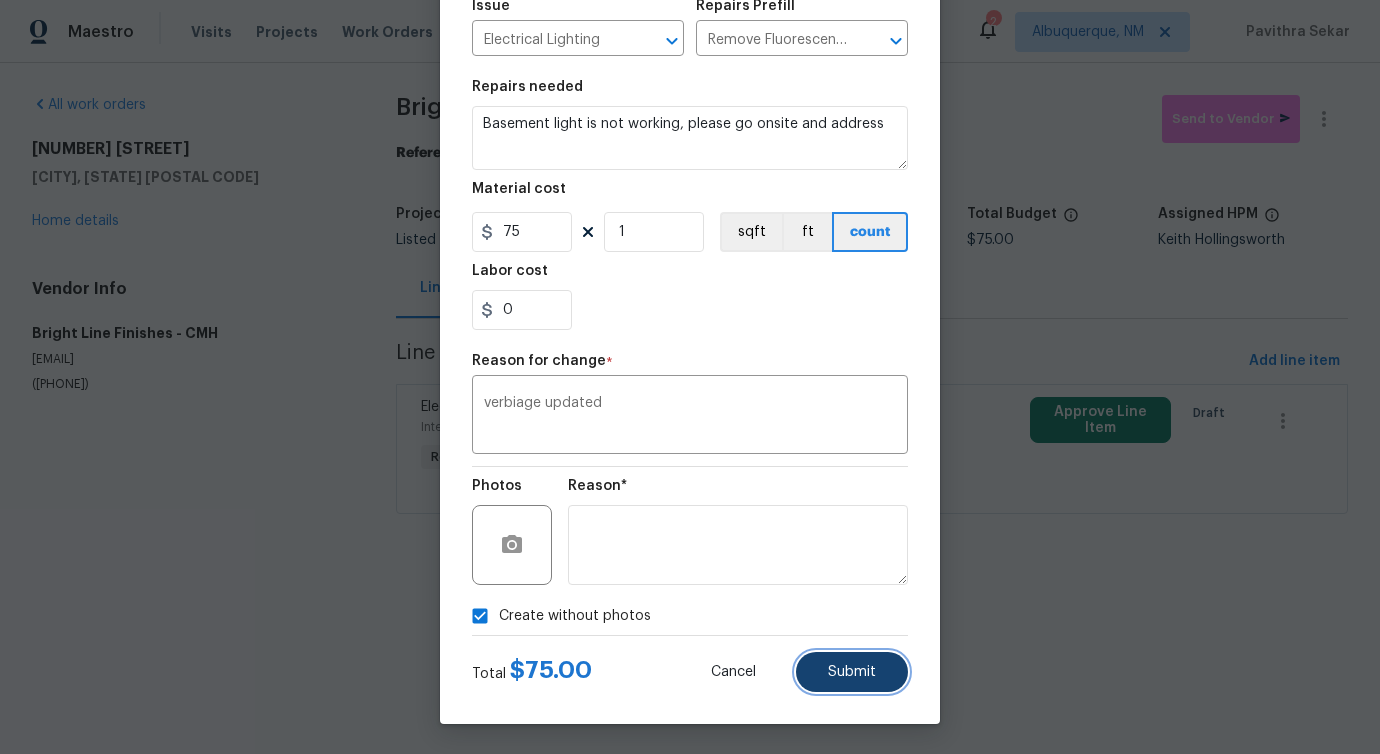click on "Submit" at bounding box center [852, 672] 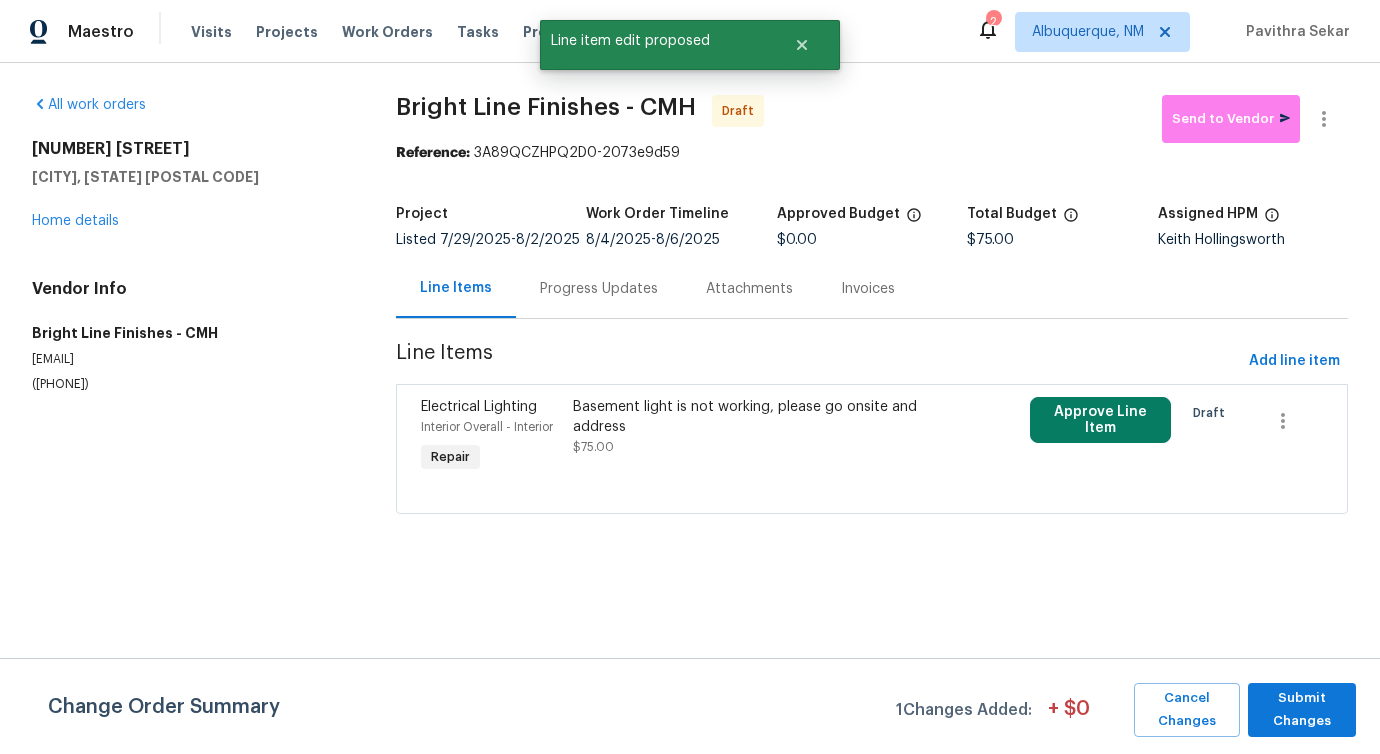 scroll, scrollTop: 0, scrollLeft: 0, axis: both 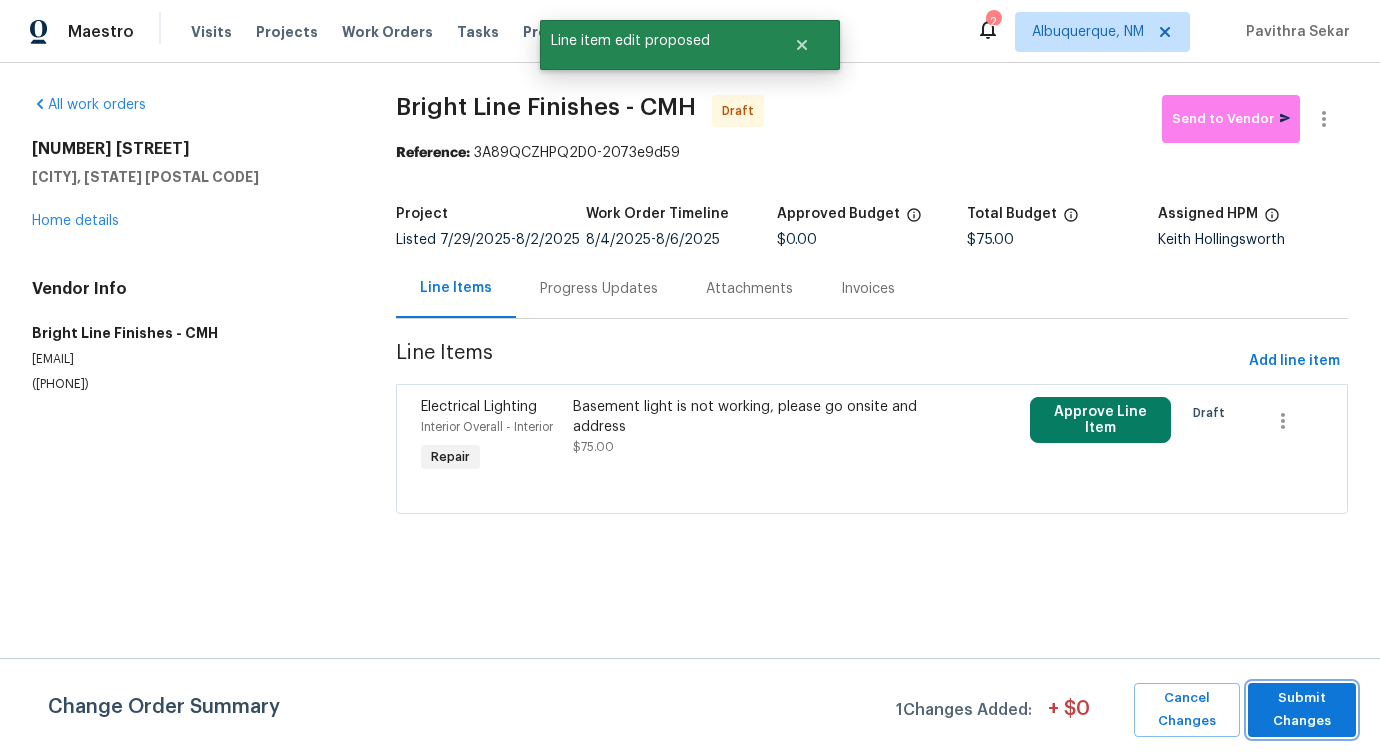 click on "Submit Changes" at bounding box center [1302, 710] 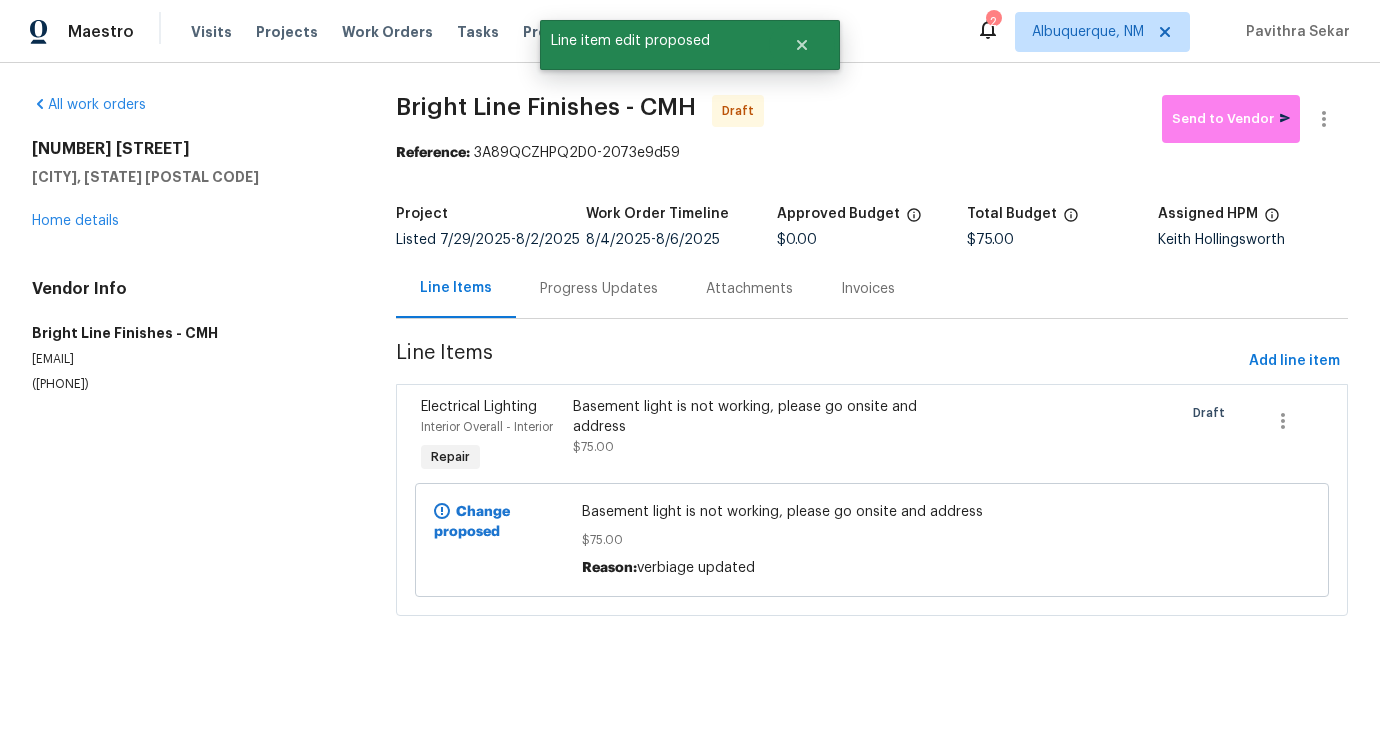 click on "Bright Line Finishes - CMH Draft Send to Vendor   Reference:   3A89QCZHPQ2D0-2073e9d59 Project Listed   7/29/2025  -  8/2/2025 Work Order Timeline 8/4/2025  -  8/6/2025 Approved Budget $0.00 Total Budget $75.00 Assigned HPM Keith Hollingsworth Line Items Progress Updates Attachments Invoices Line Items Add line item Electrical Lighting Interior Overall - Interior Repair Basement light is not working, please go onsite and address $75.00 Draft Change proposed Basement light is not working, please go onsite and address $75.00 Reason:  verbiage updated" at bounding box center (872, 367) 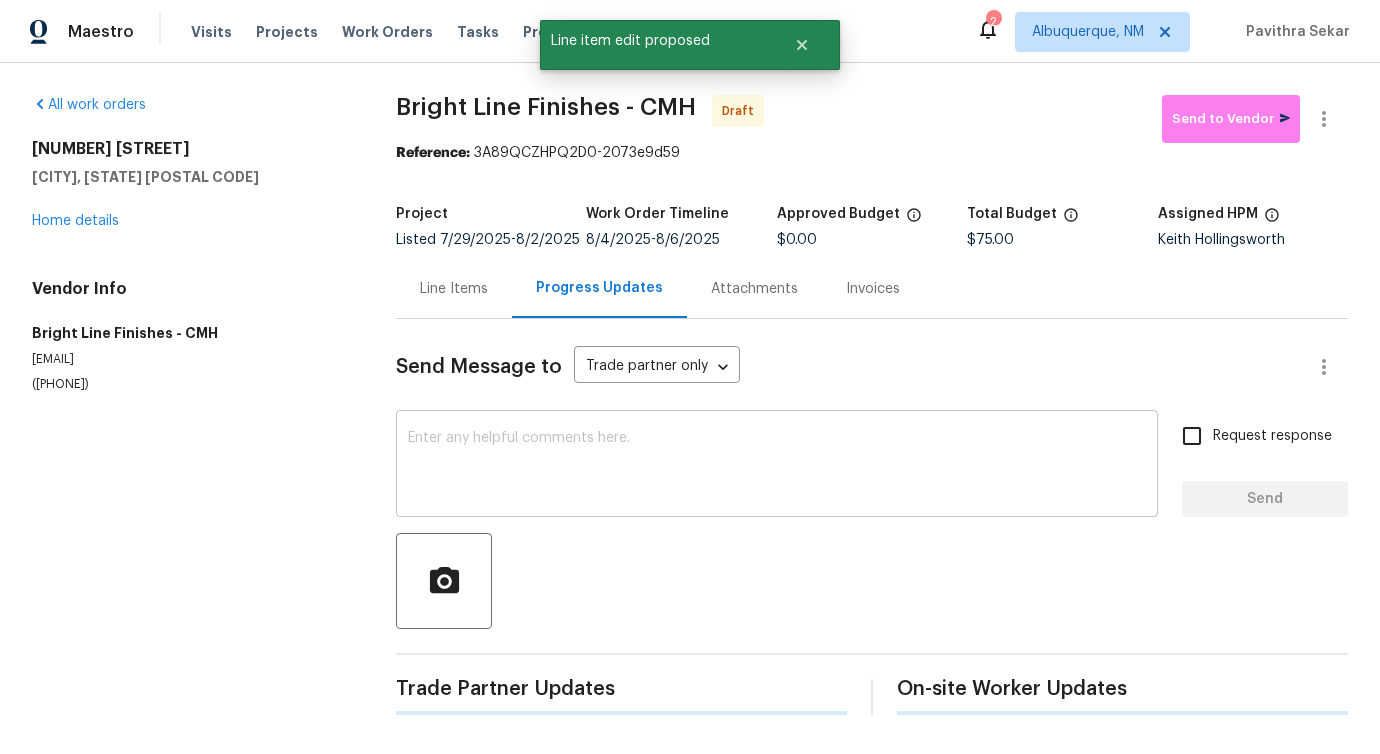 click at bounding box center [777, 466] 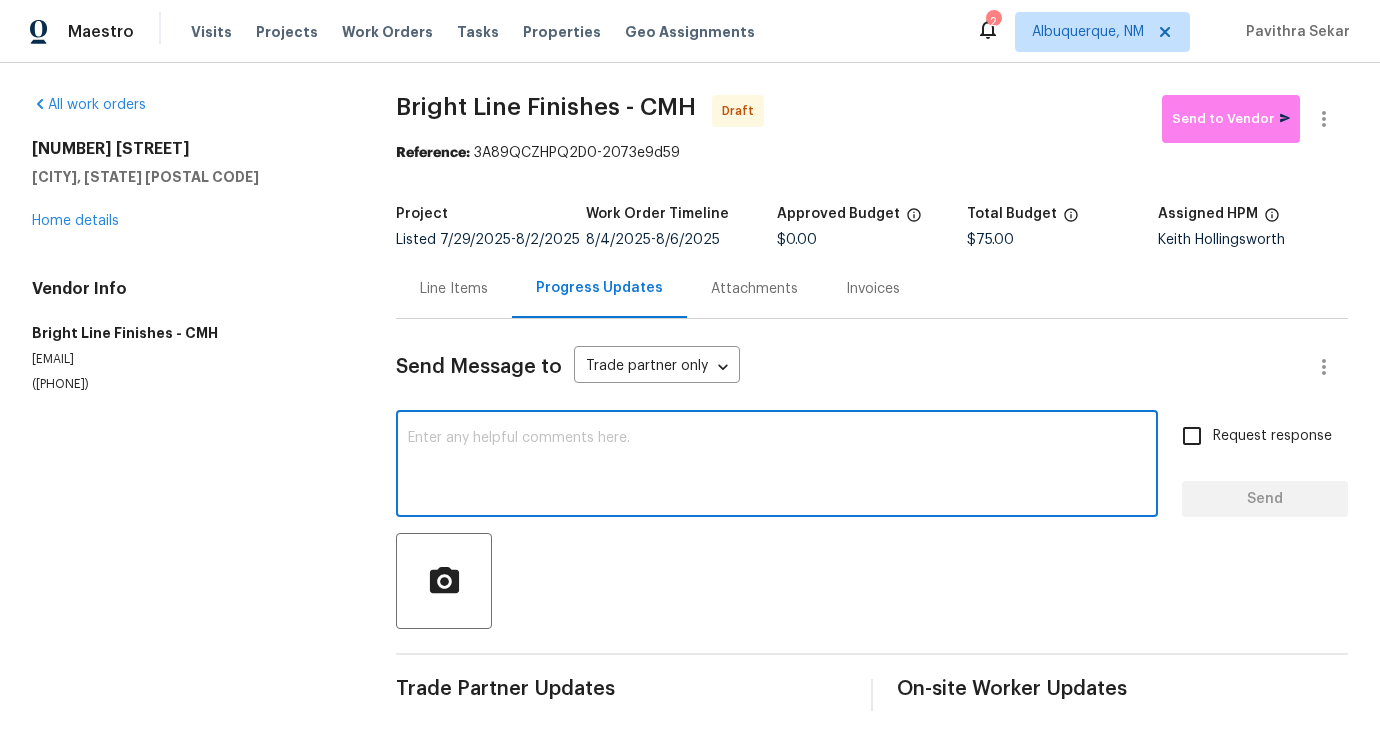 click at bounding box center [777, 466] 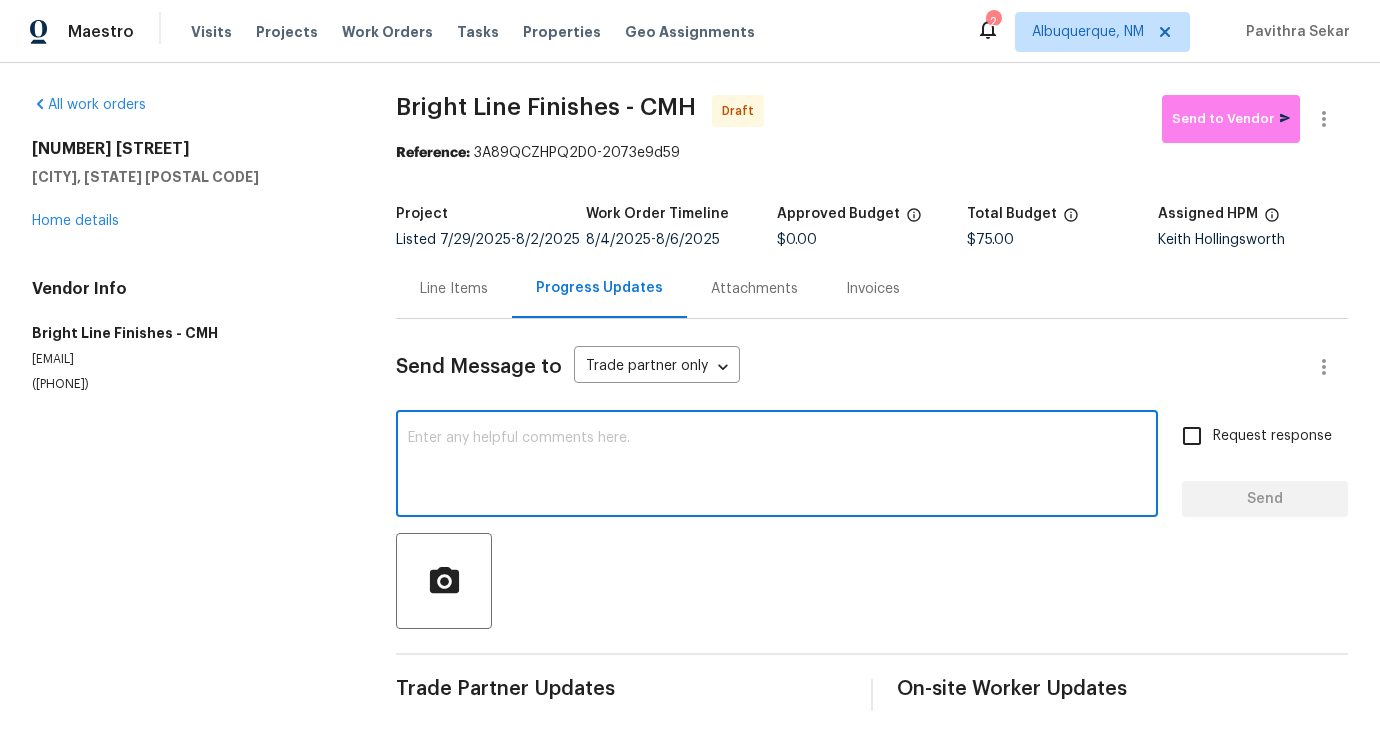 paste on "Hi, this is Pavithra with Opendoor. I’m confirming you received the WO for the property at (Address). Please review and accept the WO within 24 hours and provide a schedule date. Please disregard the contact information for the HPM included in the WO. Our Centralised LWO Team is responsible for Listed WOs." 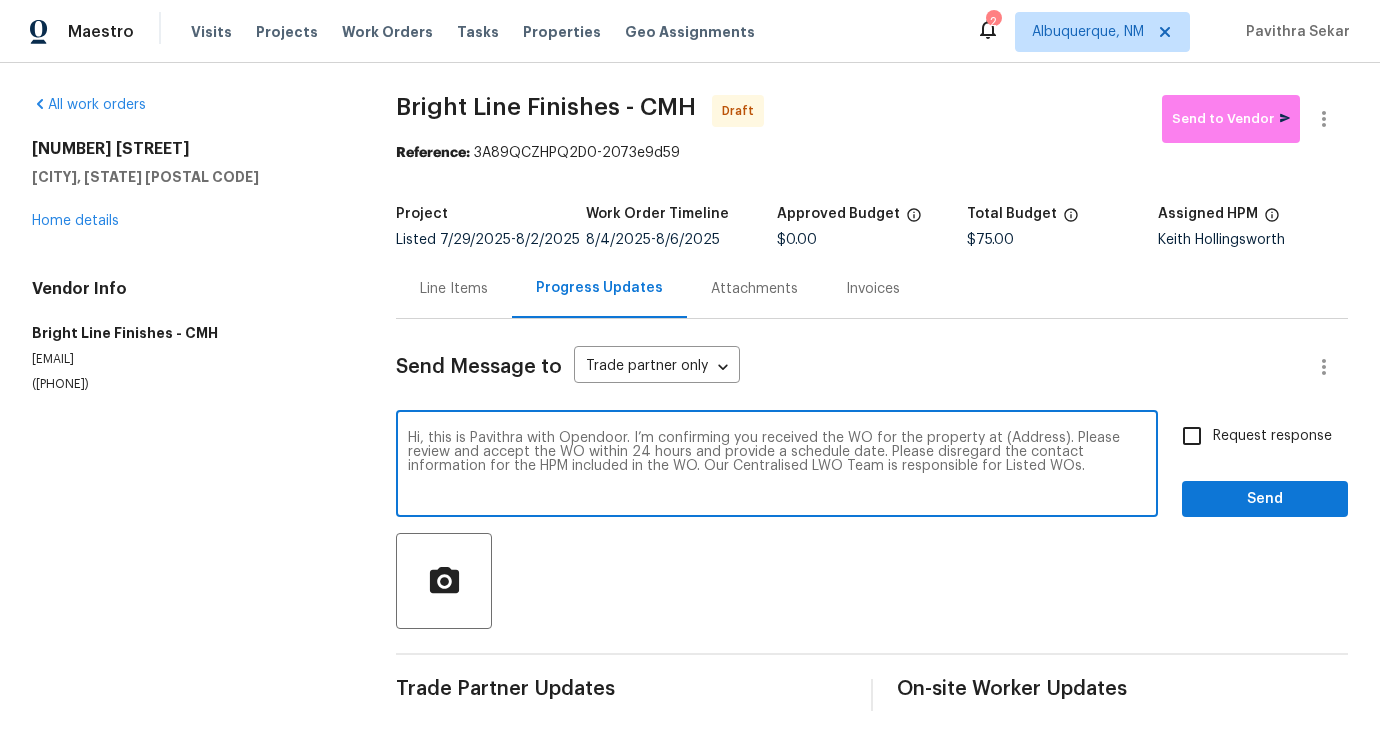 click on "Hi, this is Pavithra with Opendoor. I’m confirming you received the WO for the property at (Address). Please review and accept the WO within 24 hours and provide a schedule date. Please disregard the contact information for the HPM included in the WO. Our Centralised LWO Team is responsible for Listed WOs." at bounding box center (777, 466) 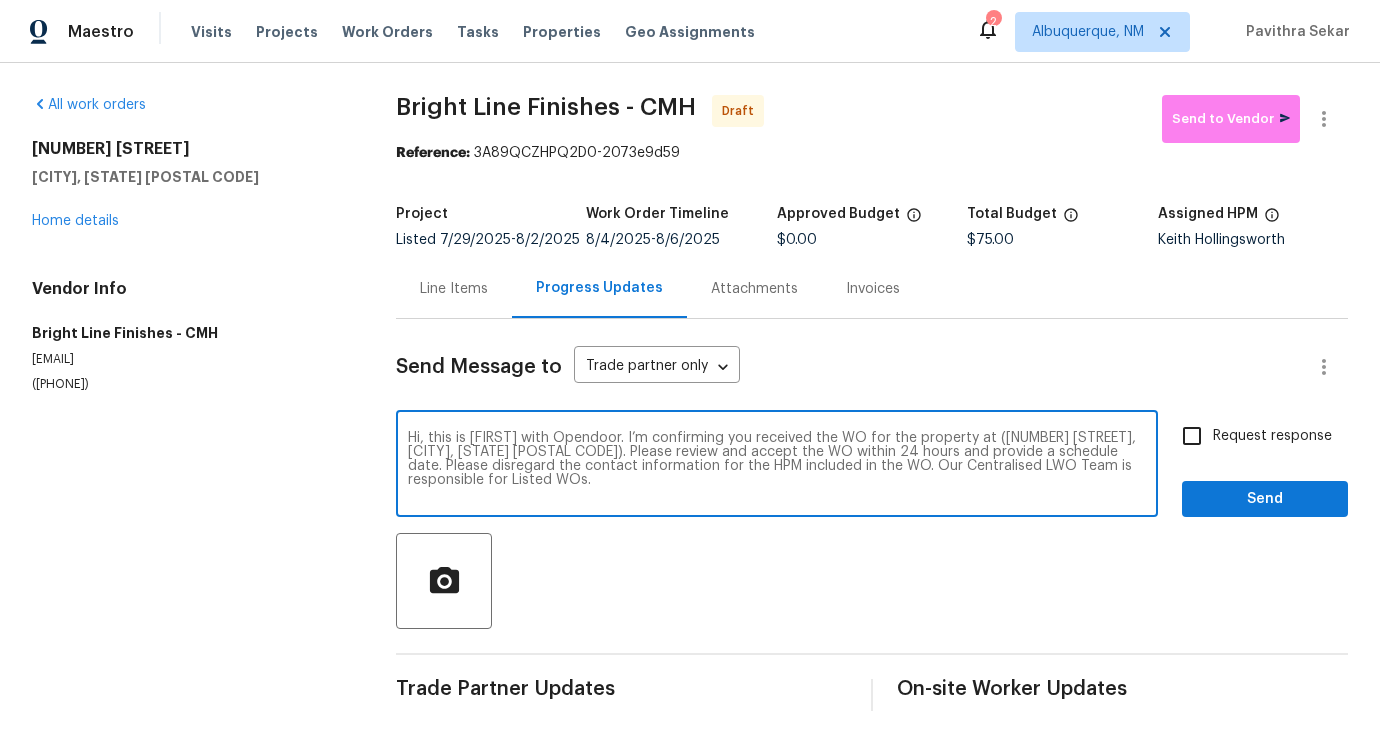 type on "Hi, this is Pavithra with Opendoor. I’m confirming you received the WO for the property at (67 Habersac Ave, Pataskala, OH 43062). Please review and accept the WO within 24 hours and provide a schedule date. Please disregard the contact information for the HPM included in the WO. Our Centralised LWO Team is responsible for Listed WOs." 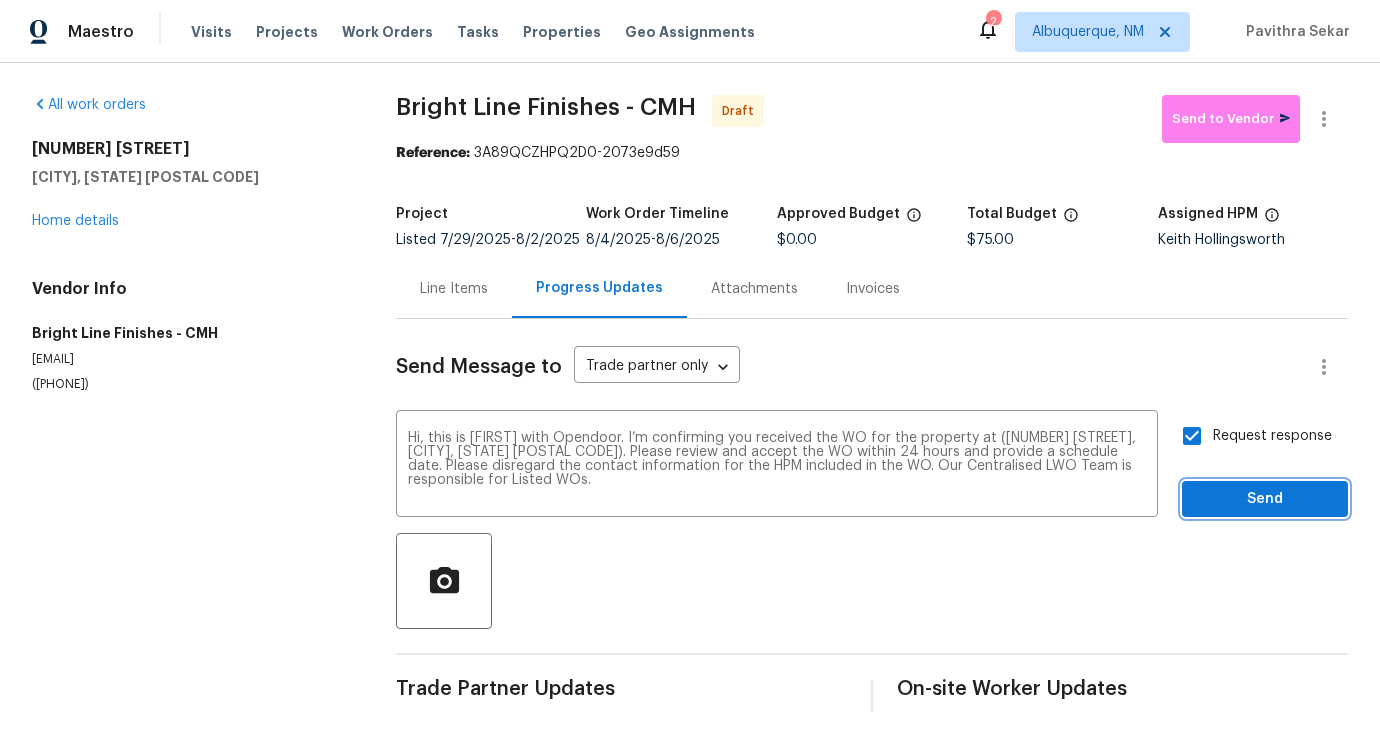 drag, startPoint x: 1258, startPoint y: 497, endPoint x: 1260, endPoint y: 485, distance: 12.165525 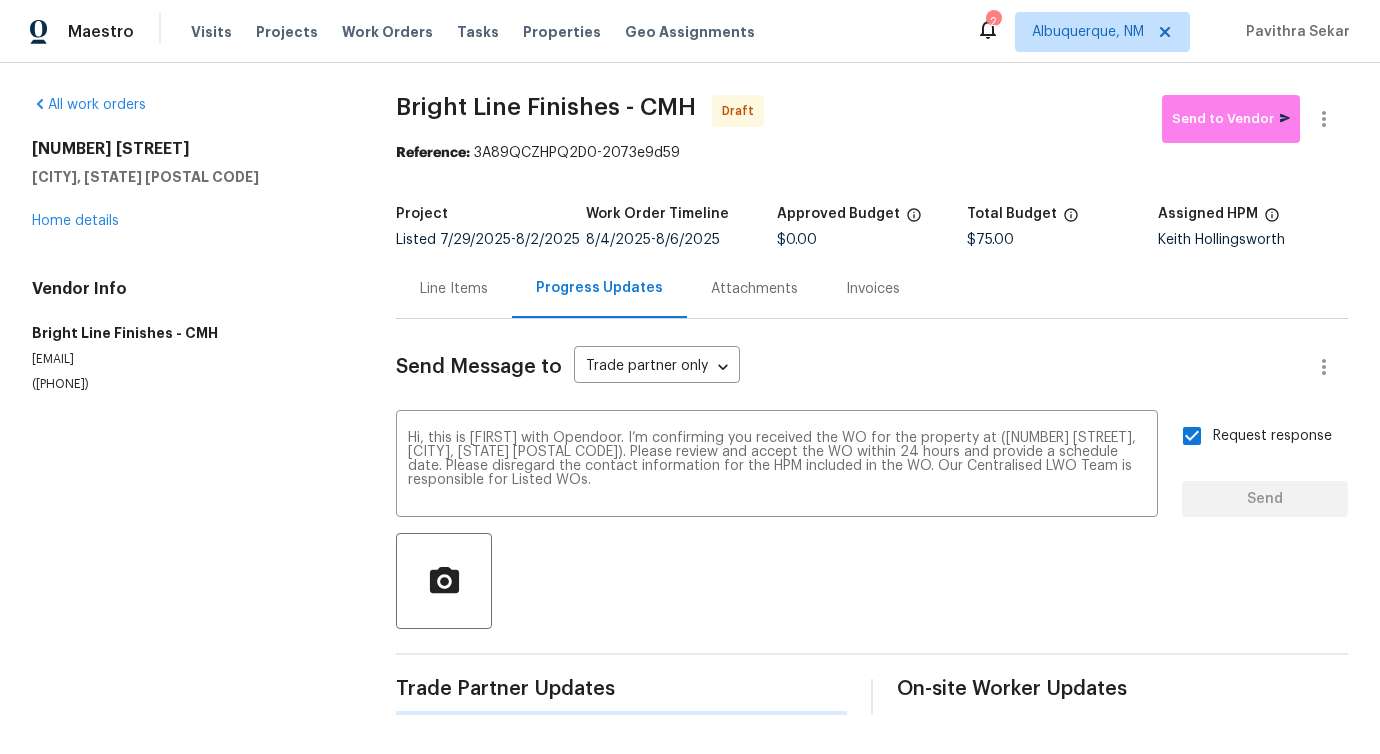 type 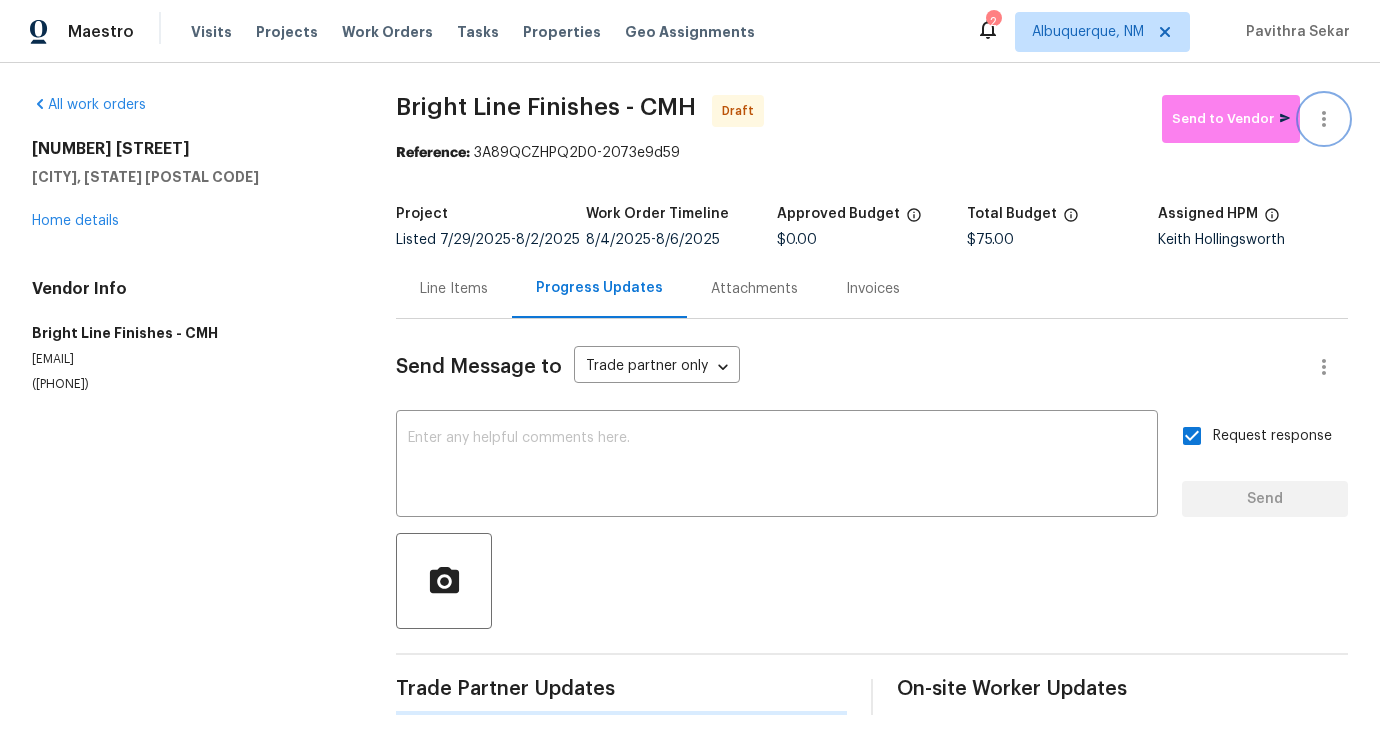 click at bounding box center [1324, 119] 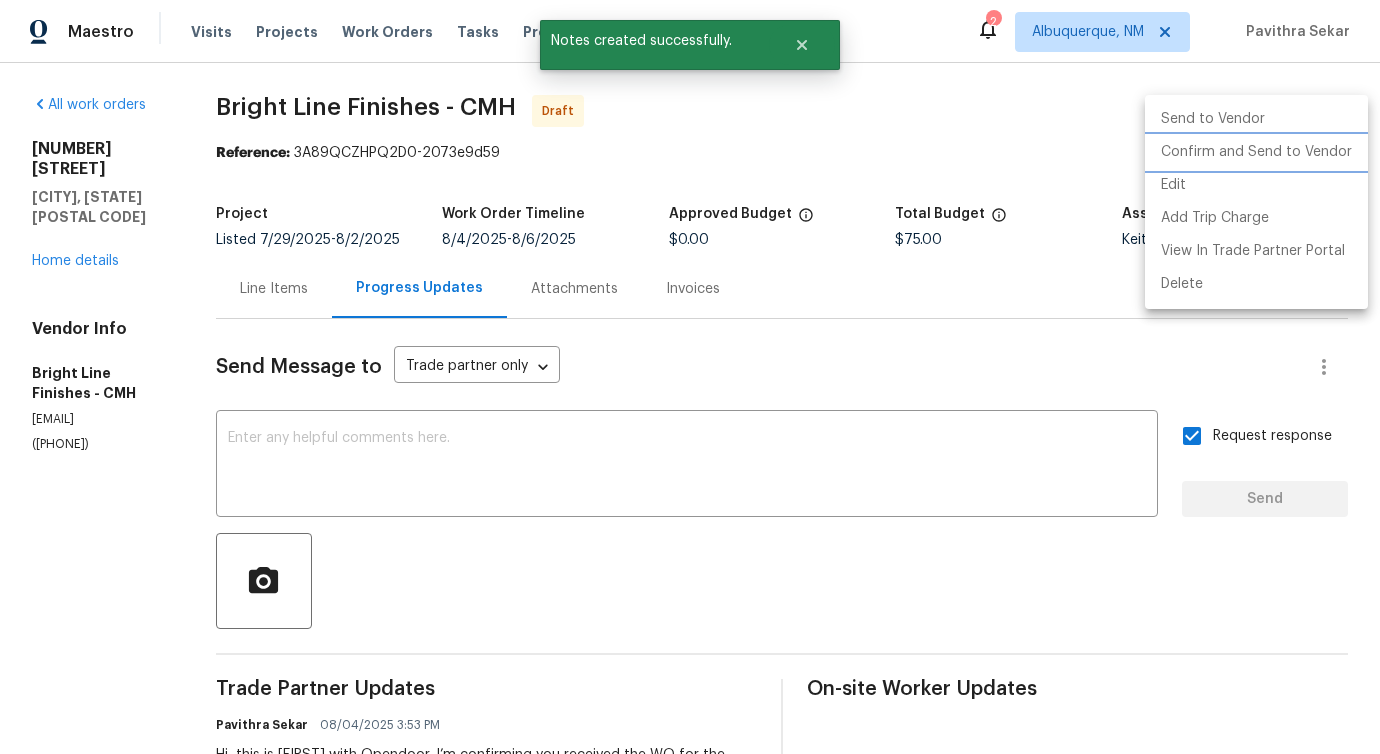 click on "Confirm and Send to Vendor" at bounding box center (1256, 152) 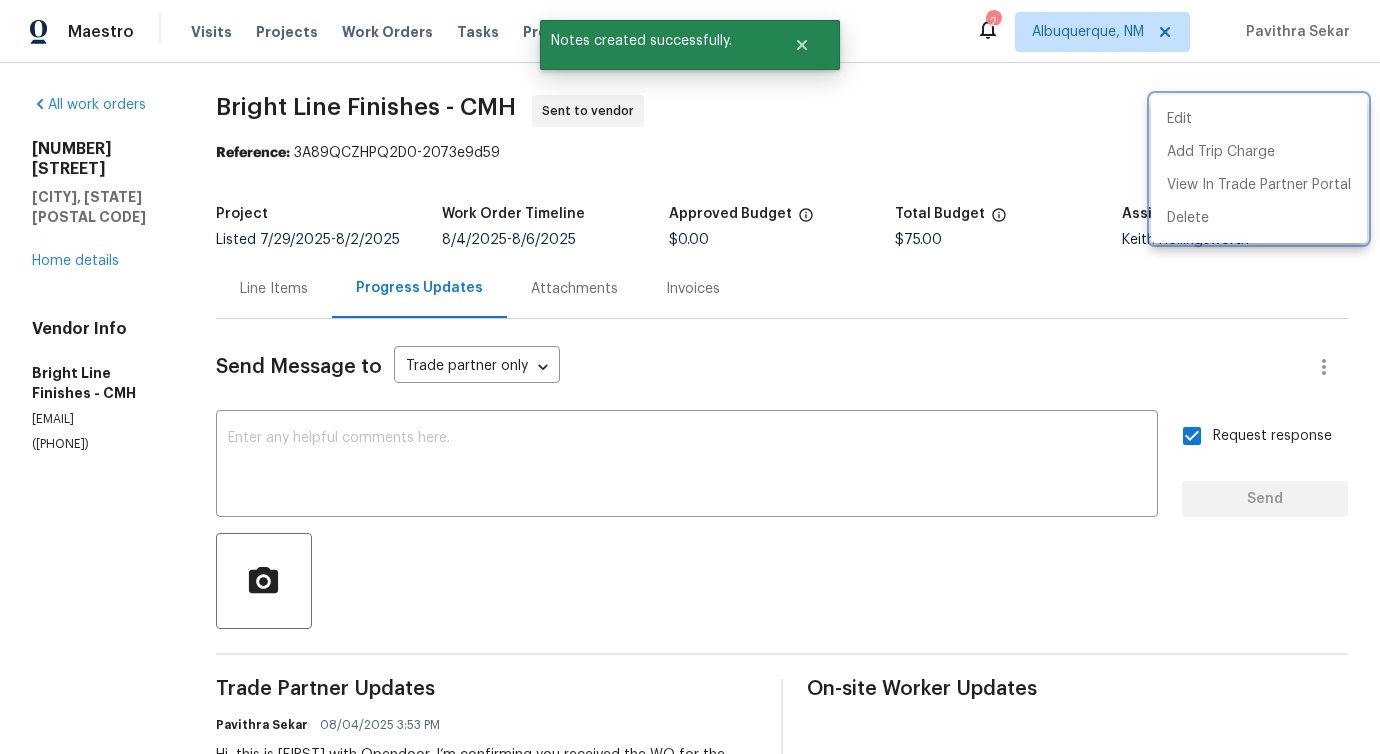 click at bounding box center [690, 377] 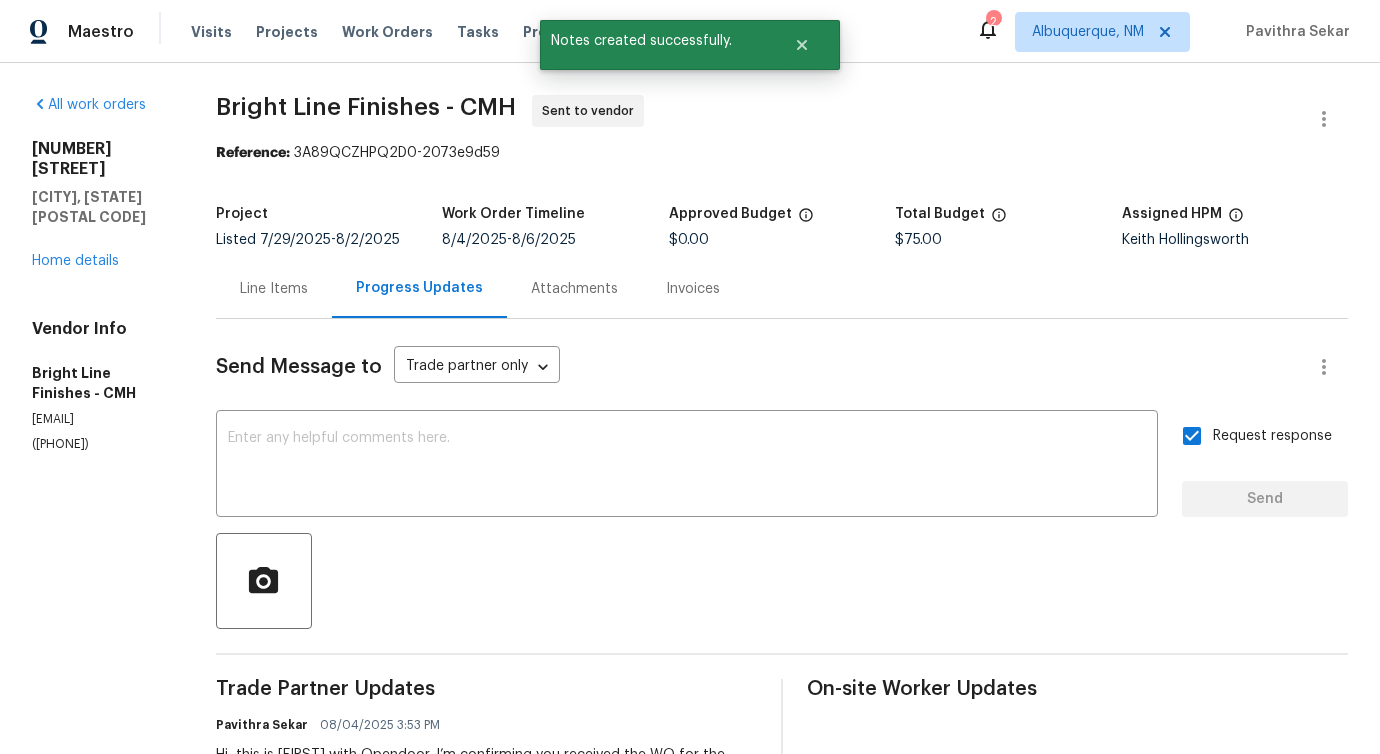 click on "Line Items" at bounding box center [274, 289] 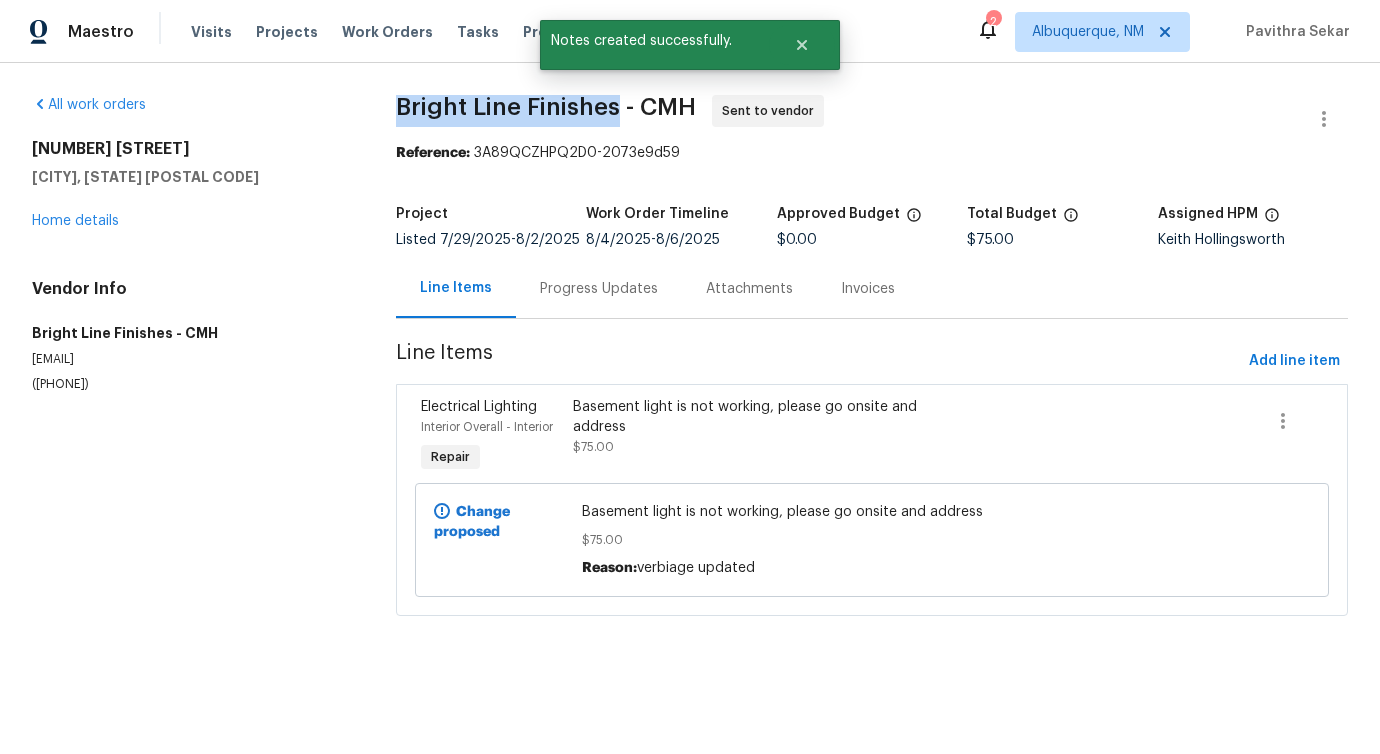 drag, startPoint x: 384, startPoint y: 104, endPoint x: 619, endPoint y: 107, distance: 235.01915 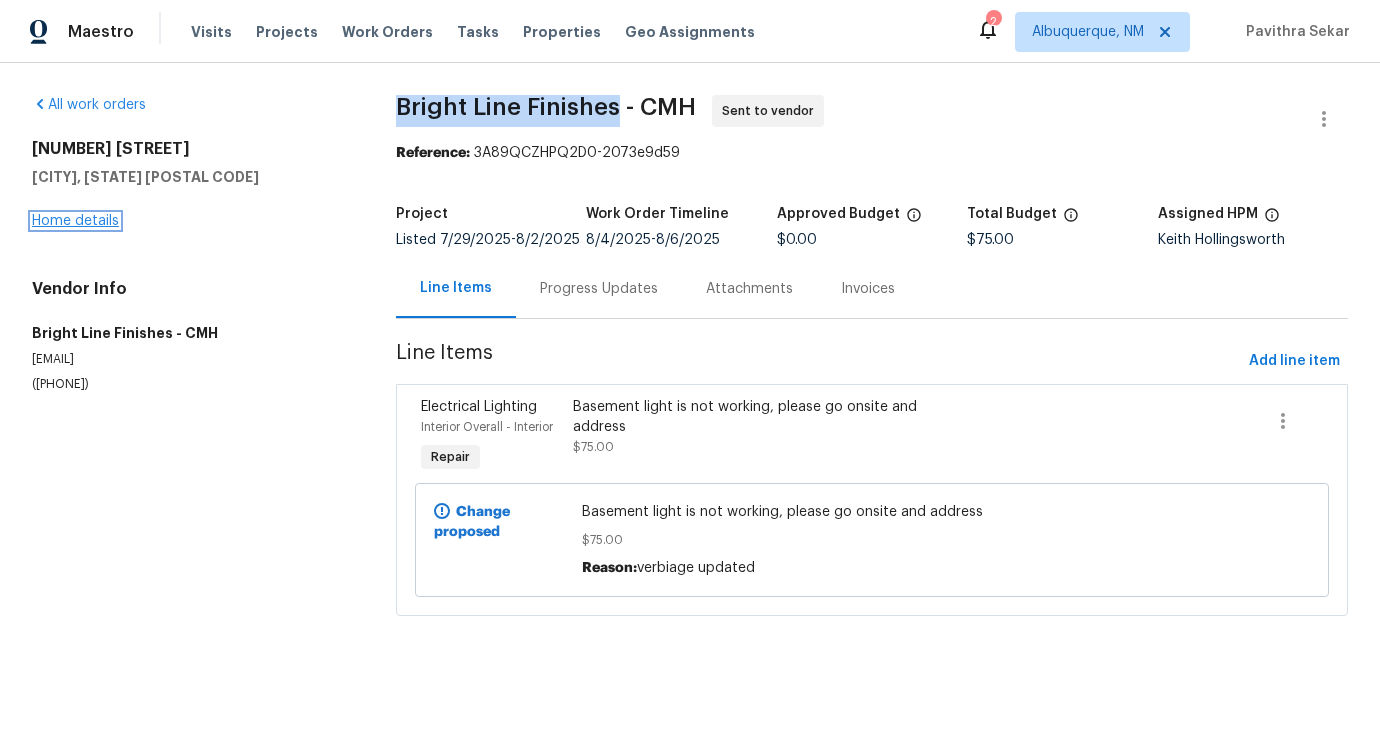 click on "Home details" at bounding box center [75, 221] 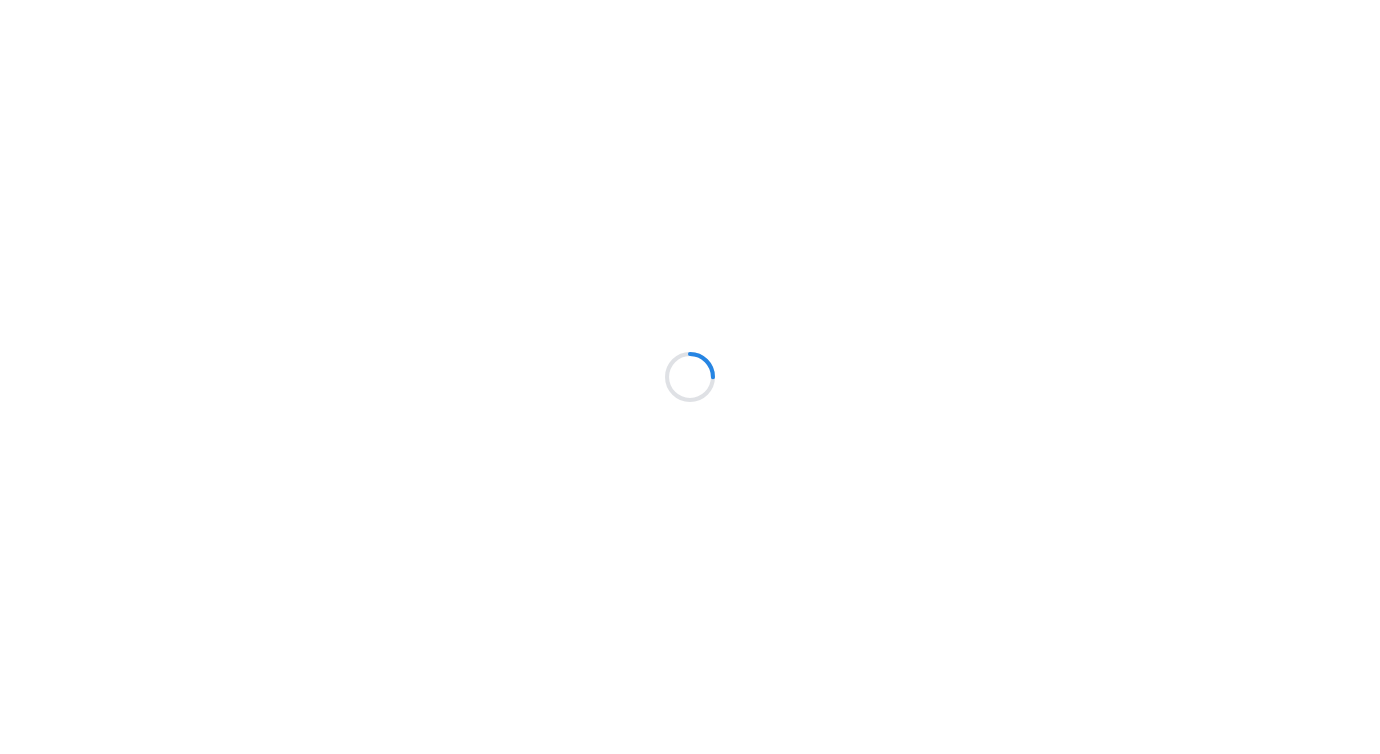 scroll, scrollTop: 0, scrollLeft: 0, axis: both 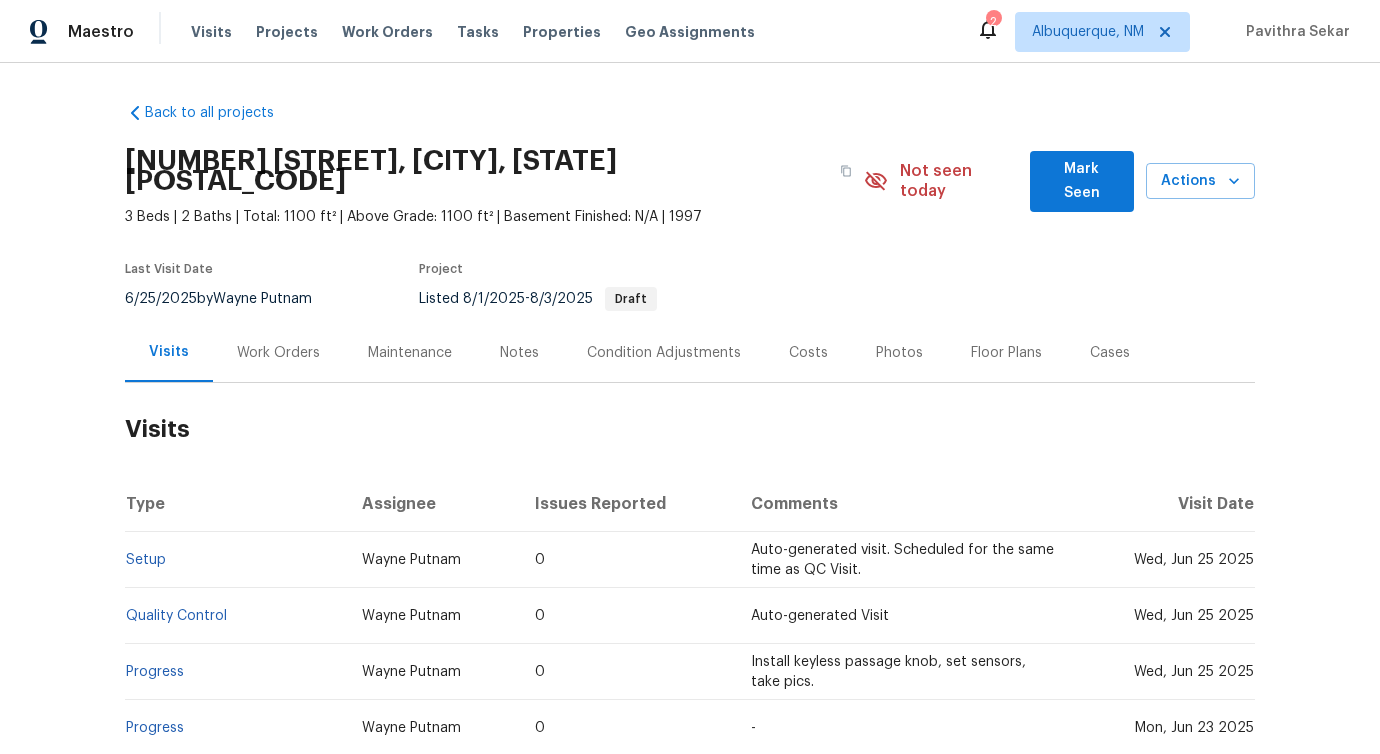 click on "Work Orders" at bounding box center (278, 353) 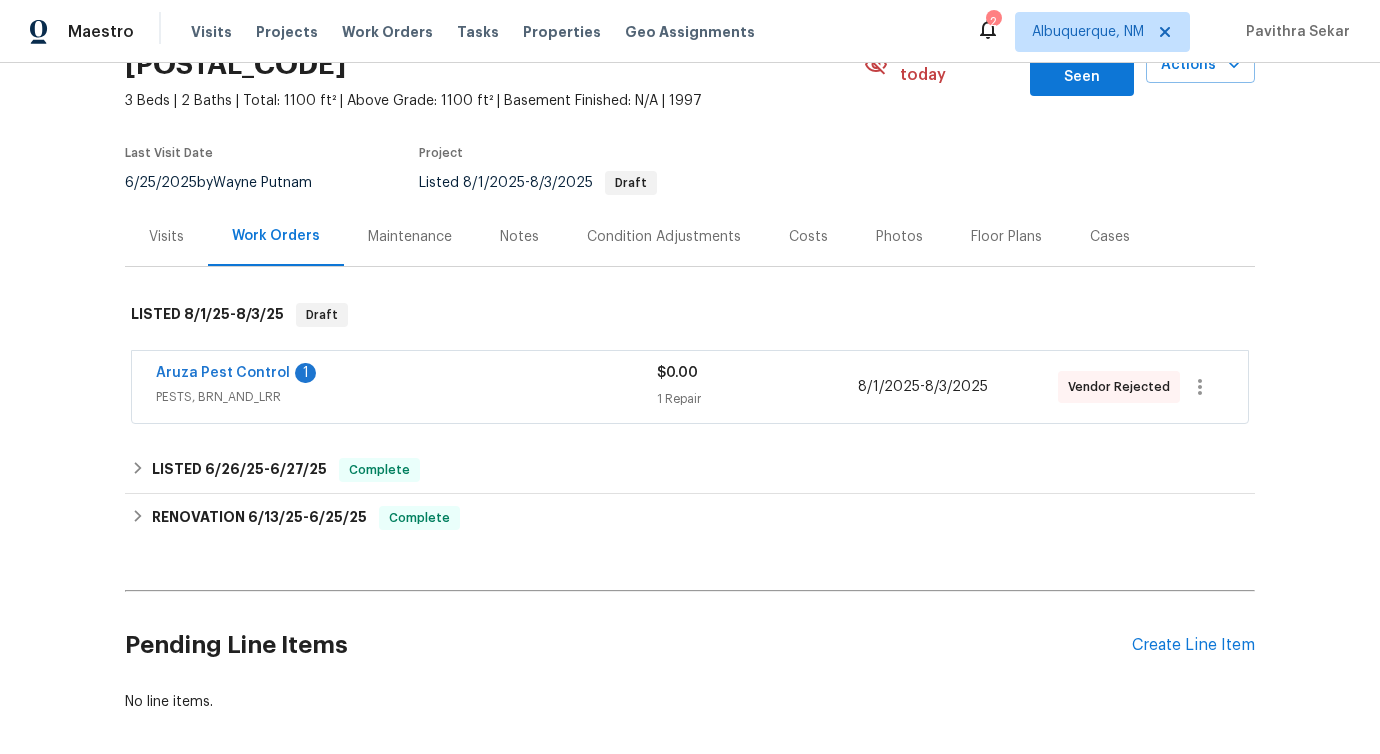 scroll, scrollTop: 170, scrollLeft: 0, axis: vertical 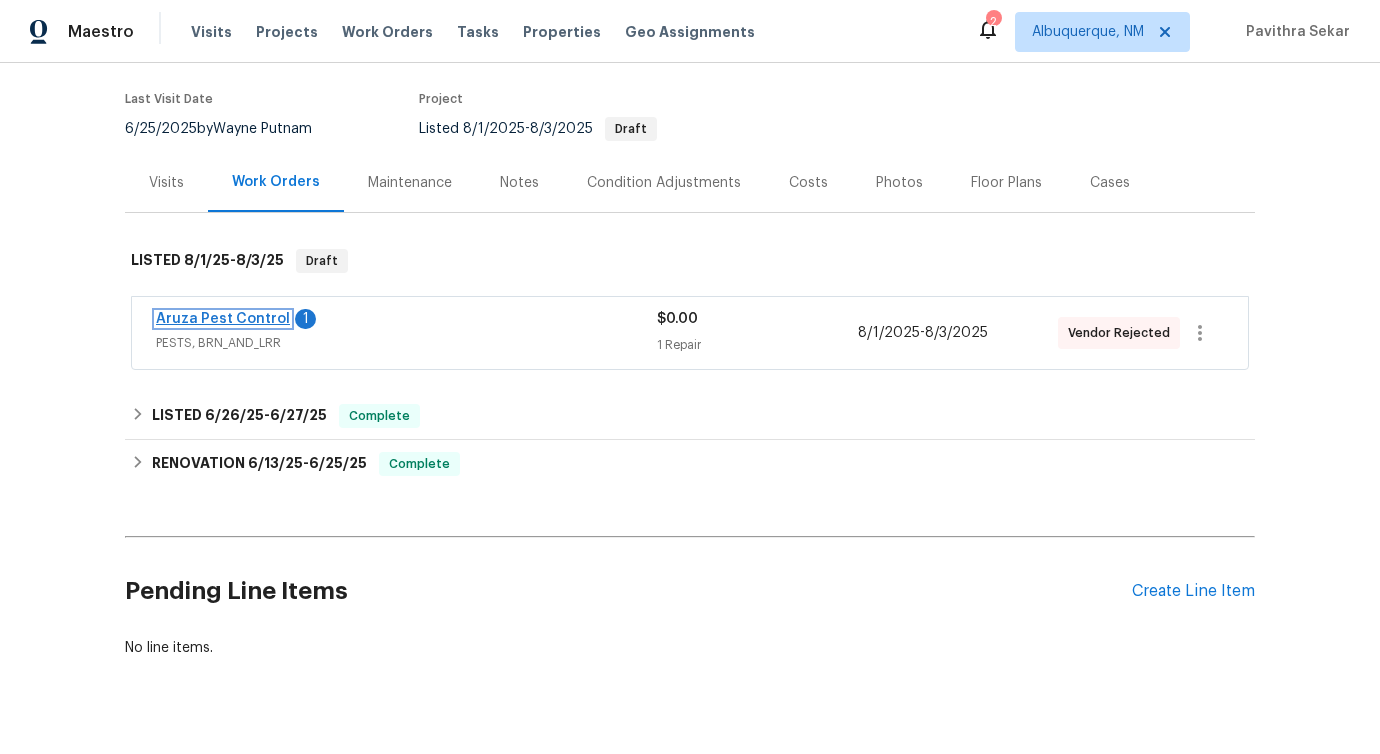 click on "Aruza Pest Control" at bounding box center (223, 319) 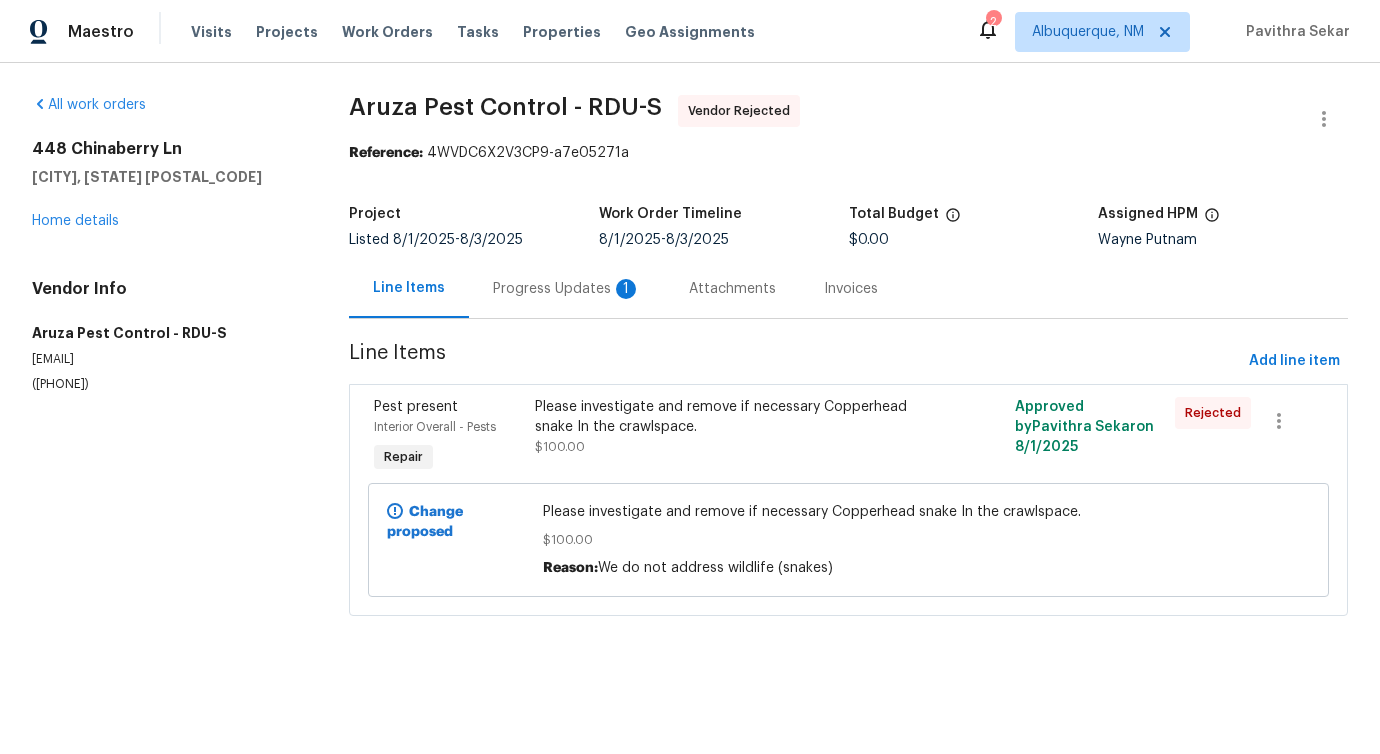 click on "Progress Updates 1" at bounding box center (567, 289) 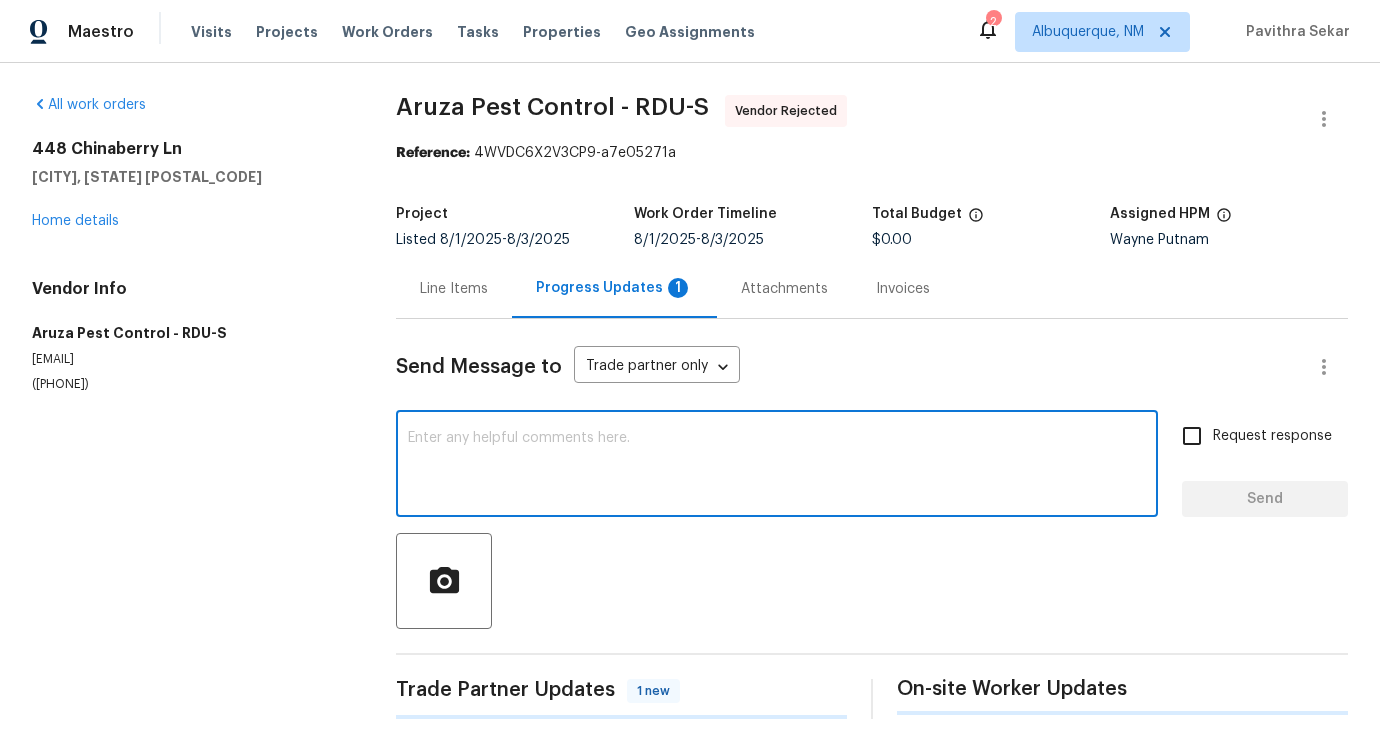 click at bounding box center [777, 466] 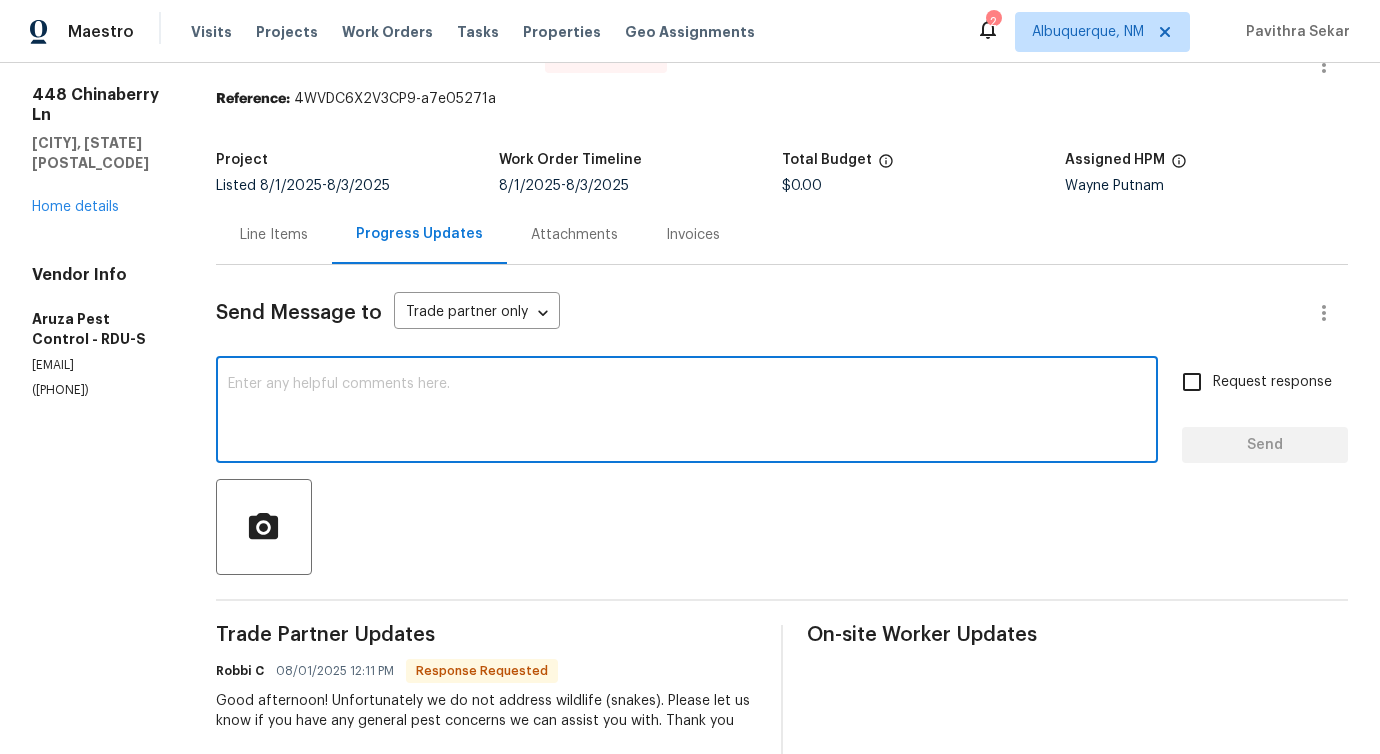 scroll, scrollTop: 0, scrollLeft: 0, axis: both 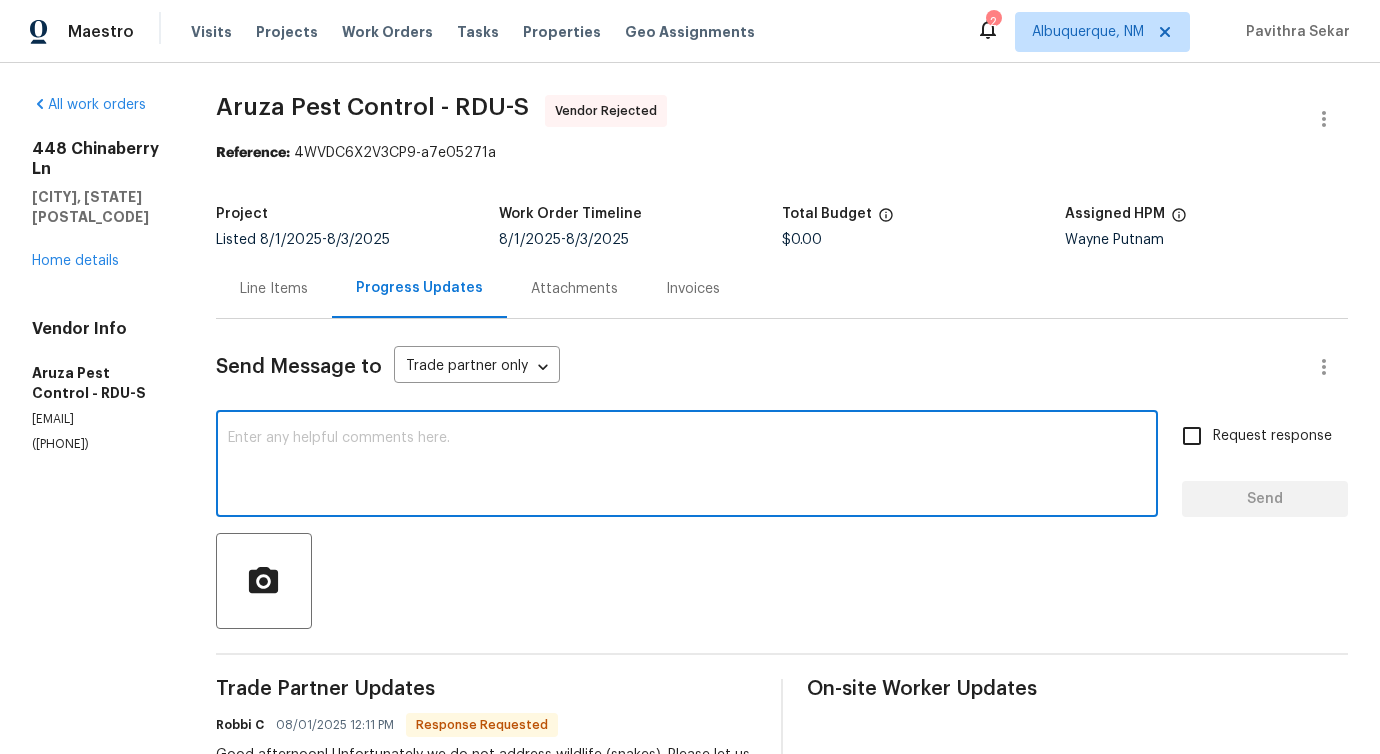 click at bounding box center [687, 466] 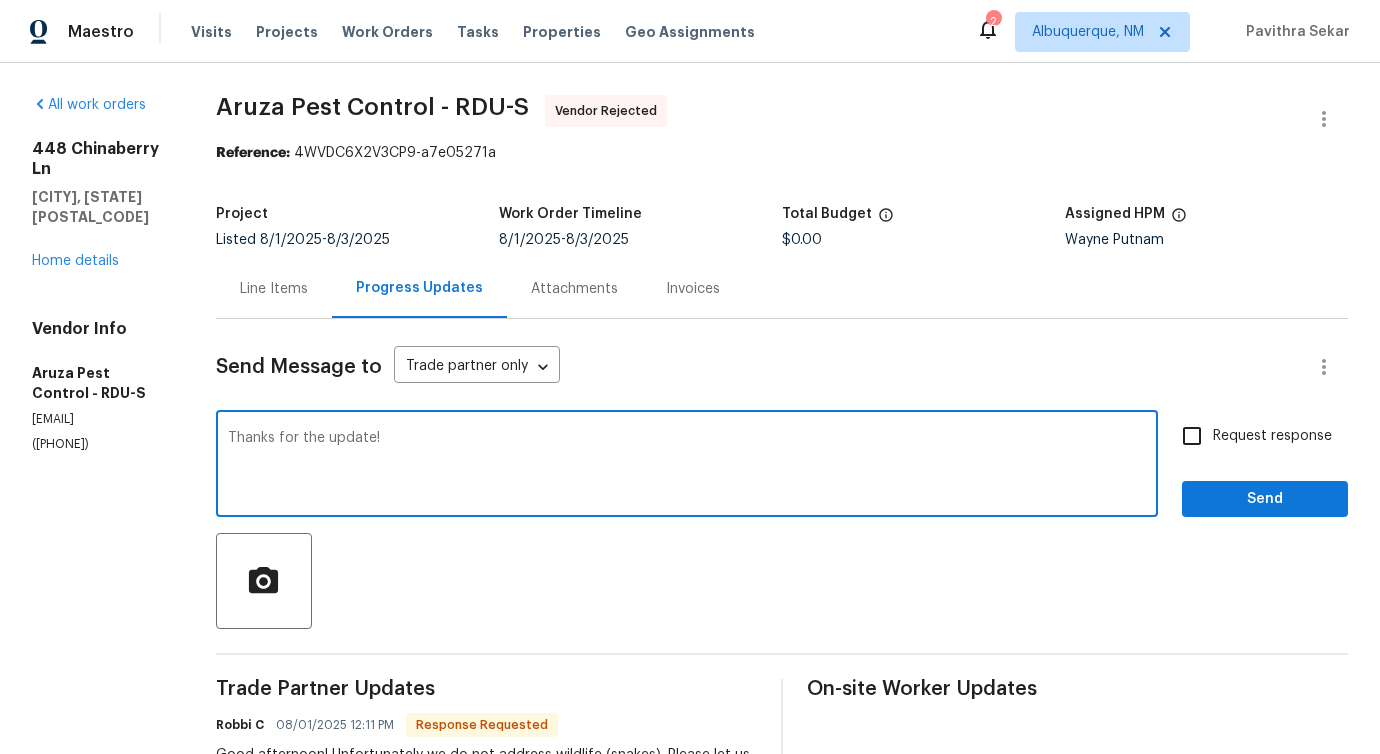click on "Thanks for the update!" at bounding box center (687, 466) 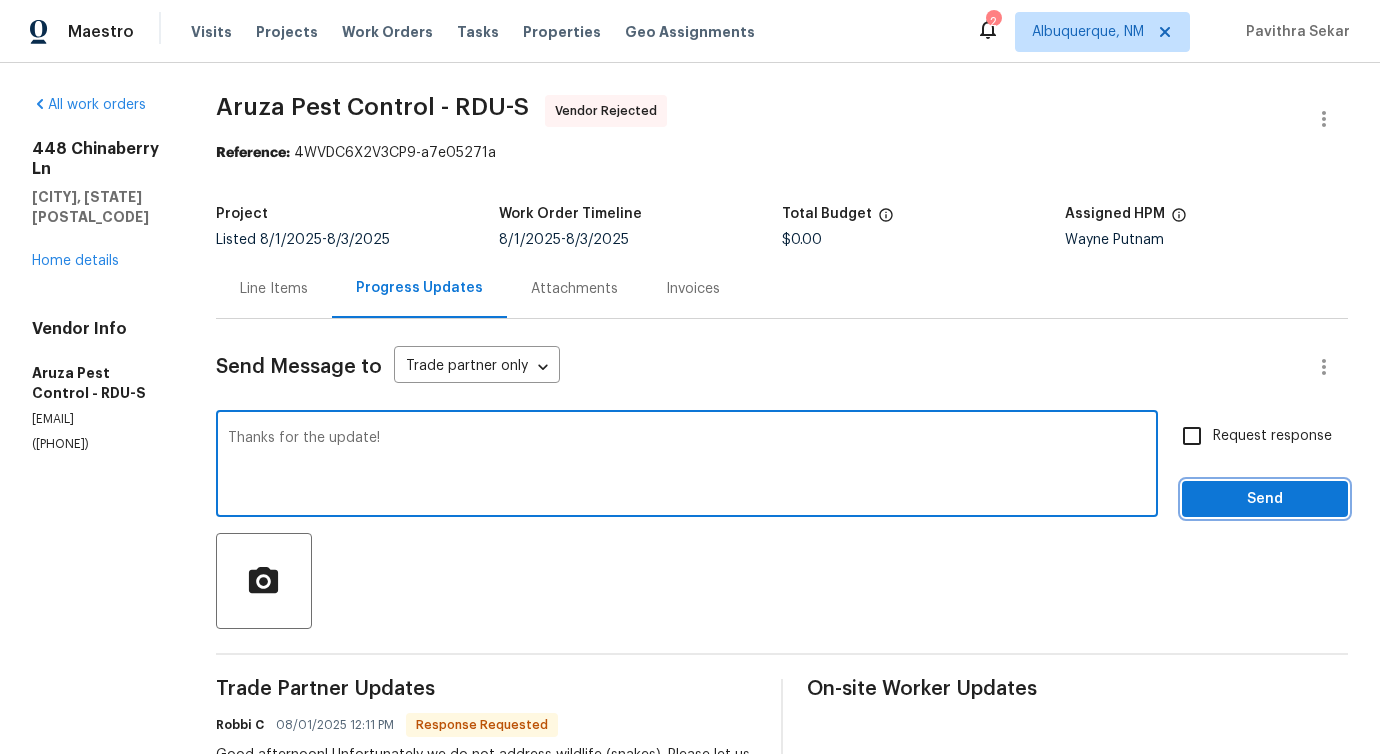 click on "Send" at bounding box center [1265, 499] 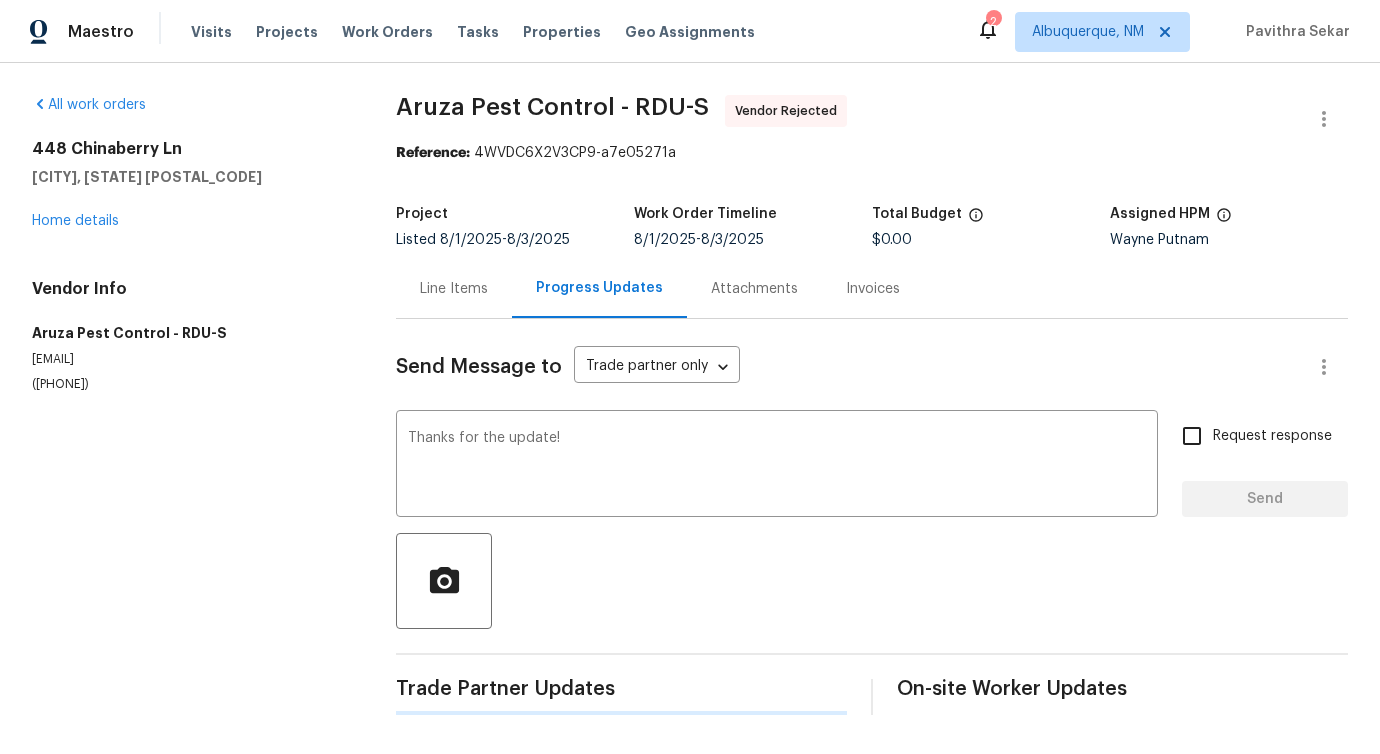 type 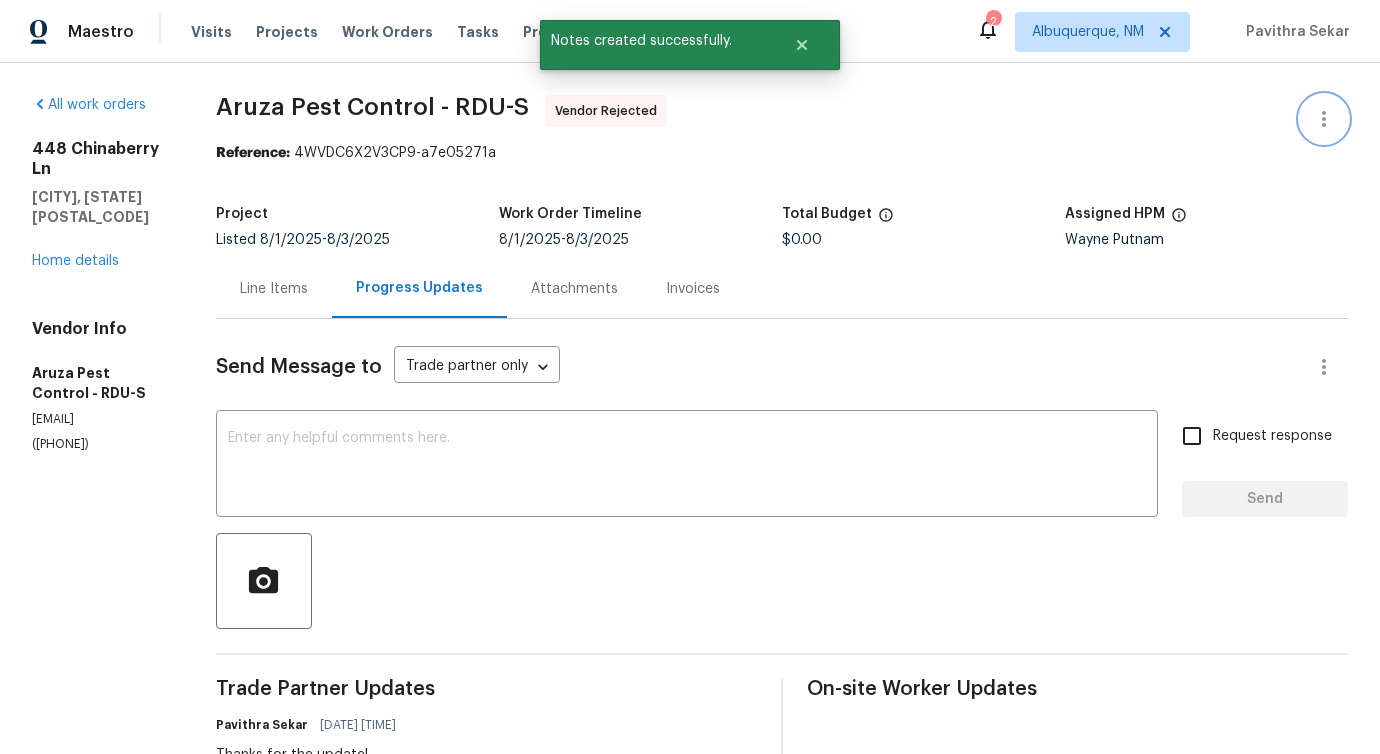 click at bounding box center [1324, 119] 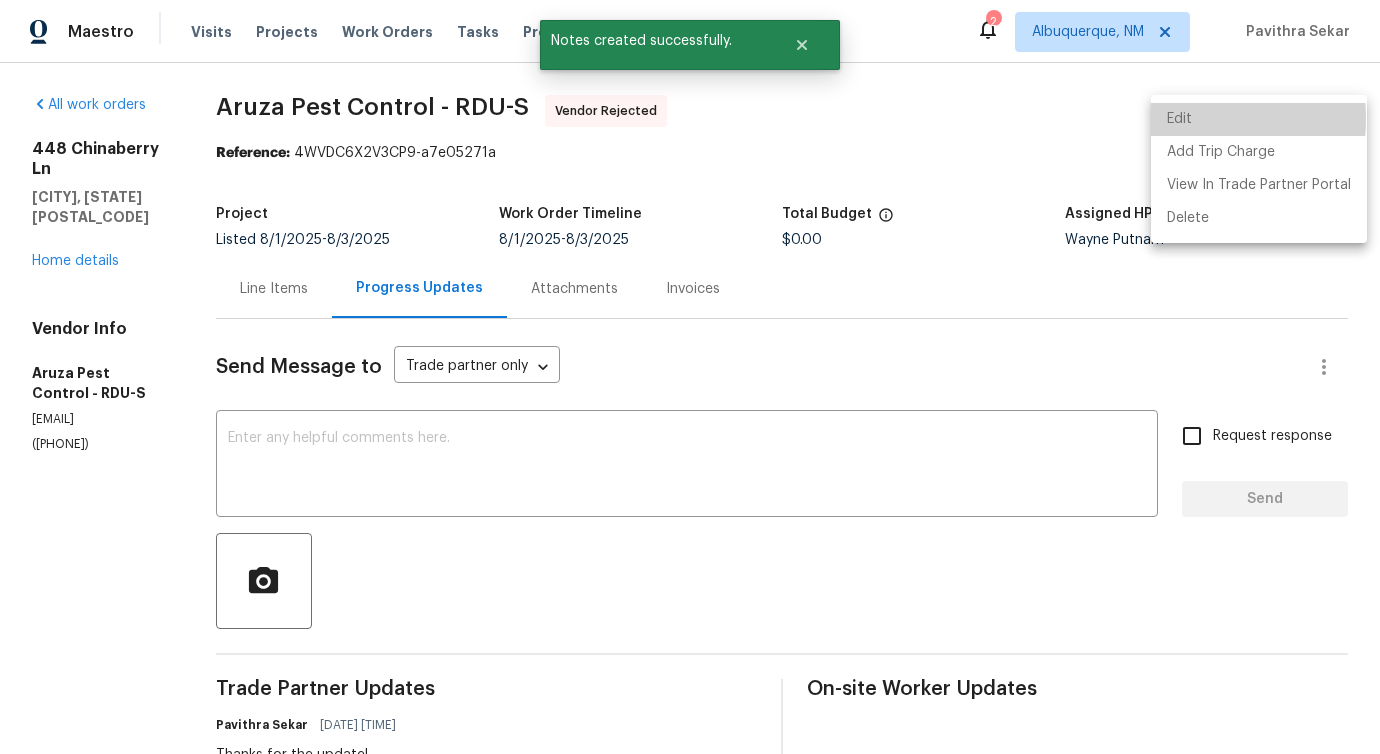 click on "Edit" at bounding box center [1259, 119] 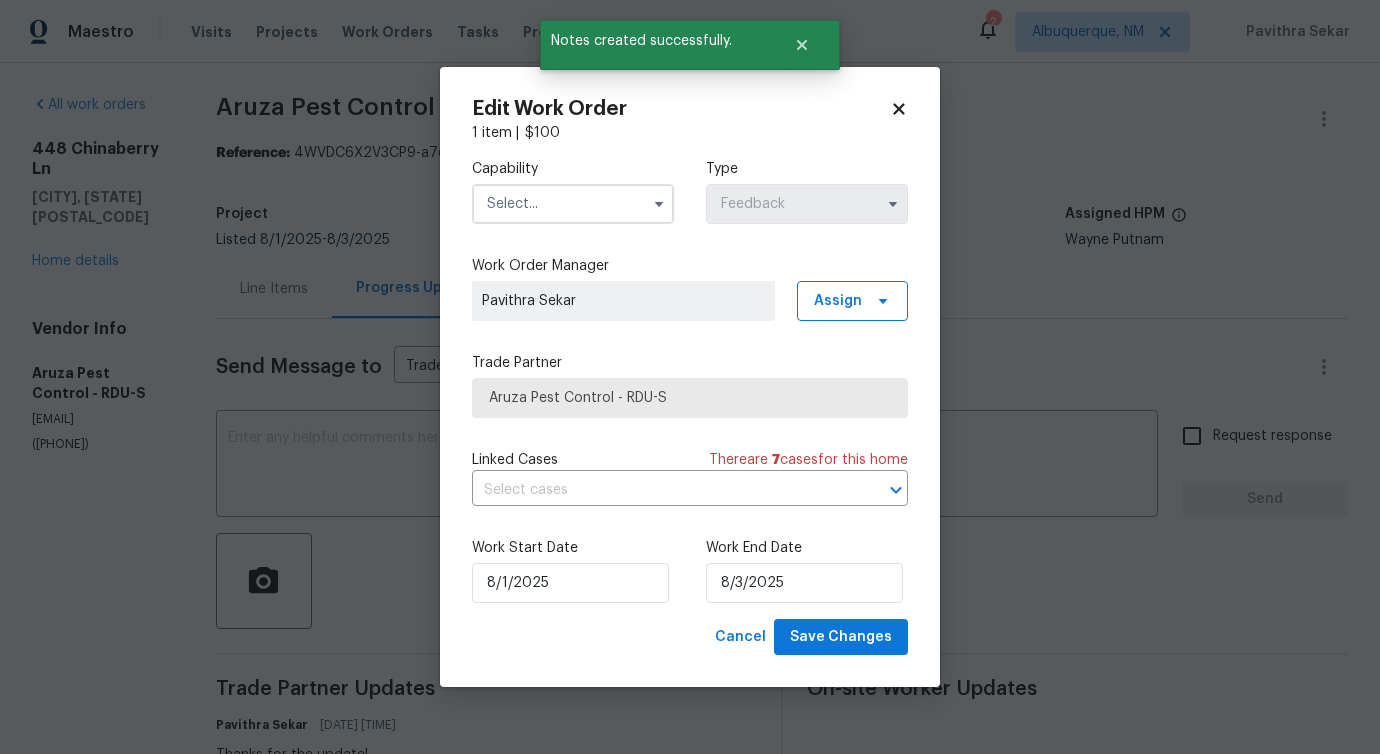 click at bounding box center (573, 204) 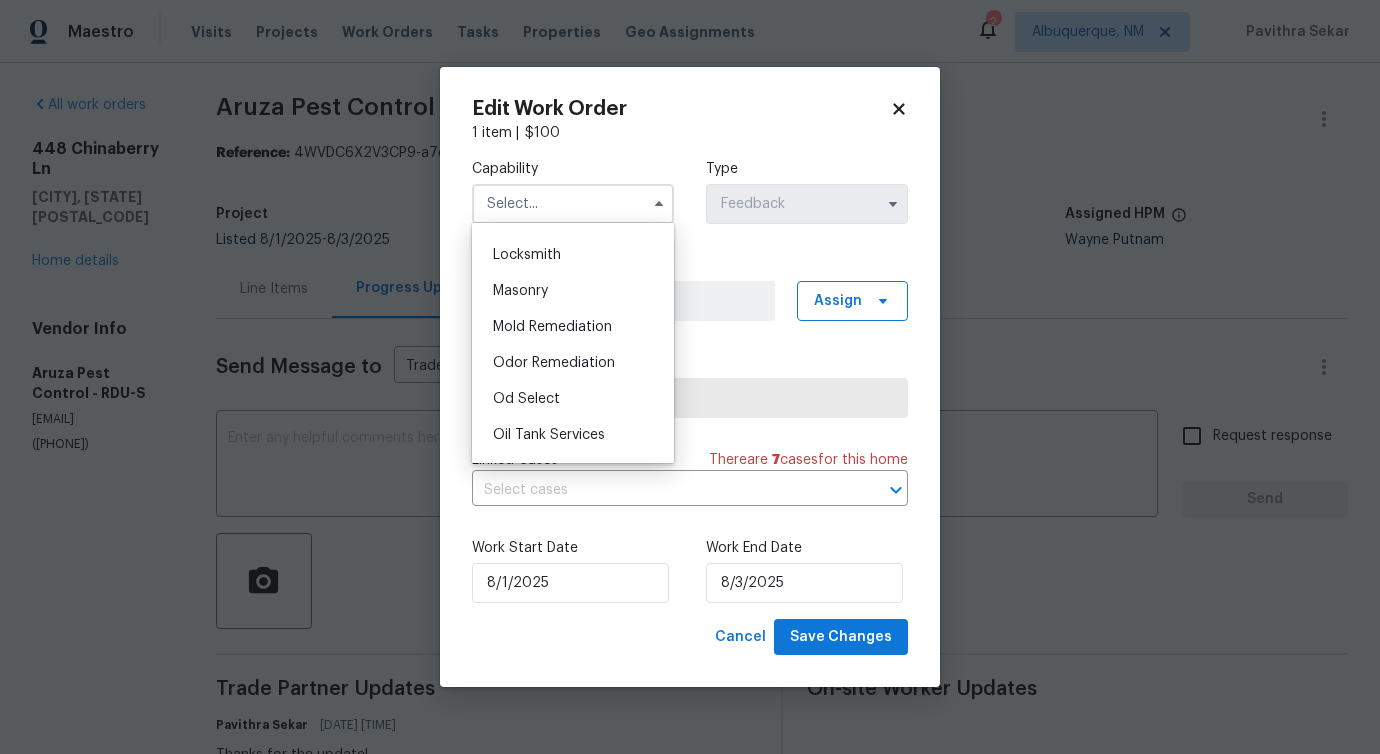 scroll, scrollTop: 1619, scrollLeft: 0, axis: vertical 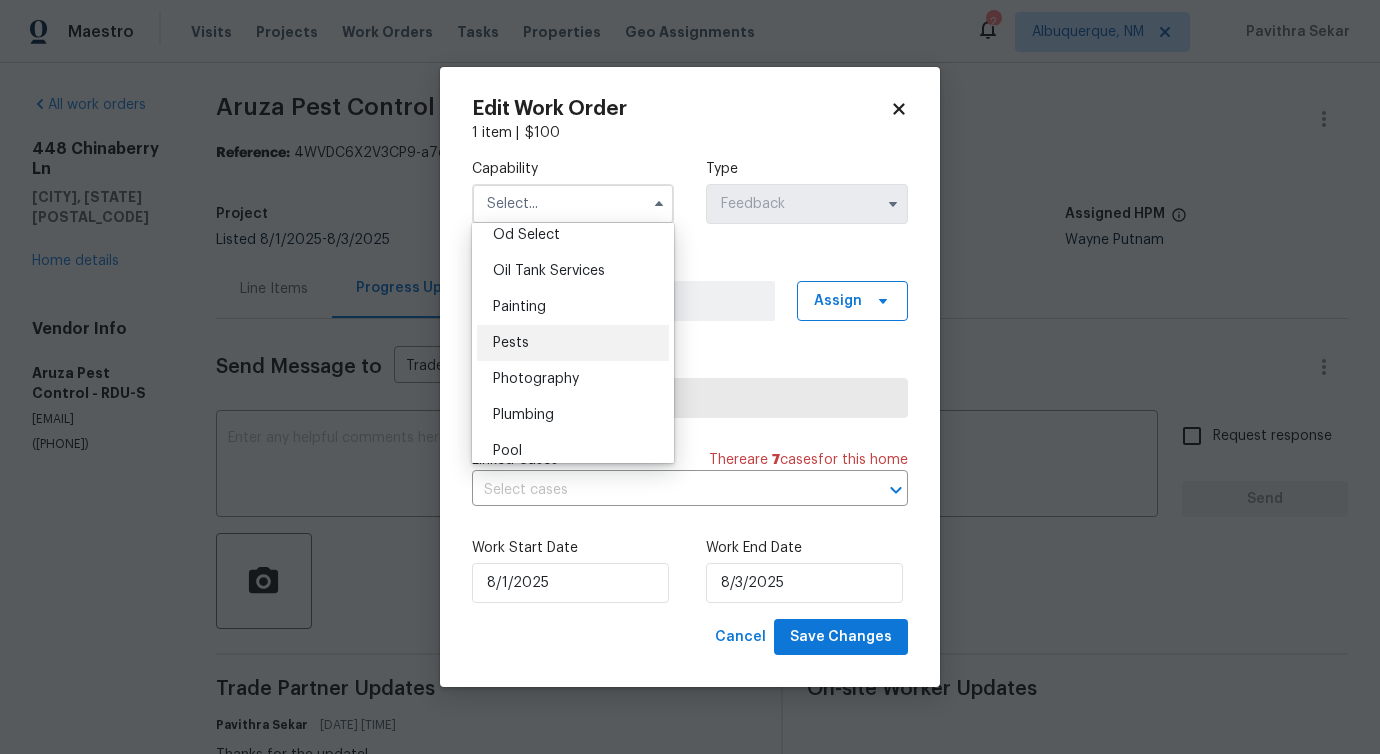 click on "Pests" at bounding box center (573, 343) 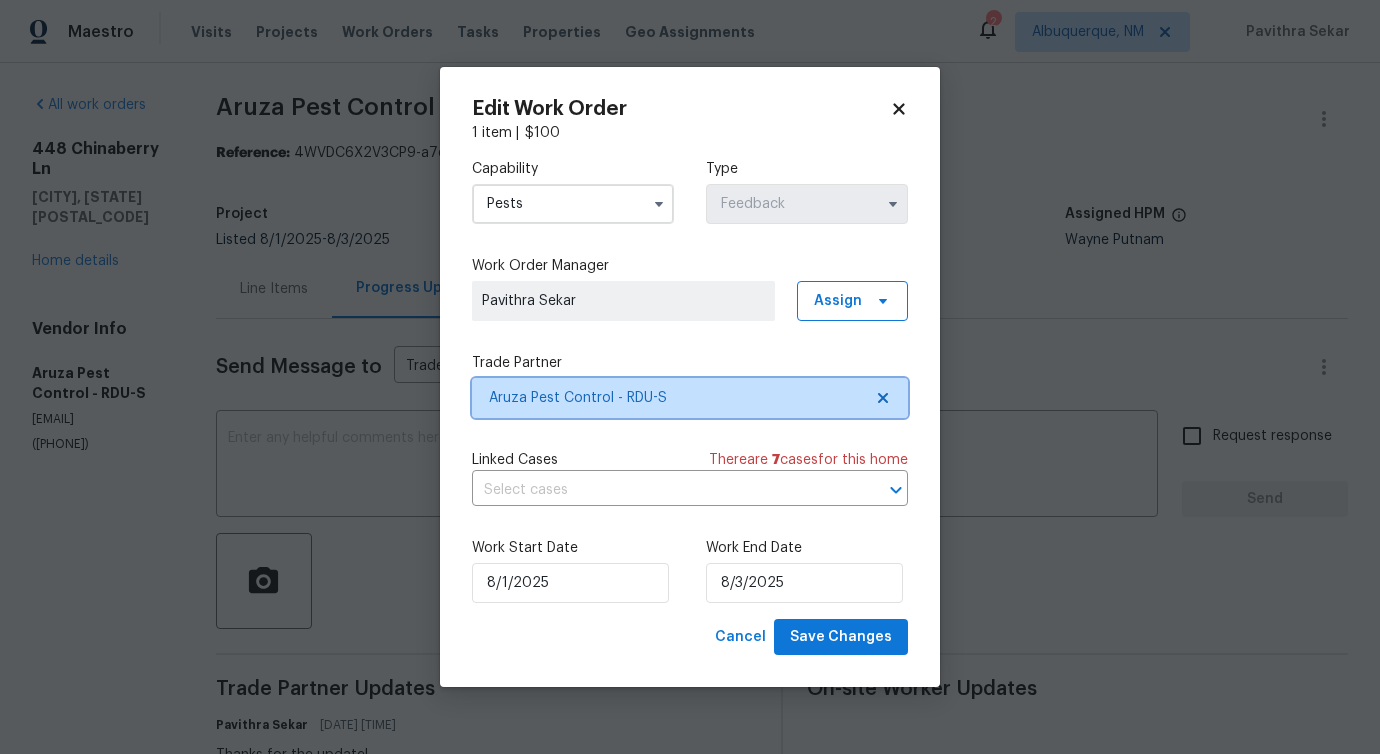 click on "Aruza Pest Control - RDU-S" at bounding box center (675, 398) 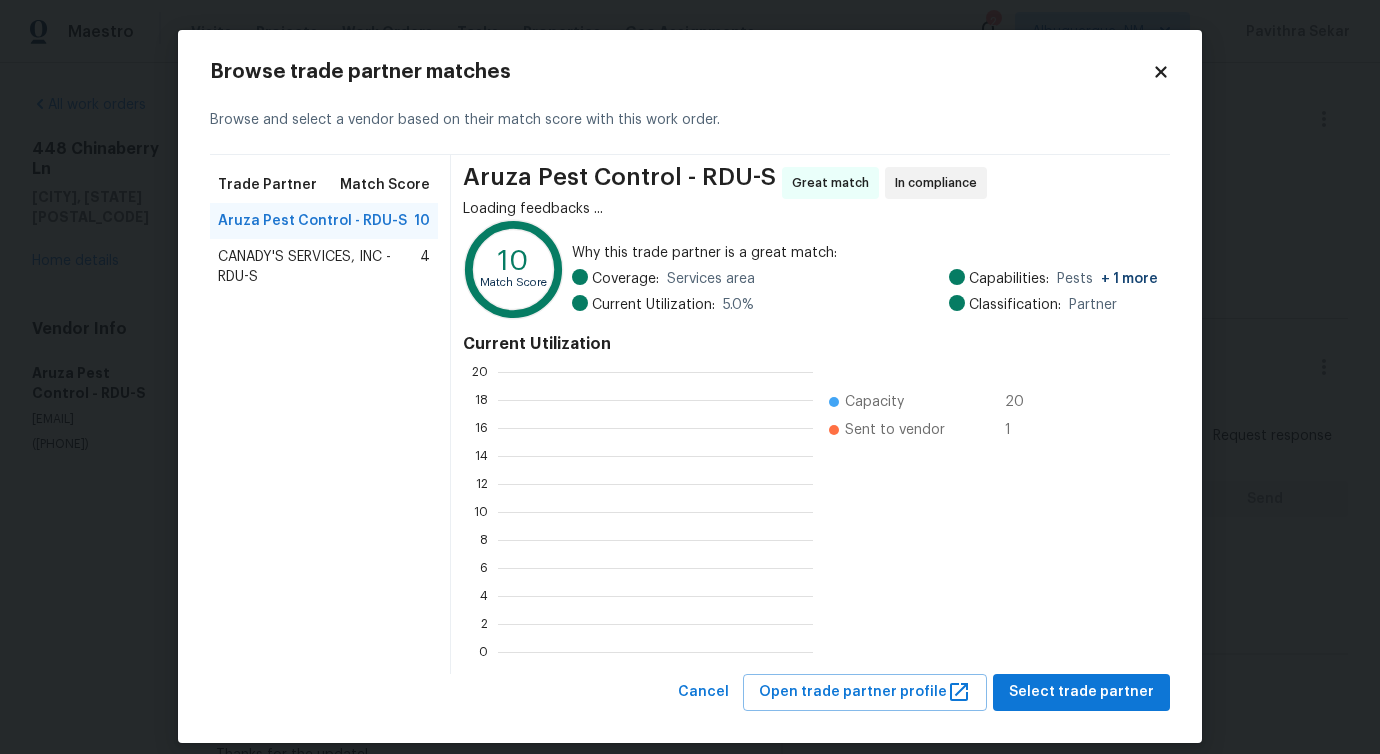 scroll, scrollTop: 2, scrollLeft: 2, axis: both 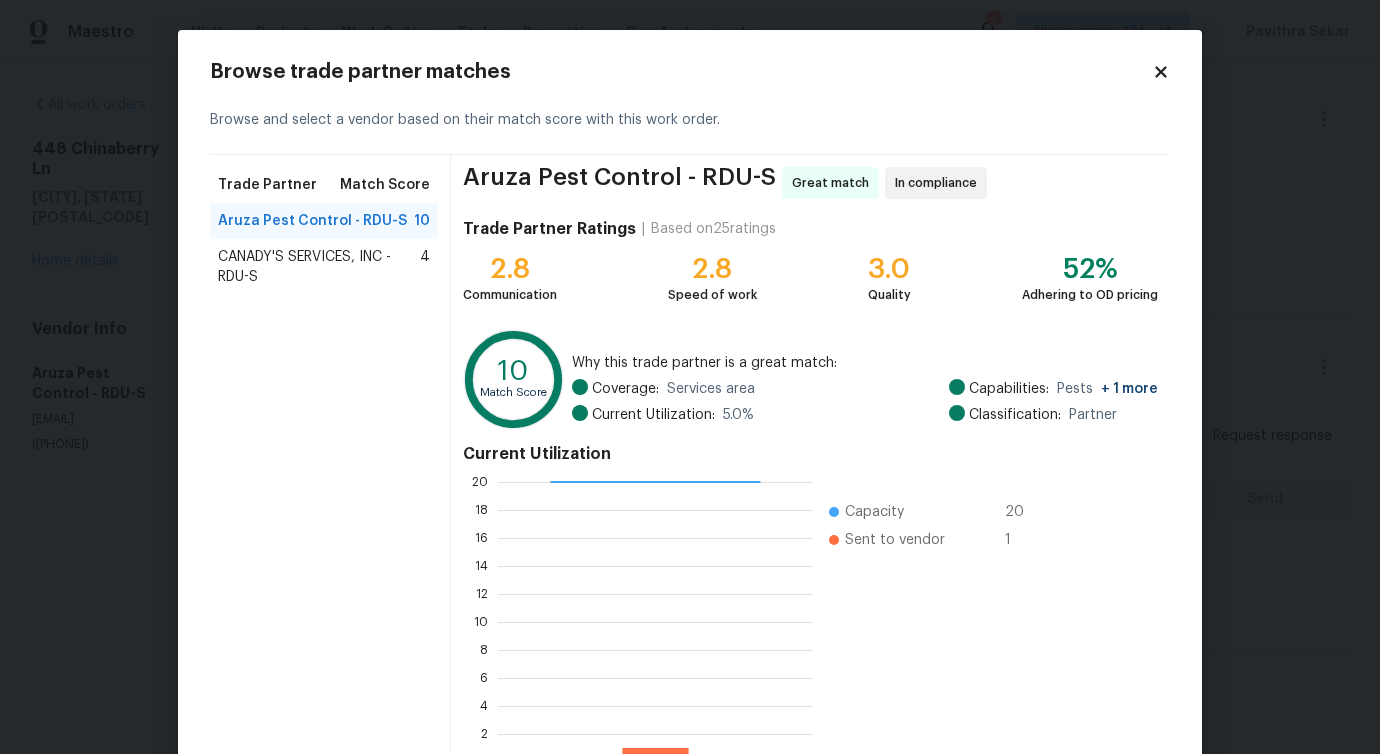 click on "CANADY'S SERVICES, INC - RDU-S" at bounding box center (319, 267) 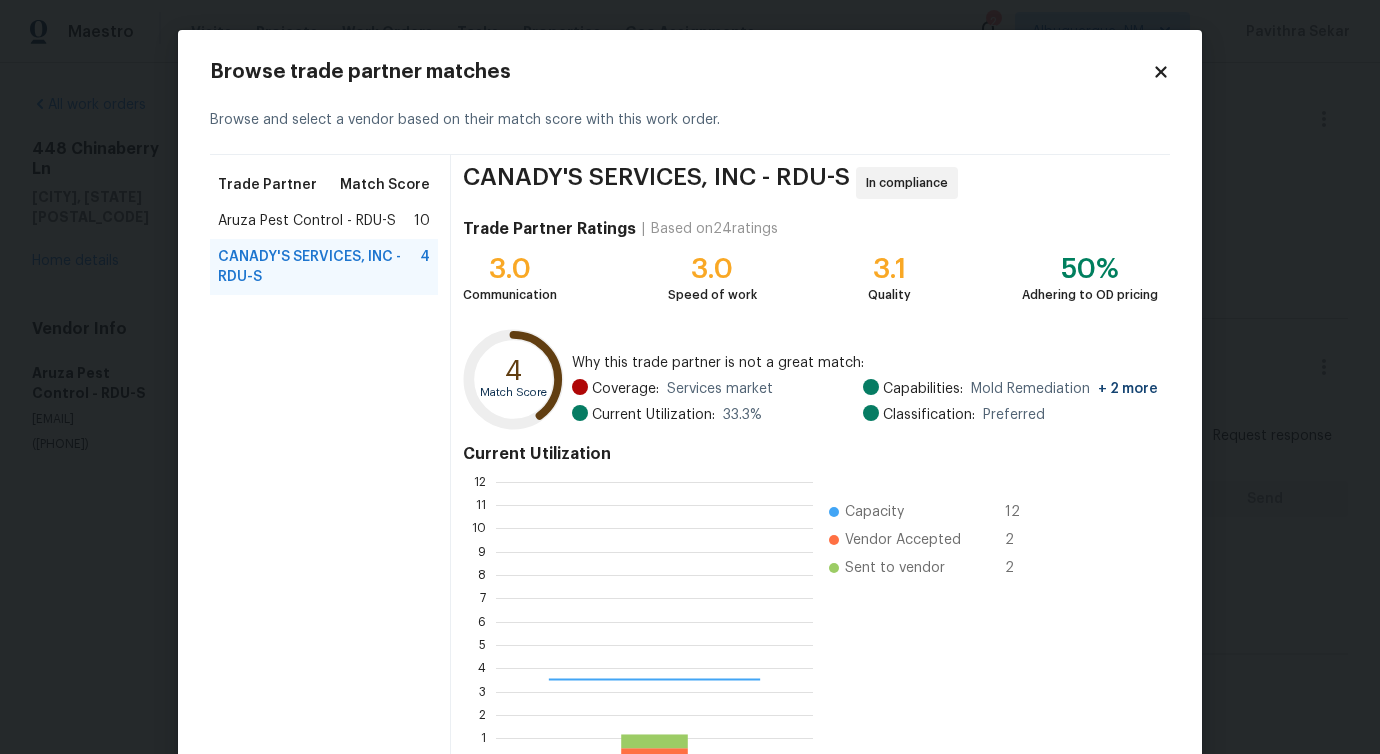 scroll, scrollTop: 2, scrollLeft: 2, axis: both 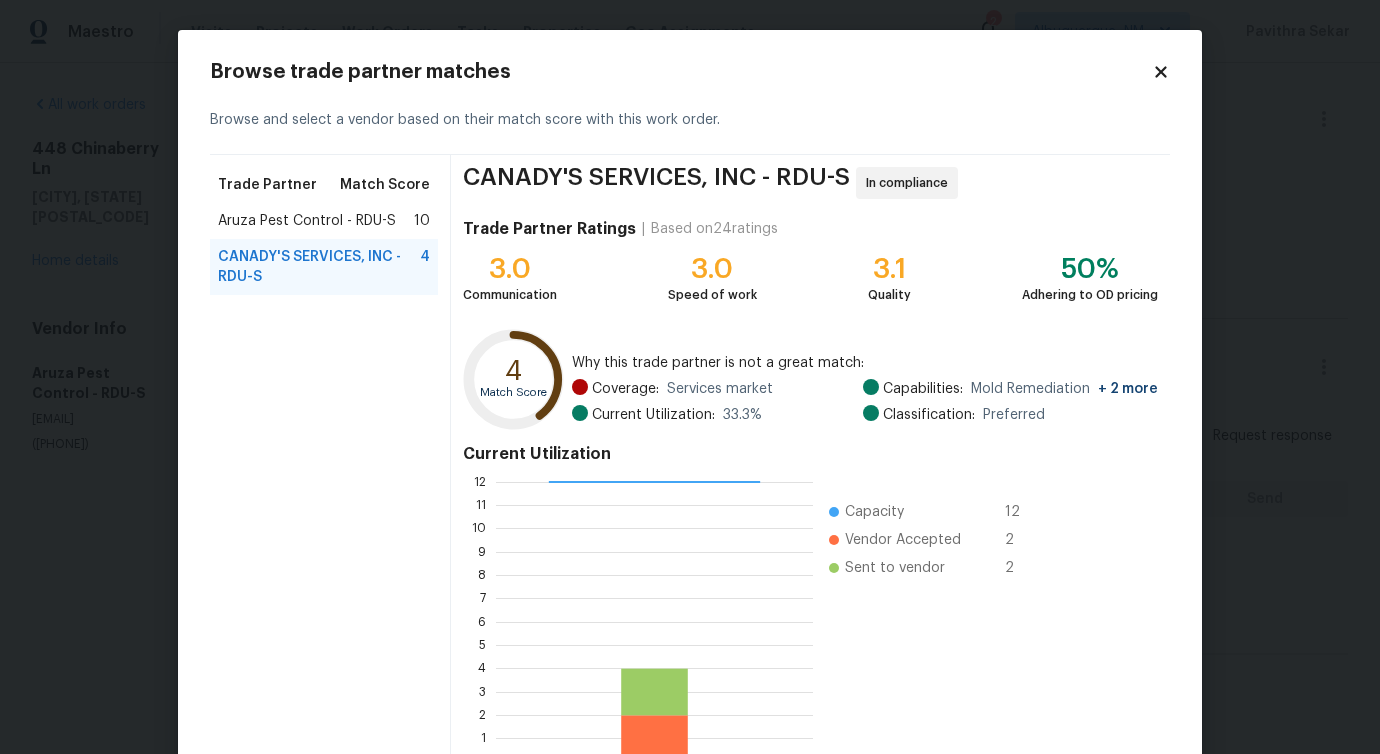 click 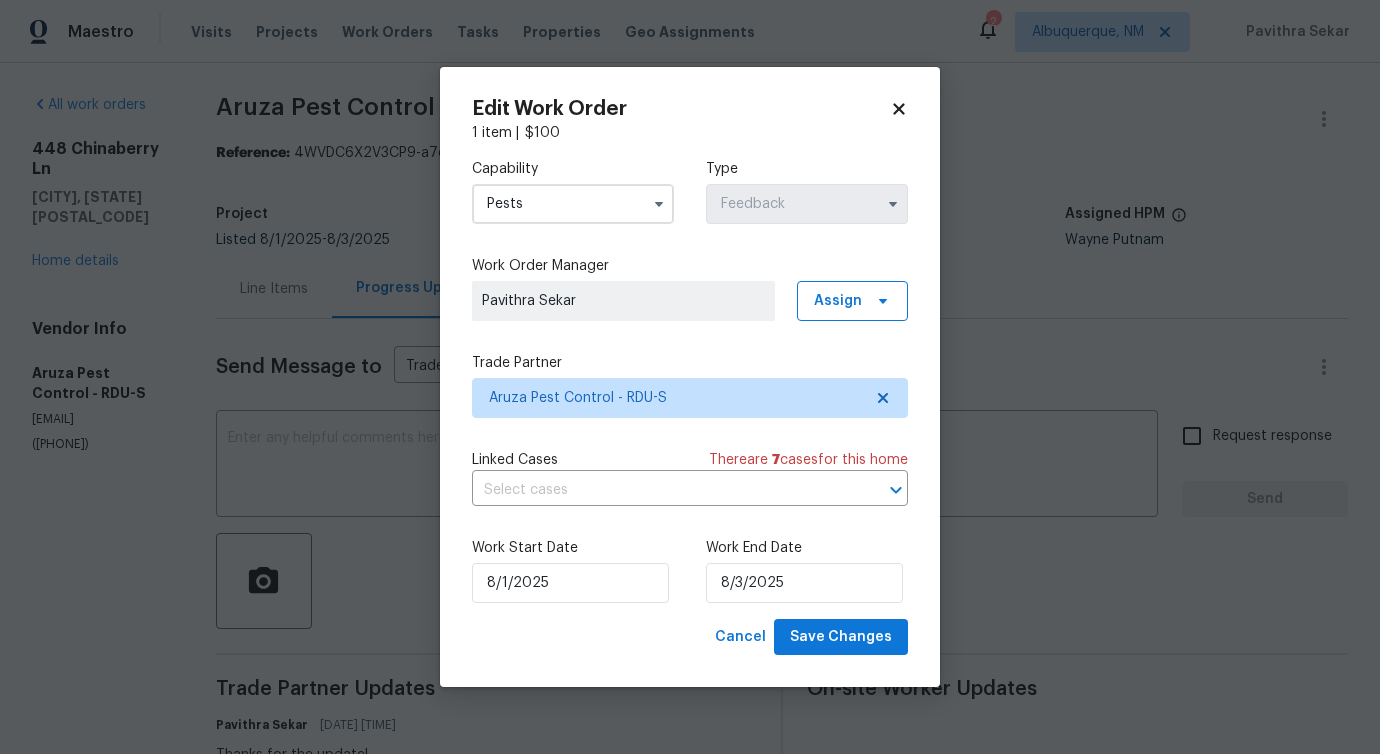 click on "Pests" at bounding box center [573, 204] 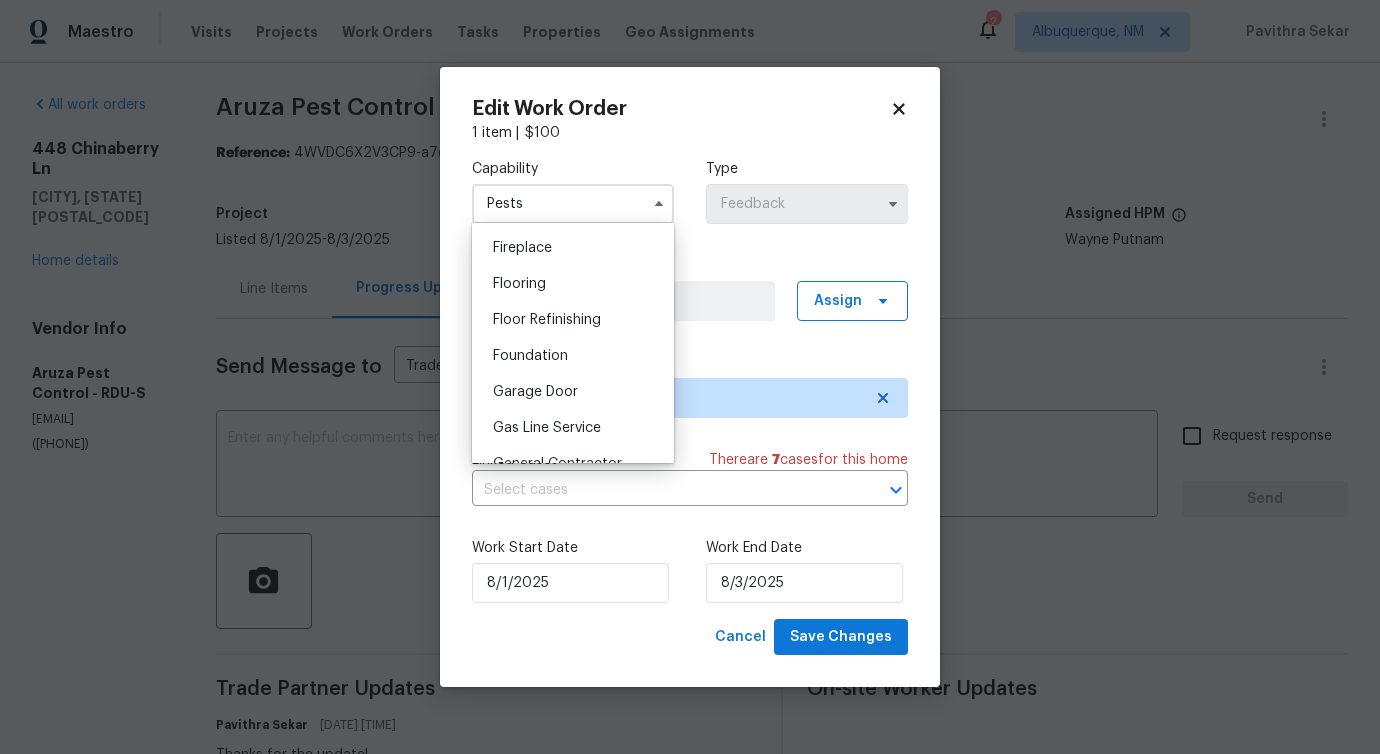 scroll, scrollTop: 929, scrollLeft: 0, axis: vertical 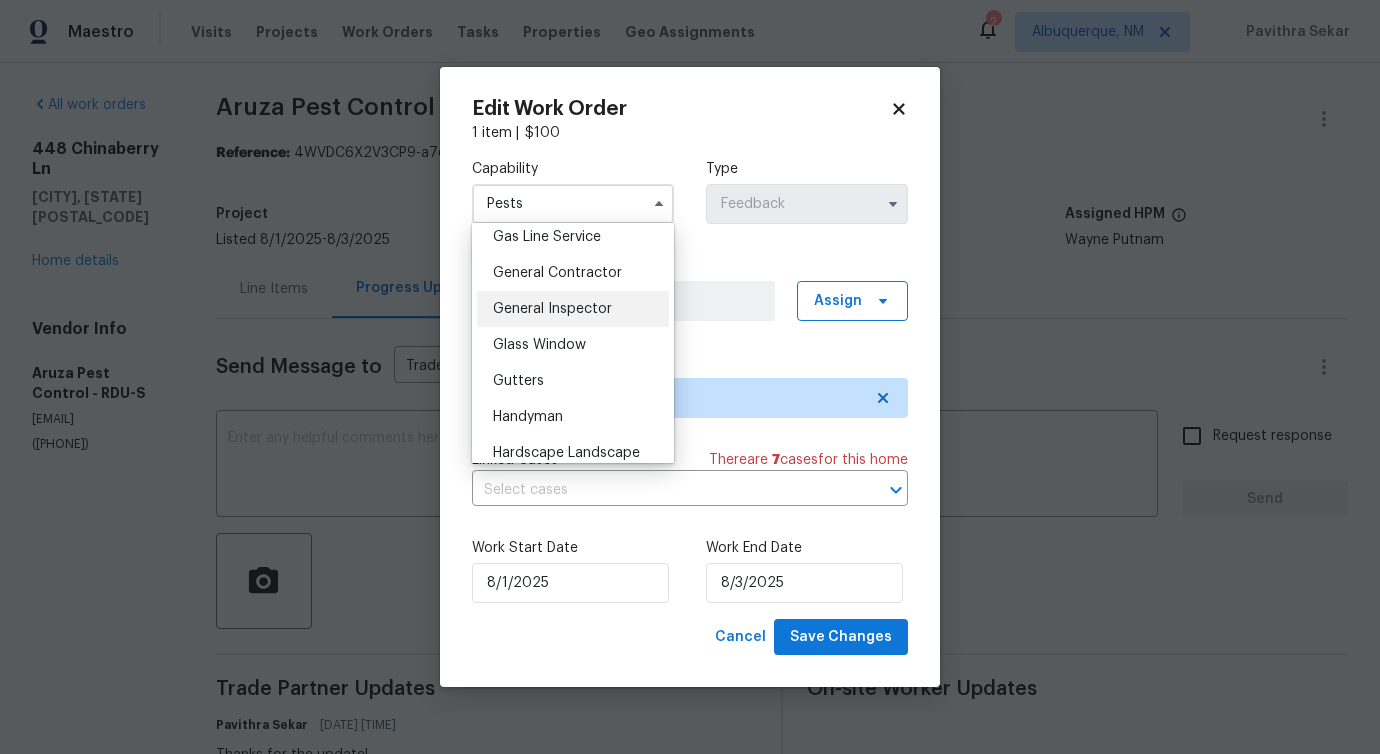 click on "General Inspector" at bounding box center [573, 309] 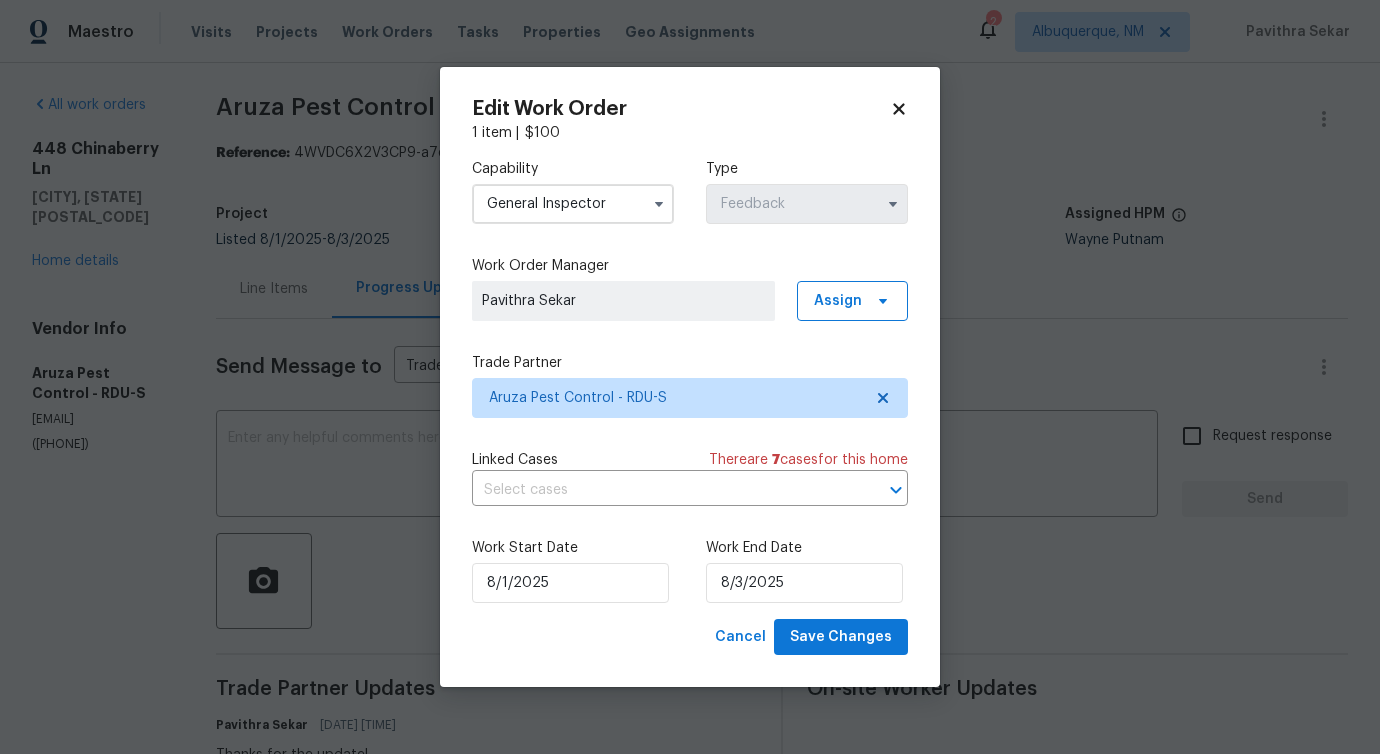 click on "General Inspector" at bounding box center [573, 204] 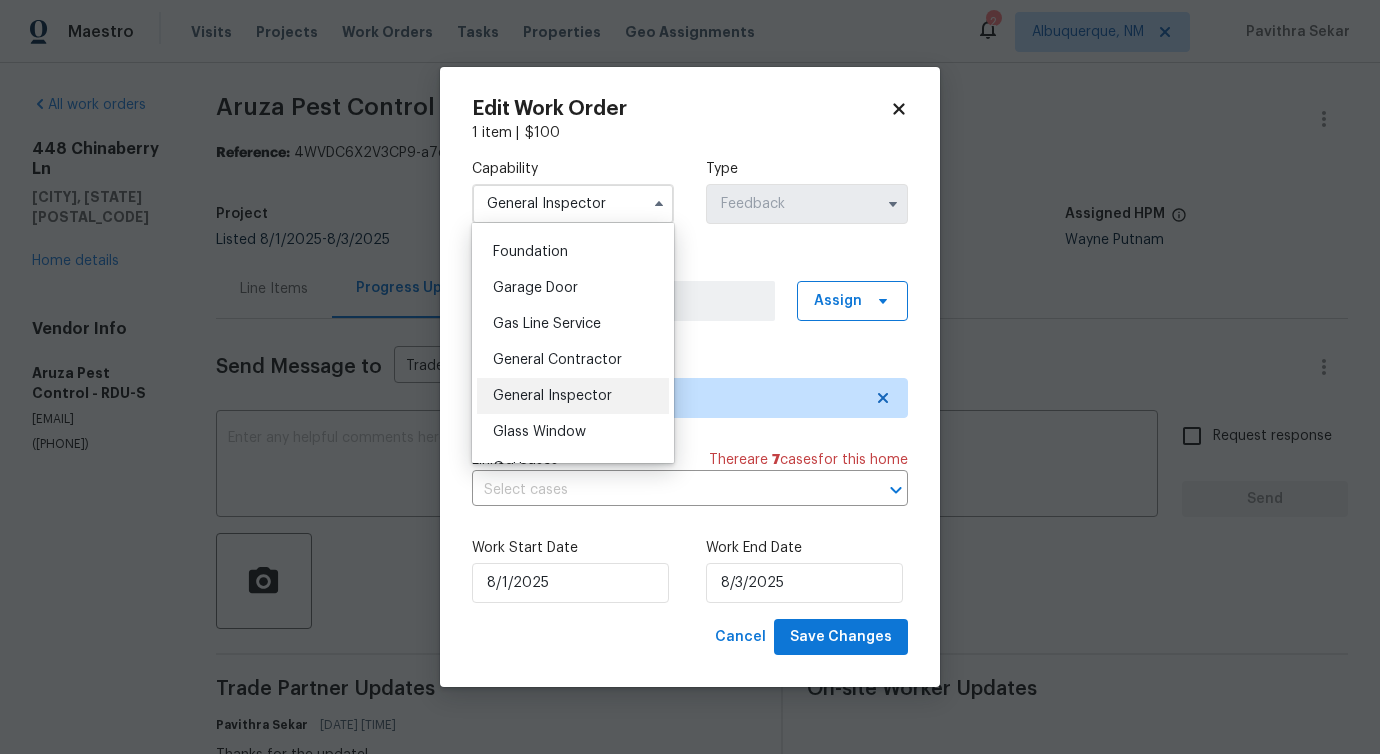 scroll, scrollTop: 846, scrollLeft: 0, axis: vertical 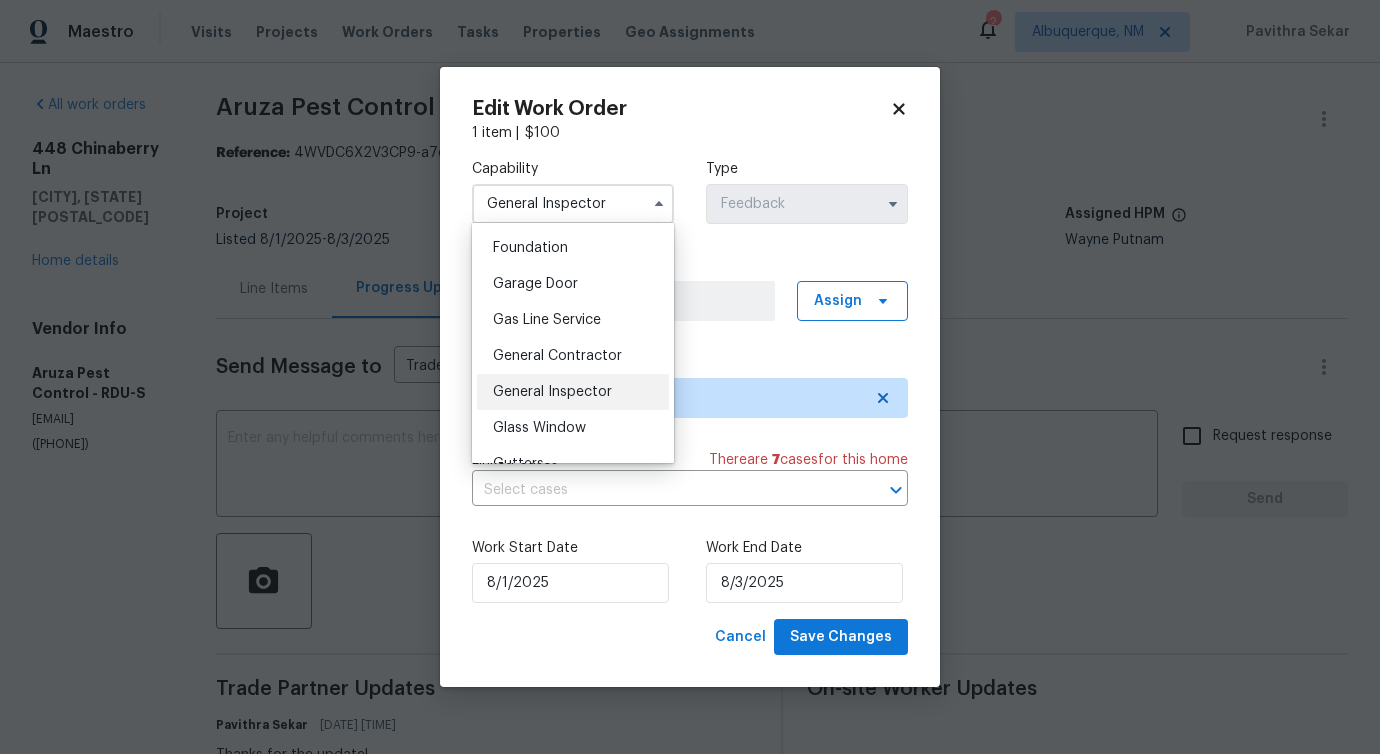 click on "General Contractor" at bounding box center [573, 356] 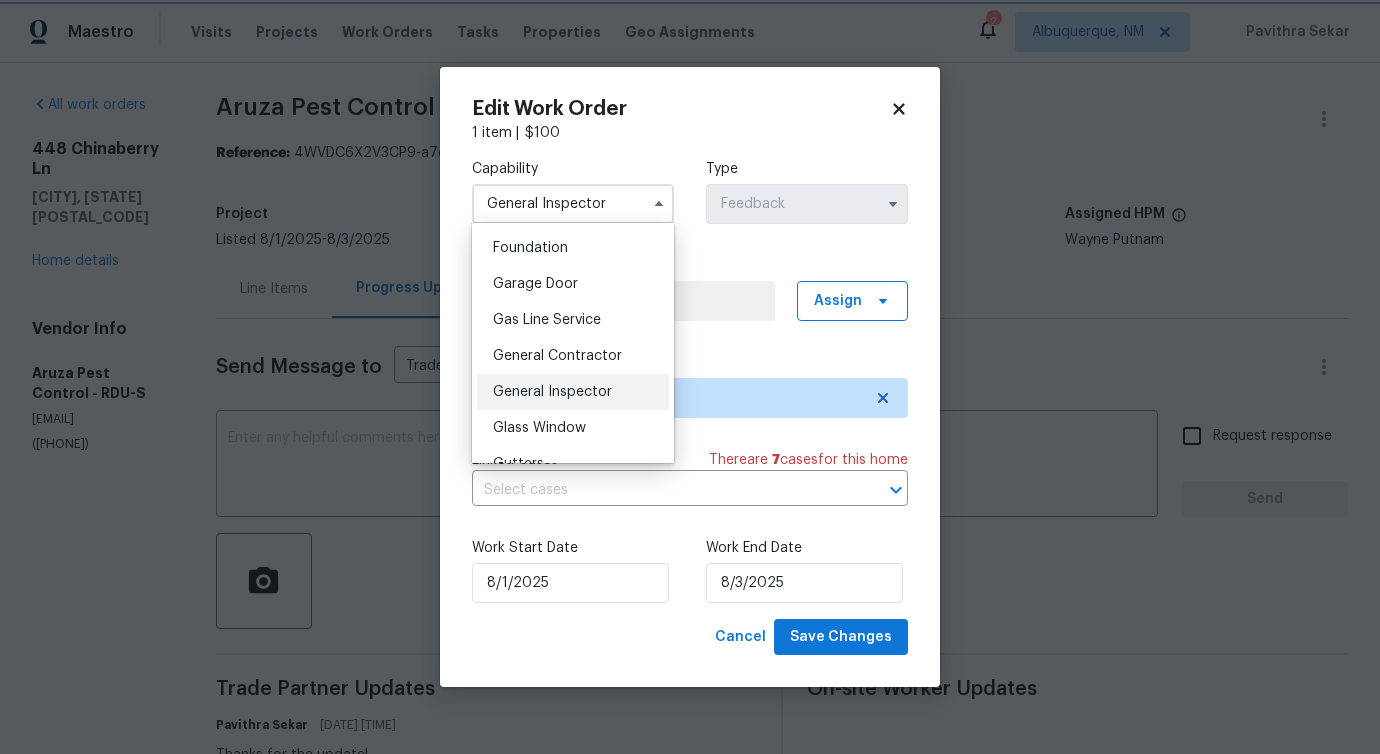 type on "General Contractor" 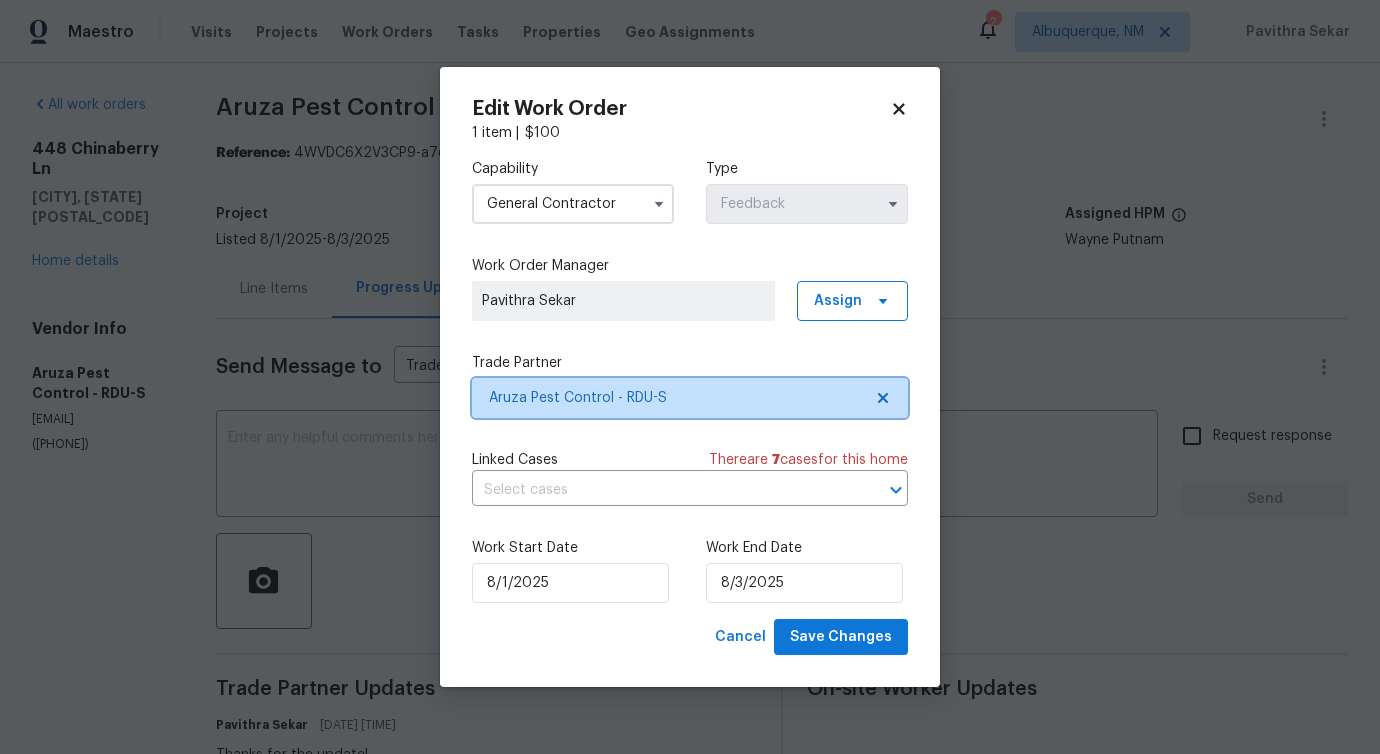 click on "Aruza Pest Control - RDU-S" at bounding box center [675, 398] 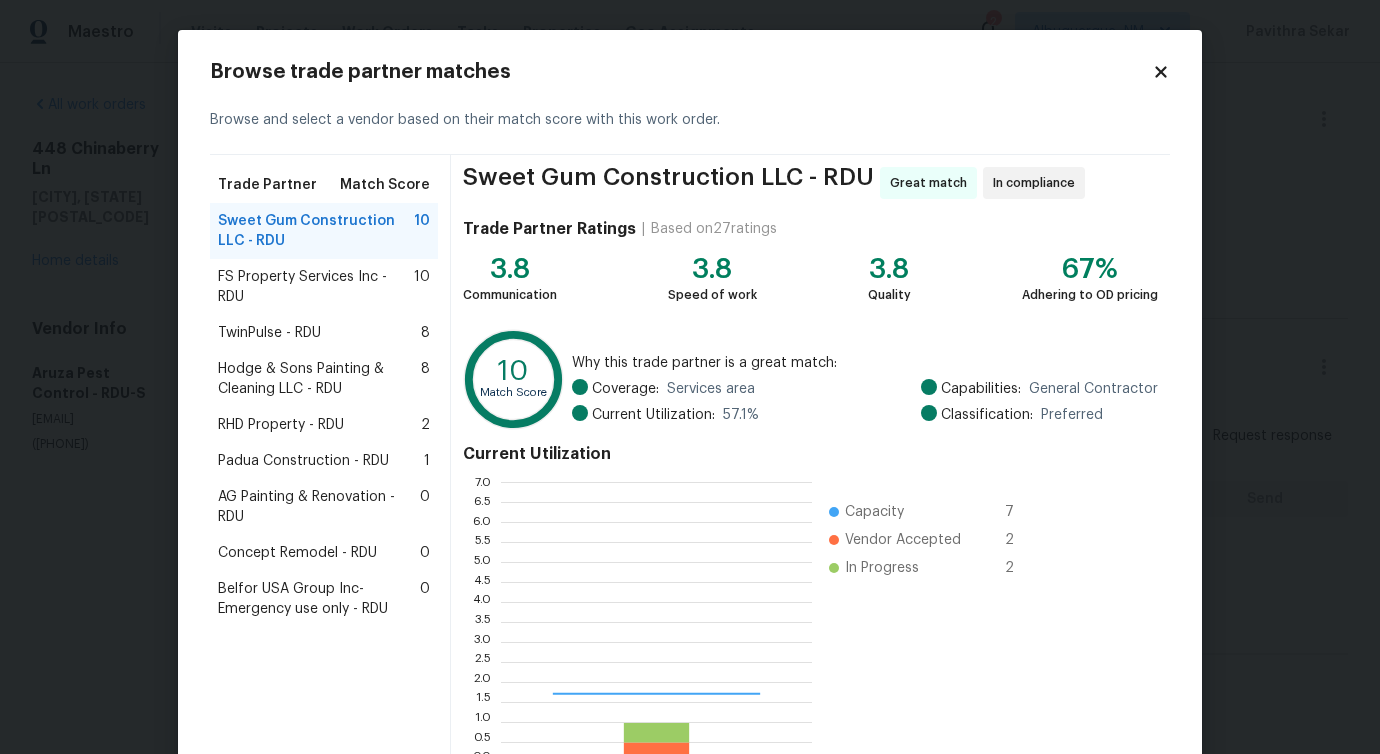 scroll, scrollTop: 2, scrollLeft: 2, axis: both 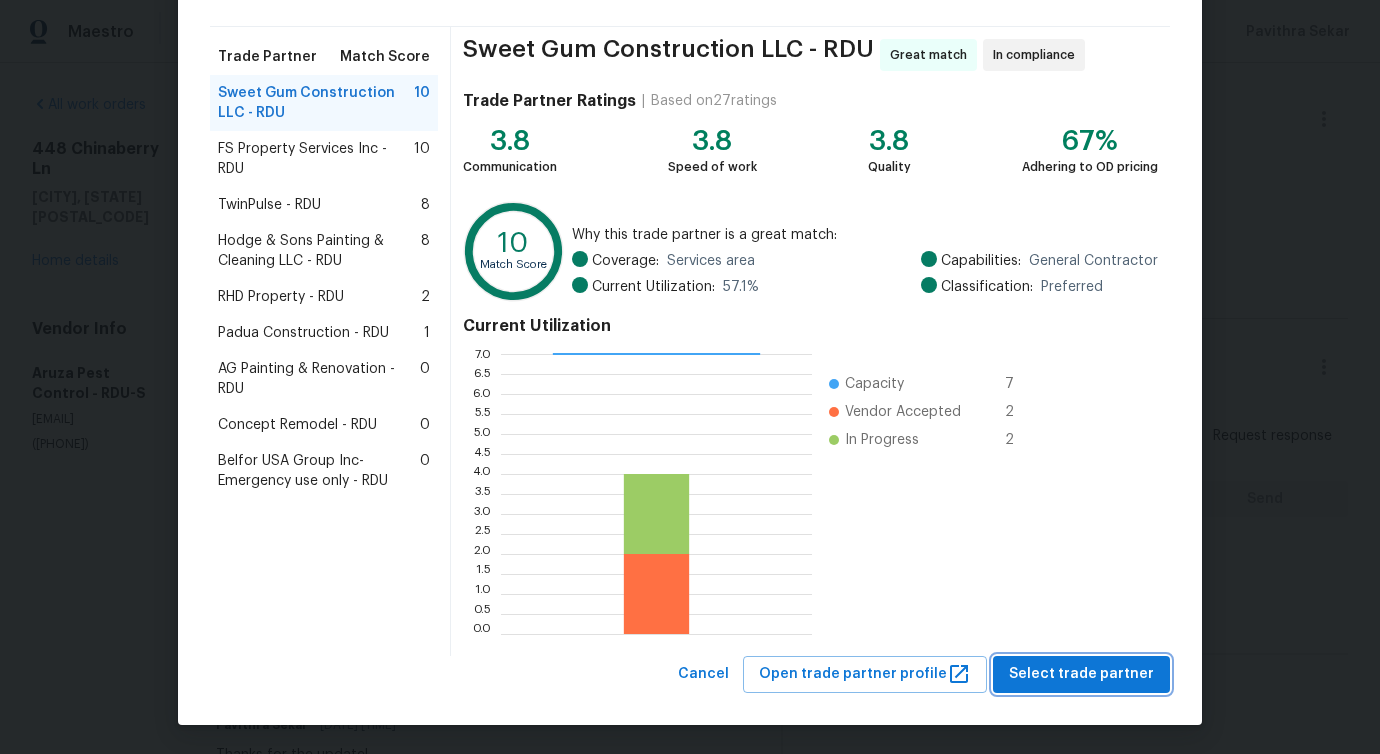 drag, startPoint x: 1087, startPoint y: 675, endPoint x: 1076, endPoint y: 667, distance: 13.601471 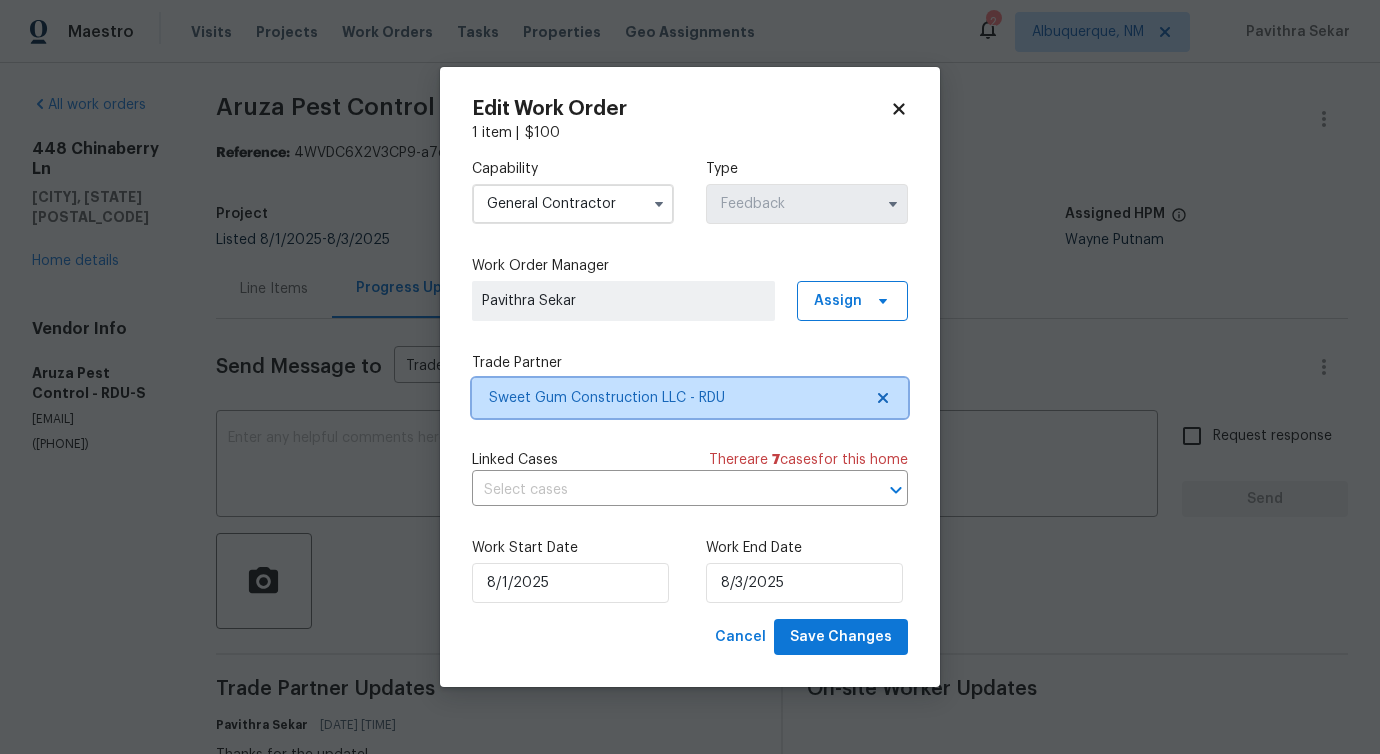 scroll, scrollTop: 0, scrollLeft: 0, axis: both 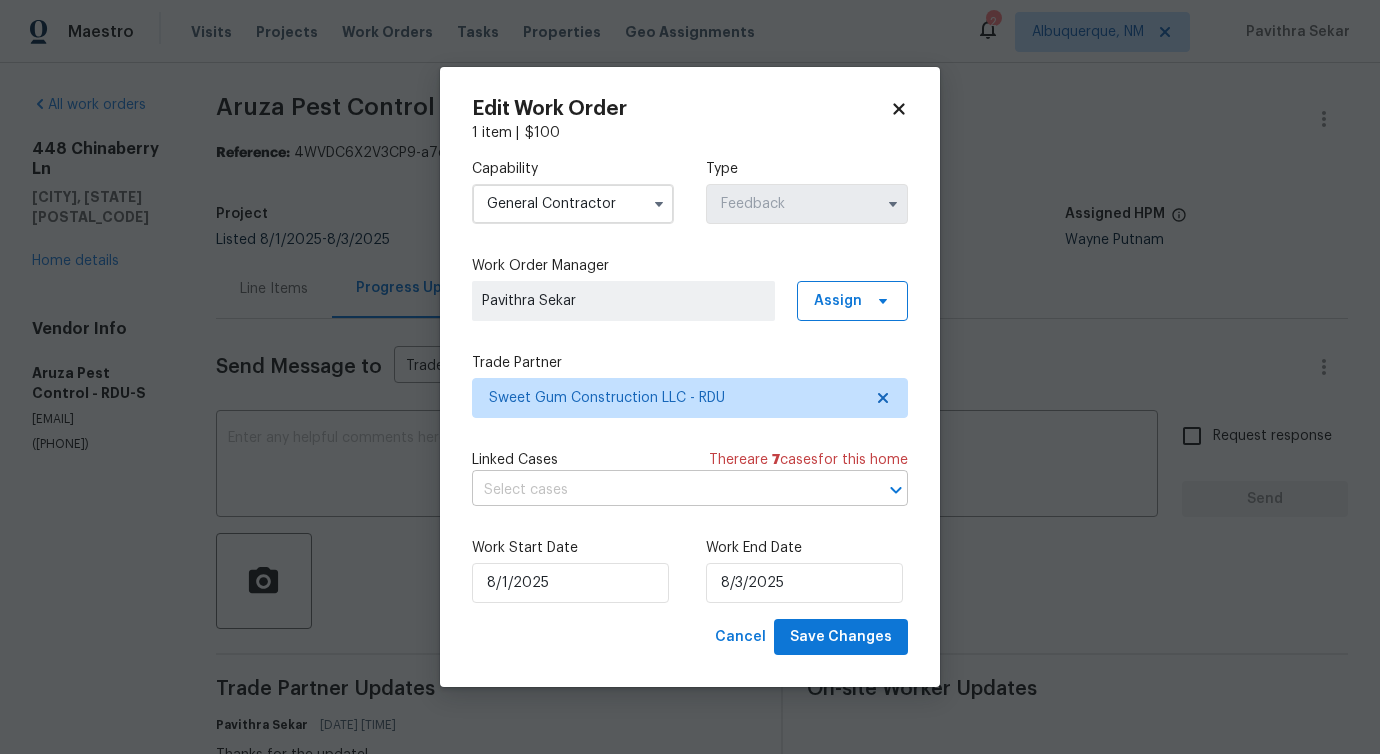 click at bounding box center [662, 490] 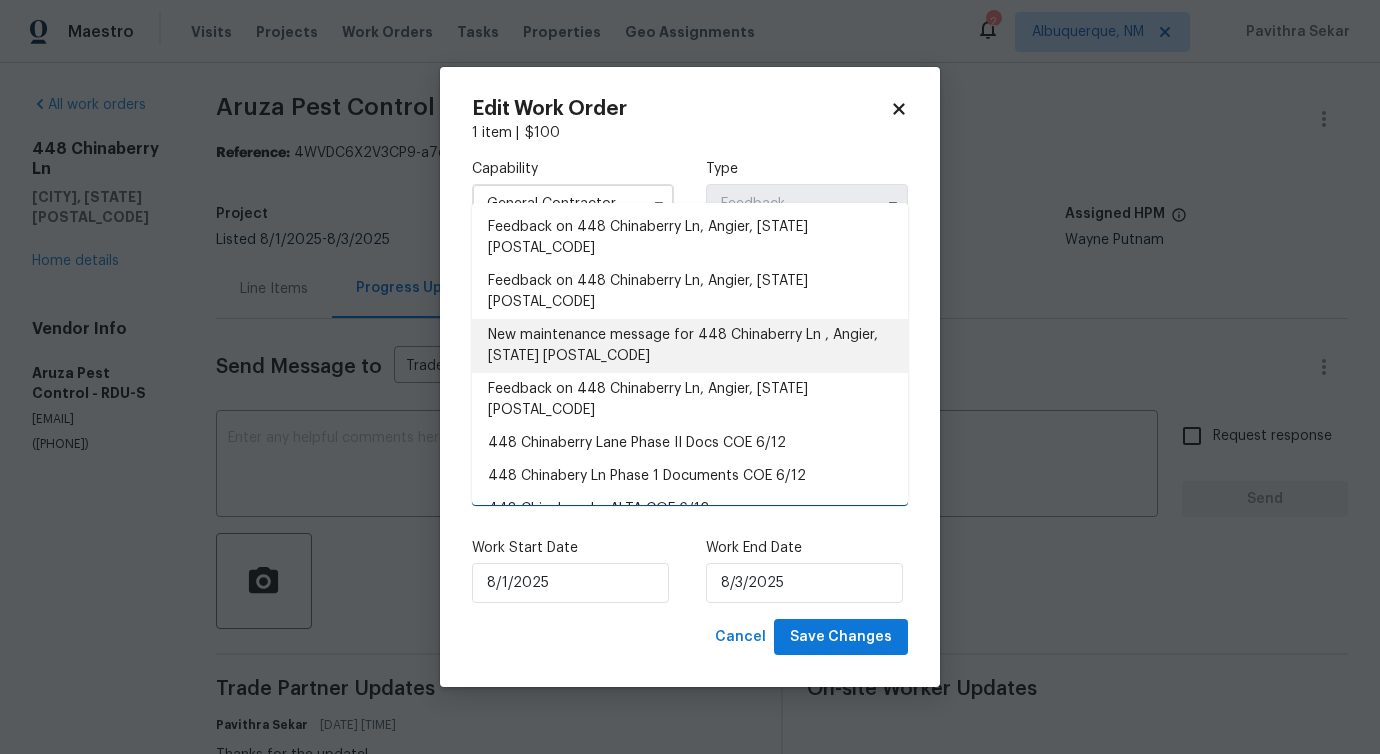 click on "New maintenance message for 448 Chinaberry Ln , Angier, NC 27501" at bounding box center (690, 346) 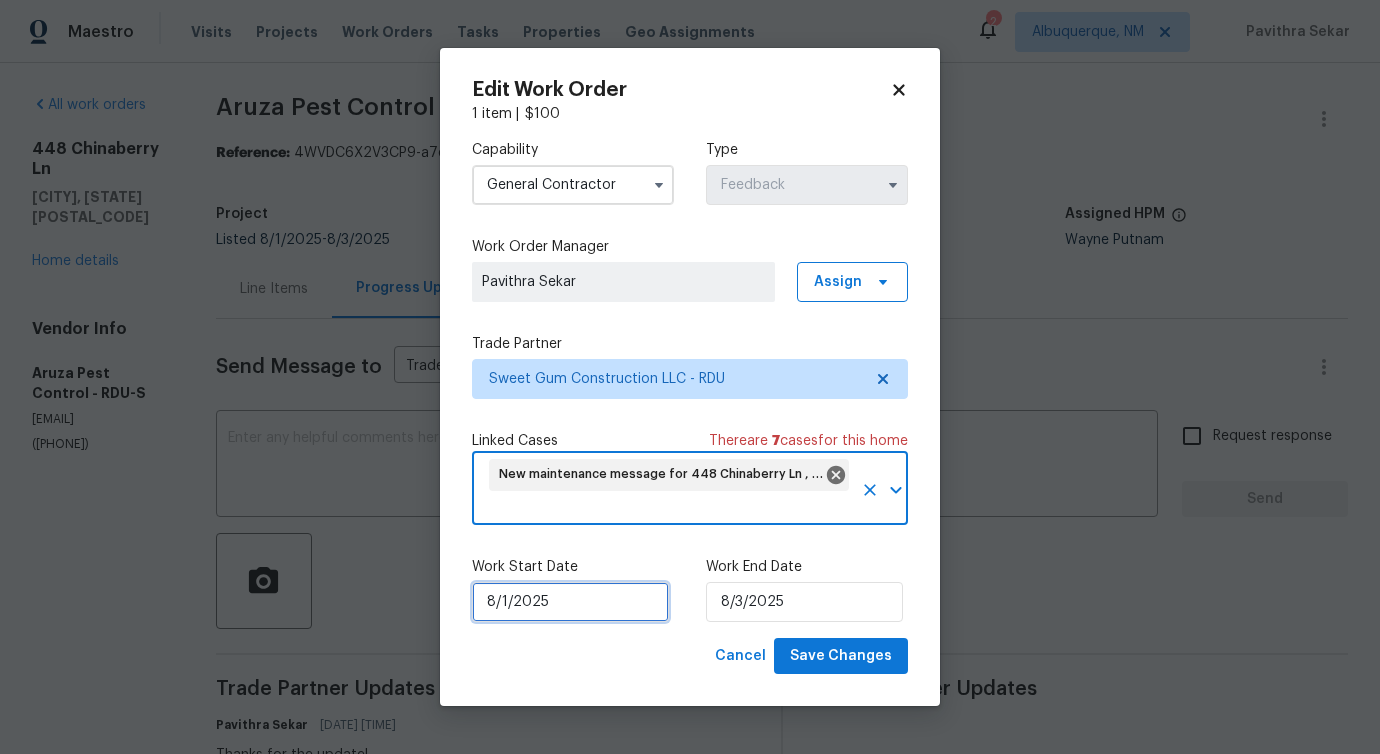 click on "8/1/2025" at bounding box center (570, 602) 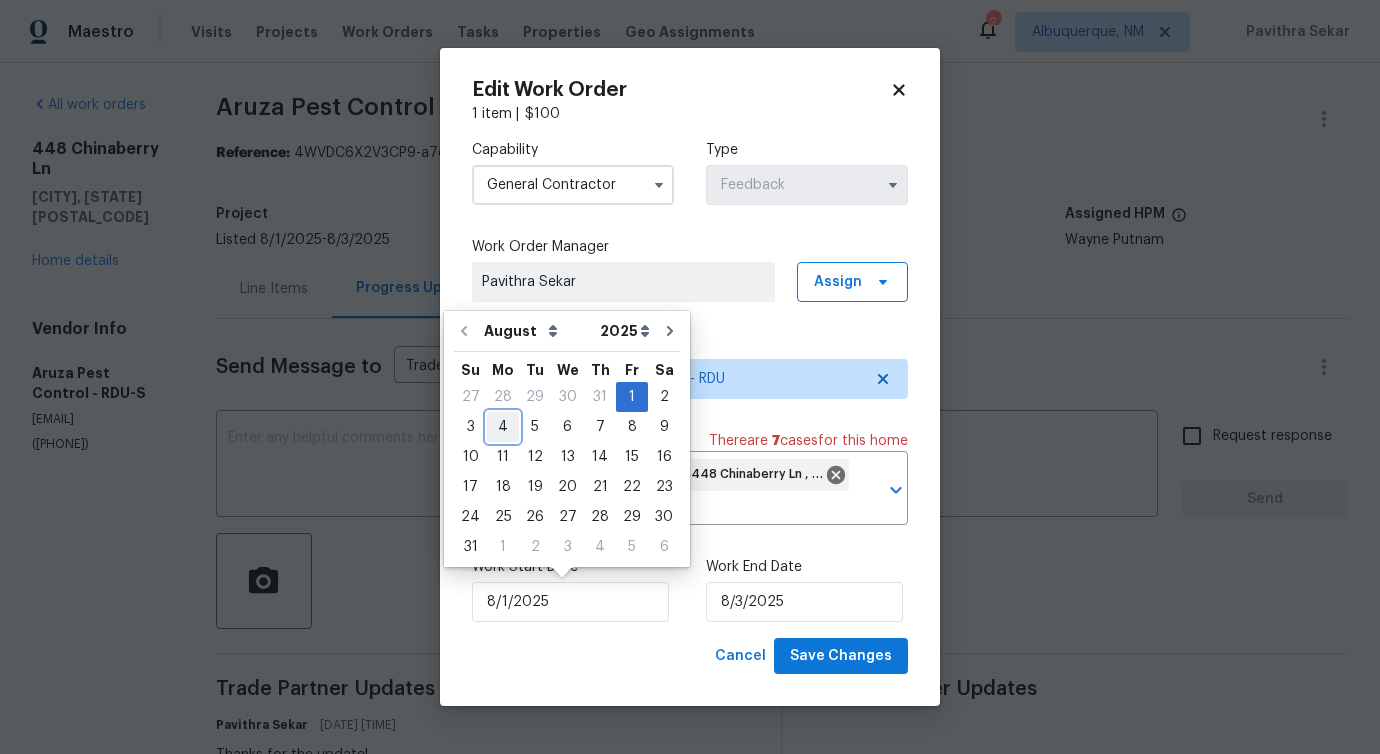 click on "4" at bounding box center [503, 427] 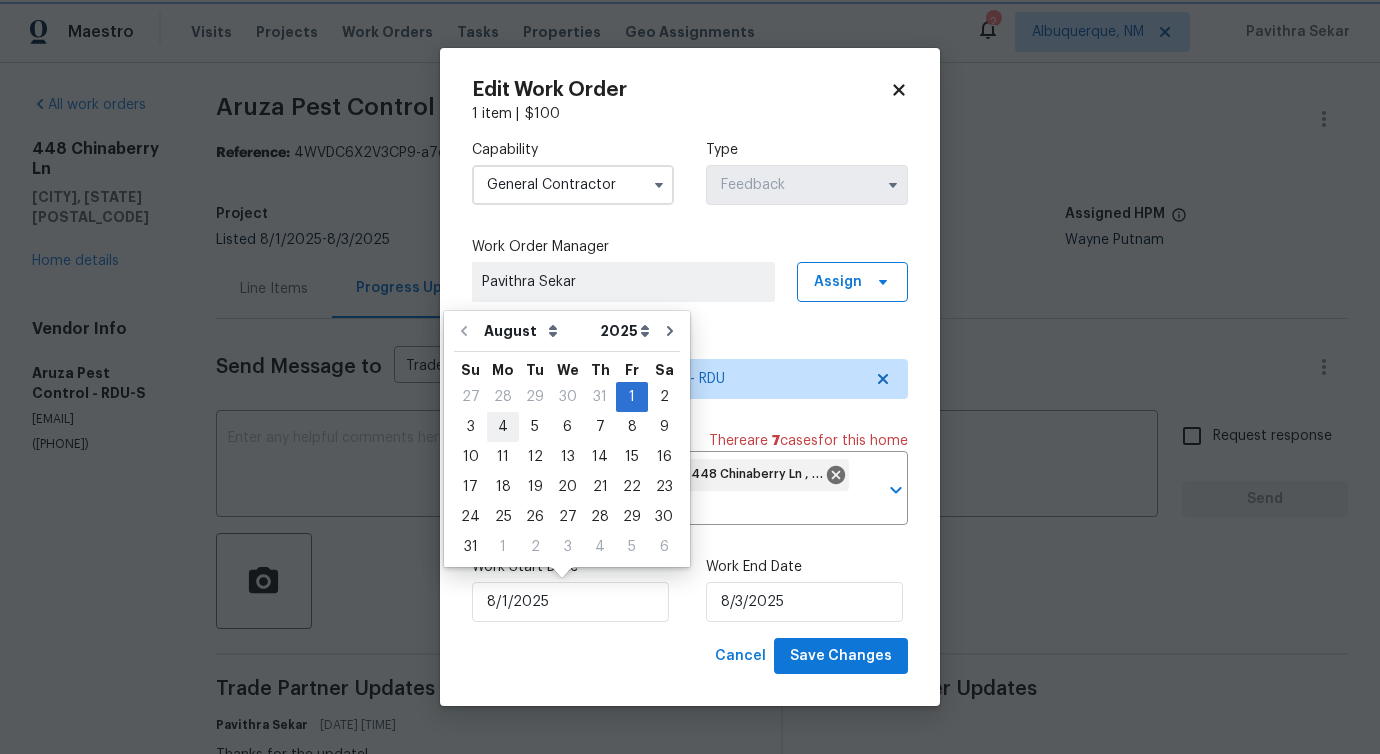 type on "8/4/2025" 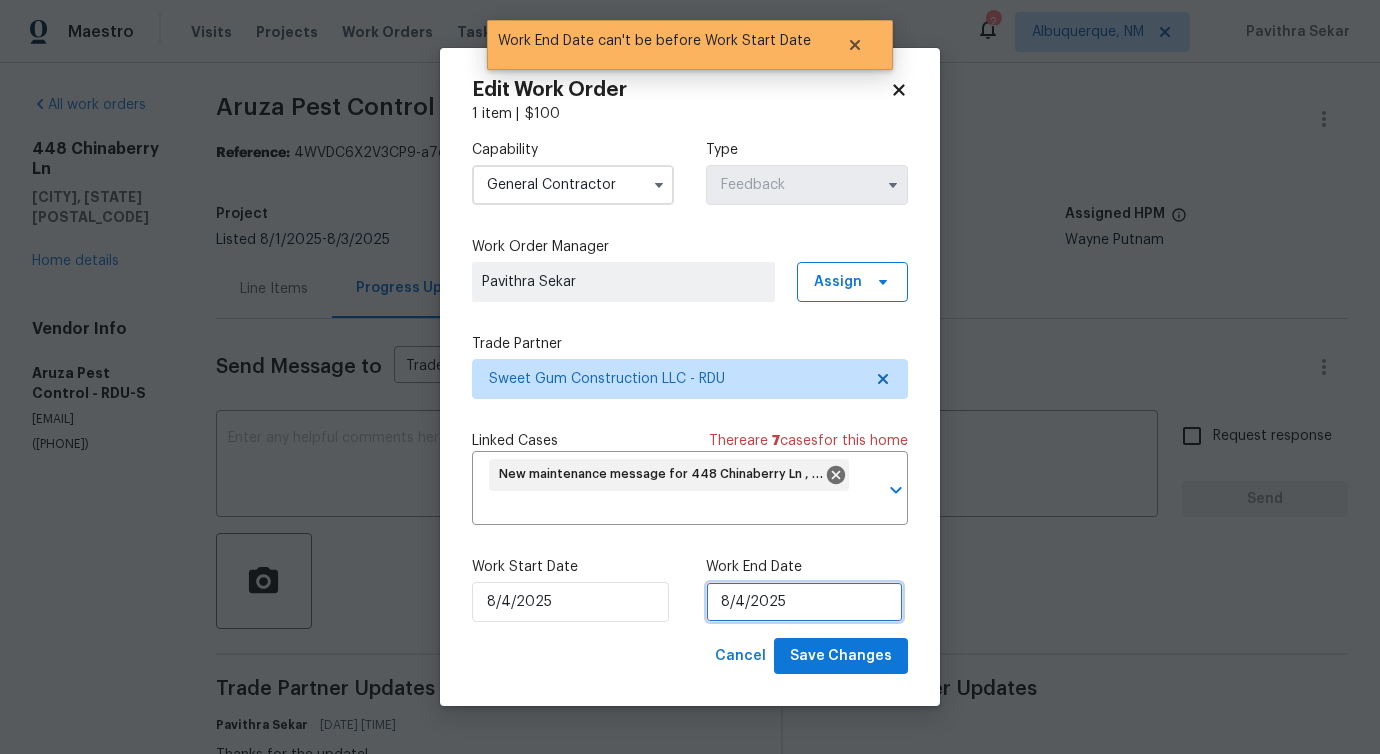 click on "8/4/2025" at bounding box center [804, 602] 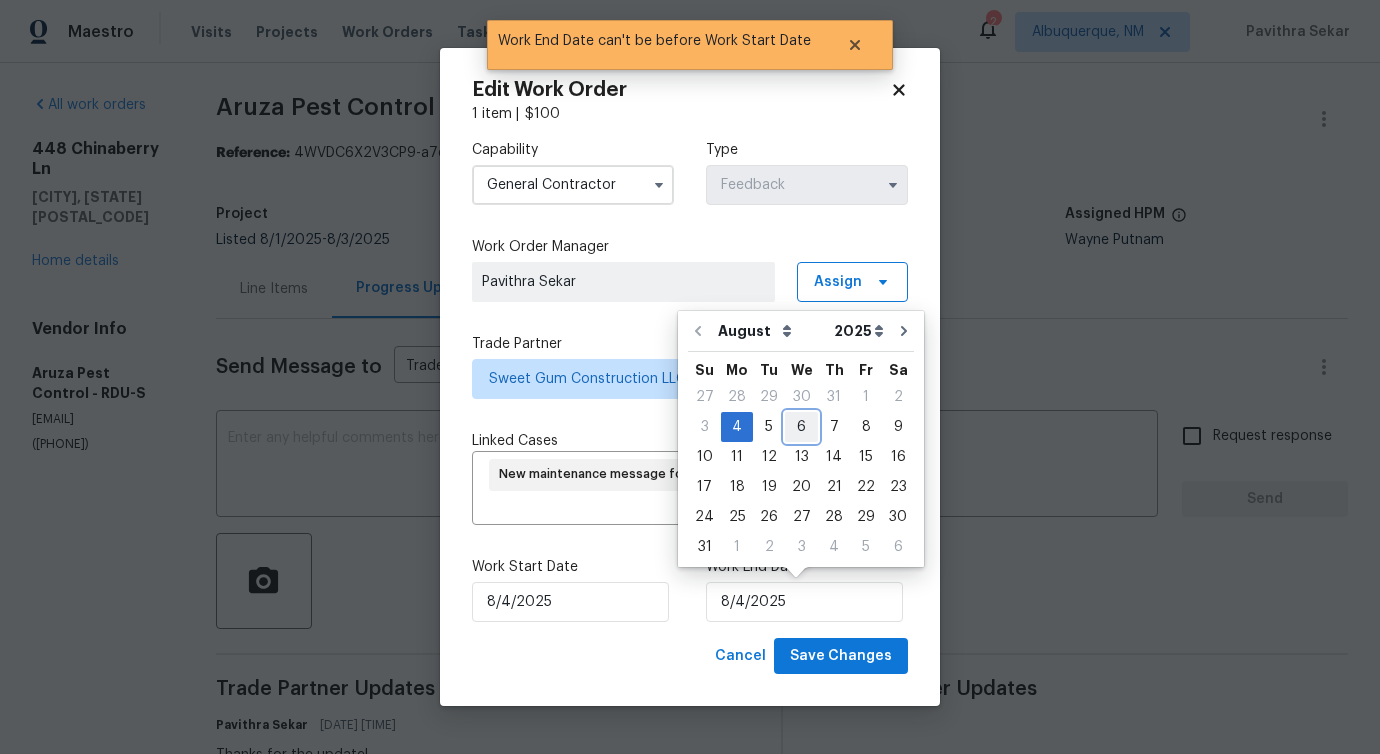 click on "6" at bounding box center [801, 427] 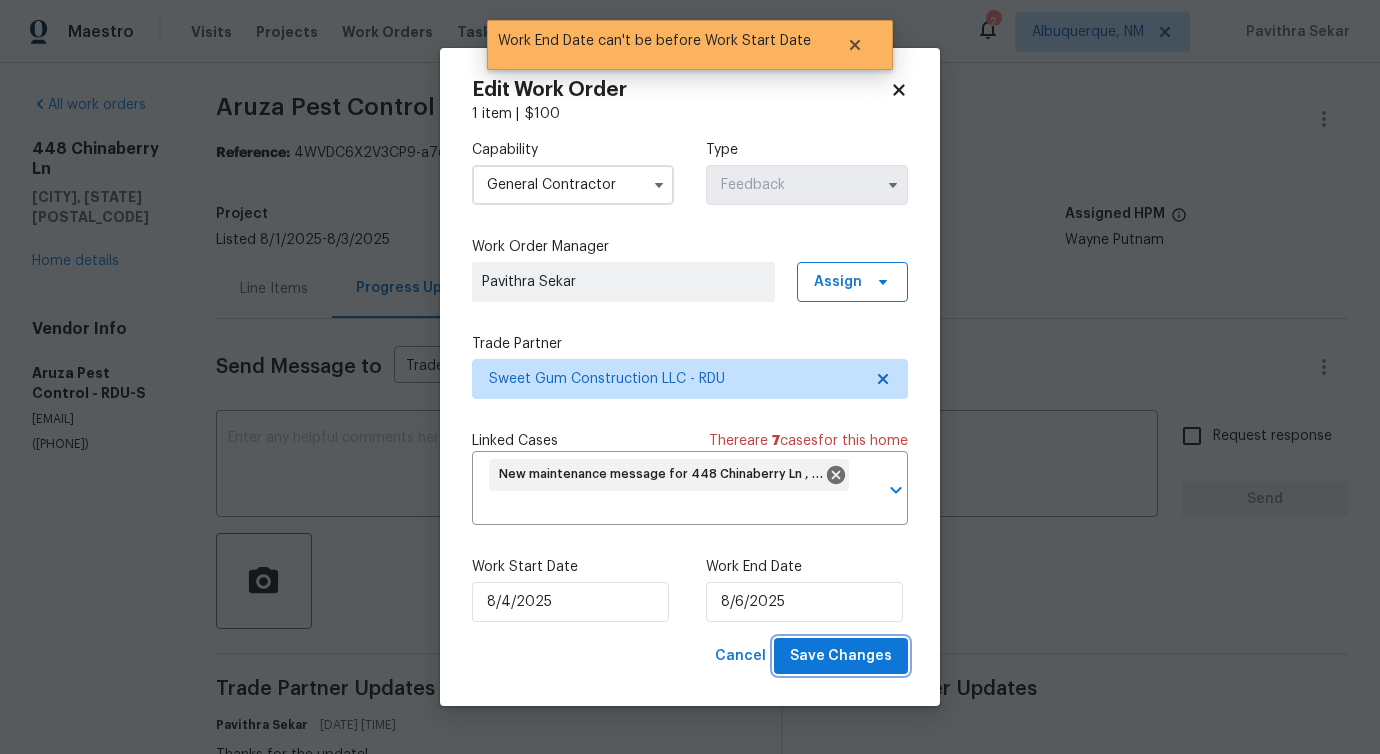 click on "Save Changes" at bounding box center [841, 656] 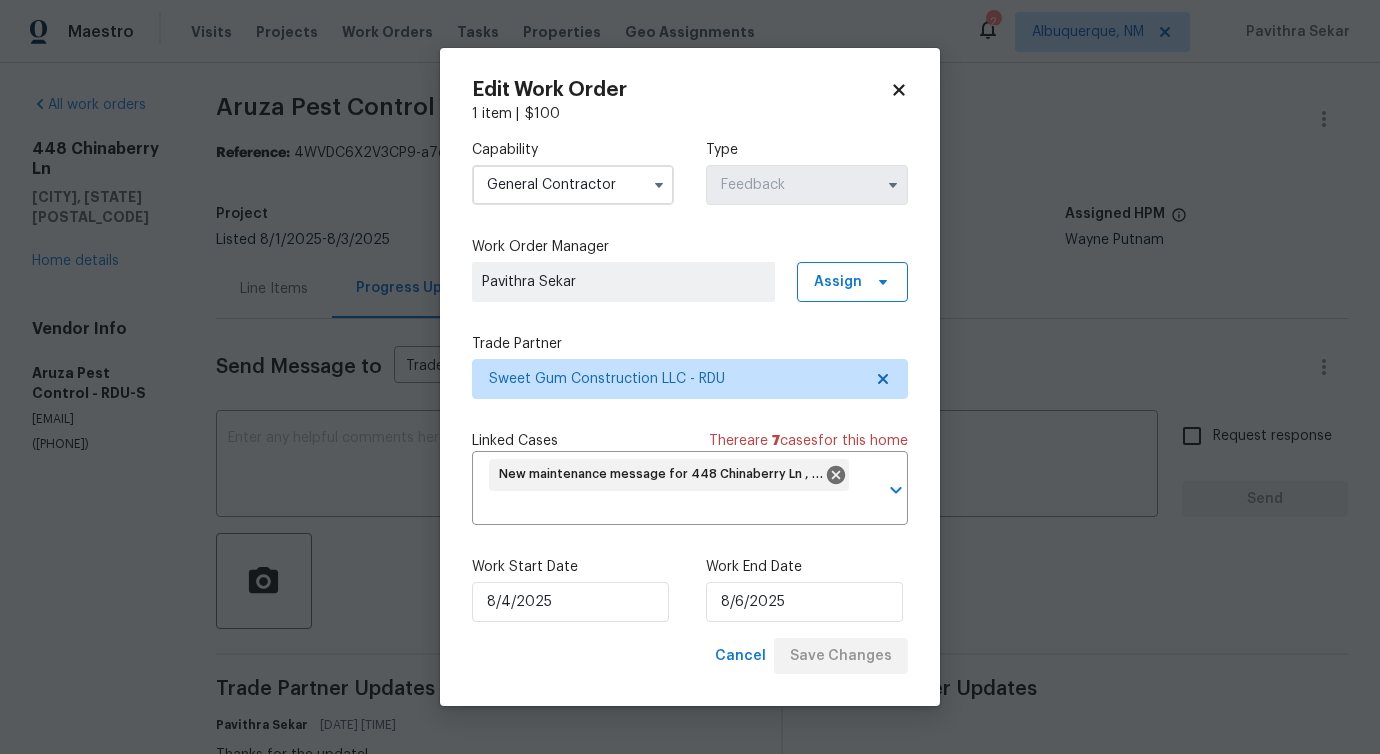 click on "Maestro Visits Projects Work Orders Tasks Properties Geo Assignments 2 Albuquerque, NM Pavithra Sekar All work orders 448 Chinaberry Ln Angier, NC 27501 Home details Vendor Info Aruza Pest Control - RDU-S c.rodriguez@aruzapest.com (980) 890-7074 Aruza Pest Control - RDU-S Vendor Rejected Reference:   4WVDC6X2V3CP9-a7e05271a Project Listed   8/1/2025  -  8/3/2025 Work Order Timeline 8/1/2025  -  8/3/2025 Total Budget $0.00 Assigned HPM Wayne Putnam Line Items Progress Updates Attachments Invoices Send Message to Trade partner only Trade partner only ​ x ​ Request response Send Trade Partner Updates Pavithra Sekar 08/04/2025 3:54 PM Thanks for the update! Robbi C 08/01/2025 12:11 PM Good afternoon! Unfortunately we do not address wildlife (snakes). Please let us know if you have any general pest concerns we can assist you with. Thank you Pavithra Sekar 08/01/2025 11:08 AM On-site Worker Updates Work End Date can't be before Work Start Date
Edit Work Order 1 item | $ 100 Capability   General Contractor" at bounding box center [690, 377] 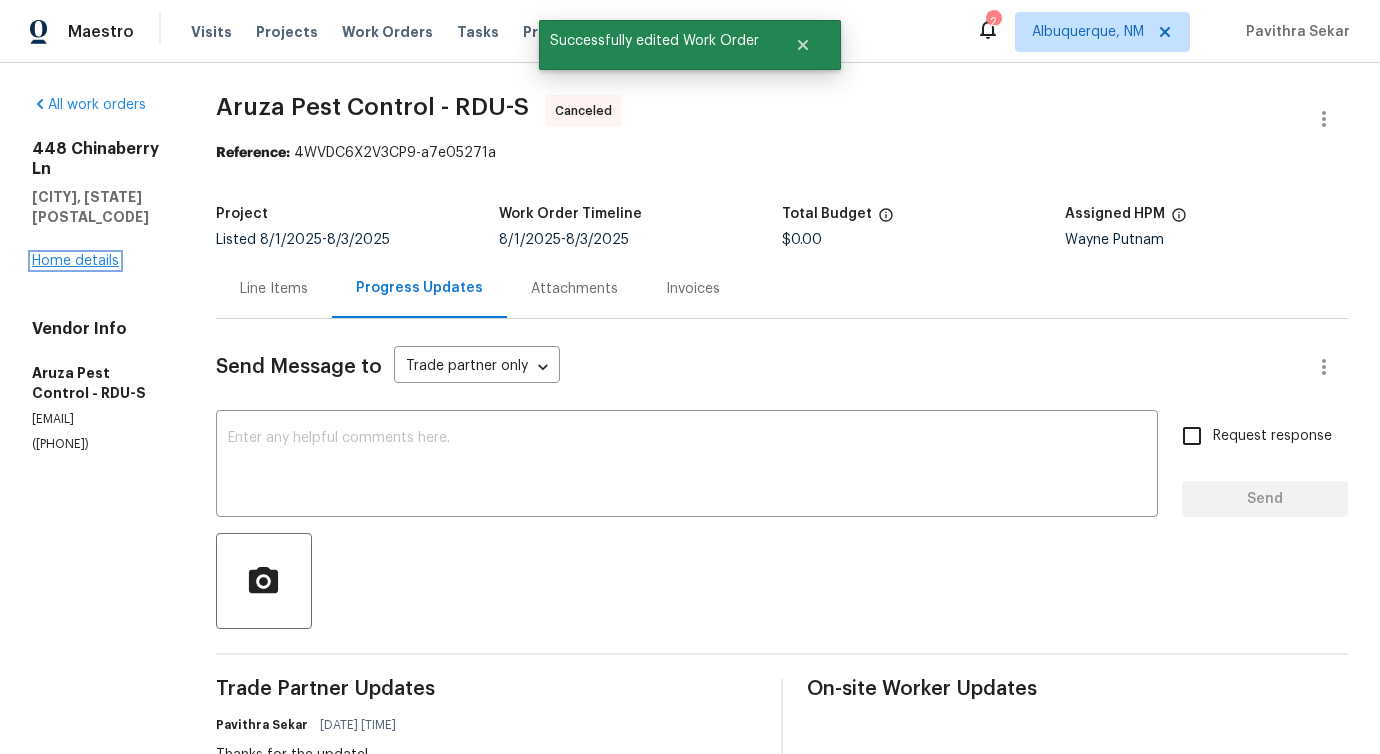 click on "Home details" at bounding box center [75, 261] 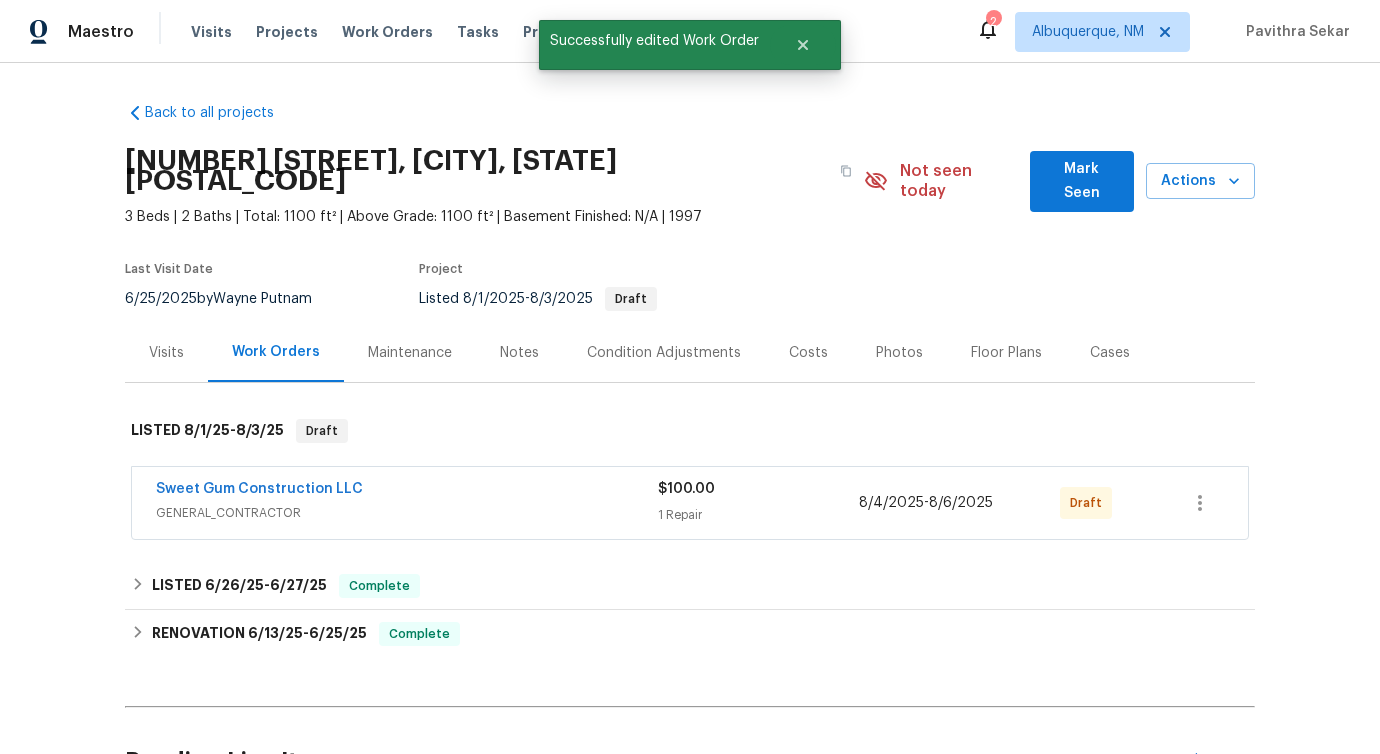 click on "Sweet Gum Construction LLC" at bounding box center [259, 489] 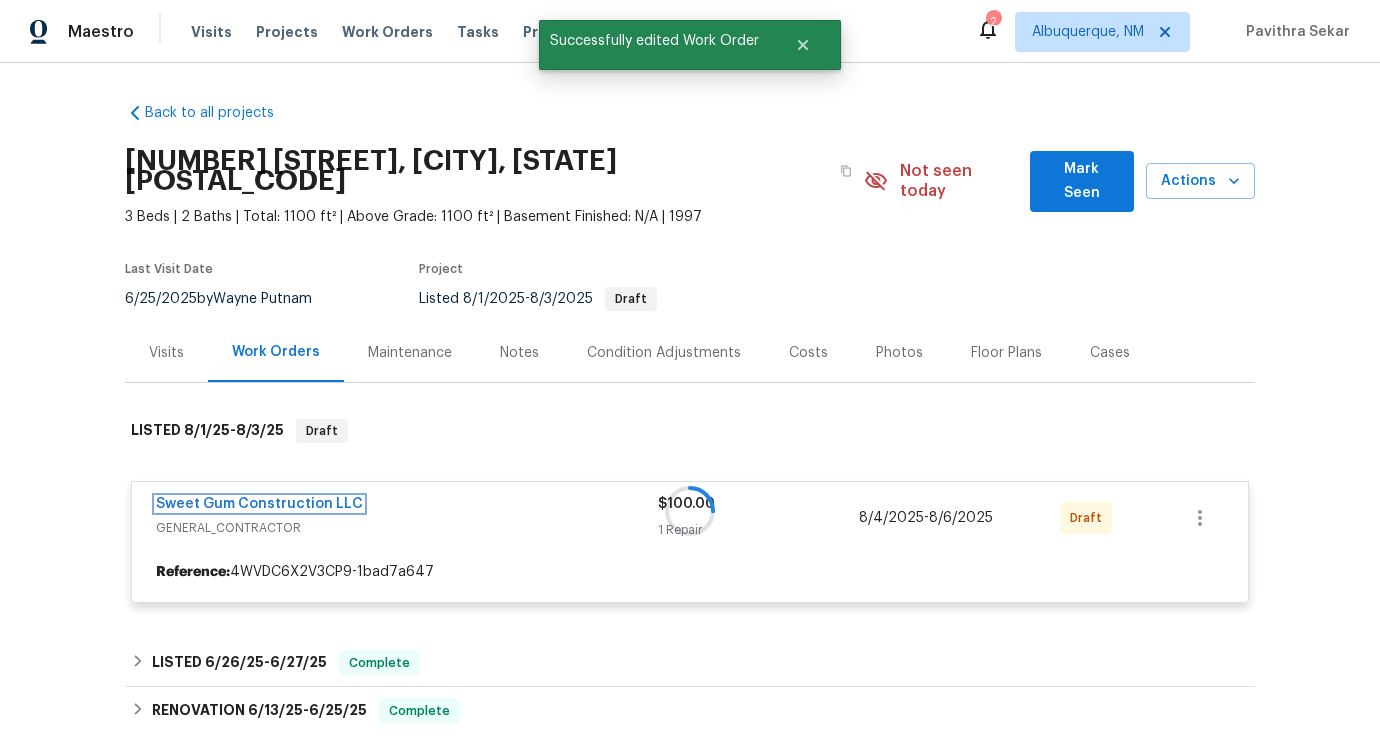 click on "Sweet Gum Construction LLC" at bounding box center [259, 504] 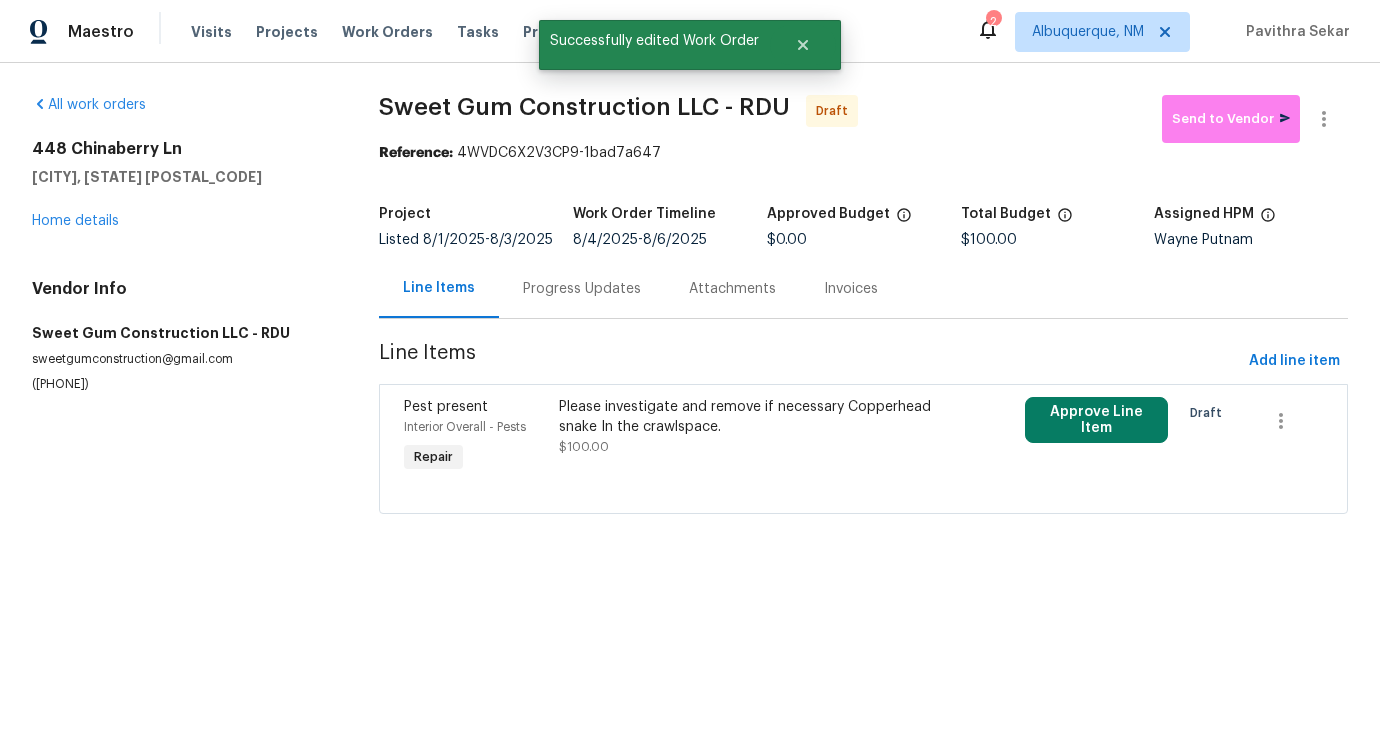 click on "Please investigate and remove if necessary Copperhead snake In the crawlspace." at bounding box center [747, 417] 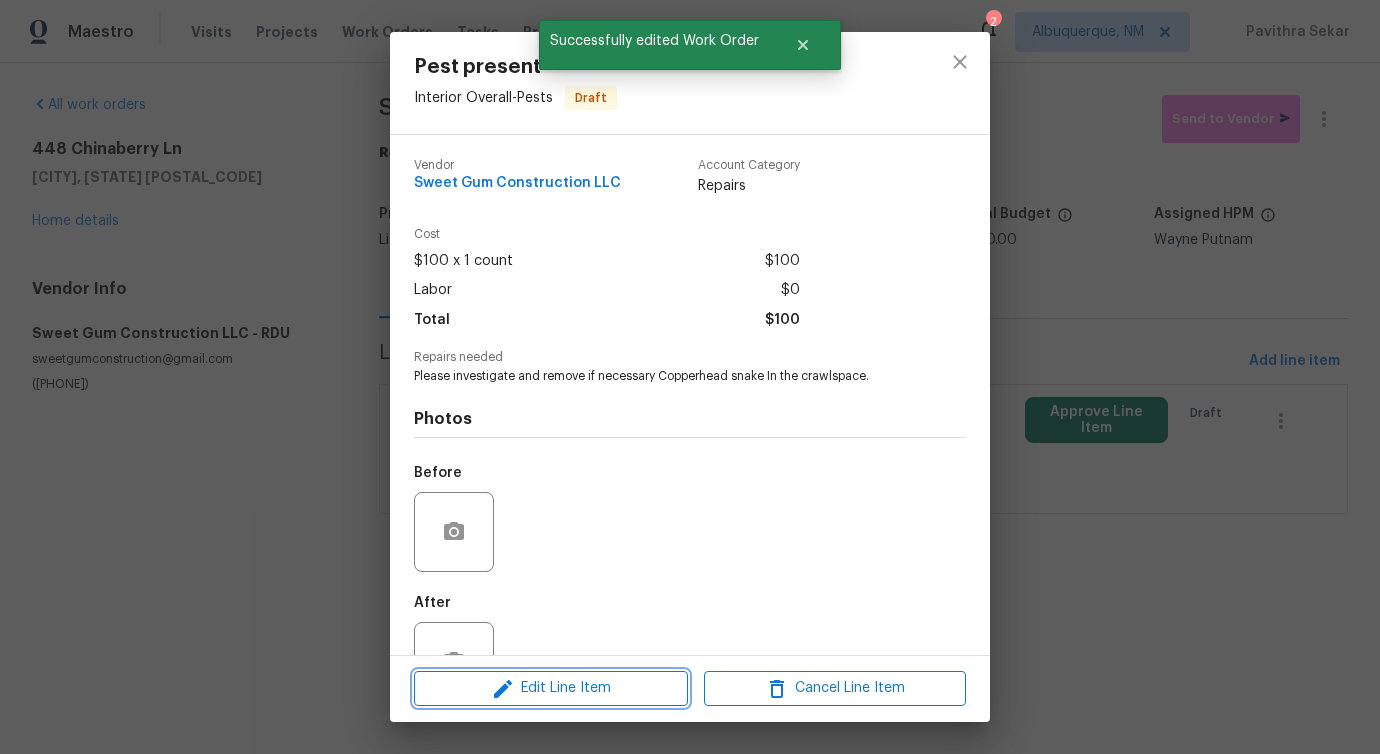 click on "Edit Line Item" at bounding box center [551, 688] 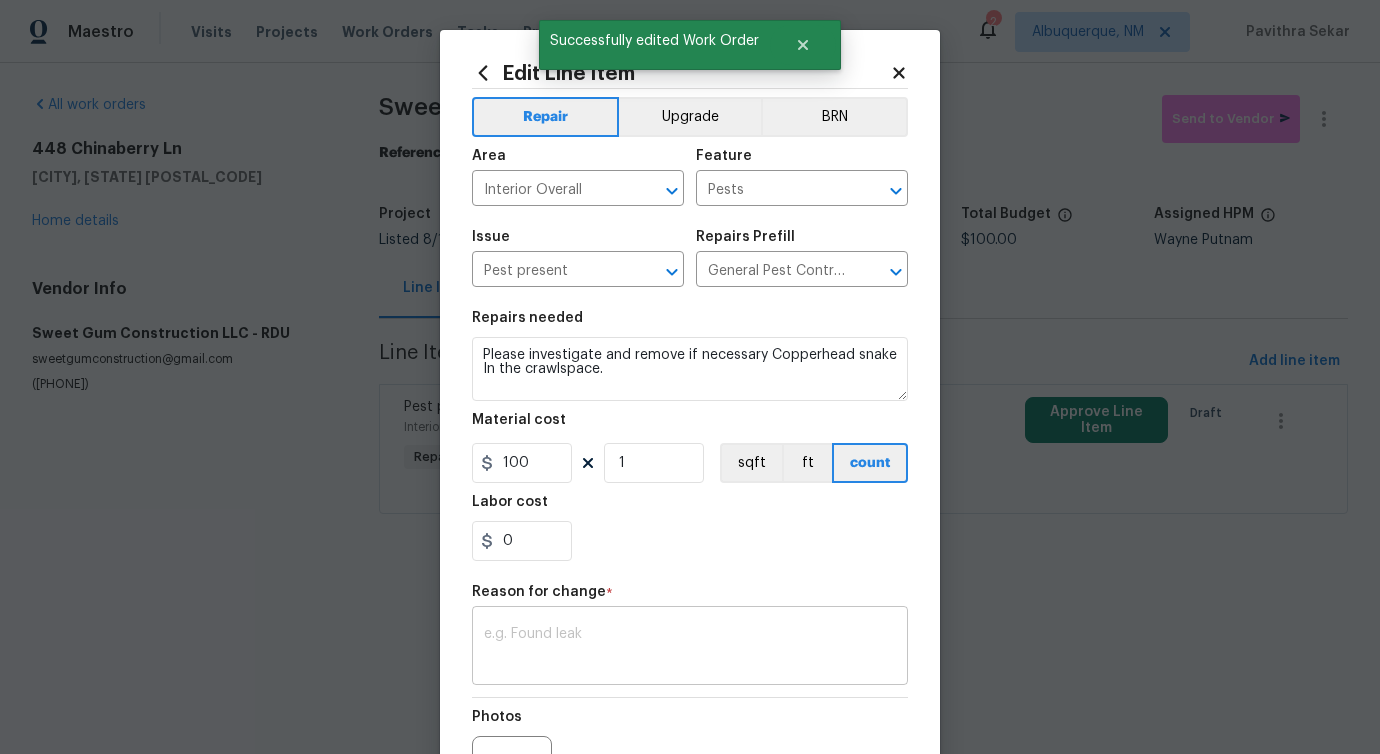 click at bounding box center (690, 648) 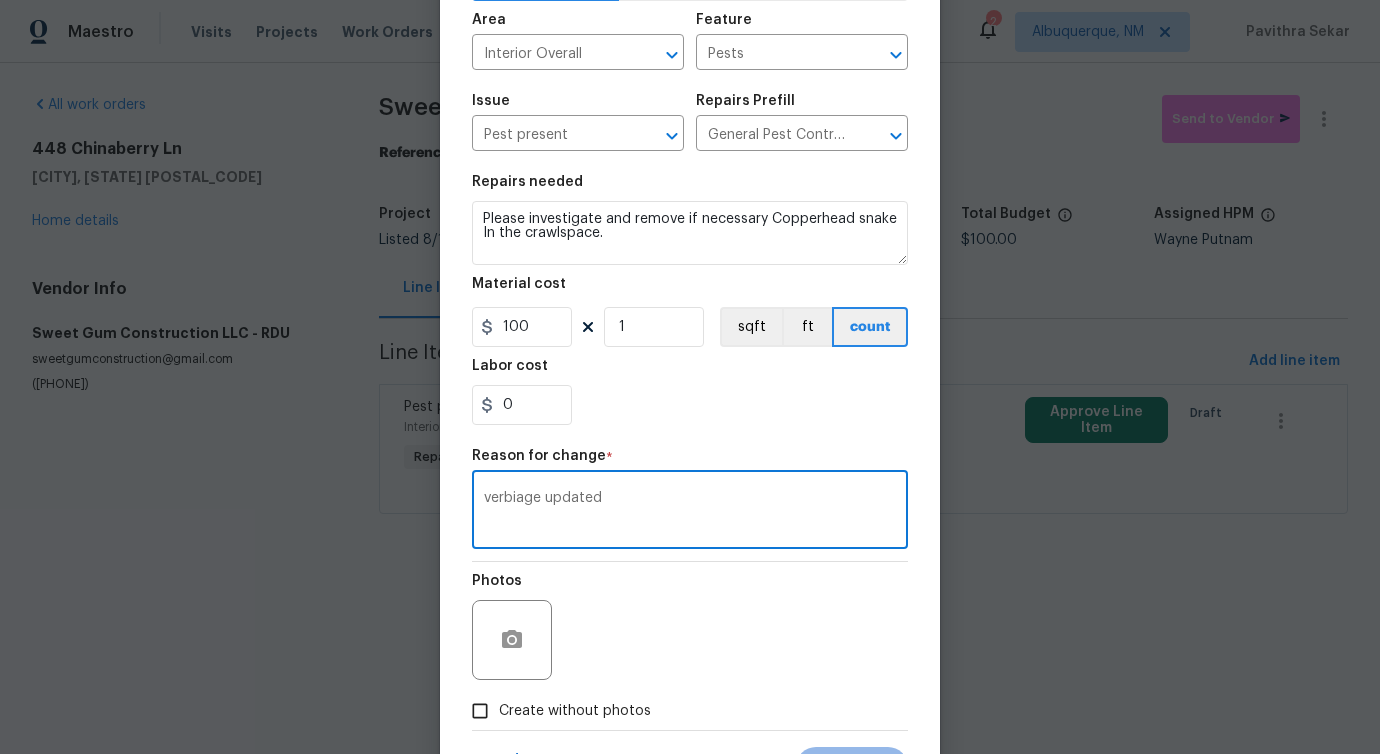 scroll, scrollTop: 232, scrollLeft: 0, axis: vertical 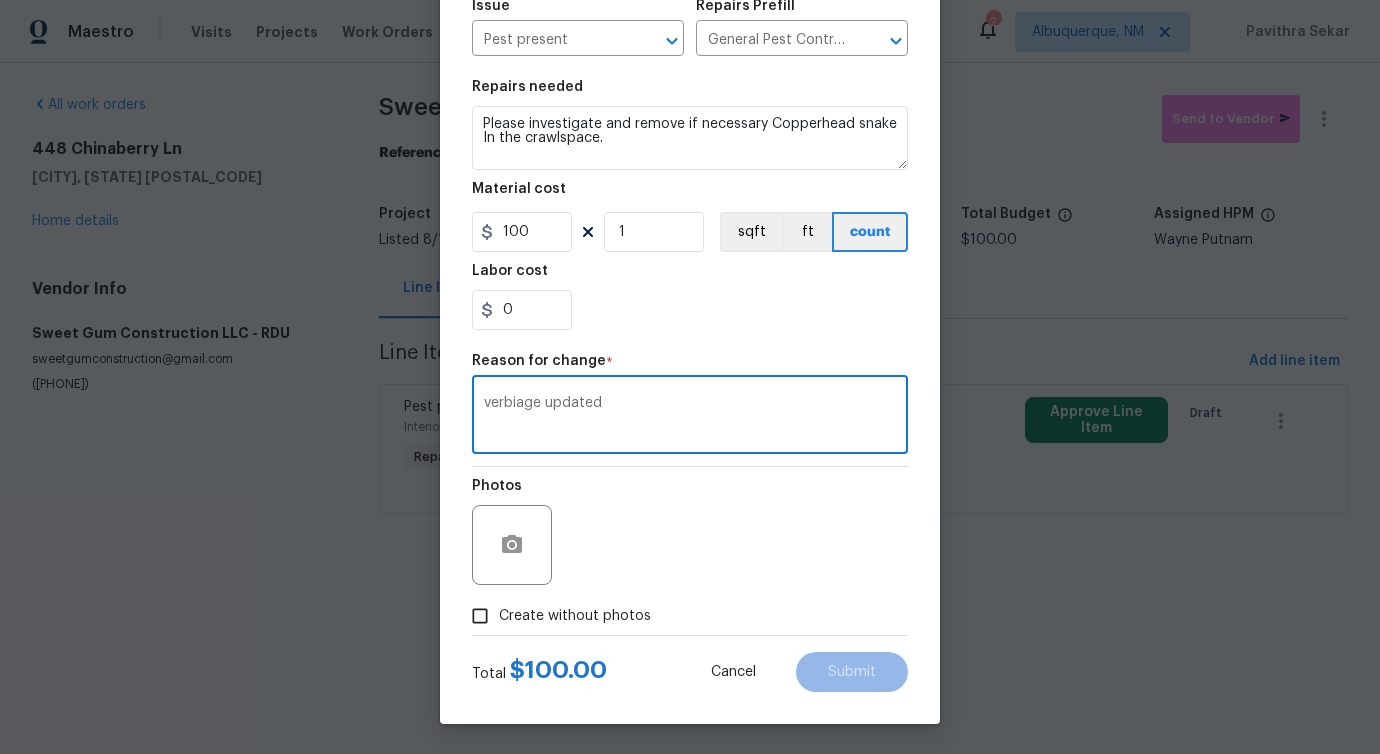 type on "verbiage updated" 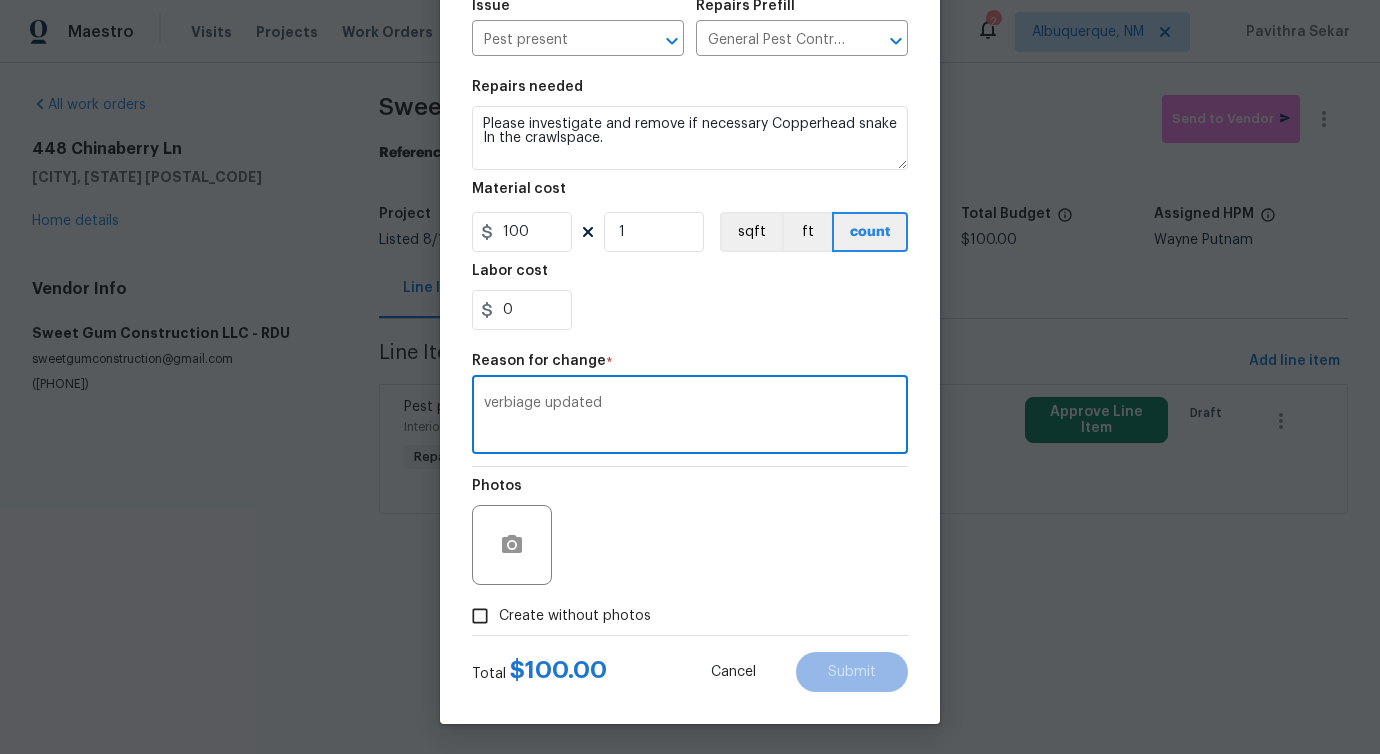 click on "Create without photos" at bounding box center [575, 616] 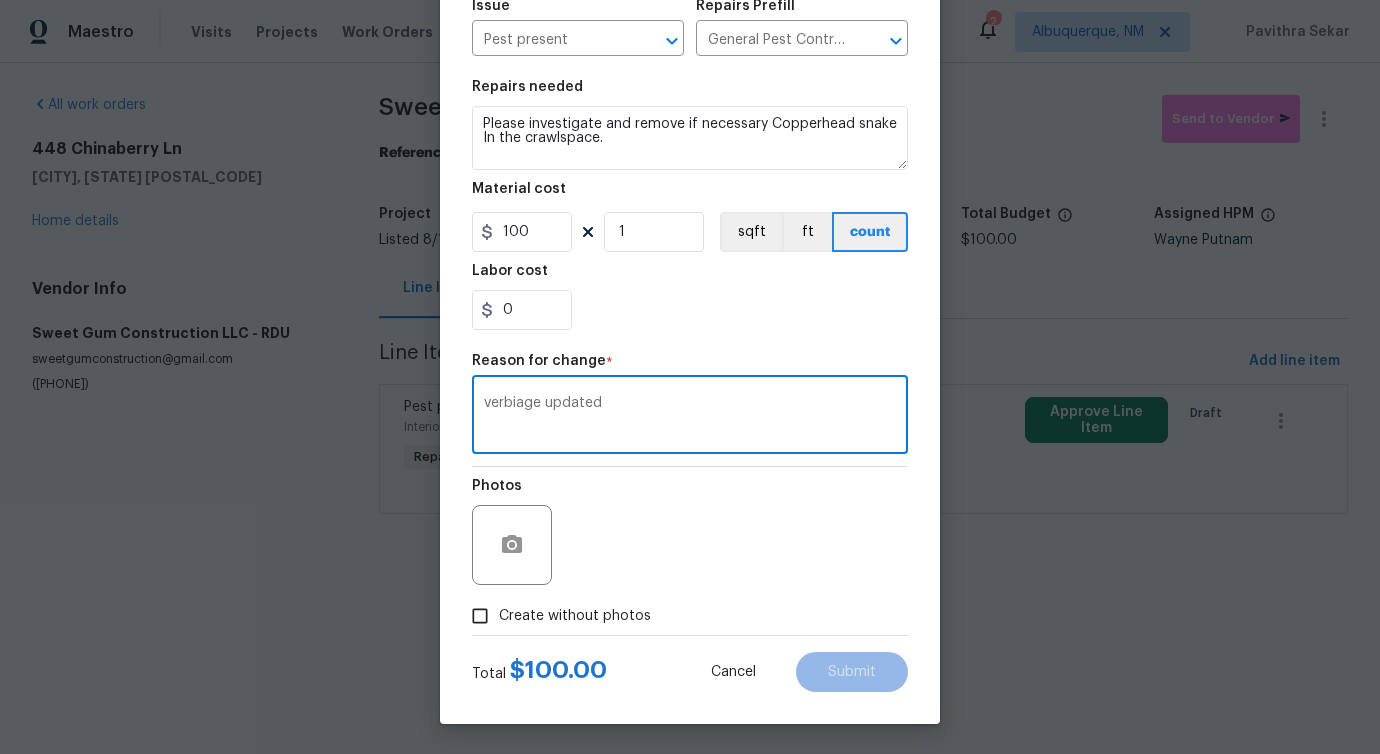 click on "Create without photos" at bounding box center (480, 616) 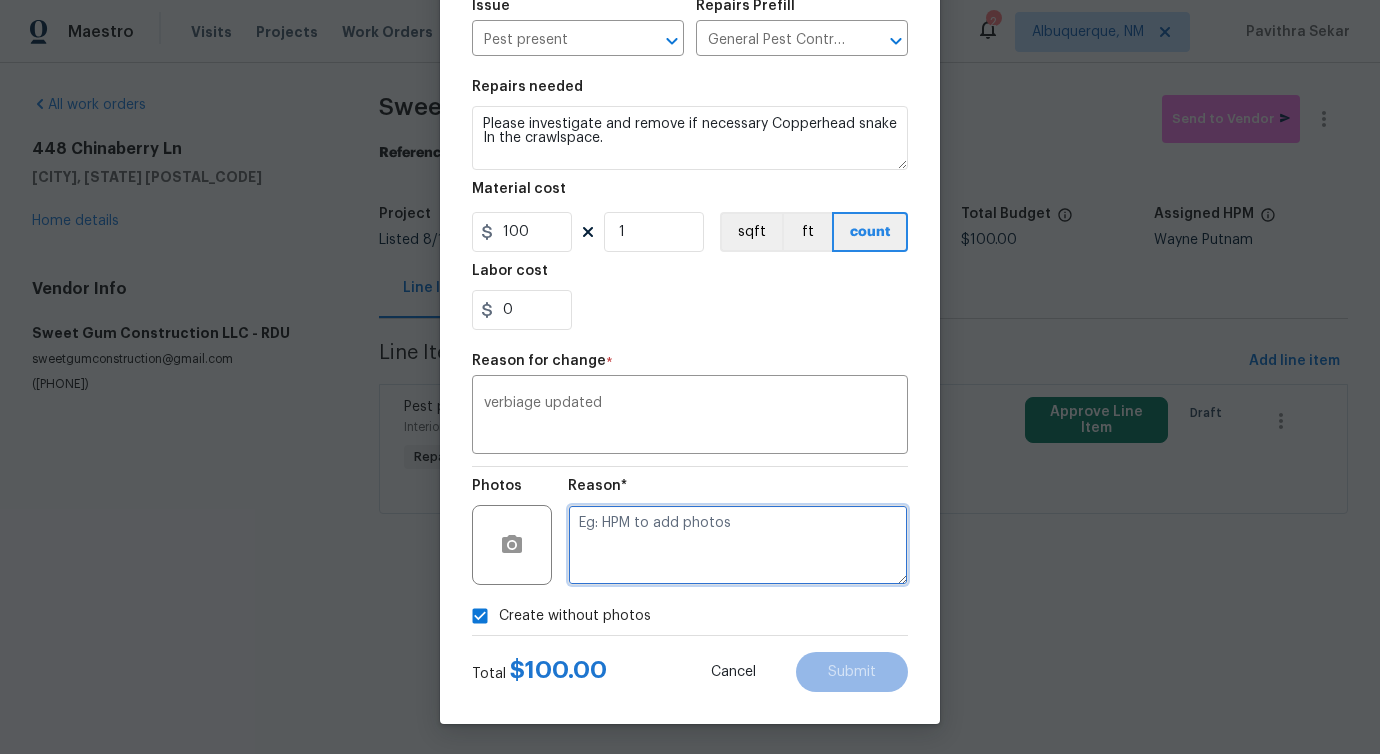 click at bounding box center [738, 545] 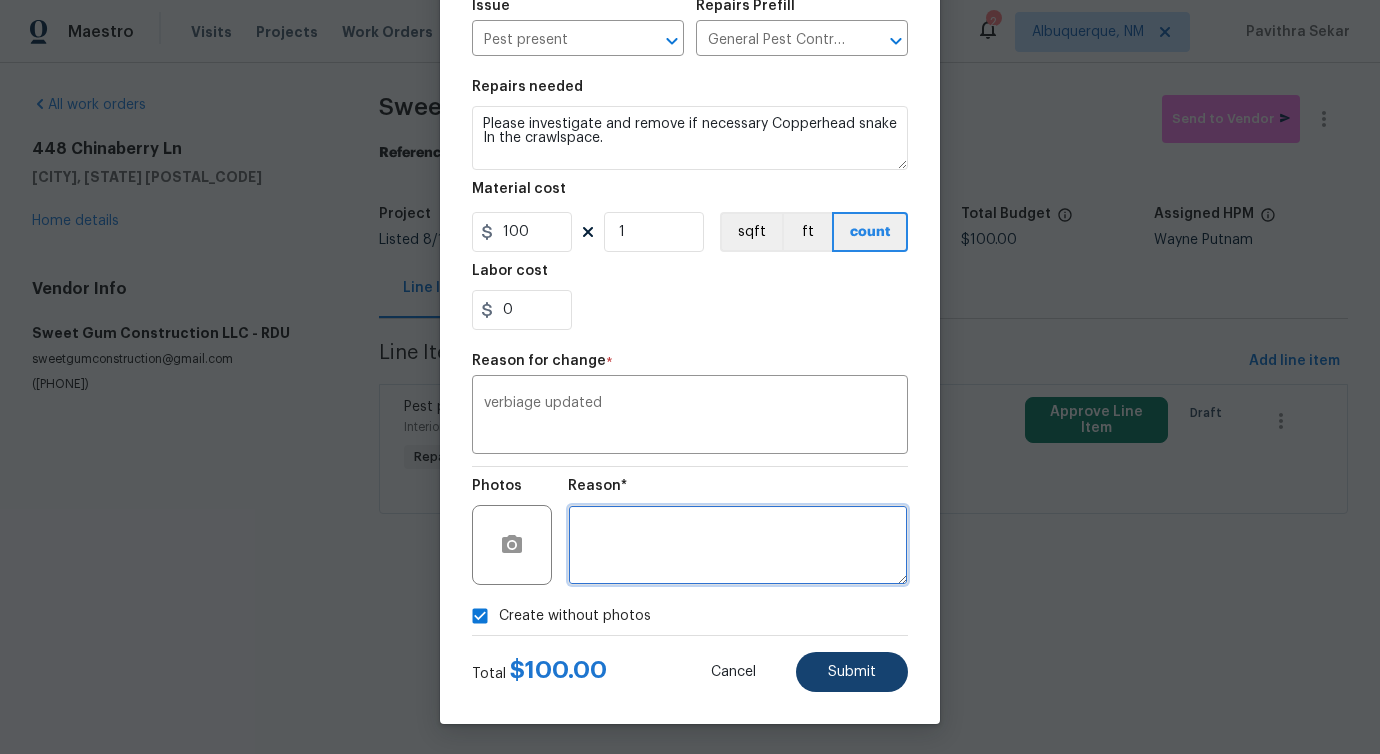 type 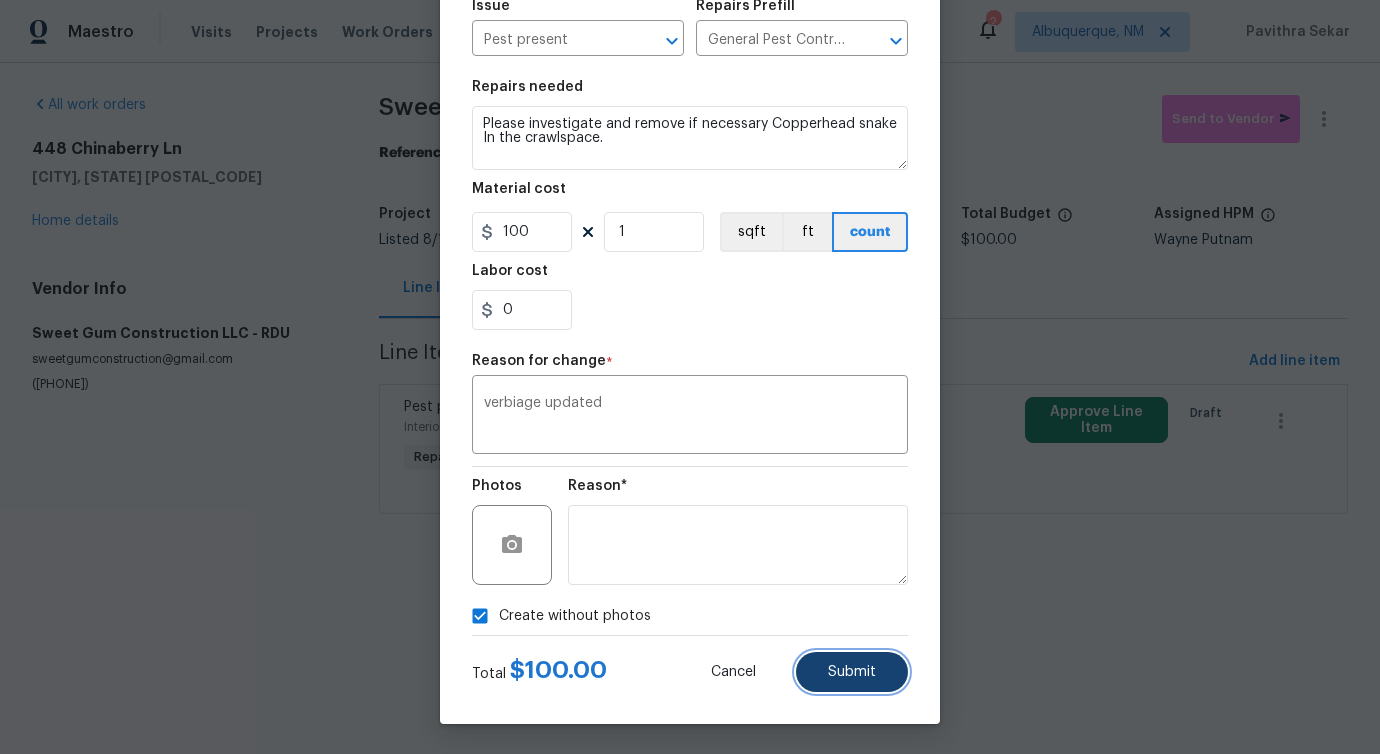 click on "Submit" at bounding box center (852, 672) 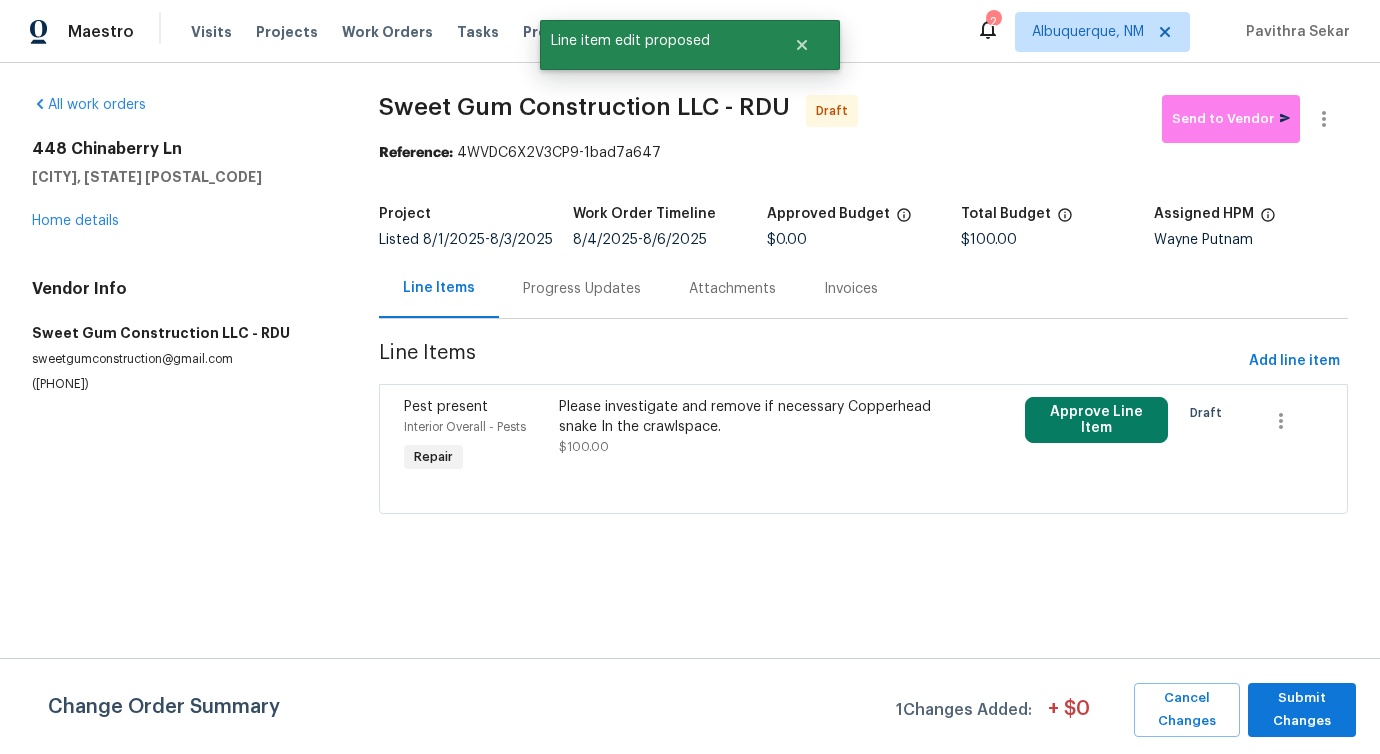 scroll, scrollTop: 0, scrollLeft: 0, axis: both 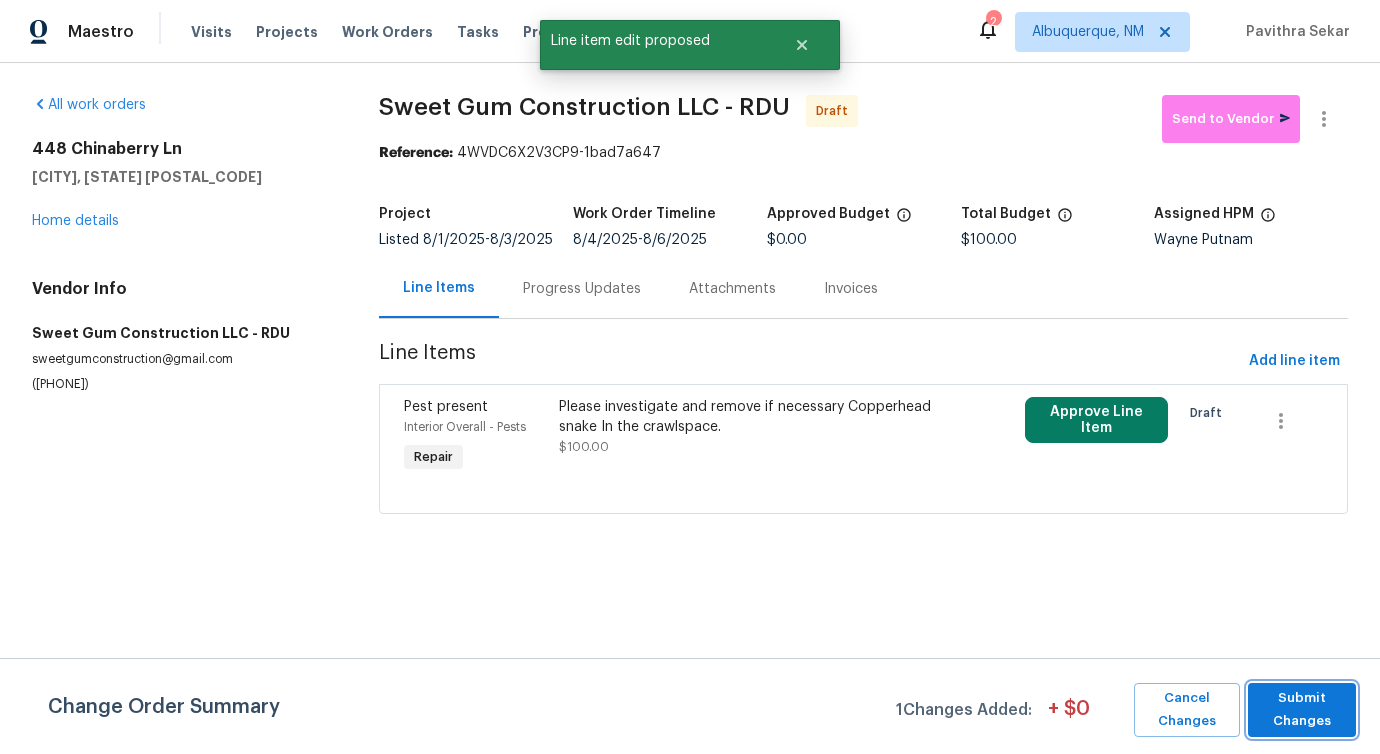 click on "Submit Changes" at bounding box center (1302, 710) 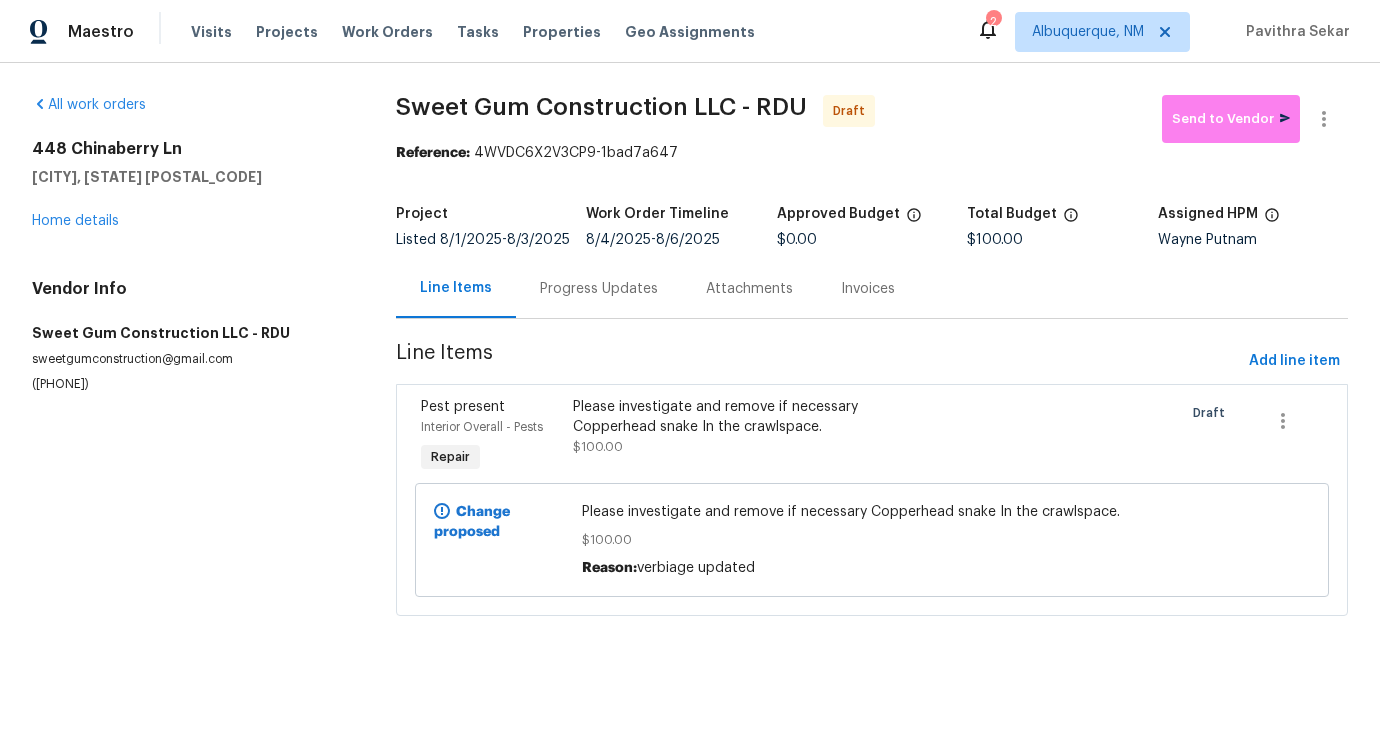 click on "Progress Updates" at bounding box center (599, 288) 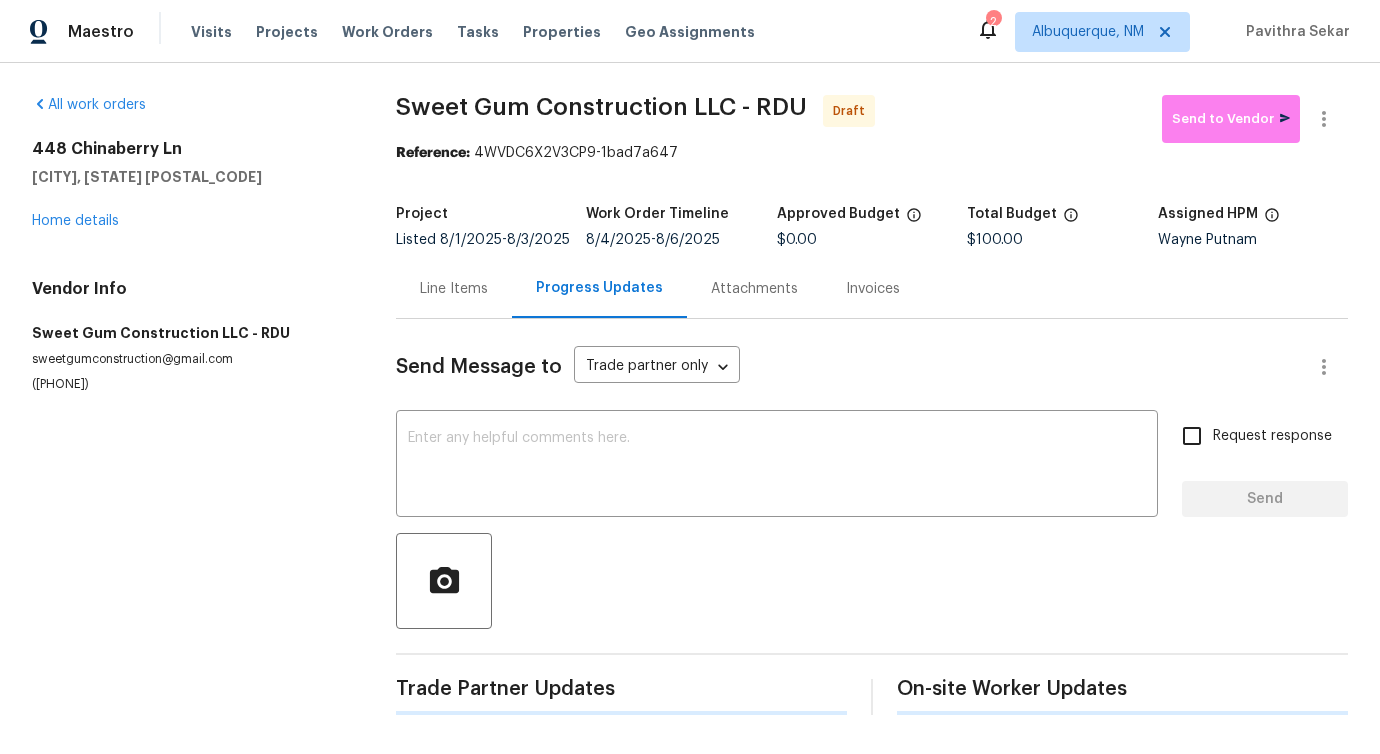click at bounding box center (872, 581) 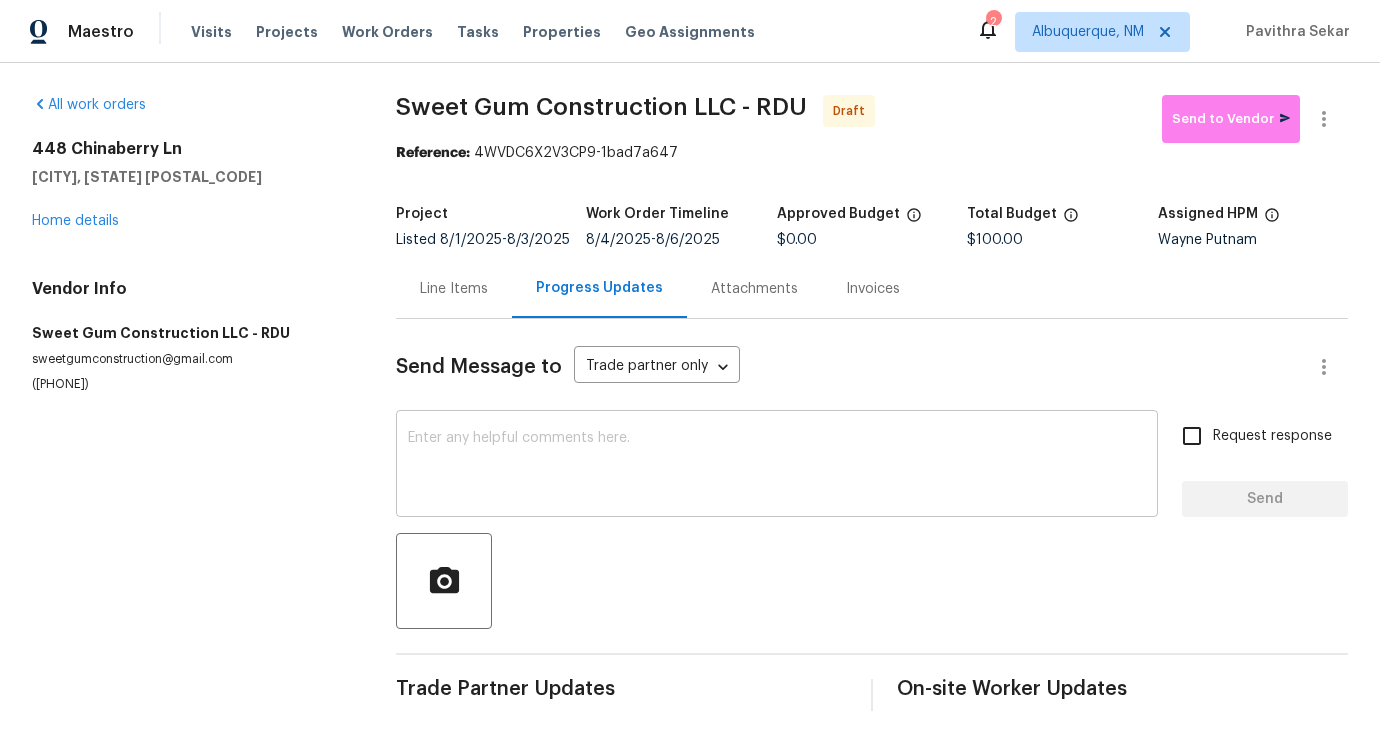 click on "x ​" at bounding box center [777, 466] 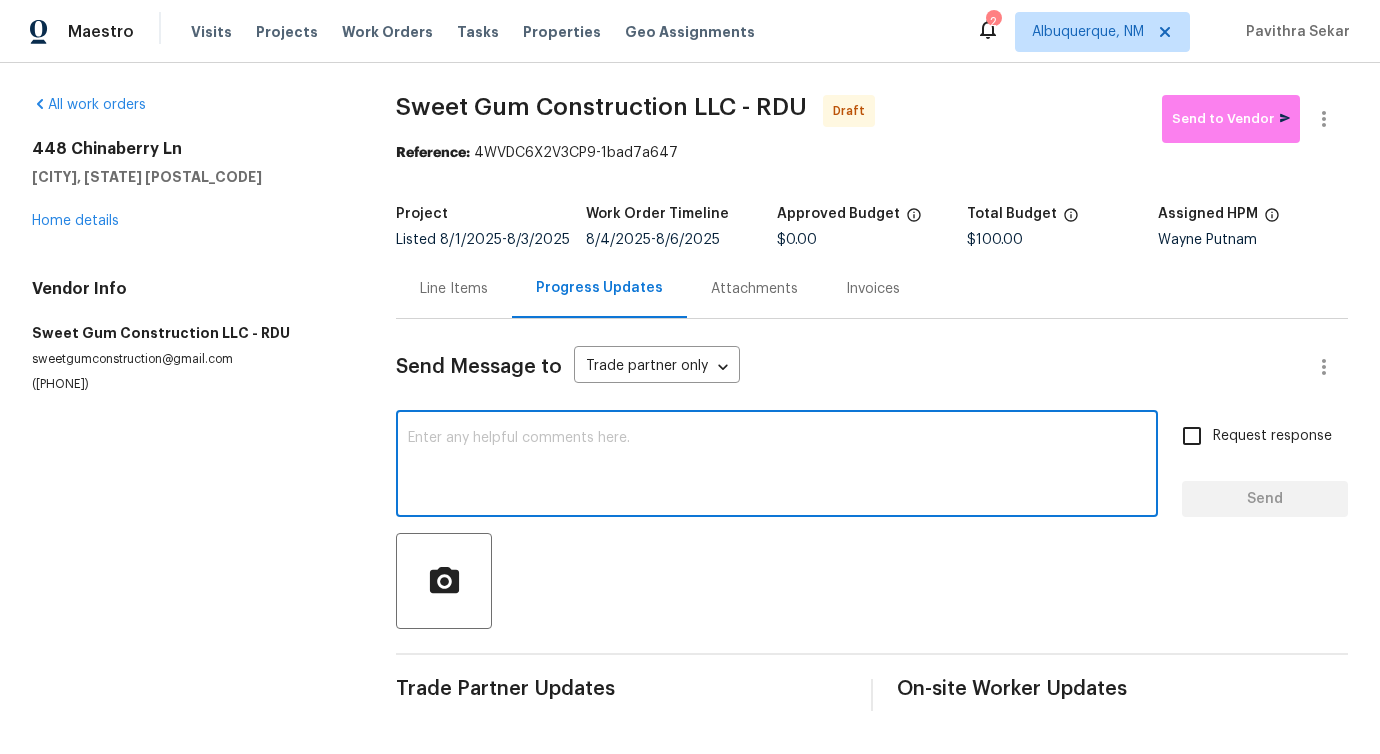 paste on "Hi, this is Pavithra with Opendoor. I’m confirming you received the WO for the property at (Address). Please review and accept the WO within 24 hours and provide a schedule date. Please disregard the contact information for the HPM included in the WO. Our Centralised LWO Team is responsible for Listed WOs." 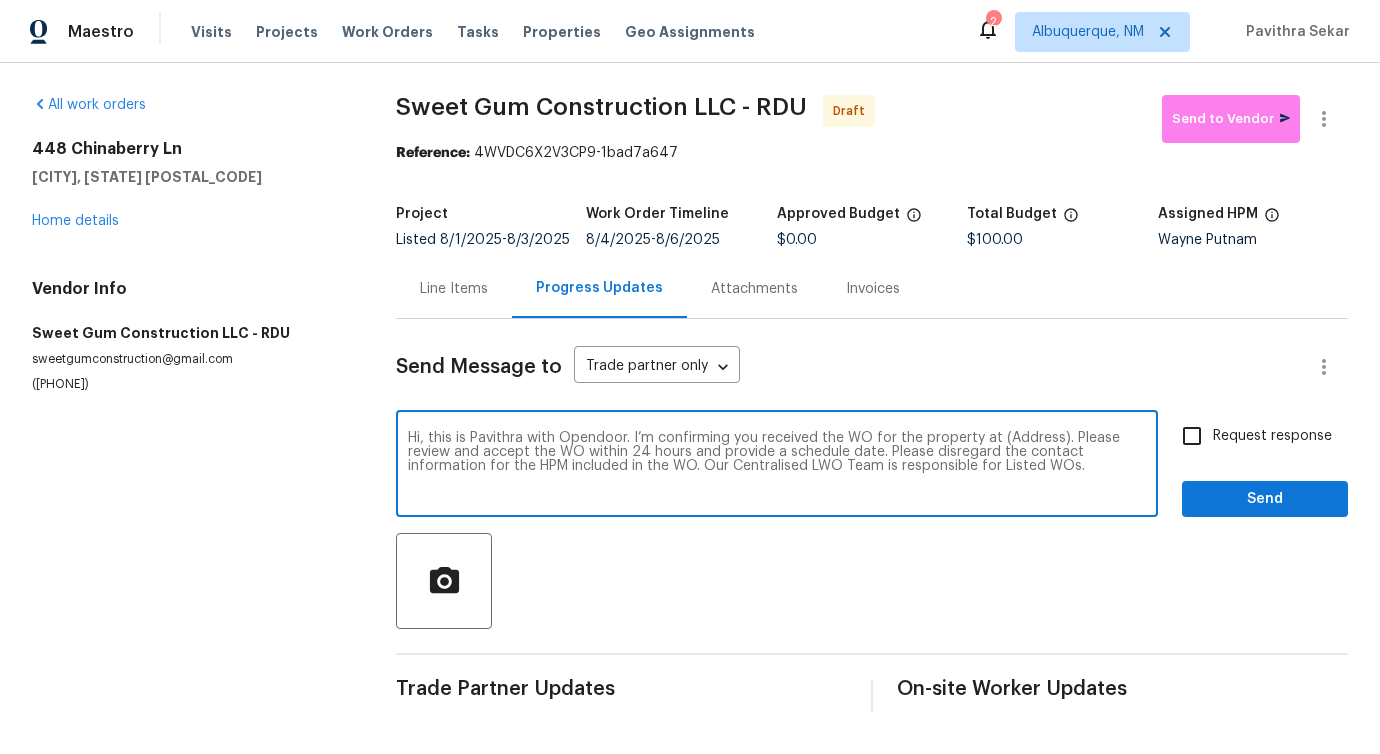 click on "Hi, this is Pavithra with Opendoor. I’m confirming you received the WO for the property at (Address). Please review and accept the WO within 24 hours and provide a schedule date. Please disregard the contact information for the HPM included in the WO. Our Centralised LWO Team is responsible for Listed WOs." at bounding box center [777, 466] 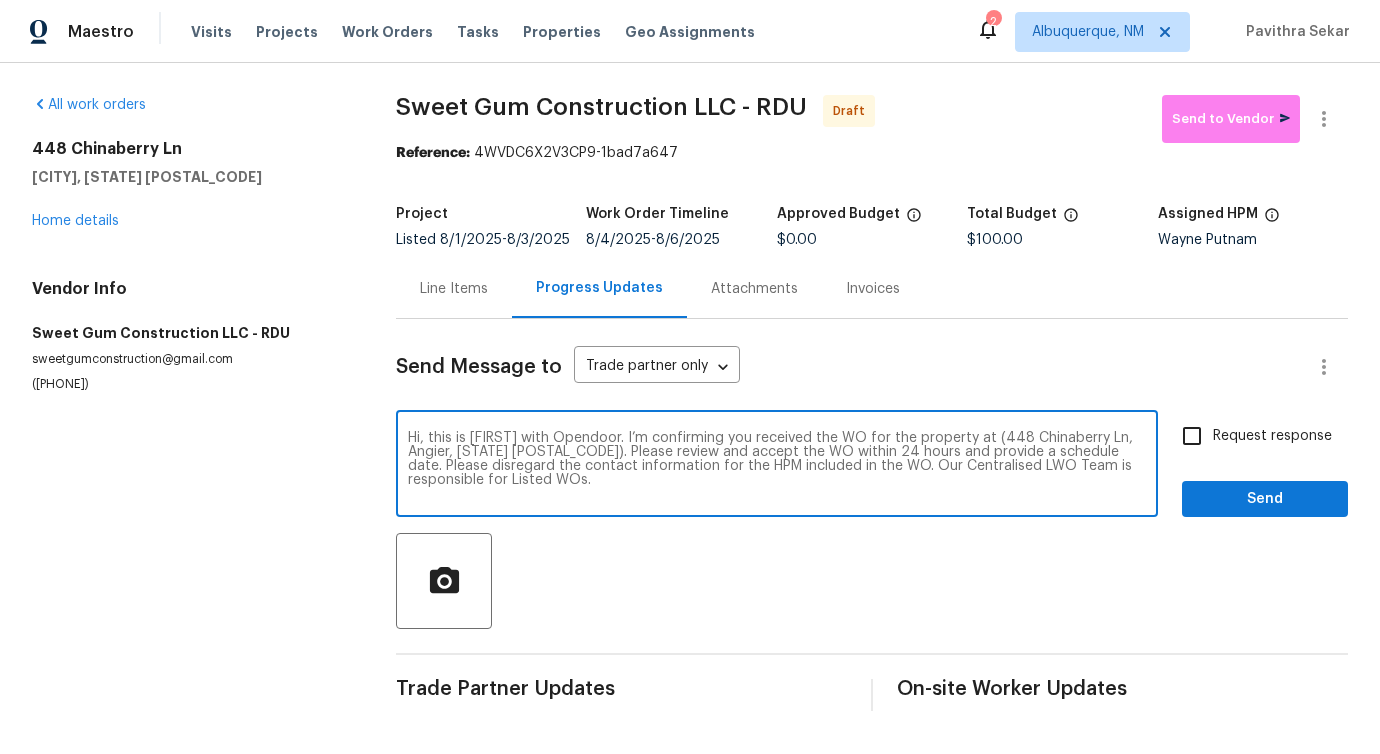 type on "Hi, this is Pavithra with Opendoor. I’m confirming you received the WO for the property at (448 Chinaberry Ln, Angier, NC 27501). Please review and accept the WO within 24 hours and provide a schedule date. Please disregard the contact information for the HPM included in the WO. Our Centralised LWO Team is responsible for Listed WOs." 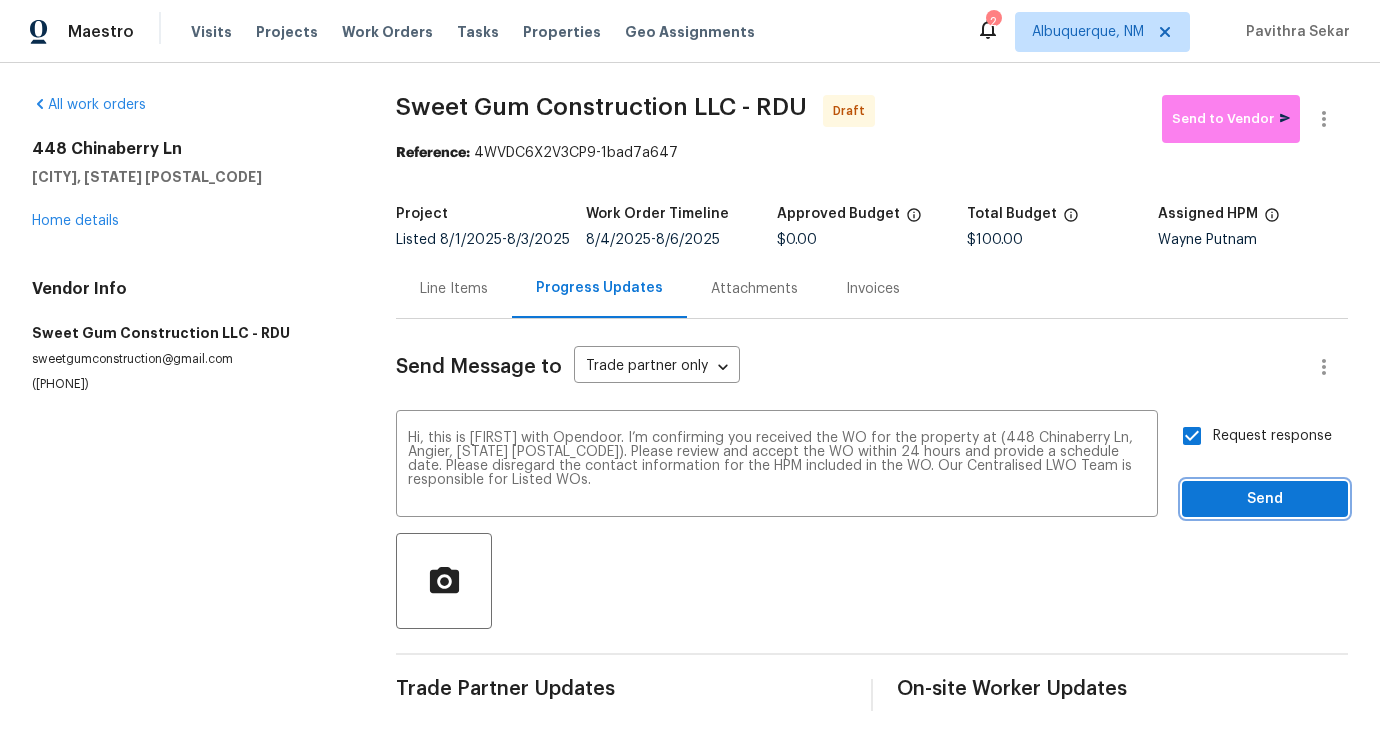 click on "Send" at bounding box center [1265, 499] 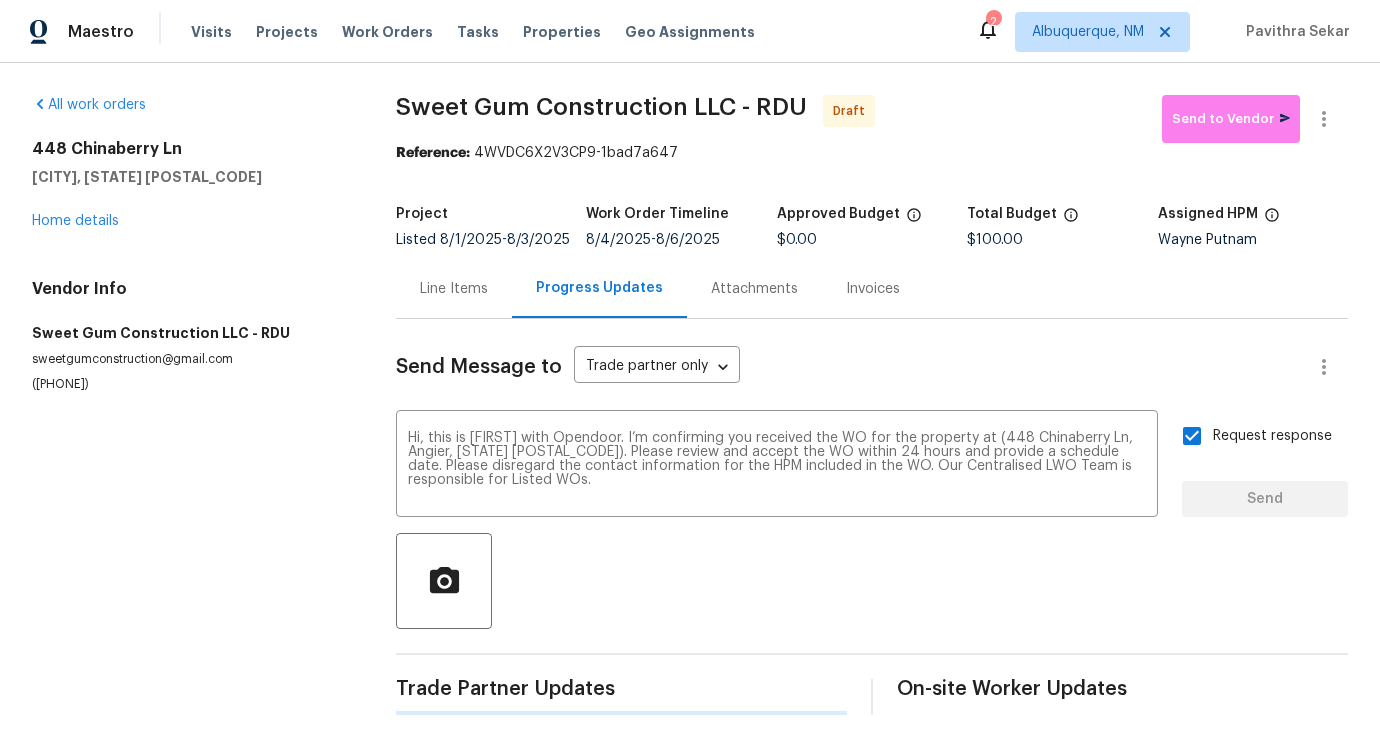 type 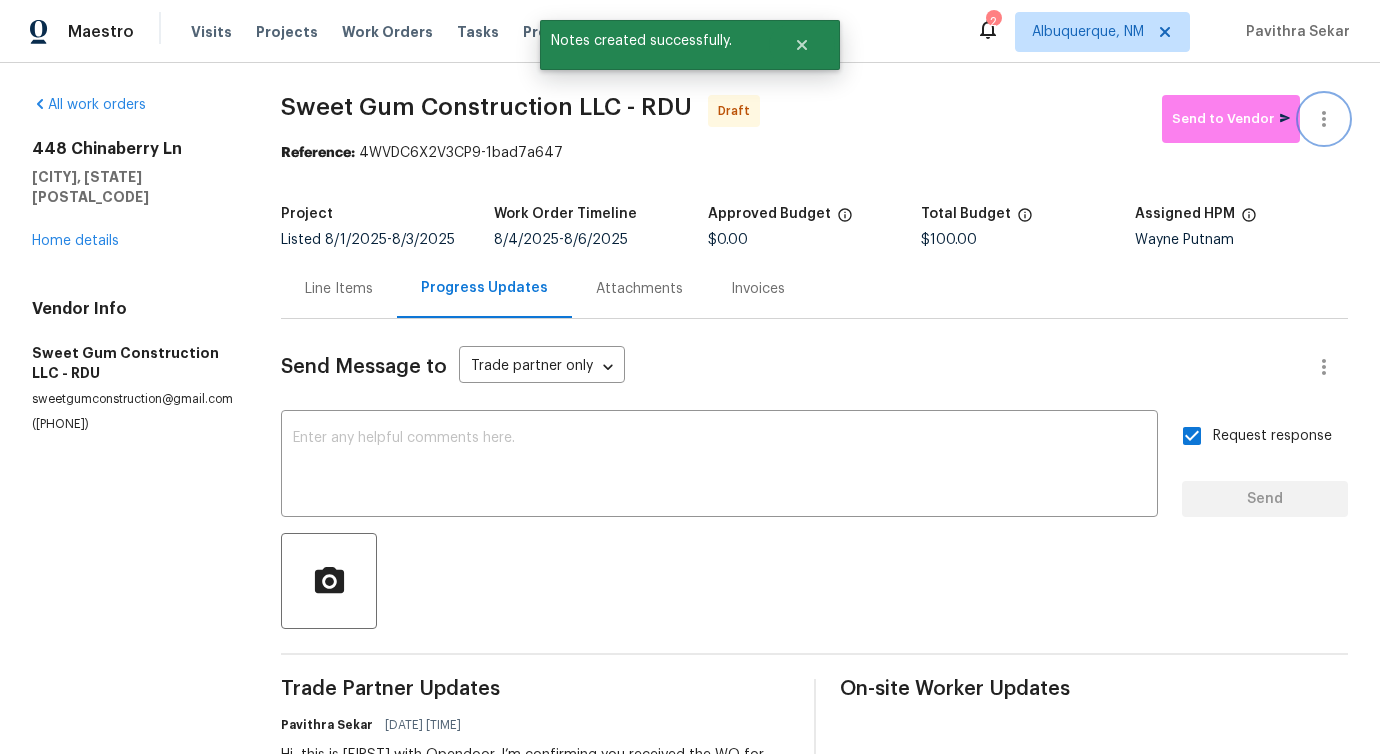 click 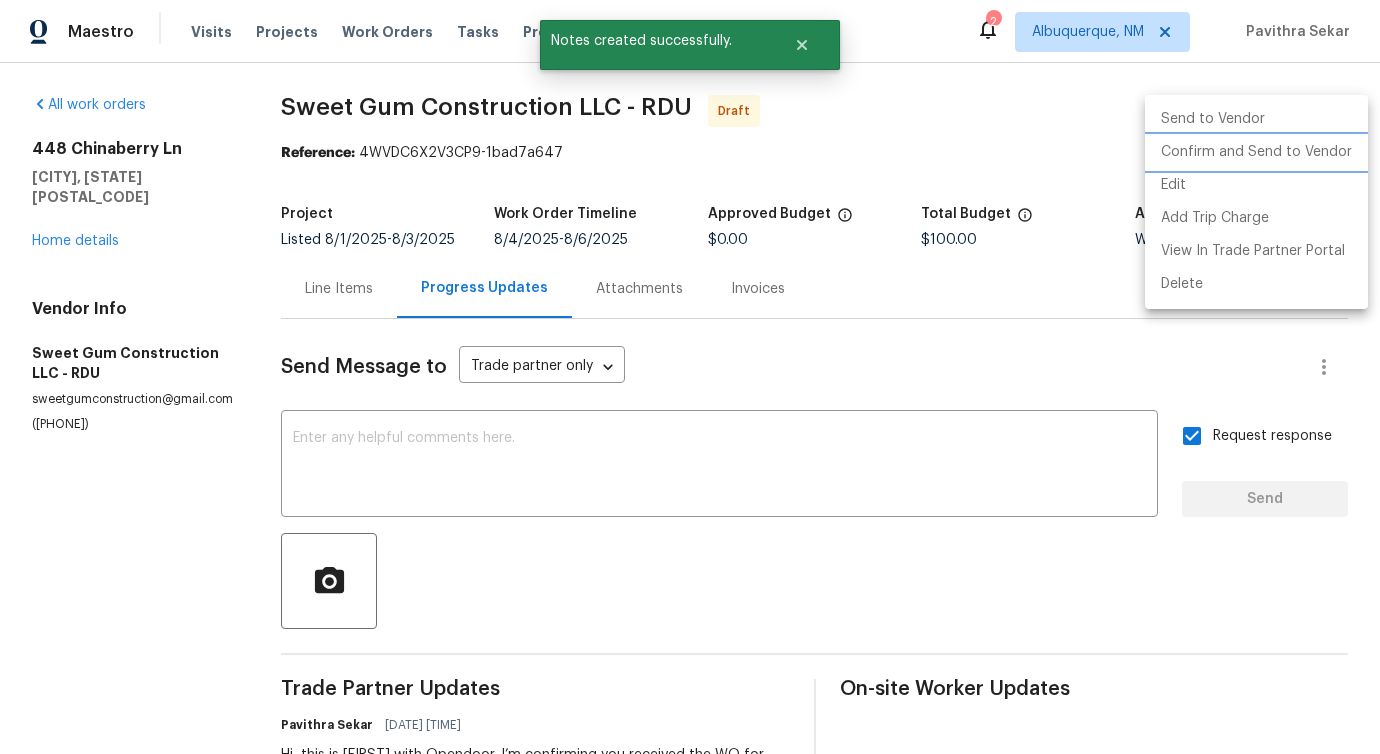click on "Confirm and Send to Vendor" at bounding box center [1256, 152] 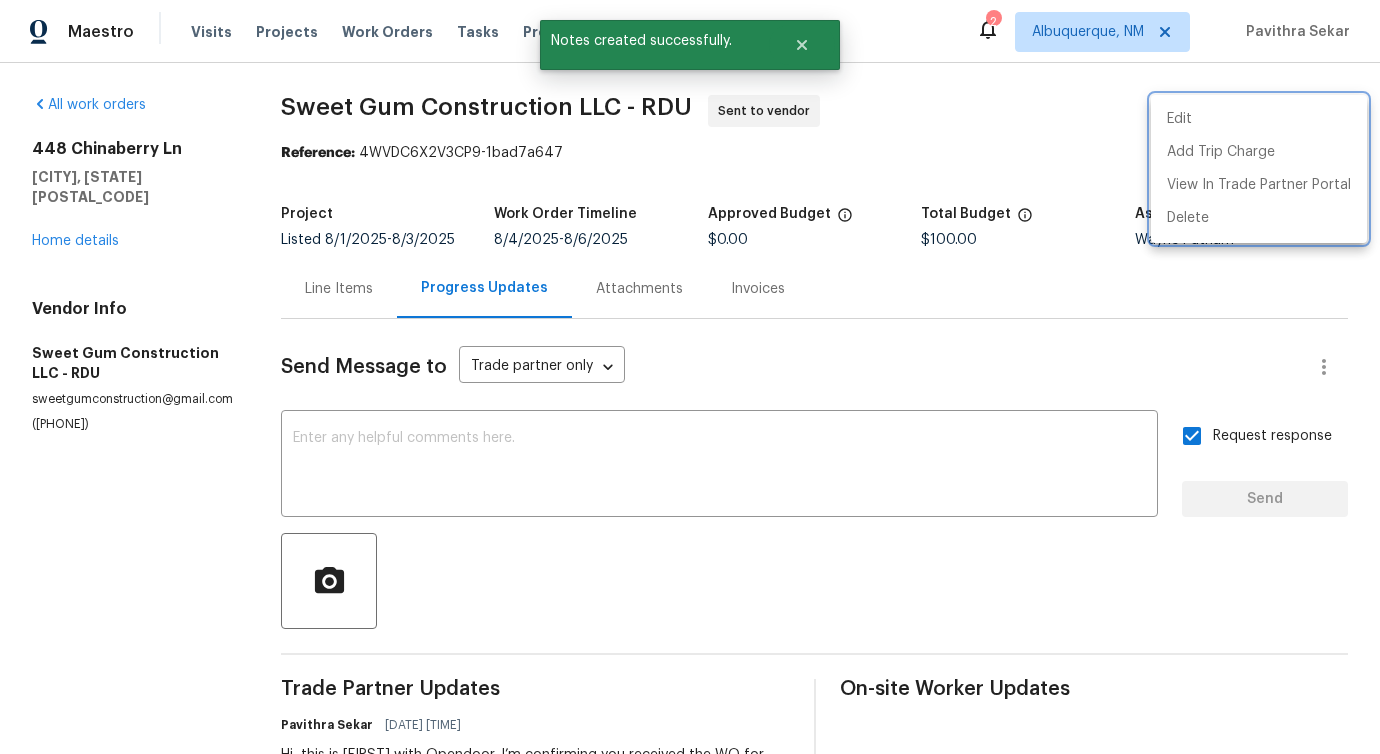 click at bounding box center [690, 377] 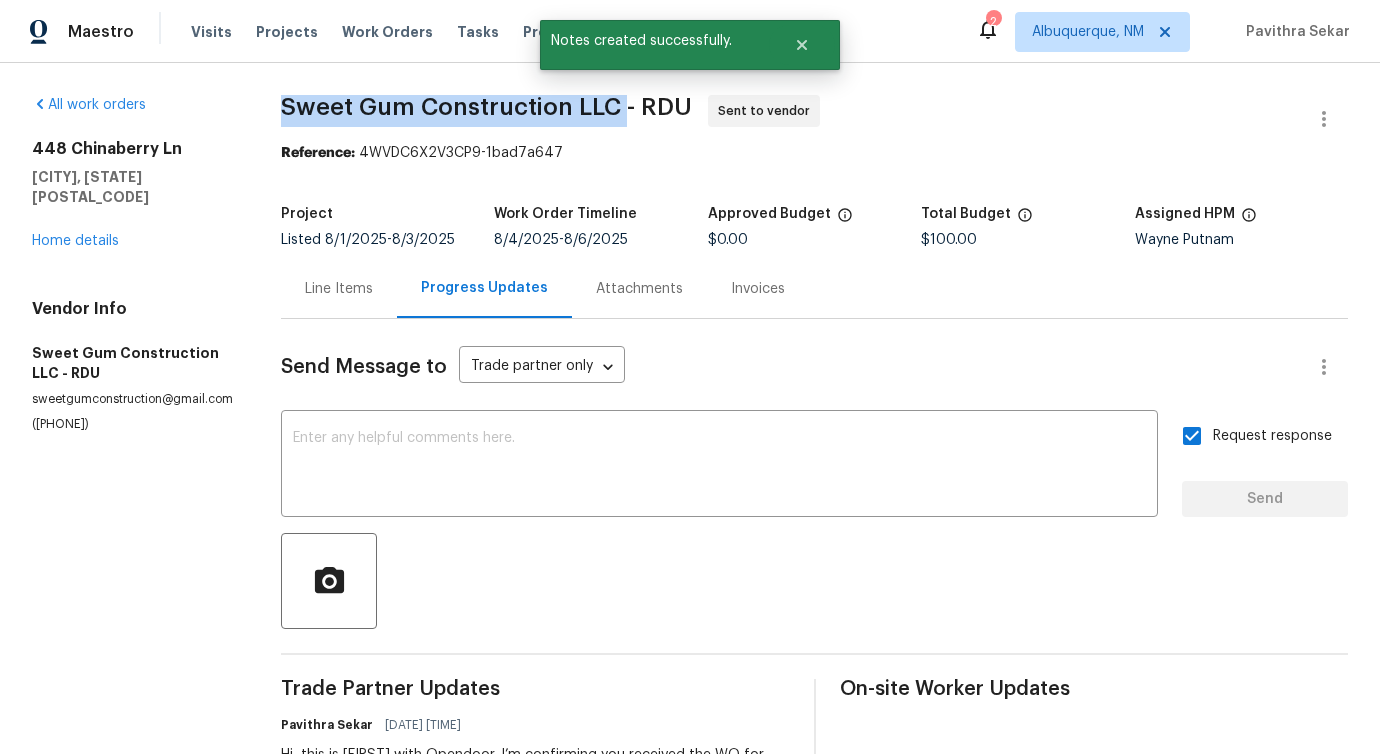 drag, startPoint x: 278, startPoint y: 99, endPoint x: 625, endPoint y: 107, distance: 347.0922 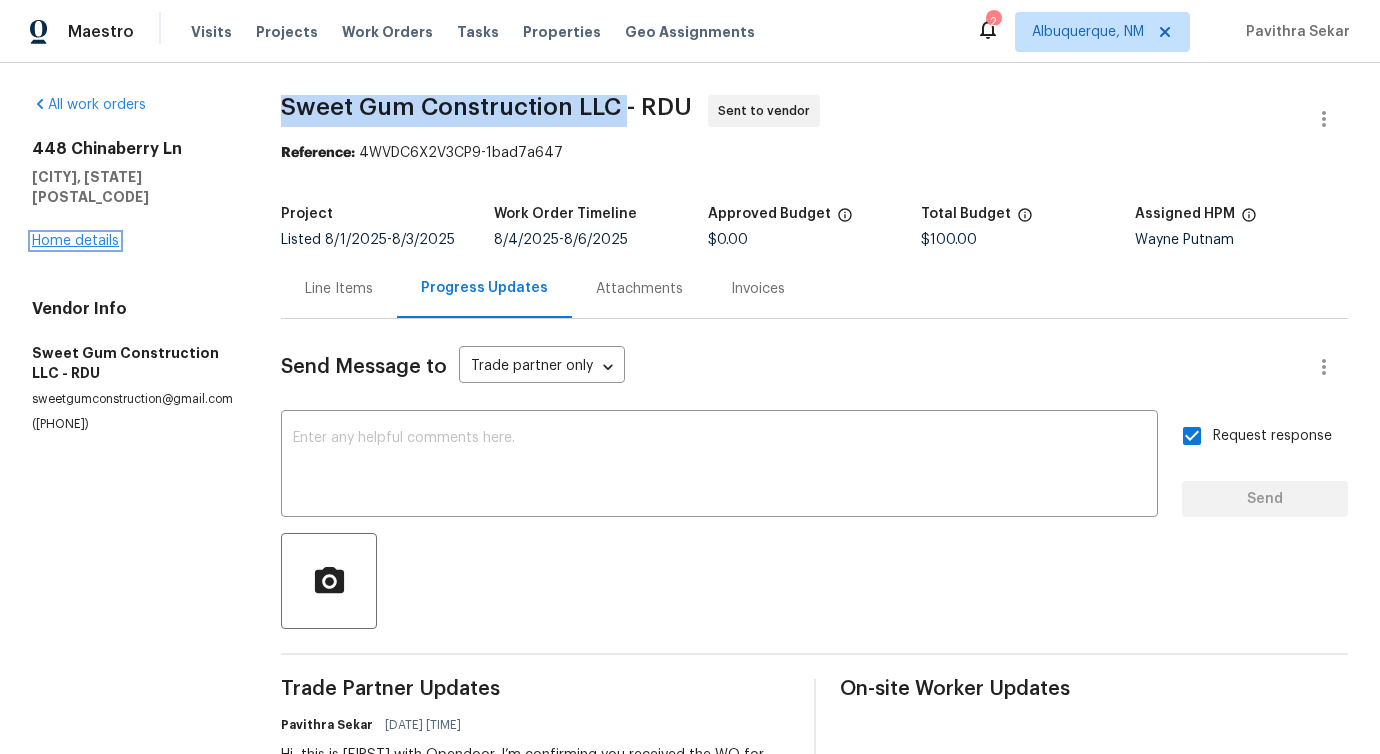 click on "Home details" at bounding box center [75, 241] 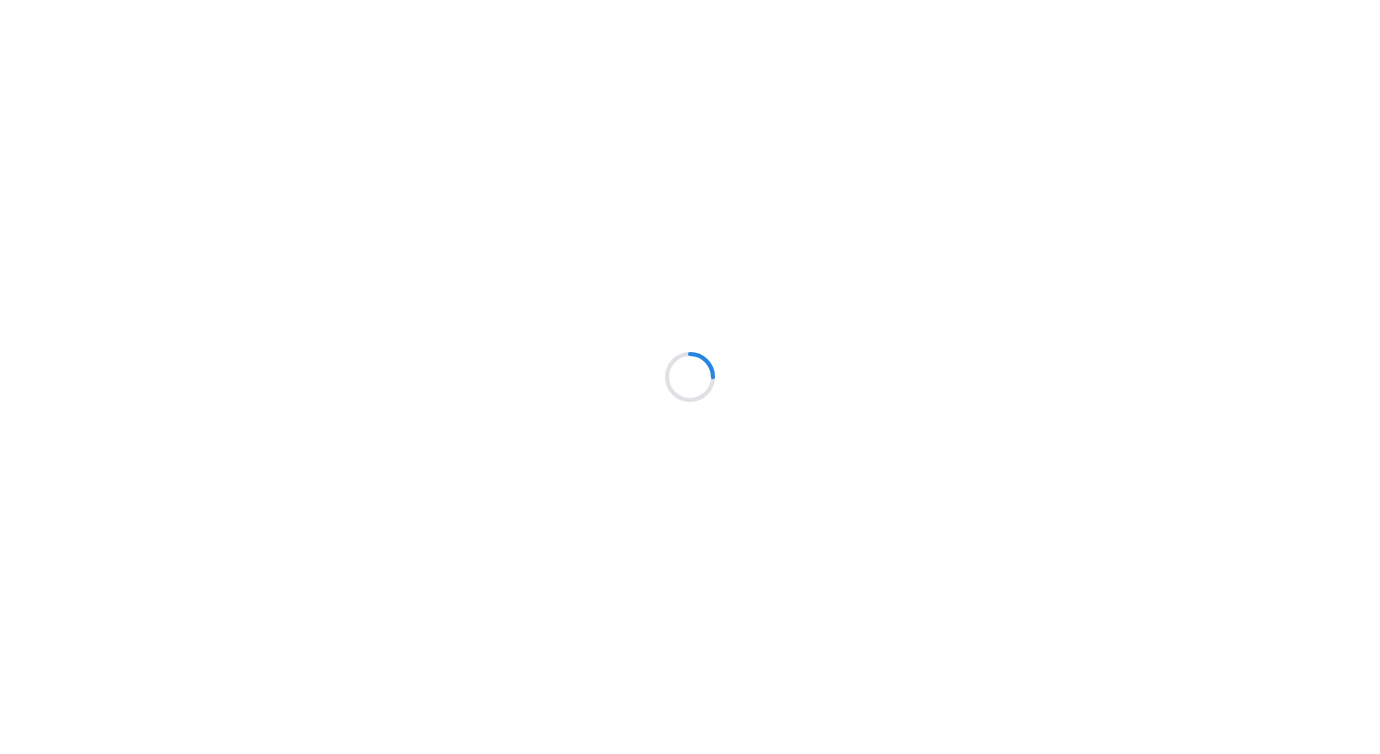 scroll, scrollTop: 0, scrollLeft: 0, axis: both 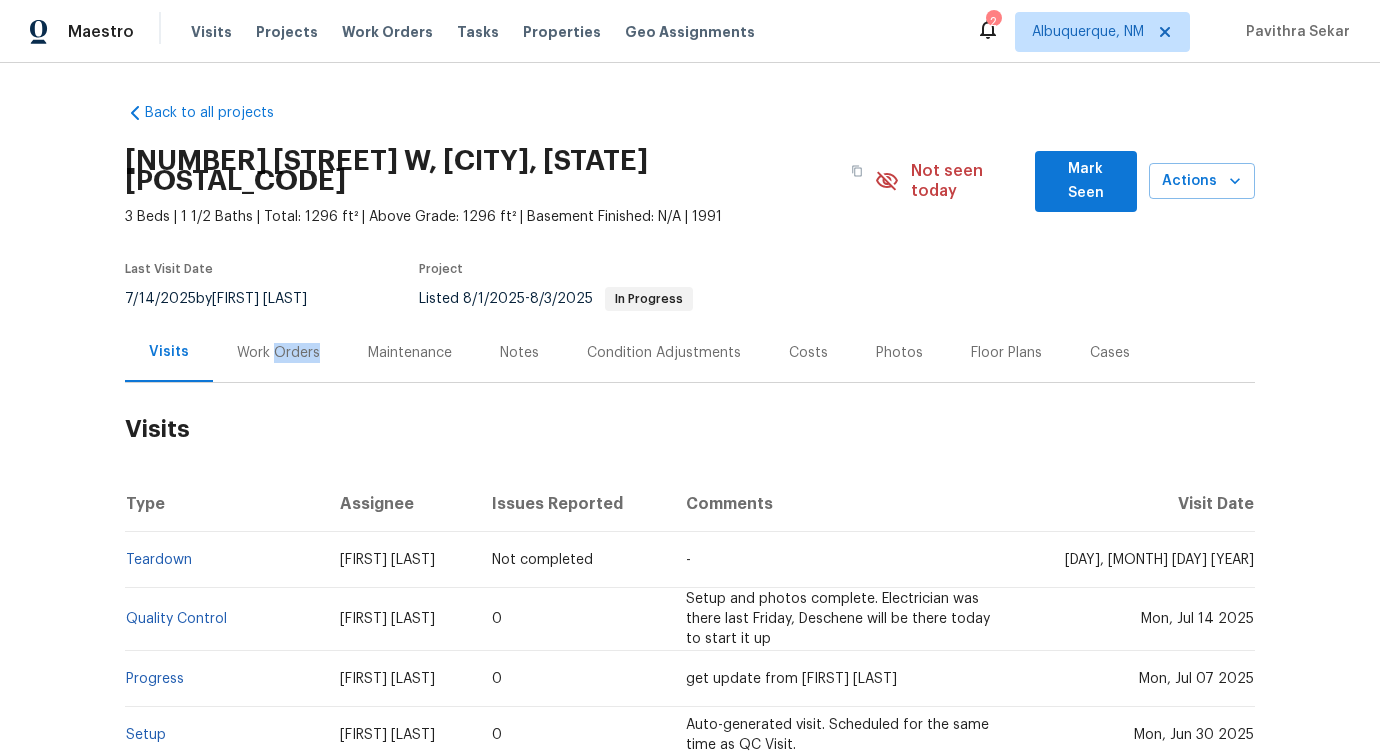 click on "Work Orders" at bounding box center (278, 353) 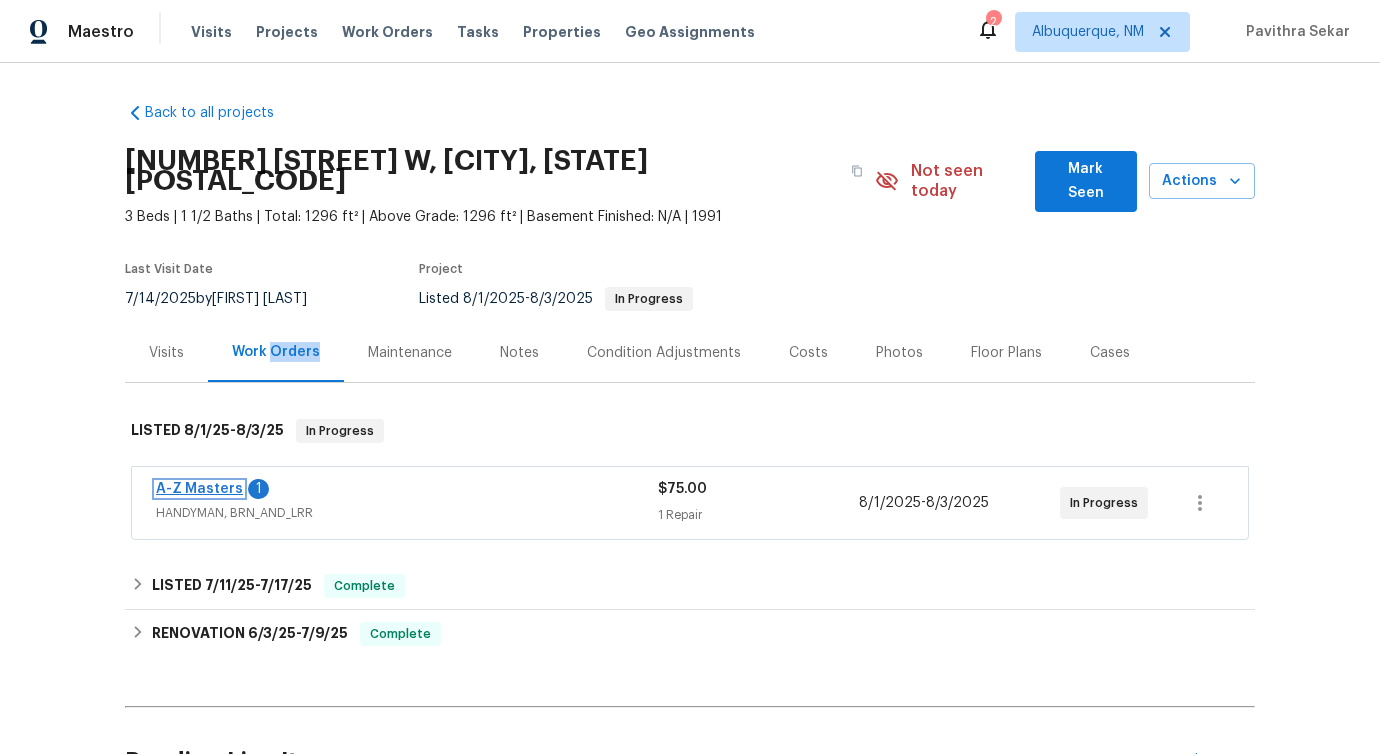 click on "A-Z Masters" at bounding box center (199, 489) 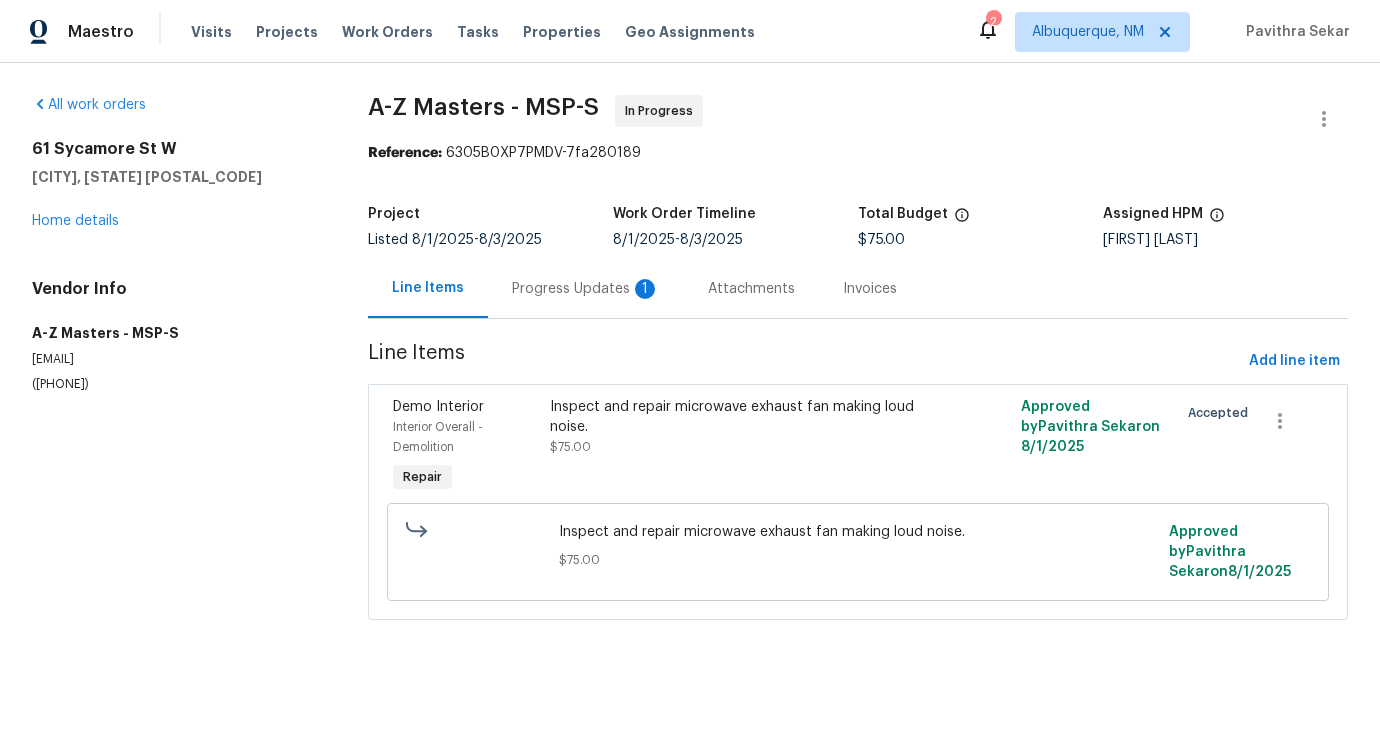 click on "Progress Updates 1" at bounding box center [586, 288] 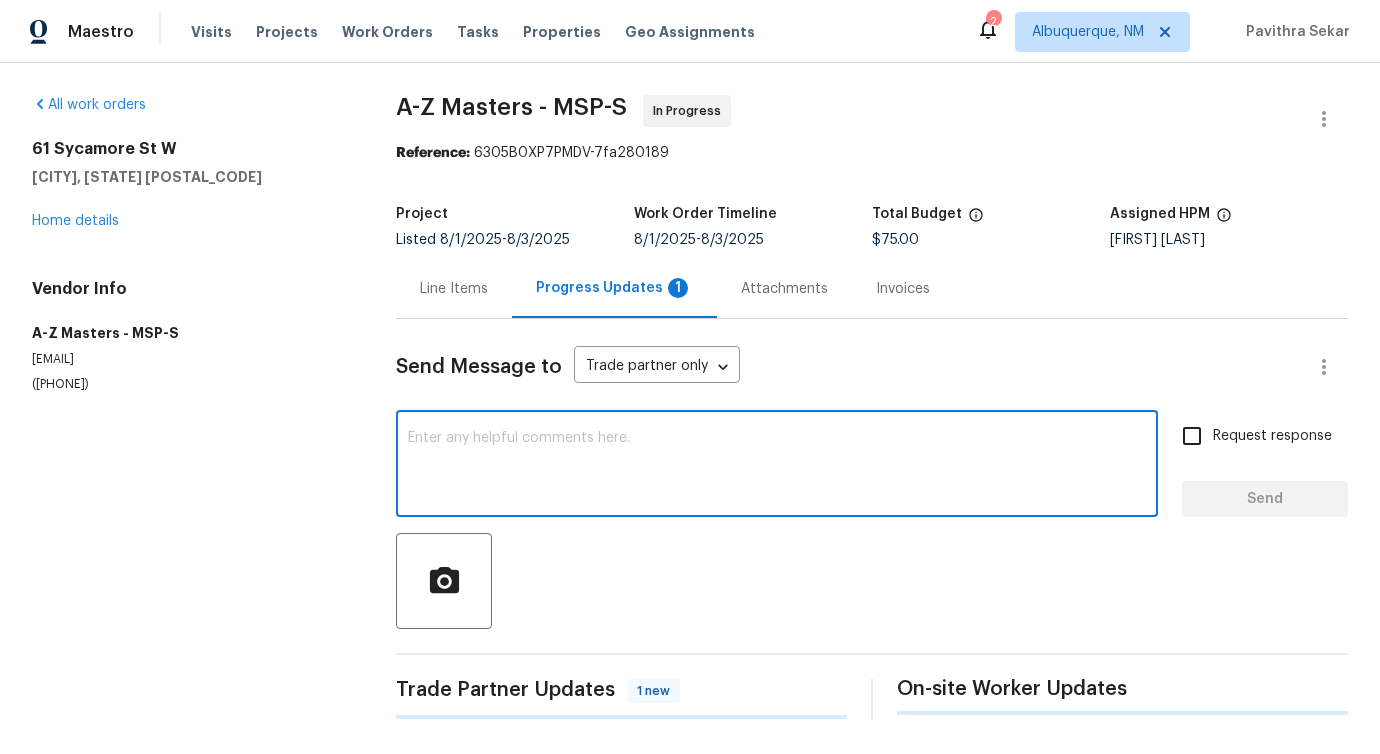 click at bounding box center (777, 466) 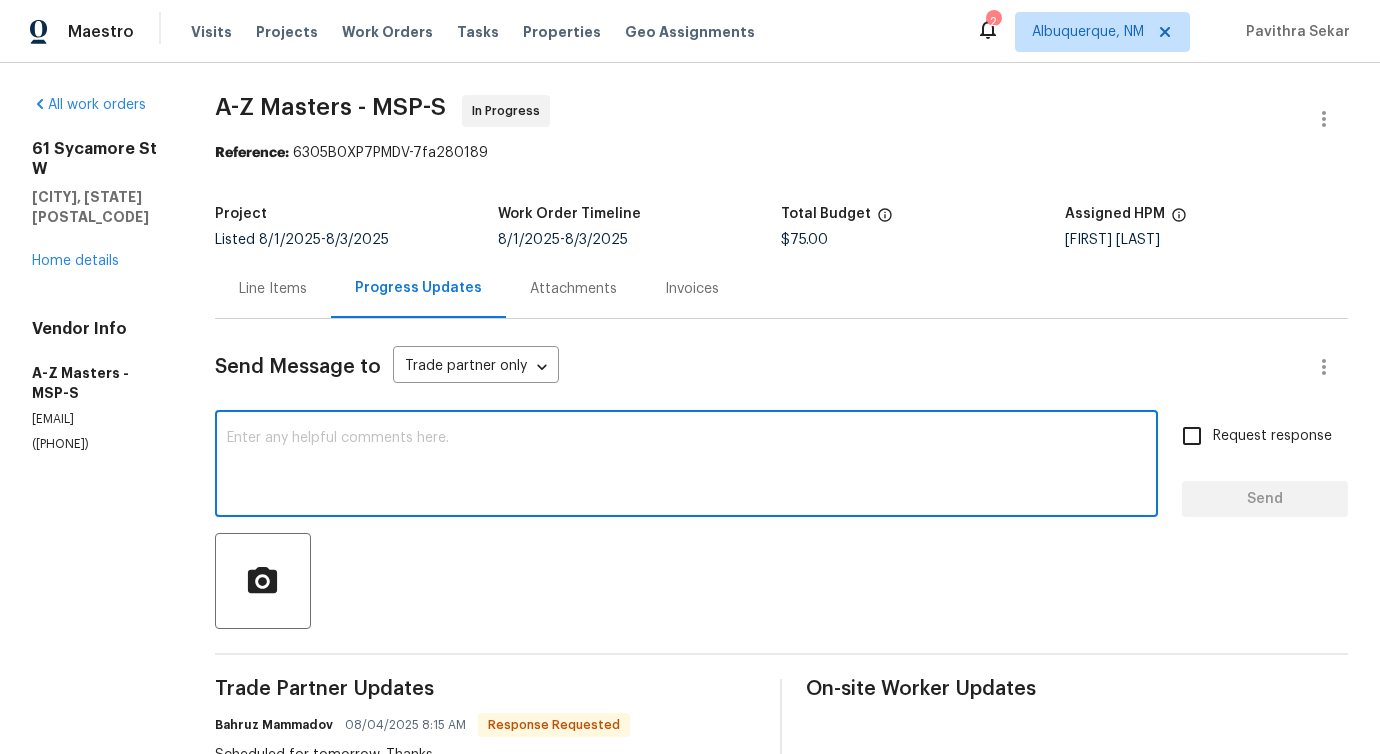 scroll, scrollTop: 191, scrollLeft: 0, axis: vertical 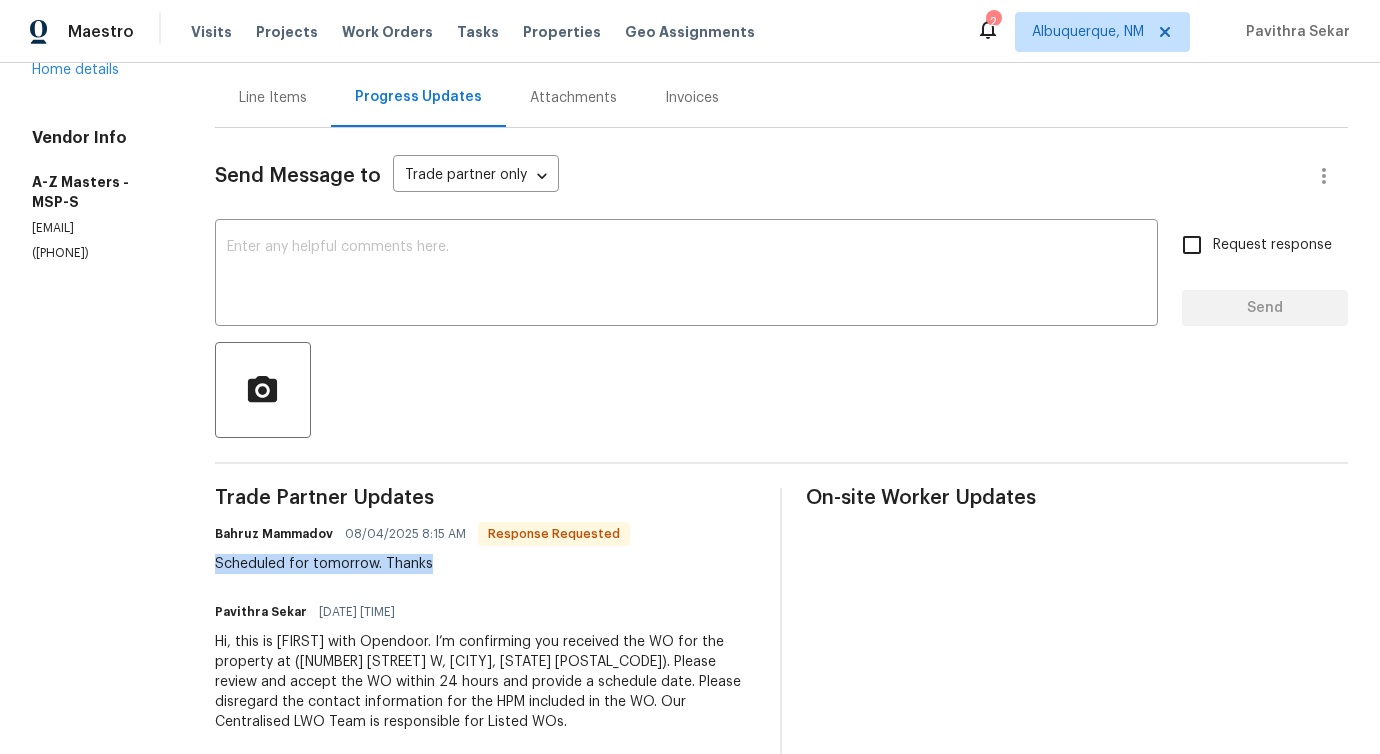 drag, startPoint x: 219, startPoint y: 567, endPoint x: 454, endPoint y: 570, distance: 235.01915 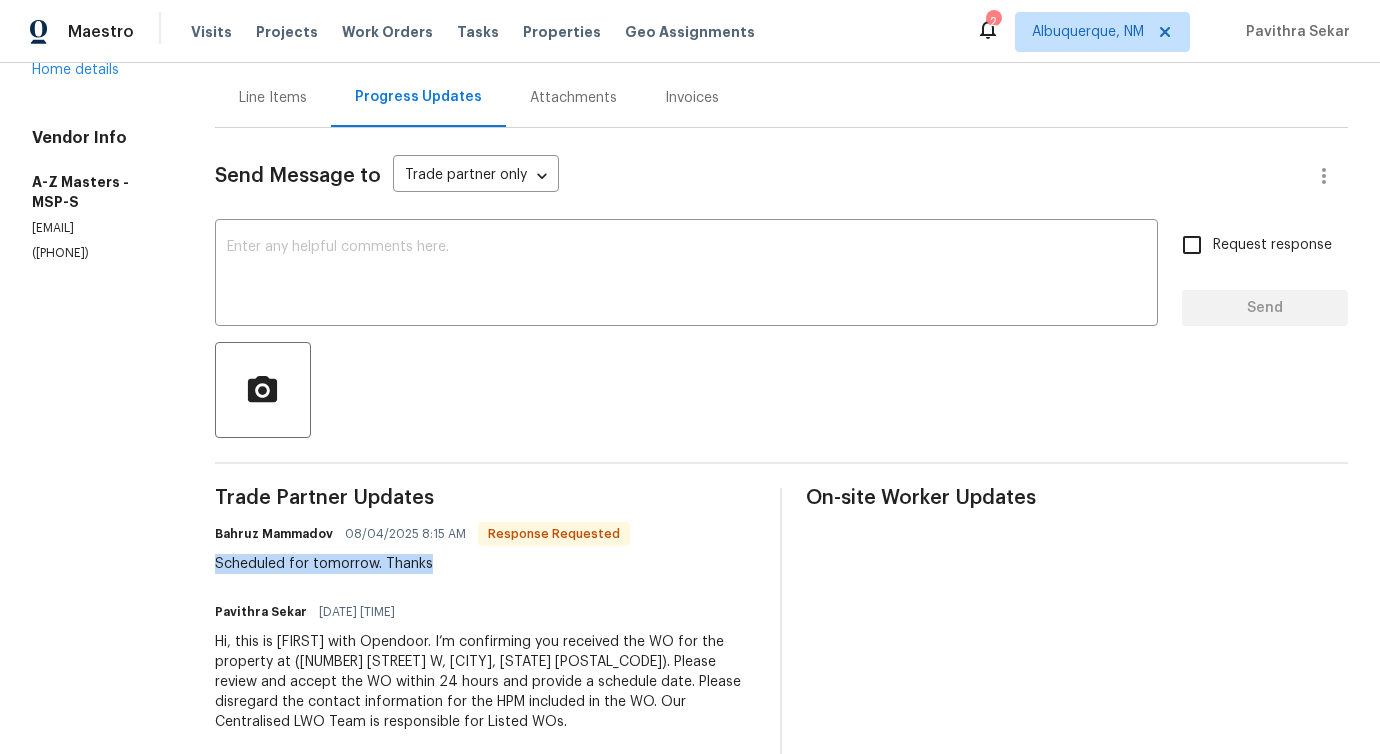 scroll, scrollTop: 36, scrollLeft: 0, axis: vertical 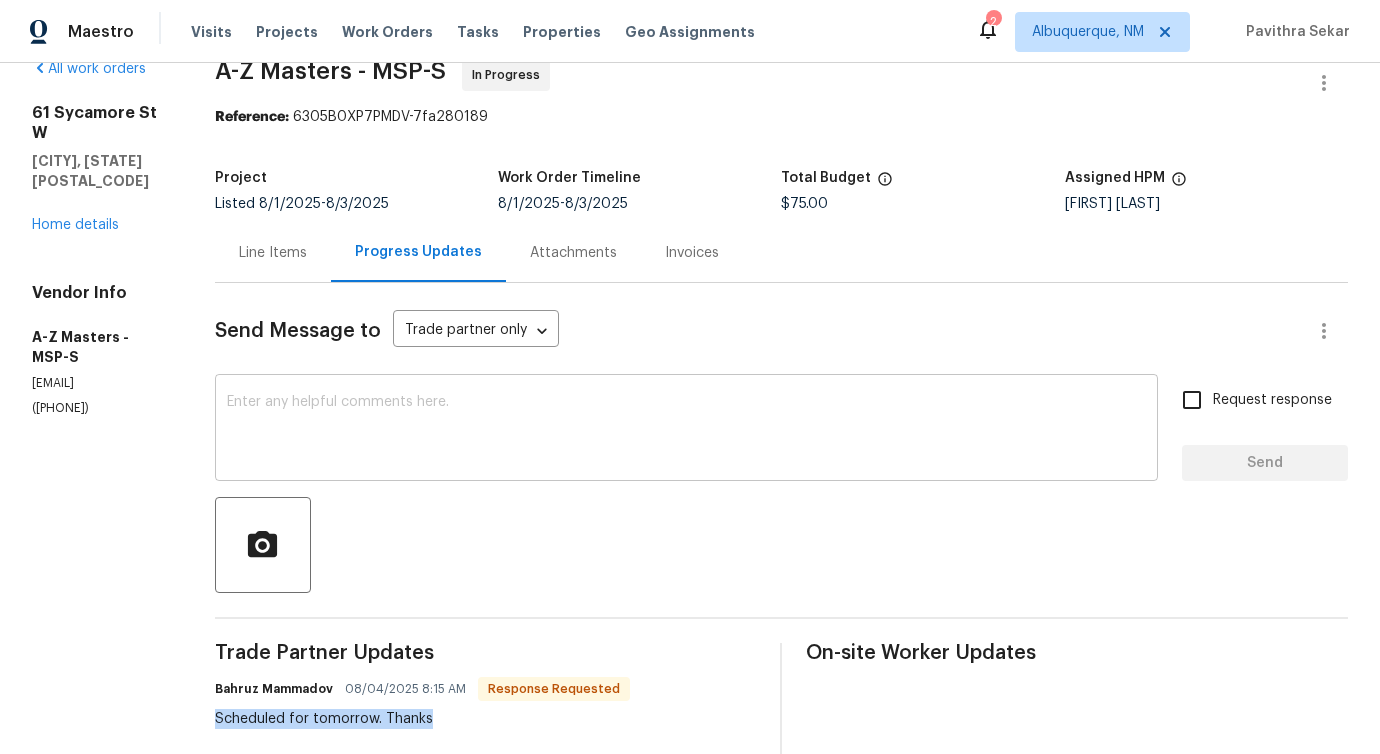 click at bounding box center [686, 430] 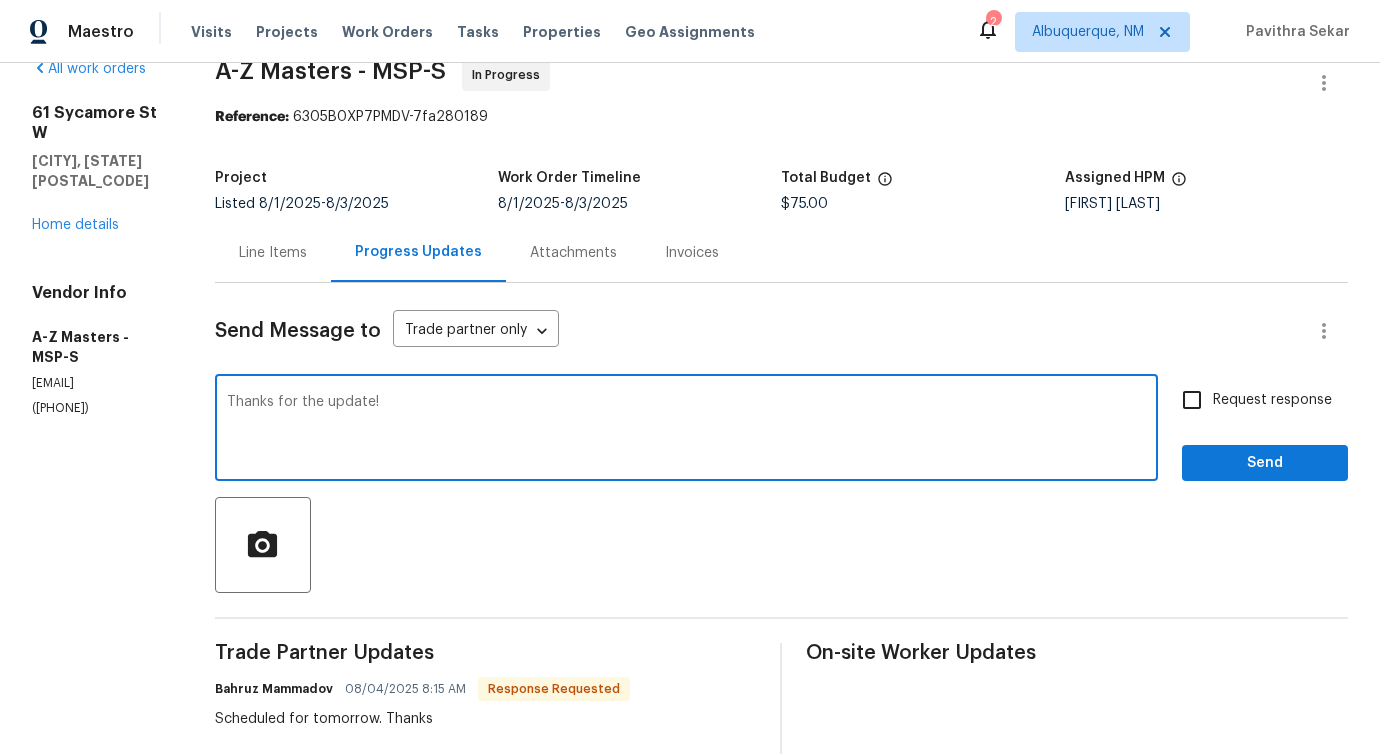 type on "Thanks for the update!" 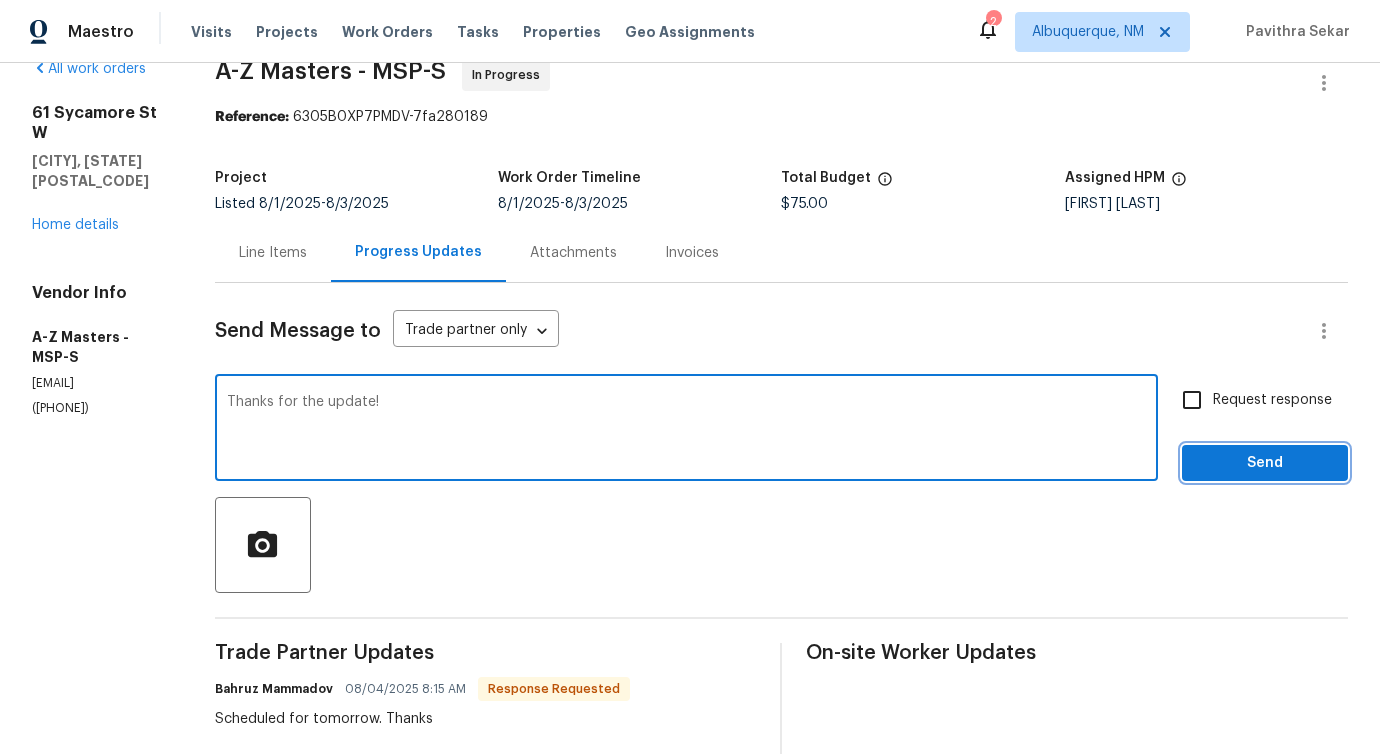 click on "Send" at bounding box center [1265, 463] 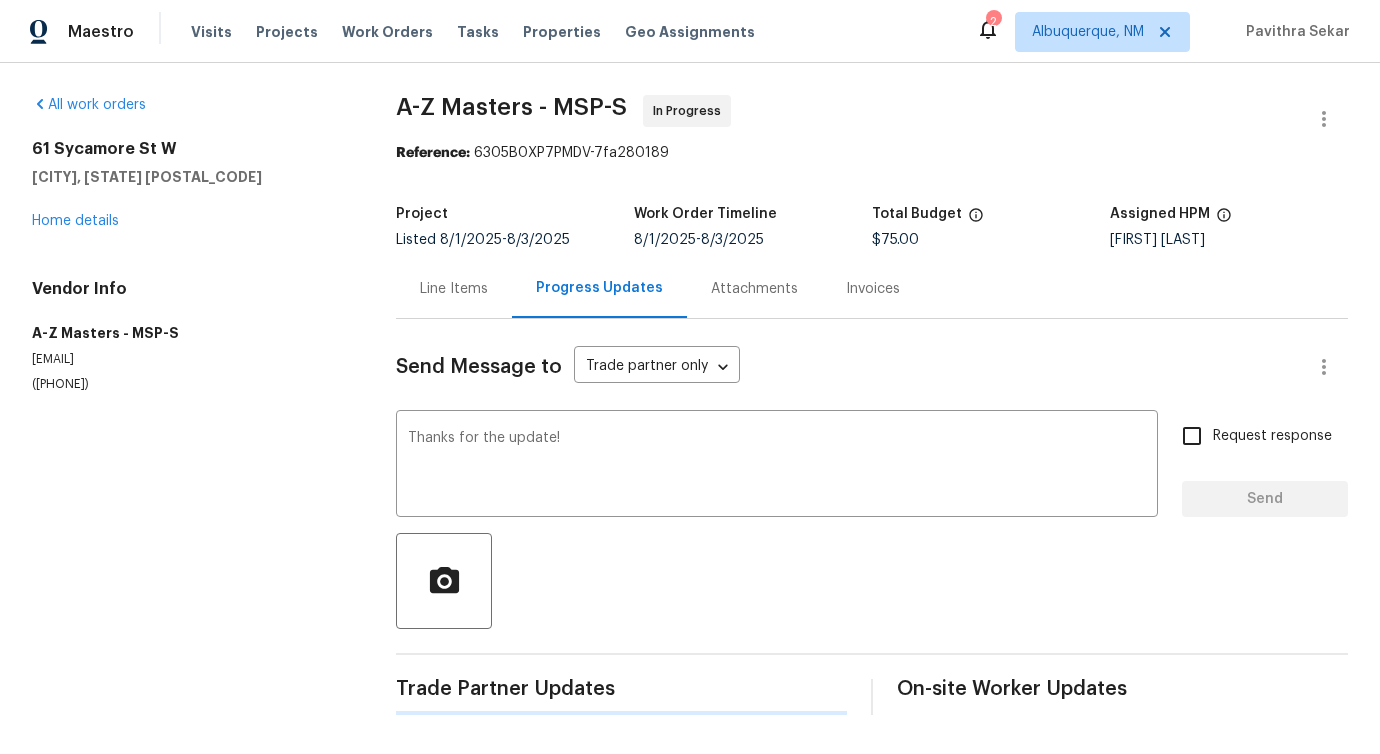 scroll, scrollTop: 2, scrollLeft: 0, axis: vertical 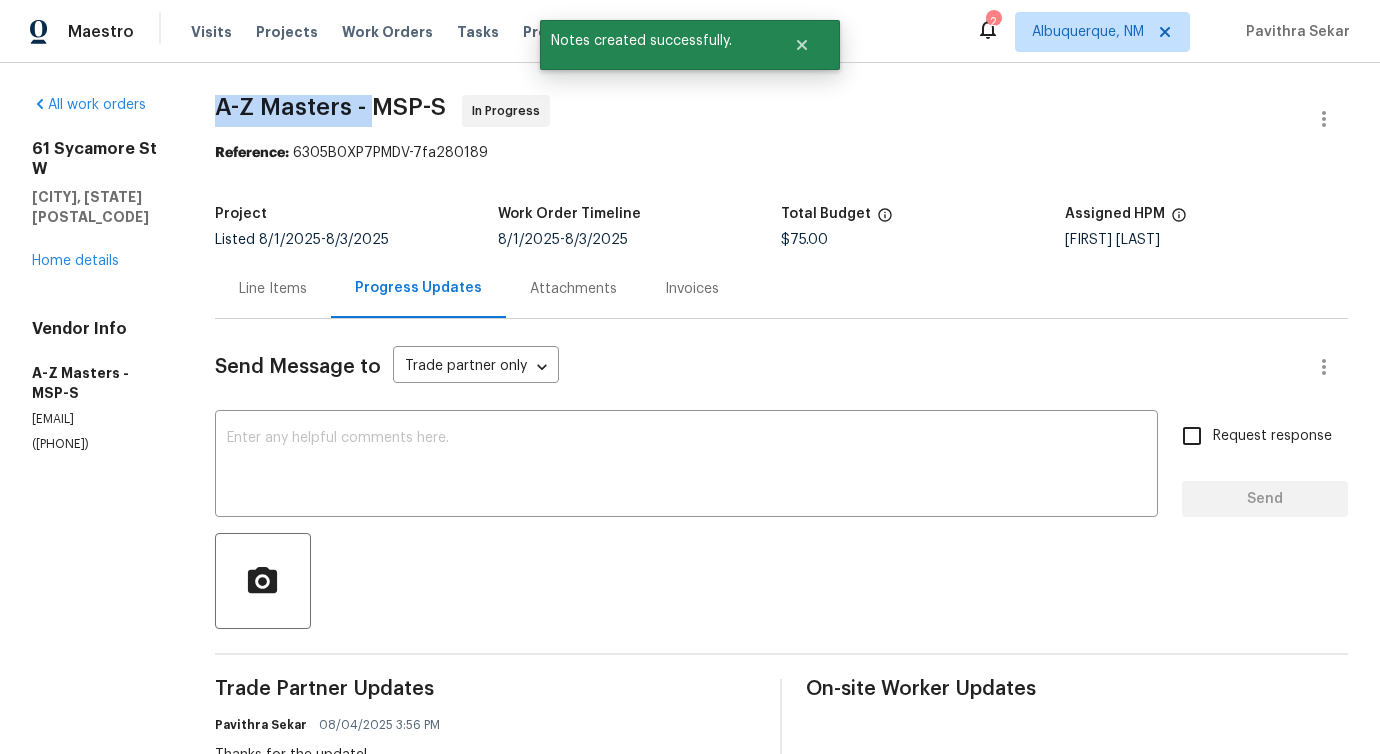 drag, startPoint x: 218, startPoint y: 100, endPoint x: 376, endPoint y: 106, distance: 158.11388 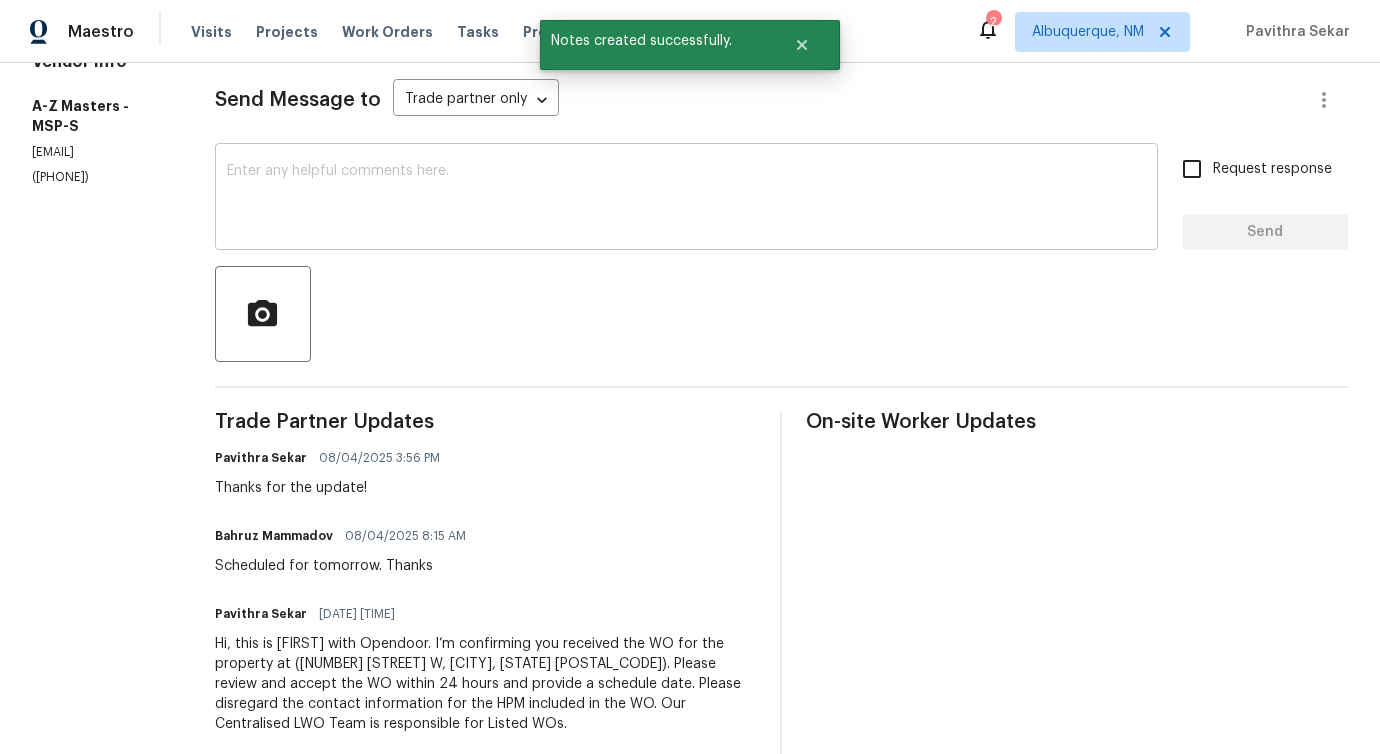 scroll, scrollTop: 318, scrollLeft: 0, axis: vertical 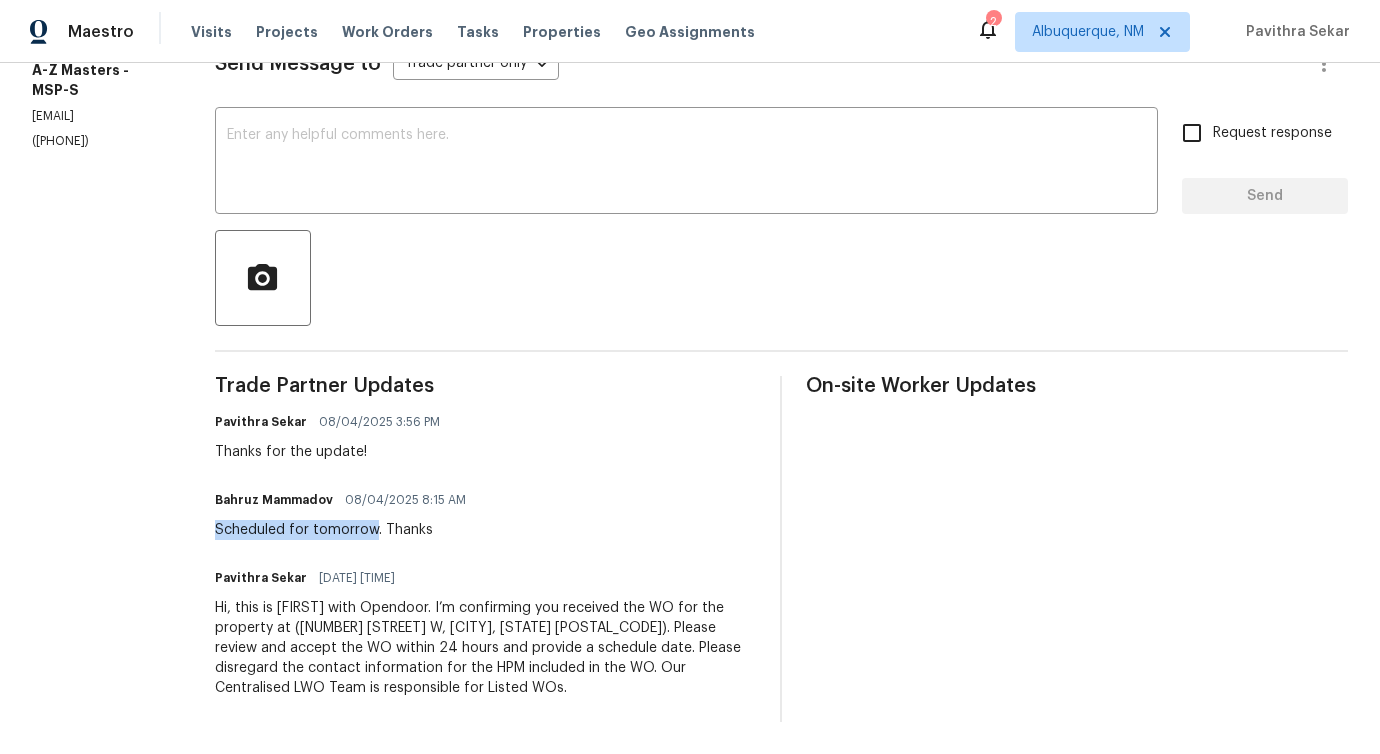 drag, startPoint x: 221, startPoint y: 513, endPoint x: 799, endPoint y: 359, distance: 598.1639 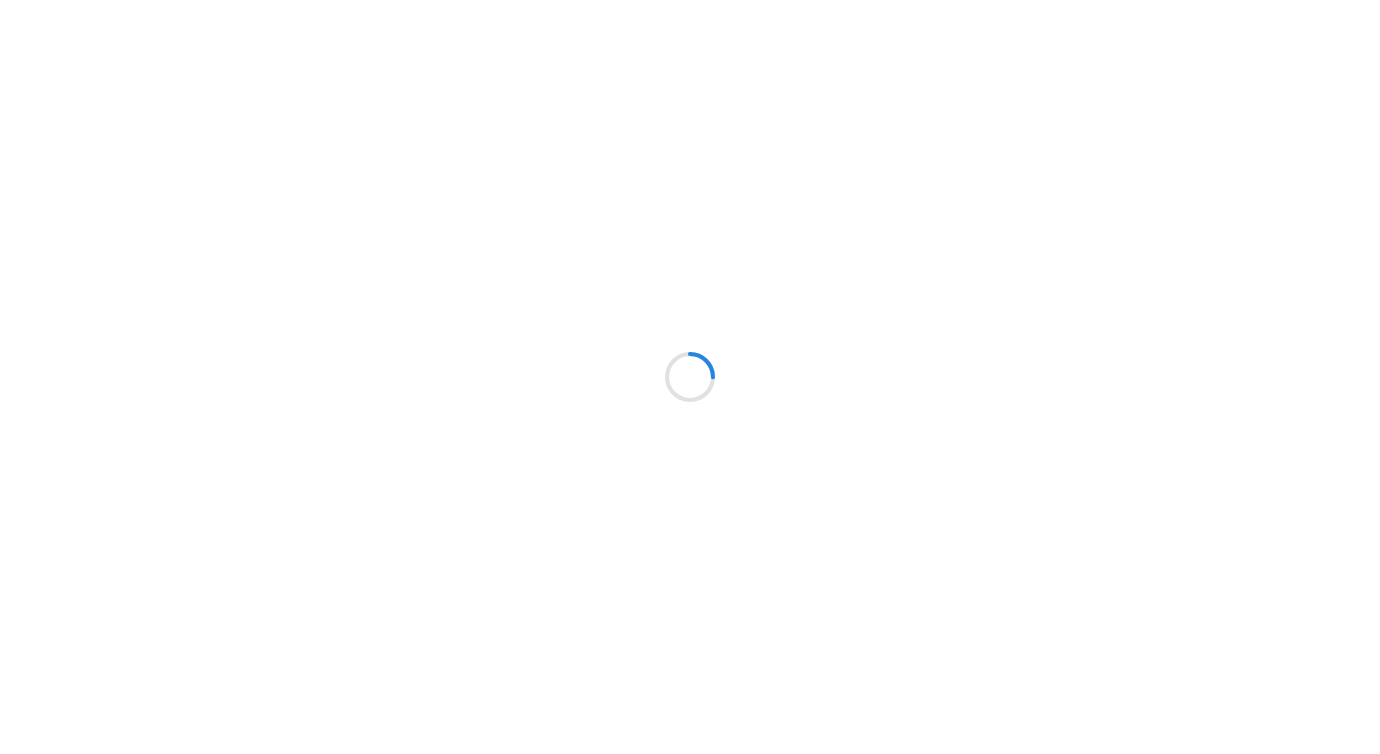 scroll, scrollTop: 0, scrollLeft: 0, axis: both 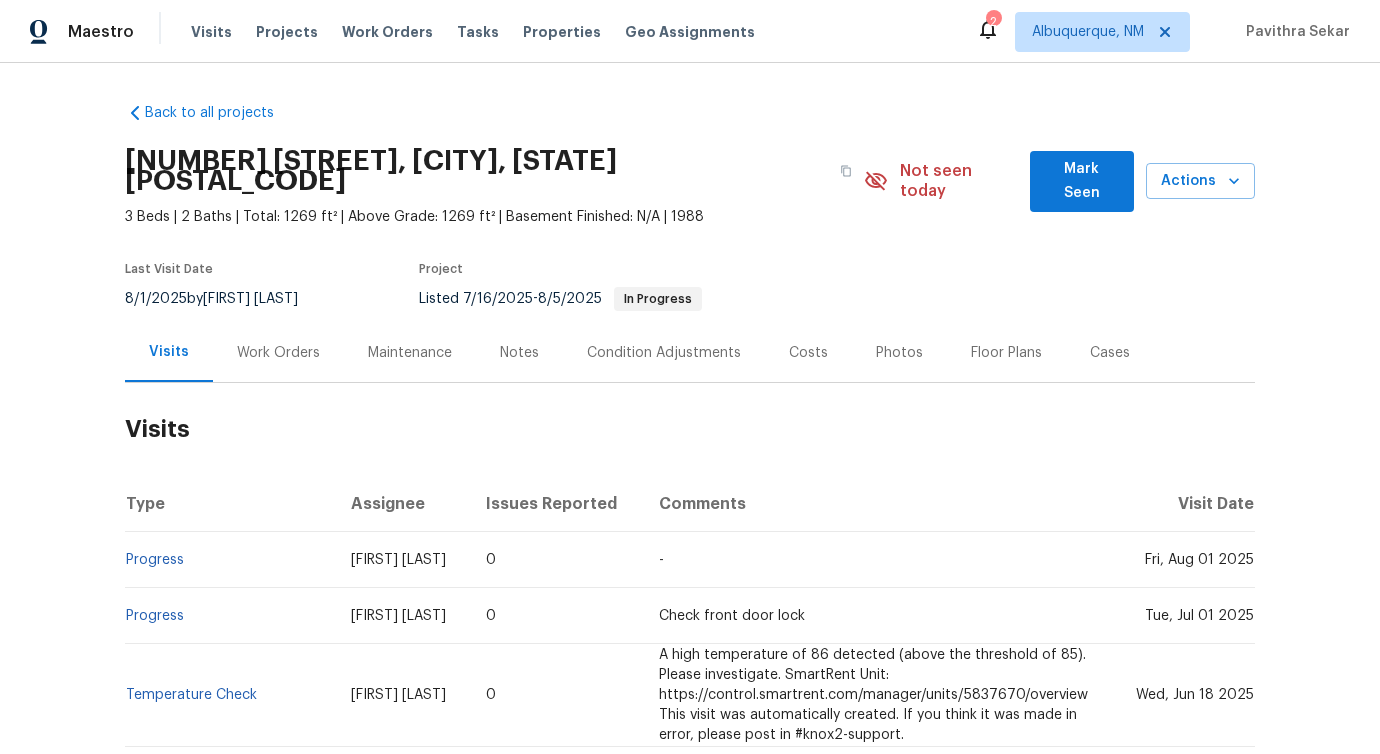 click on "Work Orders" at bounding box center (278, 352) 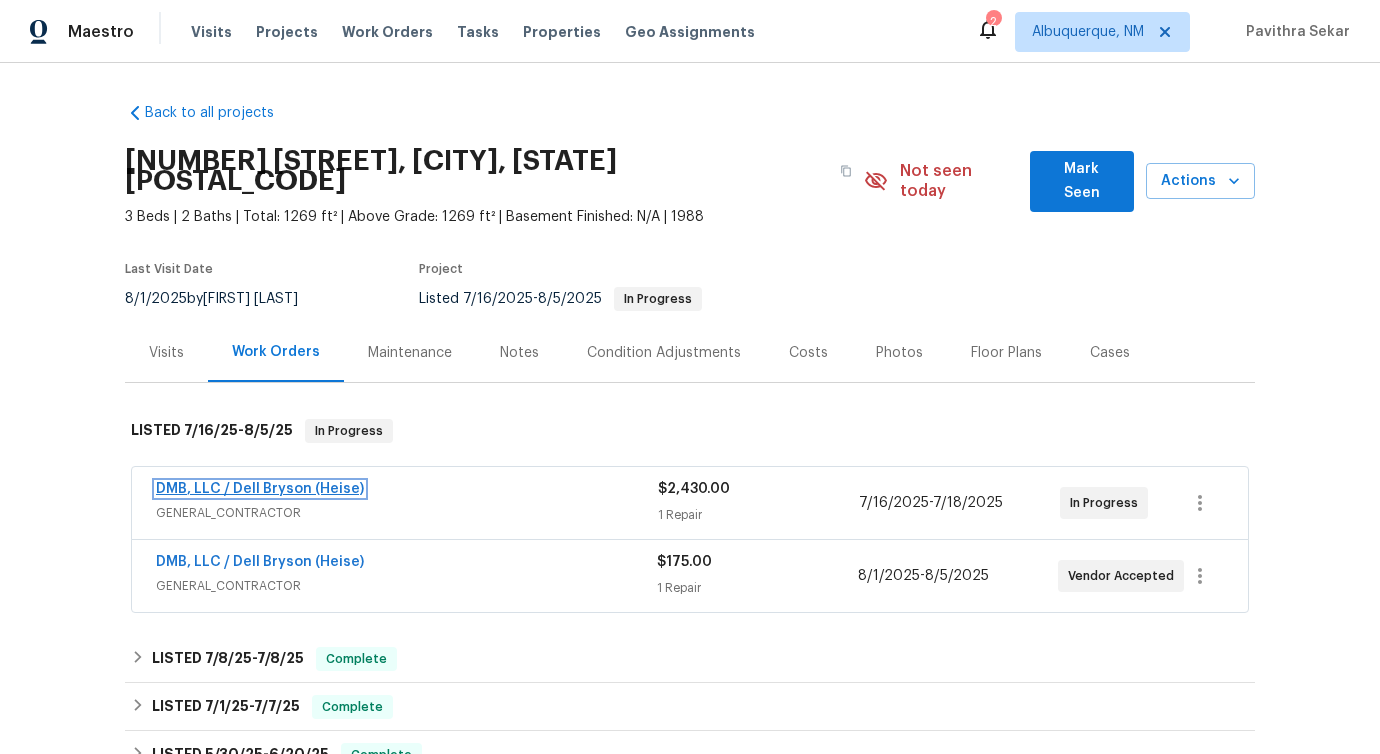 click on "DMB, LLC / Dell Bryson (Heise)" at bounding box center [260, 489] 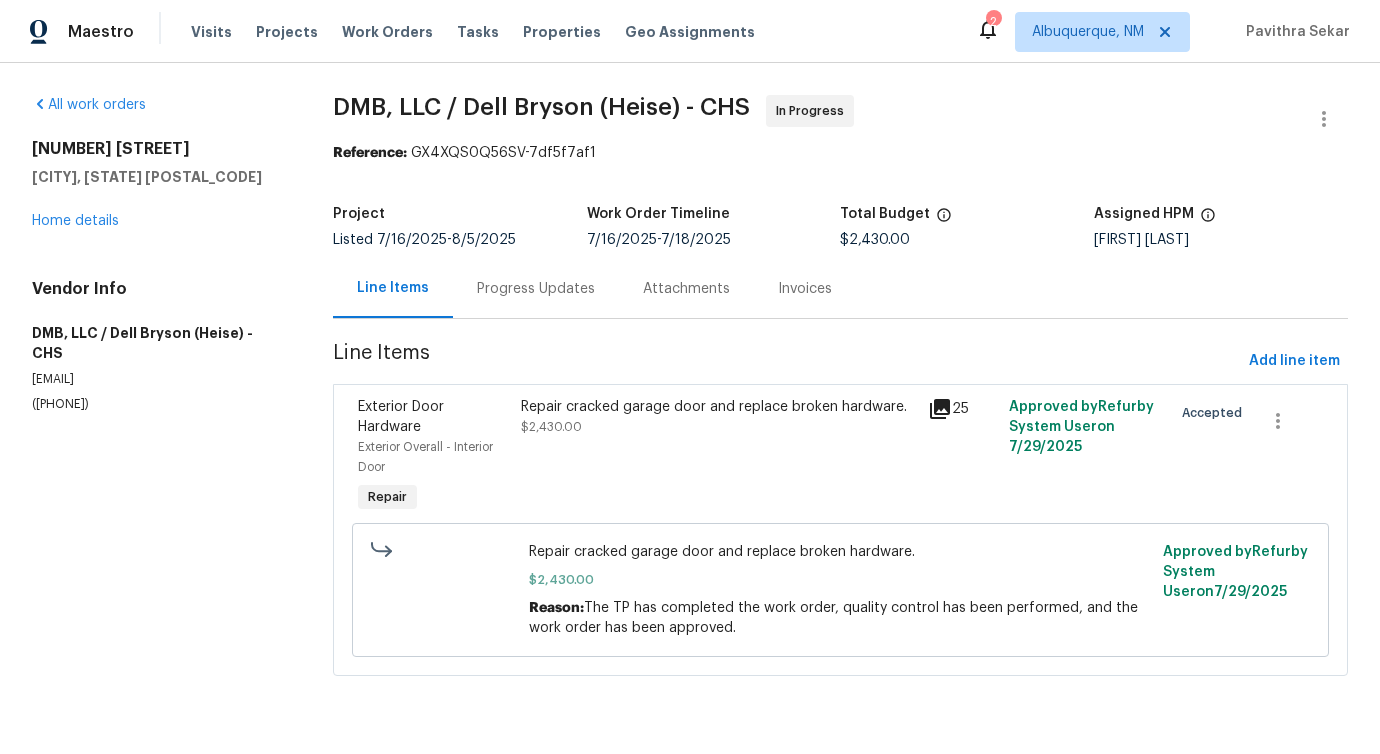click on "Progress Updates" at bounding box center (536, 289) 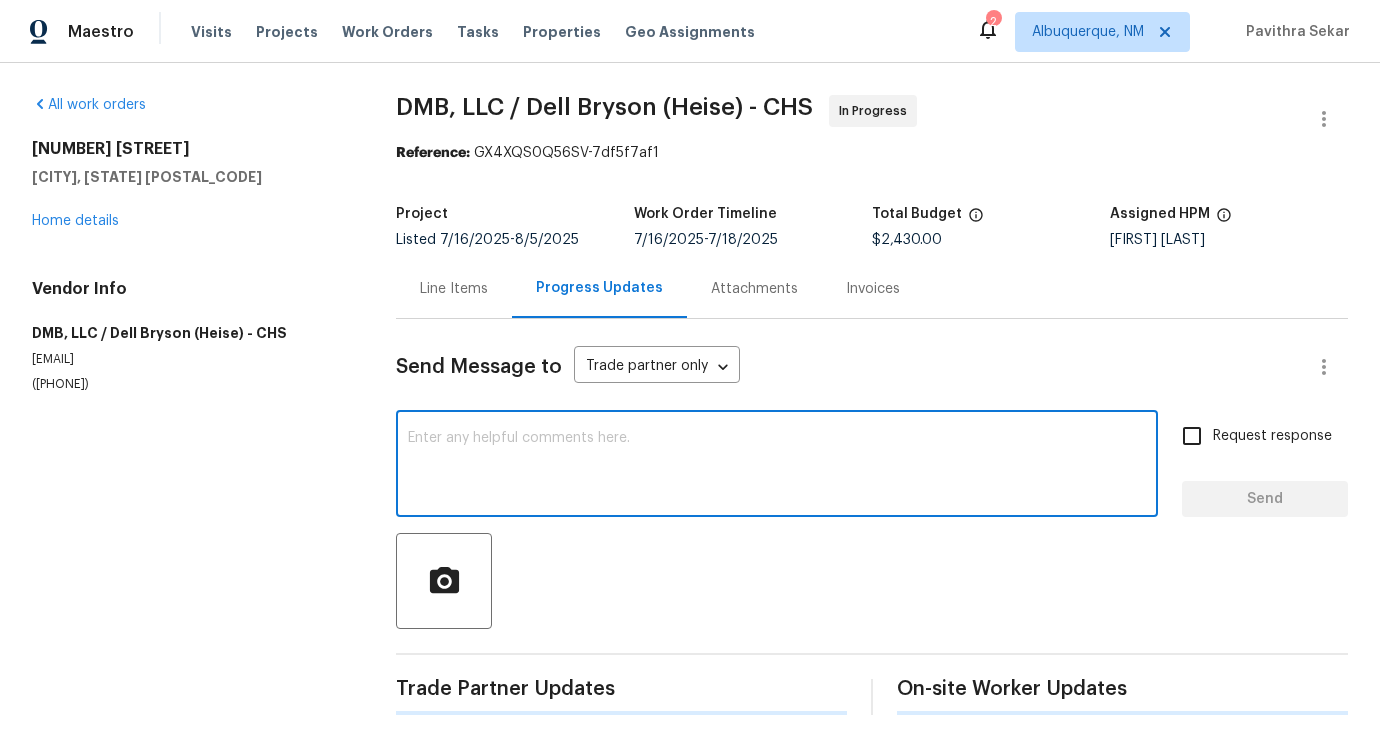 click at bounding box center [777, 466] 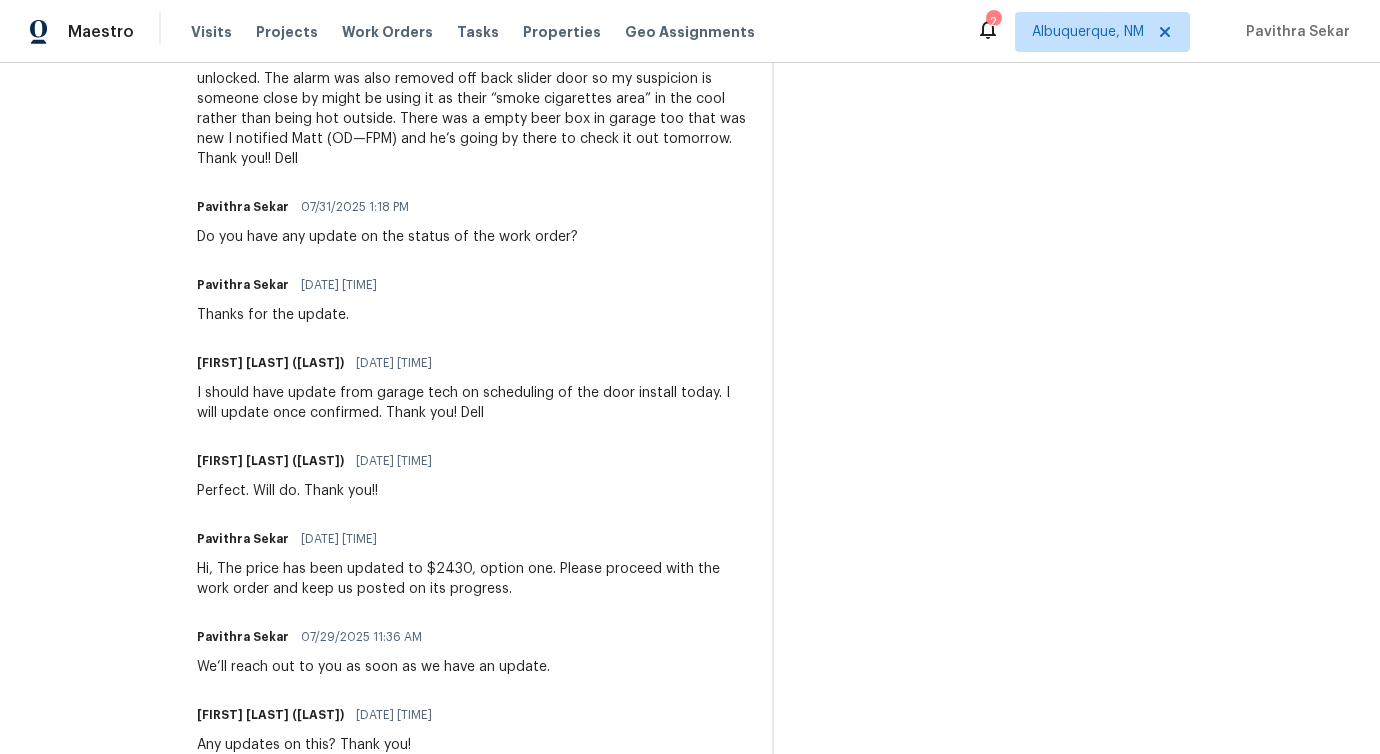scroll, scrollTop: 511, scrollLeft: 0, axis: vertical 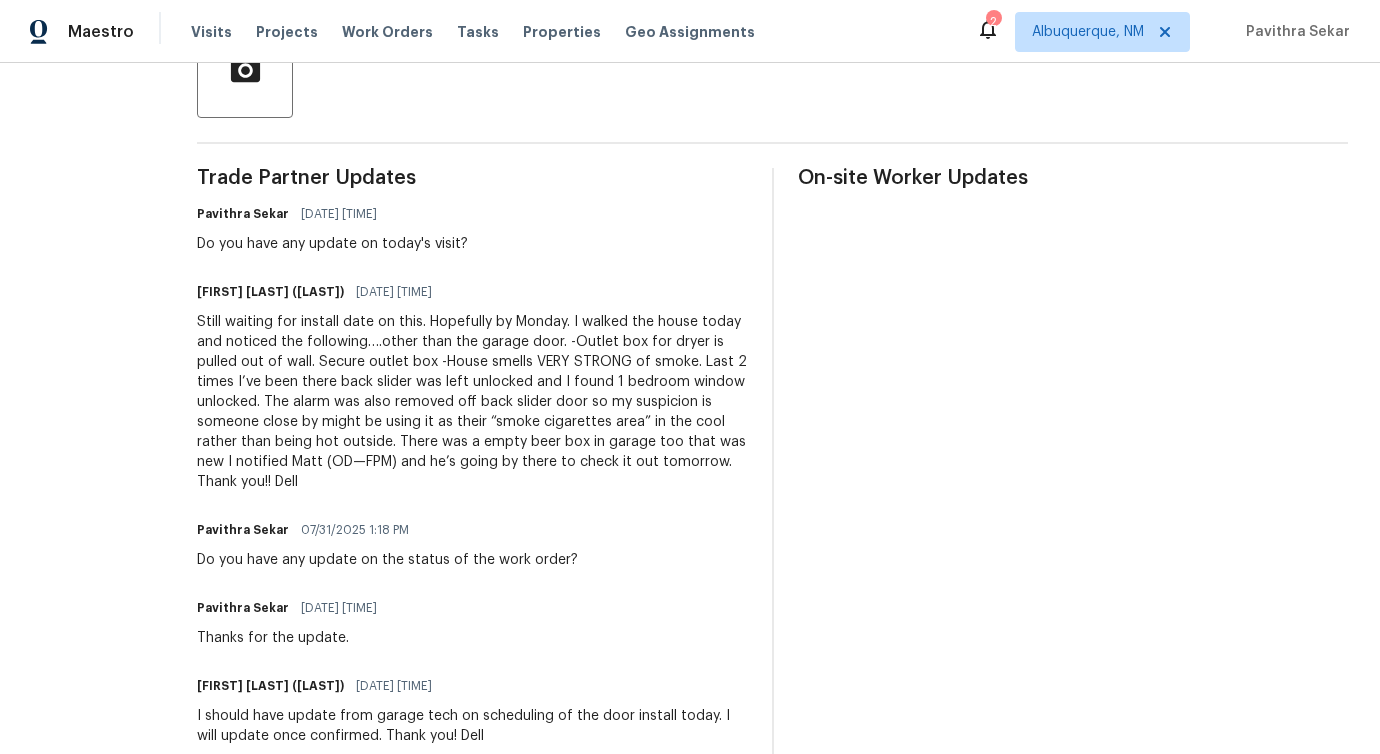 click on "Do you have any update on the status of the work order?" at bounding box center [387, 560] 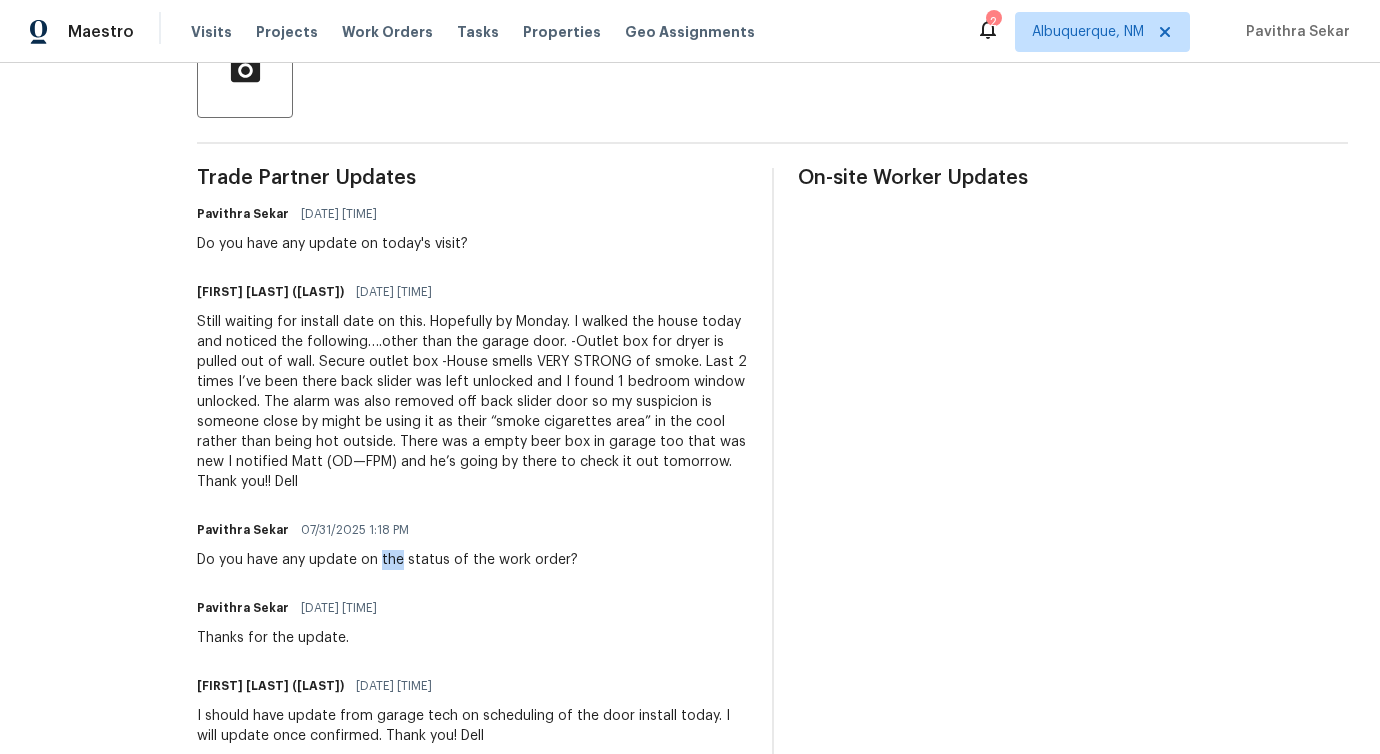 click on "Do you have any update on the status of the work order?" at bounding box center (387, 560) 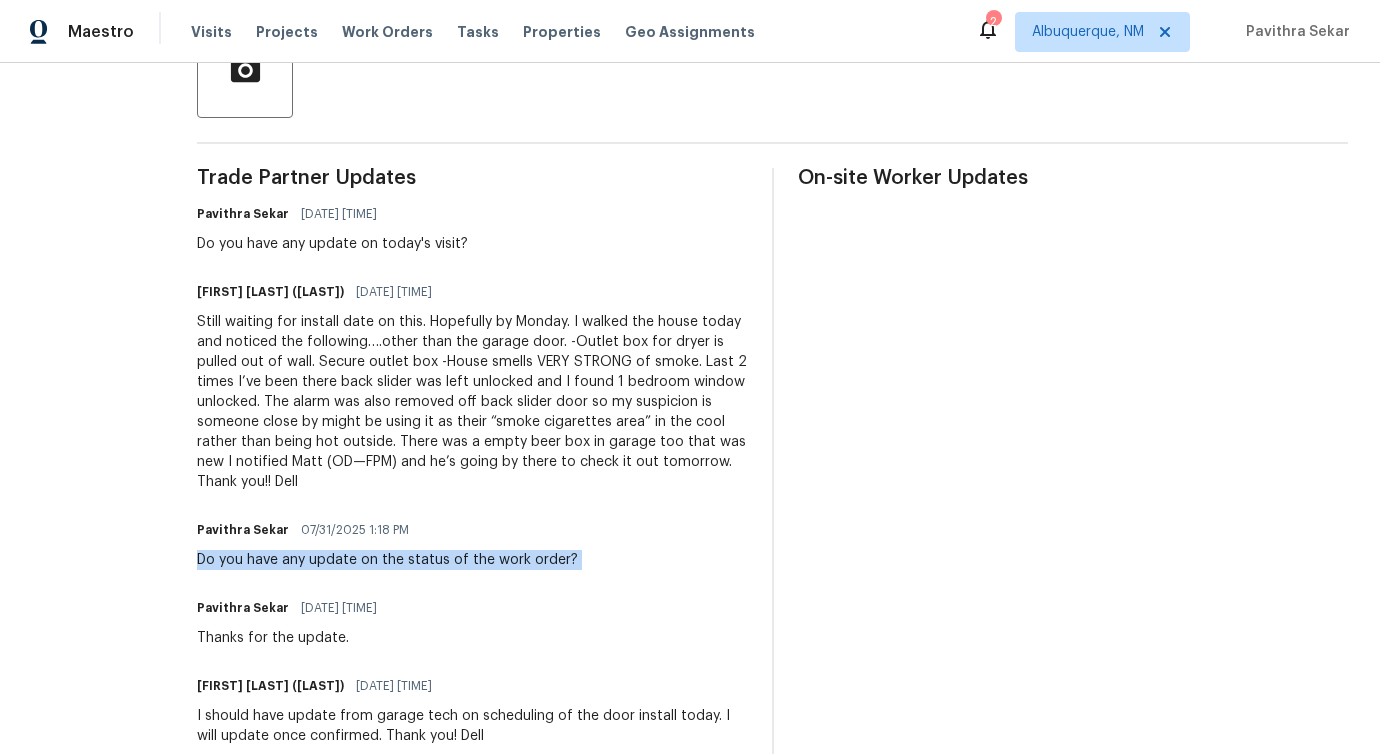 click on "Do you have any update on the status of the work order?" at bounding box center (387, 560) 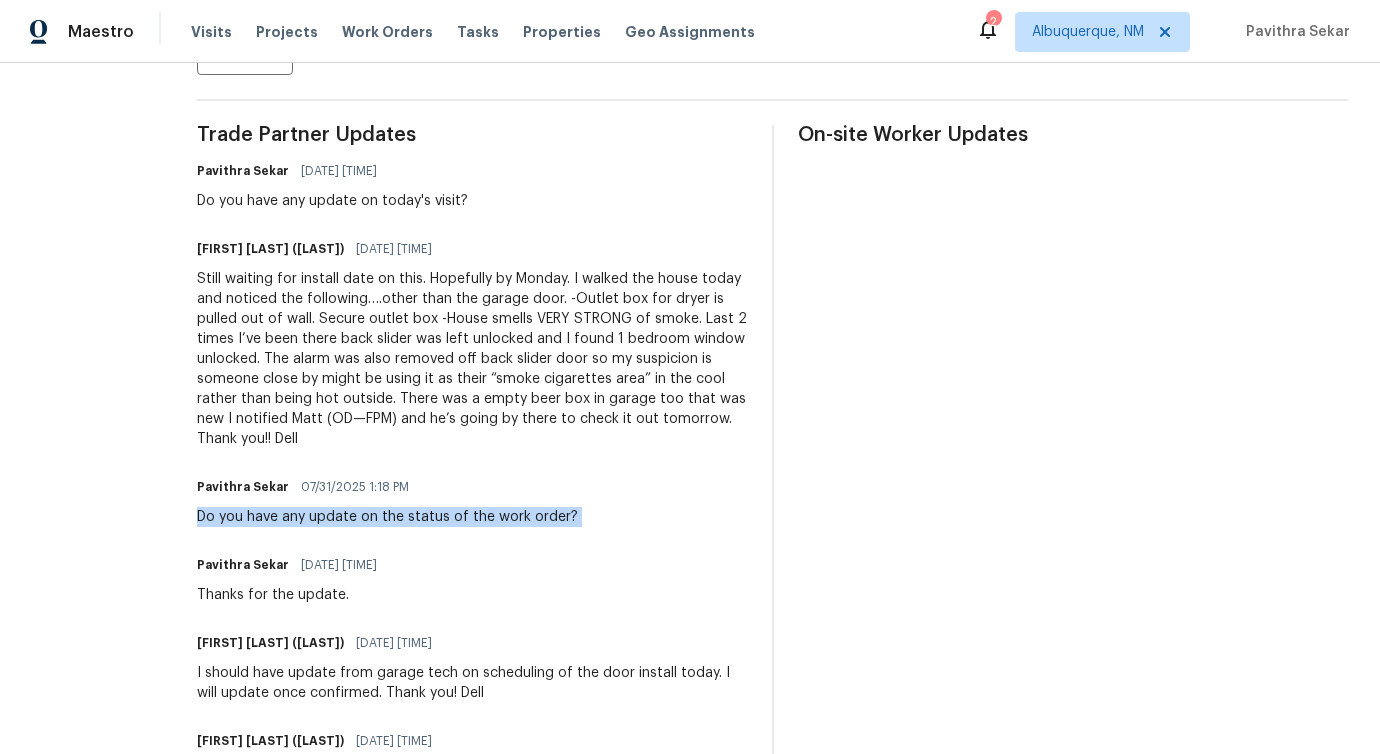 scroll, scrollTop: 269, scrollLeft: 0, axis: vertical 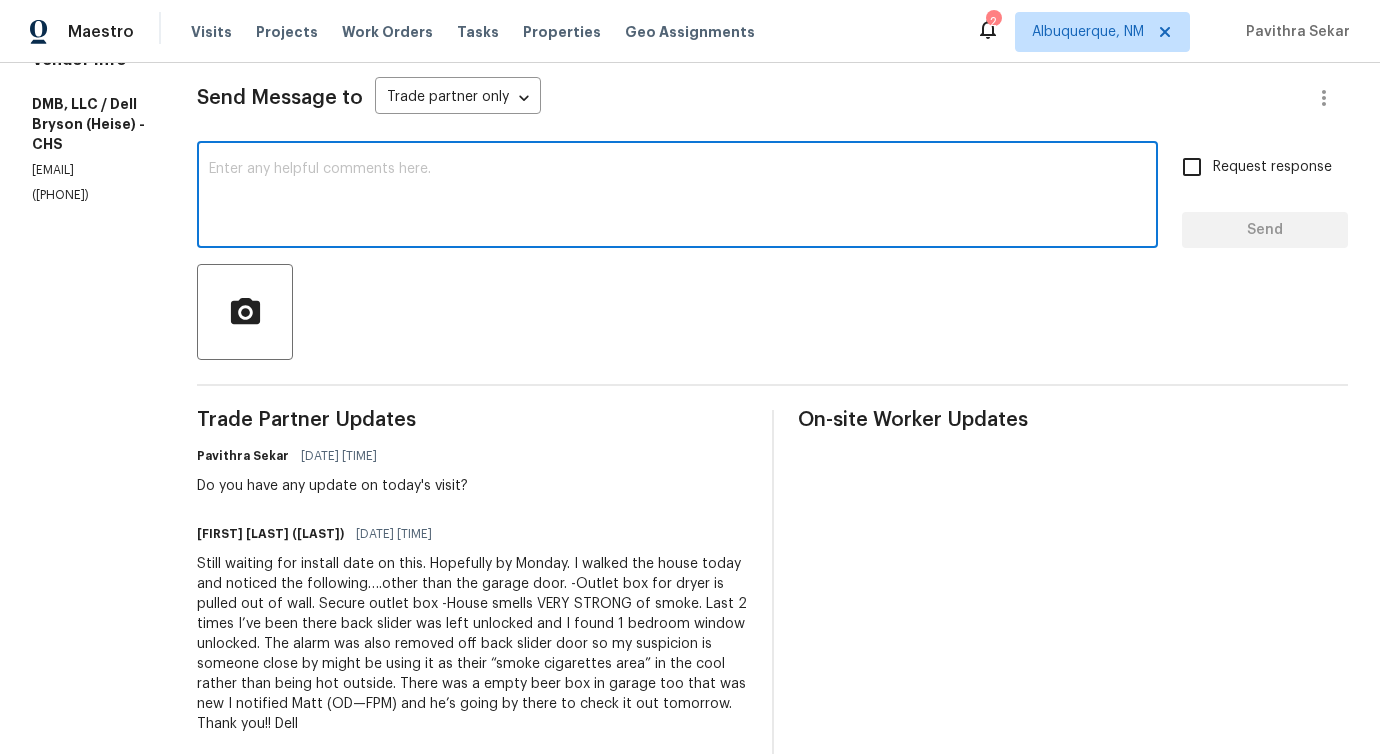 click at bounding box center (677, 197) 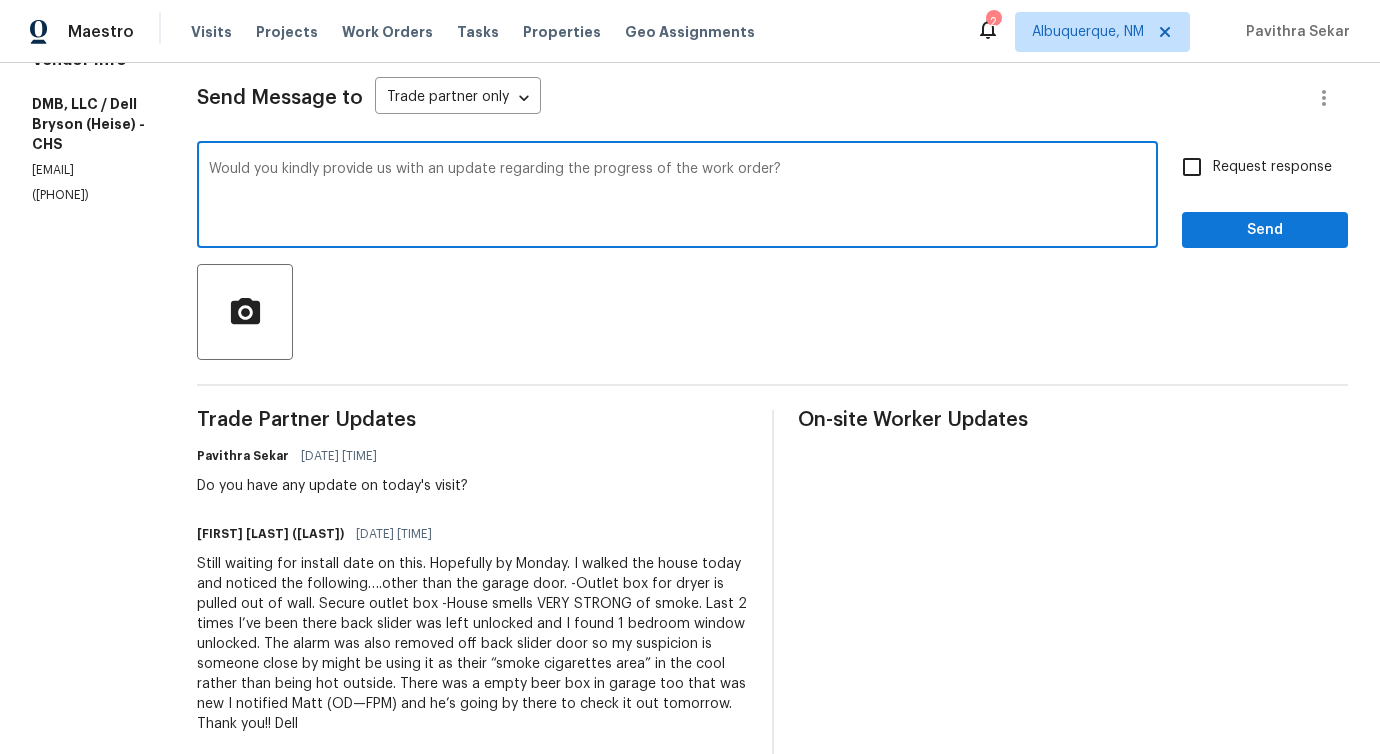 type on "Would you kindly provide us with an update regarding the progress of the work order?" 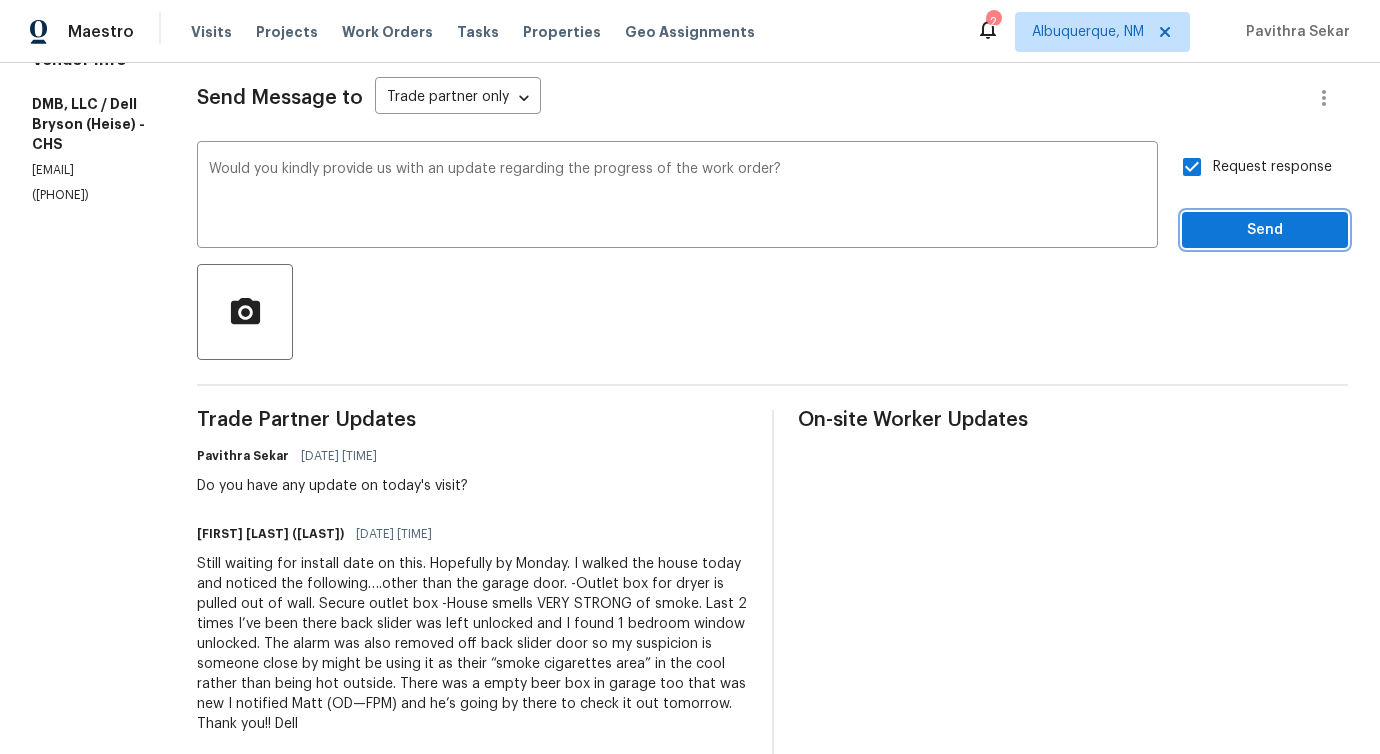 click on "Send" at bounding box center (1265, 230) 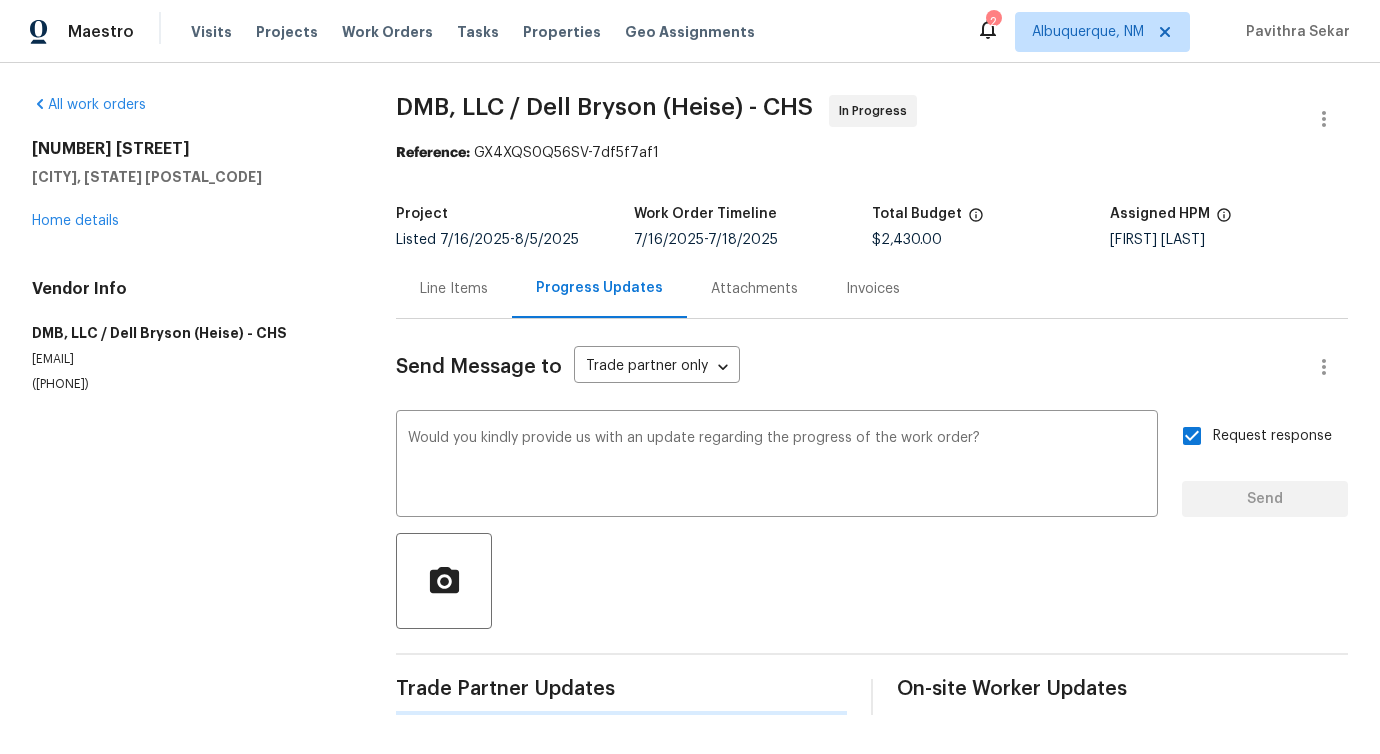 scroll, scrollTop: 0, scrollLeft: 0, axis: both 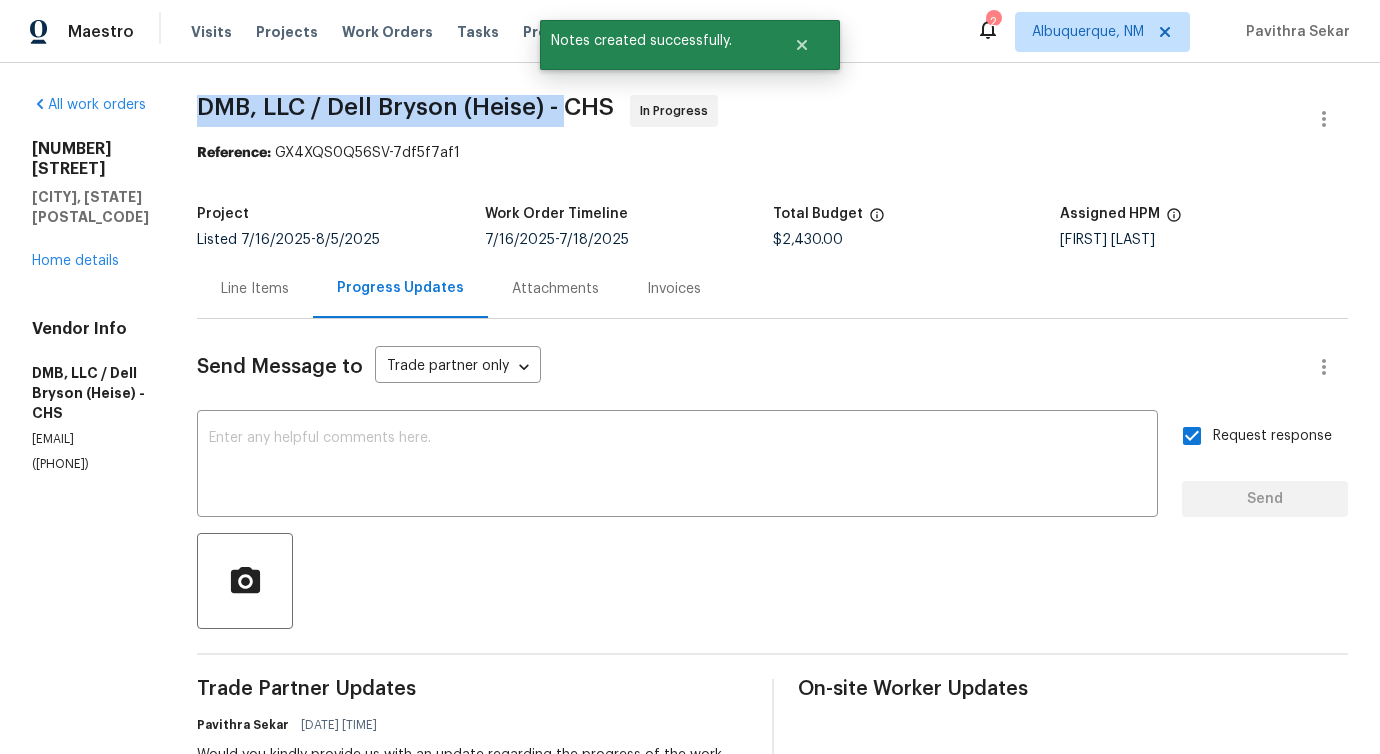 drag, startPoint x: 203, startPoint y: 103, endPoint x: 582, endPoint y: 117, distance: 379.25848 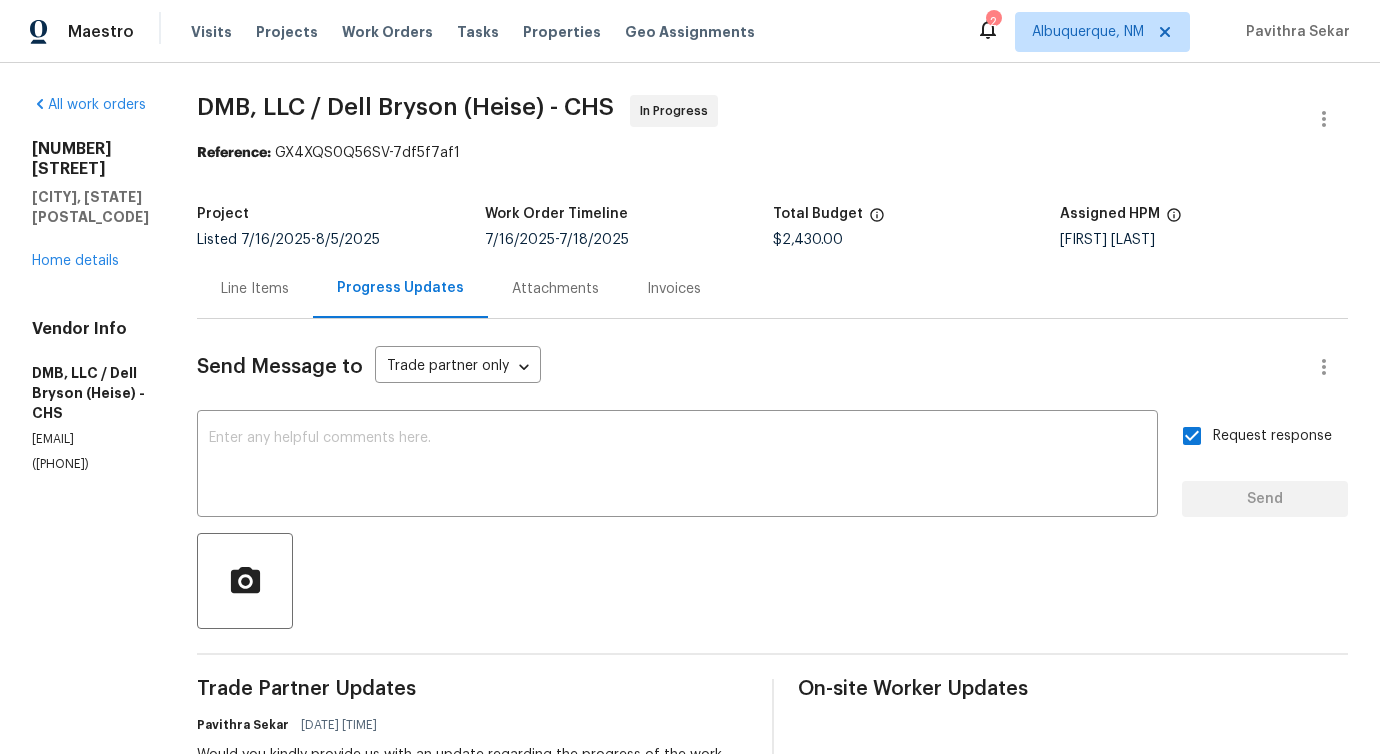 click on "[EMAIL]" at bounding box center (90, 439) 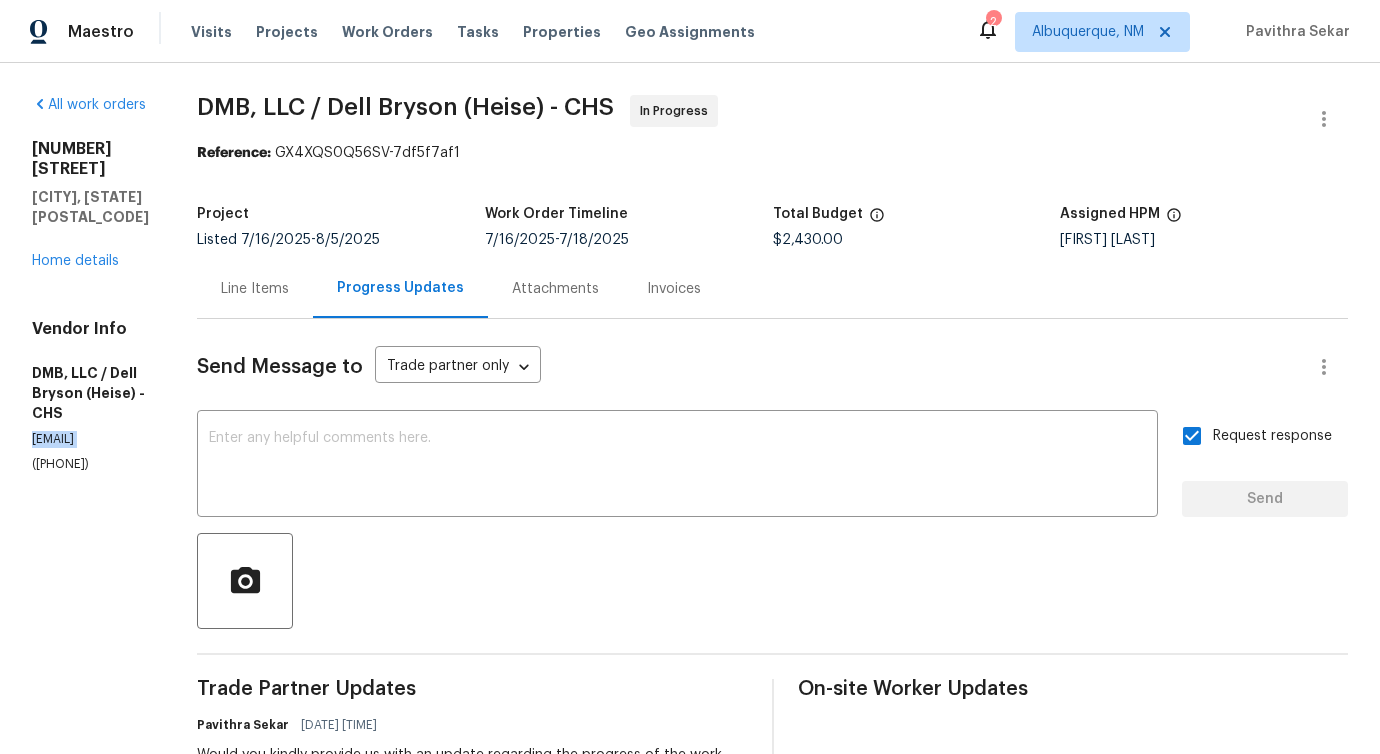 click on "[EMAIL]" at bounding box center (90, 439) 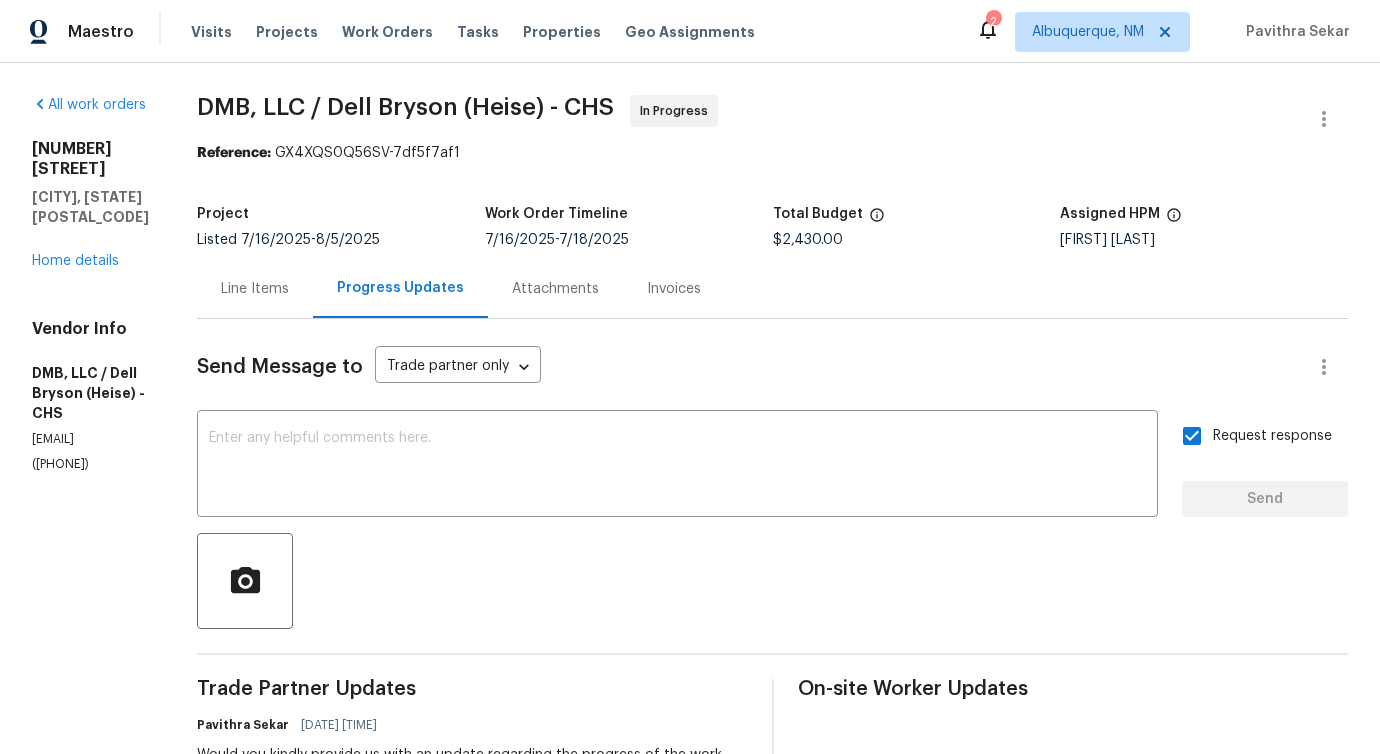 click on "Line Items" at bounding box center (255, 289) 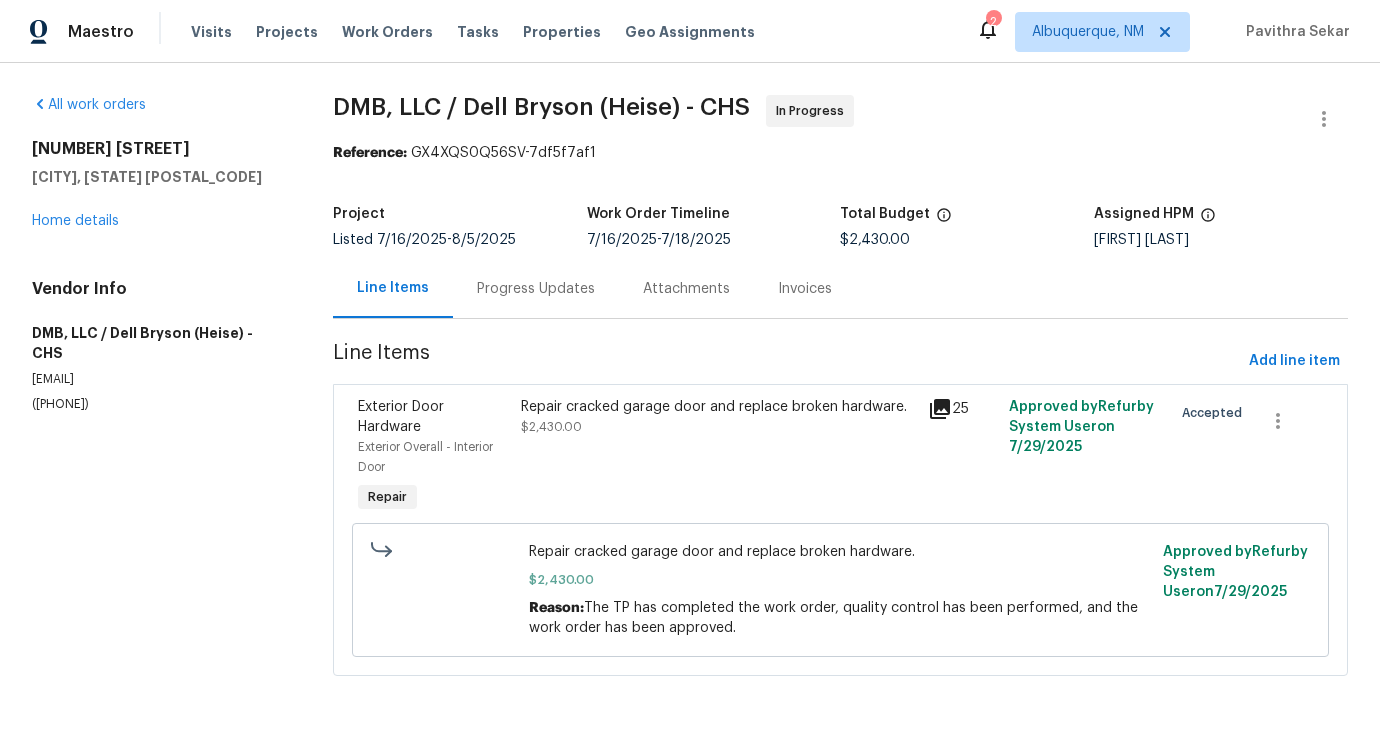 click on "Repair cracked garage door and replace broken hardware." at bounding box center [840, 552] 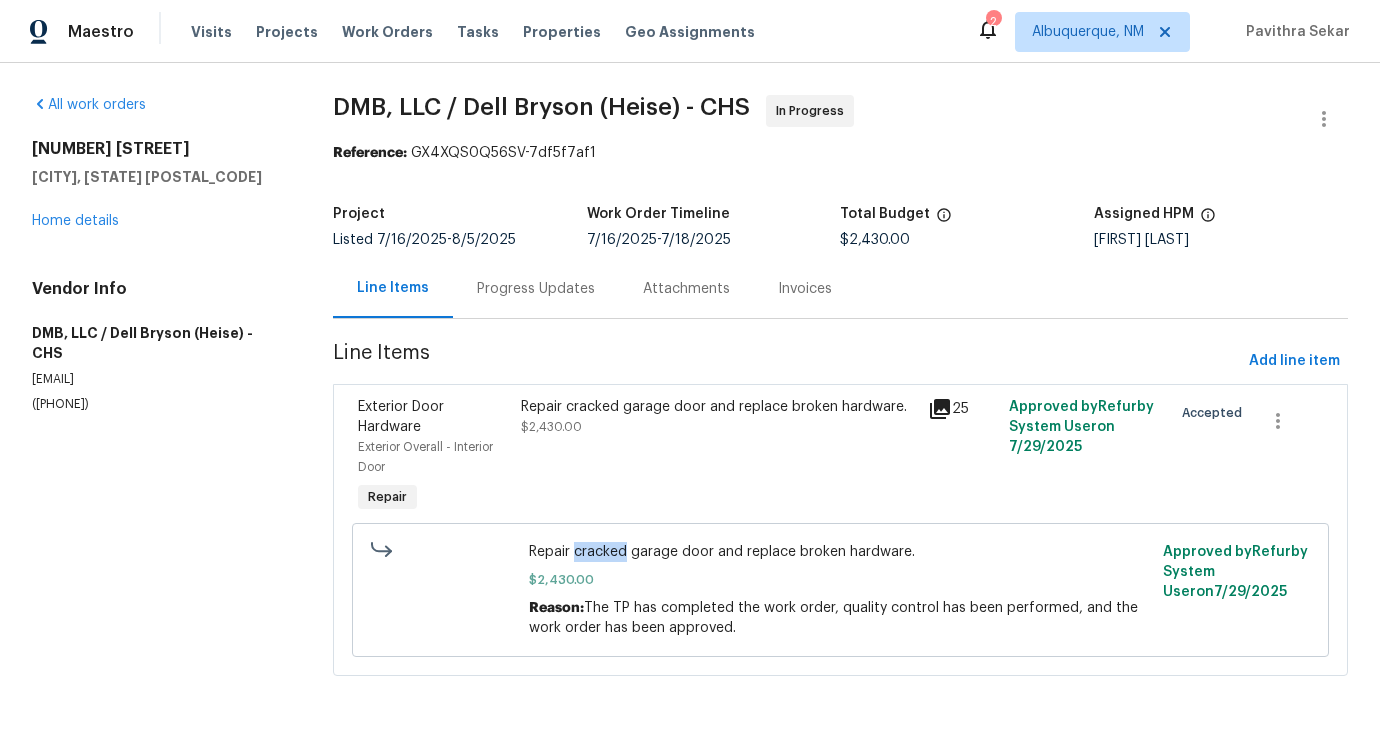 click on "Repair cracked garage door and replace broken hardware." at bounding box center (840, 552) 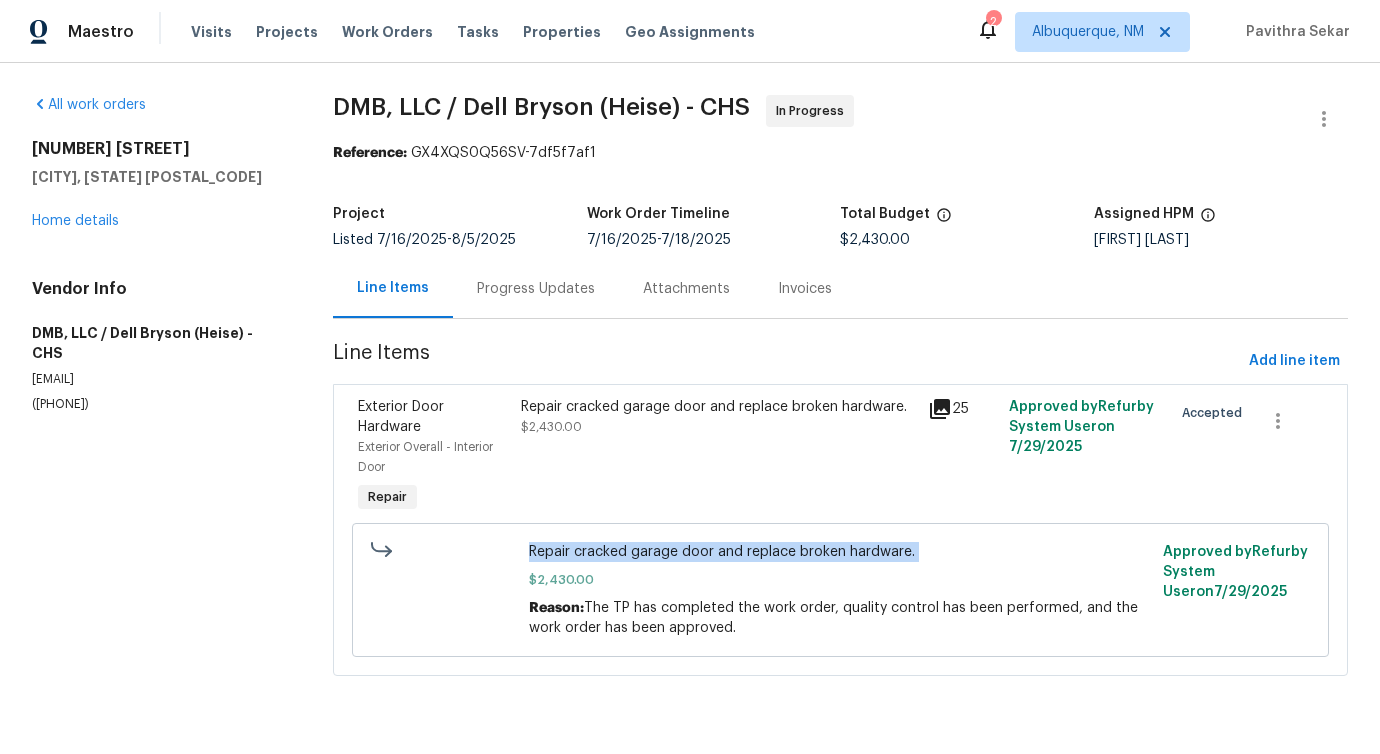 click on "Repair cracked garage door and replace broken hardware." at bounding box center (840, 552) 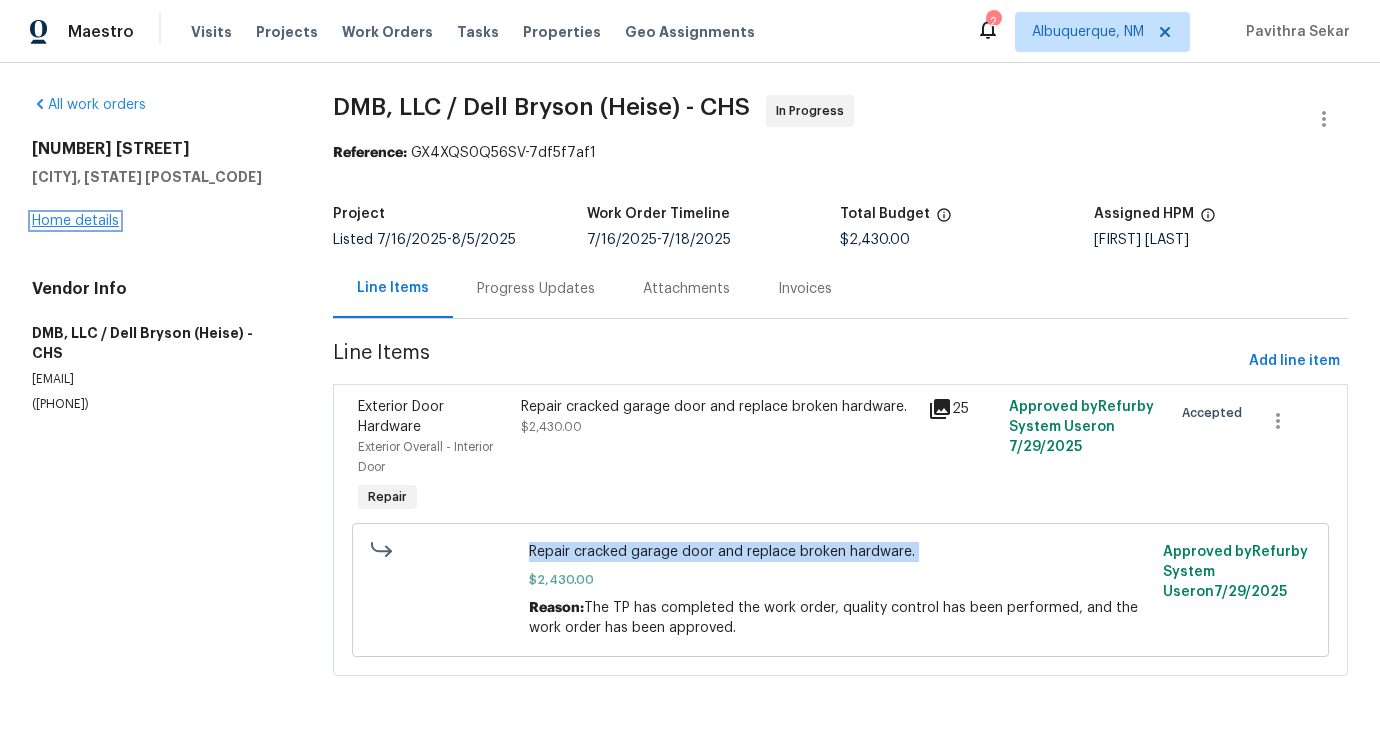 click on "Home details" at bounding box center [75, 221] 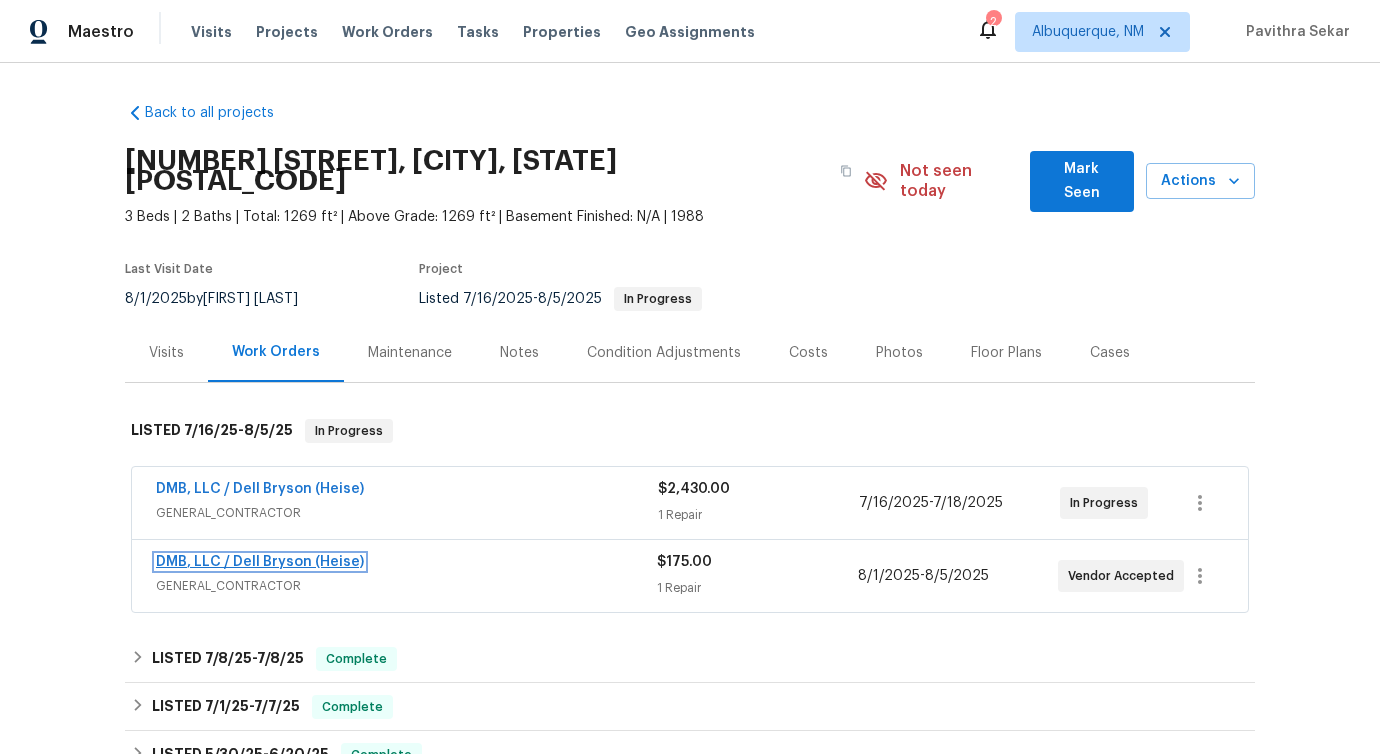 click on "DMB, LLC / Dell Bryson (Heise)" at bounding box center [260, 562] 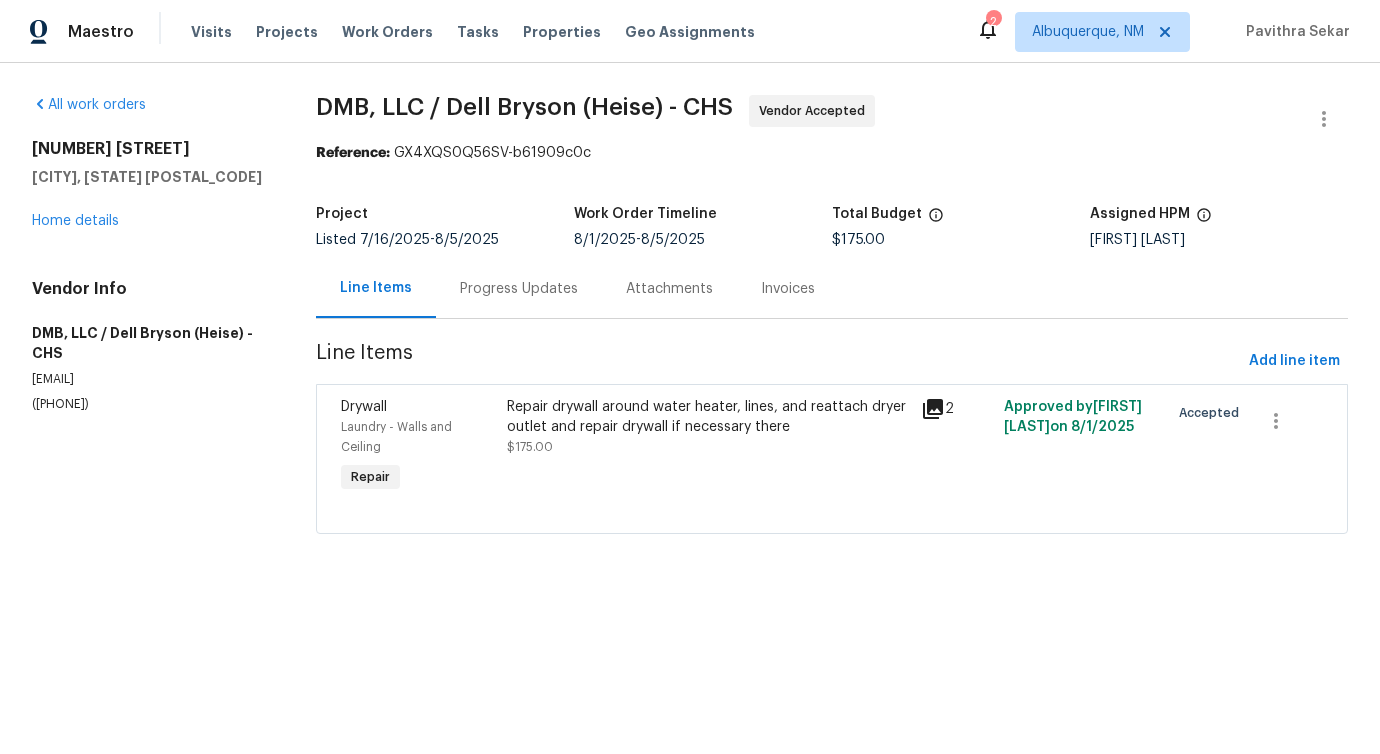 click on "Progress Updates" at bounding box center [519, 289] 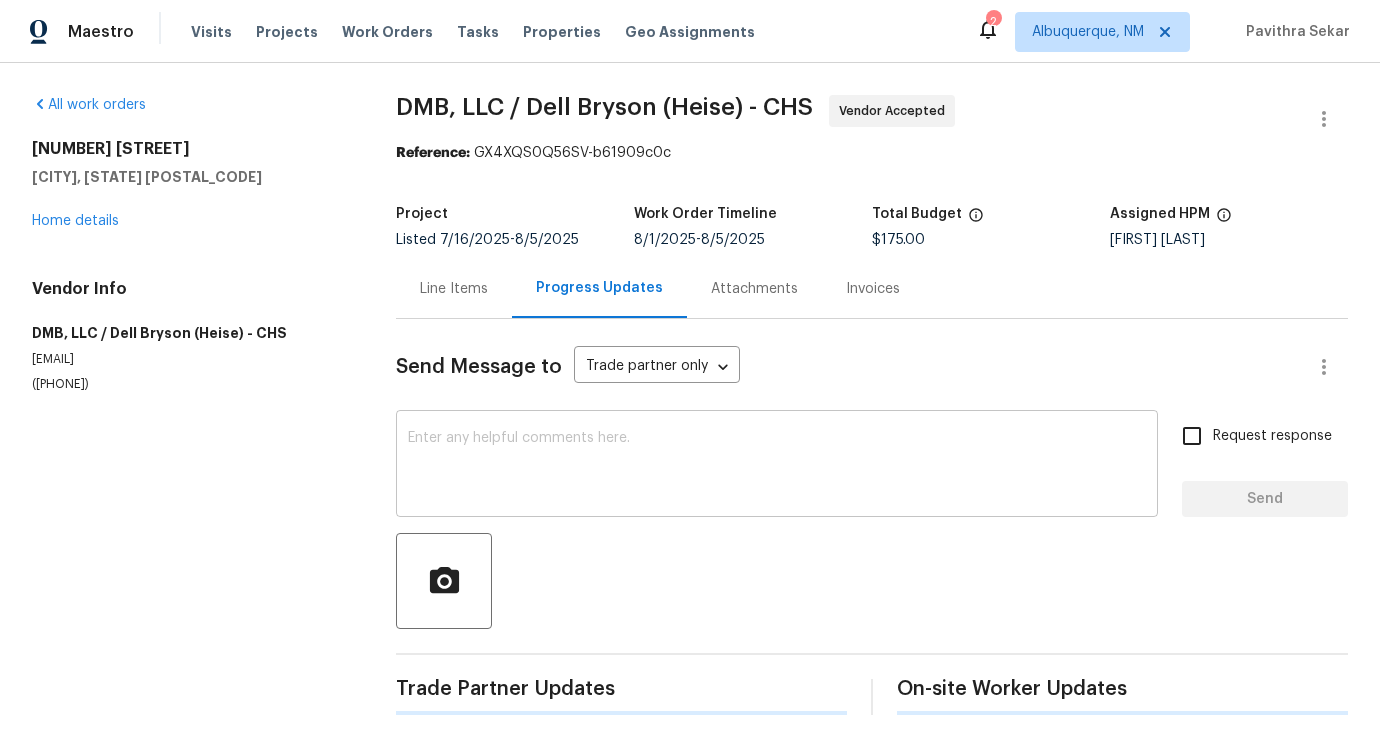 click on "x ​" at bounding box center [777, 466] 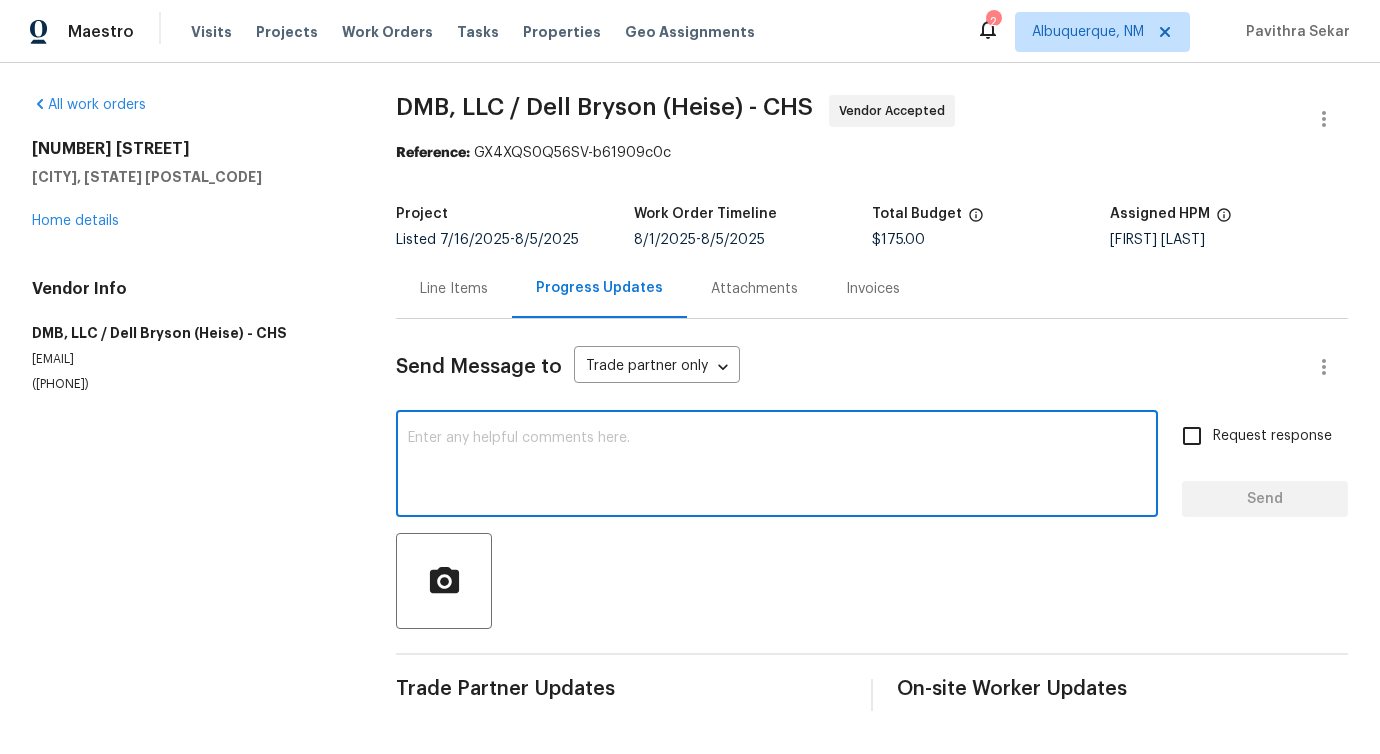 scroll, scrollTop: 4, scrollLeft: 0, axis: vertical 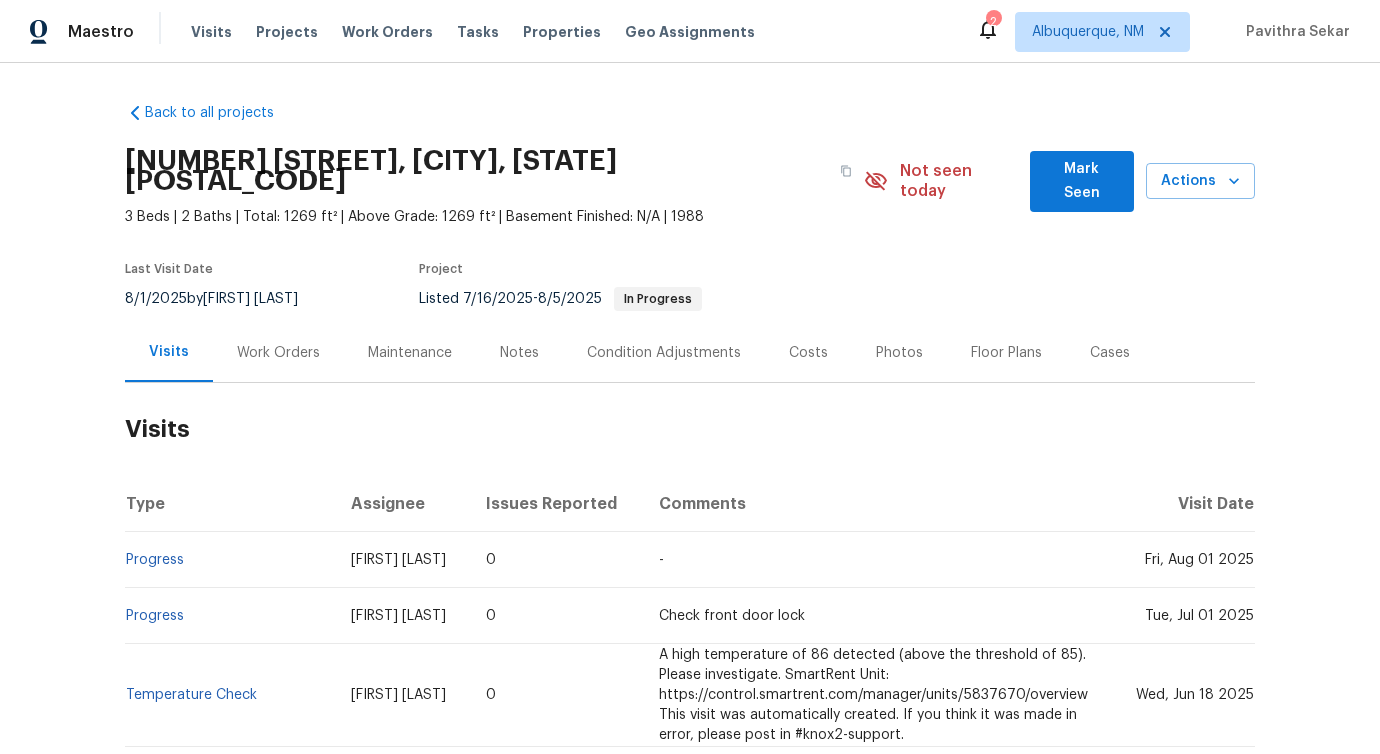 click on "Work Orders" at bounding box center (278, 353) 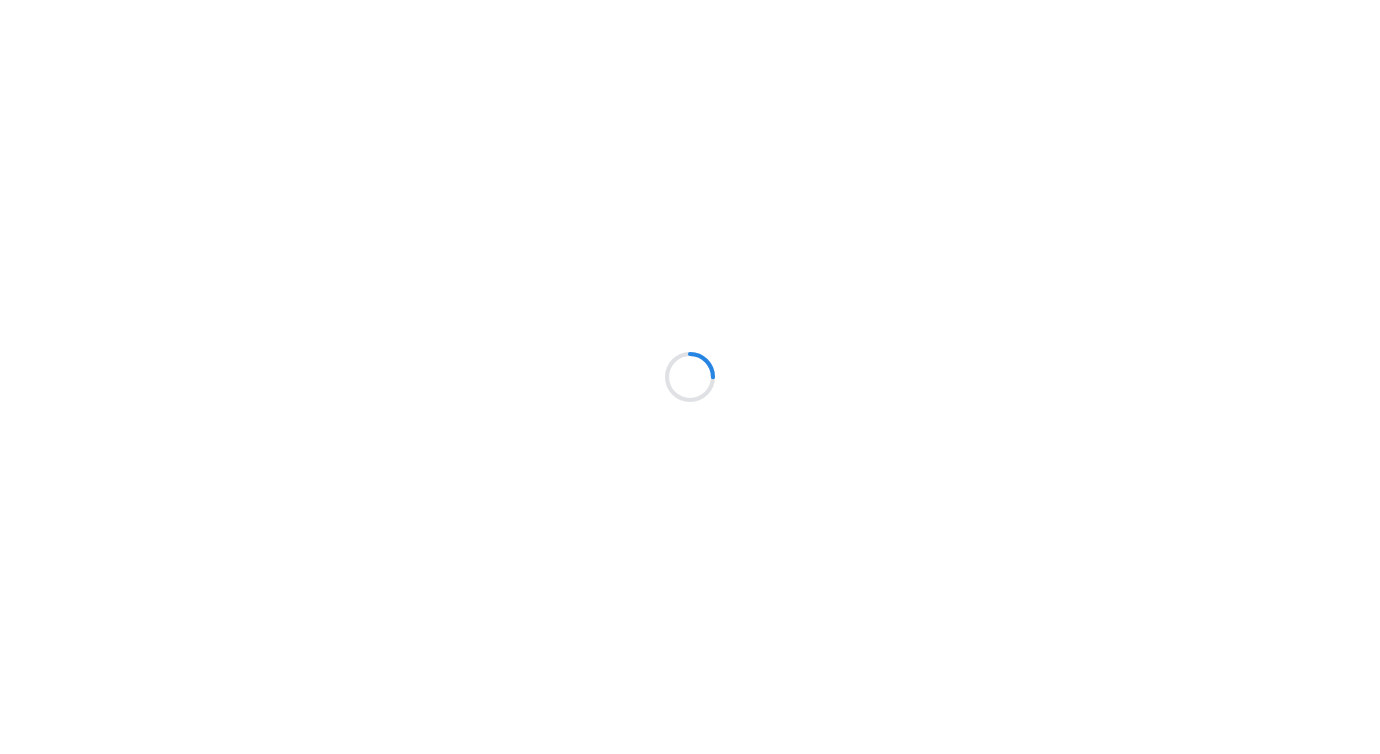 scroll, scrollTop: 0, scrollLeft: 0, axis: both 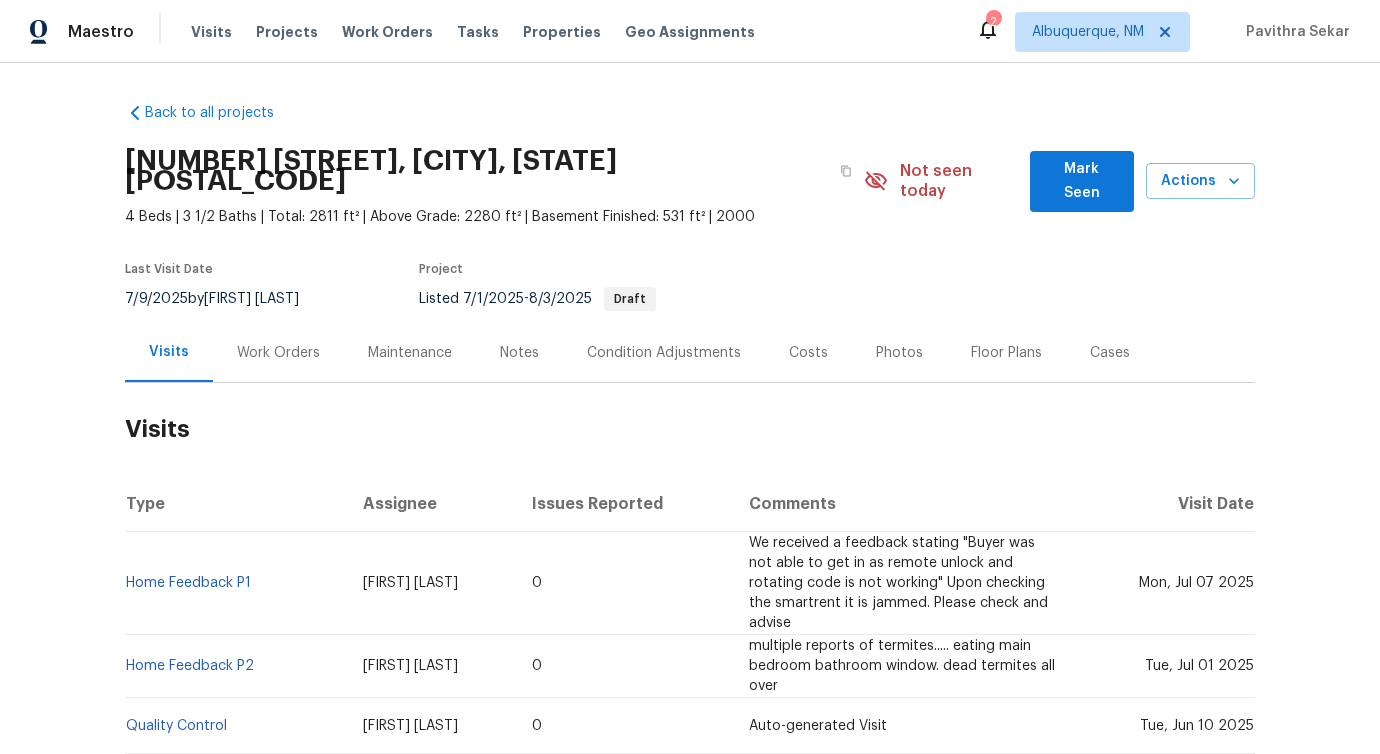 click on "Work Orders" at bounding box center (278, 353) 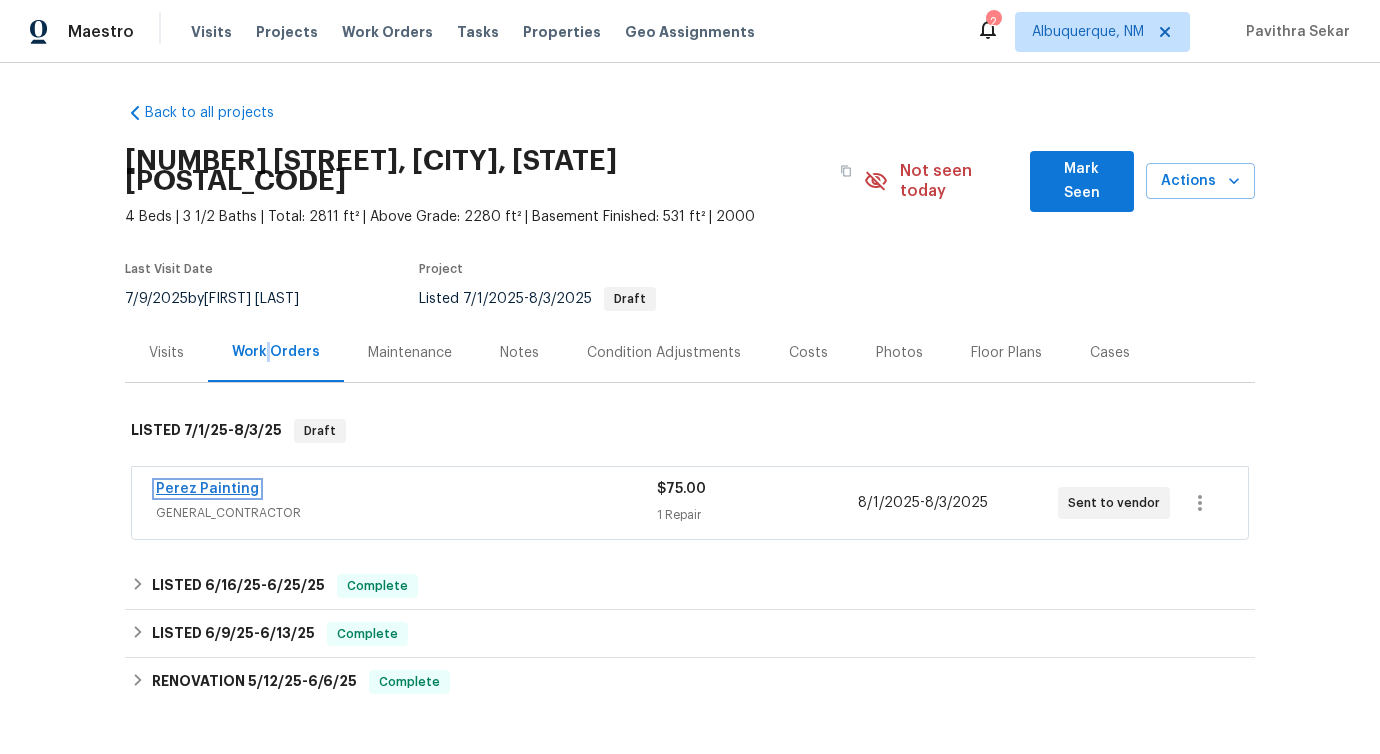 click on "Perez Painting" at bounding box center [207, 489] 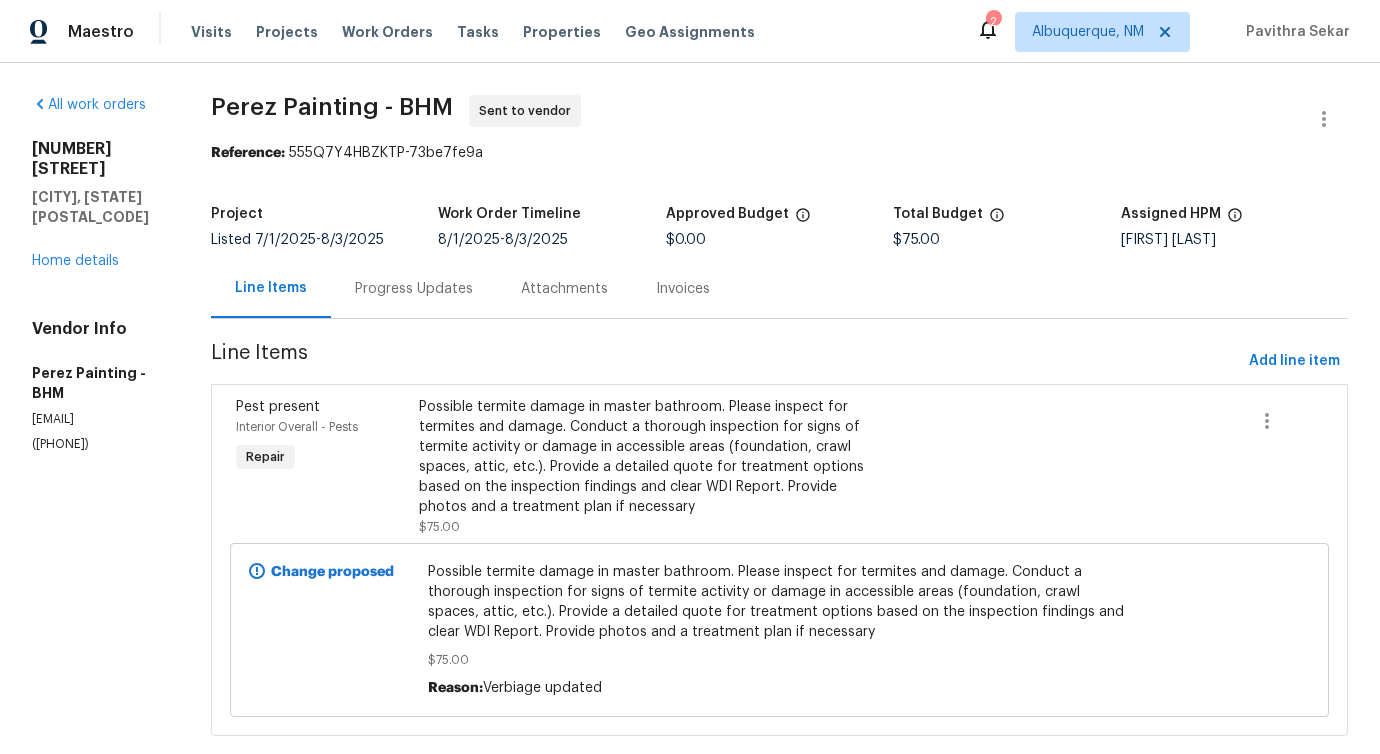 click on "Progress Updates" at bounding box center (414, 288) 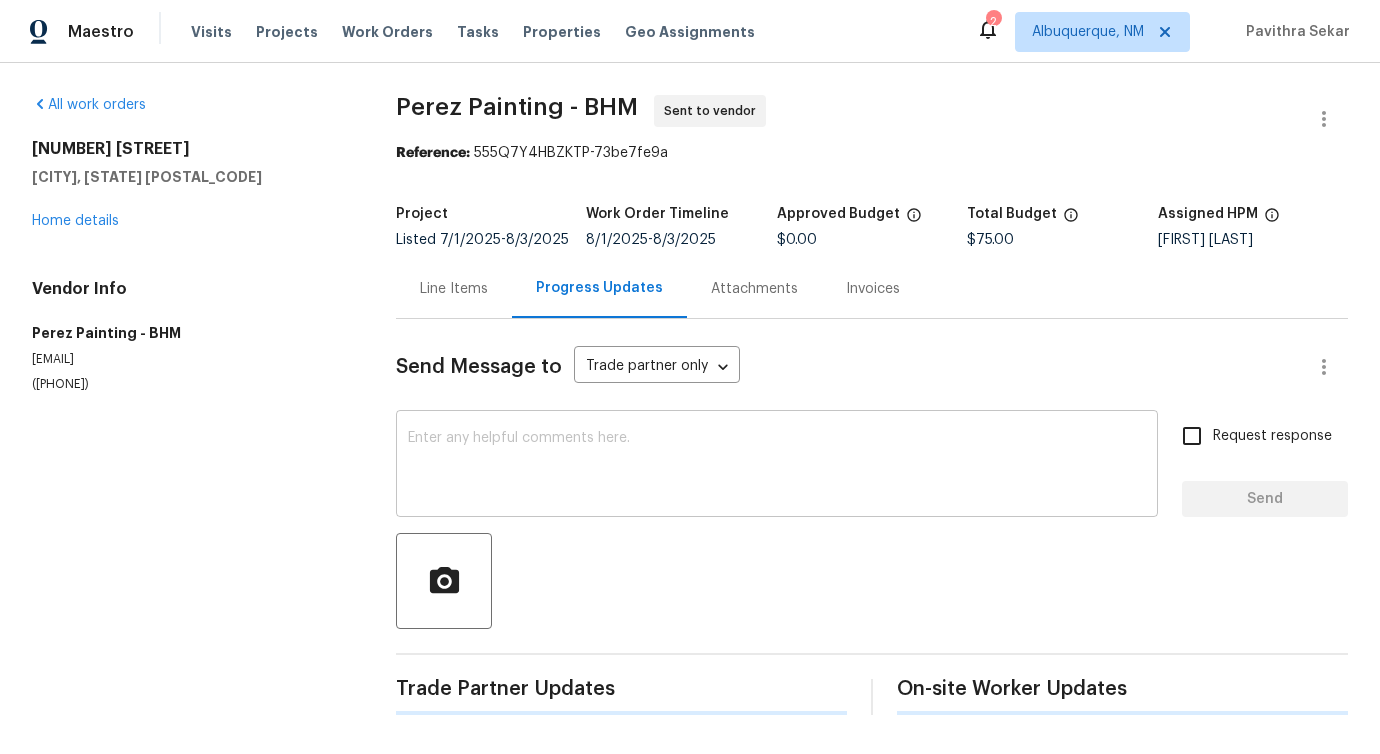click at bounding box center (777, 466) 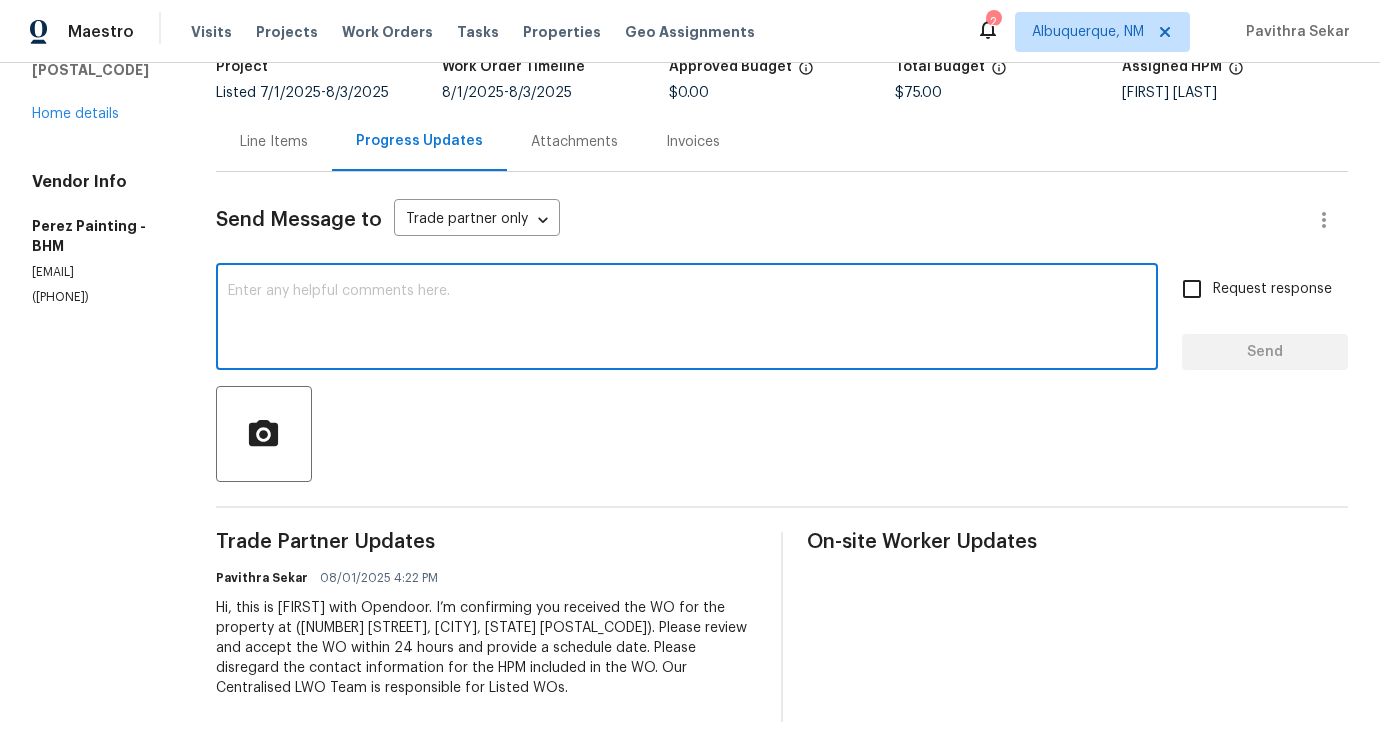 scroll, scrollTop: 0, scrollLeft: 0, axis: both 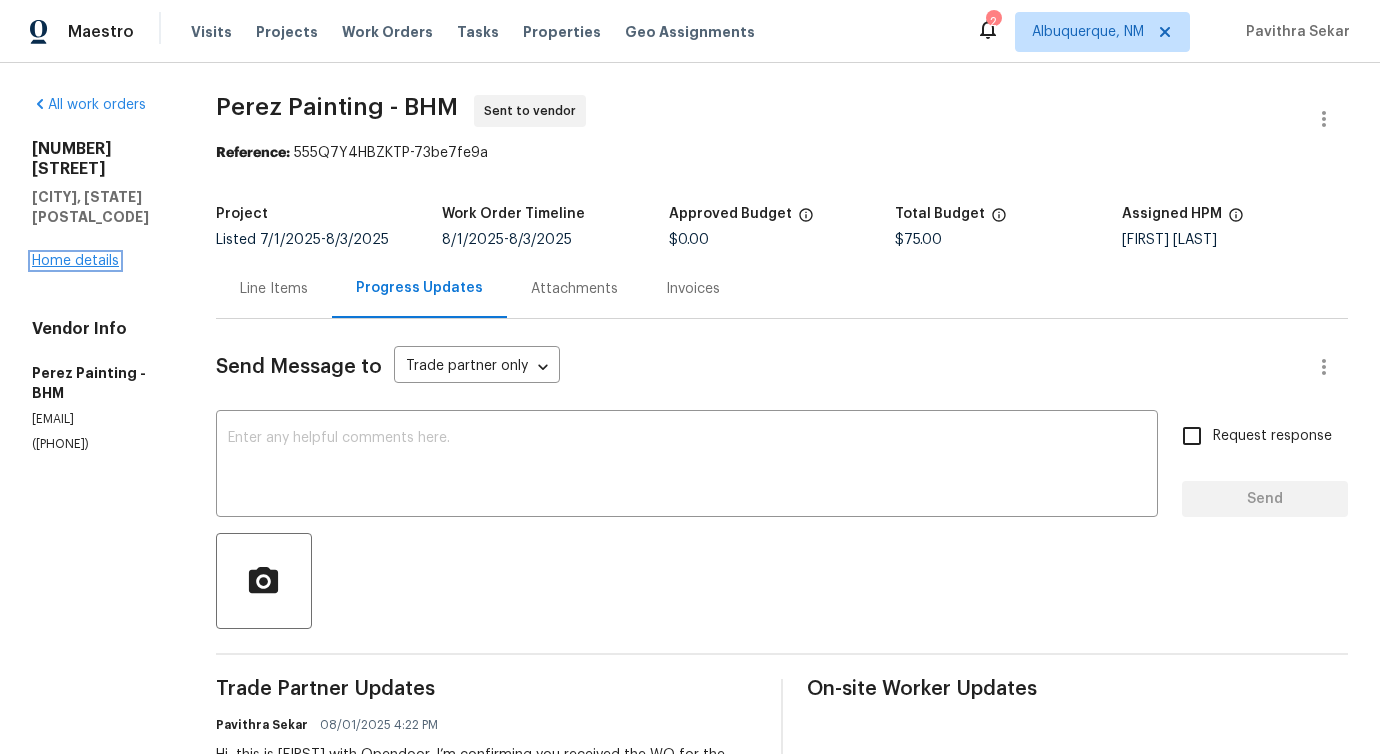click on "Home details" at bounding box center (75, 261) 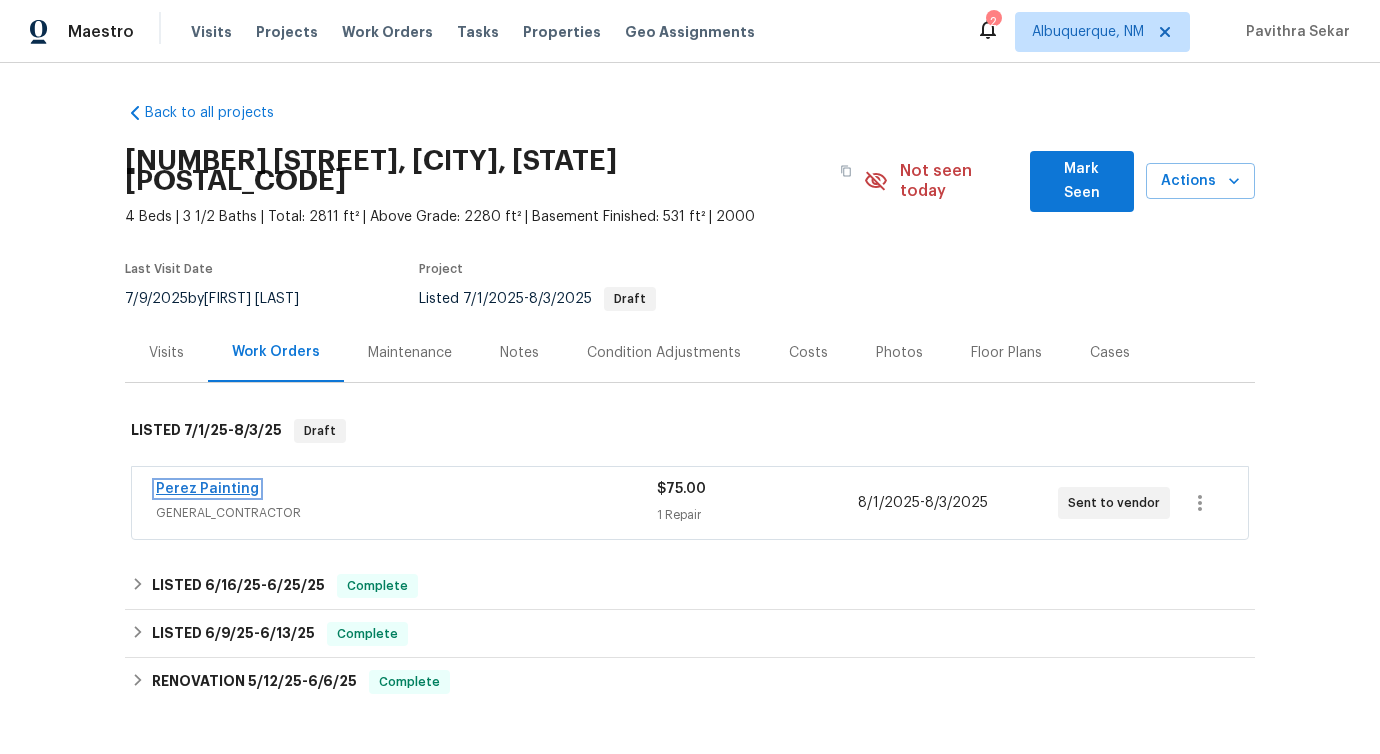 click on "Perez Painting" at bounding box center [207, 489] 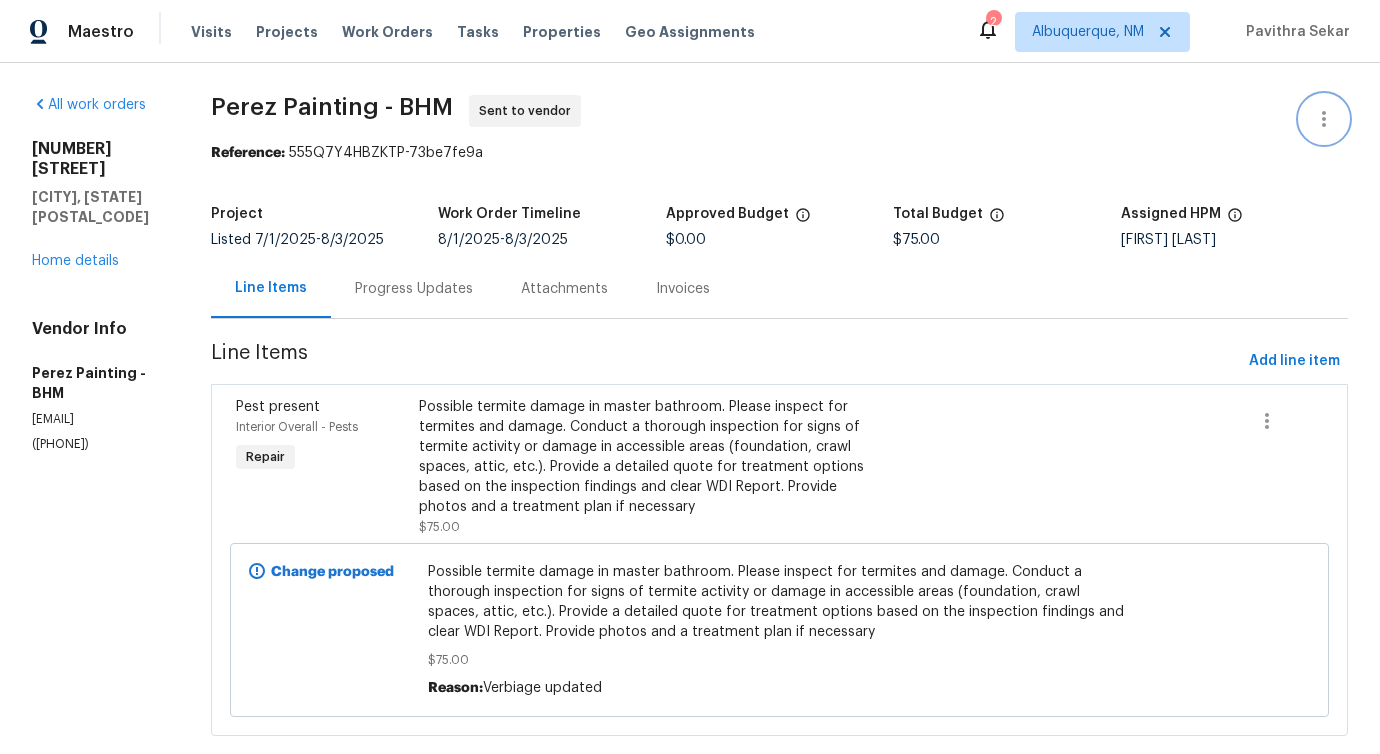click 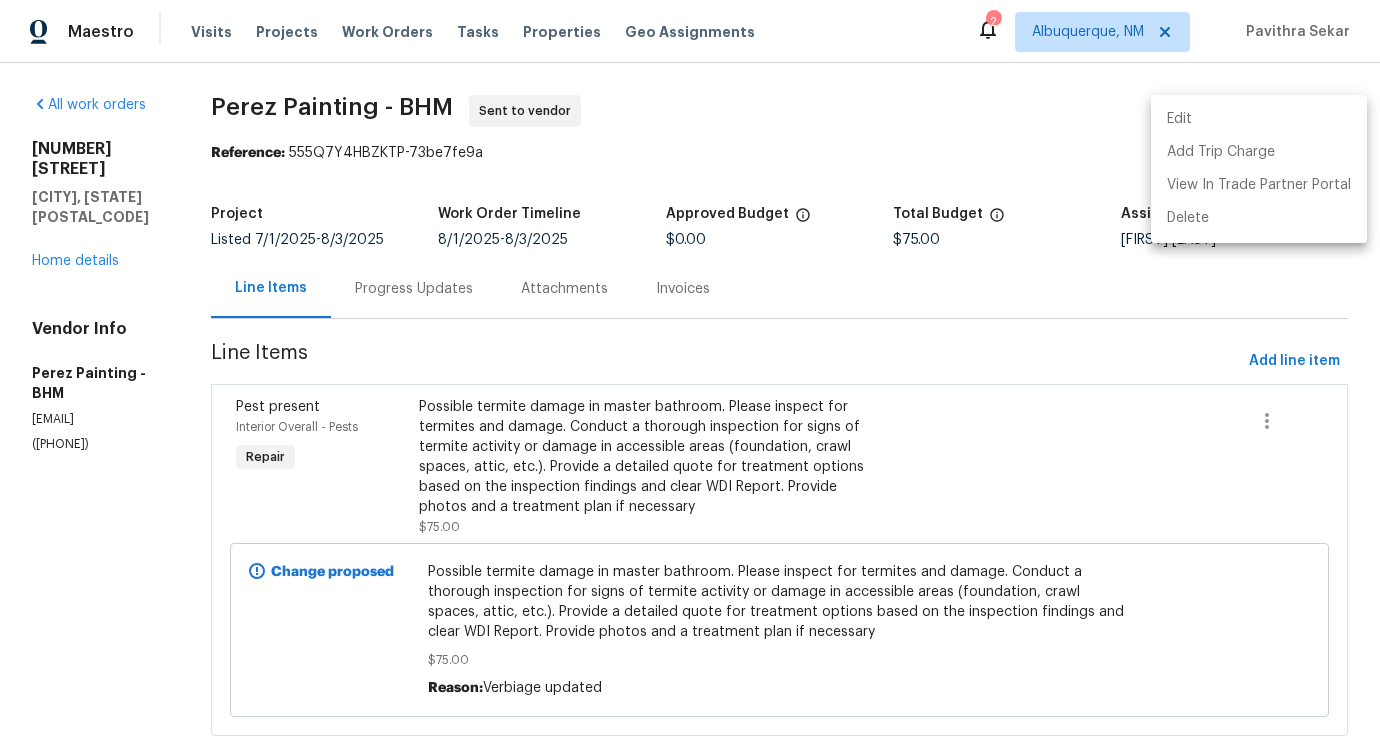 click on "Edit" at bounding box center [1259, 119] 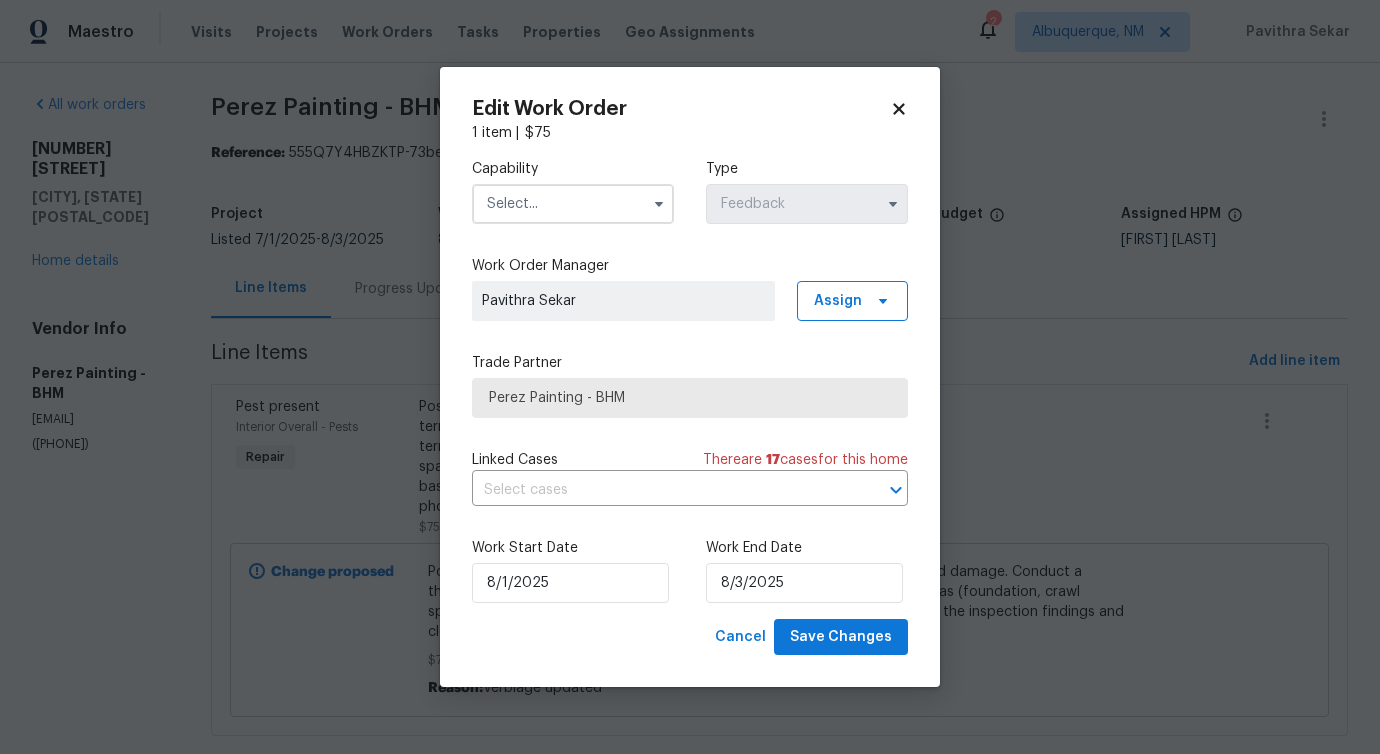 drag, startPoint x: 635, startPoint y: 189, endPoint x: 620, endPoint y: 202, distance: 19.849434 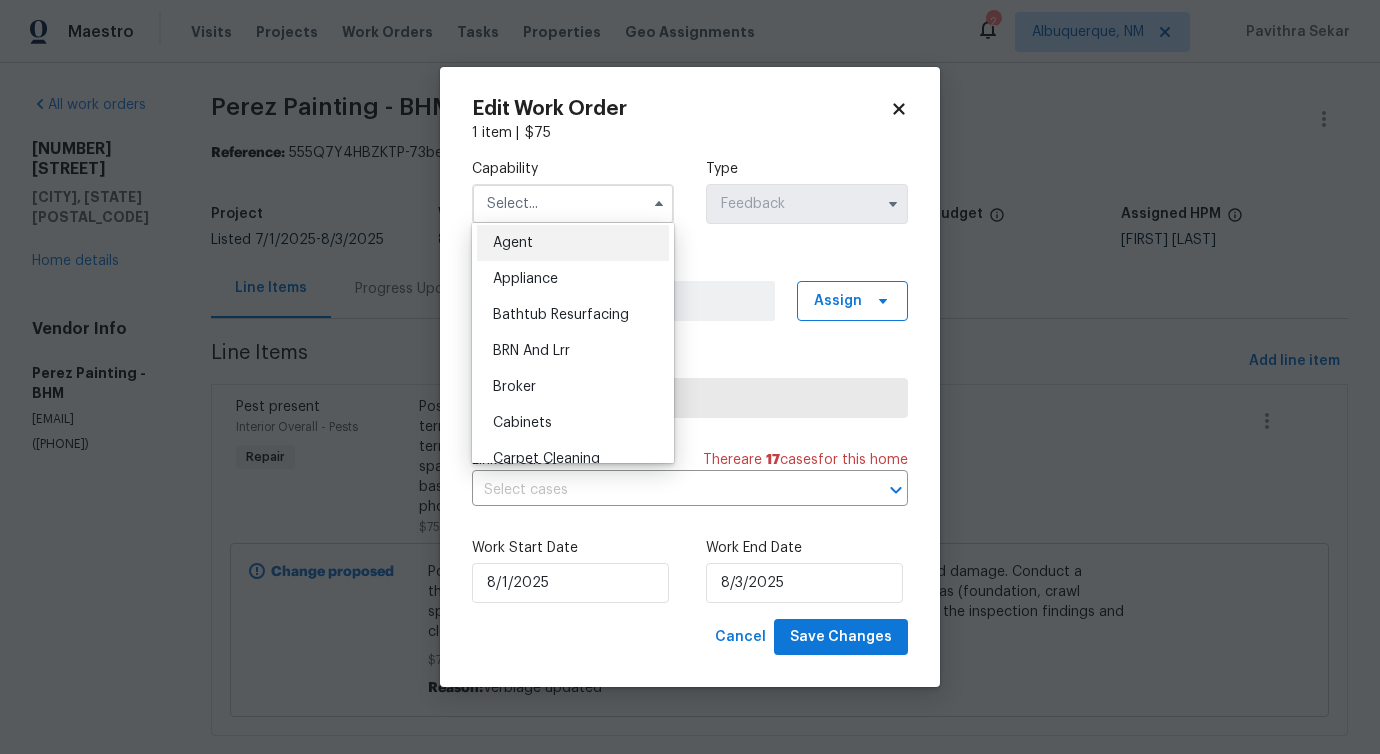 scroll, scrollTop: 4, scrollLeft: 0, axis: vertical 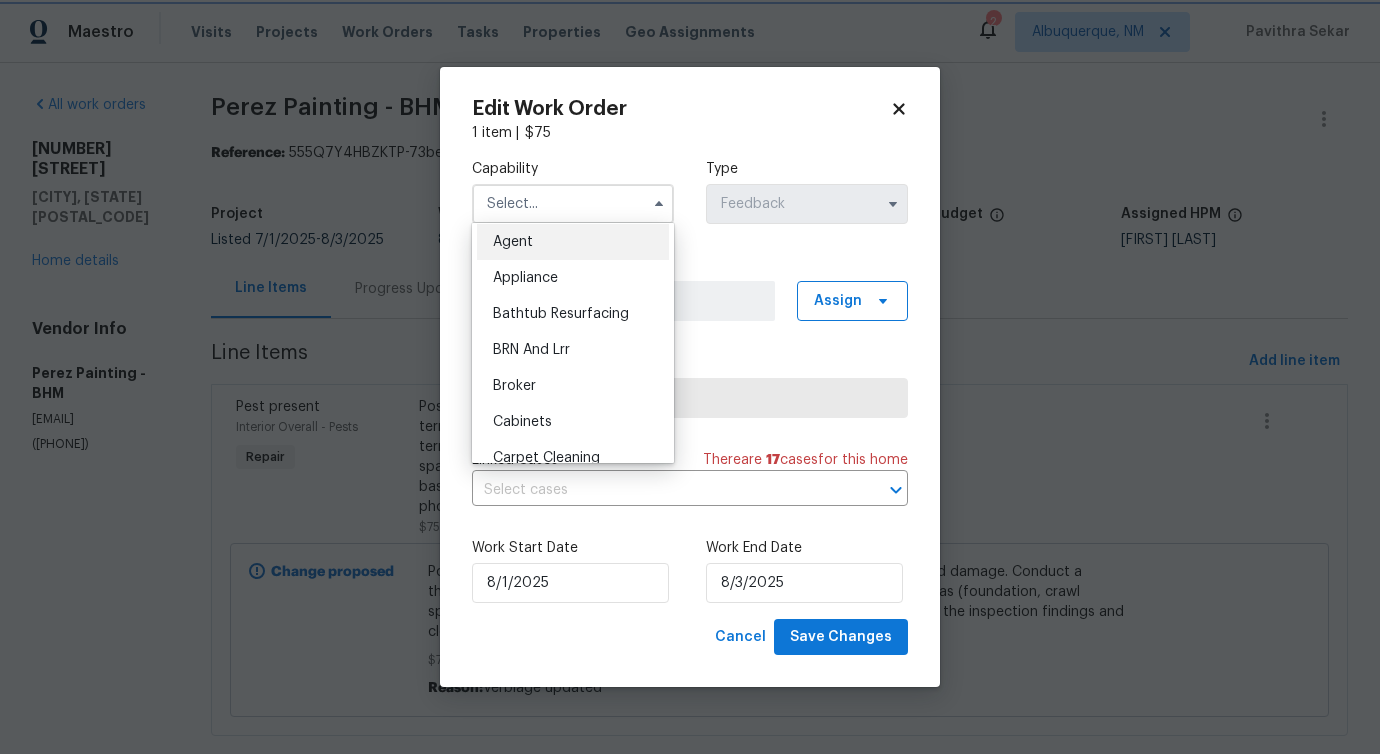 click 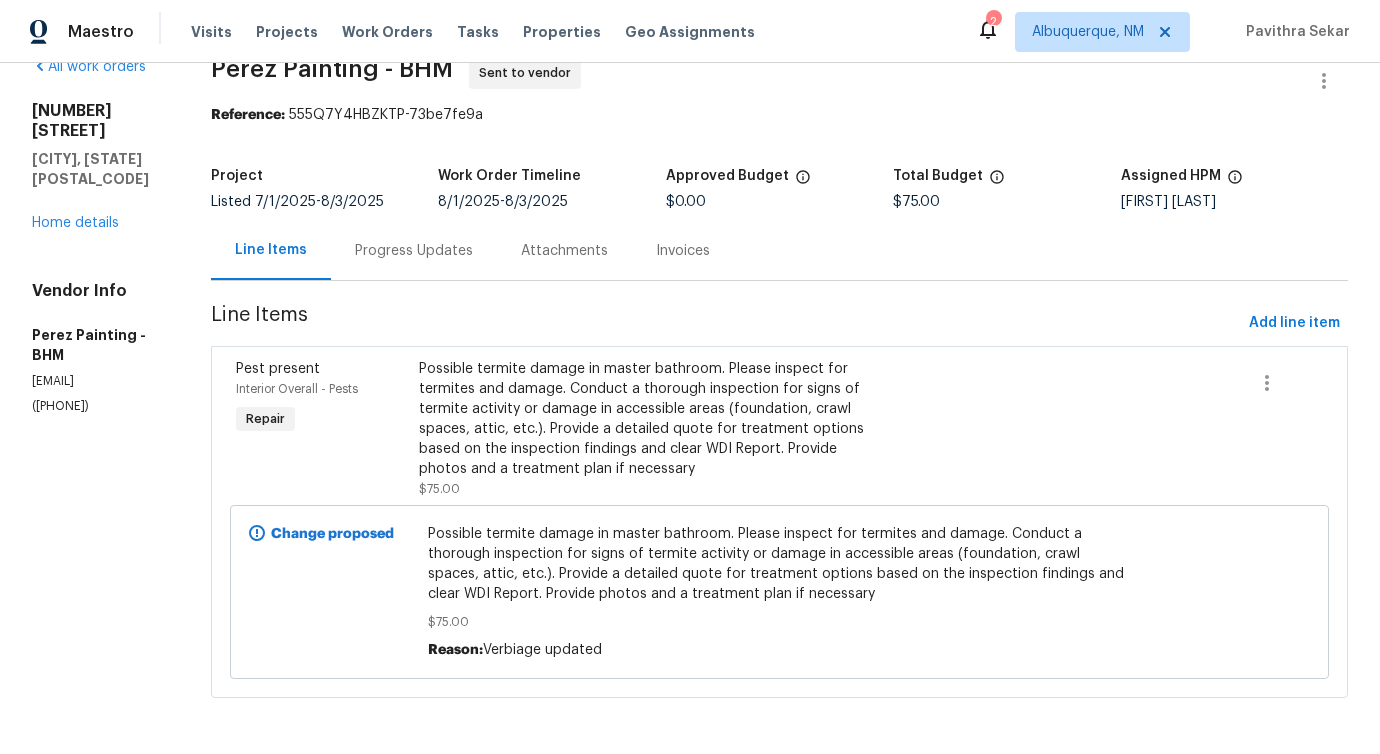 scroll, scrollTop: 0, scrollLeft: 0, axis: both 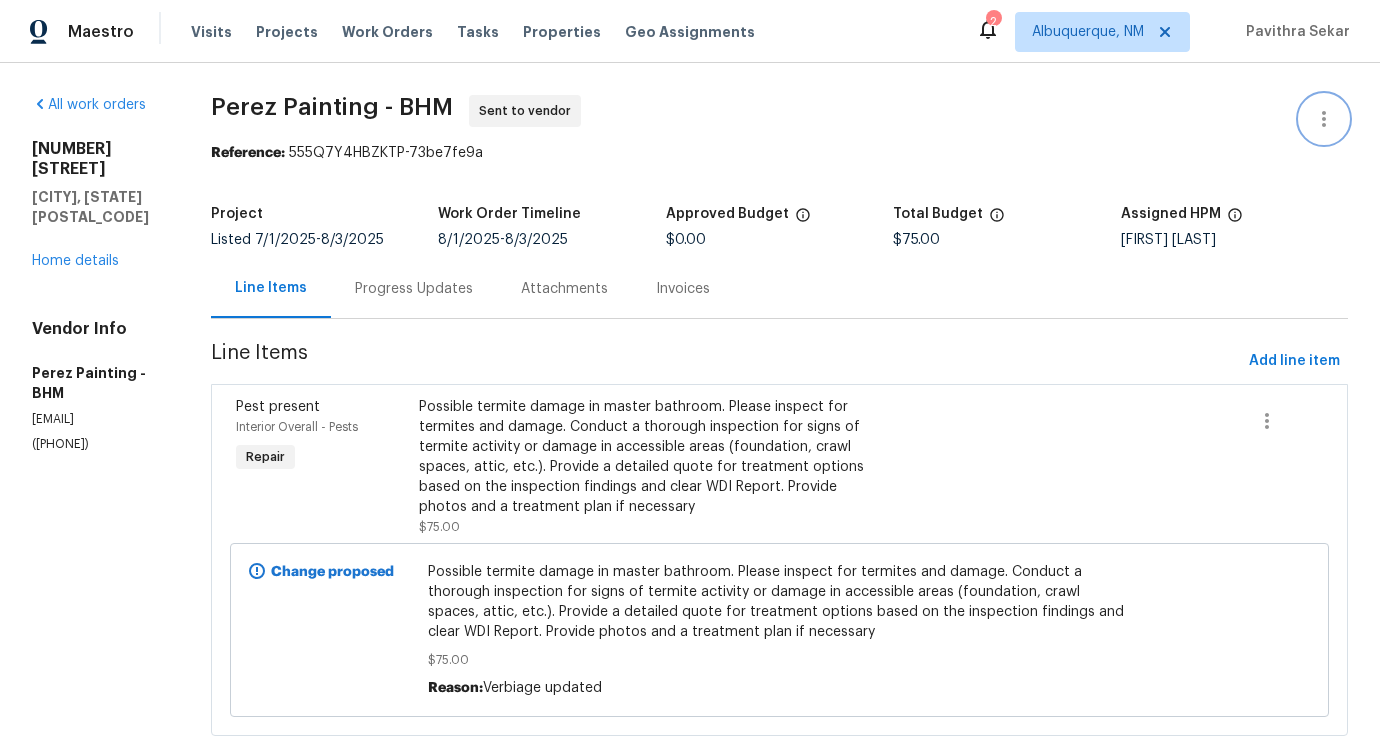 click 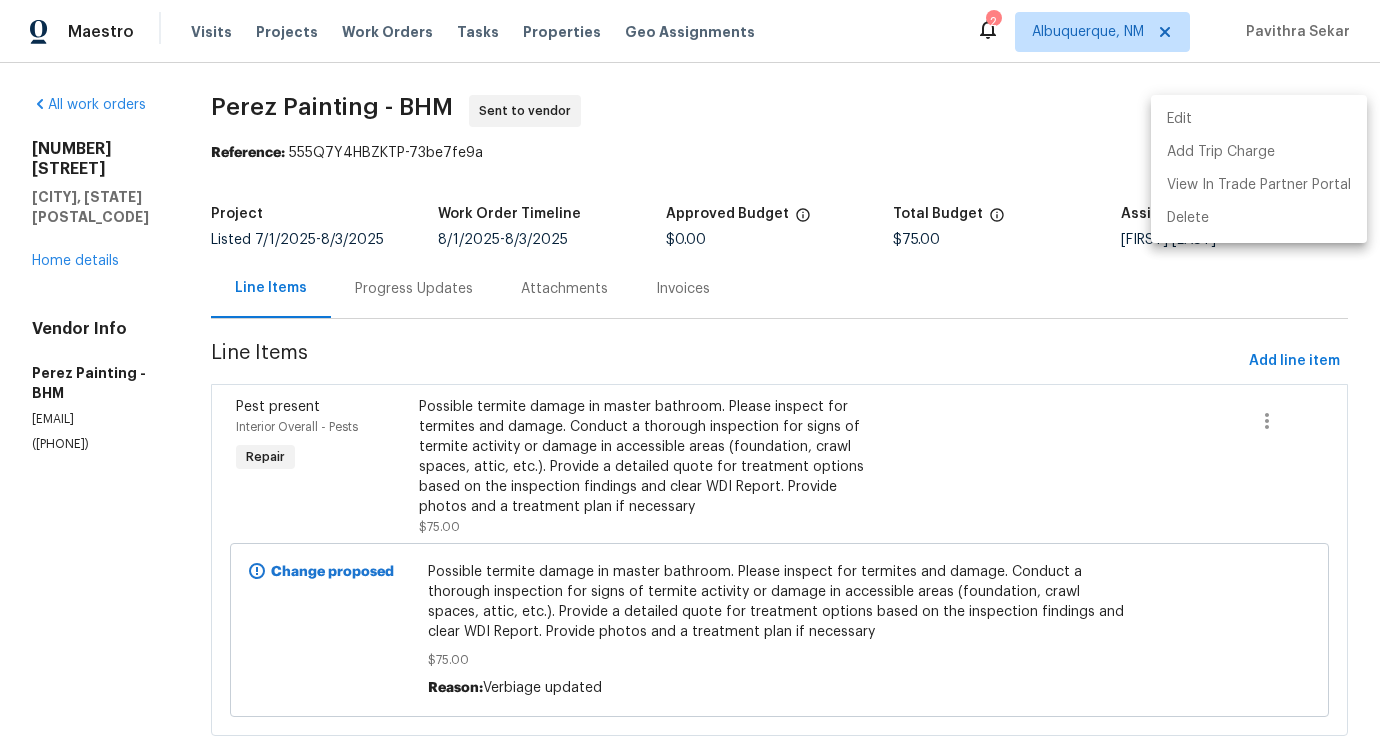 click on "Edit" at bounding box center (1259, 119) 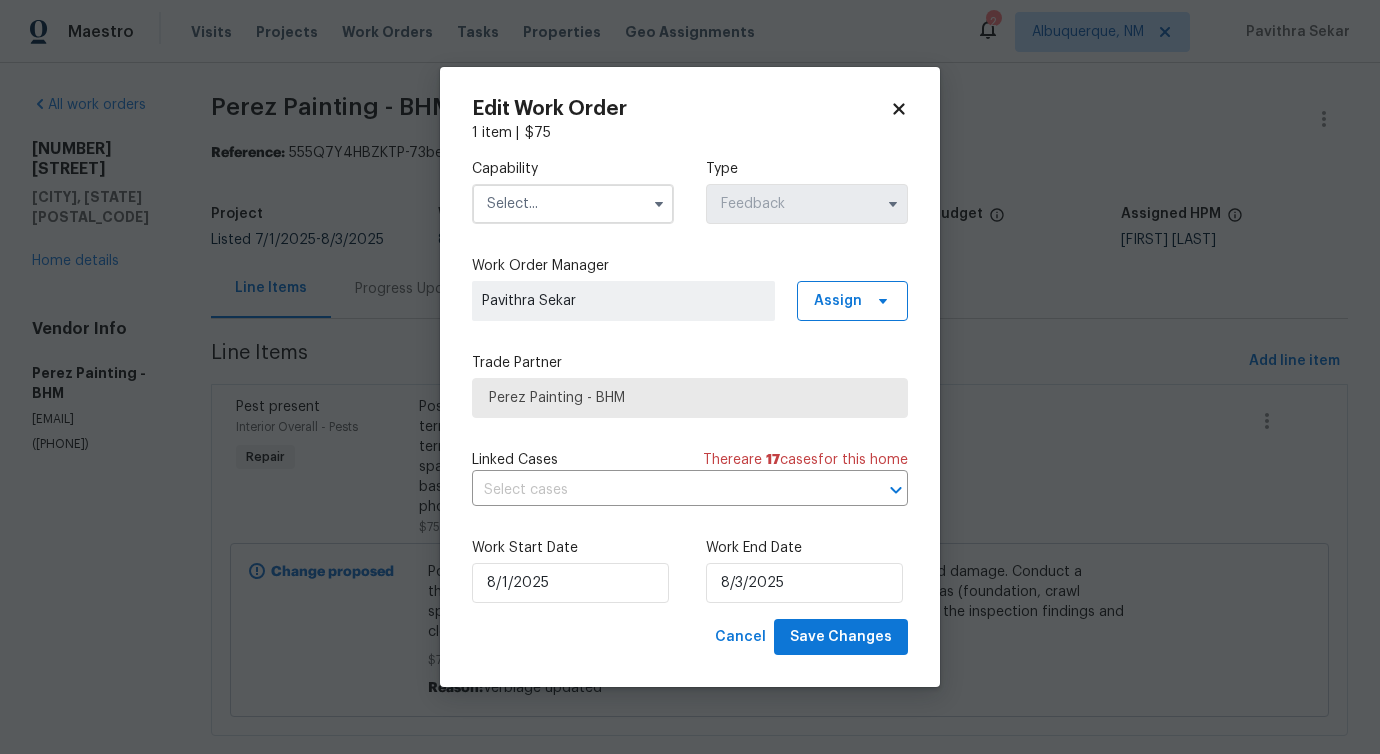 click at bounding box center [573, 204] 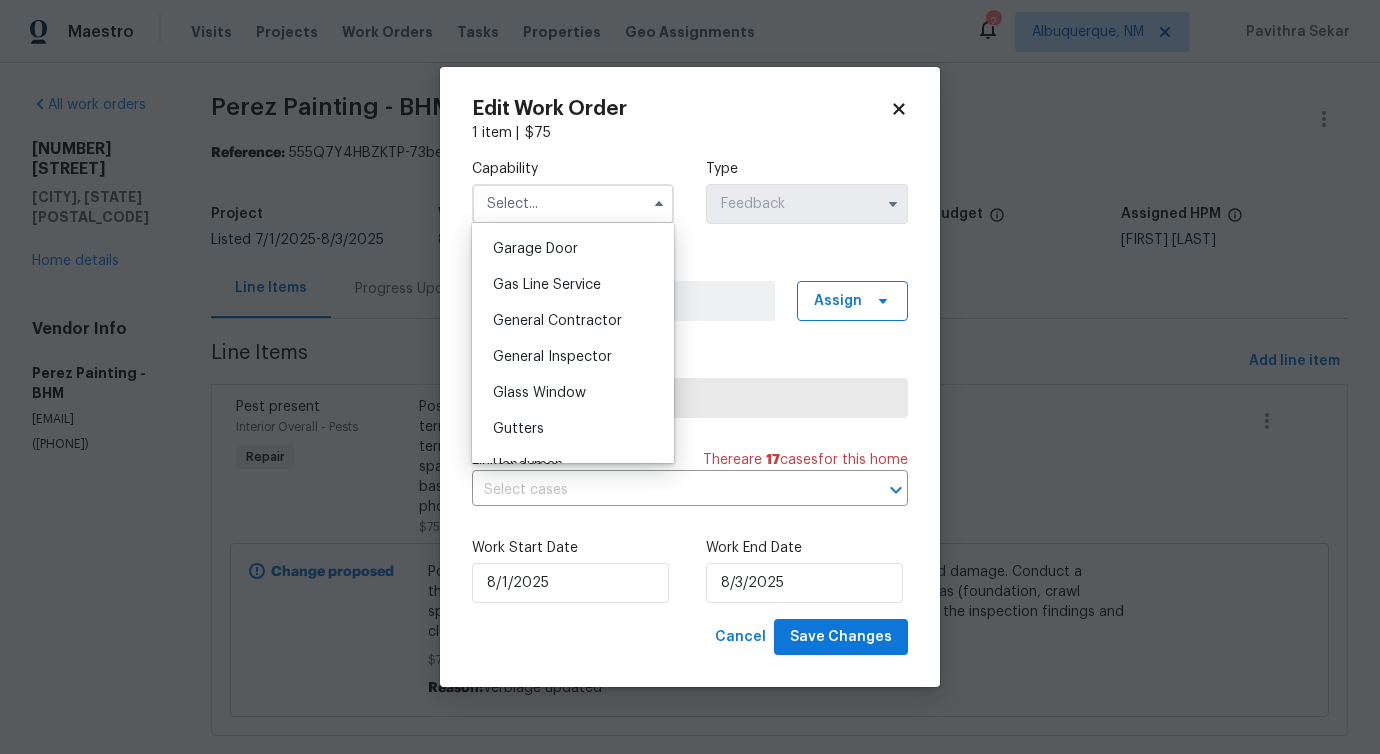 scroll, scrollTop: 882, scrollLeft: 0, axis: vertical 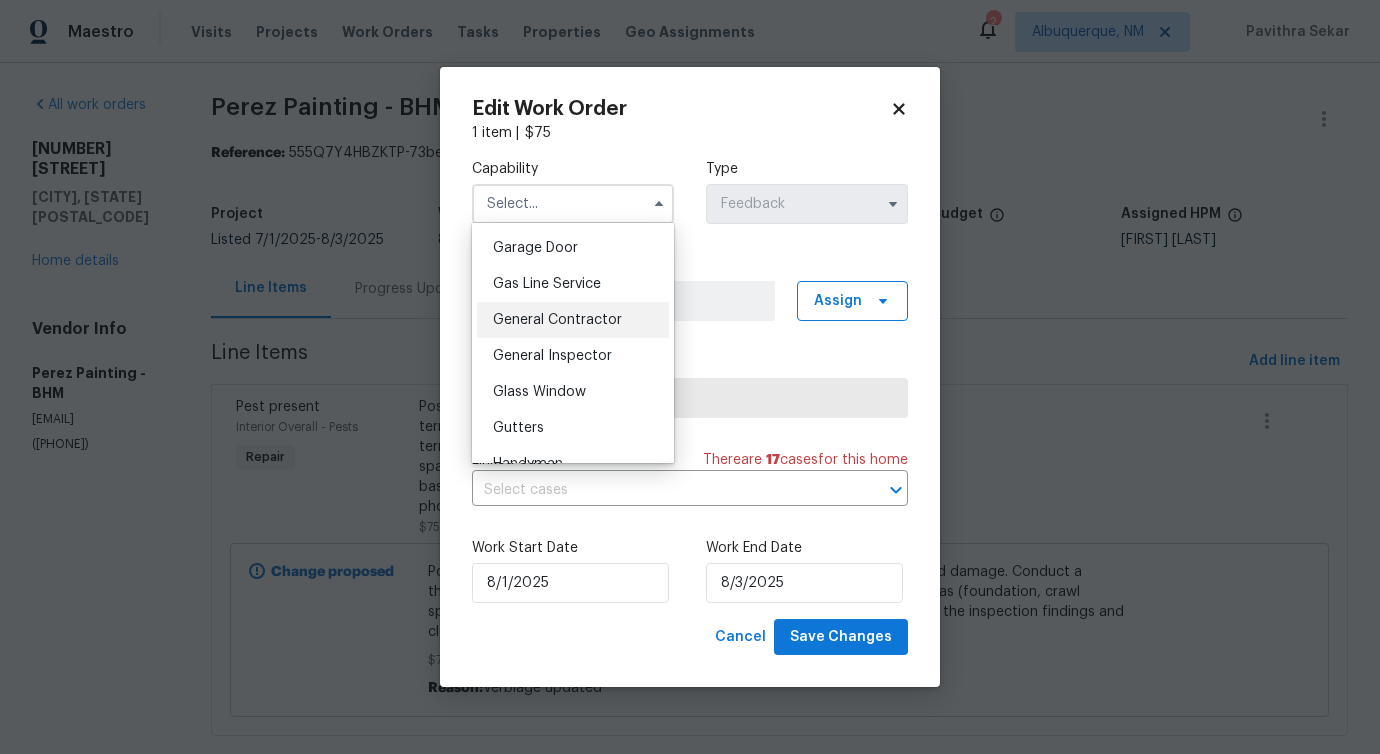 click on "General Contractor" at bounding box center (557, 320) 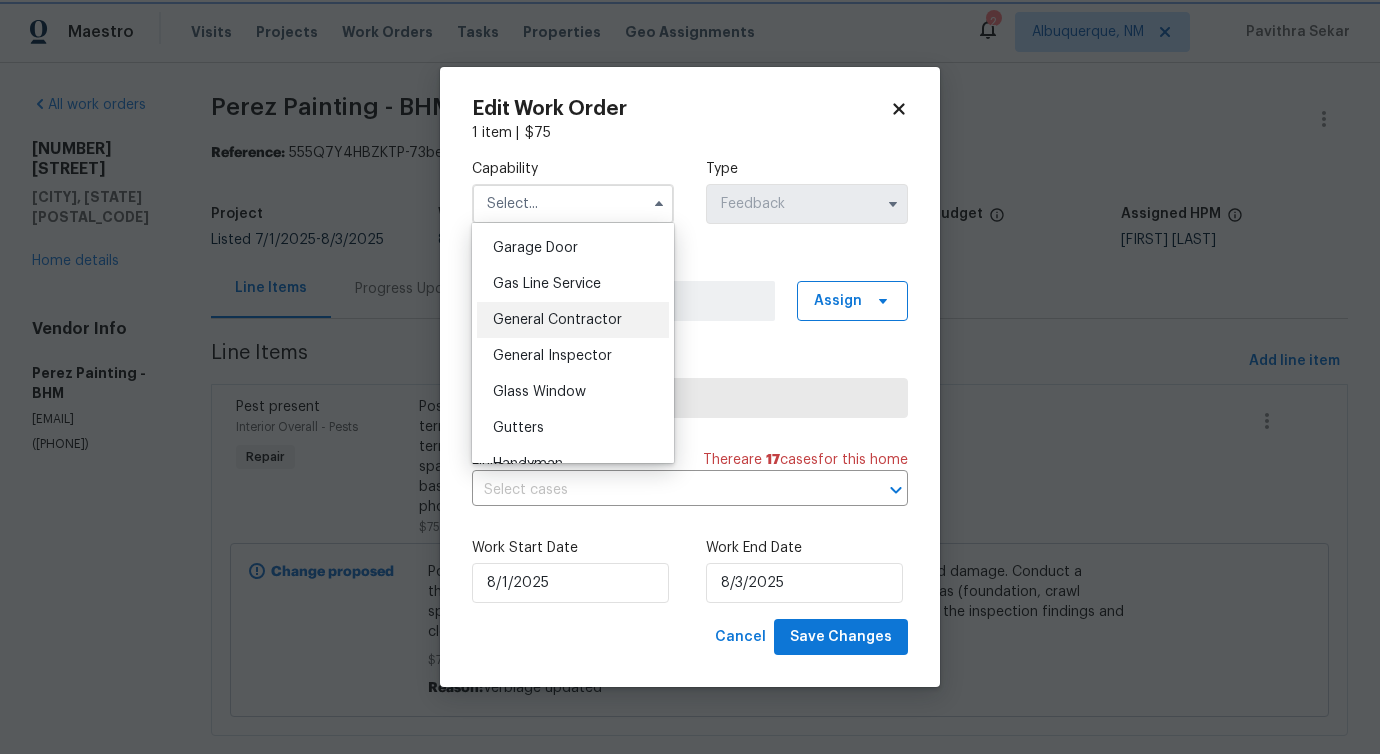 type on "General Contractor" 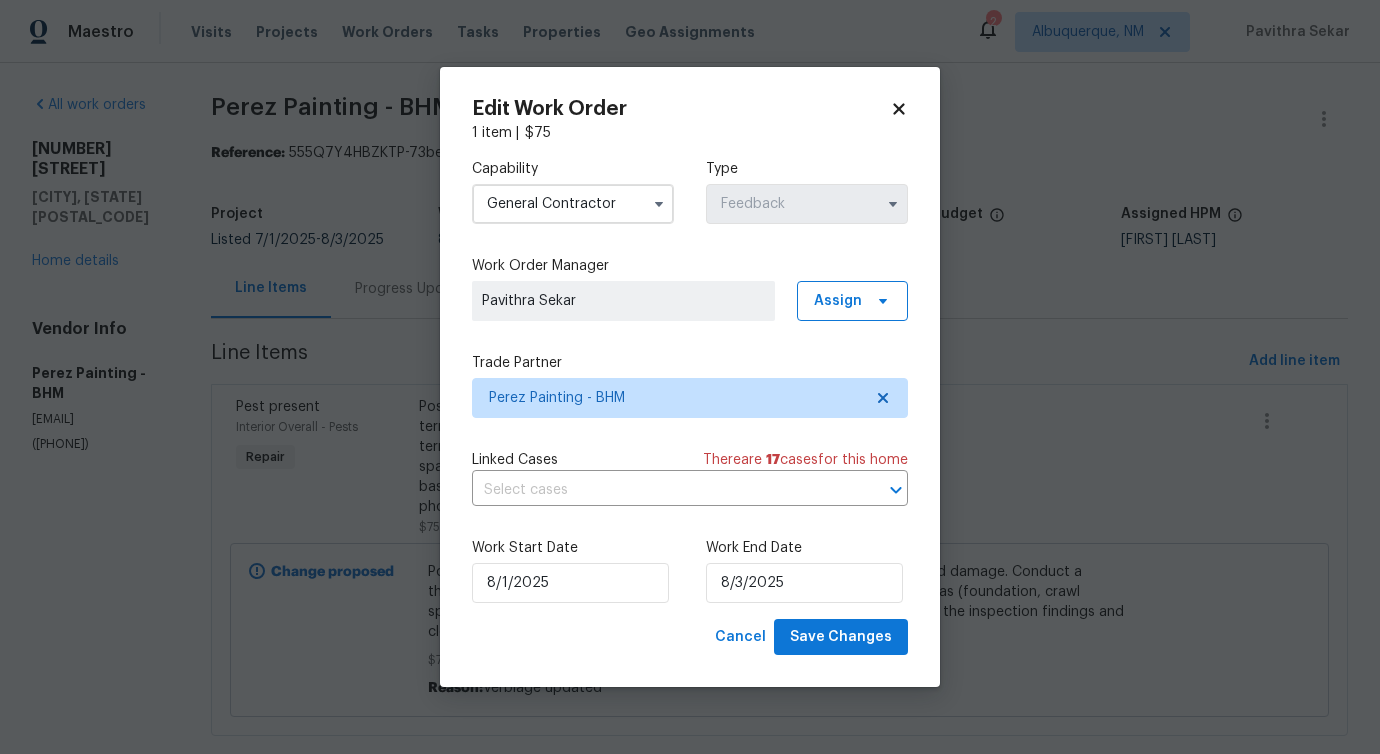 click on "Capability   General Contractor Type   Feedback Work Order Manager   Pavithra Sekar Assign Trade Partner   Perez Painting - BHM Linked Cases There  are   17  case s  for this home   ​ Work Start Date   8/1/2025 Work End Date   8/3/2025" at bounding box center (690, 381) 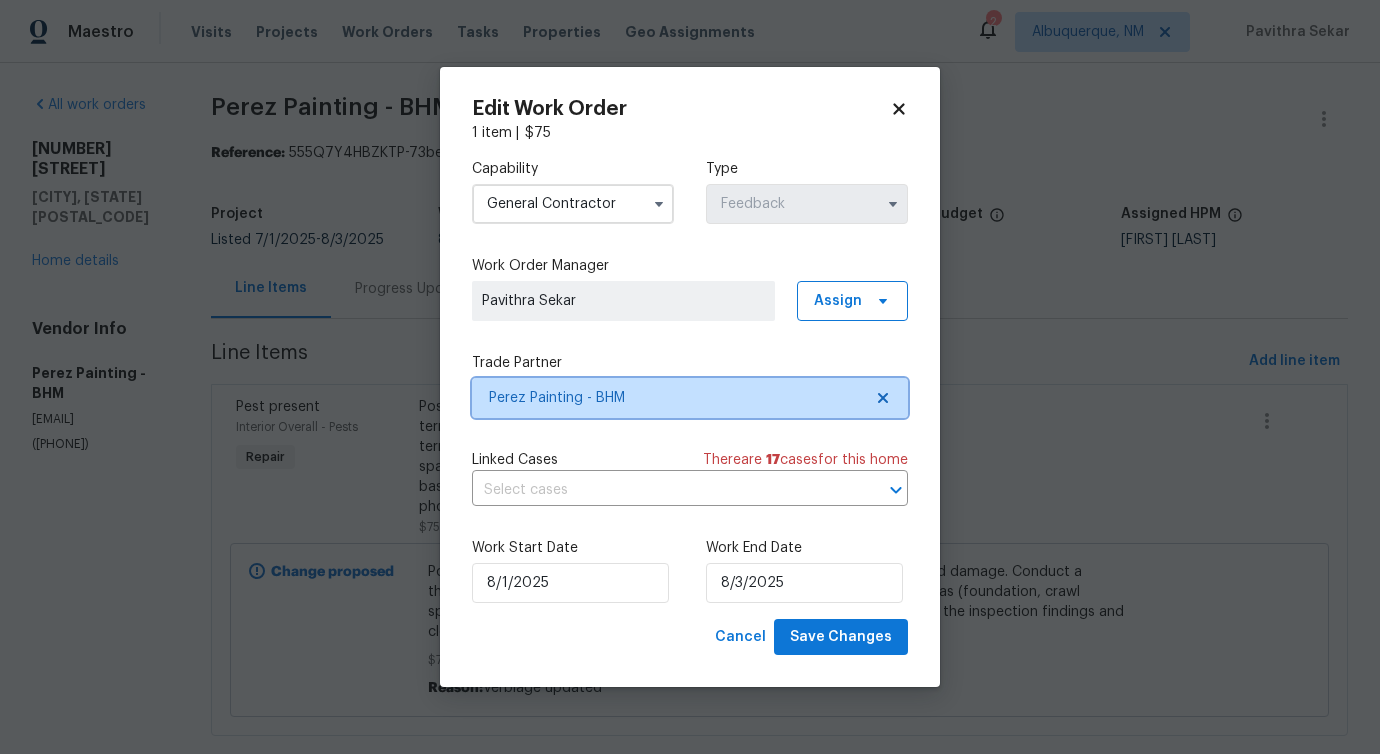 click on "Perez Painting - BHM" at bounding box center (675, 398) 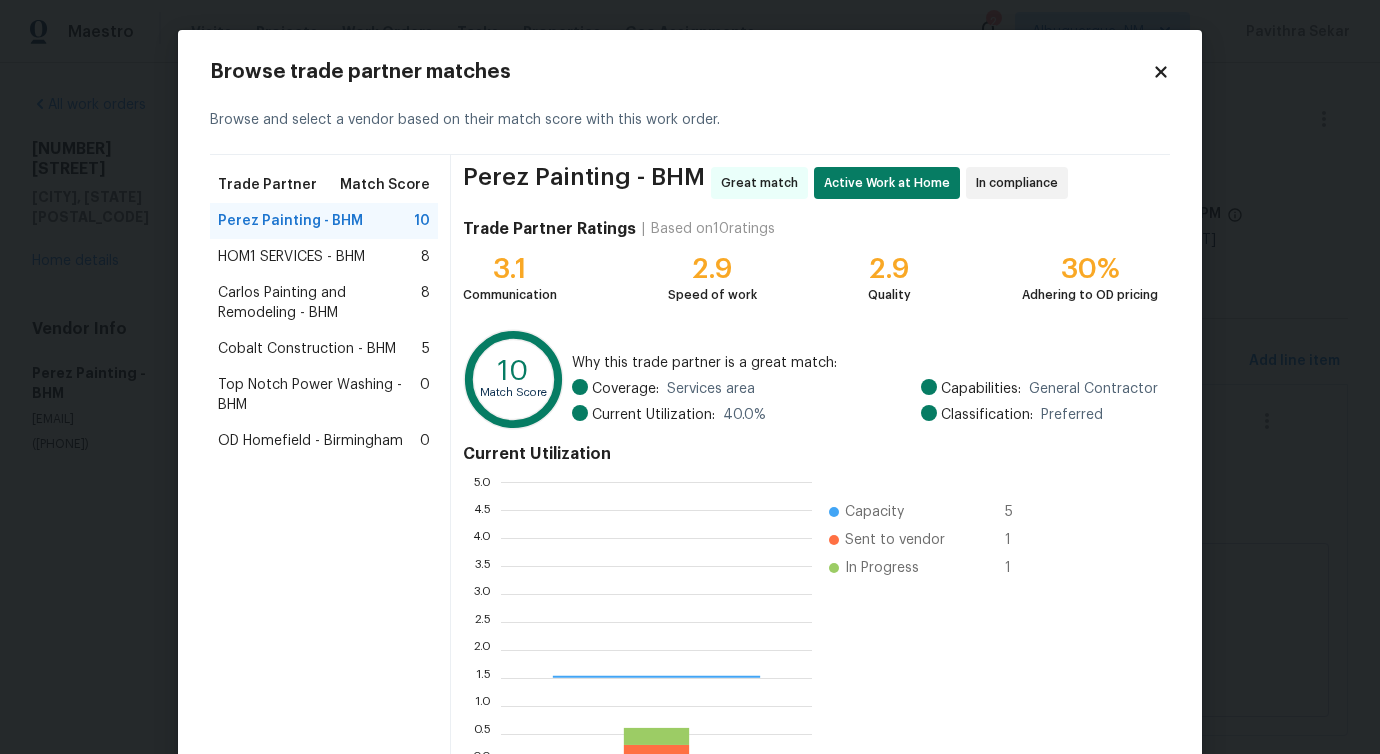 scroll, scrollTop: 2, scrollLeft: 2, axis: both 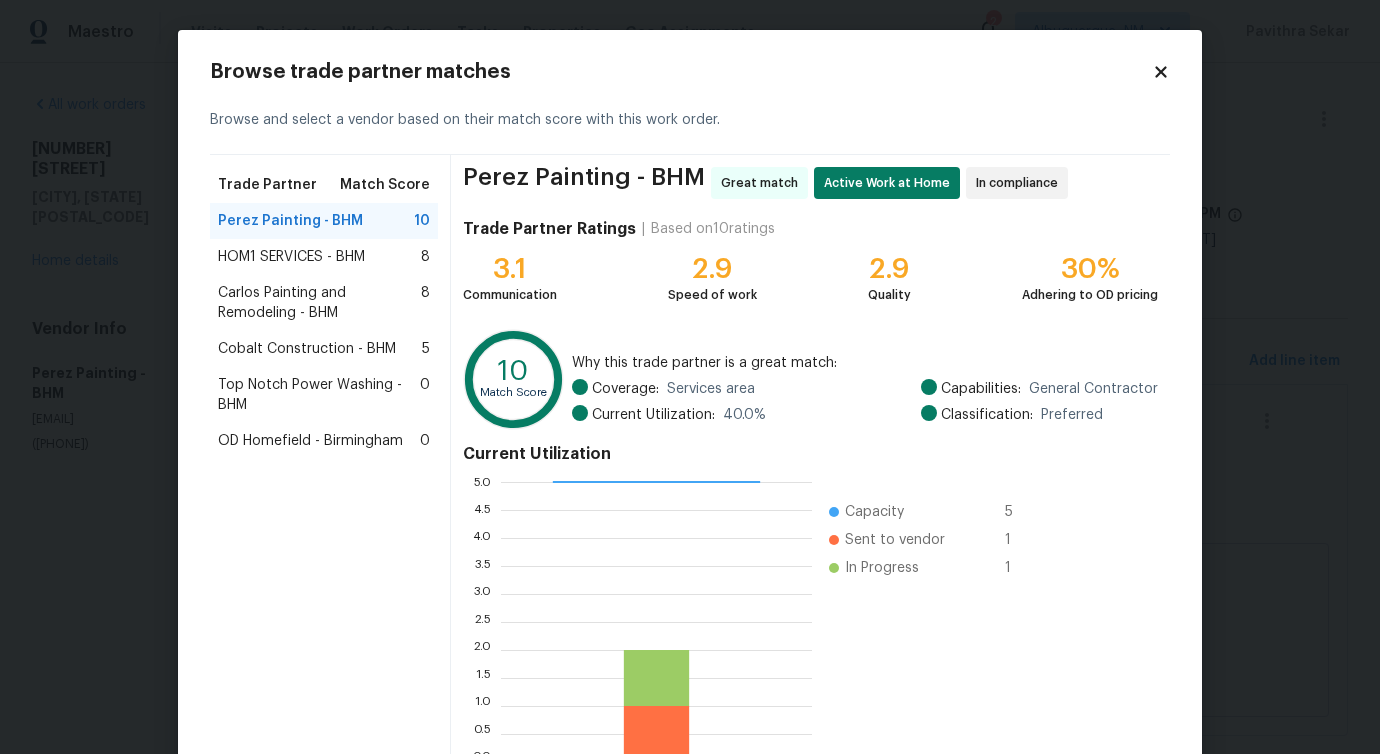 click on "Carlos Painting and Remodeling - BHM" at bounding box center (319, 303) 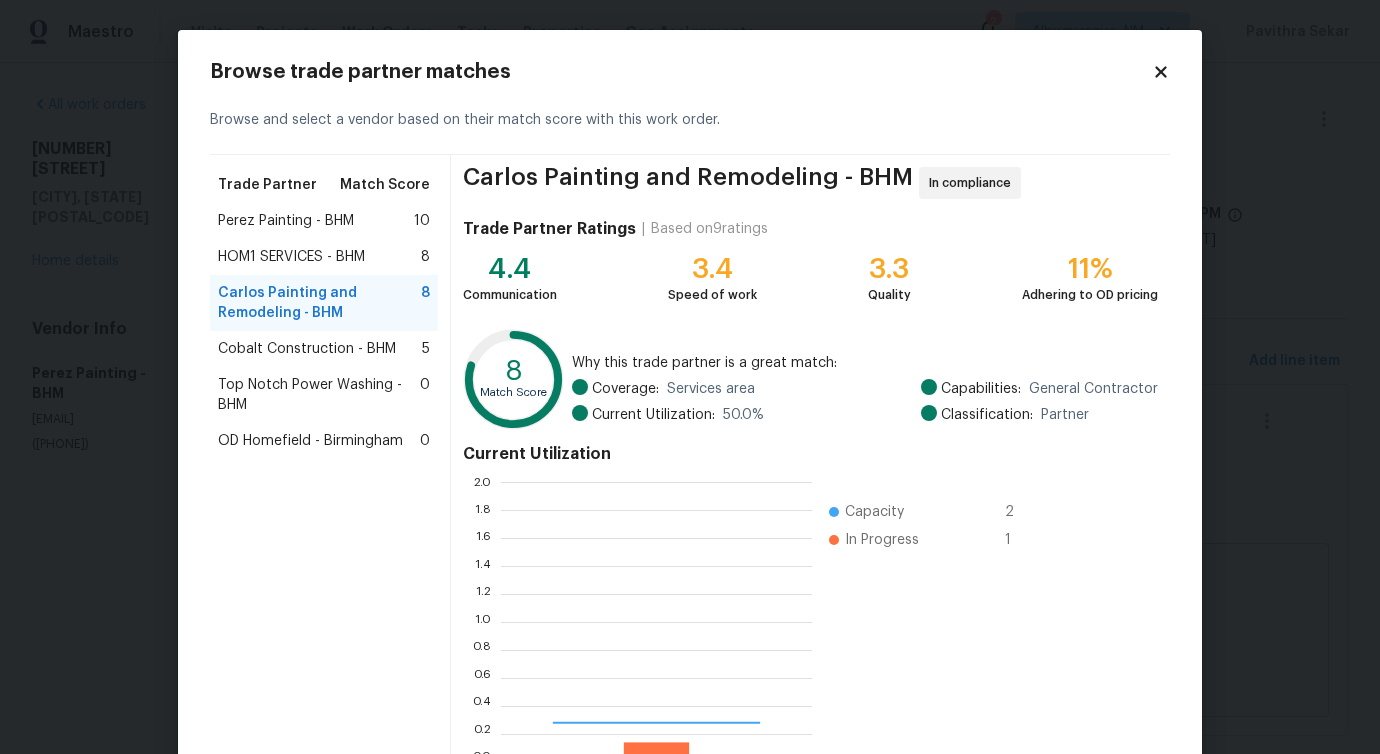 scroll, scrollTop: 2, scrollLeft: 2, axis: both 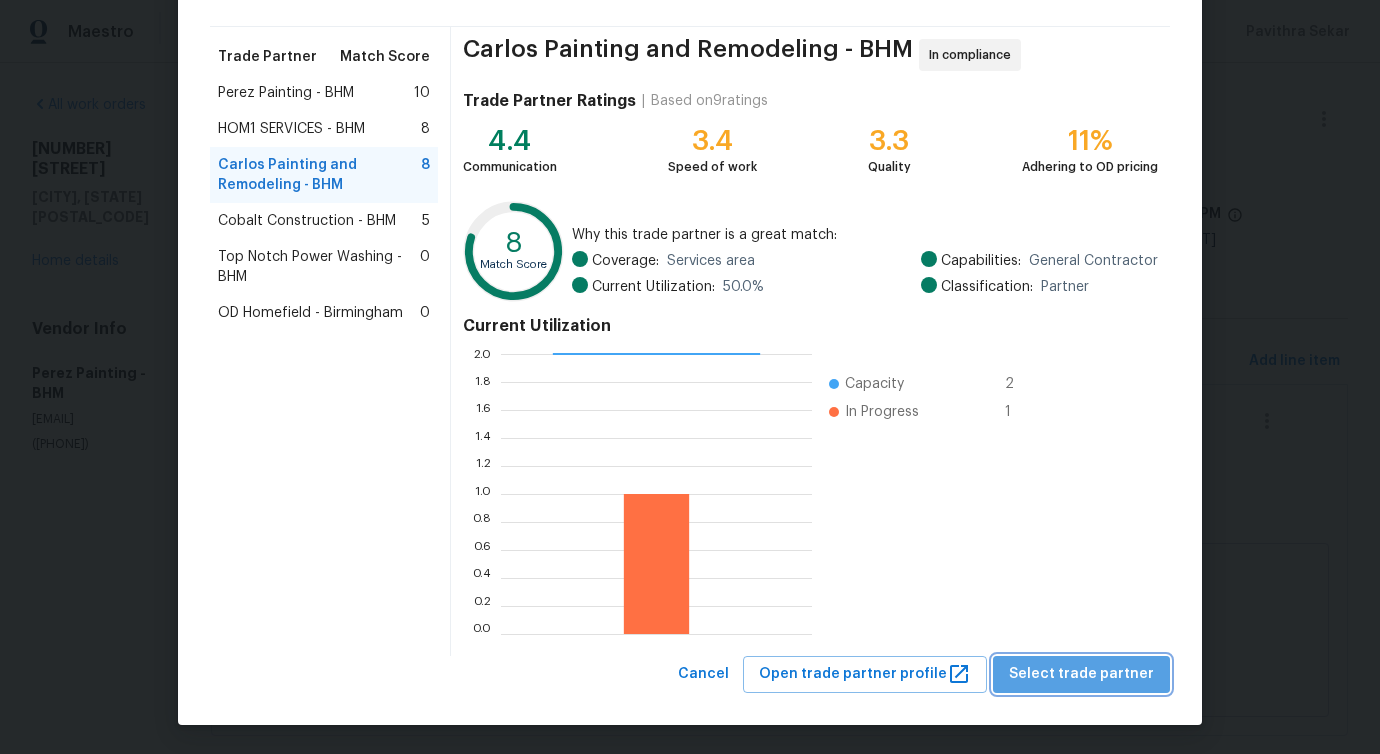 click on "Select trade partner" at bounding box center [1081, 674] 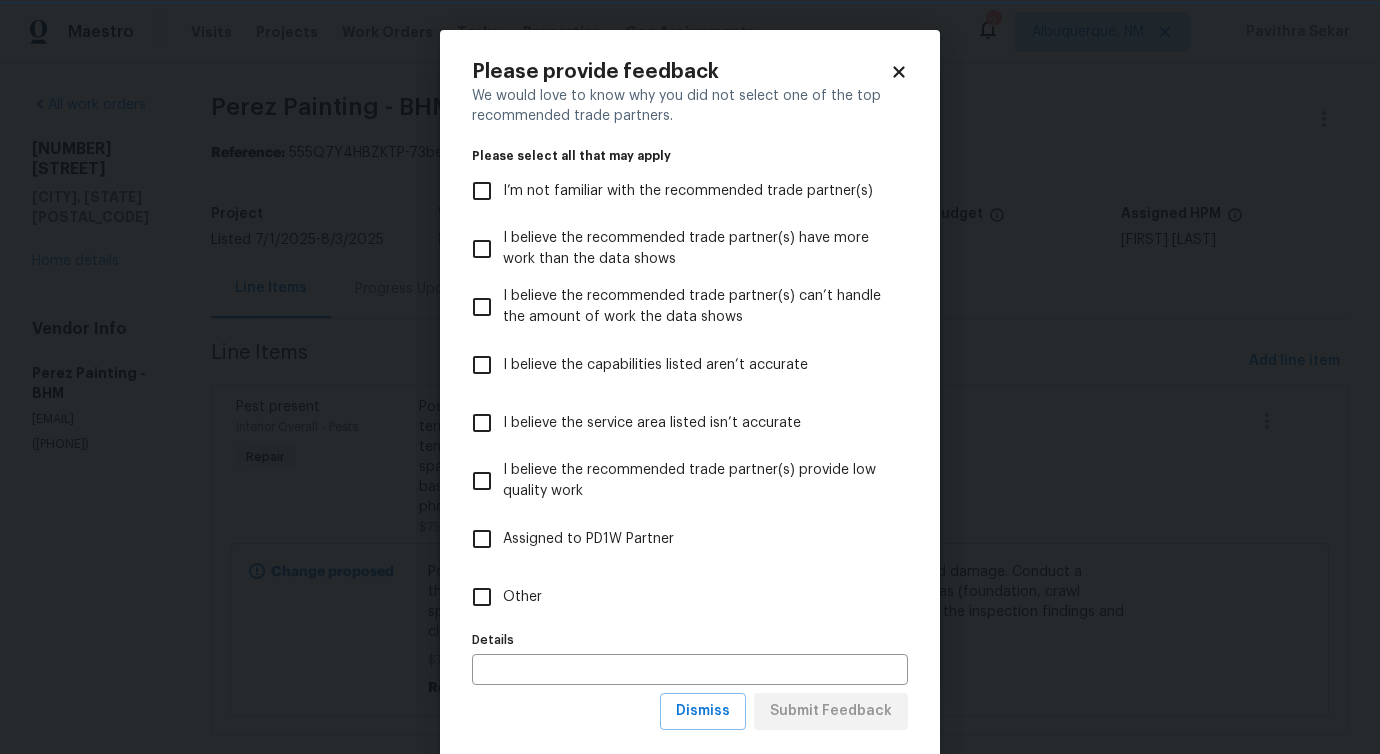 scroll, scrollTop: 0, scrollLeft: 0, axis: both 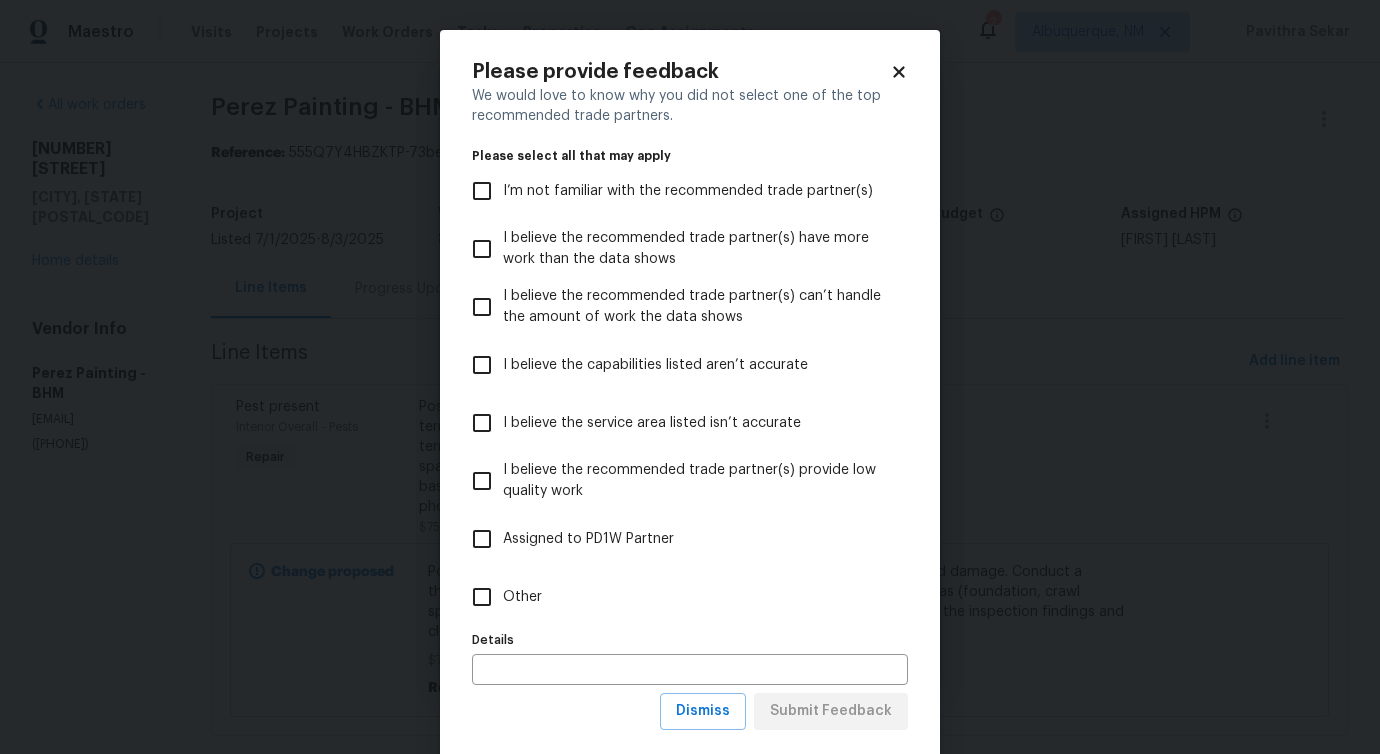 click on "Other" at bounding box center (522, 597) 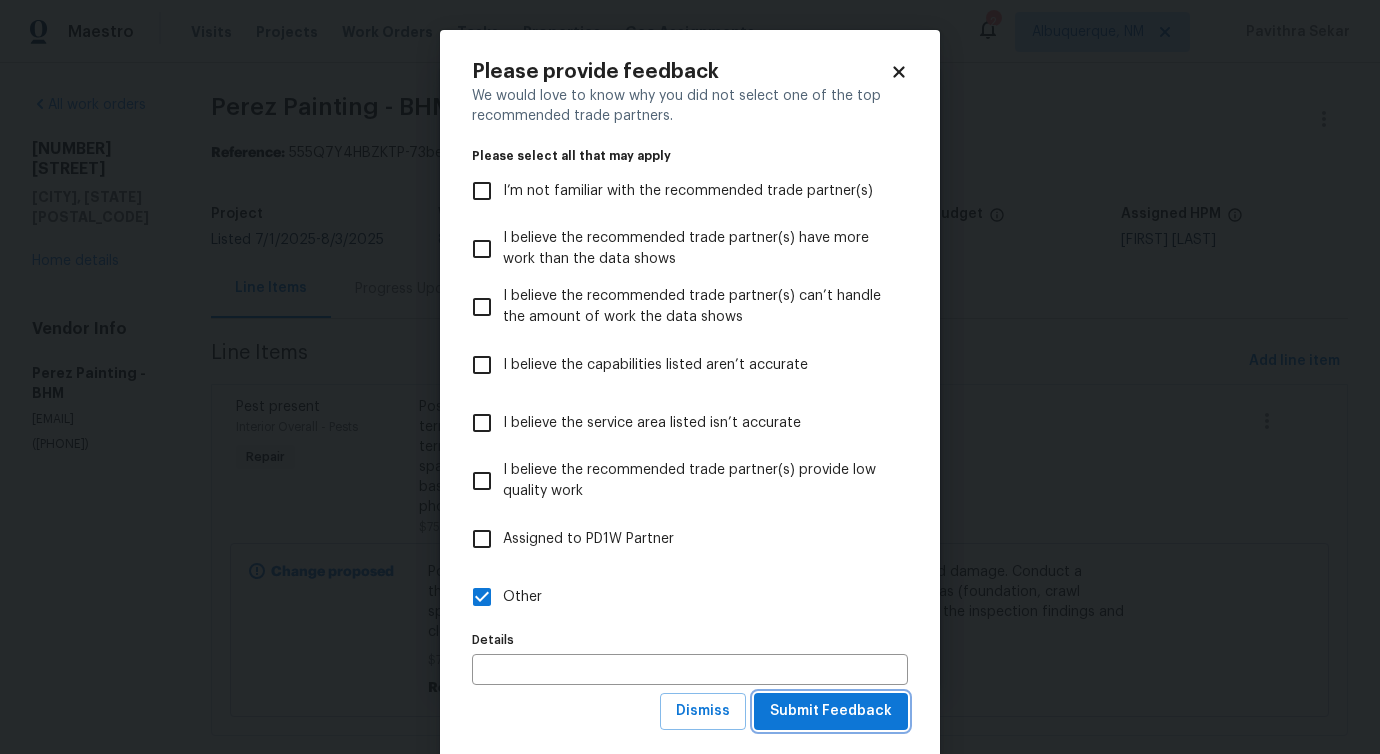click on "Submit Feedback" at bounding box center (831, 711) 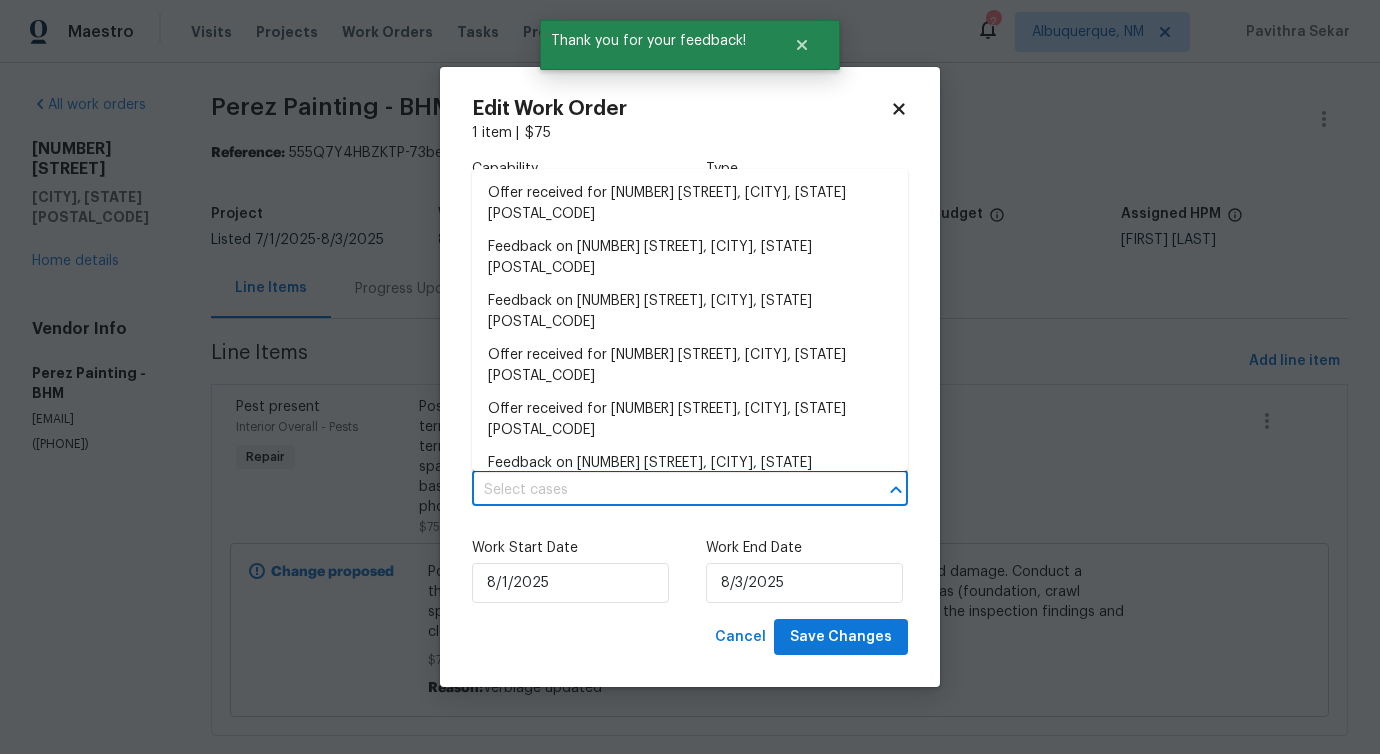 click at bounding box center [662, 490] 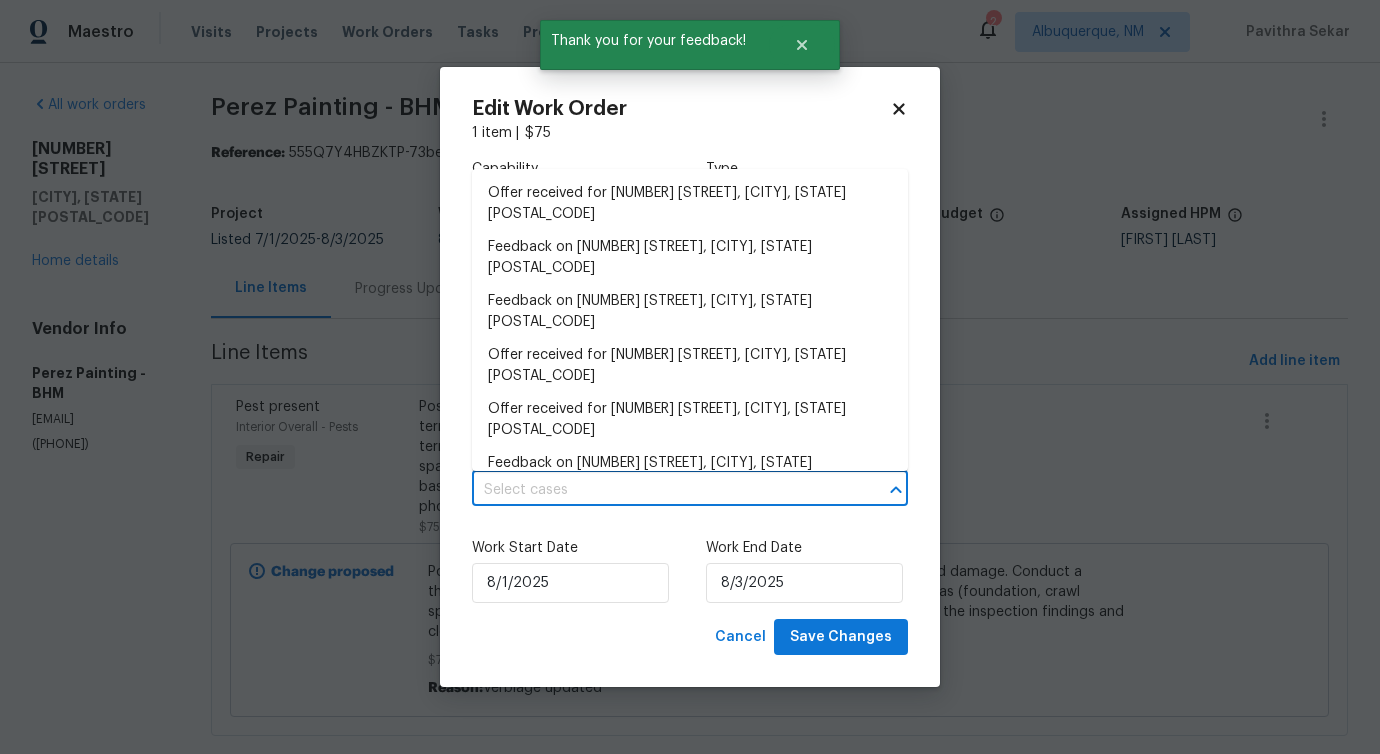 click on "New maintenance message for 312 Honeysuckle Ln , Chelsea, AL 35043" at bounding box center [690, 528] 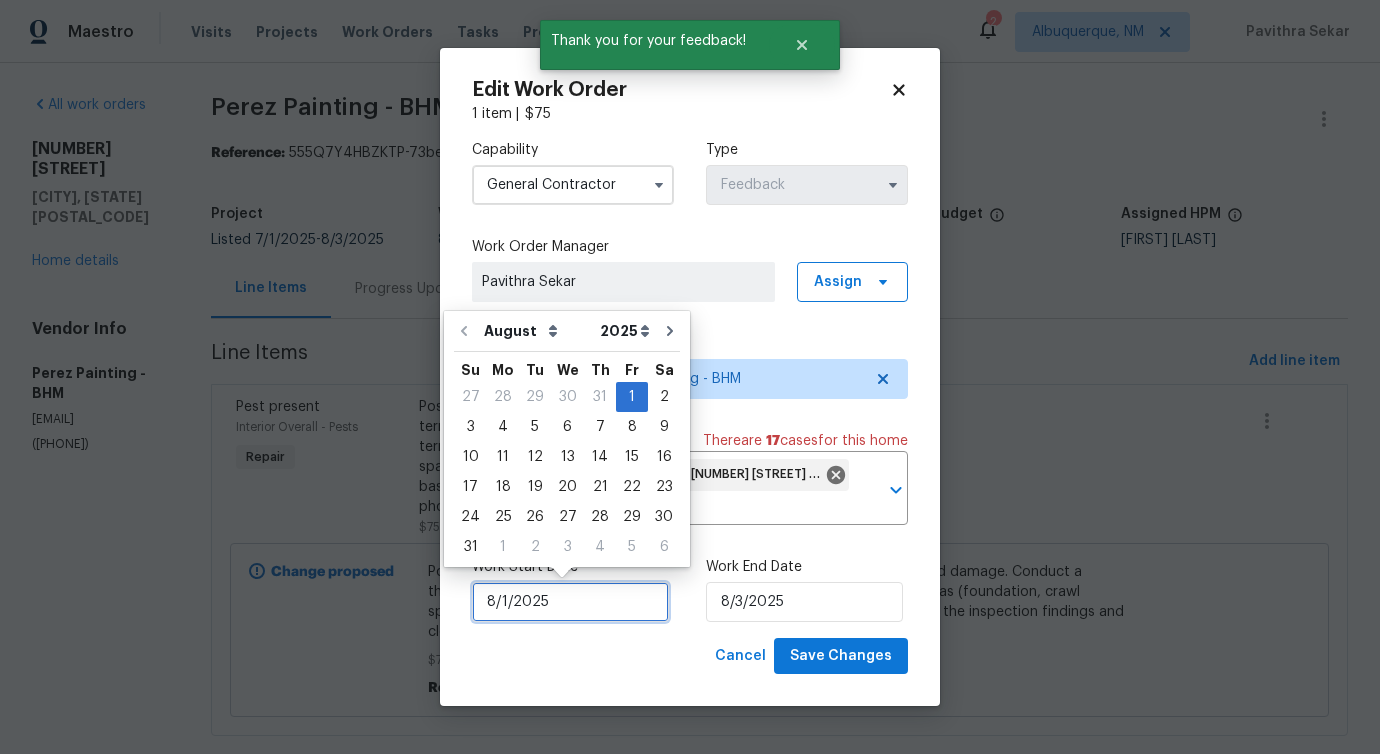 click on "8/1/2025" at bounding box center [570, 602] 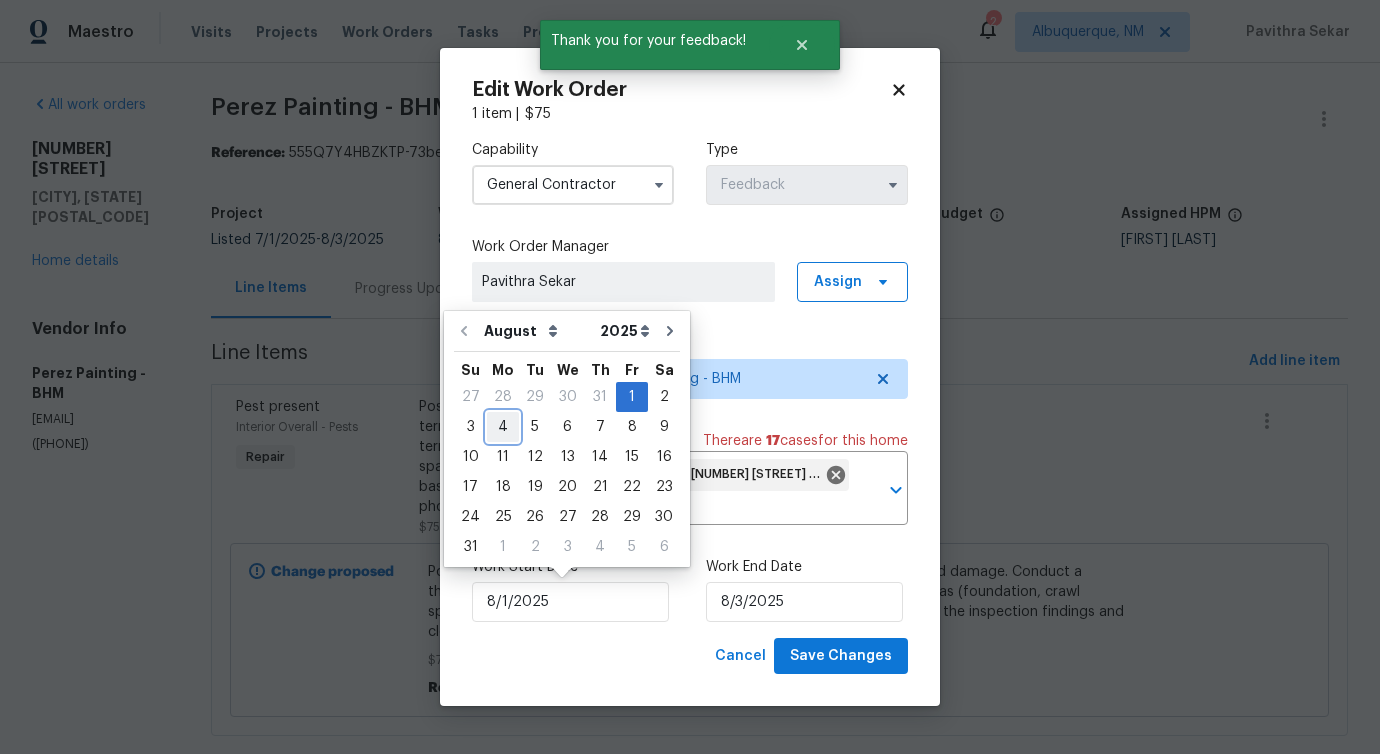 click on "4" at bounding box center (503, 427) 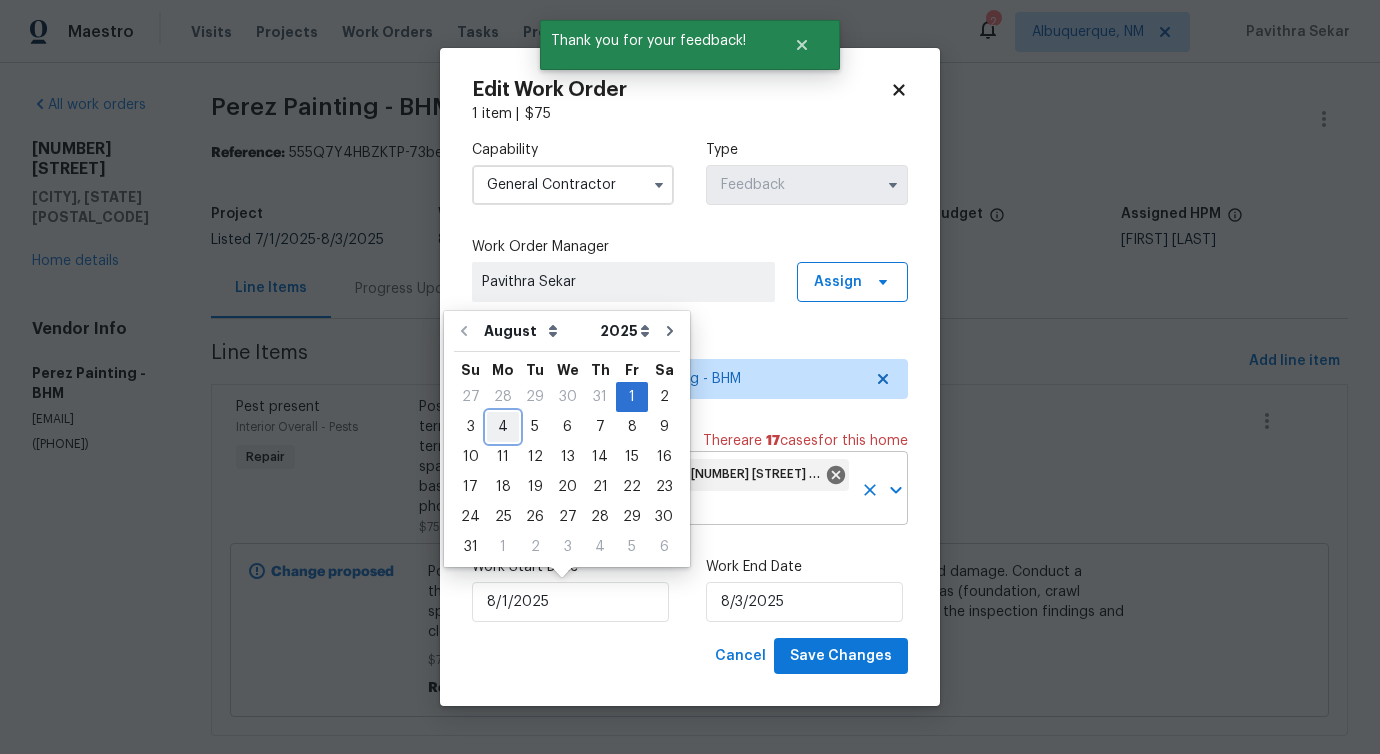 type on "8/4/2025" 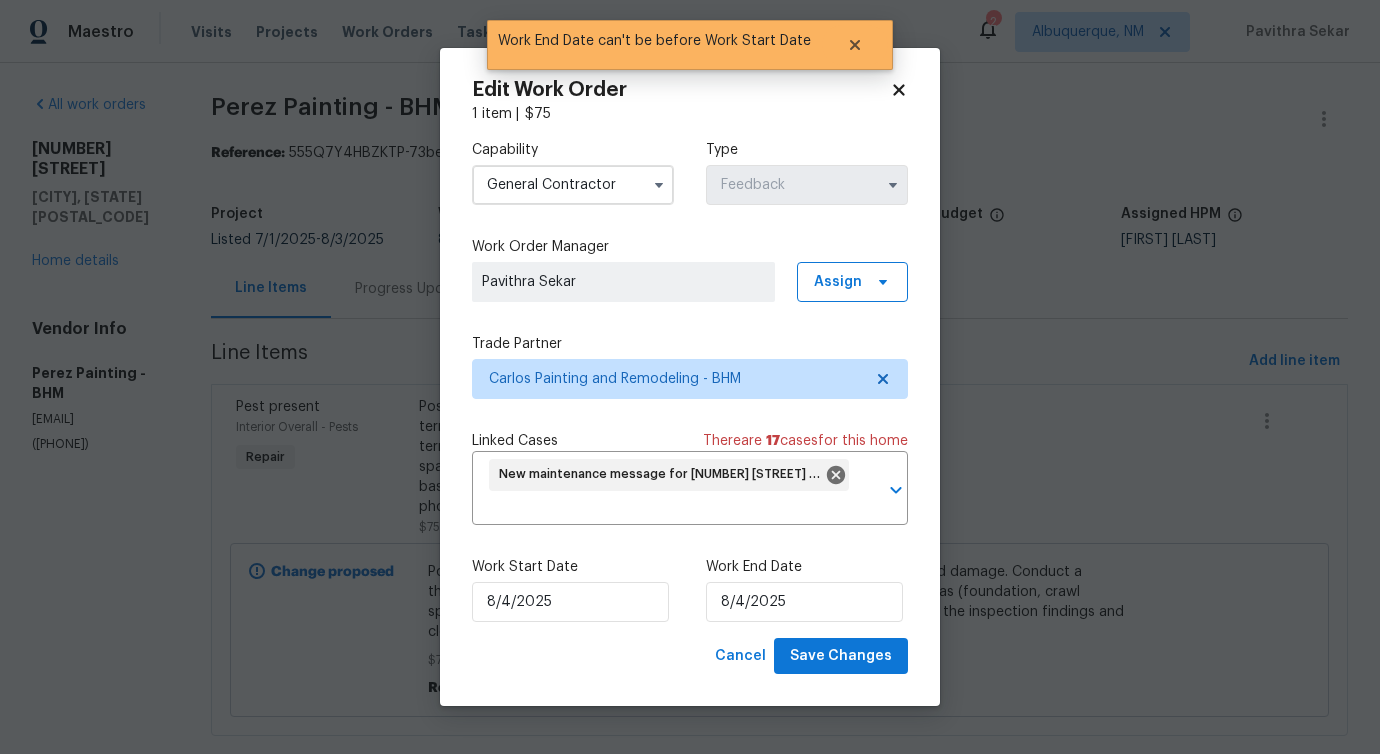 click on "Work End Date   8/4/2025" at bounding box center (807, 589) 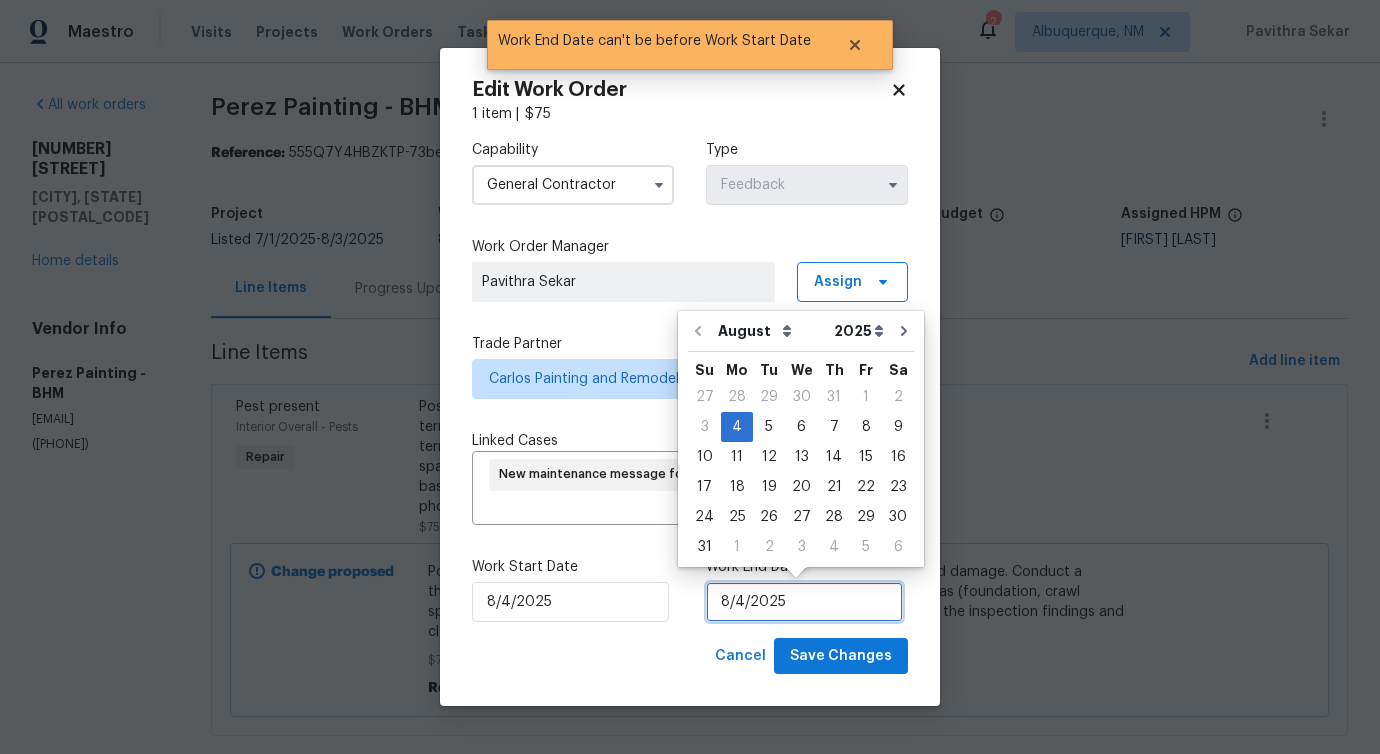 click on "8/4/2025" at bounding box center [804, 602] 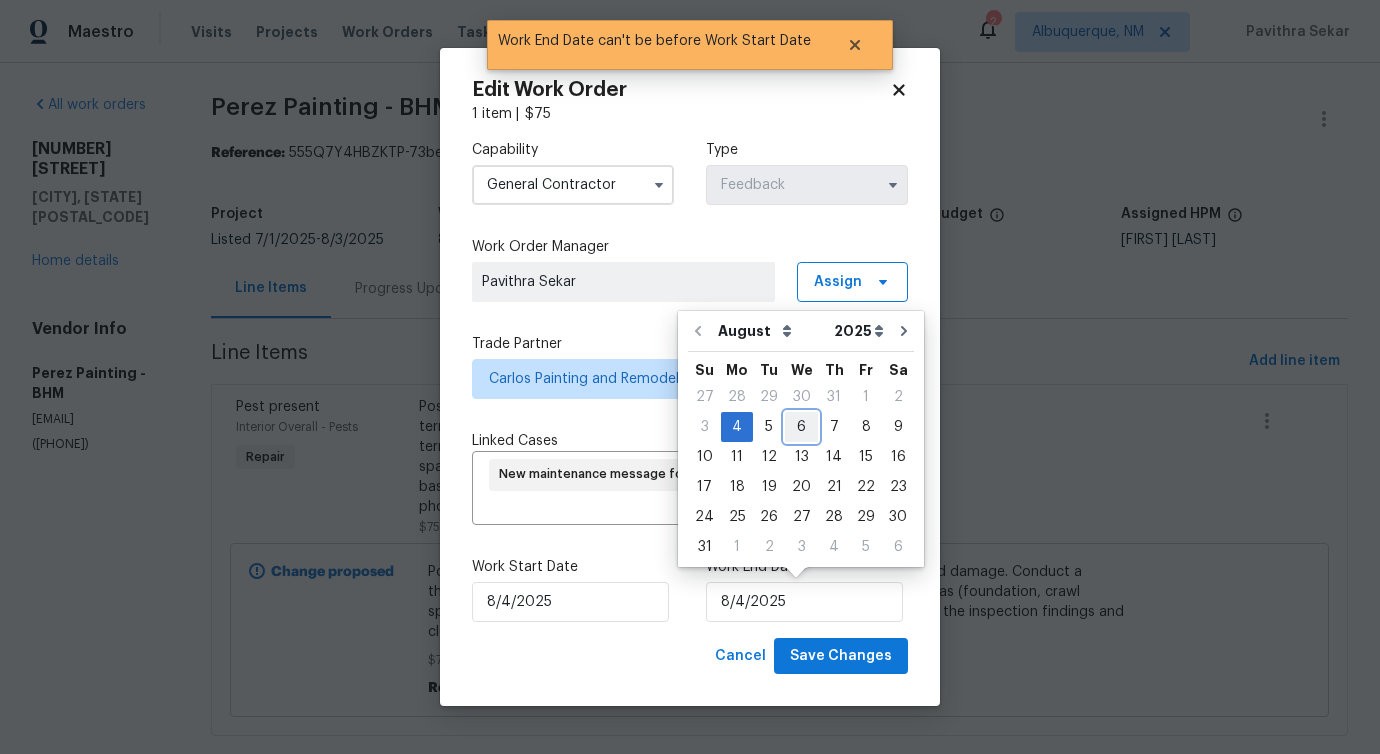 click on "6" at bounding box center [801, 427] 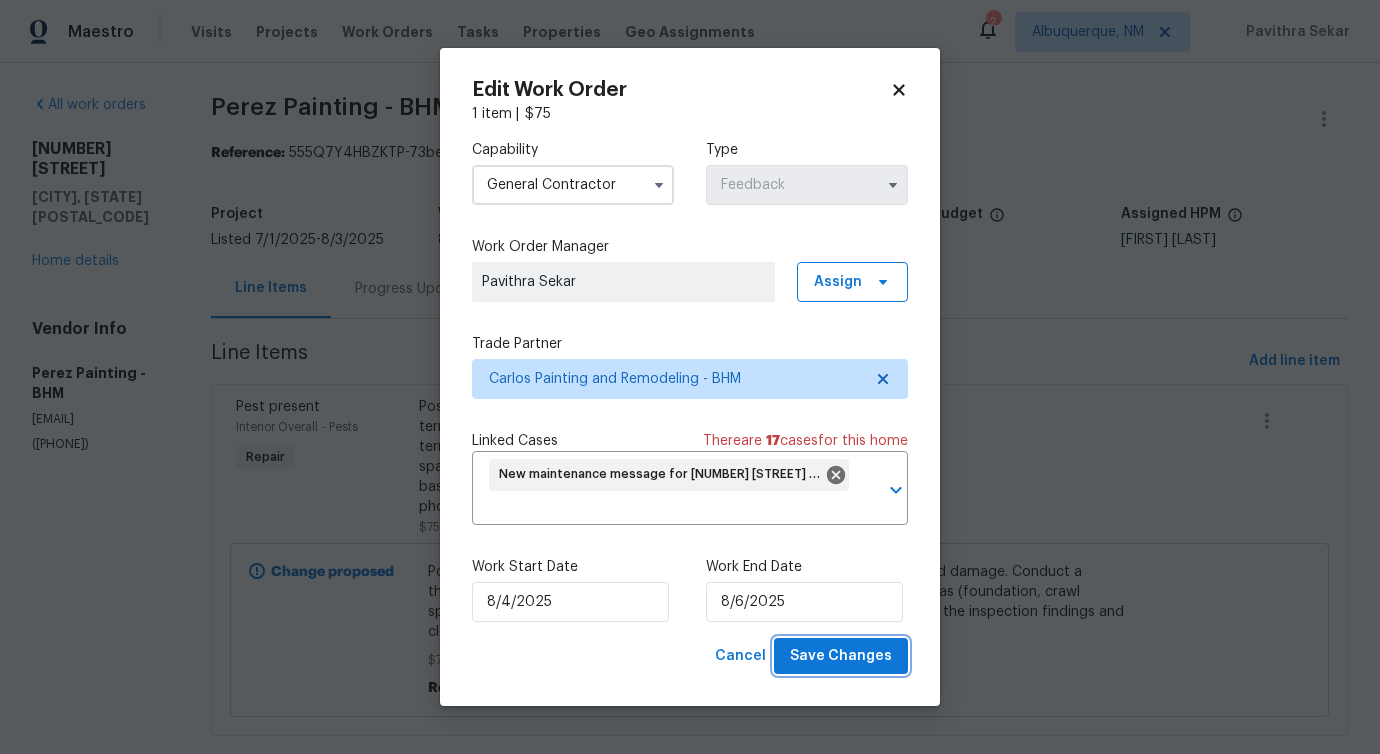 click on "Save Changes" at bounding box center [841, 656] 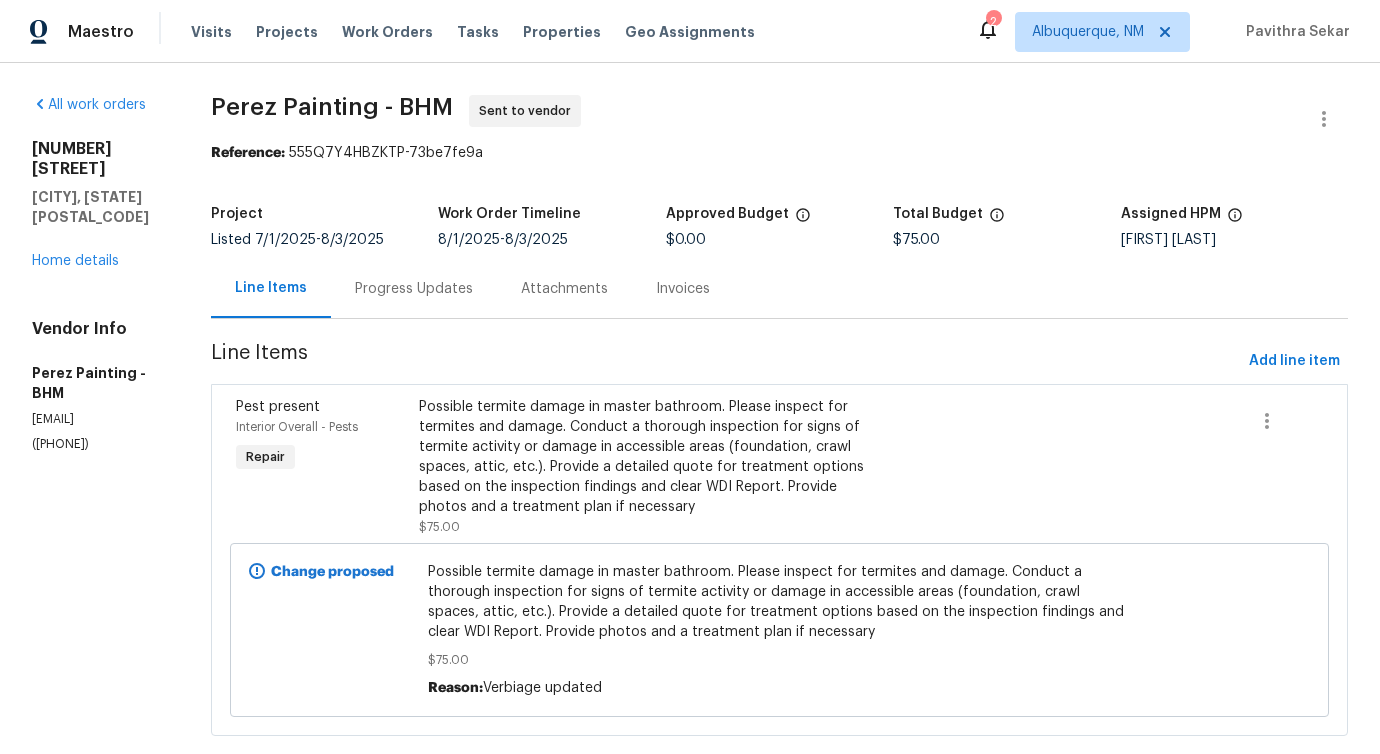 click on "Maestro Visits Projects Work Orders Tasks Properties Geo Assignments 2 Albuquerque, NM Pavithra Sekar All work orders 312 Honeysuckle Ln Chelsea, AL 35043 Home details Vendor Info Perez Painting - BHM perezpaintingandremodeling100@gmail.com (256) 913-3850 Perez Painting - BHM Sent to vendor Reference:   555Q7Y4HBZKTP-73be7fe9a Project Listed   7/1/2025  -  8/3/2025 Work Order Timeline 8/1/2025  -  8/3/2025 Approved Budget $0.00 Total Budget $75.00 Assigned HPM Brian Holloway Line Items Progress Updates Attachments Invoices Line Items Add line item Pest present Interior Overall - Pests Repair Possible termite damage in master bathroom. Please inspect for termites and damage. Conduct a thorough inspection for signs of termite activity or damage in accessible areas (foundation, crawl spaces, attic, etc.). Provide a detailed quote for treatment options based on the inspection findings and clear WDI Report. Provide photos and a treatment plan if necessary $75.00 Change proposed $75.00 Reason:  Verbiage updated" at bounding box center [690, 377] 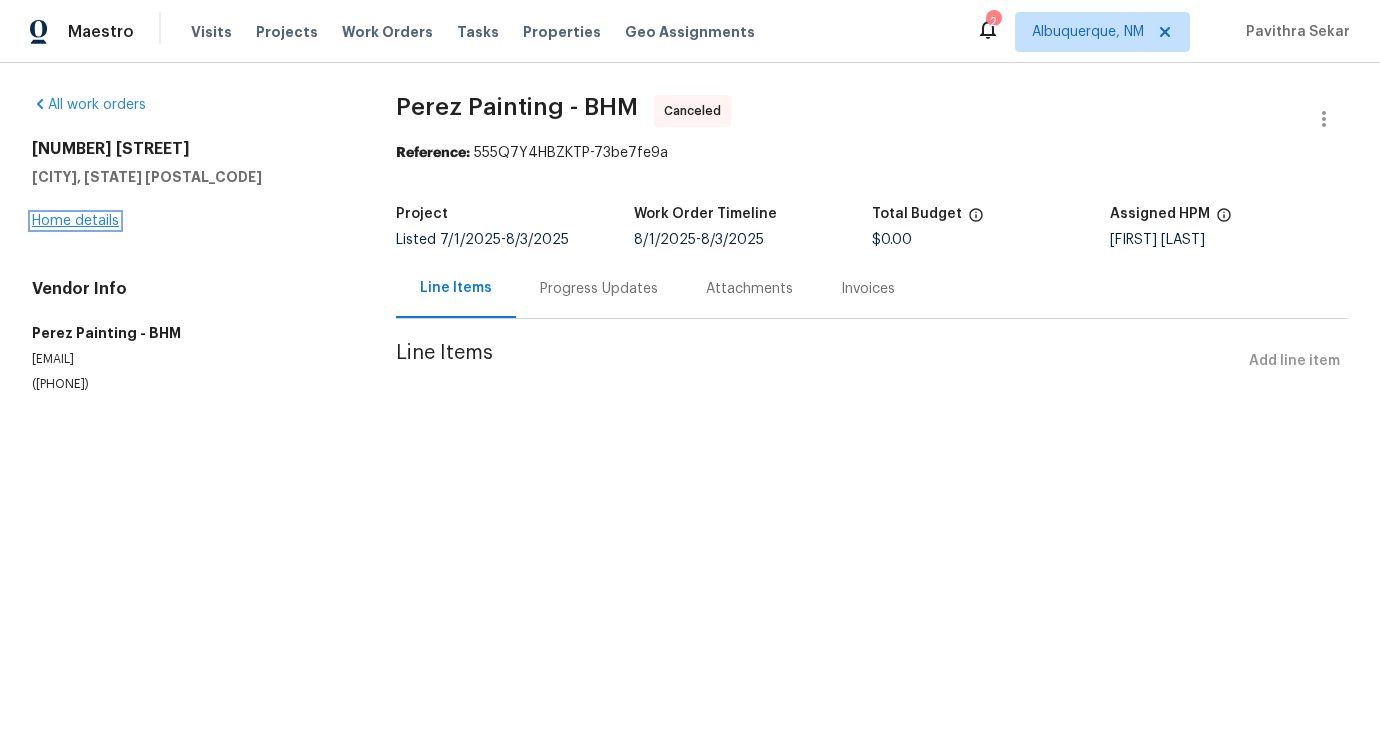 click on "Home details" at bounding box center [75, 221] 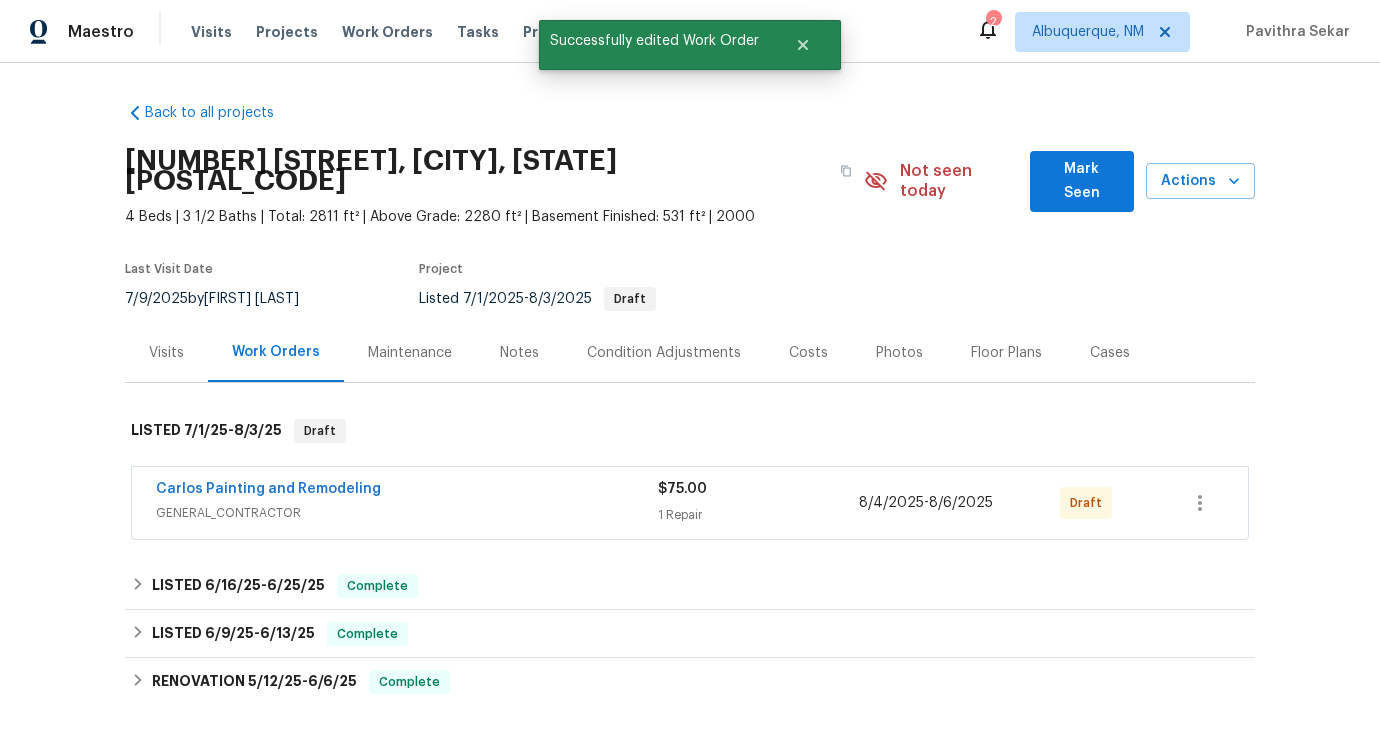 click on "Carlos Painting and Remodeling" at bounding box center [407, 491] 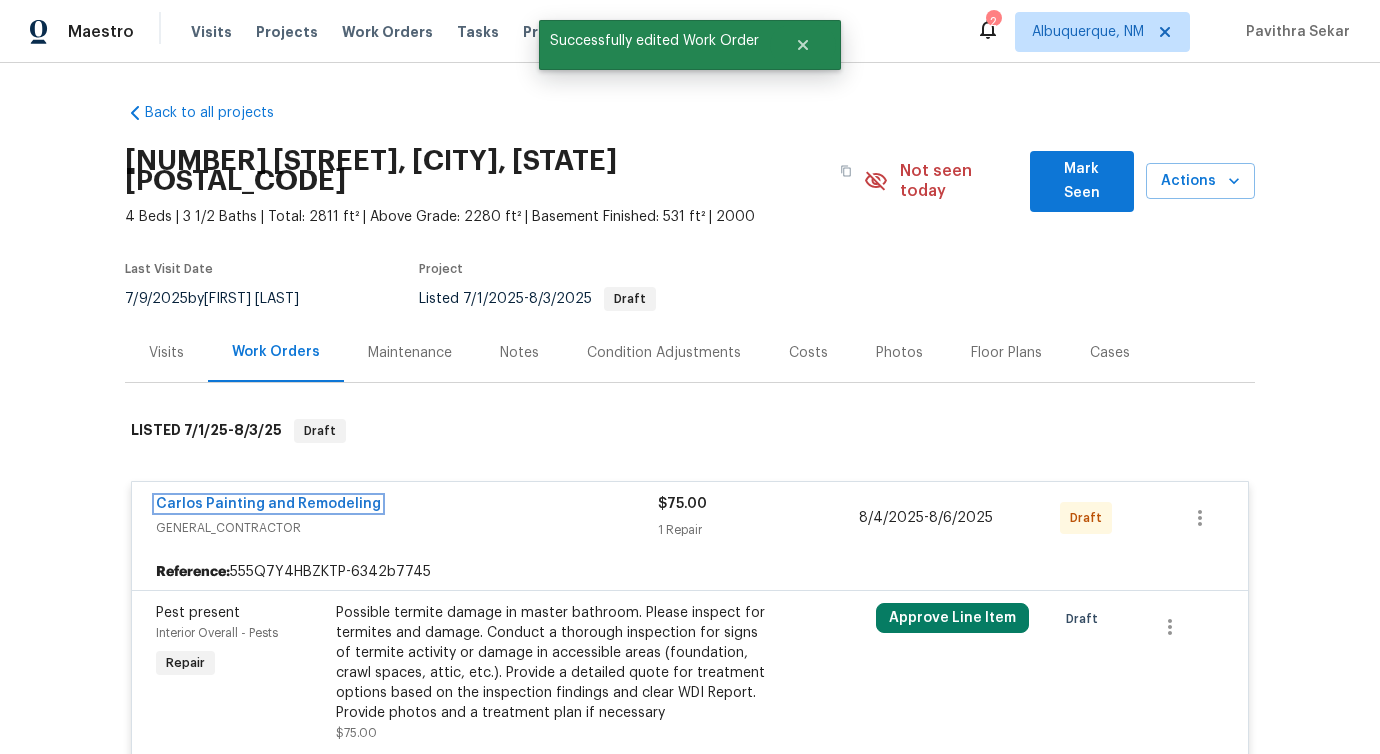 click on "Carlos Painting and Remodeling" at bounding box center (268, 504) 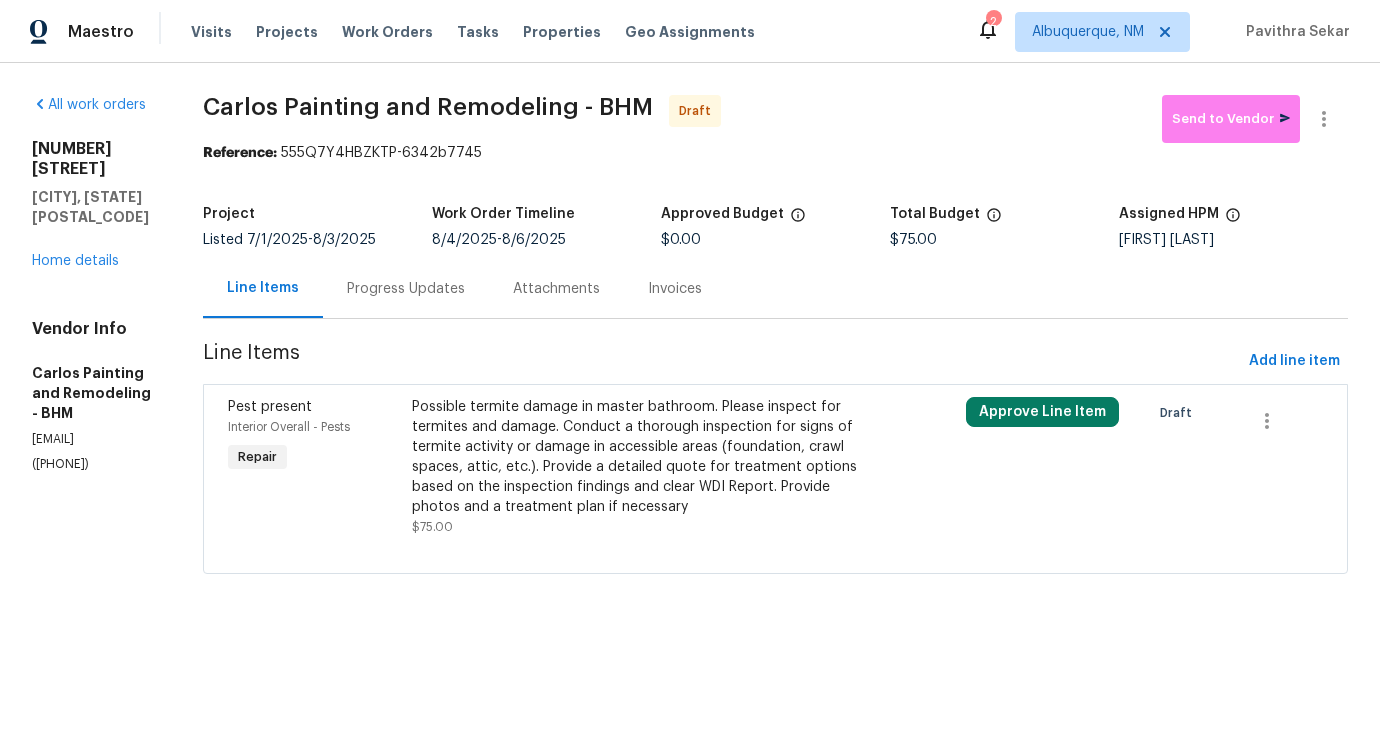 click on "Possible termite damage in master bathroom. Please inspect for termites and damage. Conduct a thorough inspection for signs of termite activity or damage in accessible areas (foundation, crawl spaces, attic, etc.). Provide a detailed quote for treatment options based on the inspection findings and clear WDI Report. Provide photos and a treatment plan if necessary" at bounding box center (636, 457) 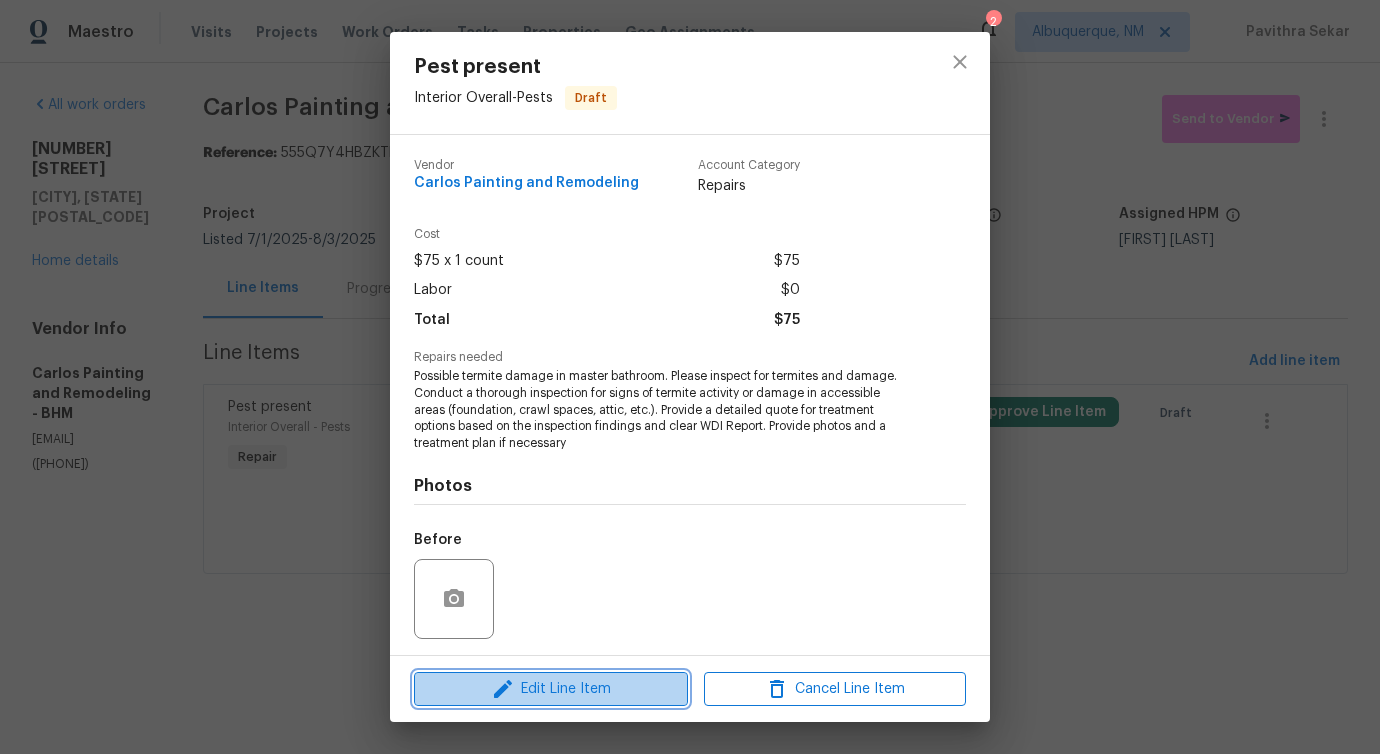 click on "Edit Line Item" at bounding box center [551, 689] 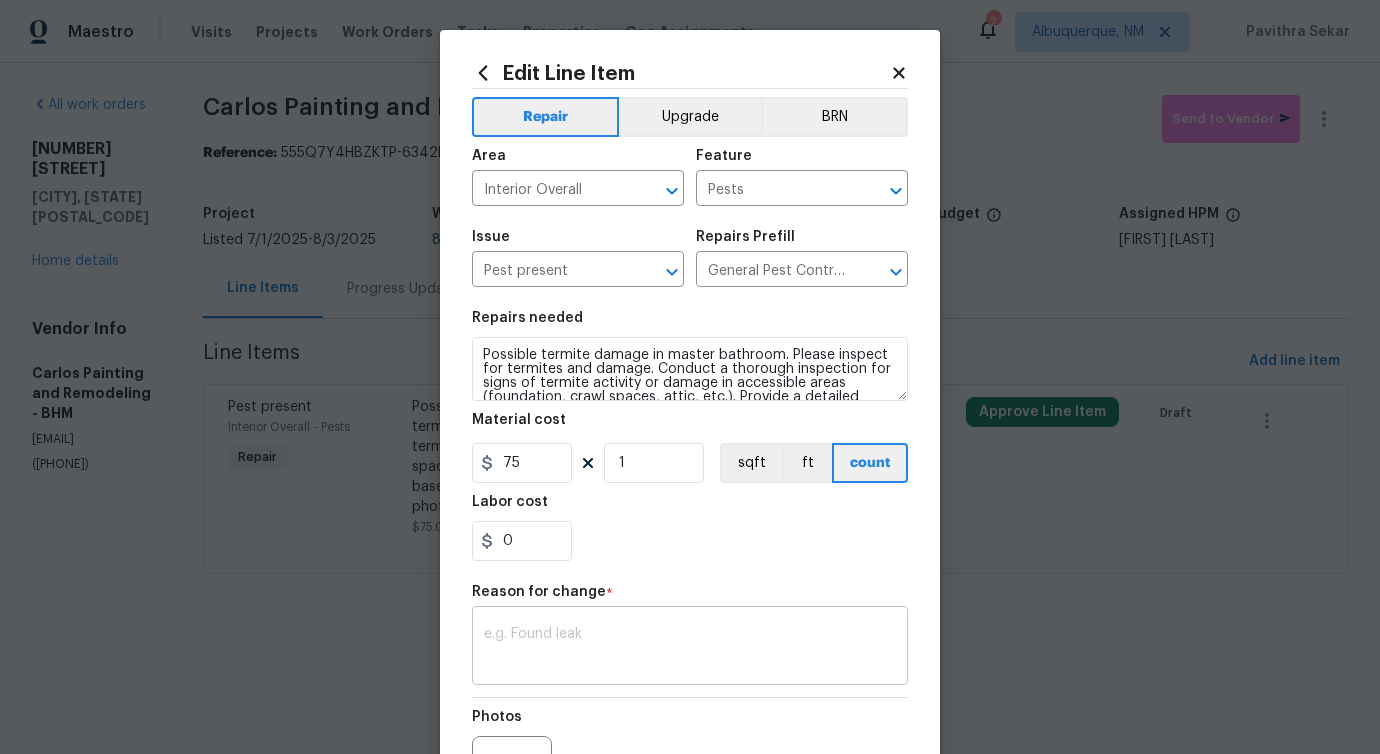 click at bounding box center [690, 648] 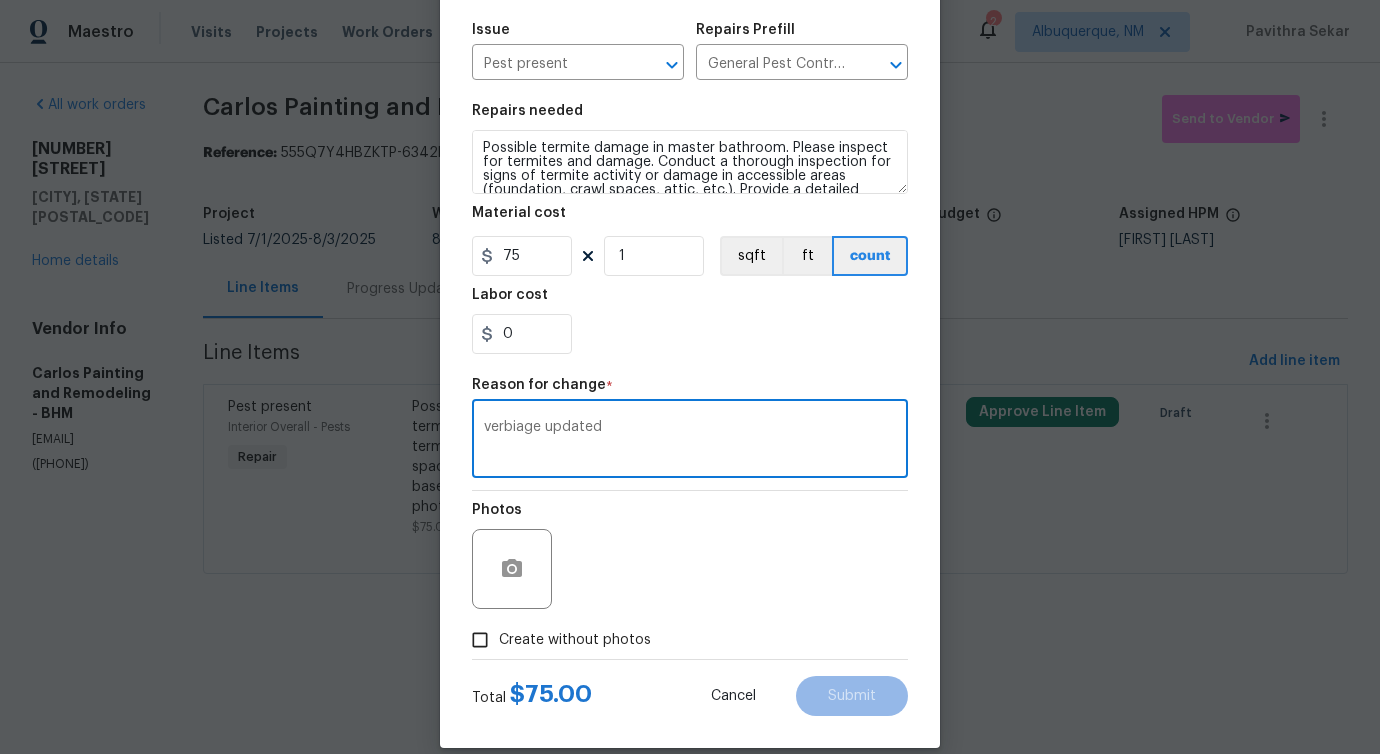 scroll, scrollTop: 232, scrollLeft: 0, axis: vertical 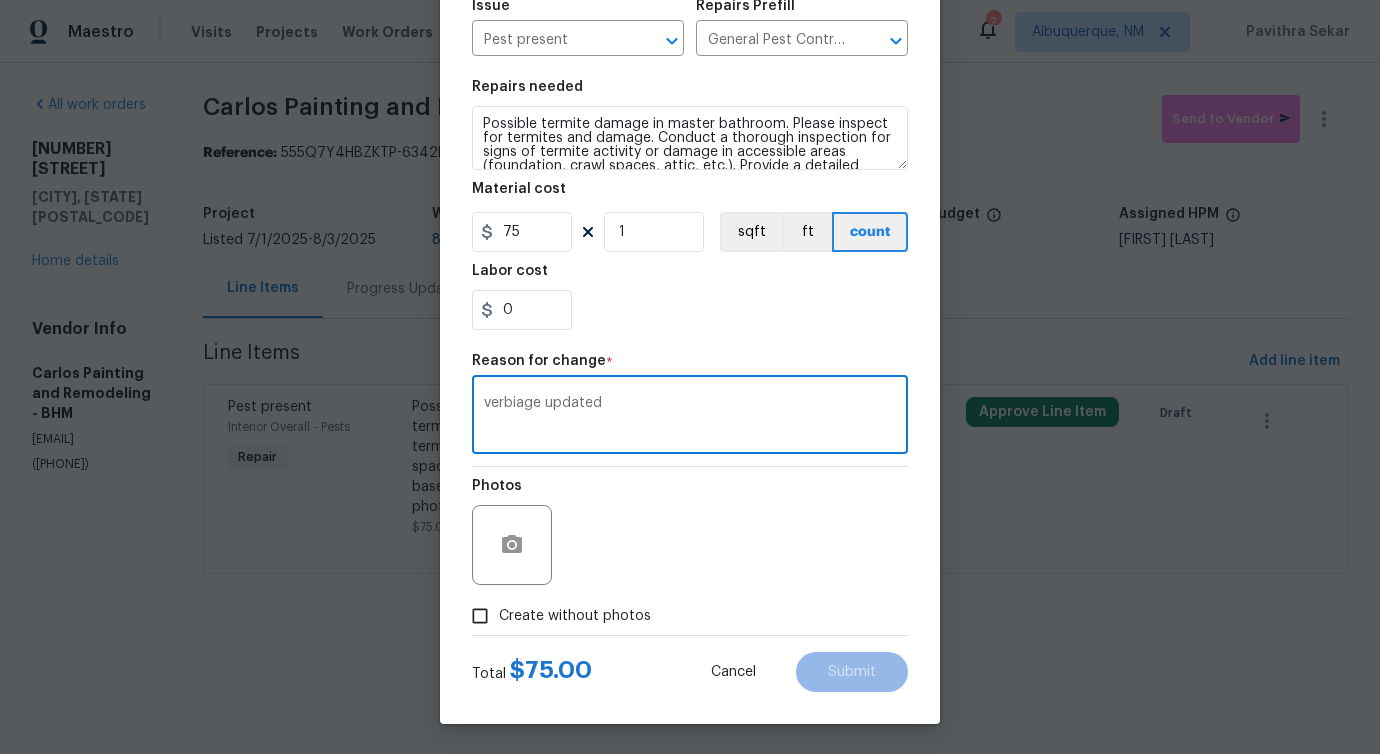 type on "verbiage updated" 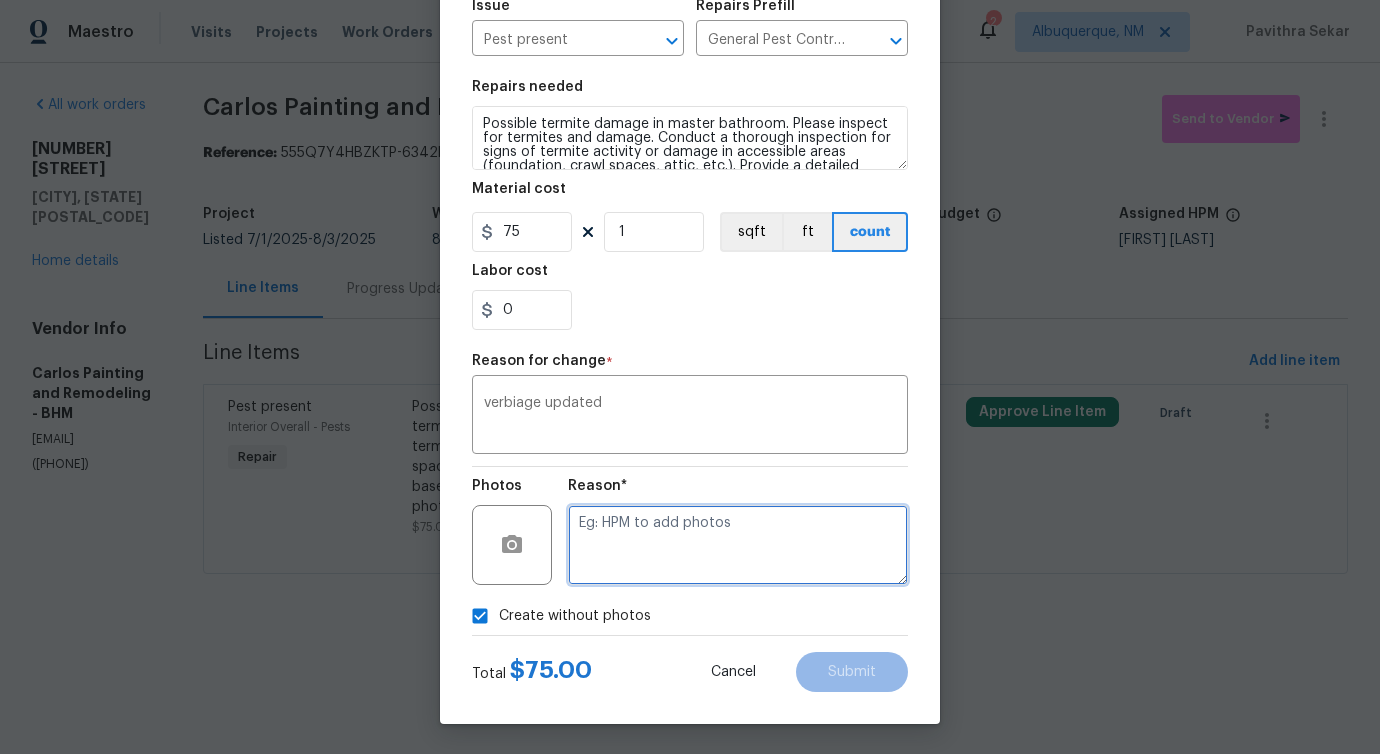 click at bounding box center [738, 545] 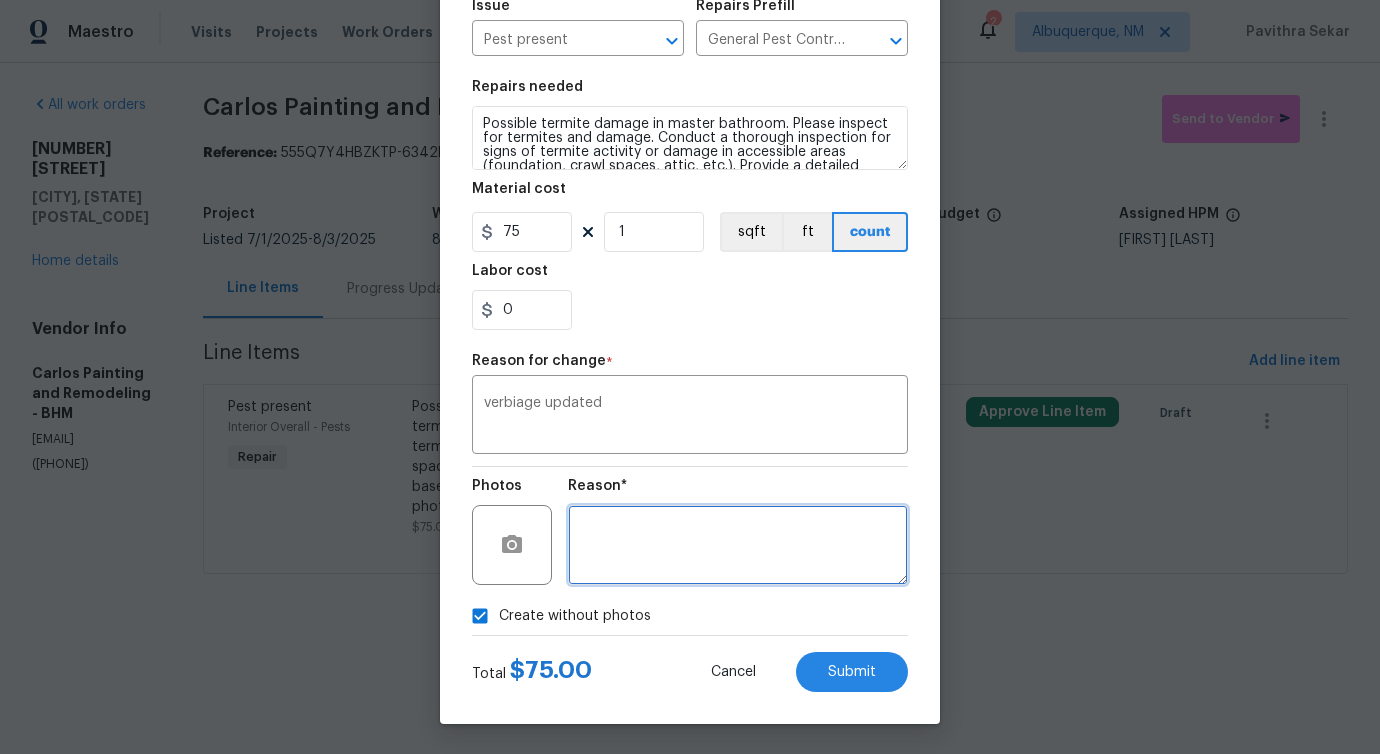 type 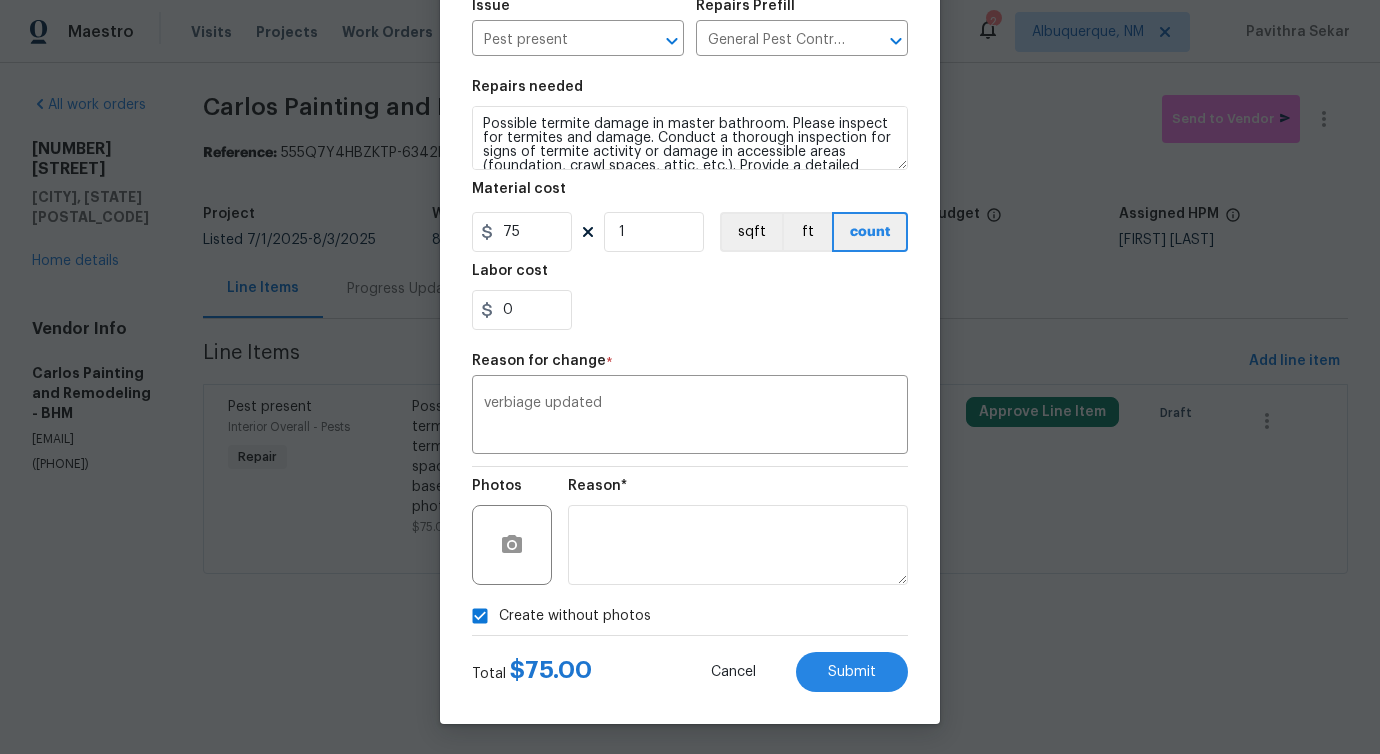 click on "Total   $ 75.00 Cancel Submit" at bounding box center (690, 664) 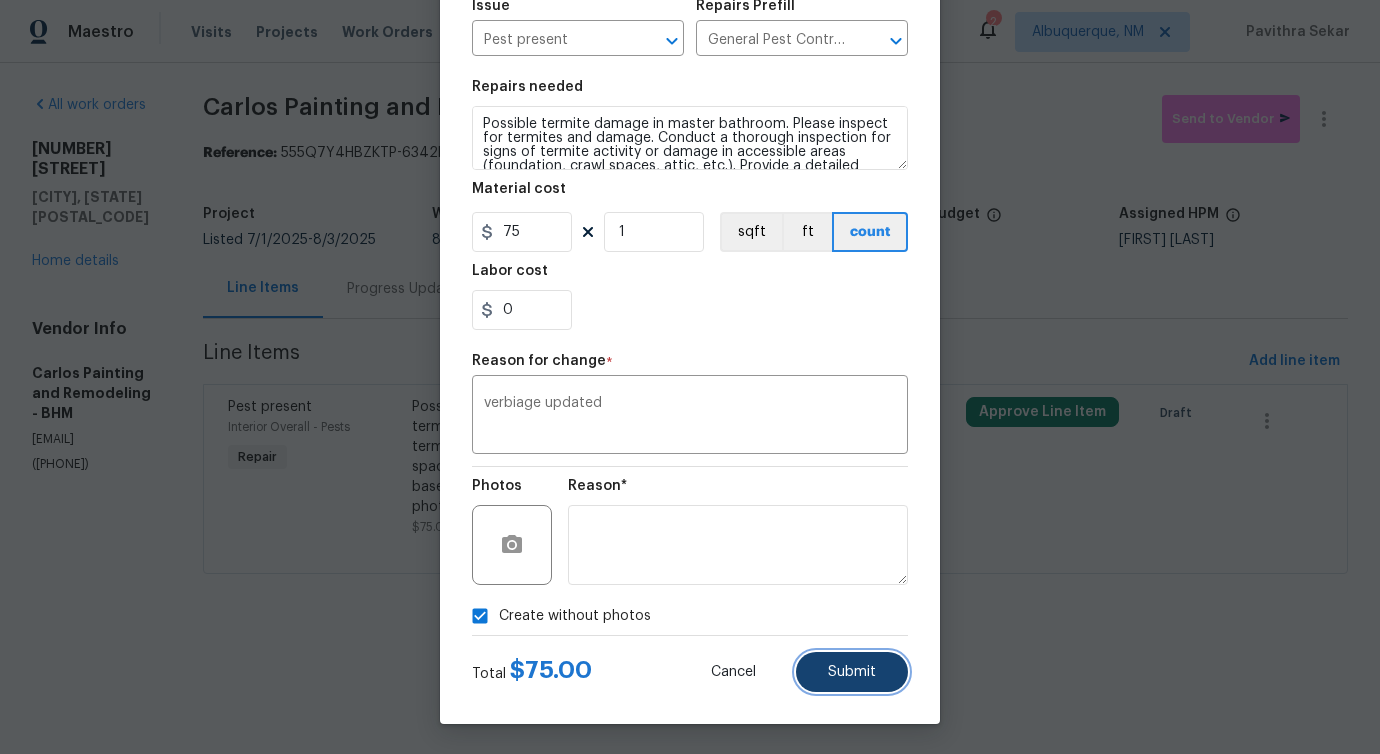 click on "Submit" at bounding box center [852, 672] 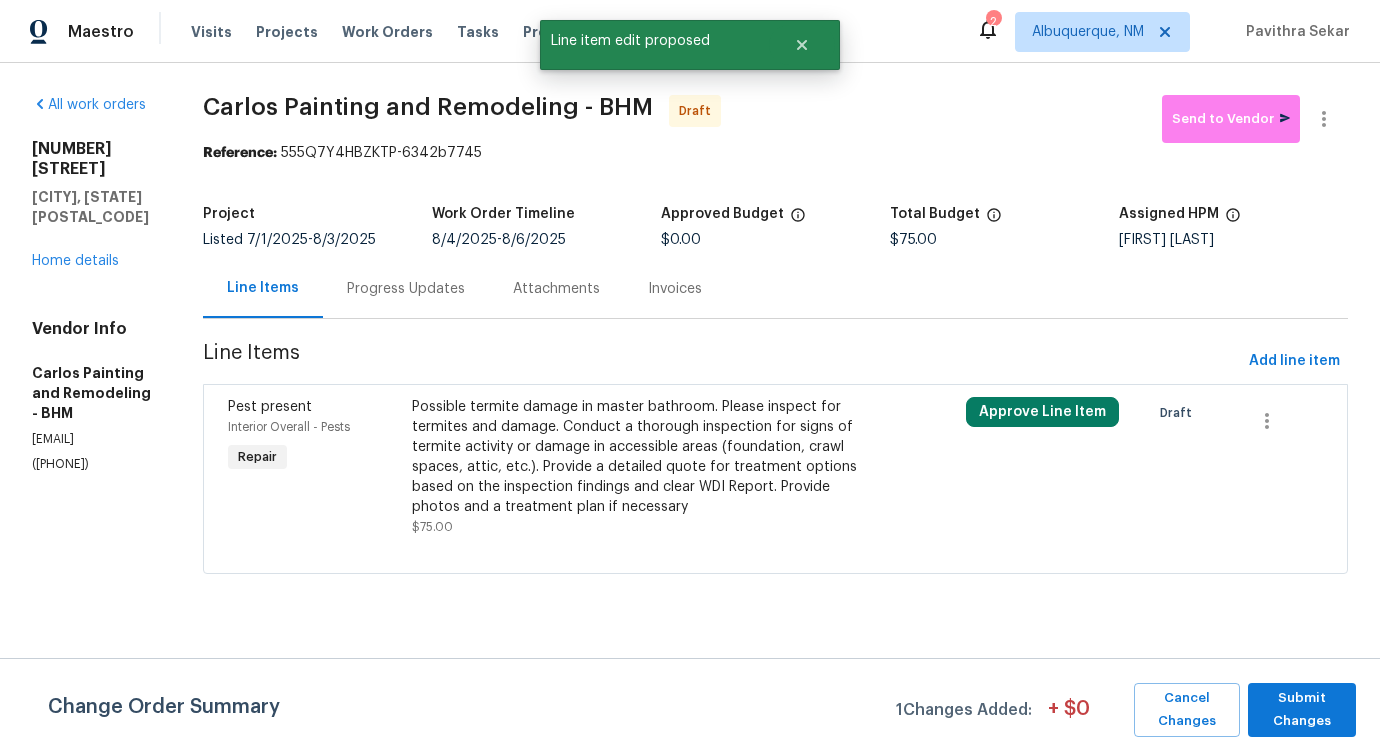 scroll, scrollTop: 0, scrollLeft: 0, axis: both 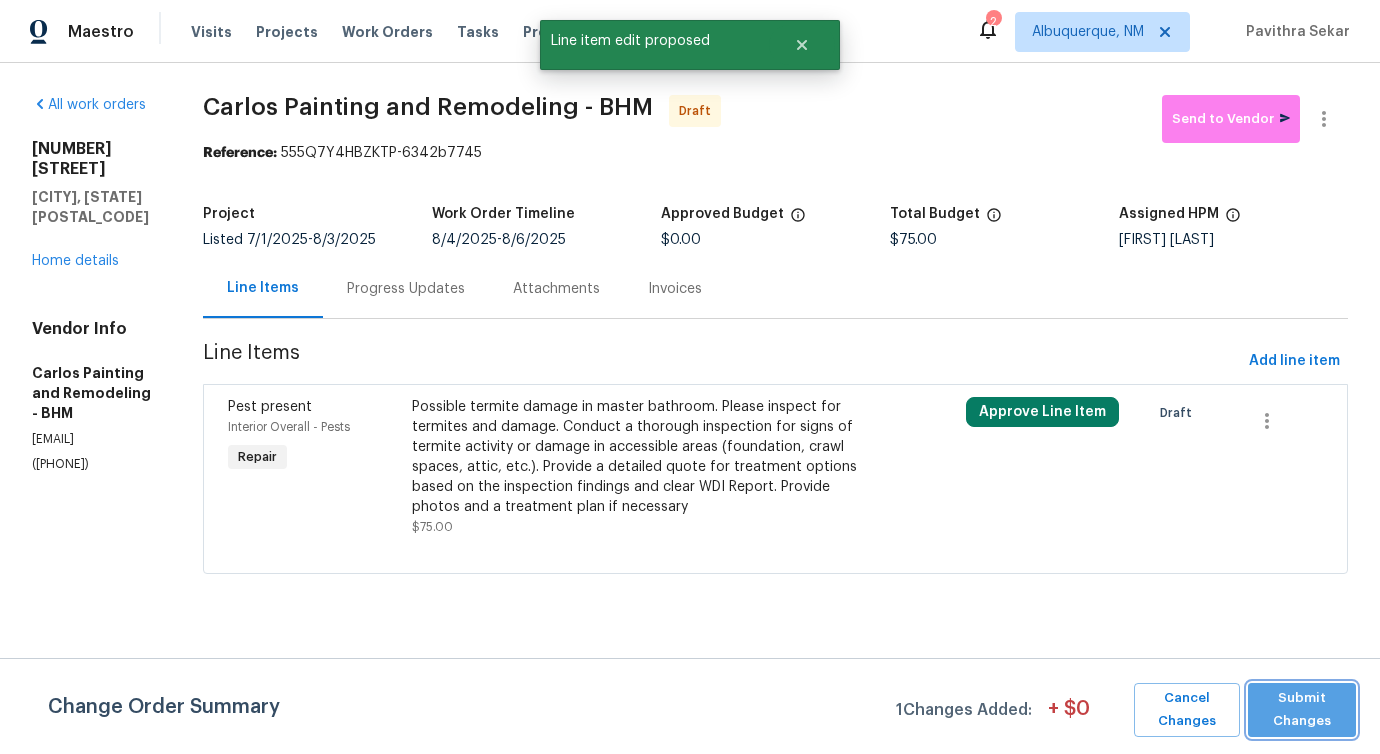 click on "Submit Changes" at bounding box center [1302, 710] 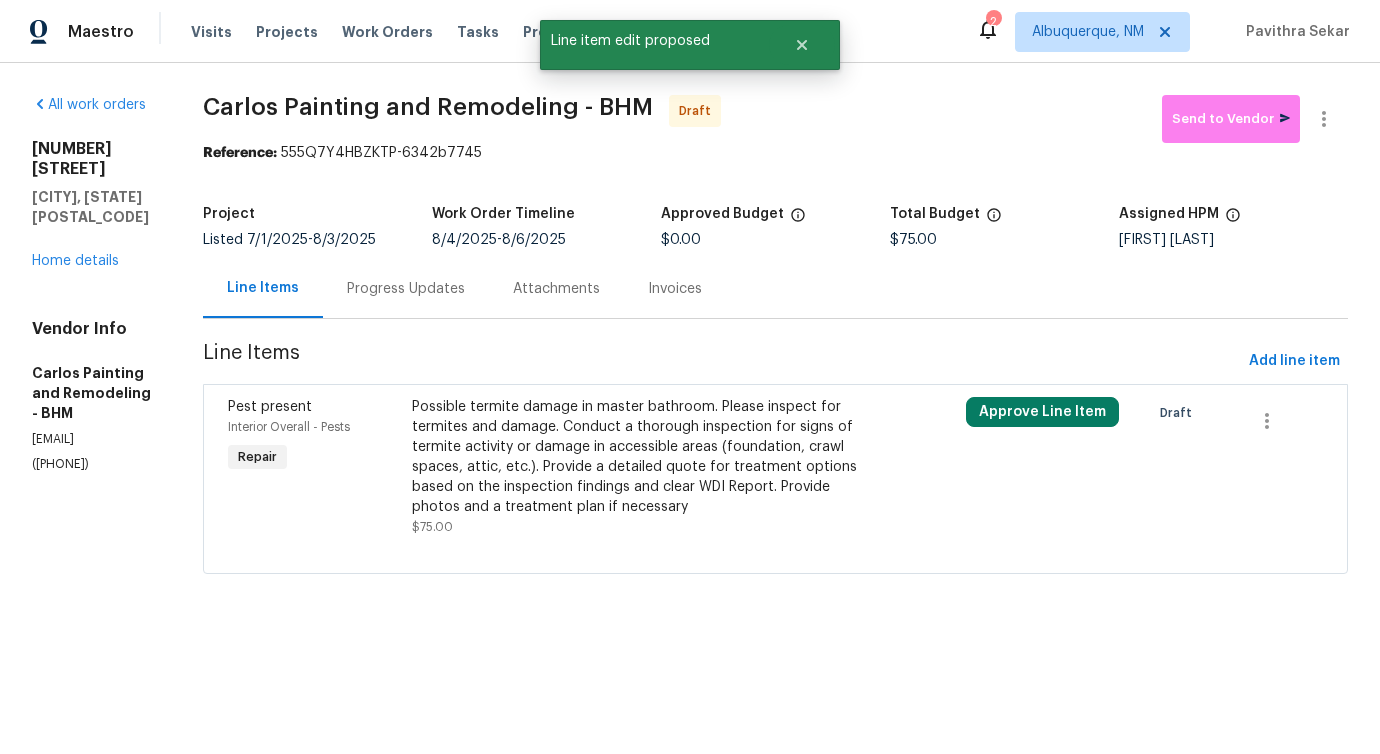 click on "Progress Updates" at bounding box center (406, 288) 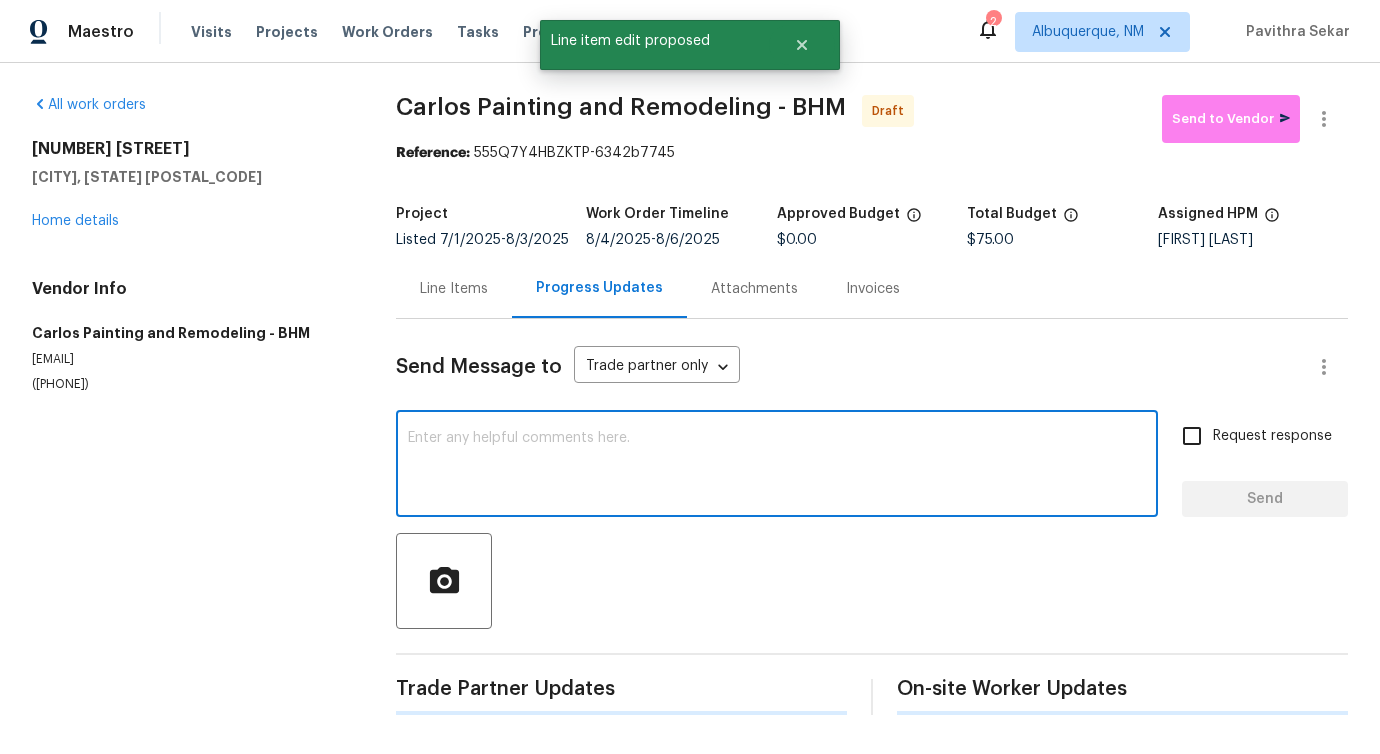drag, startPoint x: 469, startPoint y: 472, endPoint x: 518, endPoint y: 417, distance: 73.661385 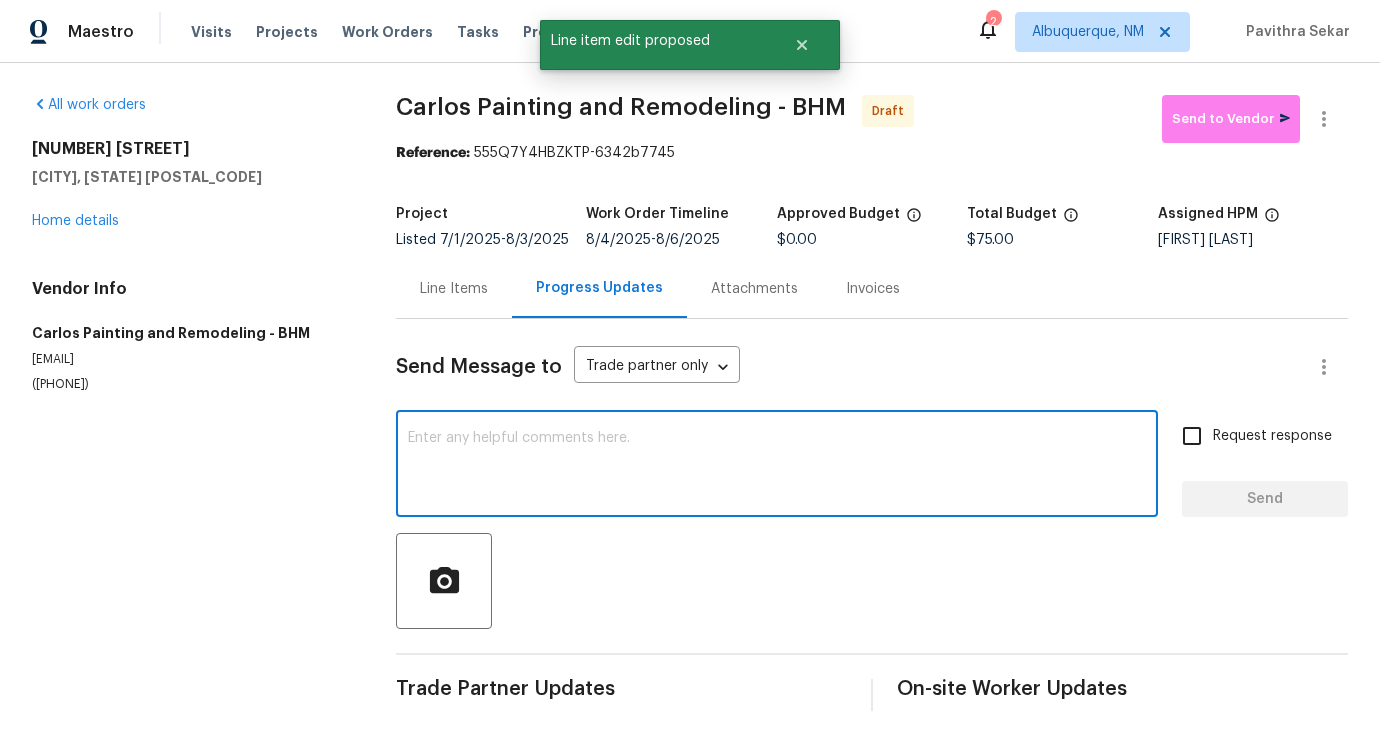 click at bounding box center (777, 466) 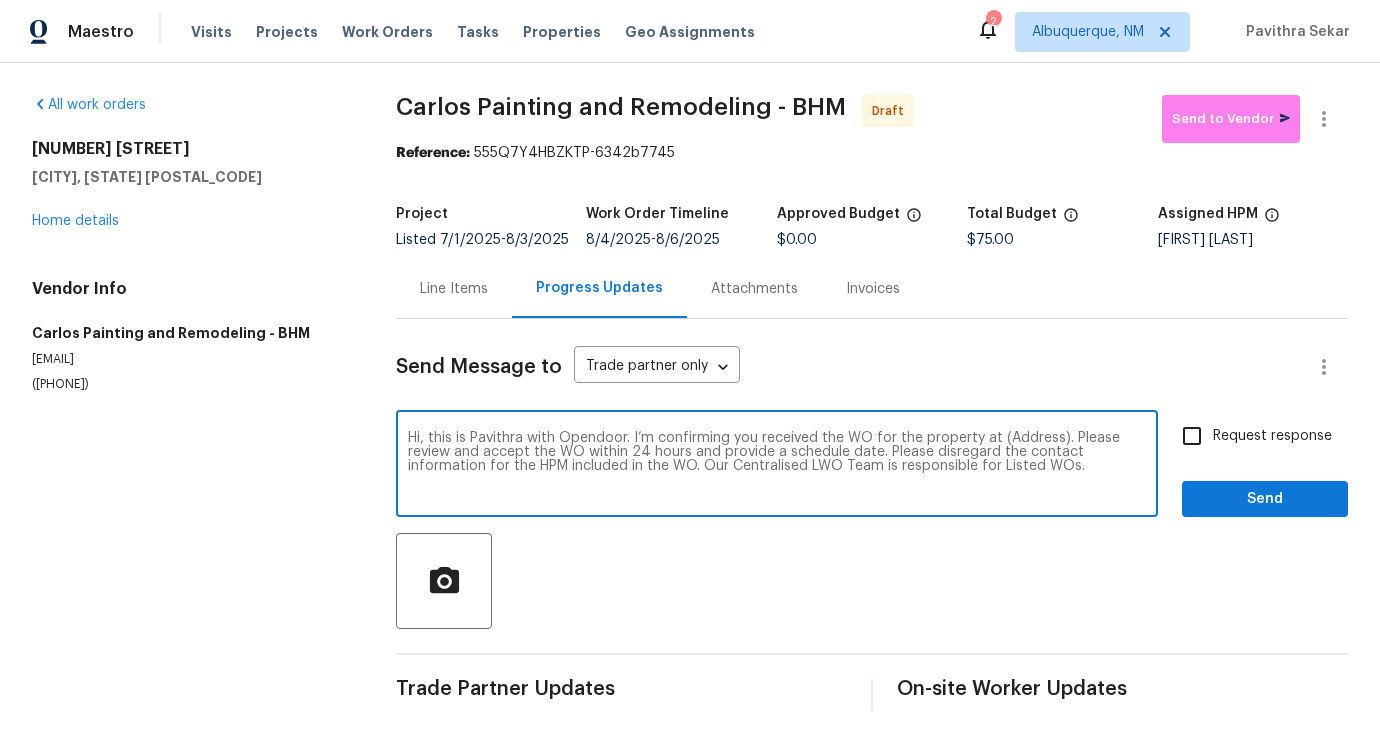 click on "Hi, this is Pavithra with Opendoor. I’m confirming you received the WO for the property at (Address). Please review and accept the WO within 24 hours and provide a schedule date. Please disregard the contact information for the HPM included in the WO. Our Centralised LWO Team is responsible for Listed WOs." at bounding box center (777, 466) 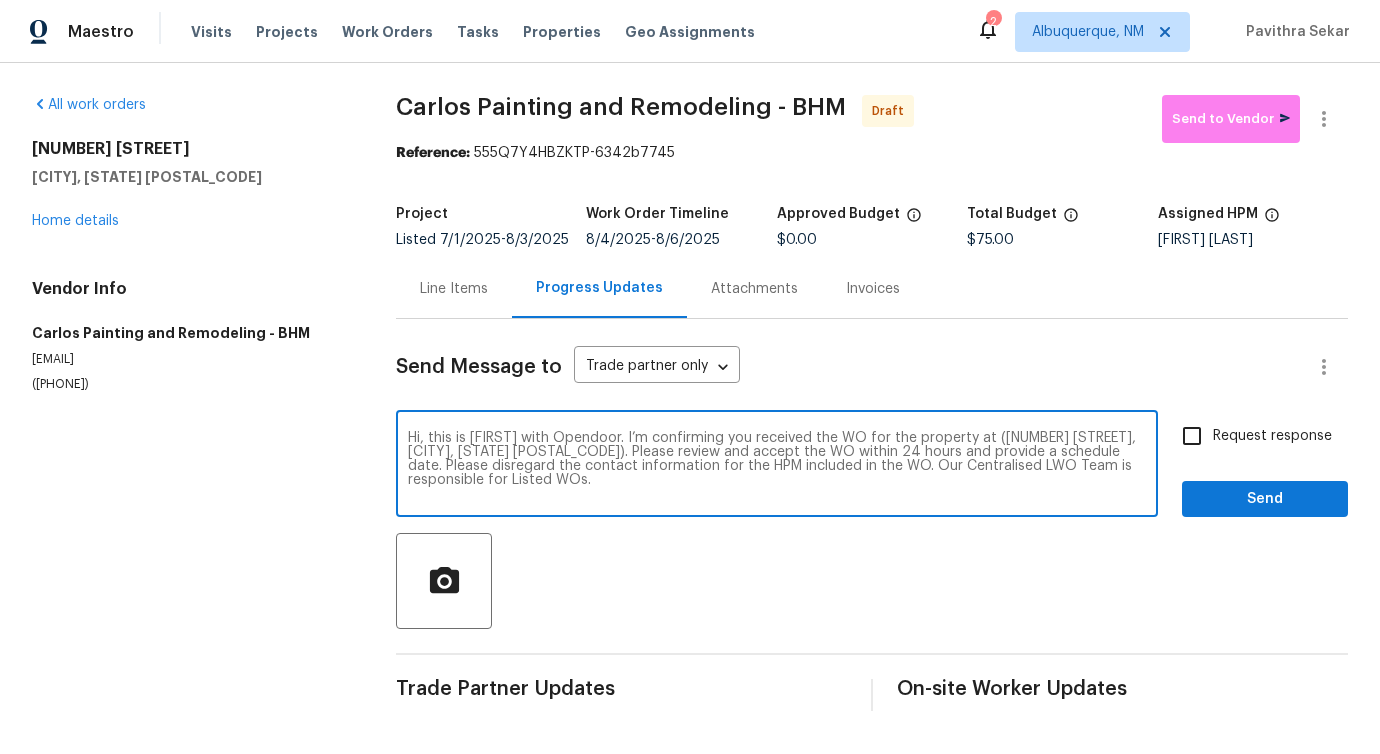 type on "Hi, this is Pavithra with Opendoor. I’m confirming you received the WO for the property at (312 Honeysuckle Ln, Chelsea, AL 35043). Please review and accept the WO within 24 hours and provide a schedule date. Please disregard the contact information for the HPM included in the WO. Our Centralised LWO Team is responsible for Listed WOs." 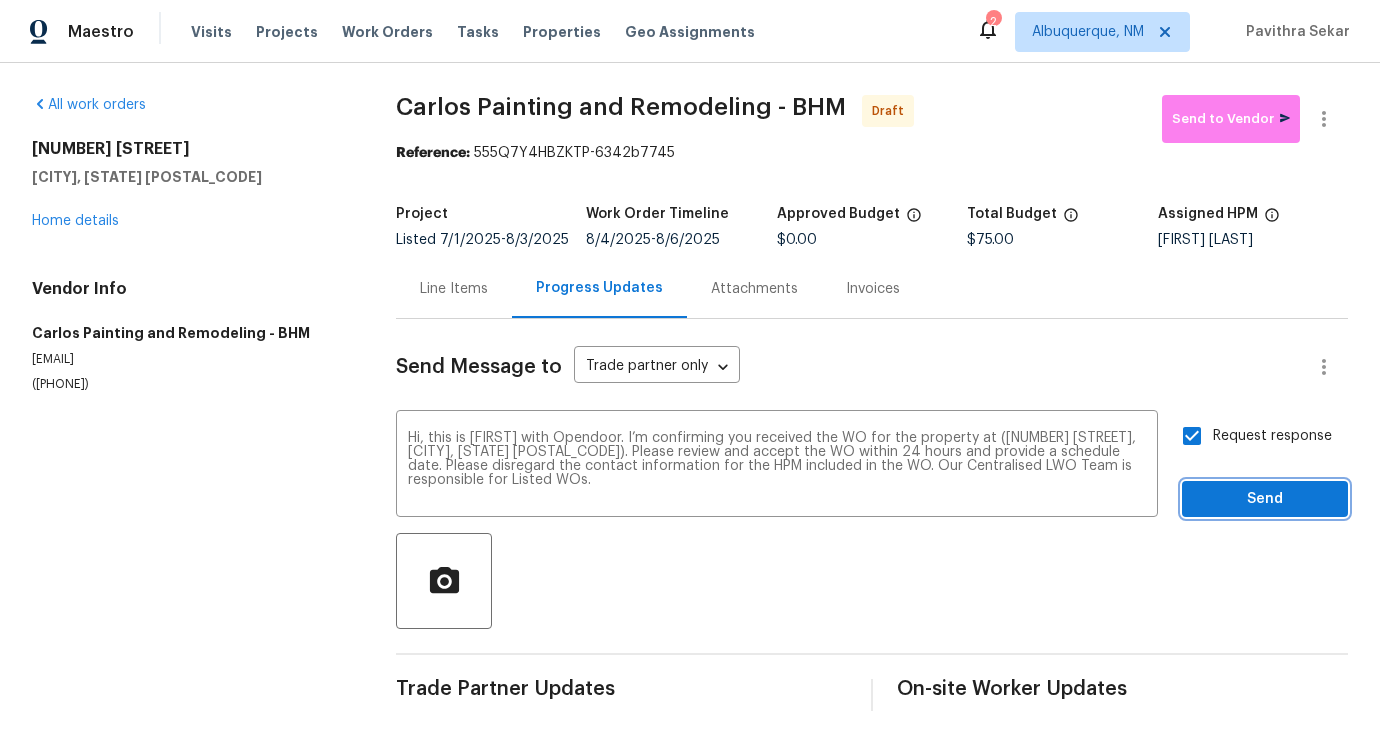 click on "Send" at bounding box center [1265, 499] 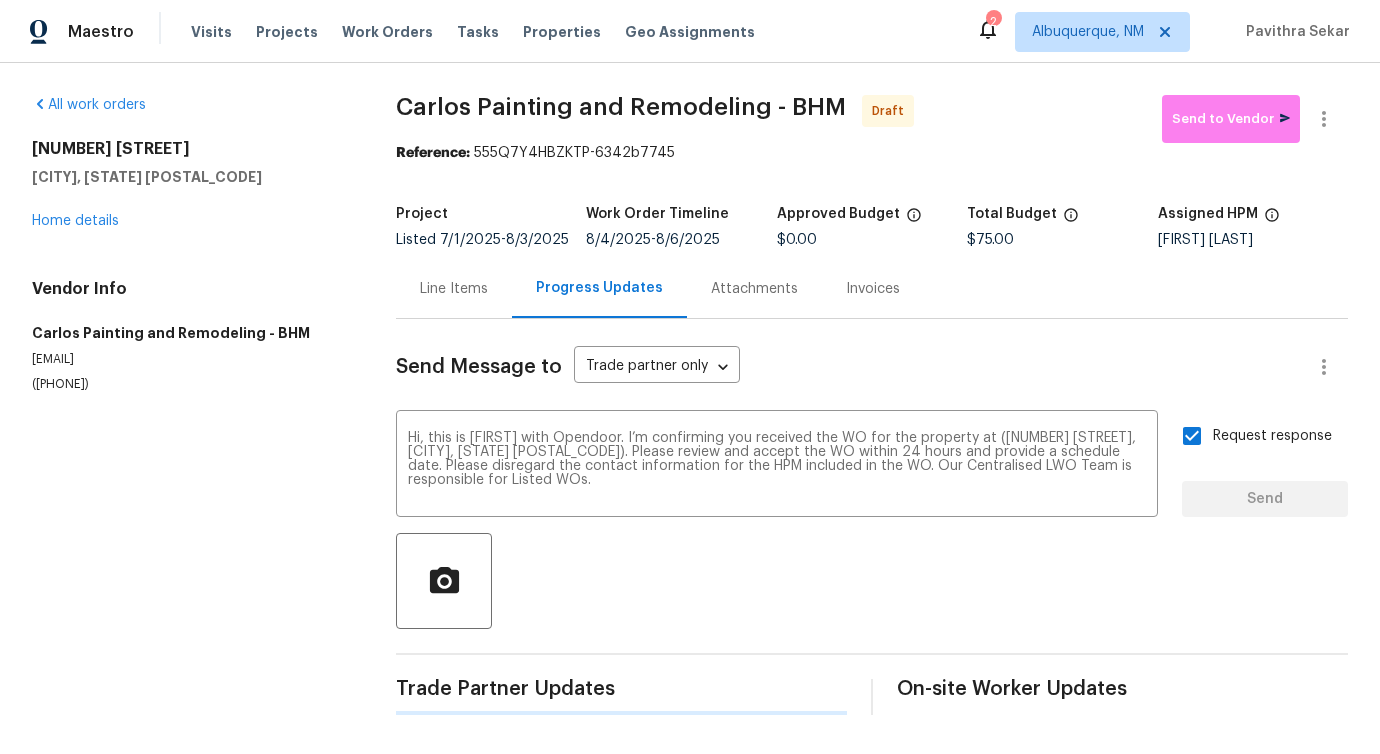 click on "Reference:   555Q7Y4HBZKTP-6342b7745" at bounding box center [872, 153] 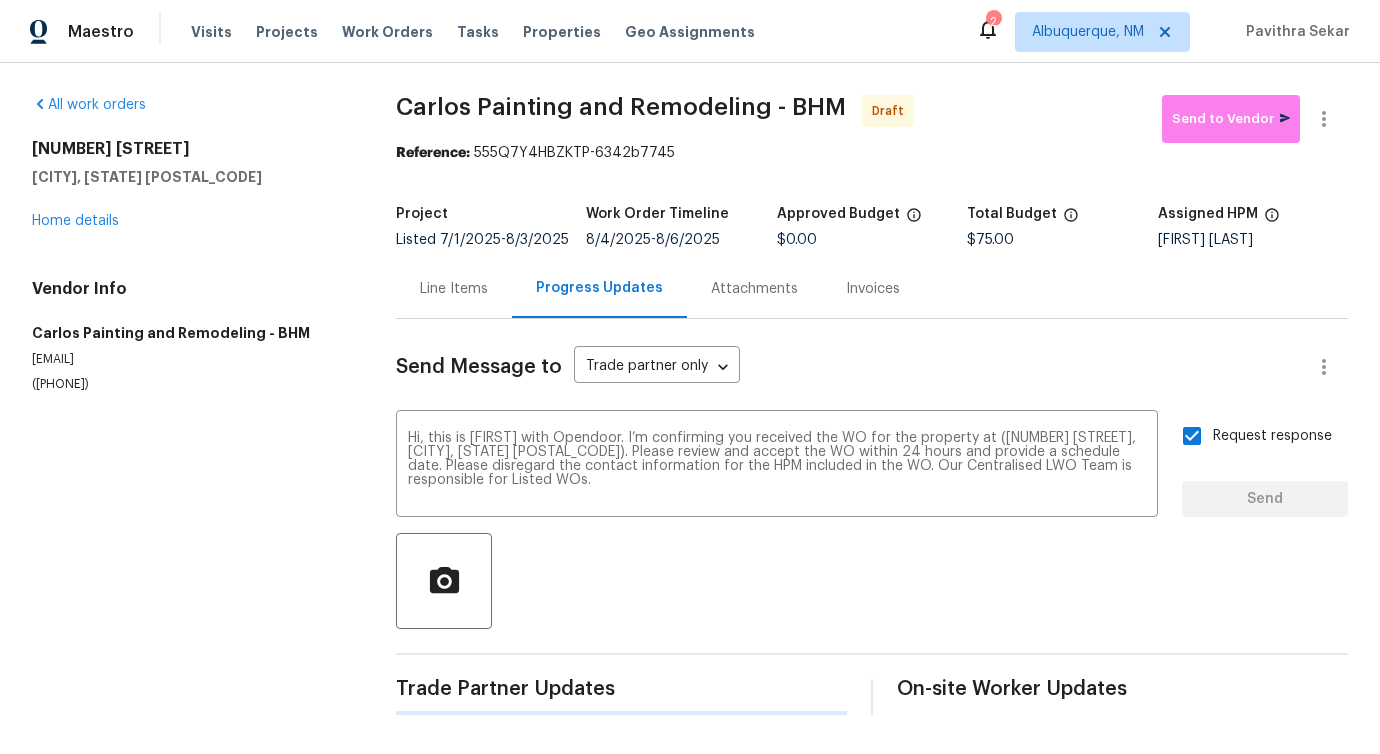type 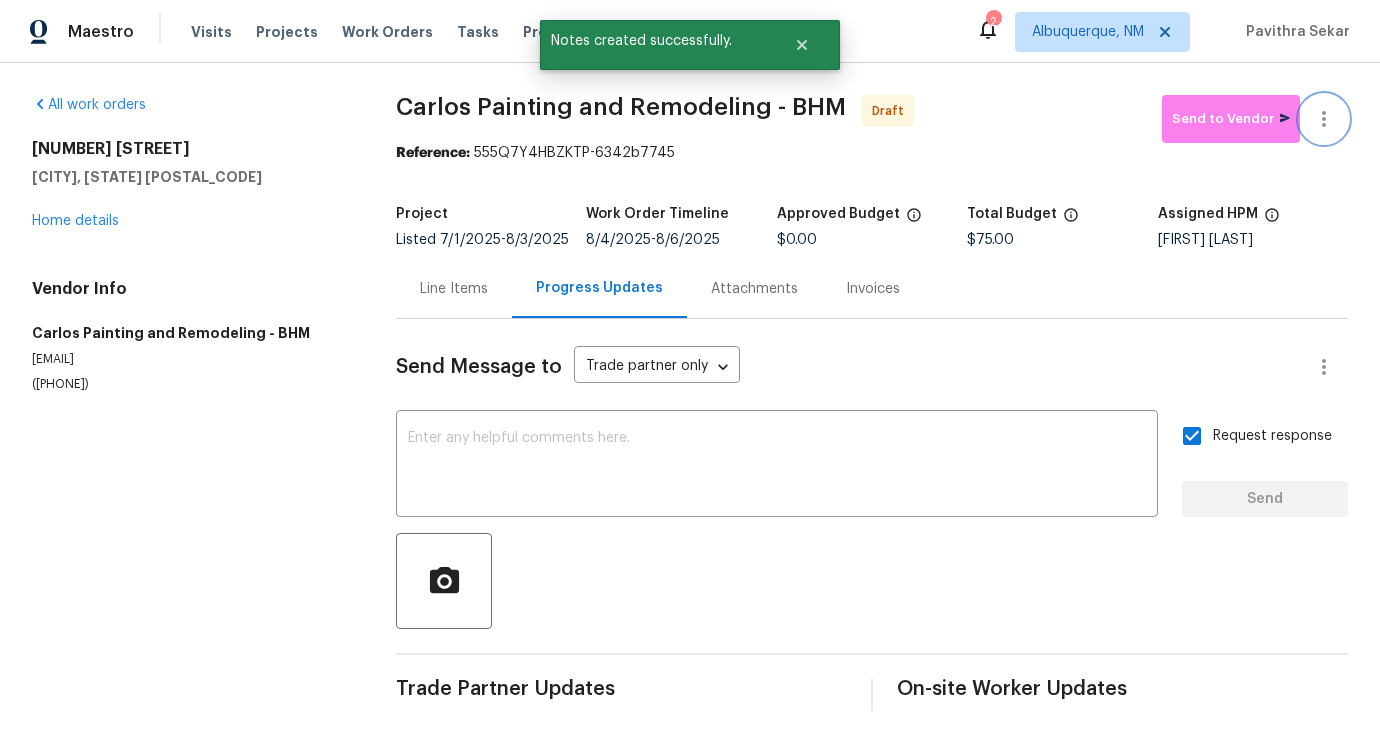 click 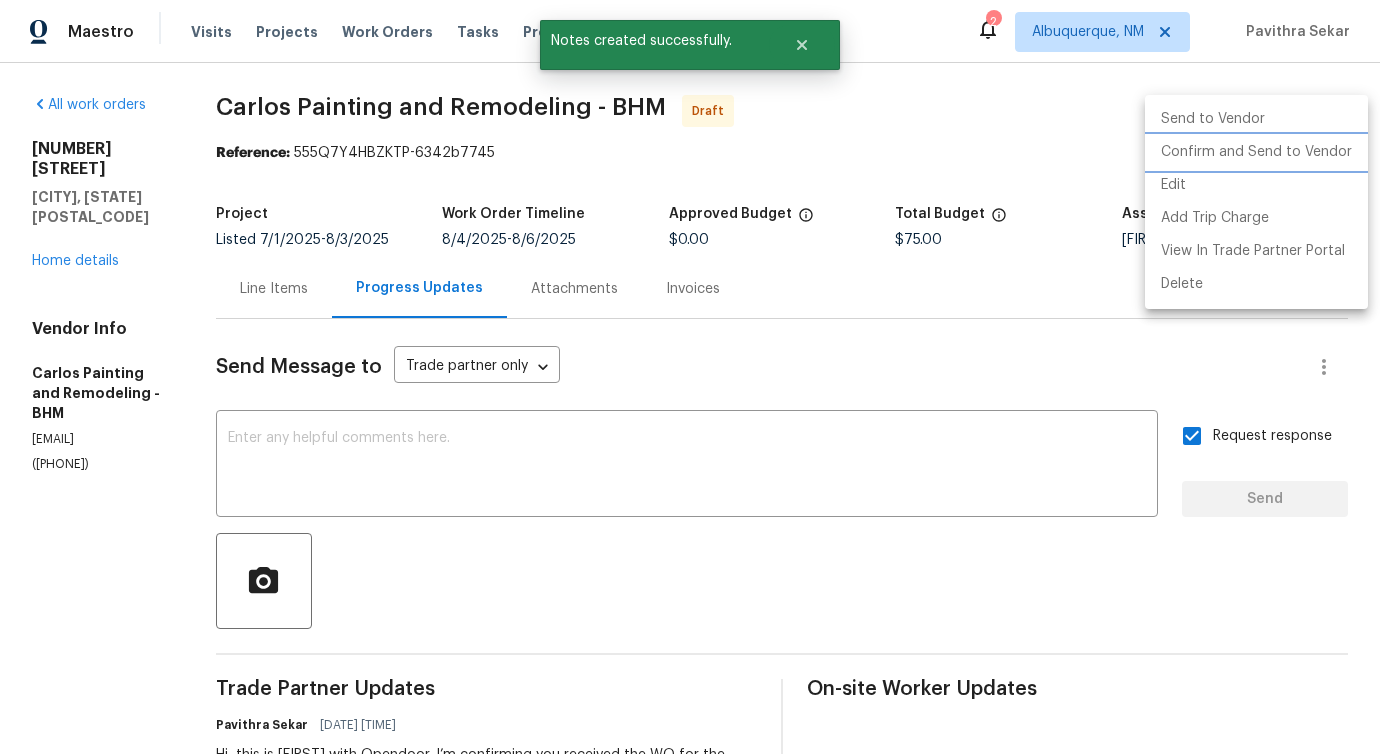 click on "Confirm and Send to Vendor" at bounding box center (1256, 152) 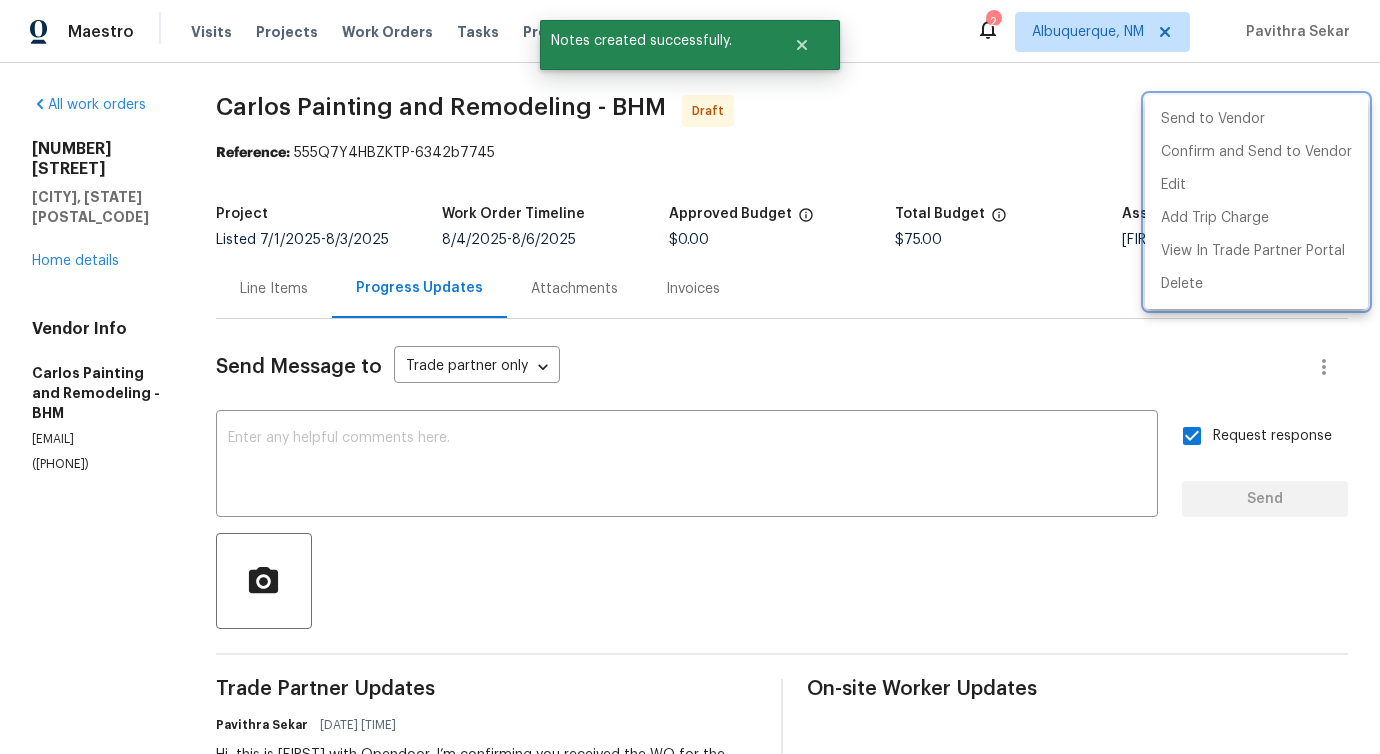 click at bounding box center [690, 377] 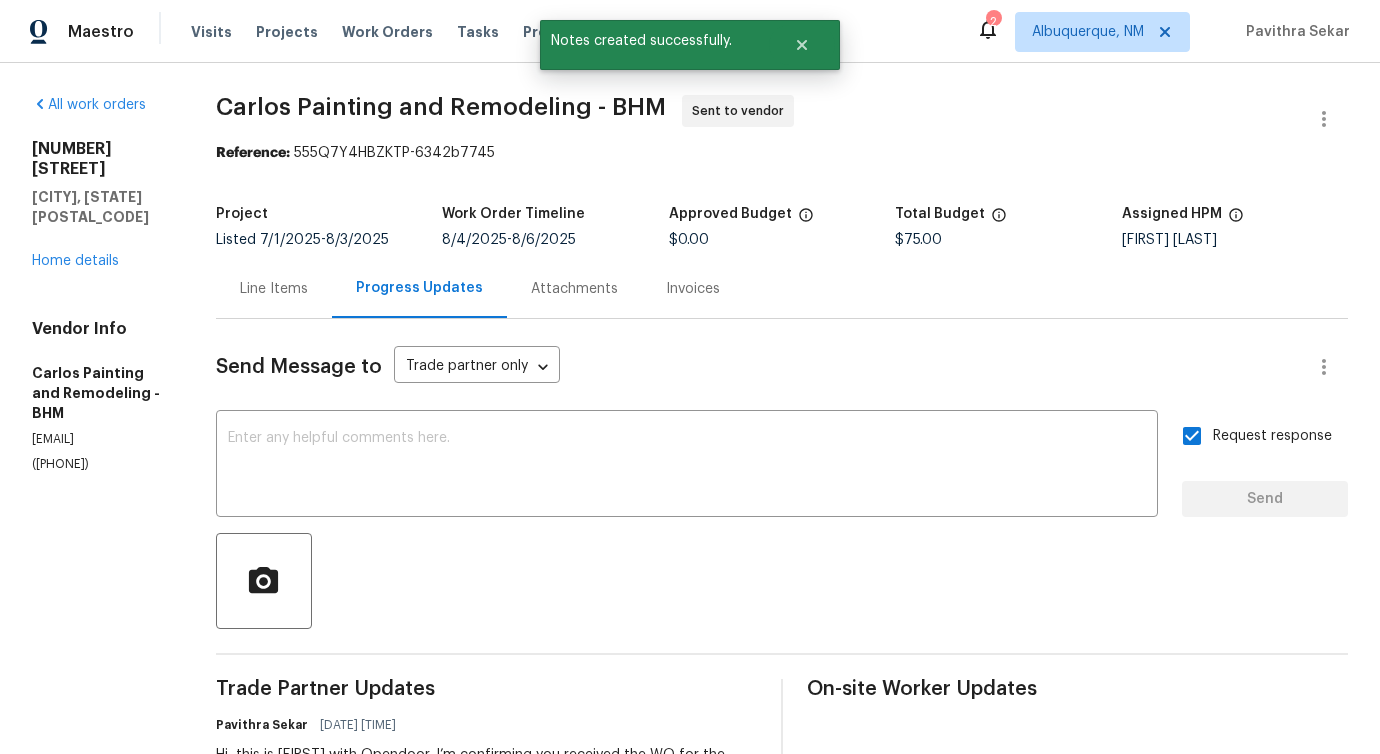 click on "Line Items" at bounding box center [274, 289] 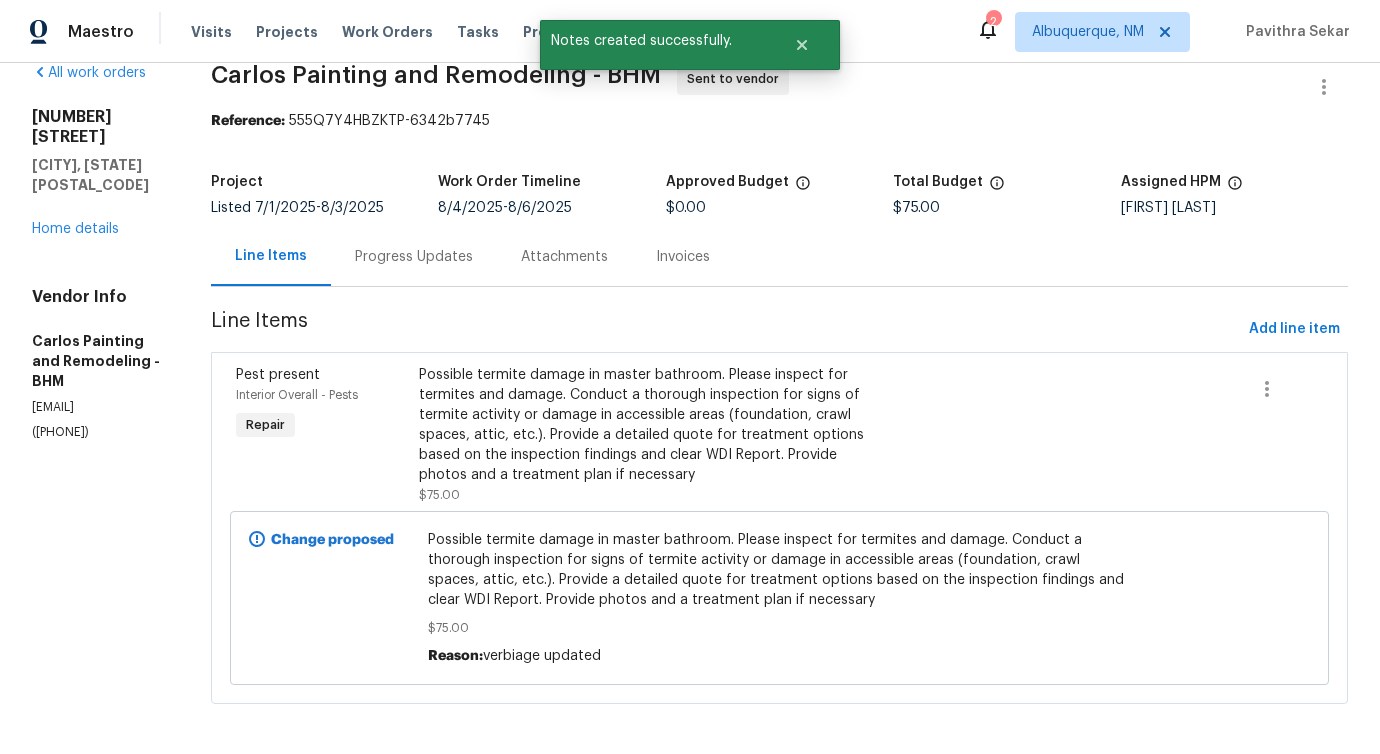 scroll, scrollTop: 0, scrollLeft: 0, axis: both 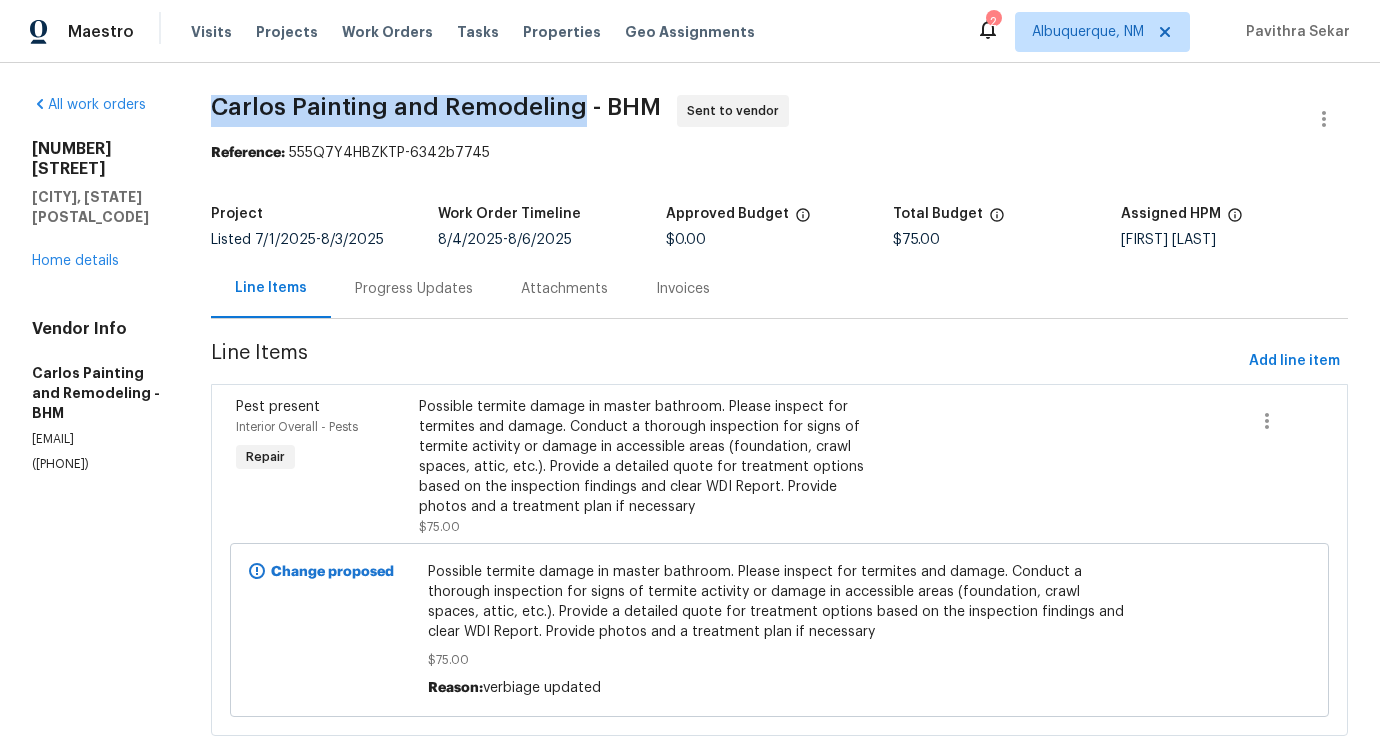 drag, startPoint x: 224, startPoint y: 111, endPoint x: 584, endPoint y: 107, distance: 360.02222 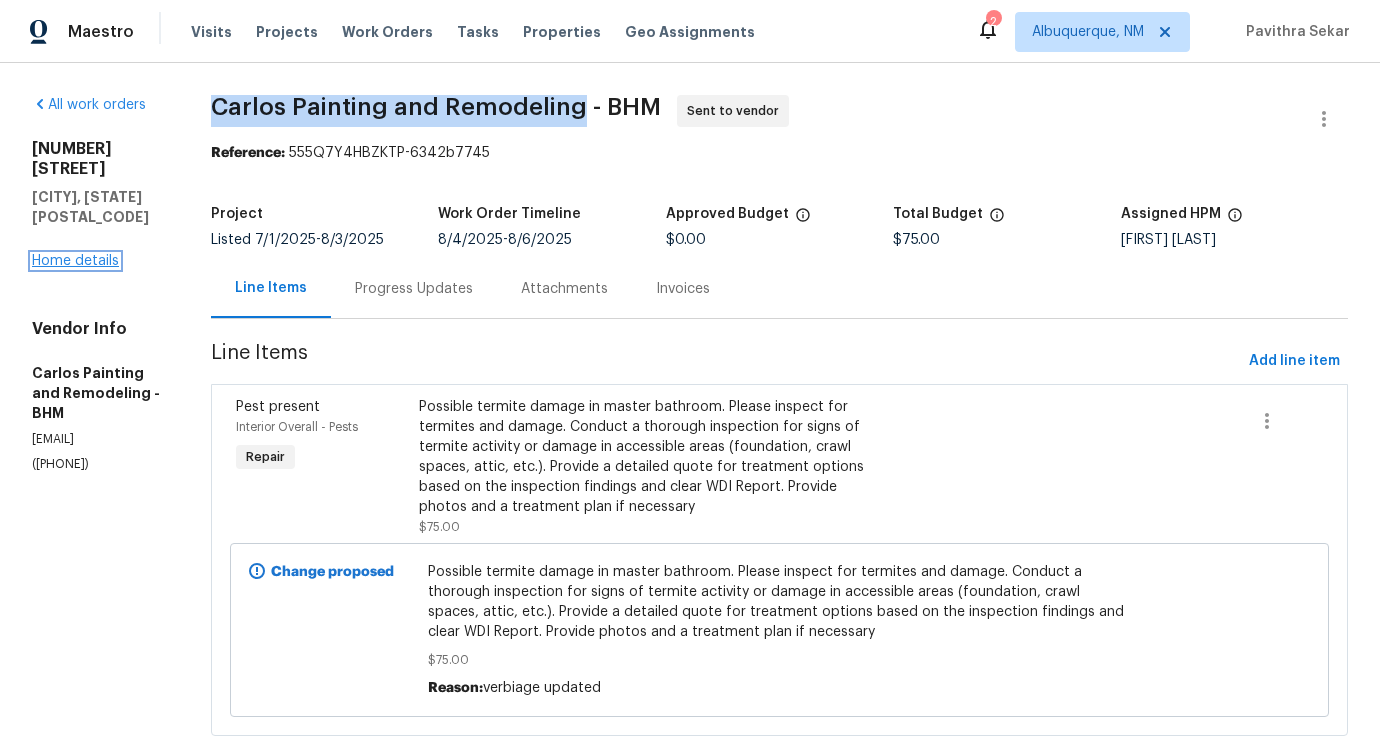 click on "Home details" at bounding box center (75, 261) 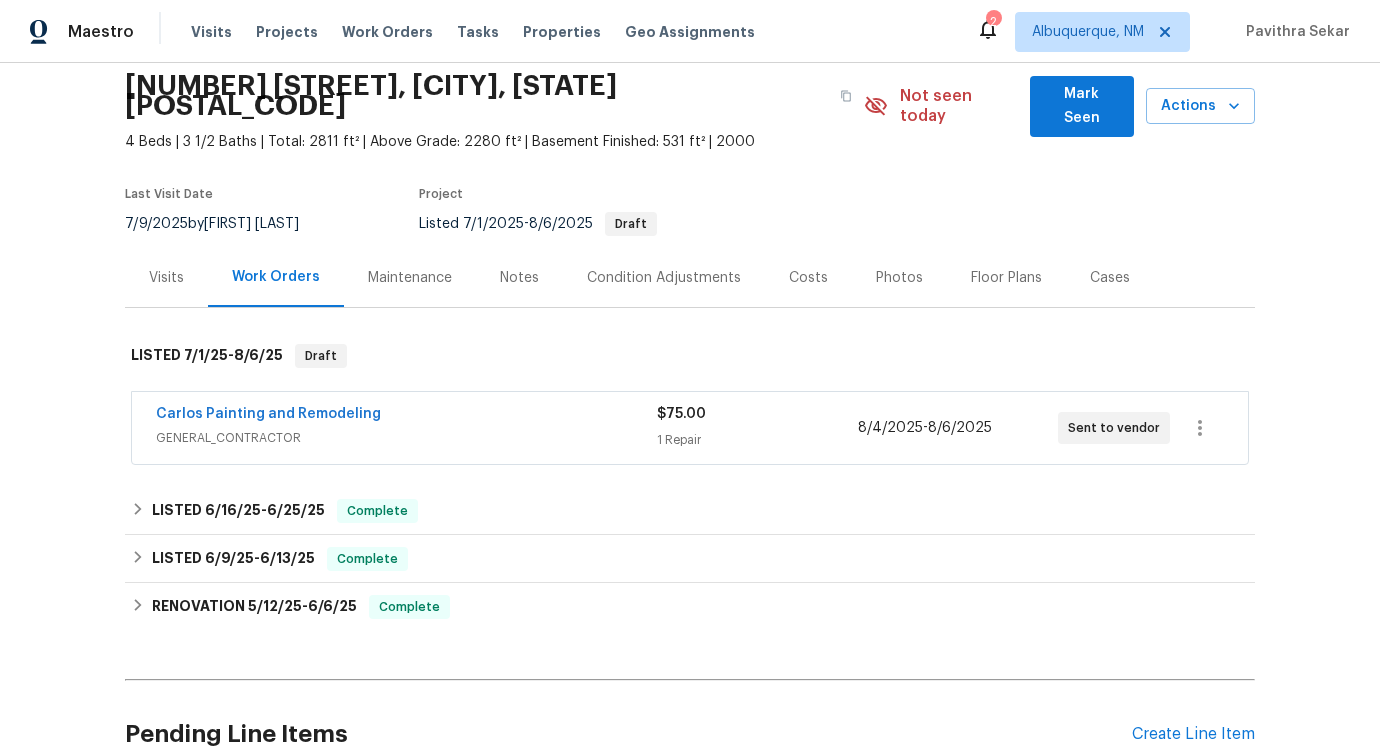 scroll, scrollTop: 0, scrollLeft: 0, axis: both 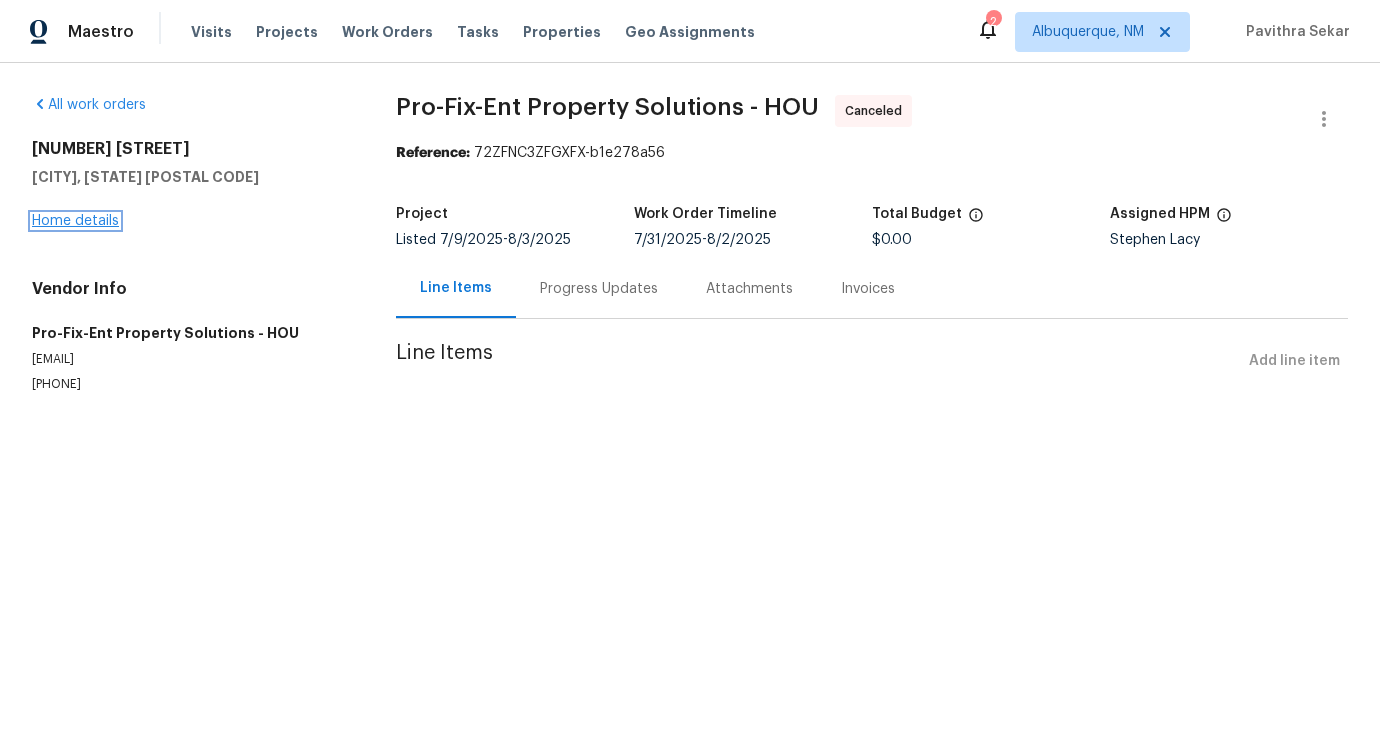 click on "Home details" at bounding box center (75, 221) 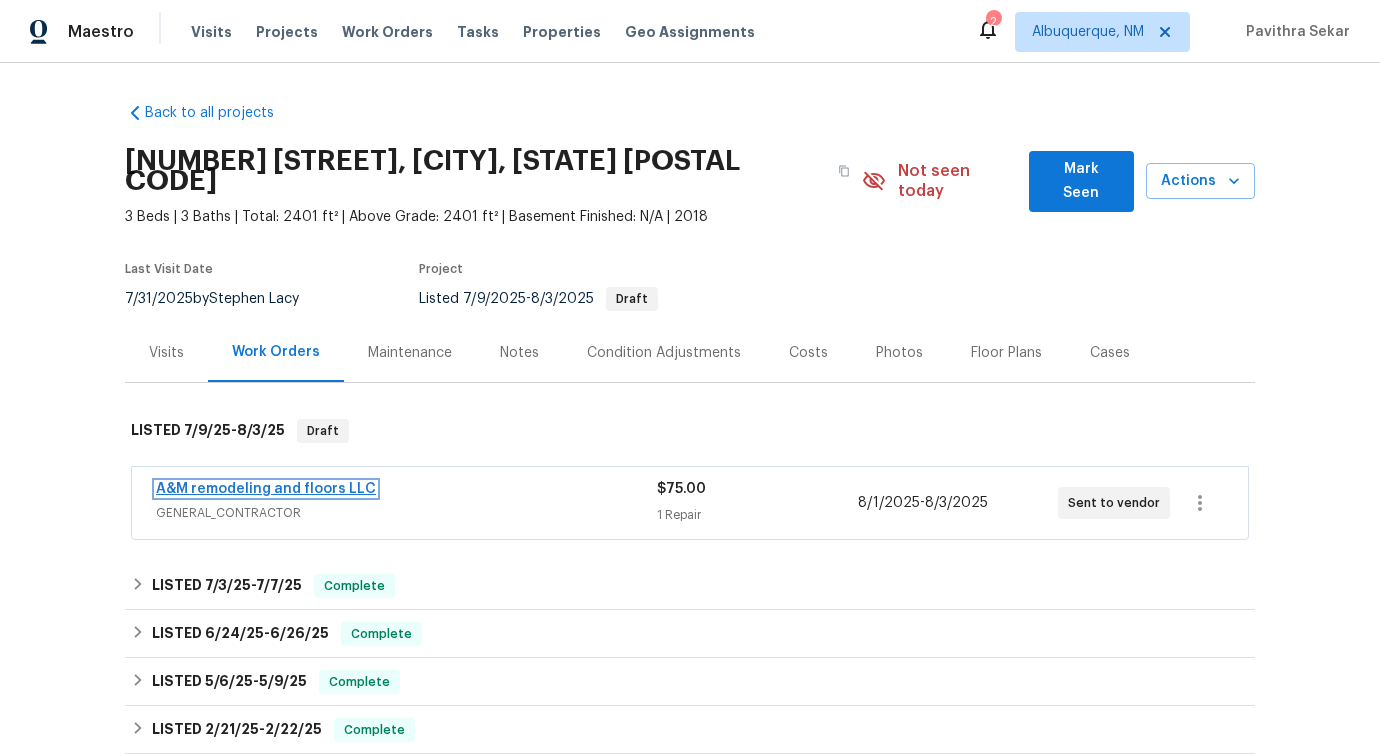 click on "A&M remodeling and floors LLC" at bounding box center [266, 489] 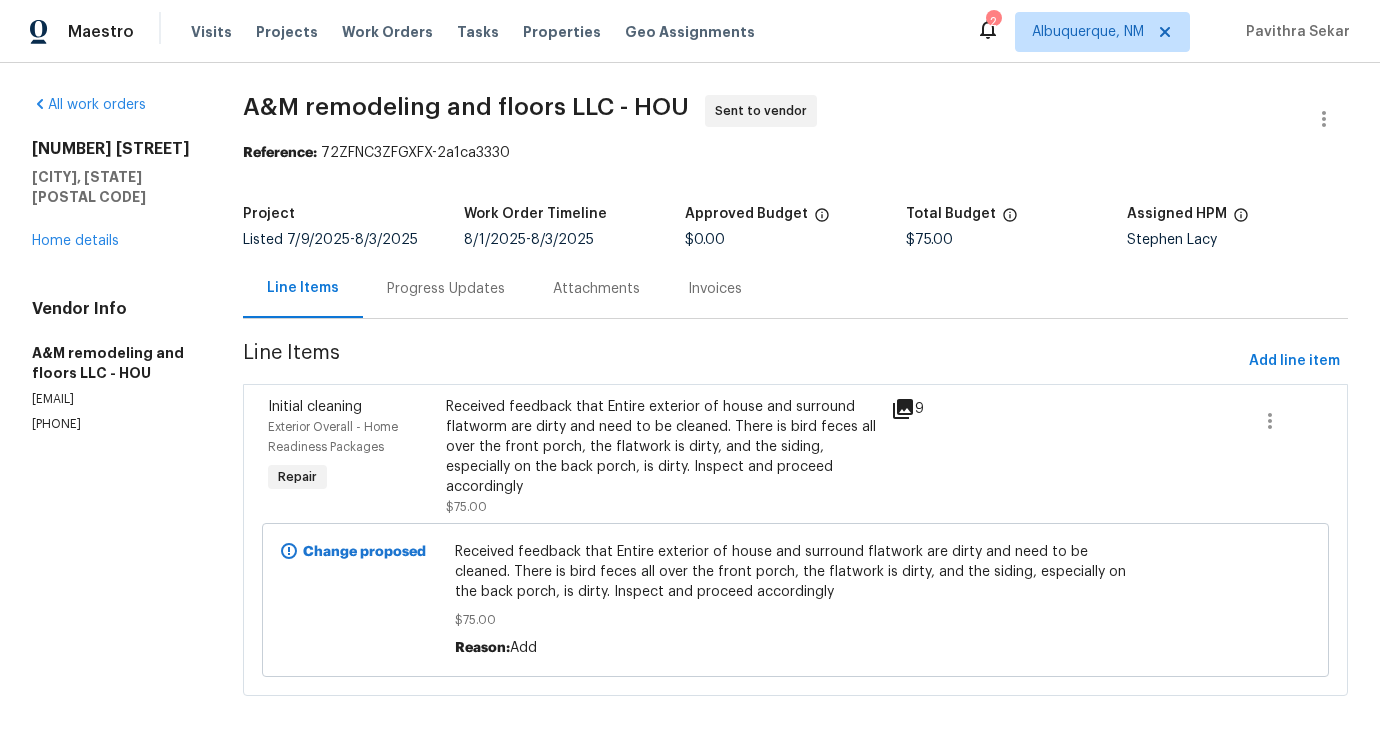 click on "Progress Updates" at bounding box center [446, 288] 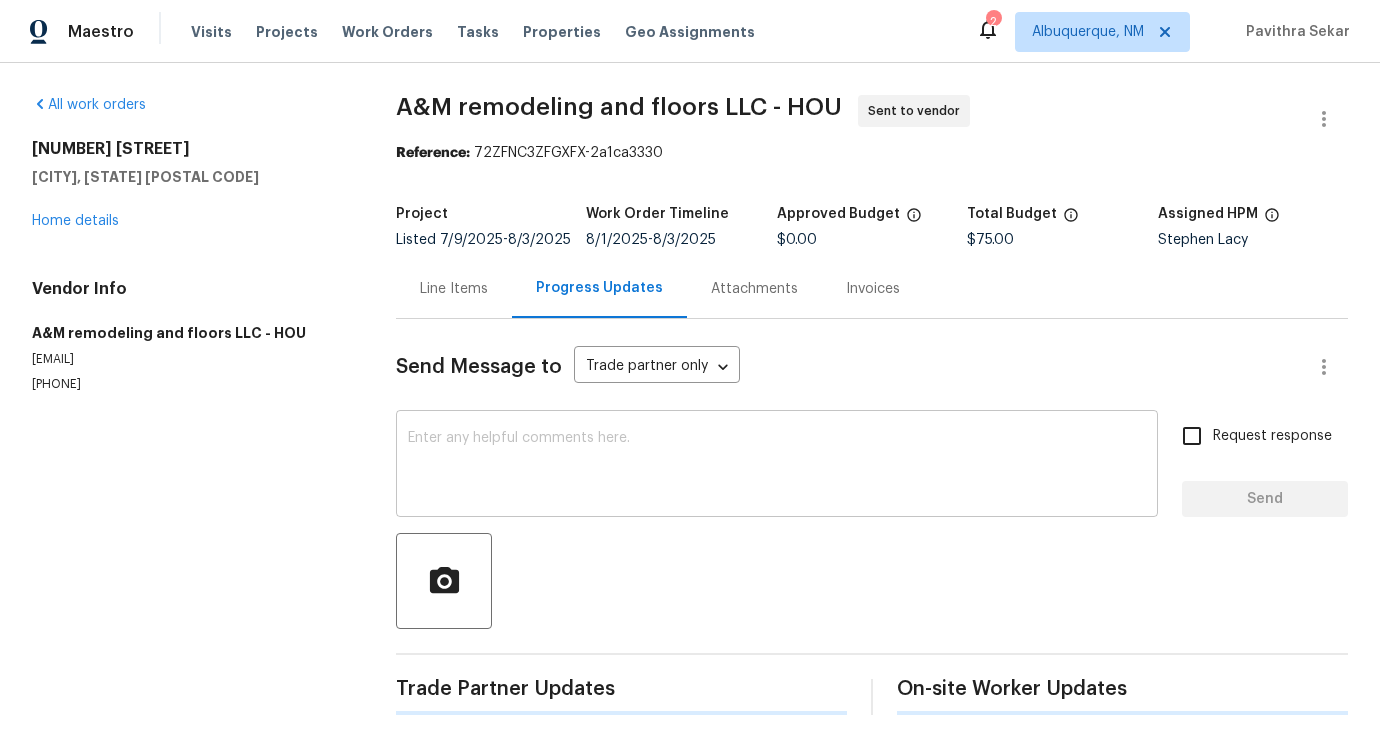 click at bounding box center (777, 466) 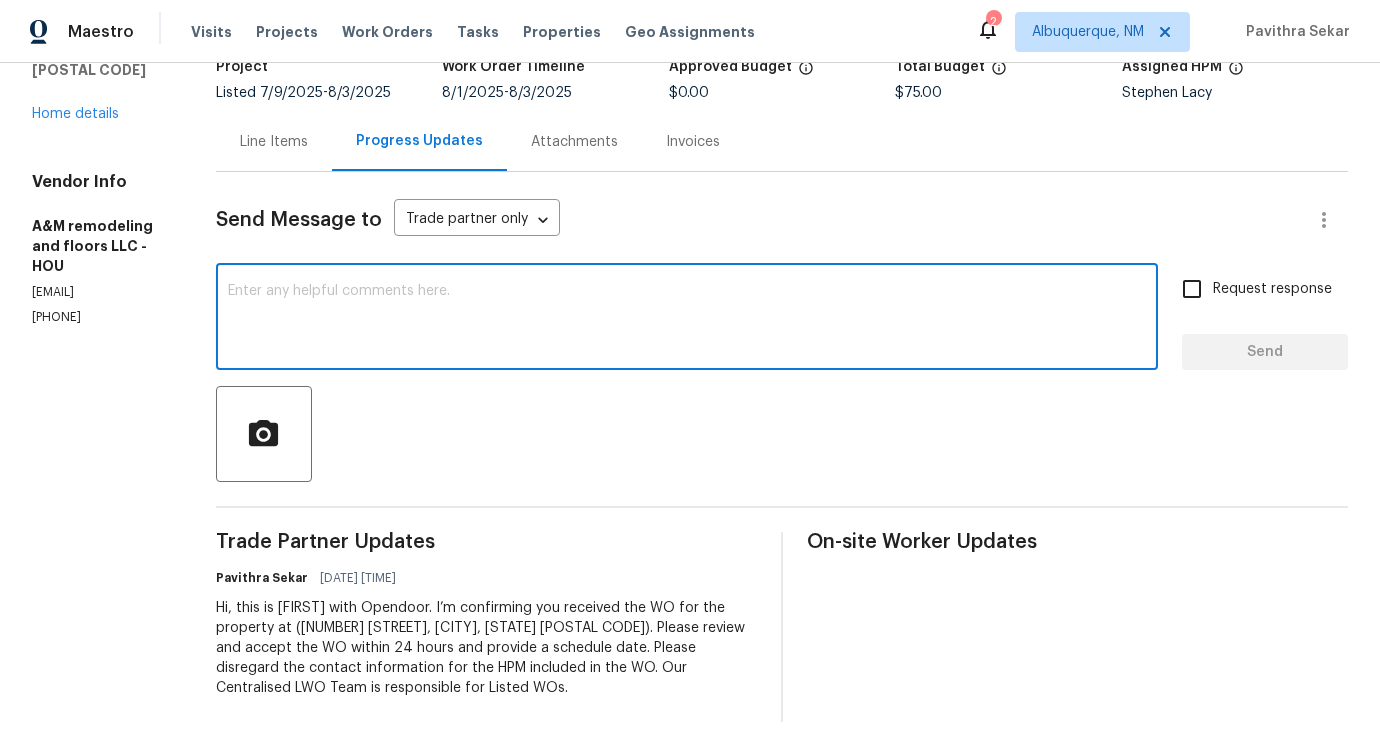 scroll, scrollTop: 0, scrollLeft: 0, axis: both 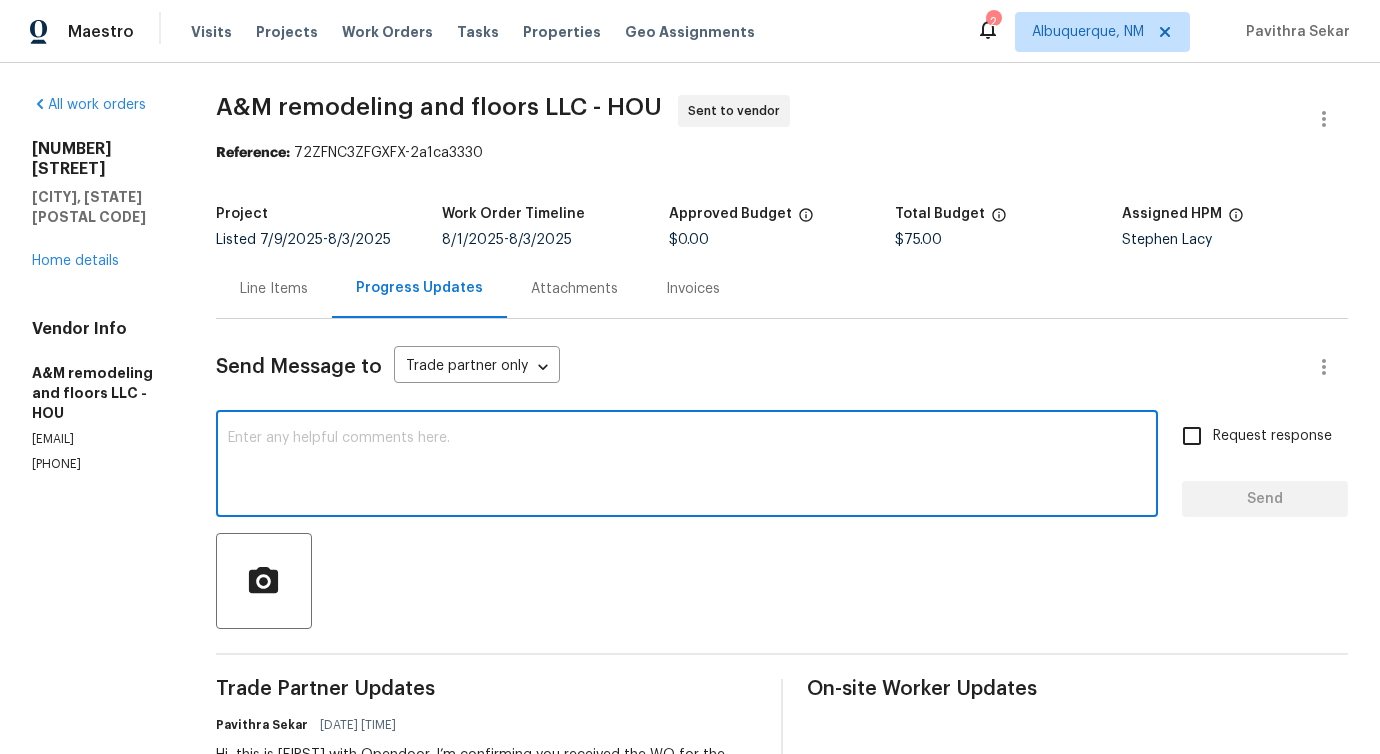 click on "Line Items" at bounding box center [274, 289] 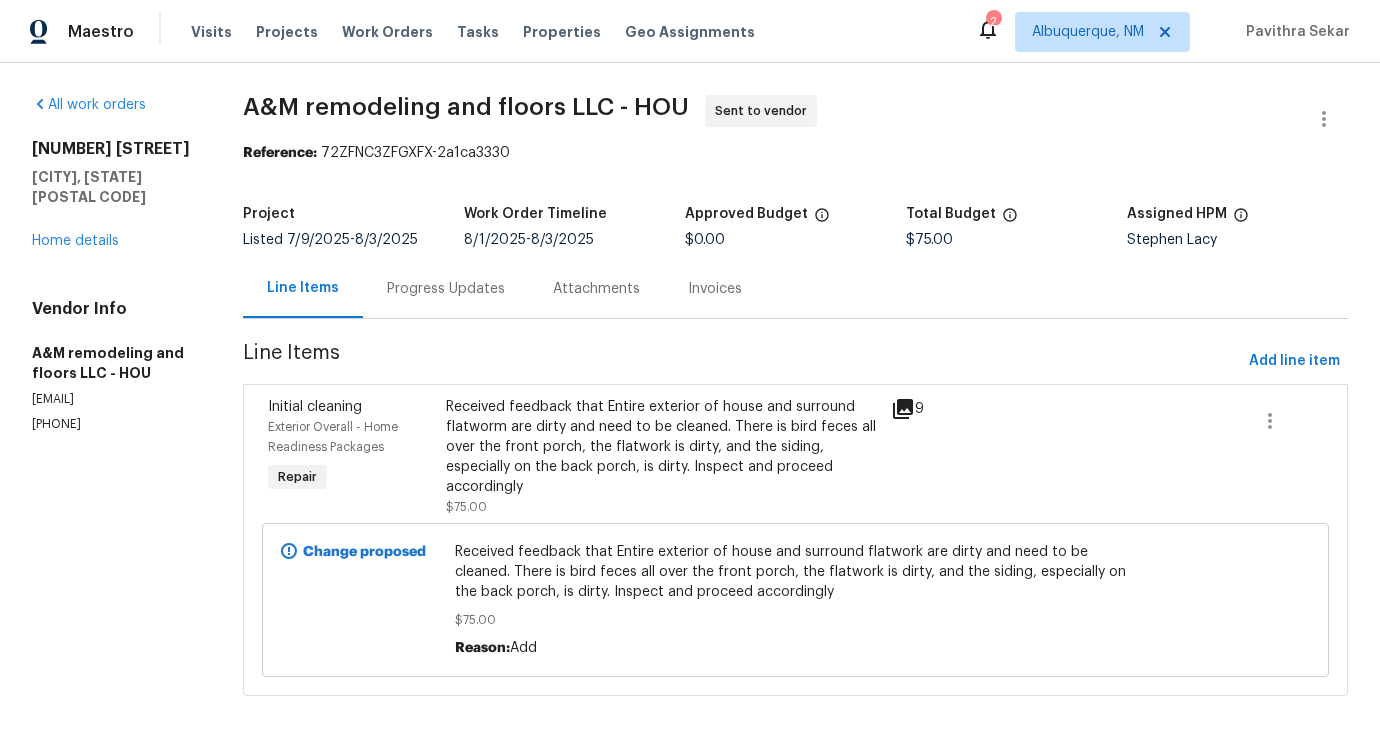 click on "Progress Updates" at bounding box center (446, 289) 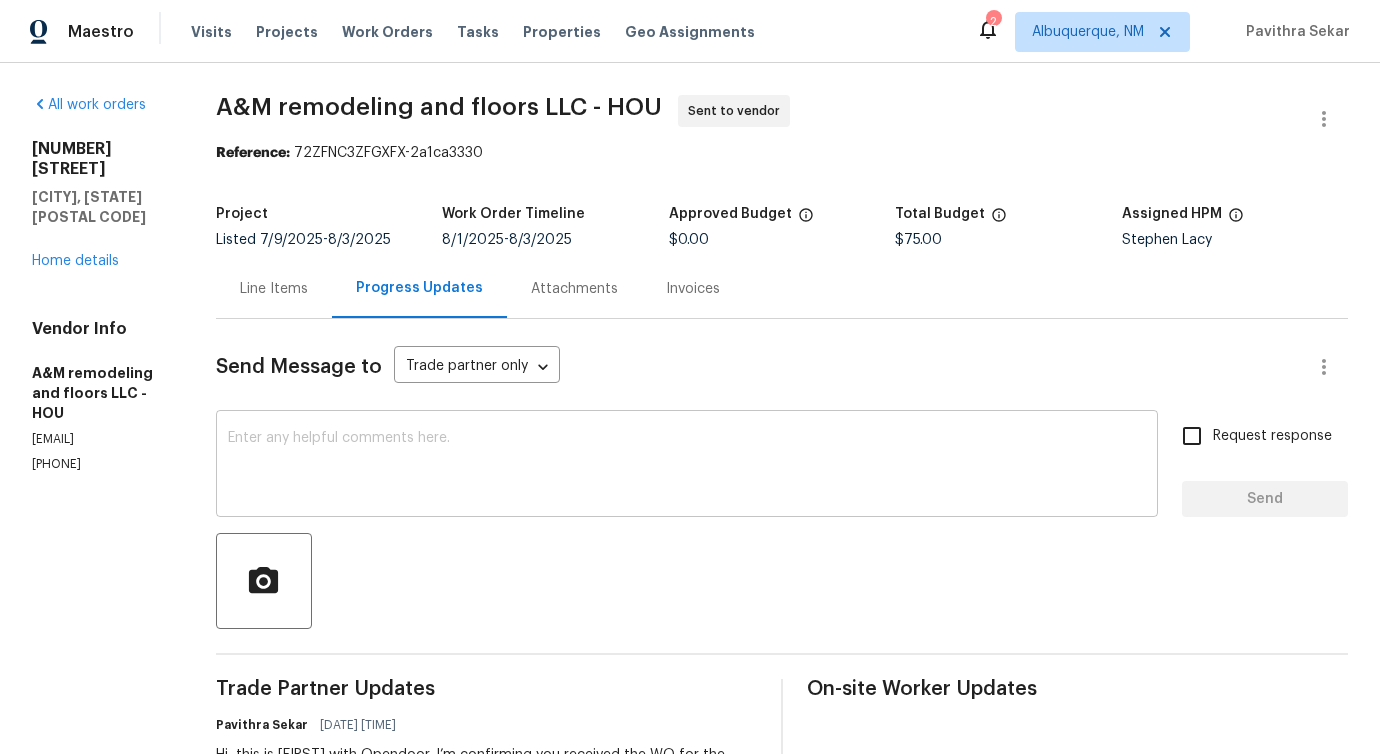 click at bounding box center (687, 466) 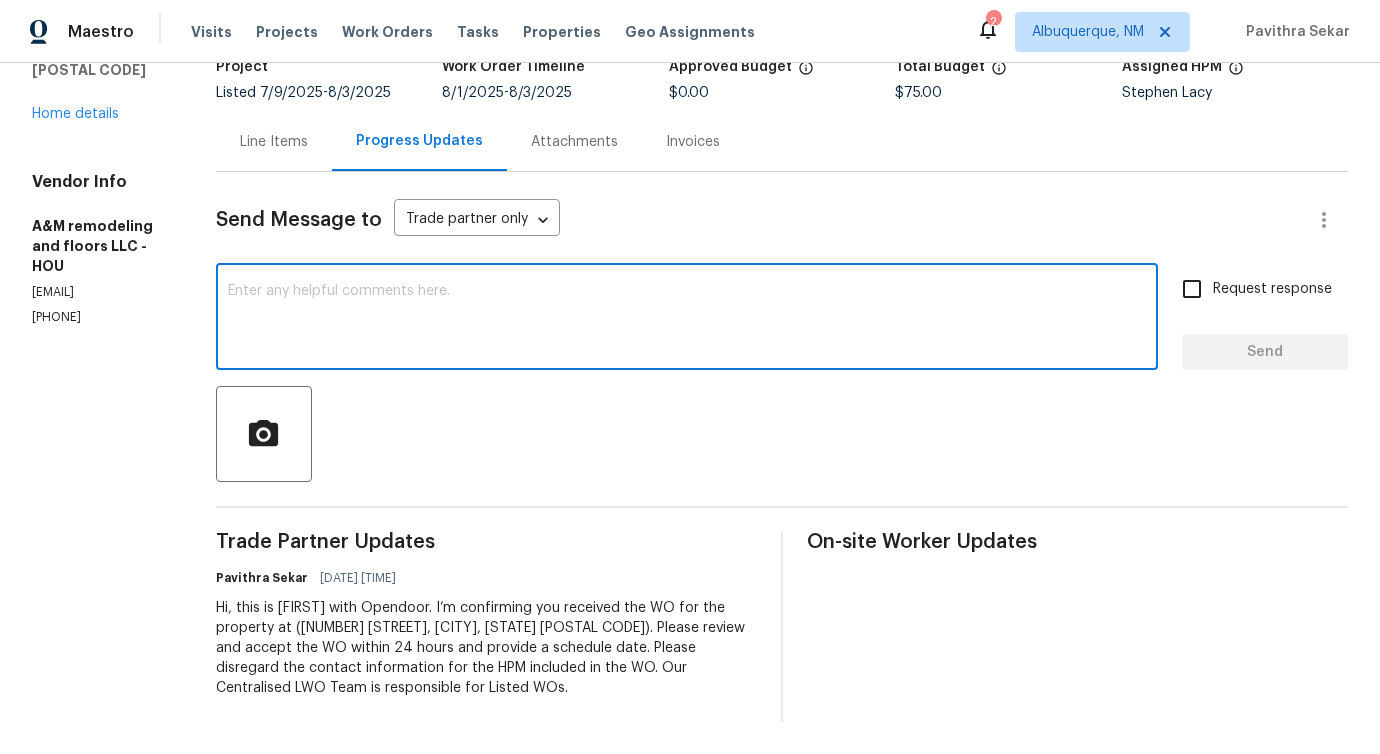 scroll, scrollTop: 0, scrollLeft: 0, axis: both 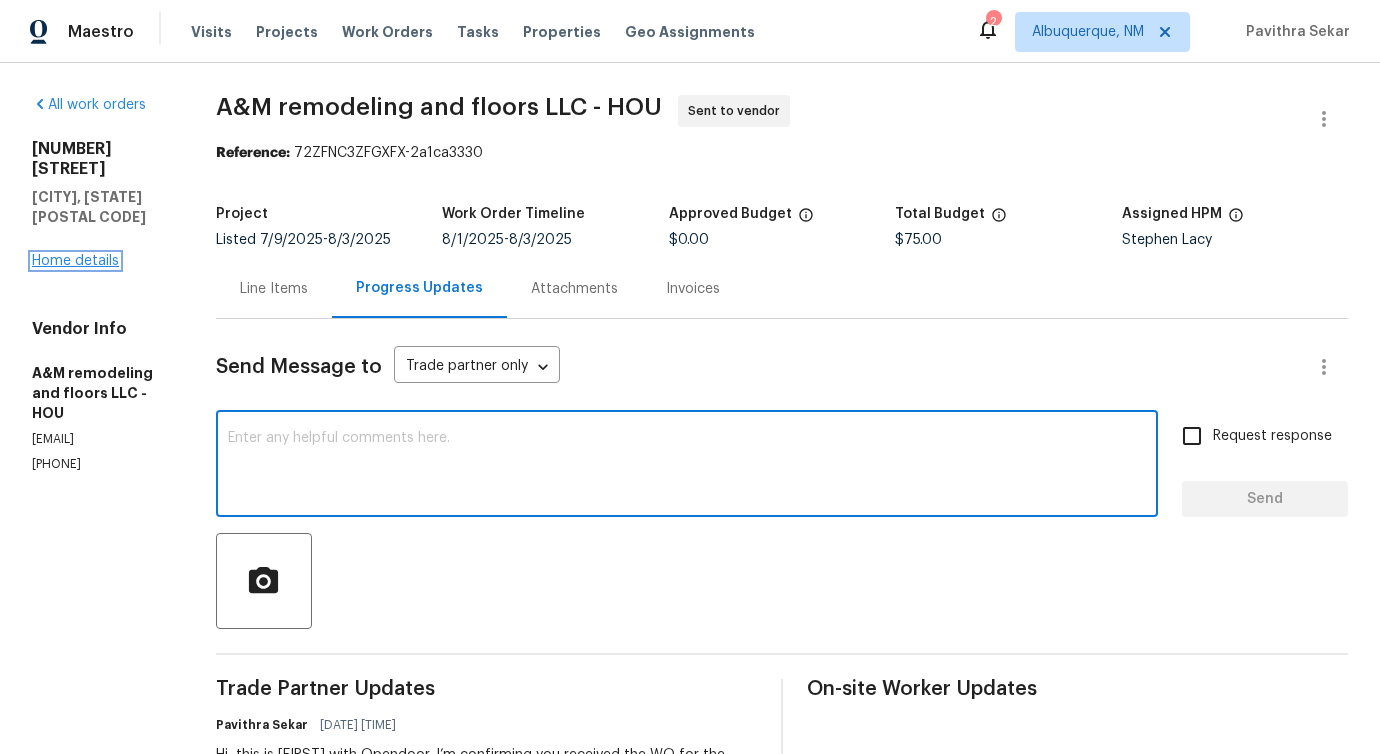 click on "Home details" at bounding box center (75, 261) 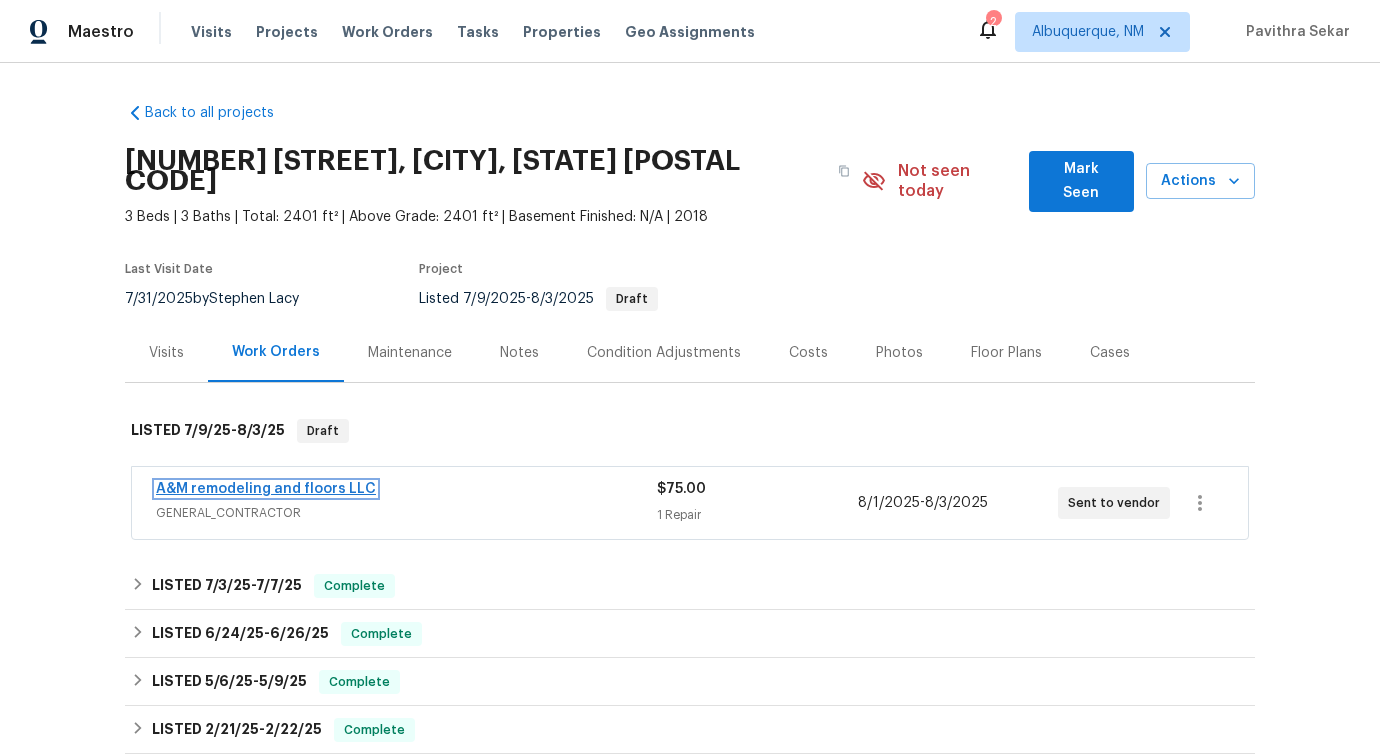 click on "A&M remodeling and floors LLC" at bounding box center (266, 489) 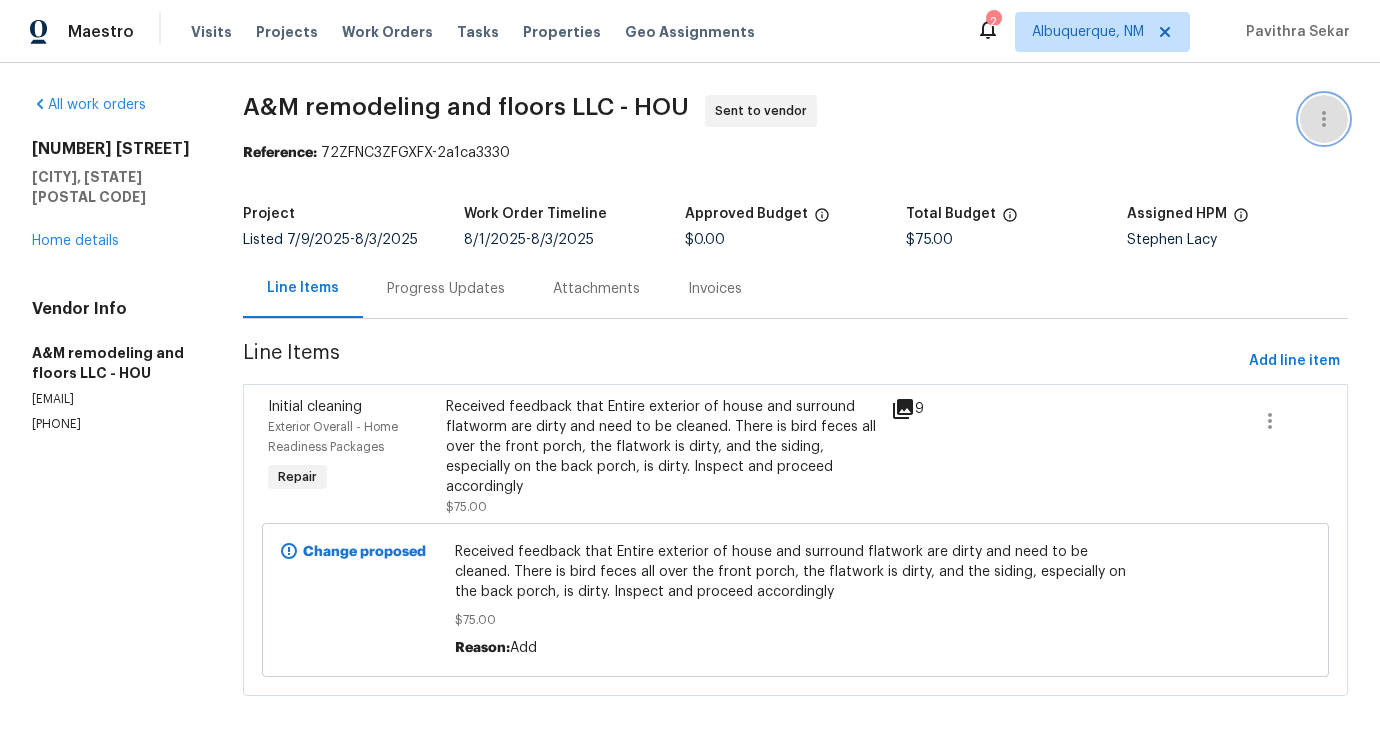 click 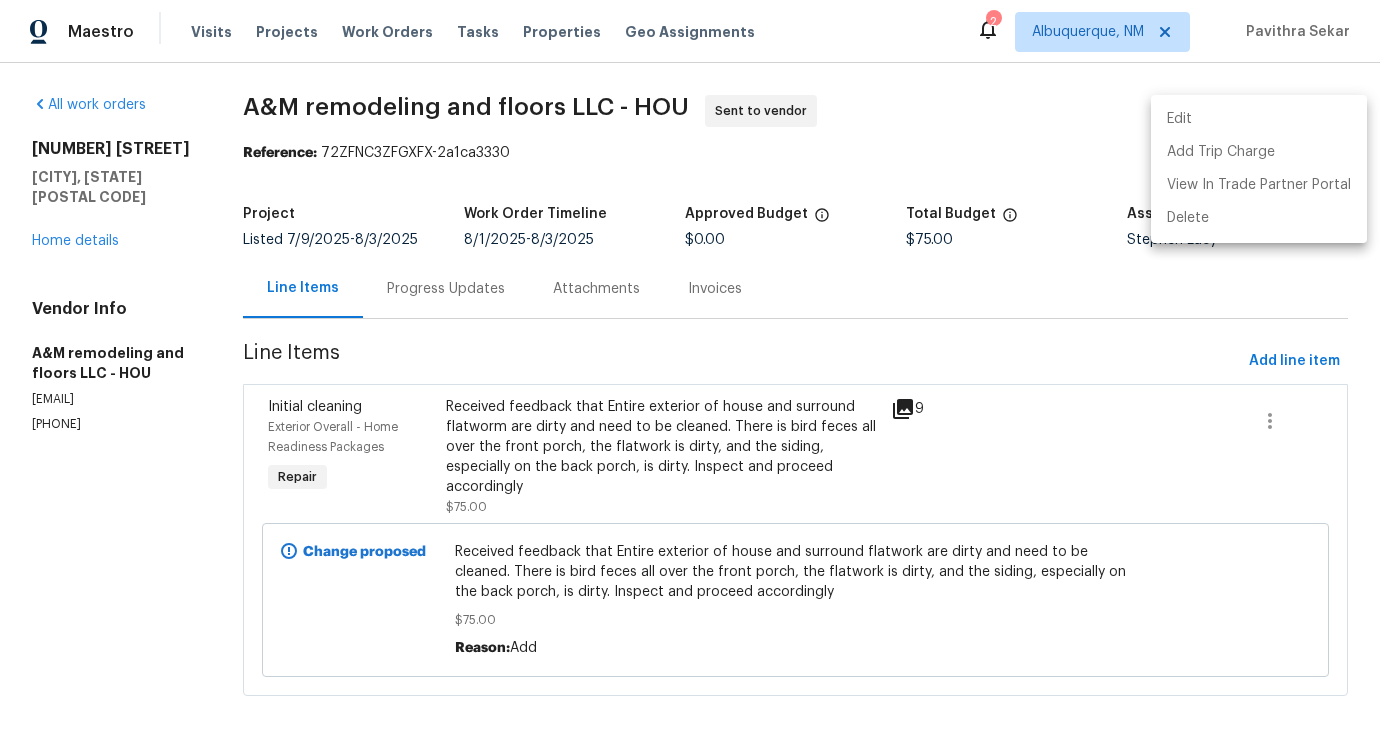 click on "Edit" at bounding box center (1259, 119) 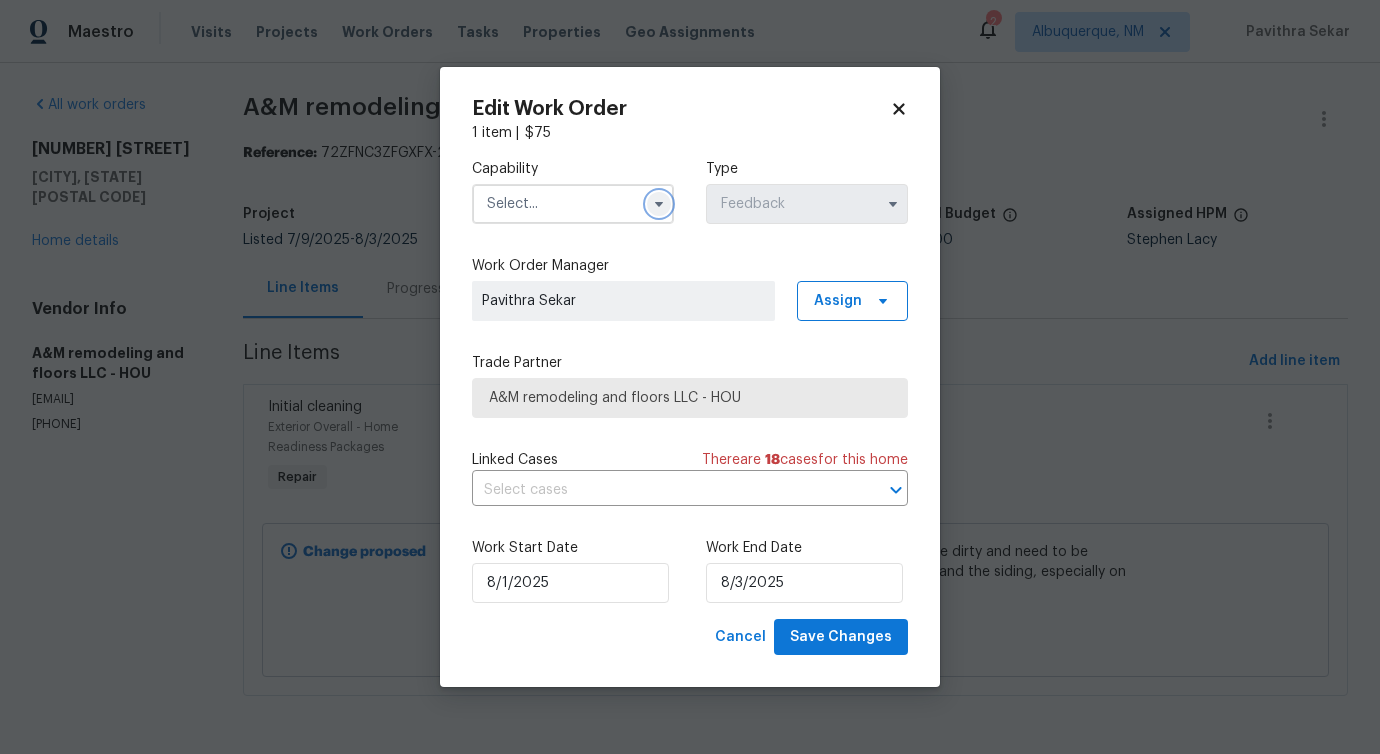 click 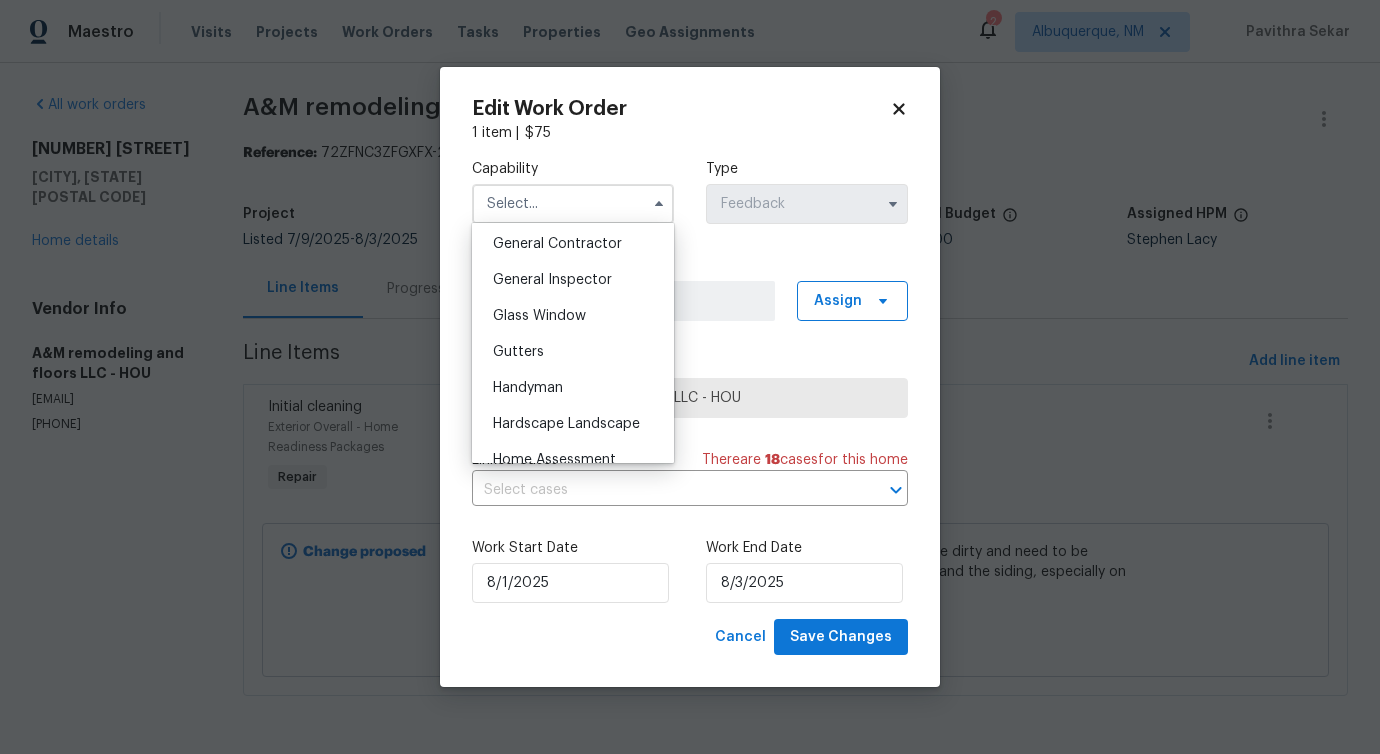 scroll, scrollTop: 809, scrollLeft: 0, axis: vertical 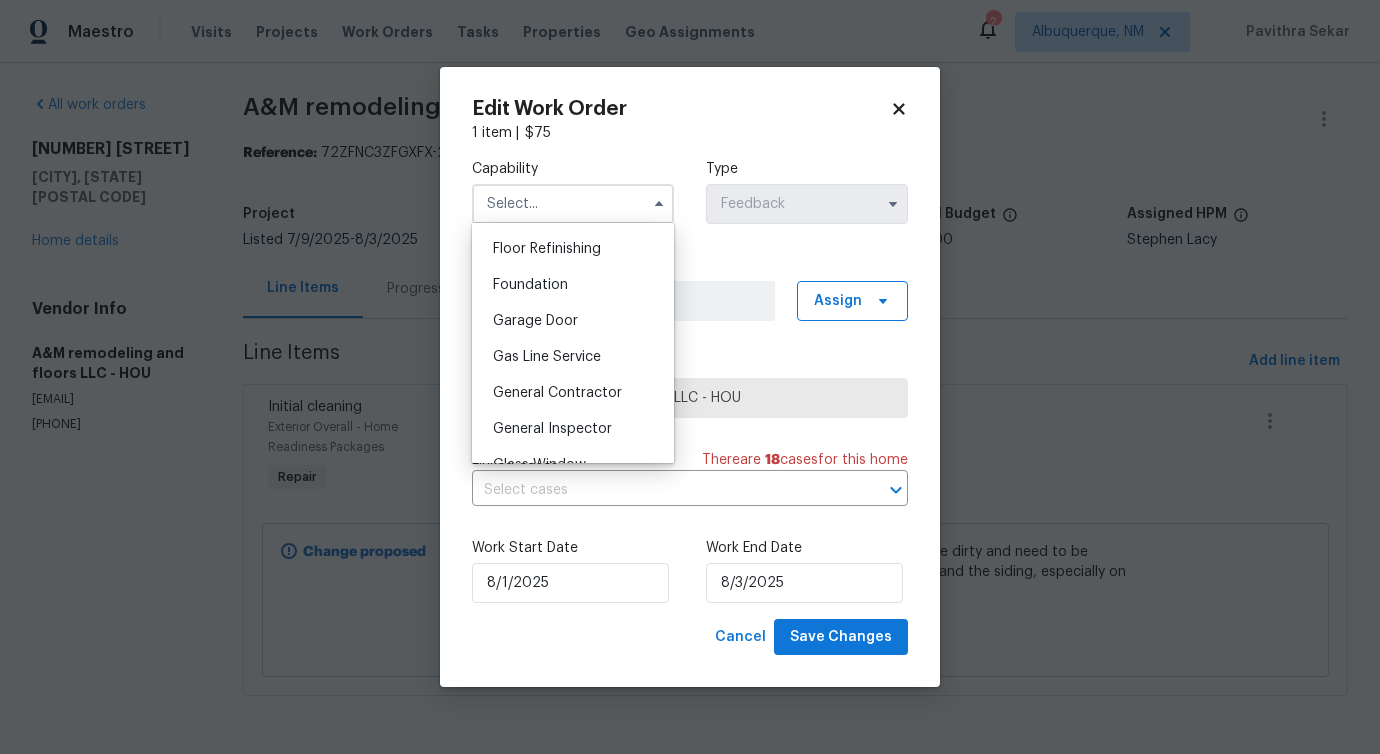 click on "General Contractor" at bounding box center (573, 393) 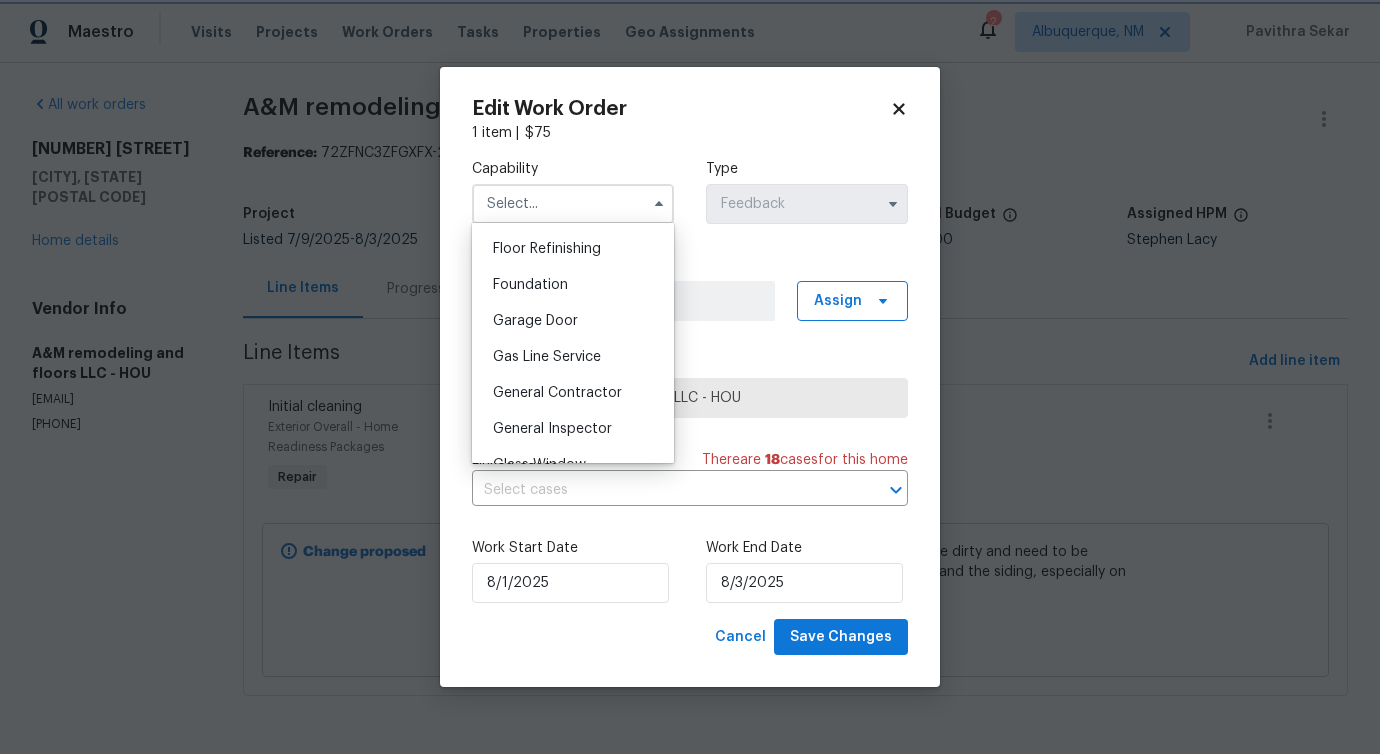 type on "General Contractor" 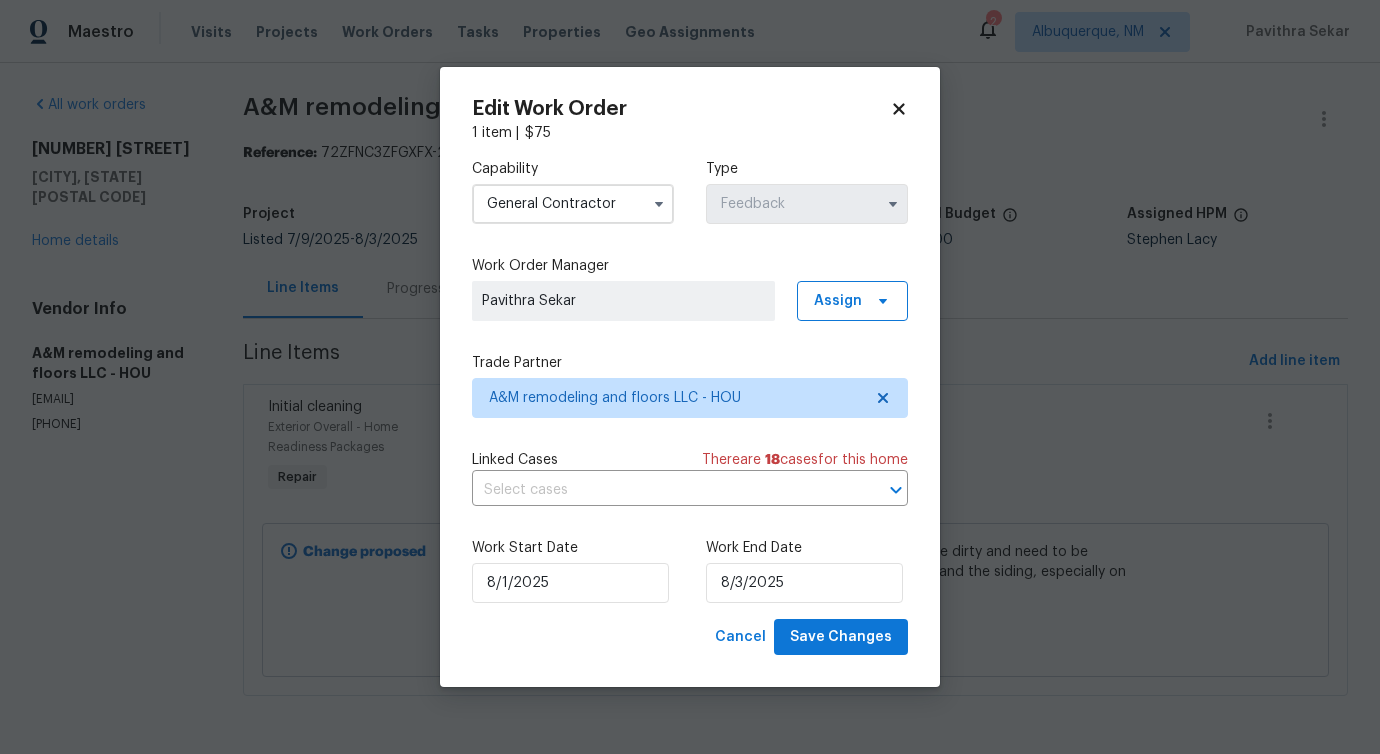click on "Trade Partner   [COMPANY] - HOU" at bounding box center (690, 385) 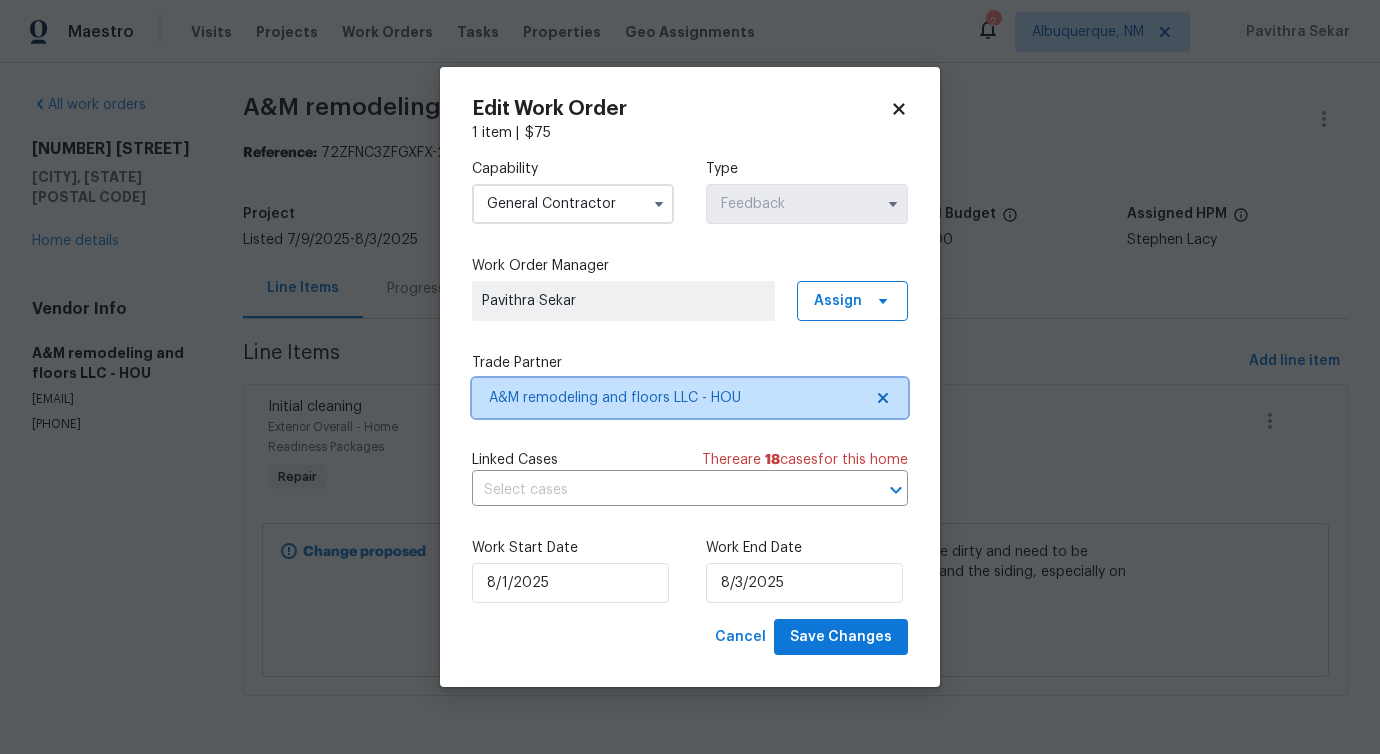 click on "A&M remodeling and floors LLC - HOU" at bounding box center [690, 398] 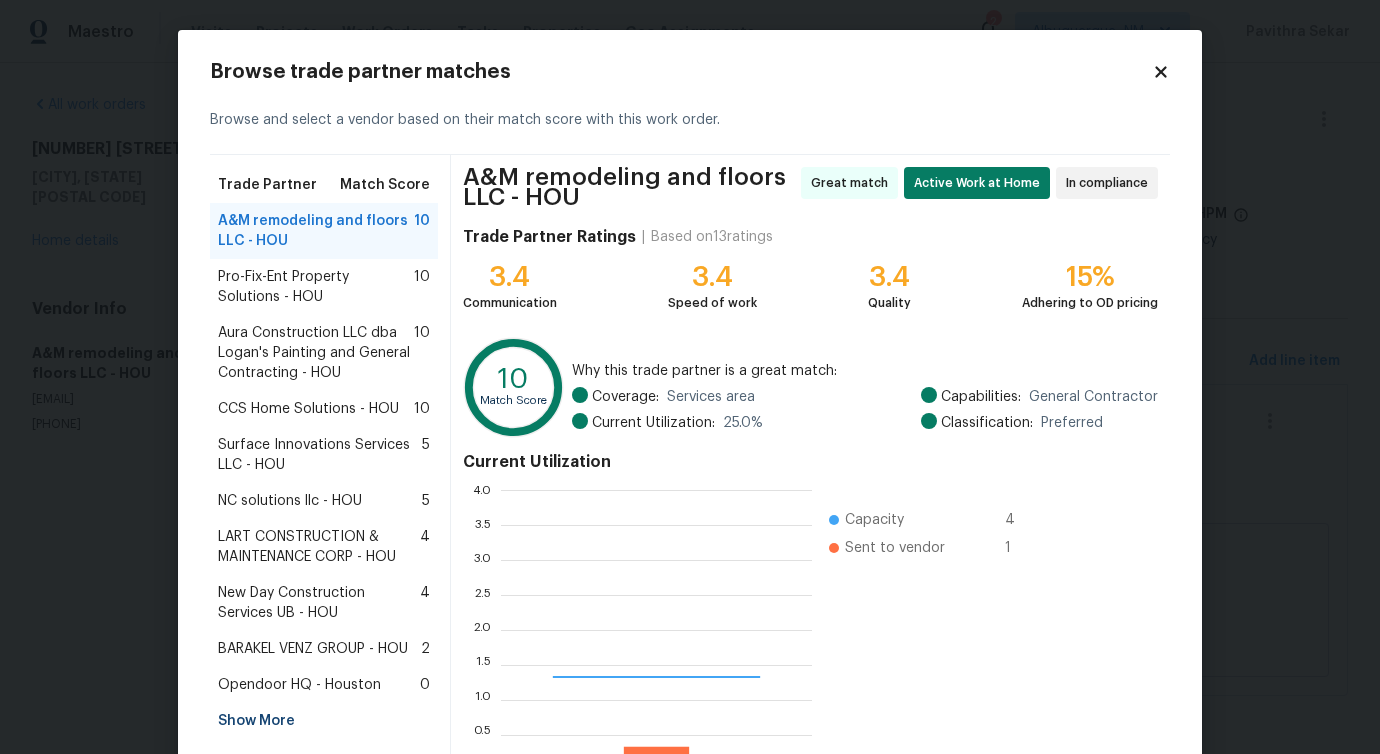 scroll, scrollTop: 2, scrollLeft: 2, axis: both 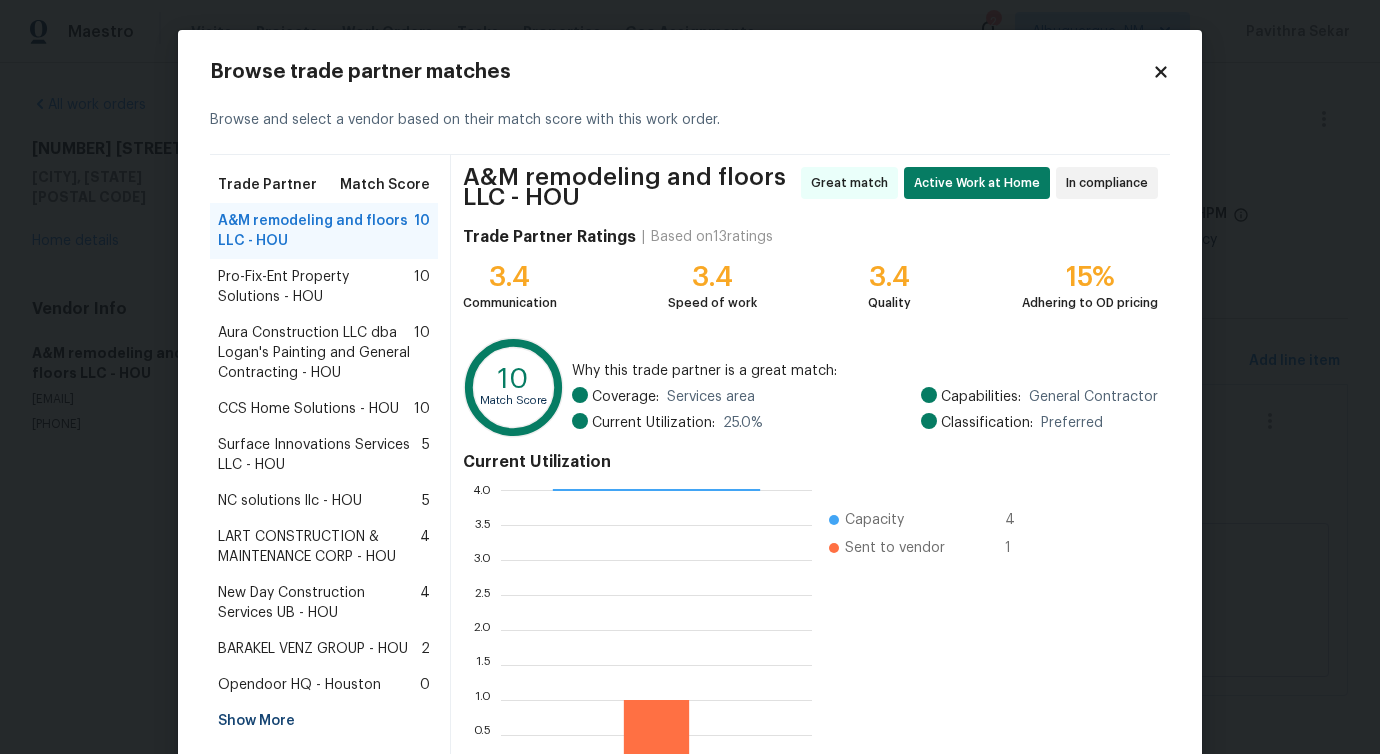 click on "Pro-Fix-Ent Property Solutions - HOU" at bounding box center (316, 287) 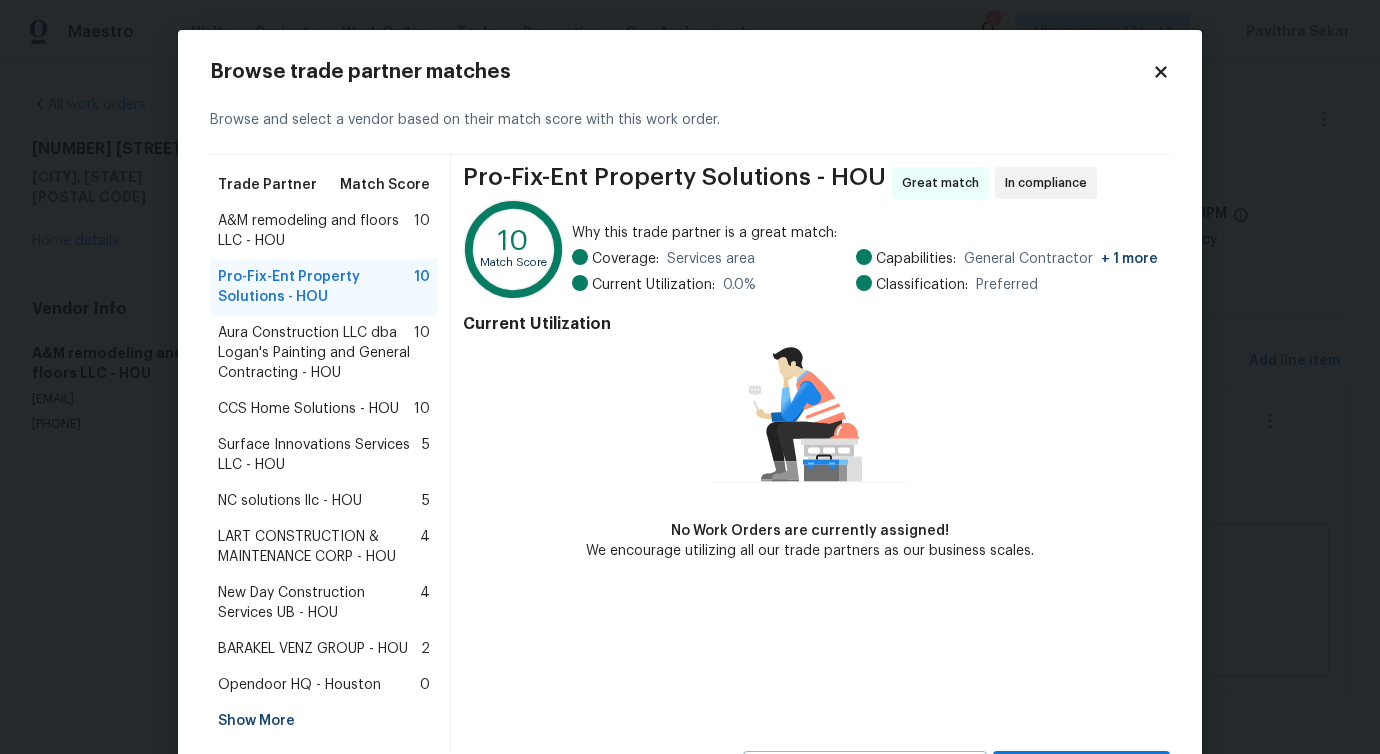 click on "Aura Construction LLC dba Logan's Painting and General Contracting - HOU" at bounding box center [316, 353] 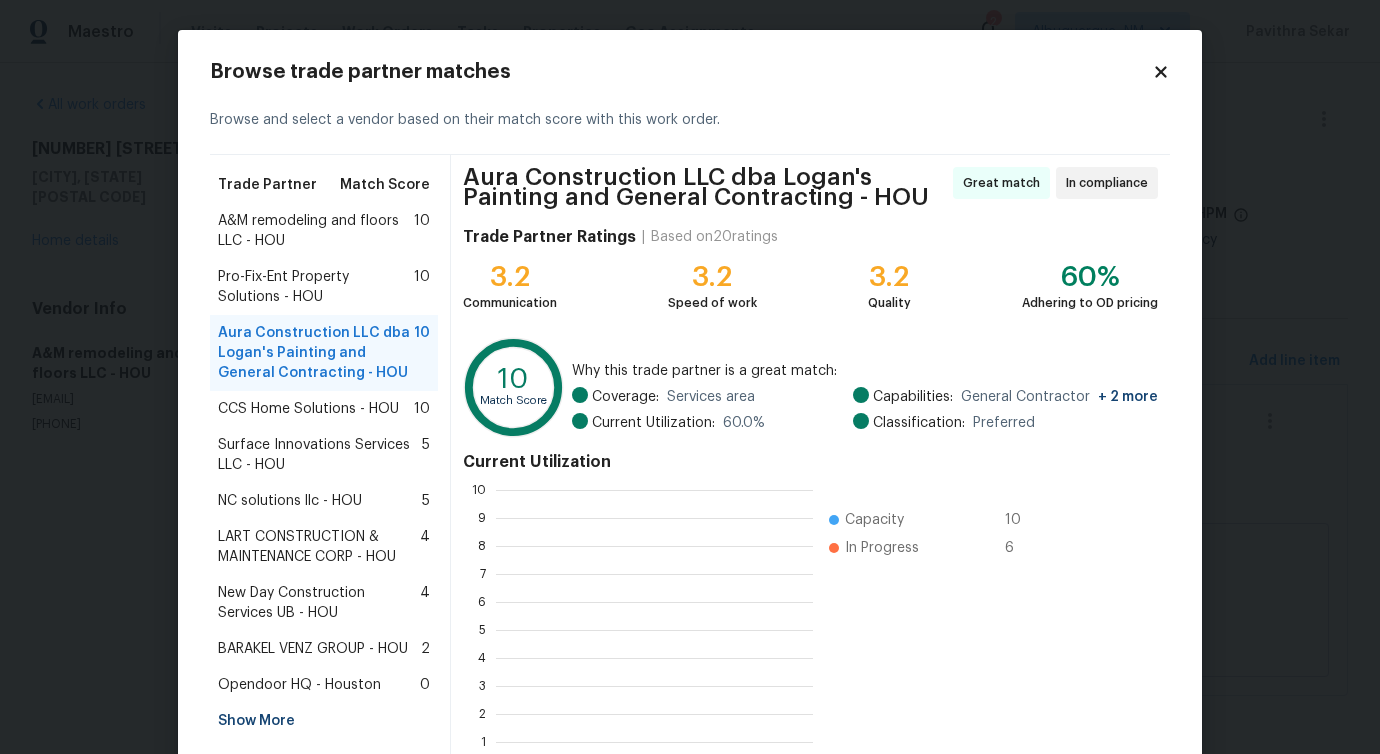 scroll, scrollTop: 2, scrollLeft: 2, axis: both 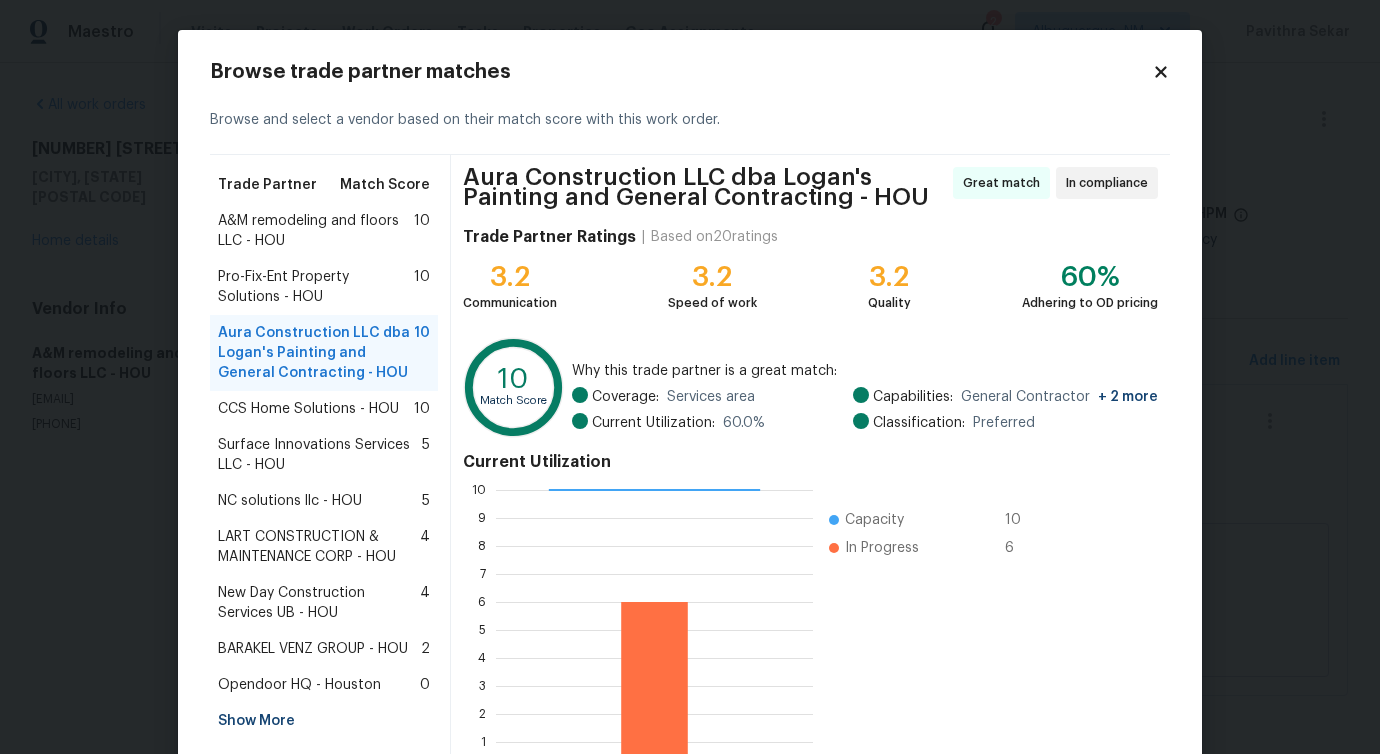 click on "CCS Home Solutions - HOU" at bounding box center (308, 409) 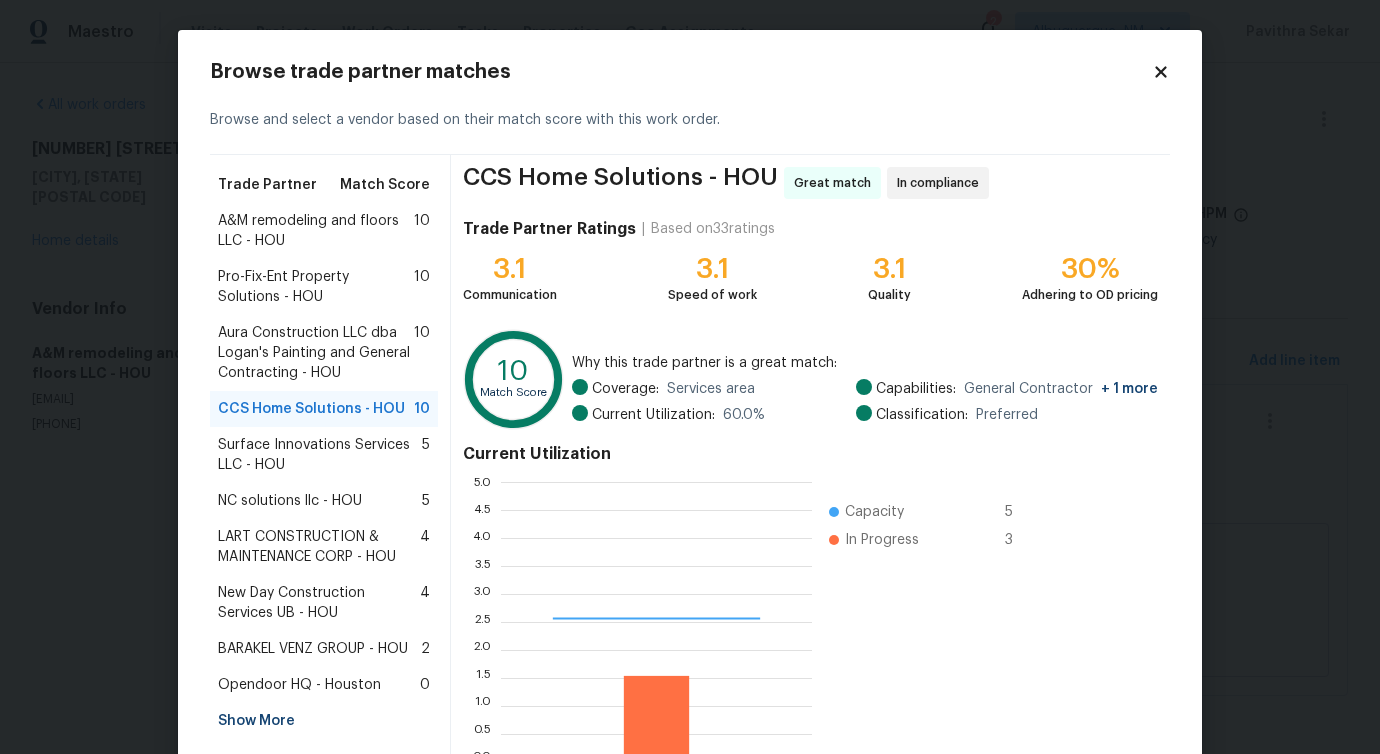 click on "Surface Innovations Services LLC - HOU" at bounding box center [320, 455] 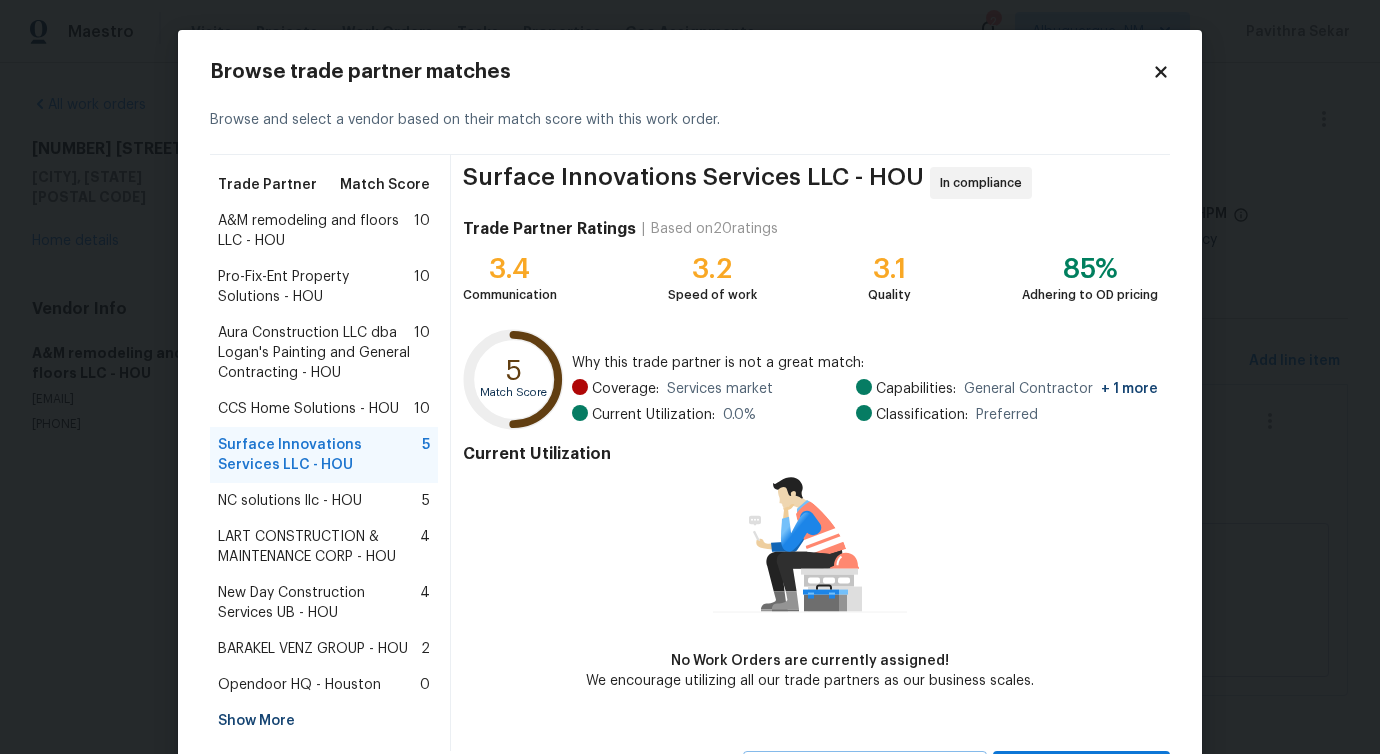 click on "NC solutions llc - HOU" at bounding box center [290, 501] 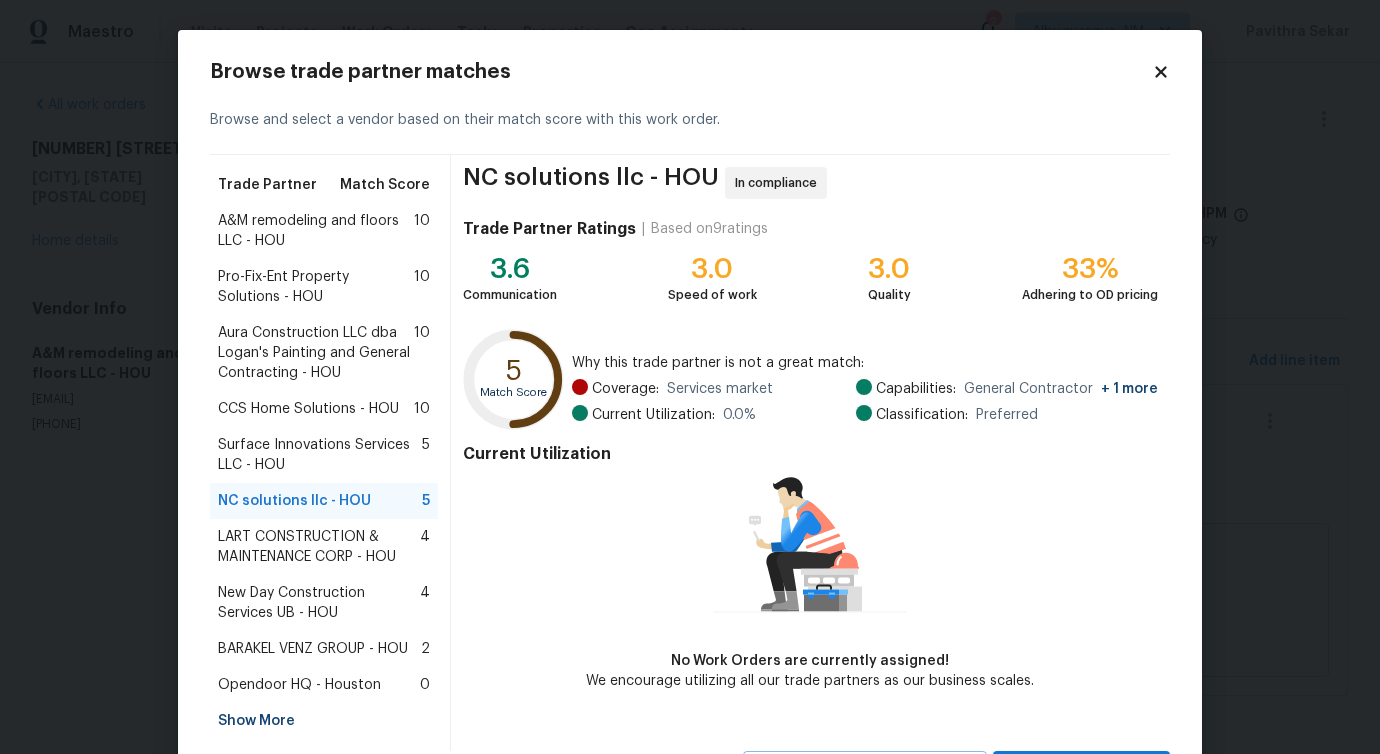 click on "Aura Construction LLC dba Logan's Painting and General Contracting - HOU" at bounding box center [316, 353] 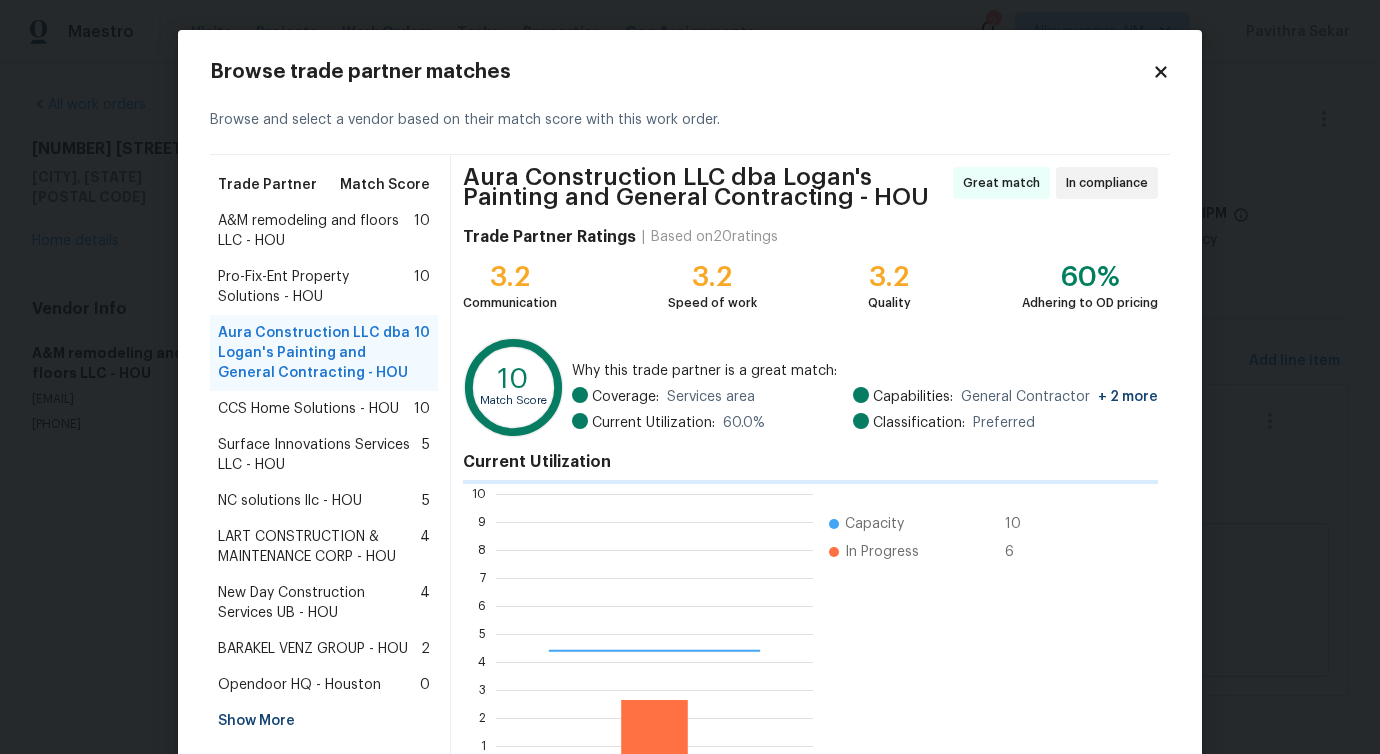 scroll, scrollTop: 2, scrollLeft: 2, axis: both 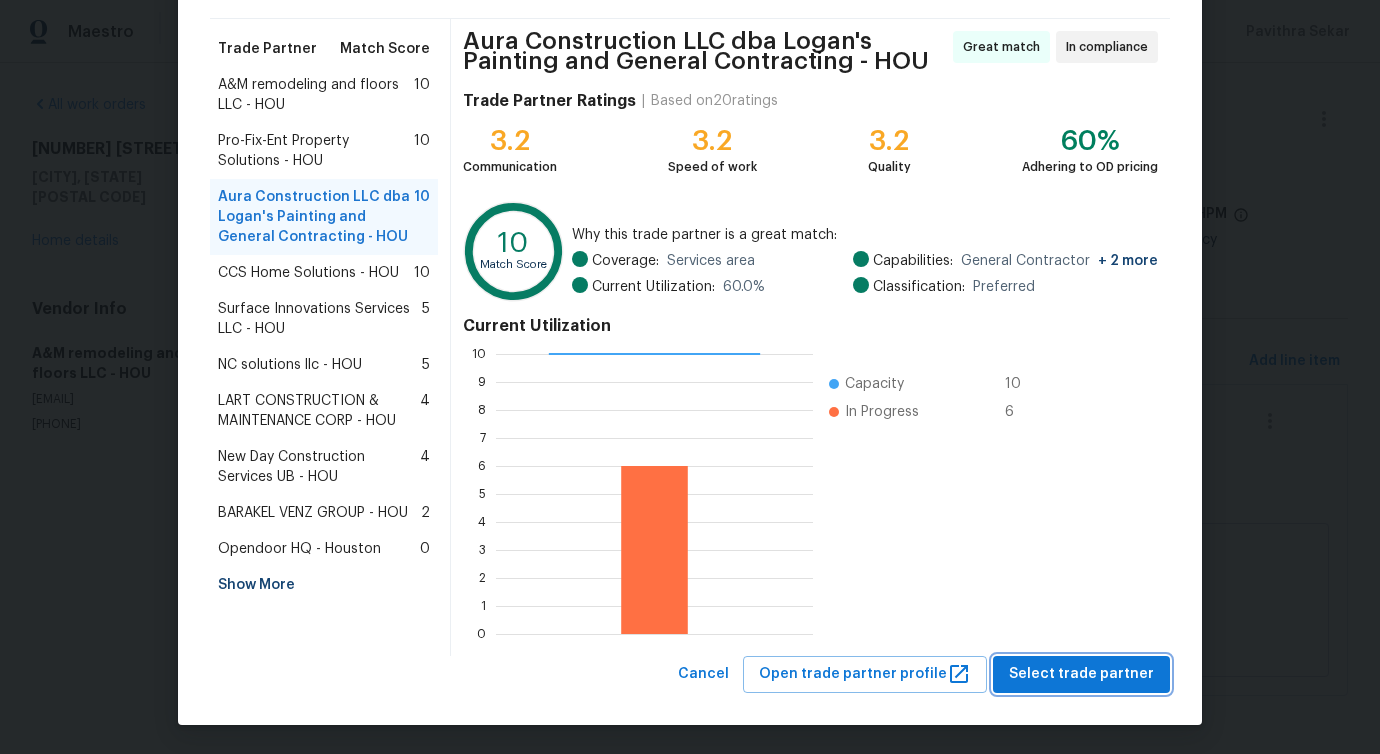 click on "Select trade partner" at bounding box center [1081, 674] 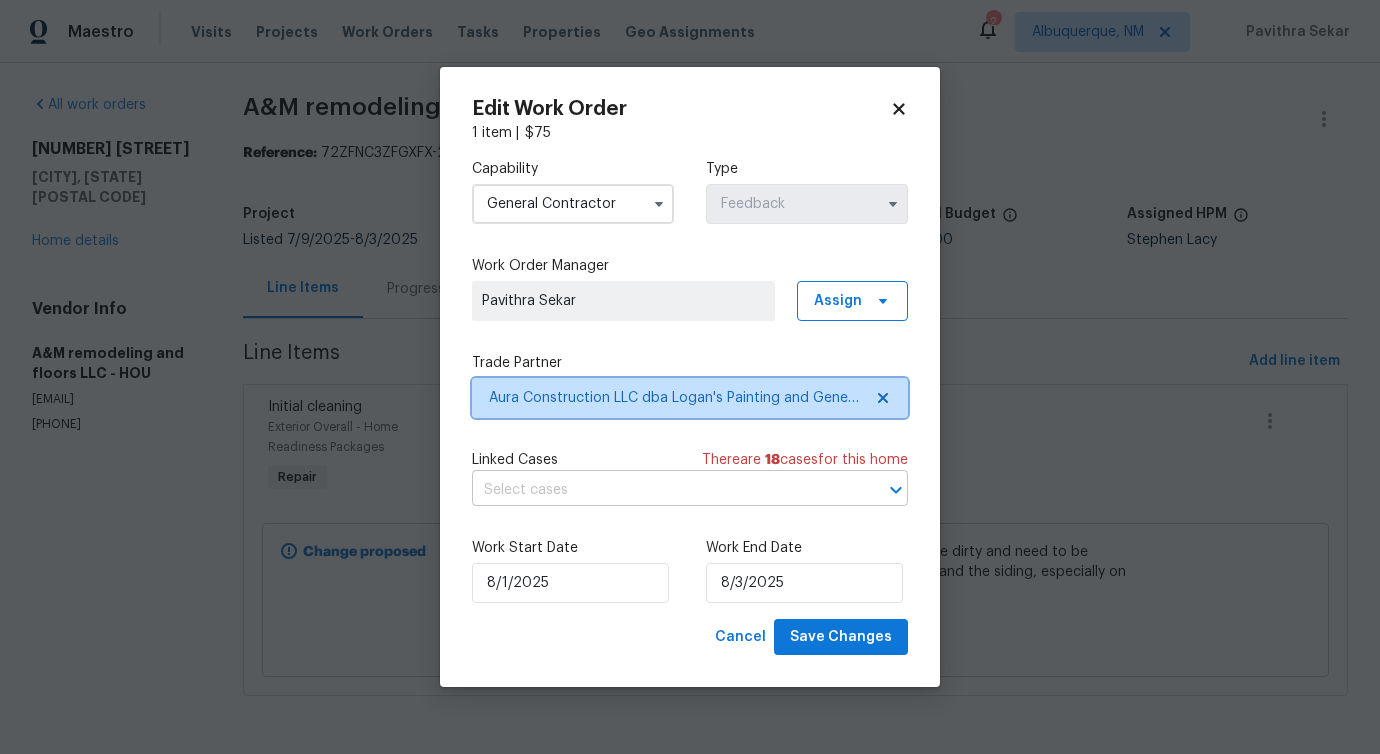 scroll, scrollTop: 0, scrollLeft: 0, axis: both 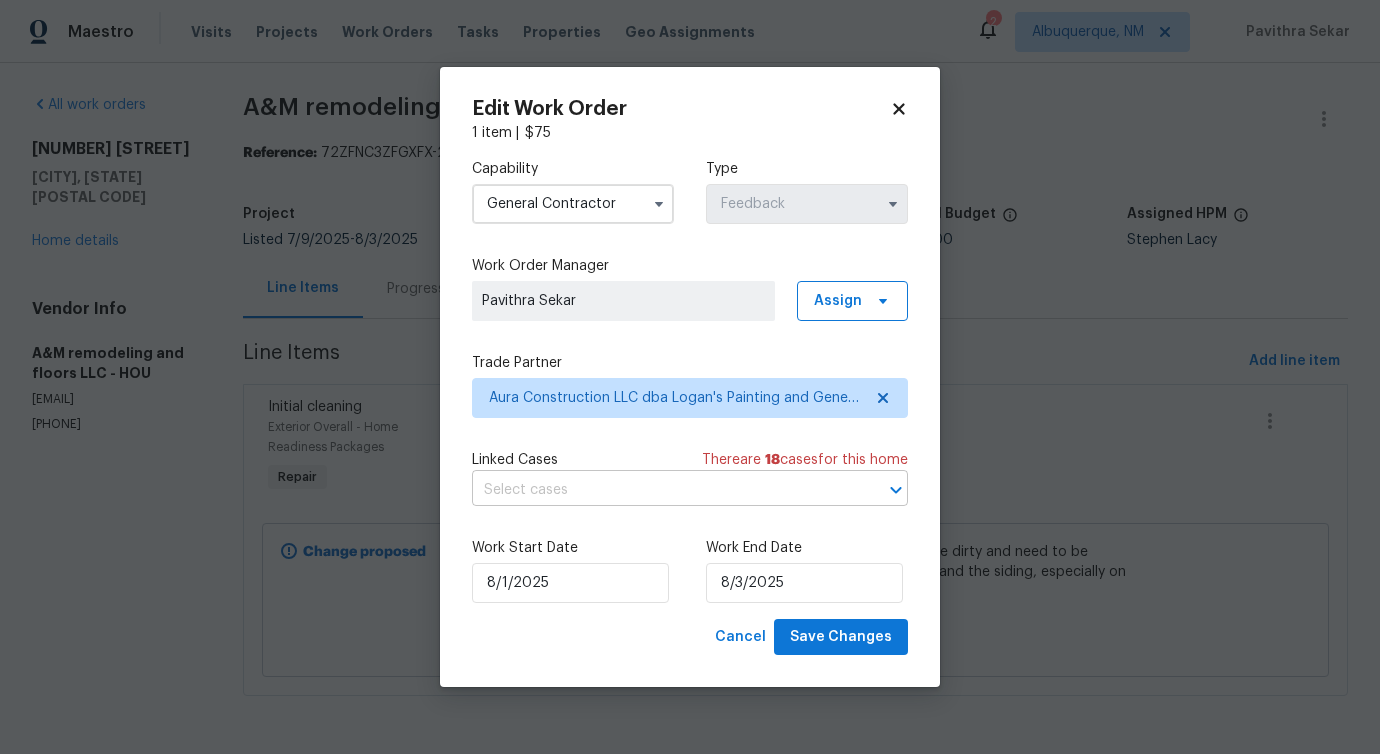 click at bounding box center (662, 490) 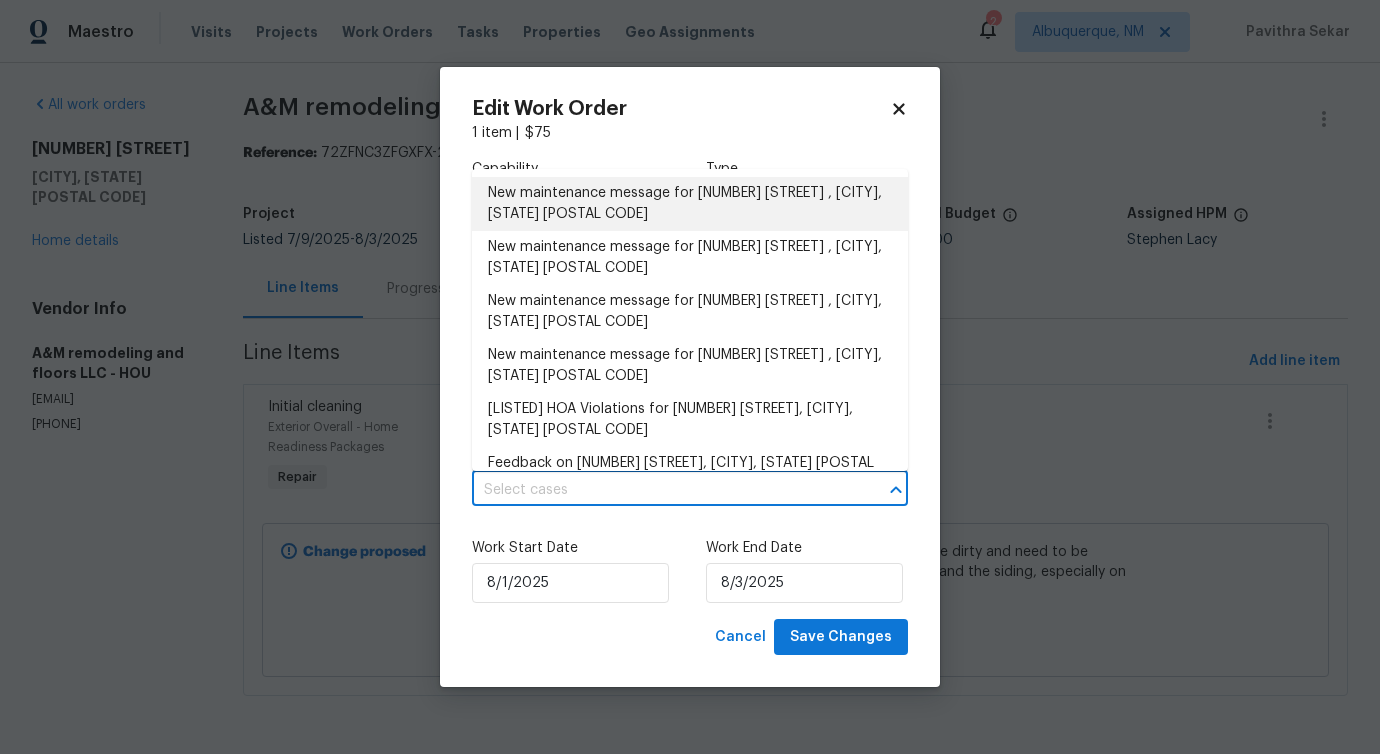 click on "New maintenance message for 3403 Satin Leaf Ln , Richmond, TX 77469" at bounding box center (690, 204) 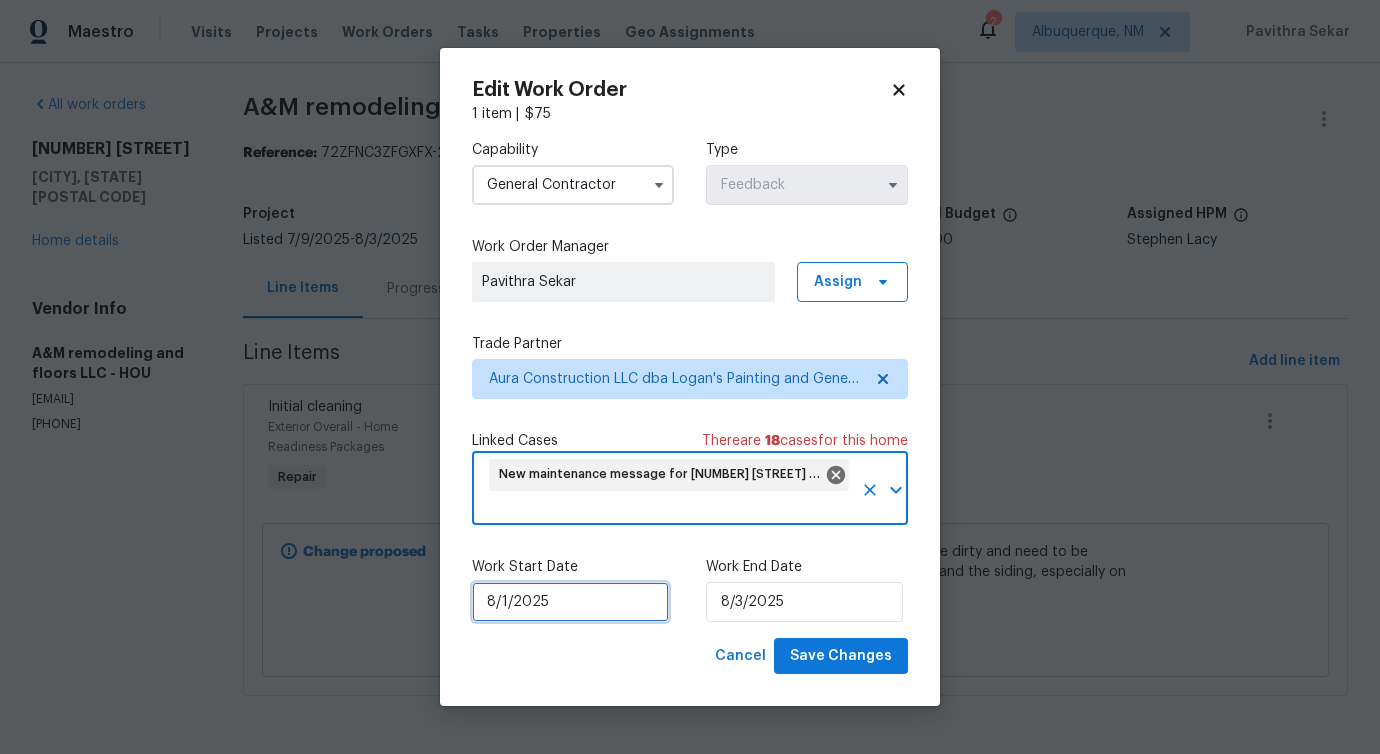 click on "8/1/2025" at bounding box center (570, 602) 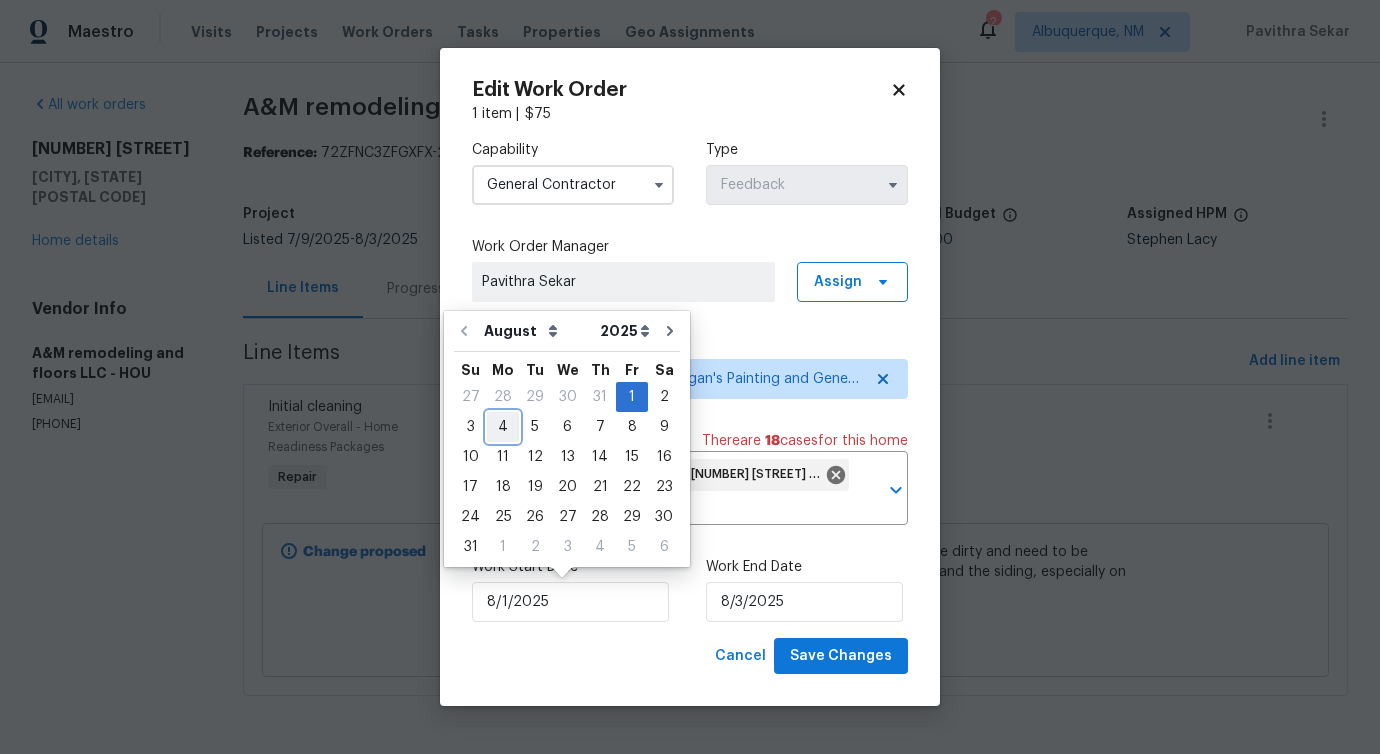 click on "4" at bounding box center (503, 427) 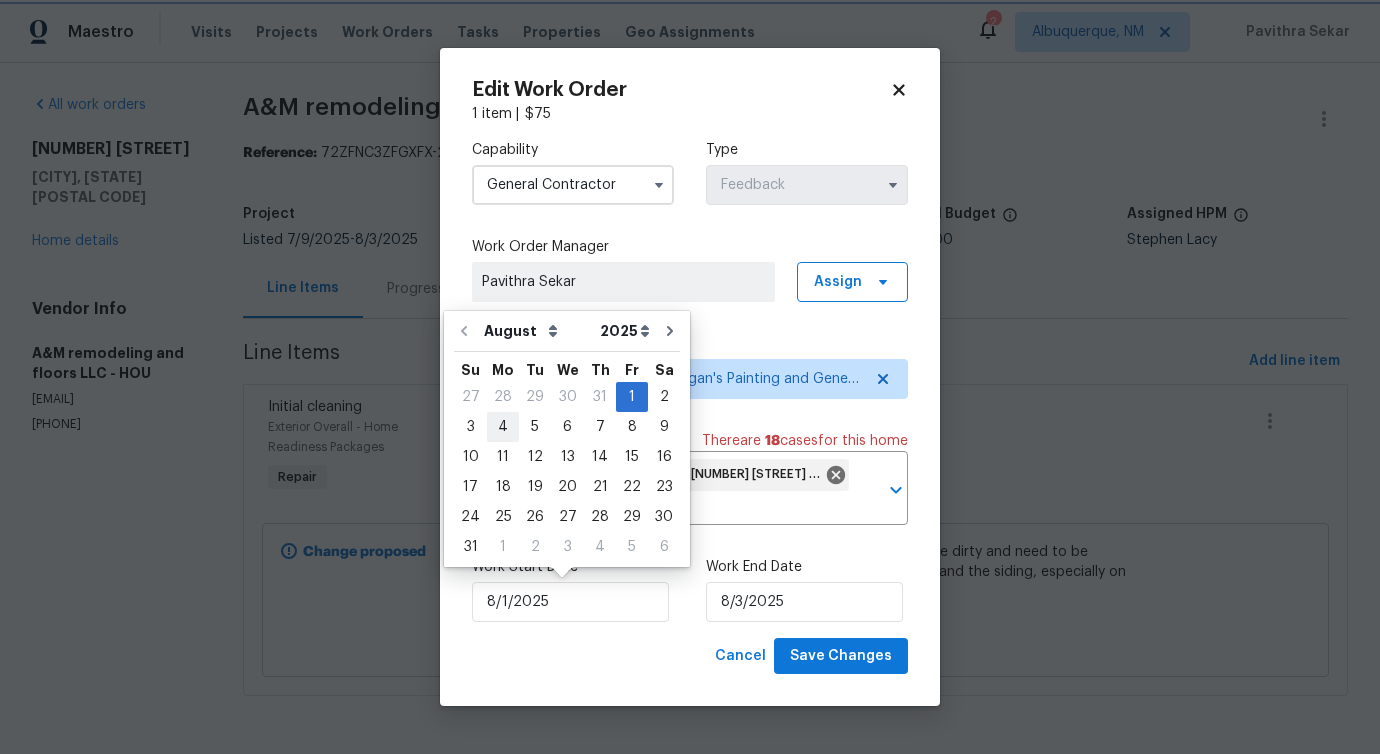 type on "8/4/2025" 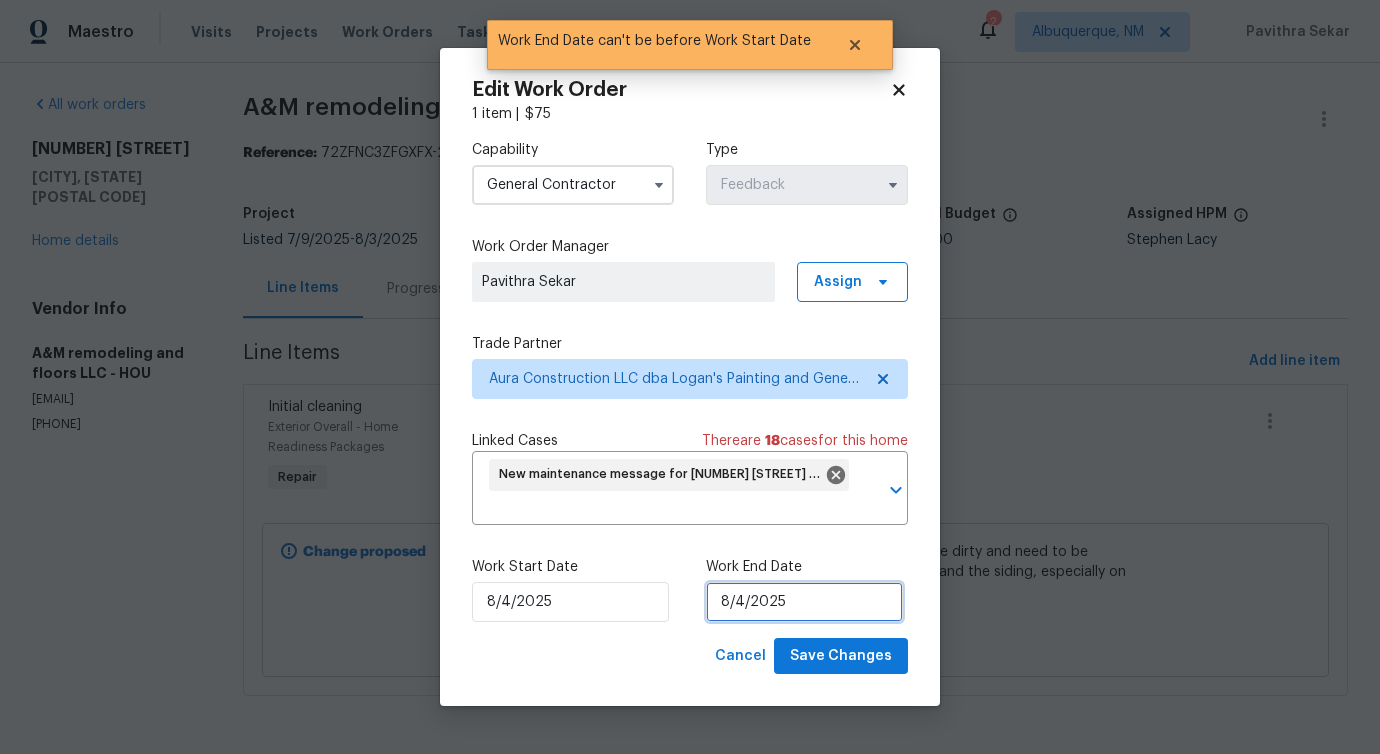 click on "8/4/2025" at bounding box center (804, 602) 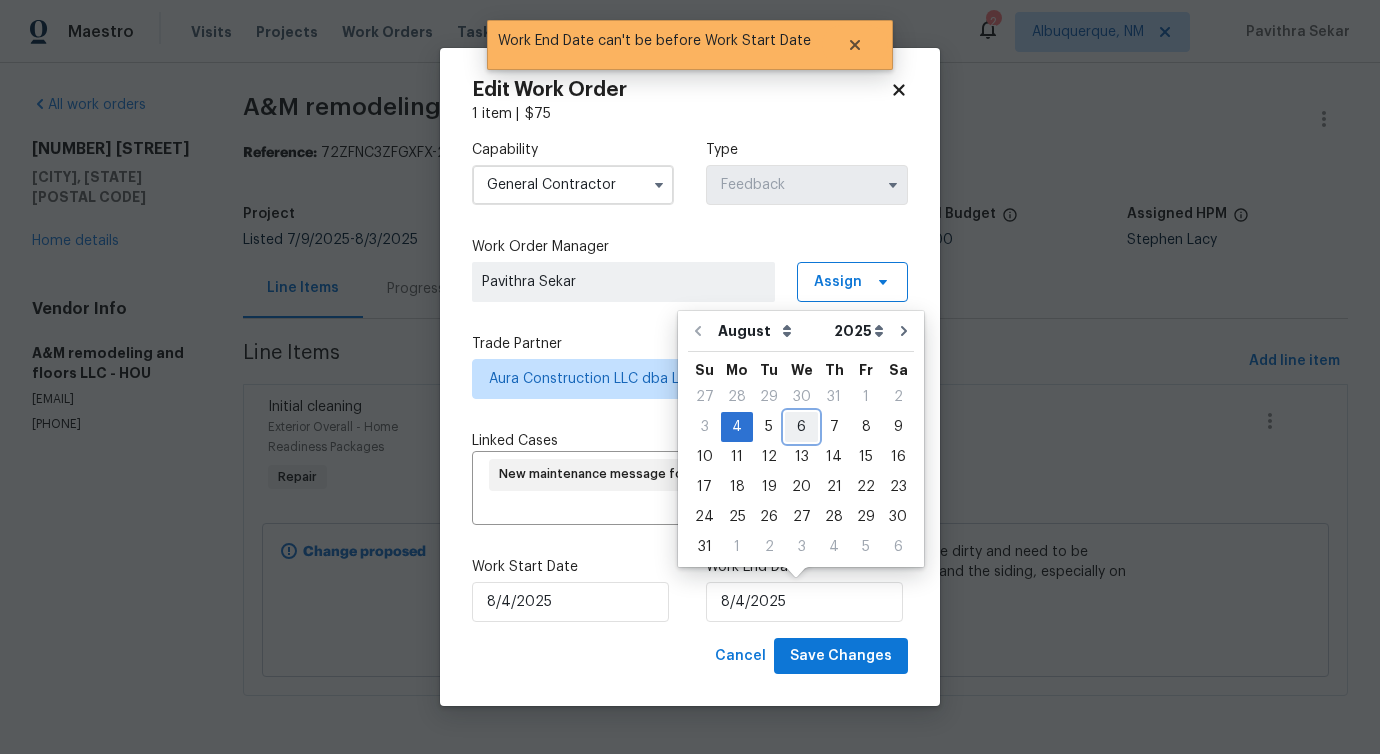 click on "6" at bounding box center (801, 427) 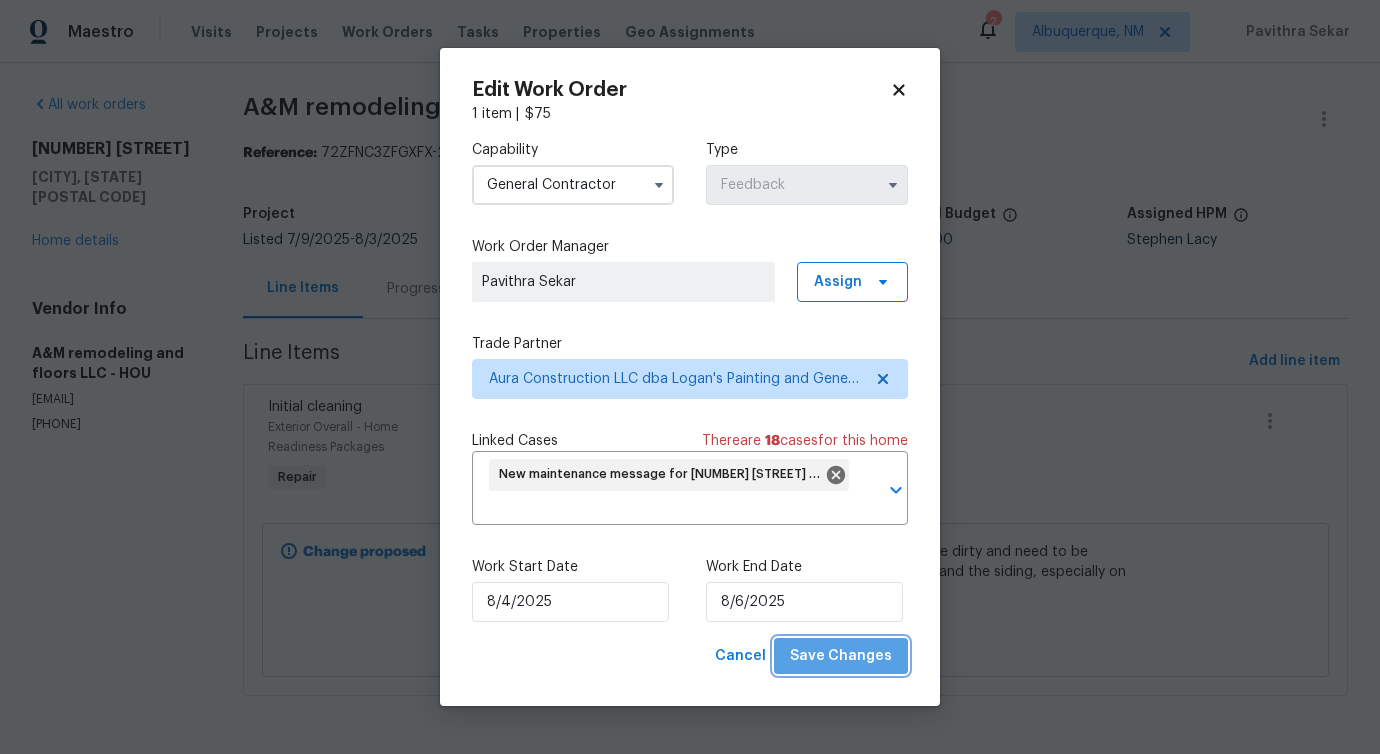 click on "Save Changes" at bounding box center (841, 656) 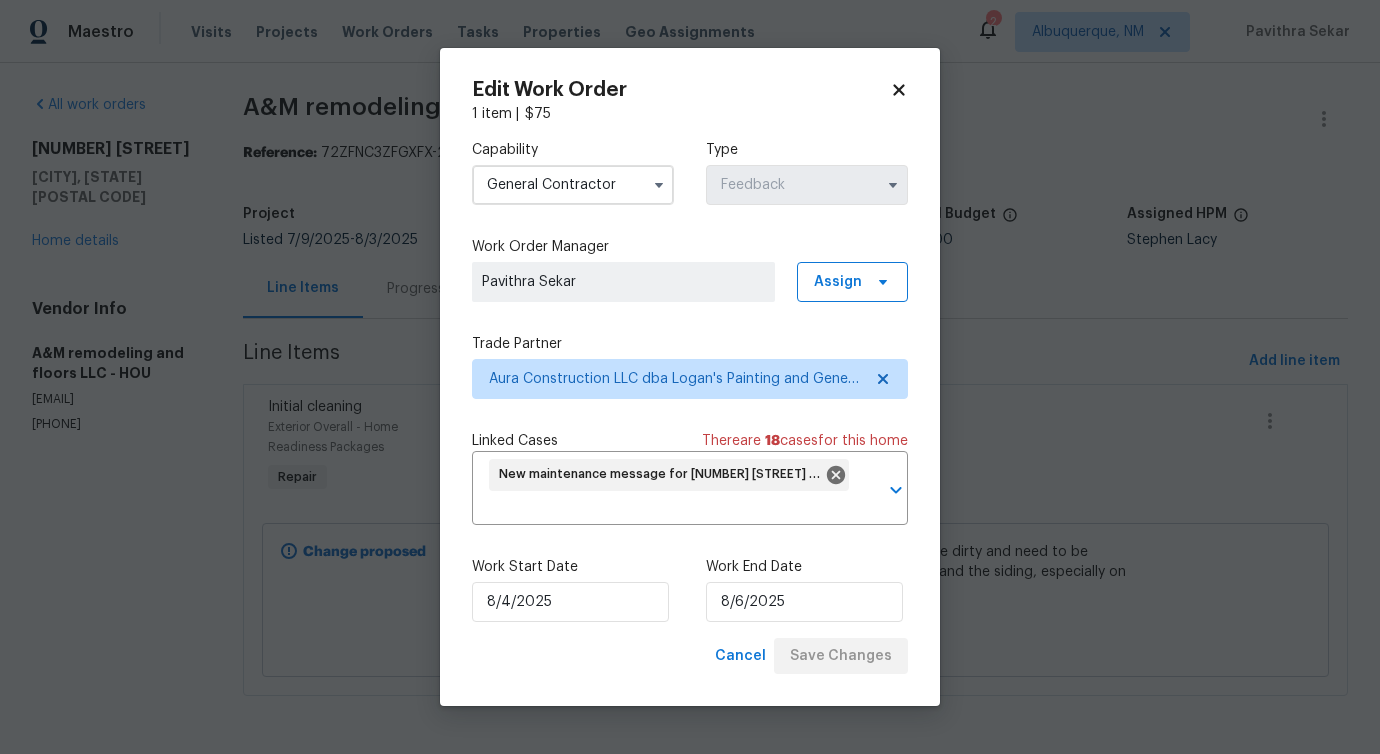 click on "Maestro Visits Projects Work Orders Tasks Properties Geo Assignments 2 Albuquerque, NM Pavithra Sekar All work orders 3403 Satin Leaf Ln Richmond, TX 77469 Home details Vendor Info A&M remodeling and floors LLC - HOU ab.soso@hotmail.com (832) 847-5986 A&M remodeling and floors LLC - HOU Sent to vendor Reference:   72ZFNC3ZFGXFX-2a1ca3330 Project Listed   7/9/2025  -  8/3/2025 Work Order Timeline 8/1/2025  -  8/3/2025 Approved Budget $0.00 Total Budget $75.00 Assigned HPM Stephen Lacy Line Items Progress Updates Attachments Invoices Line Items Add line item Initial cleaning Exterior Overall - Home Readiness Packages Repair Received feedback that Entire exterior of house and surround flatworm are dirty and need to be cleaned. There is bird feces all over the front porch, the flatwork is dirty, and the siding, especially on the back porch, is dirty. Inspect and proceed accordingly $75.00   9 Change proposed $75.00 Reason:  Add
Edit Work Order 1 item | $ 75 Capability   General Contractor Type   Feedback" at bounding box center [690, 376] 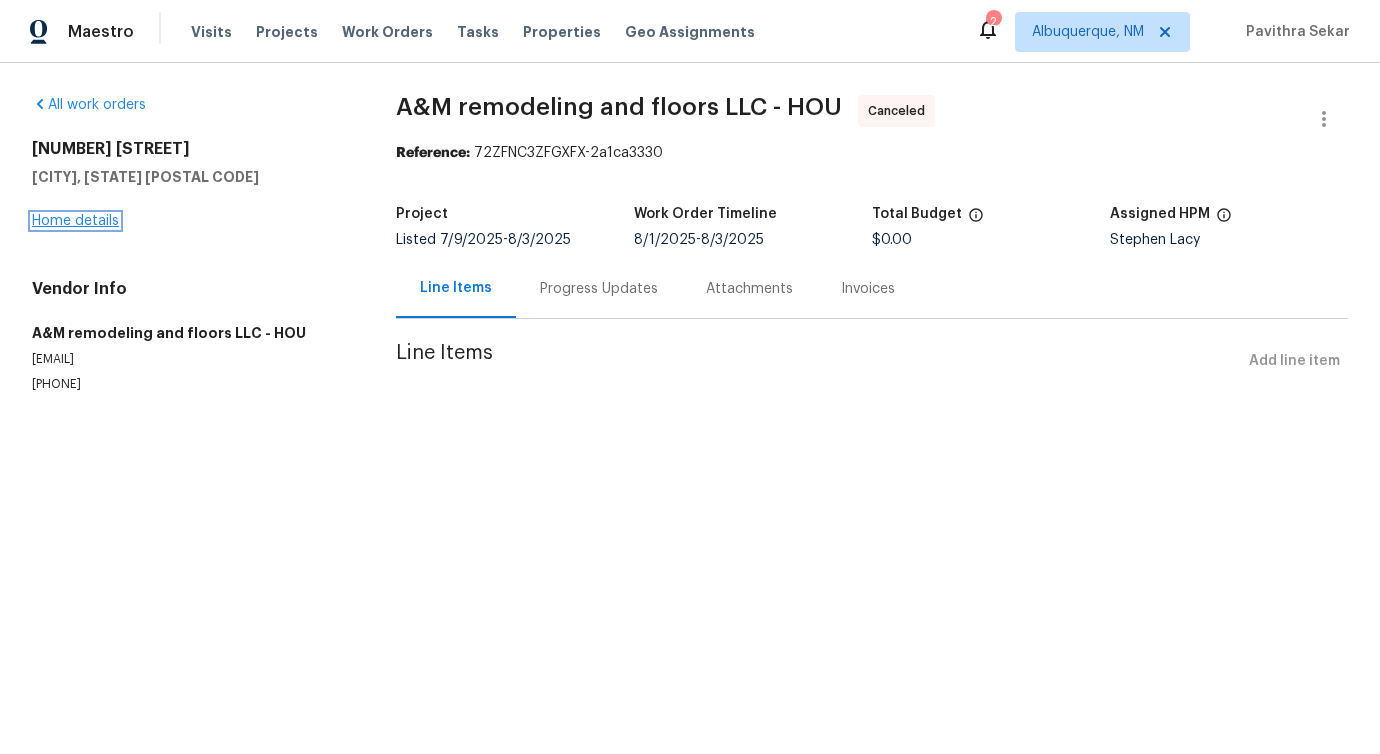 click on "Home details" at bounding box center [75, 221] 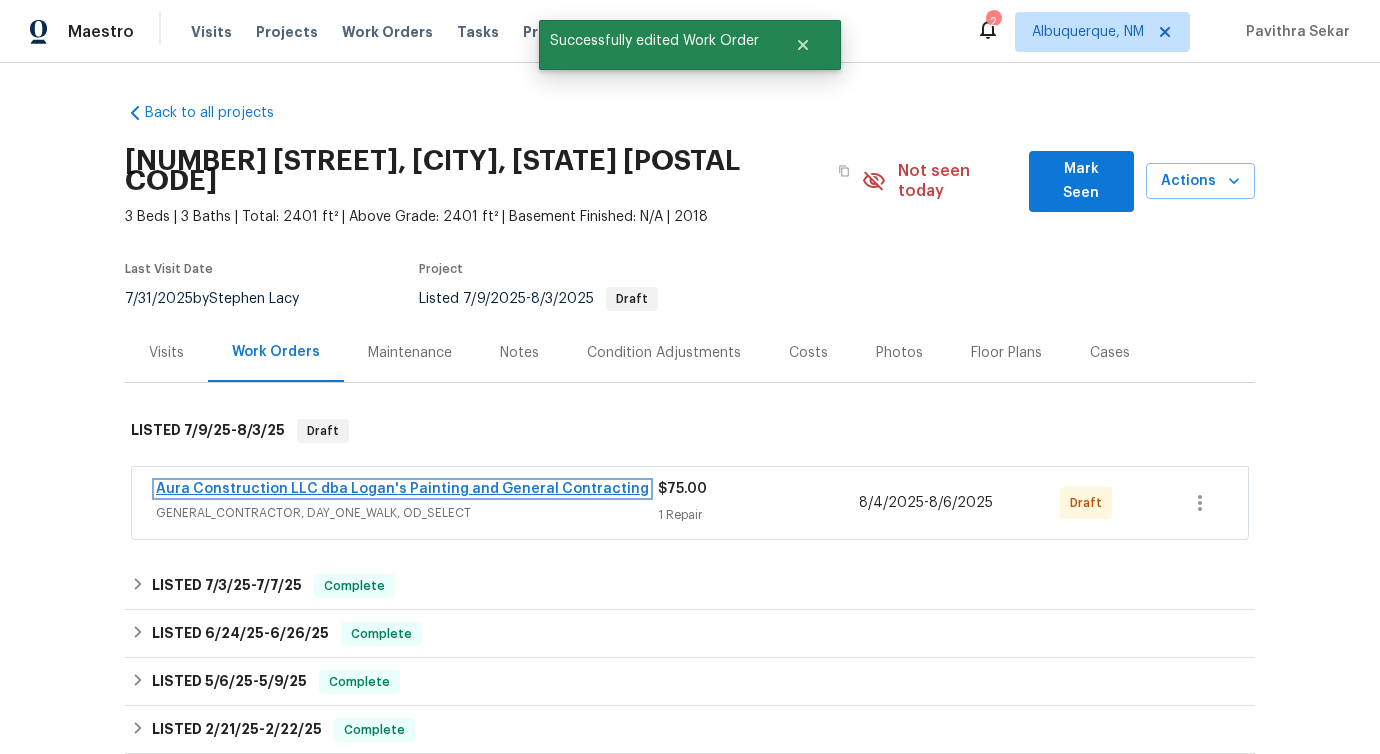 click on "Aura Construction LLC dba Logan's Painting and General Contracting" at bounding box center [402, 489] 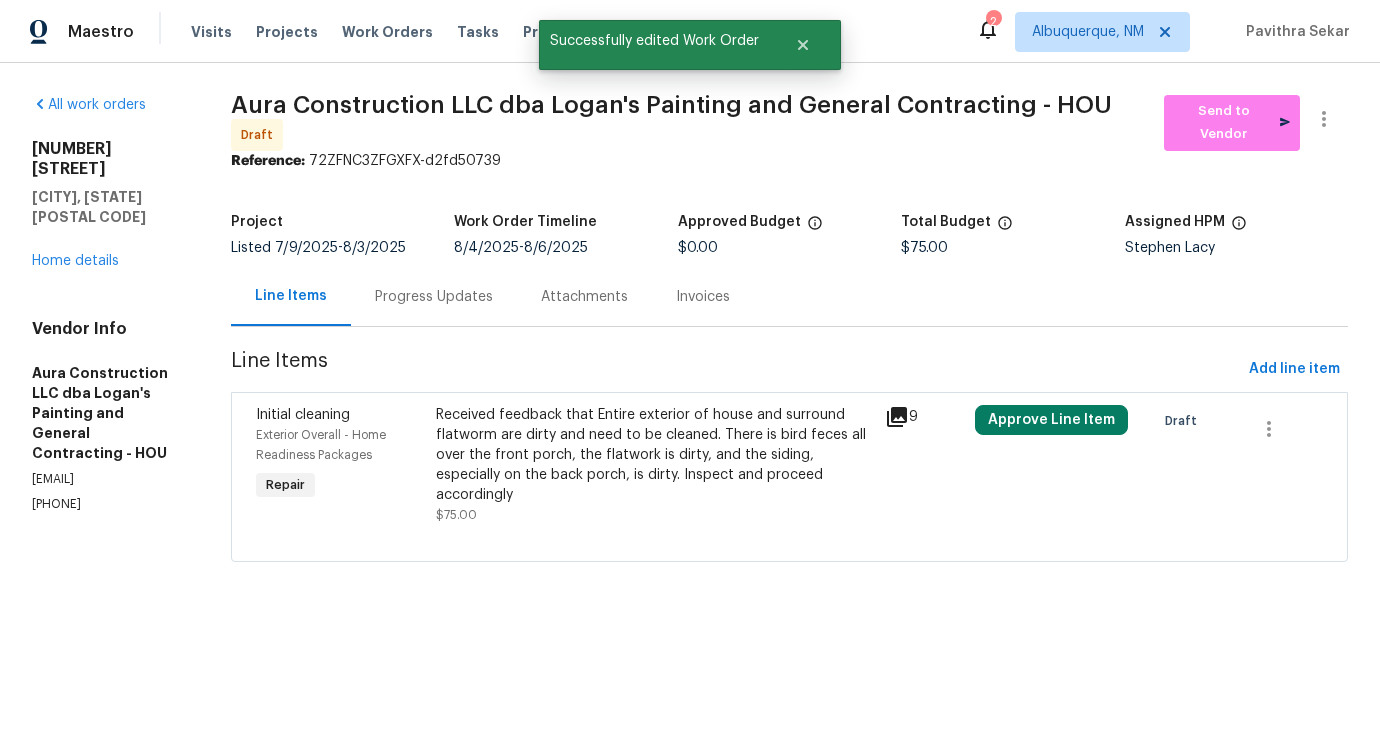 click on "Received feedback that Entire exterior of house and surround flatworm are dirty and need to be cleaned. There is bird feces all over the front porch, the flatwork is dirty, and the siding, especially on the back porch, is dirty. Inspect and proceed accordingly" at bounding box center [655, 455] 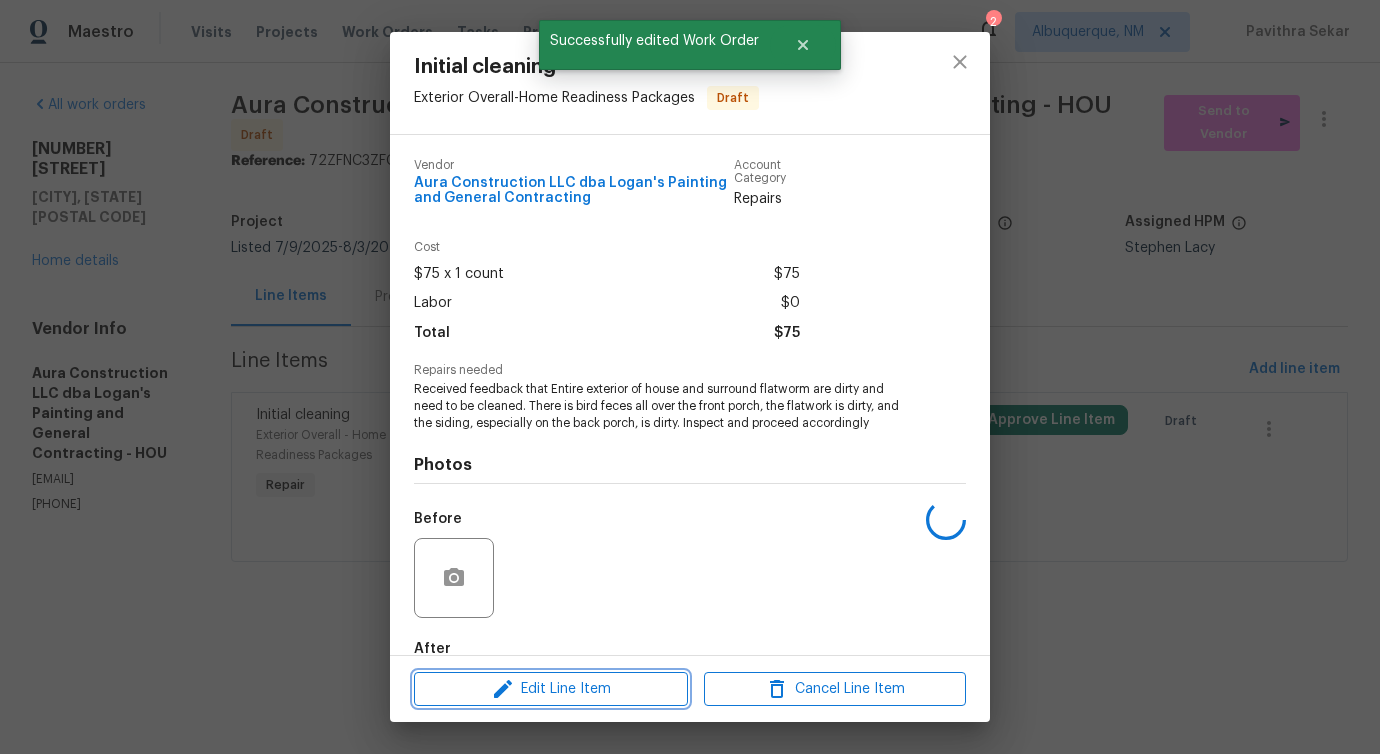 click on "Edit Line Item" at bounding box center [551, 689] 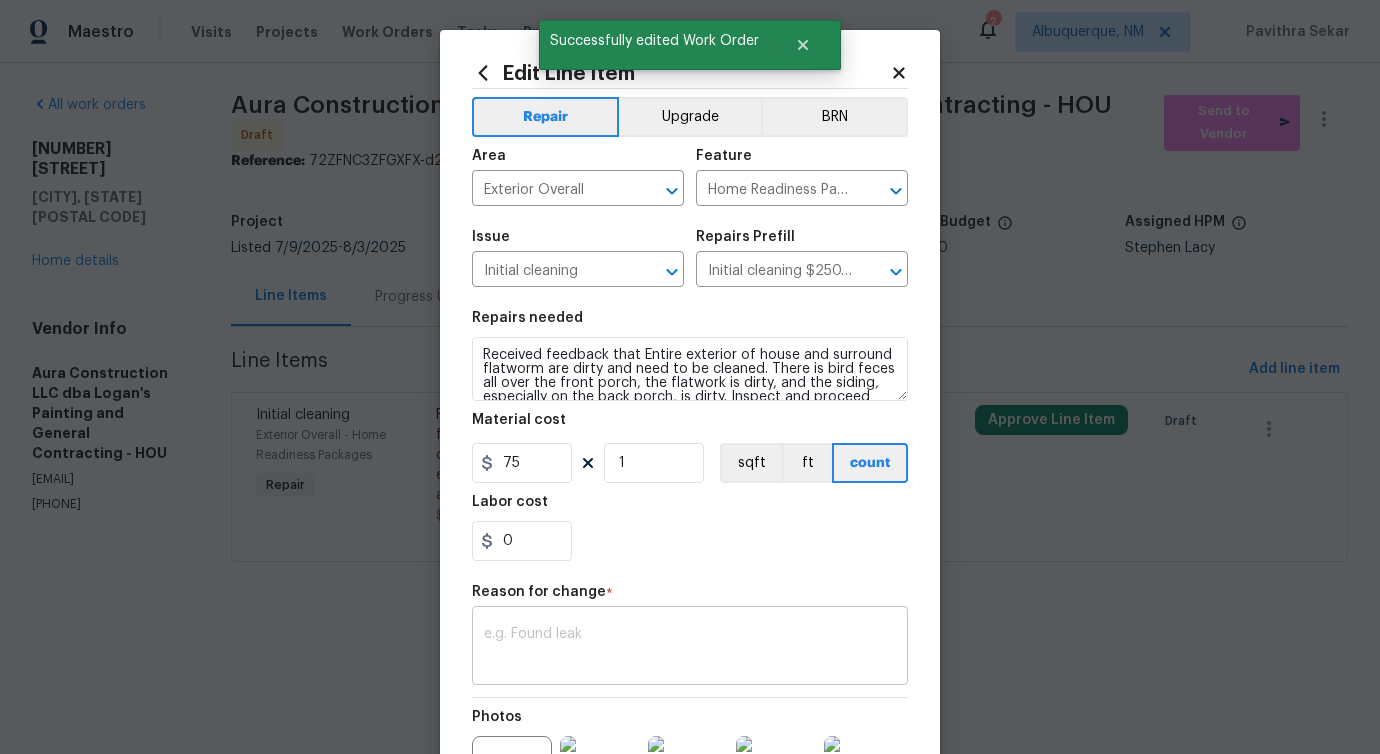 click at bounding box center [690, 648] 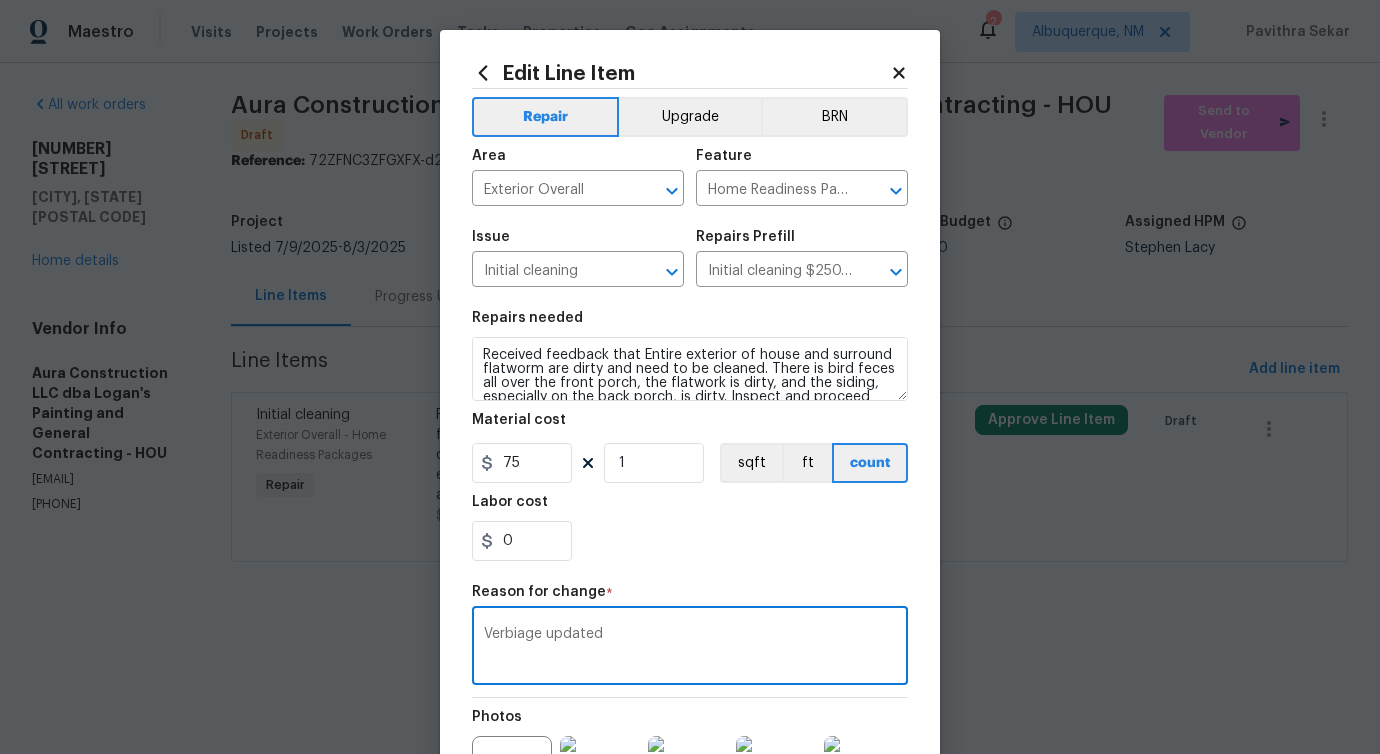 scroll, scrollTop: 252, scrollLeft: 0, axis: vertical 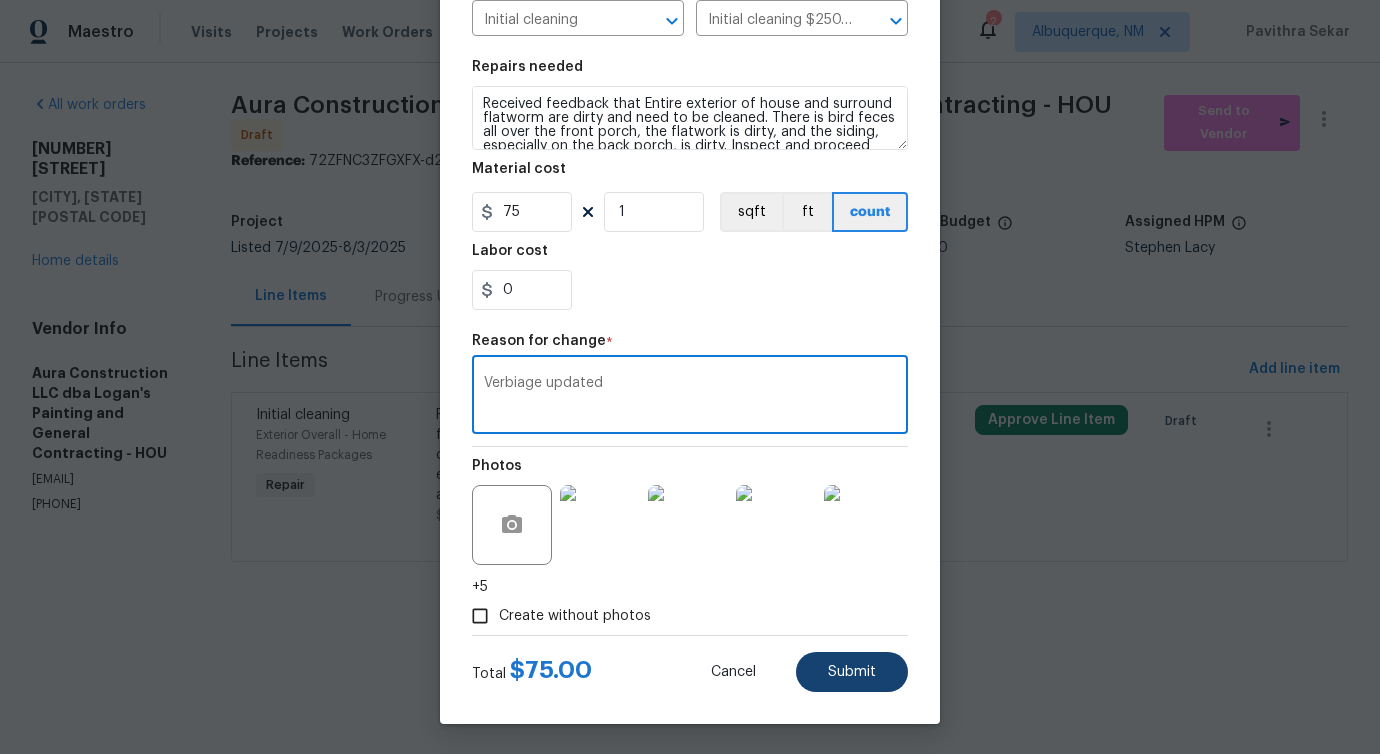 type on "Verbiage updated" 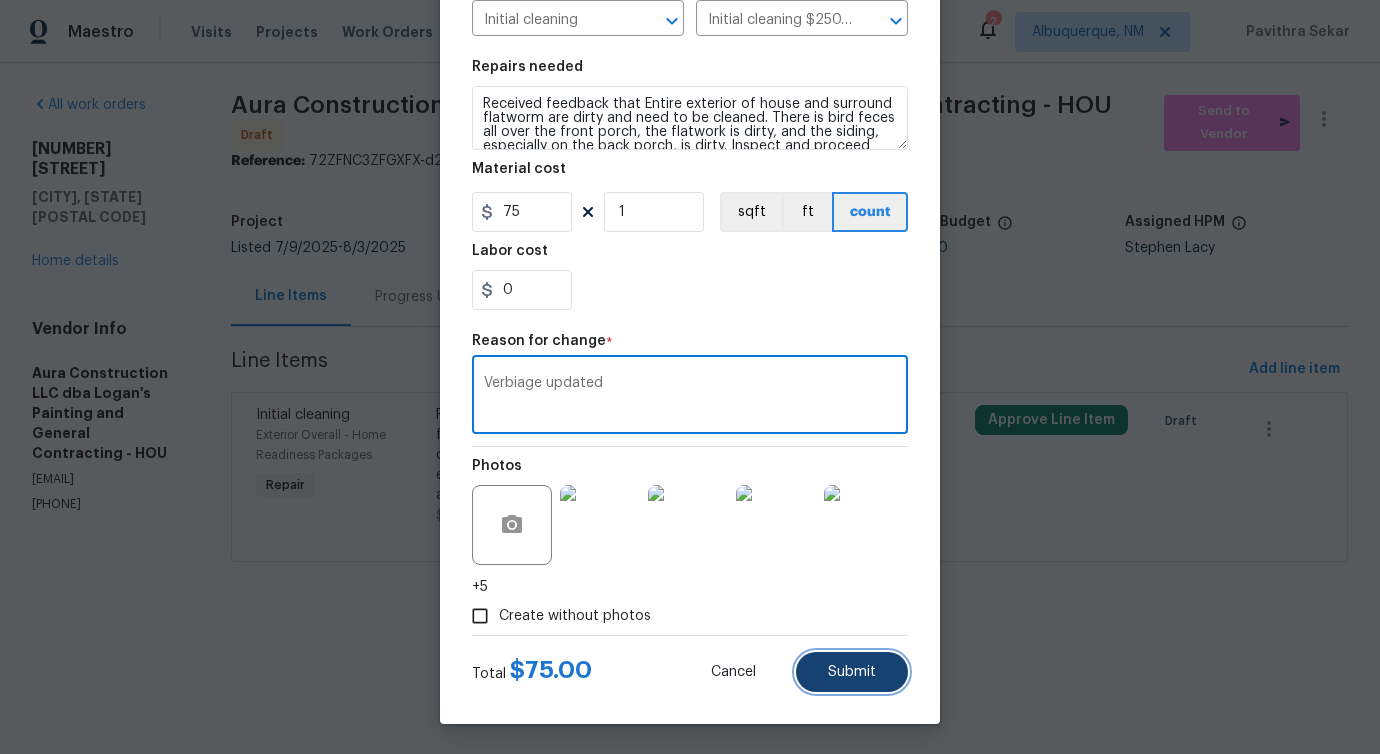 click on "Submit" at bounding box center (852, 672) 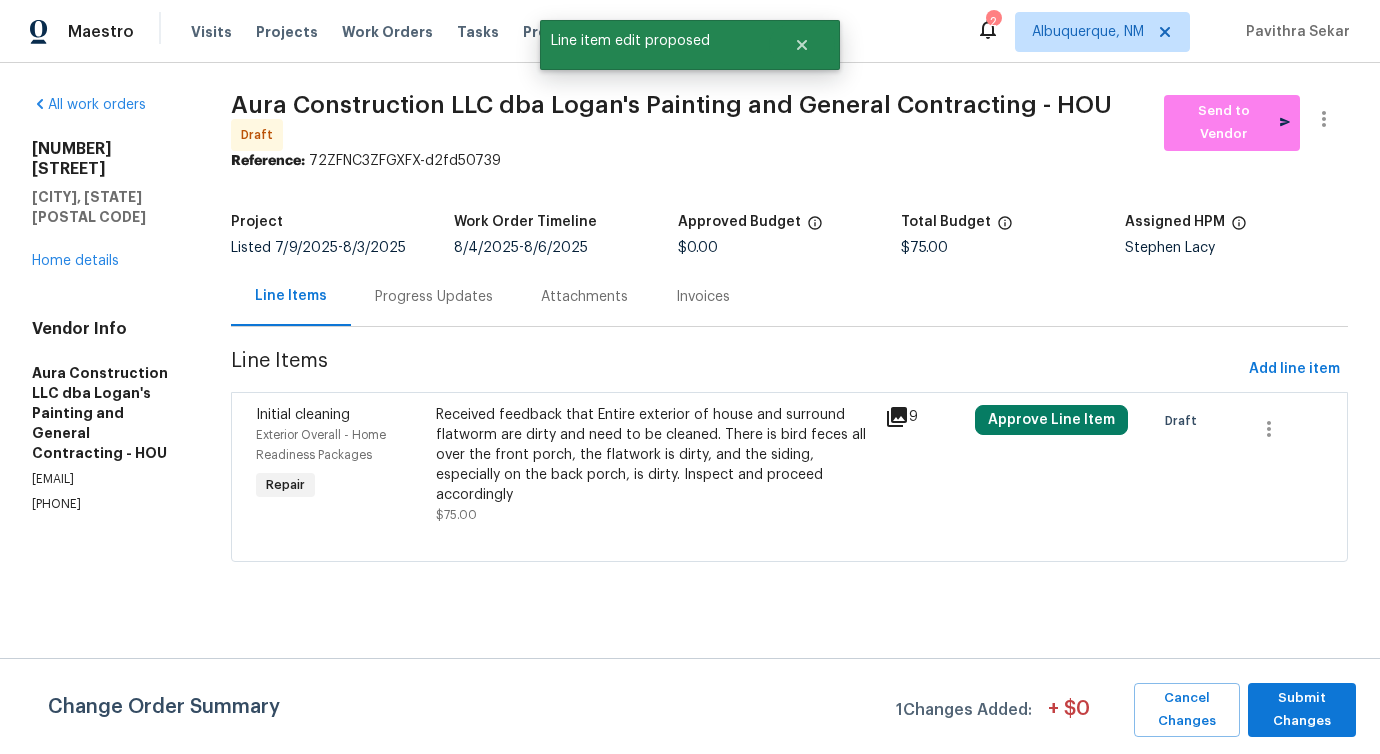 scroll, scrollTop: 0, scrollLeft: 0, axis: both 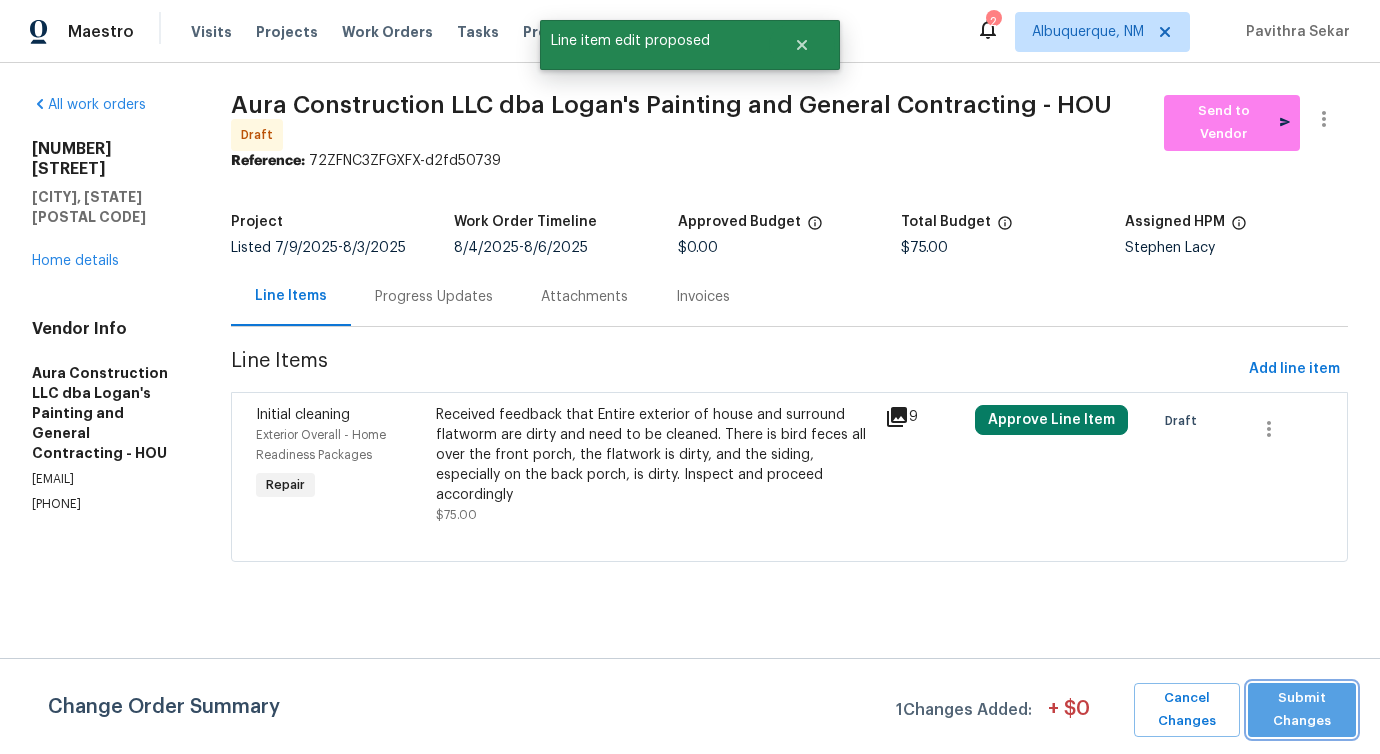 click on "Submit Changes" at bounding box center (1302, 710) 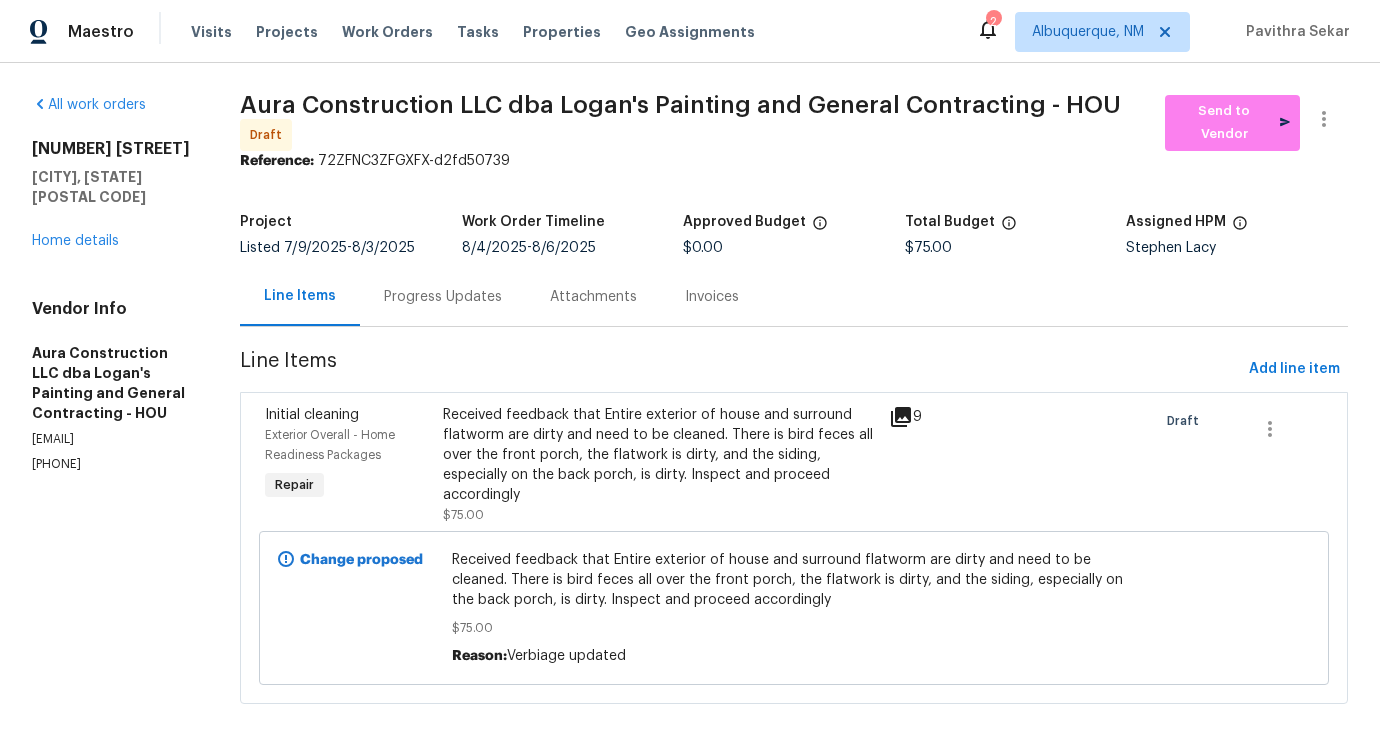 click on "Progress Updates" at bounding box center (443, 297) 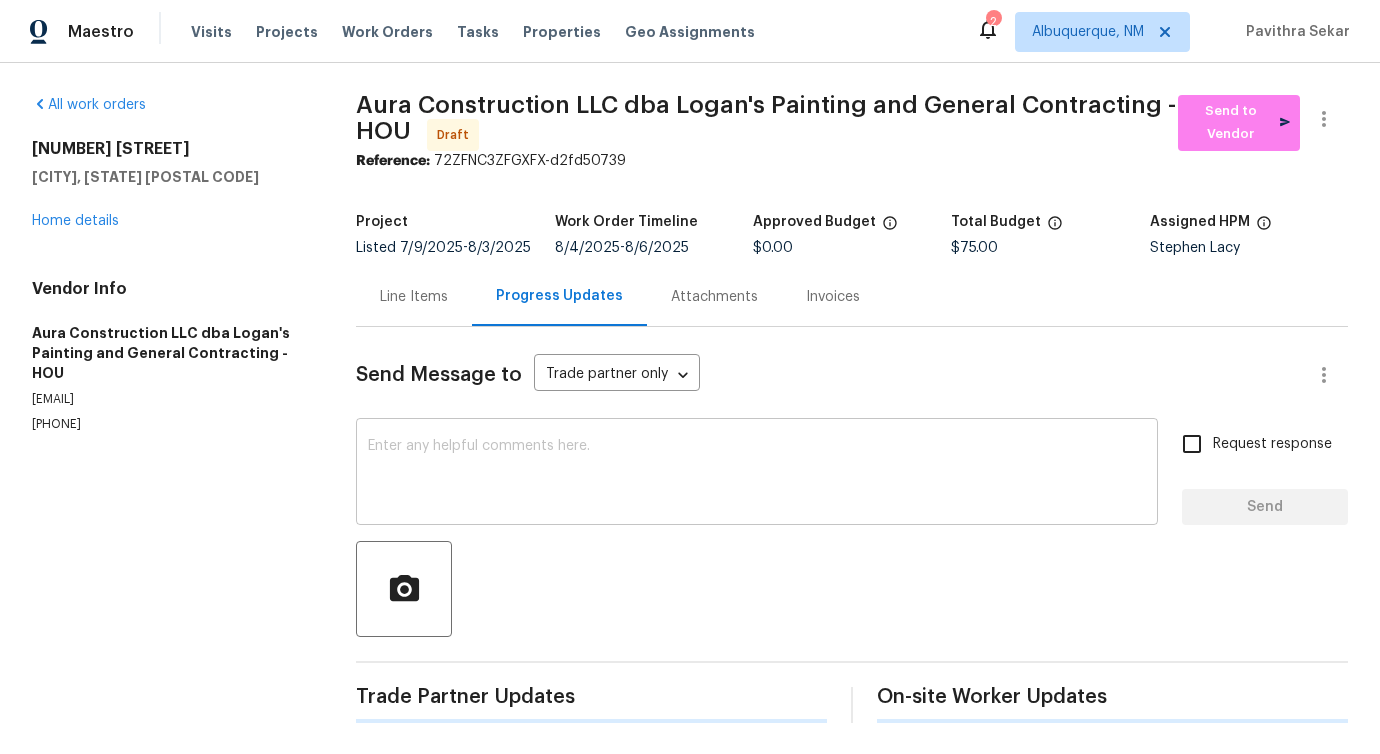 drag, startPoint x: 446, startPoint y: 303, endPoint x: 432, endPoint y: 495, distance: 192.50974 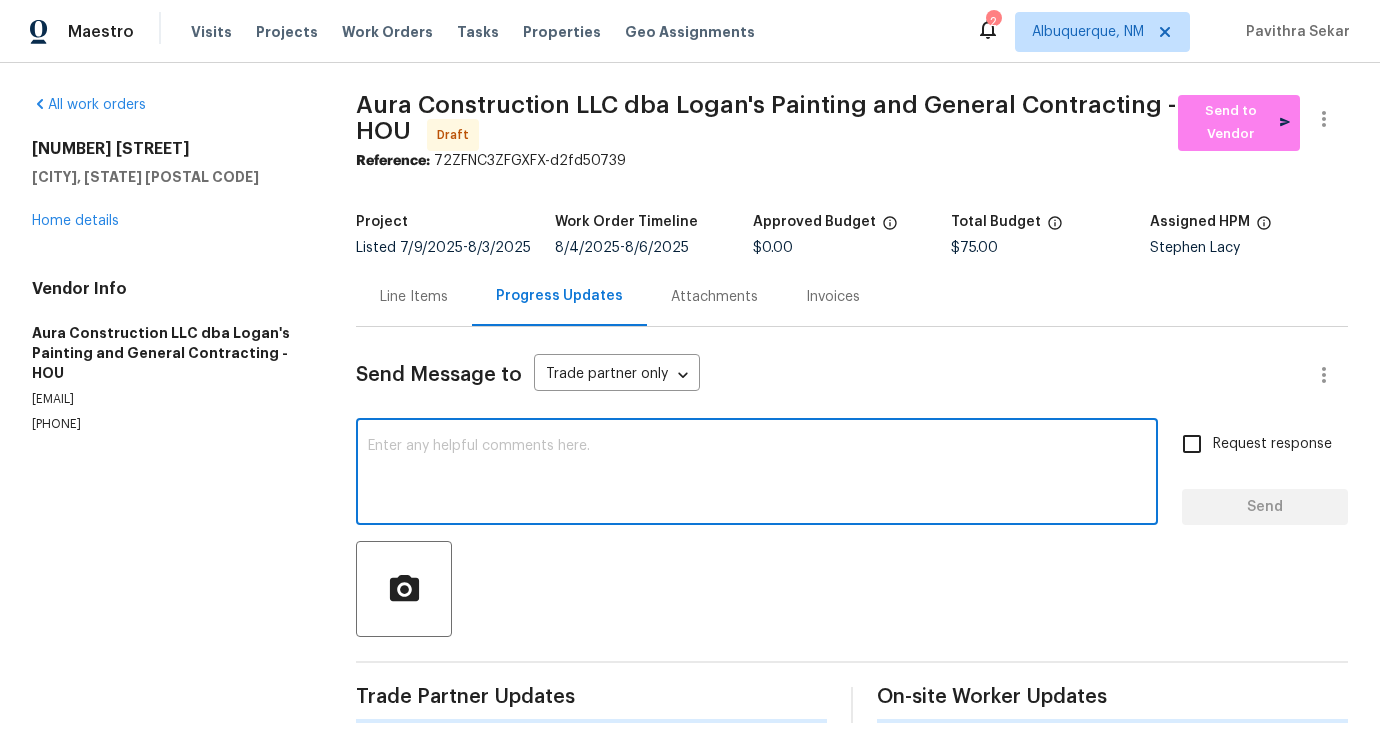 paste on "Hi, this is Pavithra with Opendoor. I’m confirming you received the WO for the property at (Address). Please review and accept the WO within 24 hours and provide a schedule date. Please disregard the contact information for the HPM included in the WO. Our Centralised LWO Team is responsible for Listed WOs." 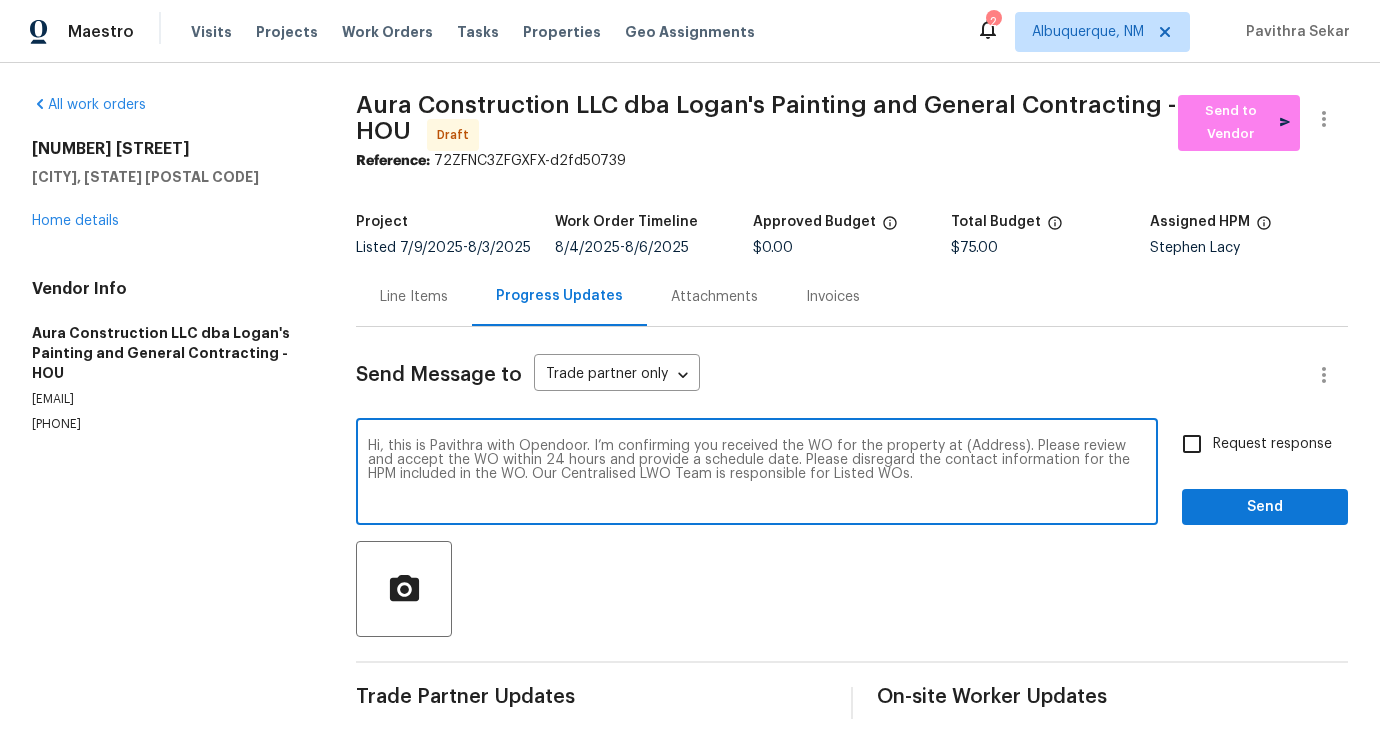 click on "Hi, this is Pavithra with Opendoor. I’m confirming you received the WO for the property at (Address). Please review and accept the WO within 24 hours and provide a schedule date. Please disregard the contact information for the HPM included in the WO. Our Centralised LWO Team is responsible for Listed WOs." at bounding box center [757, 474] 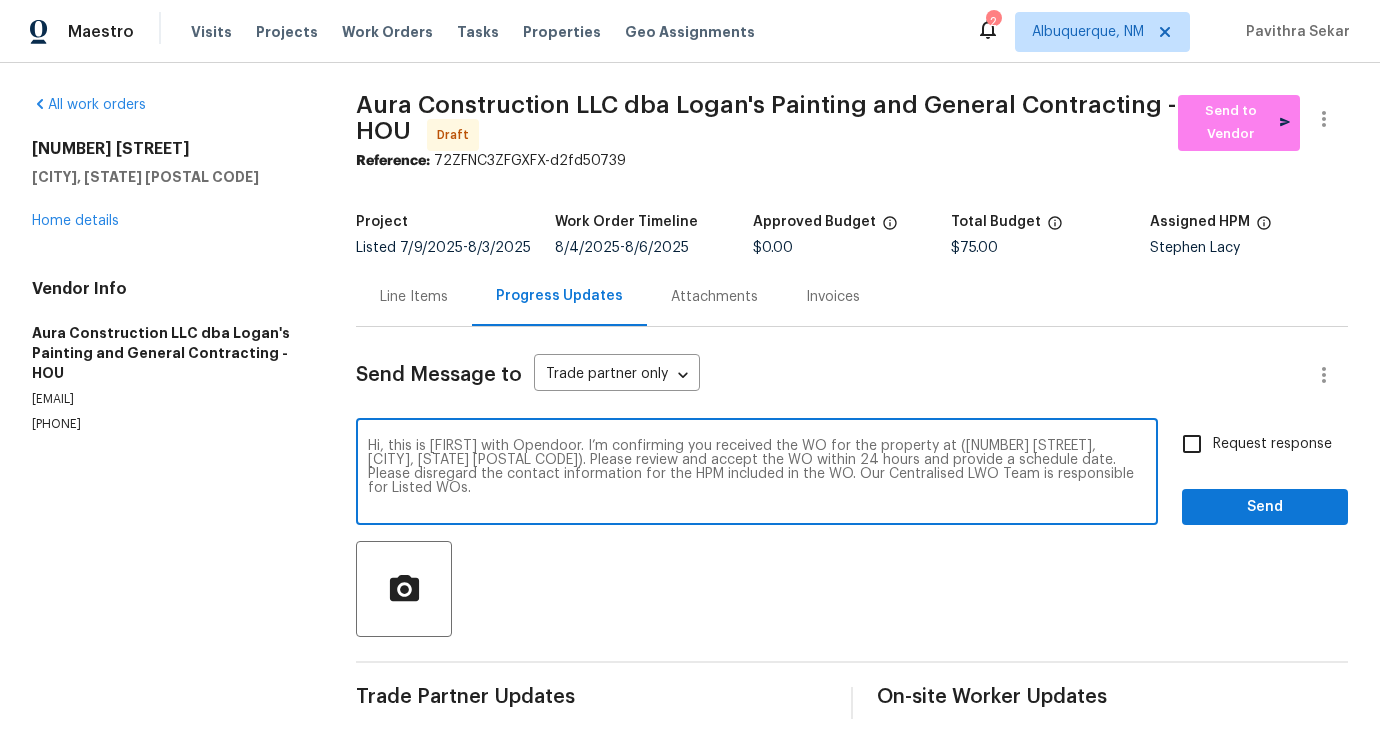 type on "Hi, this is Pavithra with Opendoor. I’m confirming you received the WO for the property at (3403 Satin Leaf Ln, Richmond, TX 77469). Please review and accept the WO within 24 hours and provide a schedule date. Please disregard the contact information for the HPM included in the WO. Our Centralised LWO Team is responsible for Listed WOs." 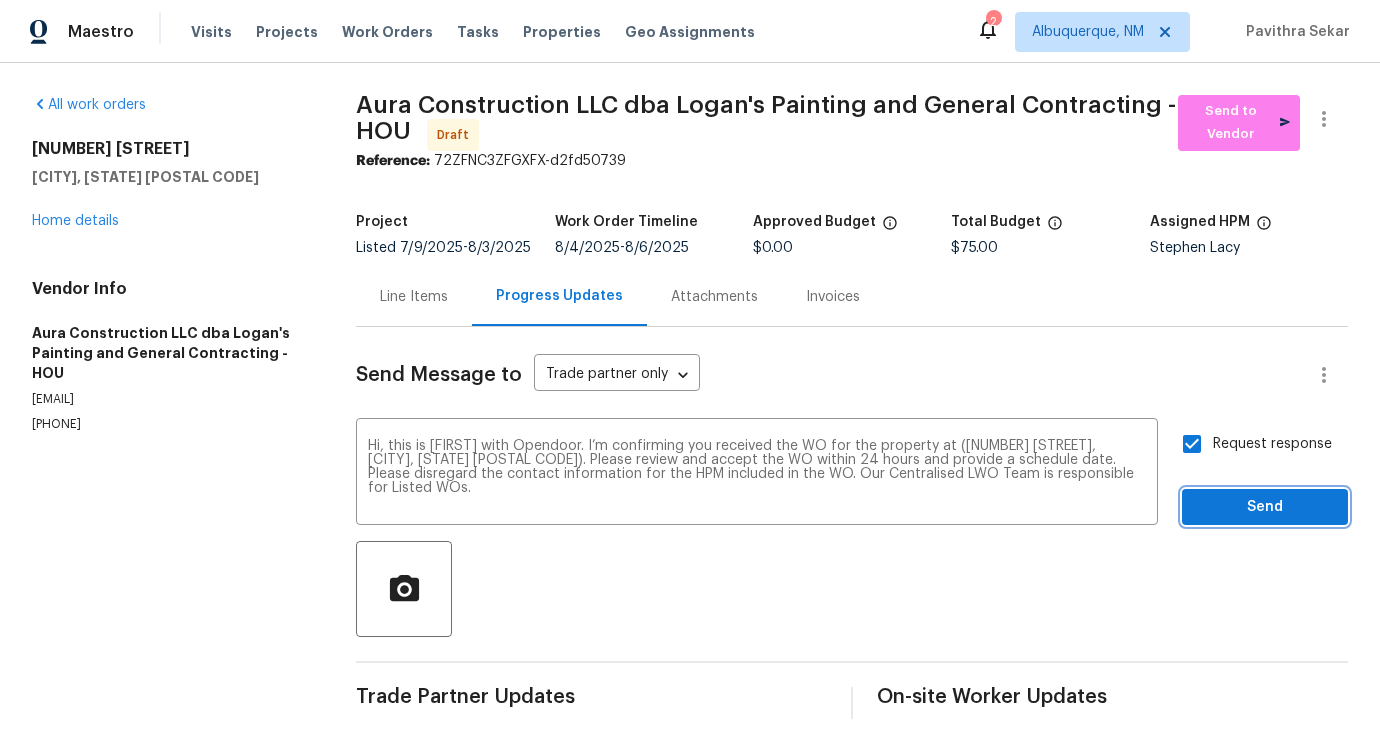 click on "Send" at bounding box center (1265, 507) 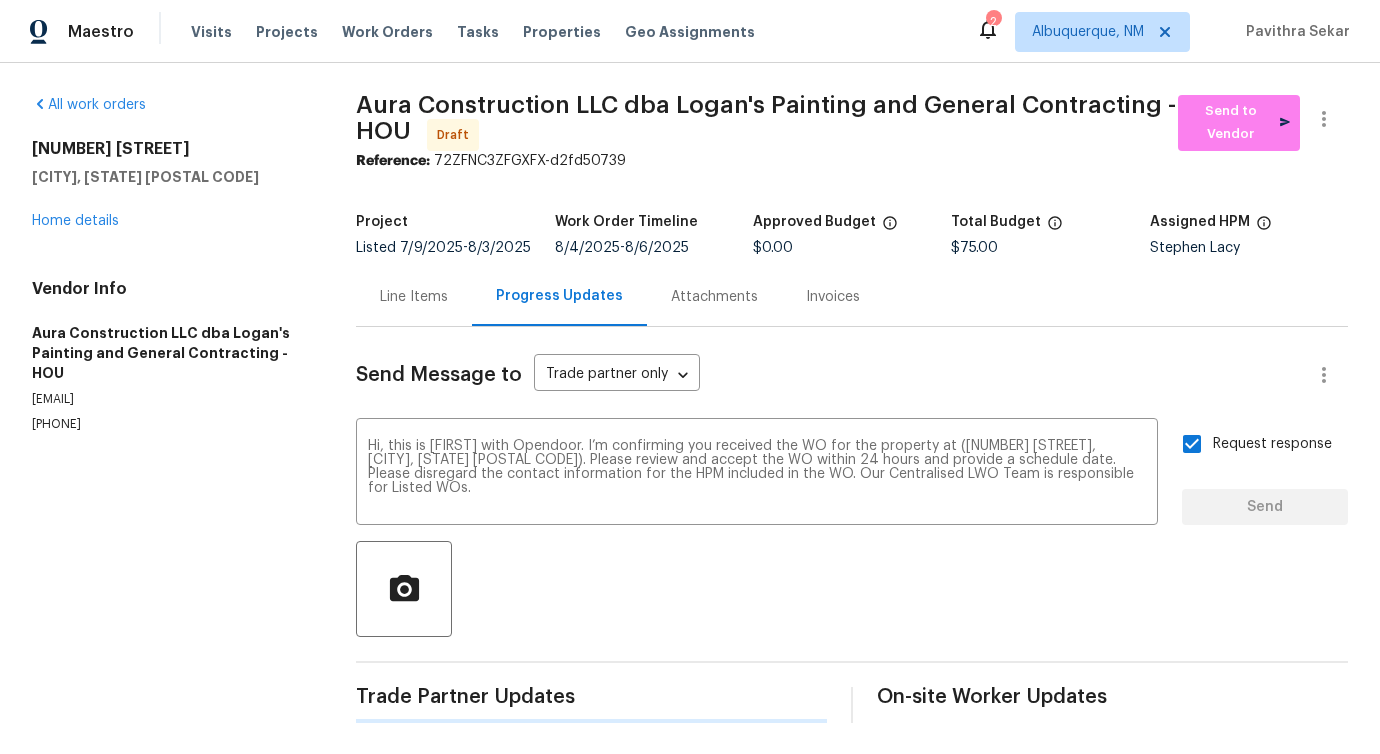 type 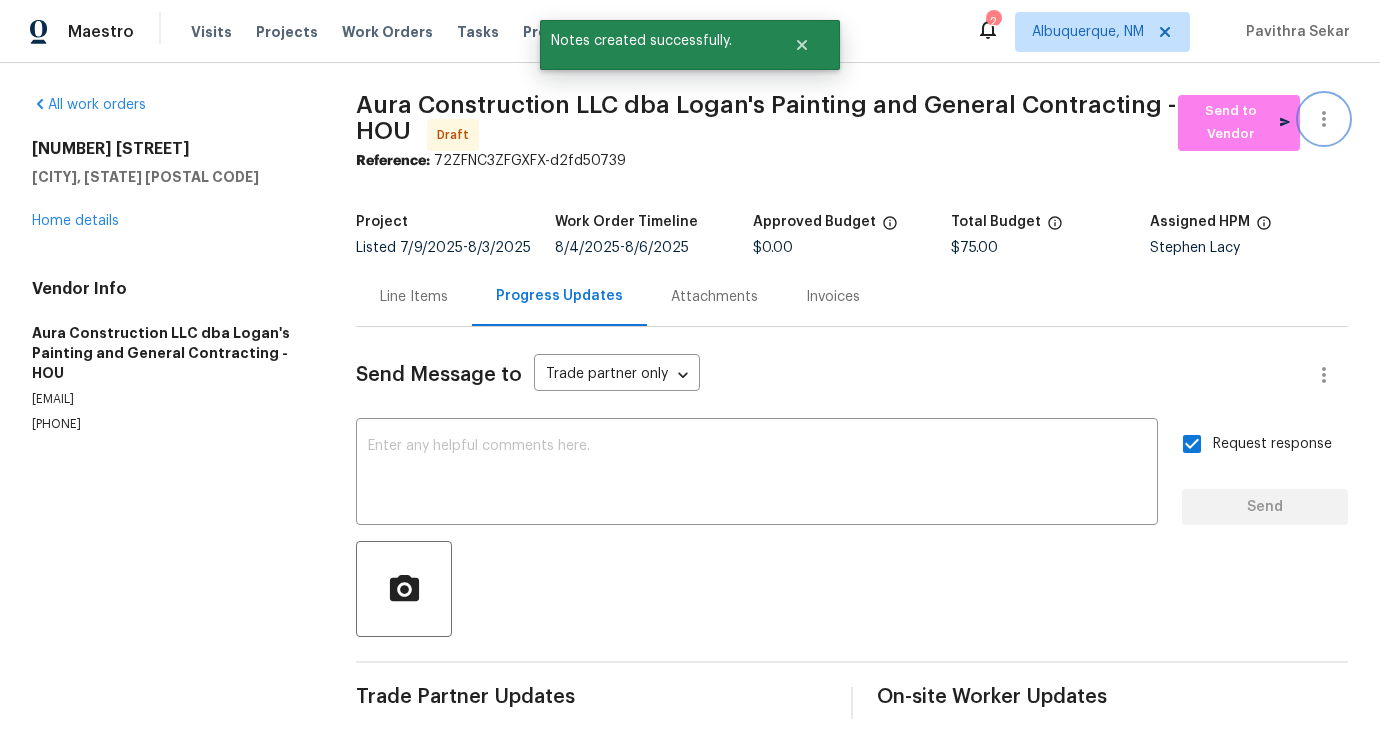click 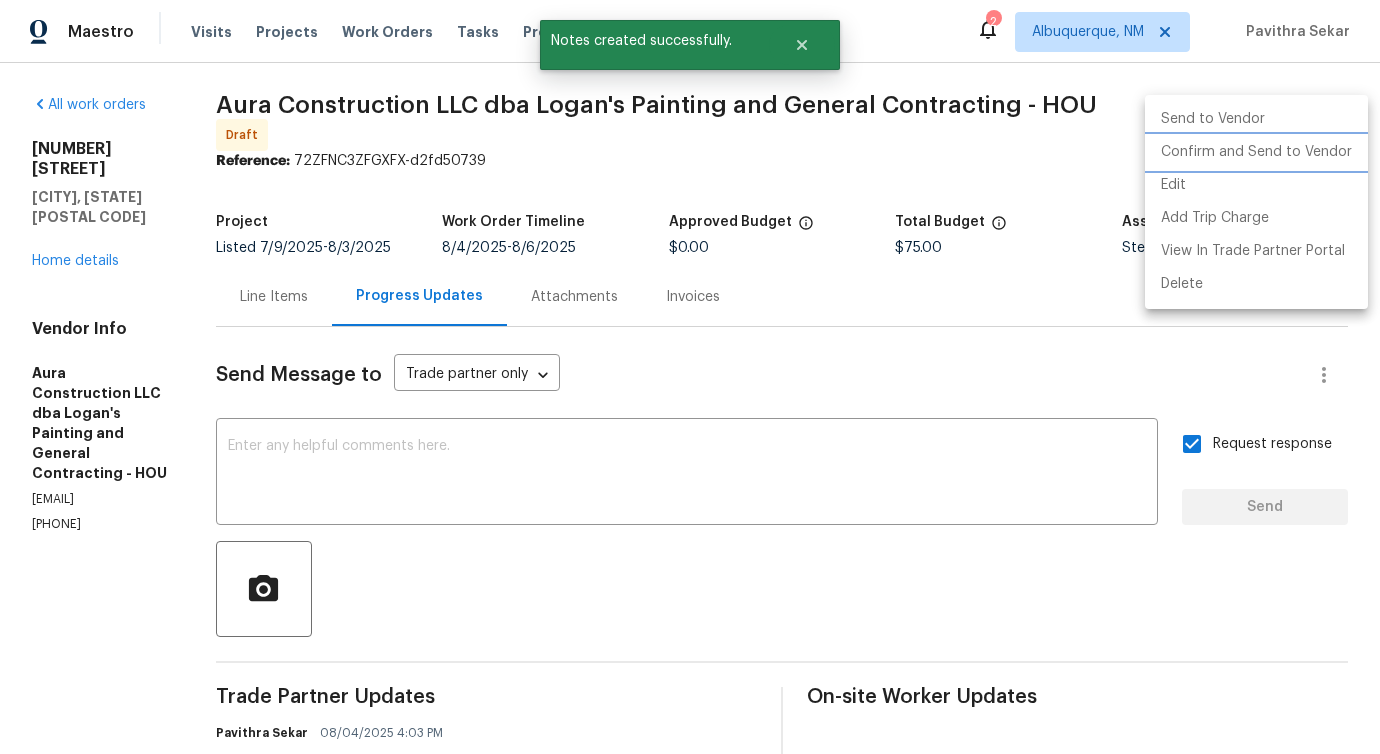 click on "Confirm and Send to Vendor" at bounding box center (1256, 152) 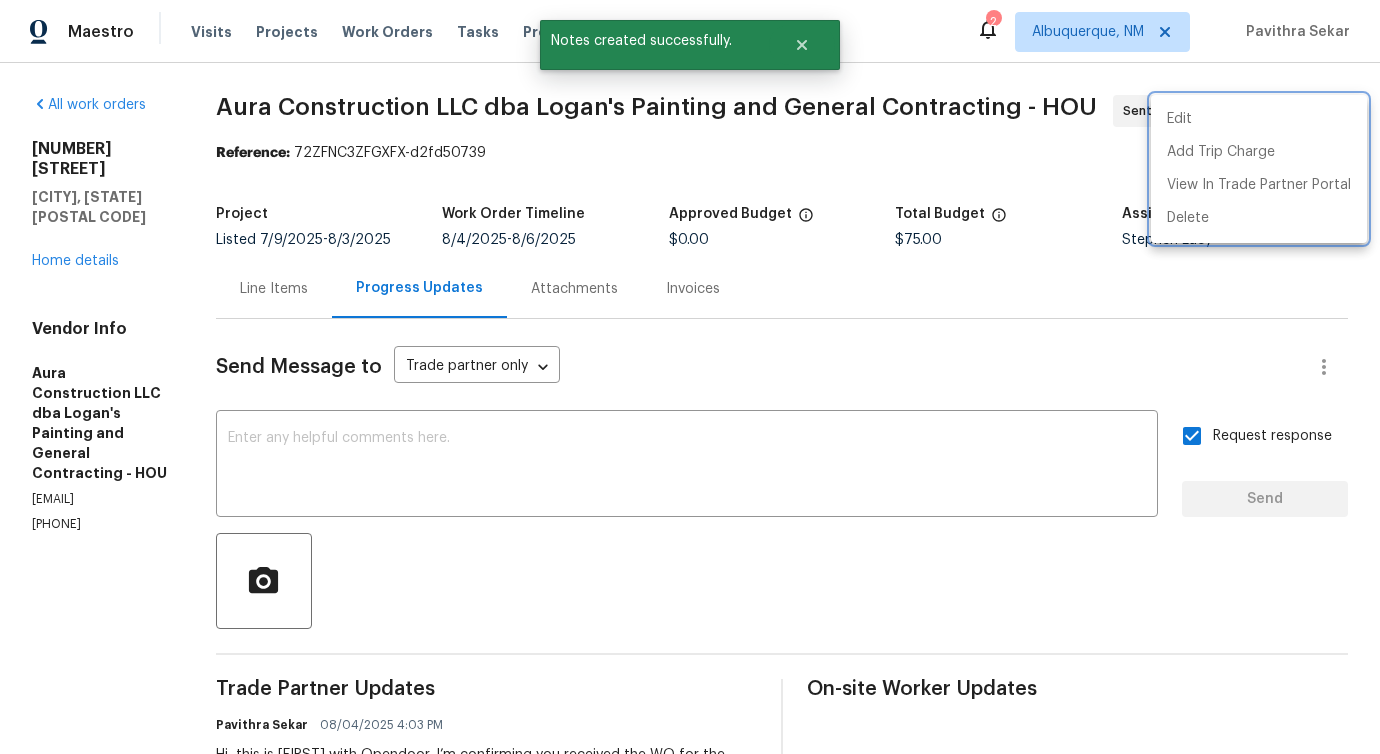 click at bounding box center (690, 377) 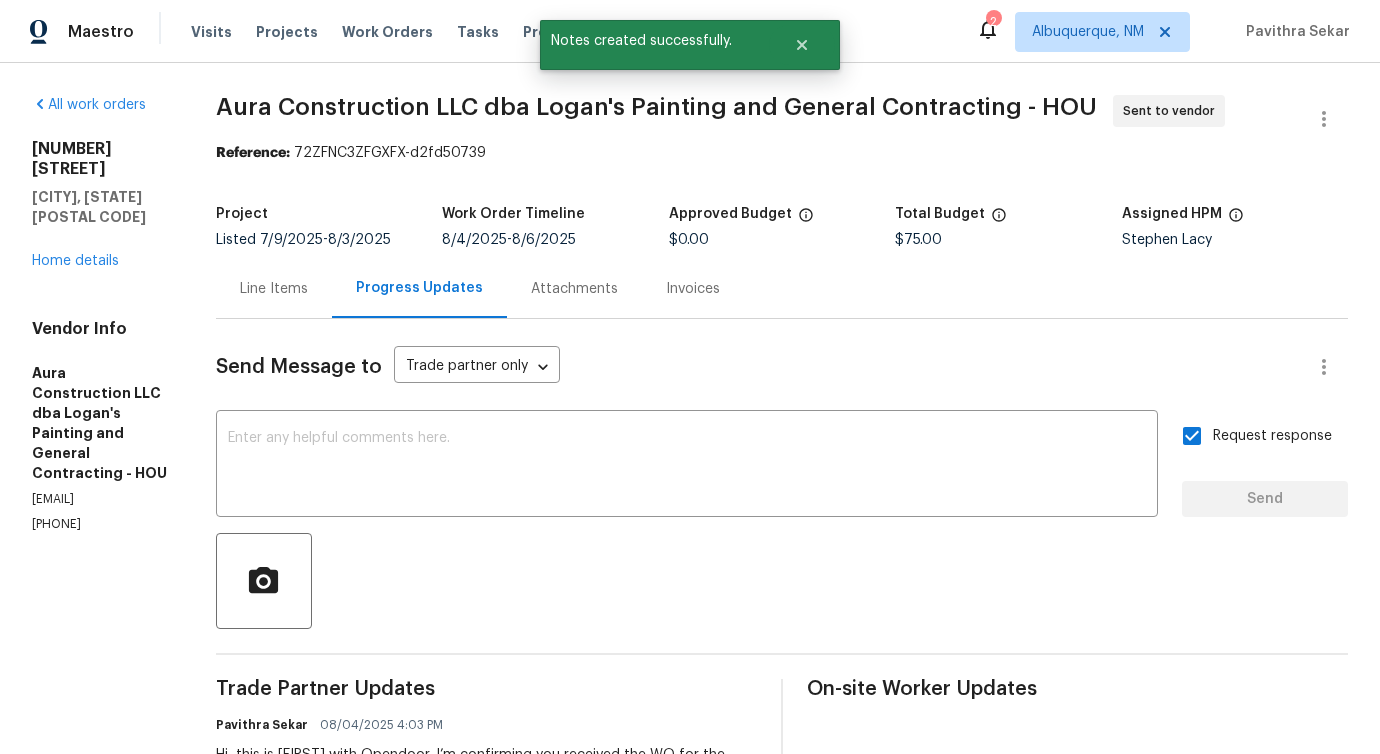 click on "Line Items" at bounding box center [274, 288] 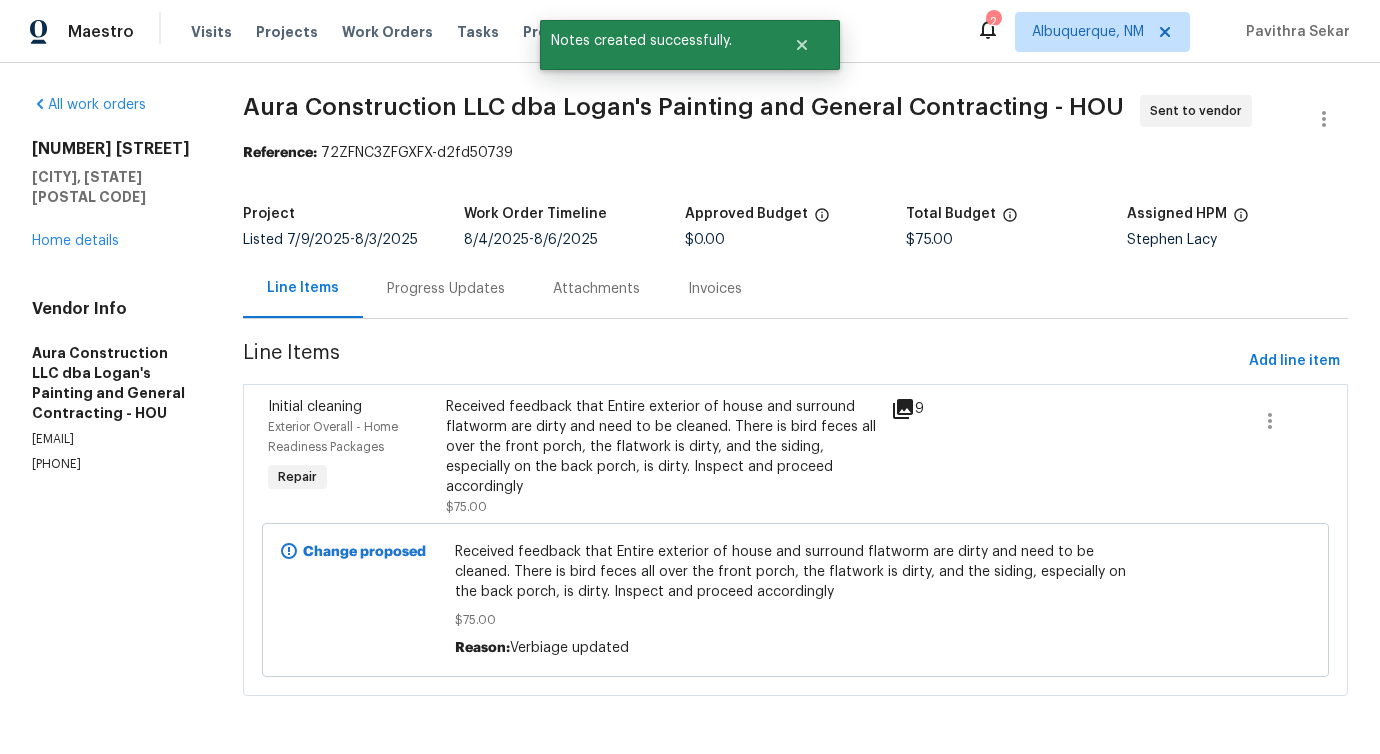 scroll, scrollTop: 0, scrollLeft: 0, axis: both 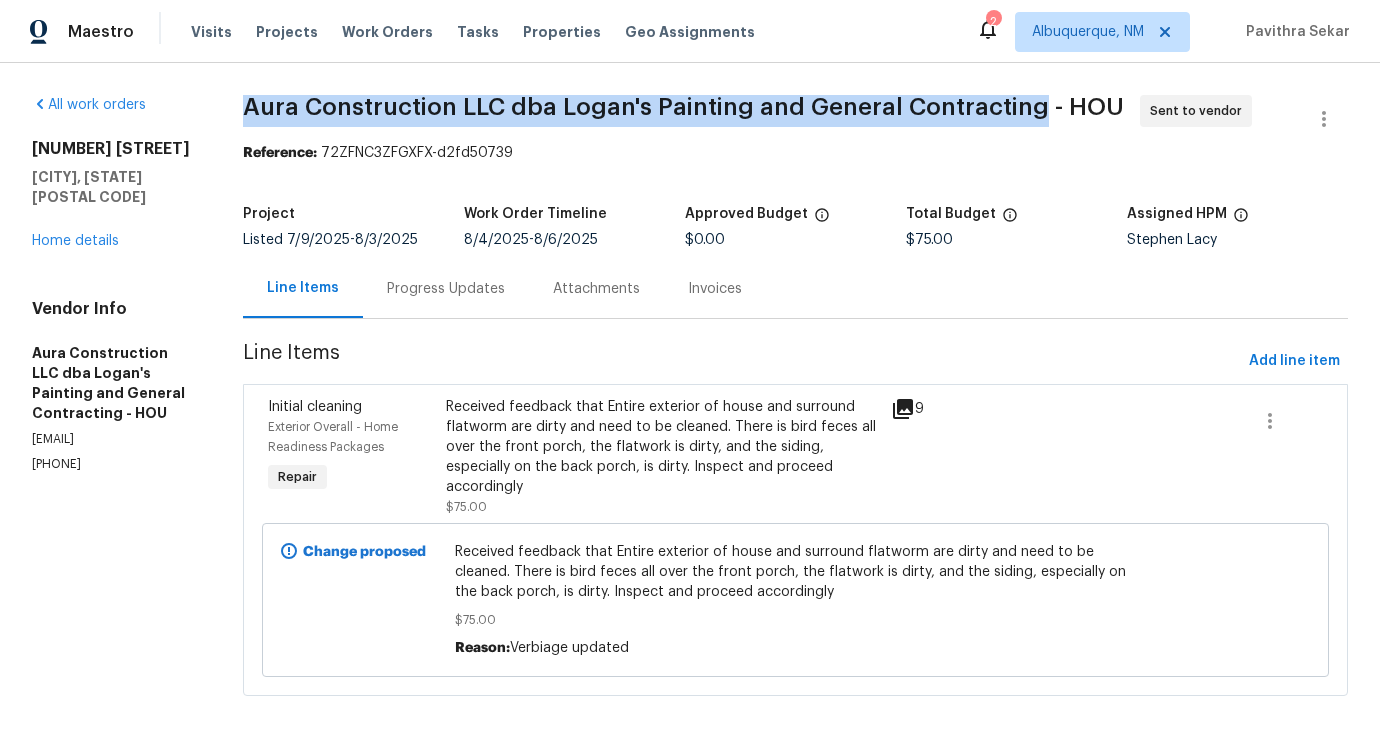 drag, startPoint x: 429, startPoint y: 106, endPoint x: 1030, endPoint y: 111, distance: 601.0208 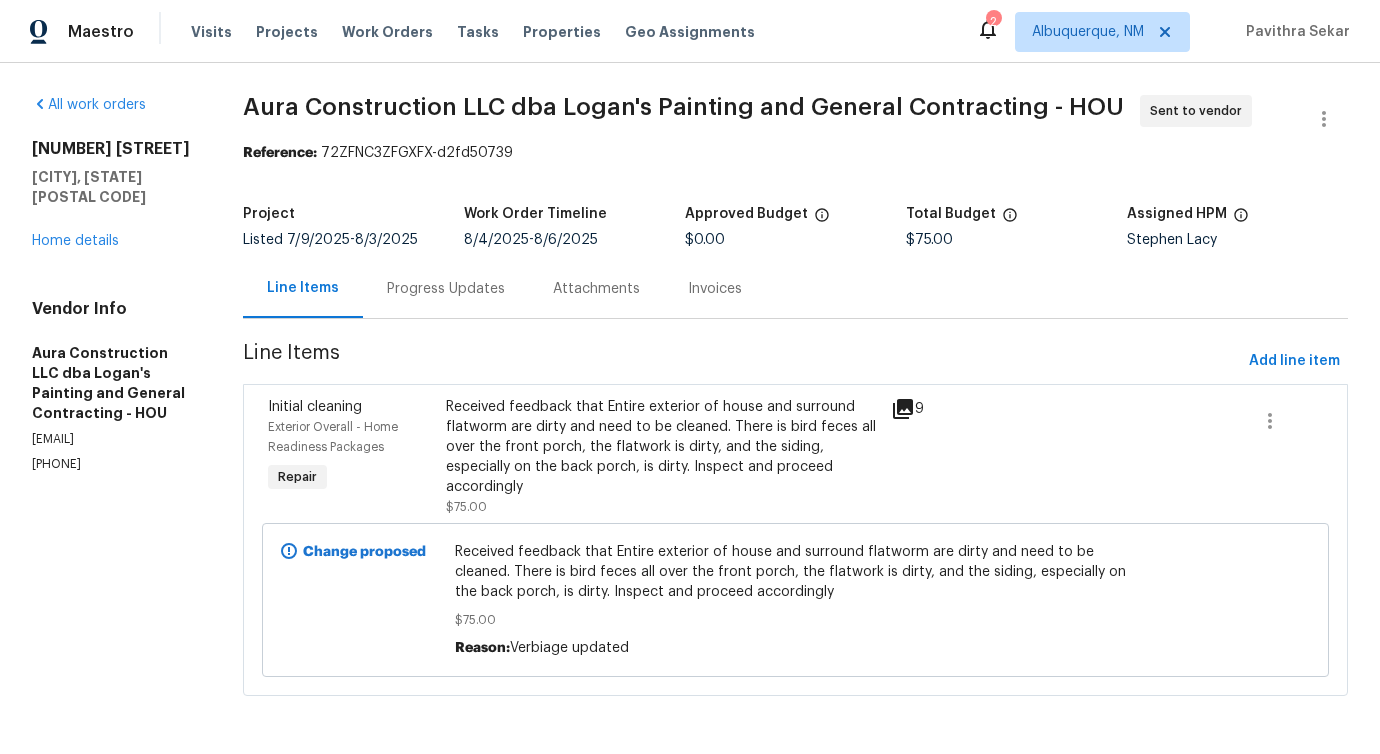 click on "All work orders 3403 Satin Leaf Ln Richmond, TX 77469 Home details Vendor Info Aura Construction LLC dba Logan's Painting and General Contracting - HOU logan2499@yahoo.com (281) 460-1587 Aura Construction LLC dba Logan's Painting and General Contracting - HOU Sent to vendor Reference:   72ZFNC3ZFGXFX-d2fd50739 Project Listed   7/9/2025  -  8/3/2025 Work Order Timeline 8/4/2025  -  8/6/2025 Approved Budget $0.00 Total Budget $75.00 Assigned HPM Stephen Lacy Line Items Progress Updates Attachments Invoices Line Items Add line item Initial cleaning Exterior Overall - Home Readiness Packages Repair Received feedback that Entire exterior of house and surround flatworm are dirty and need to be cleaned. There is bird feces all over the front porch, the flatwork is dirty, and the siding, especially on the back porch, is dirty. Inspect and proceed accordingly $75.00   9 Change proposed $75.00 Reason:  Verbiage updated" at bounding box center (690, 407) 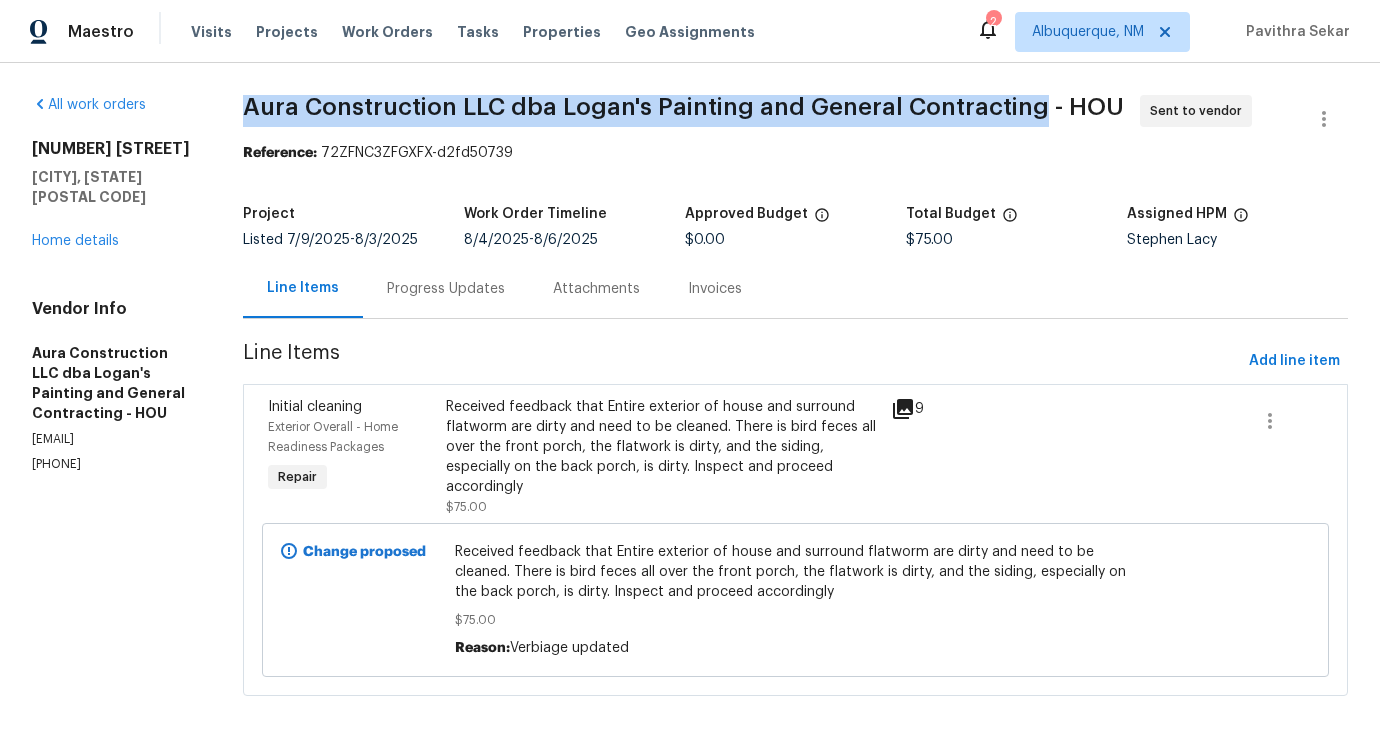 drag, startPoint x: 247, startPoint y: 106, endPoint x: 1031, endPoint y: 106, distance: 784 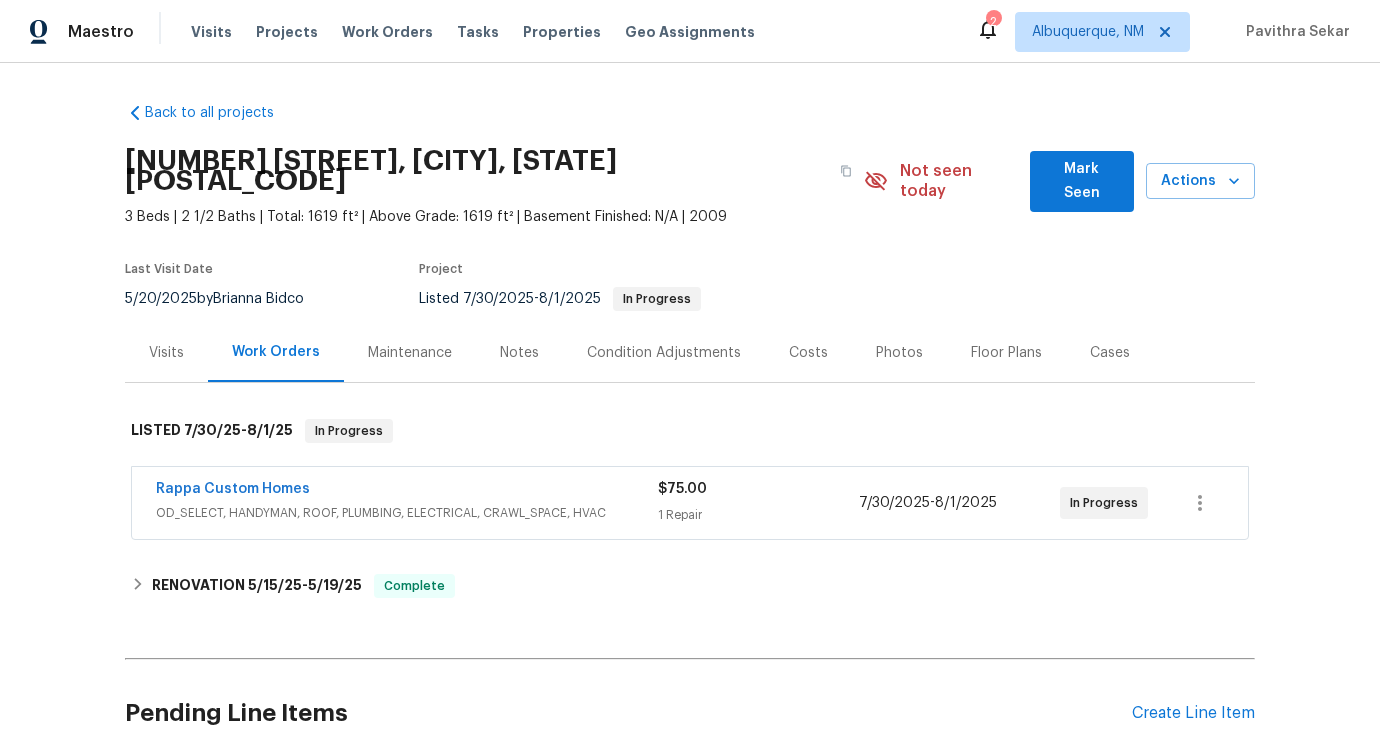 scroll, scrollTop: 0, scrollLeft: 0, axis: both 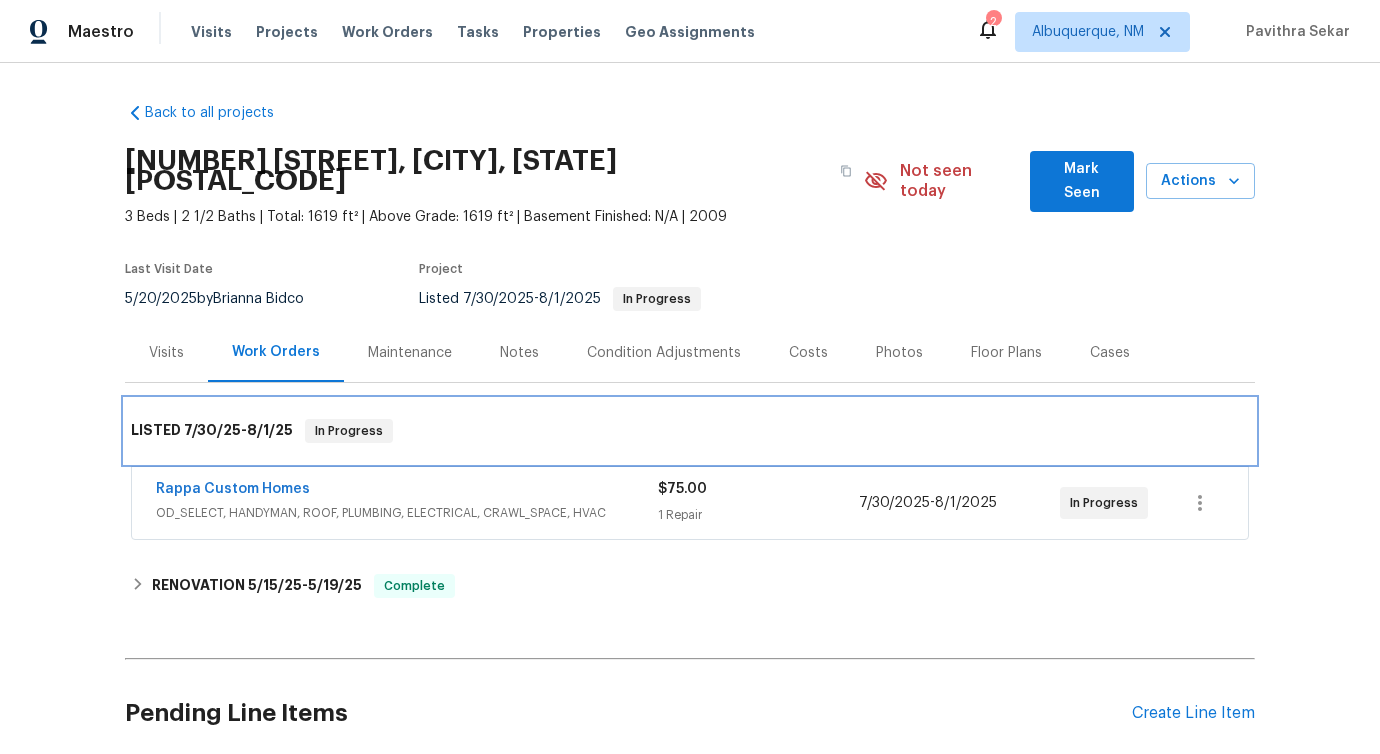 click on "LISTED   7/30/25  -  8/1/25 In Progress" at bounding box center [690, 431] 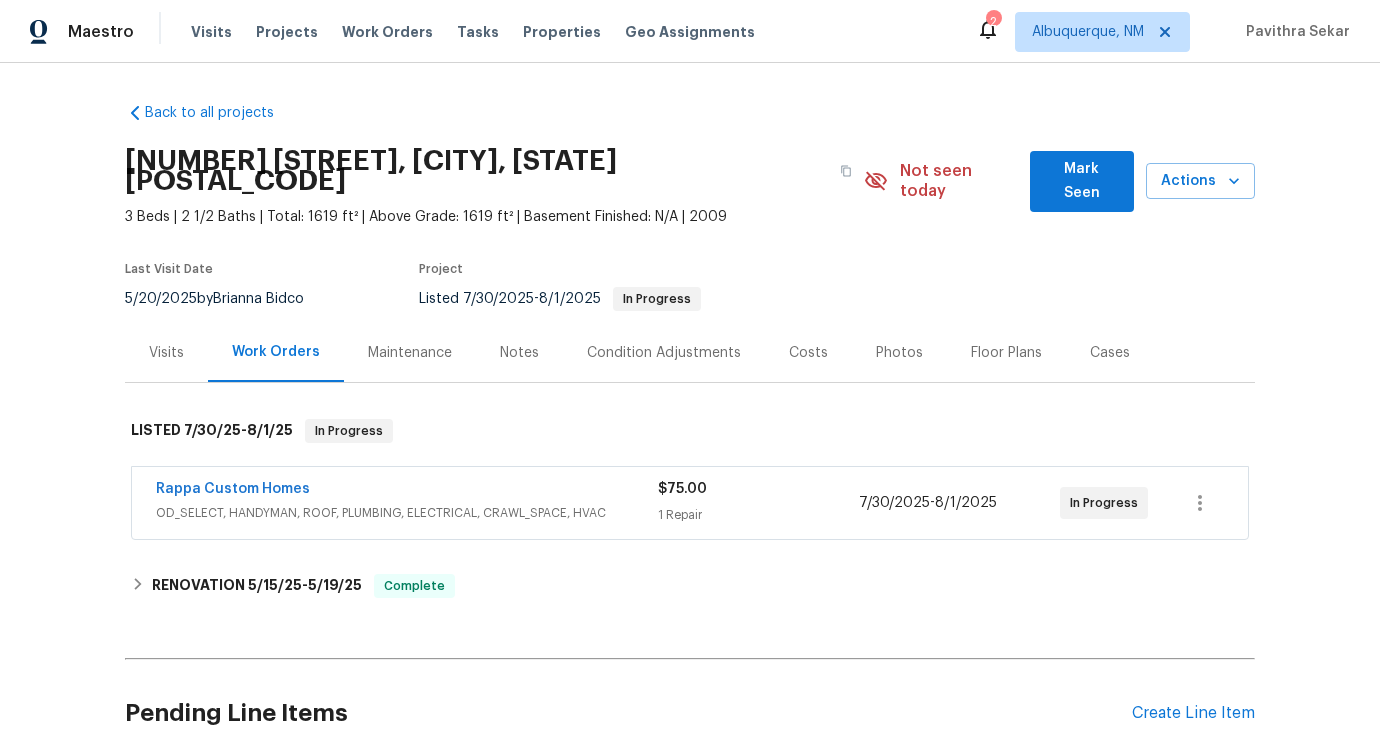 click on "Rappa Custom Homes" at bounding box center [407, 491] 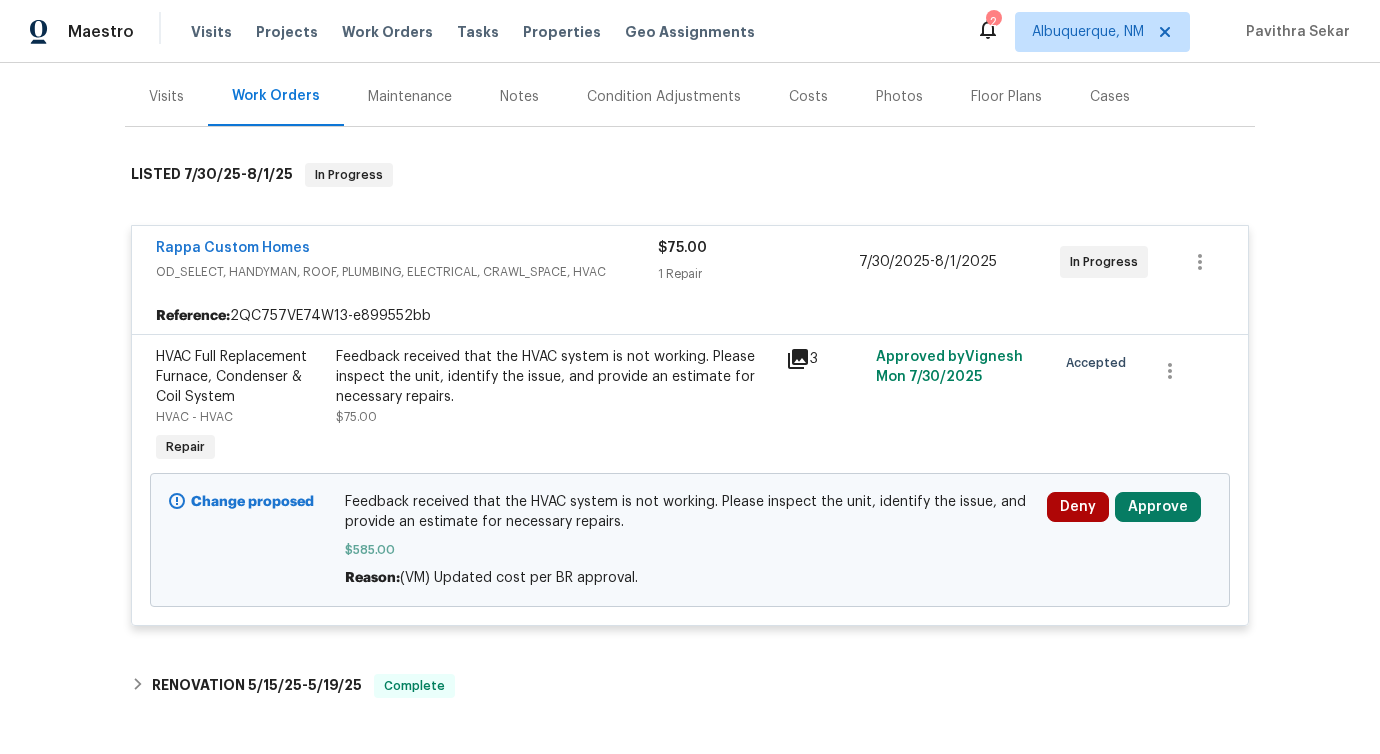 scroll, scrollTop: 514, scrollLeft: 0, axis: vertical 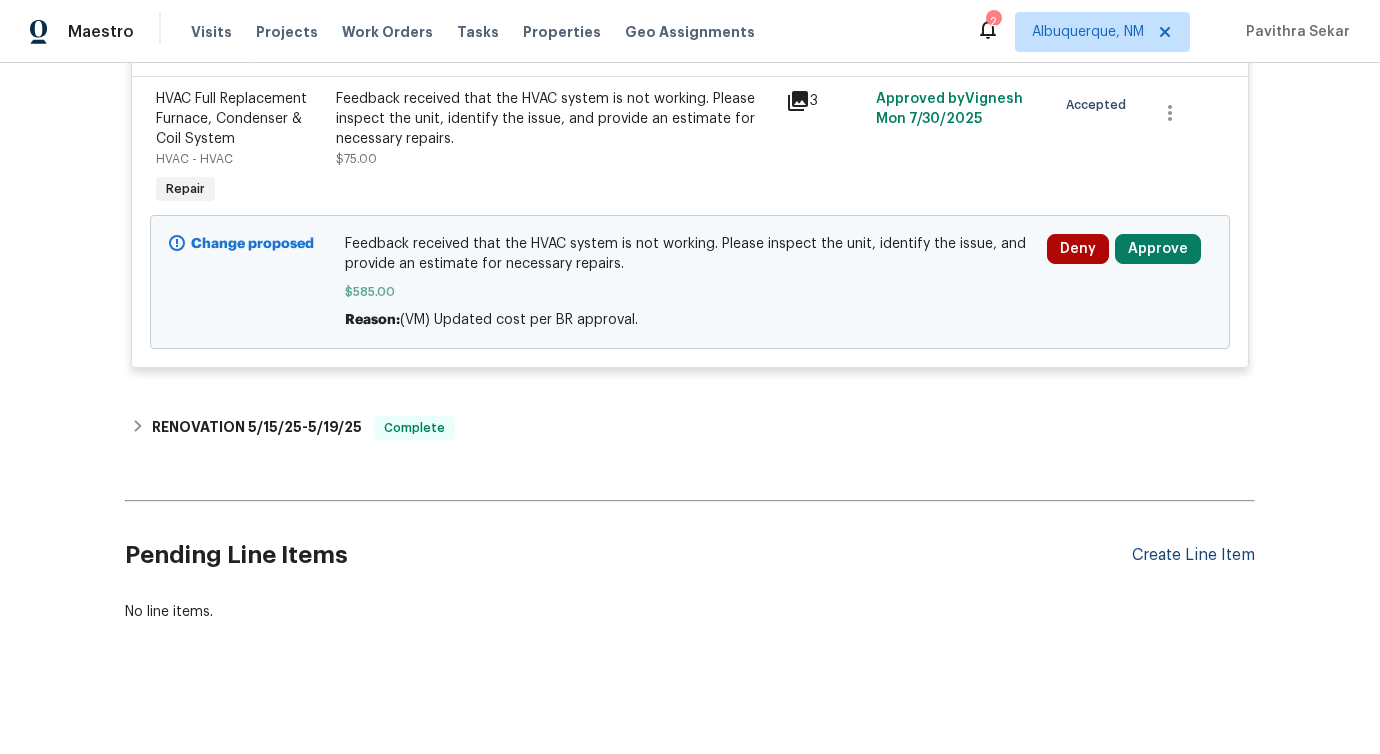 click on "Create Line Item" at bounding box center [1193, 555] 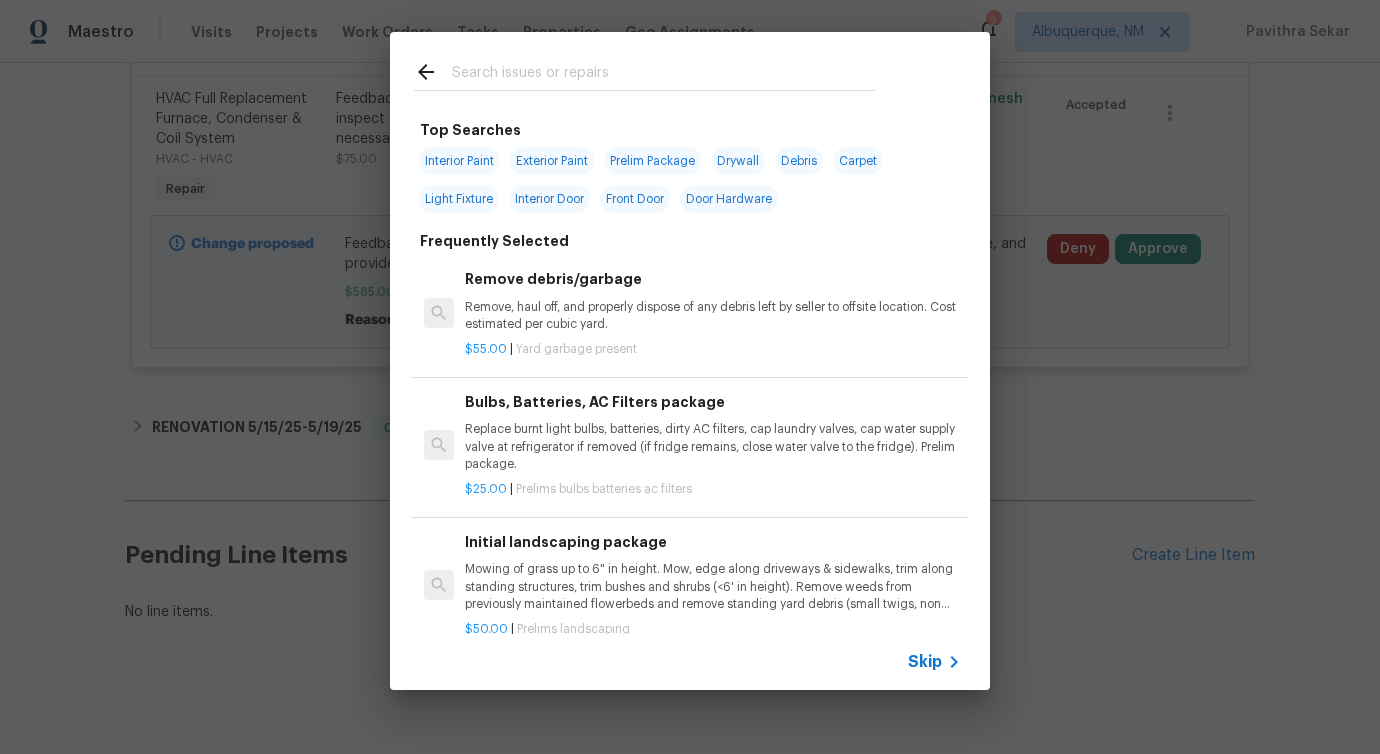 click at bounding box center [664, 75] 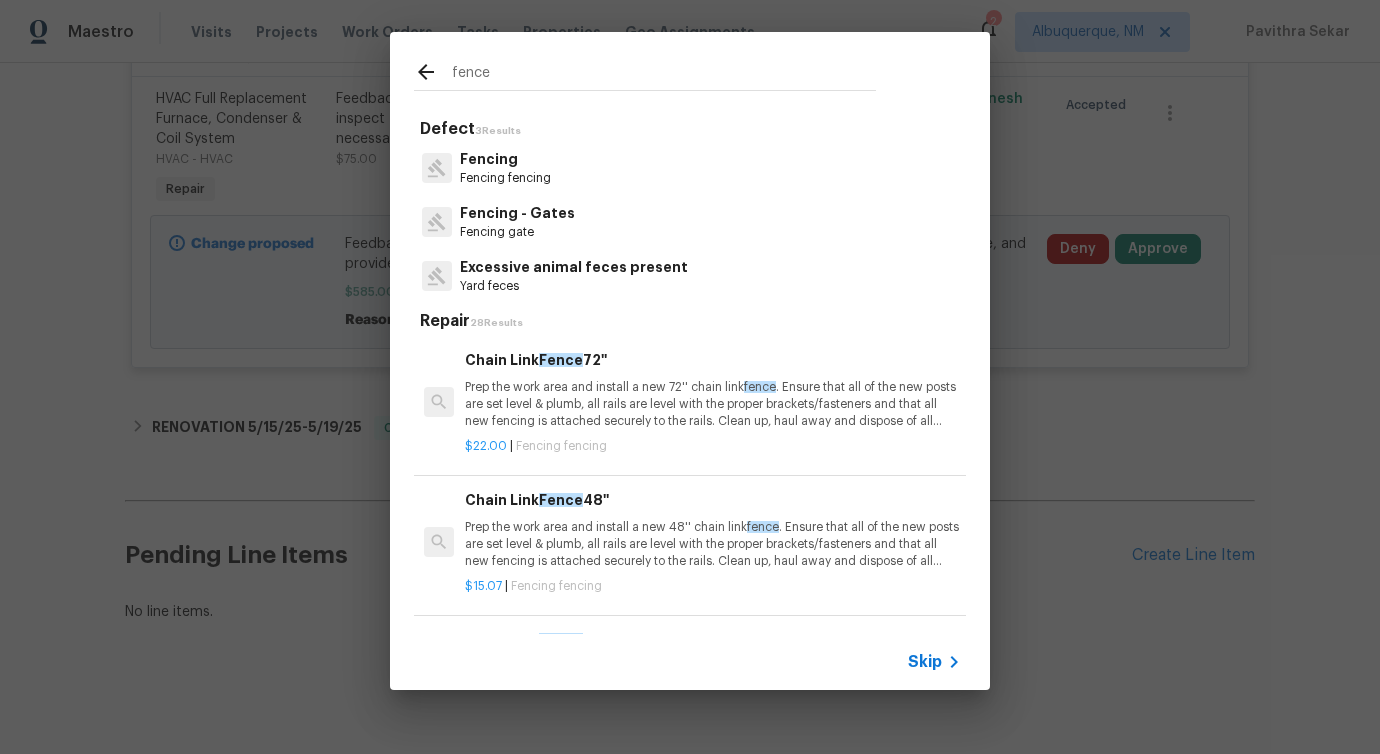type on "fence" 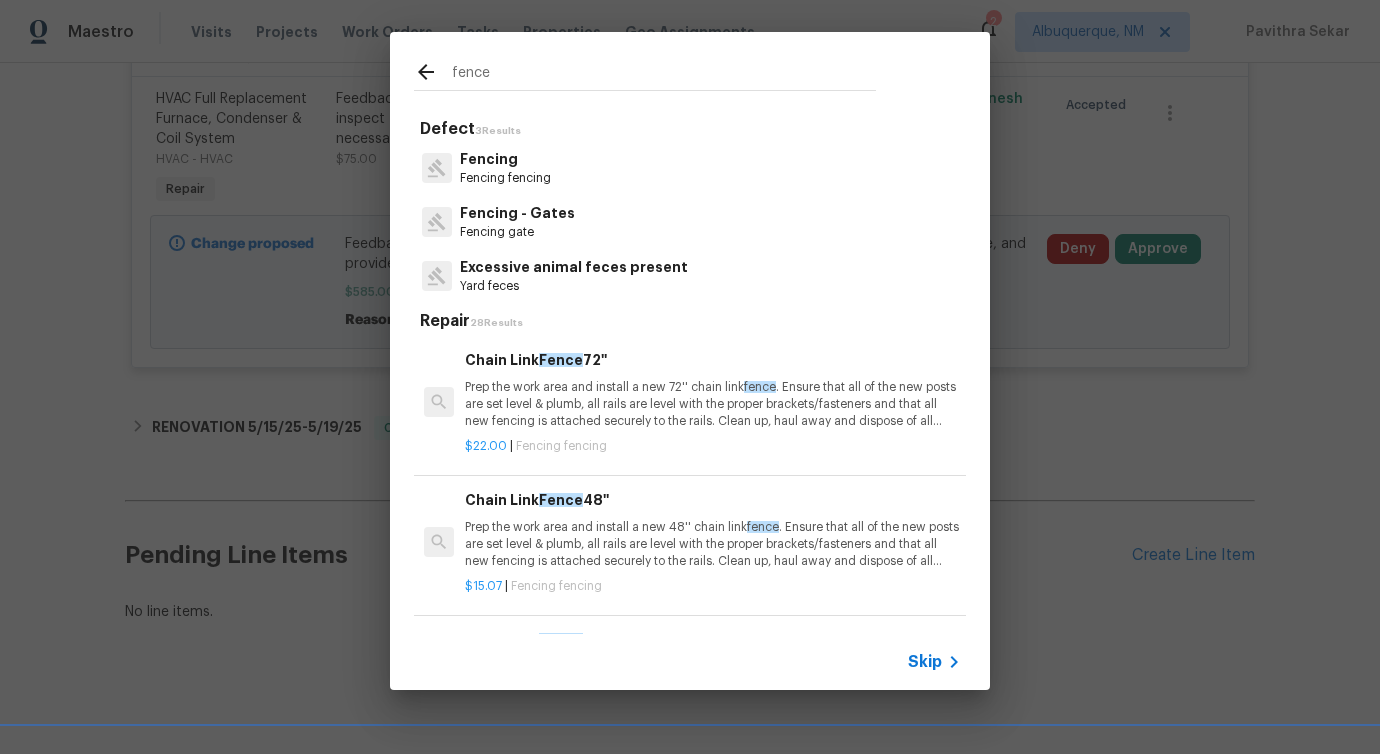 click on "Fencing - Gates" at bounding box center (517, 213) 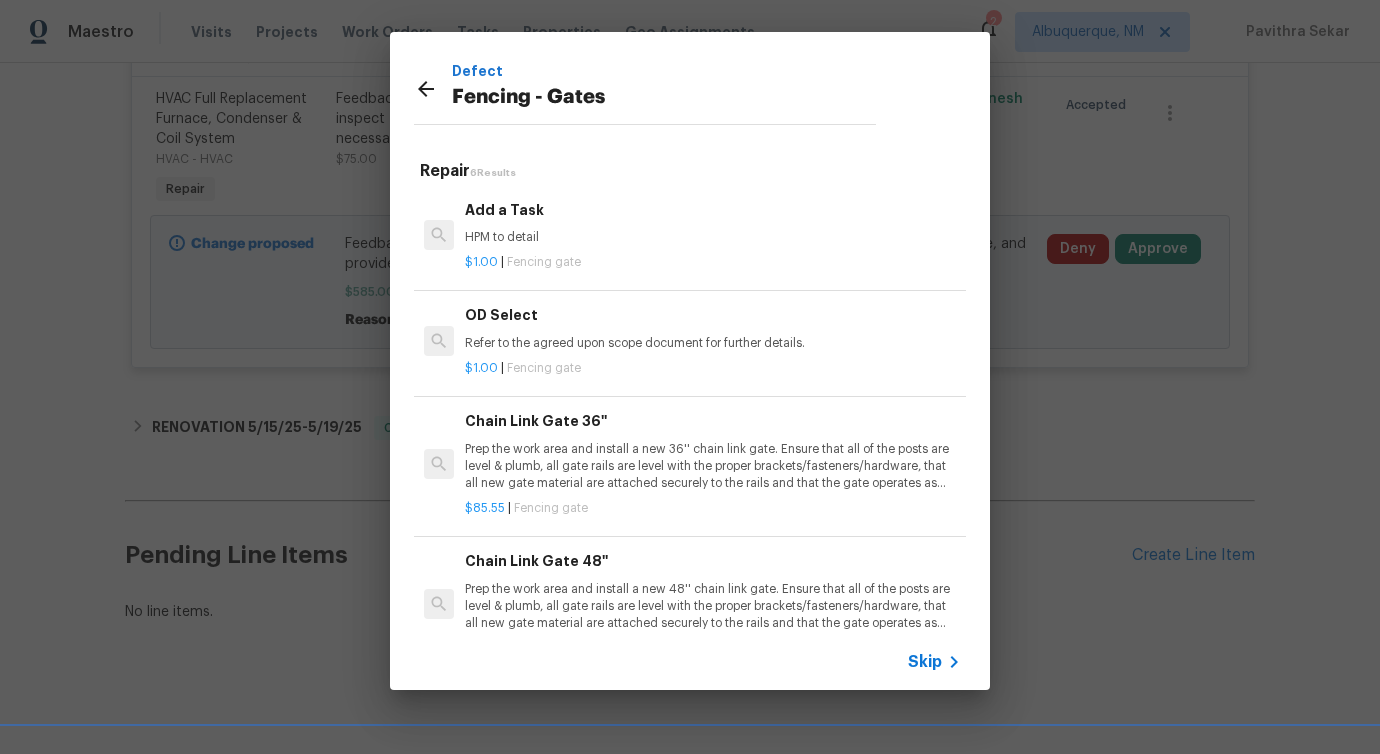 click on "HPM to detail" at bounding box center [713, 237] 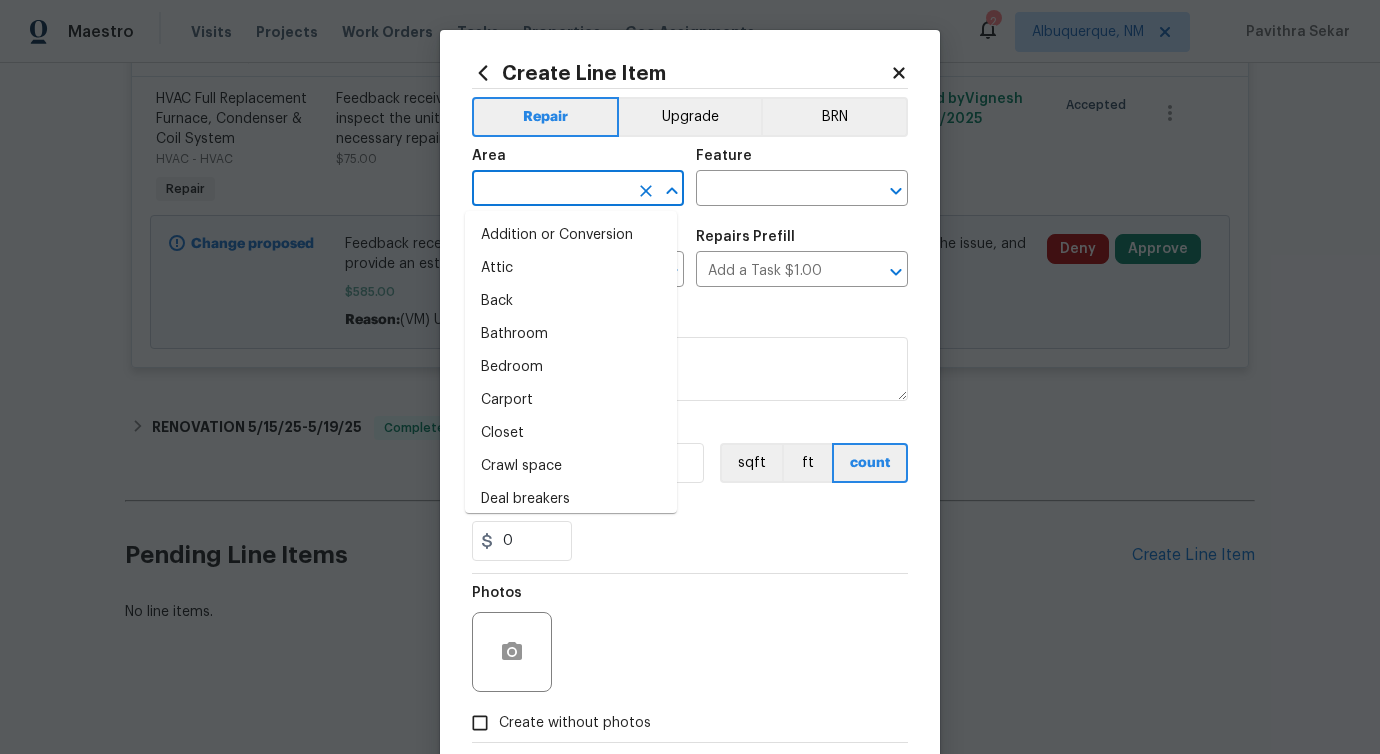 click at bounding box center [550, 190] 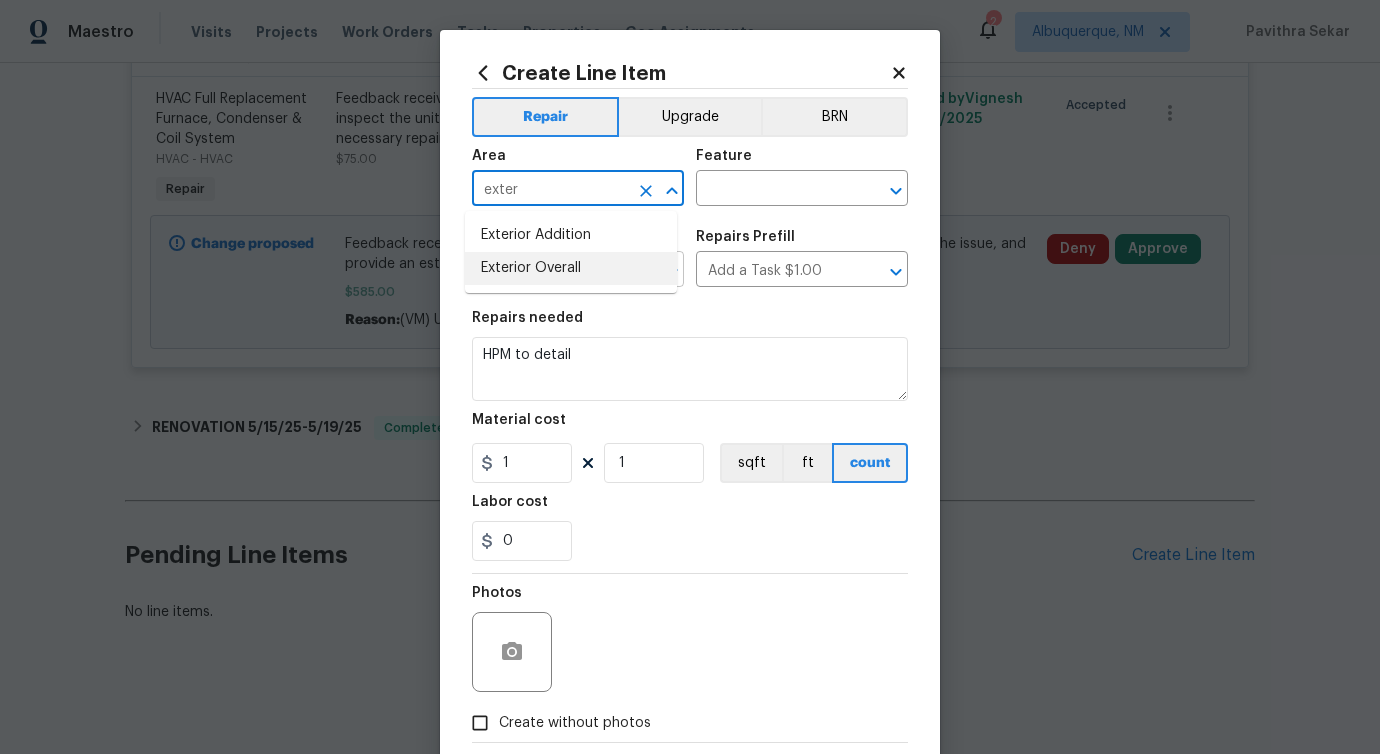 click on "Exterior Overall" at bounding box center [571, 268] 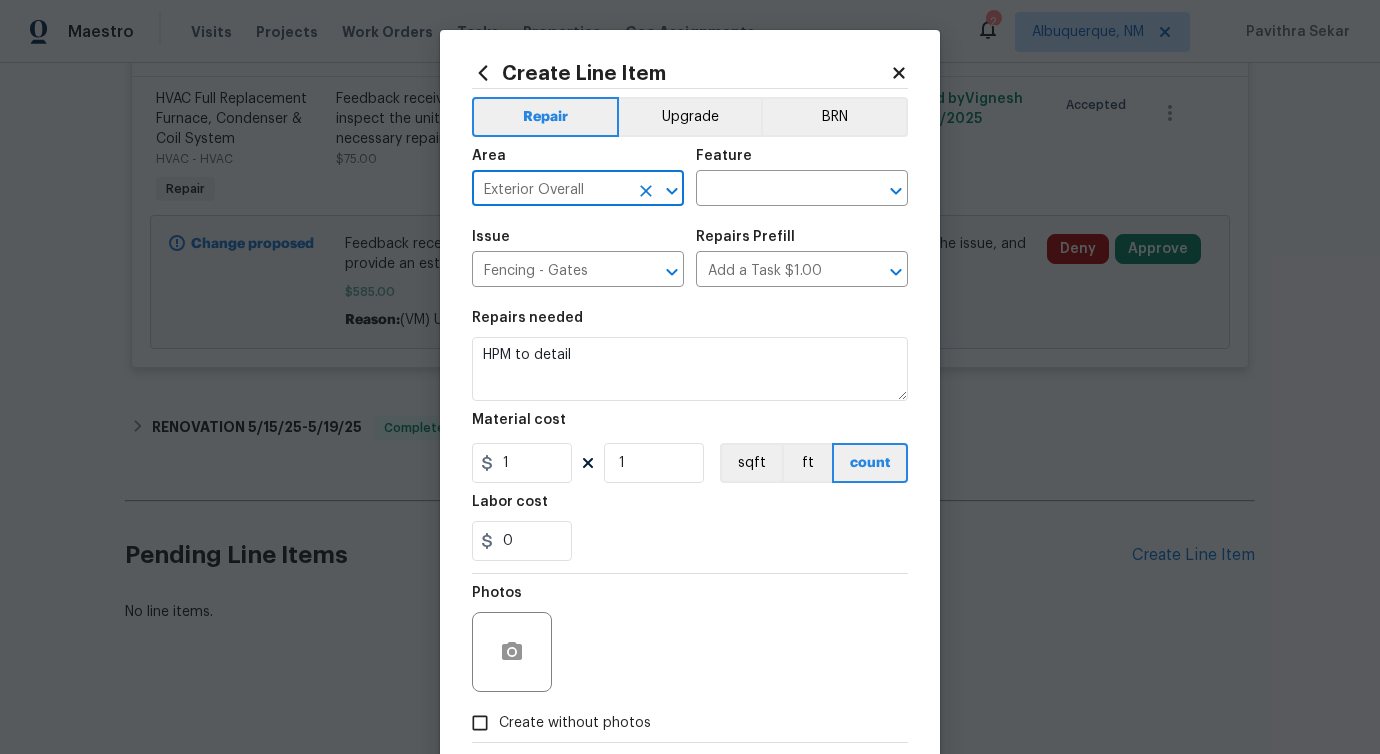 type on "Exterior Overall" 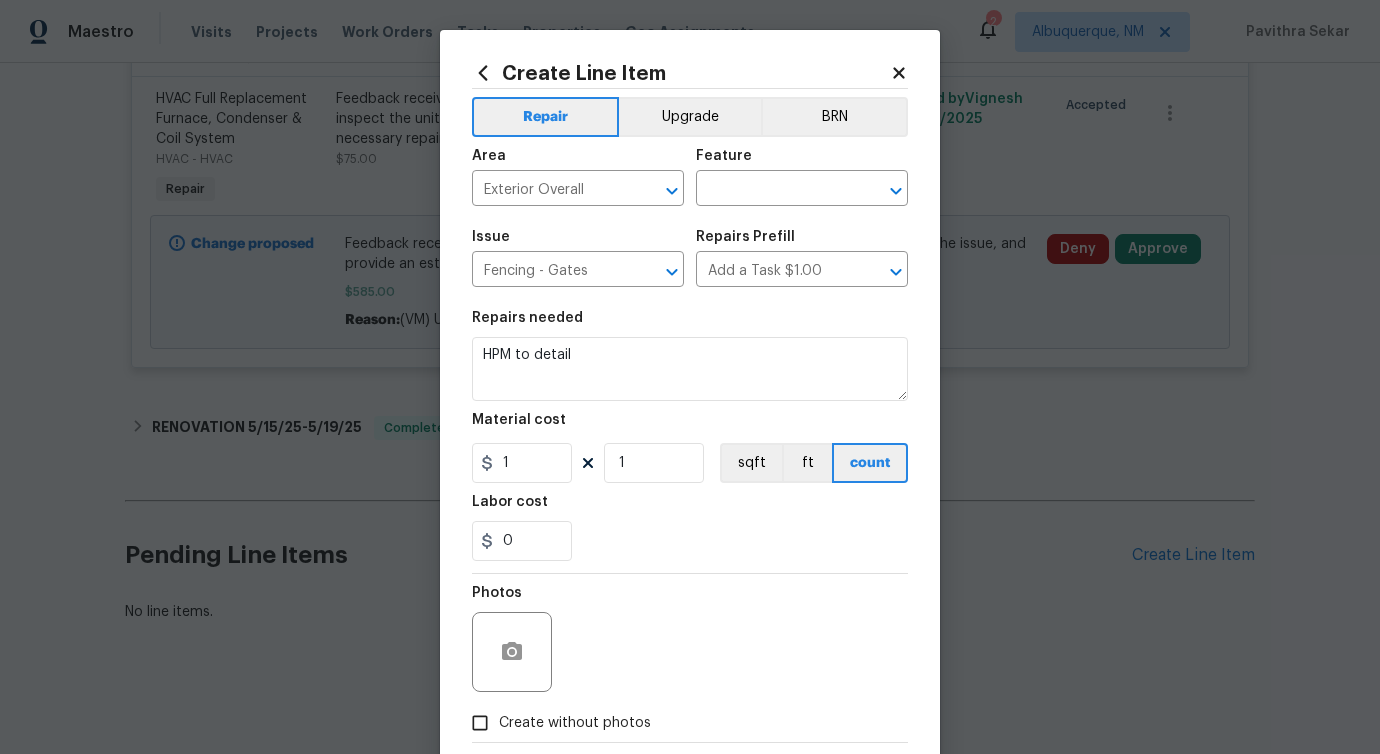 click on "Area Exterior Overall ​ Feature ​" at bounding box center [690, 177] 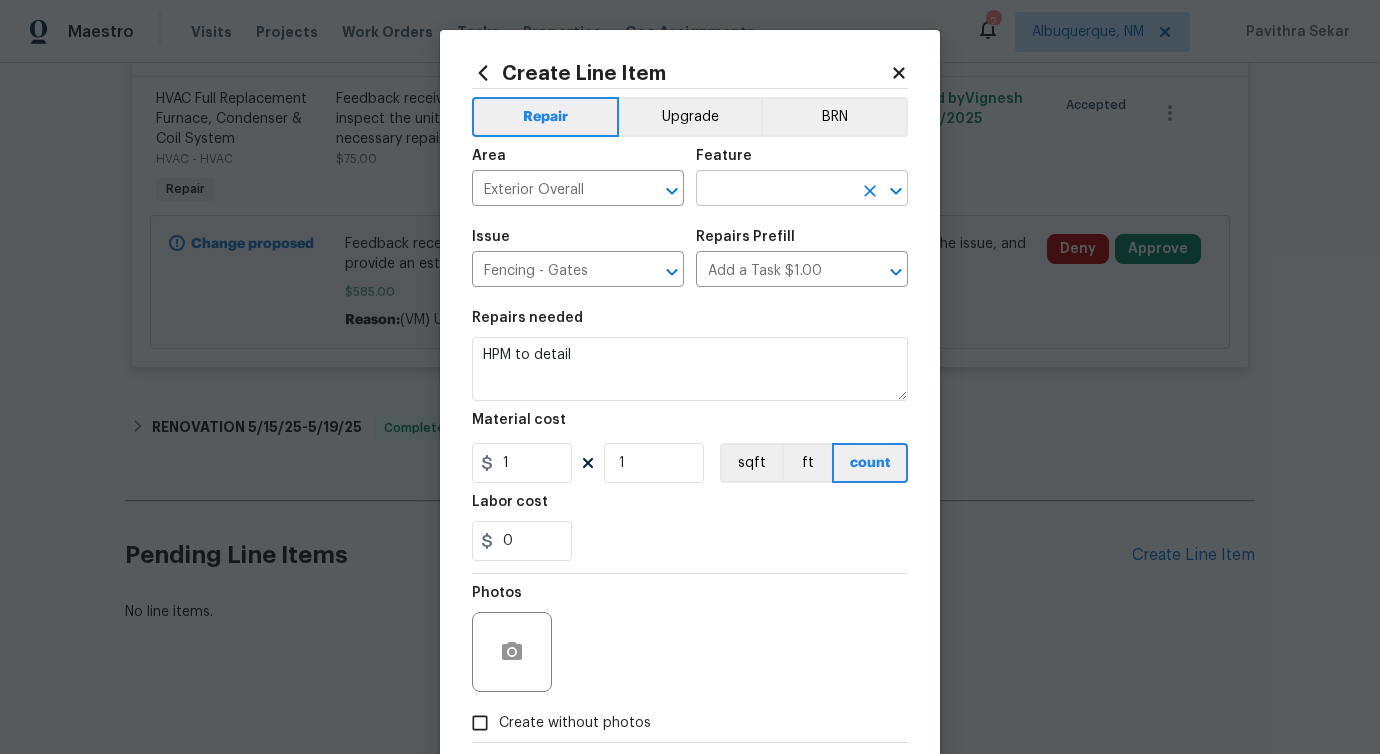 click at bounding box center (774, 190) 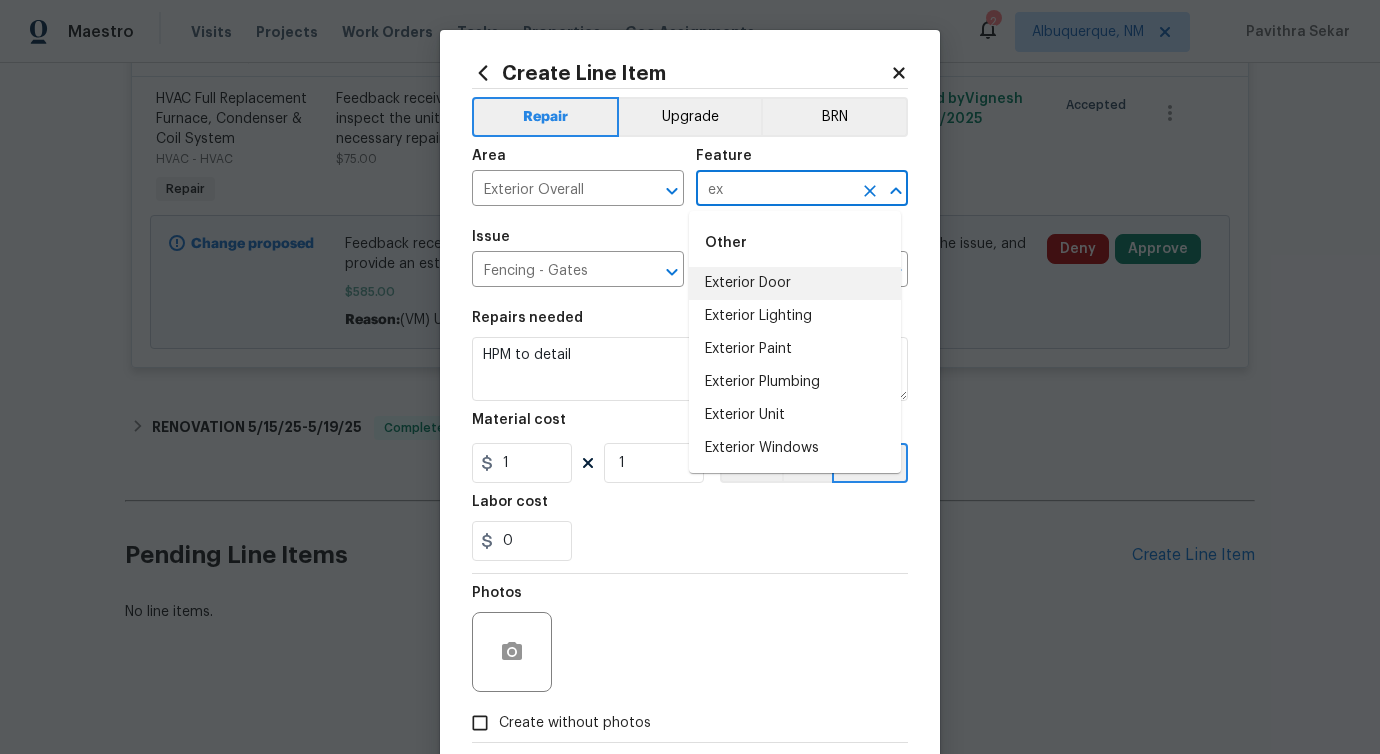 click on "Exterior Door" at bounding box center [795, 283] 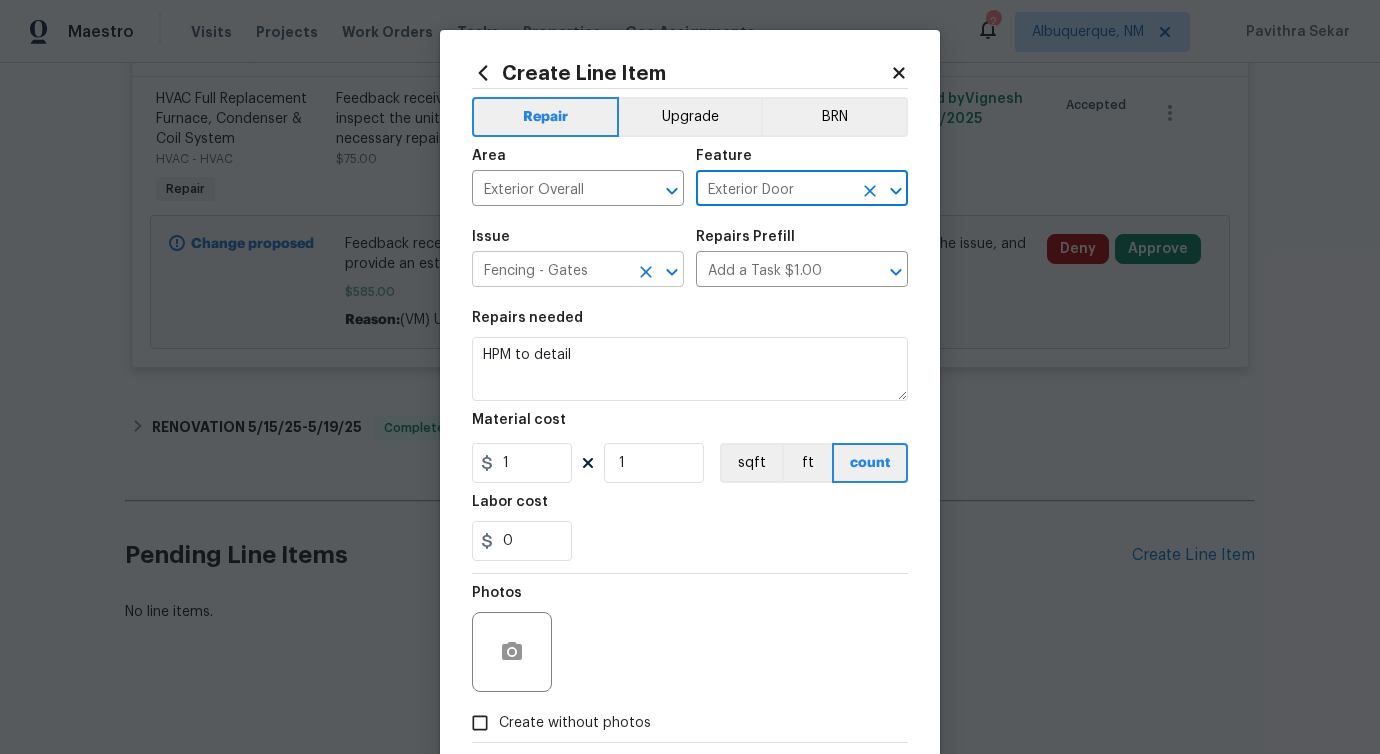 type on "Exterior Door" 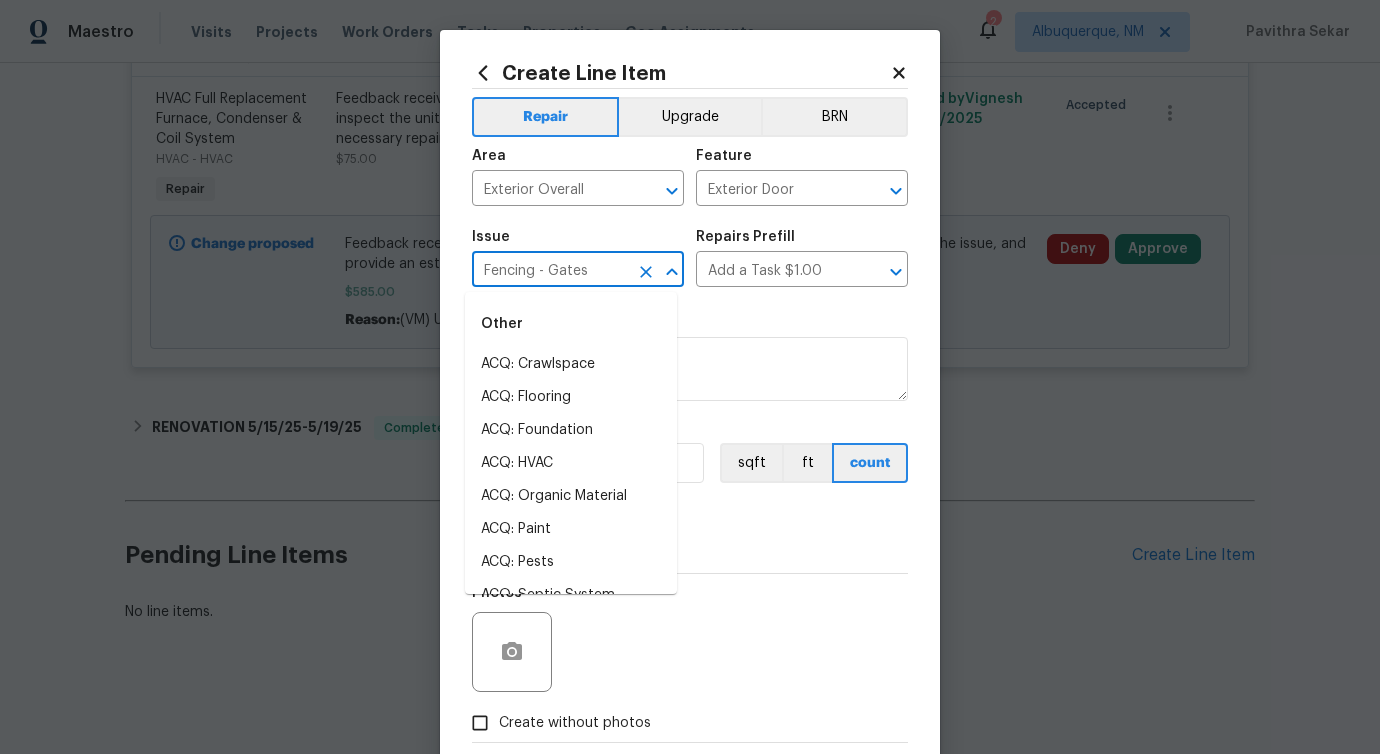 click on "Fencing - Gates" at bounding box center [550, 271] 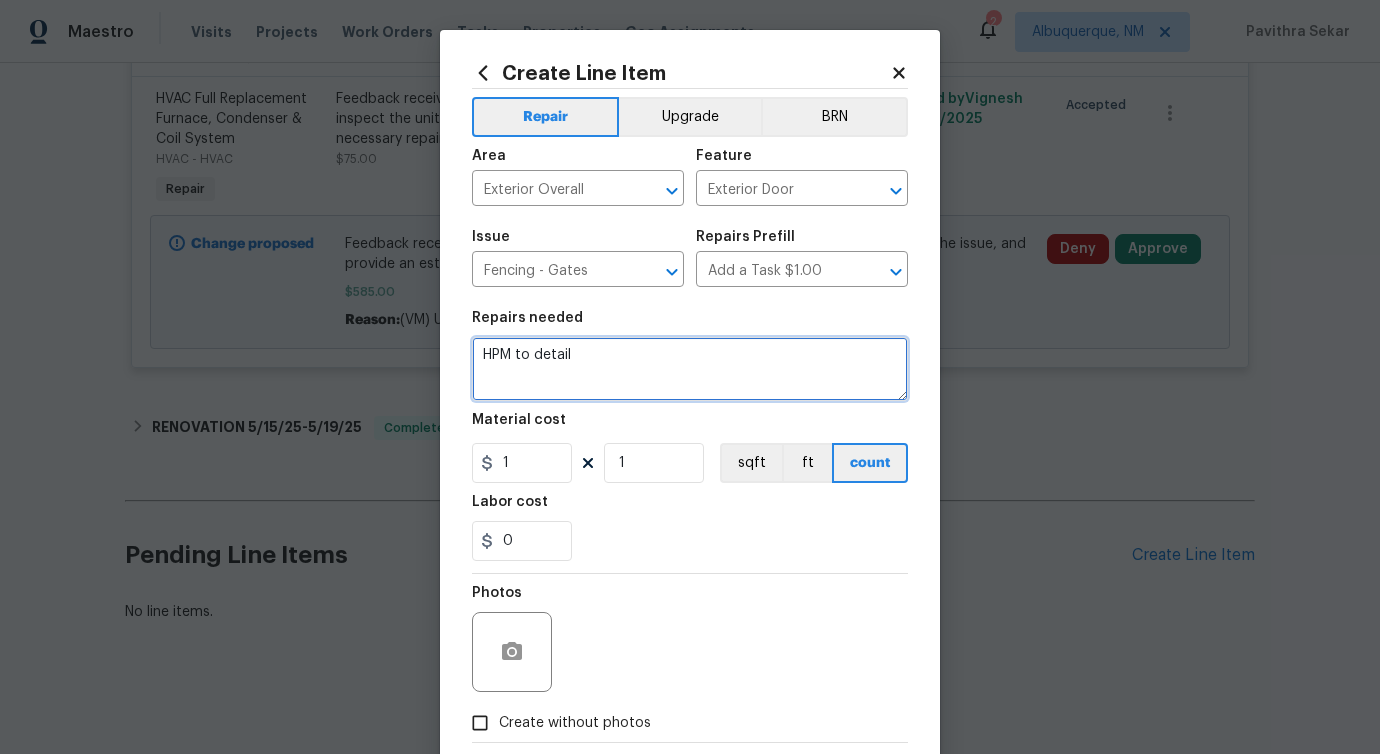click on "HPM to detail" at bounding box center (690, 369) 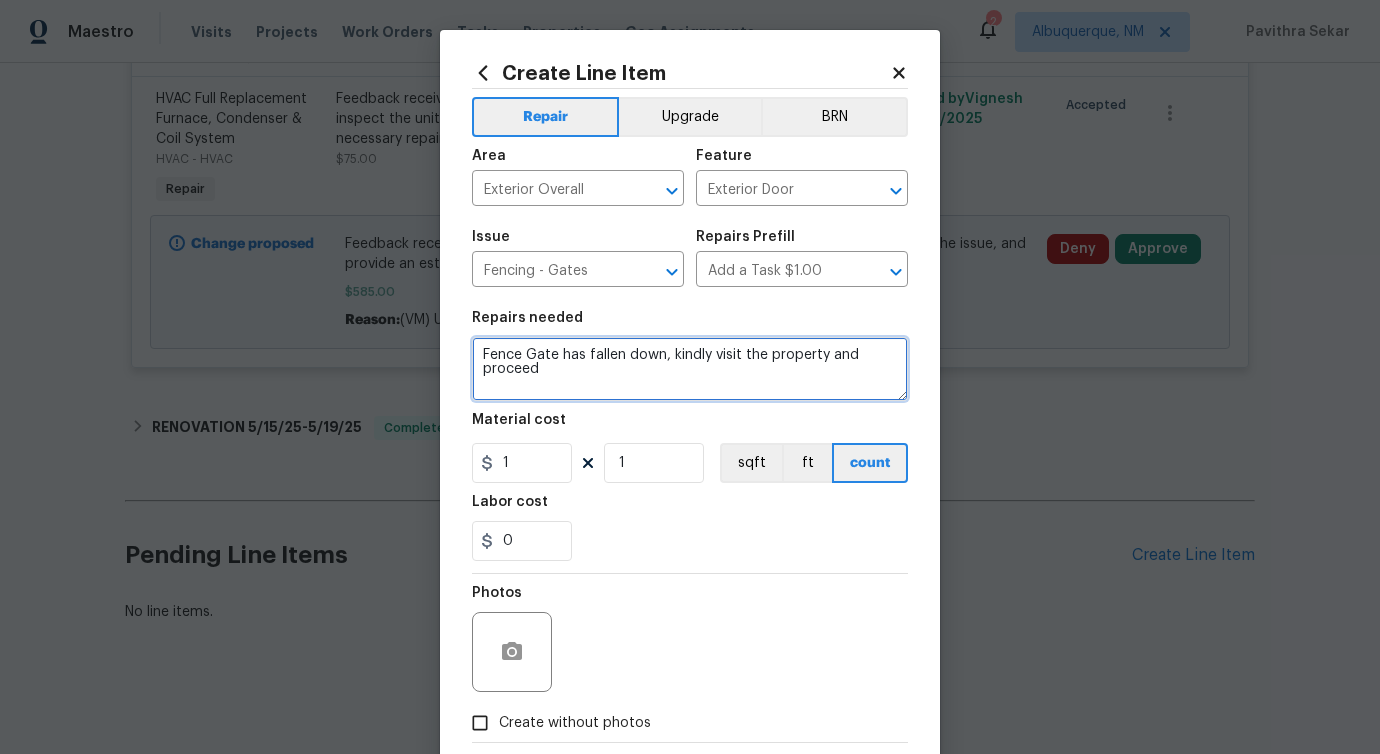type on "Fence Gate has fallen down, kindly visit the property and proceed" 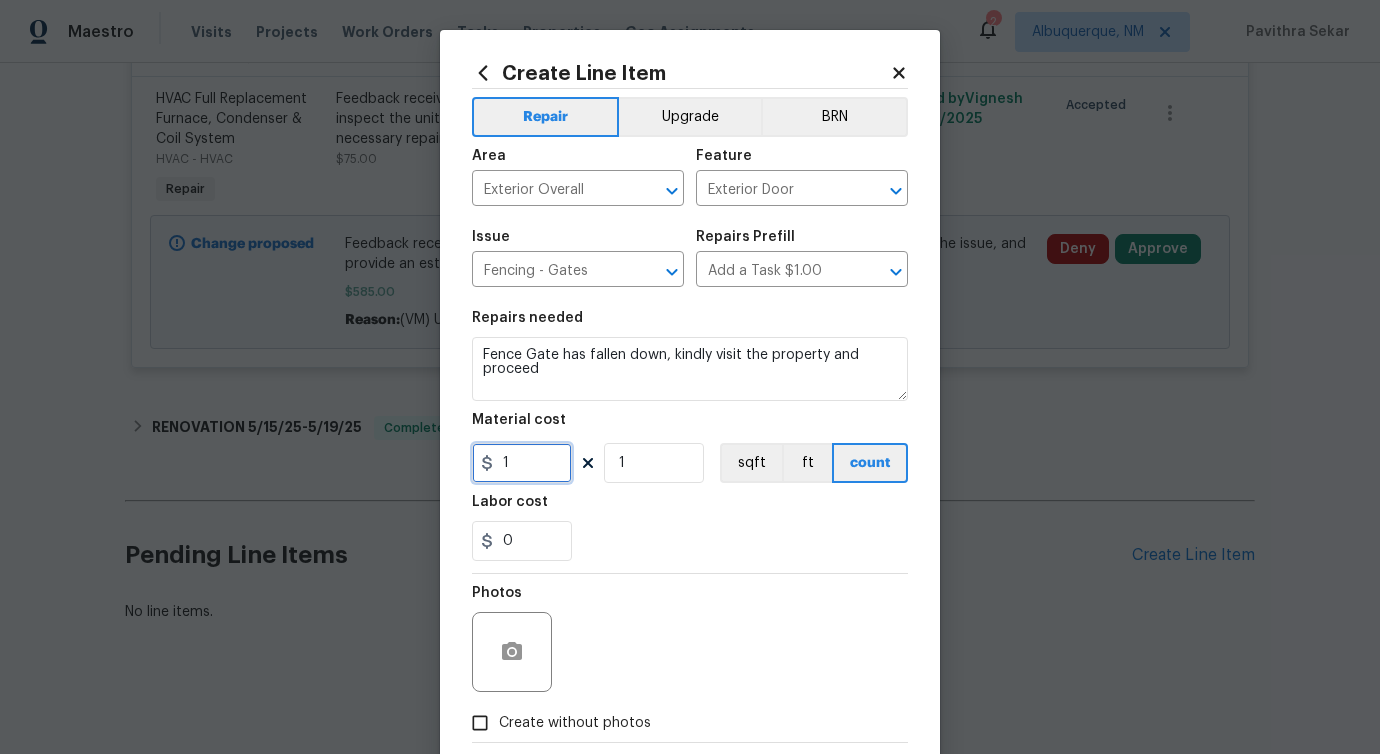 click on "1" at bounding box center [522, 463] 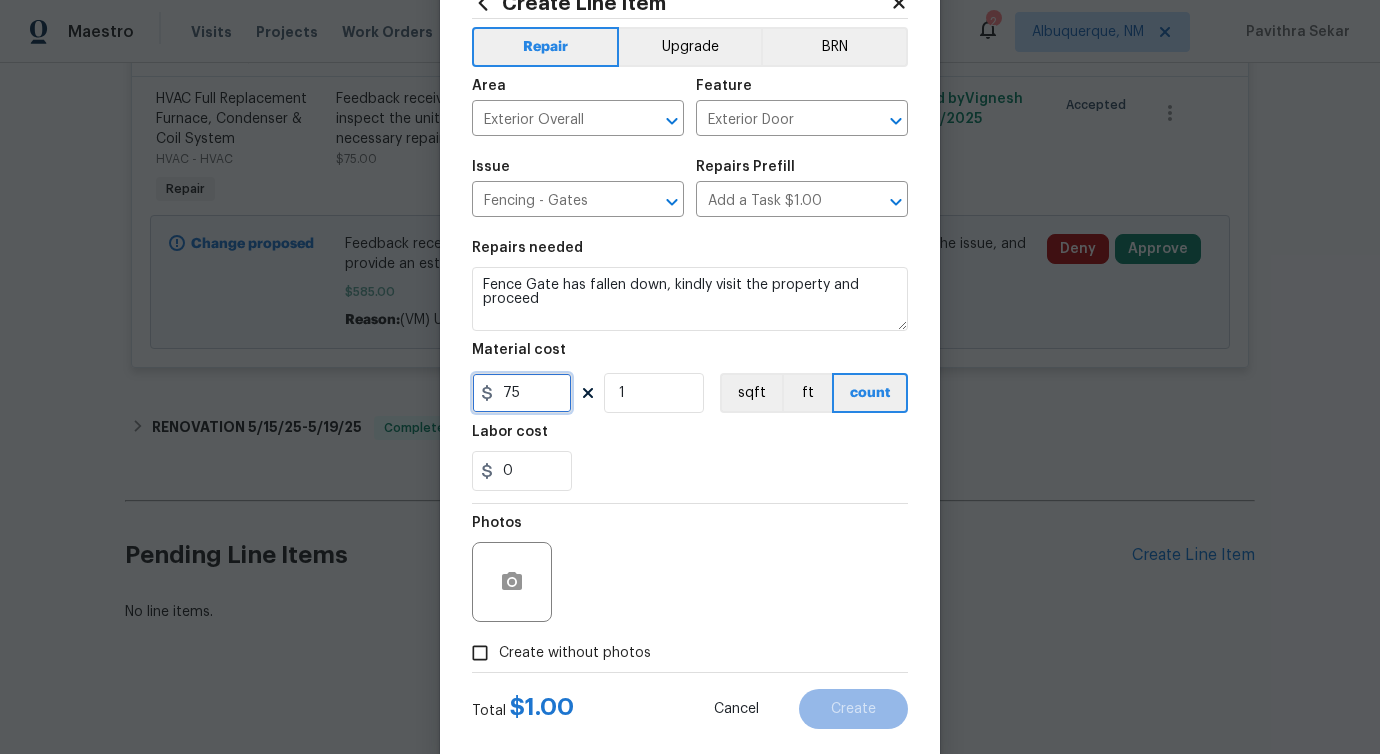 scroll, scrollTop: 108, scrollLeft: 0, axis: vertical 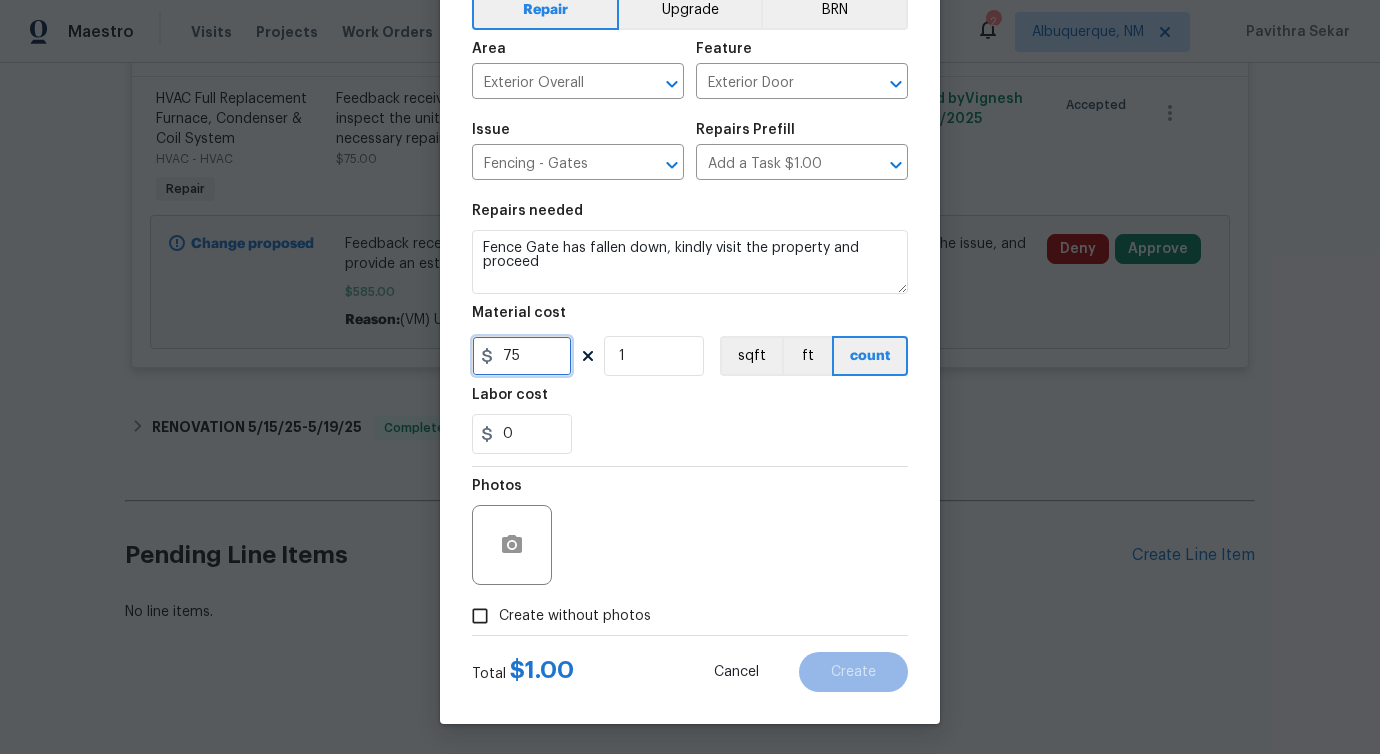 type on "75" 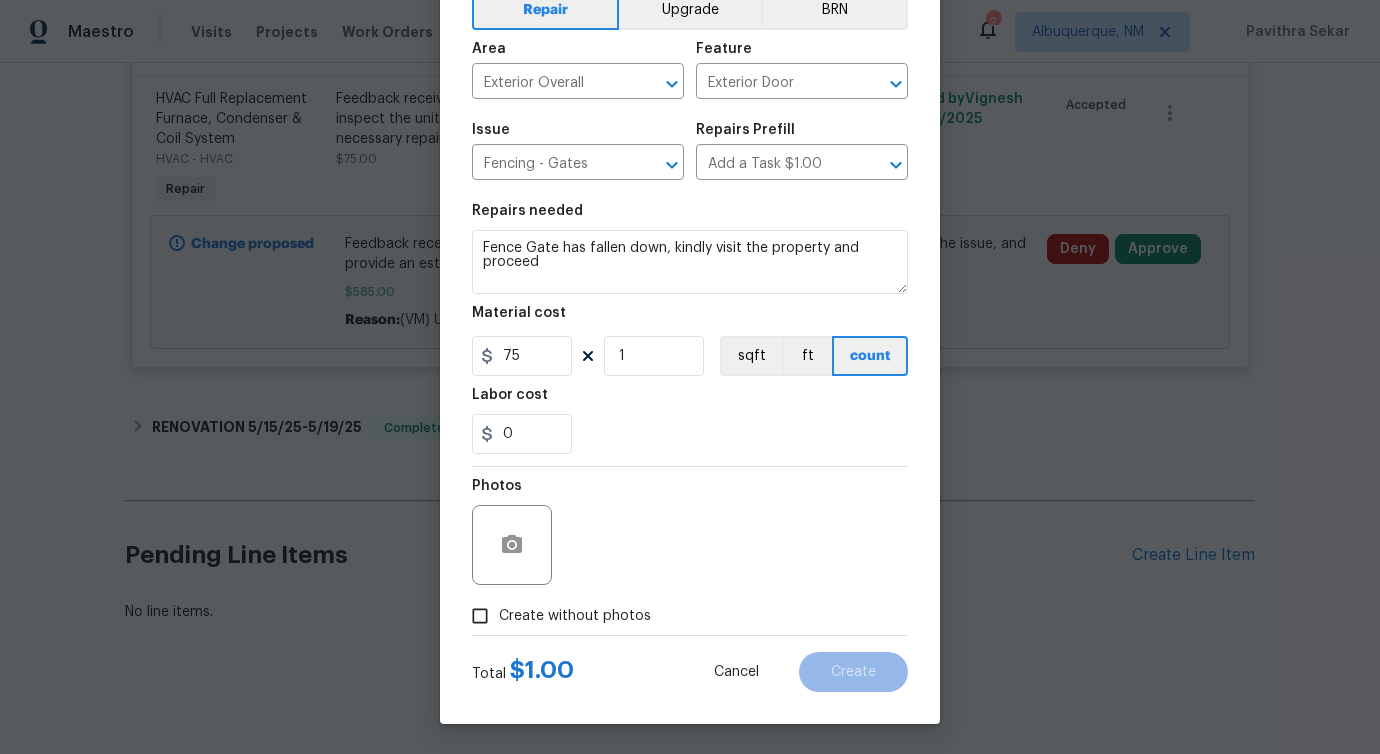 click at bounding box center (512, 545) 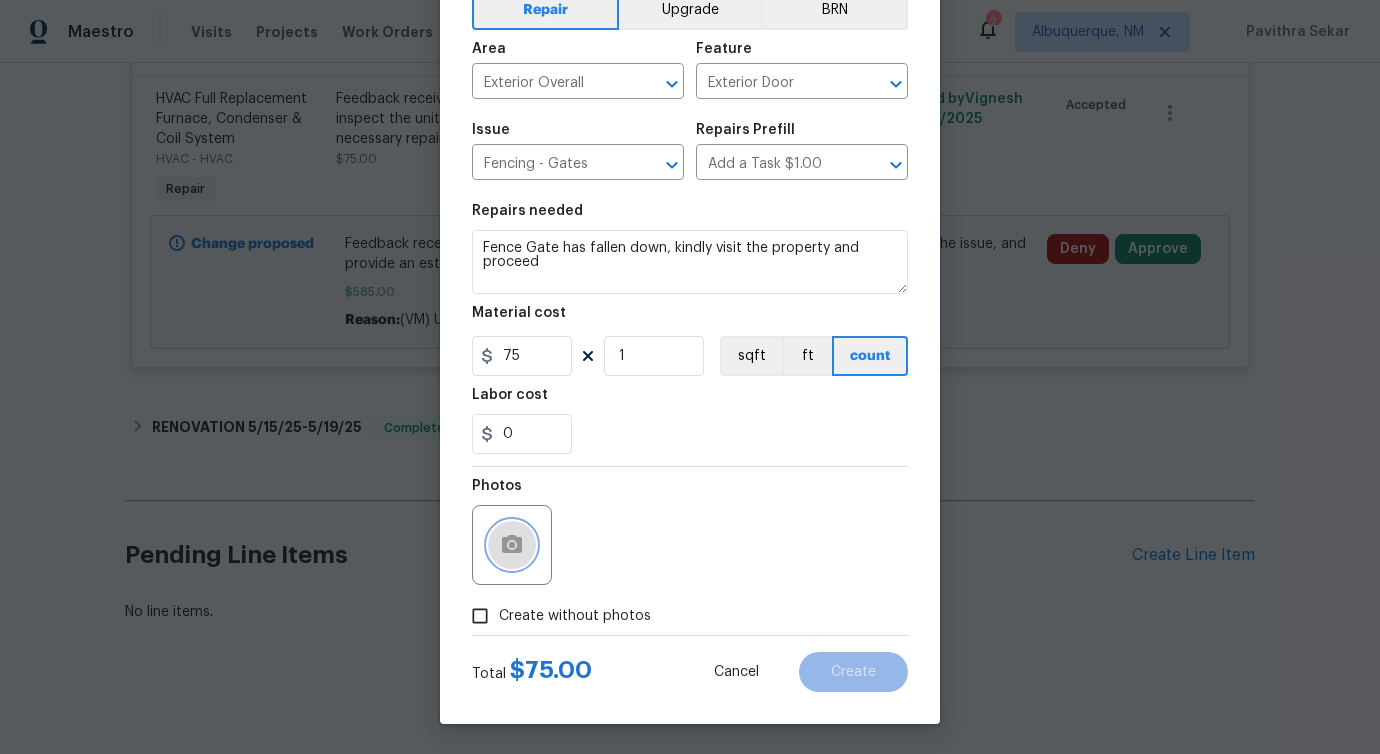 click 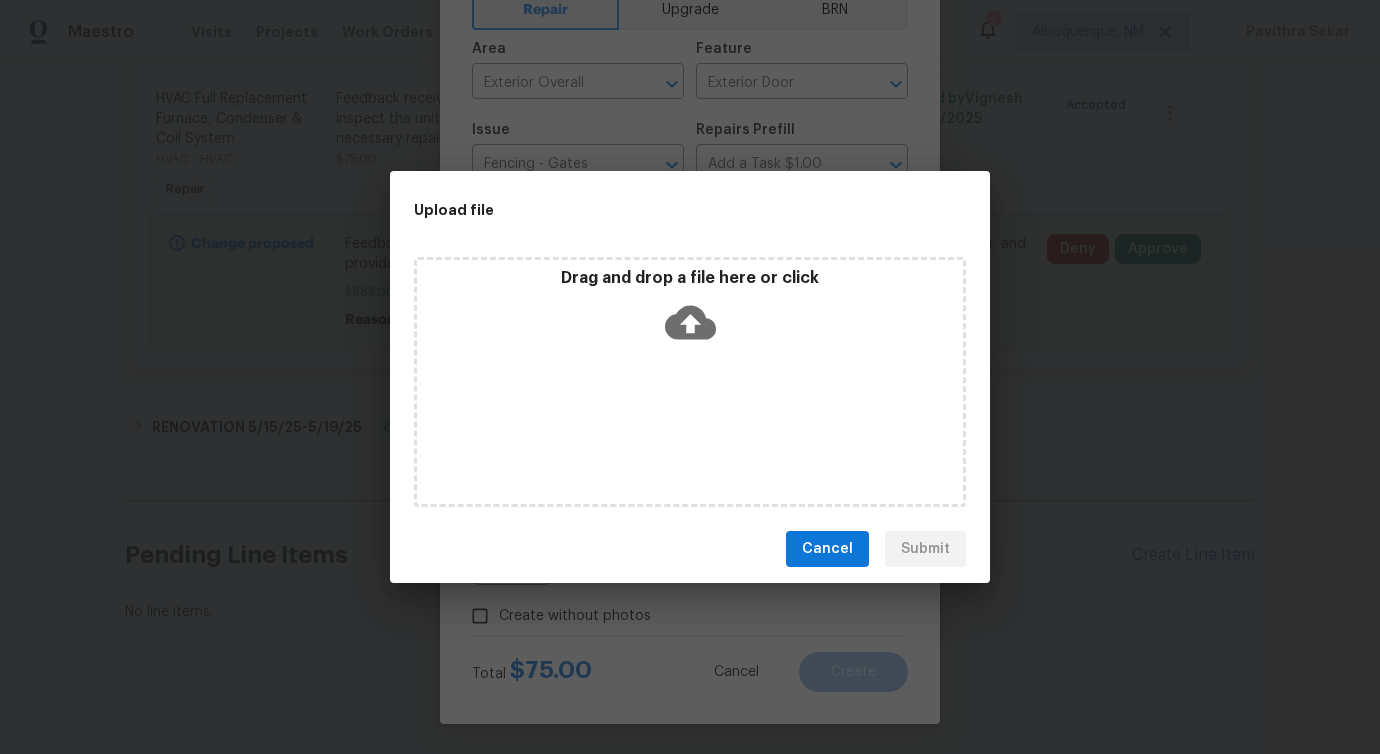 click 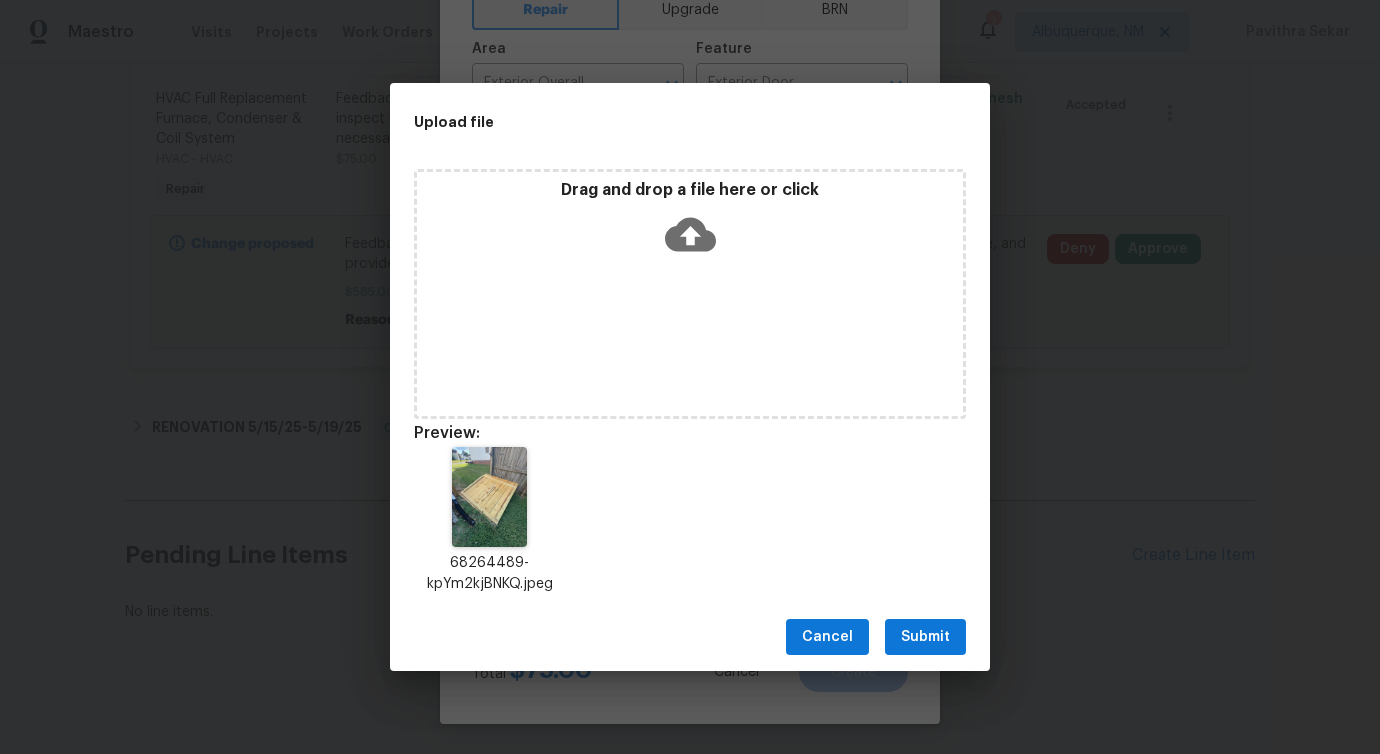 click on "Submit" at bounding box center (925, 637) 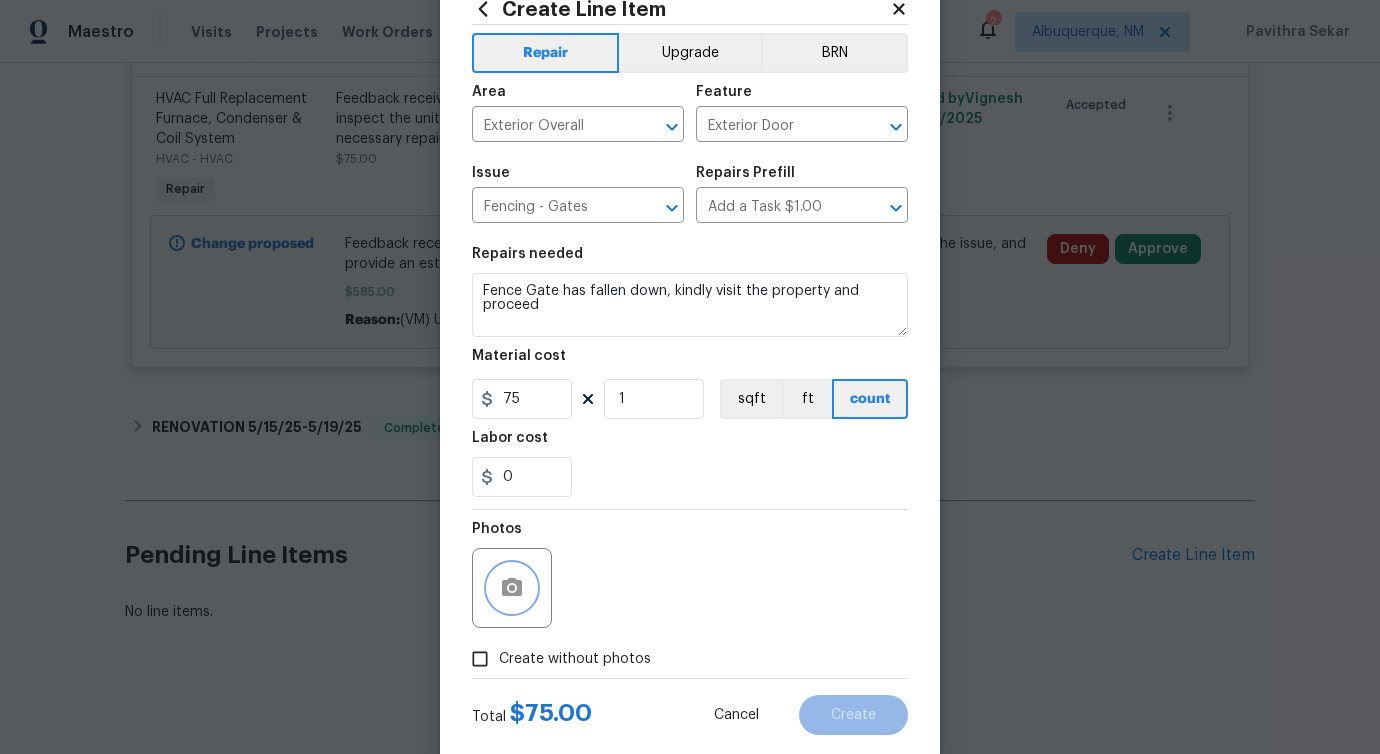 scroll, scrollTop: 108, scrollLeft: 0, axis: vertical 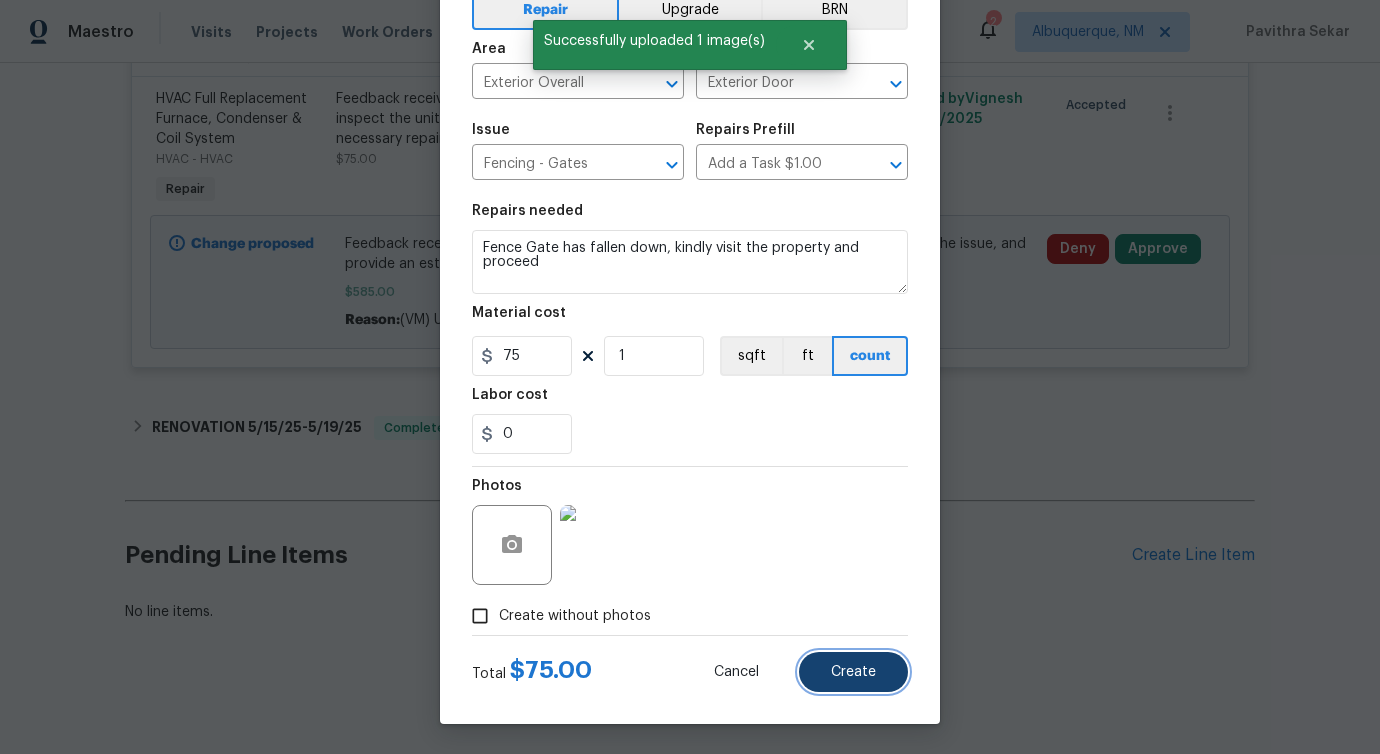 click on "Create" at bounding box center [853, 672] 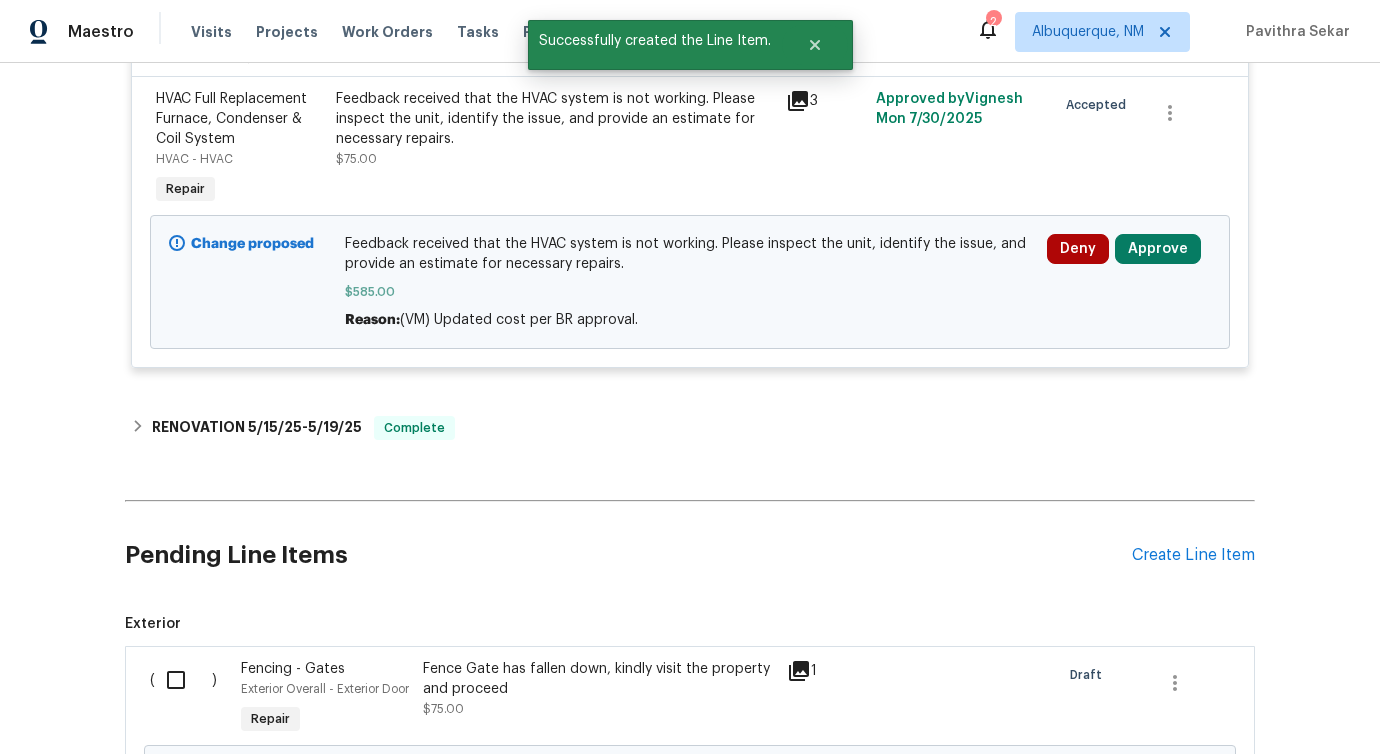 scroll, scrollTop: 763, scrollLeft: 0, axis: vertical 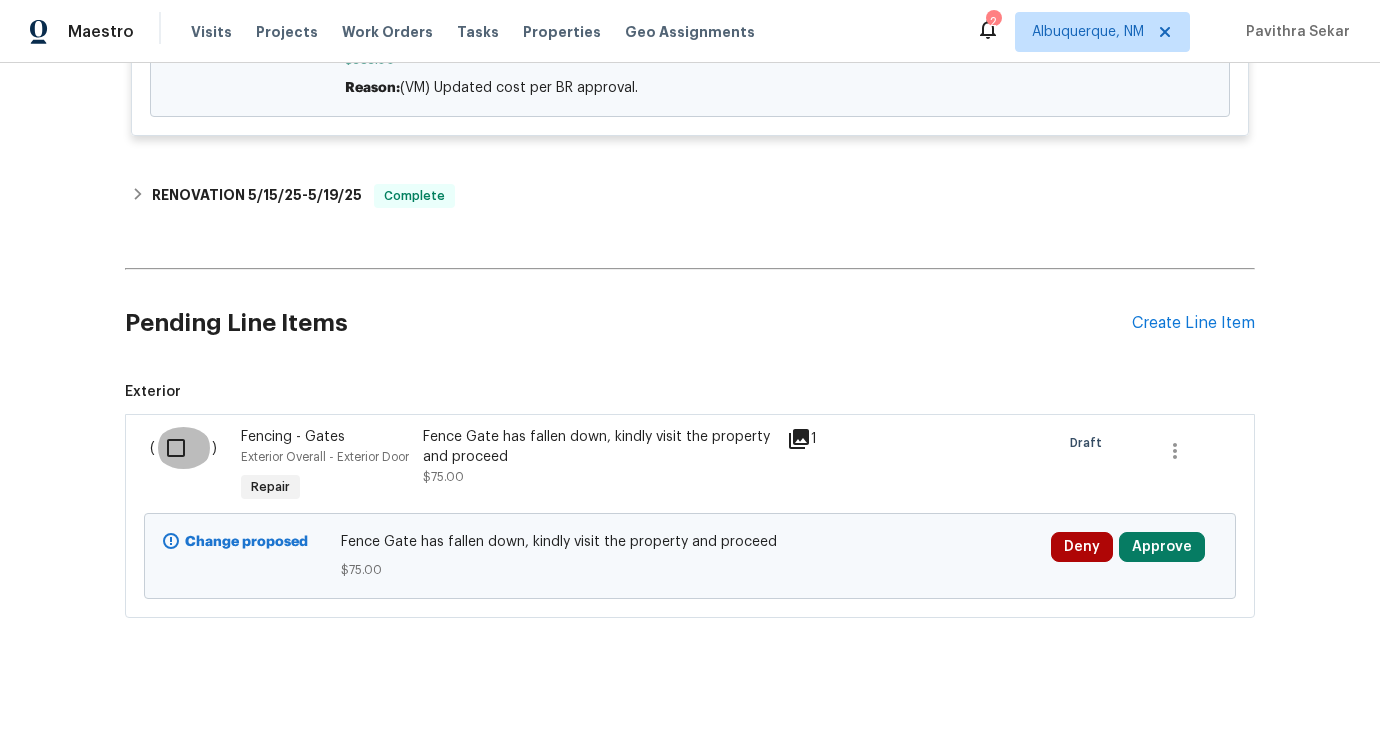 click at bounding box center [183, 448] 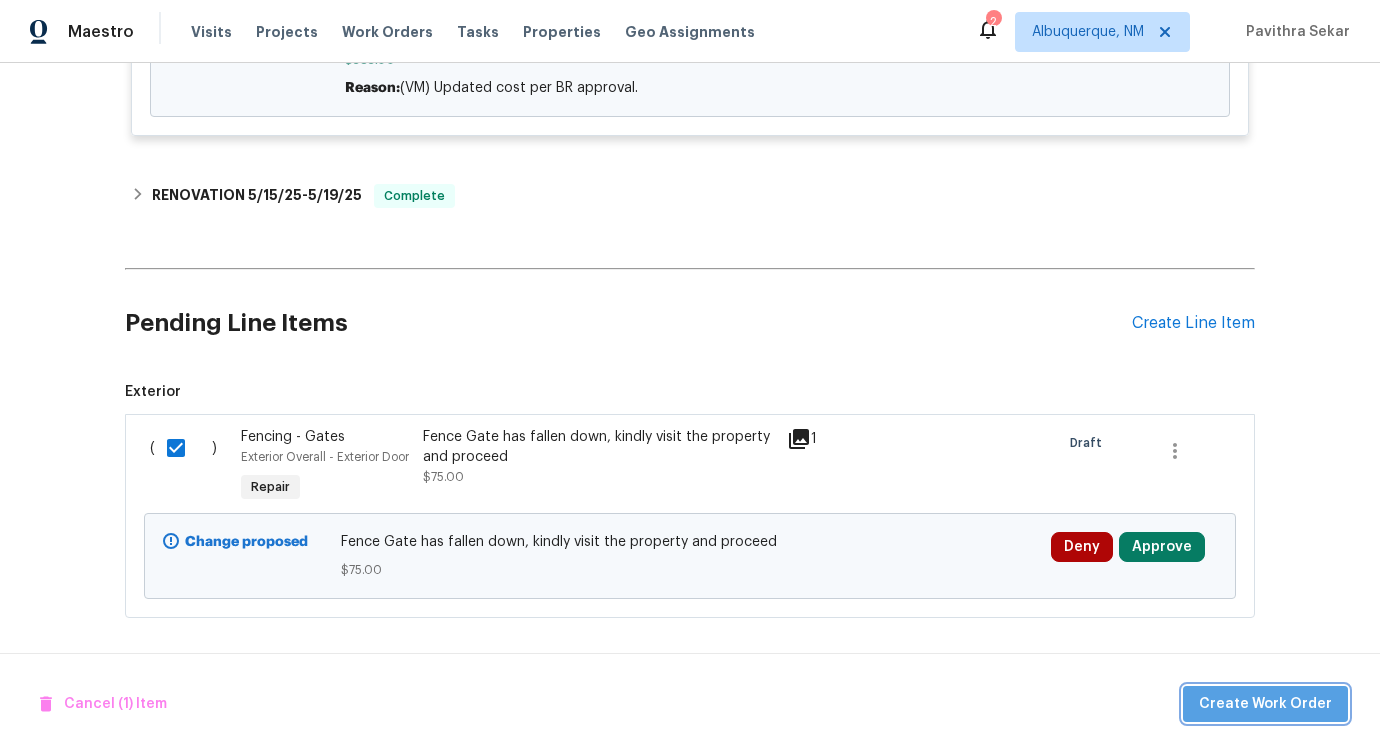 click on "Create Work Order" at bounding box center [1265, 704] 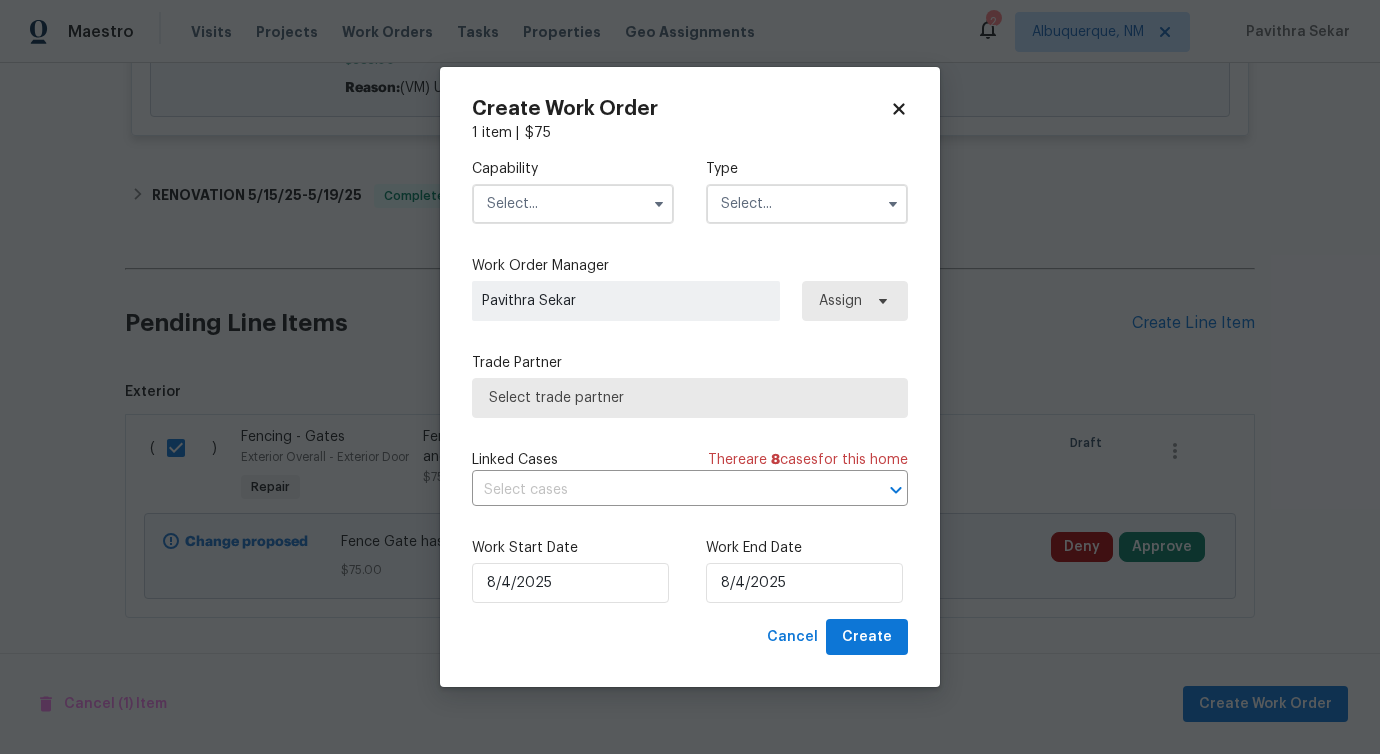 click at bounding box center [573, 204] 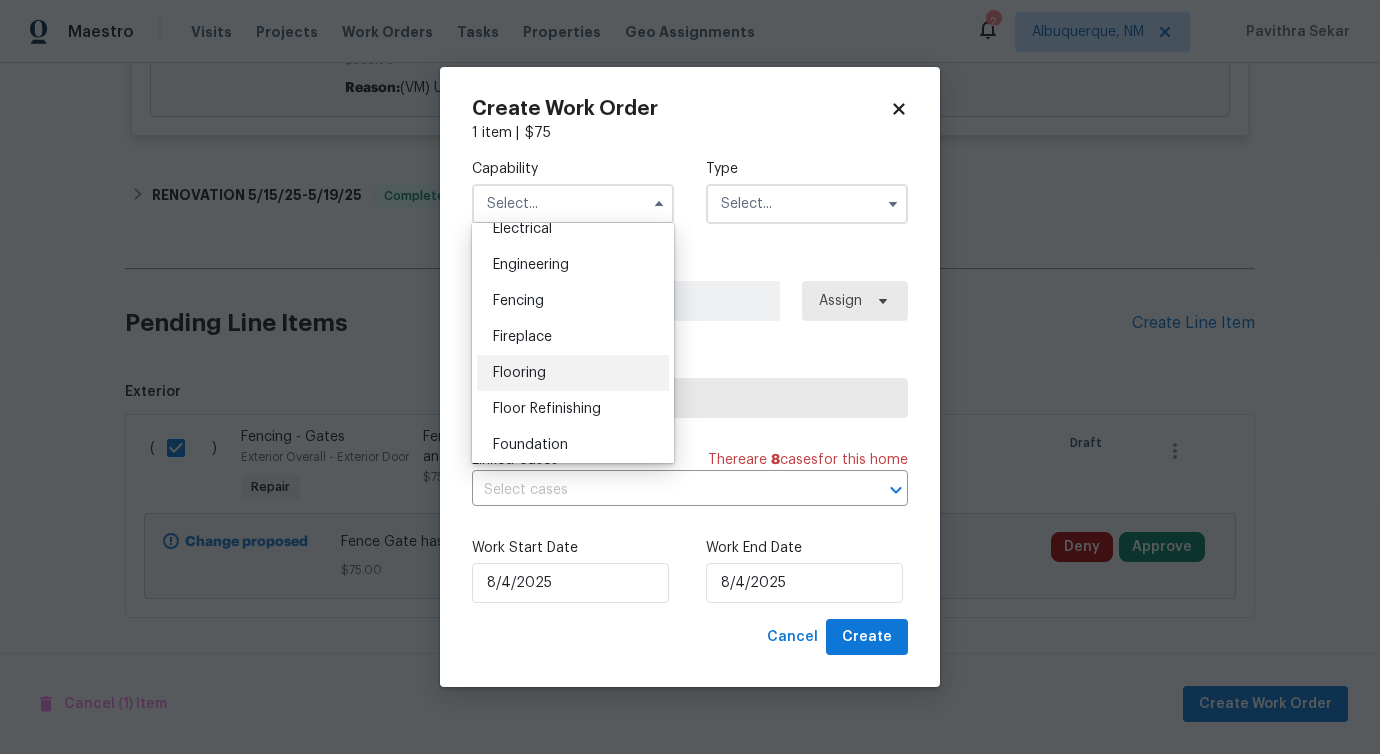 scroll, scrollTop: 994, scrollLeft: 0, axis: vertical 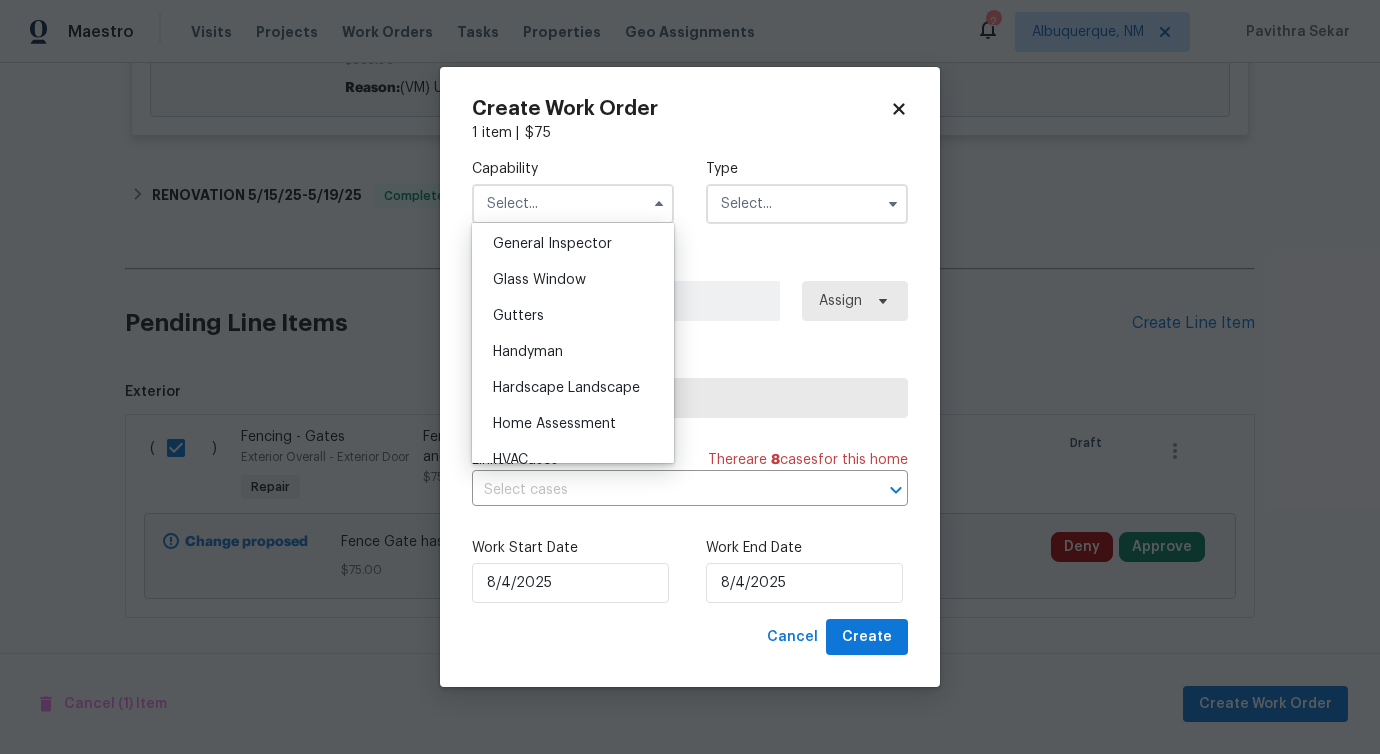 click on "Handyman" at bounding box center [573, 352] 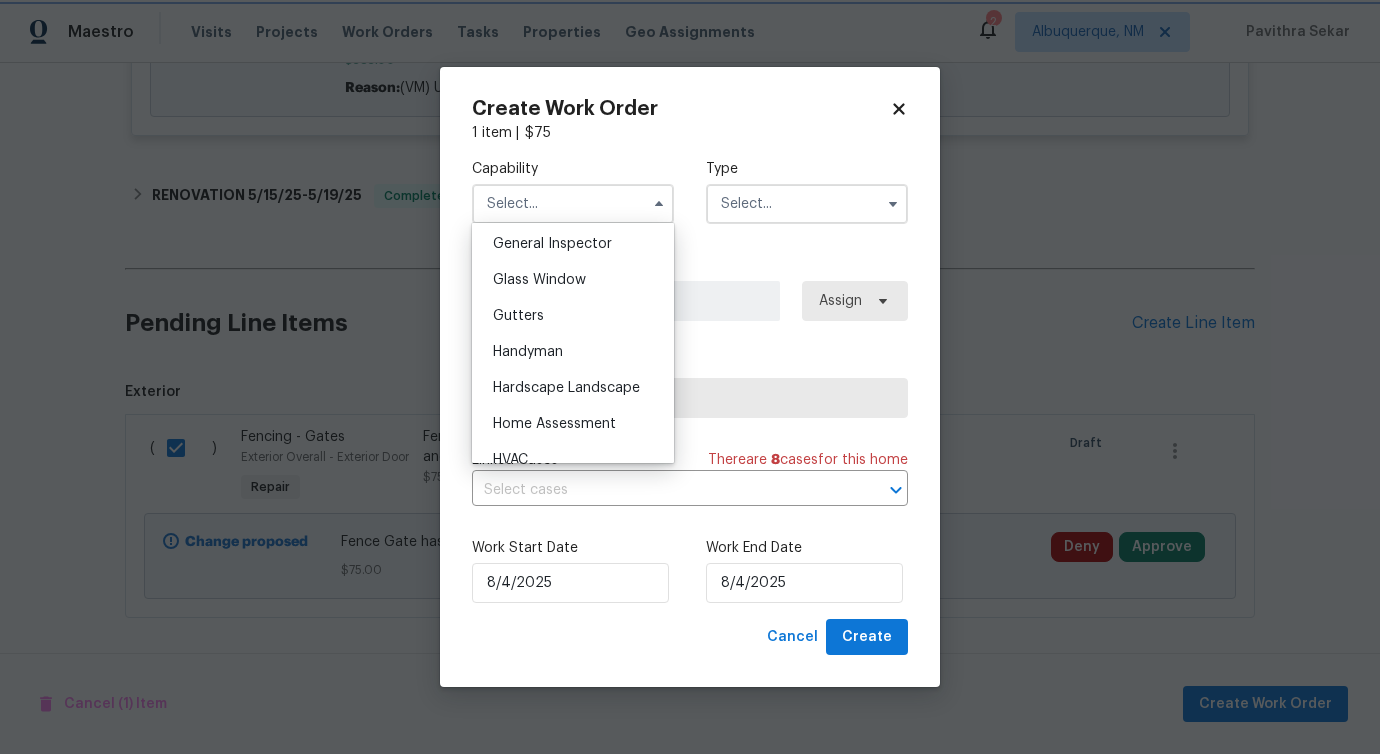 type on "Handyman" 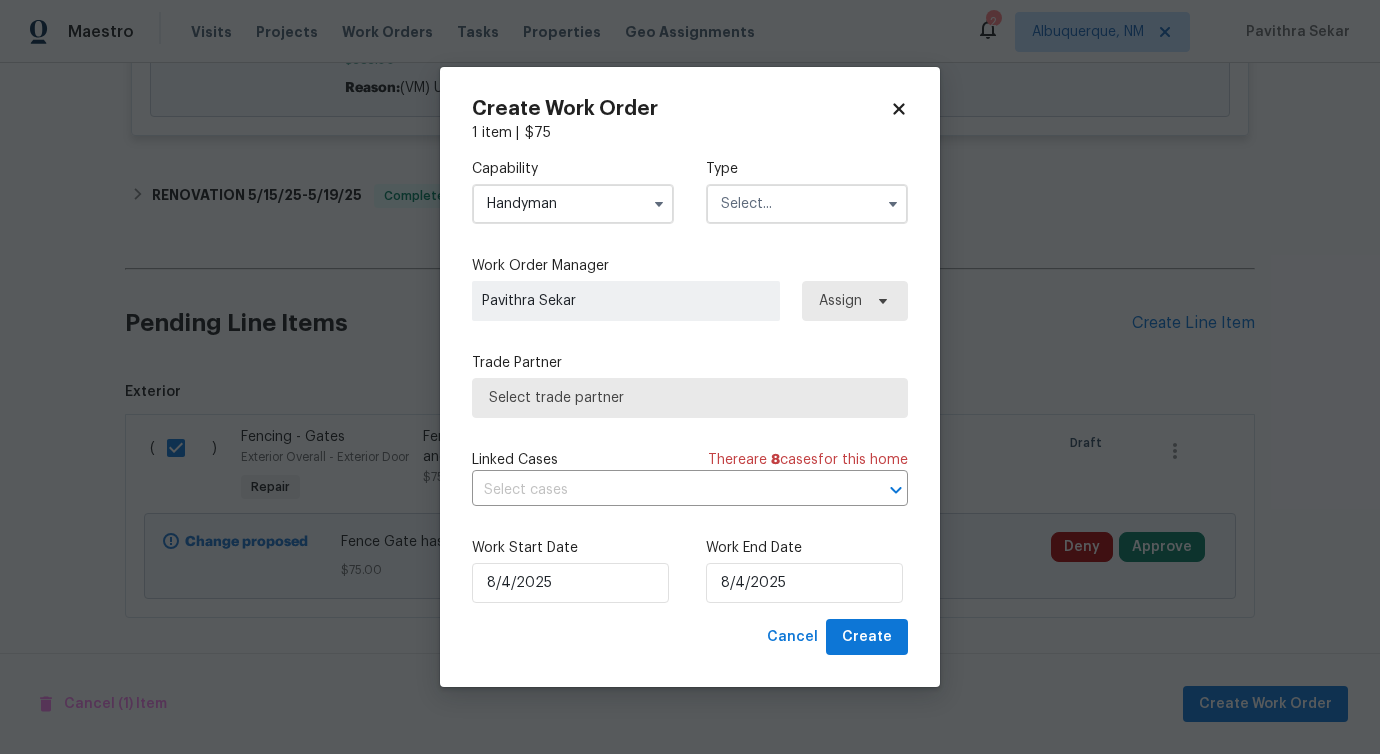 click on "Type" at bounding box center [807, 169] 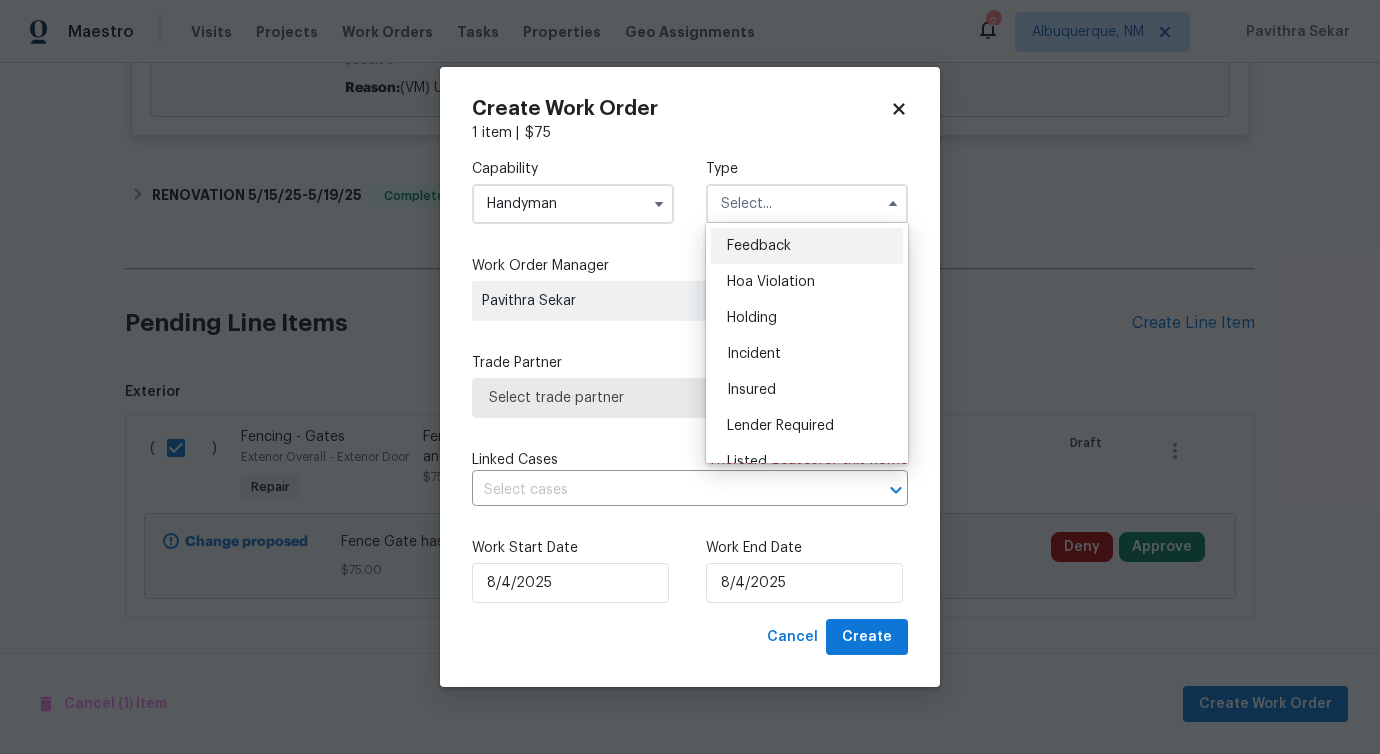 click on "Feedback" at bounding box center [759, 246] 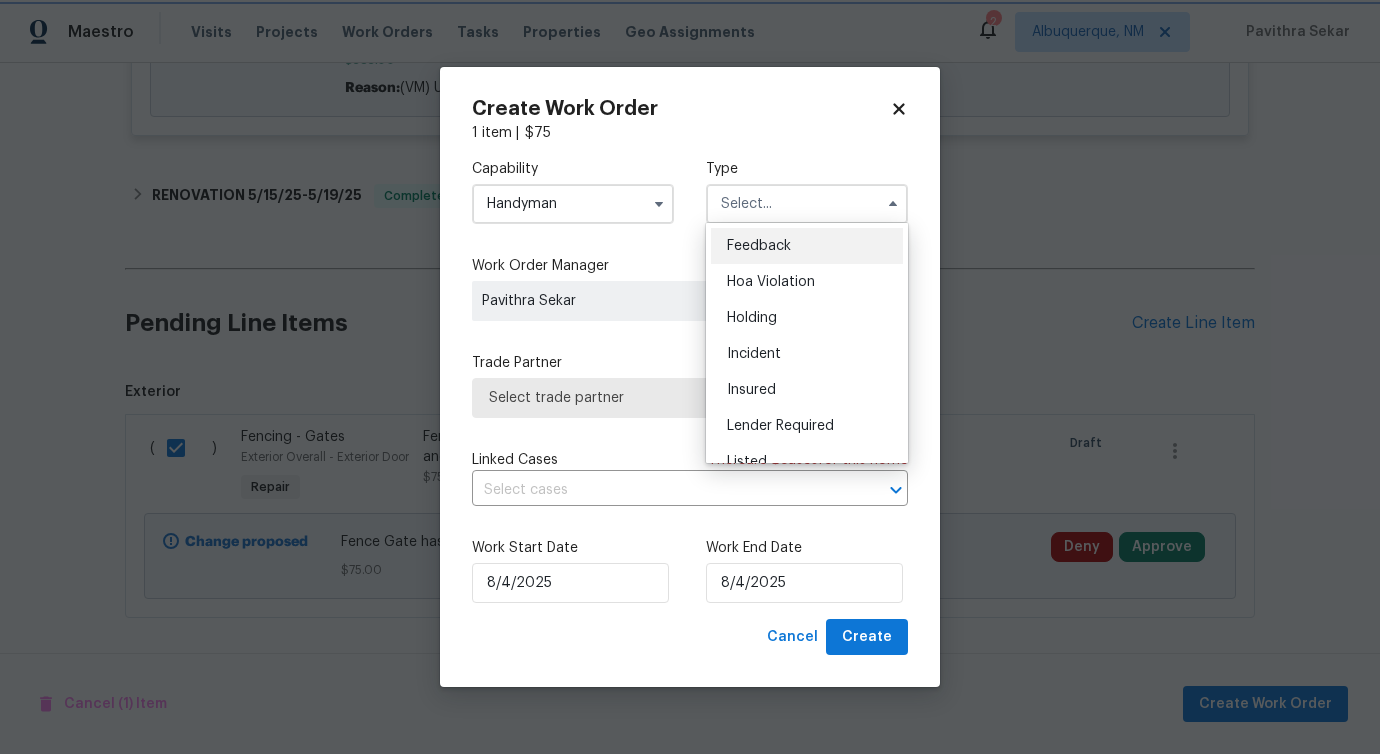 type on "Feedback" 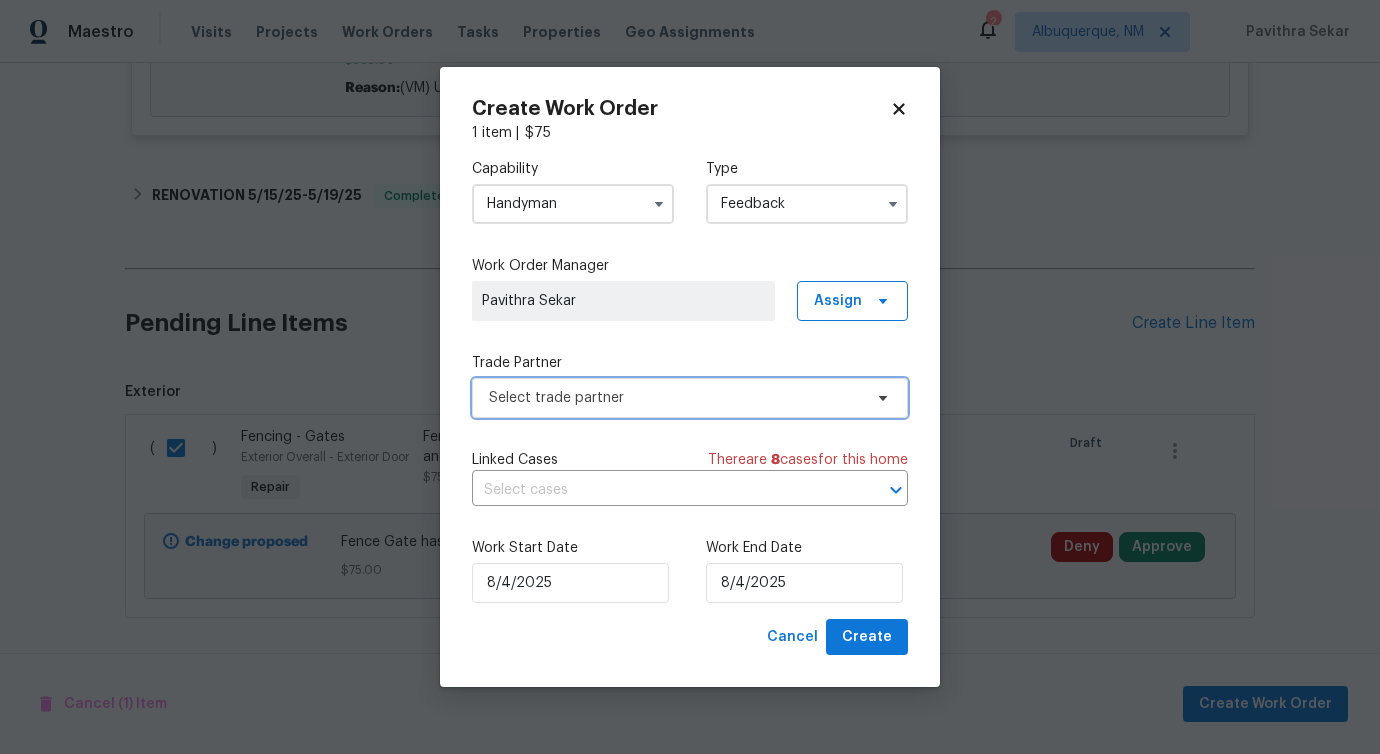 click on "Select trade partner" at bounding box center [675, 398] 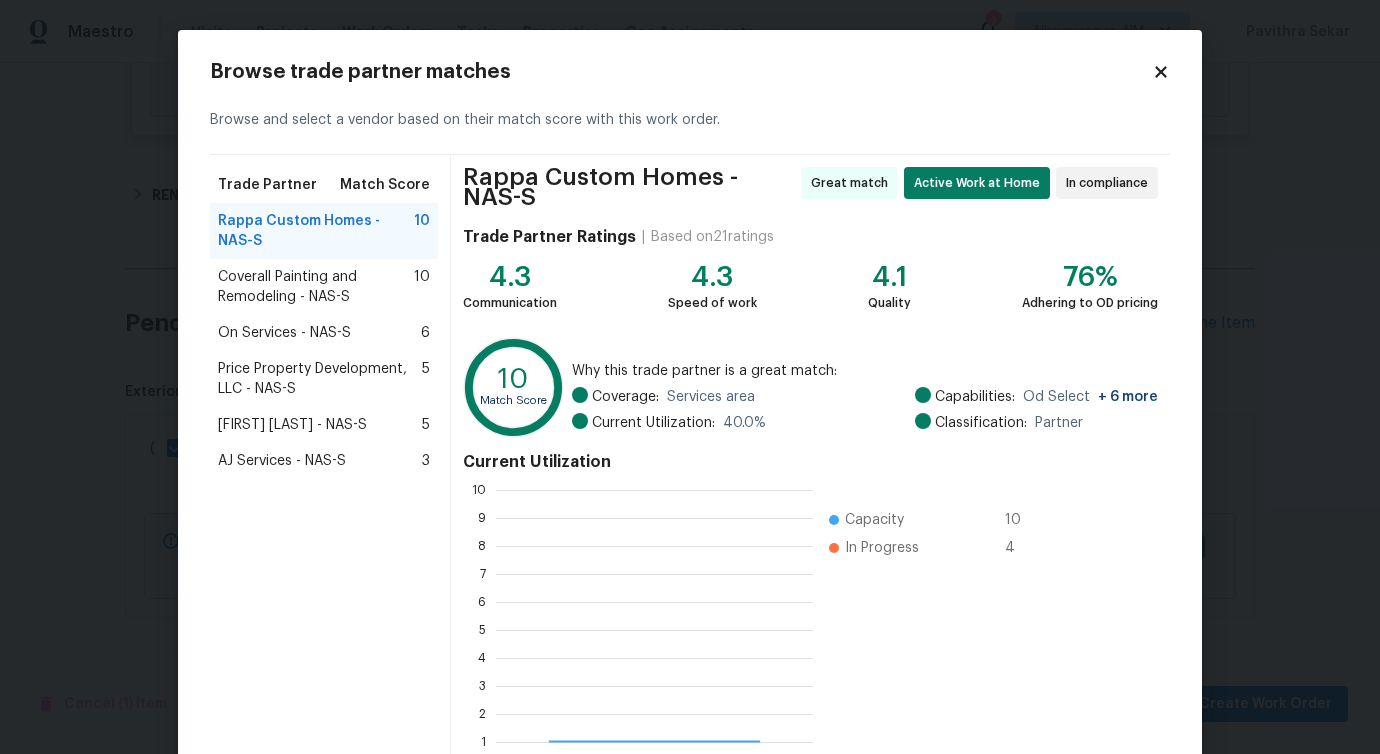 scroll, scrollTop: 2, scrollLeft: 2, axis: both 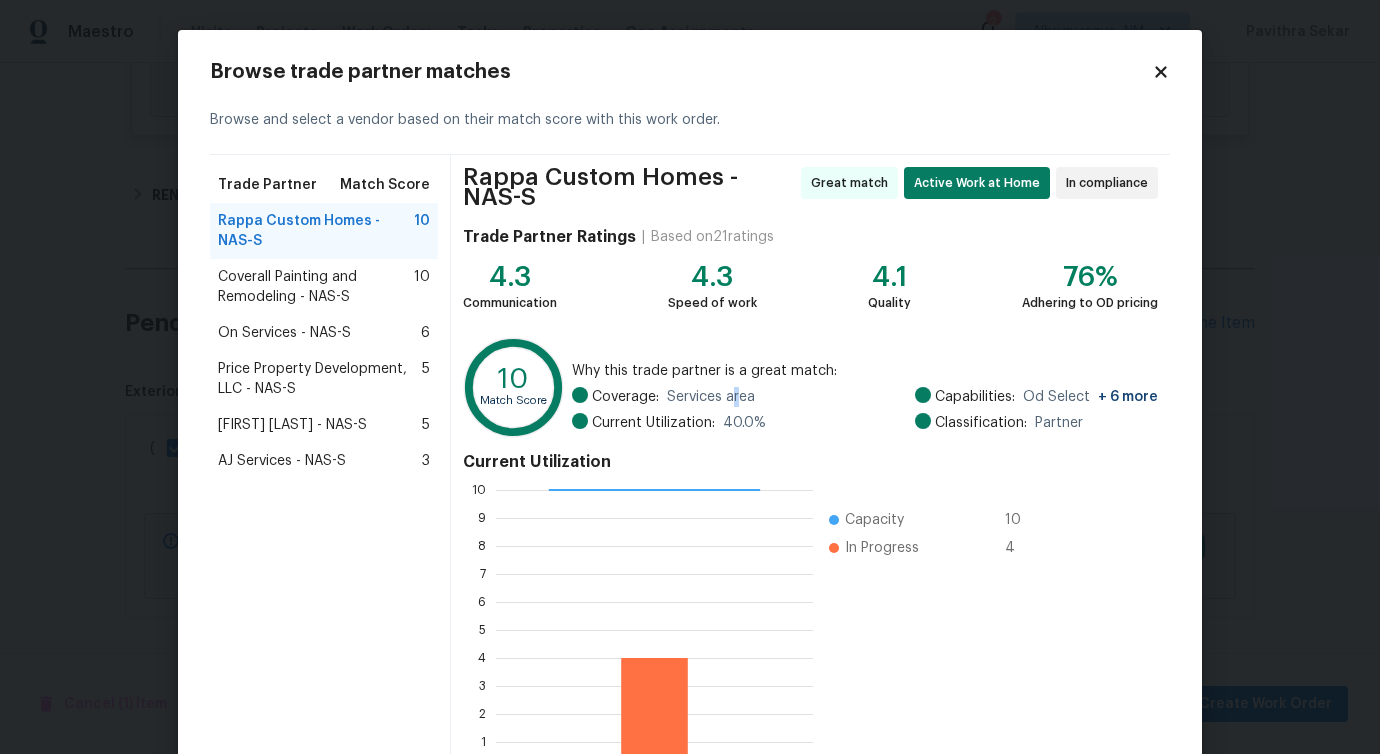click on "Services area" at bounding box center (711, 397) 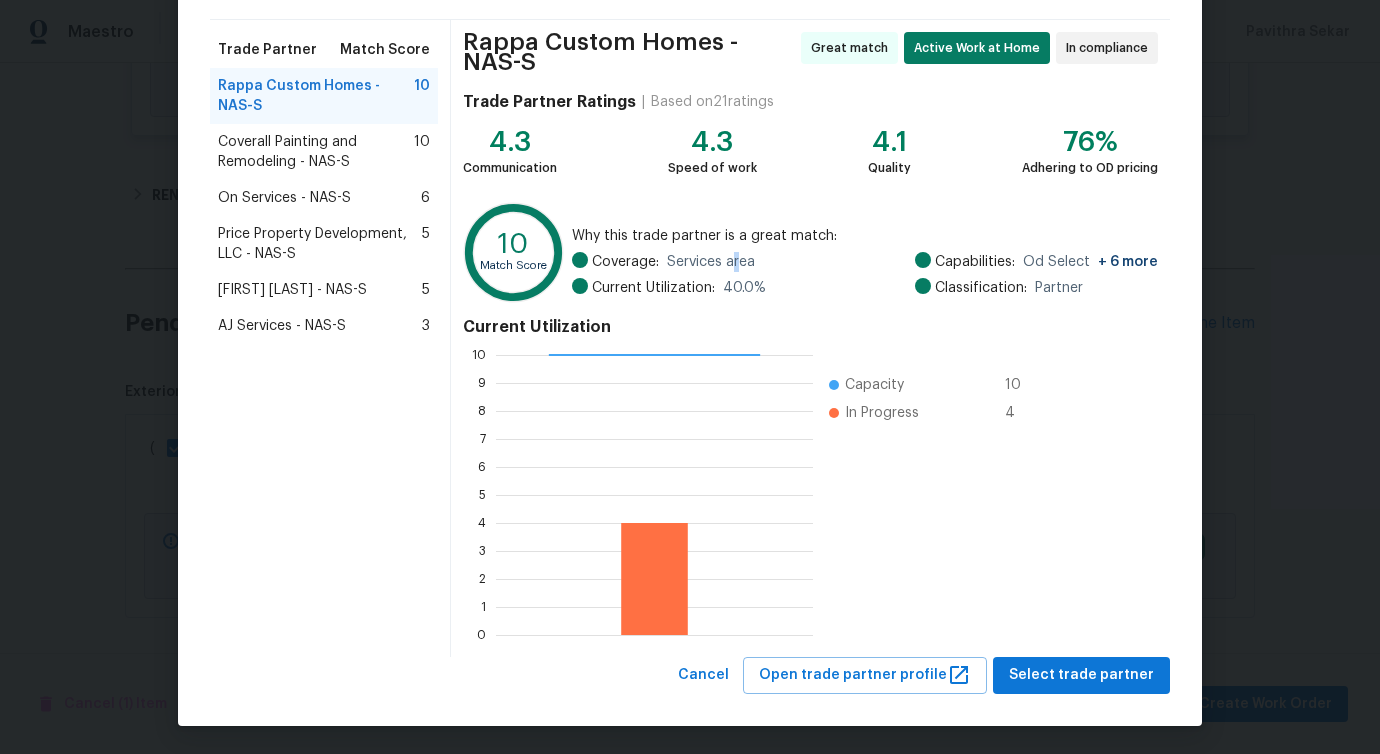 scroll, scrollTop: 136, scrollLeft: 0, axis: vertical 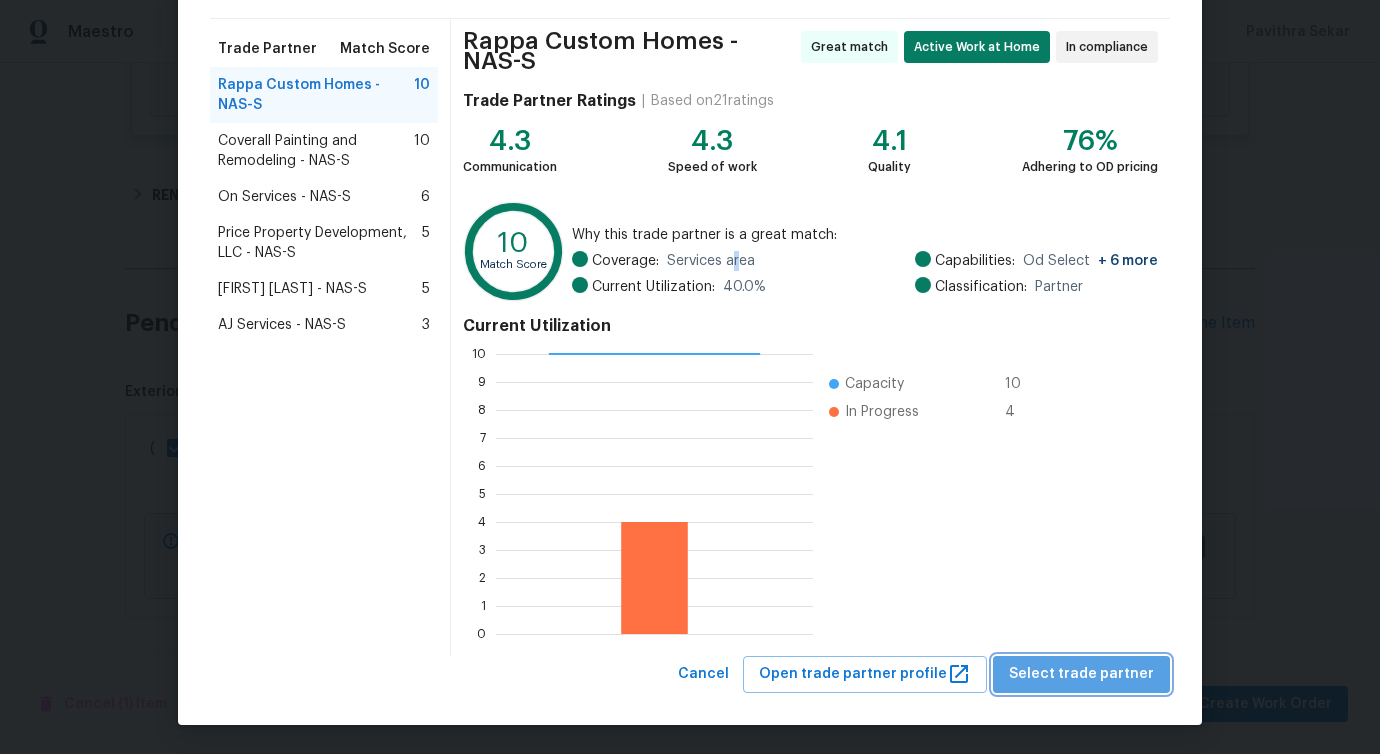 click on "Select trade partner" at bounding box center (1081, 674) 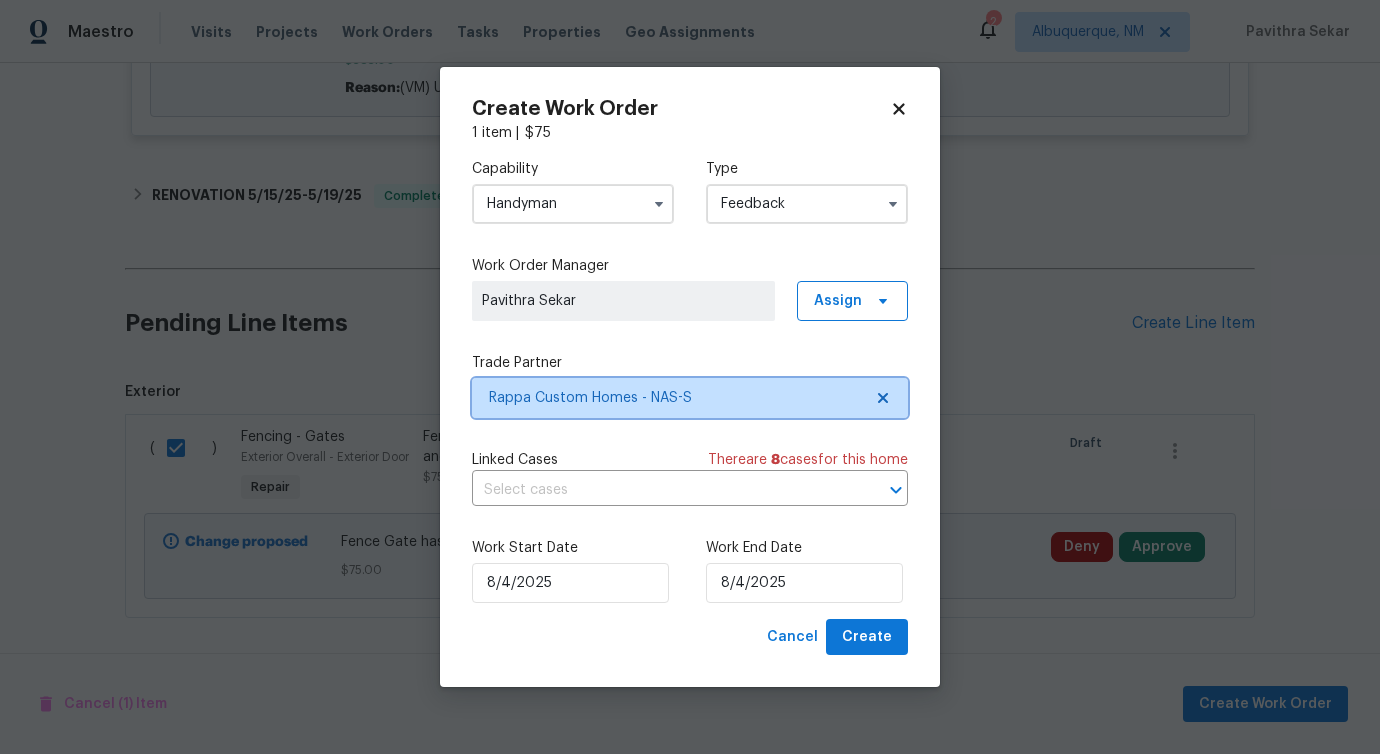 scroll, scrollTop: 0, scrollLeft: 0, axis: both 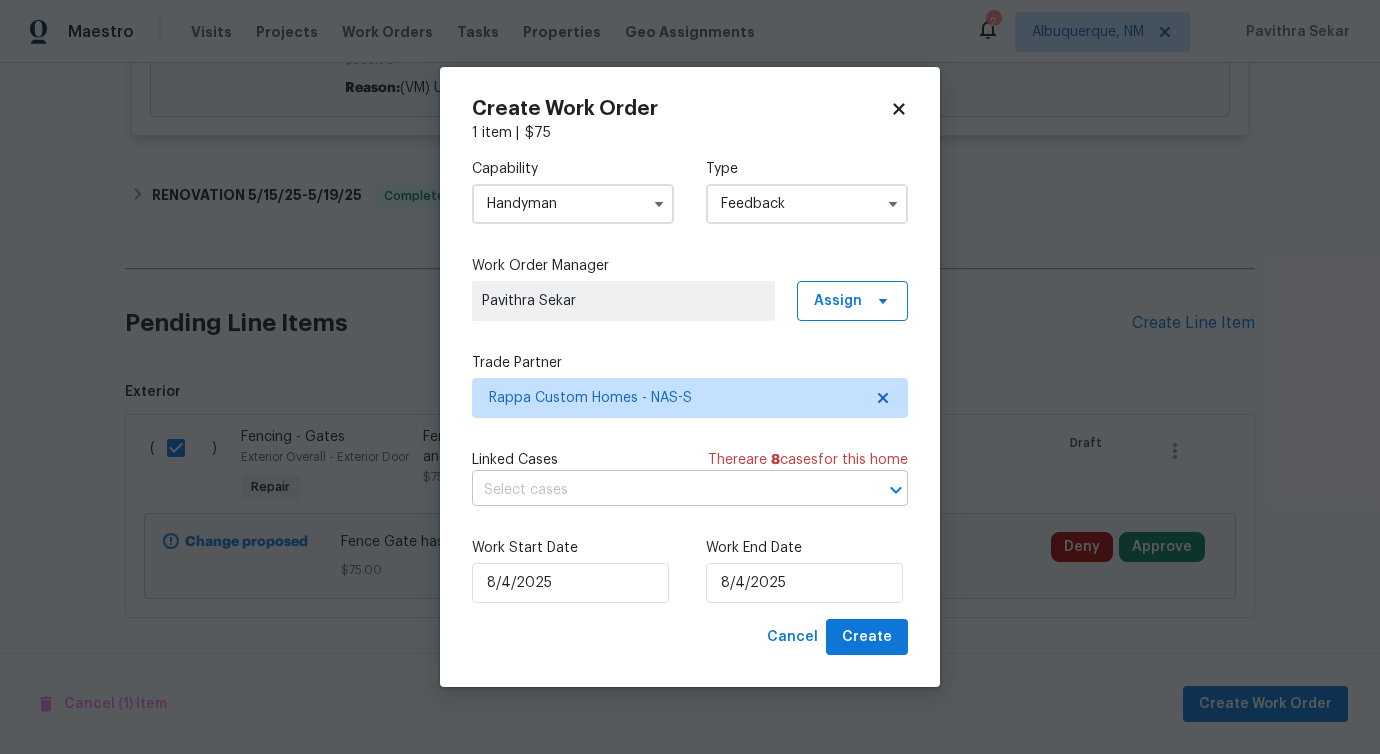 click at bounding box center [662, 490] 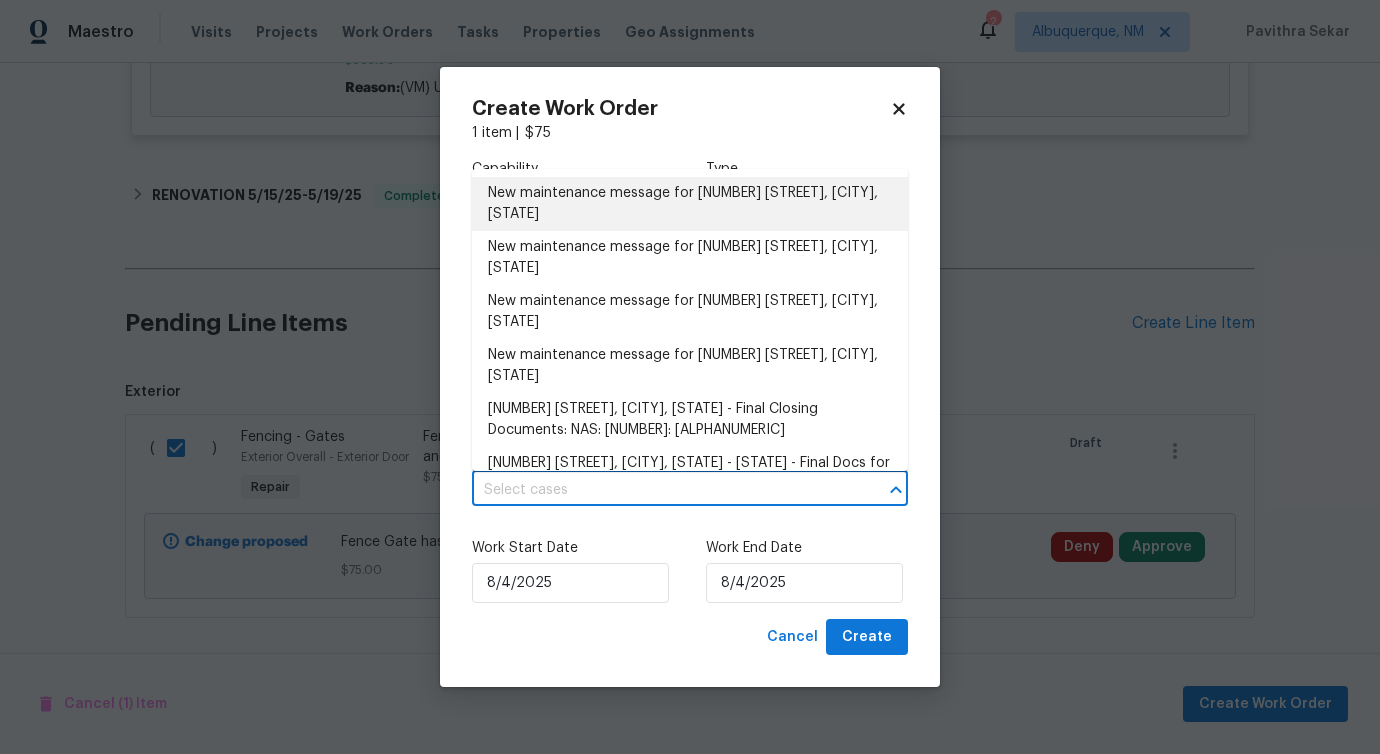 click on "New maintenance message for 2889 Sharpie Dr , Clarksville, TN 37040" at bounding box center (690, 204) 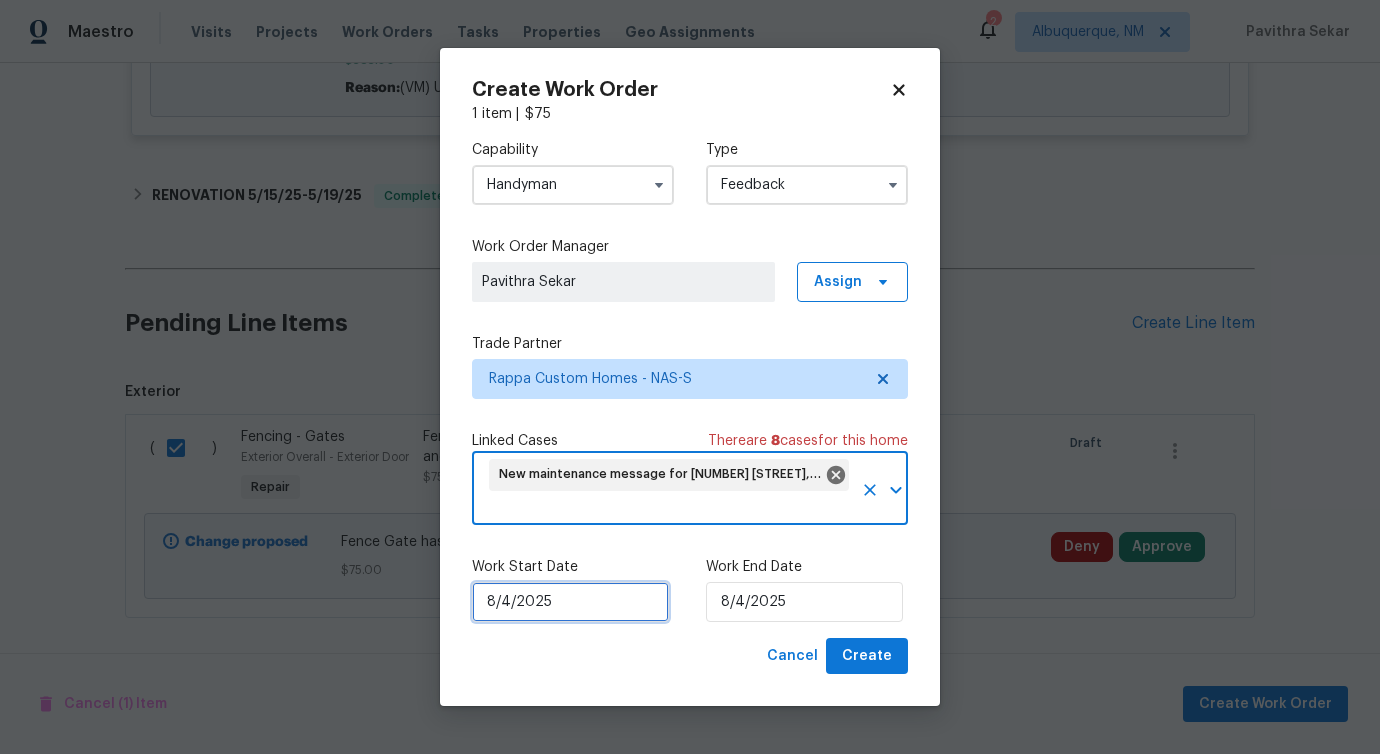 click on "8/4/2025" at bounding box center [570, 602] 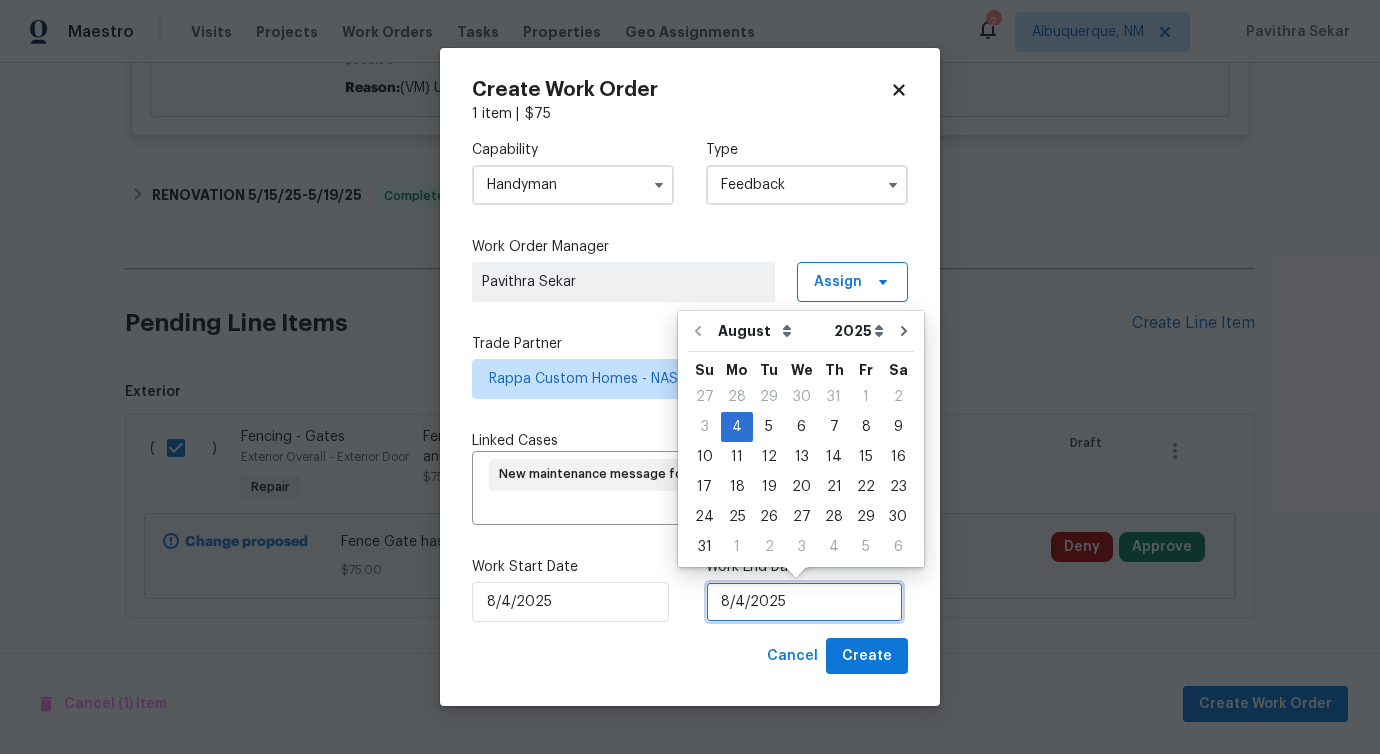 click on "8/4/2025" at bounding box center [804, 602] 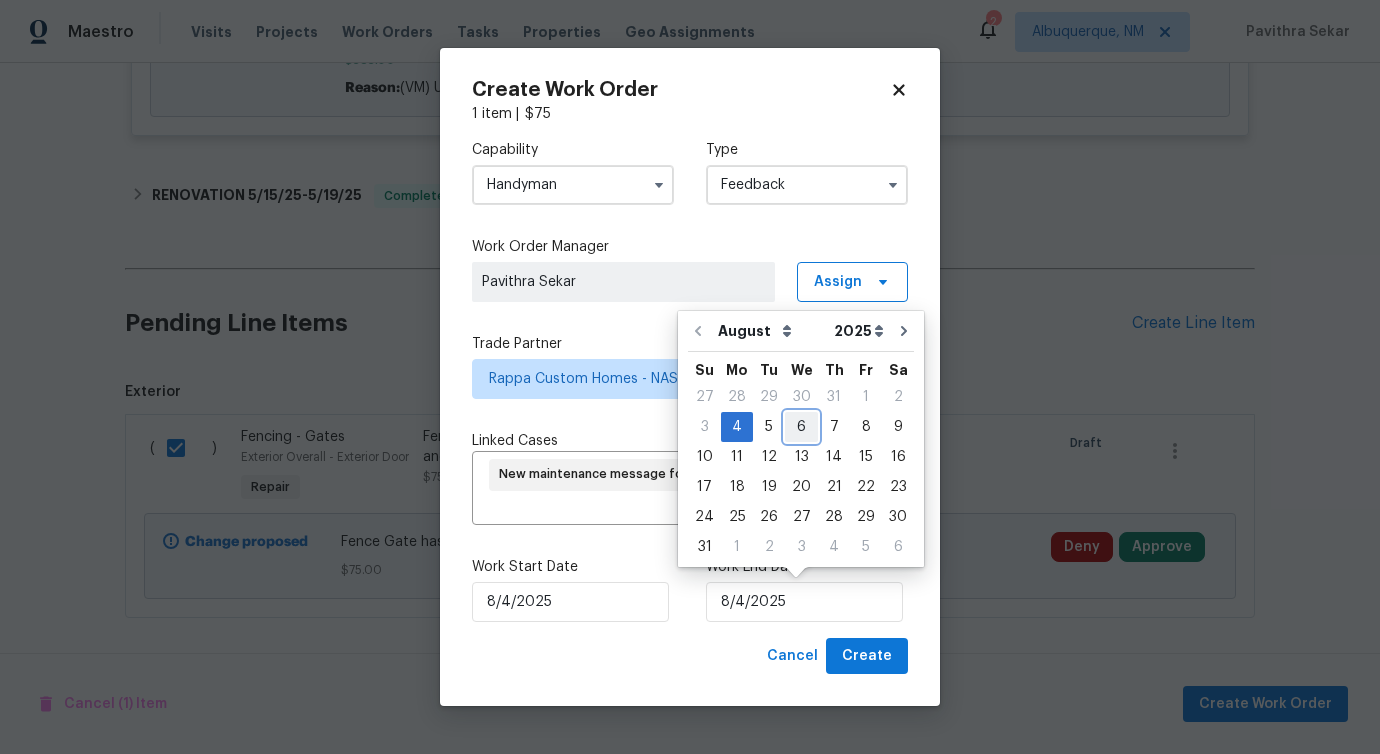 click on "6" at bounding box center [801, 427] 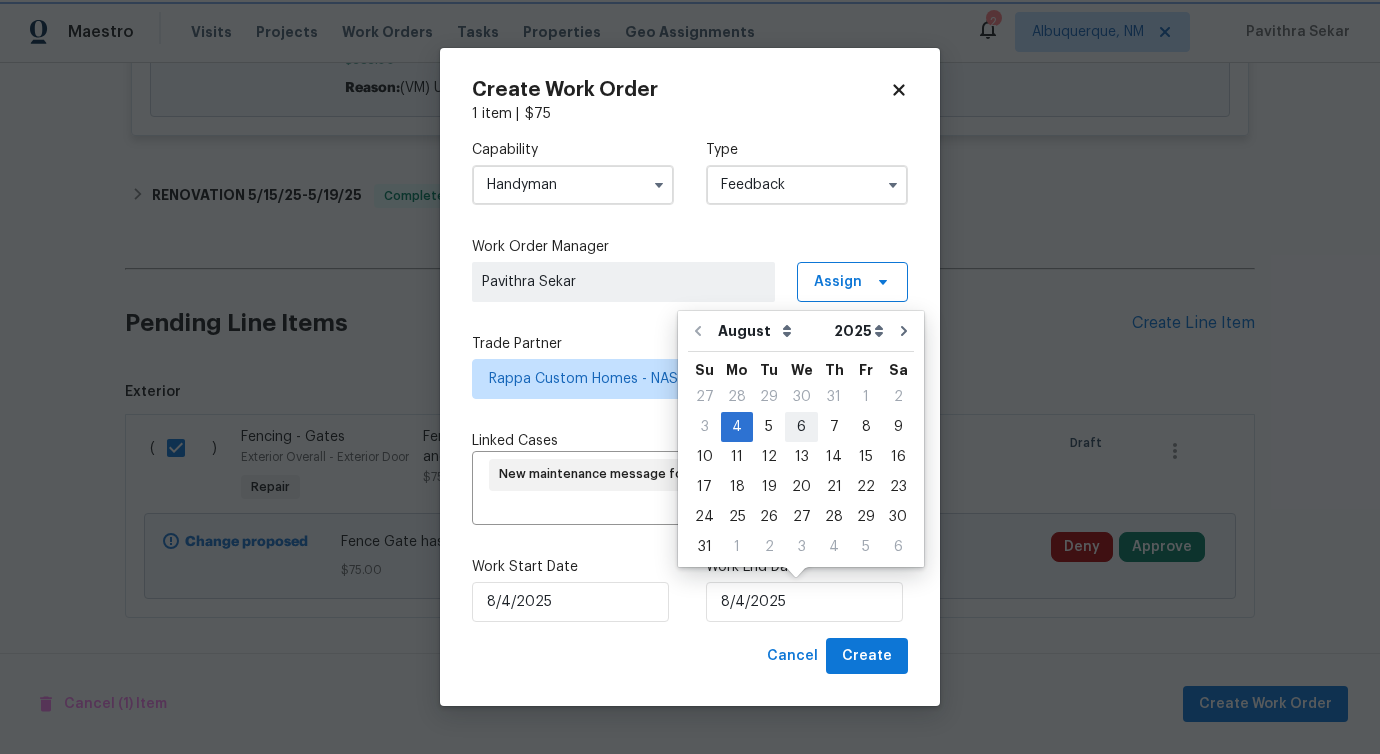 type on "8/6/2025" 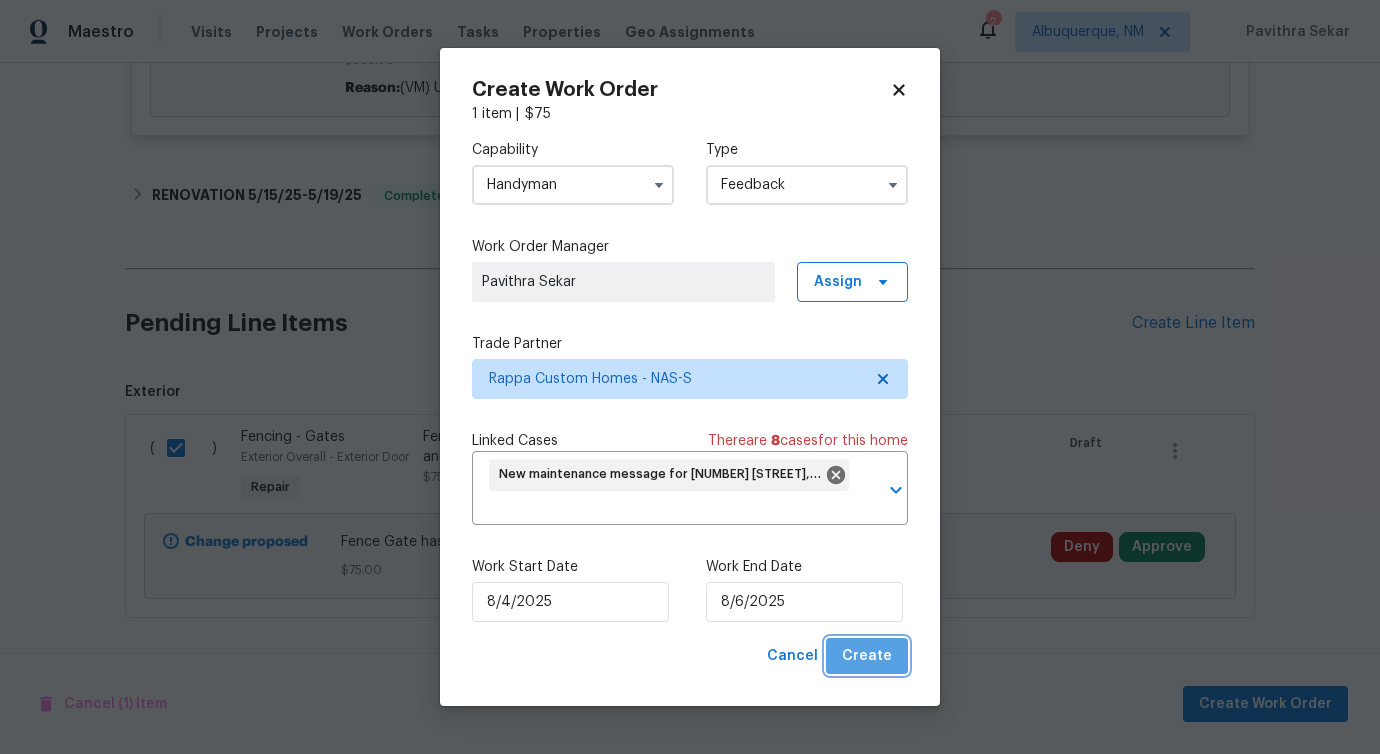 click on "Create" at bounding box center [867, 656] 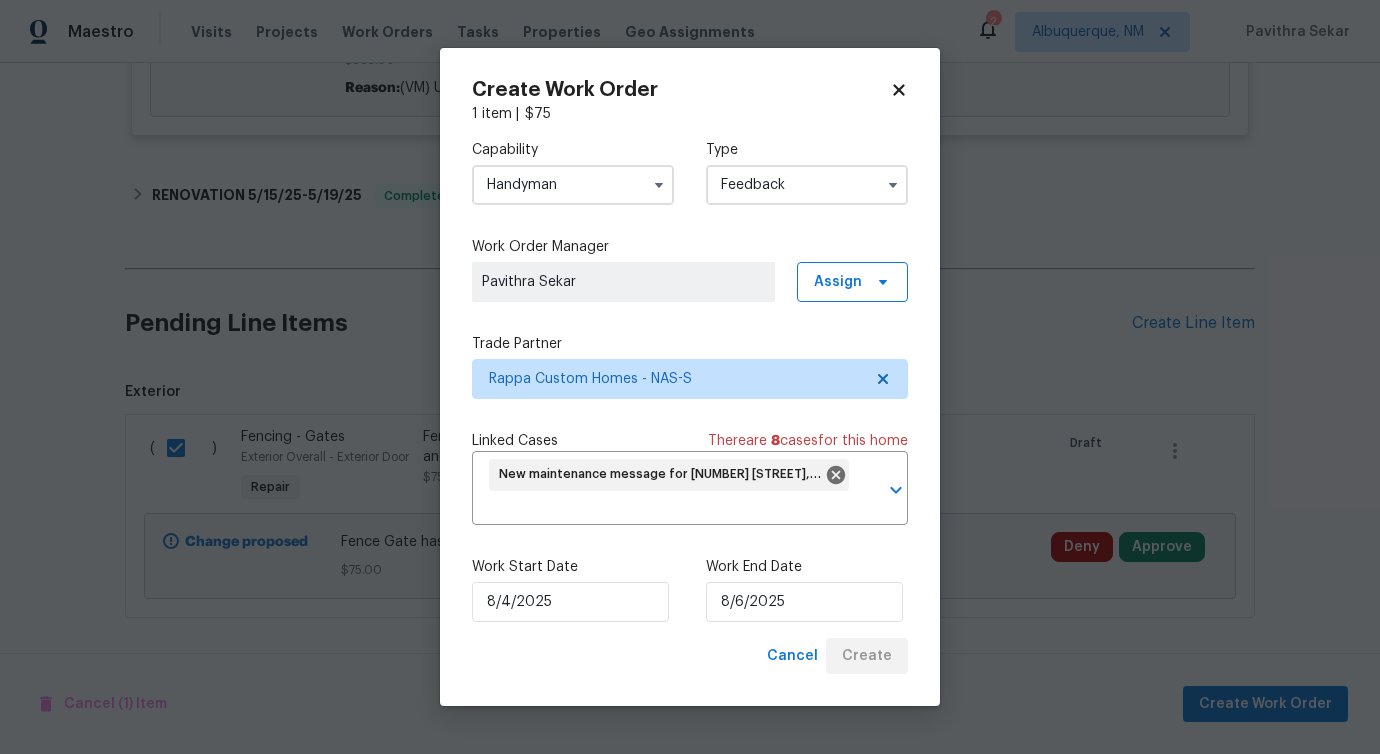 checkbox on "false" 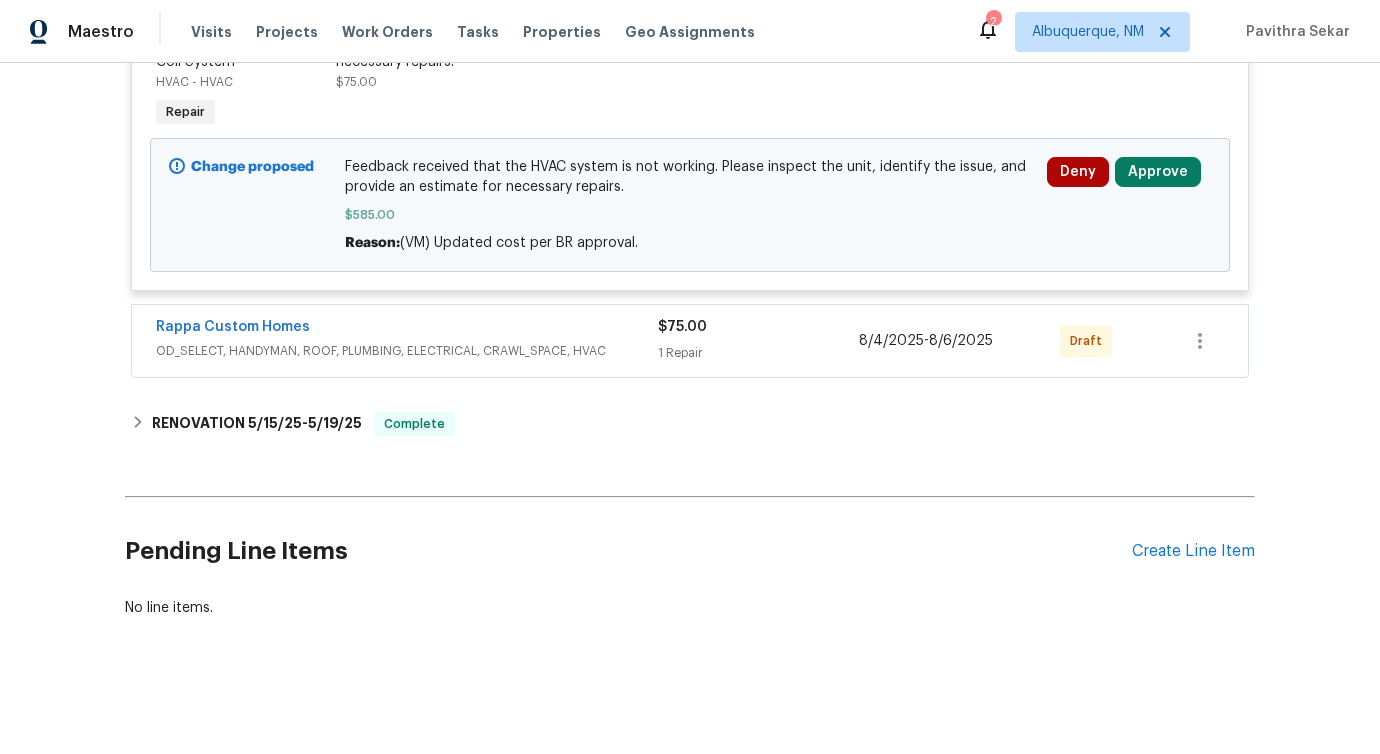 scroll, scrollTop: 587, scrollLeft: 0, axis: vertical 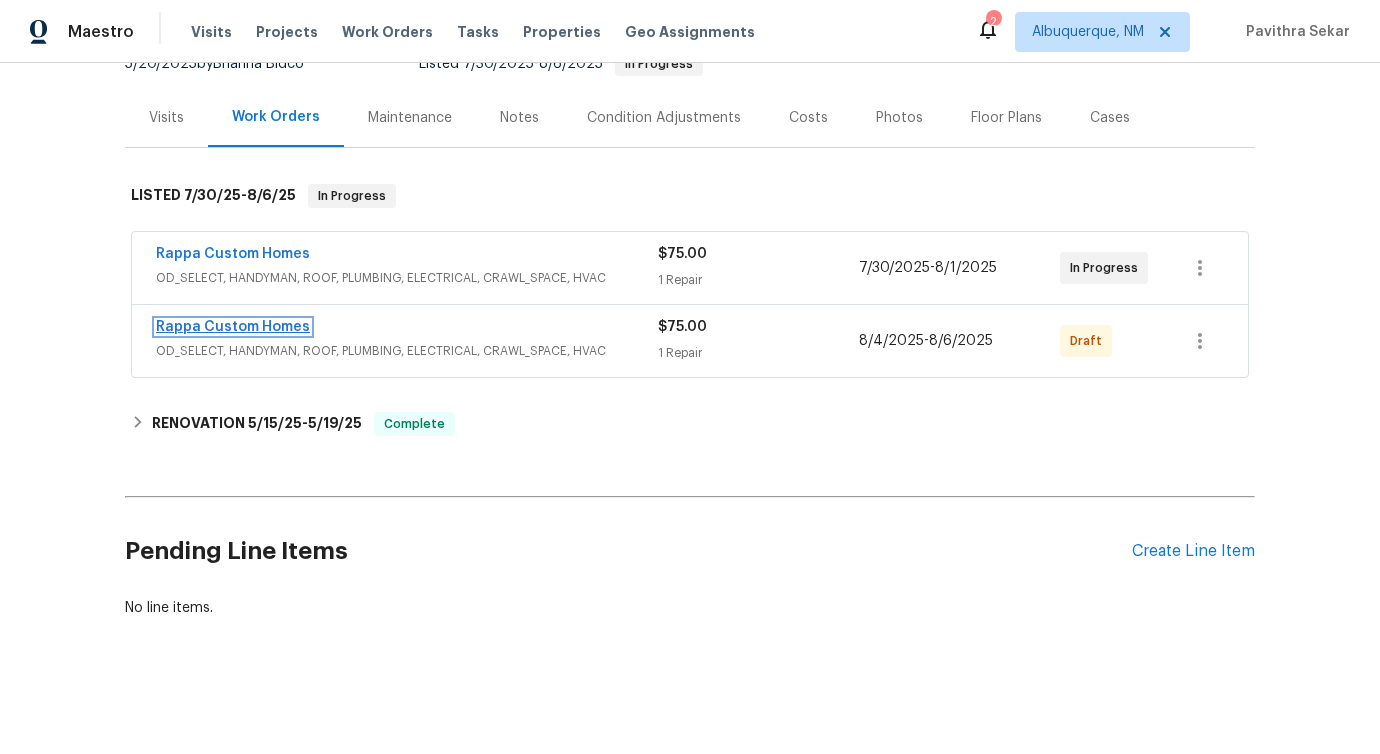 click on "Rappa Custom Homes" at bounding box center (233, 327) 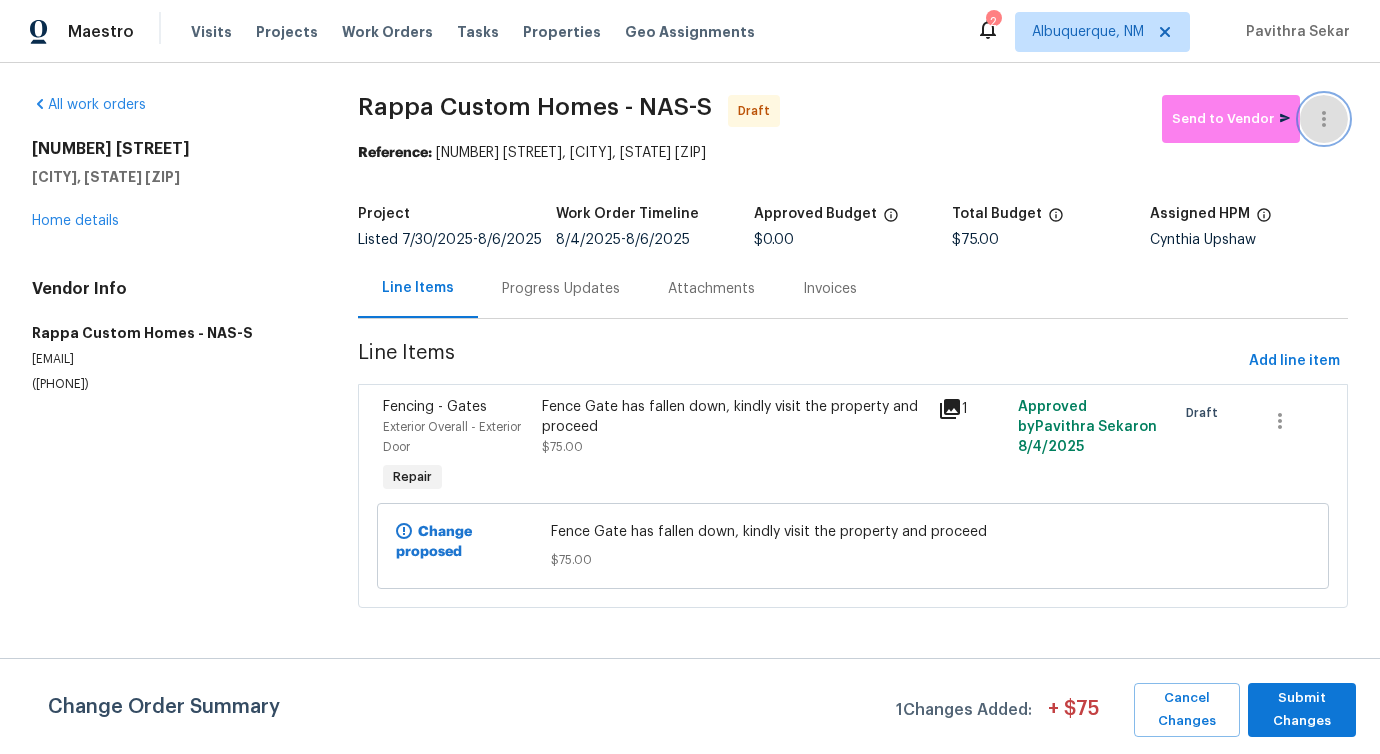 click 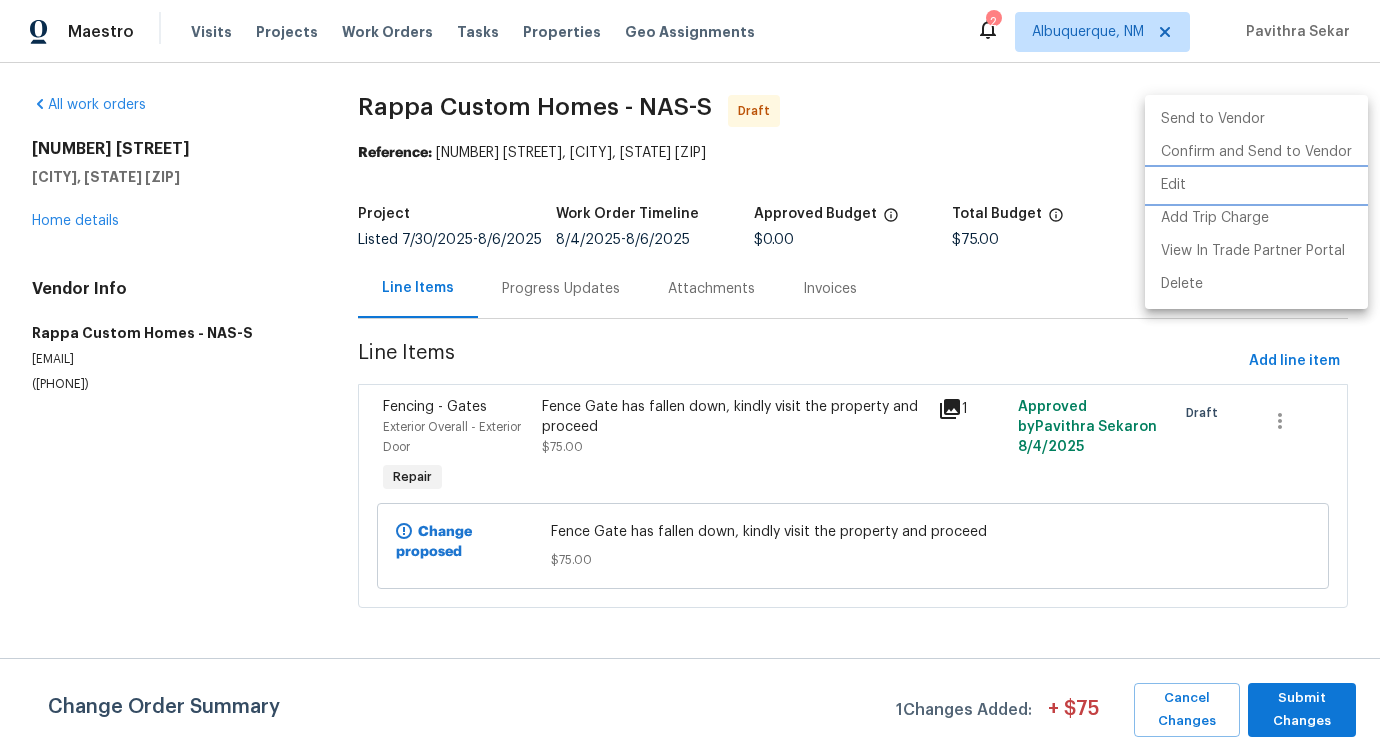 click on "Edit" at bounding box center [1256, 185] 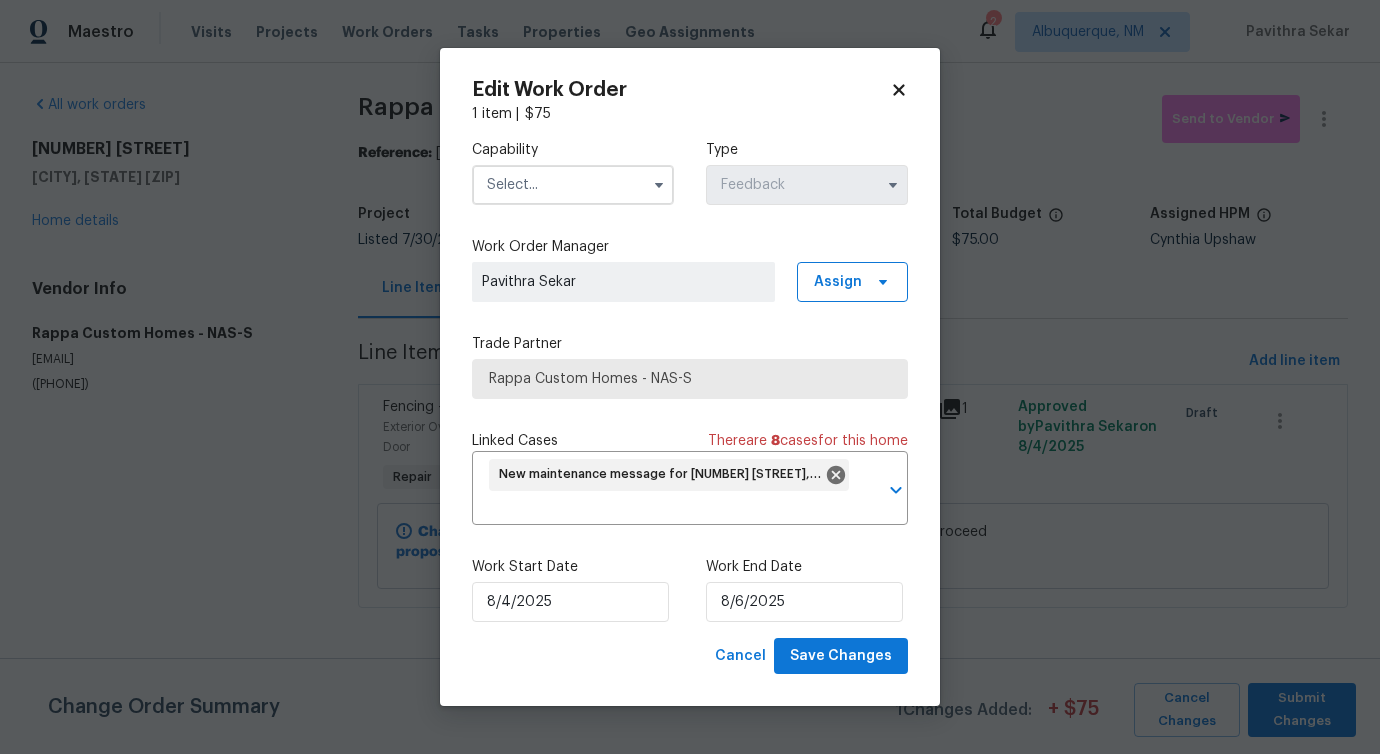 click at bounding box center (573, 185) 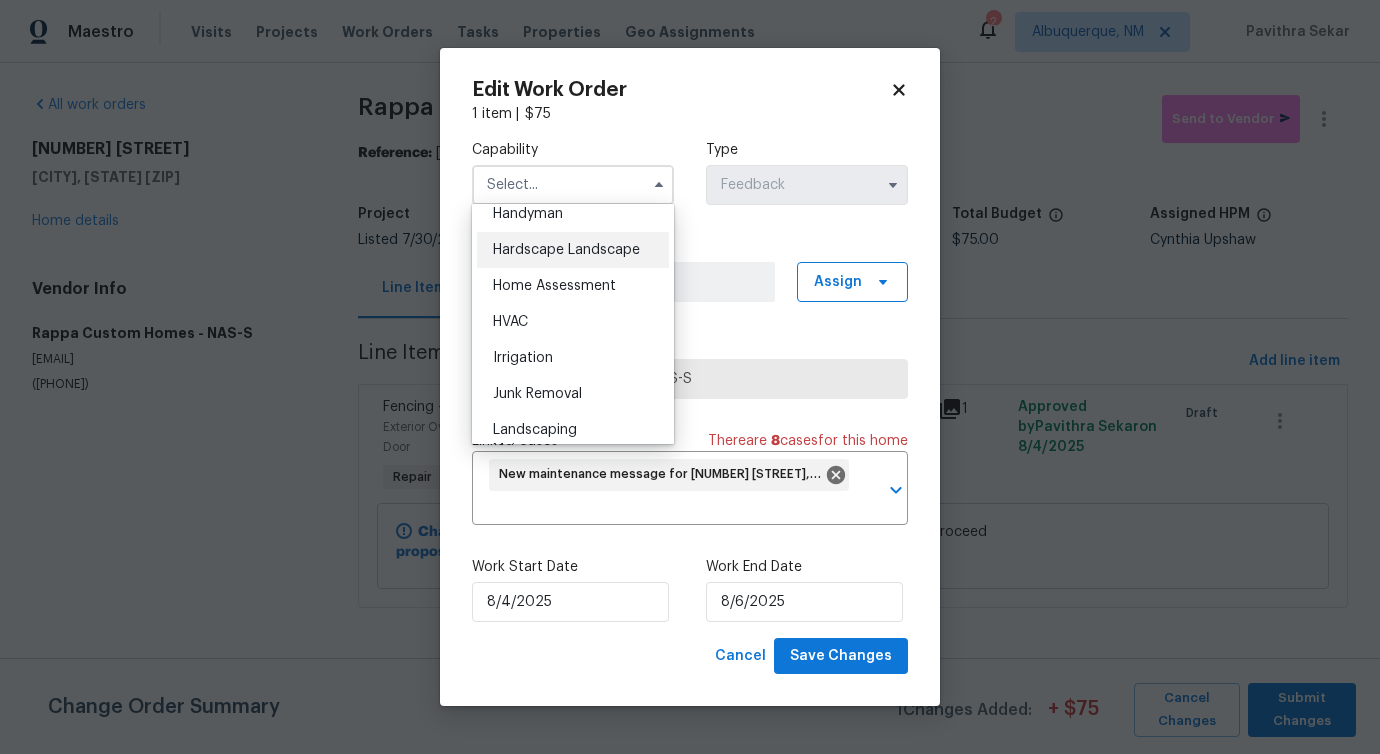 scroll, scrollTop: 1131, scrollLeft: 0, axis: vertical 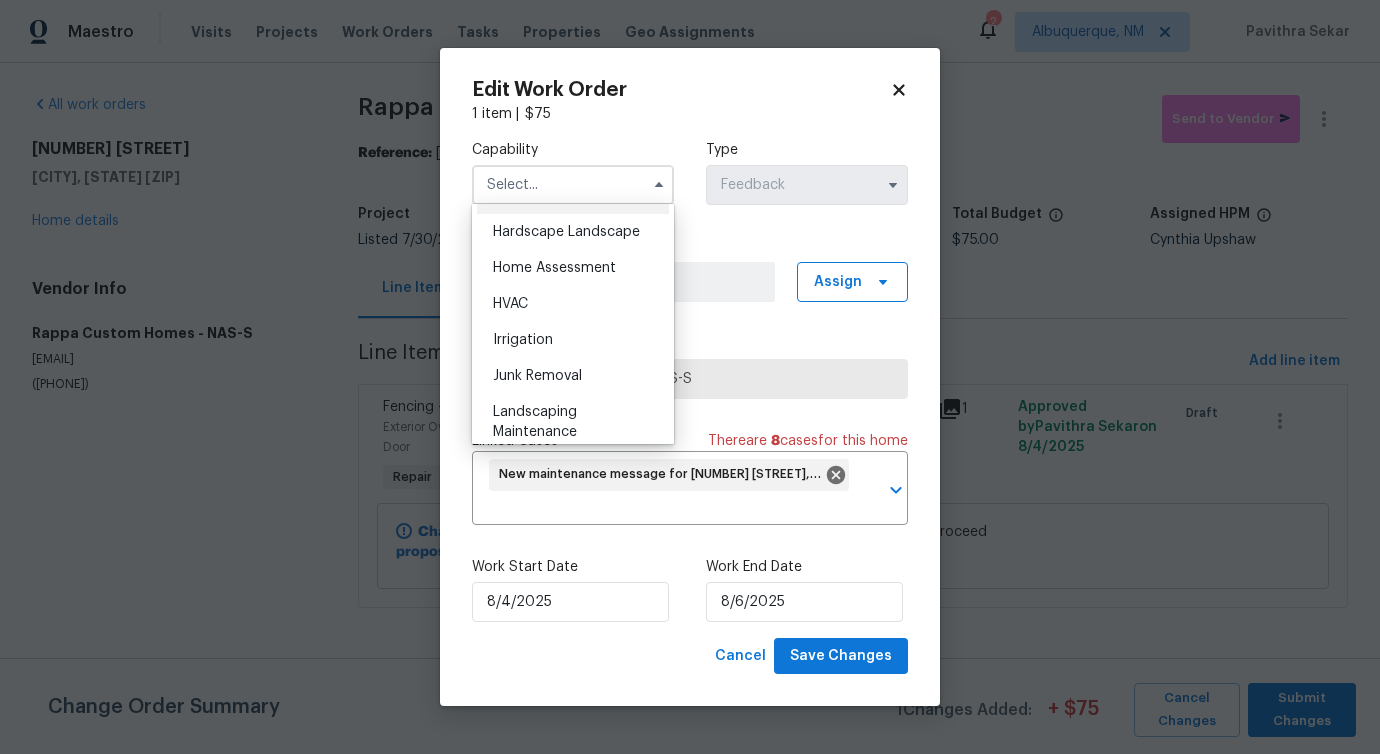 click on "Handyman" at bounding box center (528, 196) 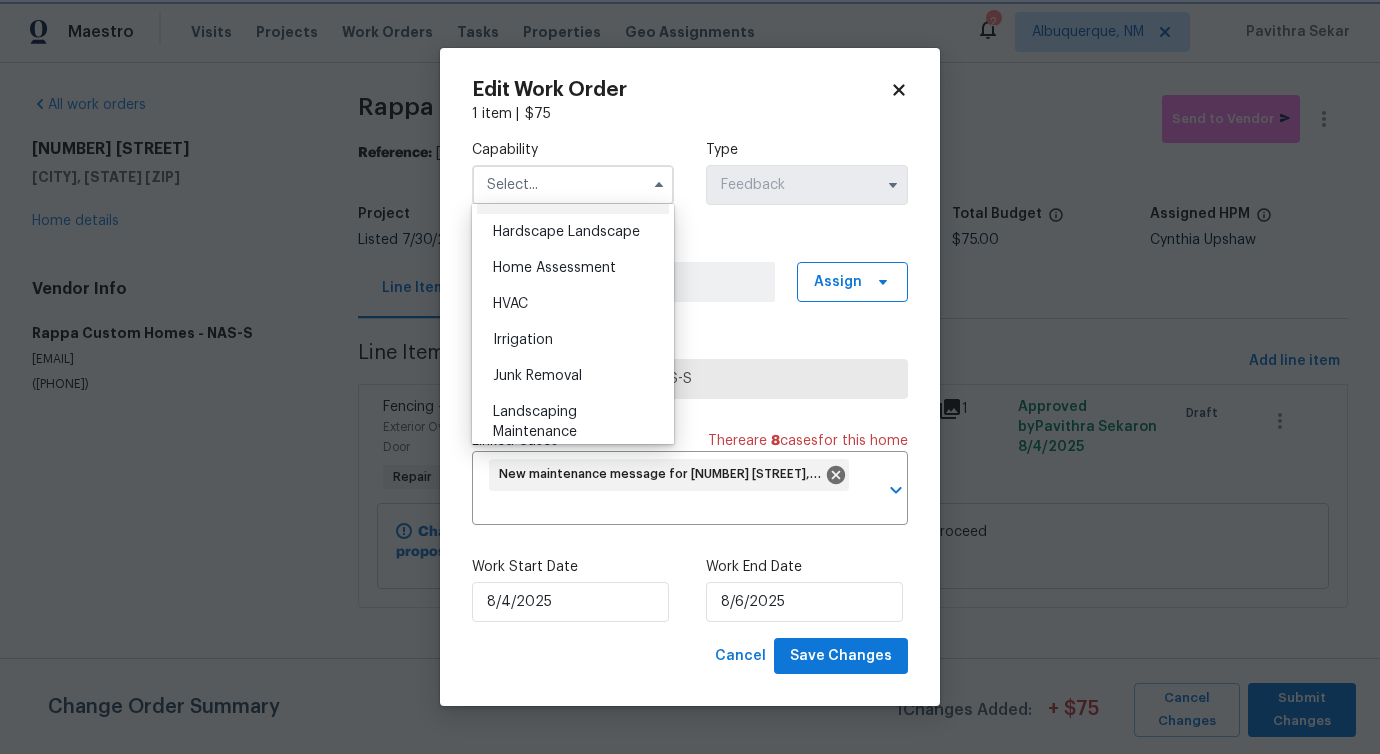 type on "Handyman" 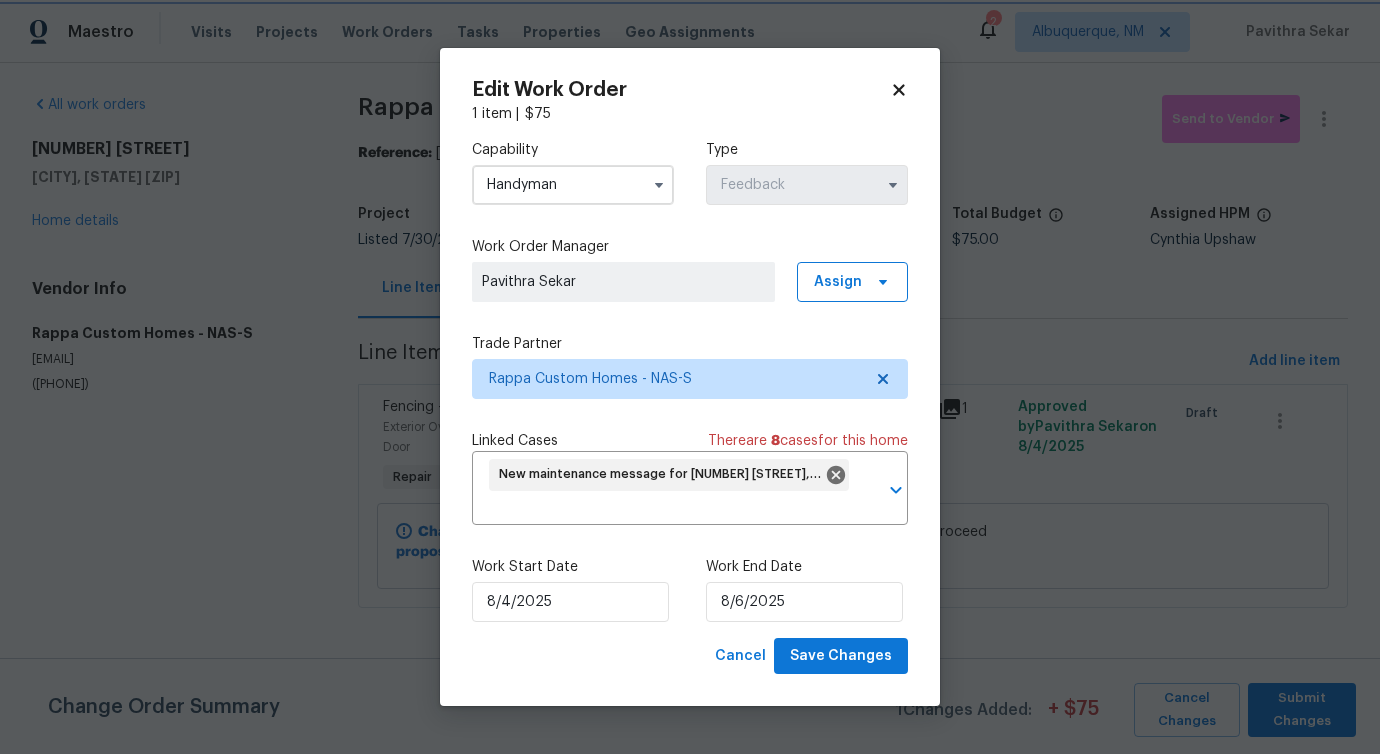 scroll, scrollTop: 1084, scrollLeft: 0, axis: vertical 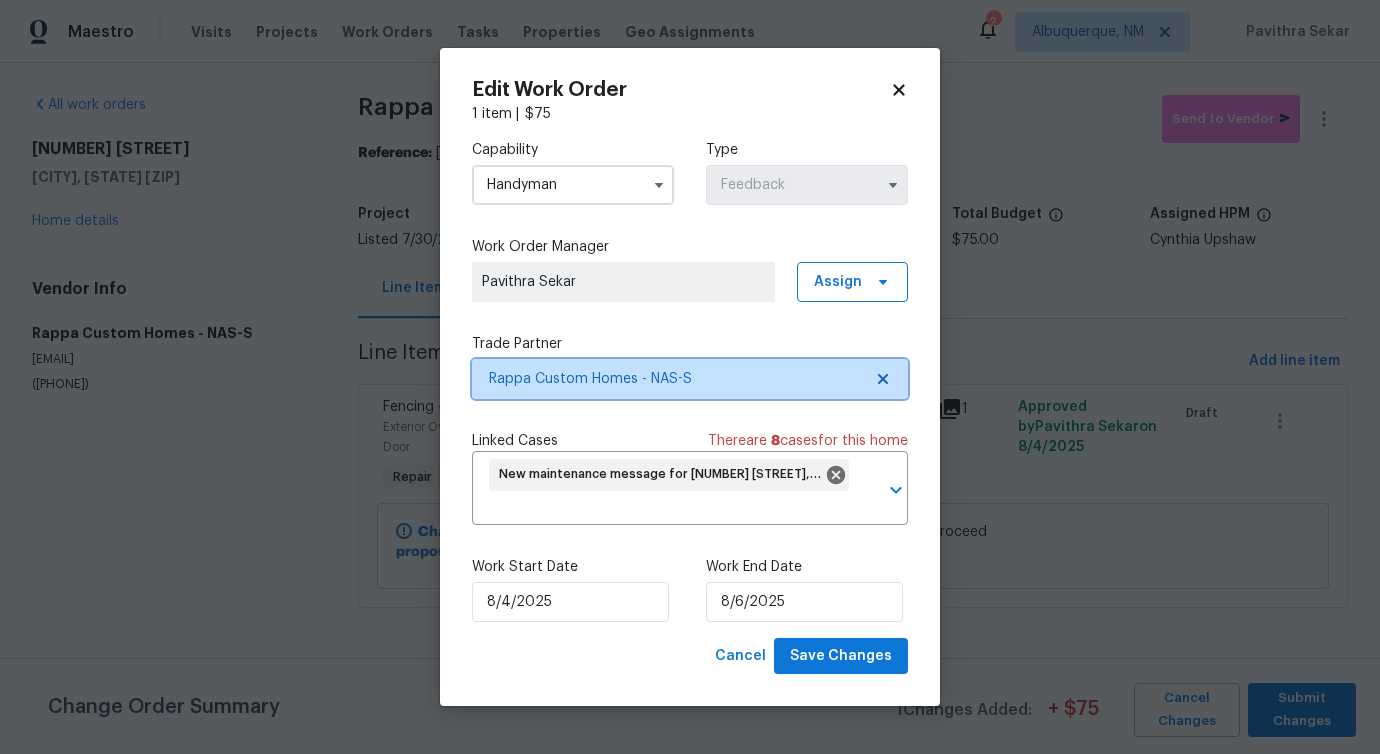click on "Rappa Custom Homes - NAS-S" at bounding box center (675, 379) 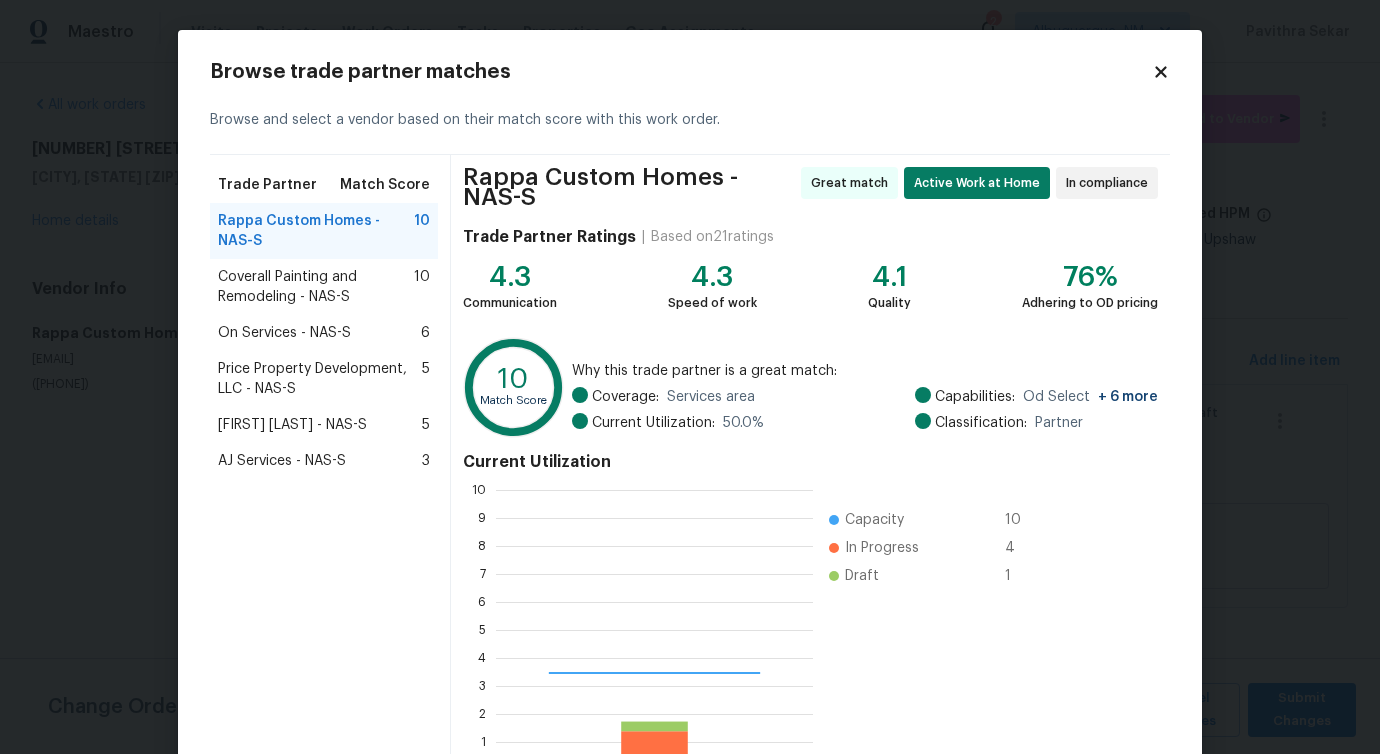 scroll, scrollTop: 2, scrollLeft: 2, axis: both 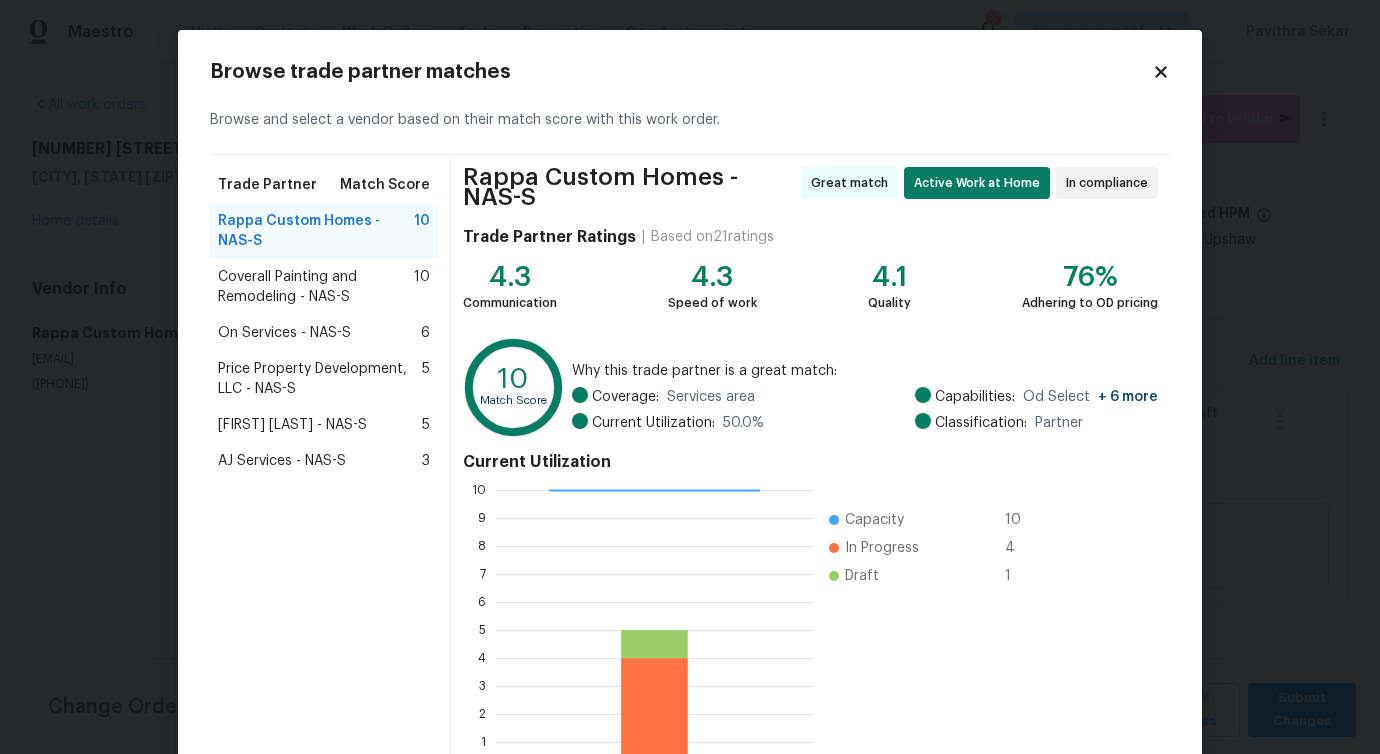 click on "Coverall Painting and Remodeling - NAS-S" at bounding box center [316, 287] 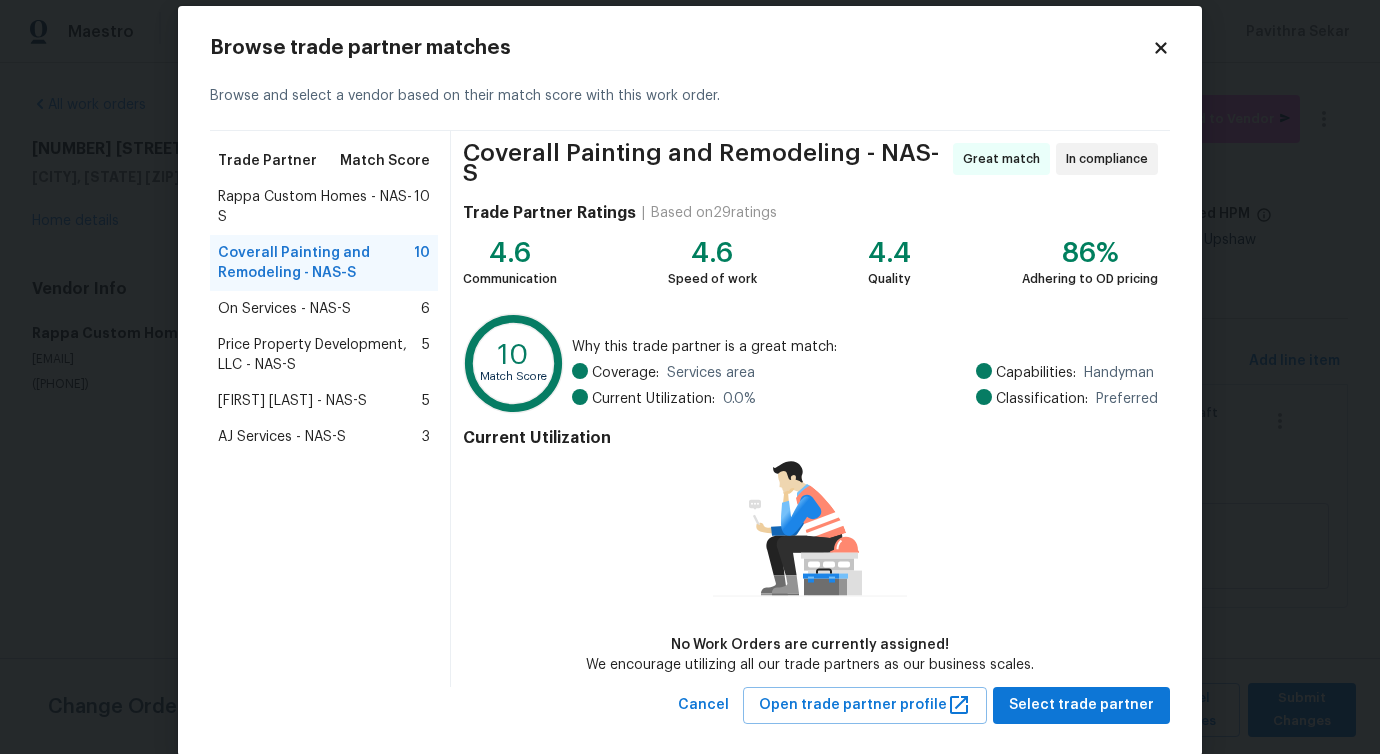 scroll, scrollTop: 46, scrollLeft: 0, axis: vertical 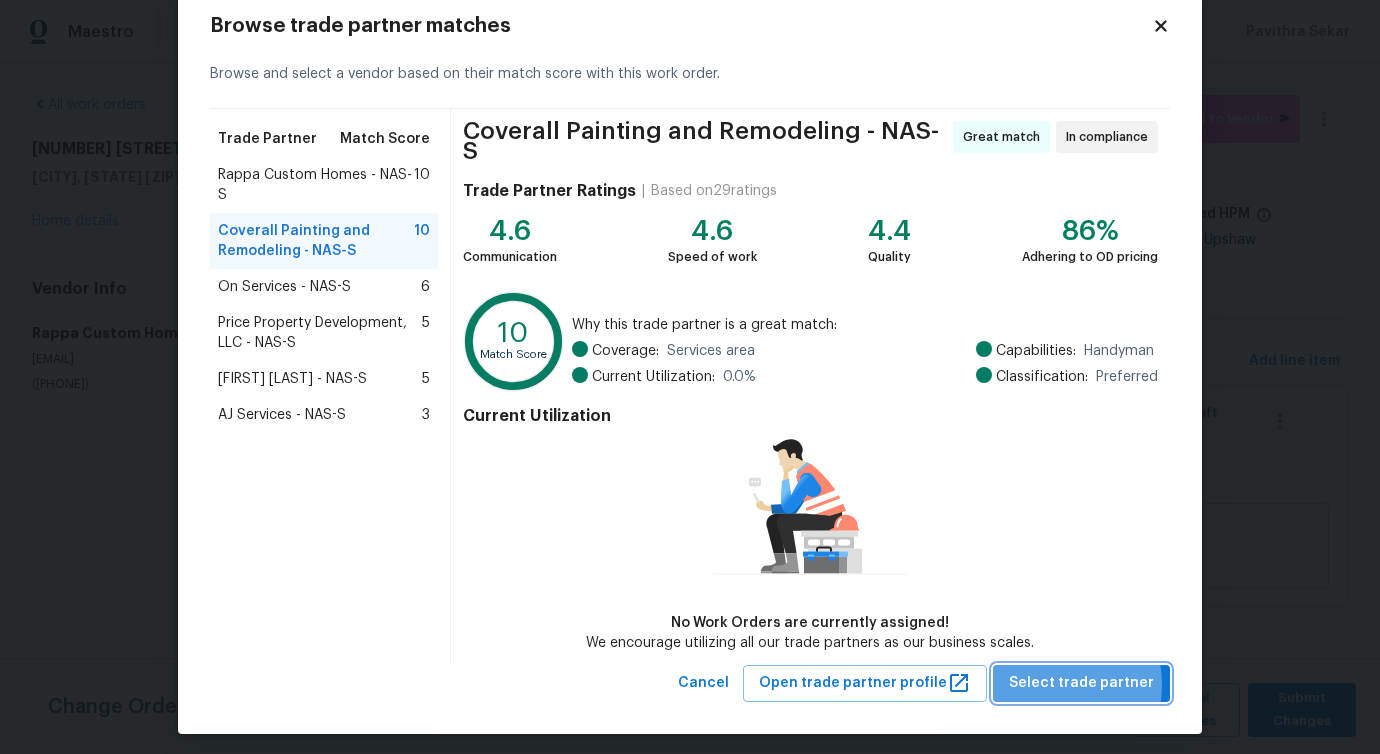 click on "Select trade partner" at bounding box center (1081, 683) 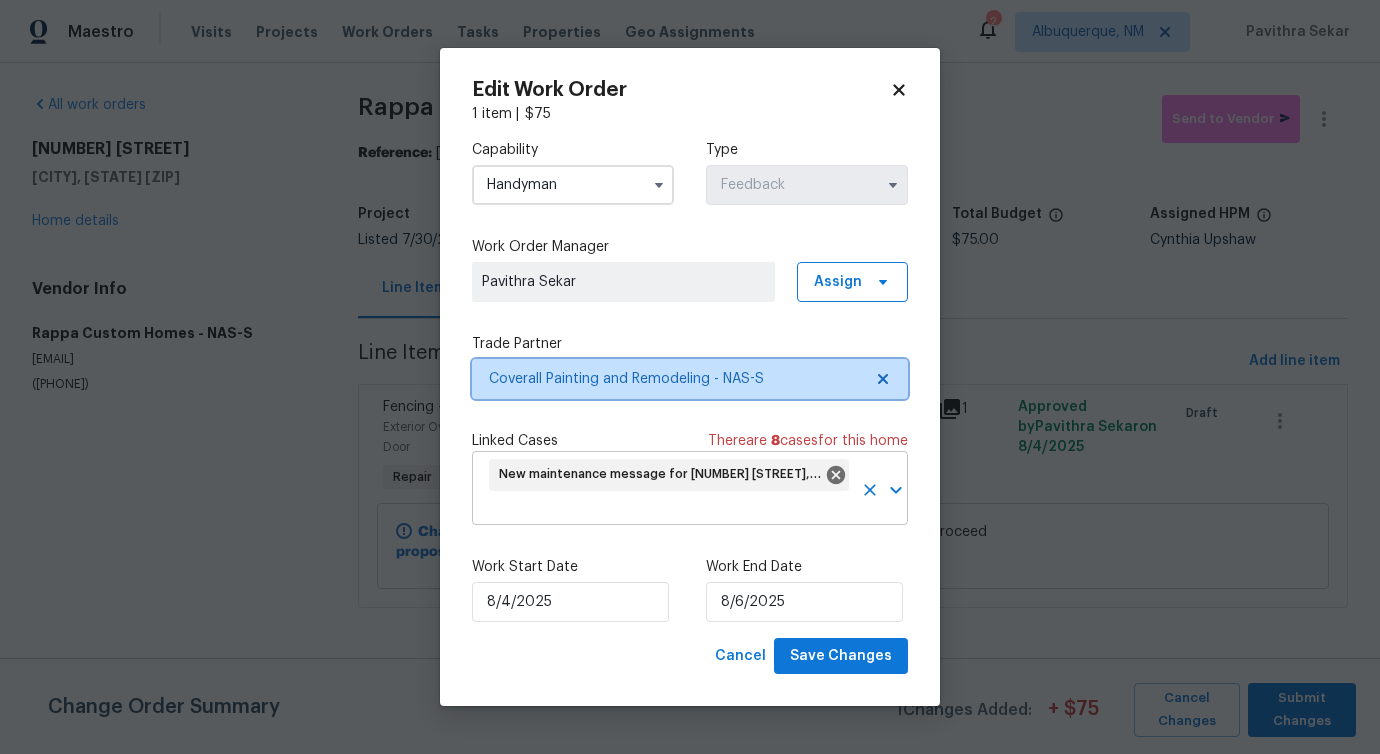 scroll, scrollTop: 0, scrollLeft: 0, axis: both 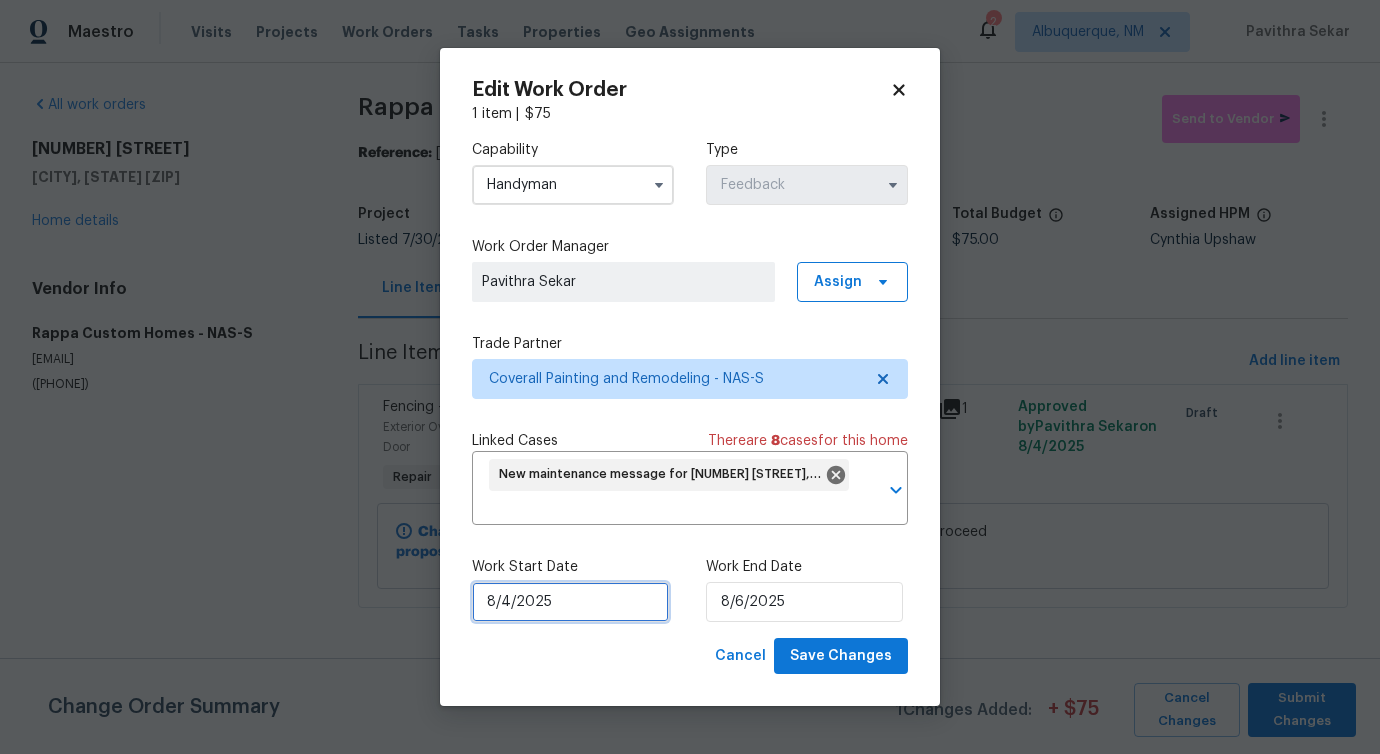 click on "8/4/2025" at bounding box center (570, 602) 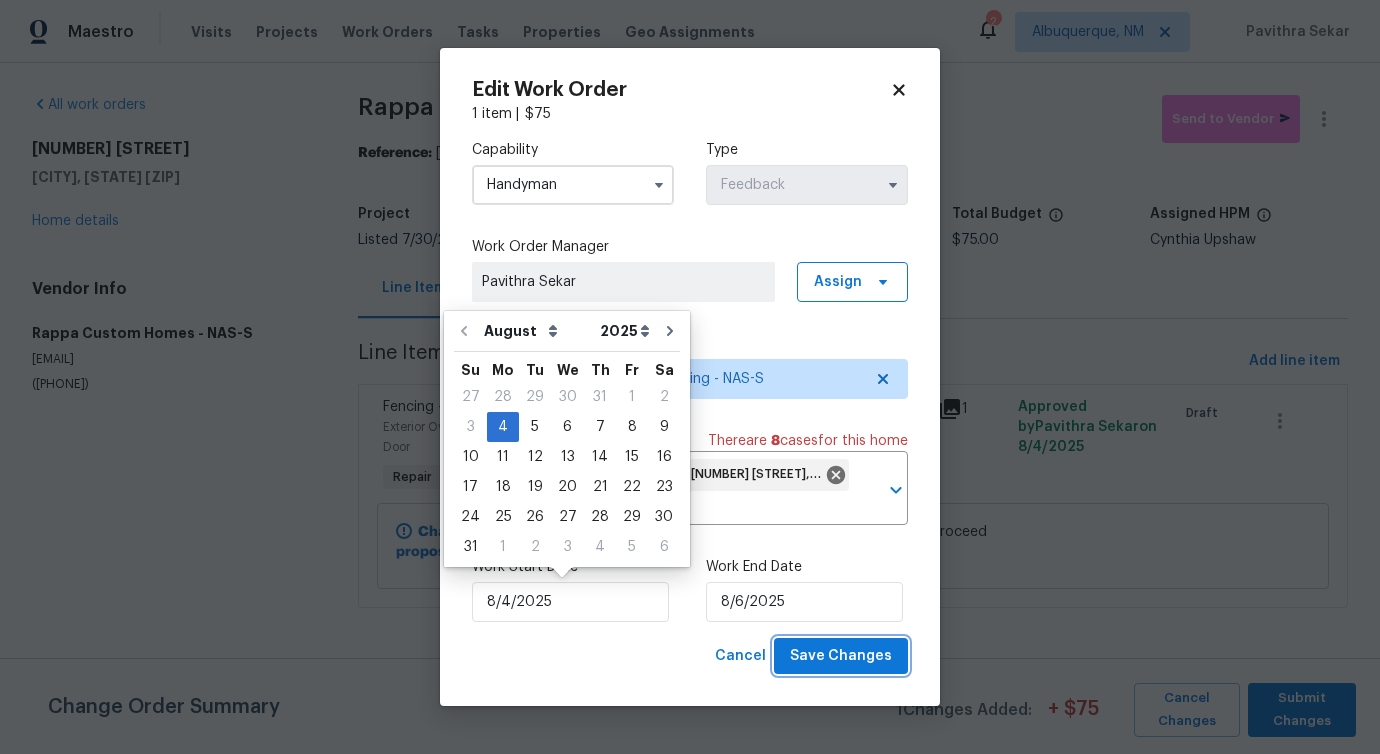 click on "Save Changes" at bounding box center (841, 656) 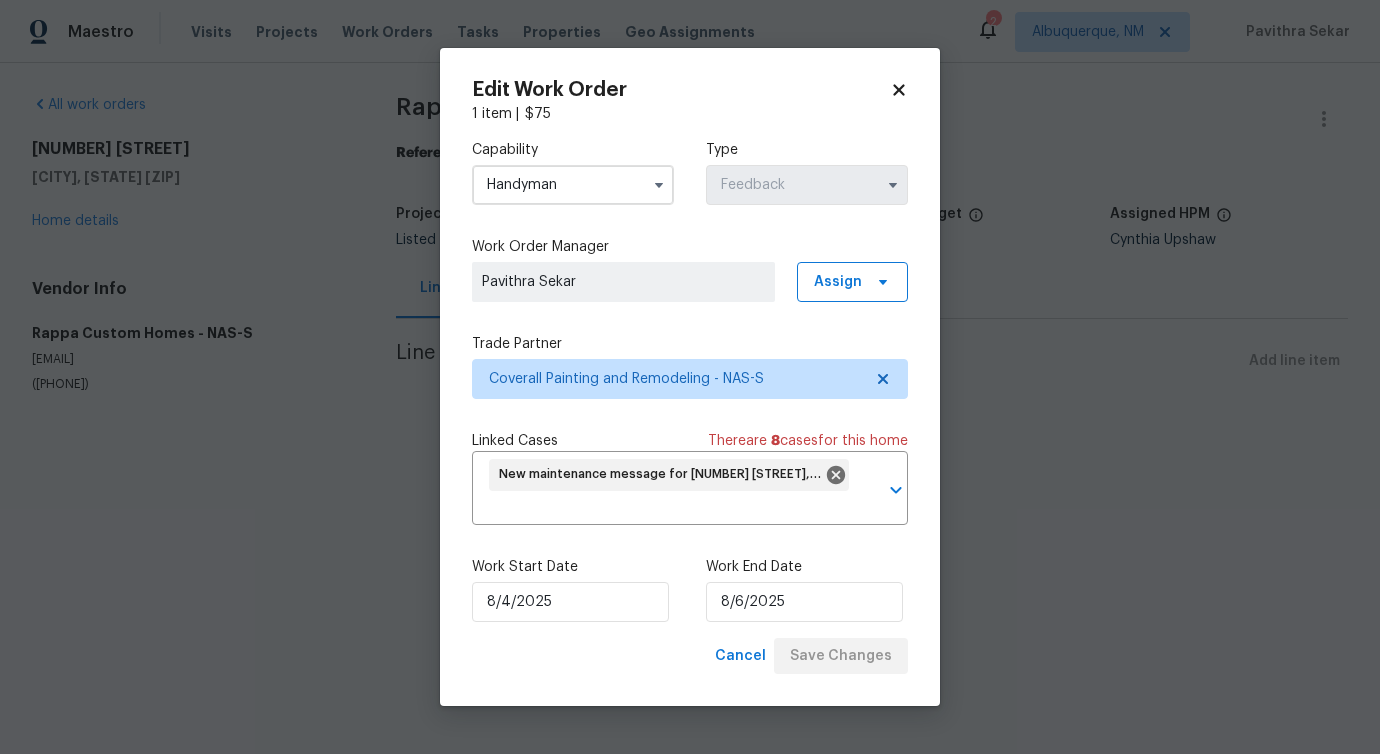 click on "Maestro Visits Projects Work Orders Tasks Properties Geo Assignments 2 Albuquerque, NM Pavithra Sekar All work orders 2889 Sharpie Dr Clarksville, TN 37040 Home details Vendor Info Rappa Custom Homes - NAS-S jrappa@rappacustomhomes.com (662) 544-0530 Rappa Custom Homes - NAS-S Canceled Reference:   2QC757VE74W13-937e3a75c Project Listed   7/30/2025  -  8/6/2025 Work Order Timeline 8/4/2025  -  8/6/2025 Total Budget $0.00 Assigned HPM Cynthia Upshaw Line Items Progress Updates Attachments Invoices Line Items Add line item
Edit Work Order 1 item | $ 75 Capability   Handyman Type   Feedback Work Order Manager   Pavithra Sekar Assign Trade Partner   Coverall Painting and Remodeling - NAS-S Linked Cases There  are   8  case s  for this home   New maintenance message for 2889 Sharpie Dr , Clarksville, TN 37040 ​ Work Start Date   8/4/2025 Work End Date   8/6/2025 Cancel Save Changes" at bounding box center [690, 236] 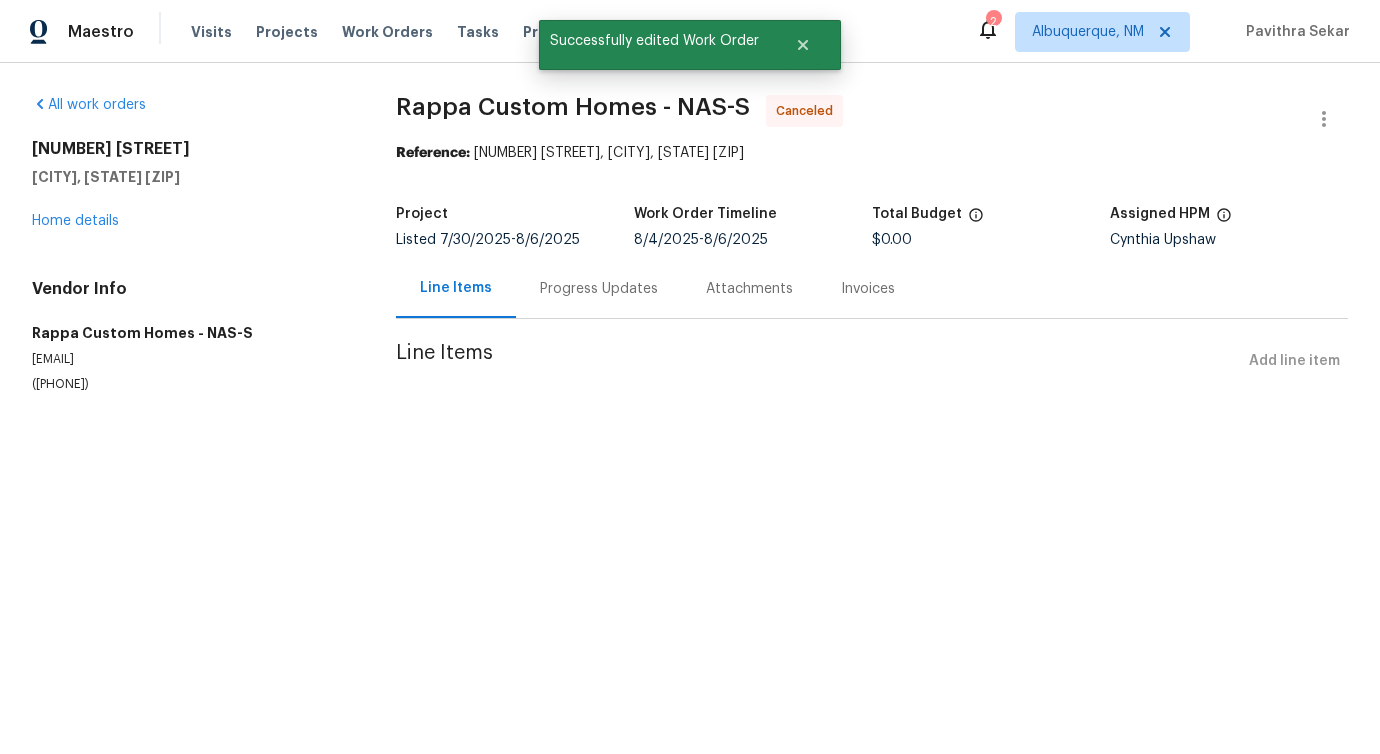click on "All work orders 2889 Sharpie Dr Clarksville, TN 37040 Home details Vendor Info Rappa Custom Homes - NAS-S jrappa@rappacustomhomes.com (662) 544-0530" at bounding box center [190, 244] 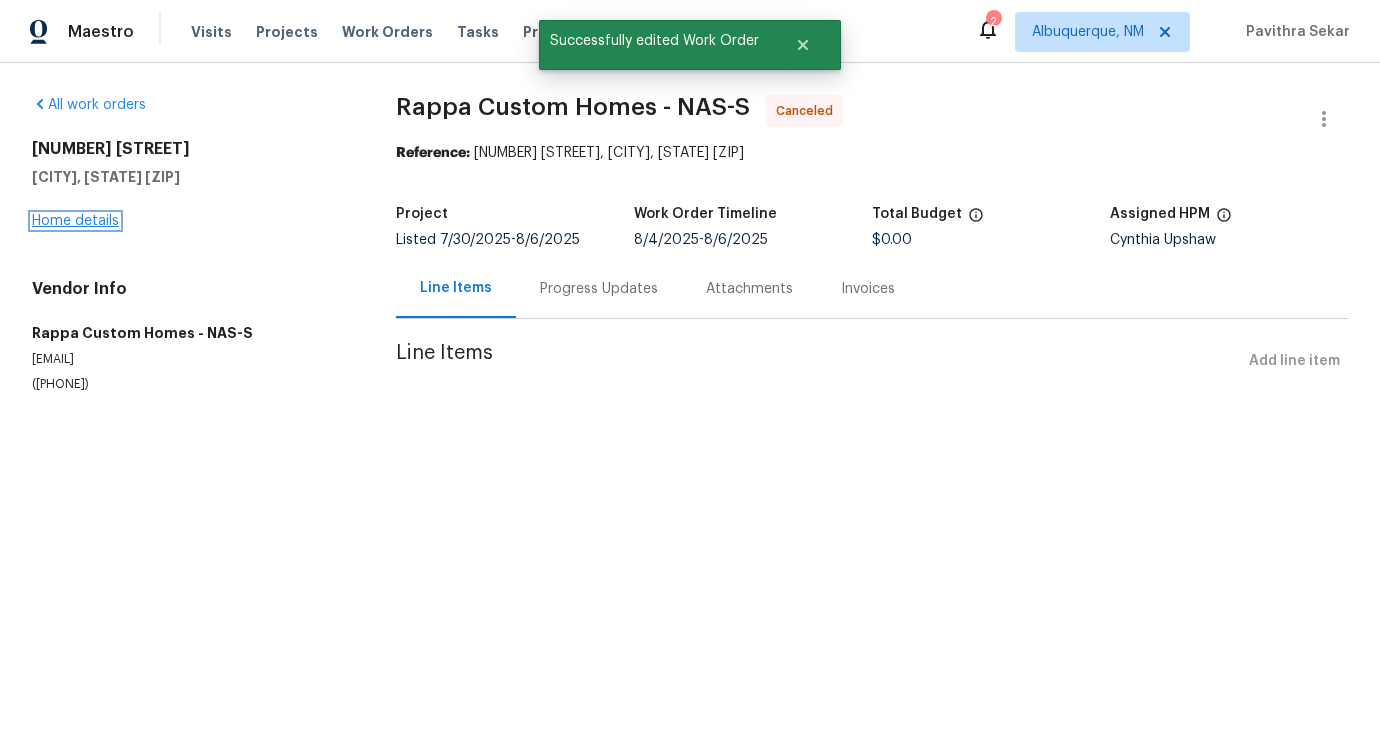 click on "Home details" at bounding box center (75, 221) 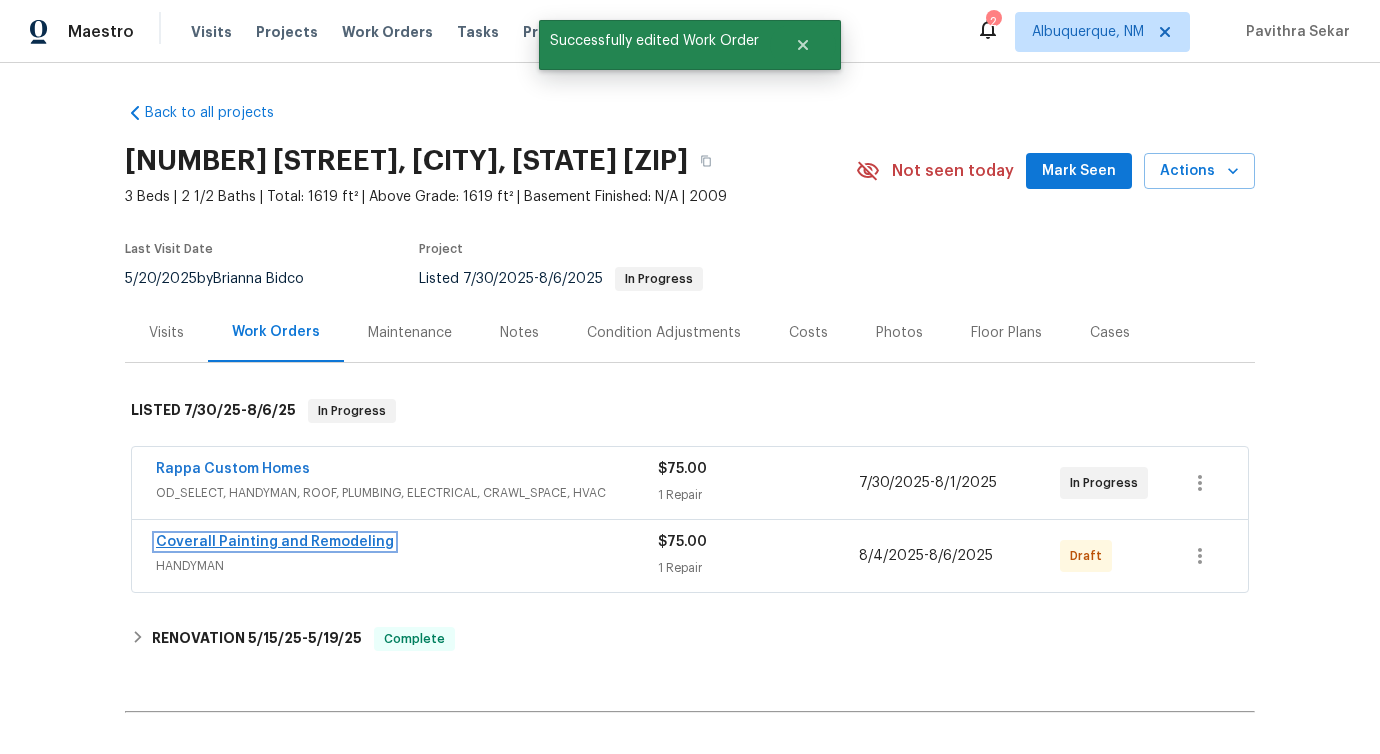 click on "Coverall Painting and Remodeling" at bounding box center (275, 542) 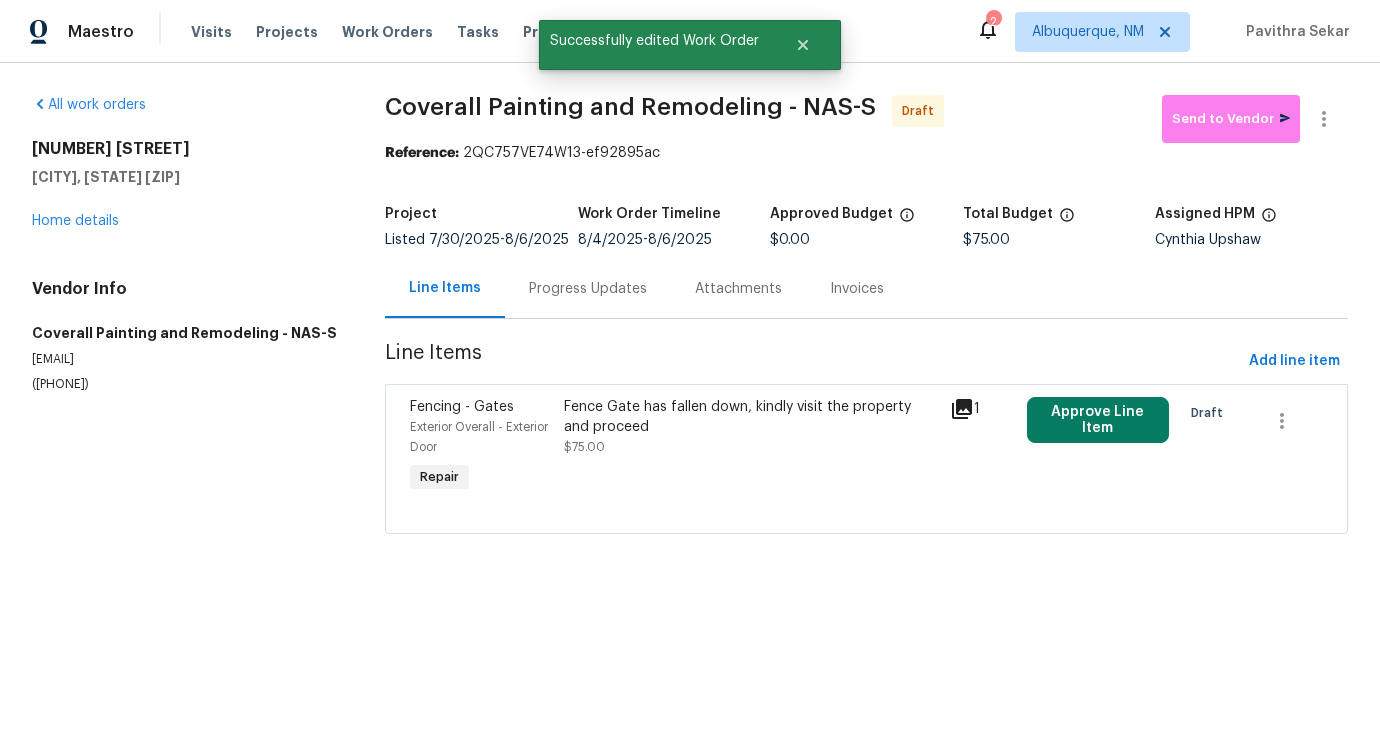 click on "Fence Gate has fallen down, kindly visit the property and proceed $75.00" at bounding box center [750, 427] 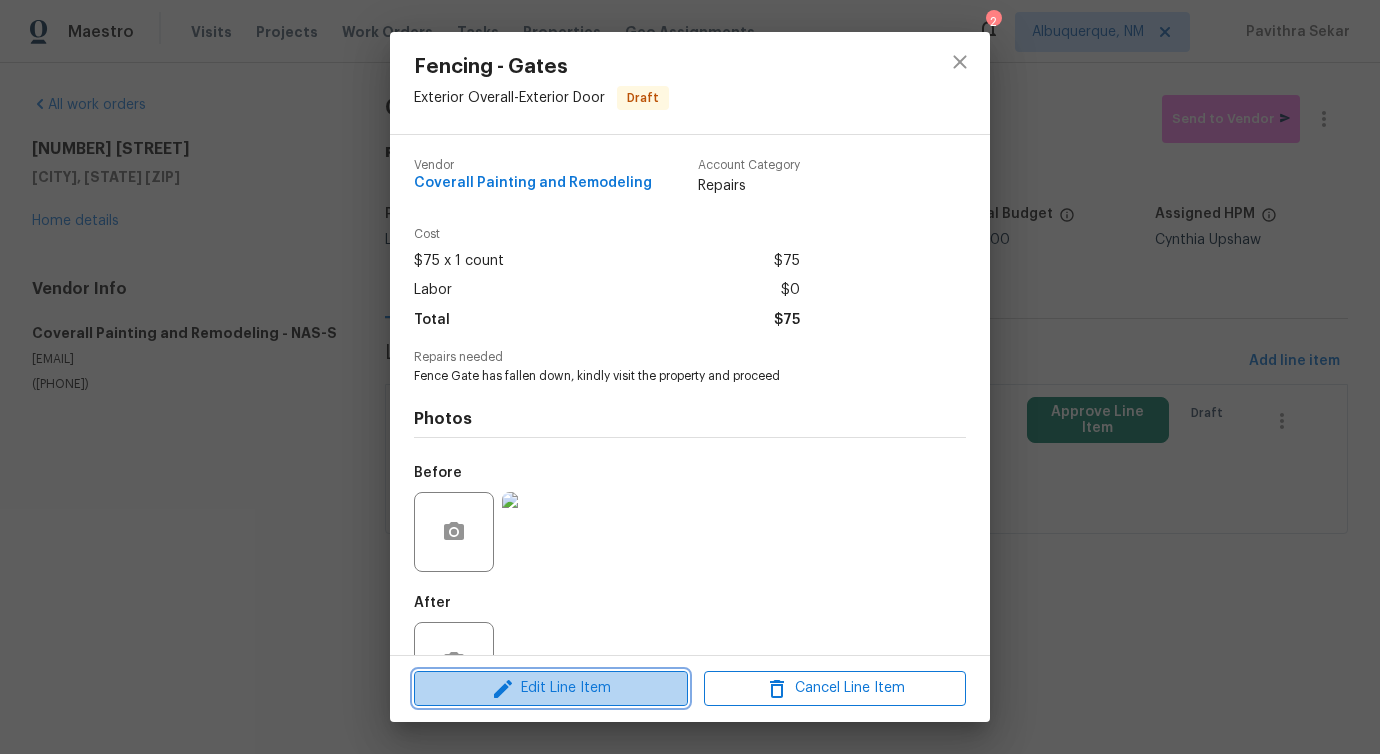click on "Edit Line Item" at bounding box center [551, 688] 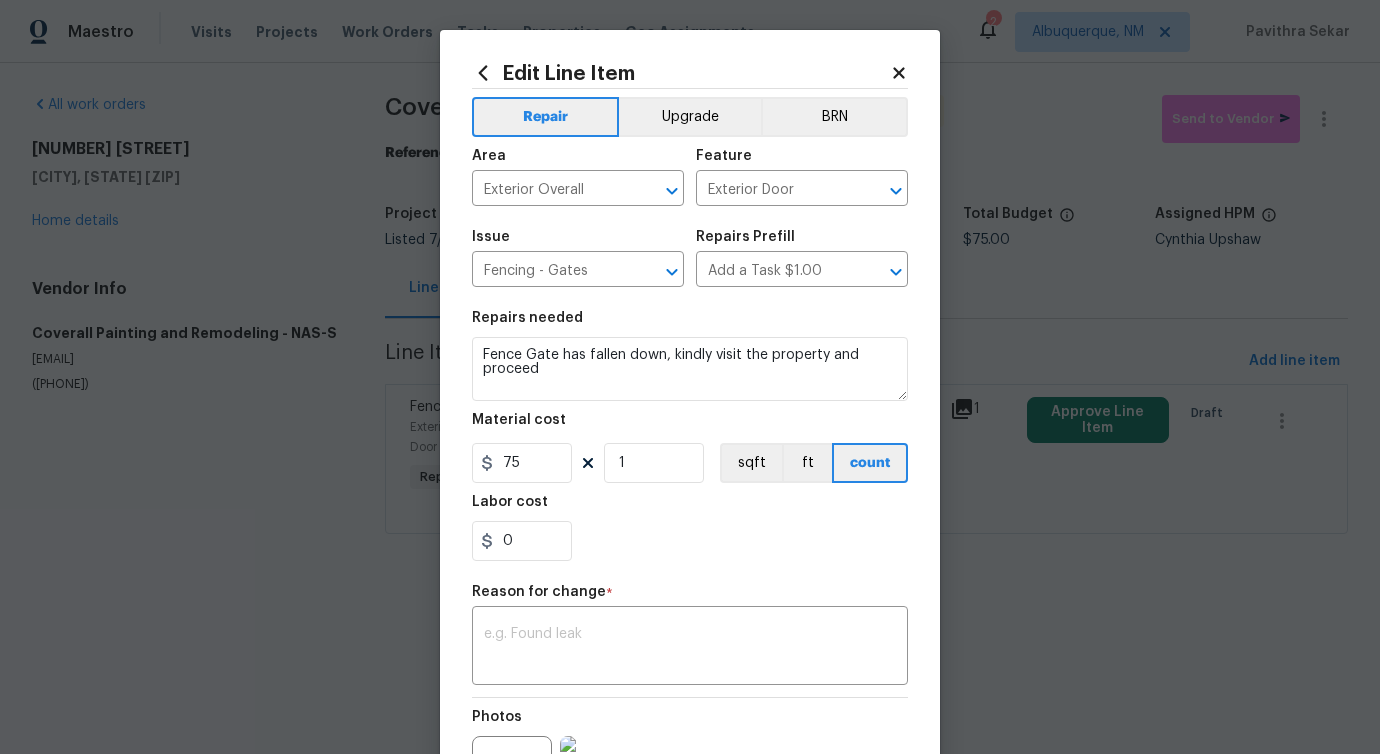 click on "Reason for change *" at bounding box center (690, 598) 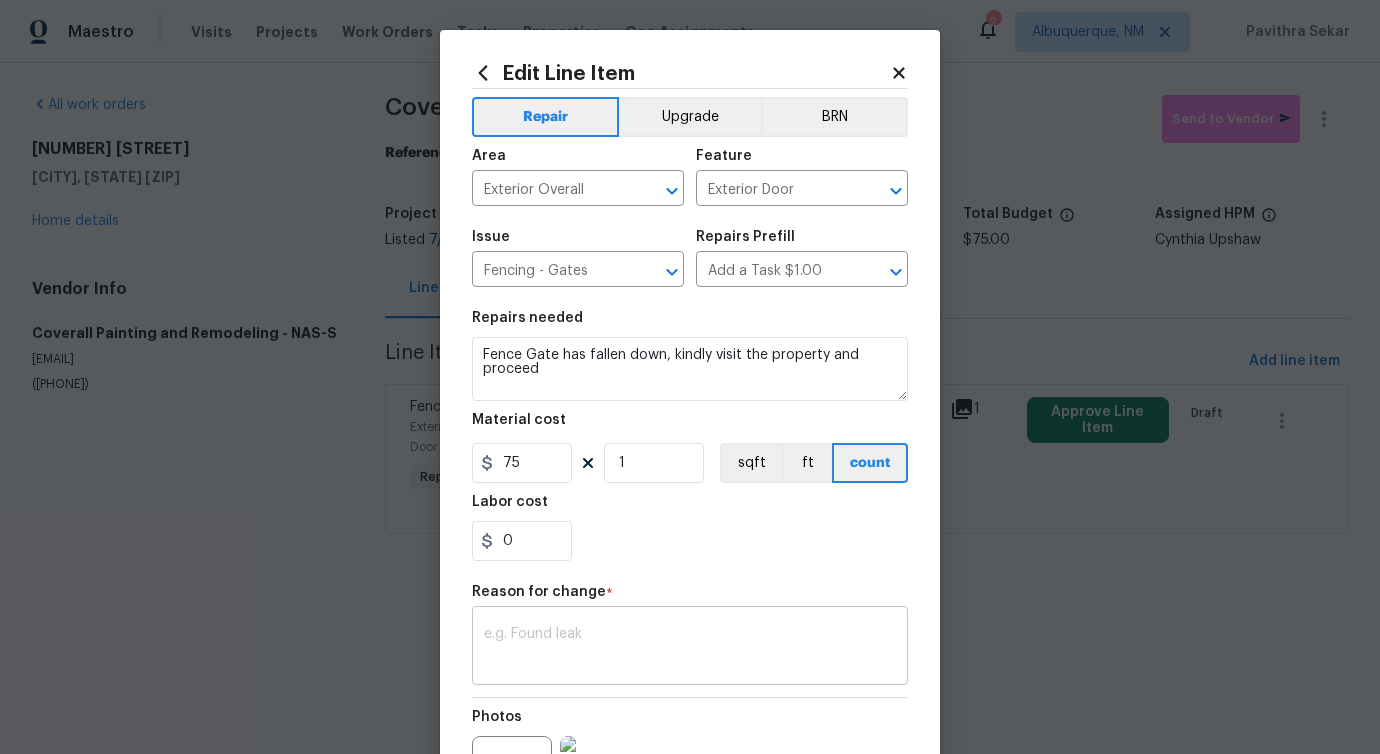 click at bounding box center (690, 648) 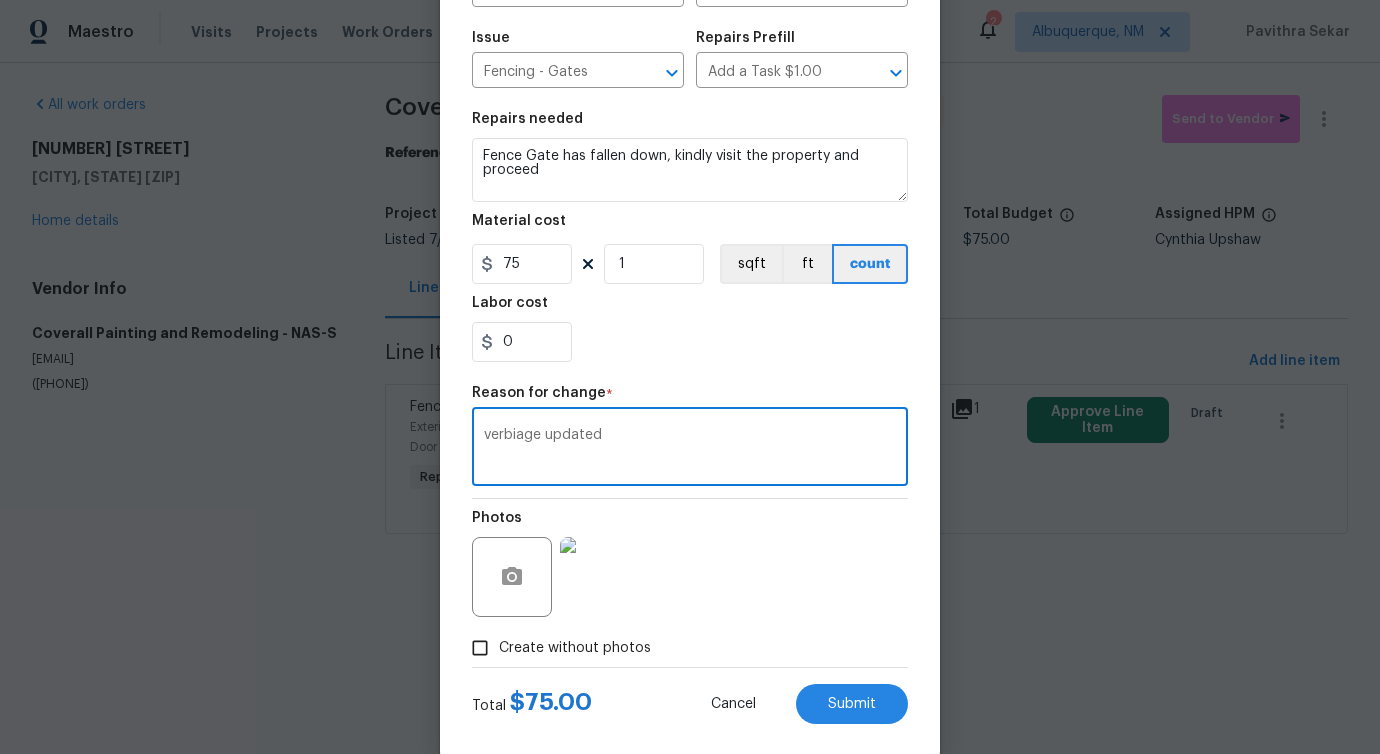 scroll, scrollTop: 232, scrollLeft: 0, axis: vertical 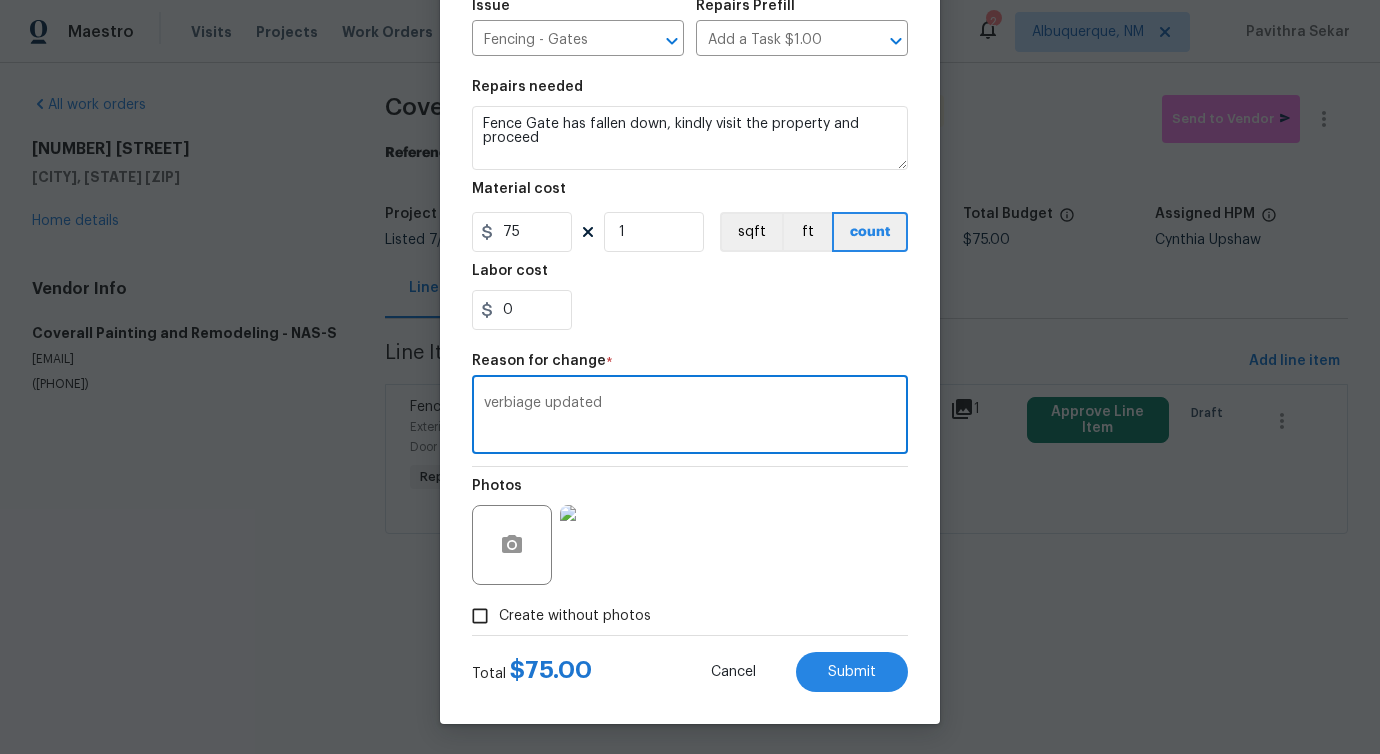 click on "Edit Line Item Repair Upgrade BRN Area Exterior Overall ​ Feature Exterior Door ​ Issue Fencing - Gates ​ Repairs Prefill Add a Task $1.00 ​ Repairs needed Fence Gate has fallen down, kindly visit the property and proceed Material cost 75 1 sqft ft count Labor cost 0 Reason for change * verbiage updated x ​ Photos Create without photos Total   $ 75.00 Cancel Submit" at bounding box center (690, 261) 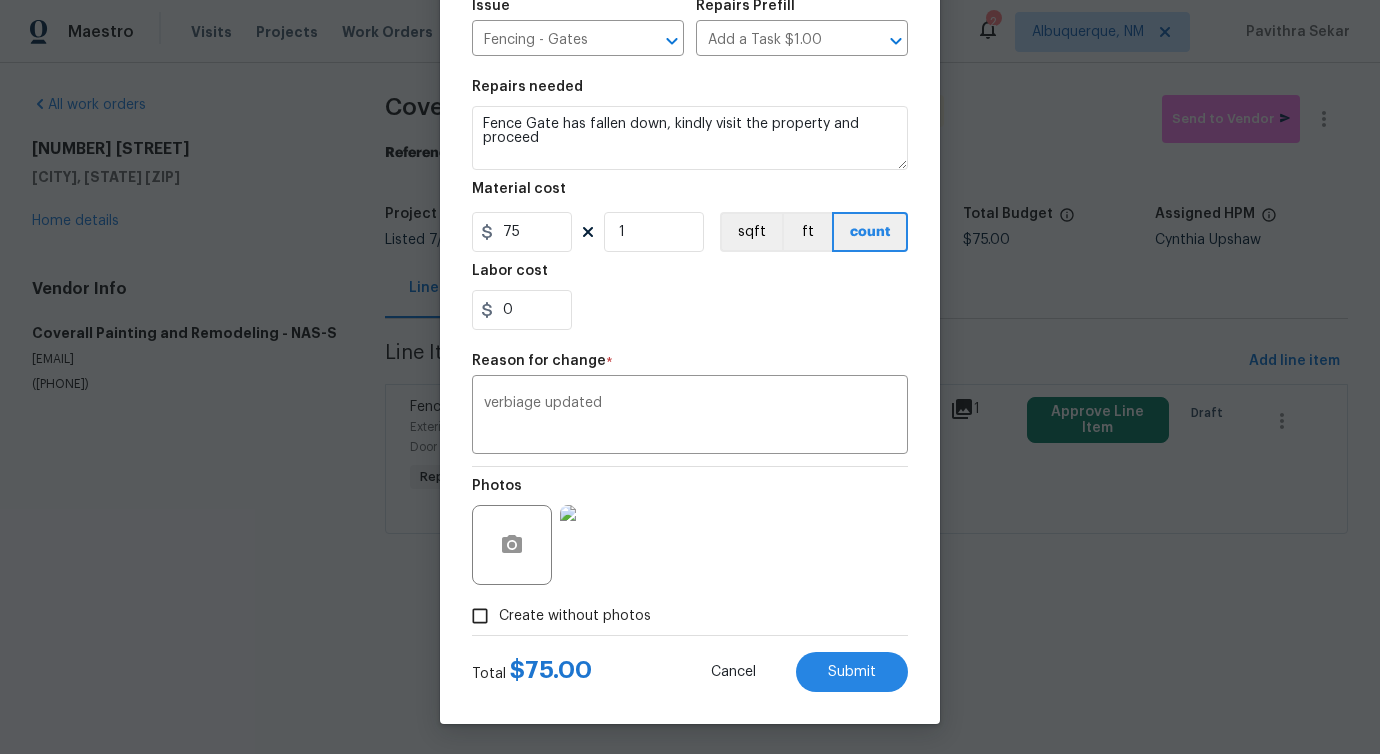 click on "Verbiage" at bounding box center (0, 0) 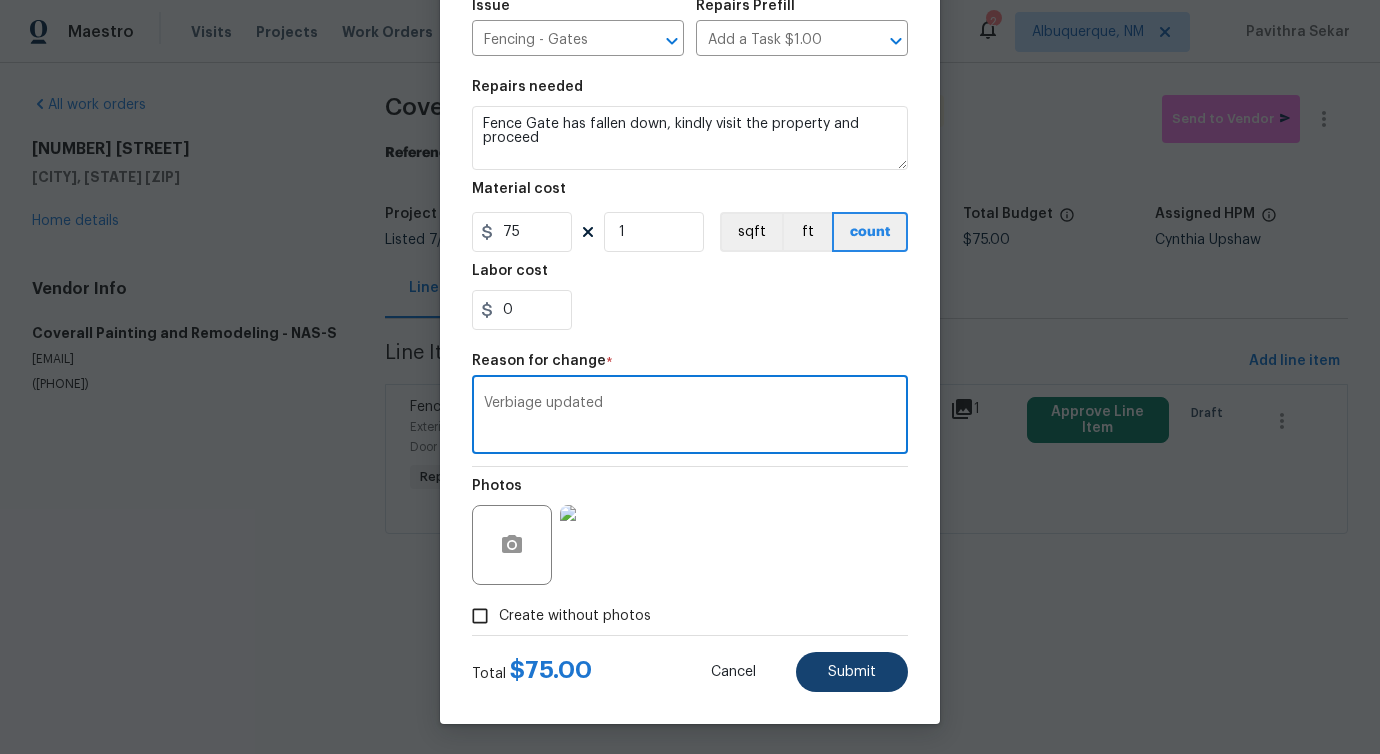 type on "Verbiage updated" 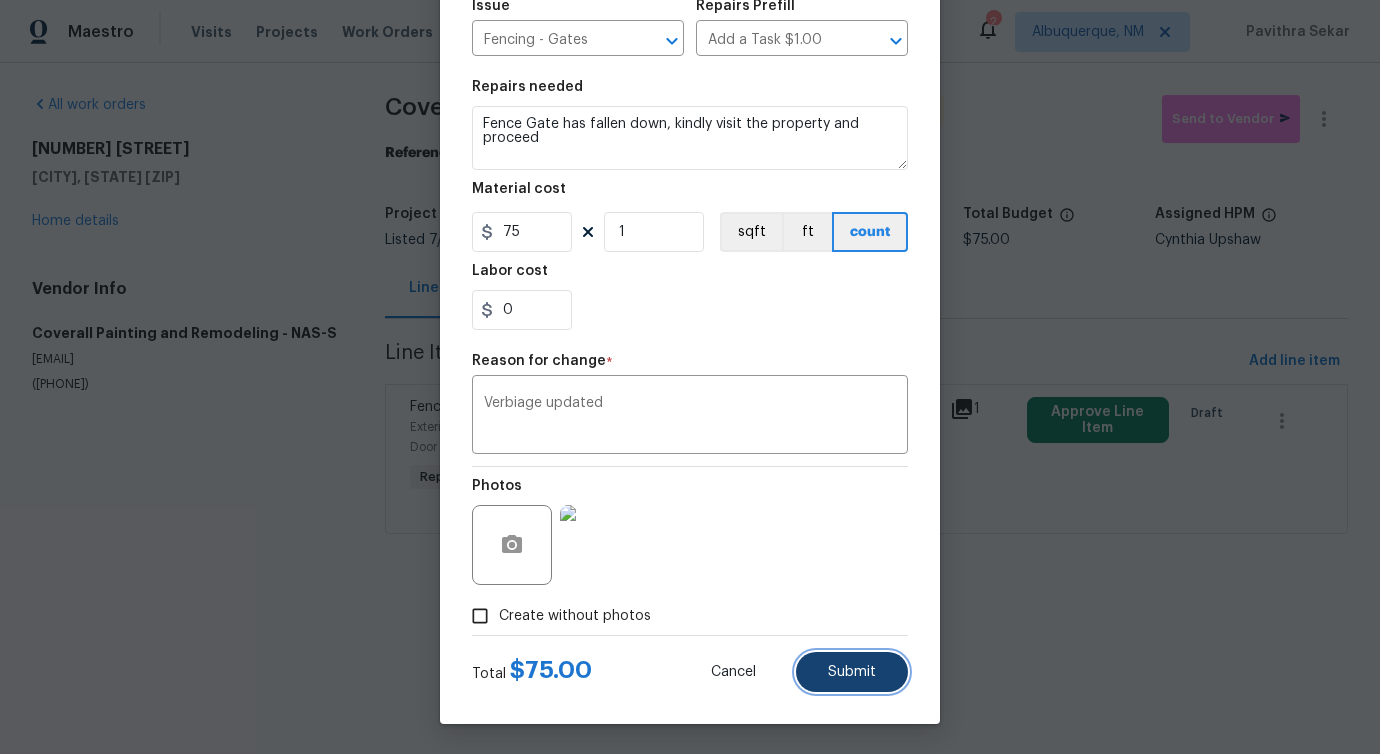 click on "Submit" at bounding box center (852, 672) 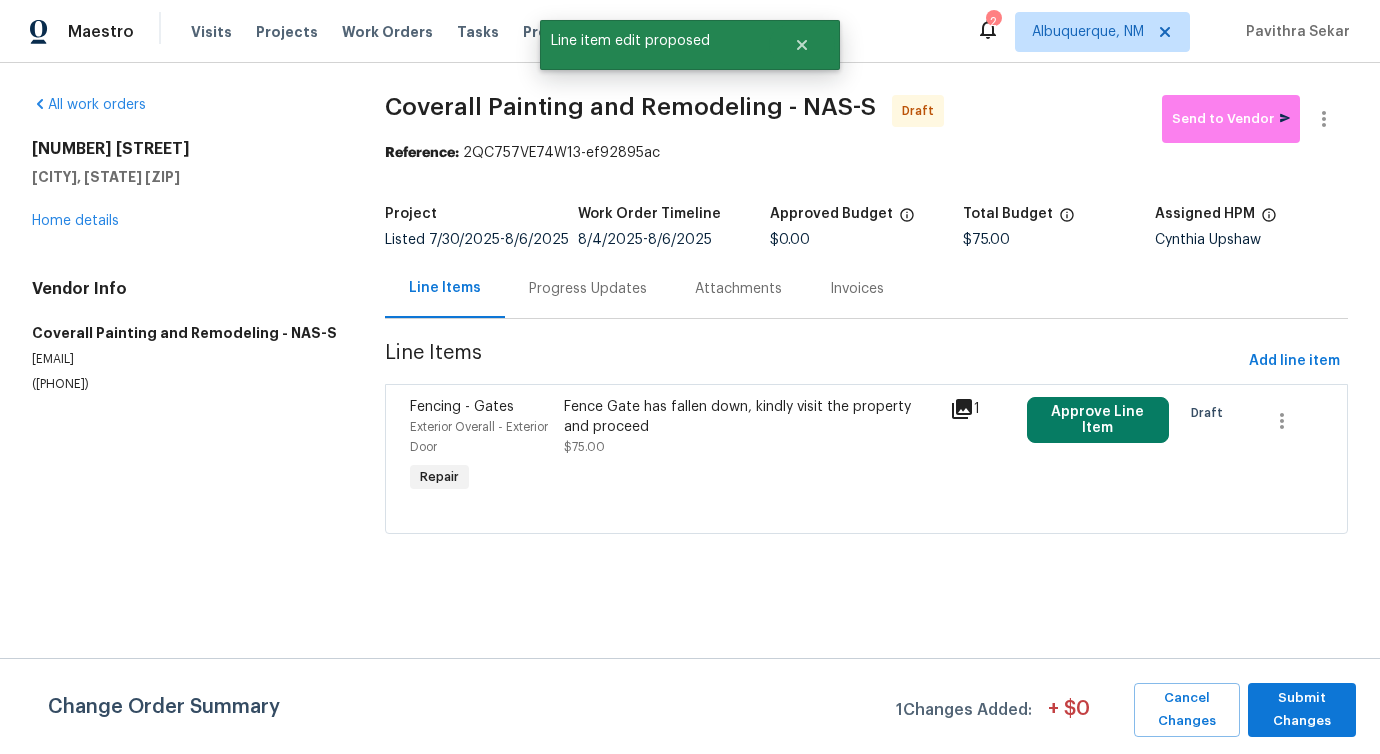 scroll, scrollTop: 0, scrollLeft: 0, axis: both 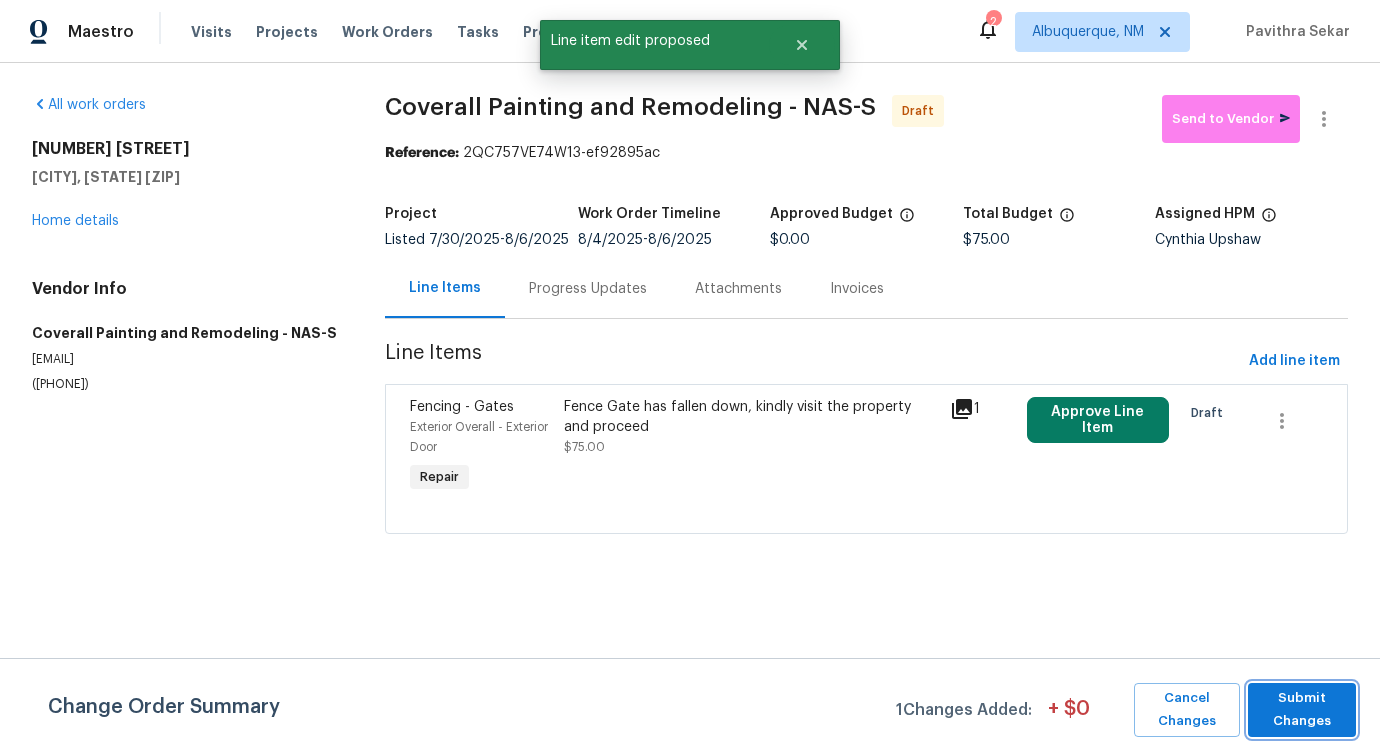 click on "Submit Changes" at bounding box center [1302, 710] 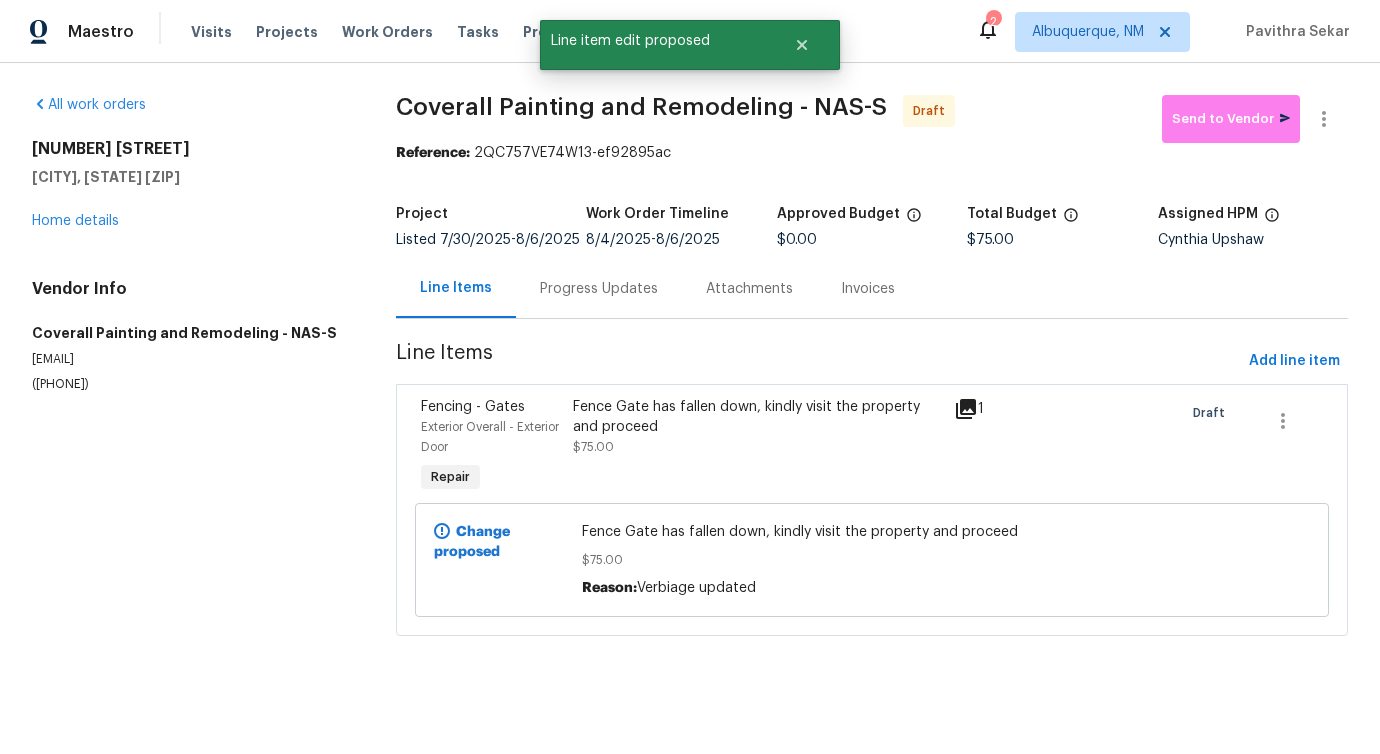 click on "Progress Updates" at bounding box center (599, 289) 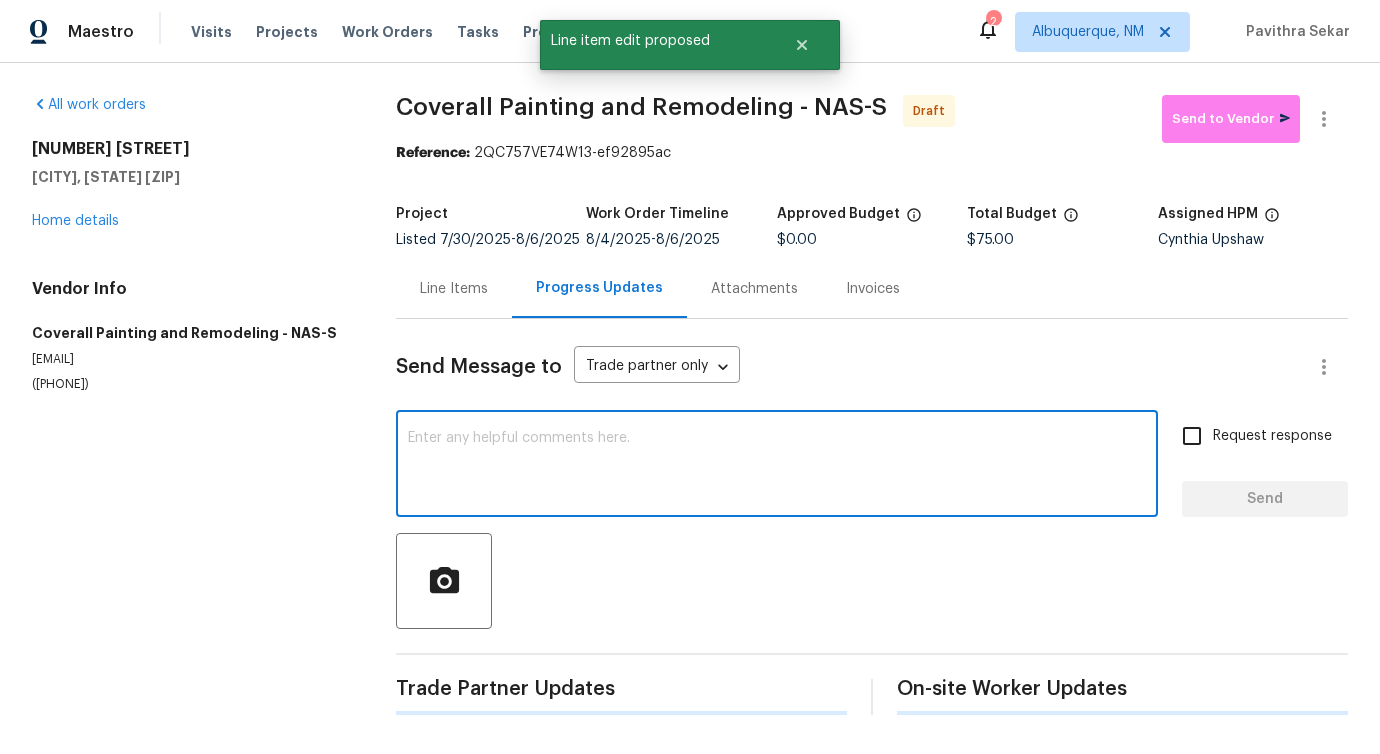 click at bounding box center (777, 466) 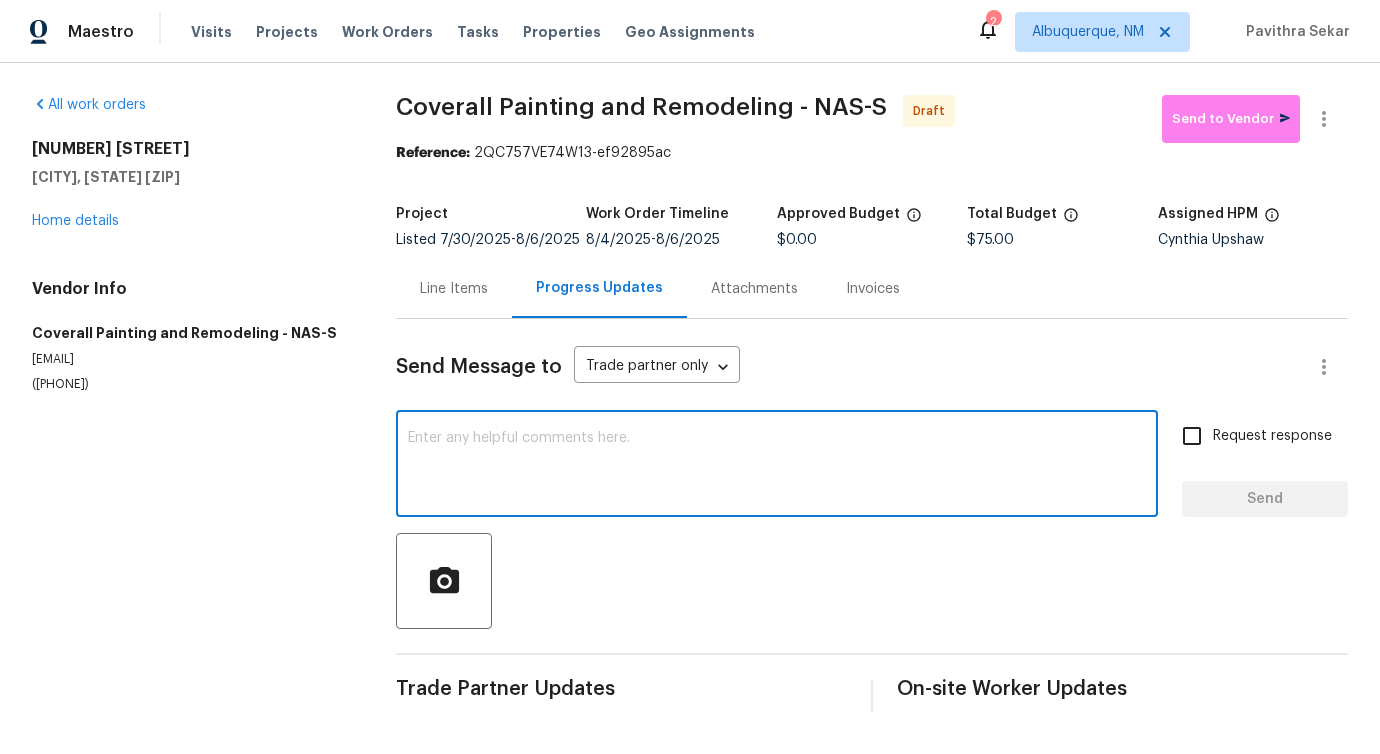 click at bounding box center [777, 466] 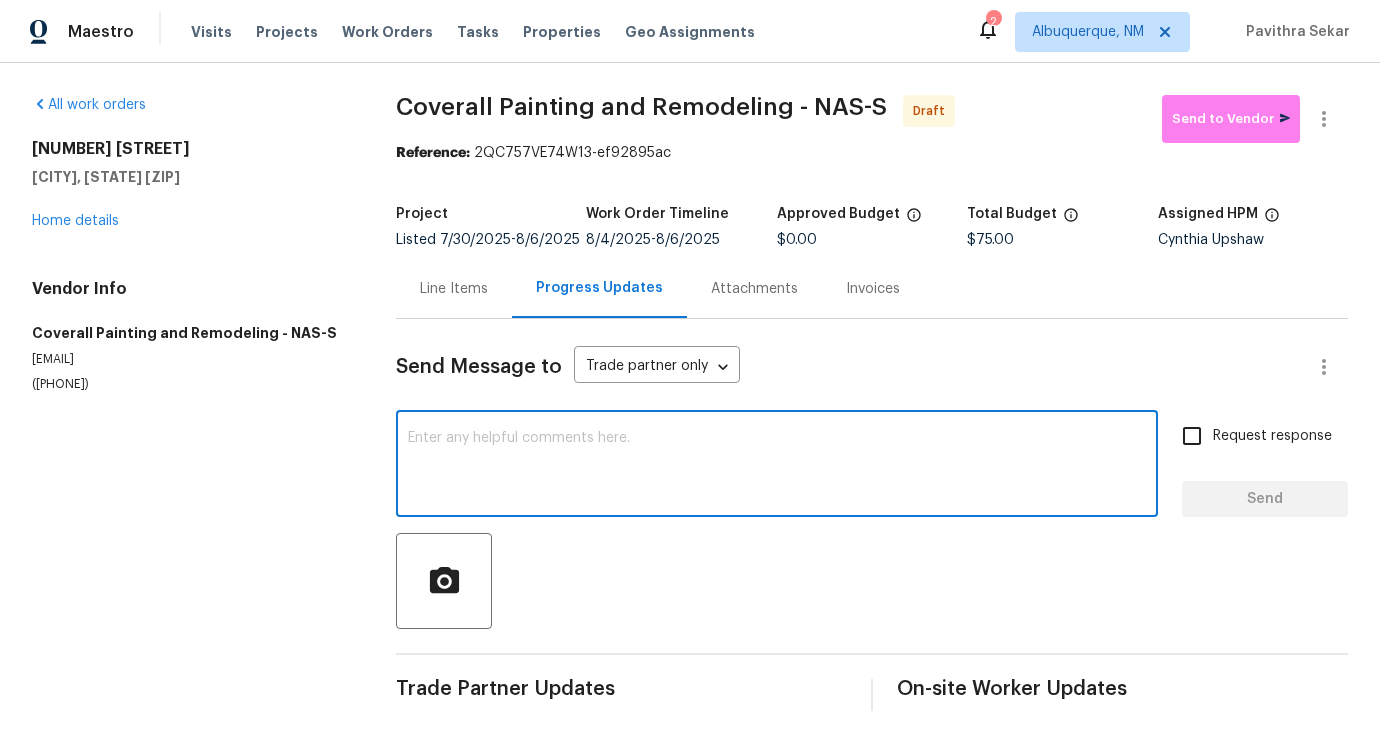 paste on "Hi, this is Pavithra with Opendoor. I’m confirming you received the WO for the property at (Address). Please review and accept the WO within 24 hours and provide a schedule date. Please disregard the contact information for the HPM included in the WO. Our Centralised LWO Team is responsible for Listed WOs." 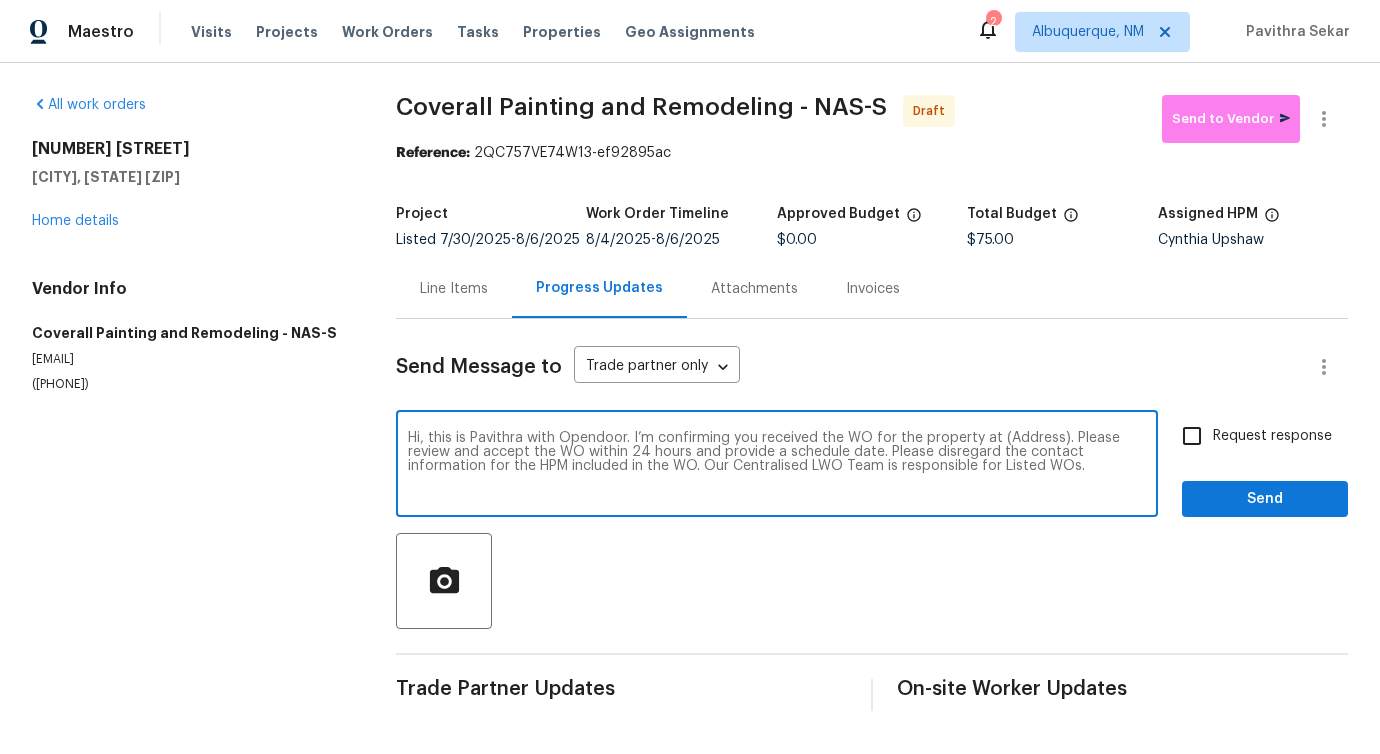 click on "Hi, this is Pavithra with Opendoor. I’m confirming you received the WO for the property at (Address). Please review and accept the WO within 24 hours and provide a schedule date. Please disregard the contact information for the HPM included in the WO. Our Centralised LWO Team is responsible for Listed WOs." at bounding box center [777, 466] 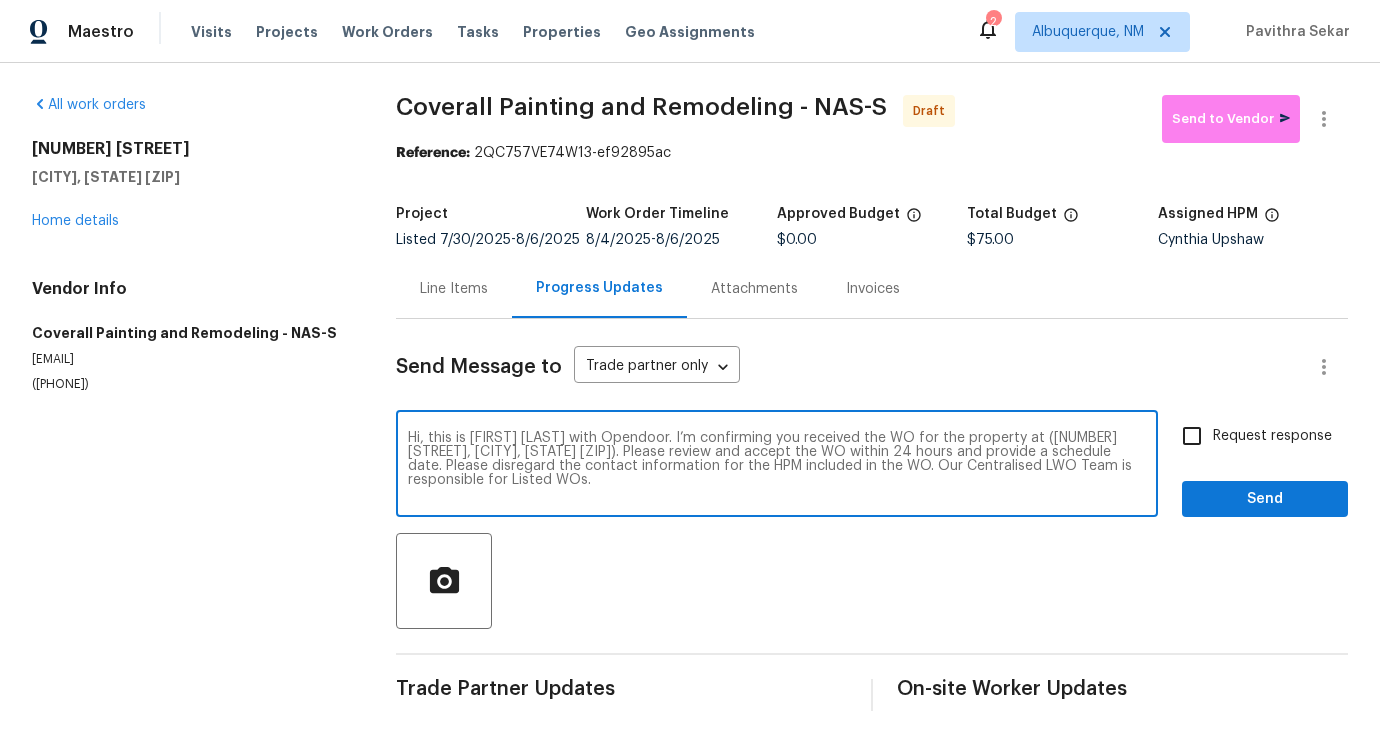type on "Hi, this is Pavithra with Opendoor. I’m confirming you received the WO for the property at (2889 Sharpie Dr, Clarksville, TN 37040). Please review and accept the WO within 24 hours and provide a schedule date. Please disregard the contact information for the HPM included in the WO. Our Centralised LWO Team is responsible for Listed WOs." 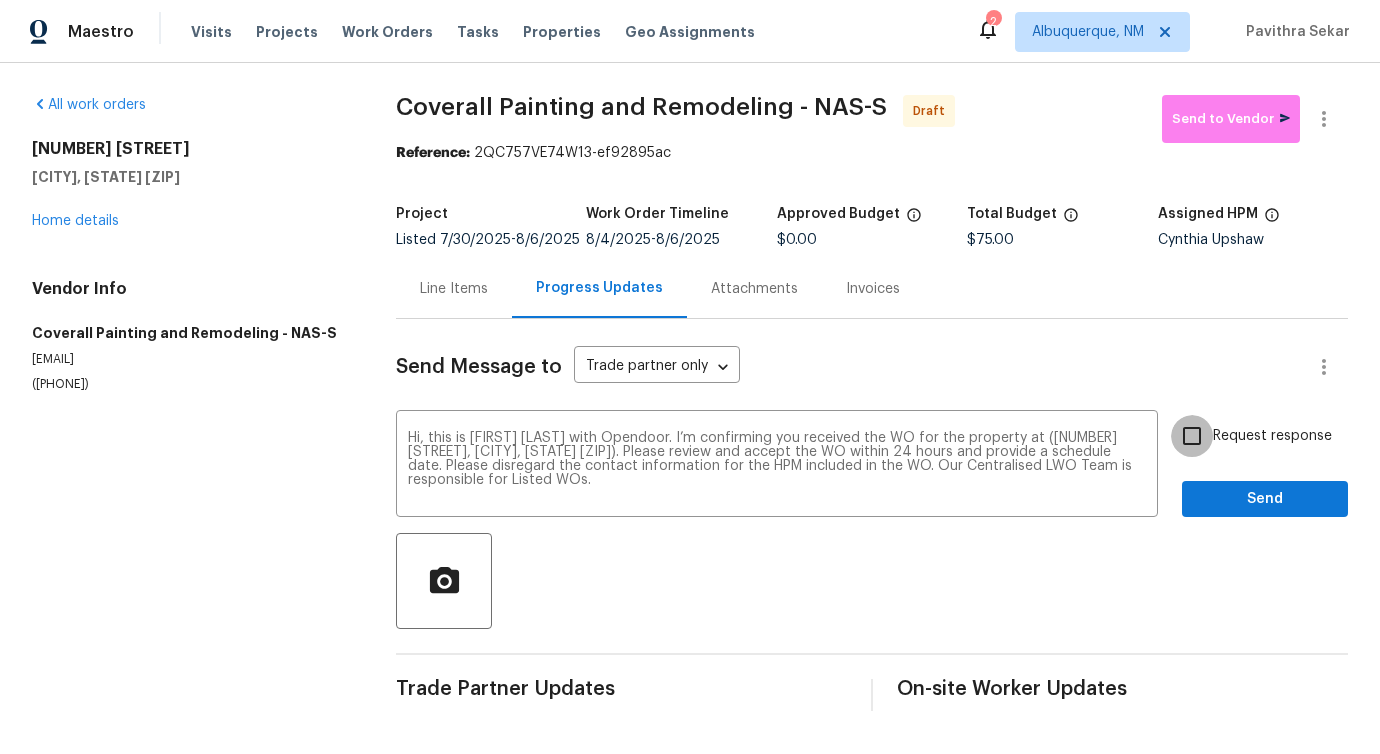 click on "Request response" at bounding box center [1192, 436] 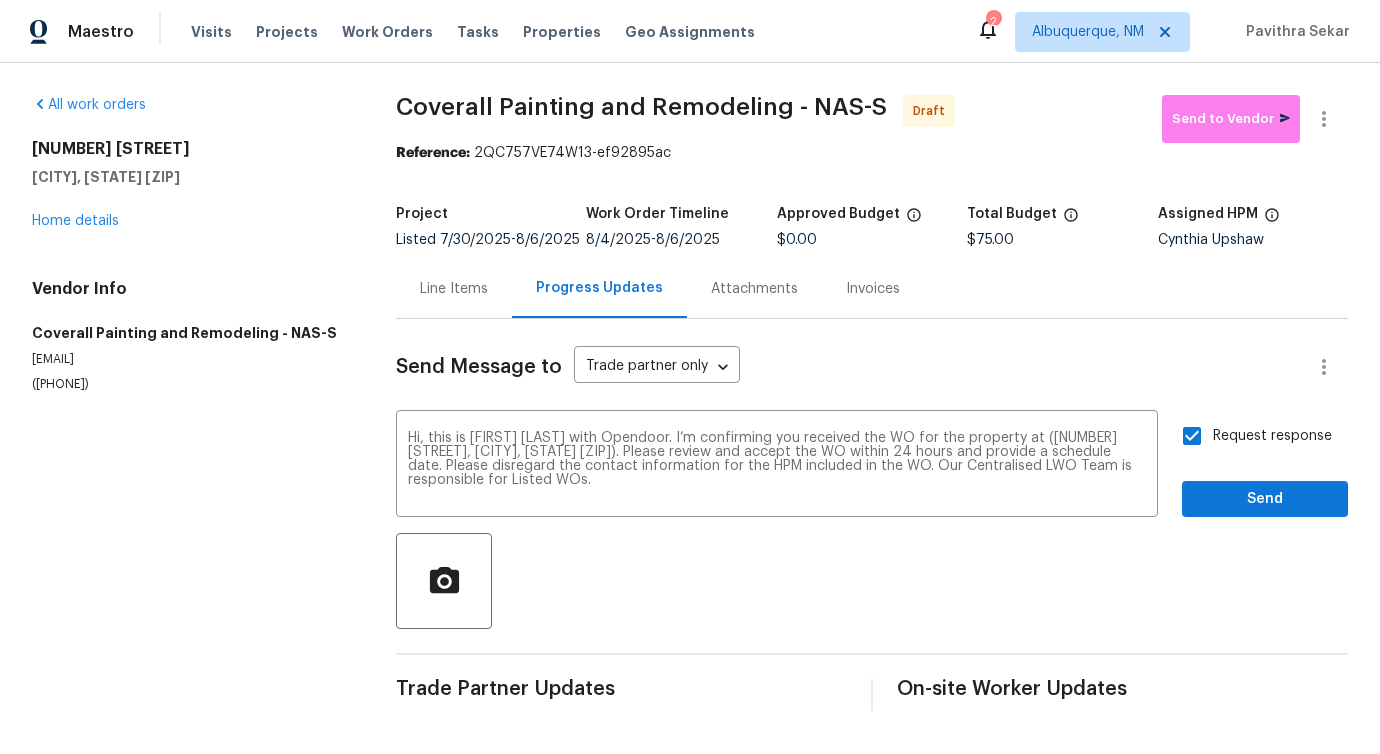 click on "Send Message to Trade partner only Trade partner only ​ Hi, this is Pavithra with Opendoor. I’m confirming you received the WO for the property at (2889 Sharpie Dr, Clarksville, TN 37040). Please review and accept the WO within 24 hours and provide a schedule date. Please disregard the contact information for the HPM included in the WO. Our Centralised LWO Team is responsible for Listed WOs.
x ​ Request response Send Trade Partner Updates On-site Worker Updates" at bounding box center [872, 515] 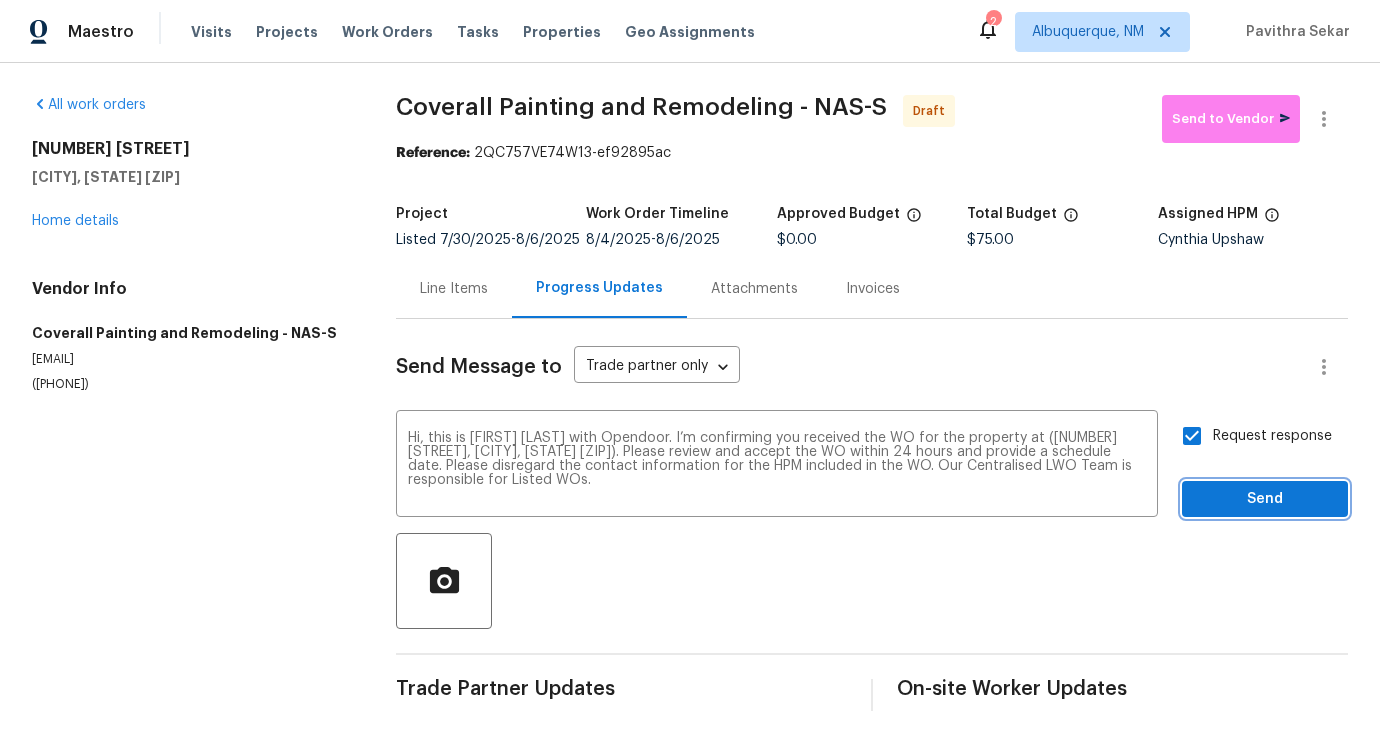 click on "Send" at bounding box center [1265, 499] 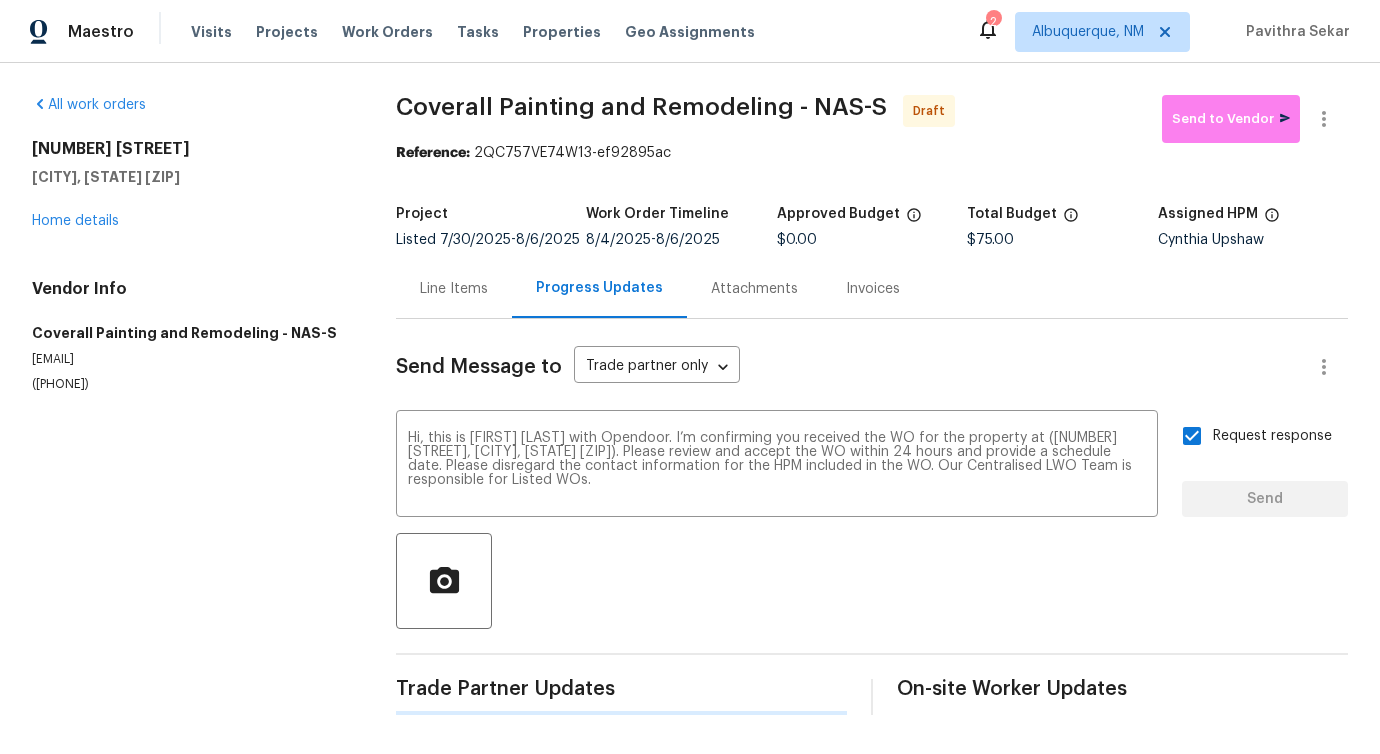 type 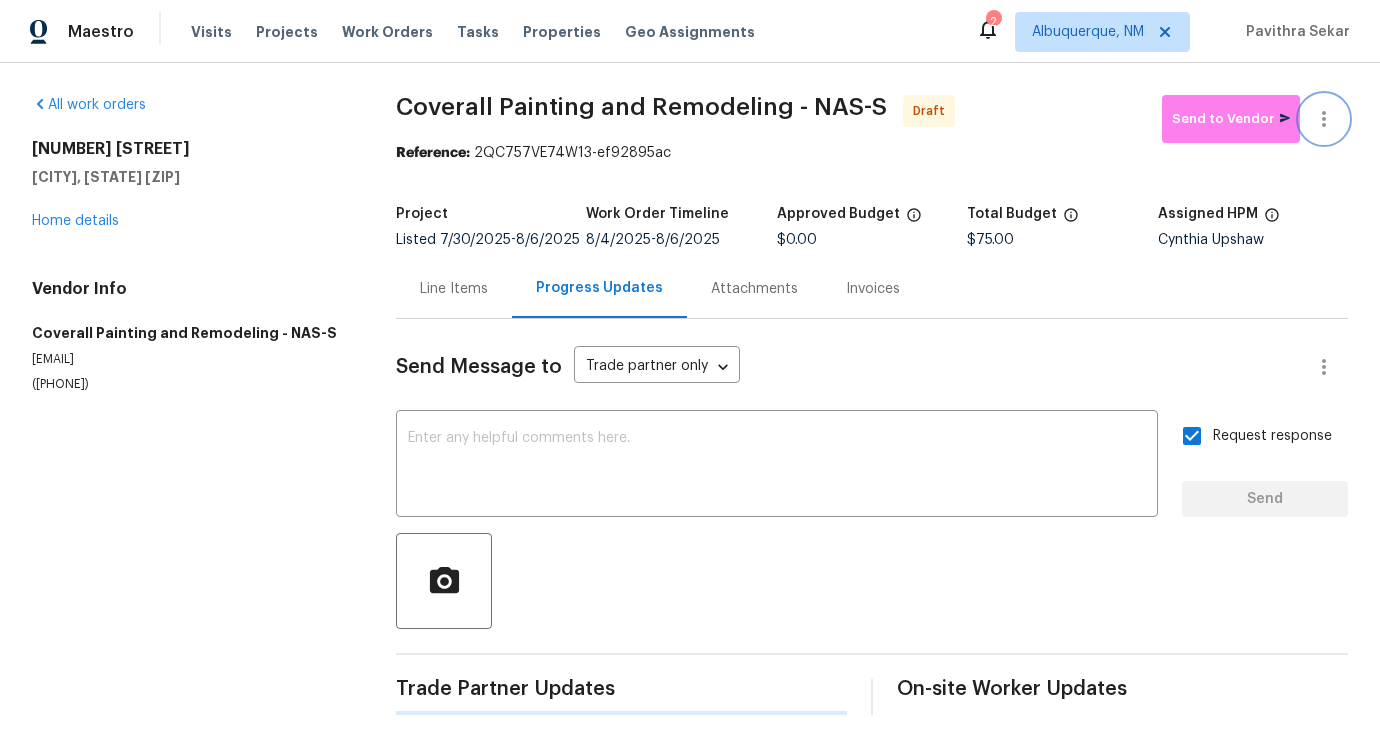 click 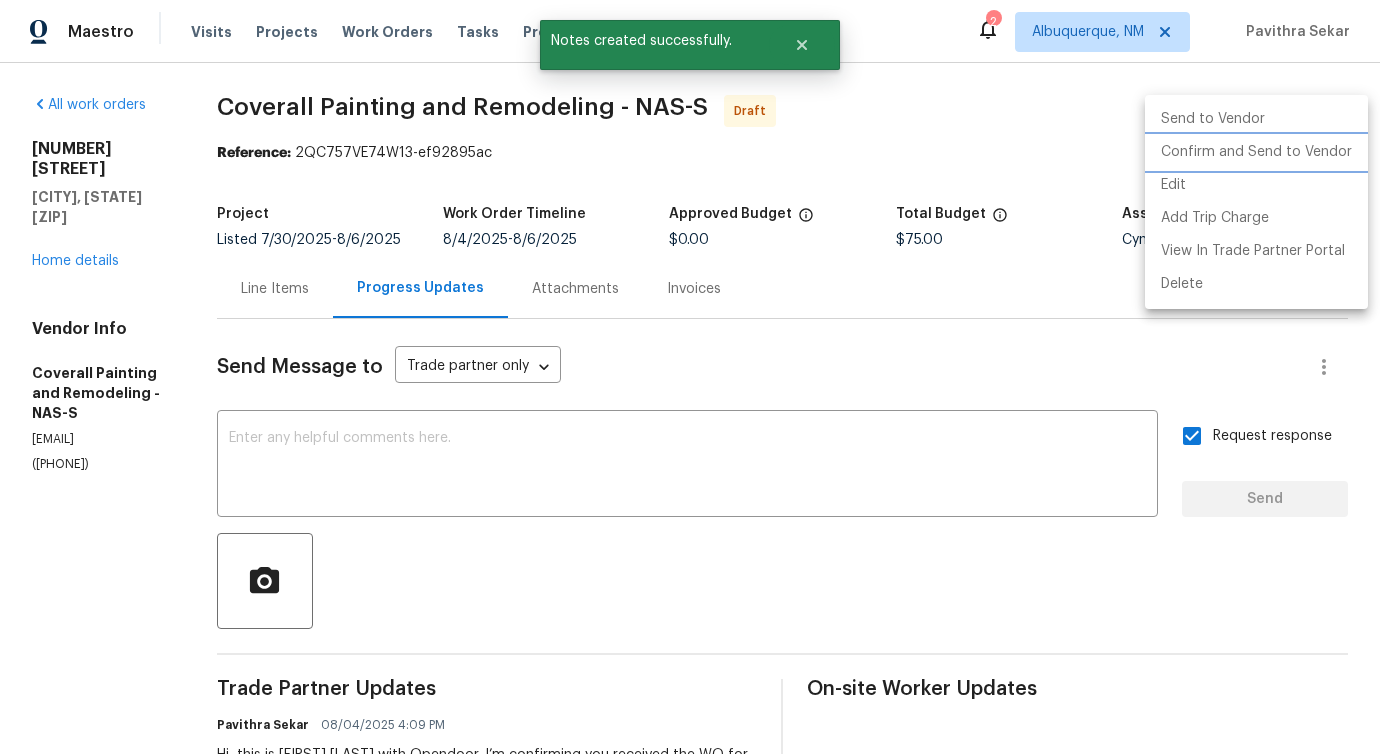 click on "Confirm and Send to Vendor" at bounding box center [1256, 152] 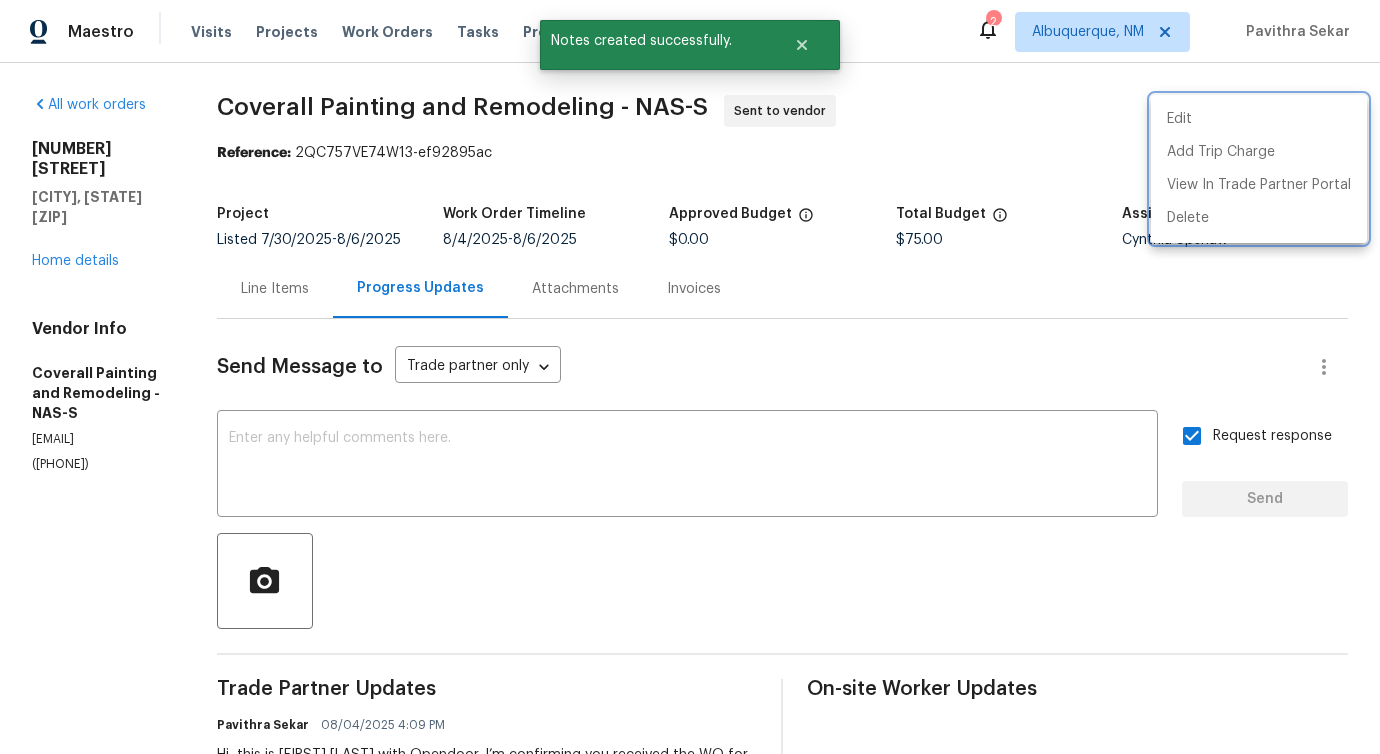 click at bounding box center [690, 377] 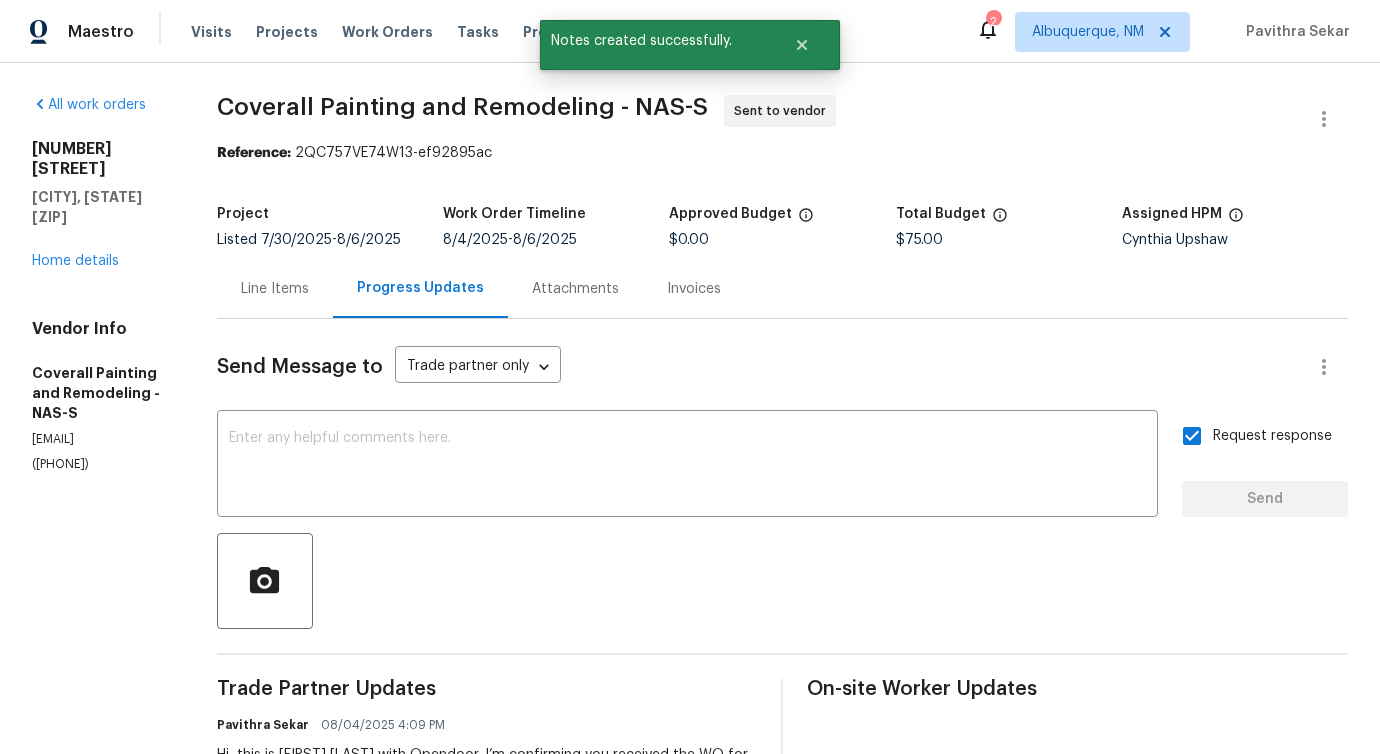 click on "Line Items" at bounding box center (275, 289) 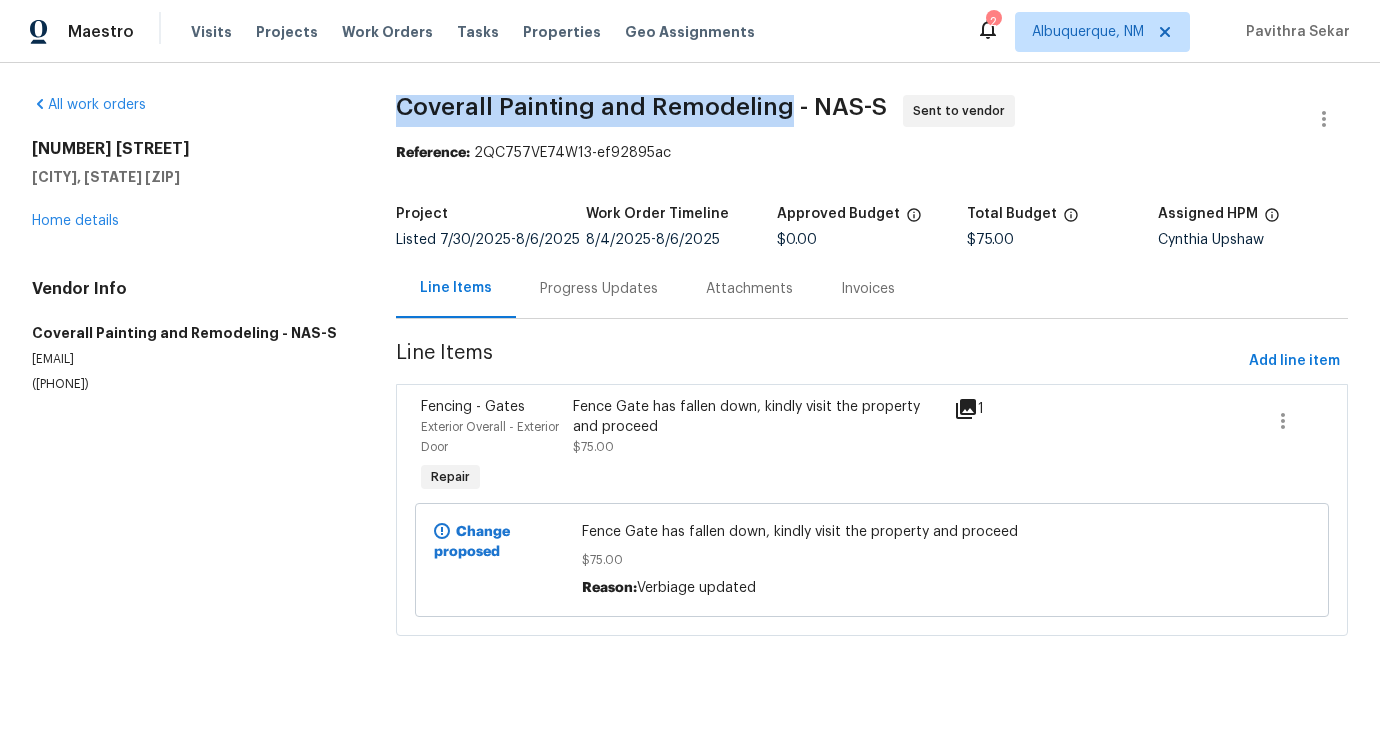 drag, startPoint x: 383, startPoint y: 109, endPoint x: 783, endPoint y: 103, distance: 400.04498 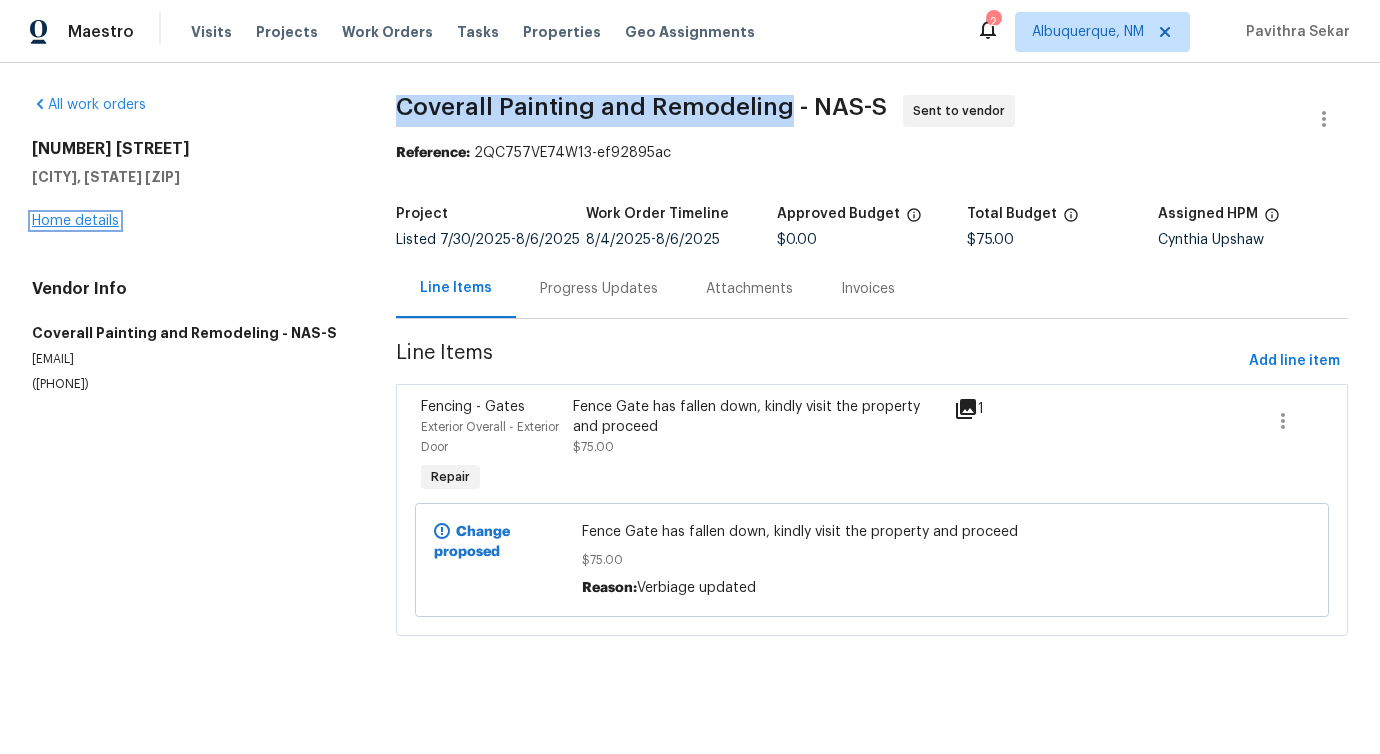 click on "Home details" at bounding box center (75, 221) 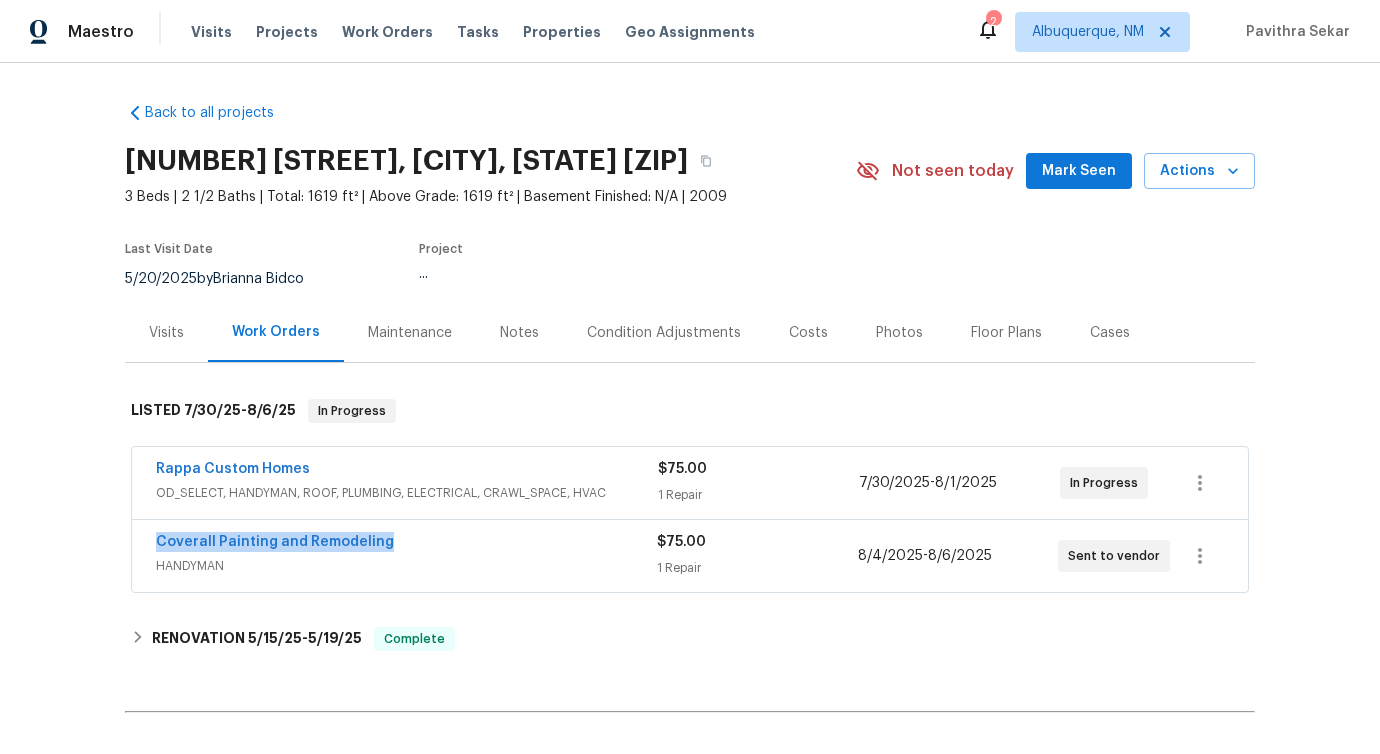 drag, startPoint x: 383, startPoint y: 541, endPoint x: 32, endPoint y: 531, distance: 351.14243 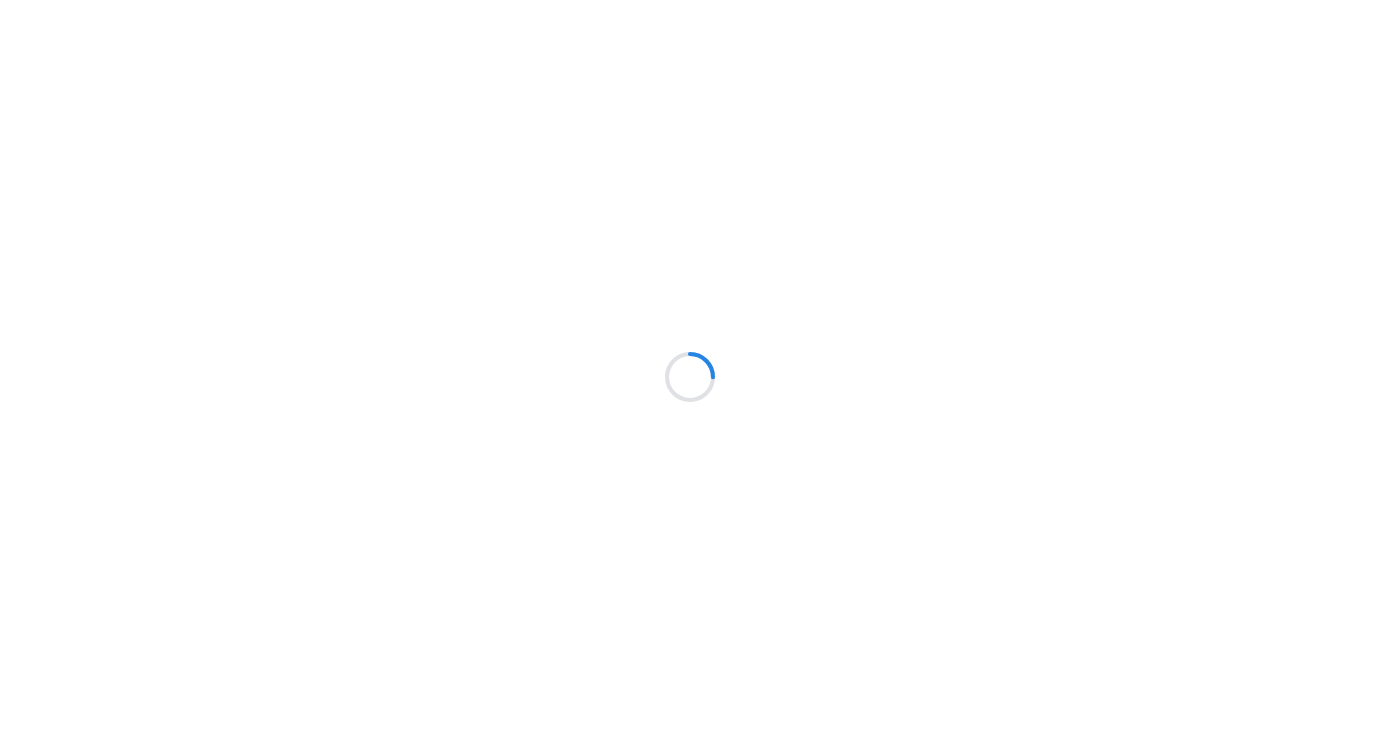 scroll, scrollTop: 0, scrollLeft: 0, axis: both 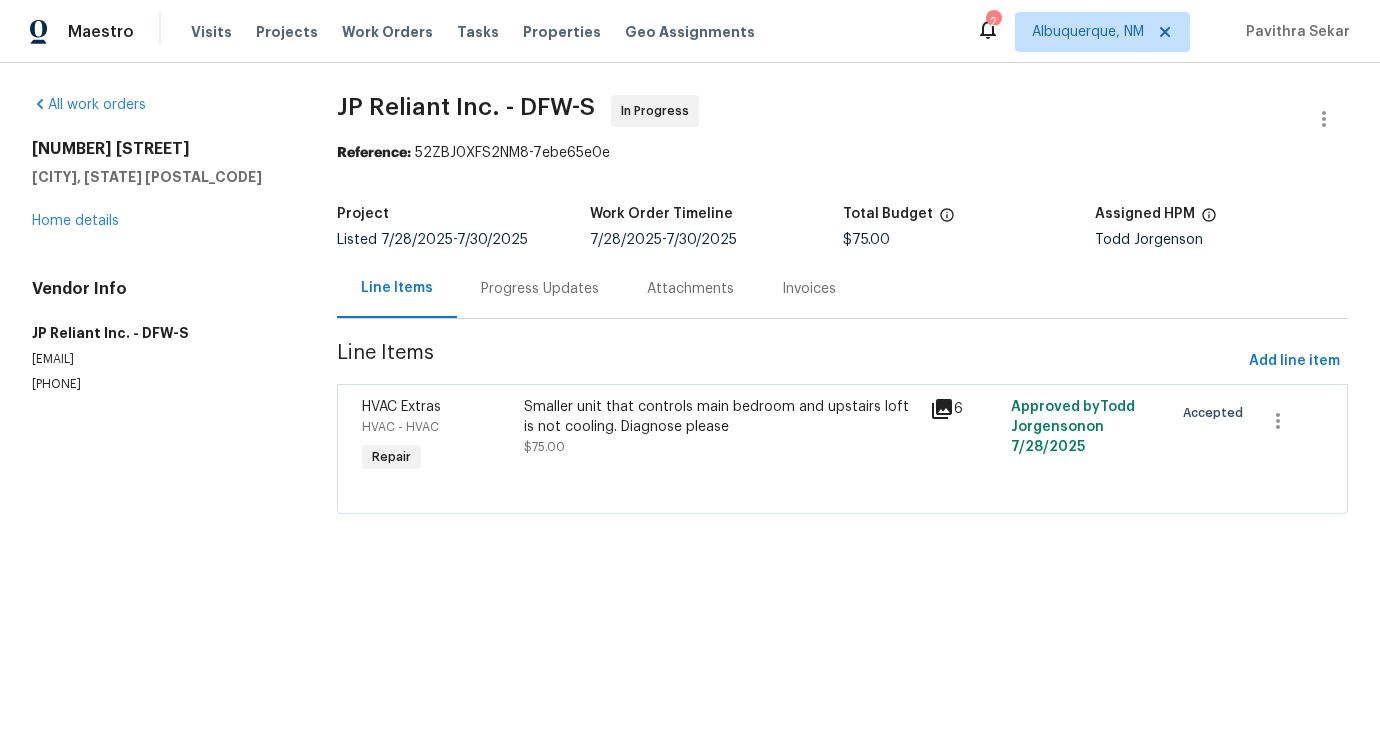 click on "Progress Updates" at bounding box center [540, 289] 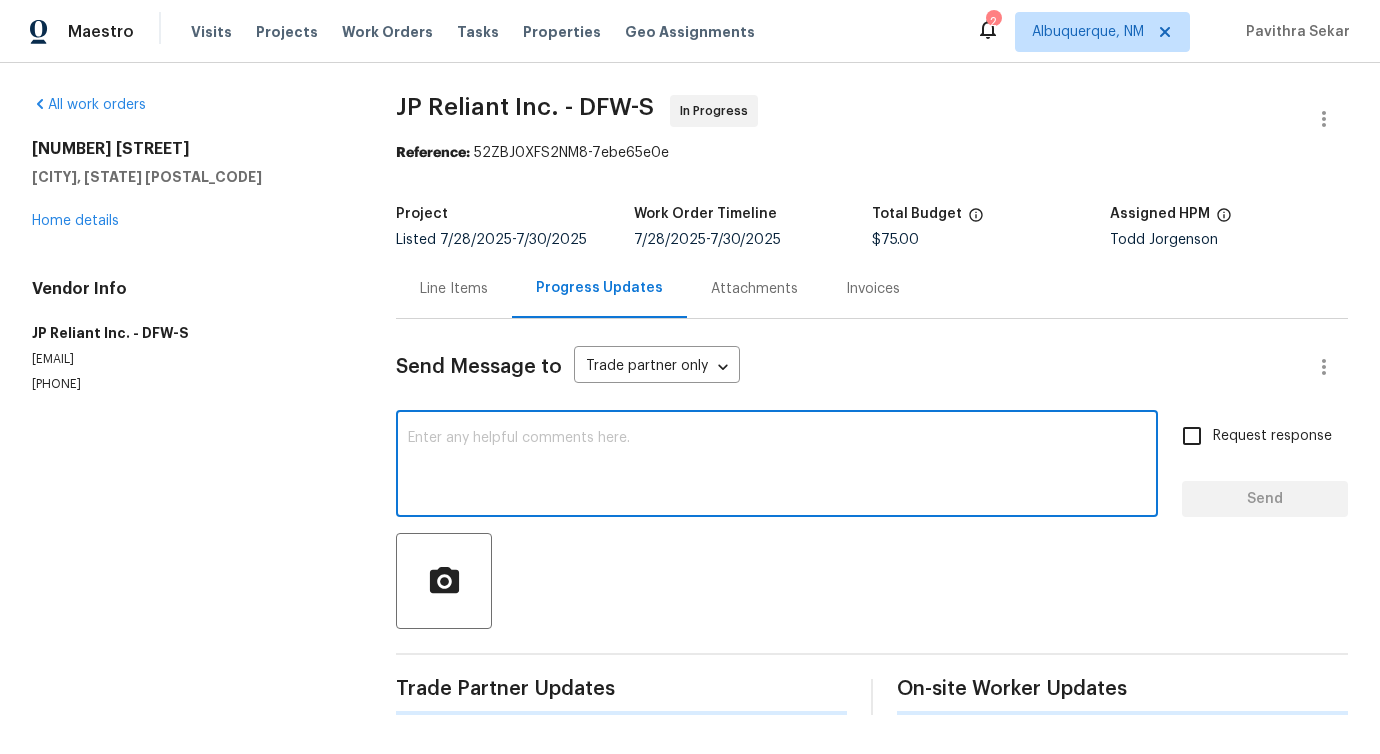 click at bounding box center [777, 466] 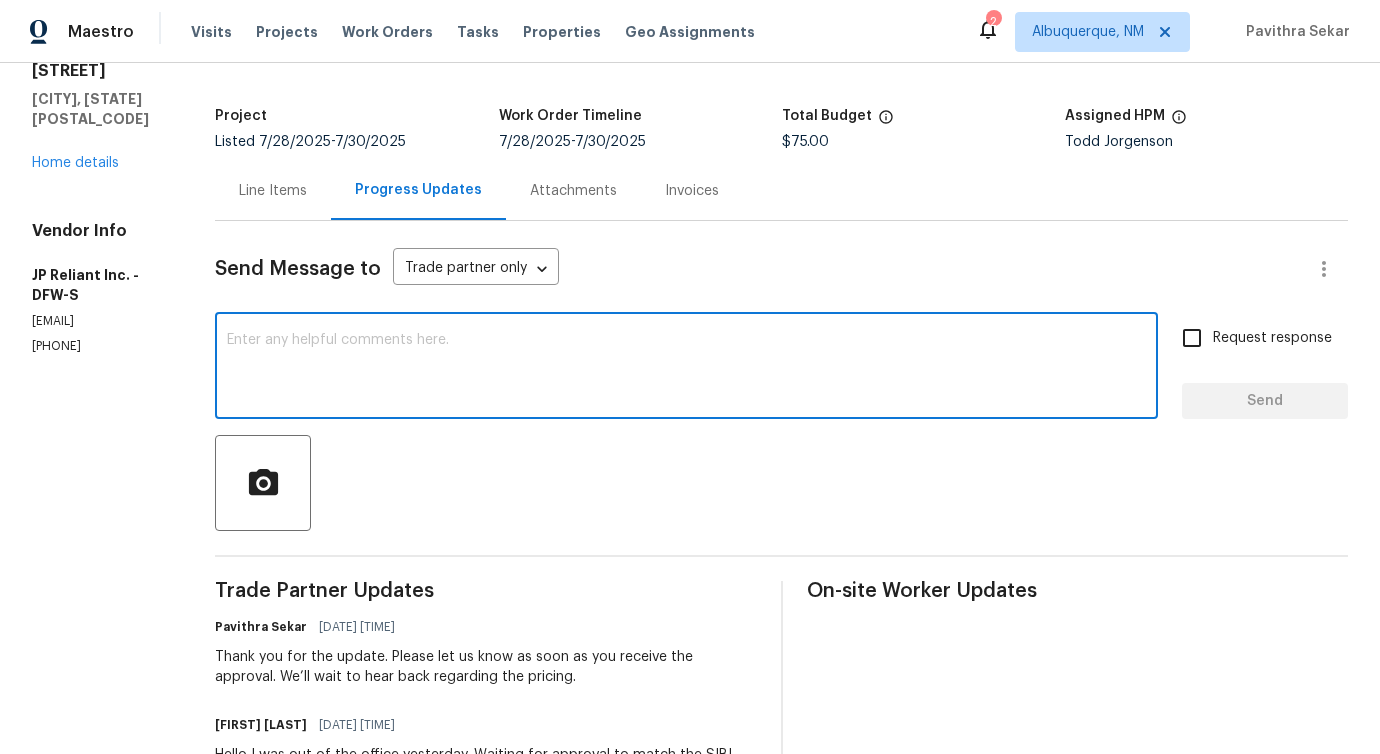scroll, scrollTop: 385, scrollLeft: 0, axis: vertical 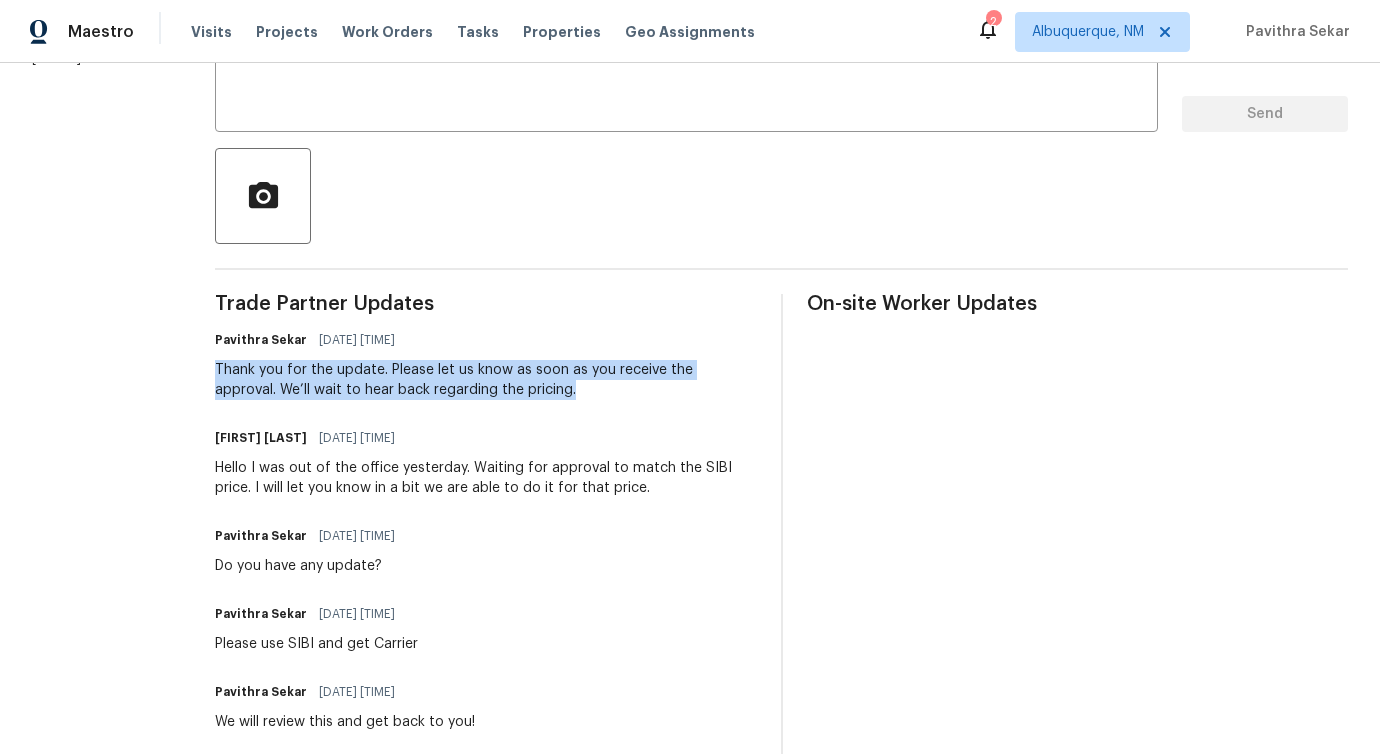 drag, startPoint x: 228, startPoint y: 376, endPoint x: 634, endPoint y: 395, distance: 406.44434 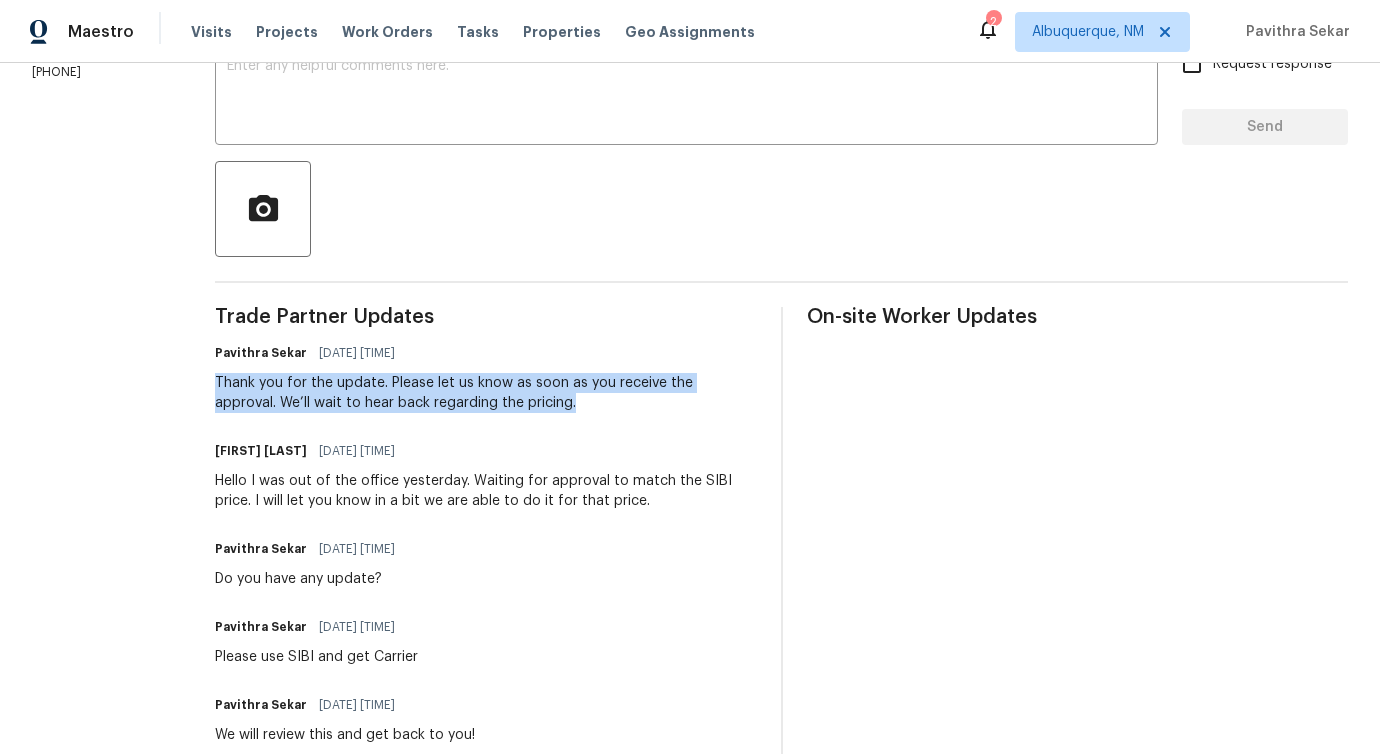 scroll, scrollTop: 161, scrollLeft: 0, axis: vertical 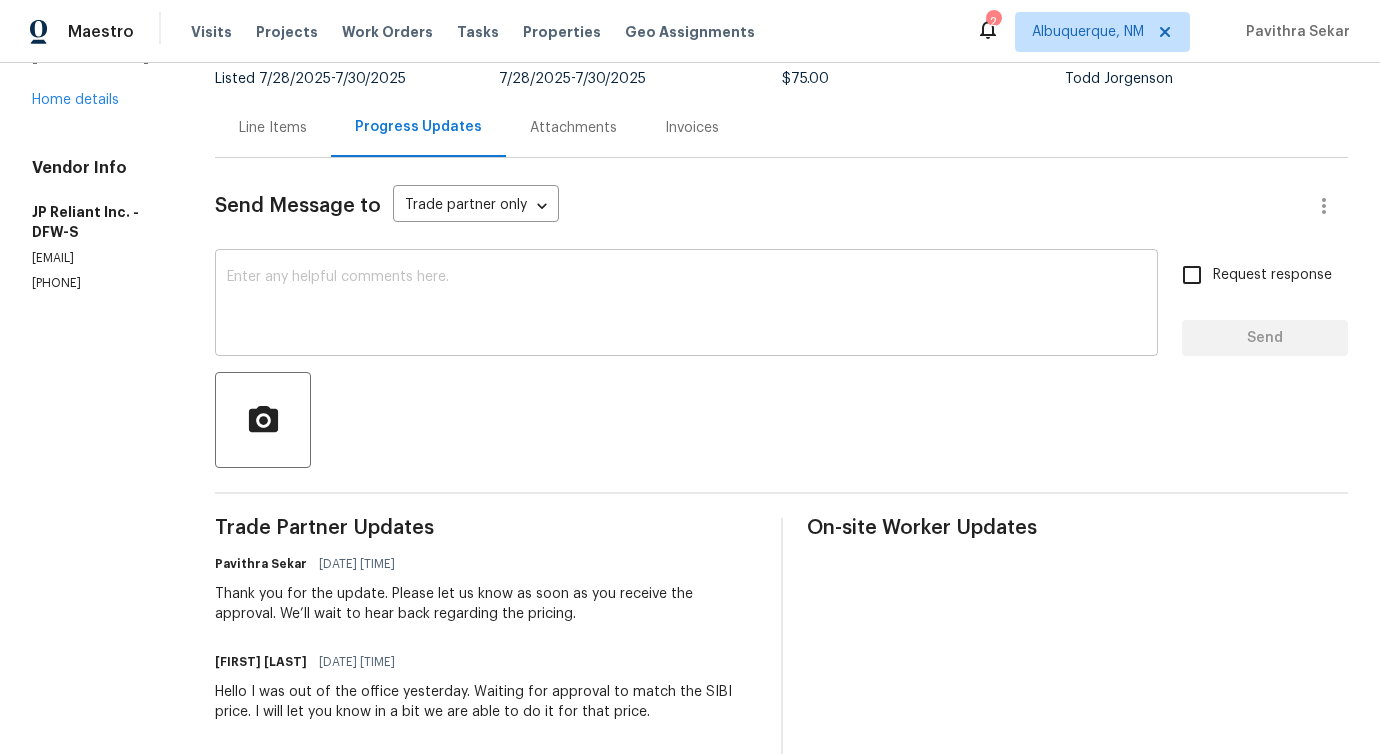 click at bounding box center (686, 305) 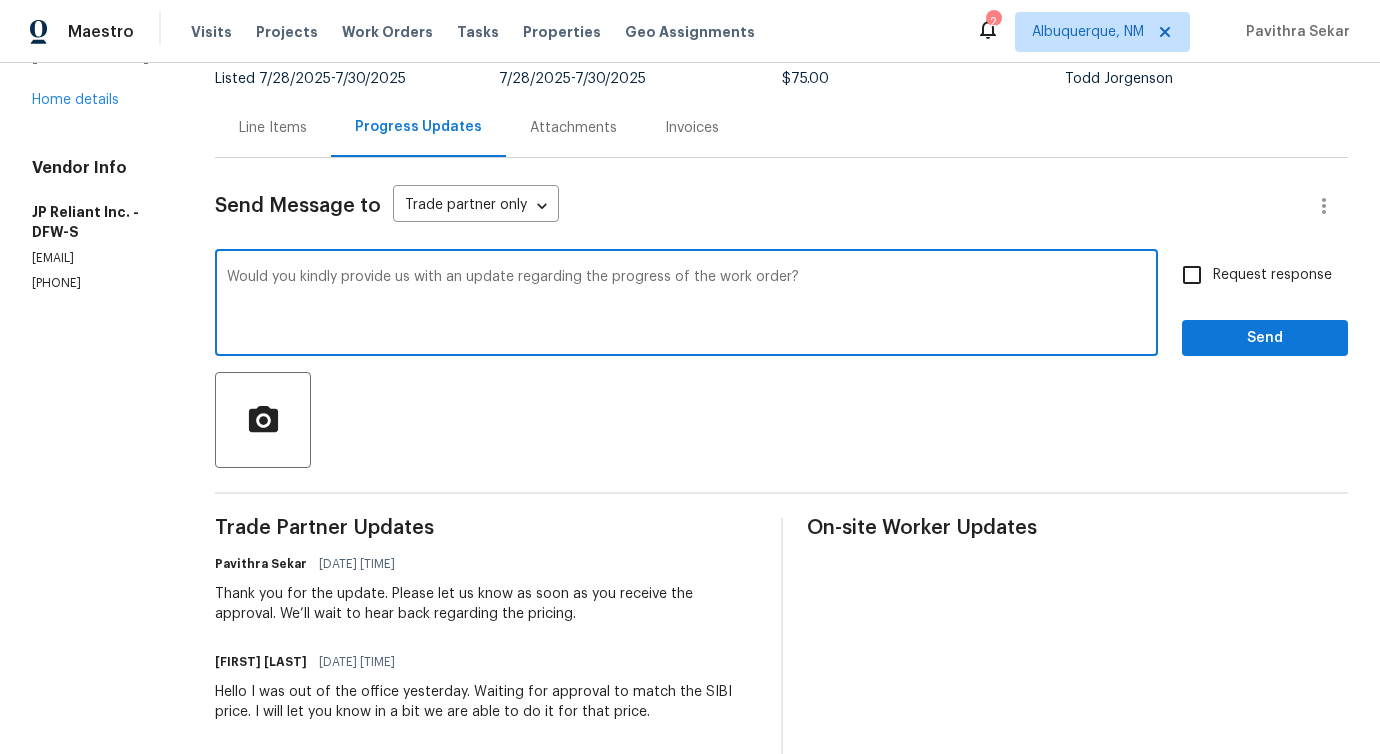 type on "Would you kindly provide us with an update regarding the progress of the work order?" 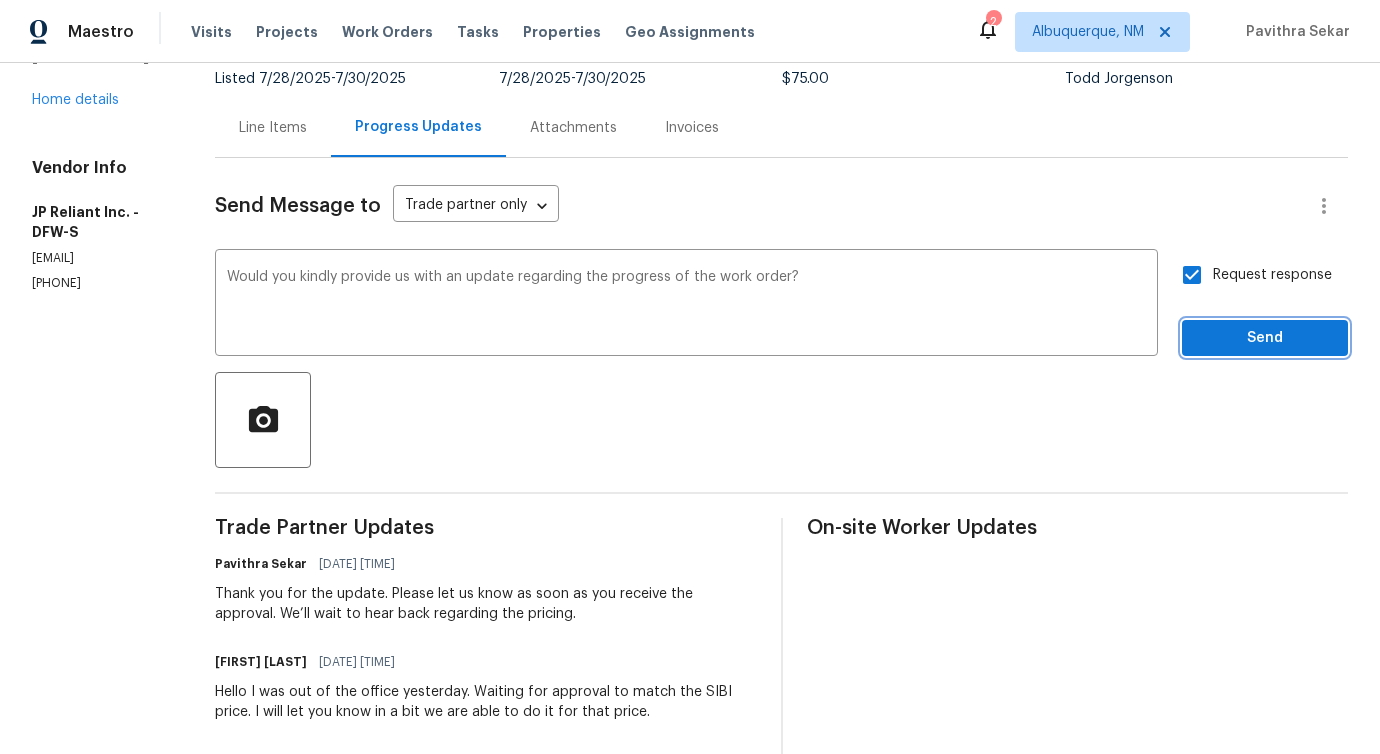 click on "Send" at bounding box center (1265, 338) 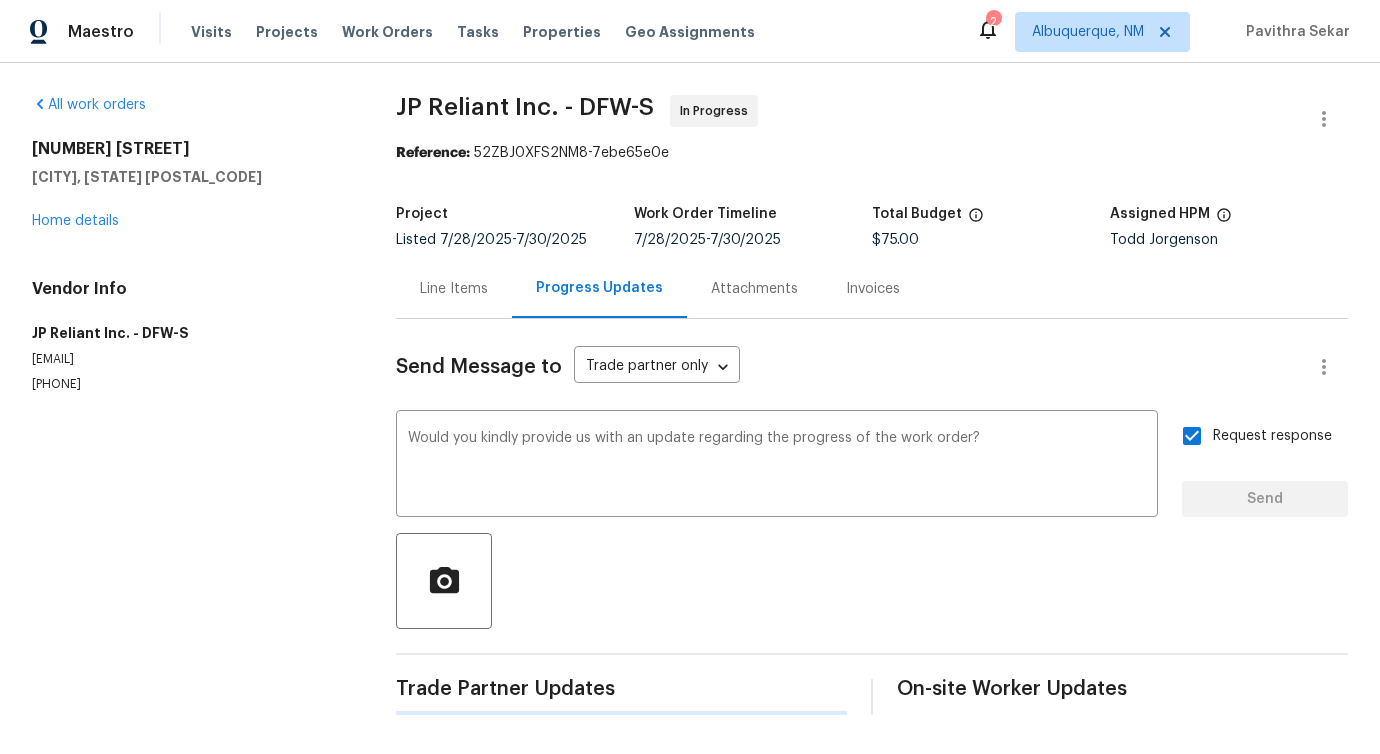scroll, scrollTop: 0, scrollLeft: 0, axis: both 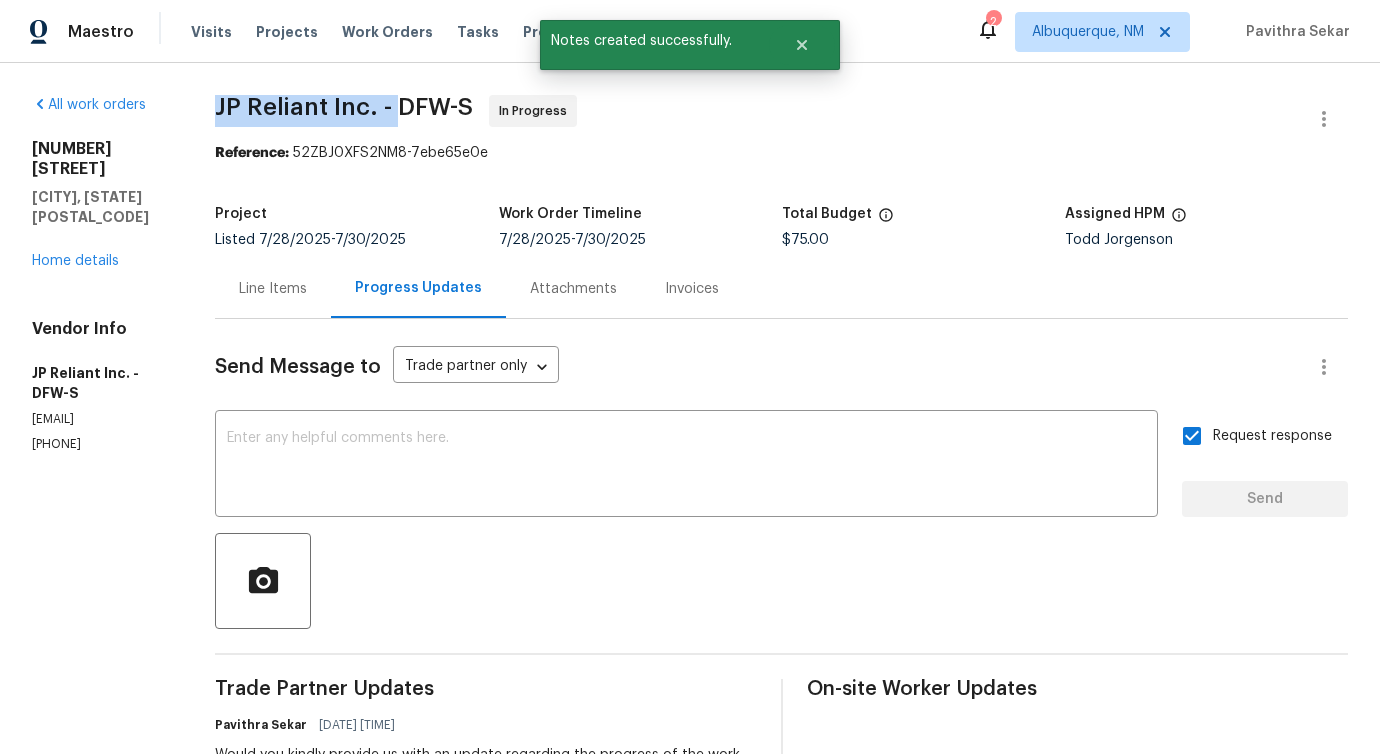 drag, startPoint x: 236, startPoint y: 102, endPoint x: 425, endPoint y: 108, distance: 189.09521 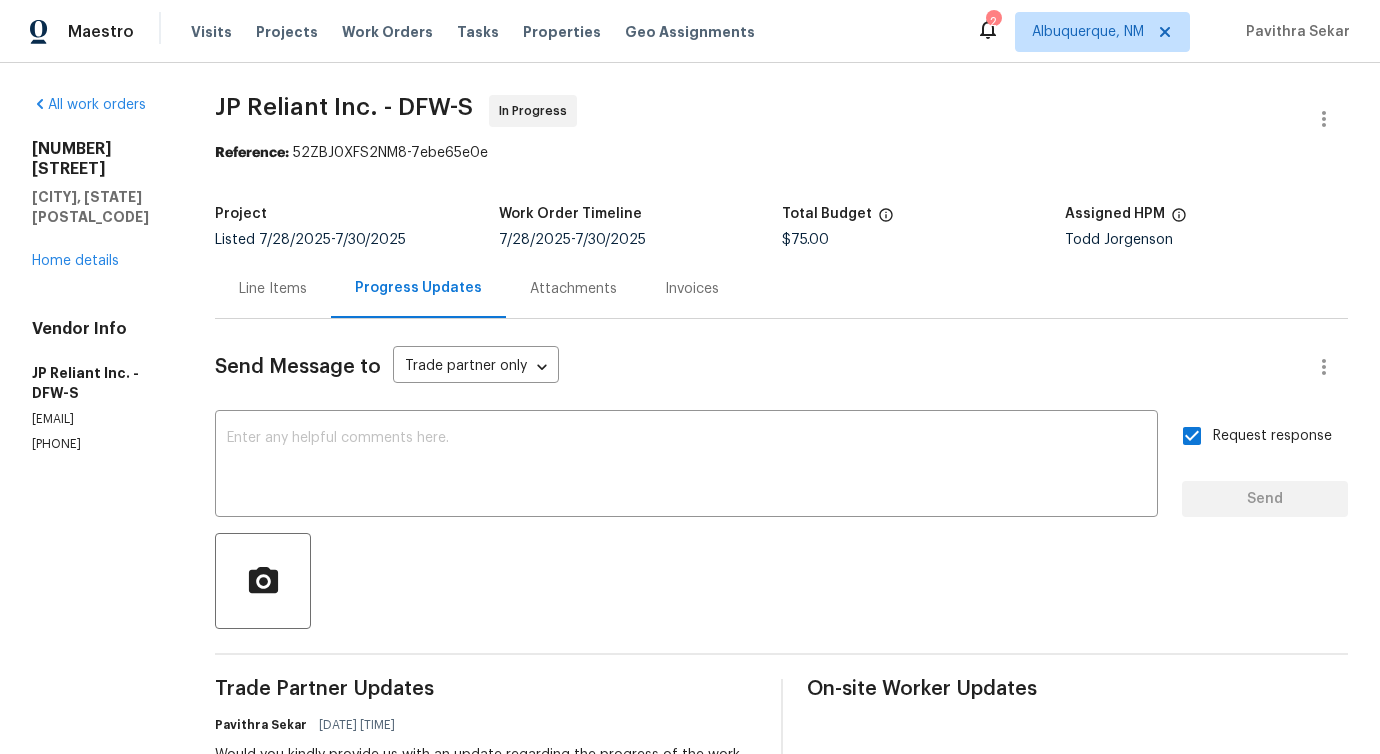 click on "[NUMBER] [STREET] [CITY], [STATE] [POSTAL_CODE] Home details" at bounding box center [99, 205] 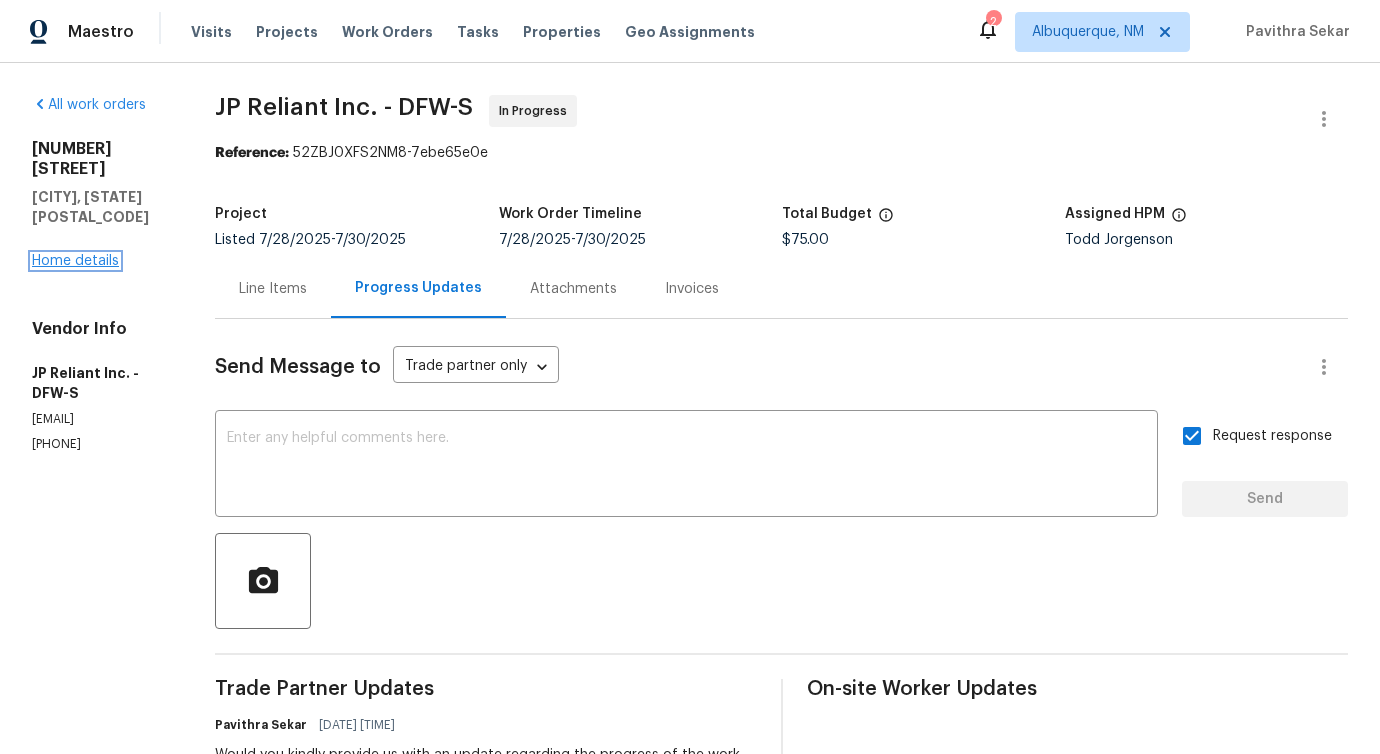 click on "Home details" at bounding box center [75, 261] 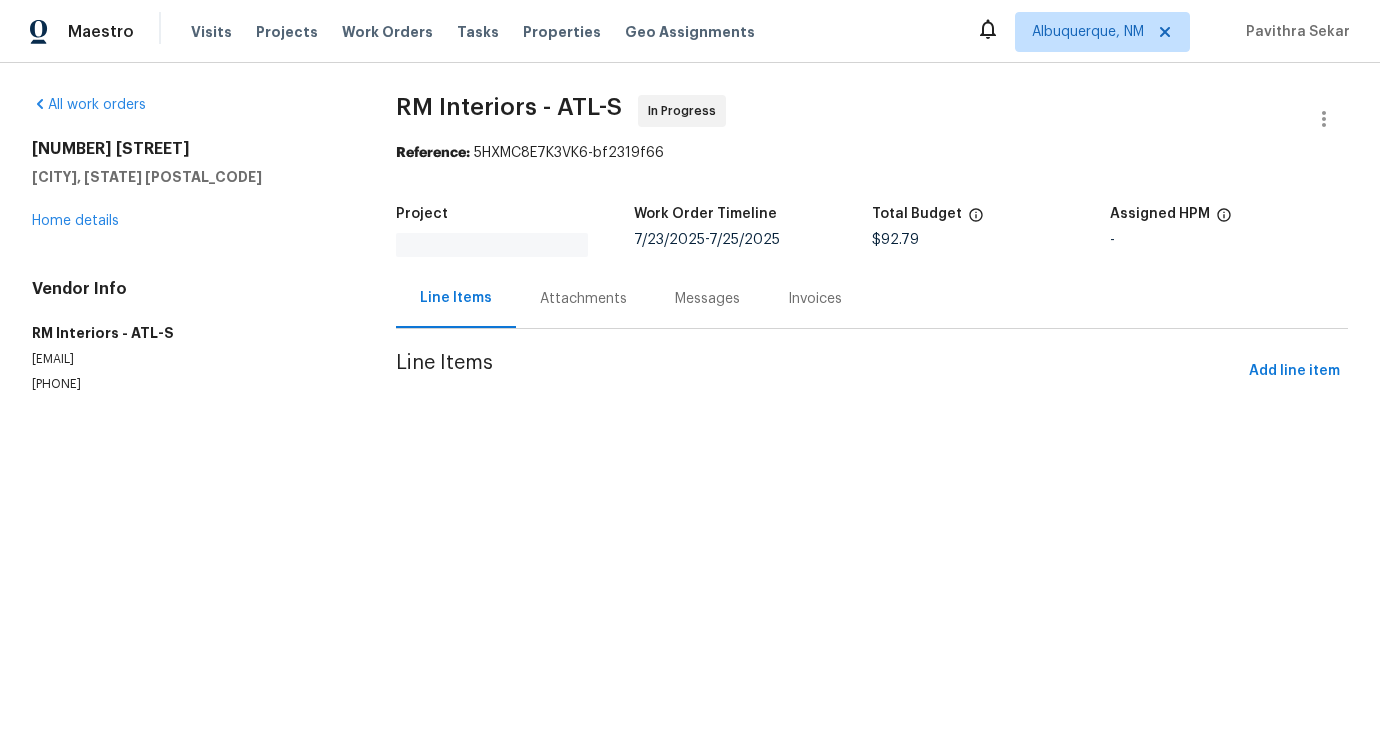scroll, scrollTop: 0, scrollLeft: 0, axis: both 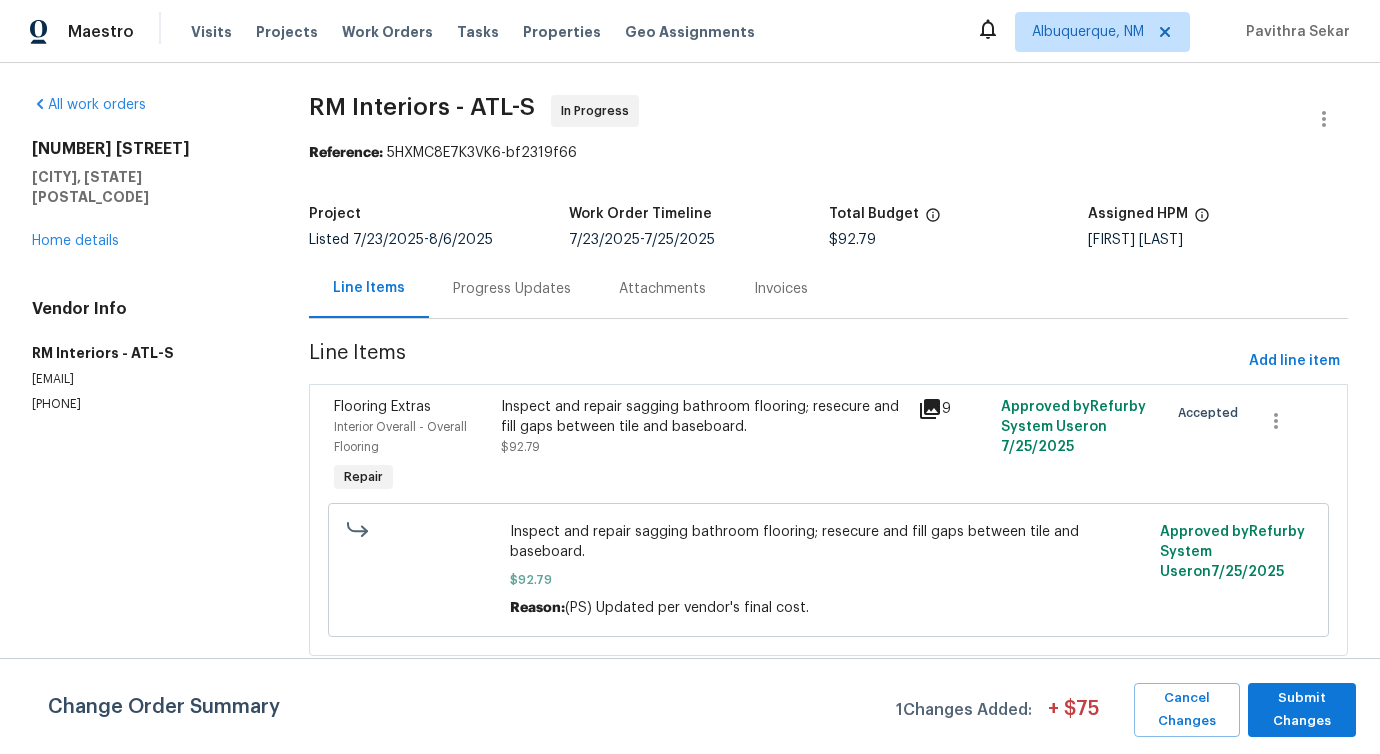 click on "Progress Updates" at bounding box center [512, 288] 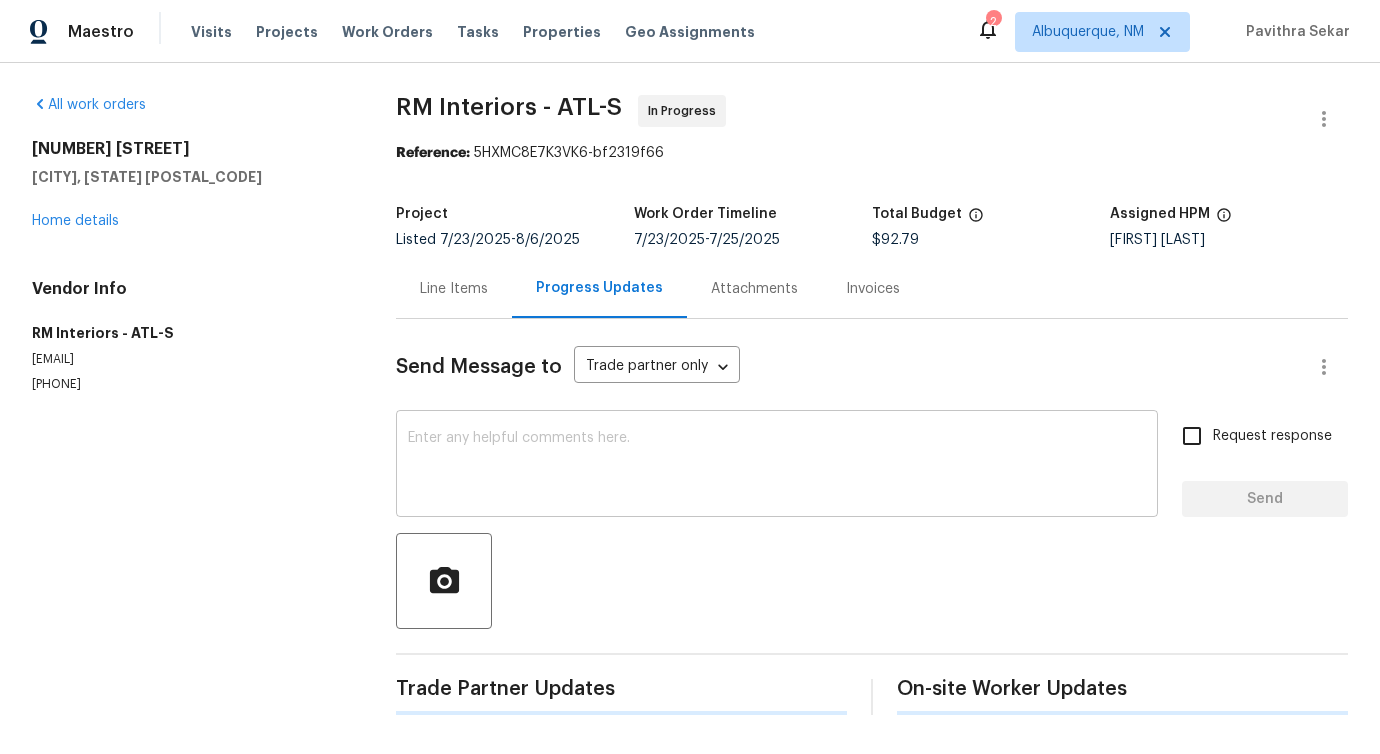 click at bounding box center (777, 466) 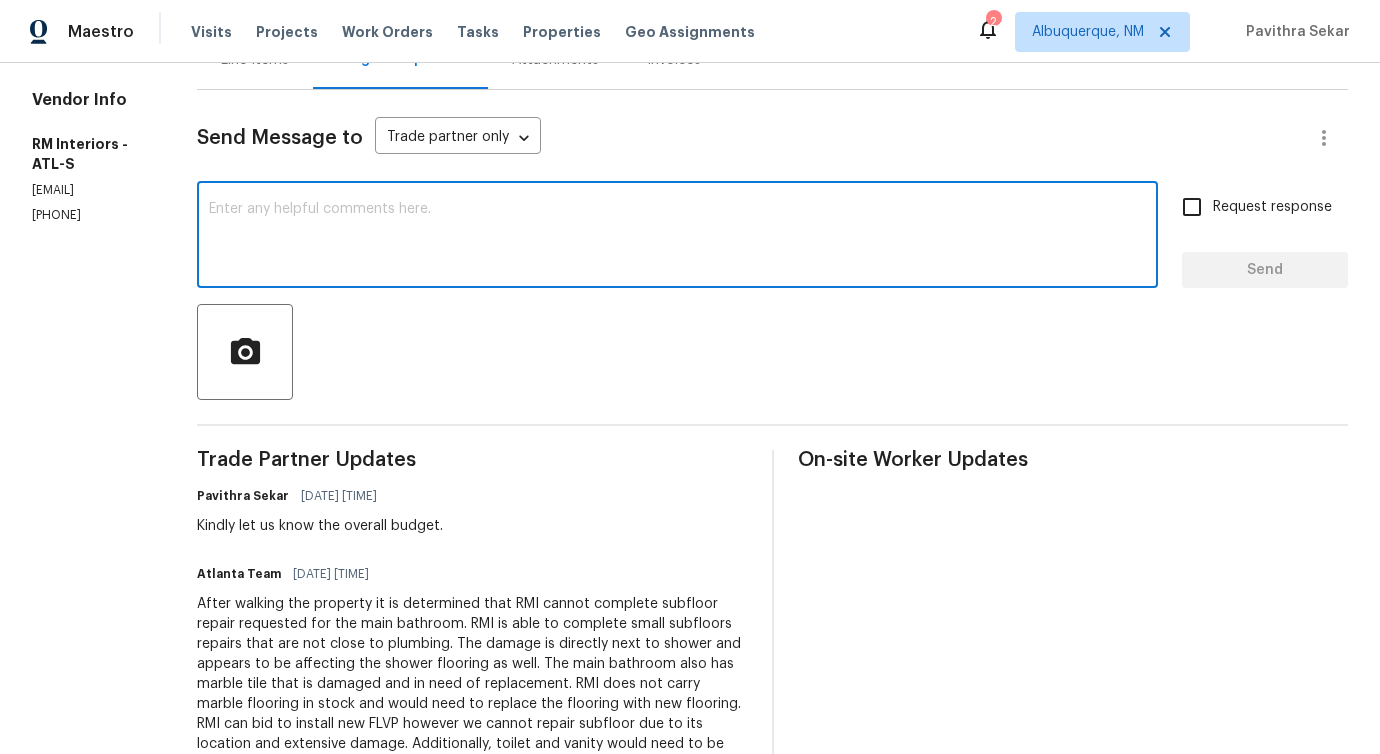 scroll, scrollTop: 392, scrollLeft: 0, axis: vertical 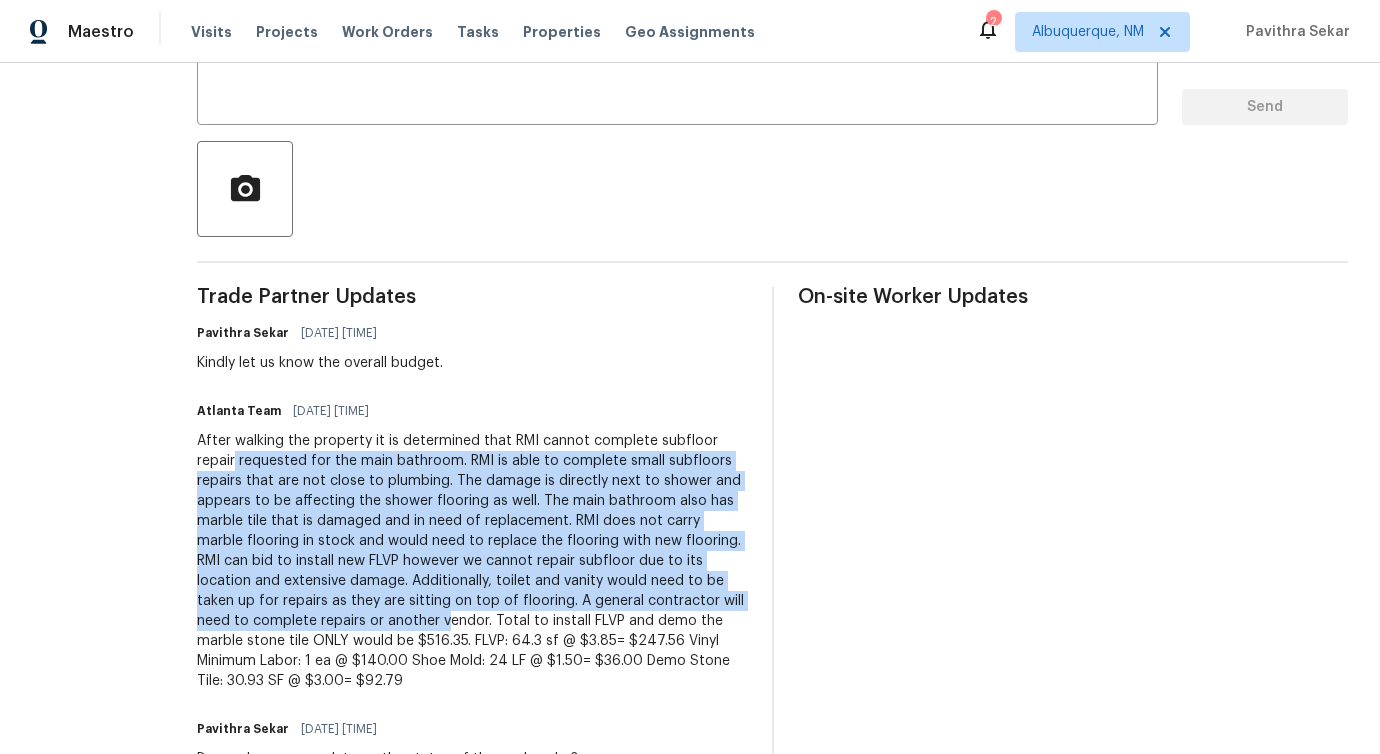 drag, startPoint x: 258, startPoint y: 463, endPoint x: 565, endPoint y: 614, distance: 342.1257 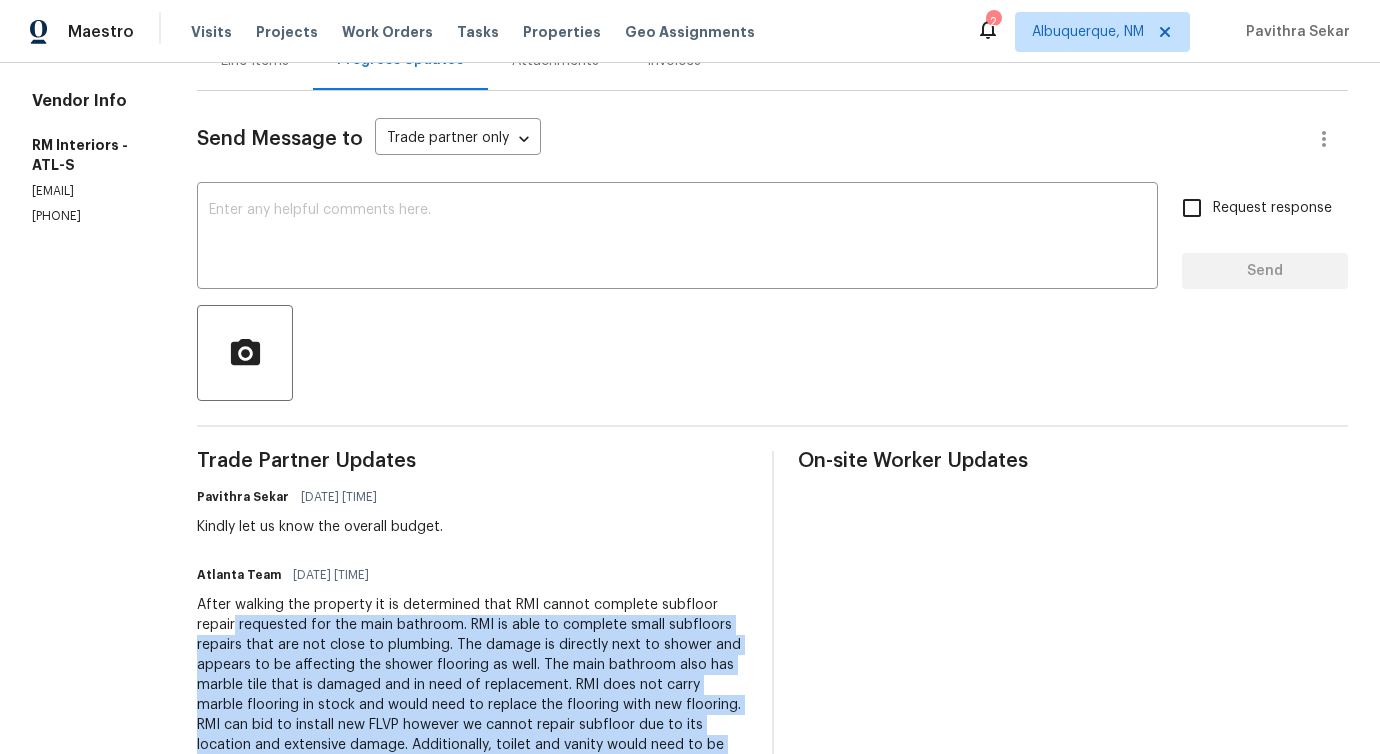 scroll, scrollTop: 377, scrollLeft: 0, axis: vertical 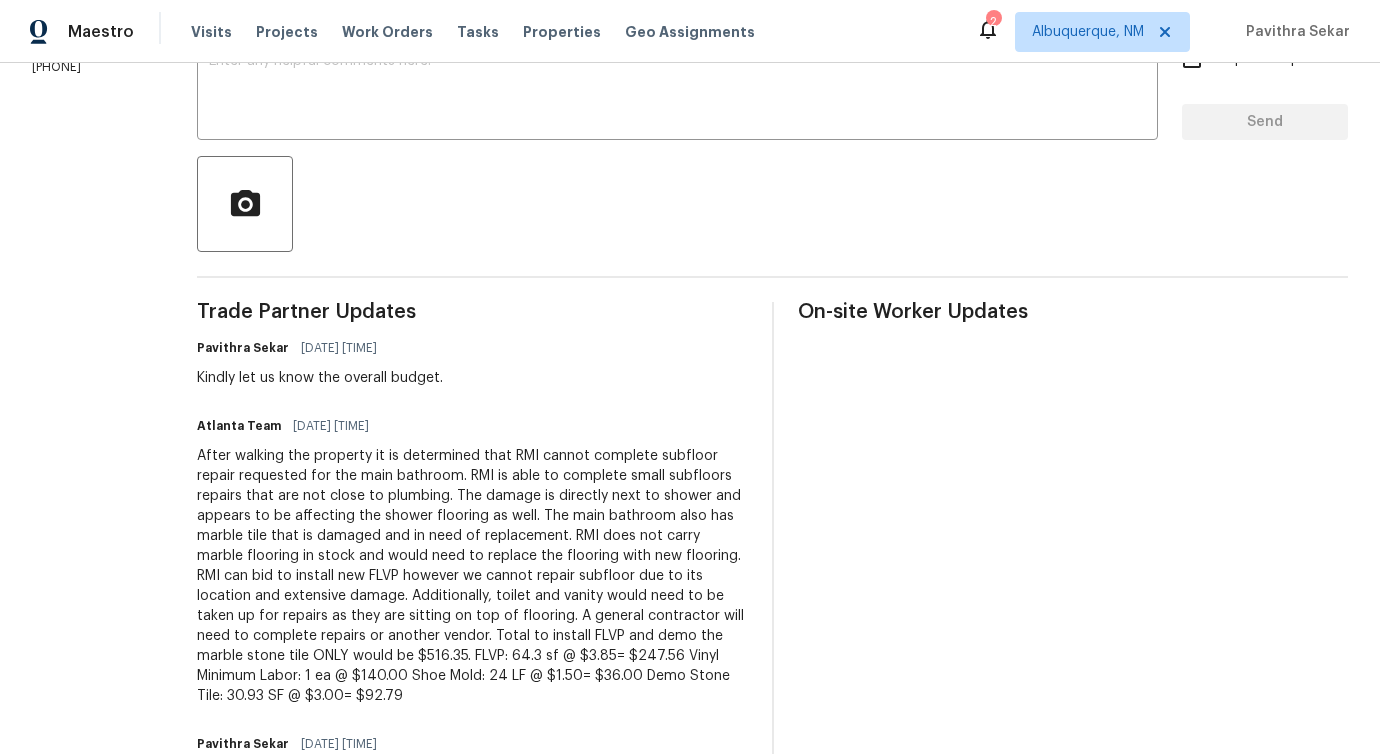 click on "All work orders 1909 Meadow Ln Decatur, GA 30032 Home details Vendor Info RM Interiors - ATL-S atlanta@rmiflooring.com (404) 771-0472 RM Interiors - ATL-S In Progress Reference:   5HXMC8E7K3VK6-bf2319f66 Project Listed   7/23/2025  -  8/6/2025 Work Order Timeline 7/23/2025  -  7/25/2025 Total Budget $92.79 Assigned HPM Juan Lozano Line Items Progress Updates Attachments Invoices Send Message to Trade partner only Trade partner only ​ x ​ Request response Send Trade Partner Updates Pavithra Sekar 07/25/2025 3:54 PM Kindly let us know the overall budget. Atlanta Team 07/25/2025 6:28 AM Pavithra Sekar 07/24/2025 7:18 PM Do you have any update on the status of the work order? Atlanta Team 07/23/2025 11:30 AM Hello,
Thank you for the order. RM accepts!
We will have our Field Project Manager out to the property soon.
Thank you
Ashley Soto
Account Manager Pavithra Sekar 07/23/2025 11:23 AM On-site Worker Updates" at bounding box center [690, 391] 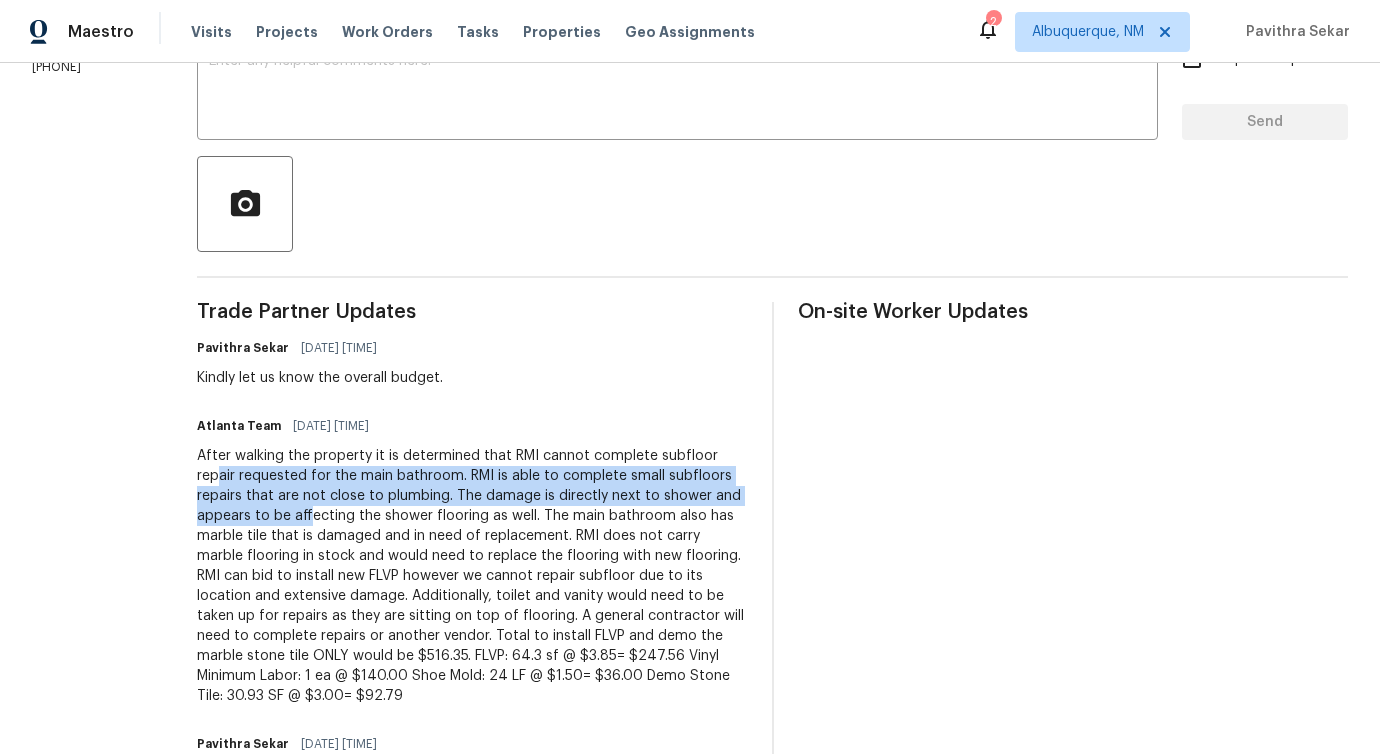 drag, startPoint x: 239, startPoint y: 467, endPoint x: 435, endPoint y: 563, distance: 218.24756 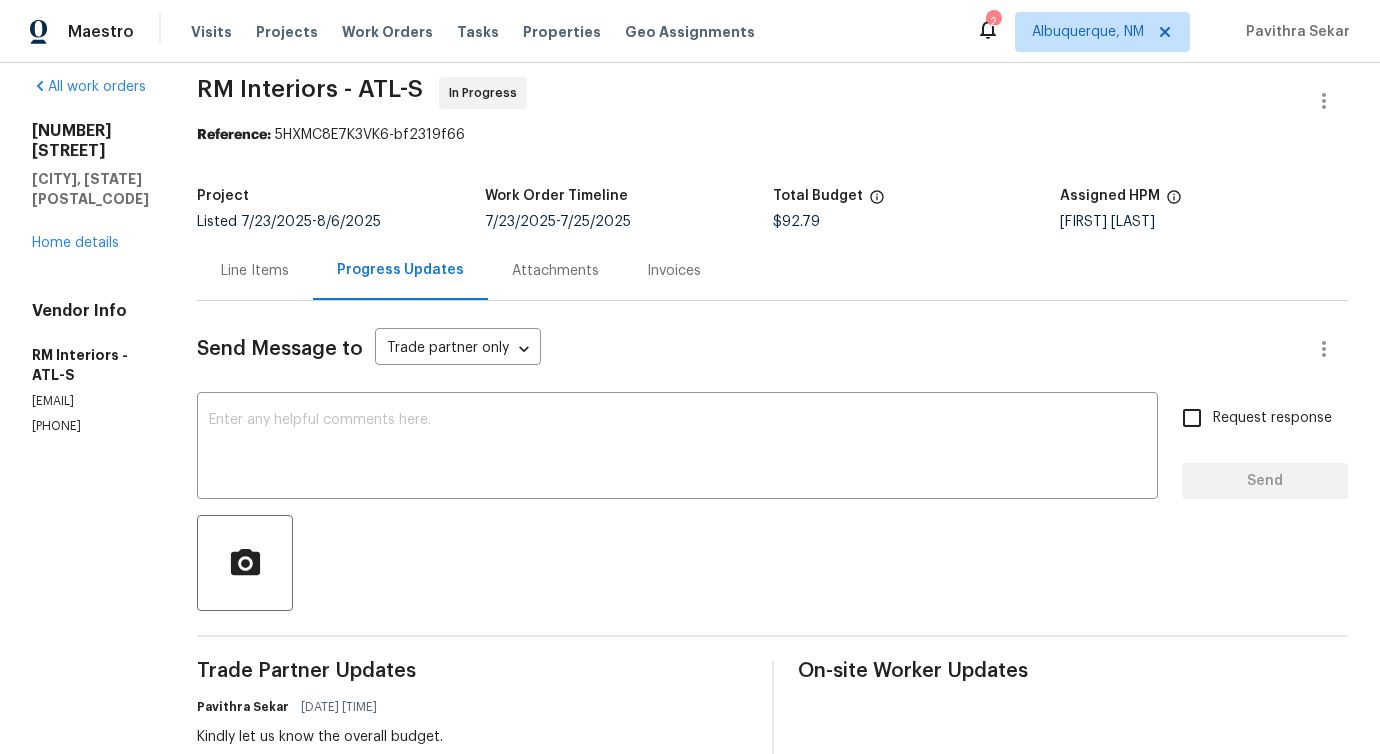 scroll, scrollTop: 0, scrollLeft: 0, axis: both 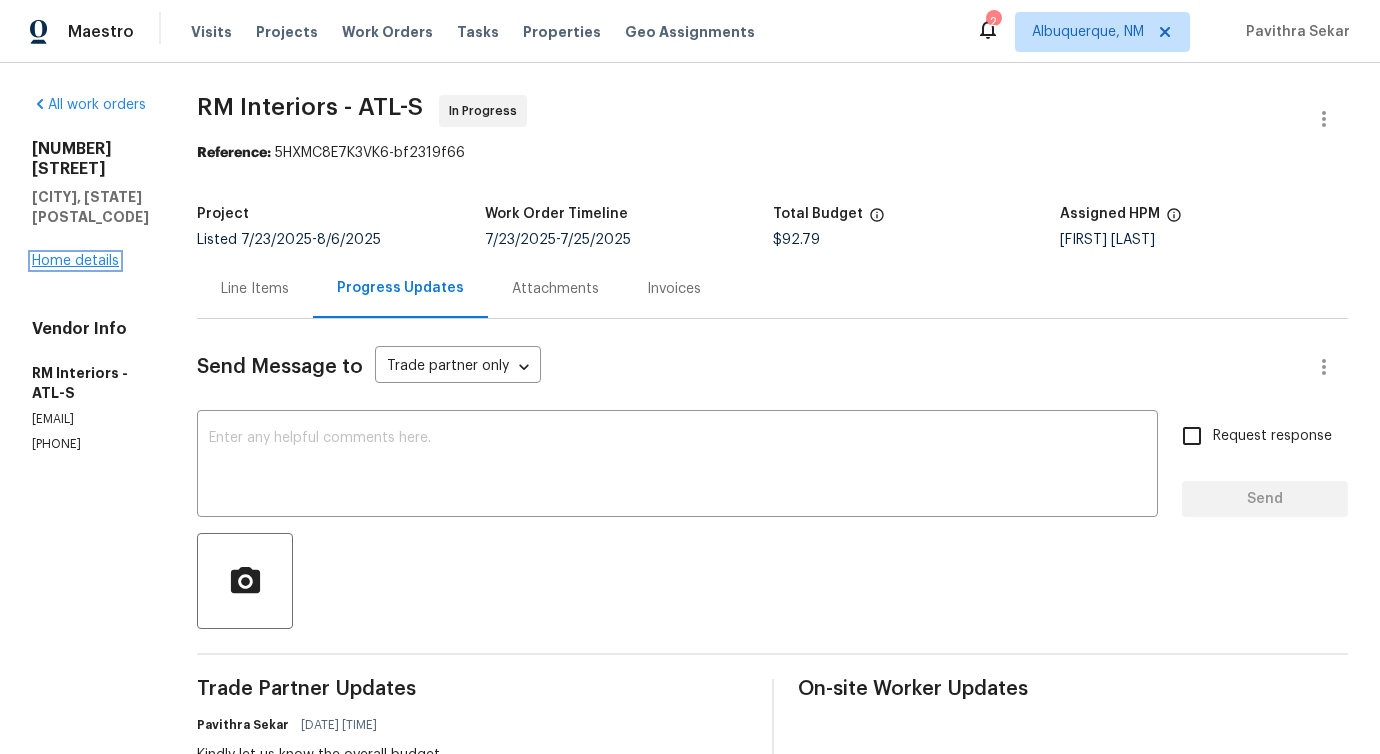 click on "Home details" at bounding box center (75, 261) 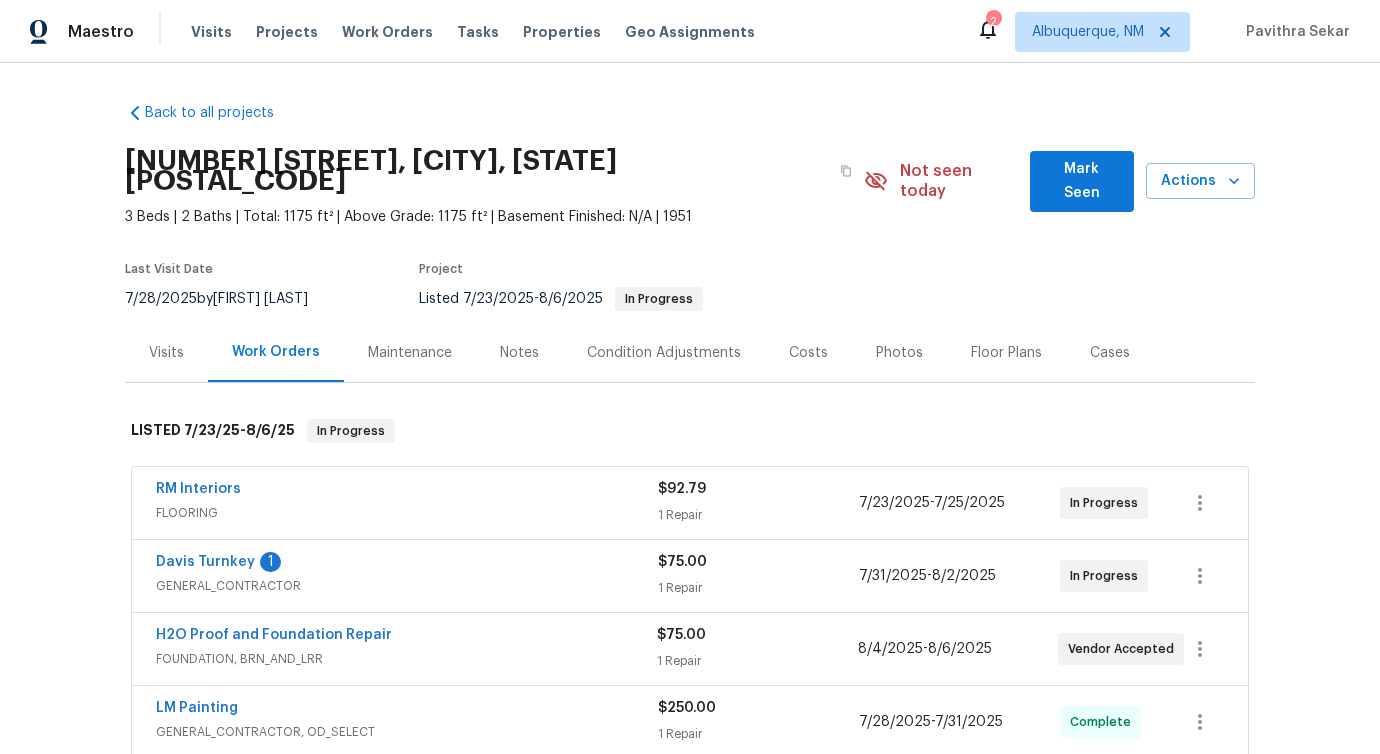 scroll, scrollTop: 151, scrollLeft: 0, axis: vertical 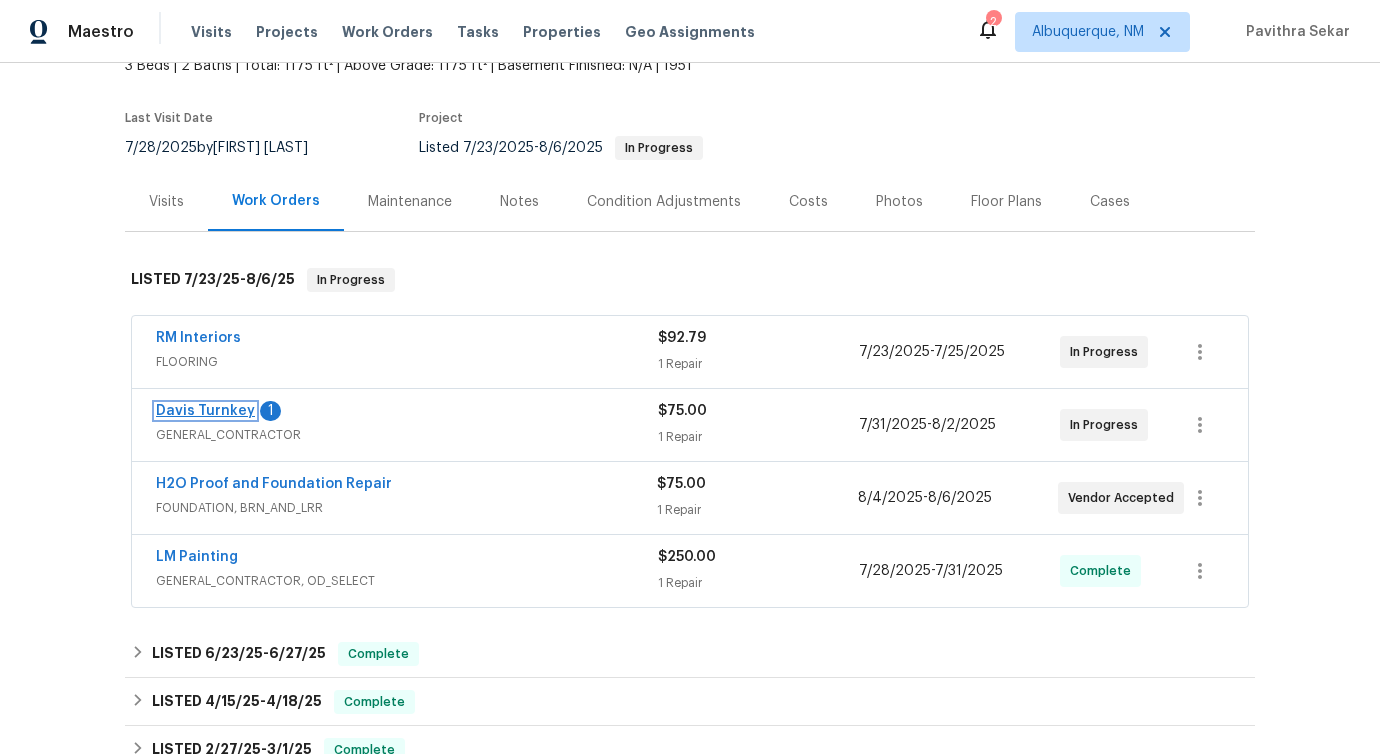 click on "Davis Turnkey" at bounding box center (205, 411) 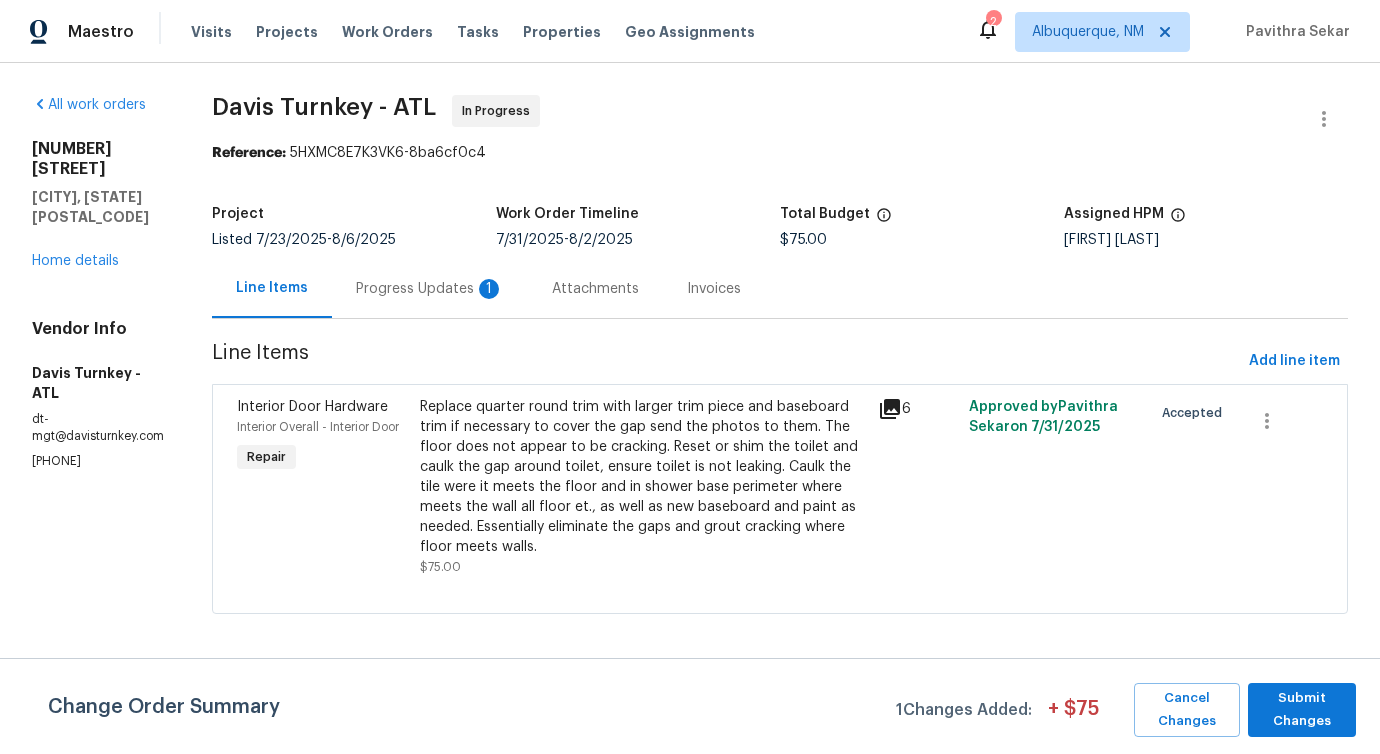click on "Progress Updates 1" at bounding box center (430, 288) 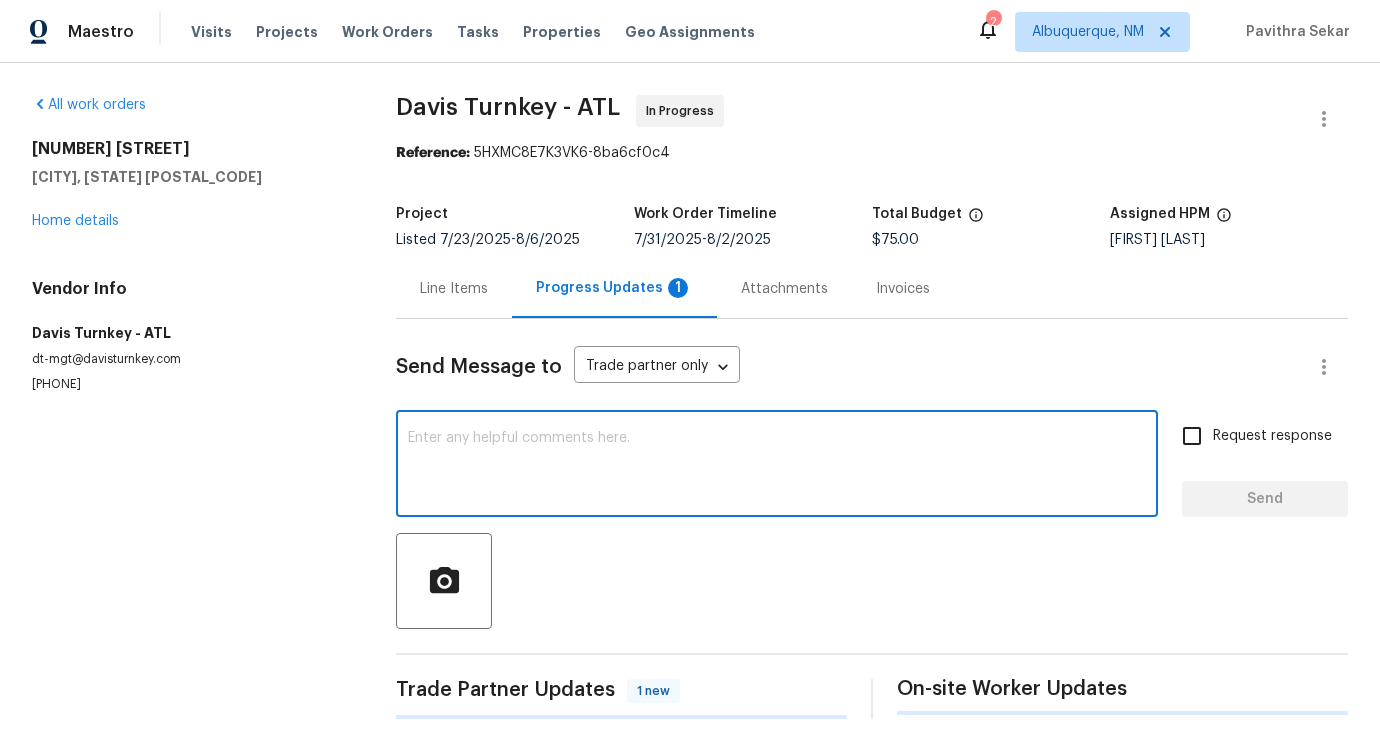 click at bounding box center (777, 466) 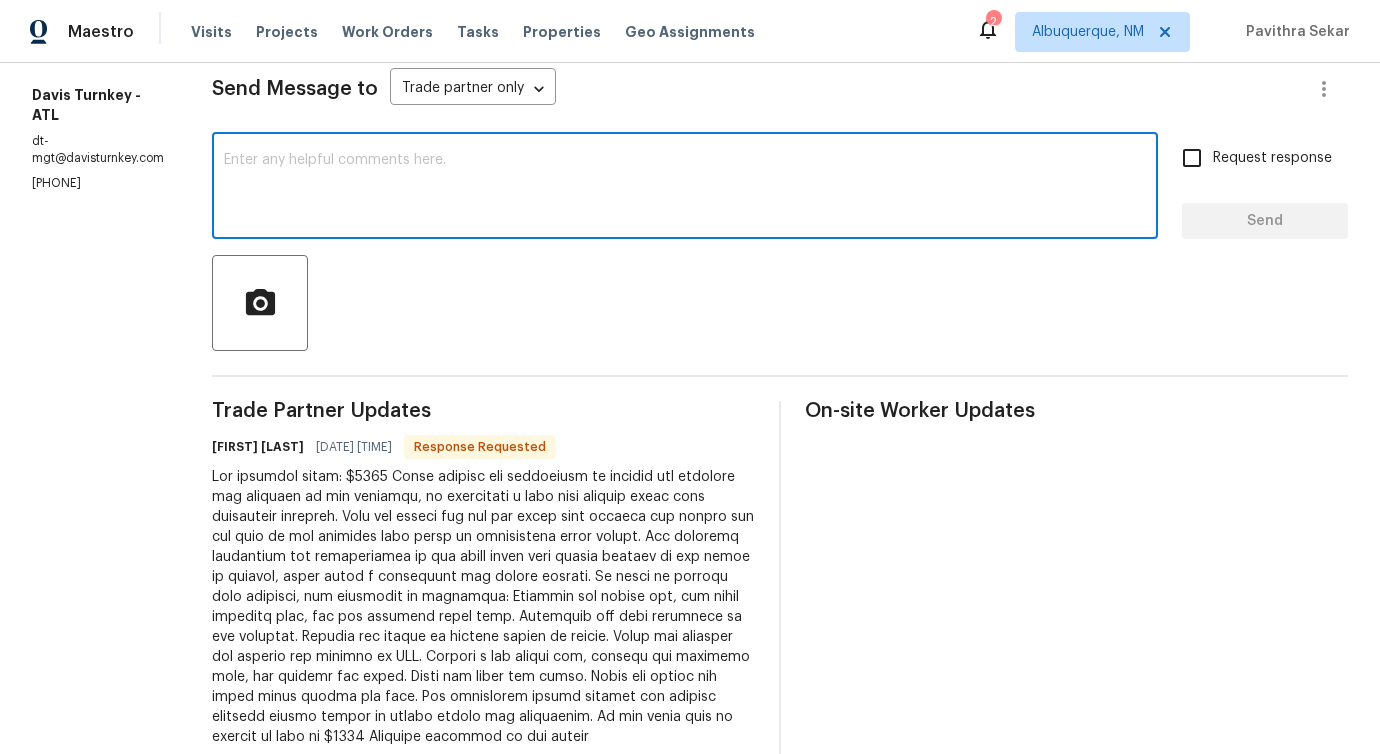 scroll, scrollTop: 206, scrollLeft: 0, axis: vertical 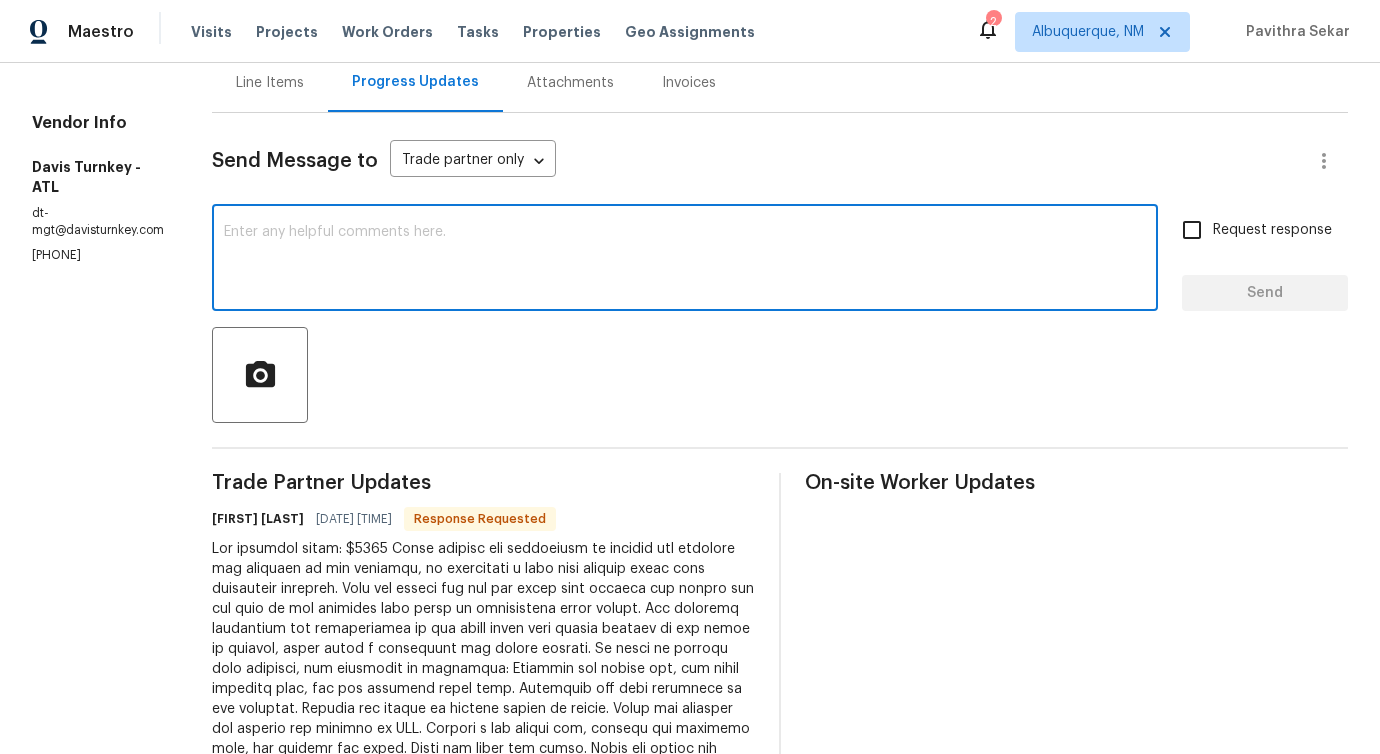 click on "Line Items" at bounding box center (270, 82) 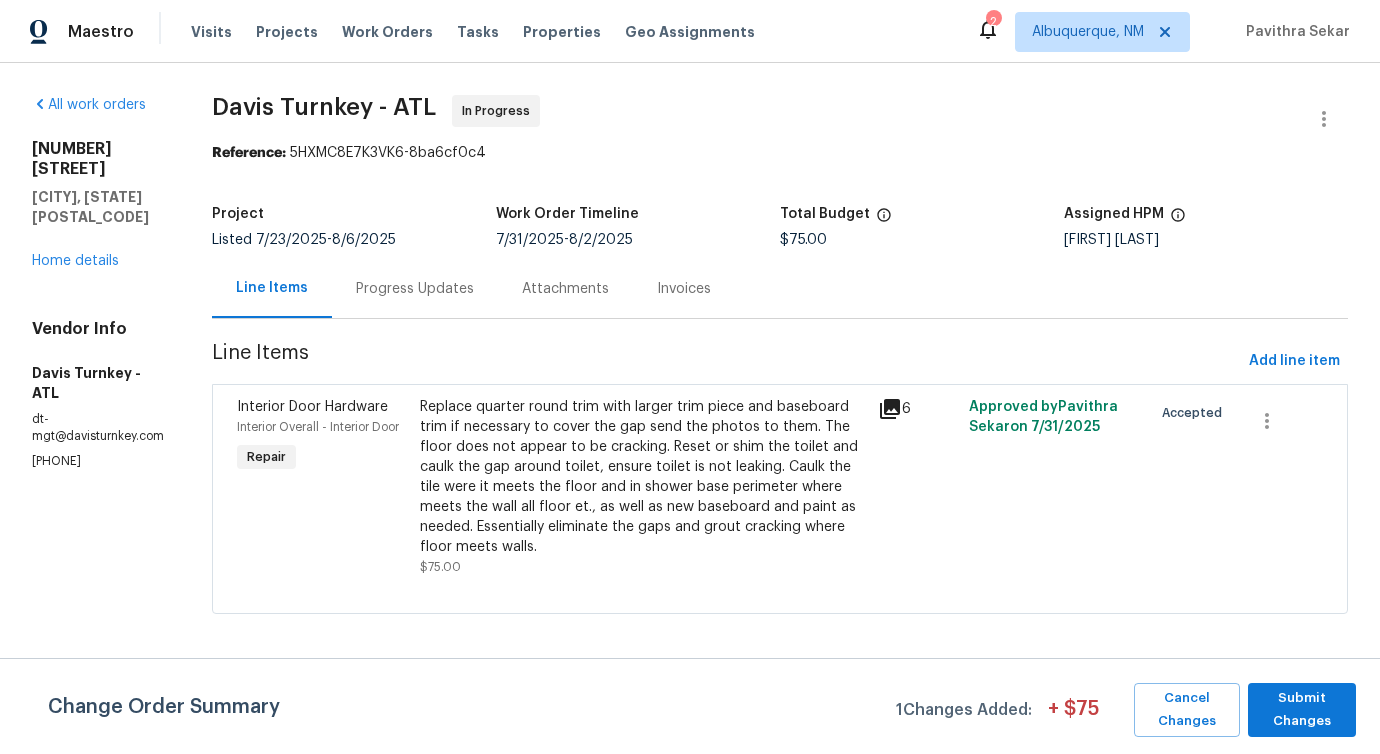 scroll, scrollTop: 0, scrollLeft: 0, axis: both 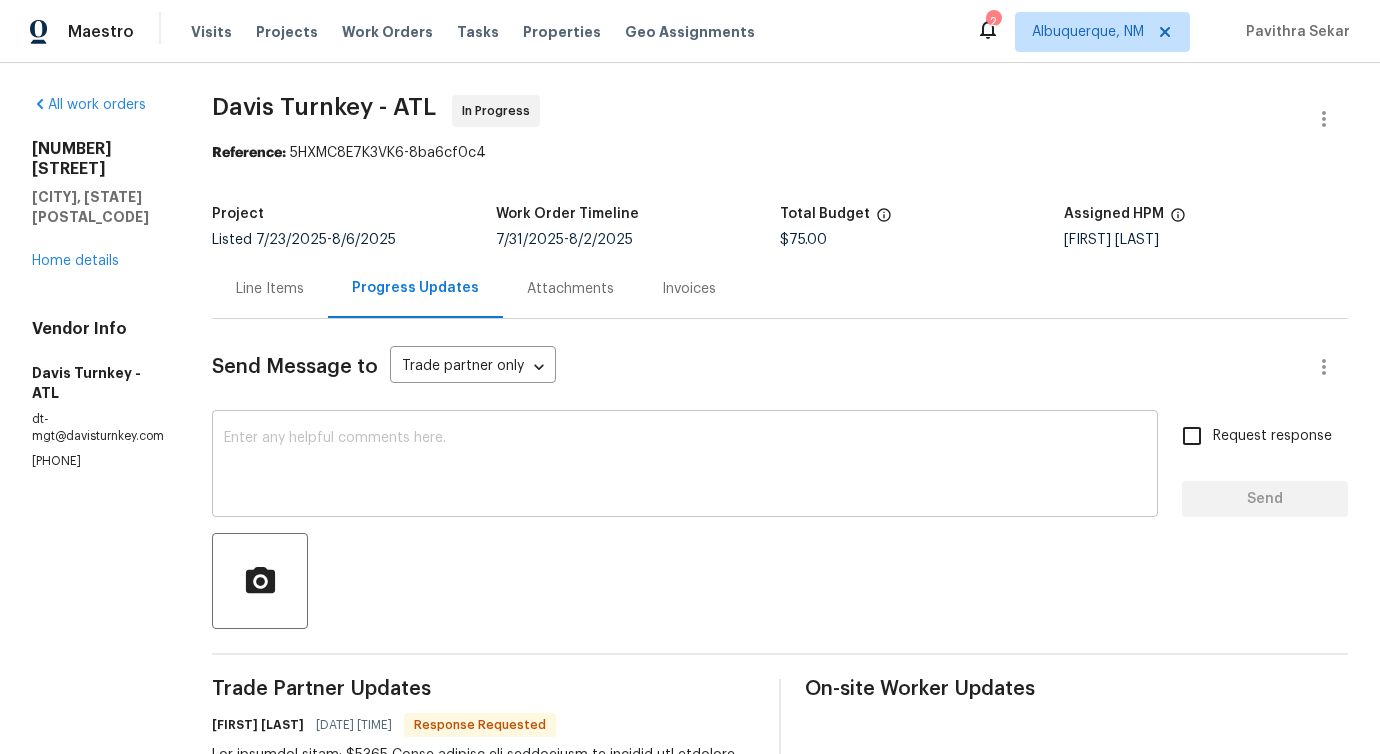 click at bounding box center (685, 466) 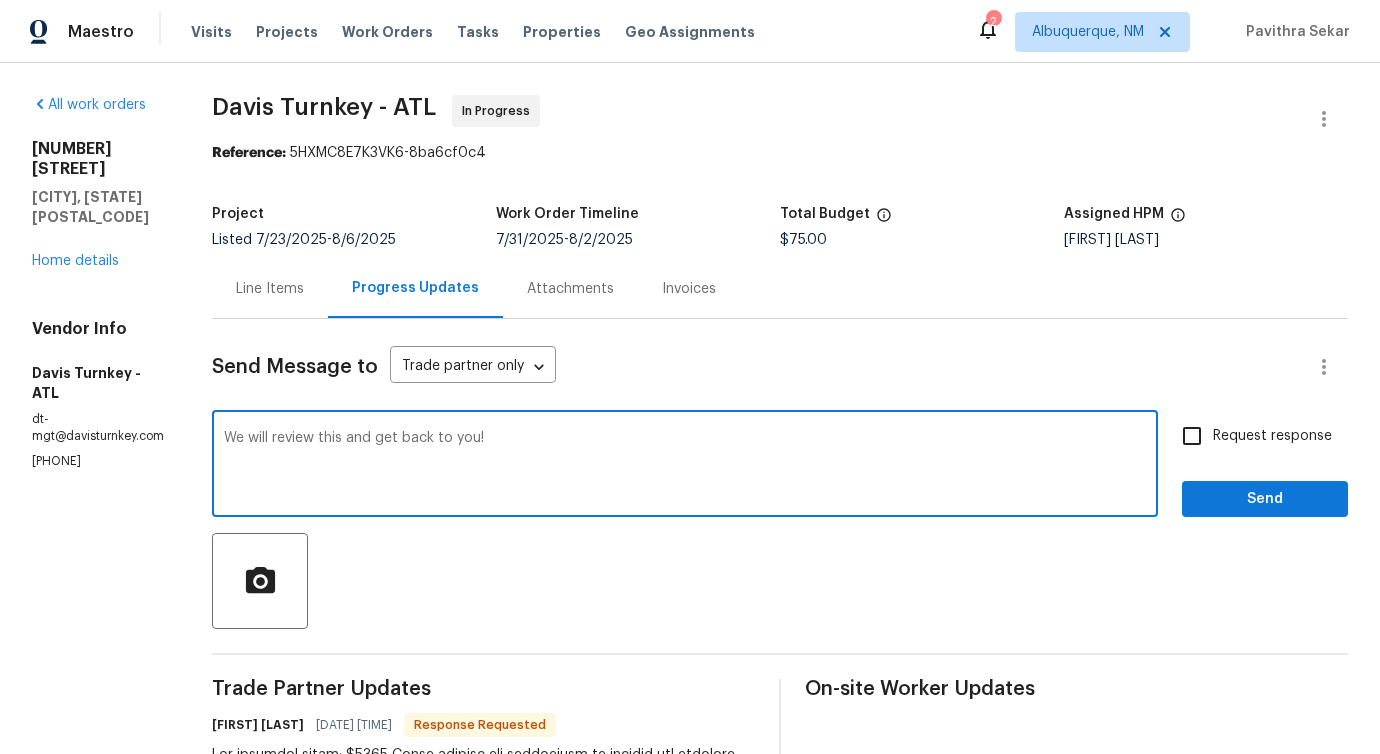 type on "We will review this and get back to you!" 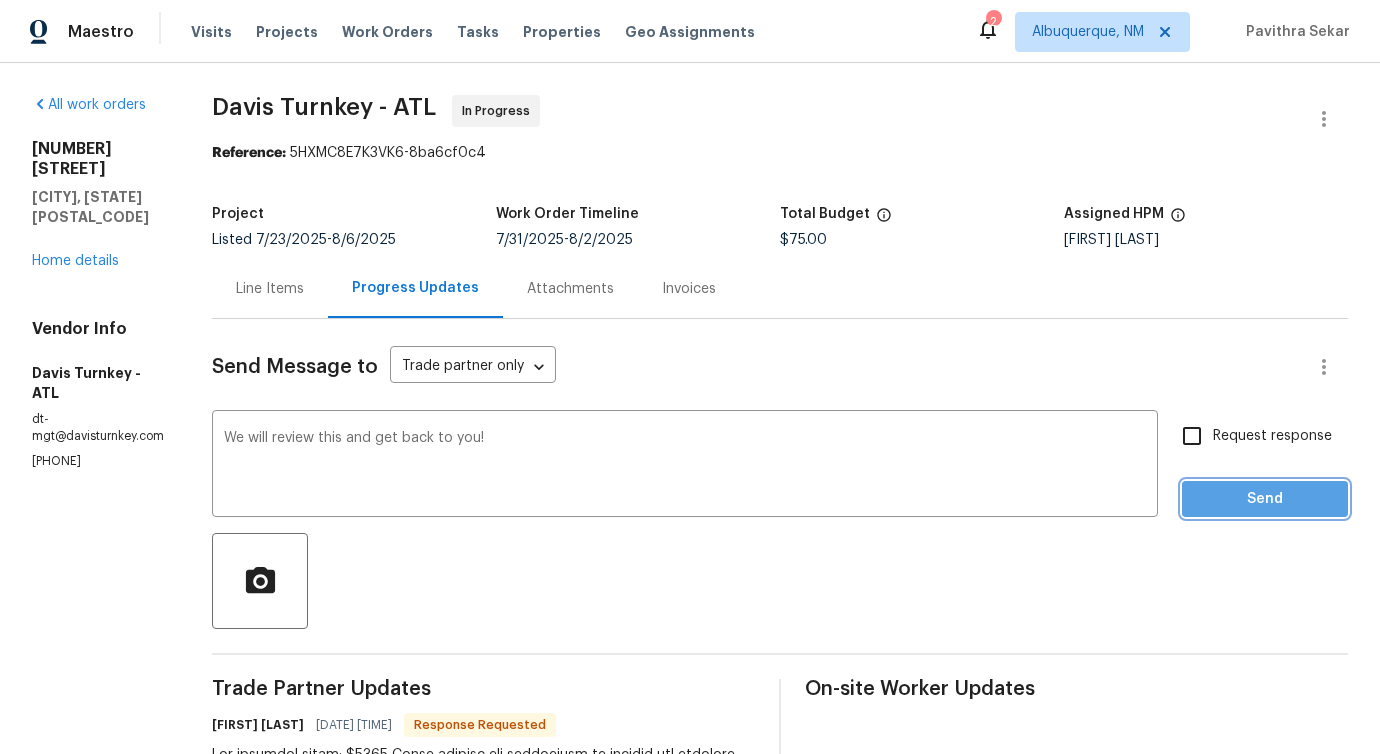 click on "Send" at bounding box center (1265, 499) 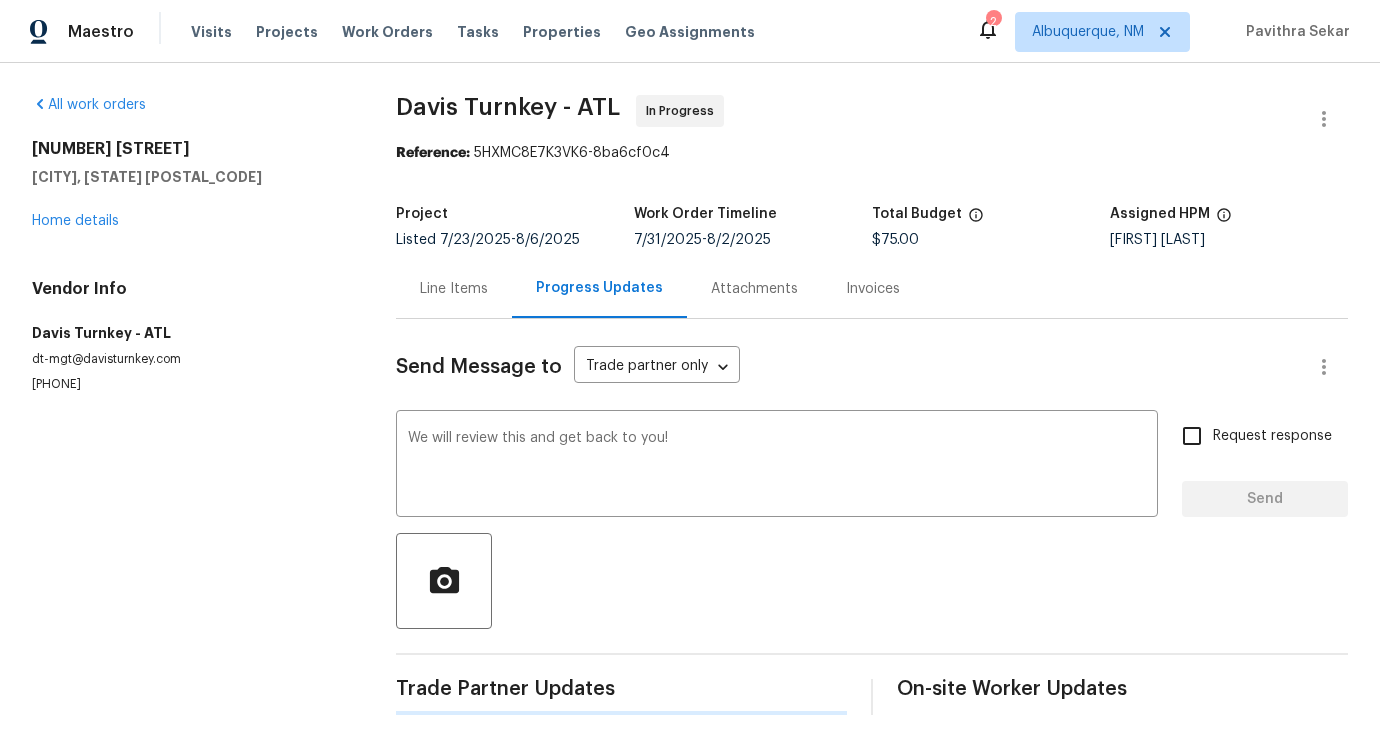 type 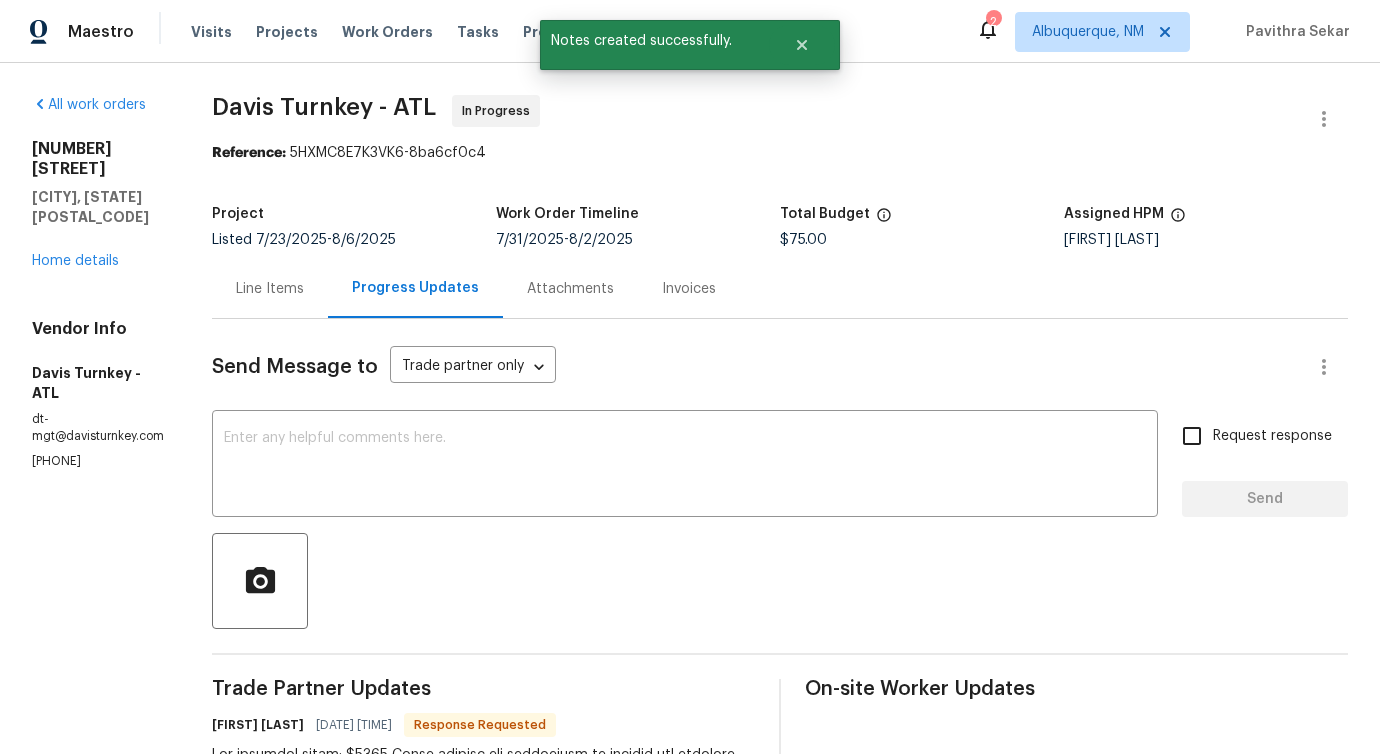 click on "Line Items" at bounding box center [270, 289] 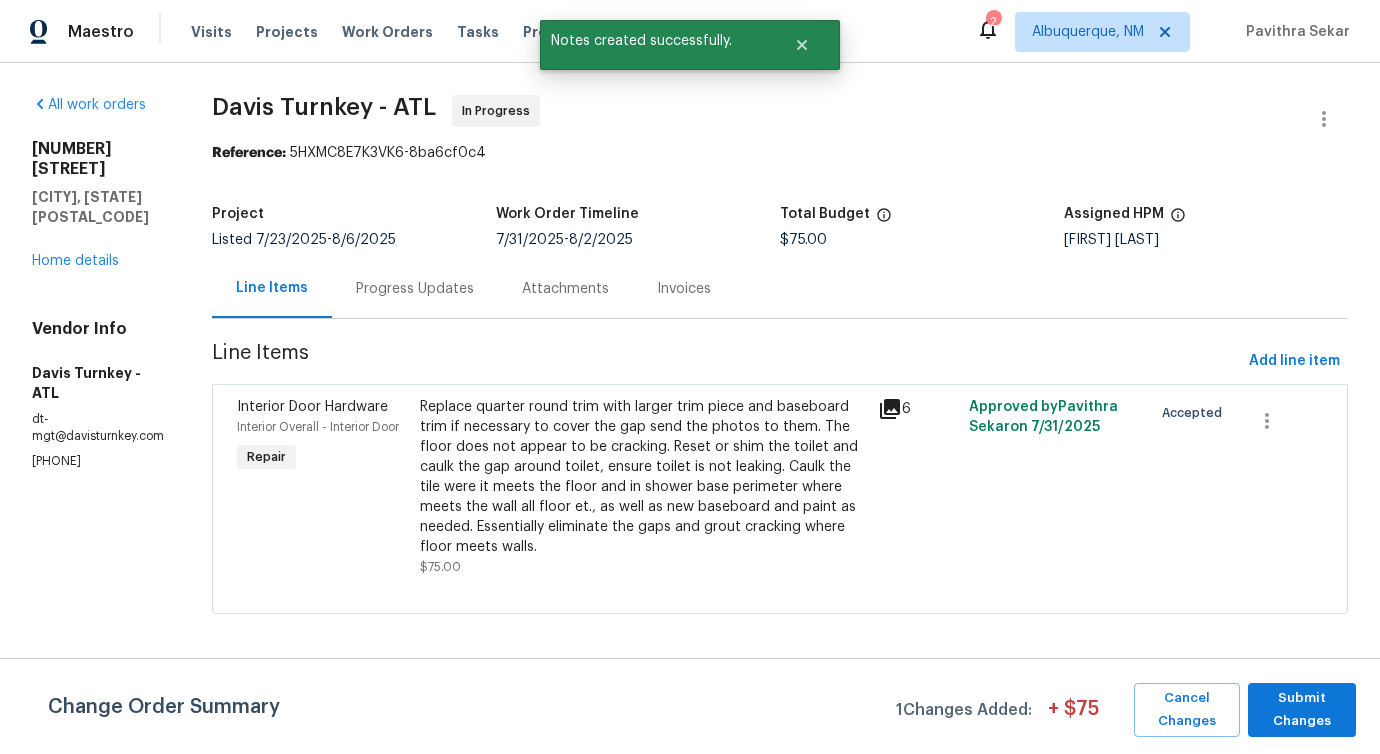 click on "Replace quarter round trim with larger trim piece and baseboard trim if necessary to cover the gap send the photos to them. The floor does not appear to be cracking. Reset or shim the toilet and caulk the gap around toilet, ensure toilet is not leaking. Caulk the tile were it meets the floor and in shower base perimeter where meets the wall all floor et., as well as new baseboard and paint as needed. Essentially eliminate the gaps and grout cracking where floor meets walls." at bounding box center (643, 477) 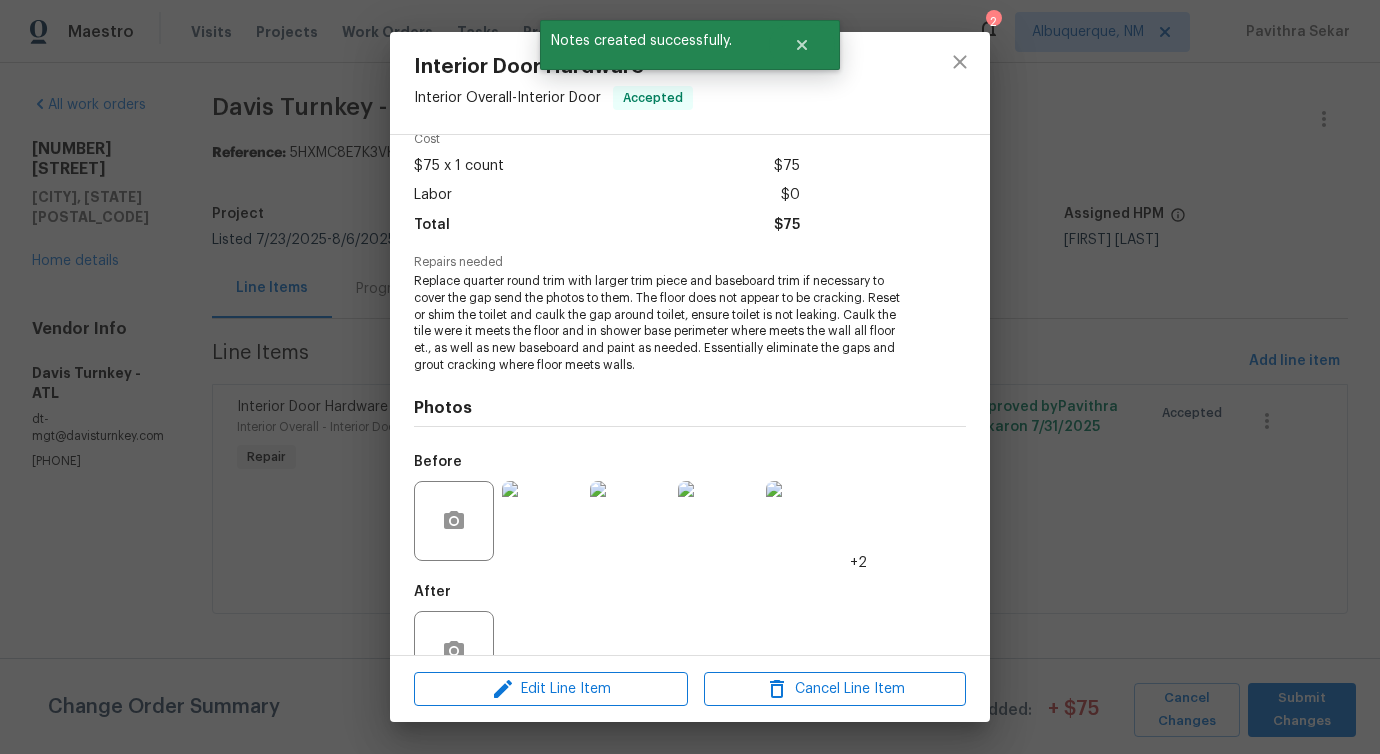 scroll, scrollTop: 151, scrollLeft: 0, axis: vertical 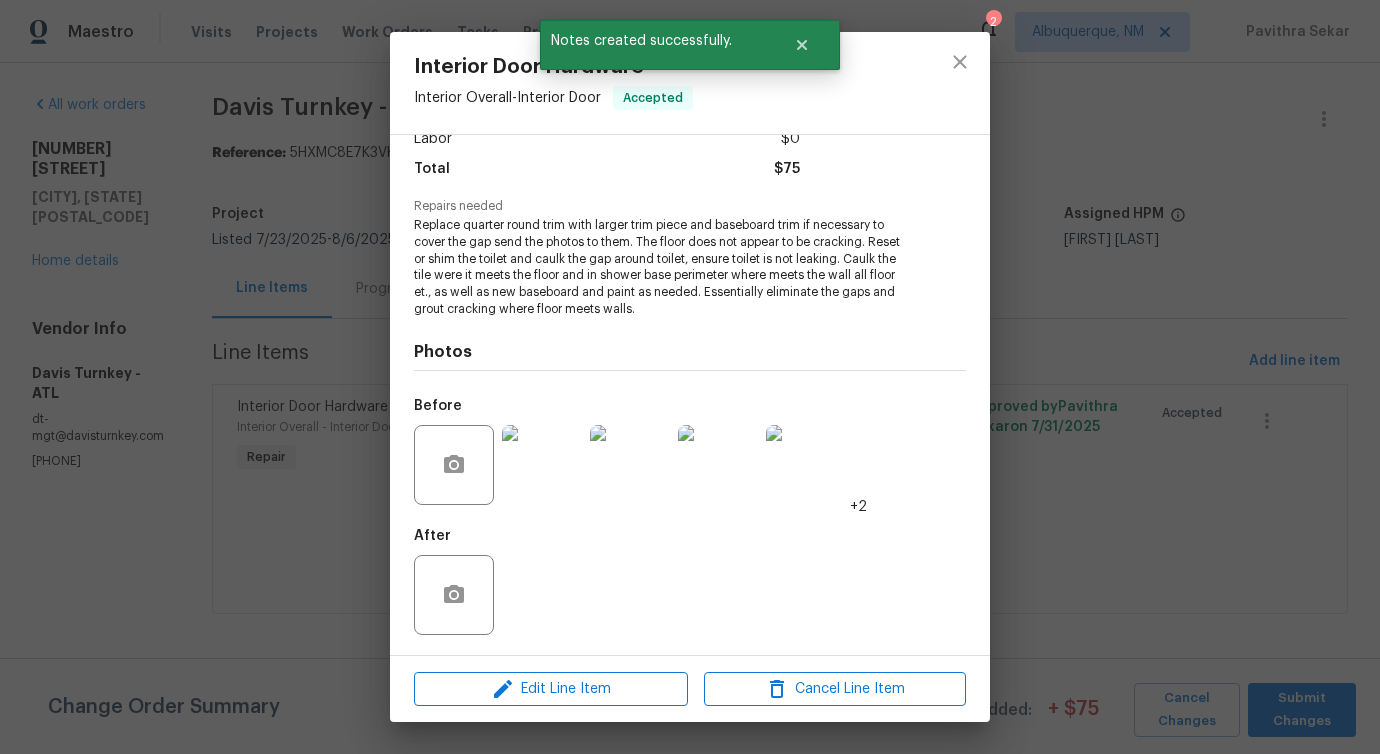 click at bounding box center (542, 465) 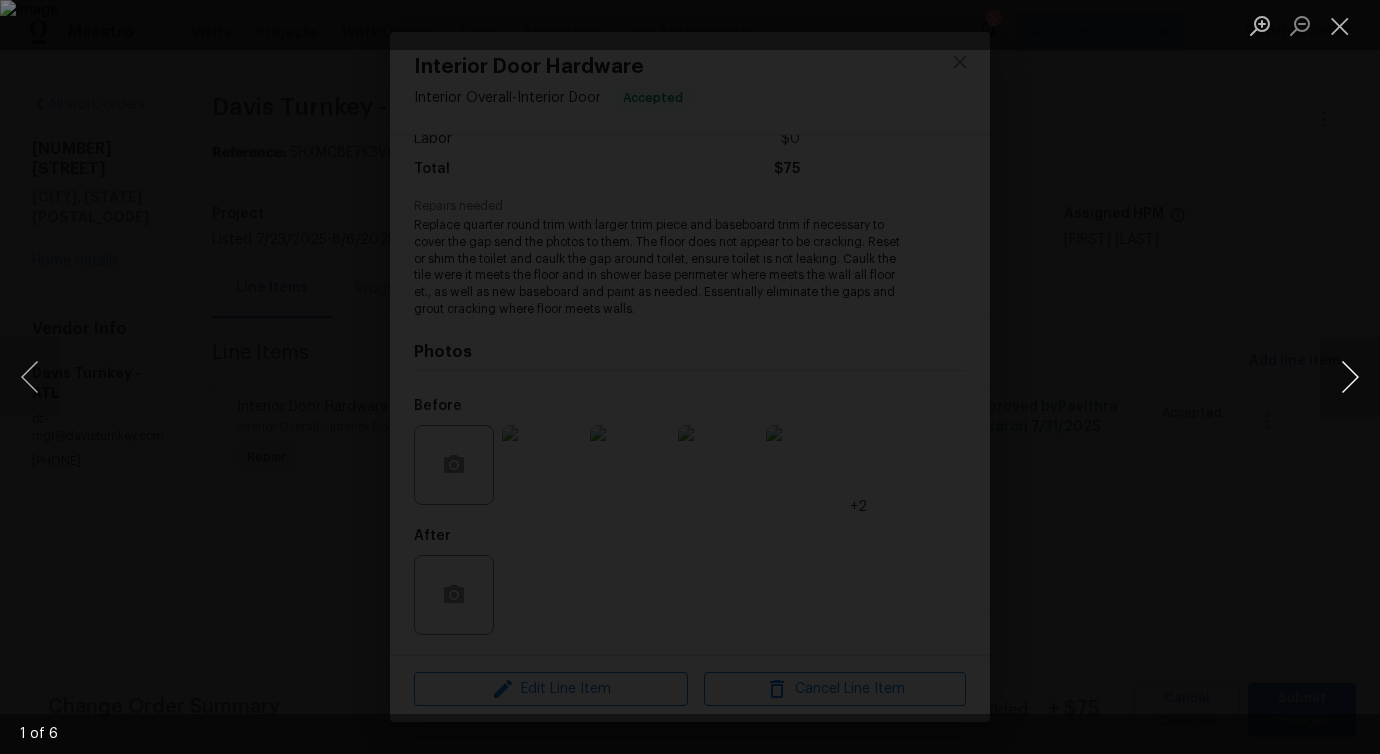 click at bounding box center (1350, 377) 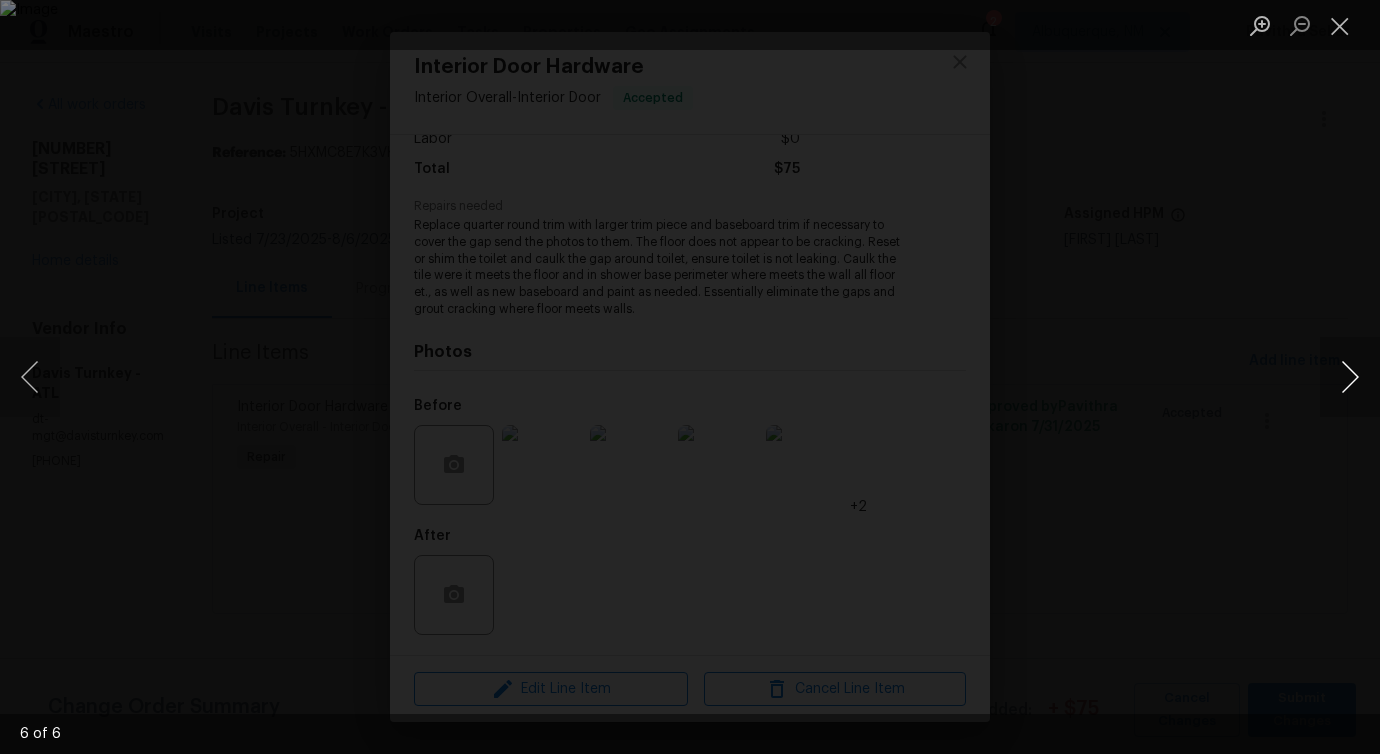 click at bounding box center [1350, 377] 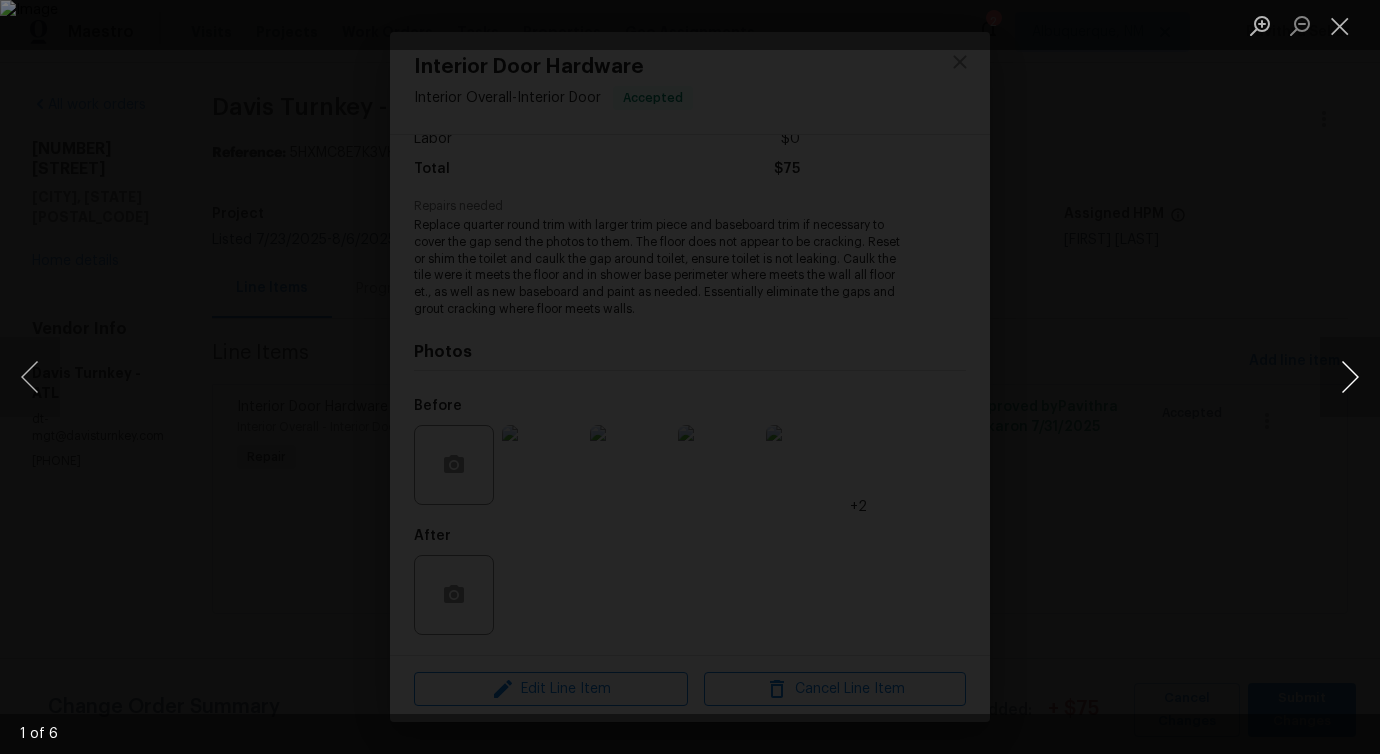click at bounding box center (1350, 377) 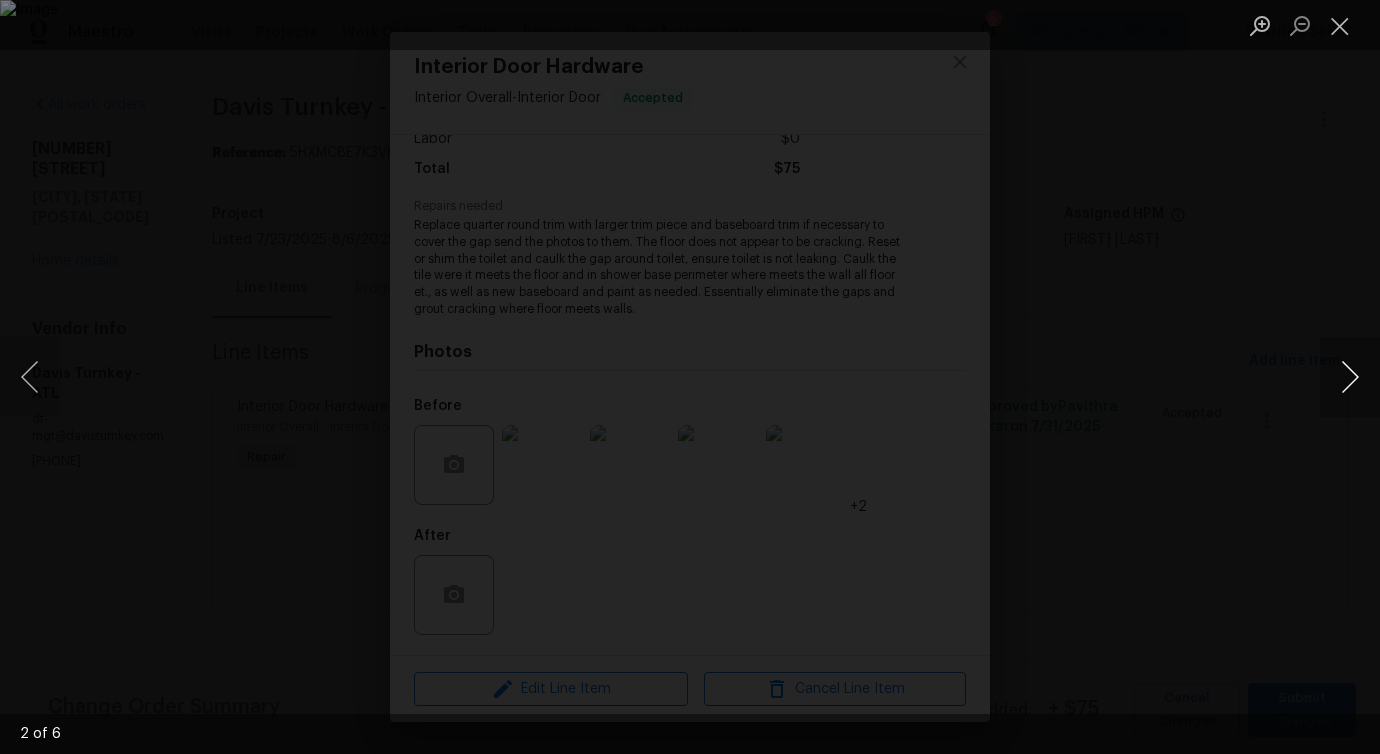 click at bounding box center [1350, 377] 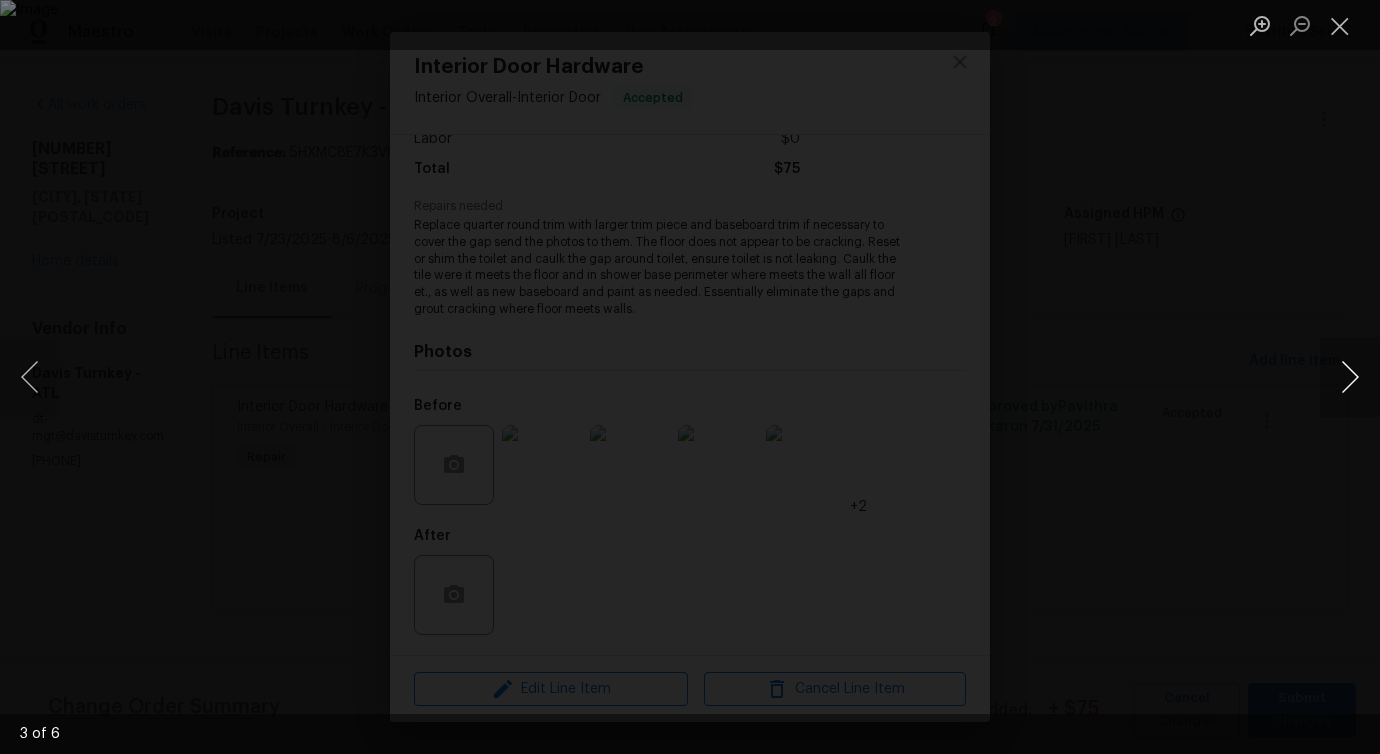 click at bounding box center [1350, 377] 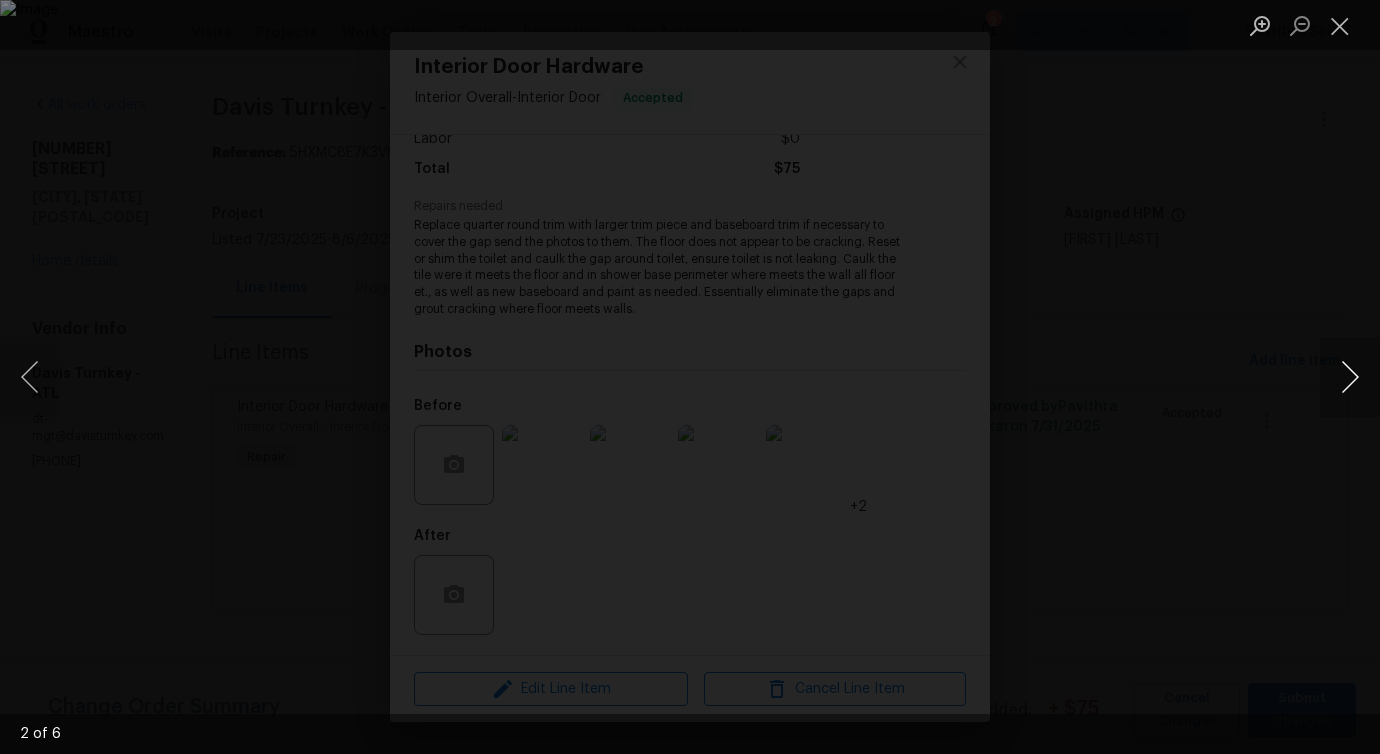 click at bounding box center [1350, 377] 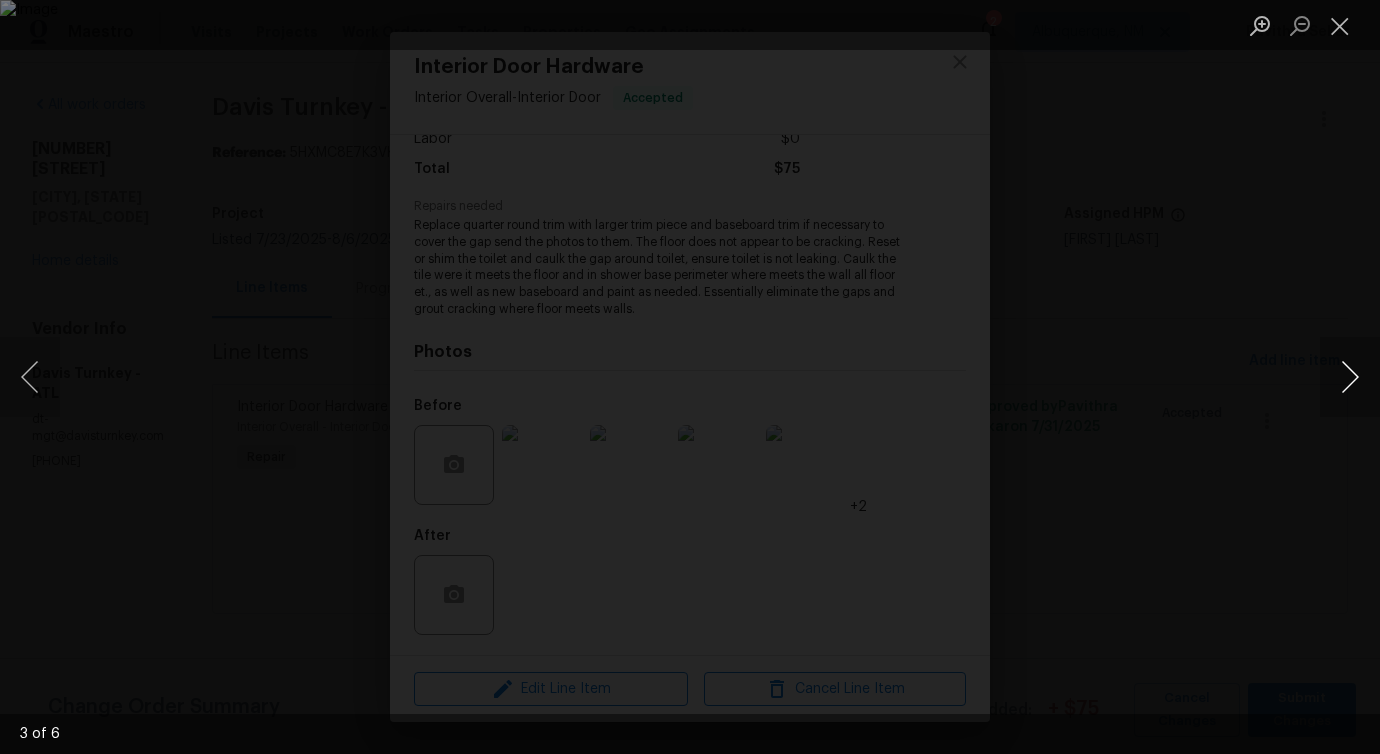click at bounding box center (1350, 377) 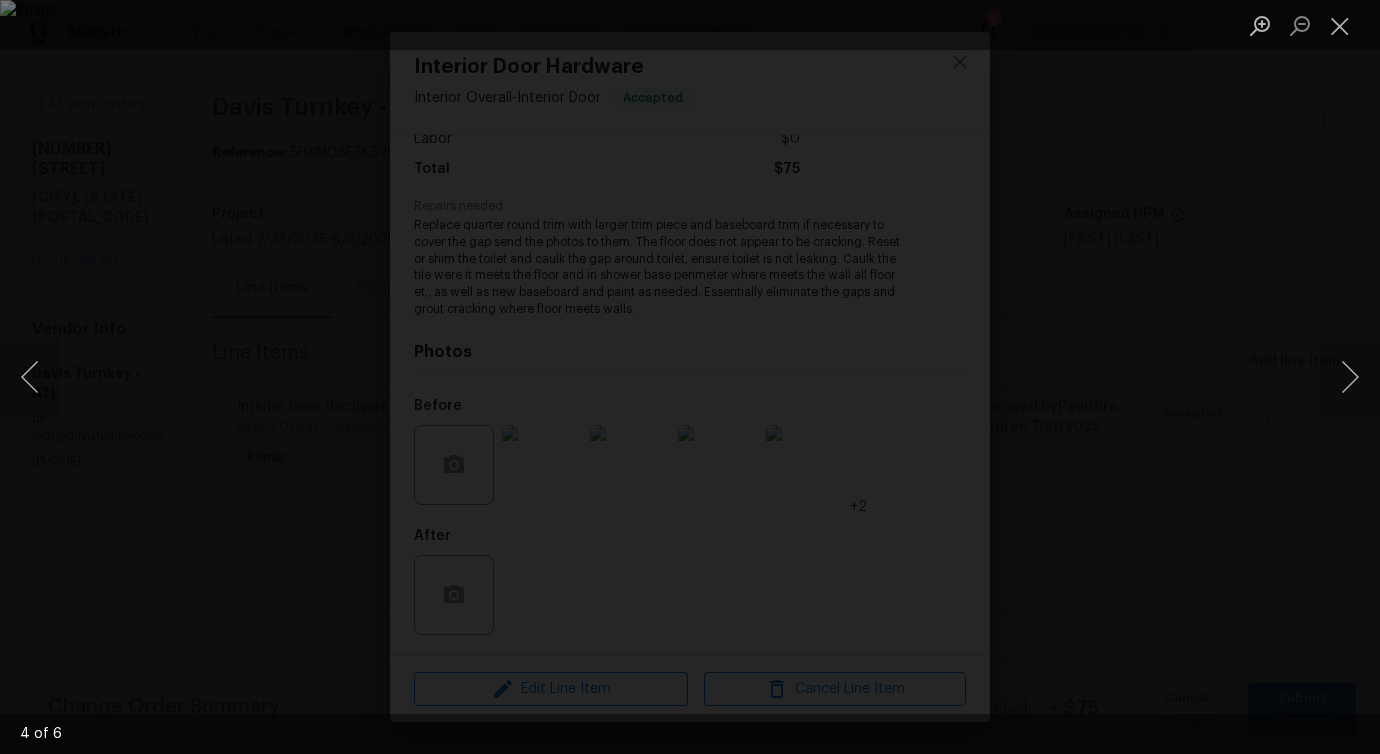 click at bounding box center [690, 377] 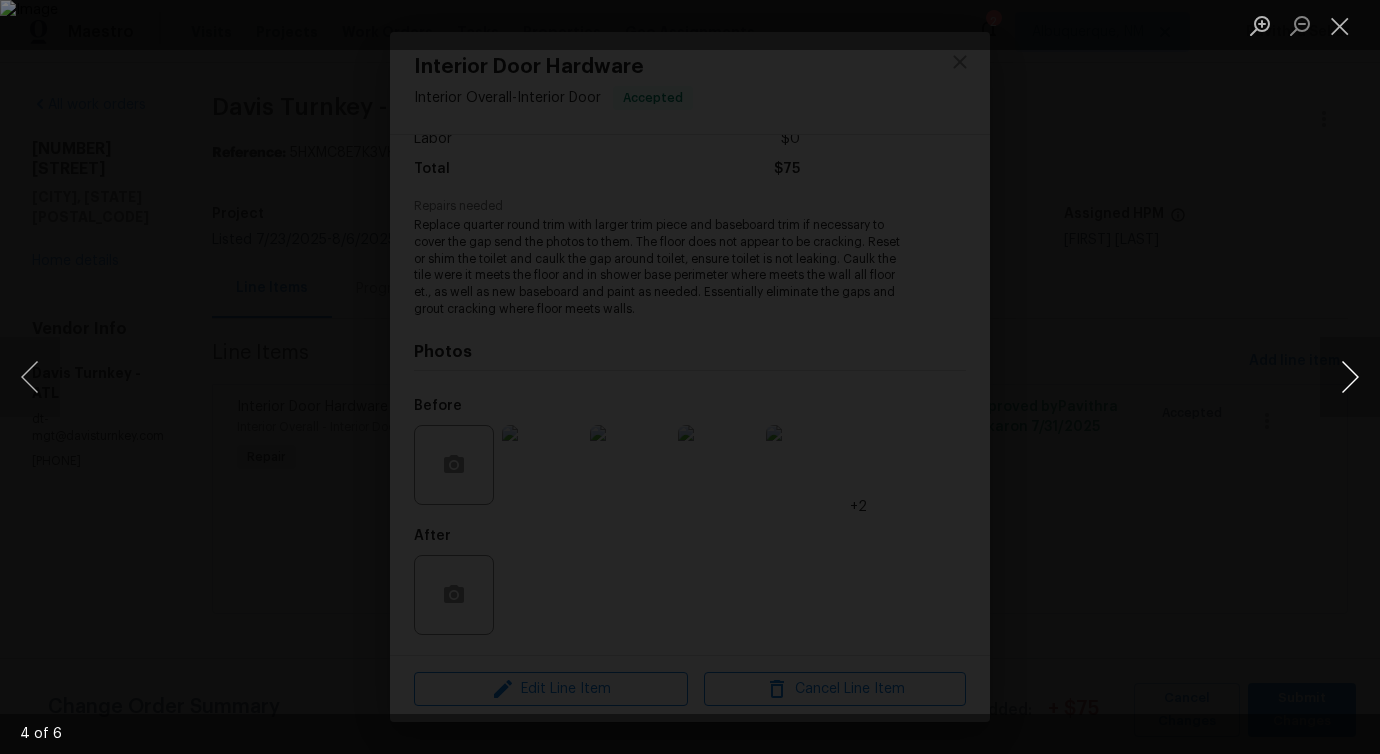 click at bounding box center [1350, 377] 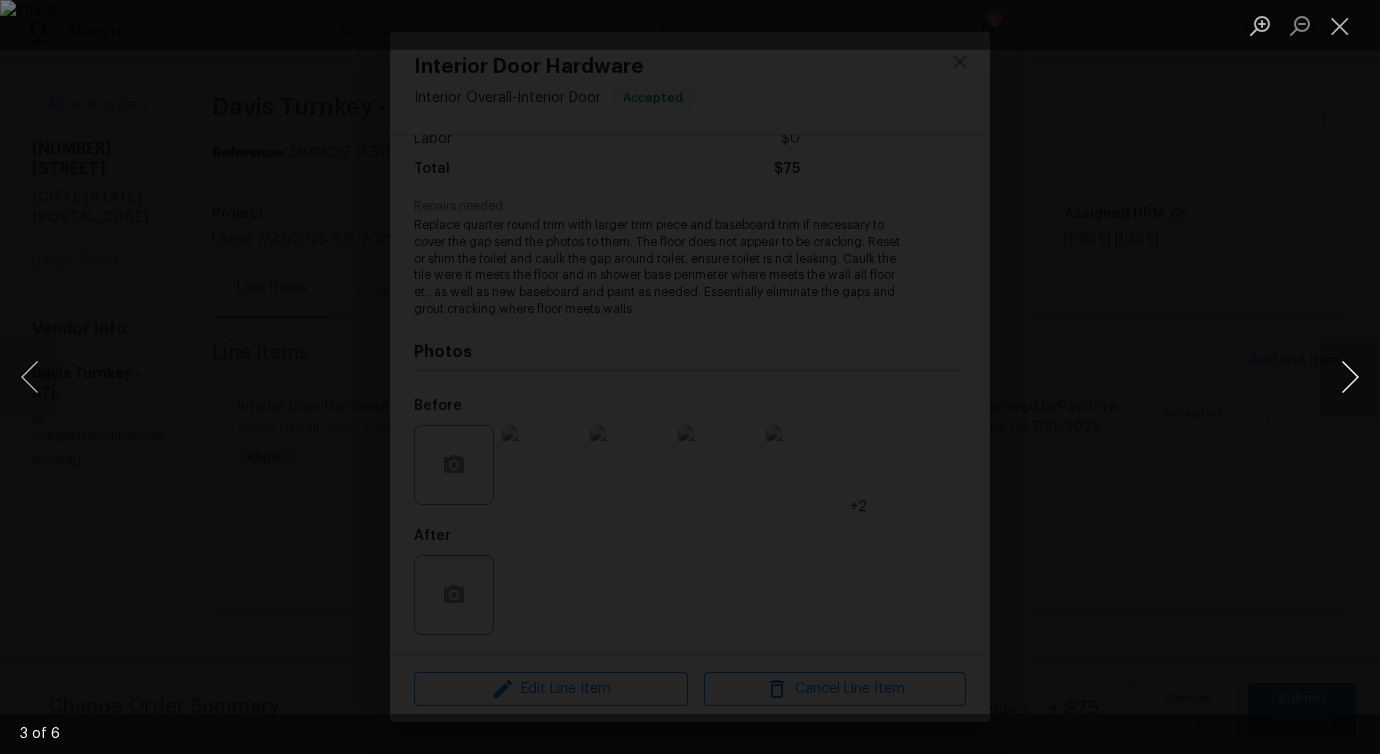 click at bounding box center [1350, 377] 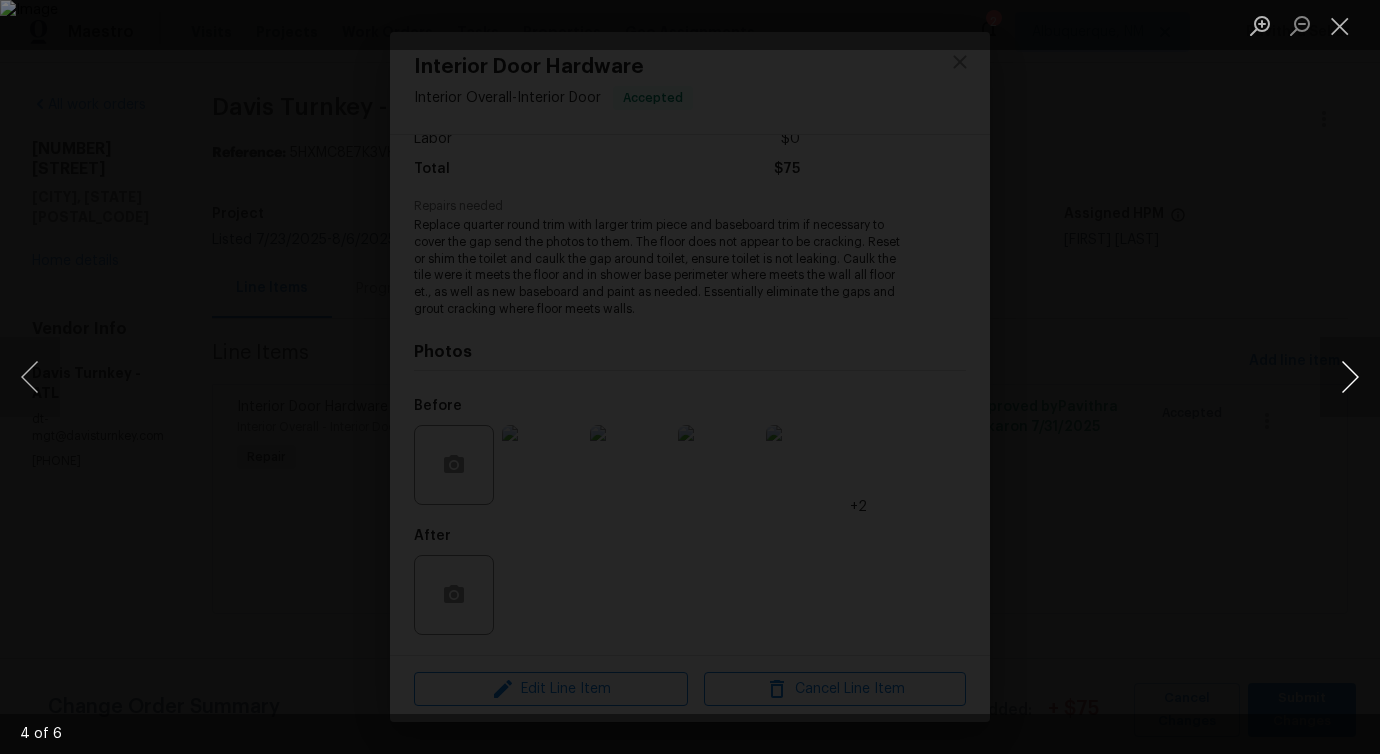 click at bounding box center [1350, 377] 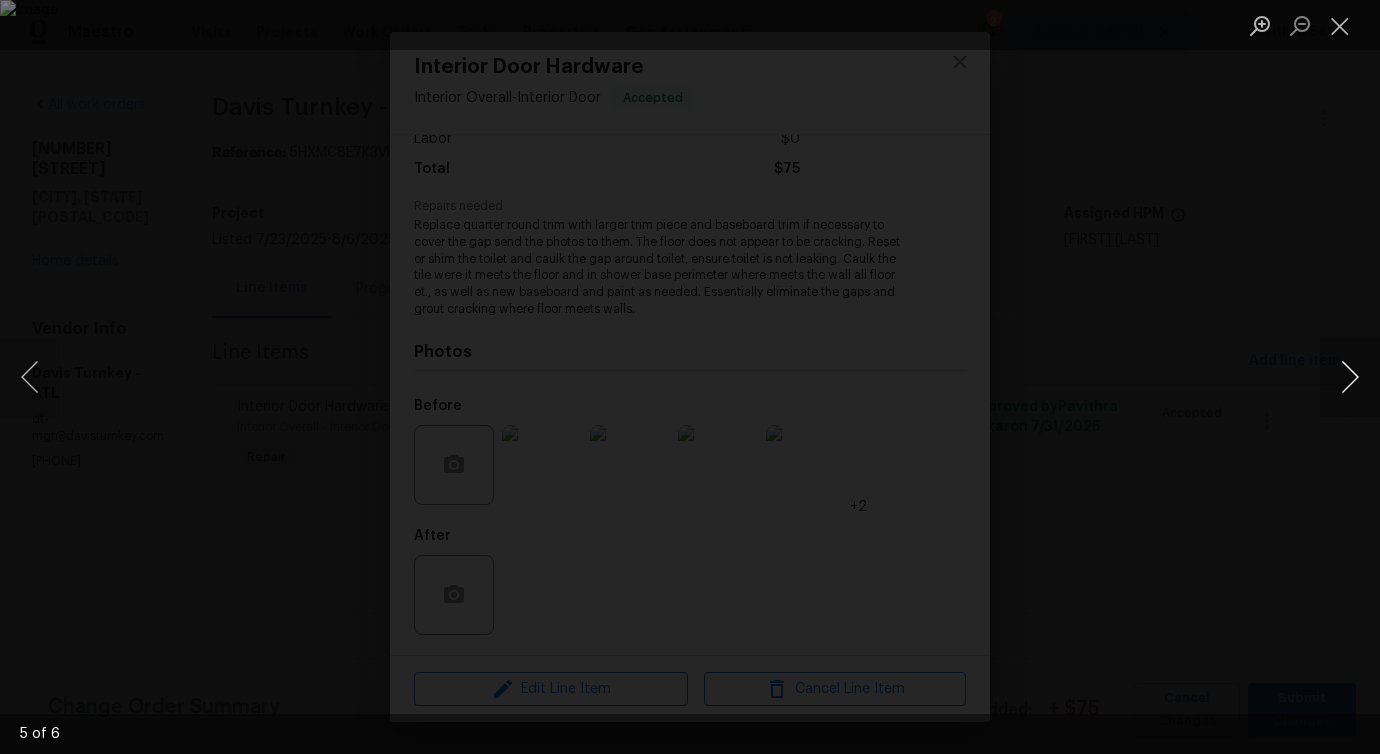click at bounding box center (1350, 377) 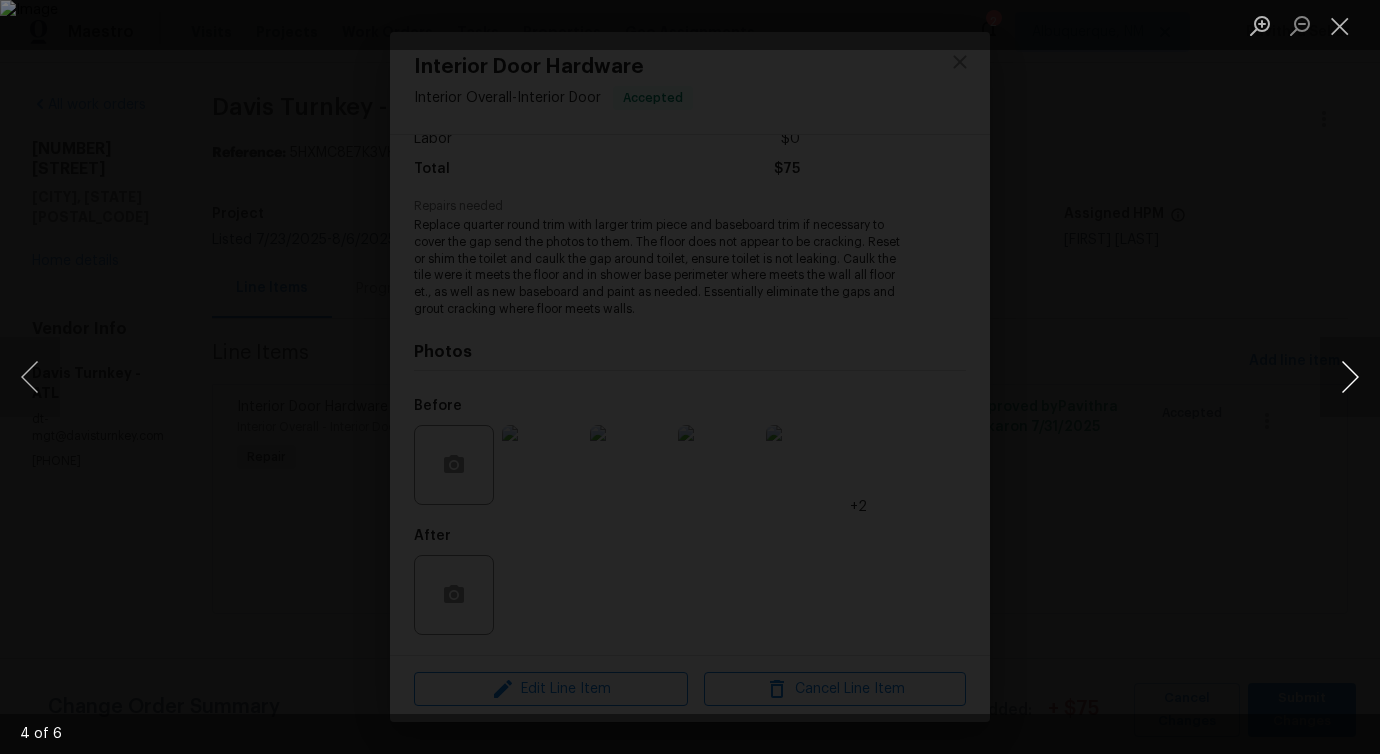 click at bounding box center [1350, 377] 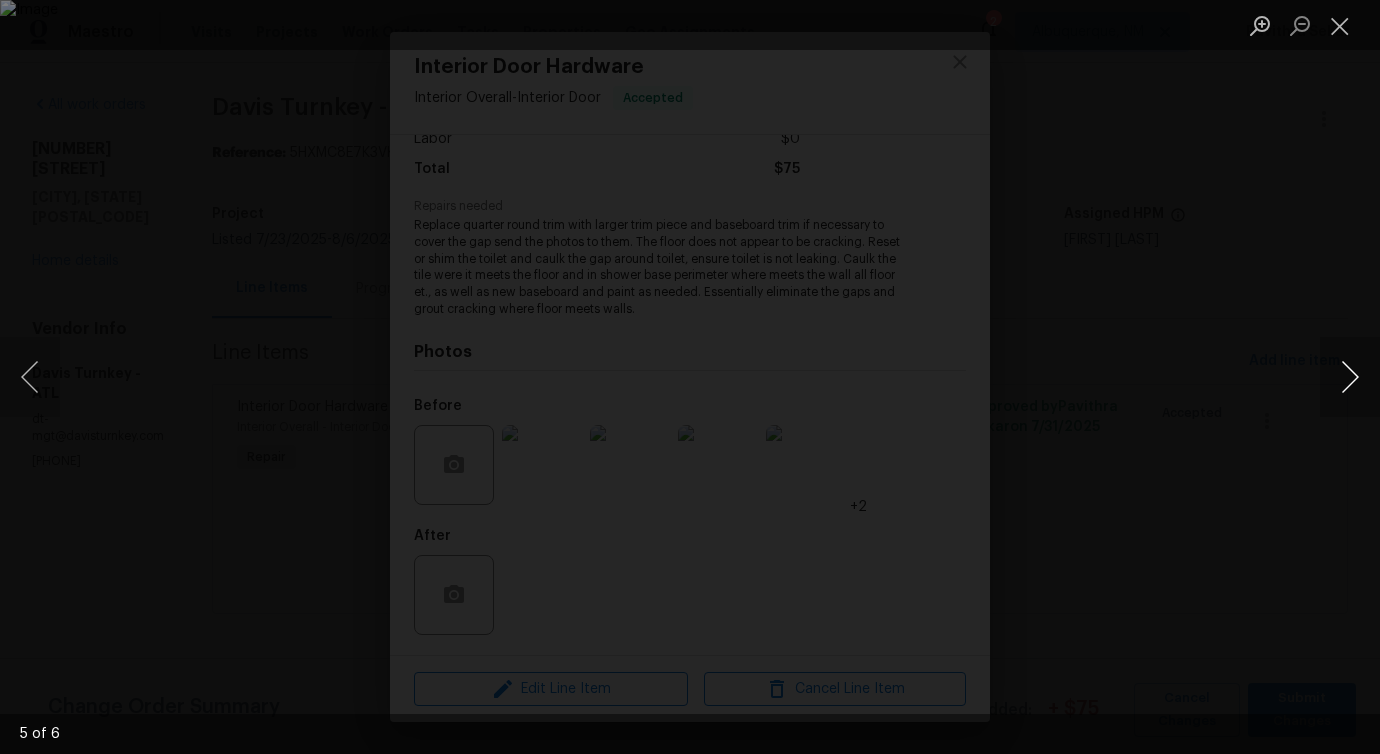 click at bounding box center [1350, 377] 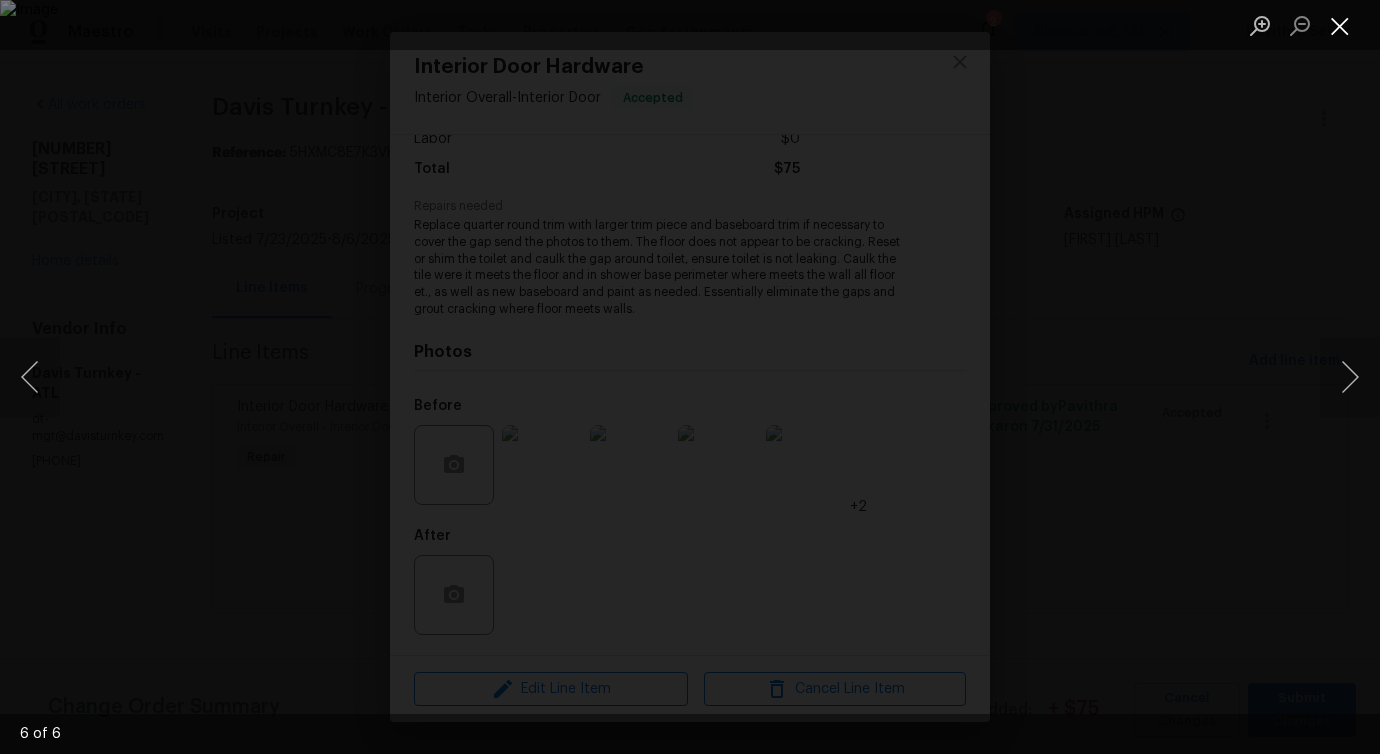 click at bounding box center (1340, 25) 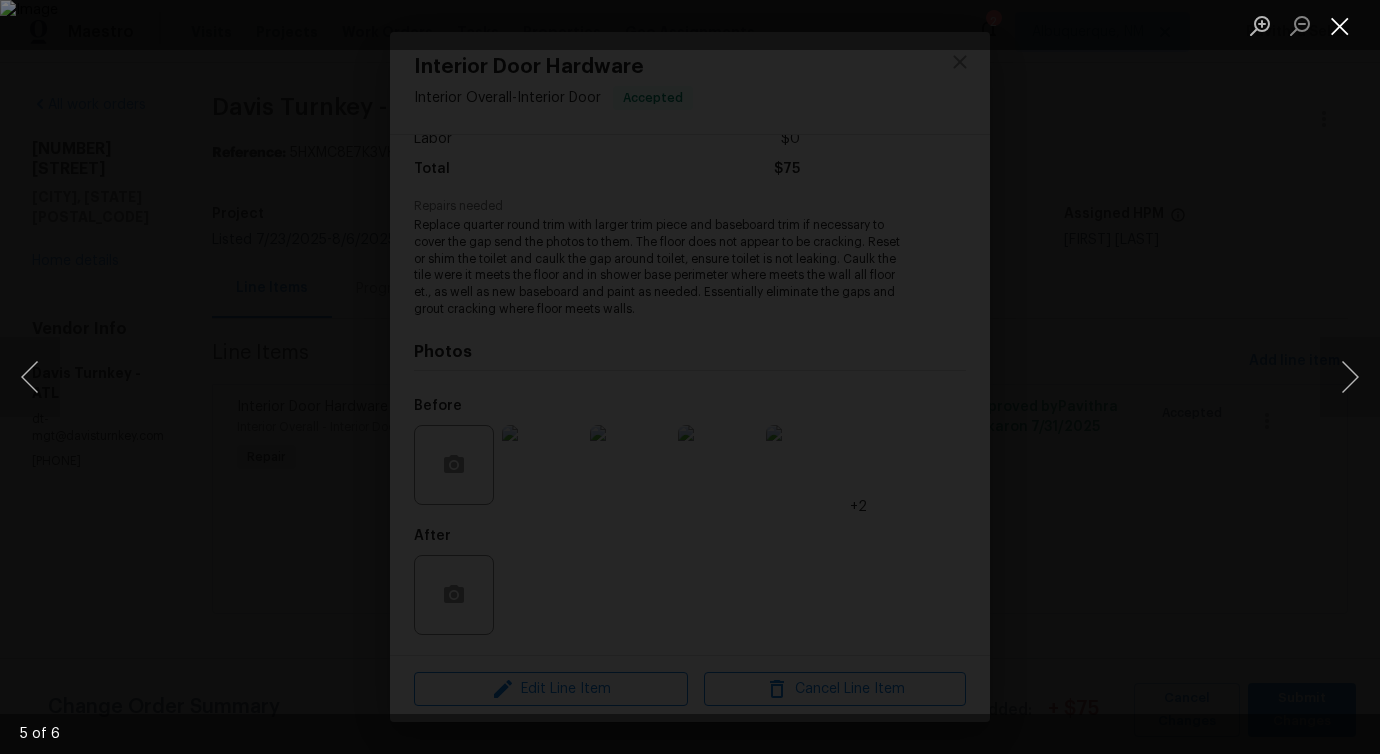 click at bounding box center [1340, 25] 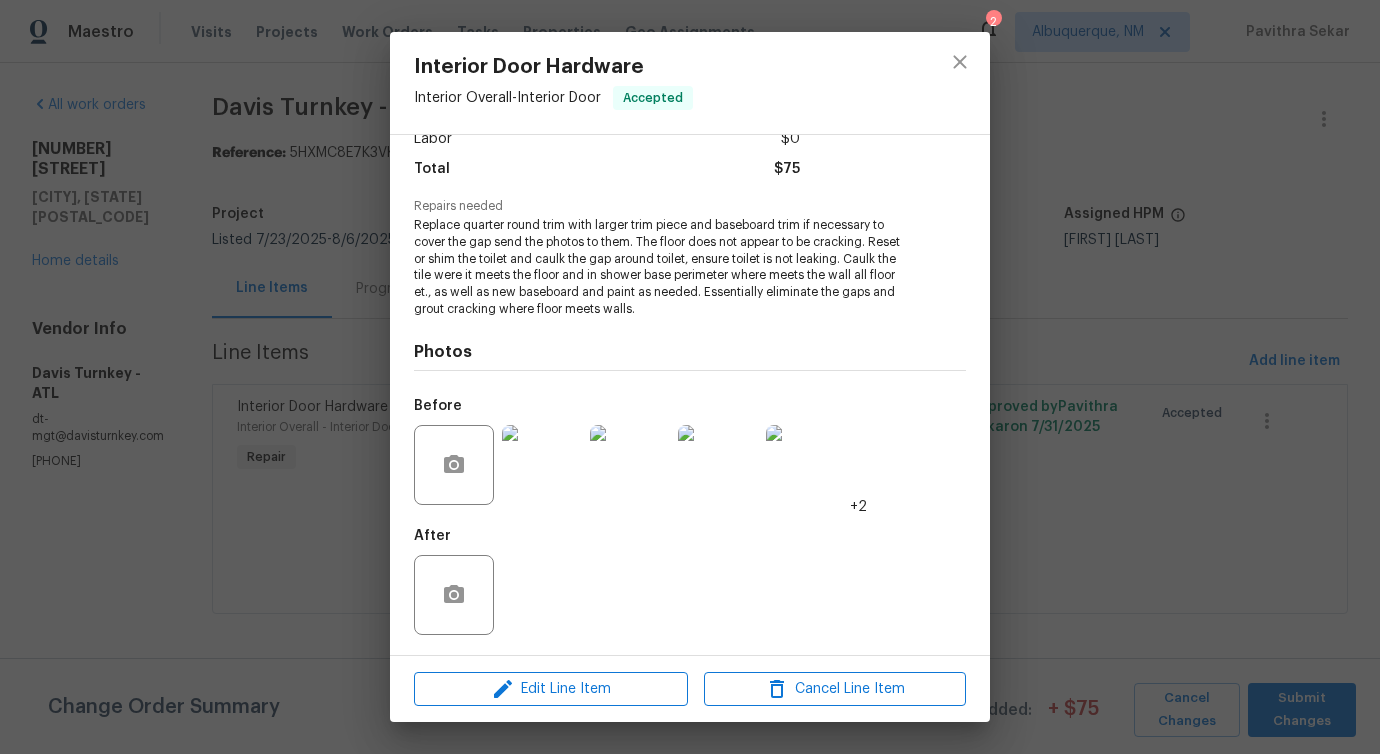 scroll, scrollTop: 0, scrollLeft: 0, axis: both 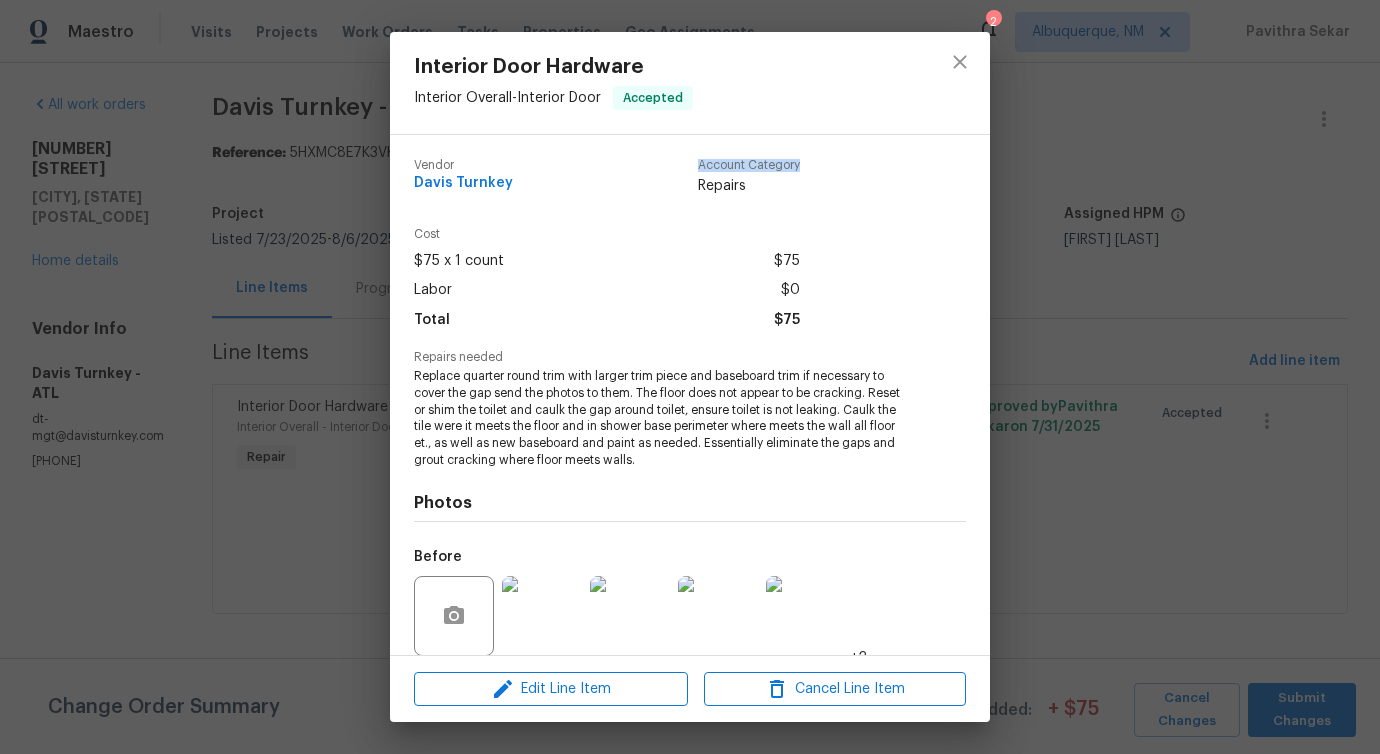 drag, startPoint x: 808, startPoint y: 168, endPoint x: 678, endPoint y: 166, distance: 130.01538 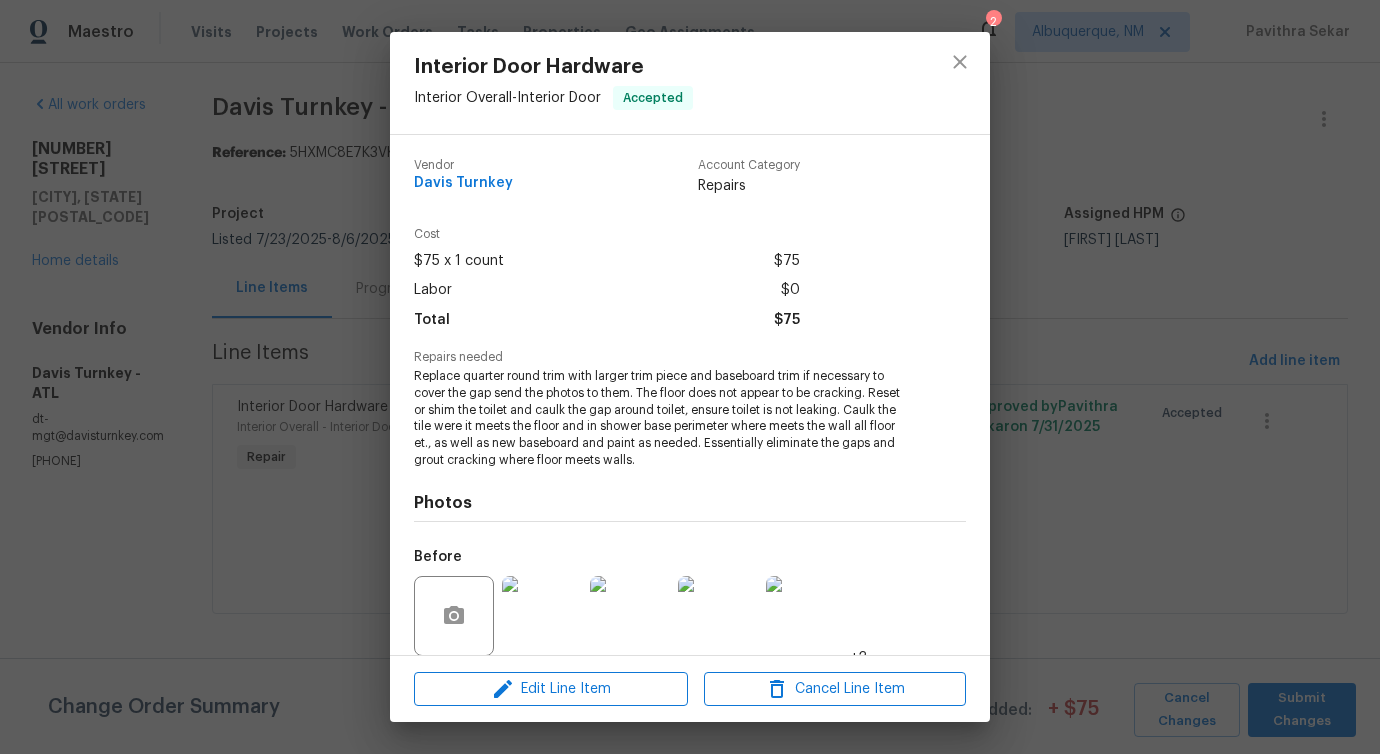 click on "Vendor Davis Turnkey Account Category Repairs" at bounding box center (690, 185) 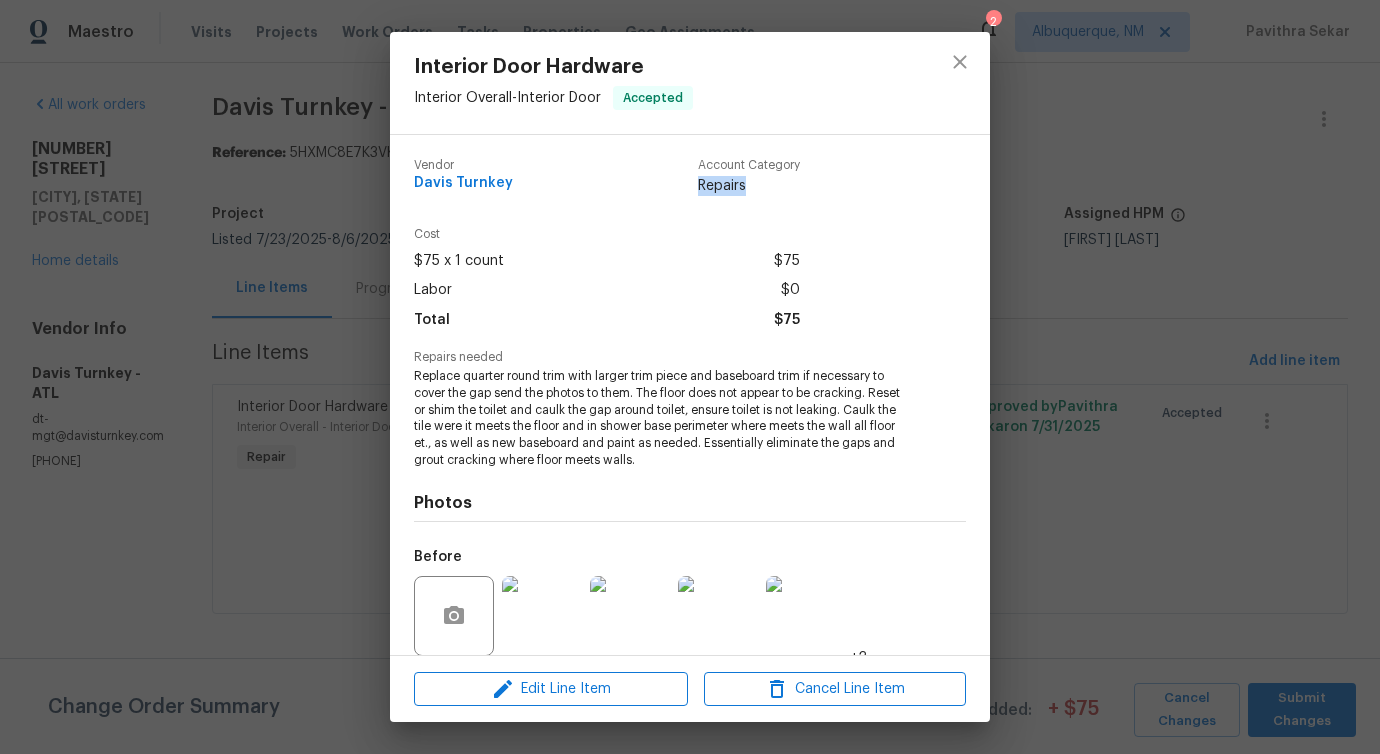 drag, startPoint x: 688, startPoint y: 182, endPoint x: 776, endPoint y: 183, distance: 88.005684 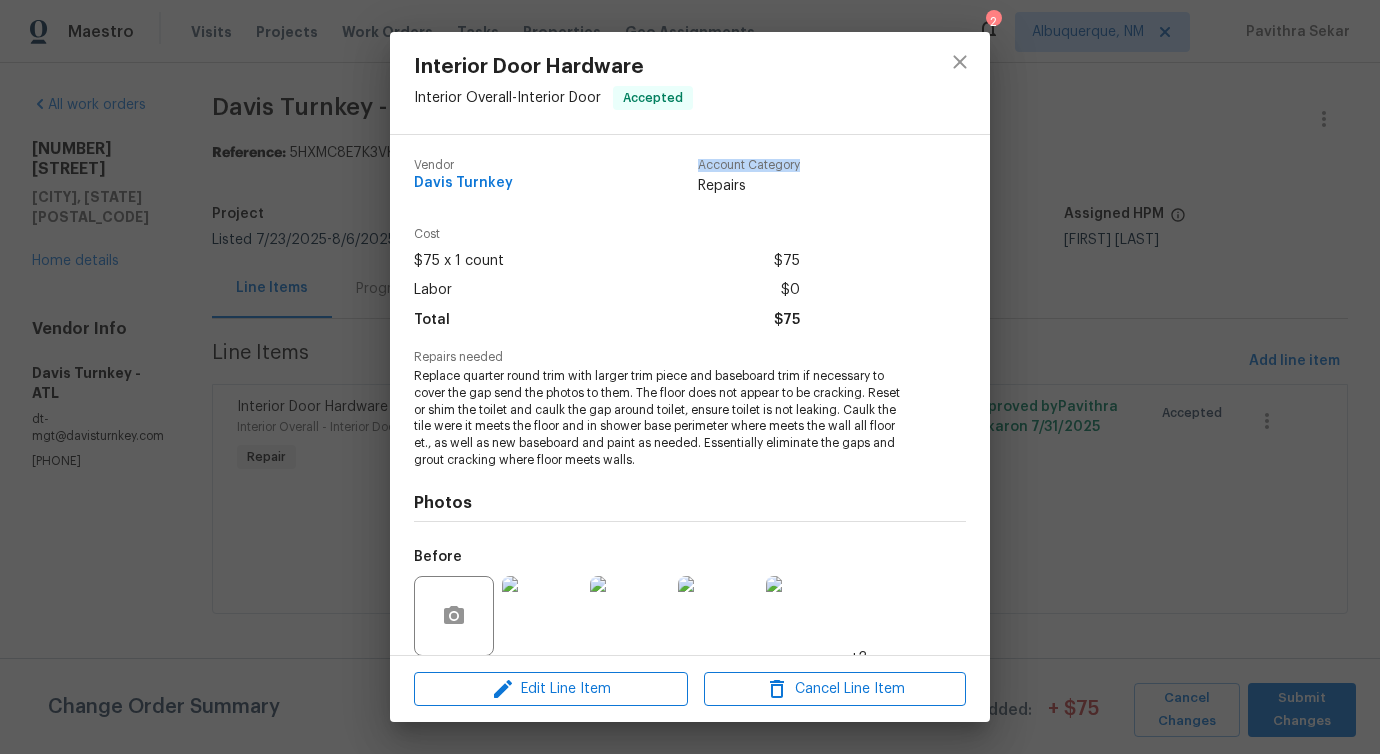 drag, startPoint x: 792, startPoint y: 164, endPoint x: 660, endPoint y: 165, distance: 132.00378 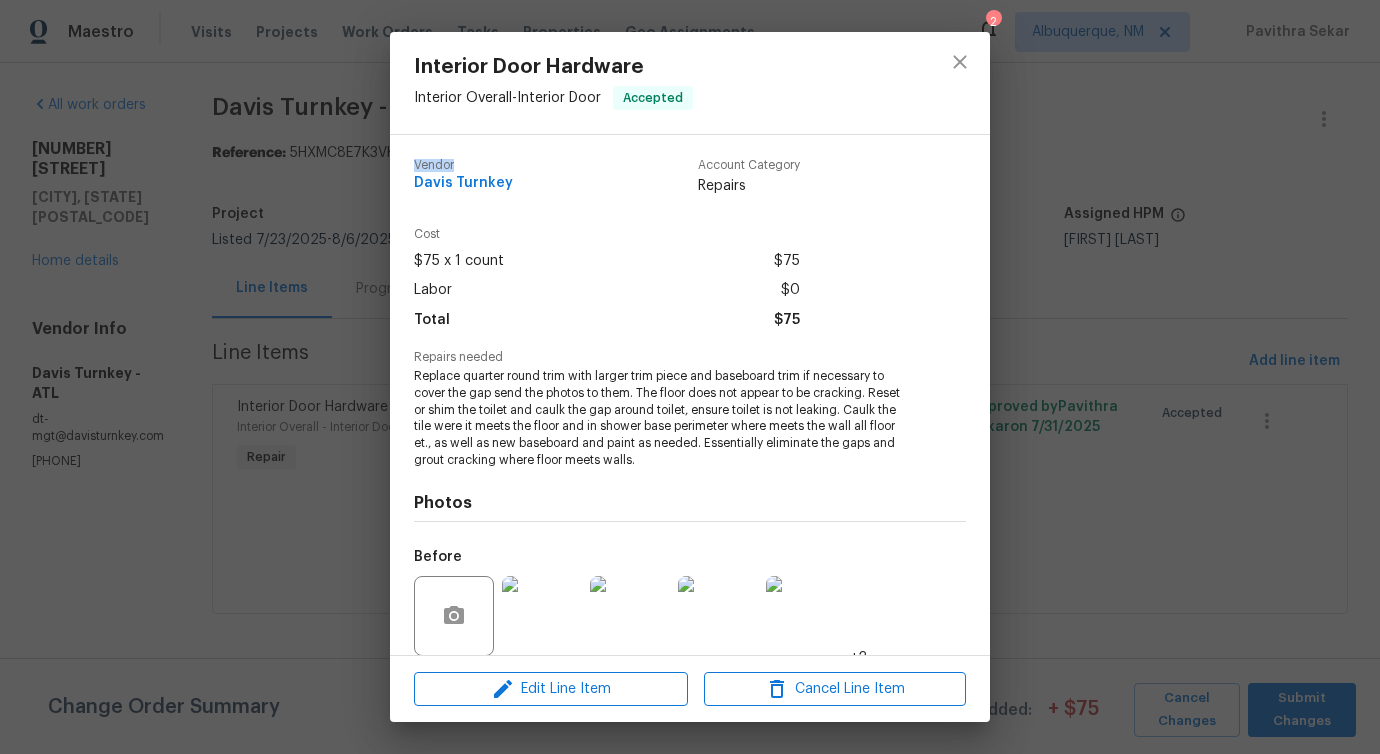 drag, startPoint x: 465, startPoint y: 163, endPoint x: 397, endPoint y: 166, distance: 68.06615 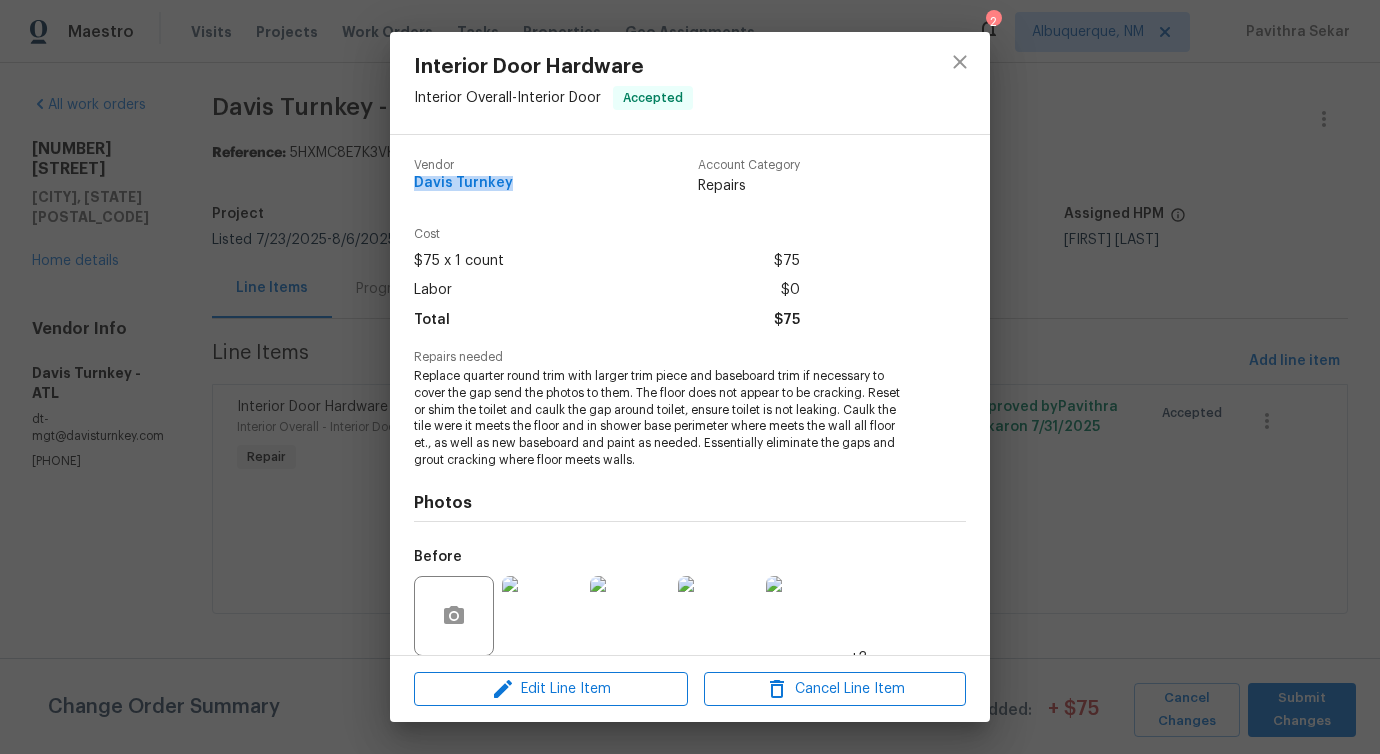 drag, startPoint x: 534, startPoint y: 175, endPoint x: 522, endPoint y: 179, distance: 12.649111 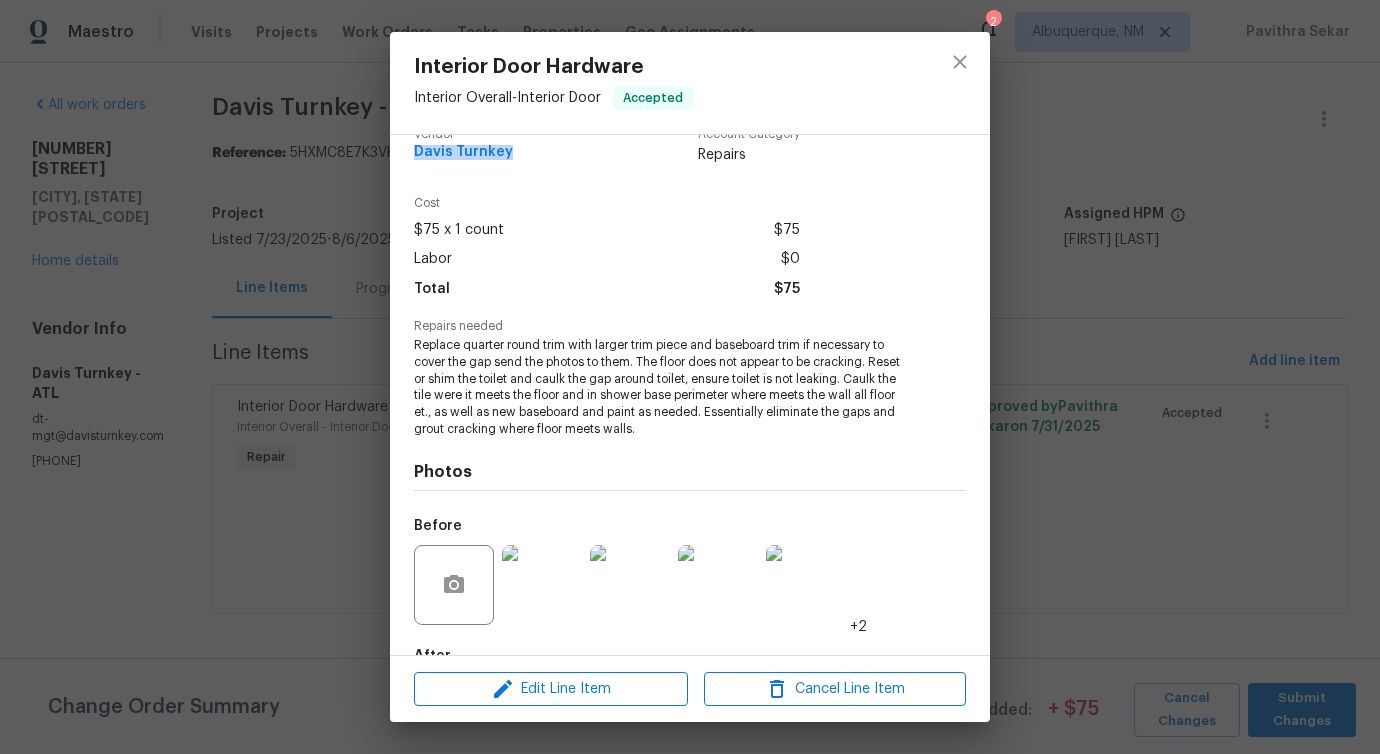 scroll, scrollTop: 0, scrollLeft: 0, axis: both 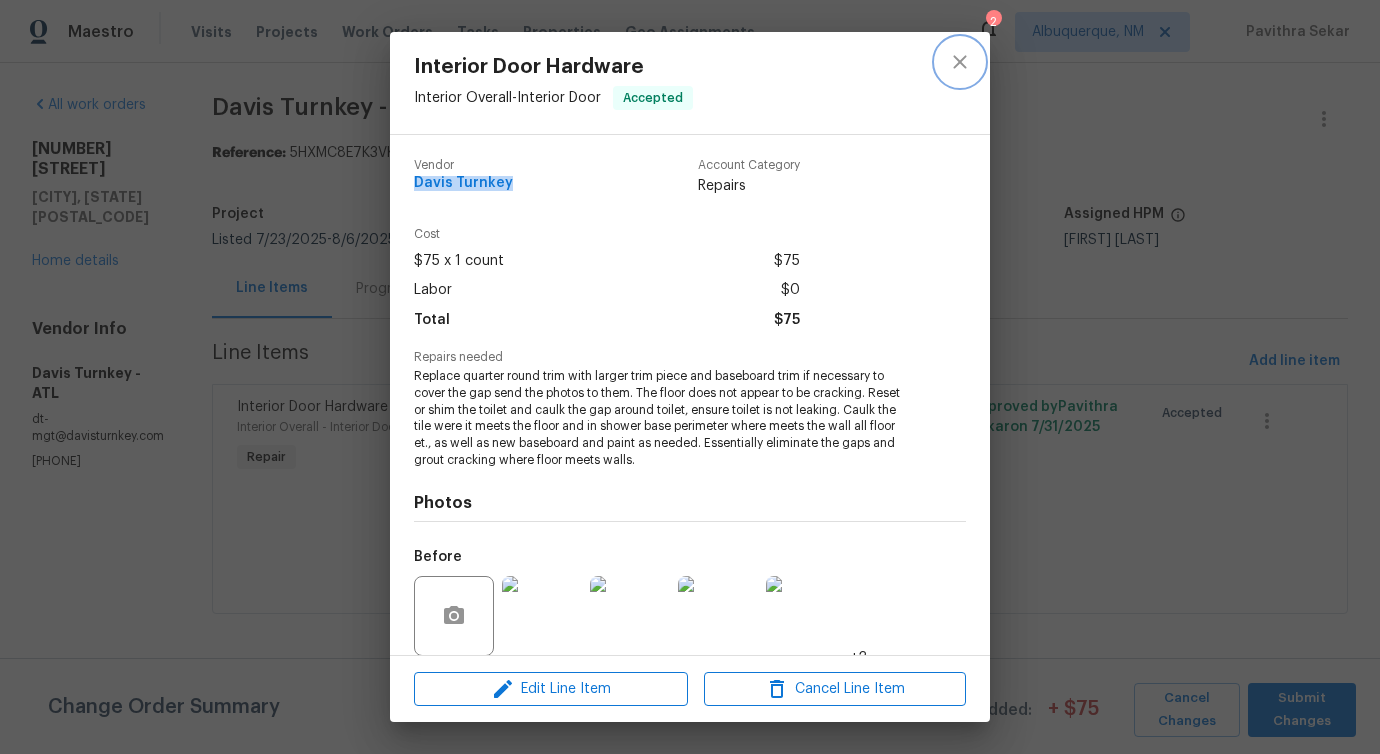 click 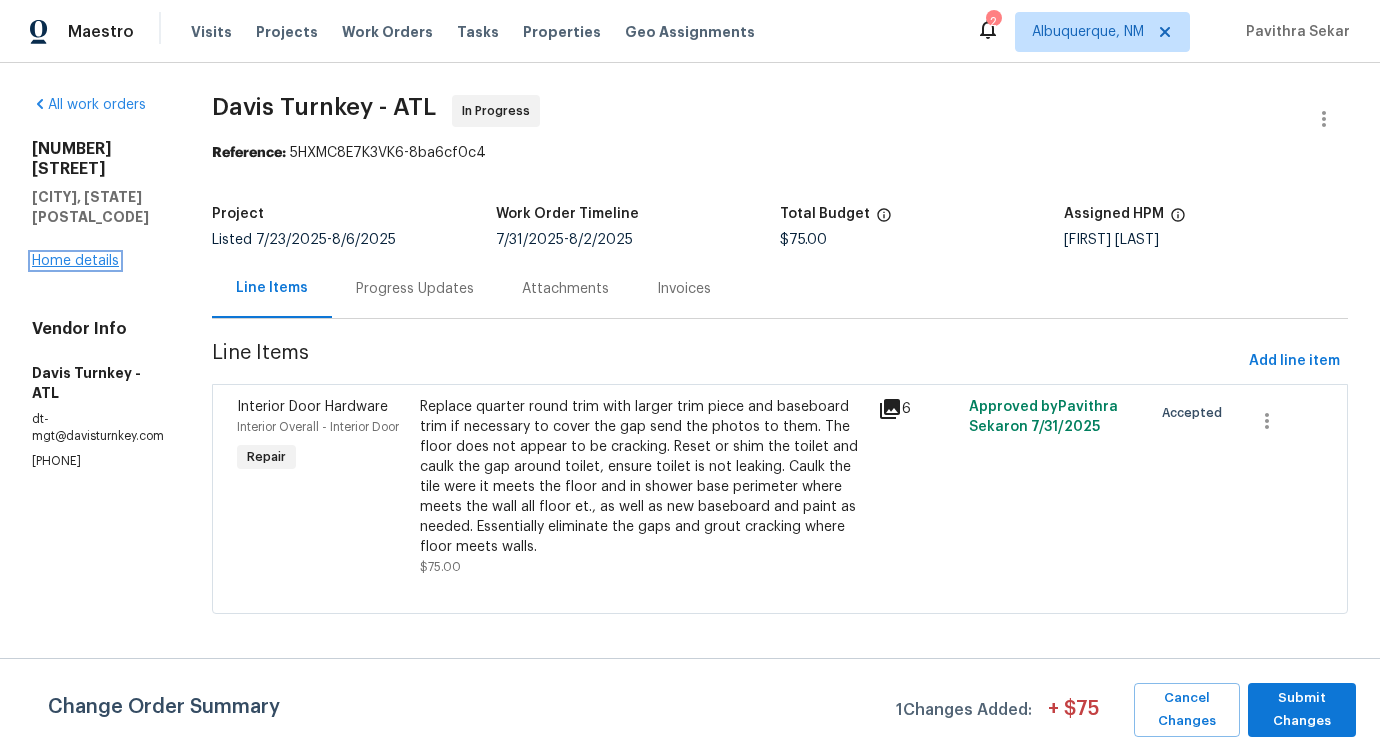 click on "Home details" at bounding box center [75, 261] 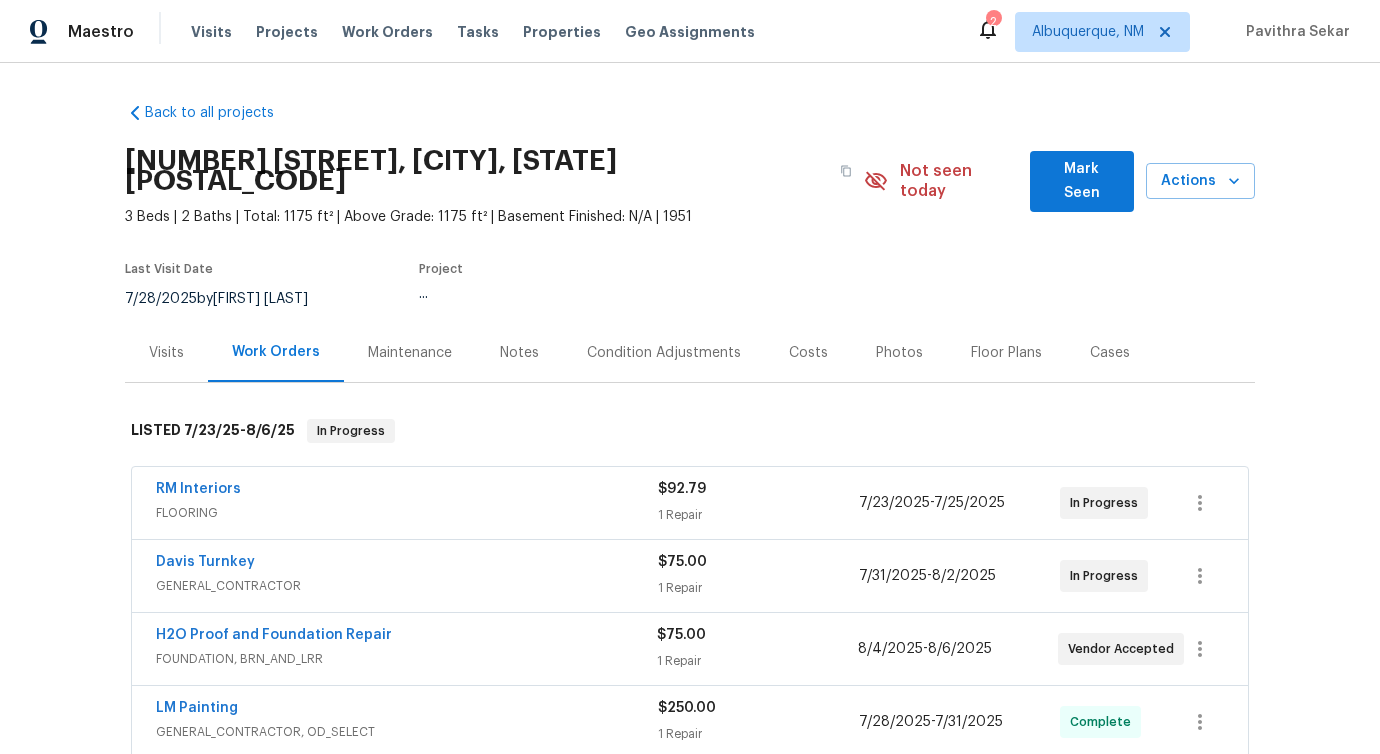 scroll, scrollTop: 143, scrollLeft: 0, axis: vertical 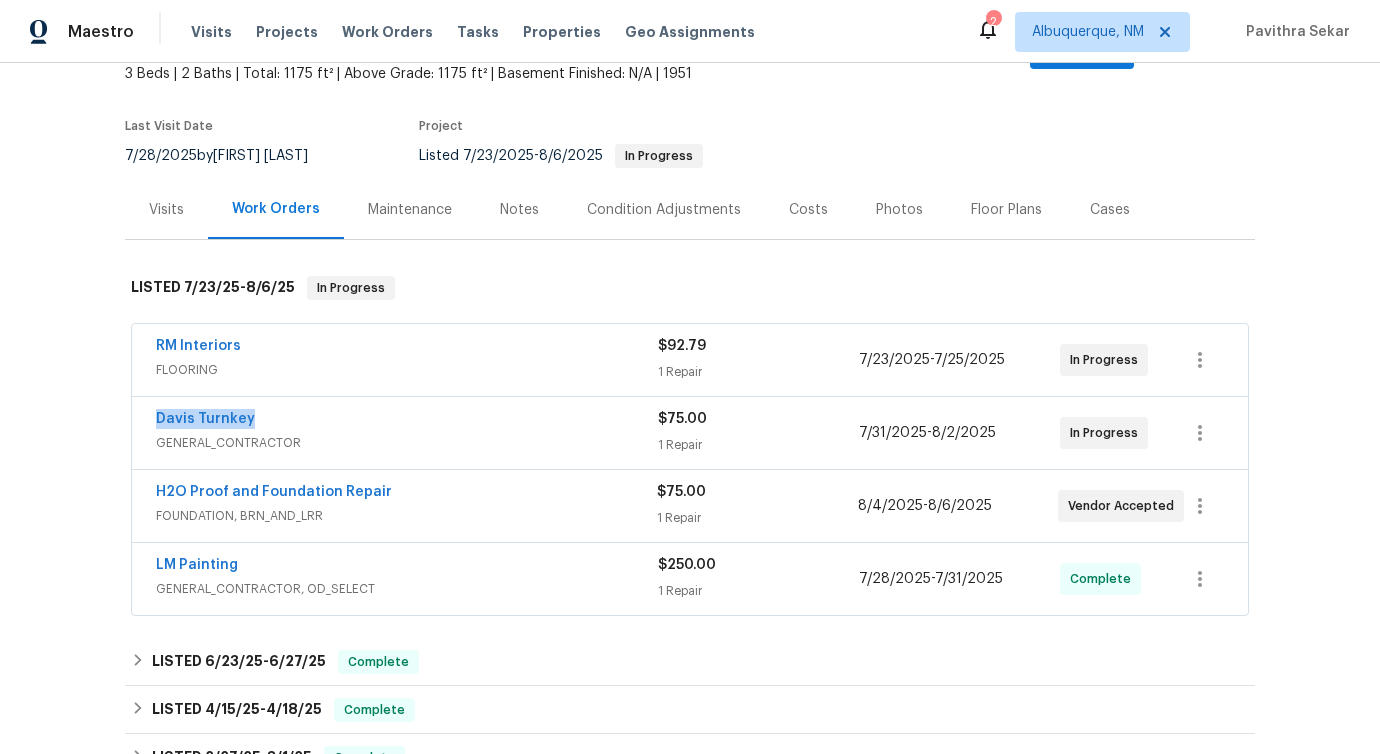 drag, startPoint x: 266, startPoint y: 398, endPoint x: 68, endPoint y: 397, distance: 198.00252 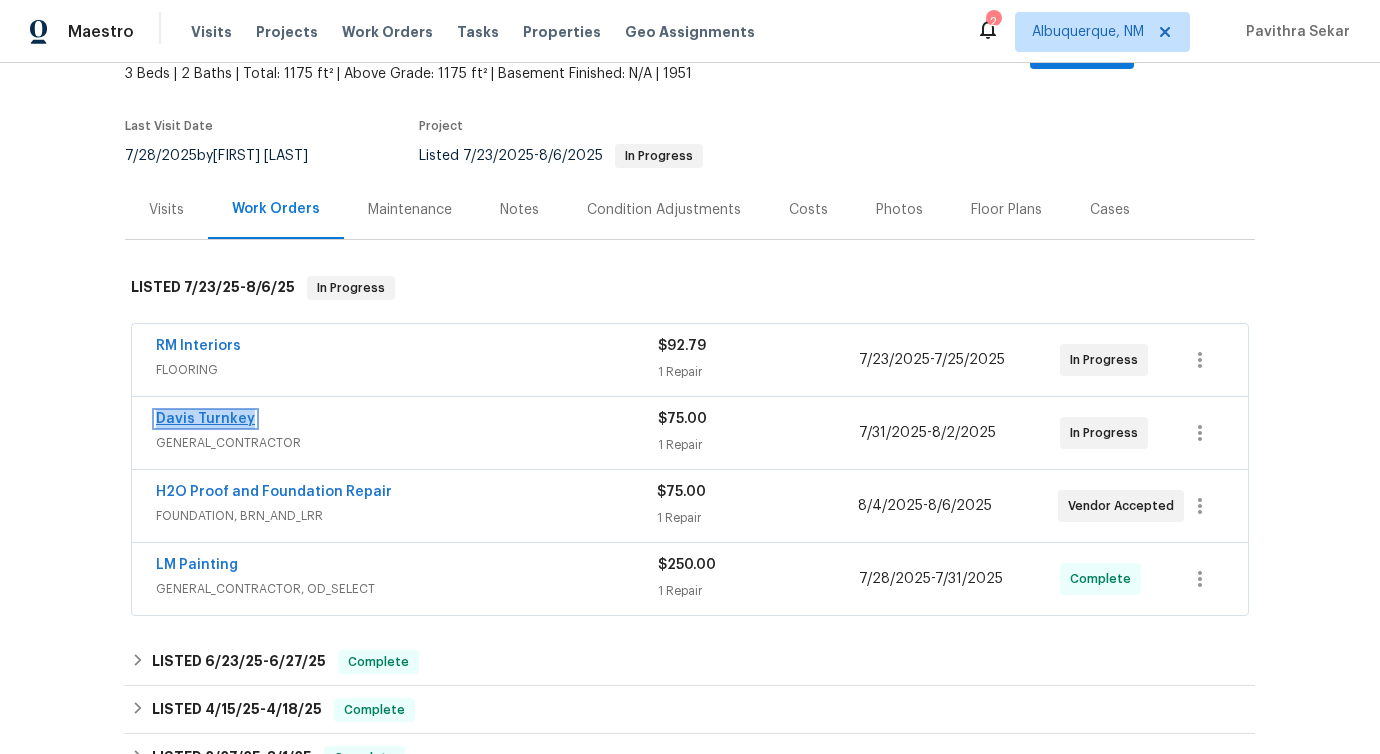 click on "Davis Turnkey" at bounding box center (205, 419) 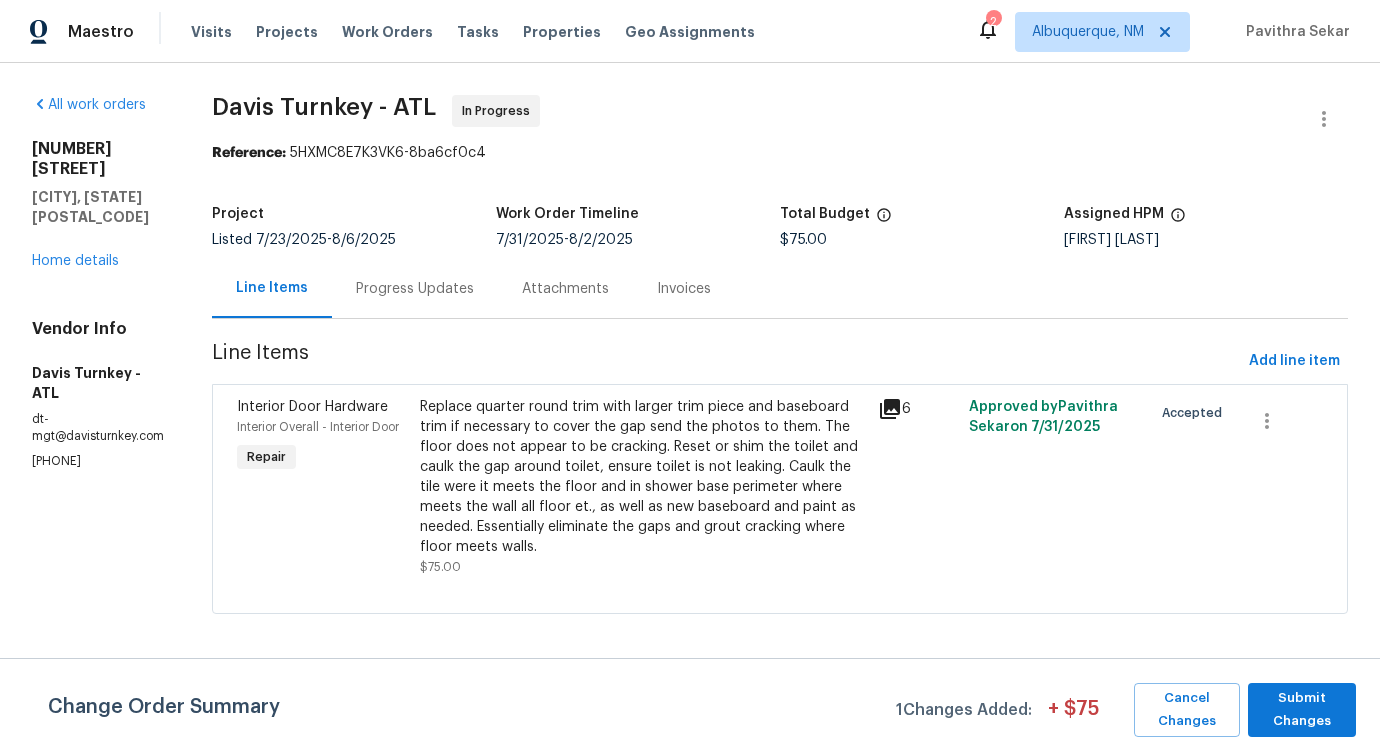 click on "Progress Updates" at bounding box center [415, 288] 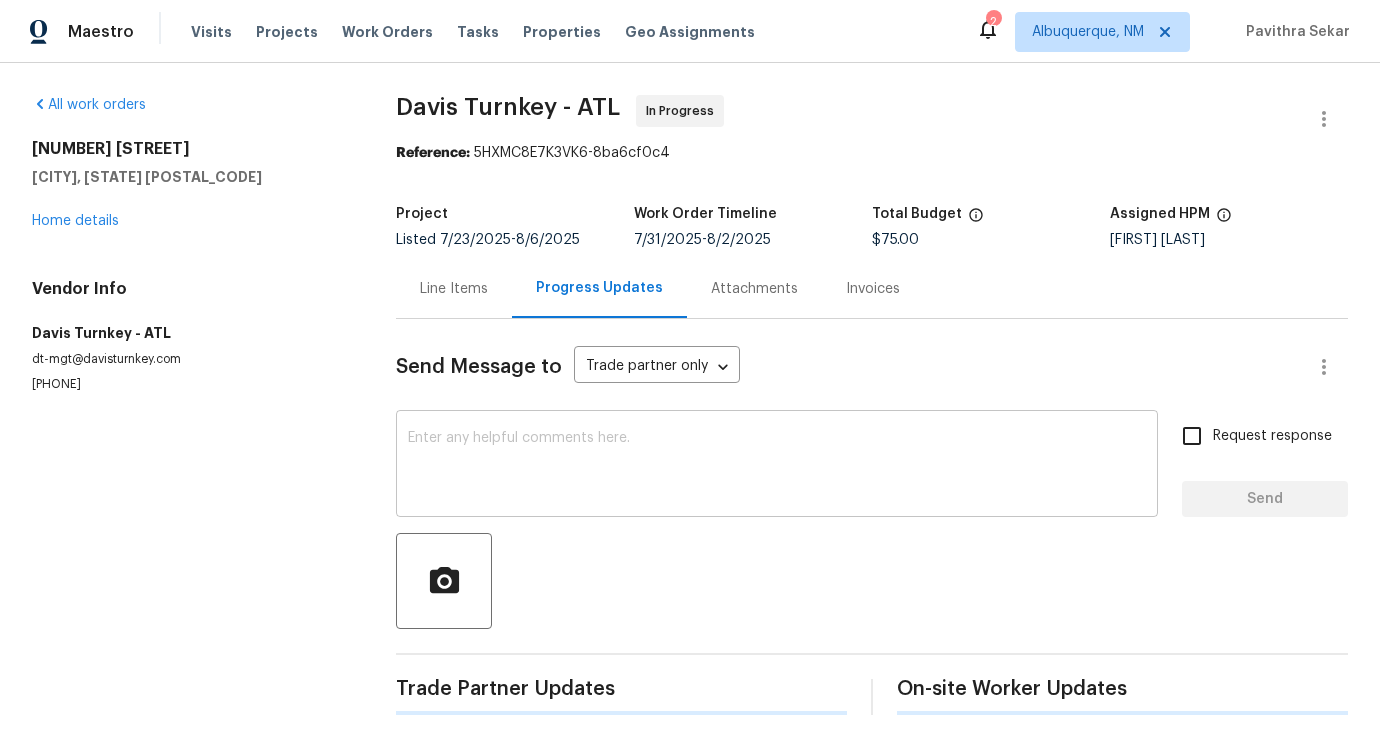 click at bounding box center (777, 466) 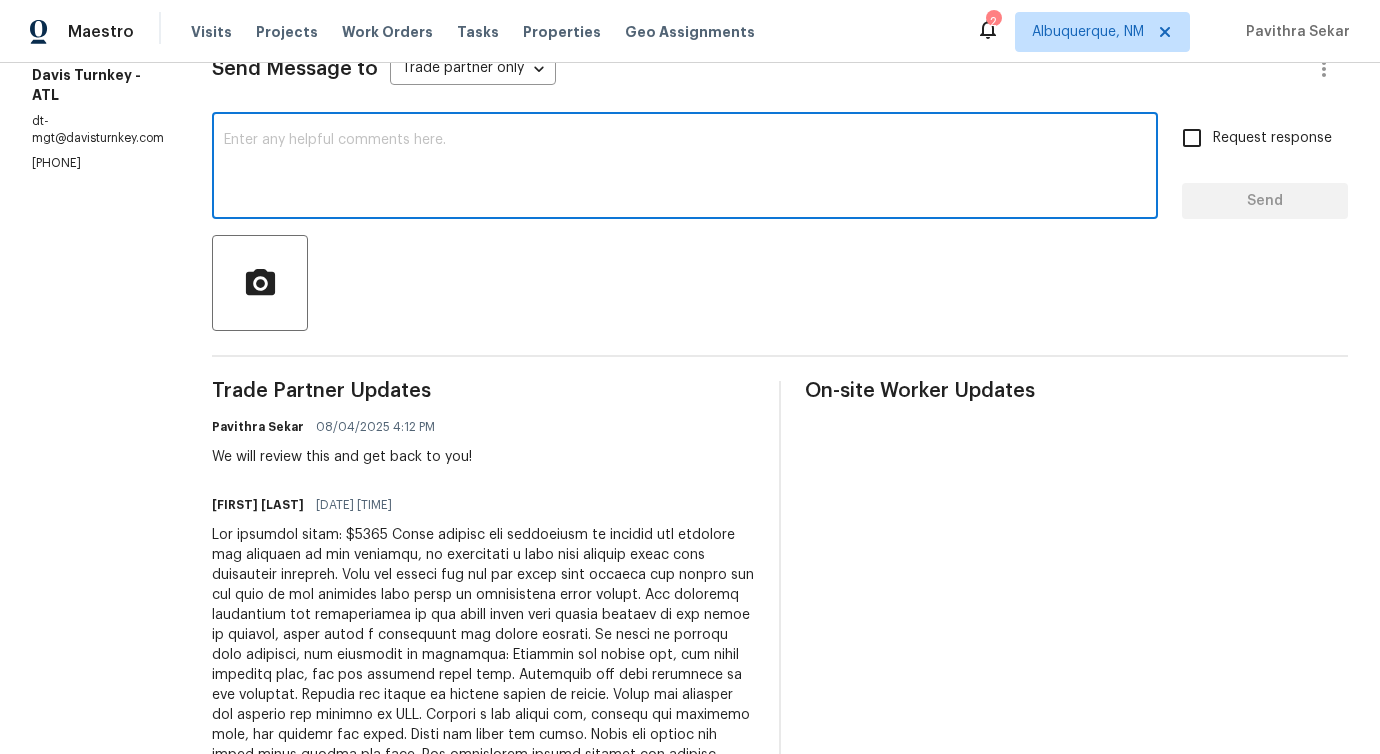 scroll, scrollTop: 342, scrollLeft: 0, axis: vertical 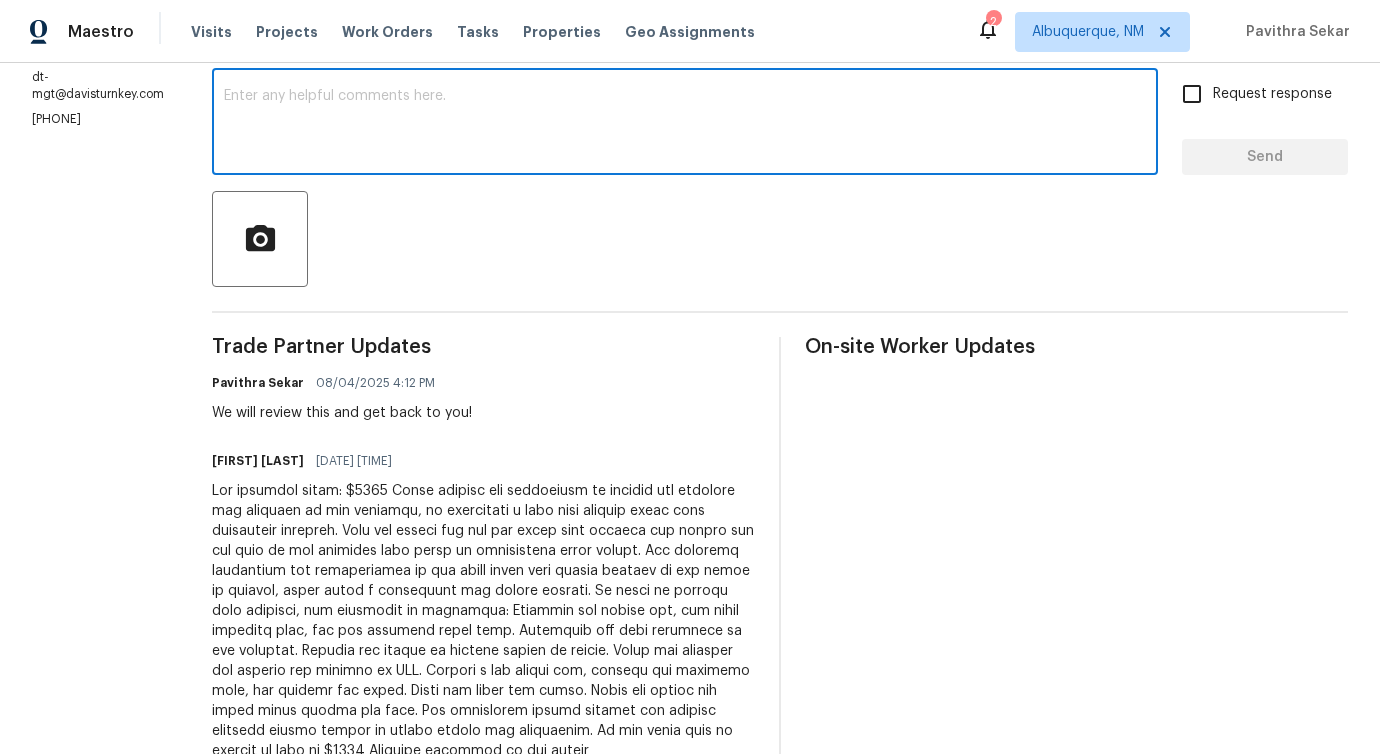 click at bounding box center (483, 621) 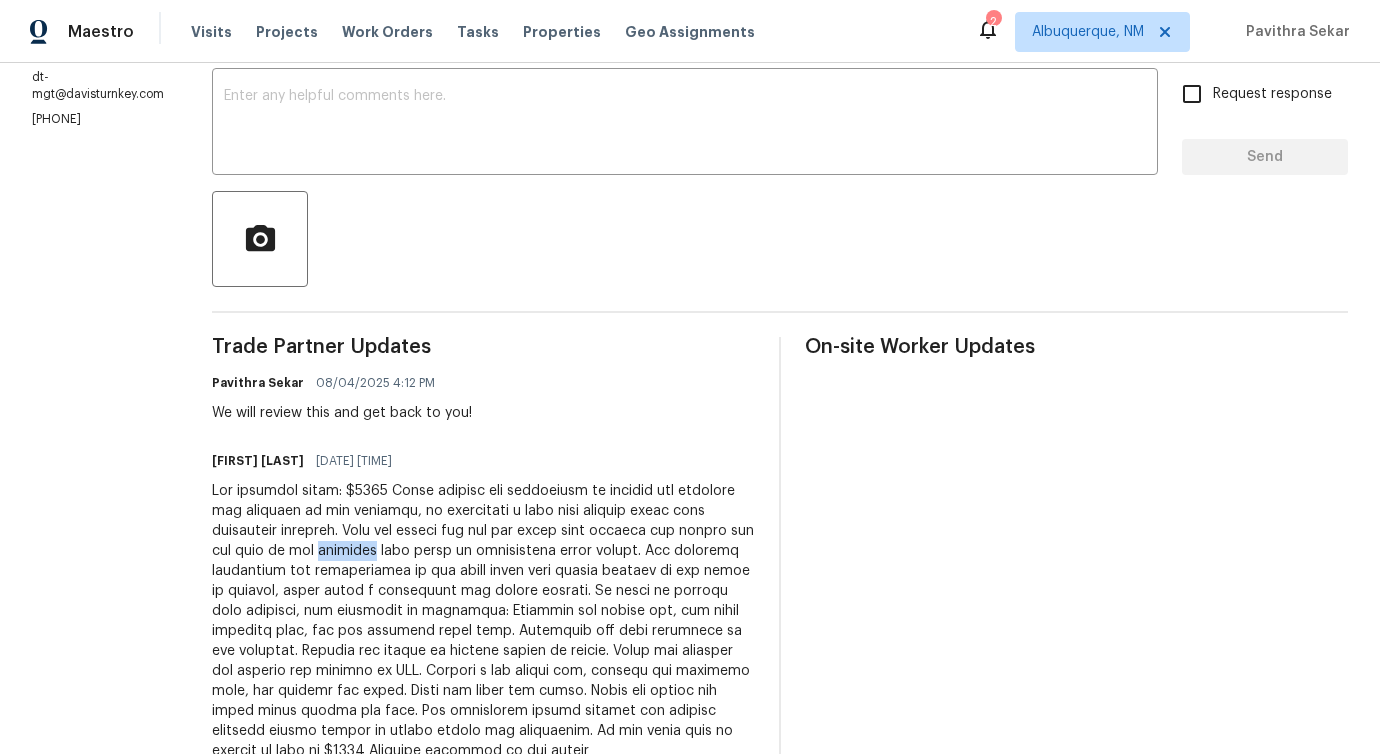 click at bounding box center (483, 621) 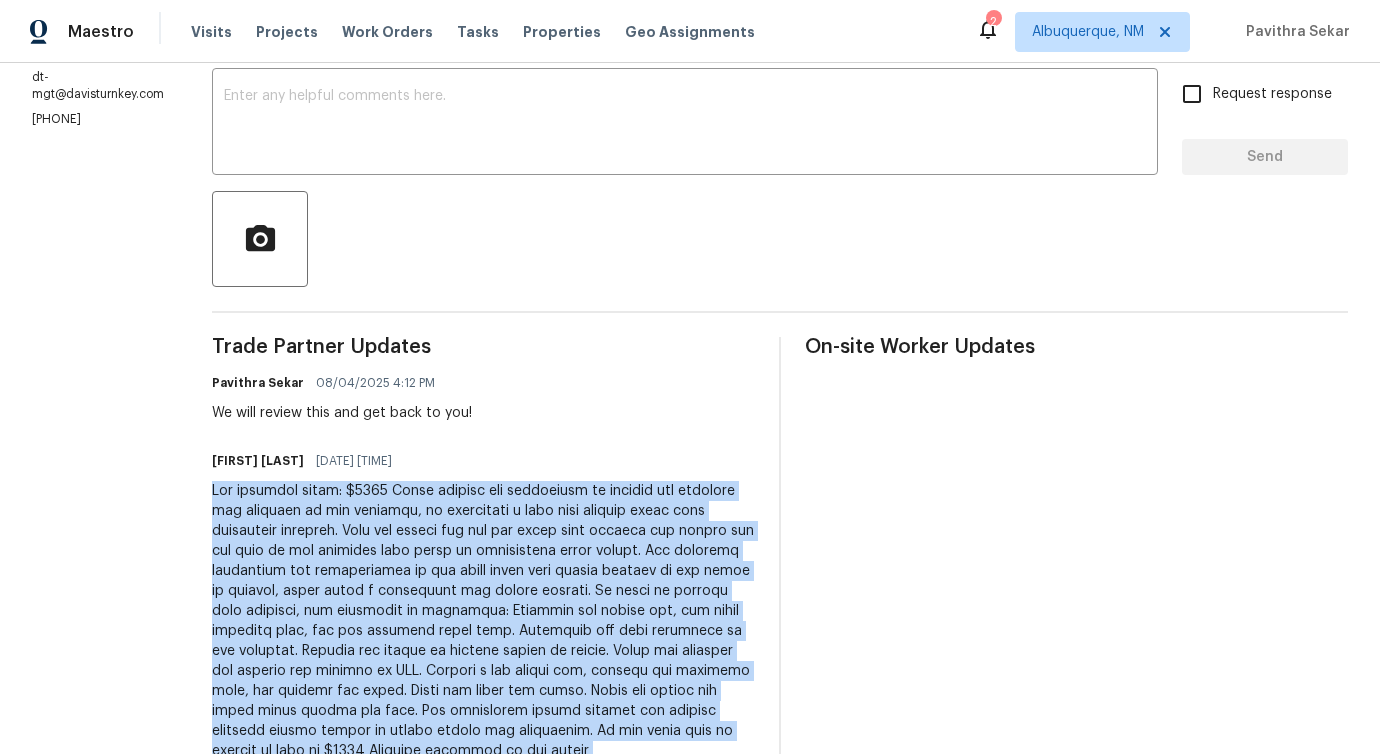 click at bounding box center (483, 621) 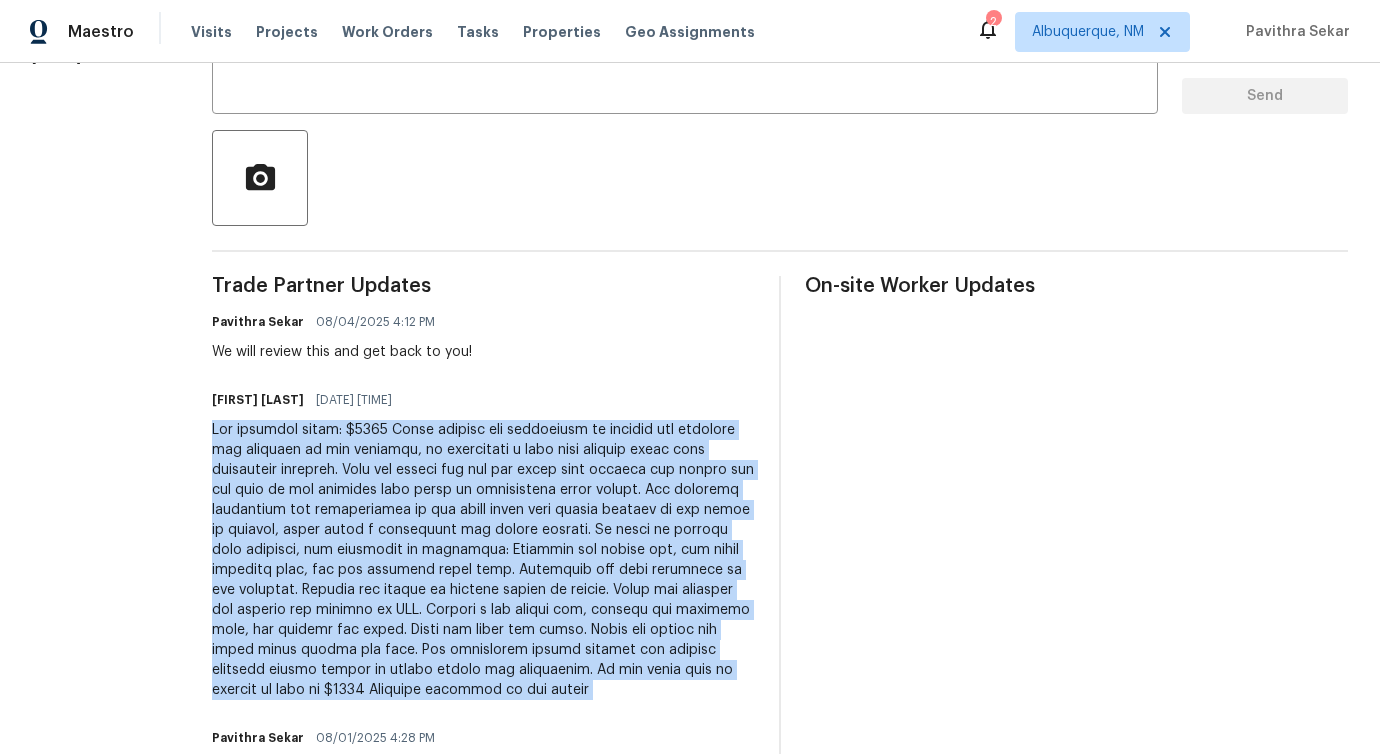 scroll, scrollTop: 659, scrollLeft: 0, axis: vertical 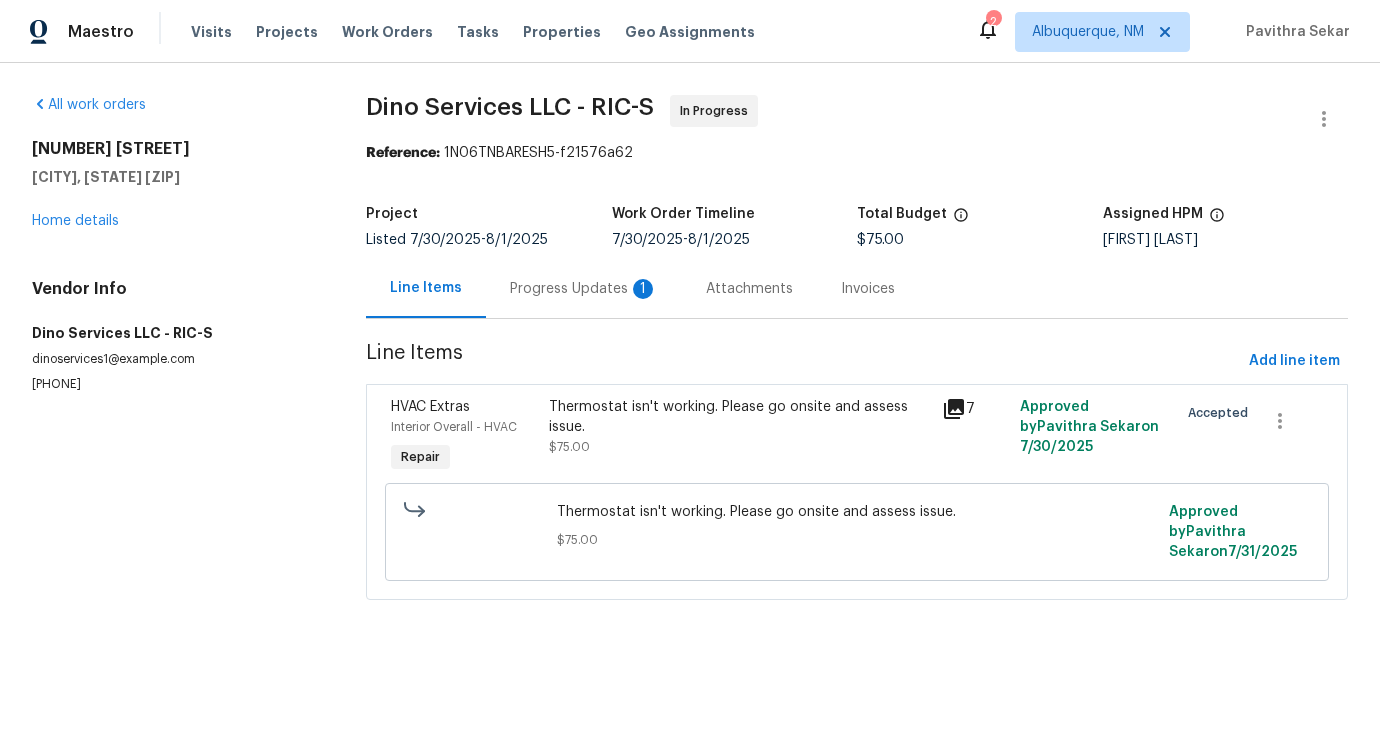 click on "Progress Updates 1" at bounding box center [584, 289] 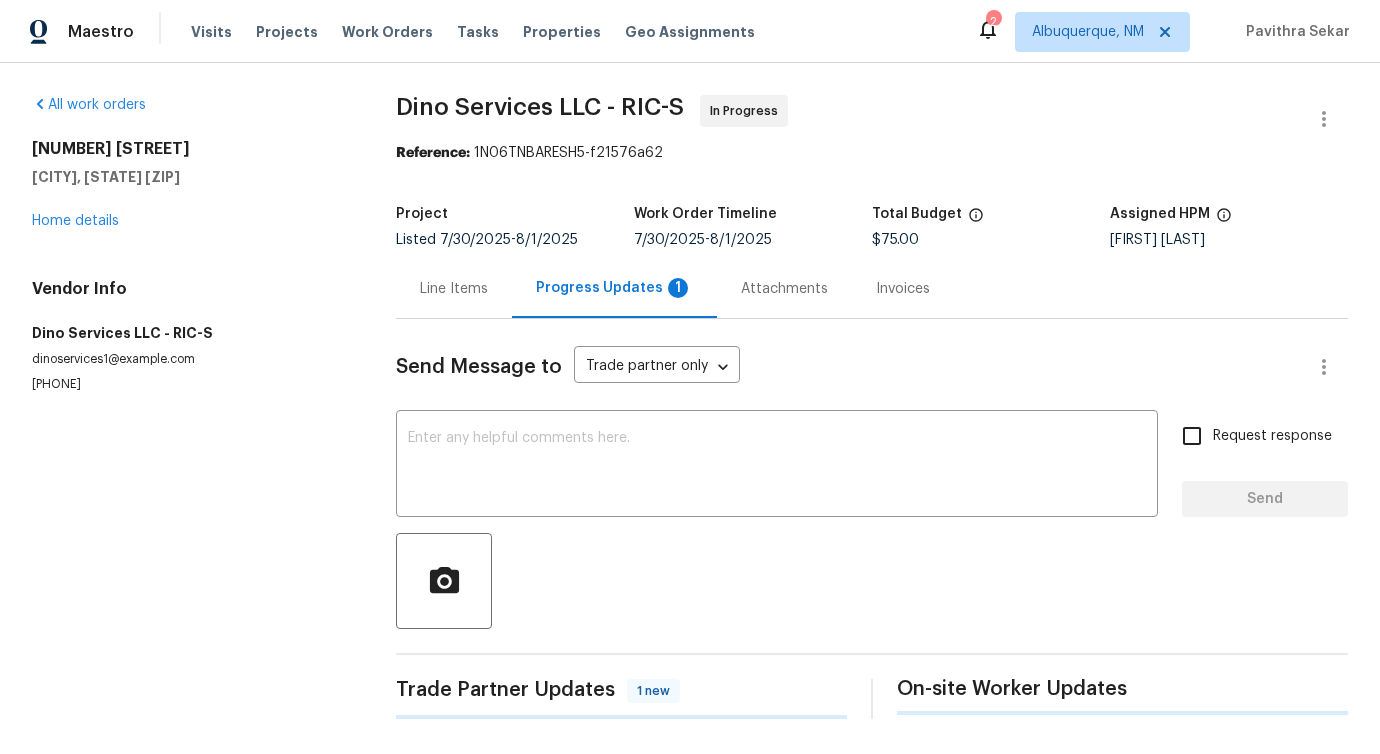 click on "Send Message to Trade partner only Trade partner only ​ x ​ Request response Send Trade Partner Updates 1 new On-site Worker Updates" at bounding box center (872, 519) 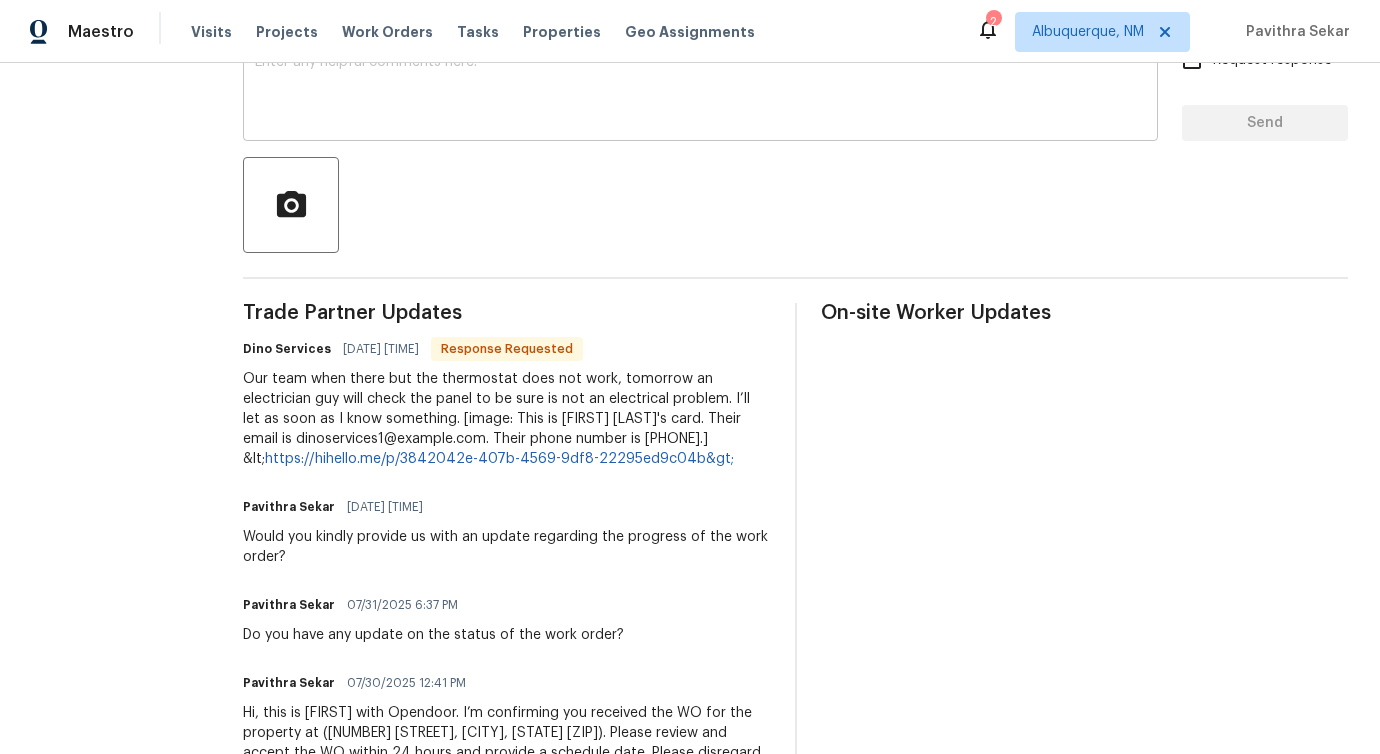 scroll, scrollTop: 378, scrollLeft: 0, axis: vertical 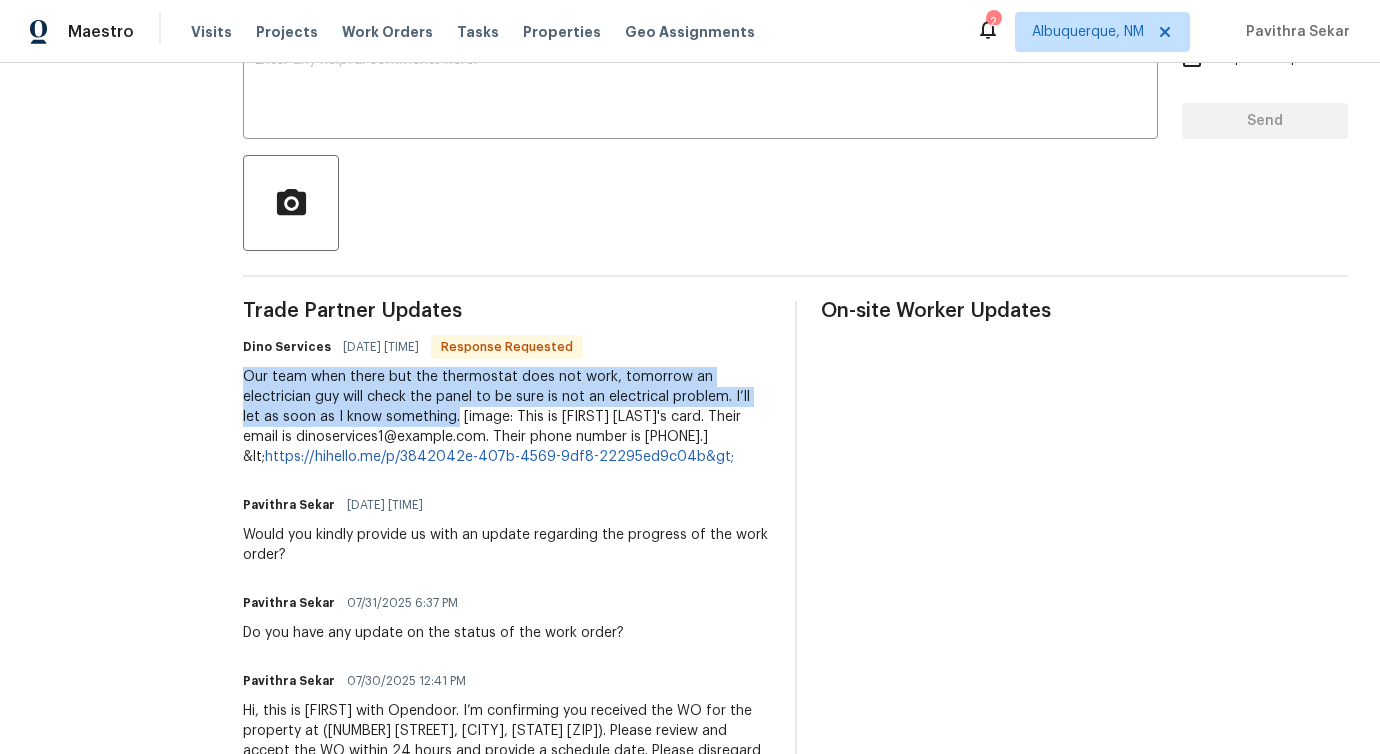 drag, startPoint x: 221, startPoint y: 373, endPoint x: 348, endPoint y: 426, distance: 137.6154 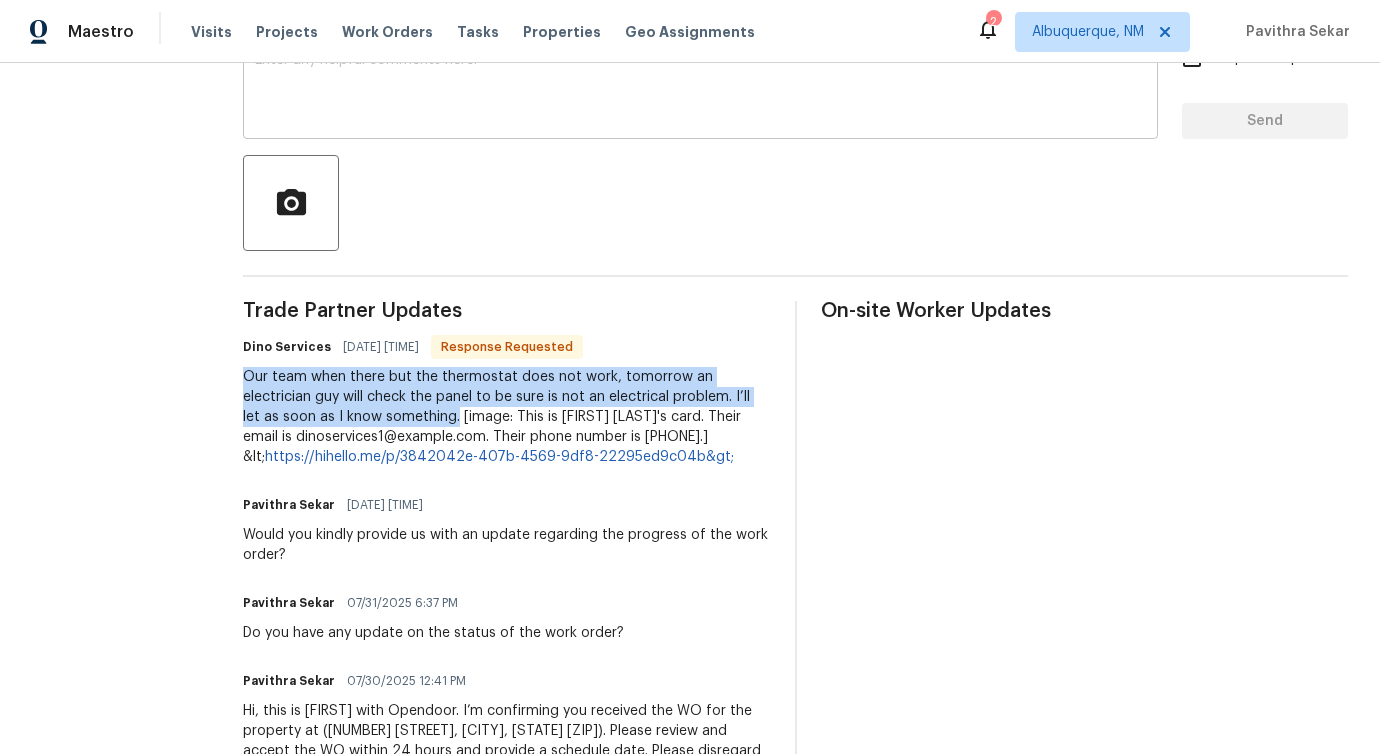 copy on "Our team when there but the thermostat does not work, tomorrow an
electrician guy will check the panel to be sure is not an electrical
problem. I’ll let as soon as I know something." 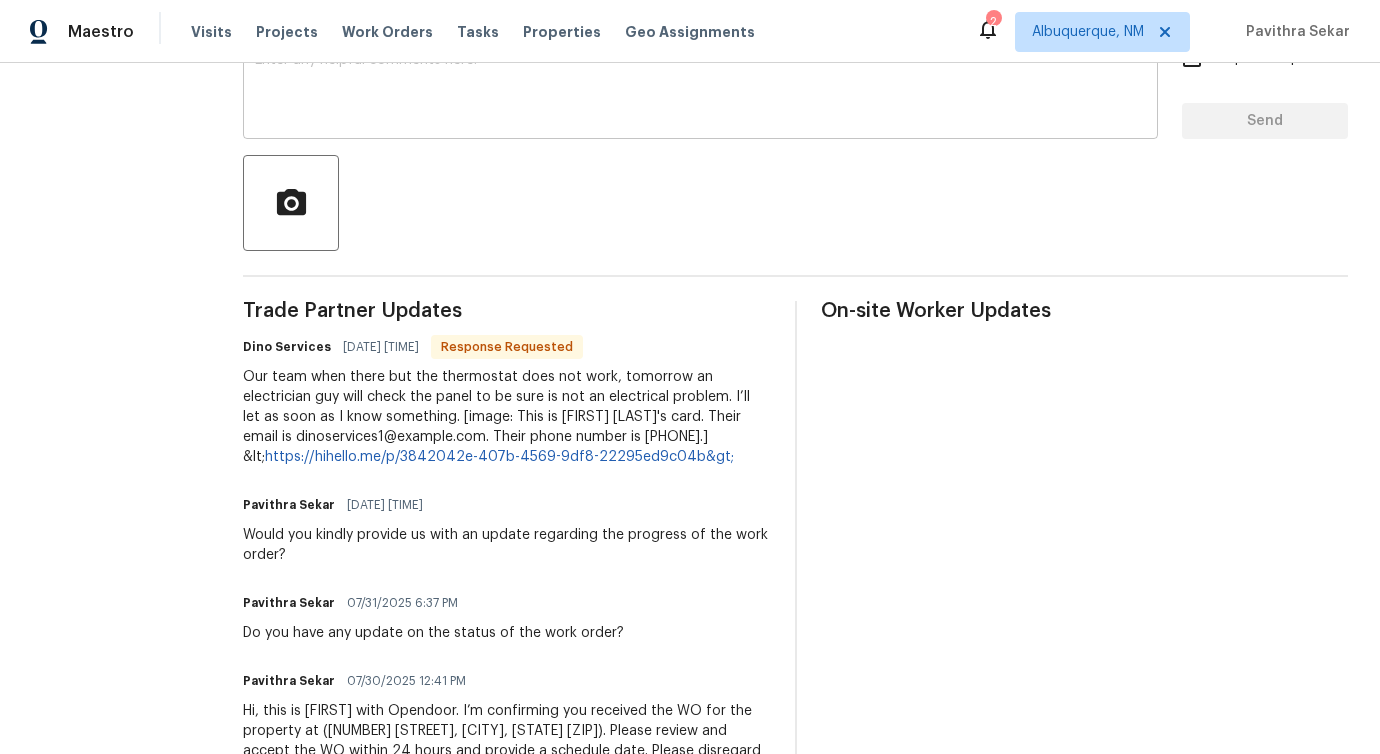 click at bounding box center [700, 88] 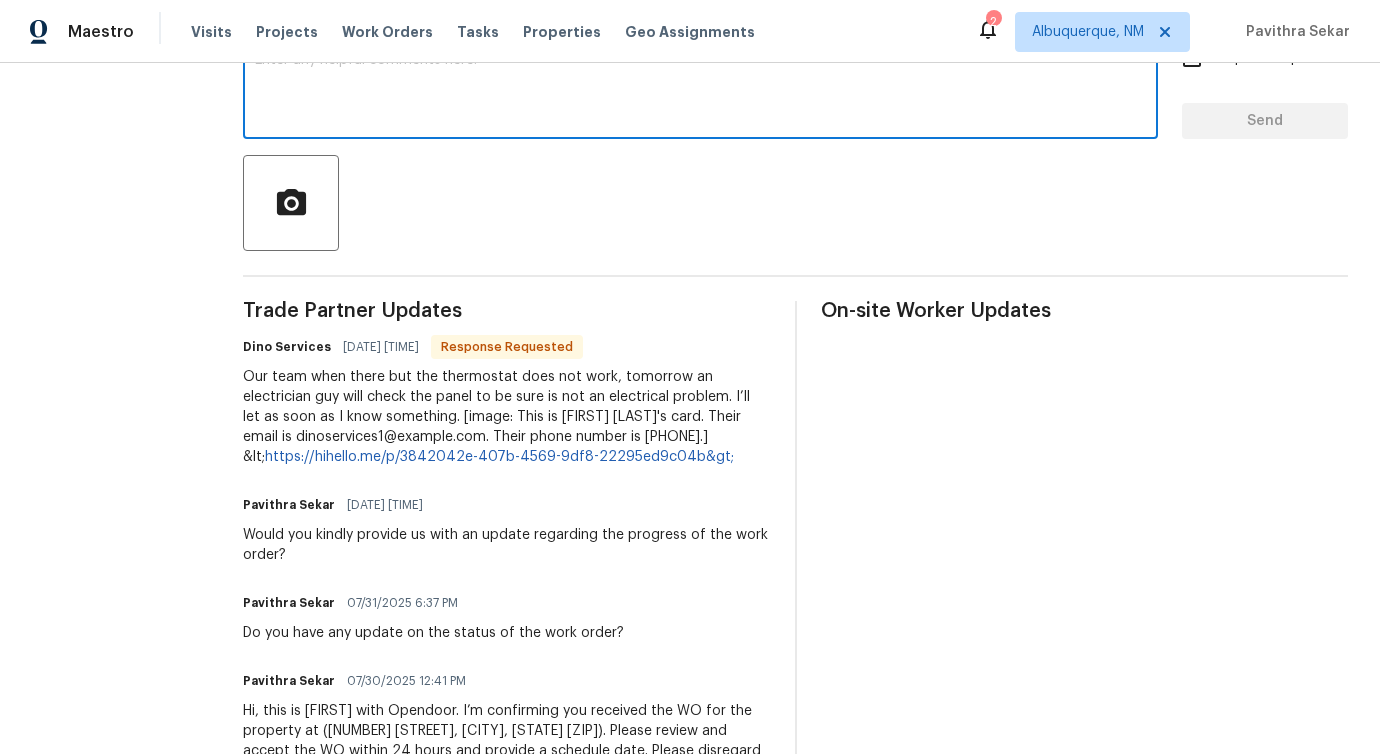 paste on "Thanks for the update. Please keep me posted once the electrician has assessed the panel." 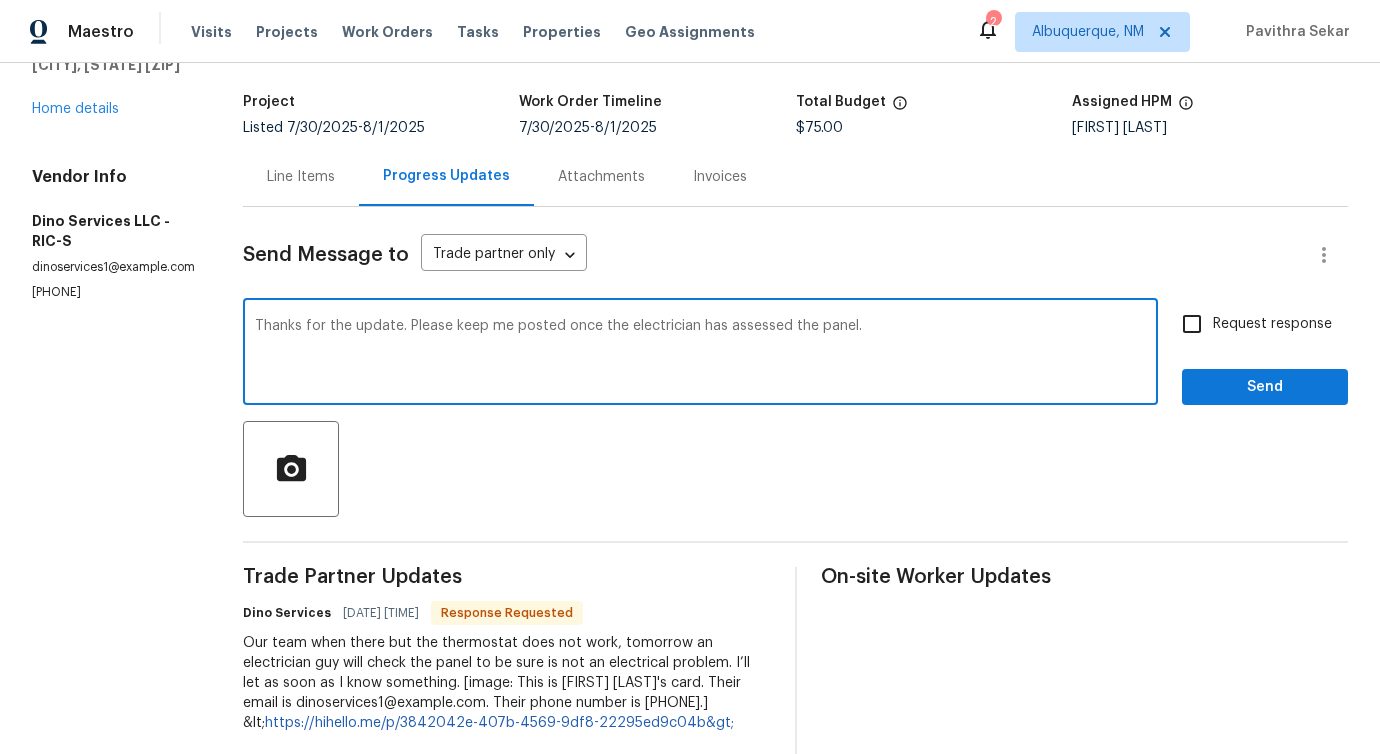 scroll, scrollTop: 0, scrollLeft: 0, axis: both 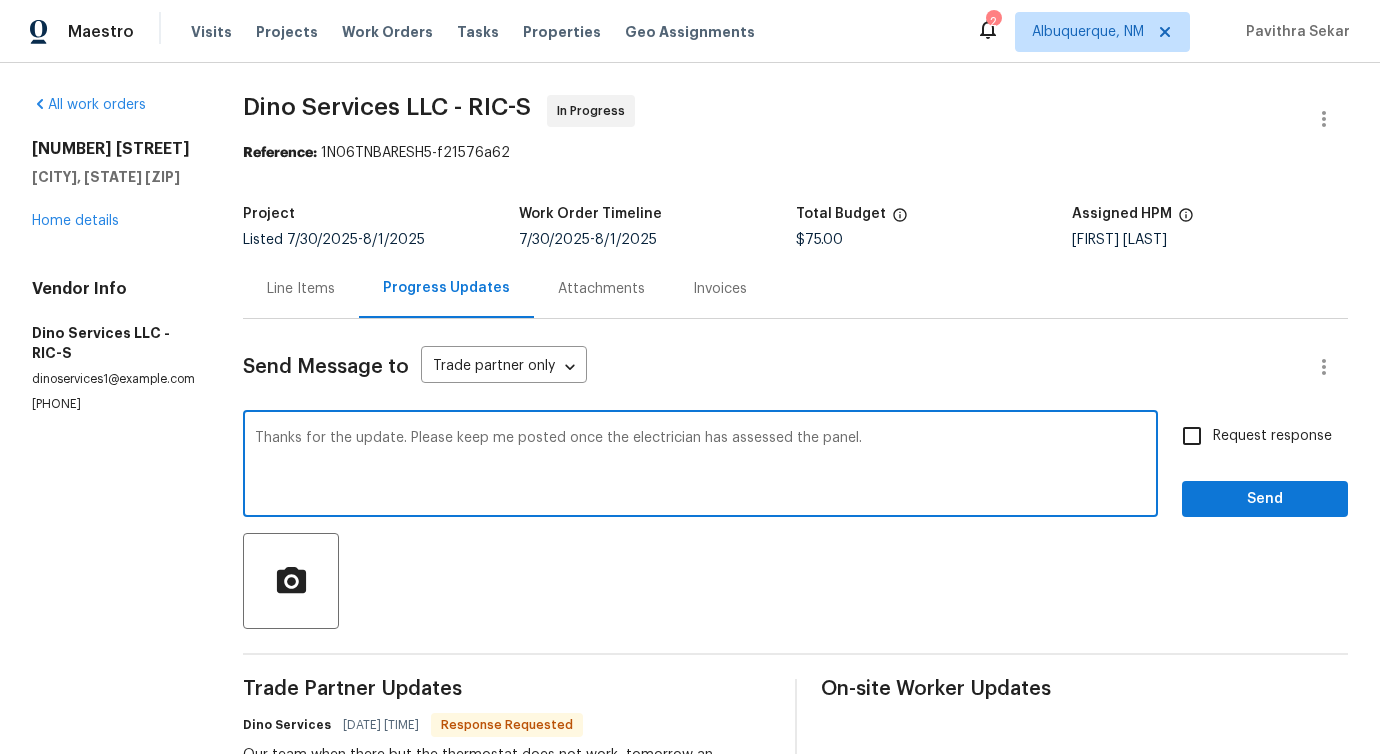 click on "Thanks for the update. Please keep me posted once the electrician has assessed the panel." at bounding box center [700, 466] 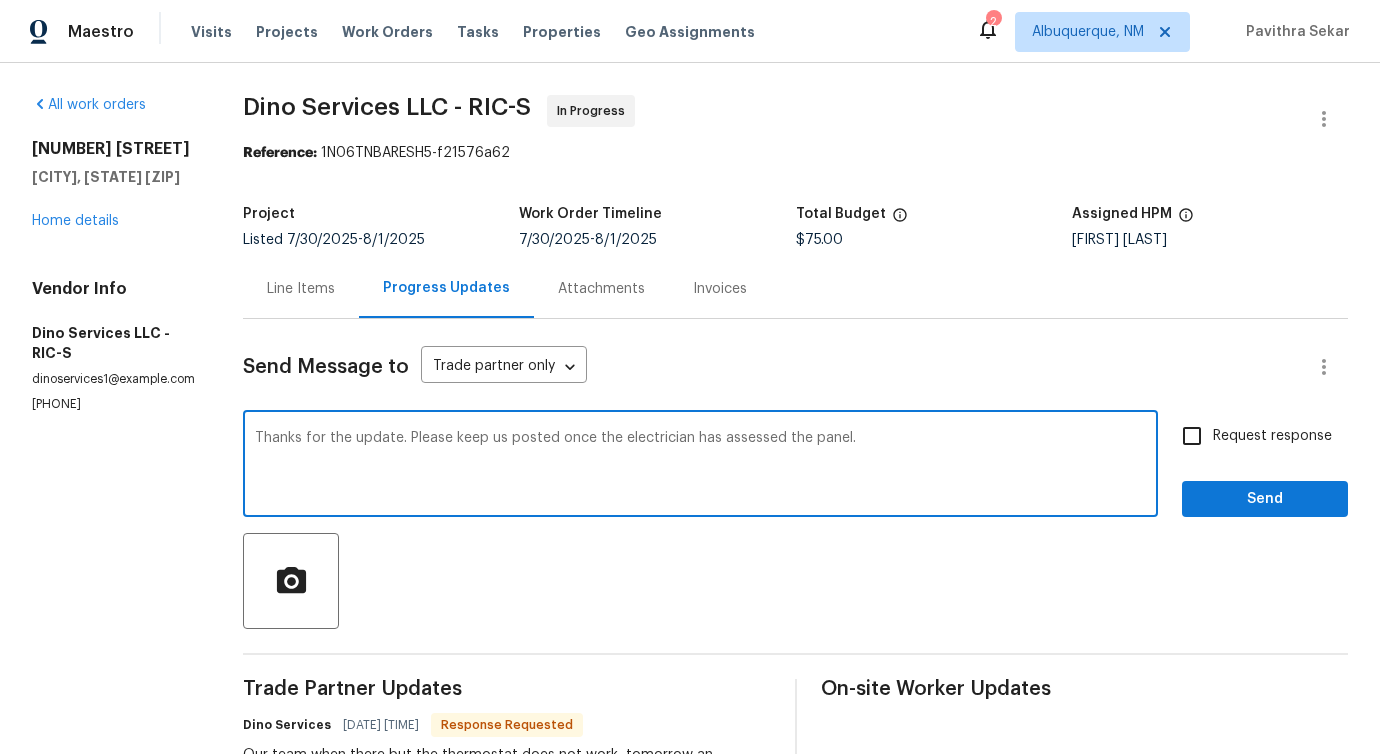 type on "Thanks for the update. Please keep us posted once the electrician has assessed the panel." 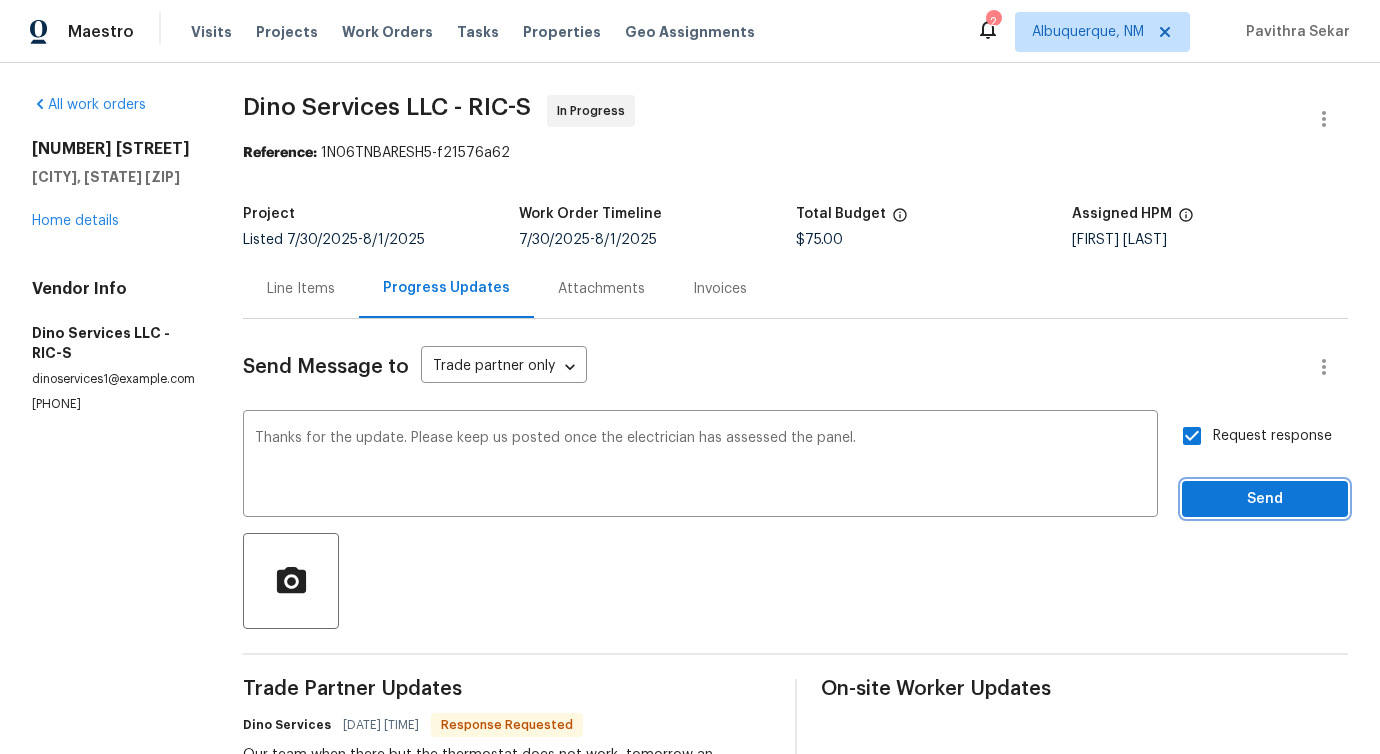 click on "Send" at bounding box center (1265, 499) 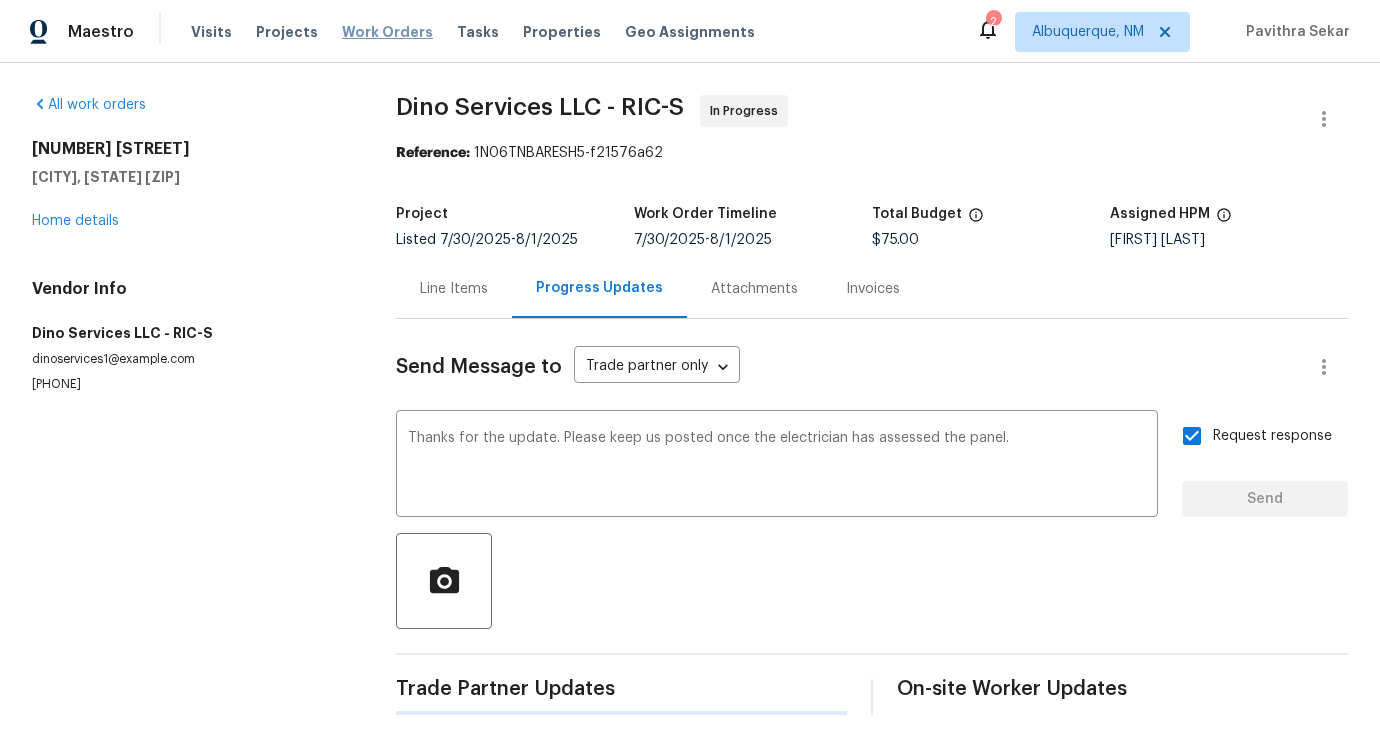 type 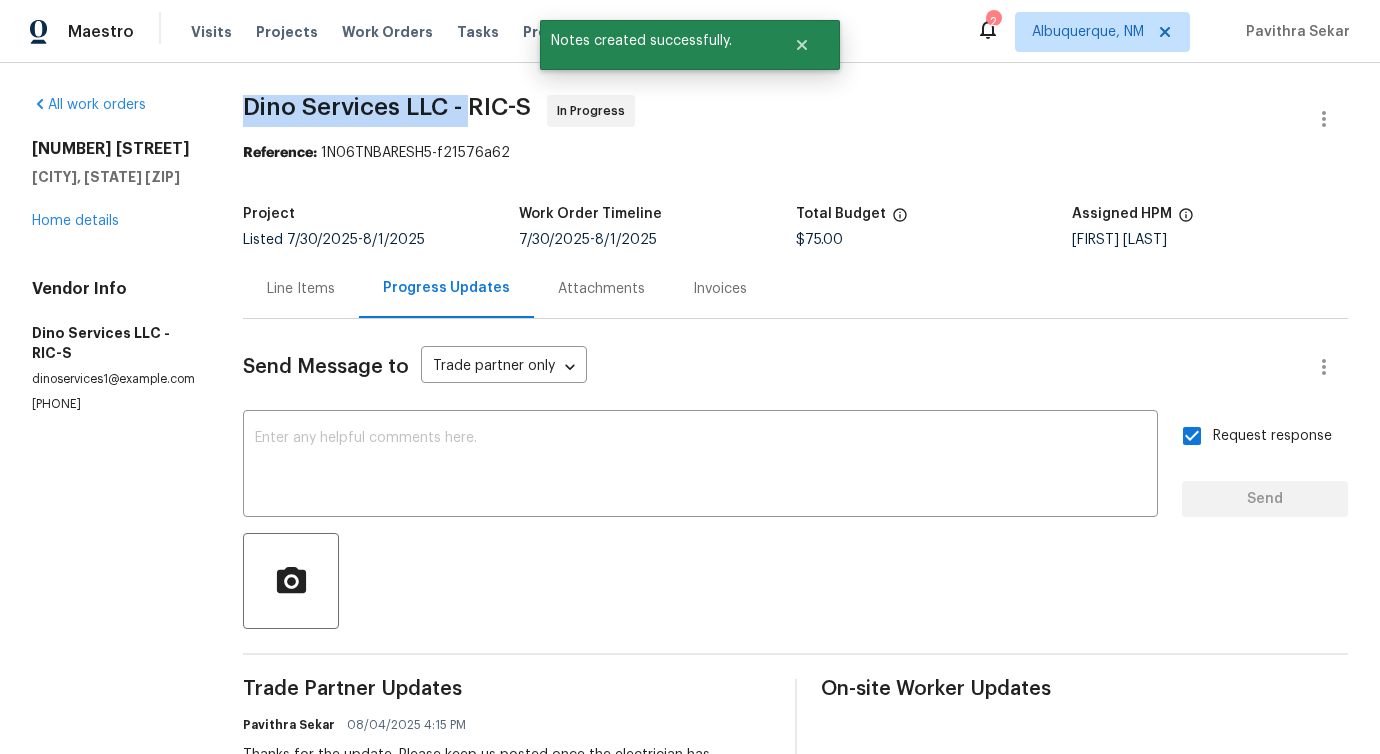drag, startPoint x: 221, startPoint y: 95, endPoint x: 451, endPoint y: 102, distance: 230.10649 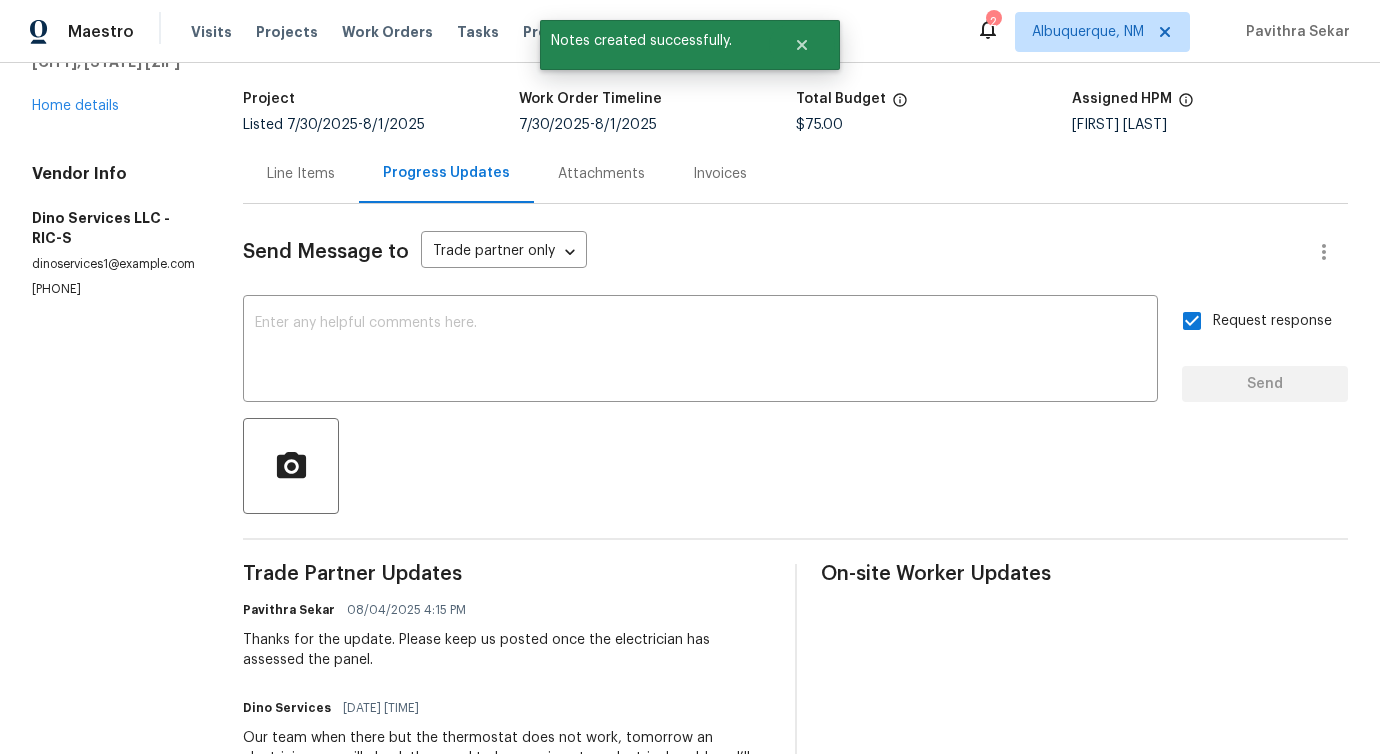 scroll, scrollTop: 387, scrollLeft: 0, axis: vertical 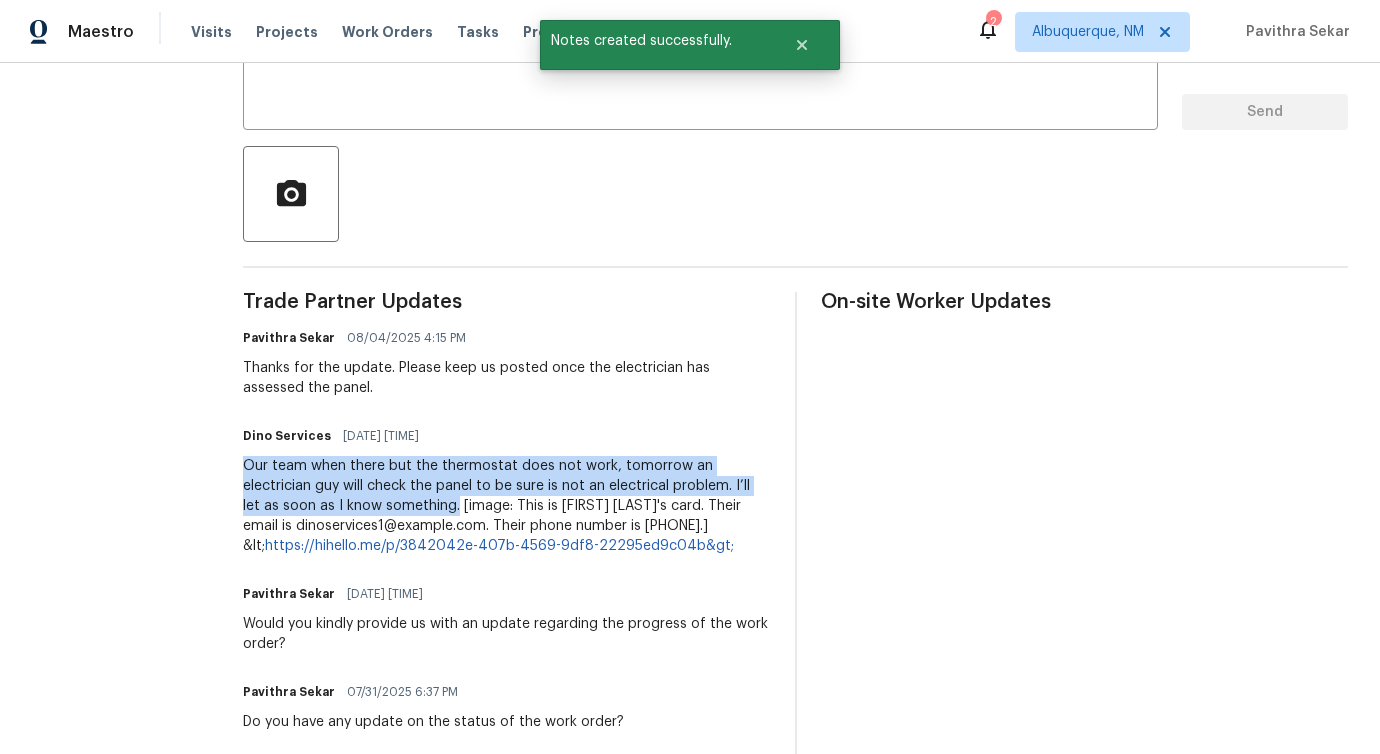 drag, startPoint x: 224, startPoint y: 467, endPoint x: 350, endPoint y: 514, distance: 134.48048 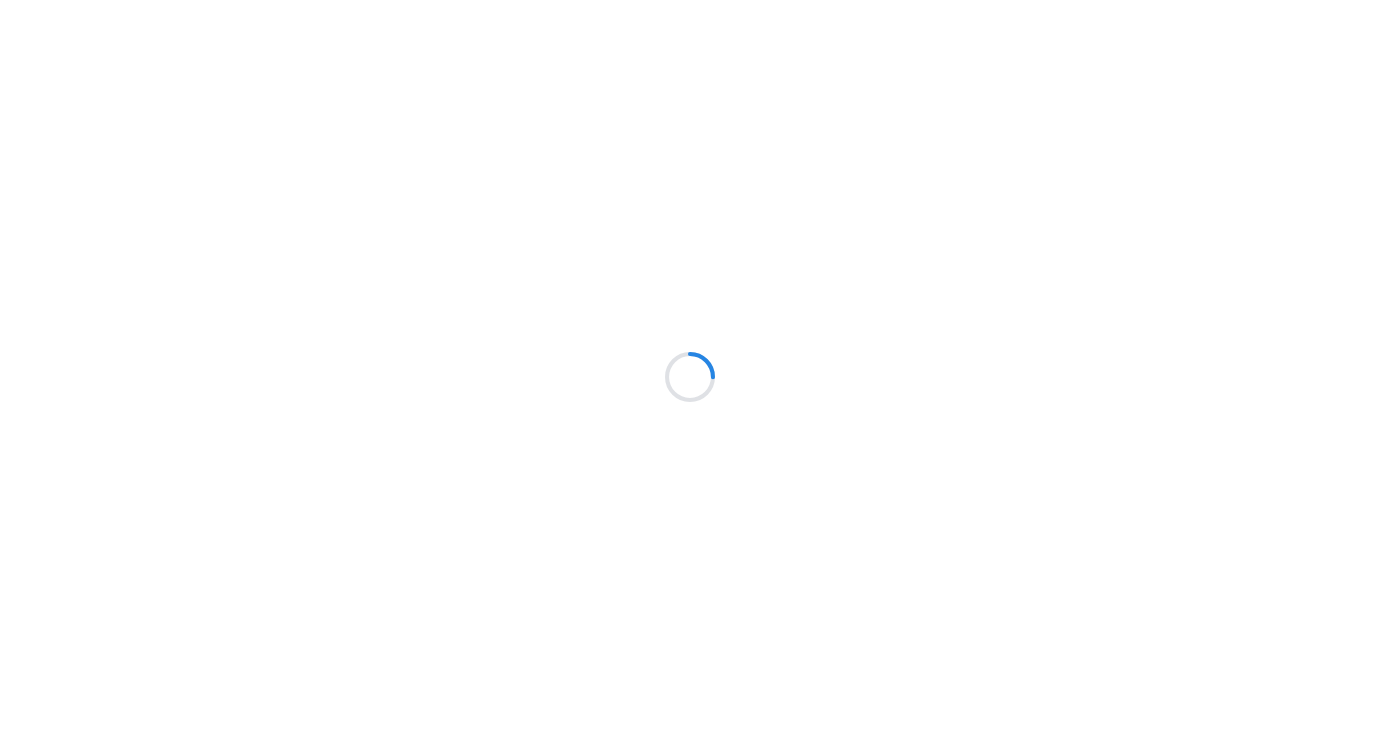 scroll, scrollTop: 0, scrollLeft: 0, axis: both 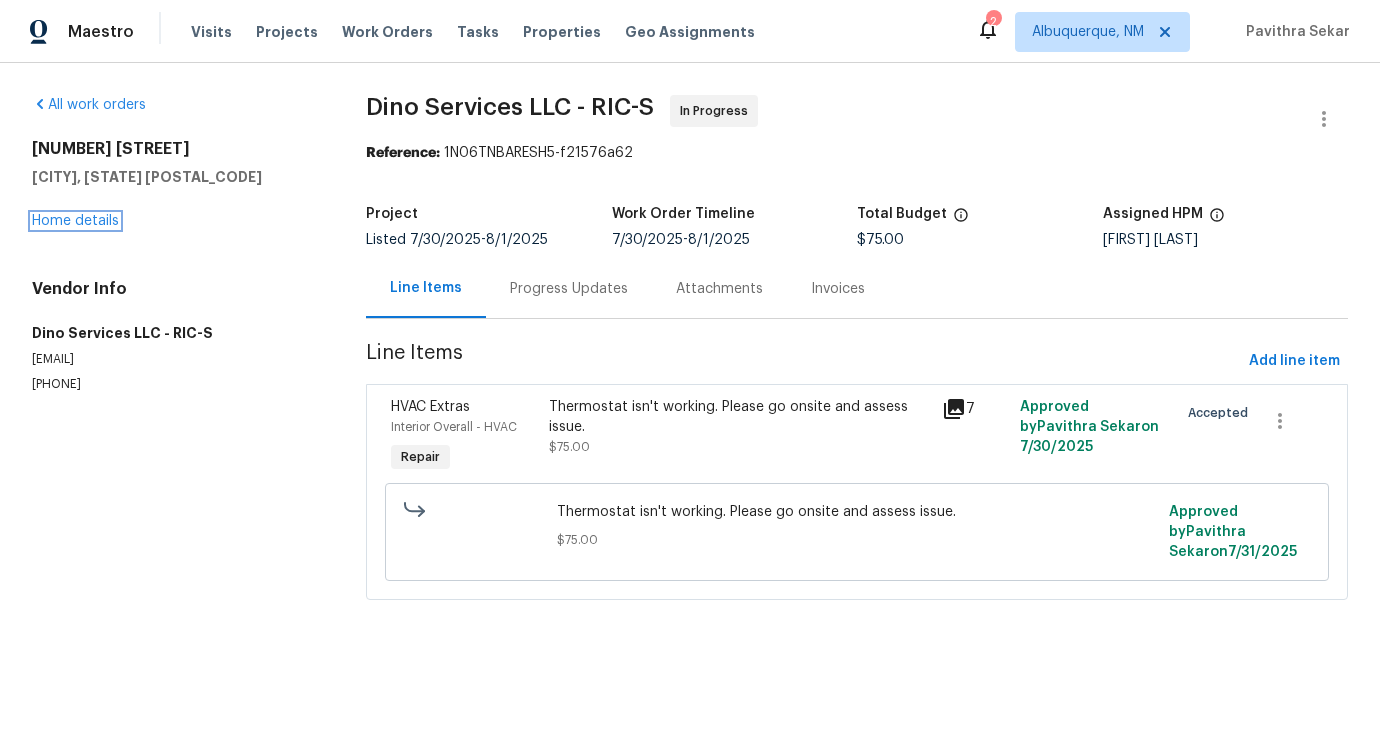 click on "Home details" at bounding box center (75, 221) 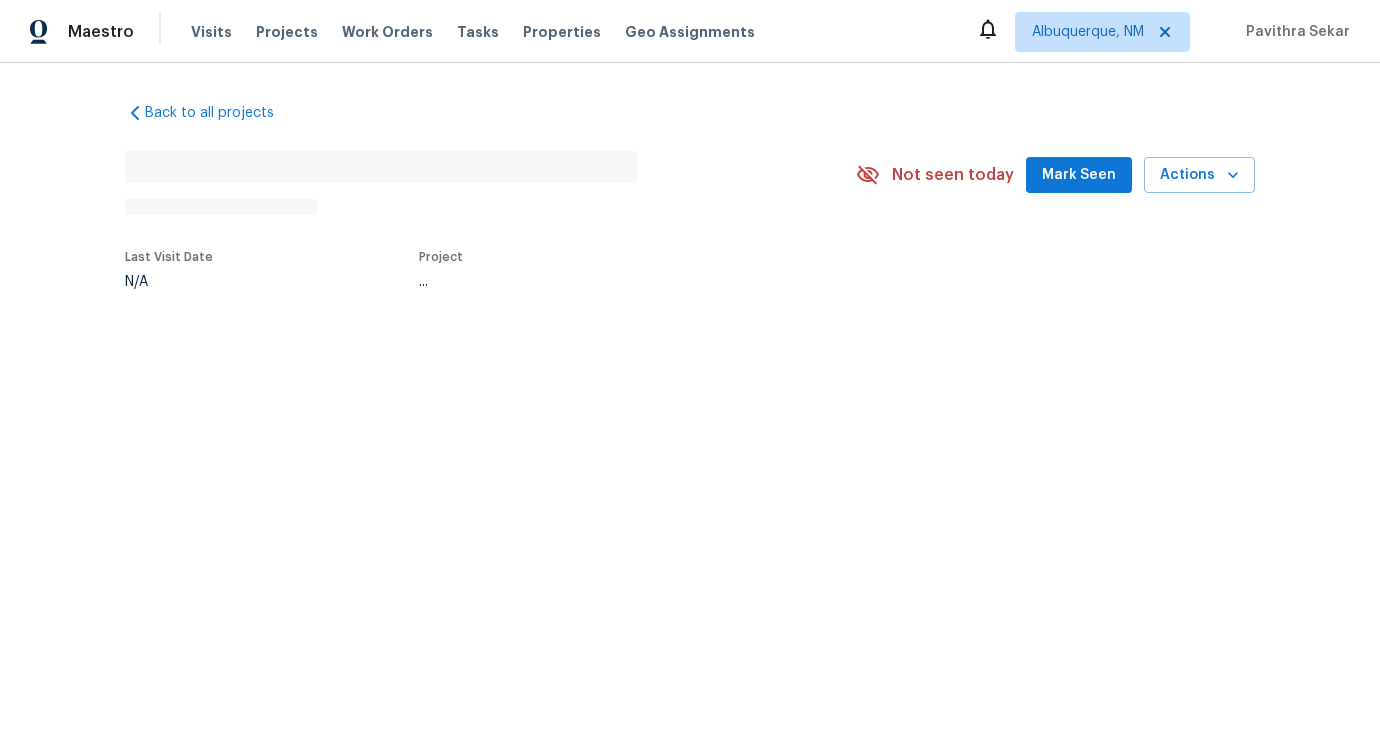 scroll, scrollTop: 0, scrollLeft: 0, axis: both 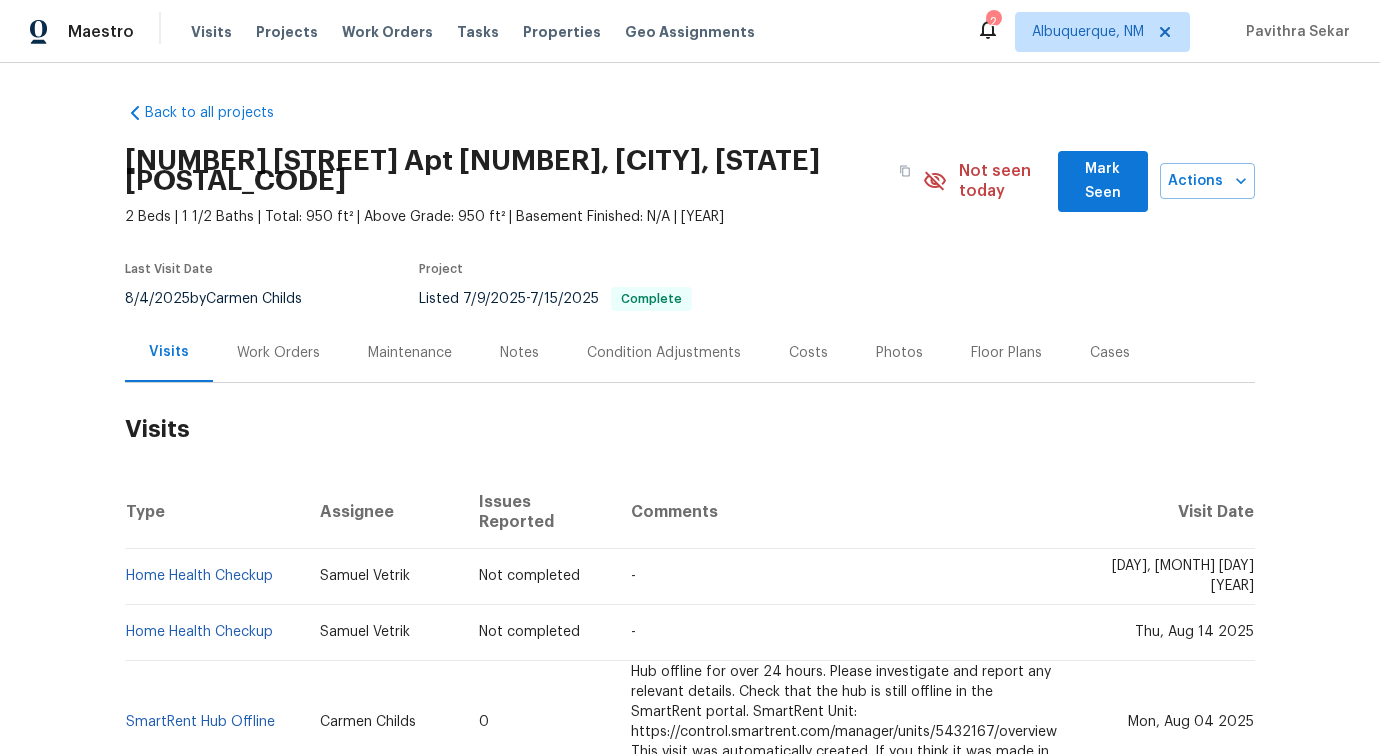 click on "Work Orders" at bounding box center [278, 352] 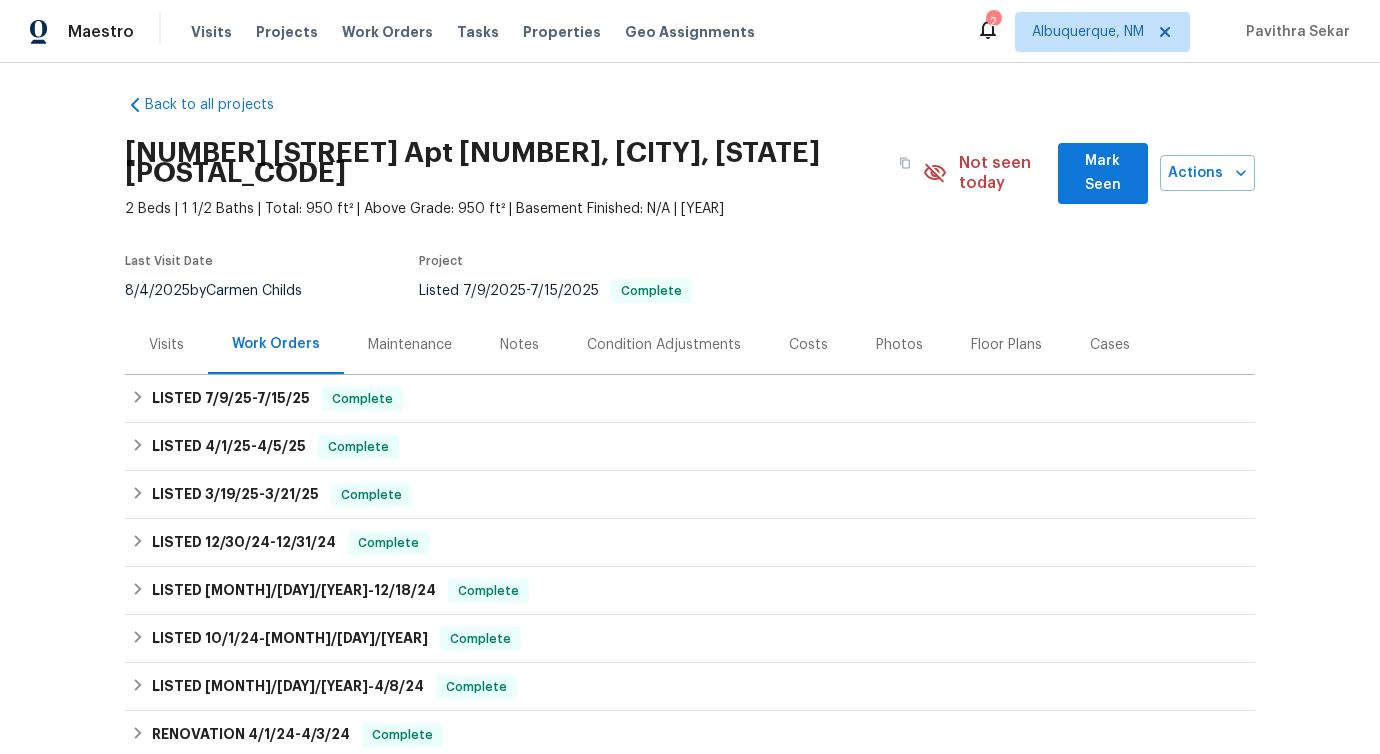 scroll, scrollTop: 0, scrollLeft: 0, axis: both 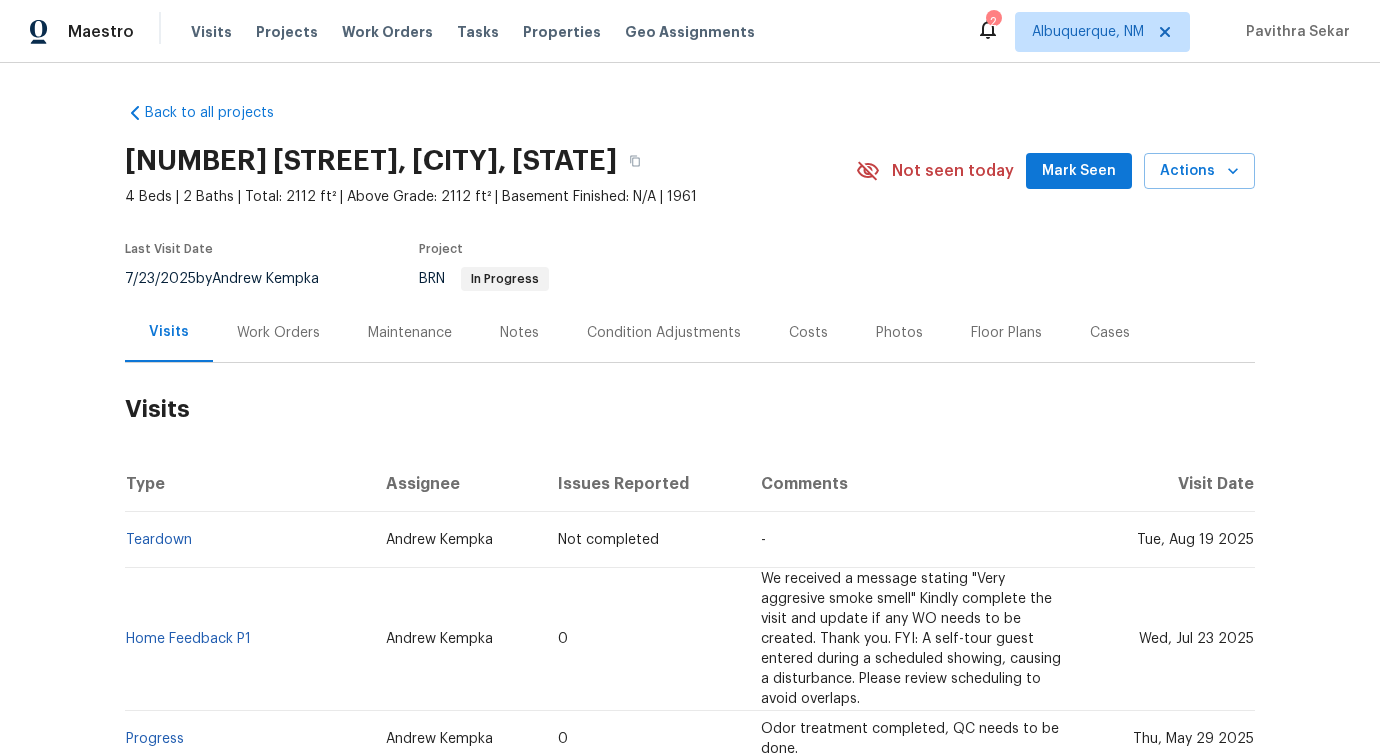 click on "Work Orders" at bounding box center [278, 332] 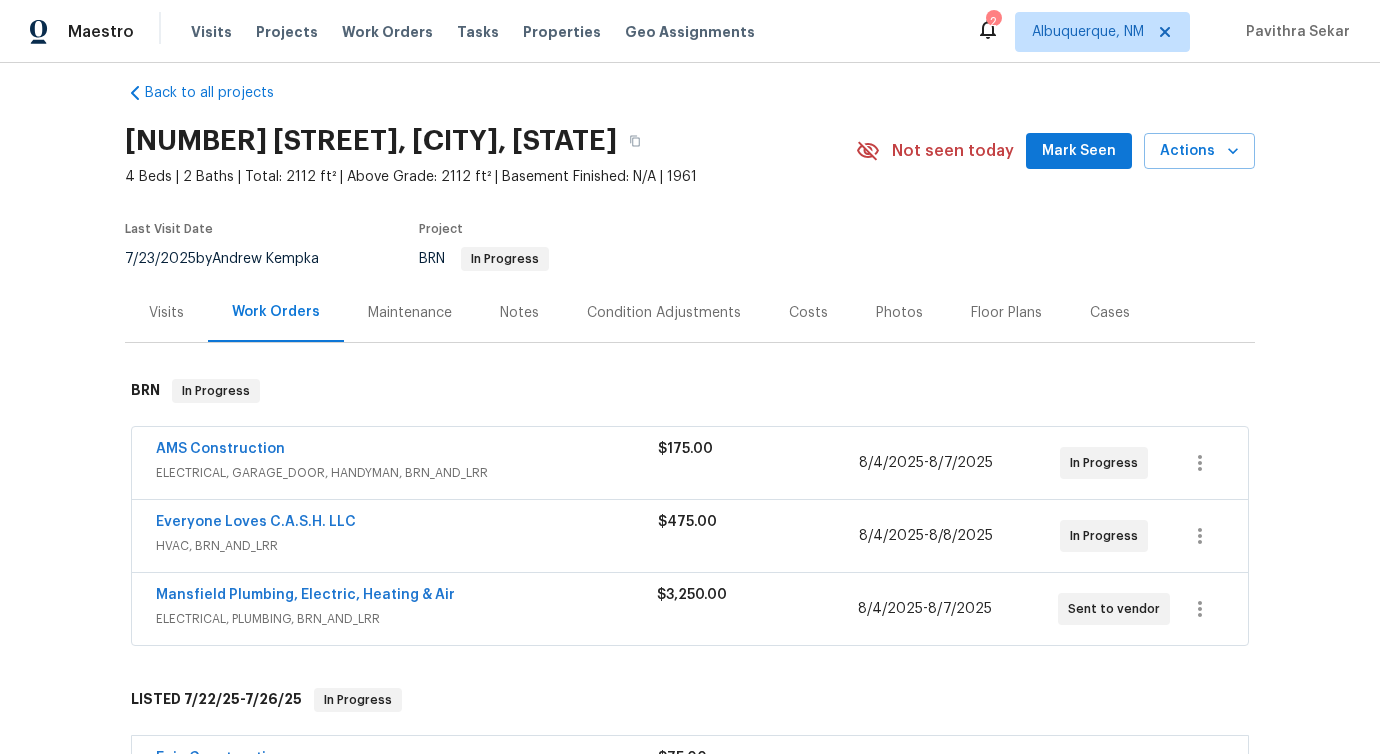 scroll, scrollTop: 38, scrollLeft: 0, axis: vertical 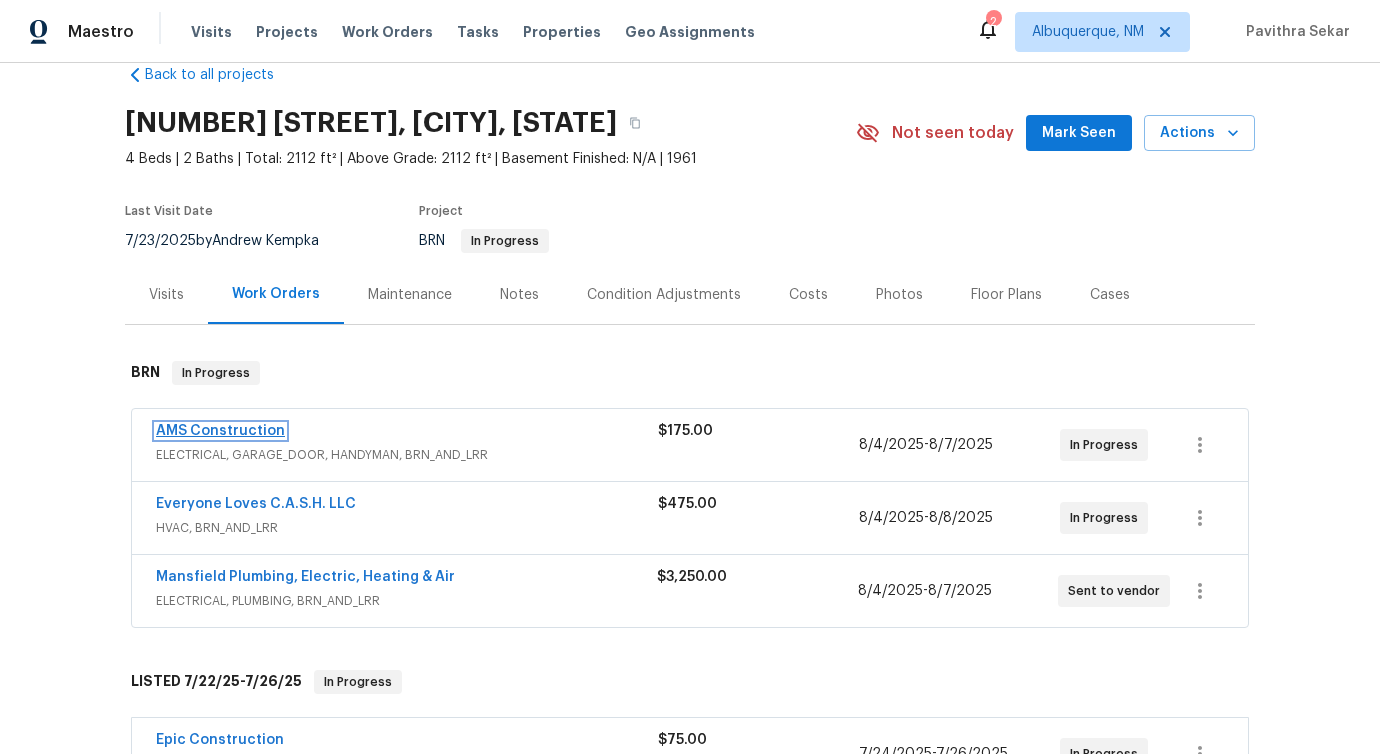 click on "AMS Construction" at bounding box center [220, 431] 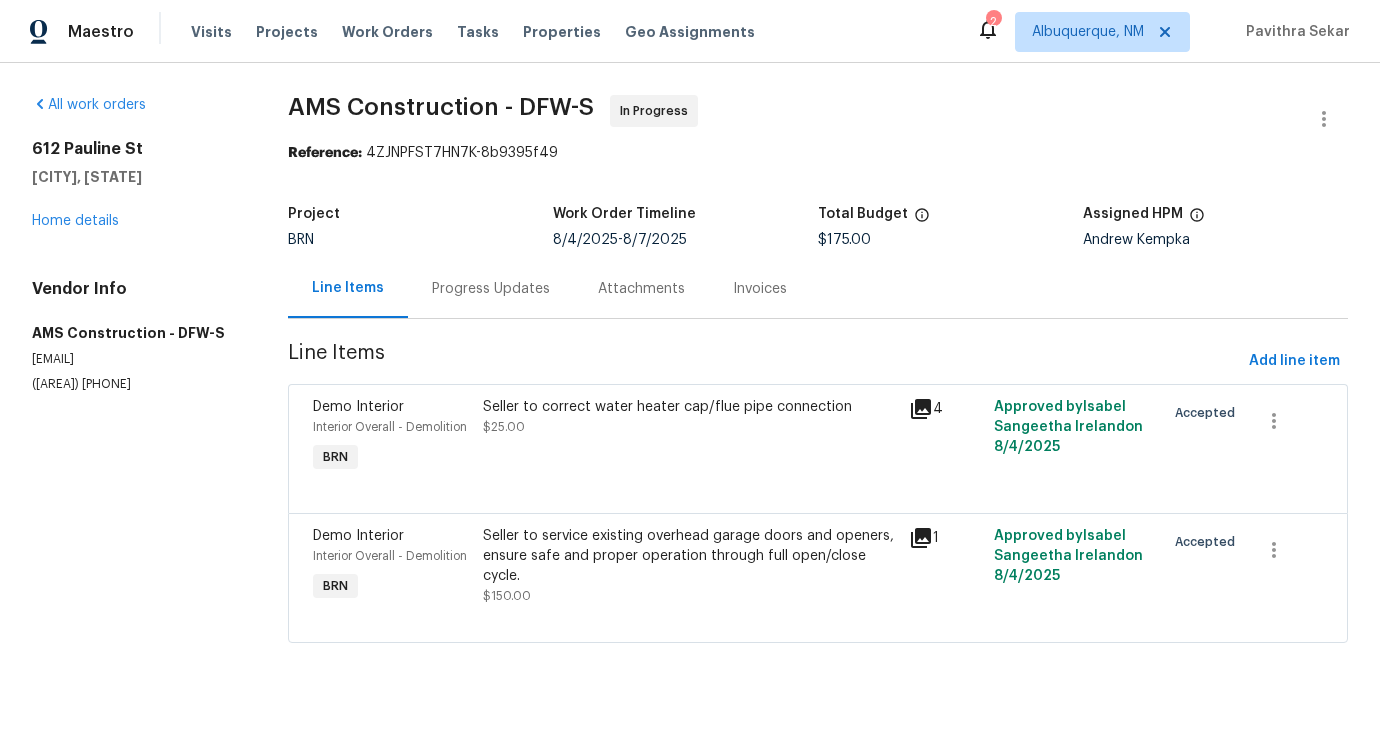 click on "Progress Updates" at bounding box center [491, 288] 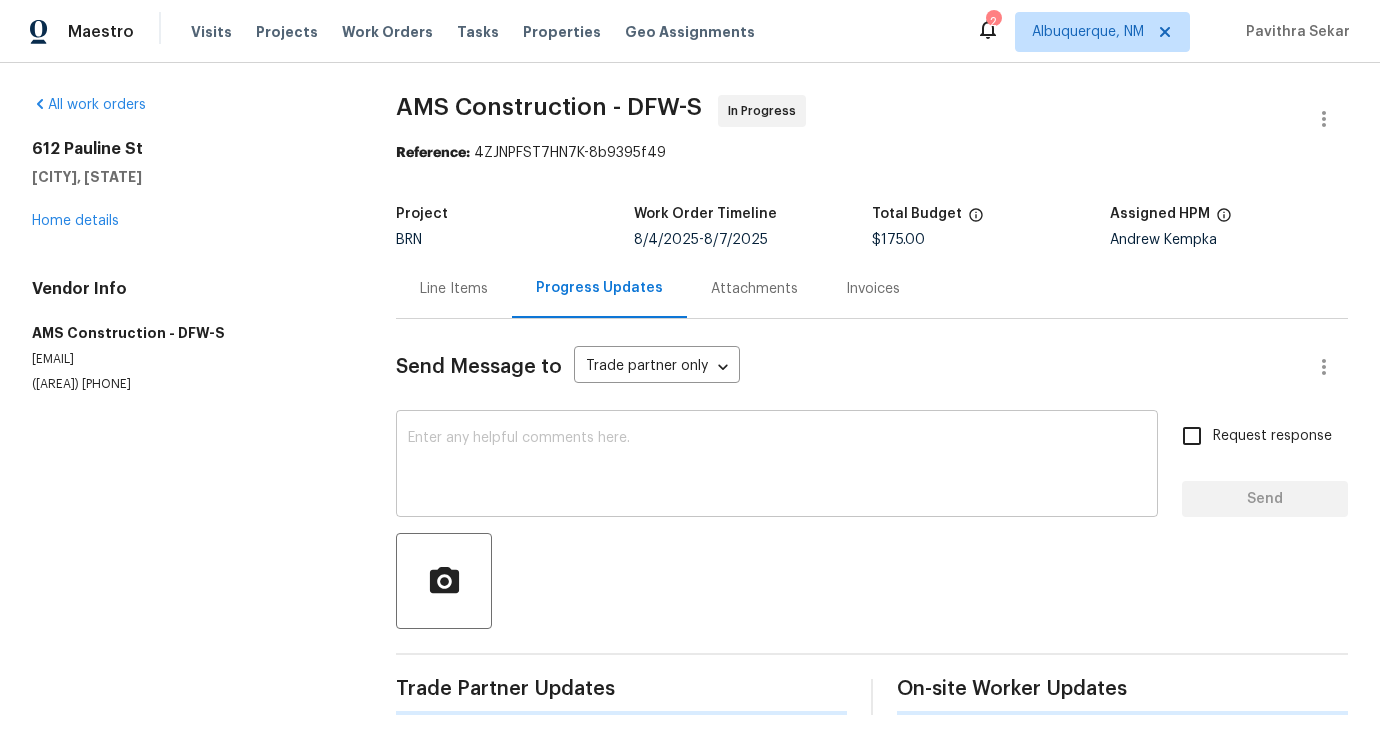 click at bounding box center [777, 466] 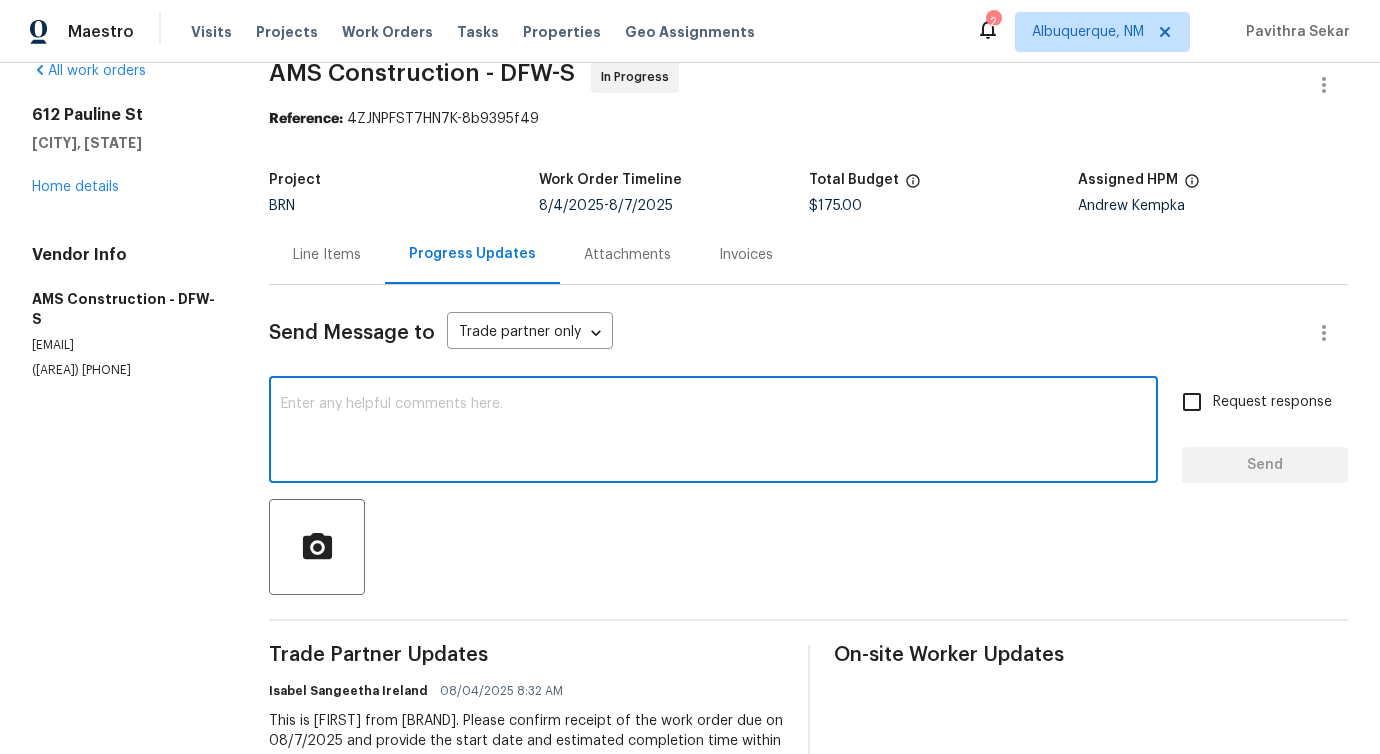 scroll, scrollTop: 0, scrollLeft: 0, axis: both 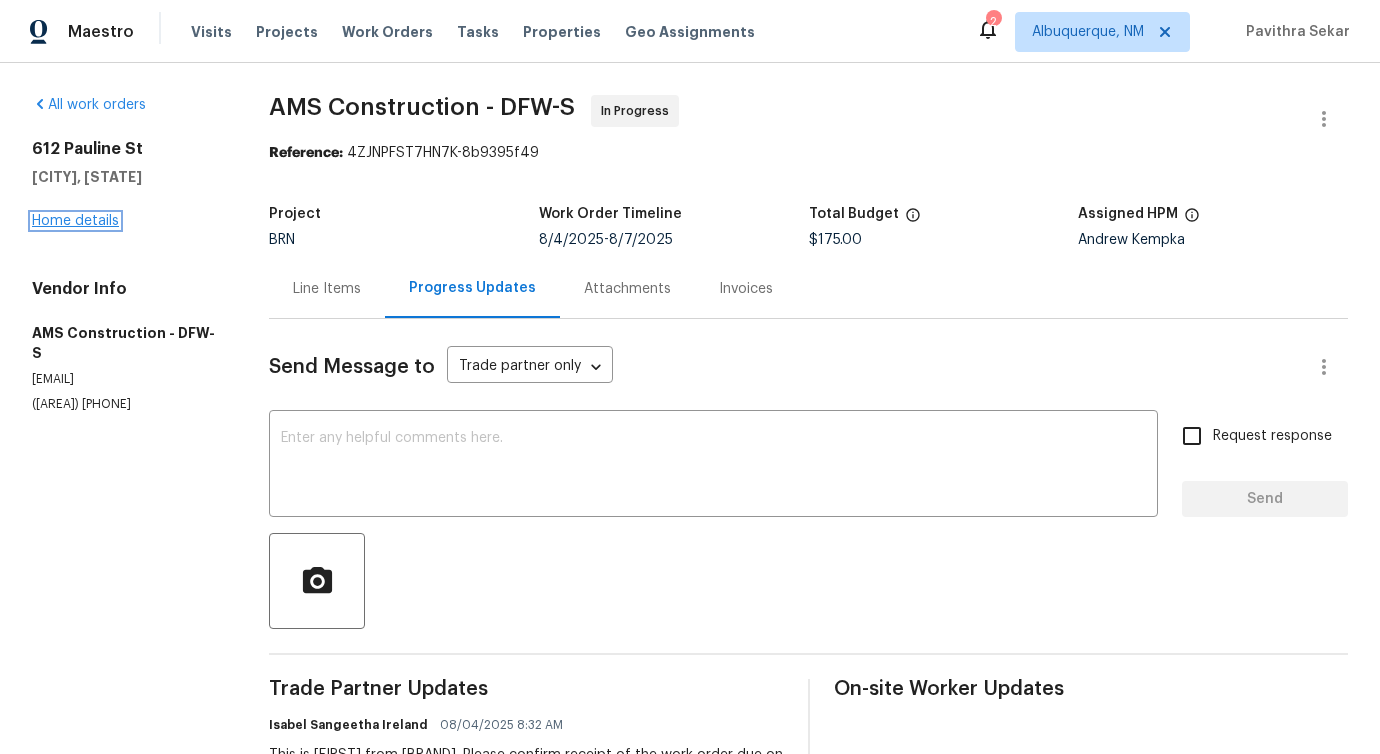 click on "Home details" at bounding box center (75, 221) 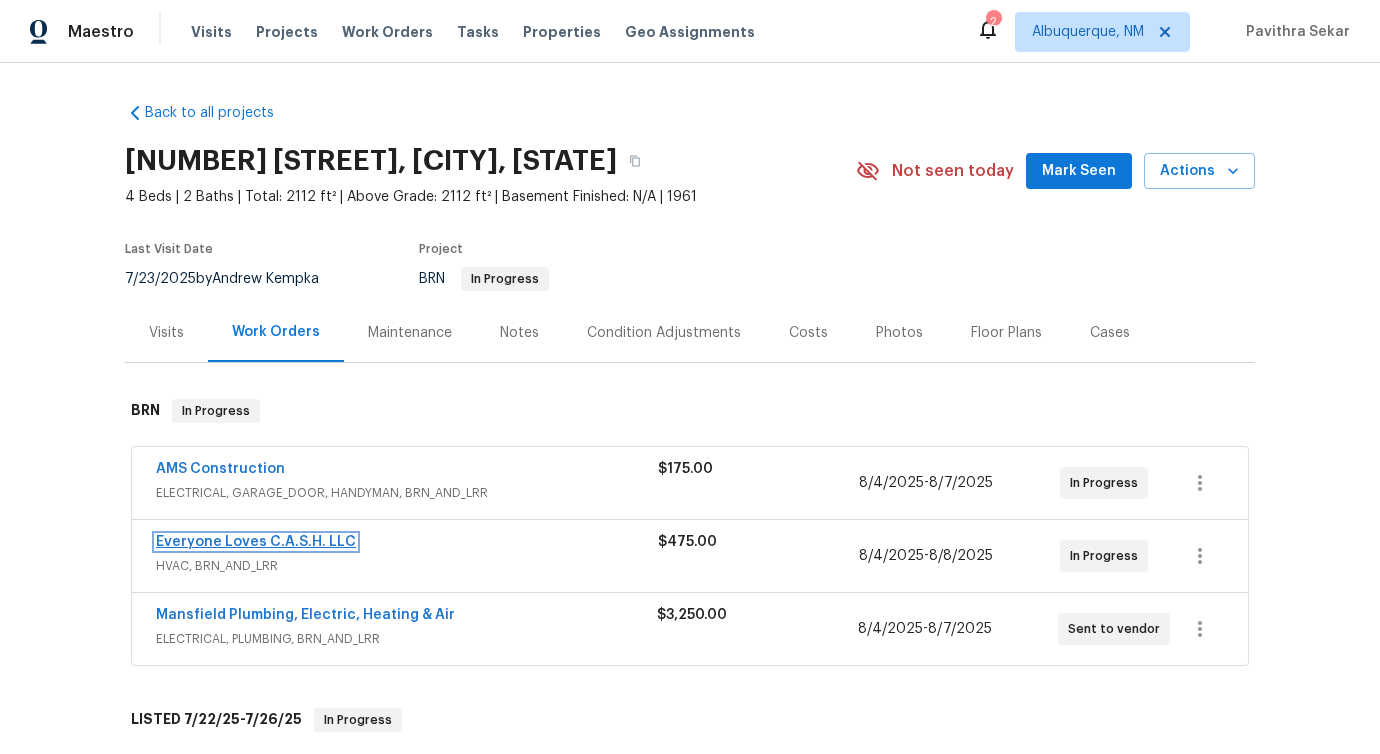 click on "Everyone Loves C.A.S.H. LLC" at bounding box center (256, 542) 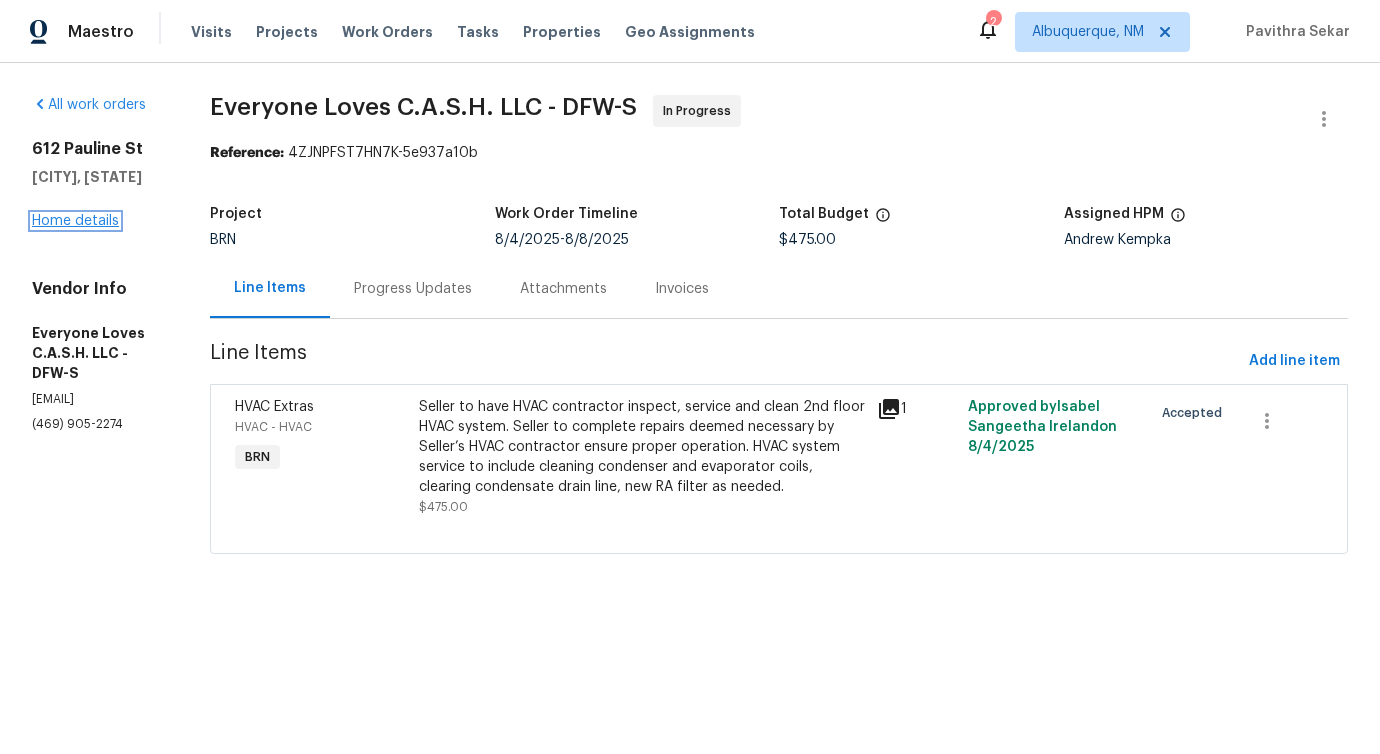 click on "Home details" at bounding box center [75, 221] 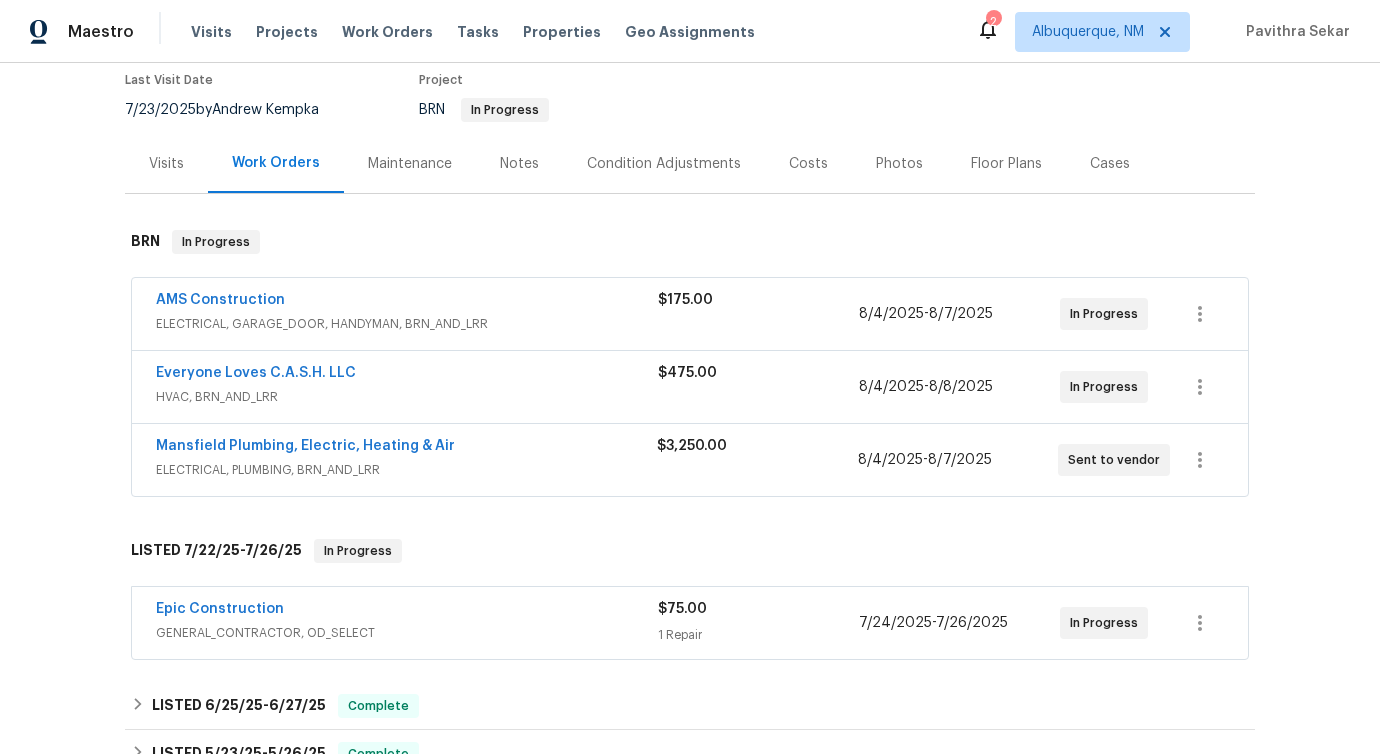 scroll, scrollTop: 332, scrollLeft: 0, axis: vertical 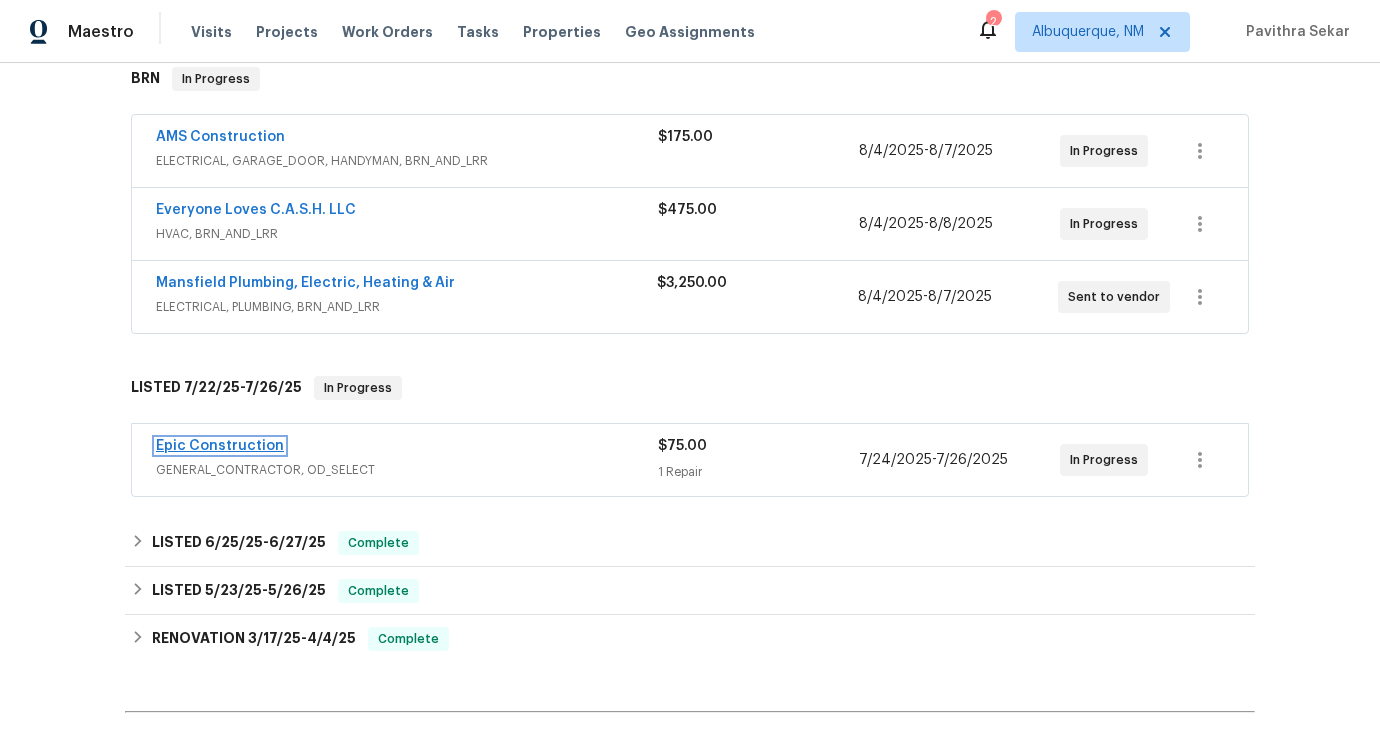 click on "Epic Construction" at bounding box center [220, 446] 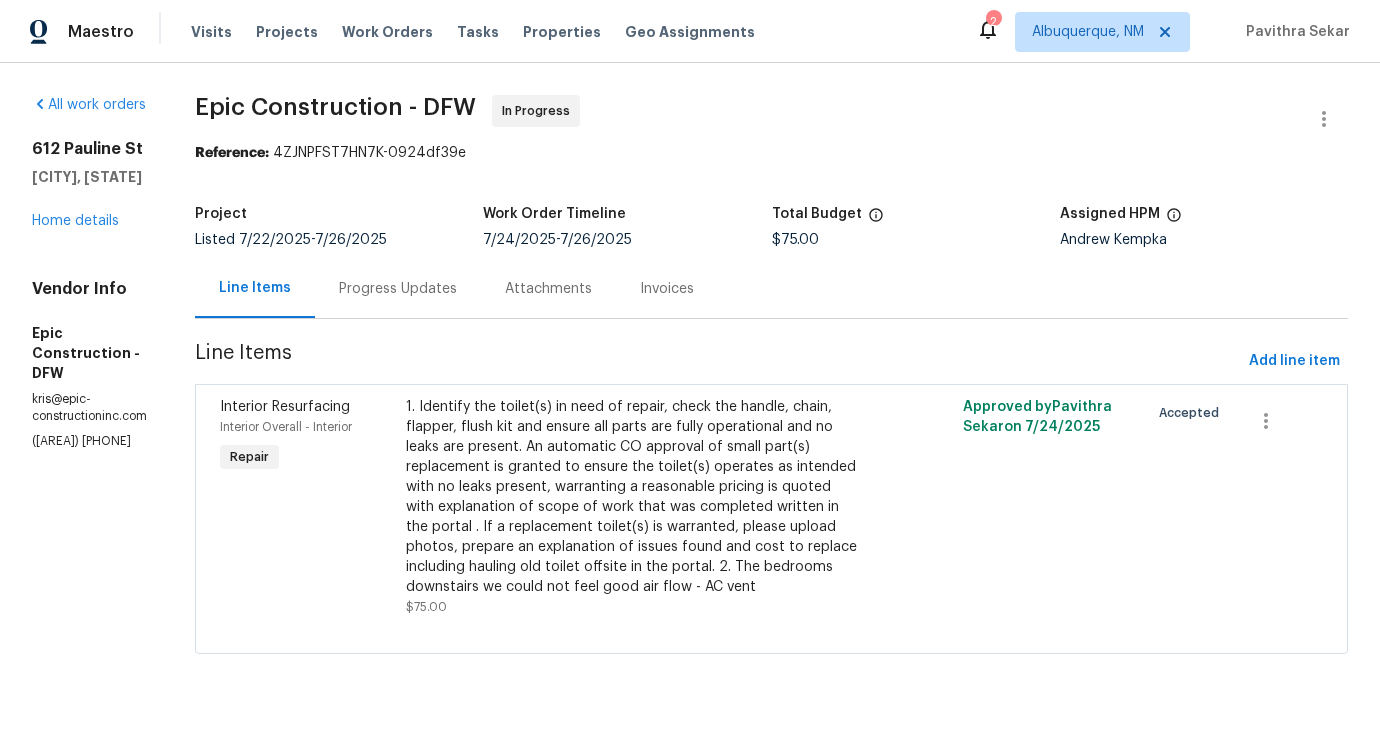 click on "Epic Construction - DFW In Progress Reference:   4ZJNPFST7HN7K-0924df39e Project Listed   7/22/2025  -  7/26/2025 Work Order Timeline 7/24/2025  -  7/26/2025 Total Budget $75.00 Assigned HPM Andrew Kempka Line Items Progress Updates Attachments Invoices Line Items Add line item Interior Resurfacing Interior Overall - Interior Repair 1. Identify the toilet(s) in need of repair, check the handle, chain, flapper, flush kit and ensure all parts are fully operational and no leaks are present. An automatic CO approval of small part(s) replacement is granted to ensure the toilet(s) operates as intended with no leaks present, warranting a reasonable pricing is quoted with explanation of scope of work that was completed written in the portal . If a replacement toilet(s) is warranted, please upload photos, prepare an explanation of issues found and cost to replace including hauling old toilet offsite in the portal.
2. The bedrooms downstairs we could not feel good air flow - AC vent $75.00 Approved by  Pavithra Sekar" at bounding box center (771, 386) 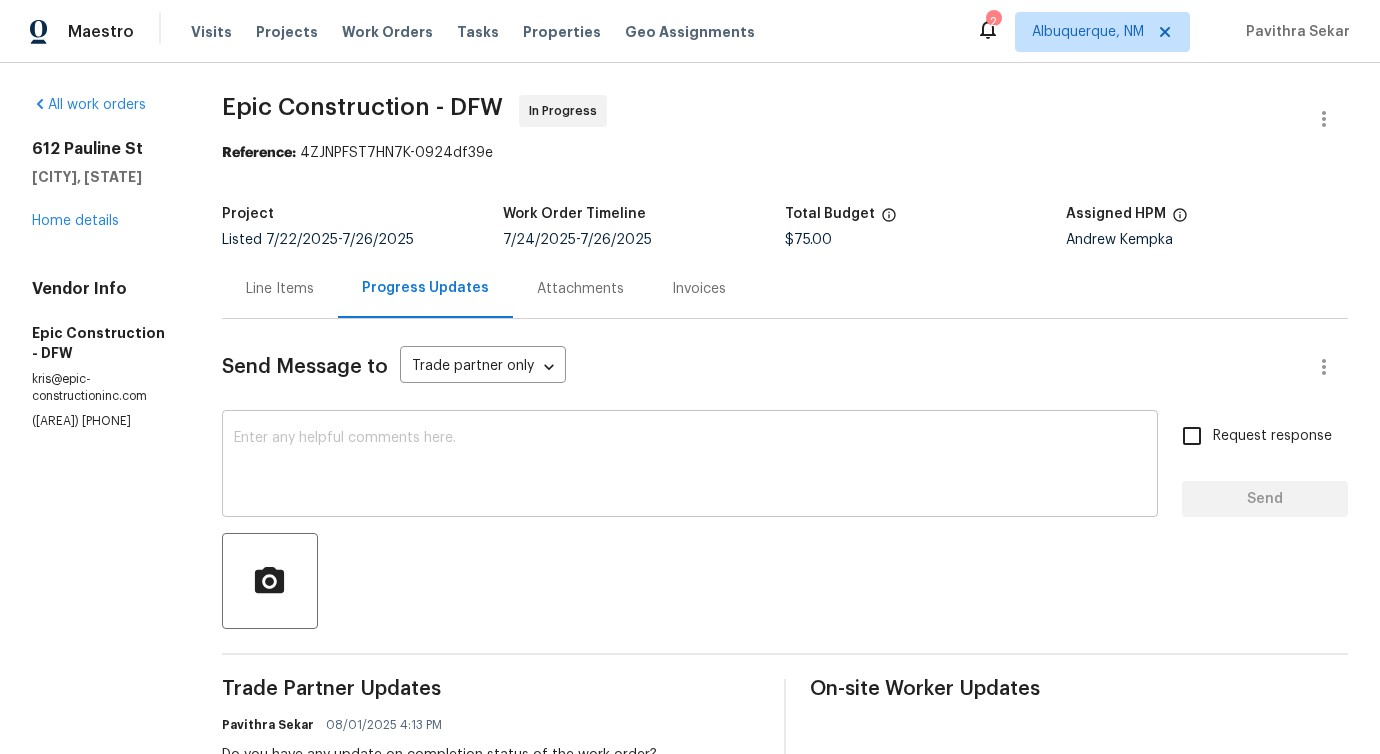 click at bounding box center [690, 466] 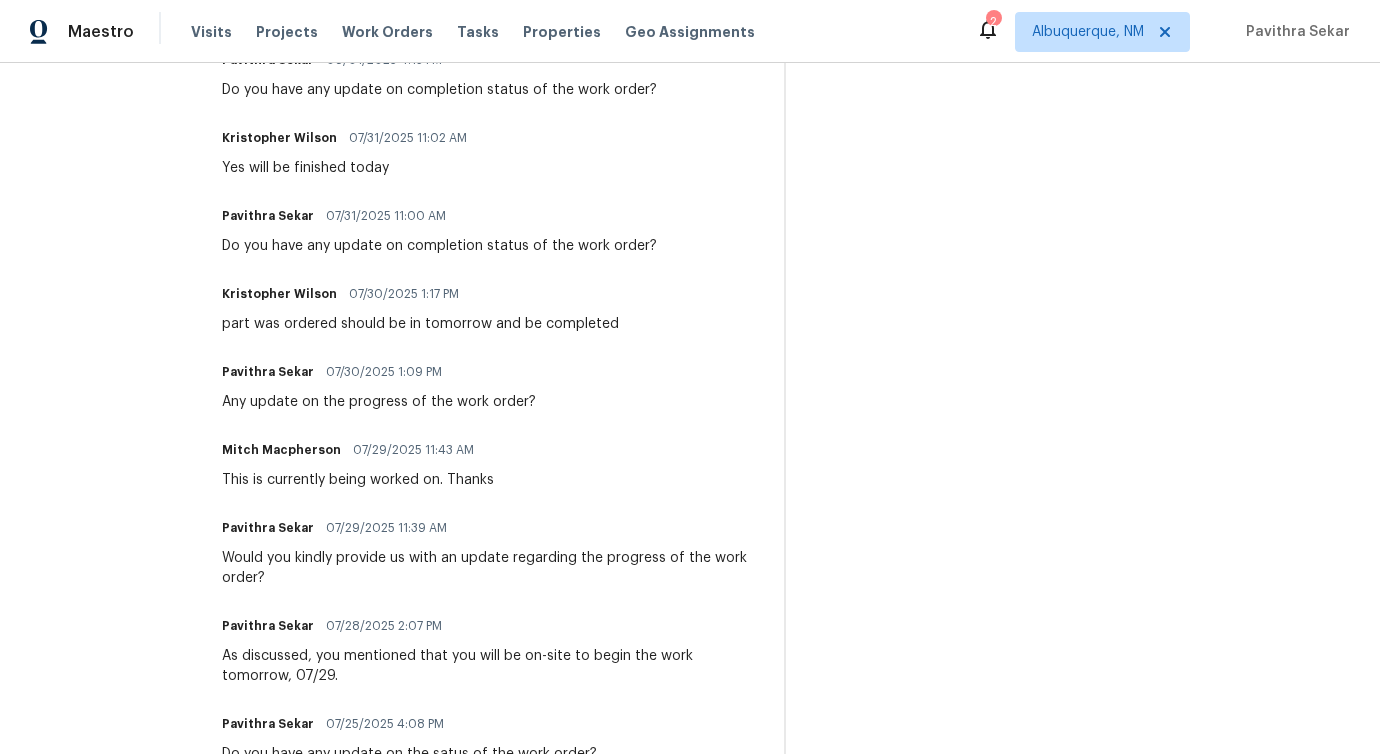 scroll, scrollTop: 661, scrollLeft: 0, axis: vertical 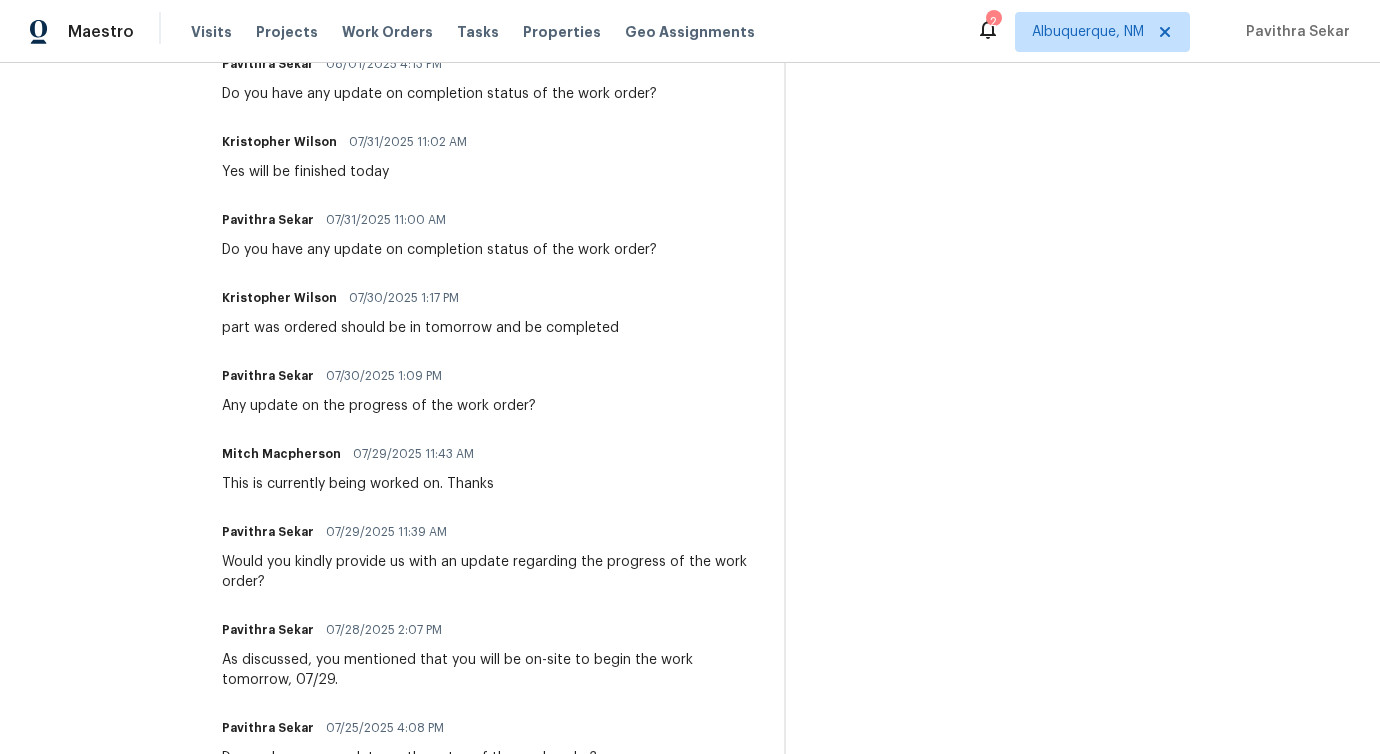 click on "Would you kindly provide us with an update regarding the progress of the work order?" at bounding box center [491, 572] 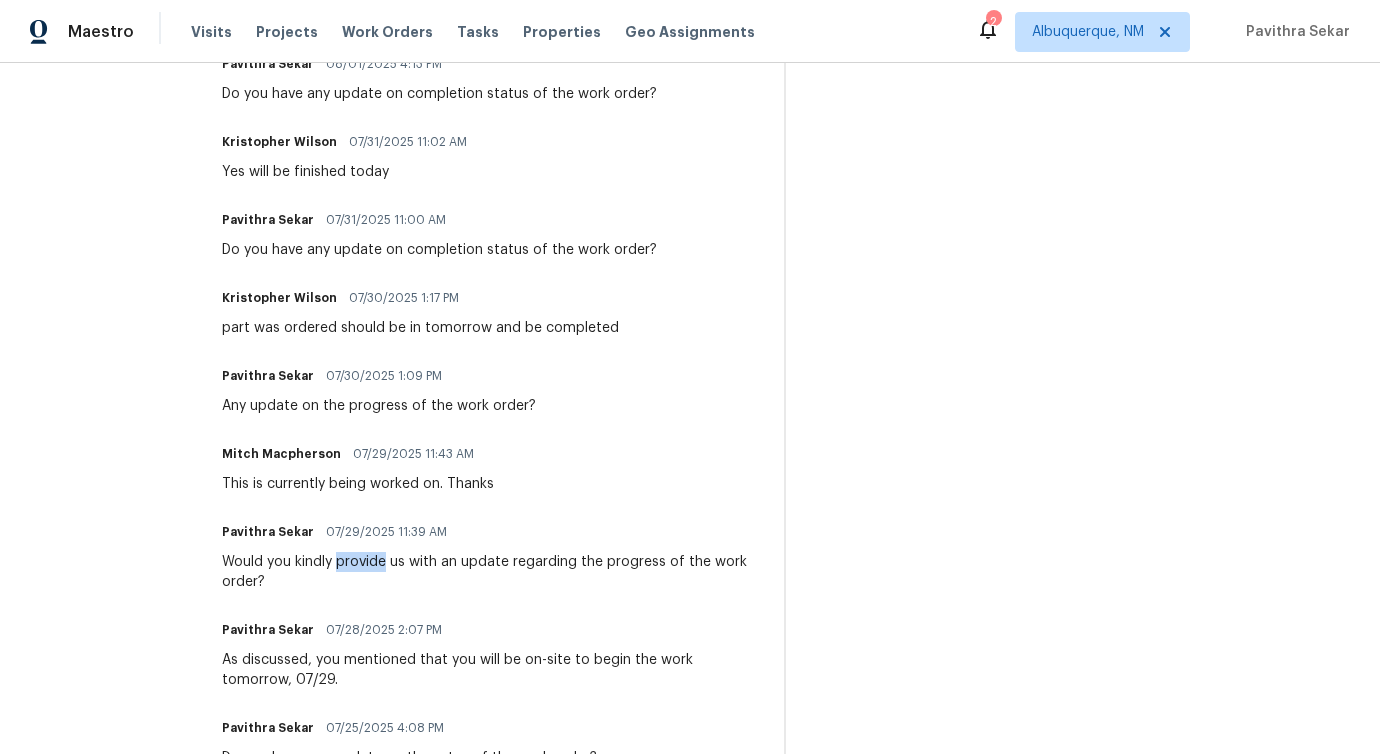 click on "Would you kindly provide us with an update regarding the progress of the work order?" at bounding box center [491, 572] 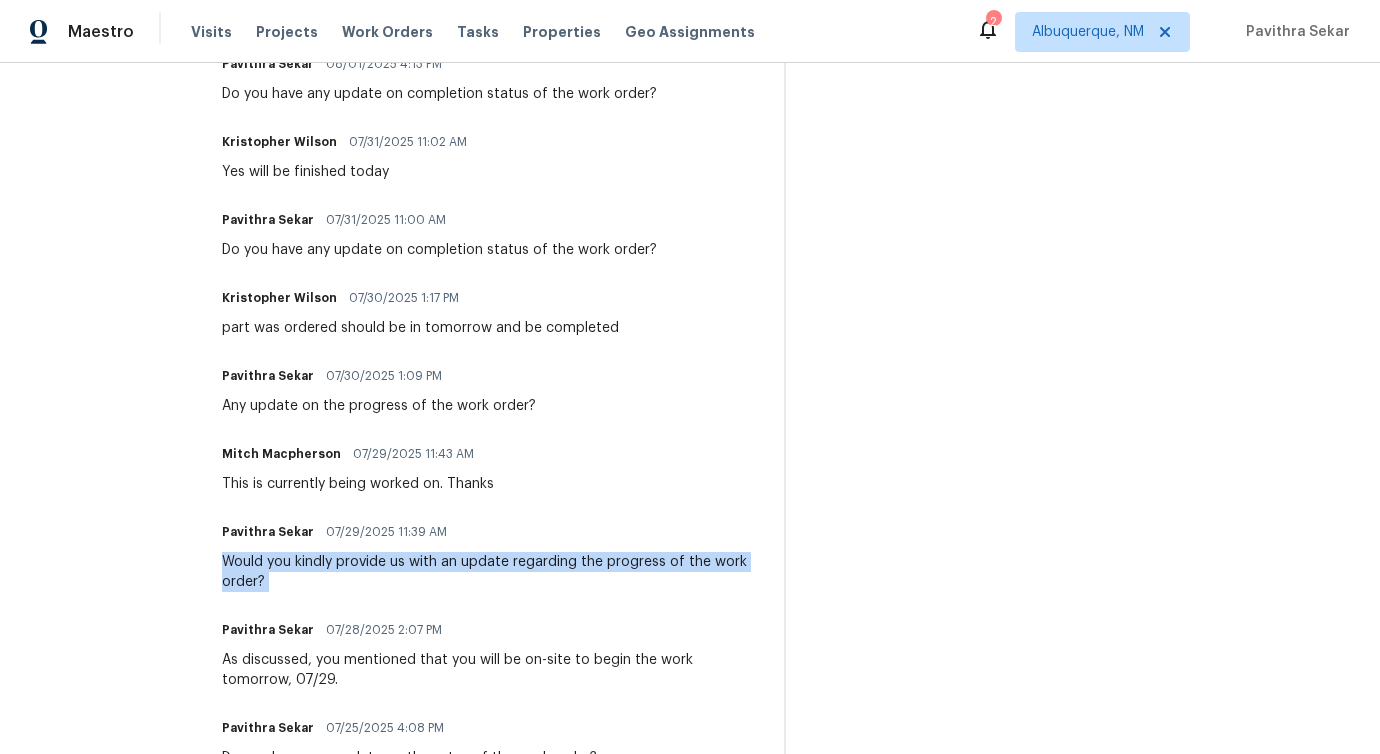 click on "Would you kindly provide us with an update regarding the progress of the work order?" at bounding box center [491, 572] 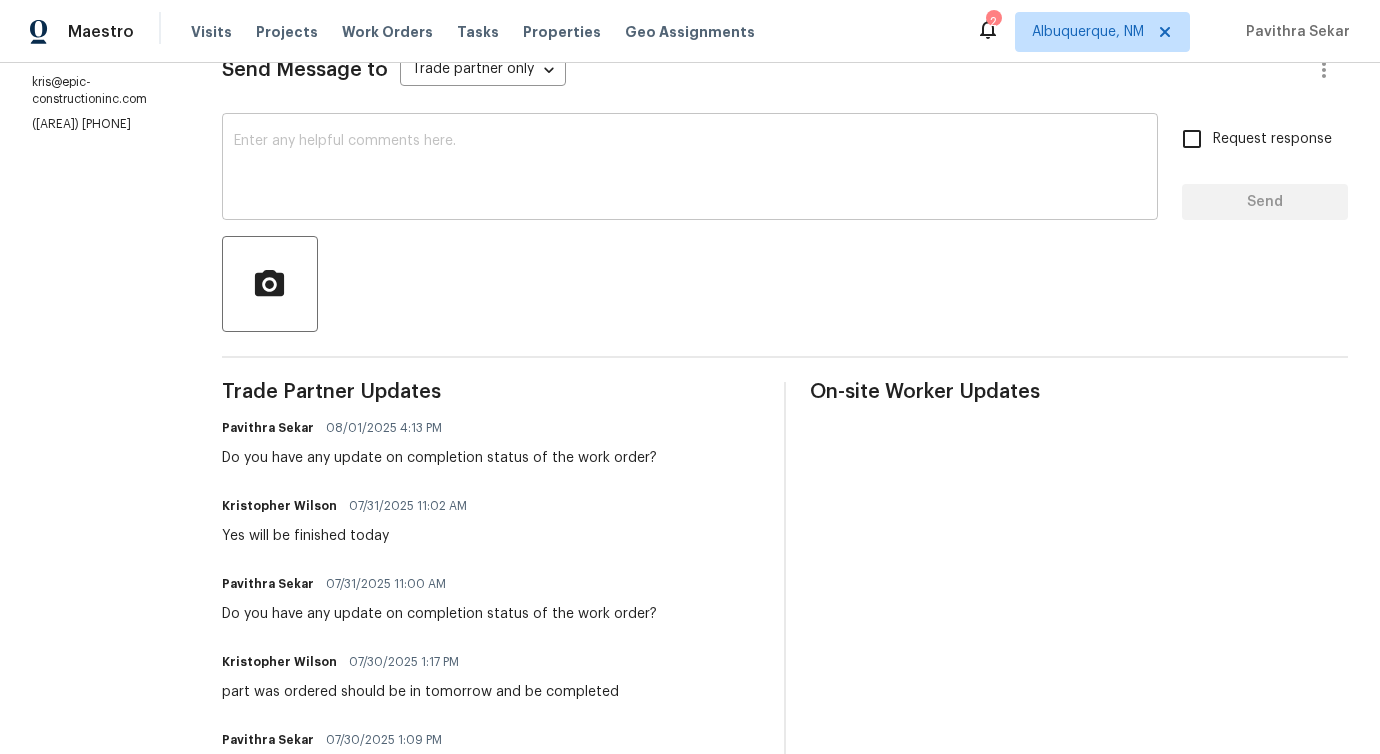 scroll, scrollTop: 0, scrollLeft: 0, axis: both 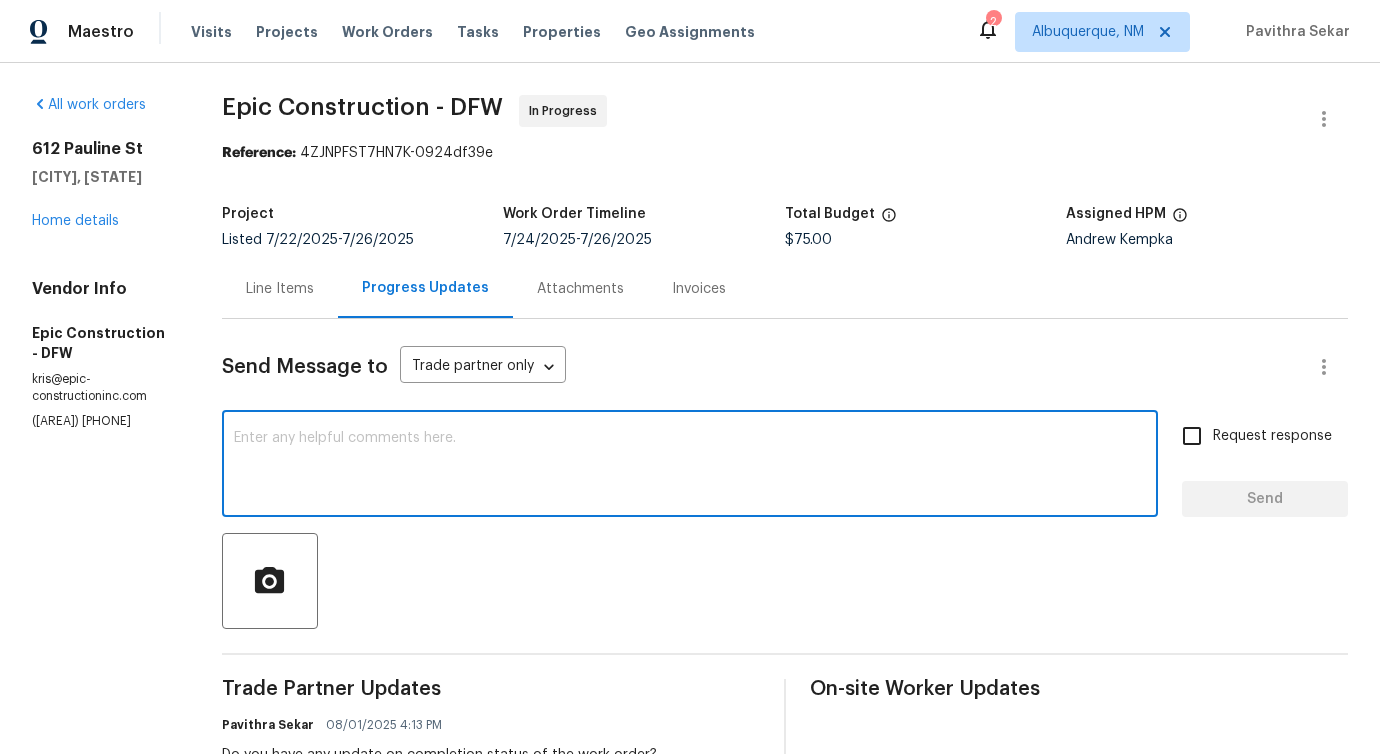 click at bounding box center (690, 466) 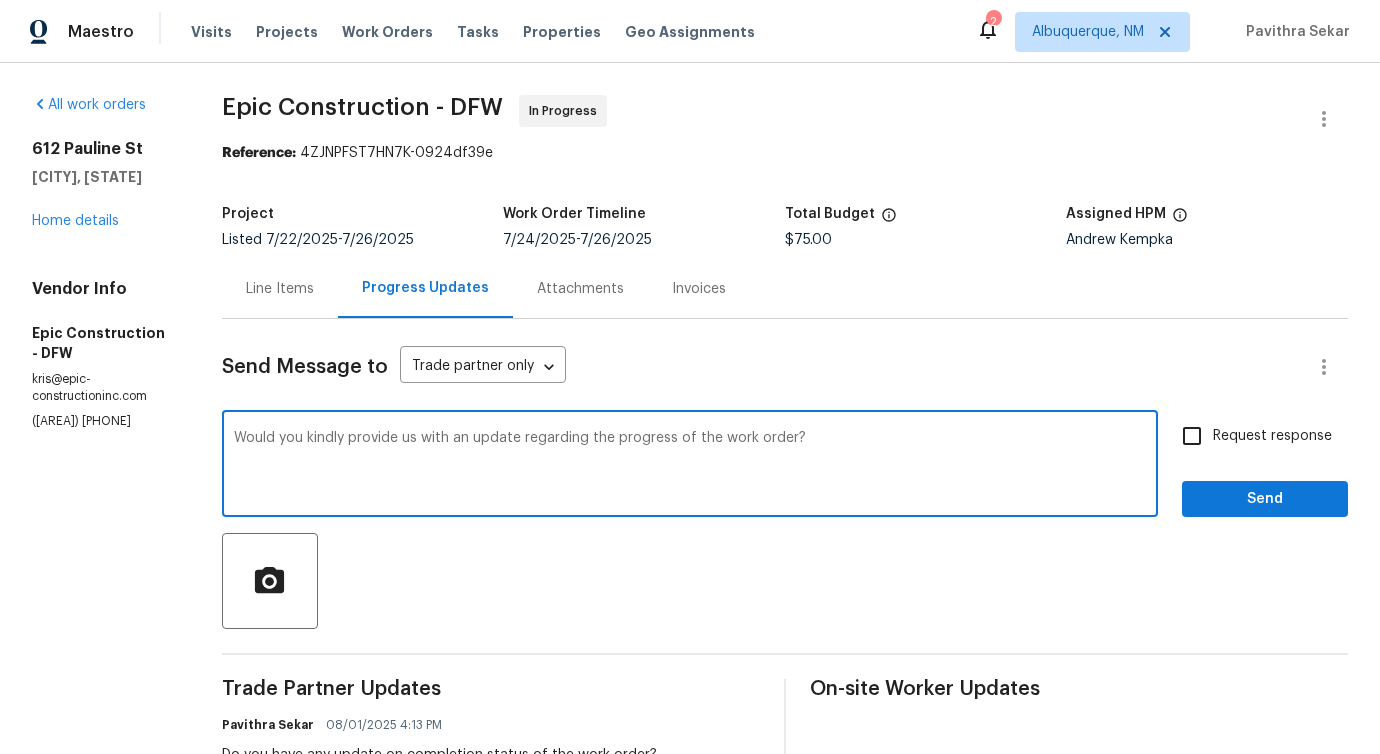 click on "Would you kindly provide us with an update regarding the progress of the work order?" at bounding box center [690, 466] 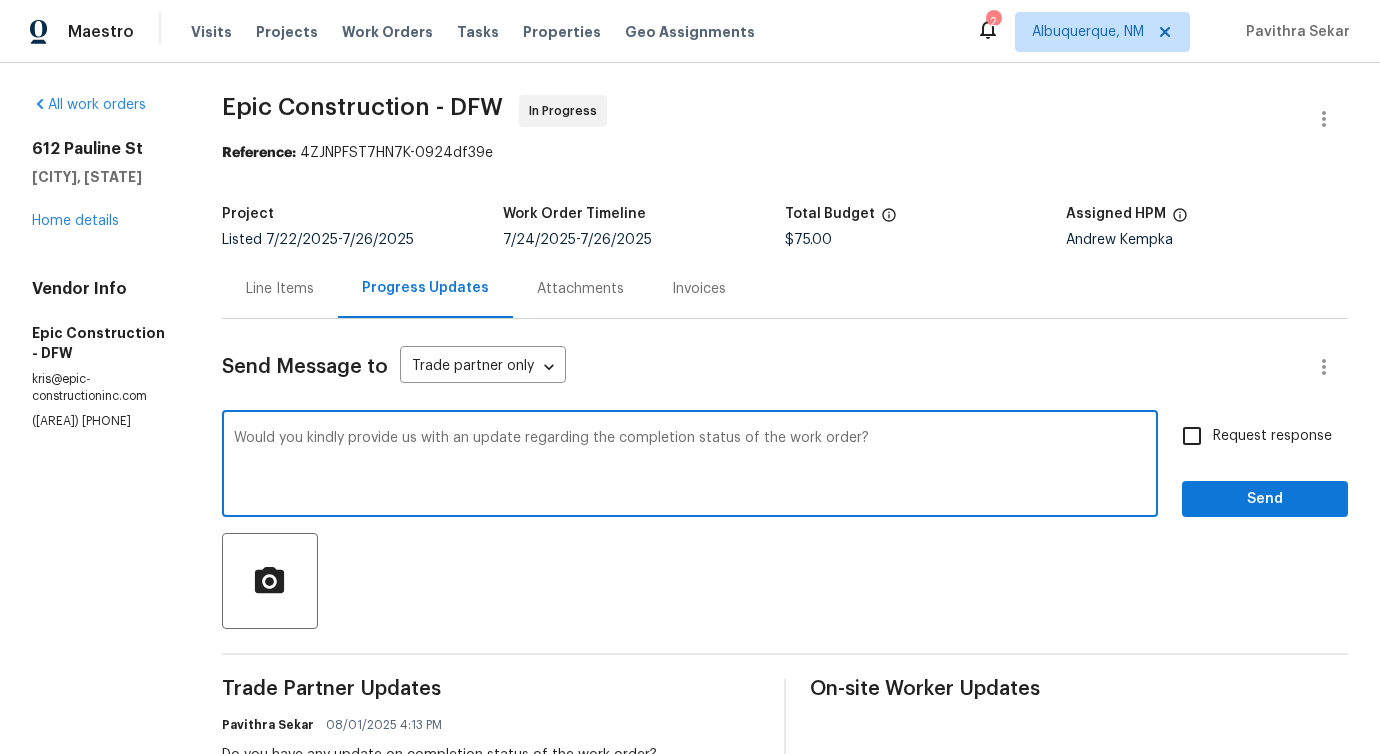 type on "Would you kindly provide us with an update regarding the completion status of the work order?" 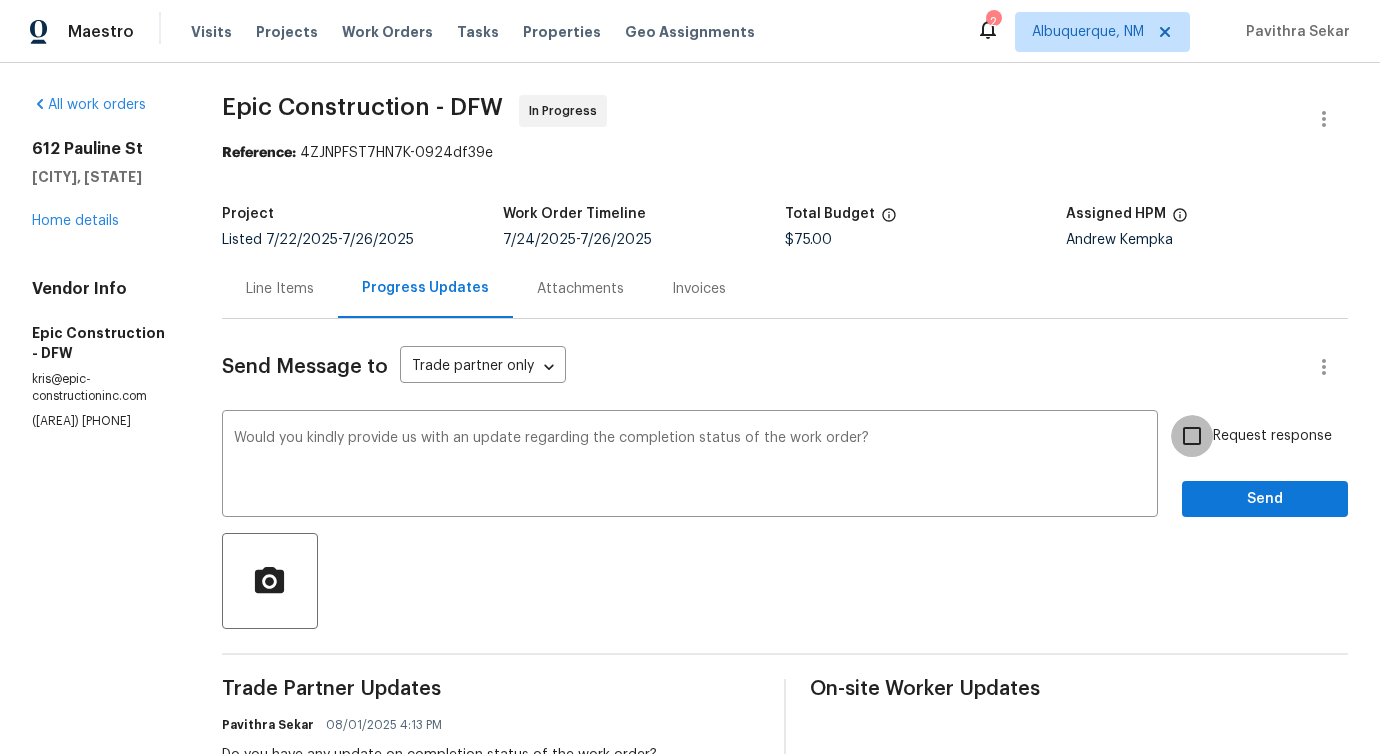 click on "Request response" at bounding box center (1192, 436) 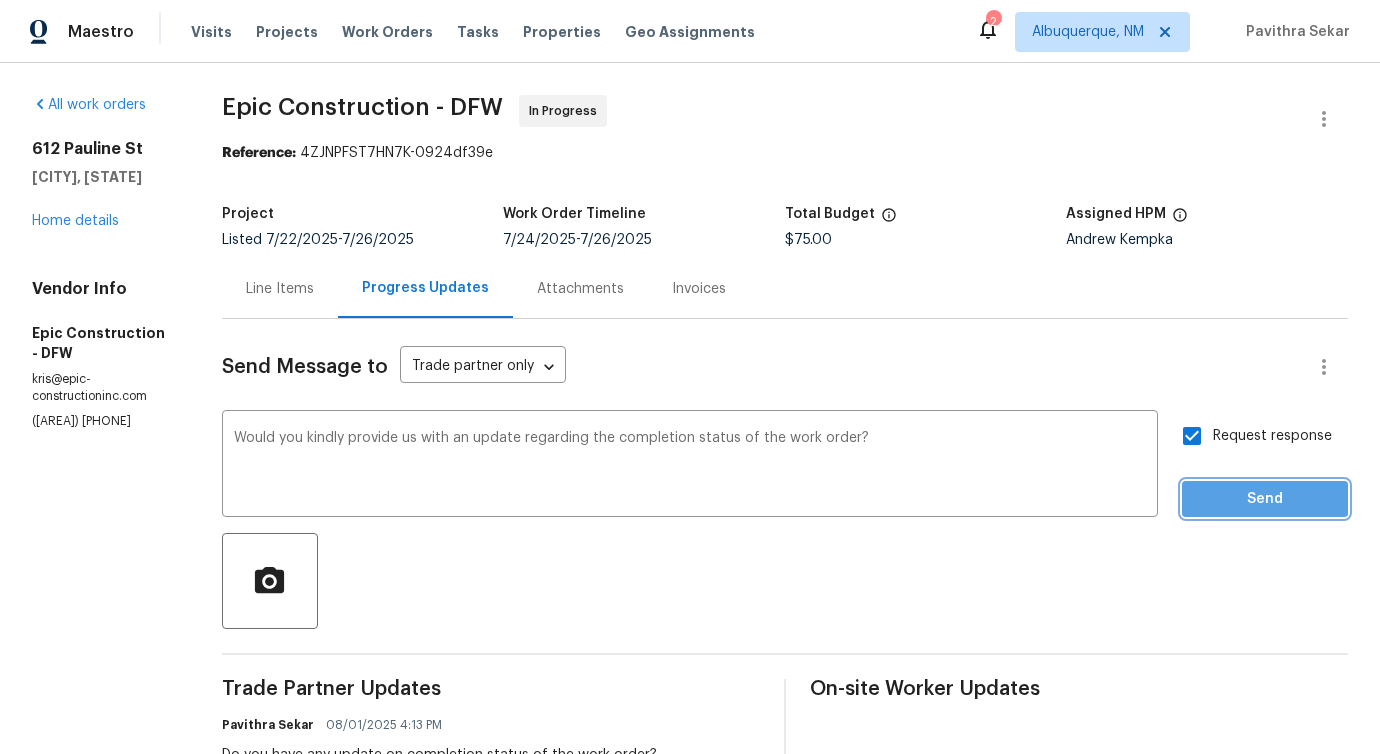 click on "Send" at bounding box center (1265, 499) 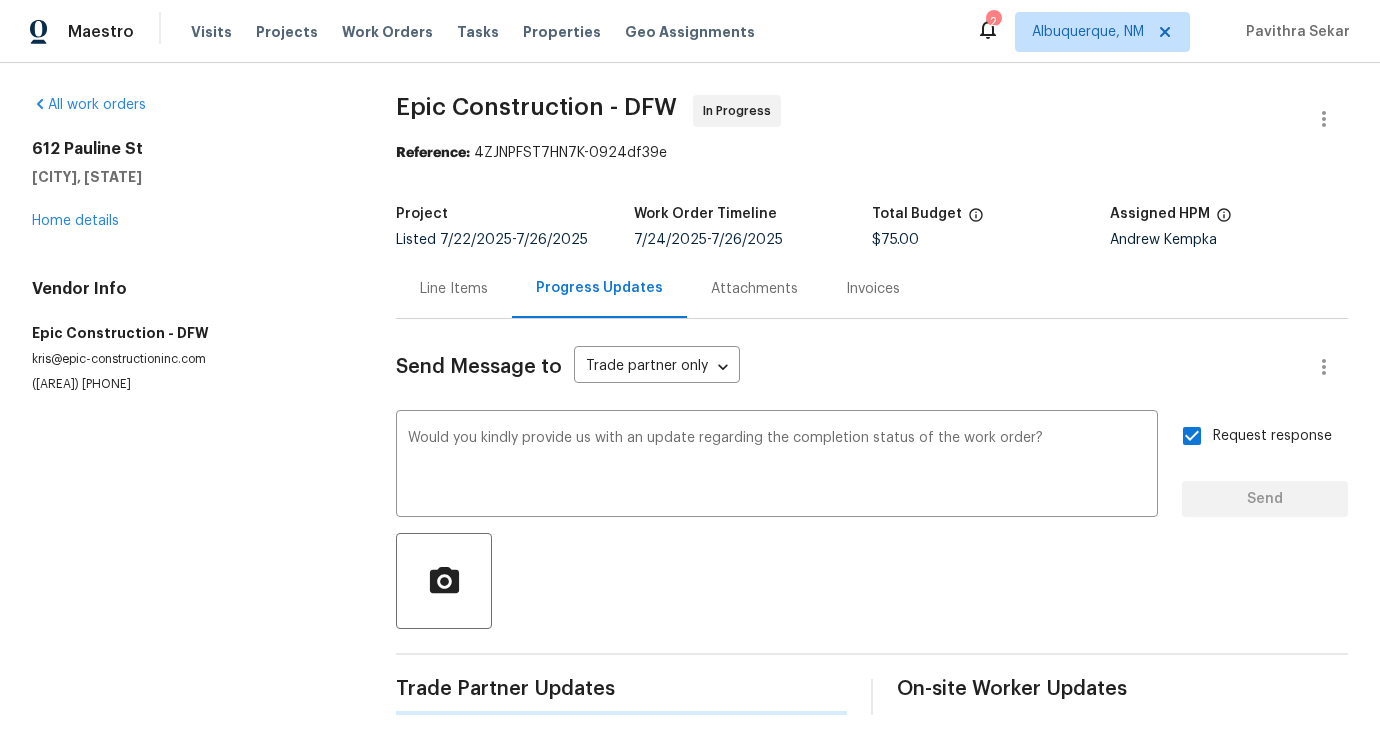 type 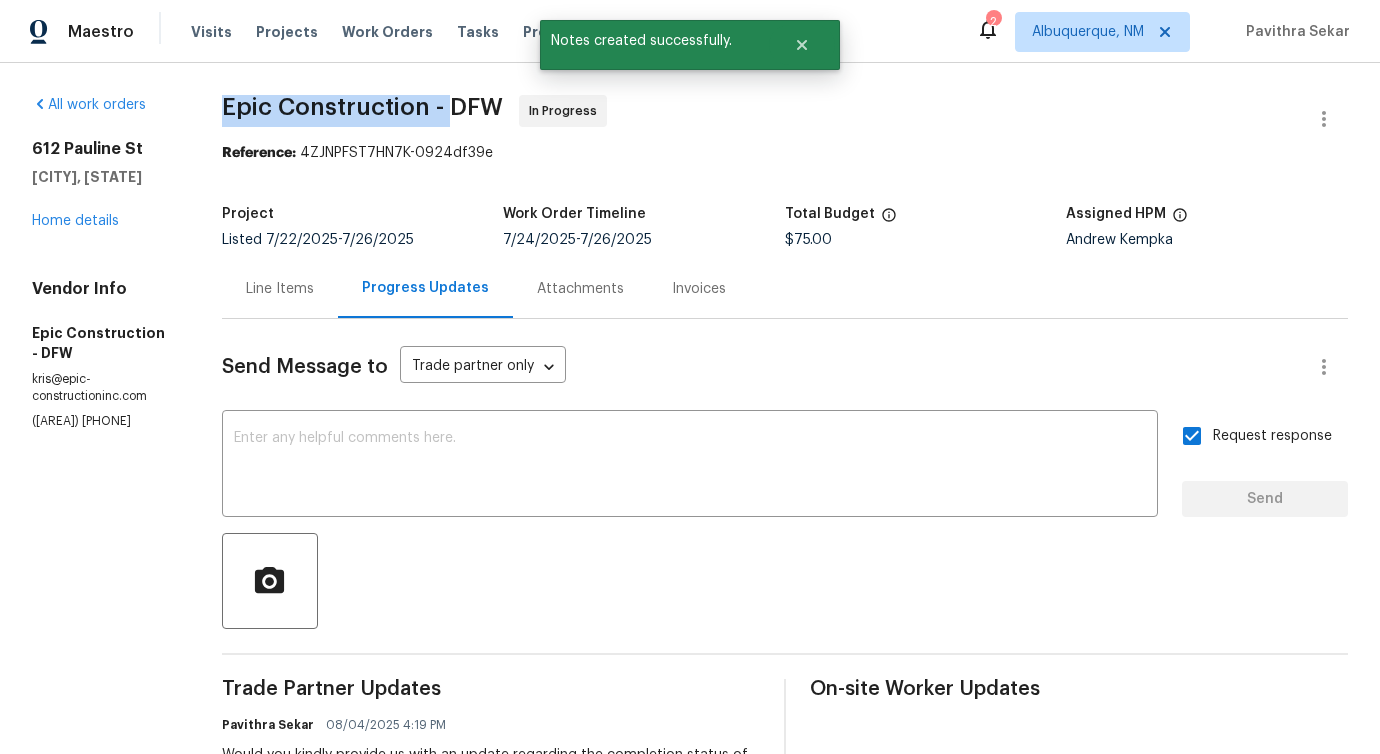 drag, startPoint x: 221, startPoint y: 102, endPoint x: 445, endPoint y: 113, distance: 224.26993 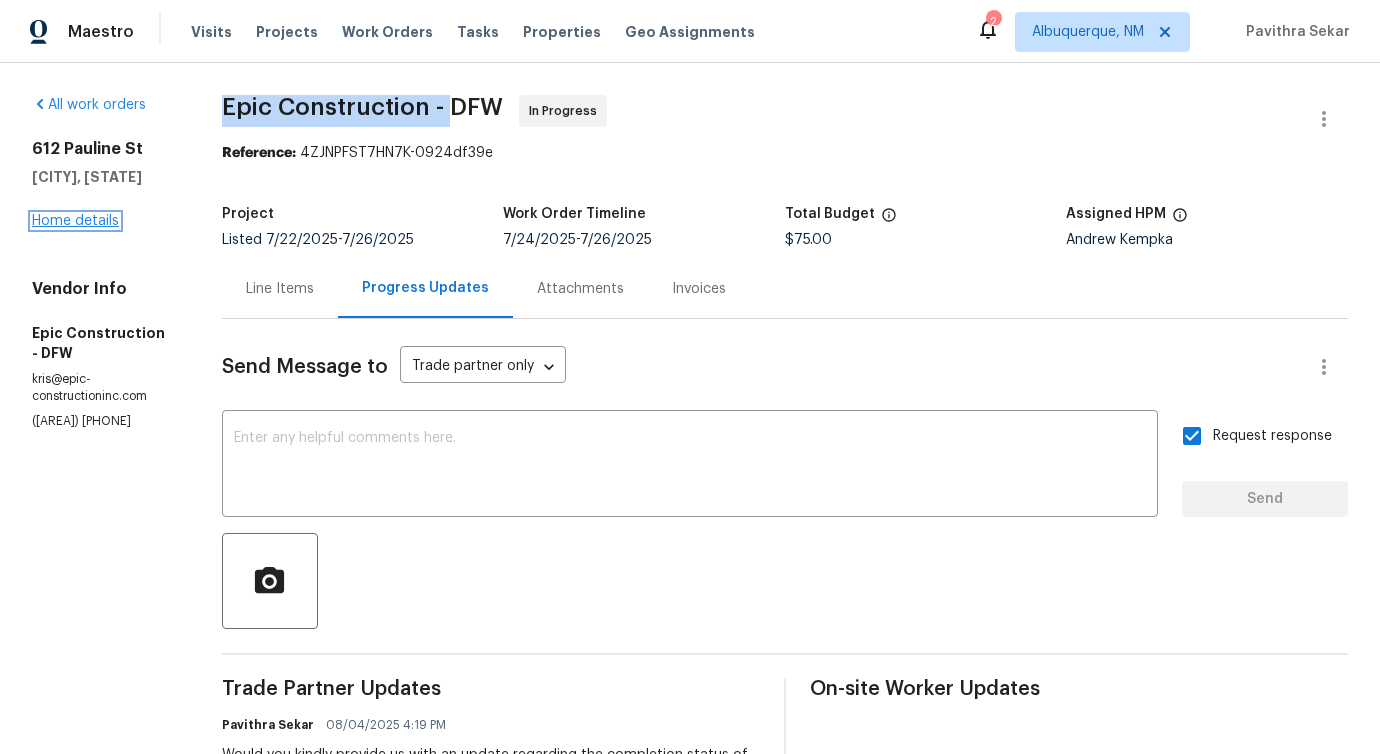click on "Home details" at bounding box center (75, 221) 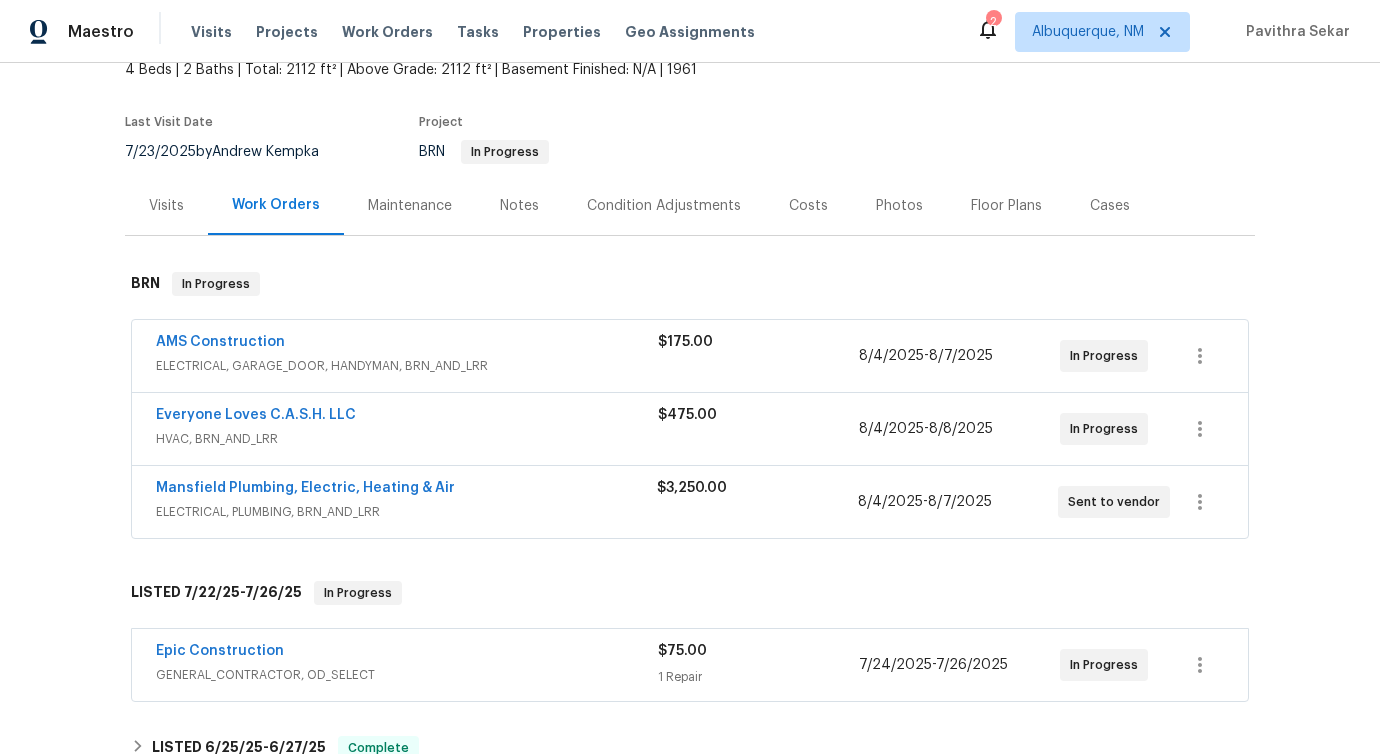 scroll, scrollTop: 133, scrollLeft: 0, axis: vertical 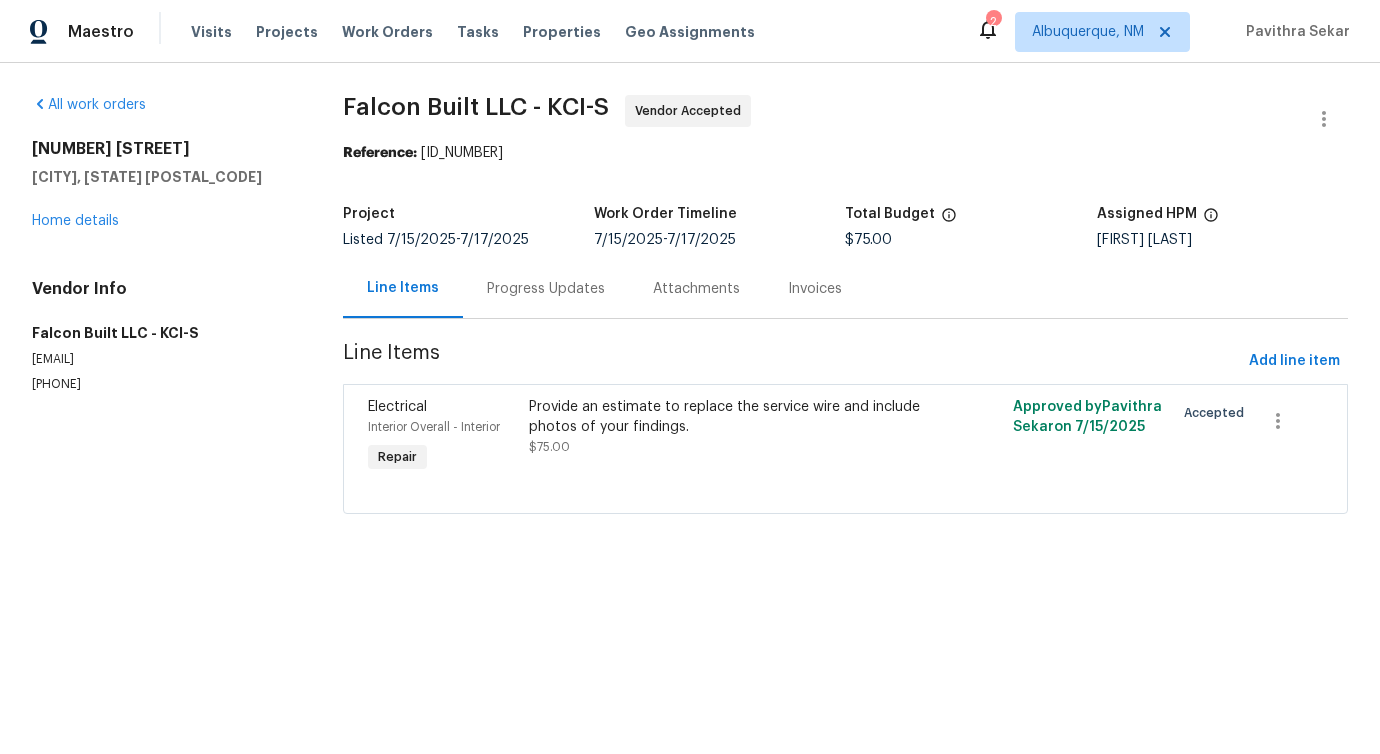 click on "Progress Updates" at bounding box center (546, 289) 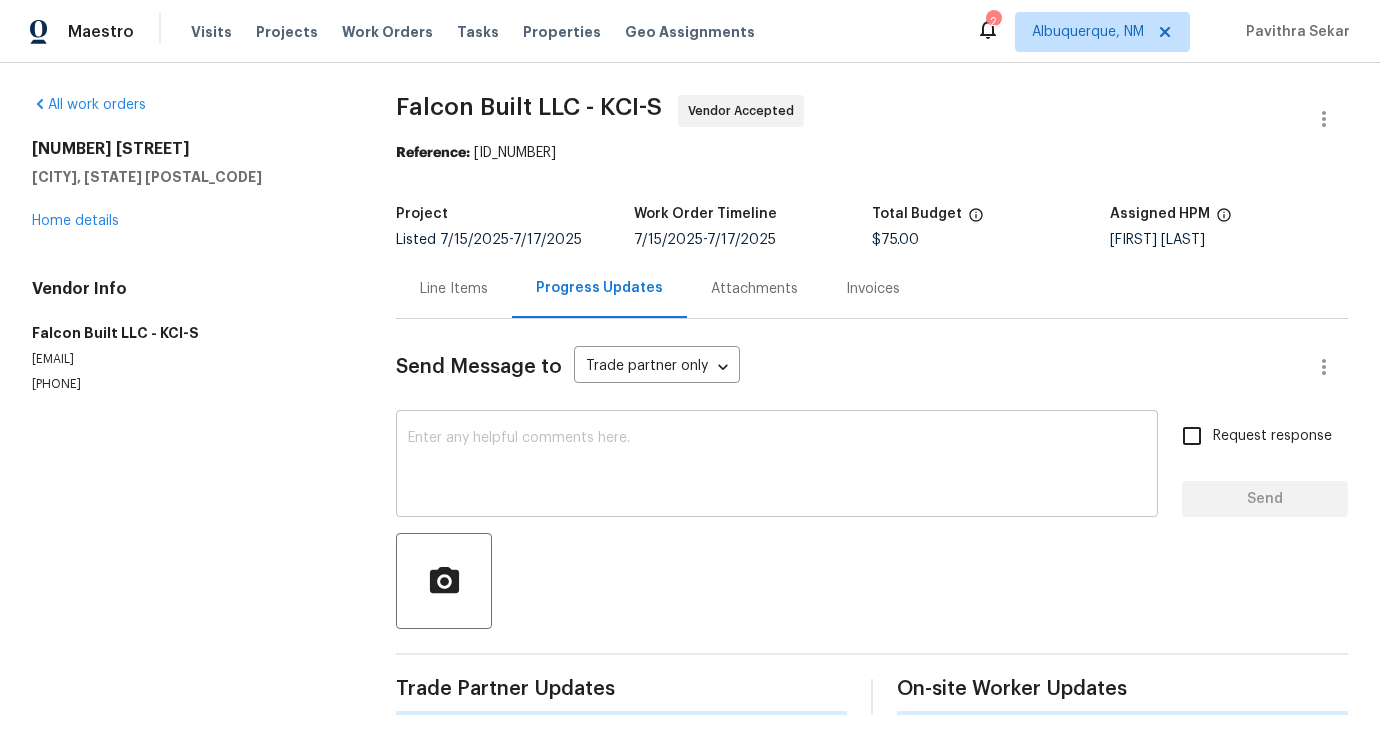 click on "x ​" at bounding box center [777, 466] 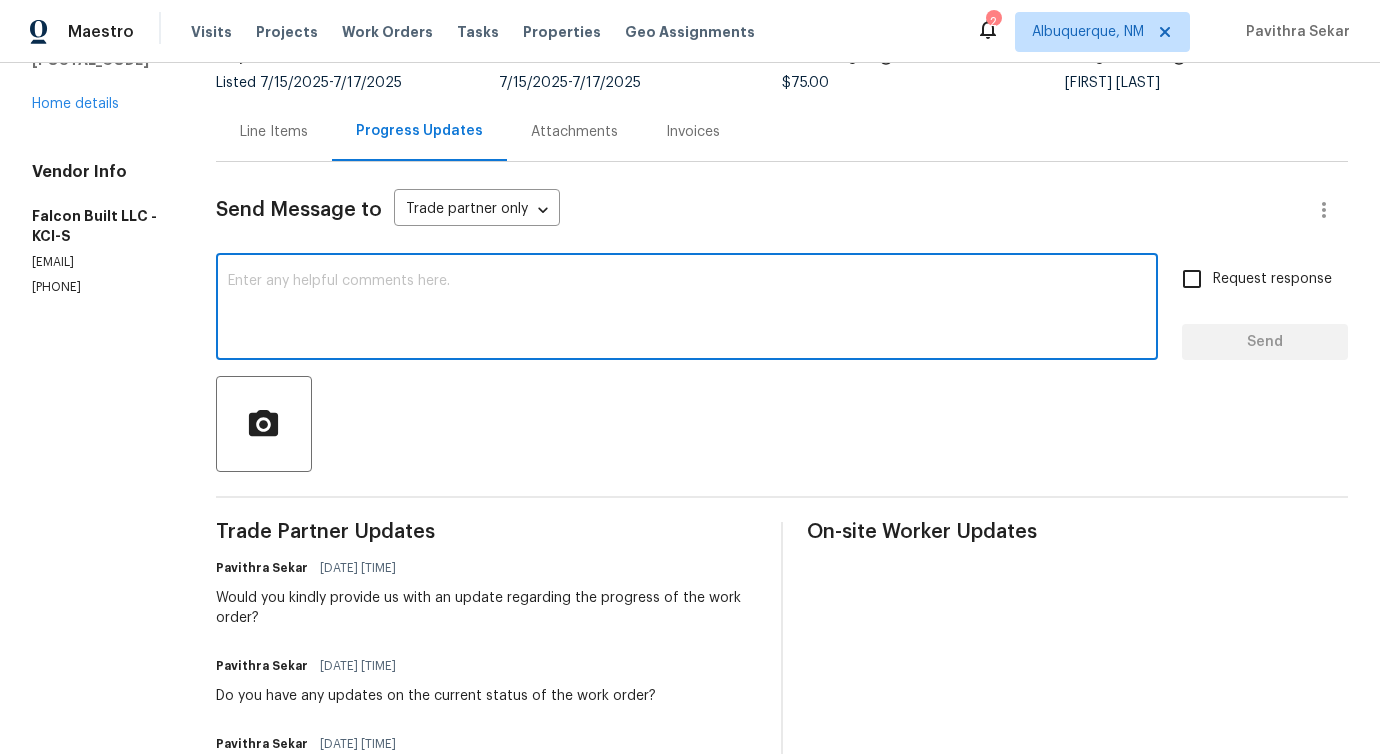 scroll, scrollTop: 0, scrollLeft: 0, axis: both 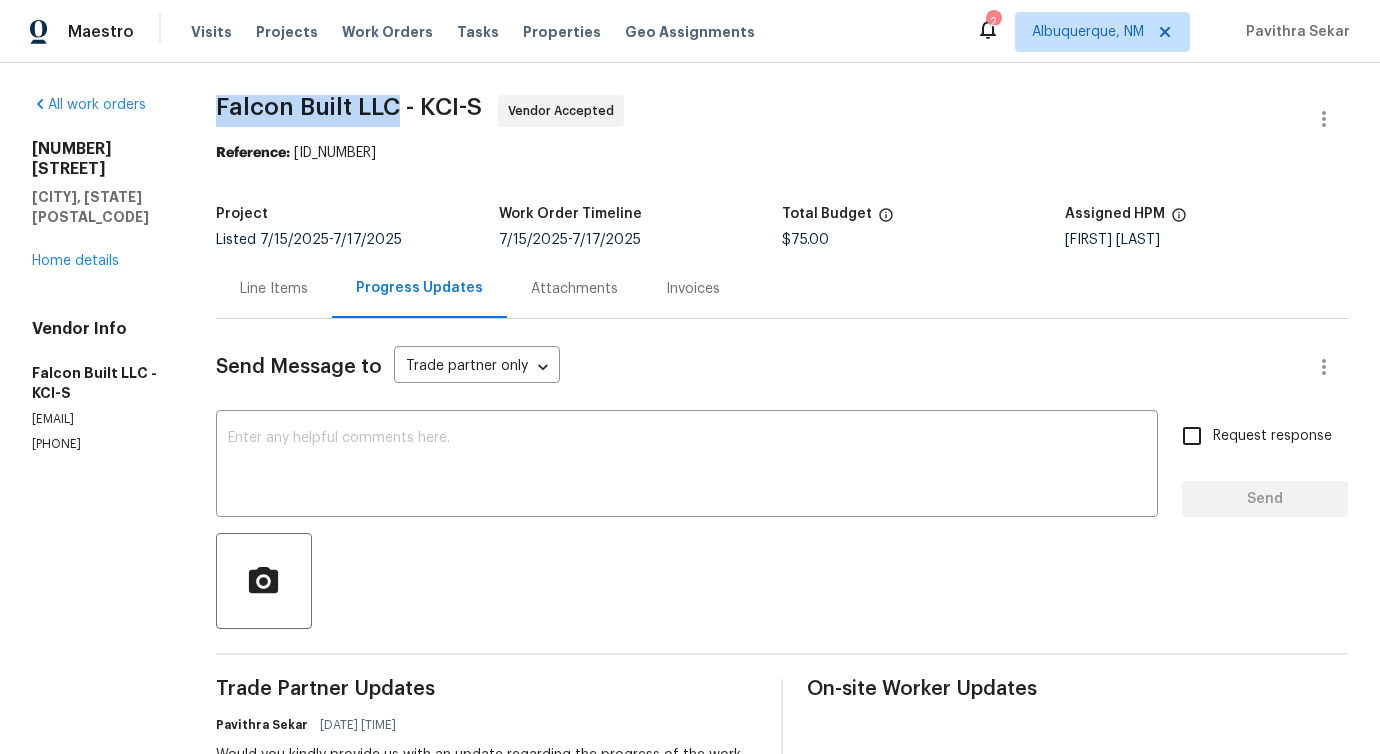 drag, startPoint x: 255, startPoint y: 109, endPoint x: 438, endPoint y: 102, distance: 183.13383 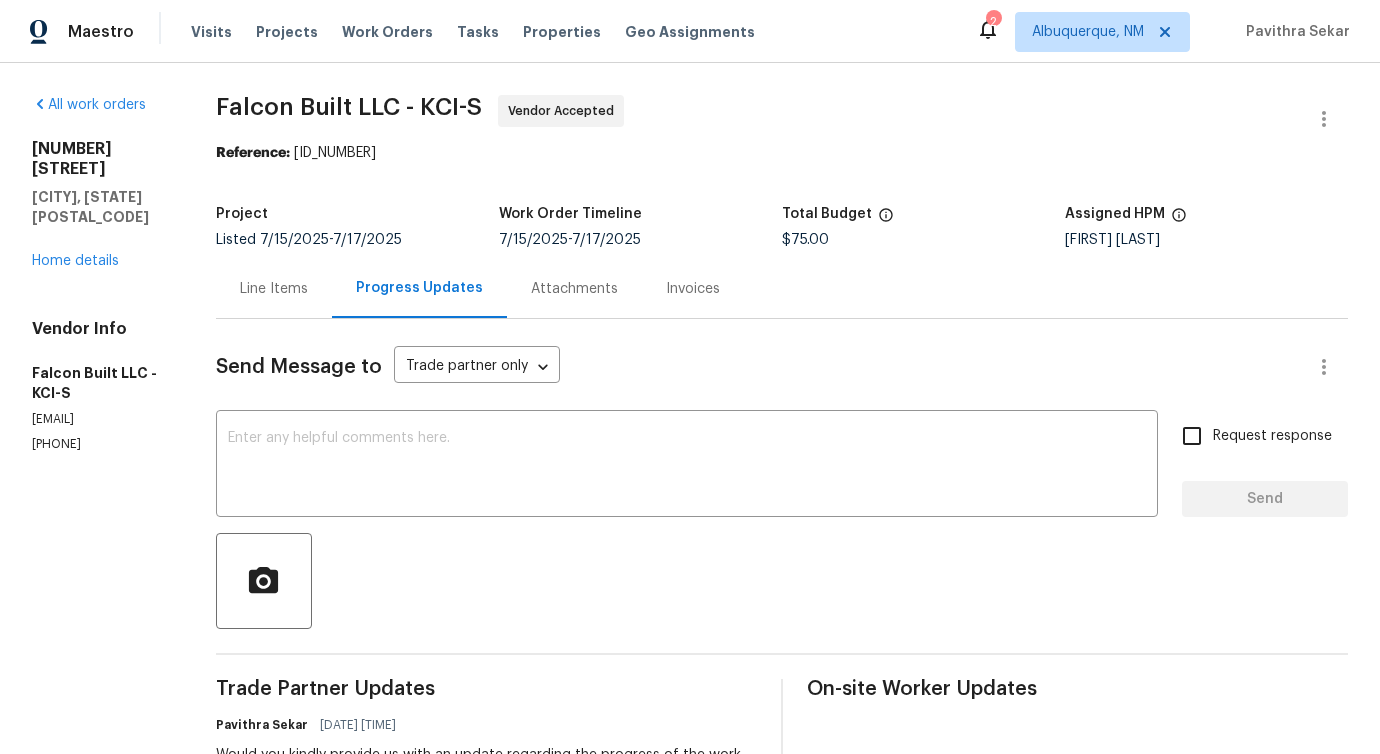 click on "Line Items" at bounding box center (274, 288) 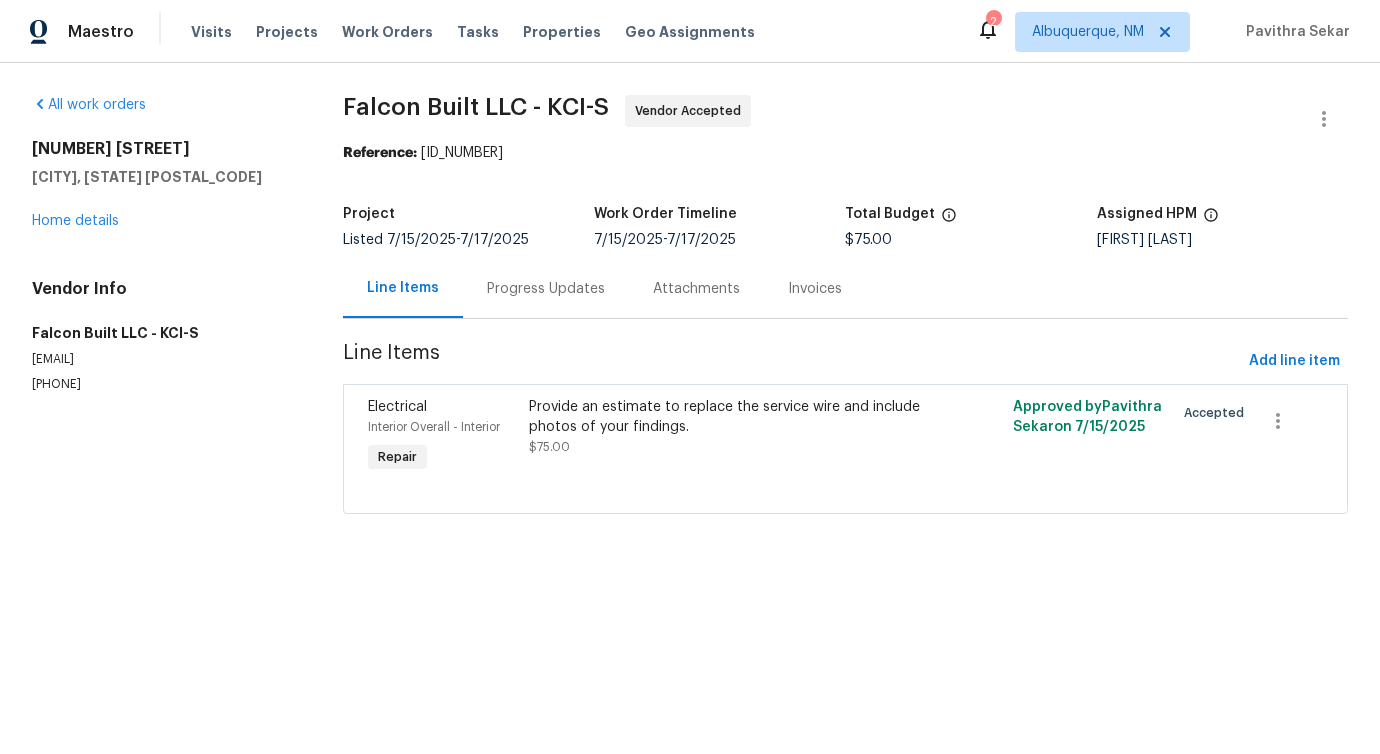 click on "Progress Updates" at bounding box center [546, 289] 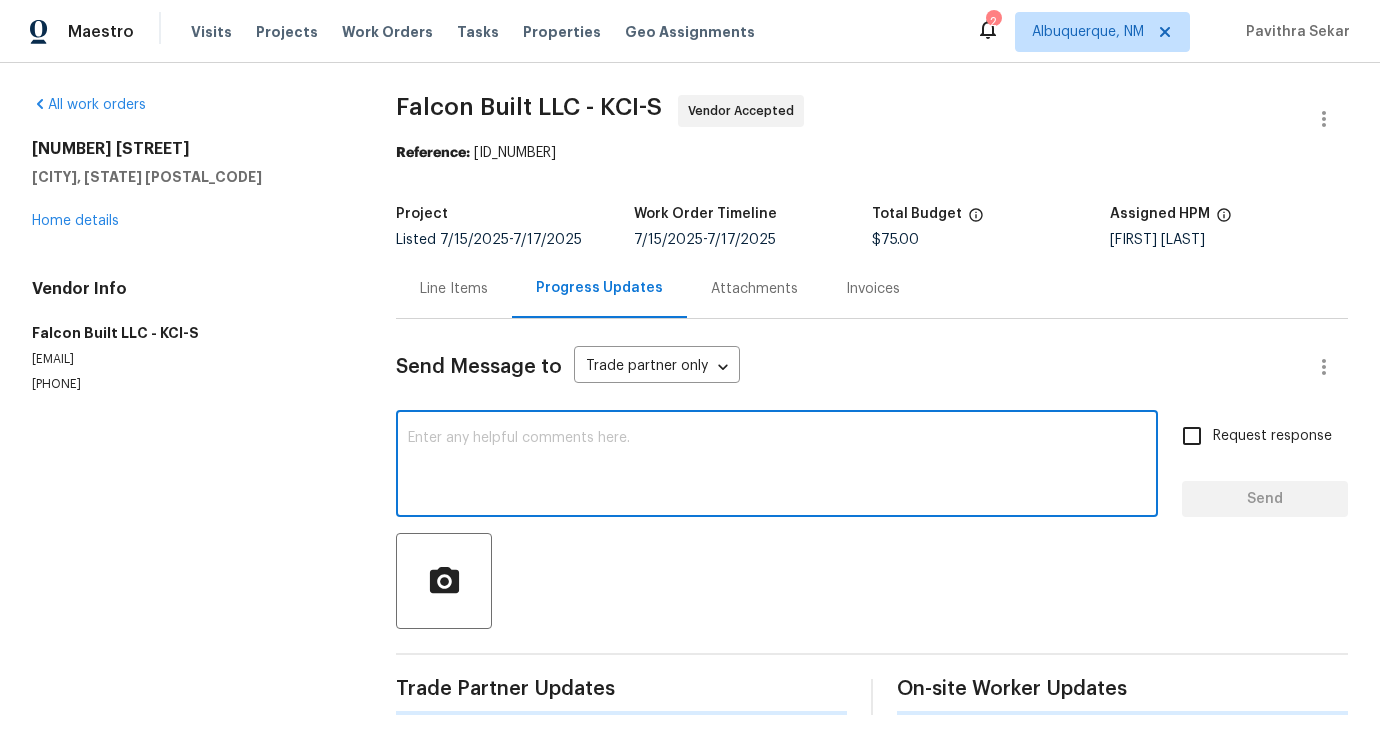 click at bounding box center (777, 466) 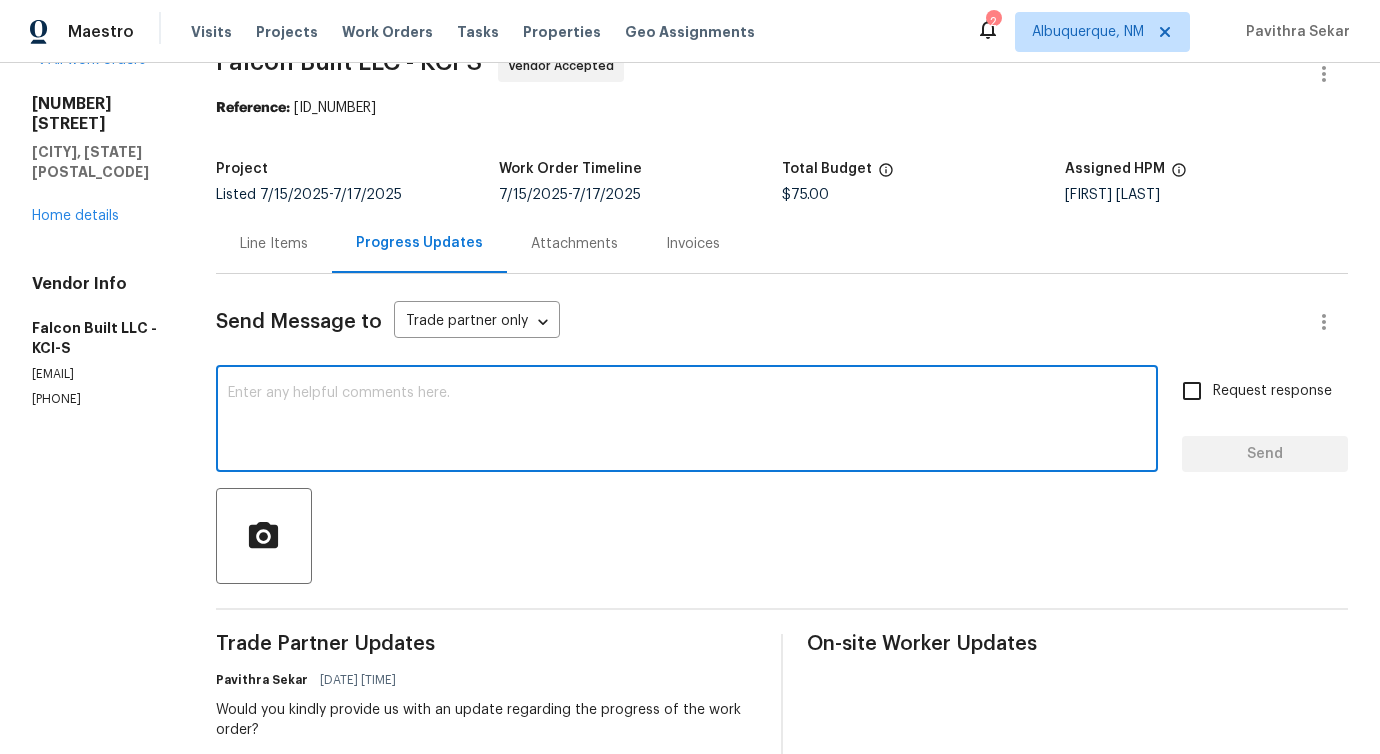 scroll, scrollTop: 0, scrollLeft: 0, axis: both 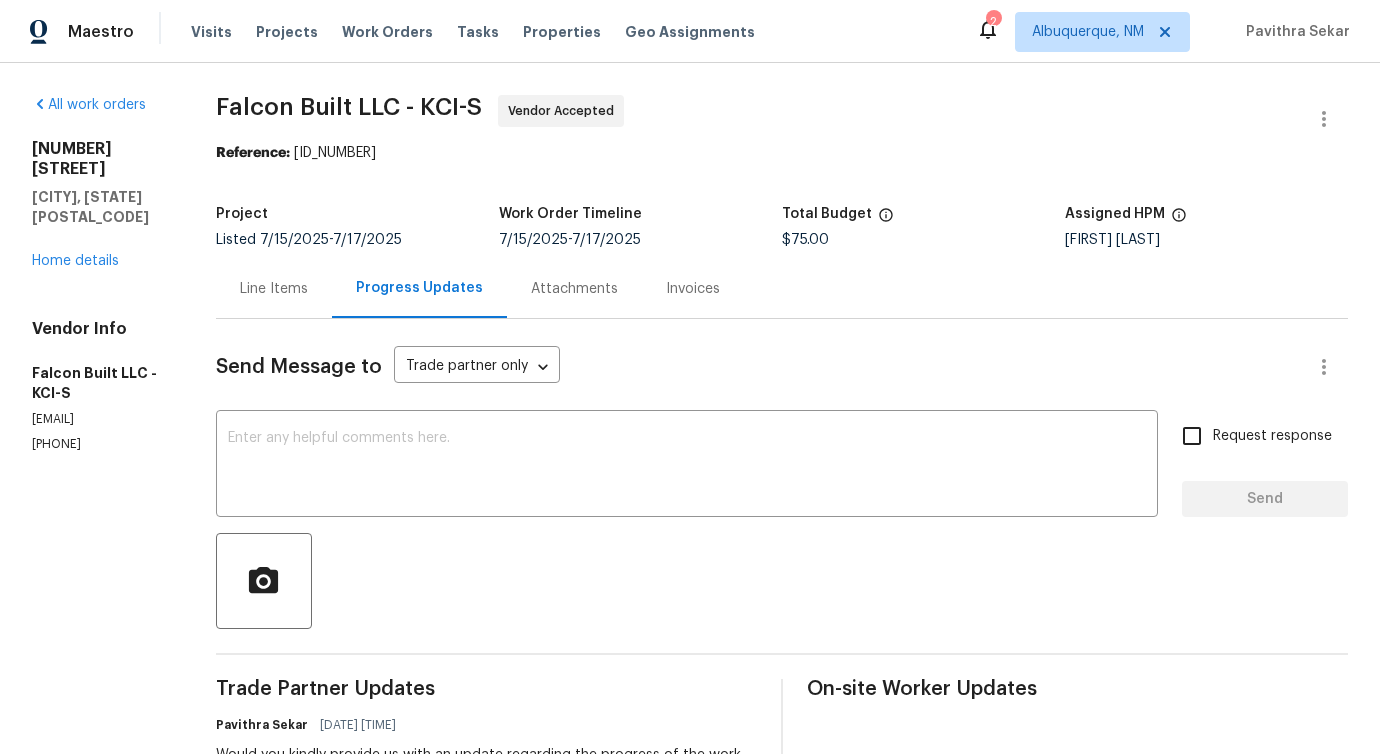 click on "[FIRST] [LAST]" at bounding box center (1206, 240) 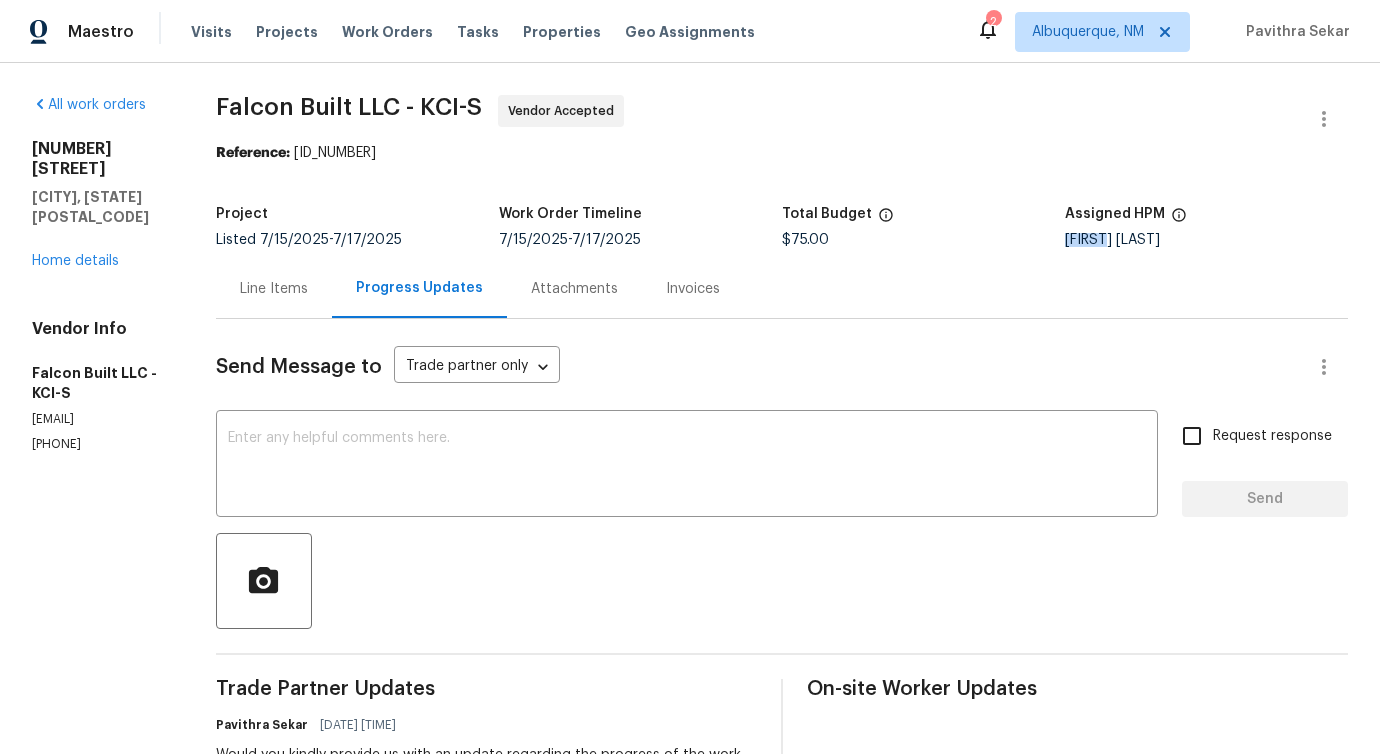 click on "[FIRST] [LAST]" at bounding box center (1206, 240) 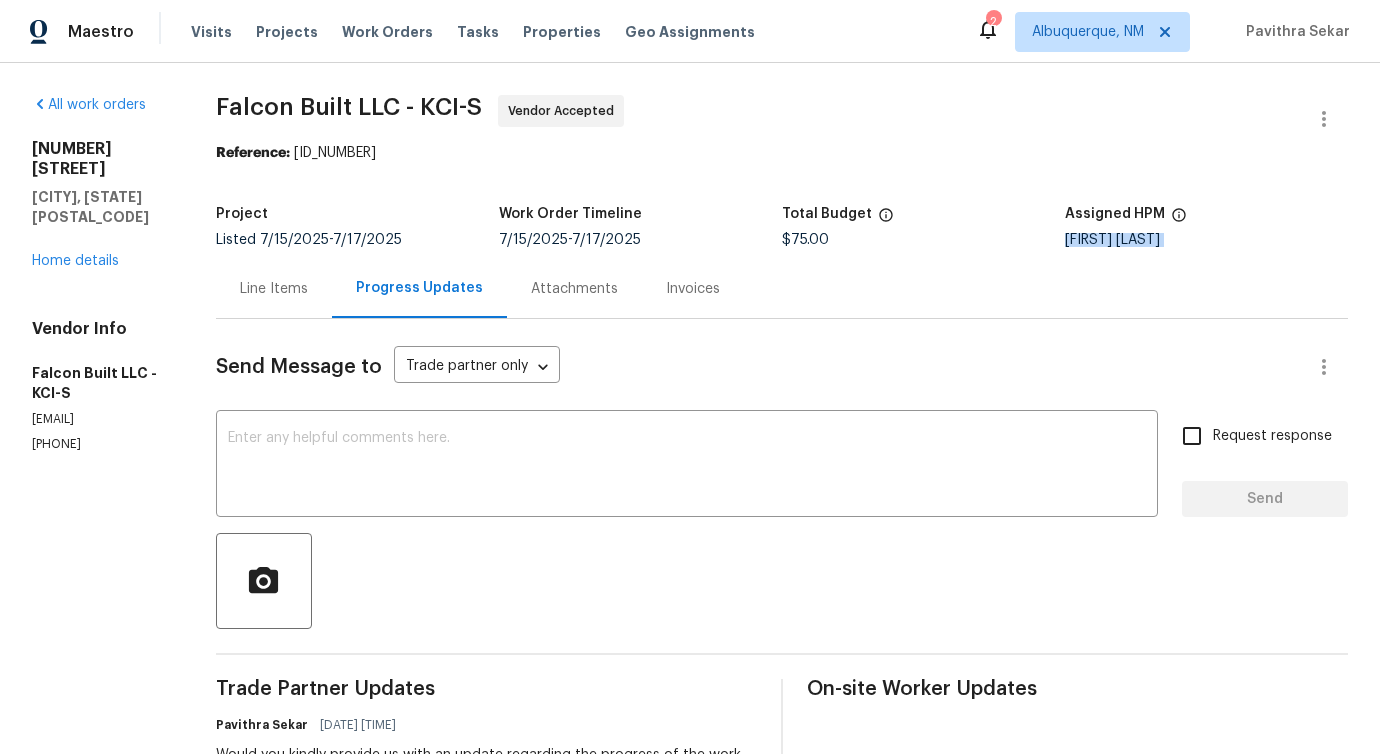 click on "[FIRST] [LAST]" at bounding box center [1206, 240] 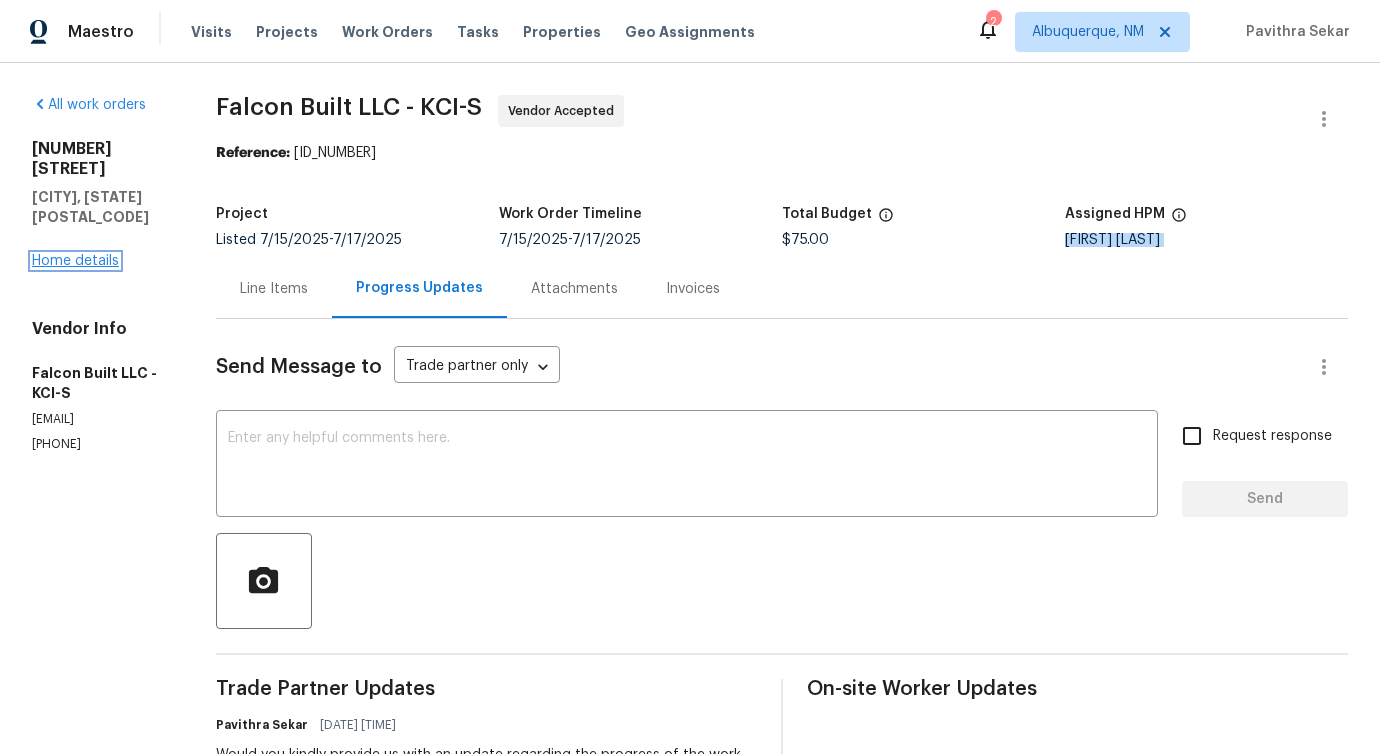 click on "Home details" at bounding box center [75, 261] 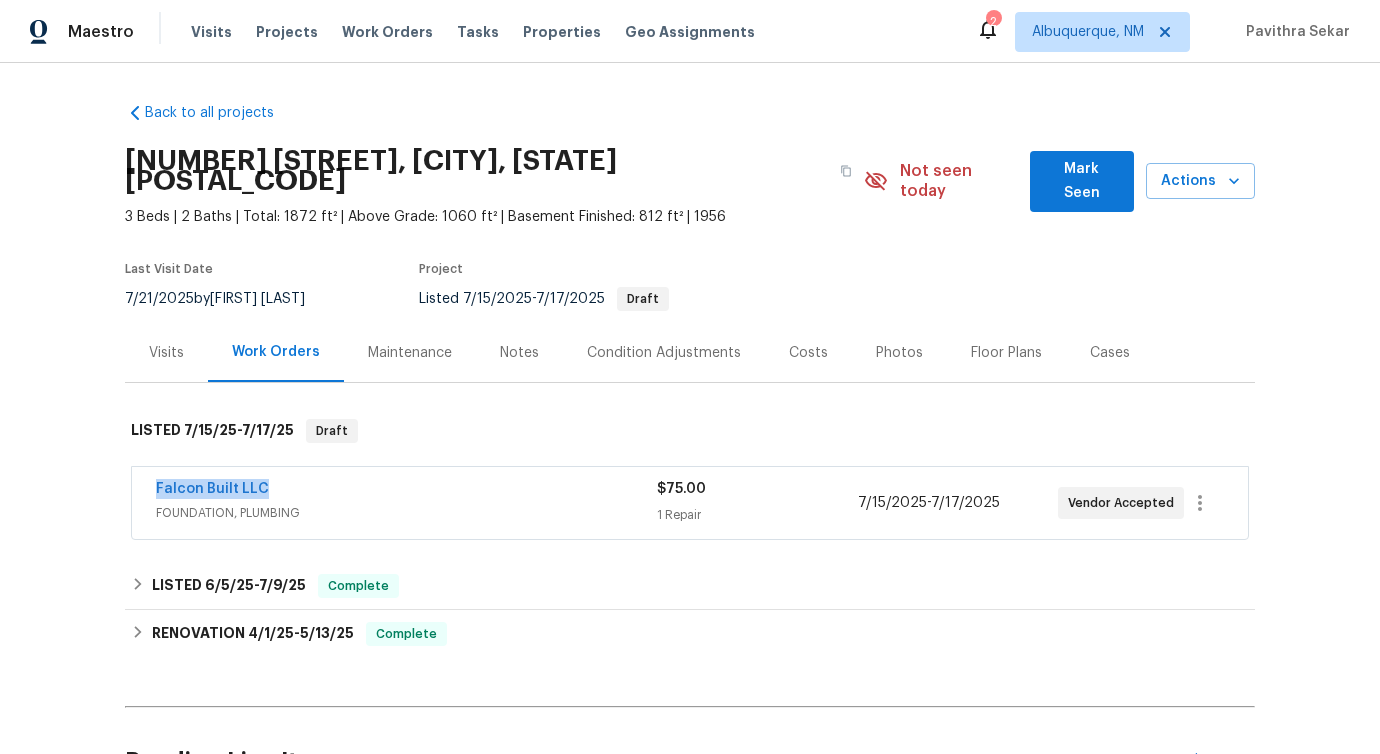 drag, startPoint x: 310, startPoint y: 475, endPoint x: 73, endPoint y: 462, distance: 237.35628 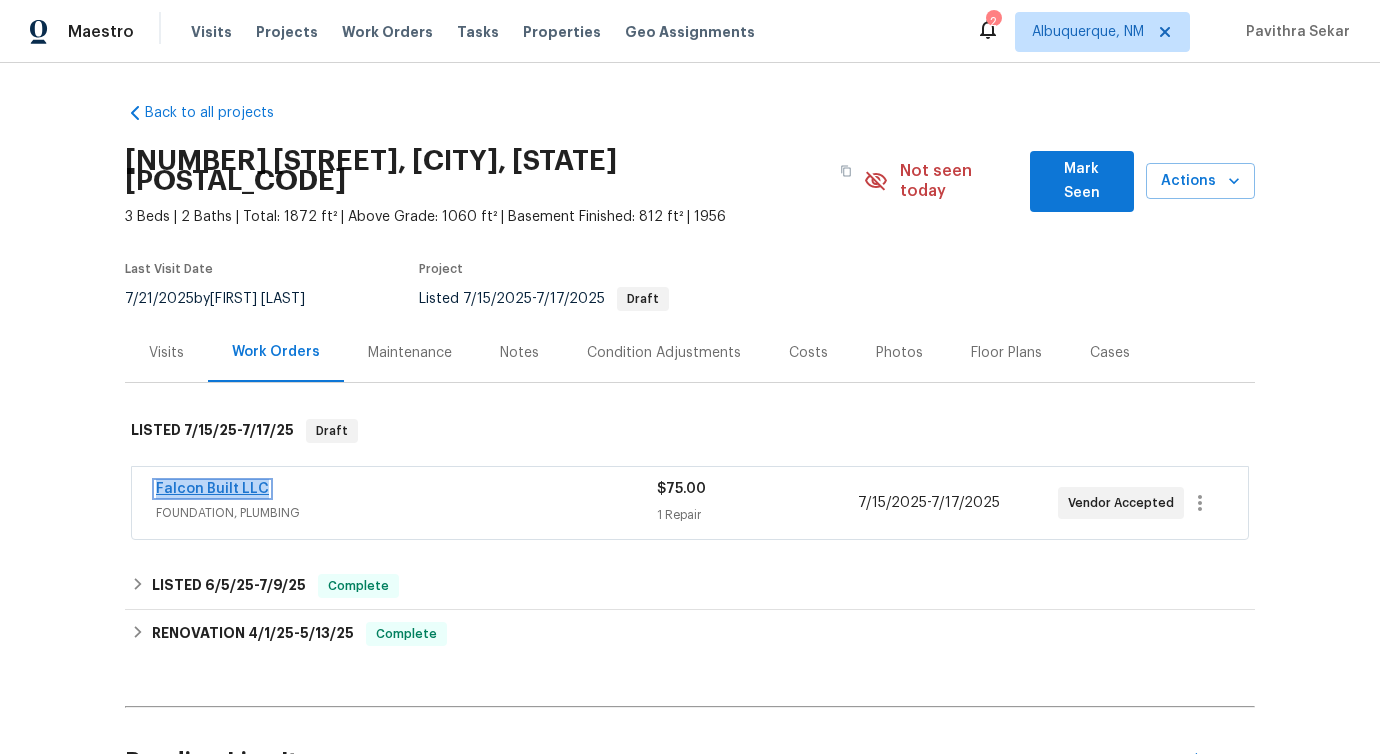 click on "Falcon Built LLC" at bounding box center [212, 489] 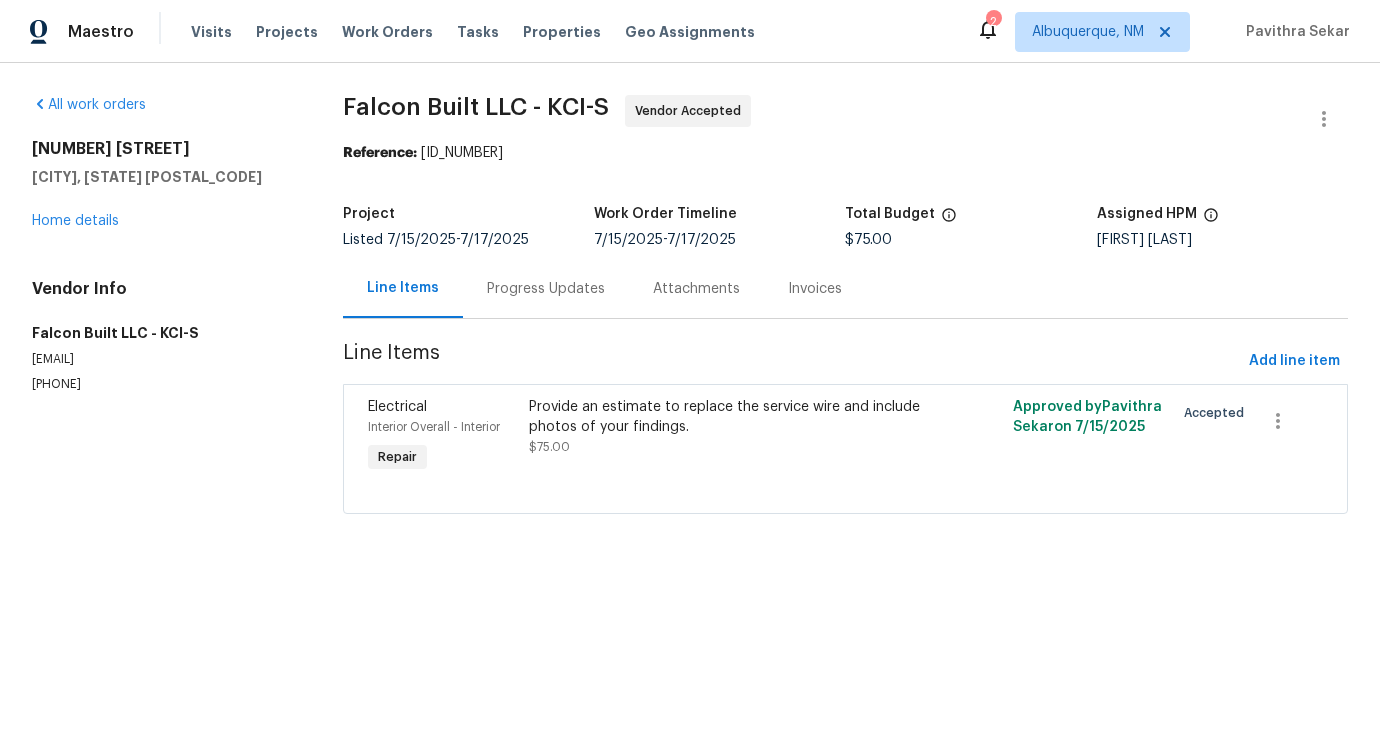 click on "Progress Updates" at bounding box center (546, 288) 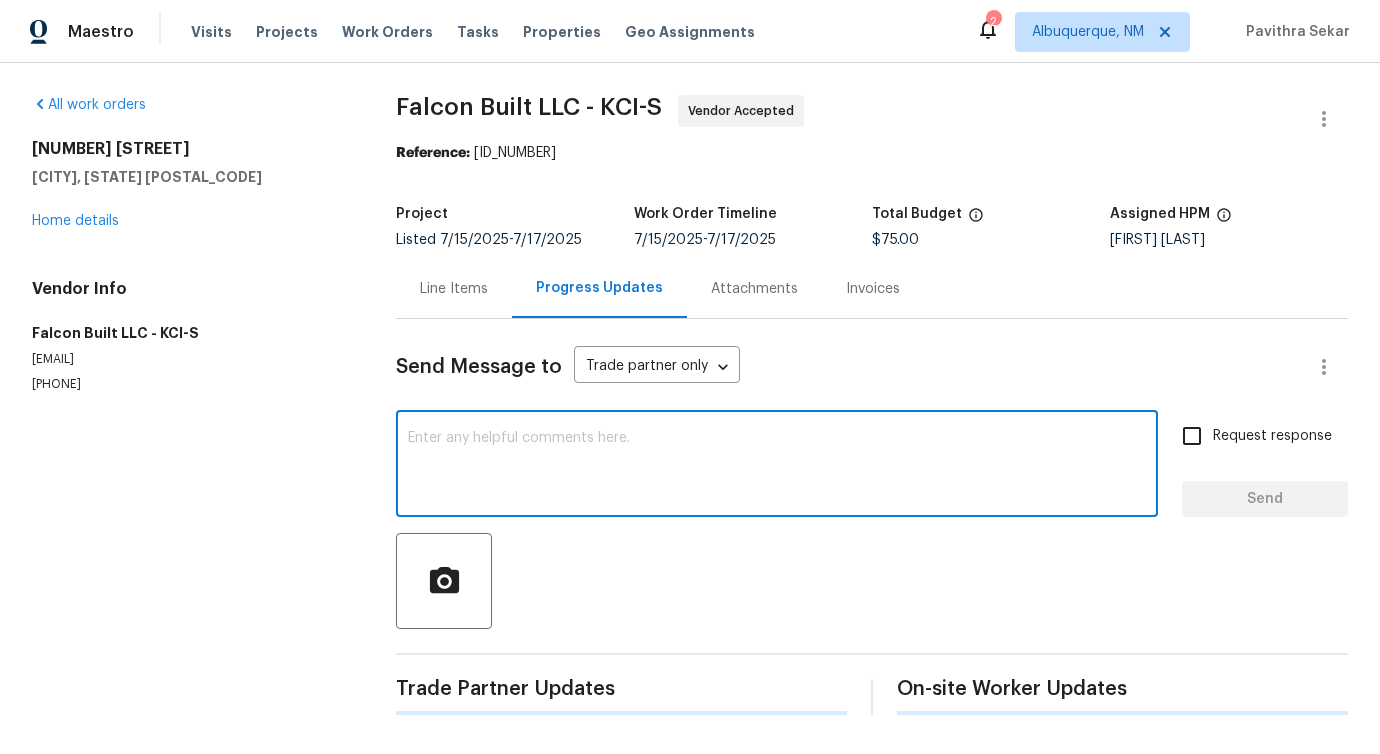 click at bounding box center (777, 466) 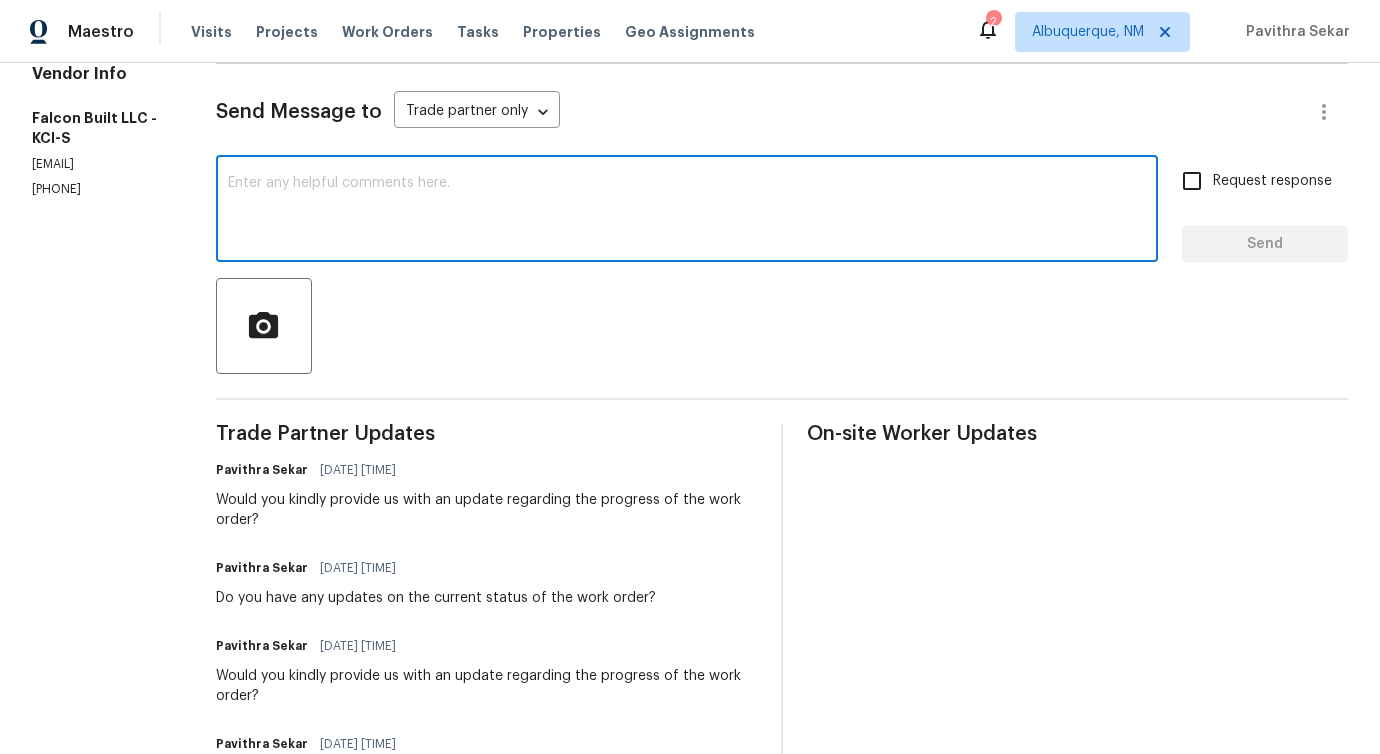 scroll, scrollTop: 400, scrollLeft: 0, axis: vertical 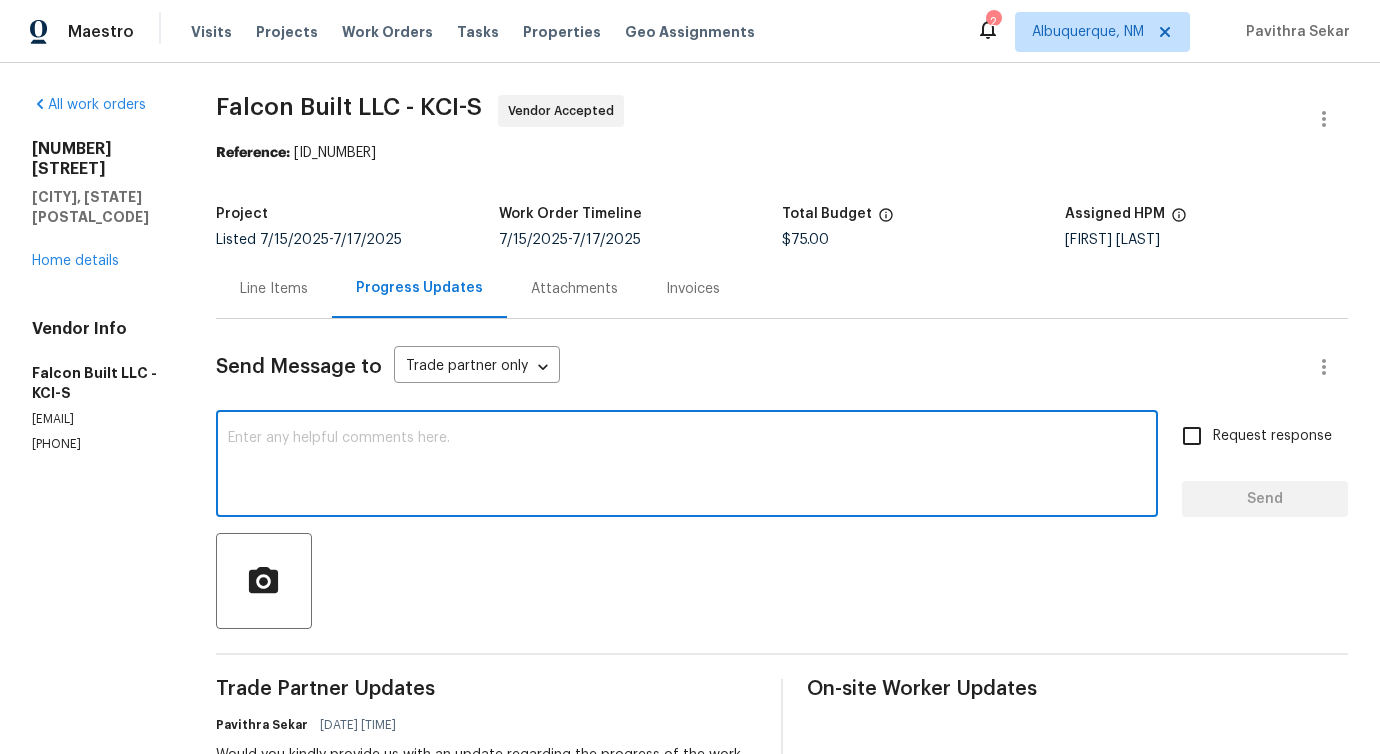 click on "Send Message to Trade partner only Trade partner only ​ x ​ Request response Send Trade Partner Updates [FIRST] [LAST] [DATE] [TIME] Would you kindly provide us with an update regarding the progress of the work order? [FIRST] [LAST] [DATE] [TIME] Do you have any updates on the current status of the work order? [FIRST] [LAST] [DATE] [TIME] Would you kindly provide us with an update regarding the progress of the work order? [FIRST] [LAST] [DATE] [TIME] Do you have any updates on the current status of the work order? [FIRST] [LAST] [DATE] [TIME] Do you have any update on the status of the work order? [FIRST] [LAST] [DATE] [TIME] Would you kindly provide us with an update regarding the progress of the work order? [FIRST] [LAST] [DATE] [TIME] Do you have any update on the status of the work order? [FIRST] [LAST] [DATE] [TIME] Please accept the work order and provide us with a schedule date. [FIRST] [LAST] [DATE] [TIME]" at bounding box center [782, 975] 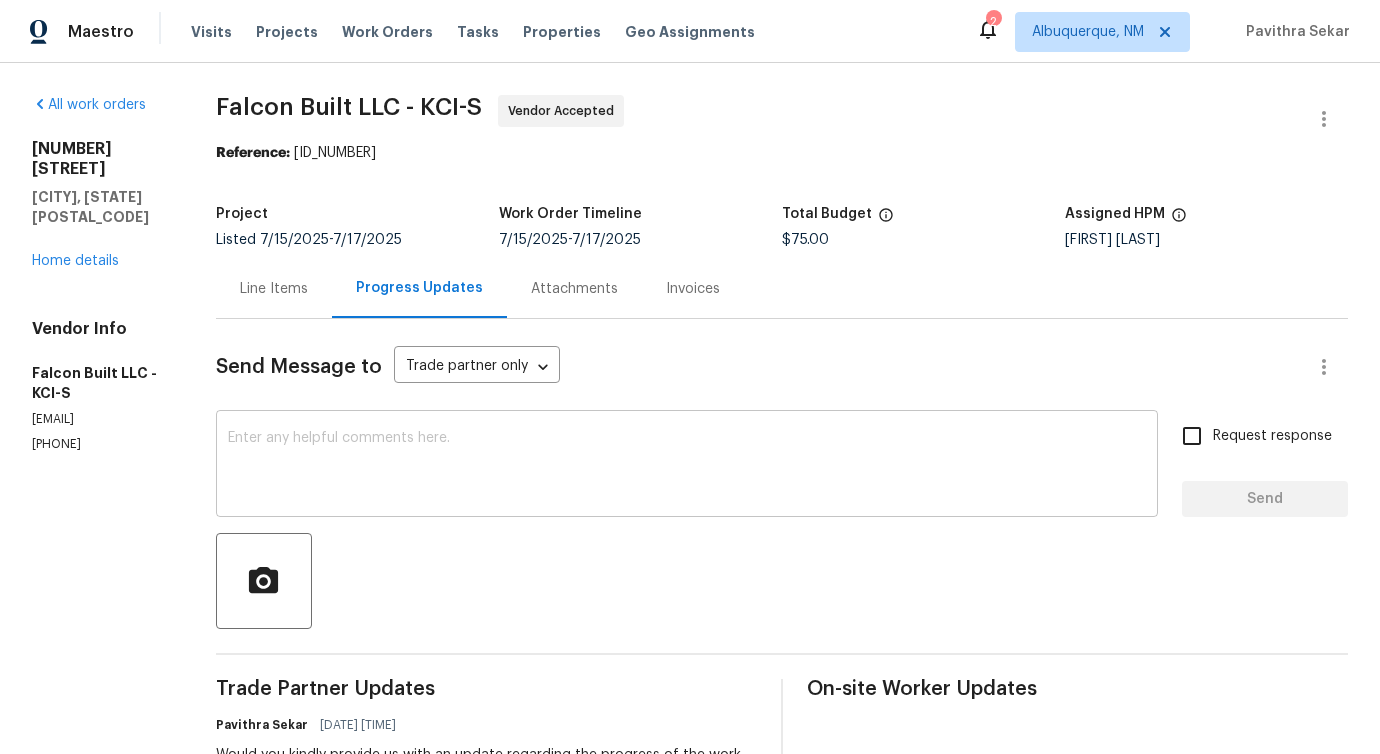 click at bounding box center [687, 466] 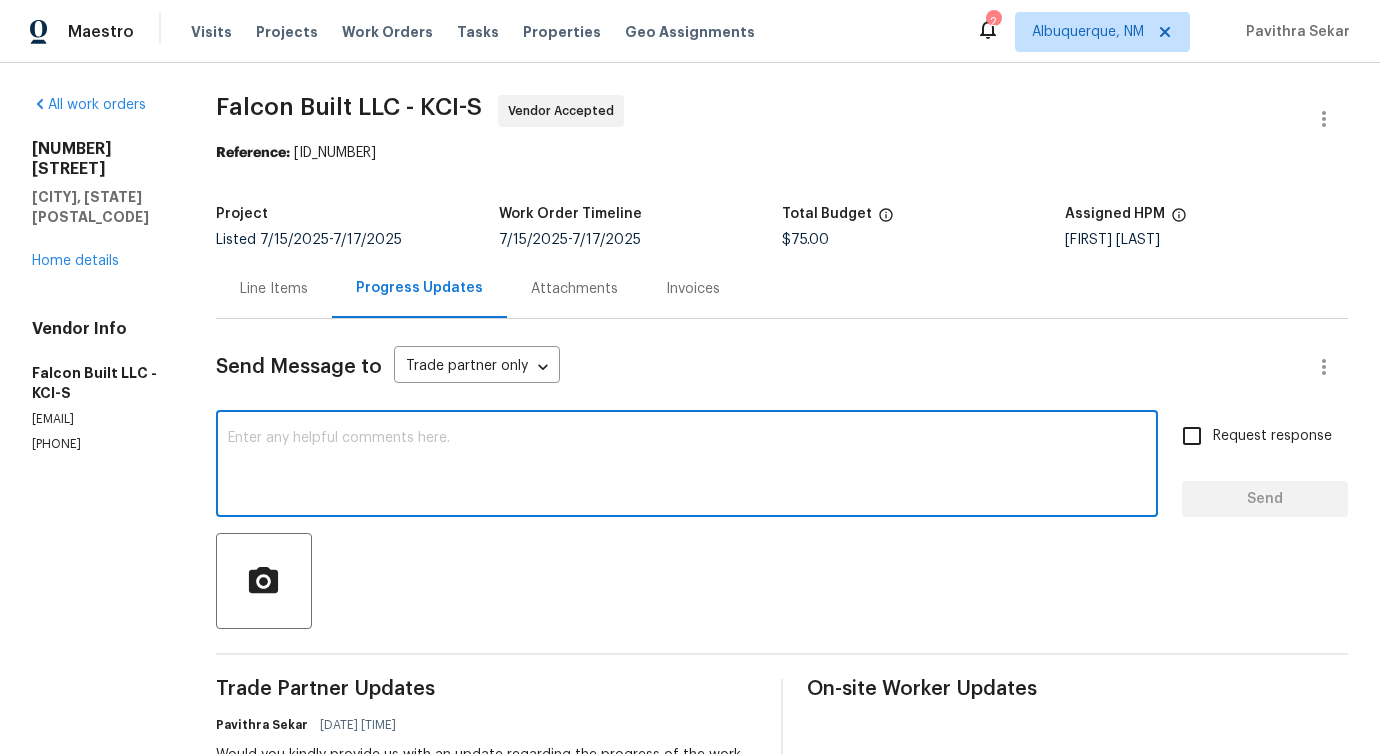 paste on "Hello, In order to meet our deadline, this work order needs to be finished by the target date.
Kindly reply as soon as you can. We will need to reassign the work order if not. Thank you." 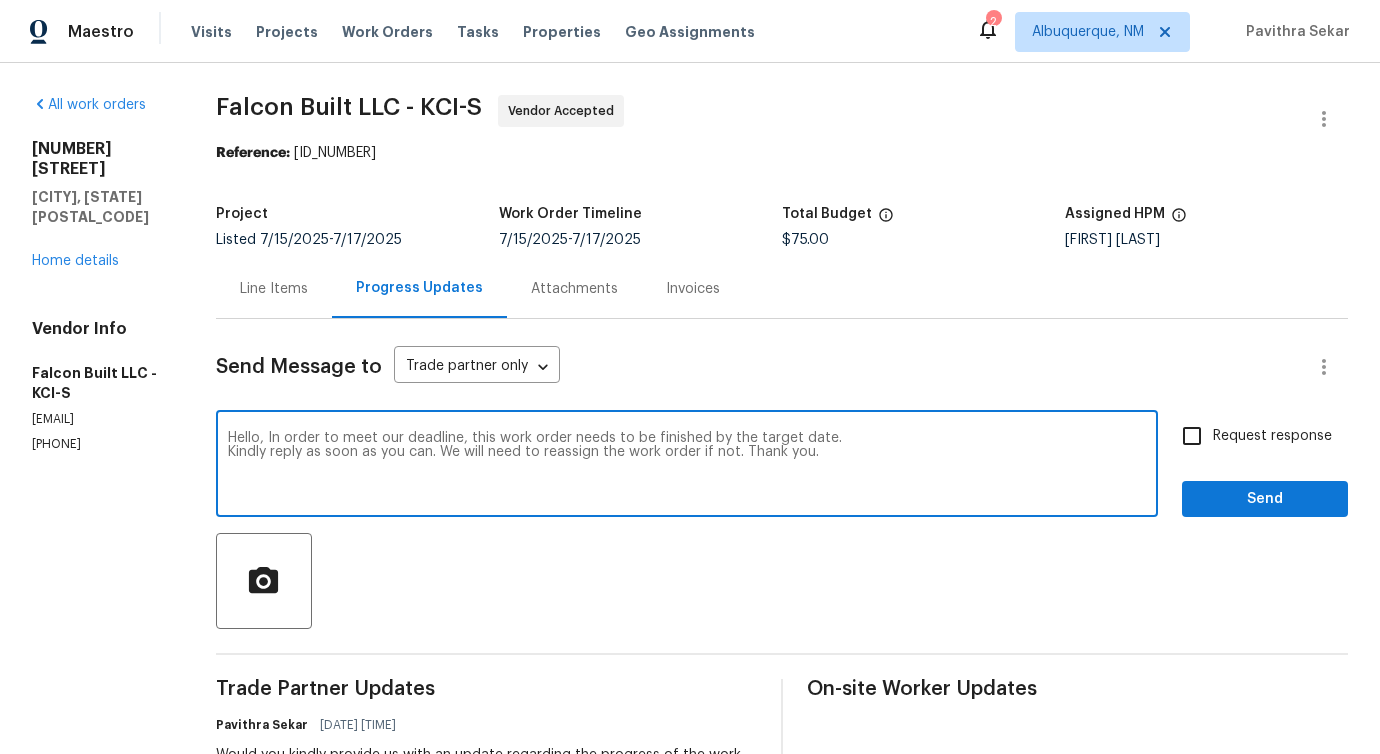 drag, startPoint x: 478, startPoint y: 454, endPoint x: 780, endPoint y: 456, distance: 302.00662 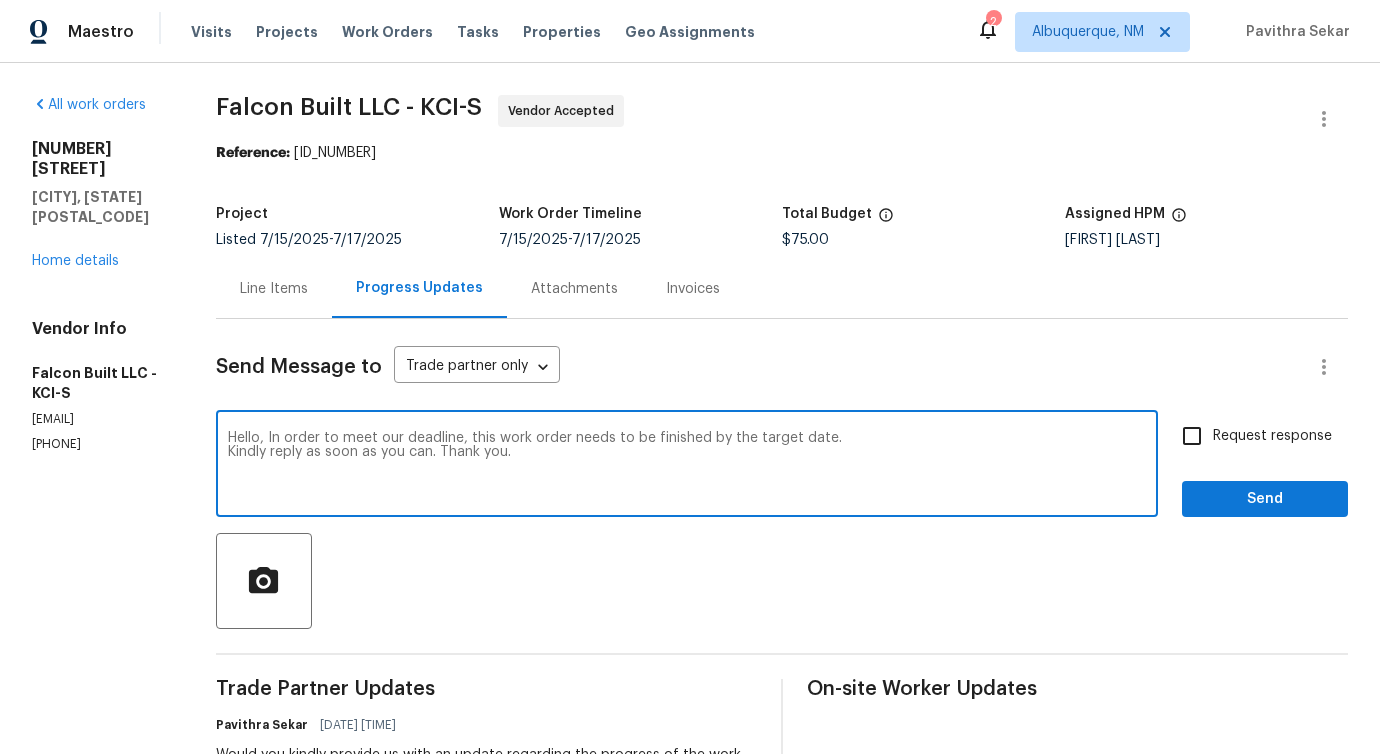 type on "Hello, In order to meet our deadline, this work order needs to be finished by the target date.
Kindly reply as soon as you can. Thank you." 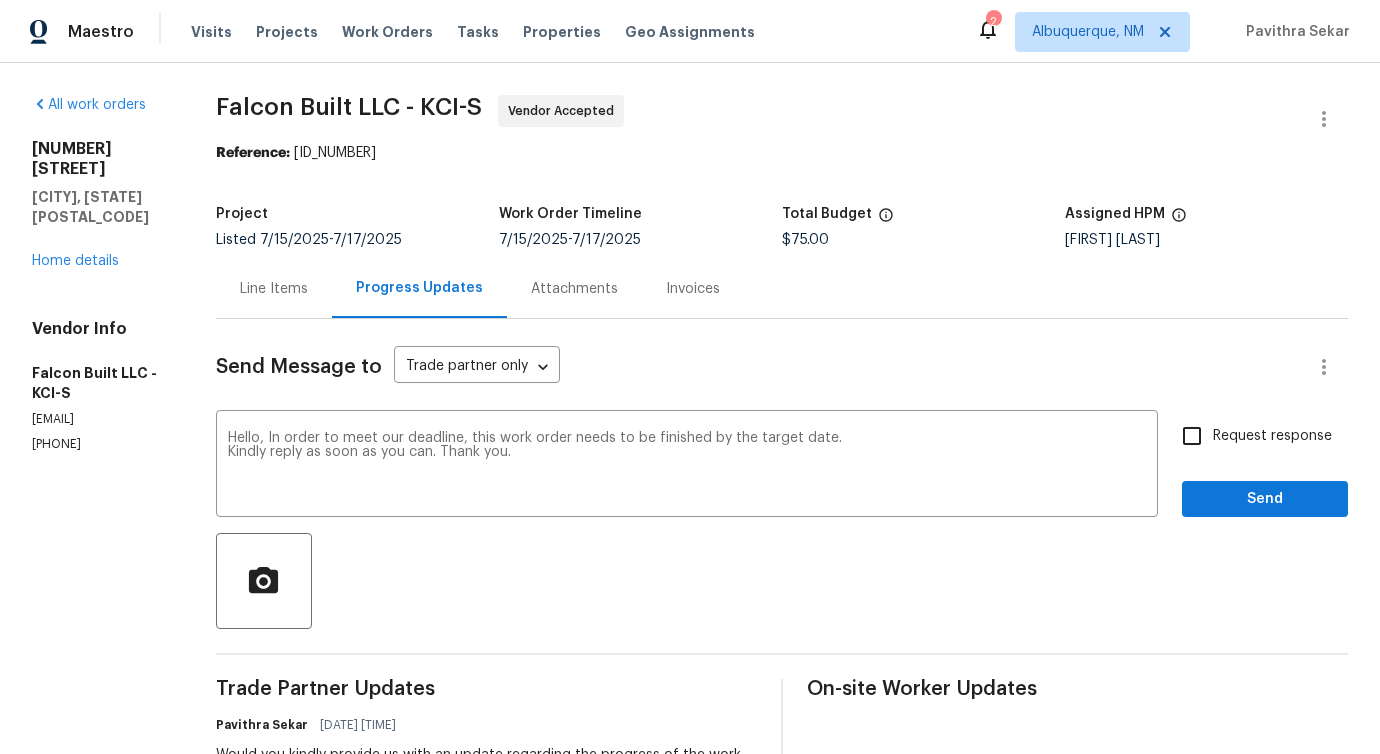 click on "Request response" at bounding box center [1272, 436] 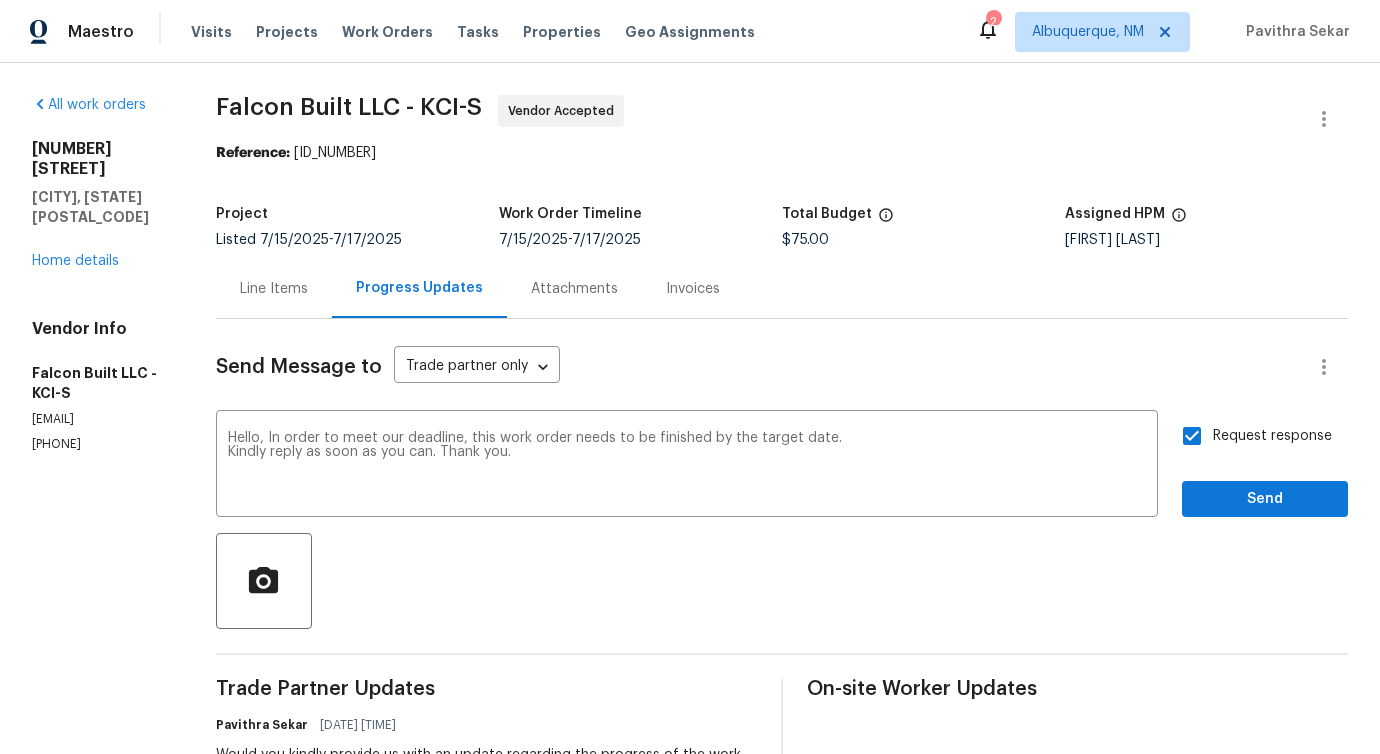 click on "Send Message to Trade partner only Trade partner only ​ Hello, In order to meet our deadline, this work order needs to be finished by the target date.
Kindly reply as soon as you can. Thank you.
x ​ Request response Send Trade Partner Updates [FIRST] [LAST] [DATE] [TIME] Would you kindly provide us with an update regarding the progress of the work order? [FIRST] [LAST] [DATE] [TIME] Do you have any updates on the current status of the work order? [FIRST] [LAST] [DATE] [TIME] Would you kindly provide us with an update regarding the progress of the work order? [FIRST] [LAST] [DATE] [TIME] Do you have any updates on the current status of the work order? [FIRST] [LAST] [DATE] [TIME] Do you have any update on the status of the work order? [FIRST] [LAST] [DATE] [TIME] Would you kindly provide us with an update regarding the progress of the work order? [FIRST] [LAST] [DATE] [TIME] Do you have any update on the status of the work order? [FIRST] [LAST] [DATE] [TIME]" at bounding box center (782, 975) 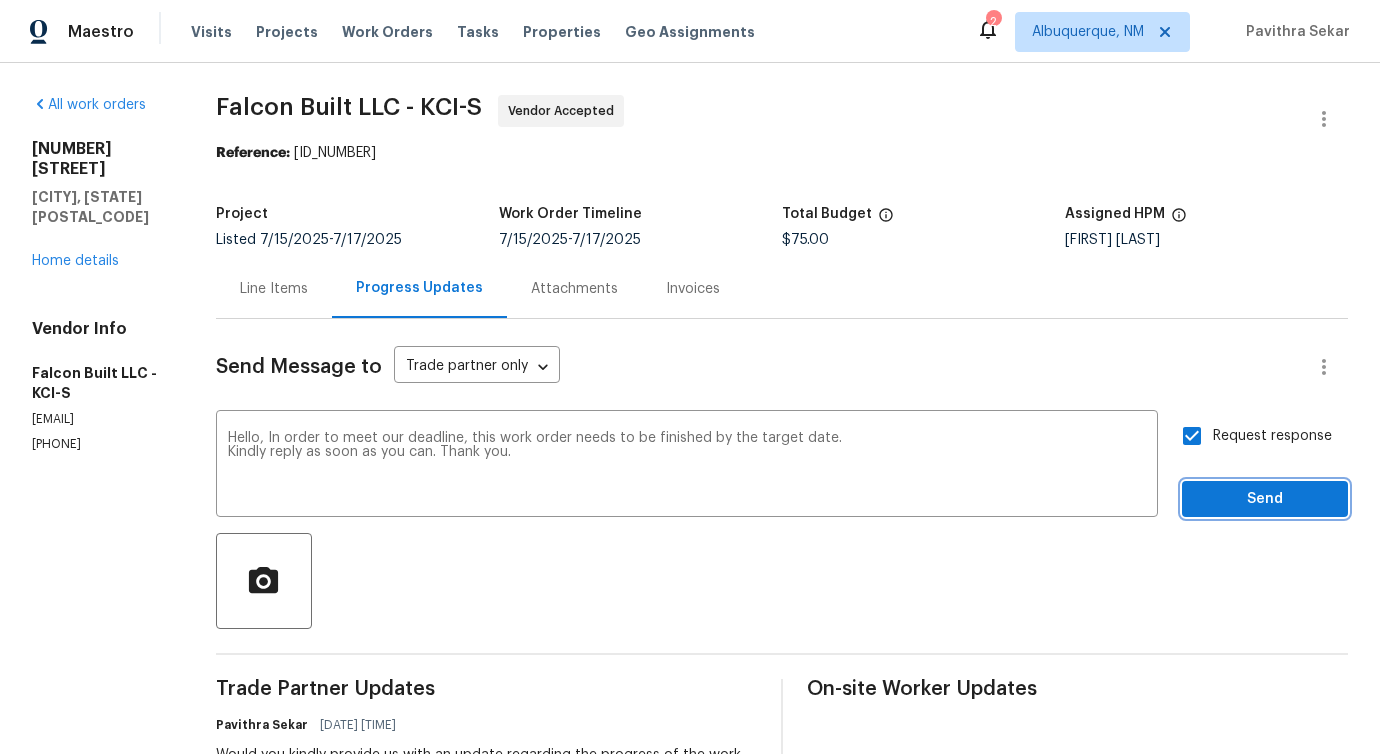 click on "Send" at bounding box center [1265, 499] 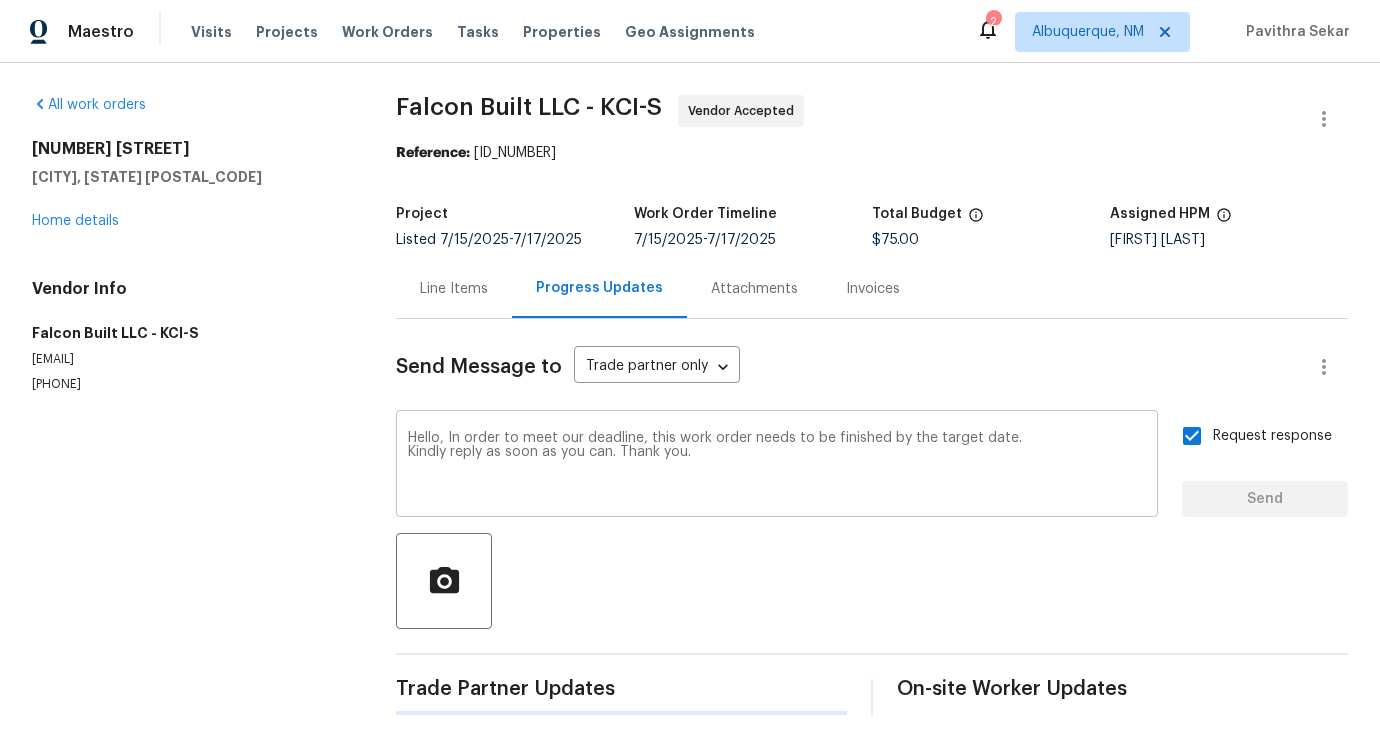 type 